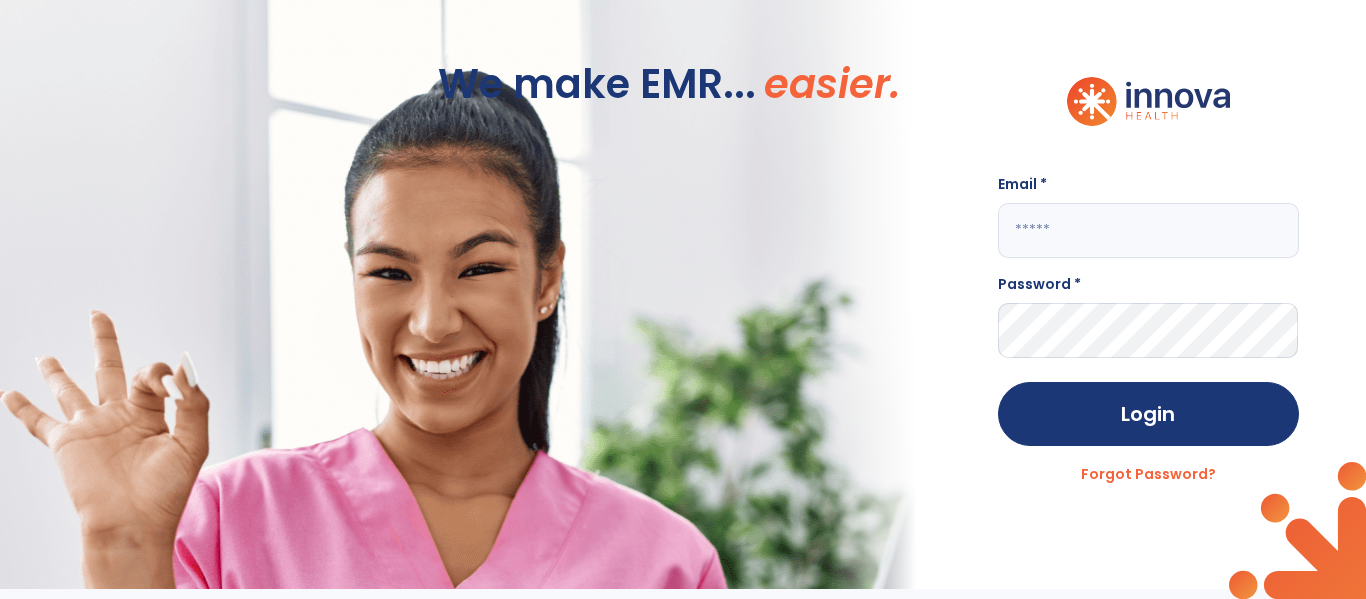 scroll, scrollTop: 0, scrollLeft: 0, axis: both 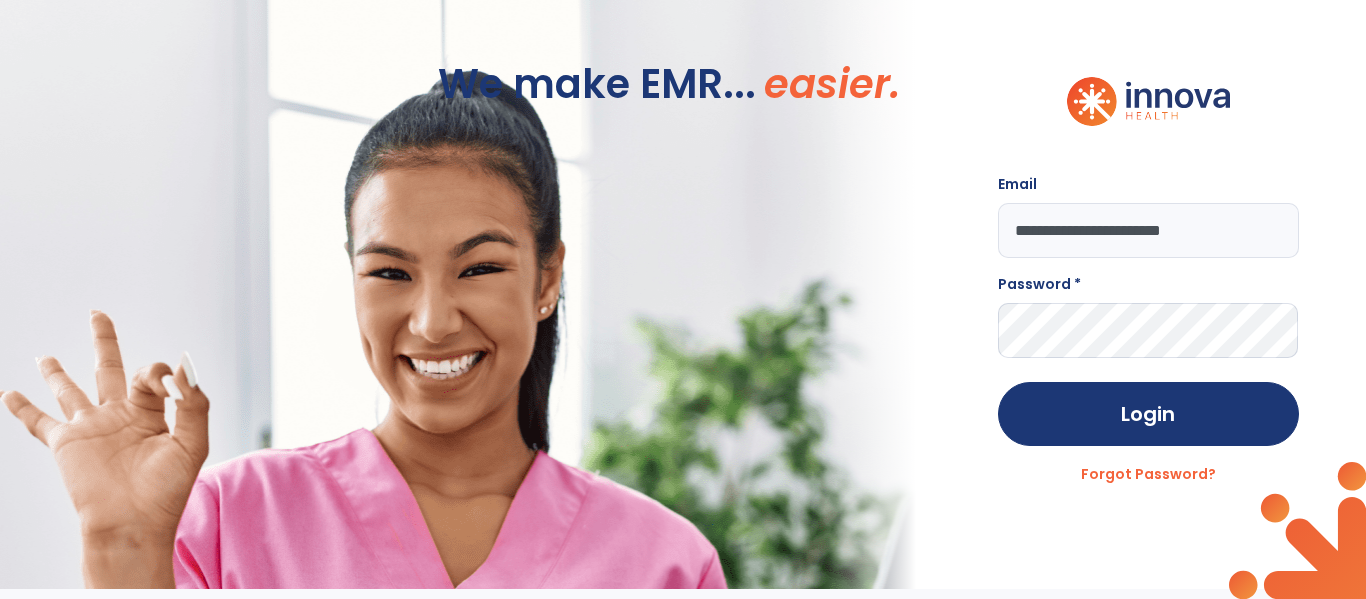 click on "**********" 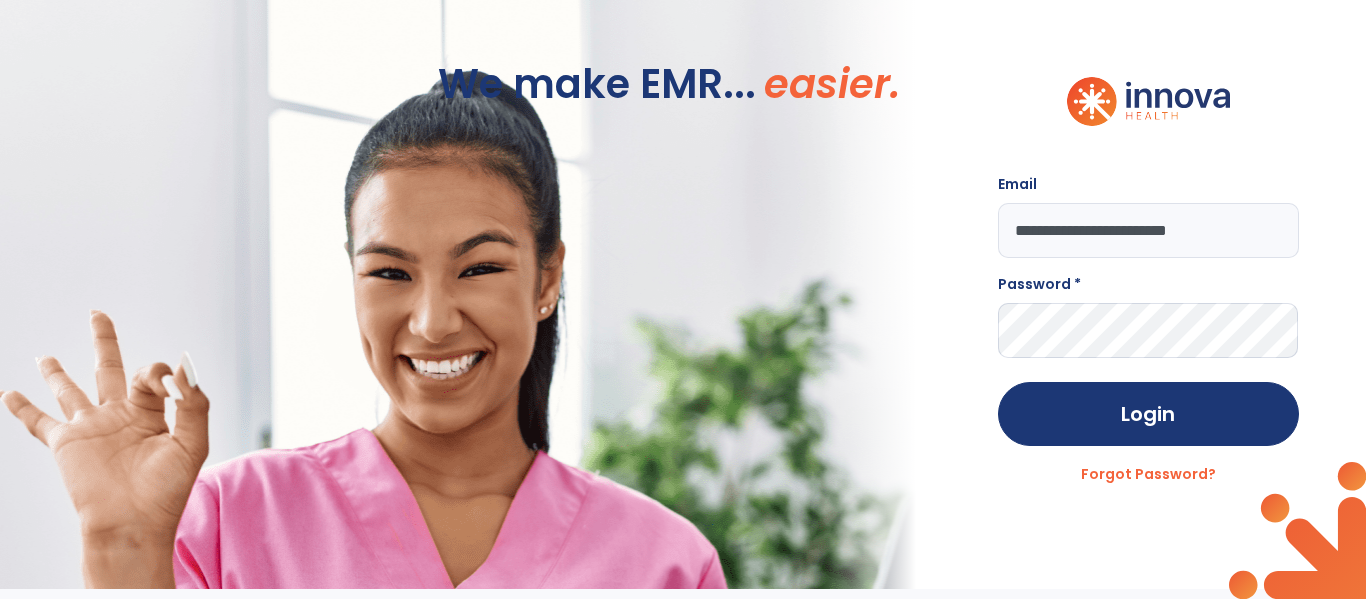 type on "**********" 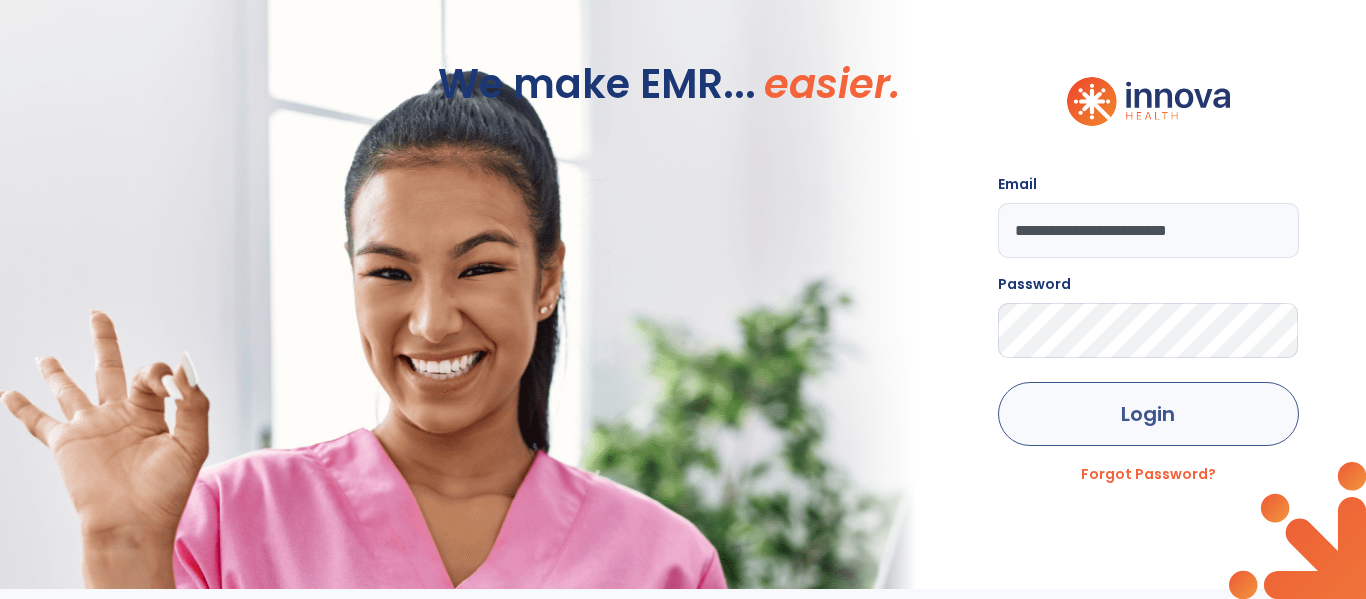 click on "Login" 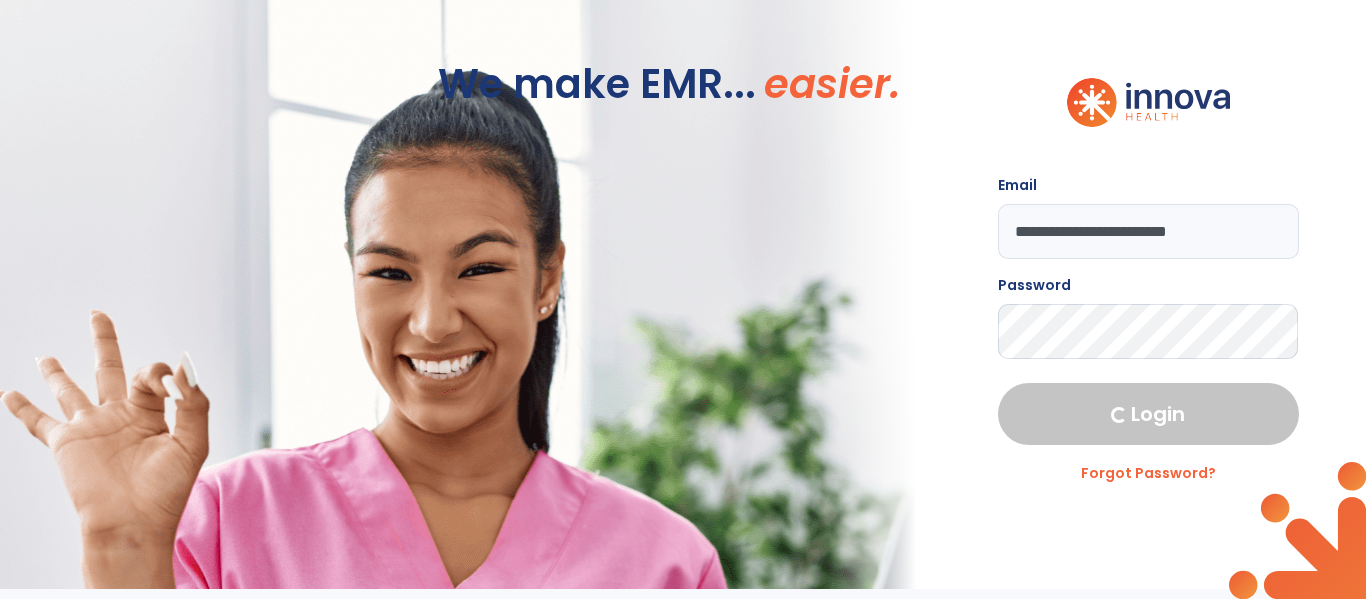 select on "****" 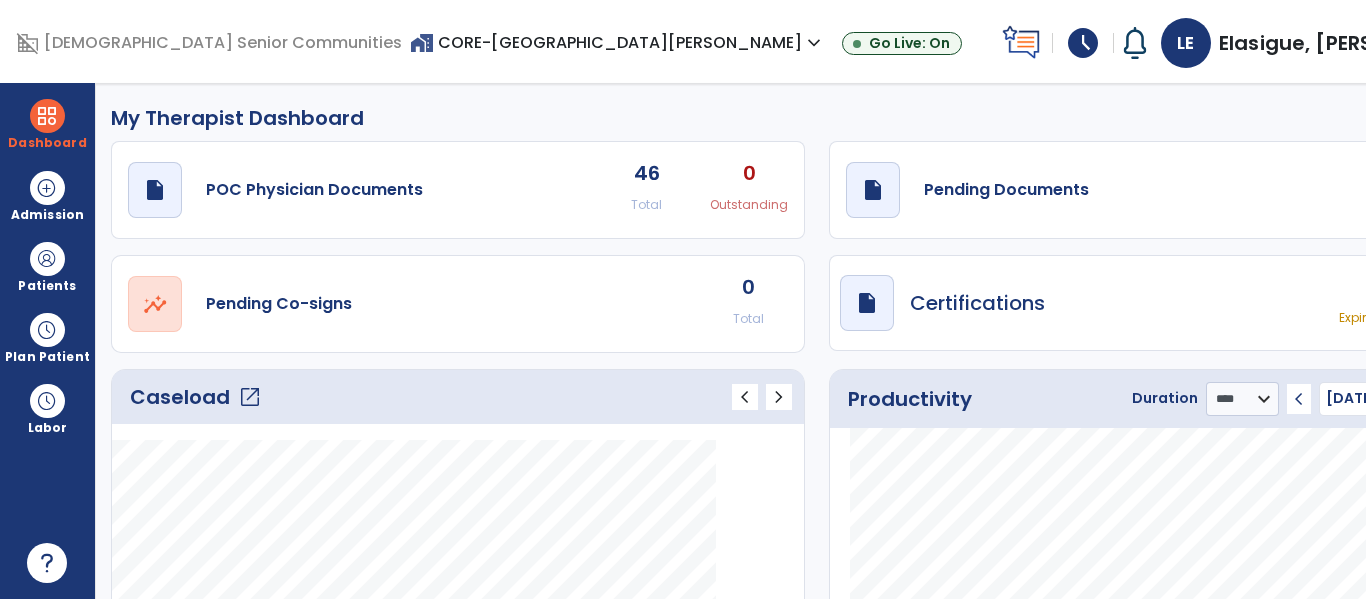 click on "Past Due" 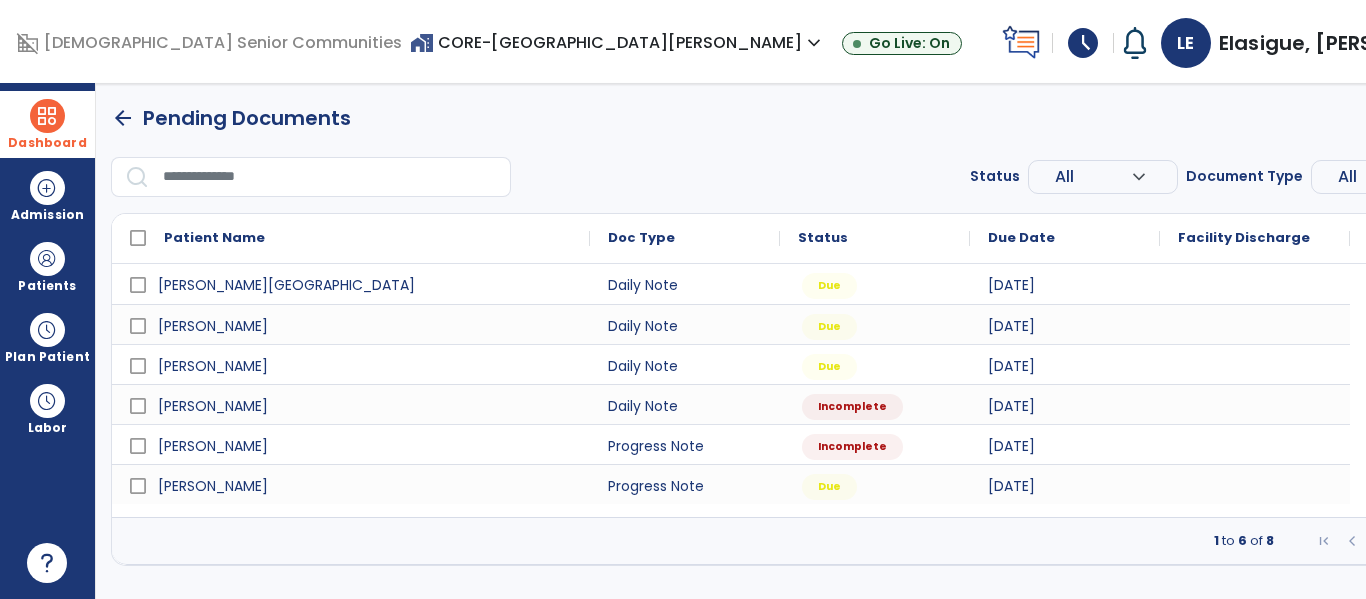 click on "Dashboard" at bounding box center (47, 124) 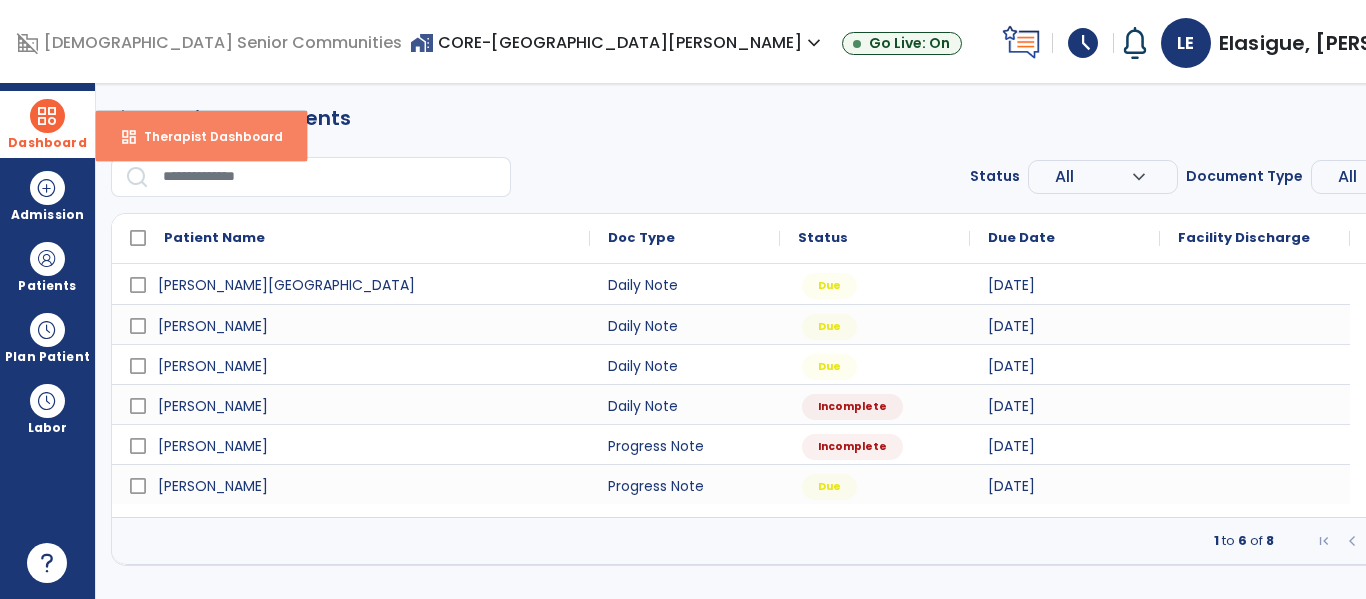 click on "Therapist Dashboard" at bounding box center (205, 136) 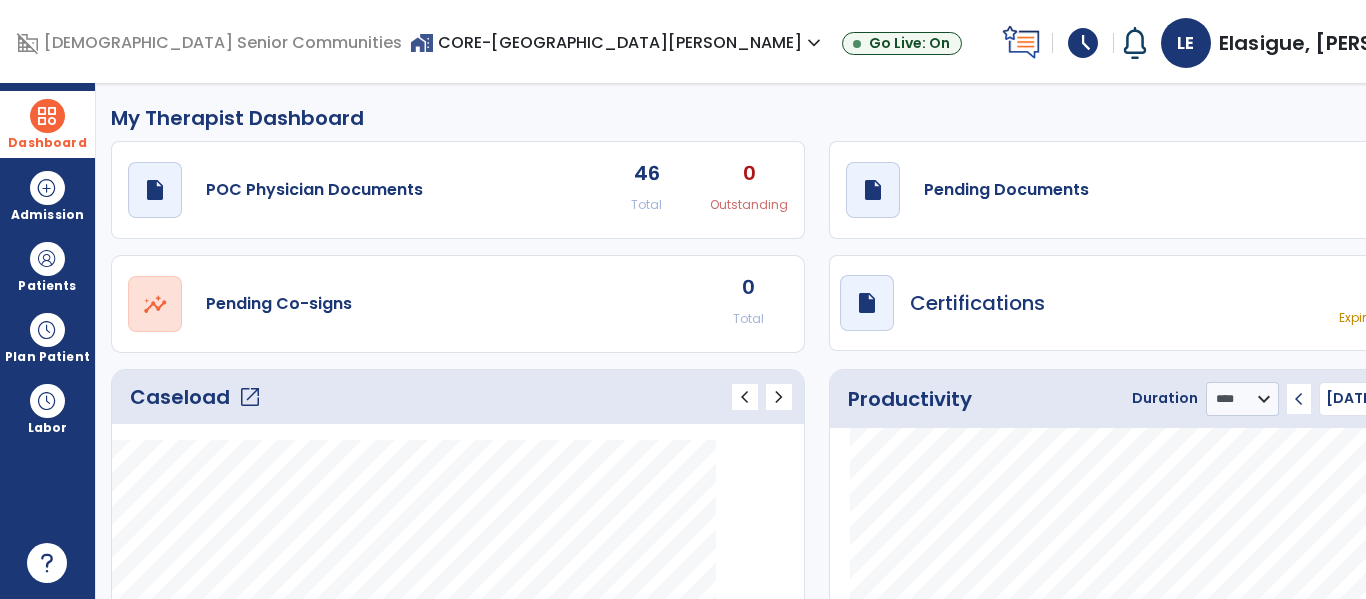 click on "open_in_new" 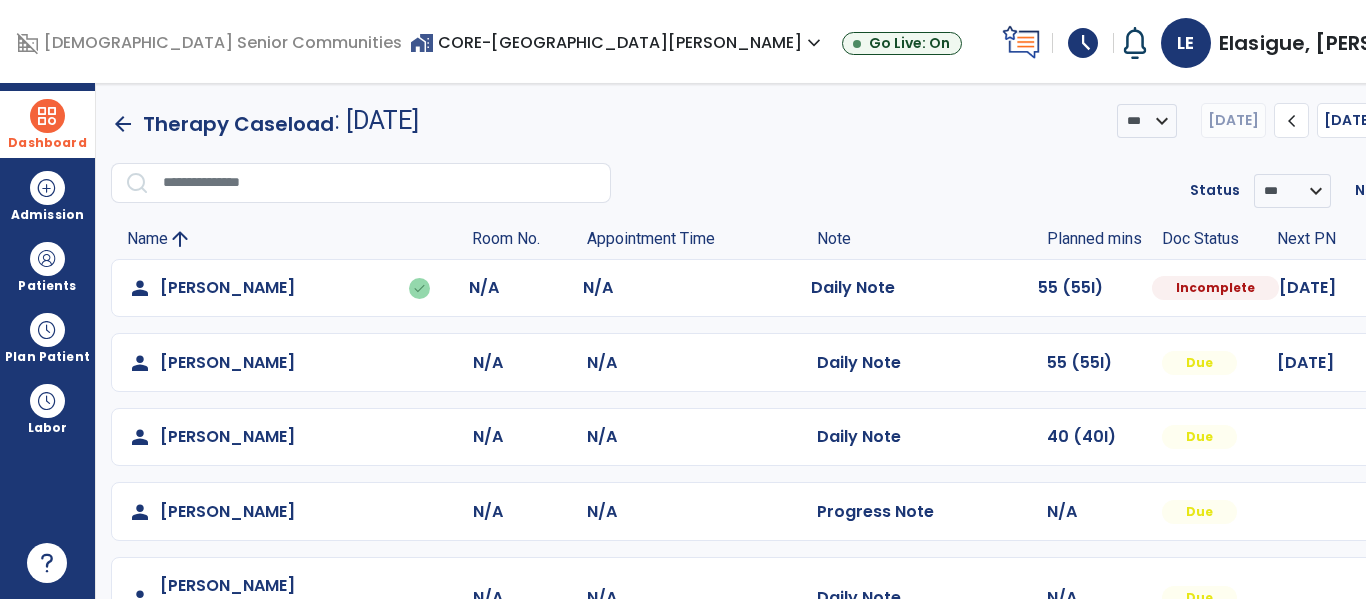 click at bounding box center (1458, 288) 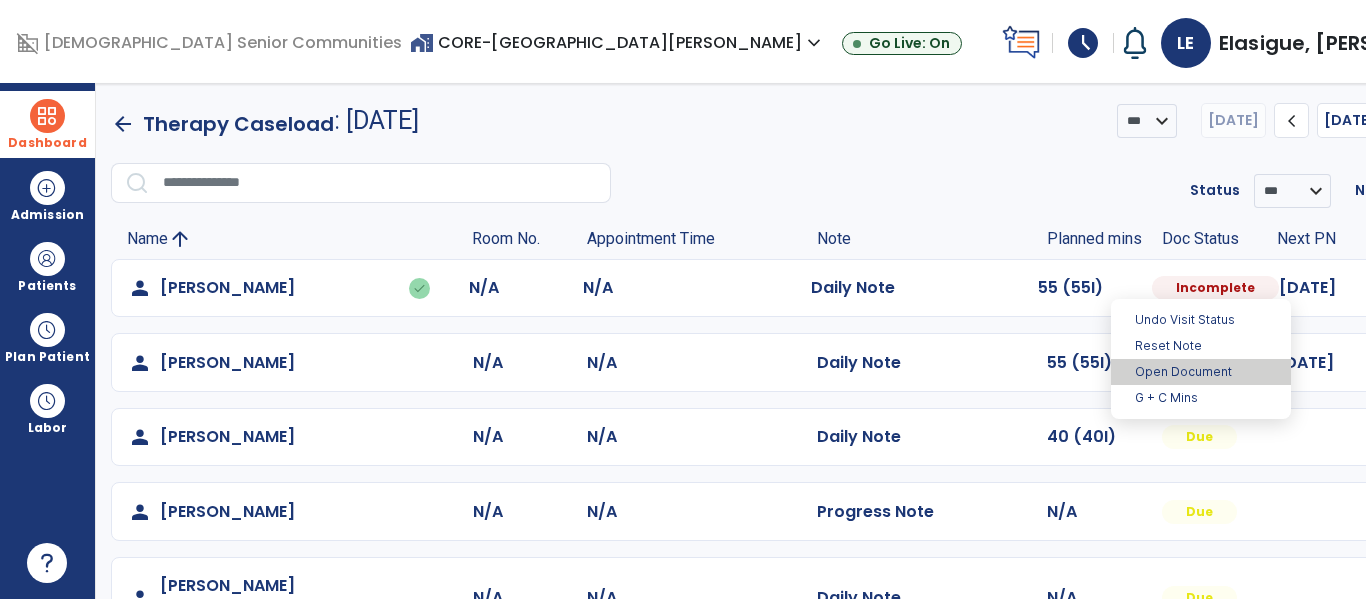 click on "Open Document" at bounding box center [1201, 372] 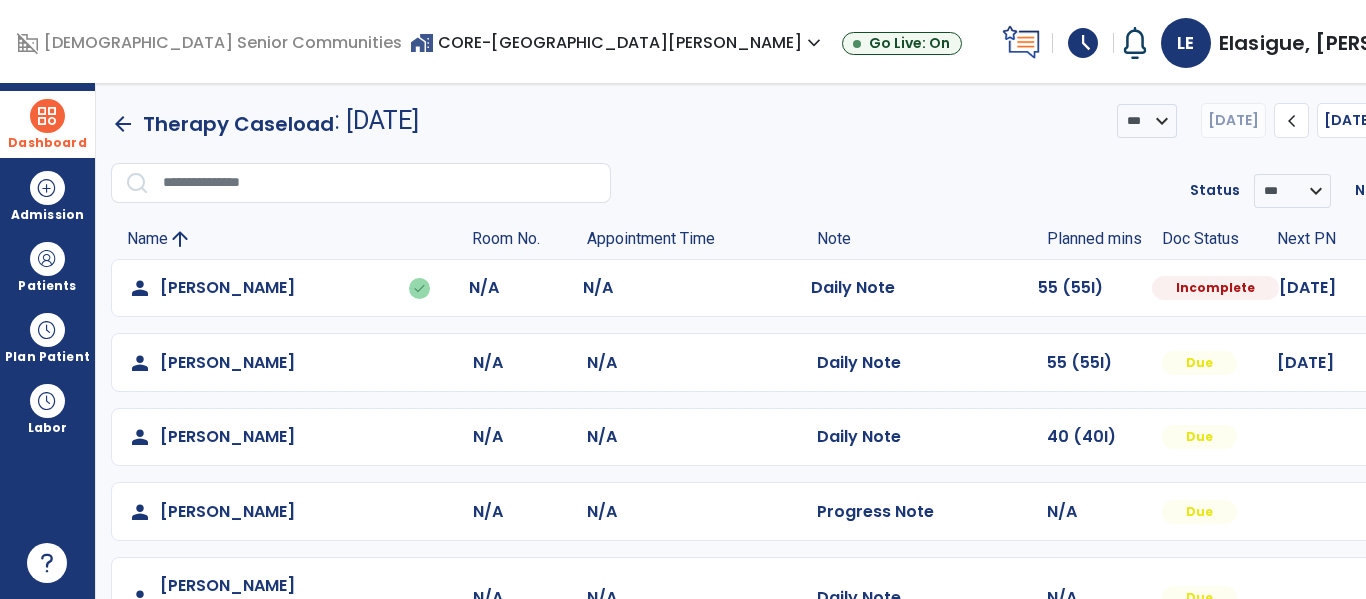 select on "*" 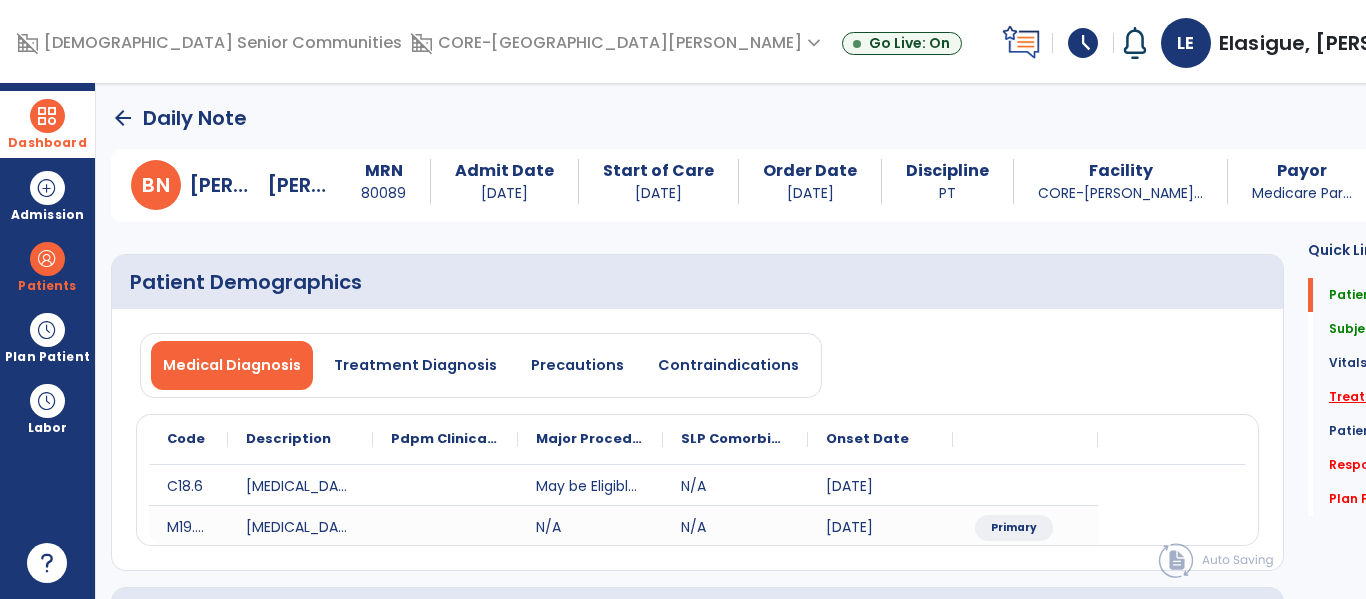click on "*" 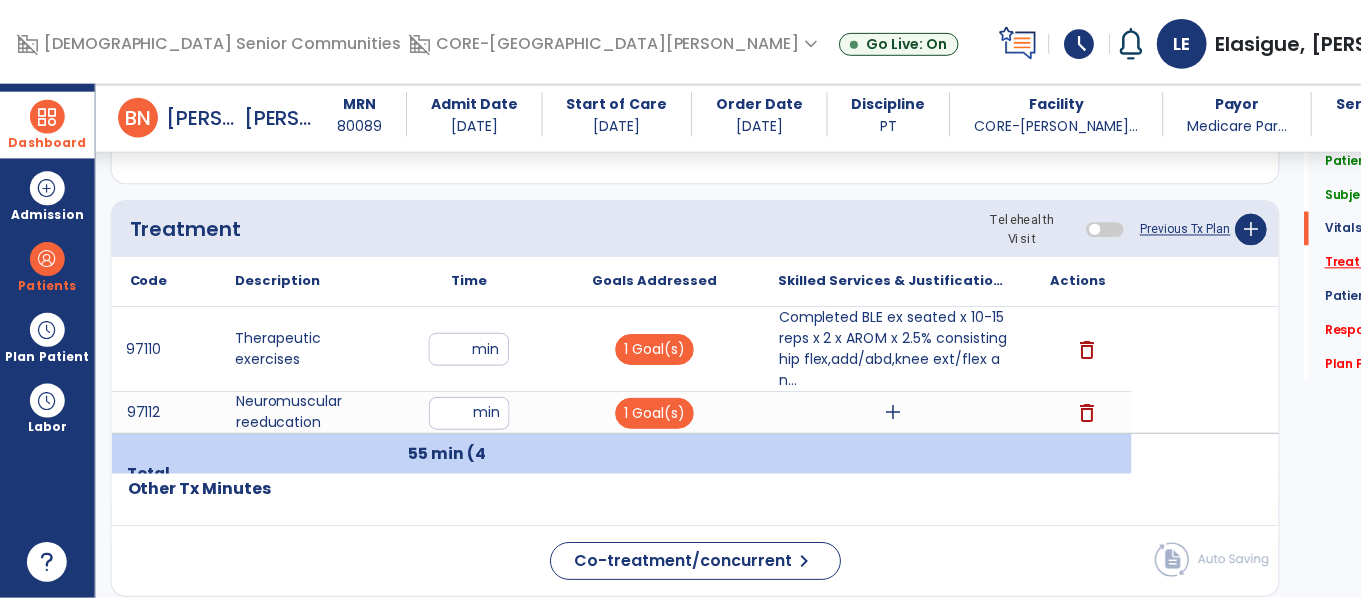 scroll, scrollTop: 1166, scrollLeft: 0, axis: vertical 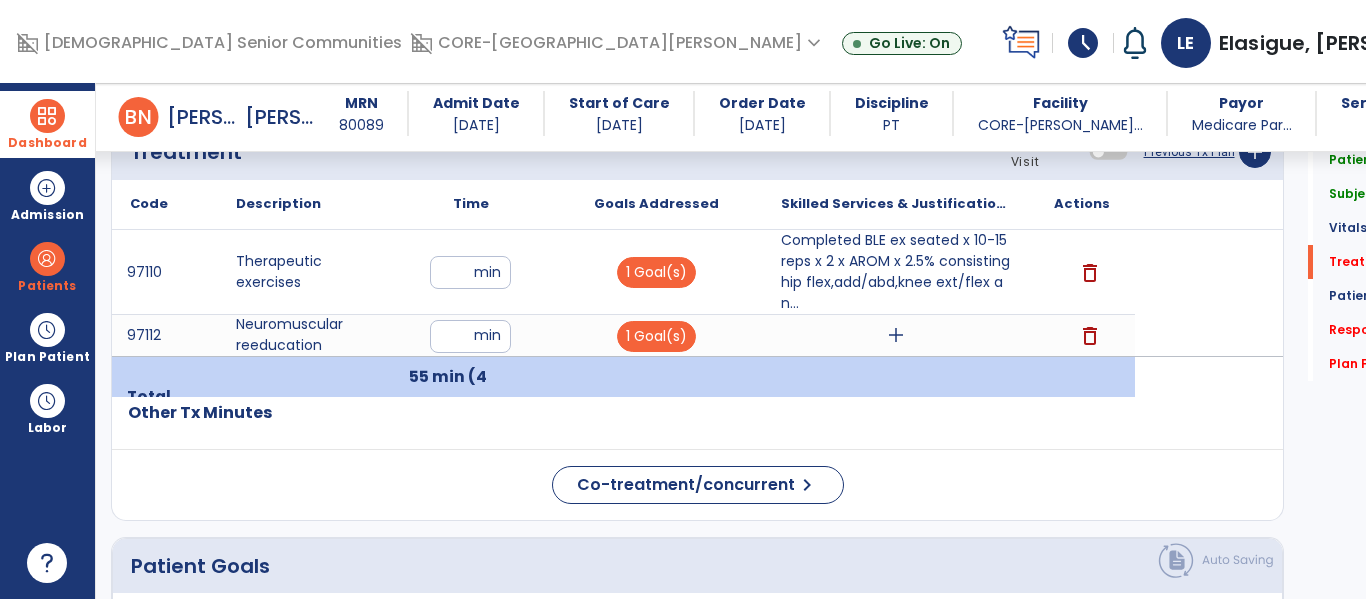 click on "add" at bounding box center (896, 335) 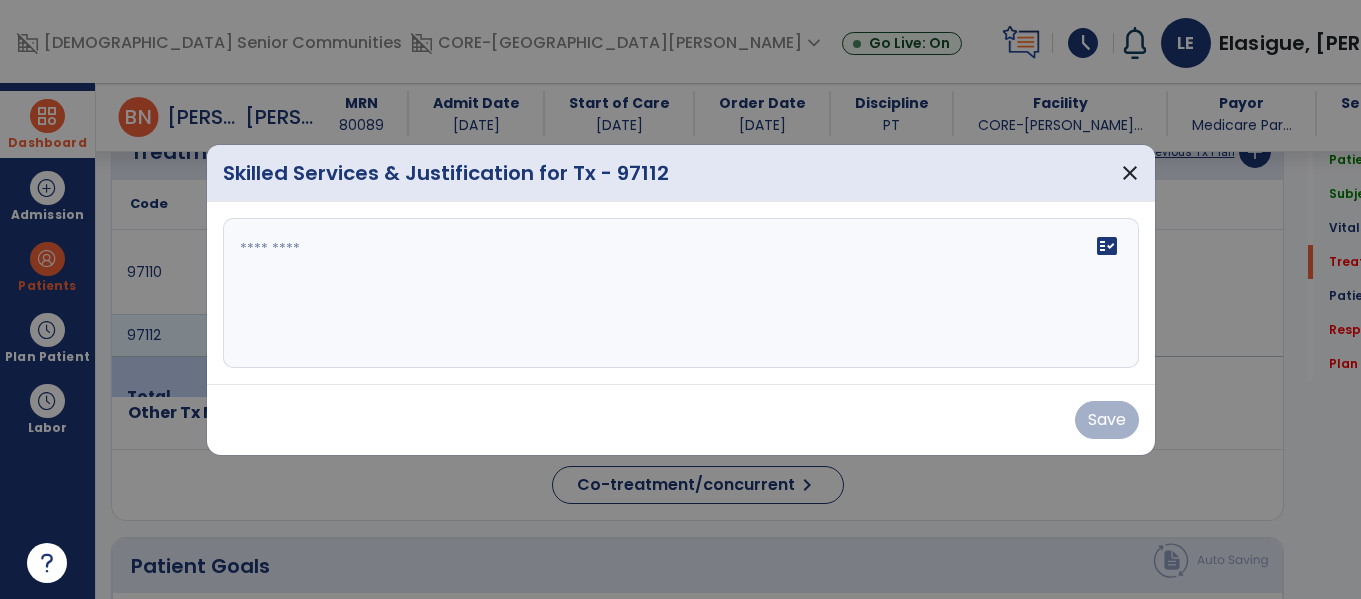scroll, scrollTop: 1166, scrollLeft: 0, axis: vertical 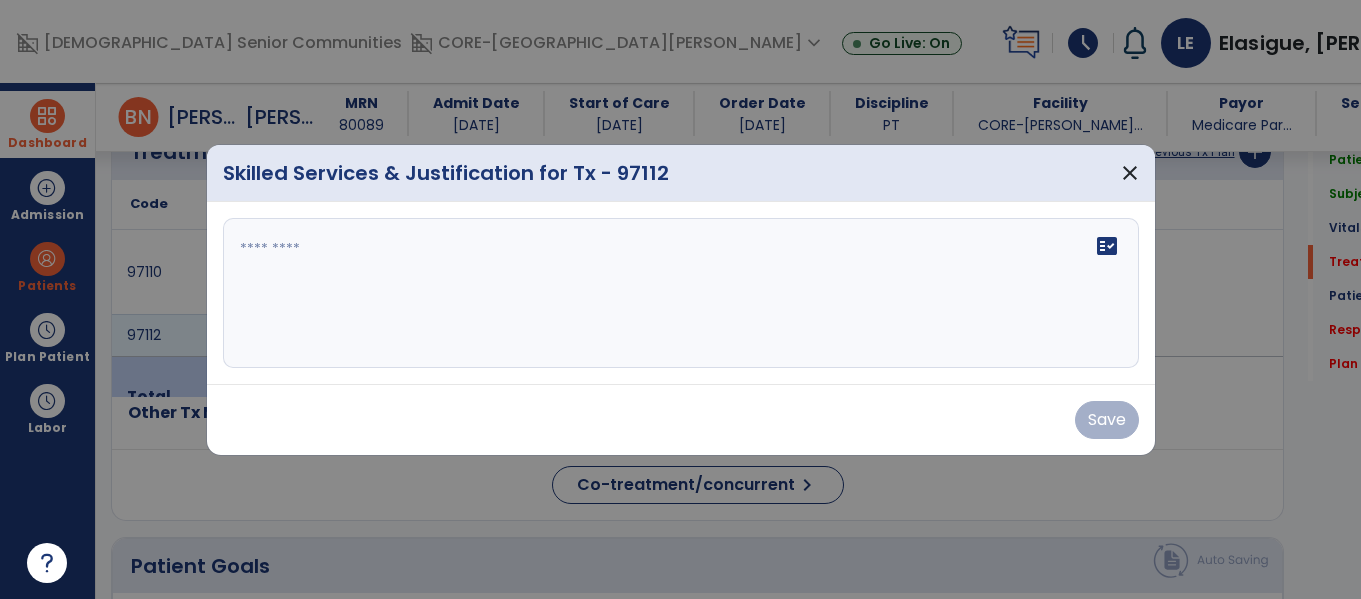 click at bounding box center (681, 293) 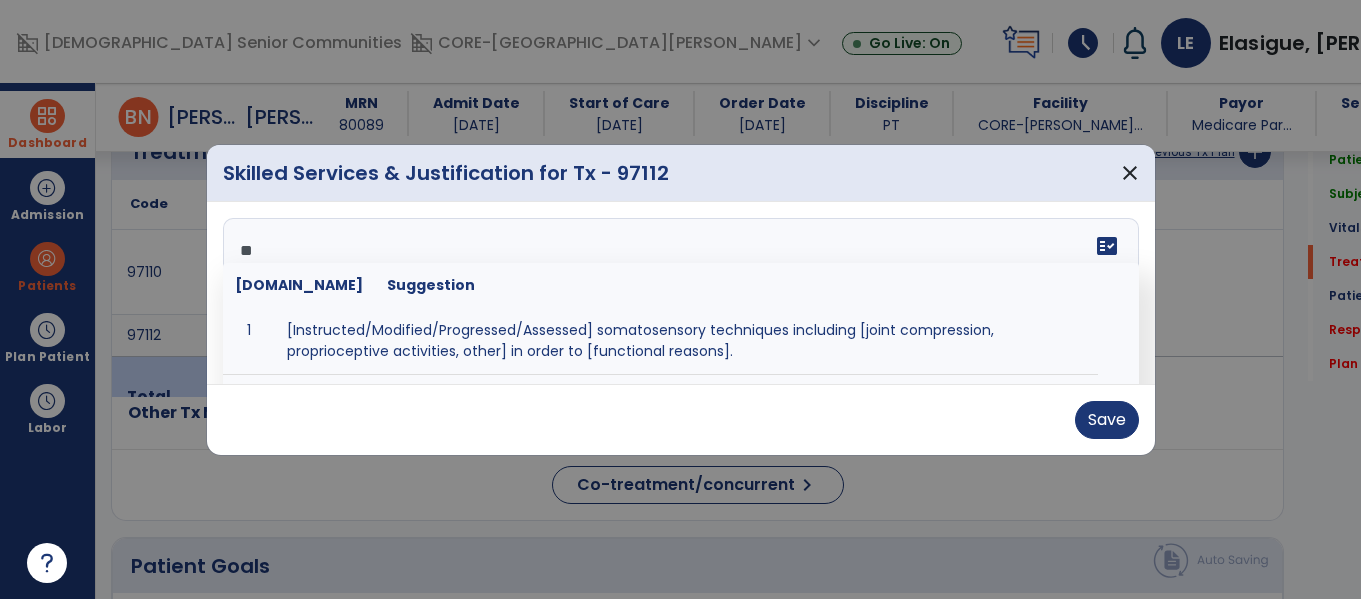 type on "*" 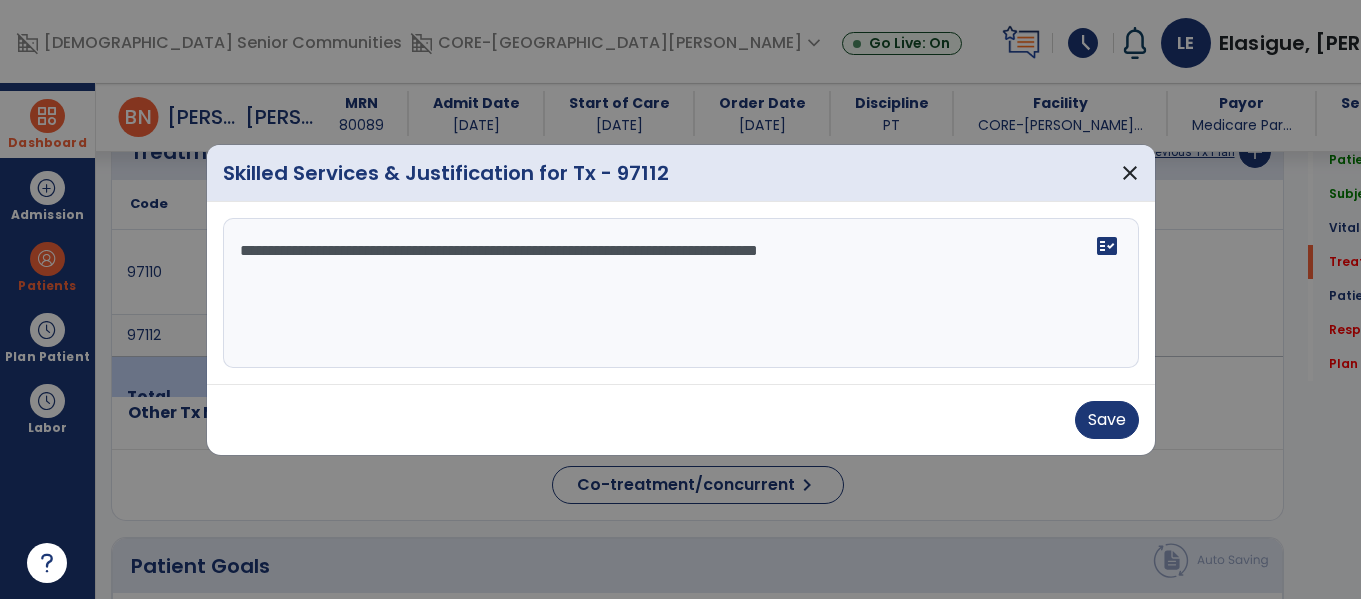 click on "**********" at bounding box center [681, 293] 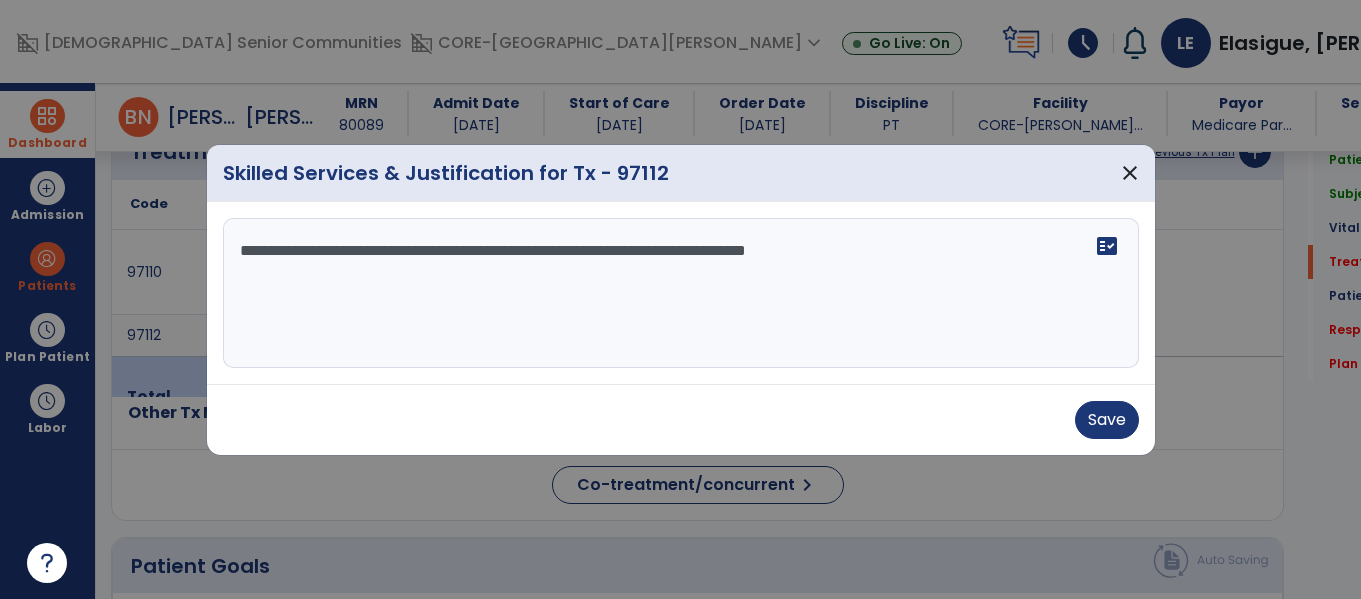 click on "**********" at bounding box center (681, 293) 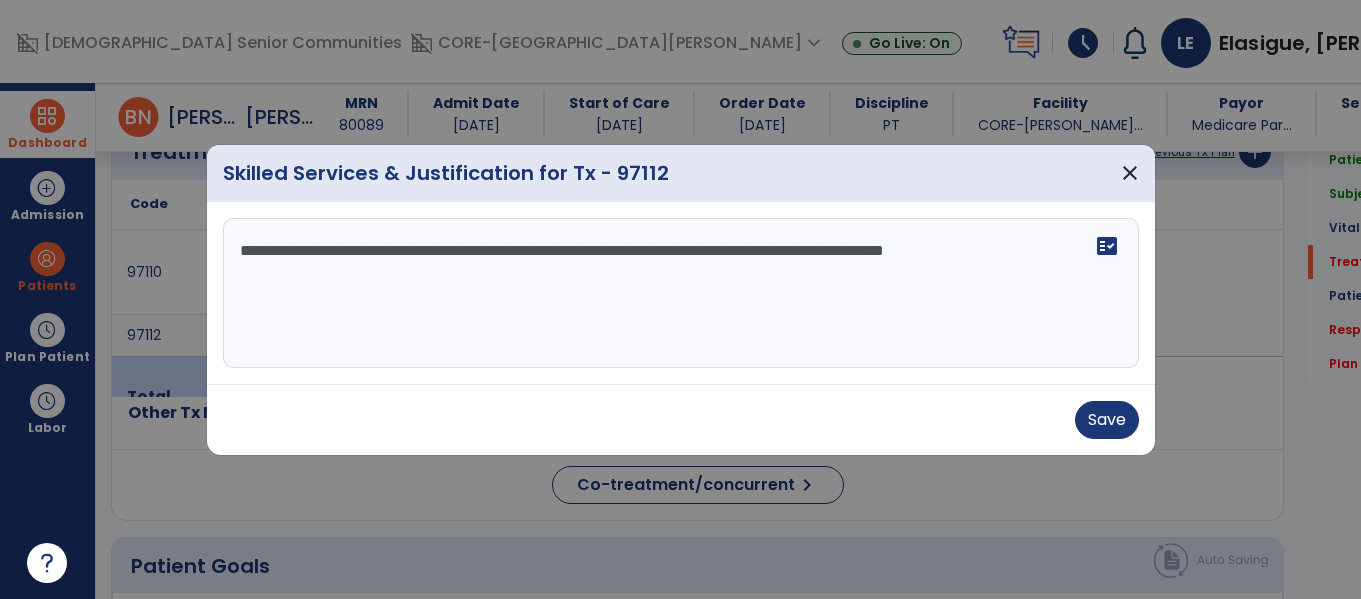 click on "**********" at bounding box center [681, 293] 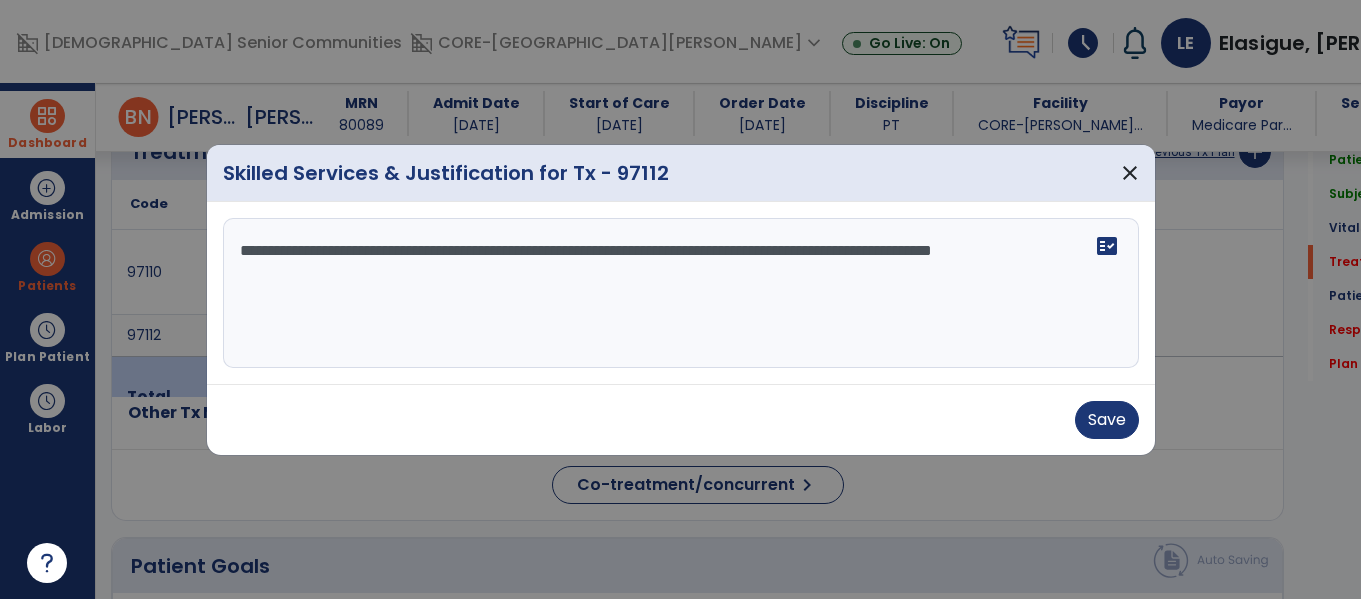 click on "**********" at bounding box center [681, 293] 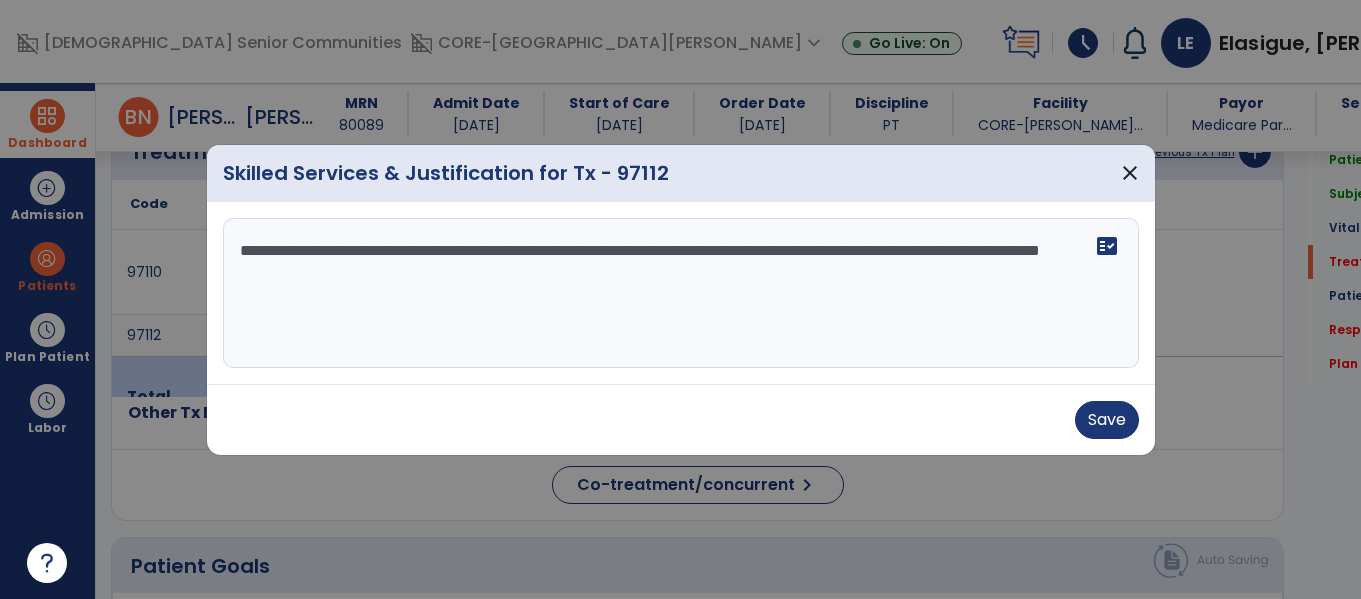 click on "**********" at bounding box center (681, 293) 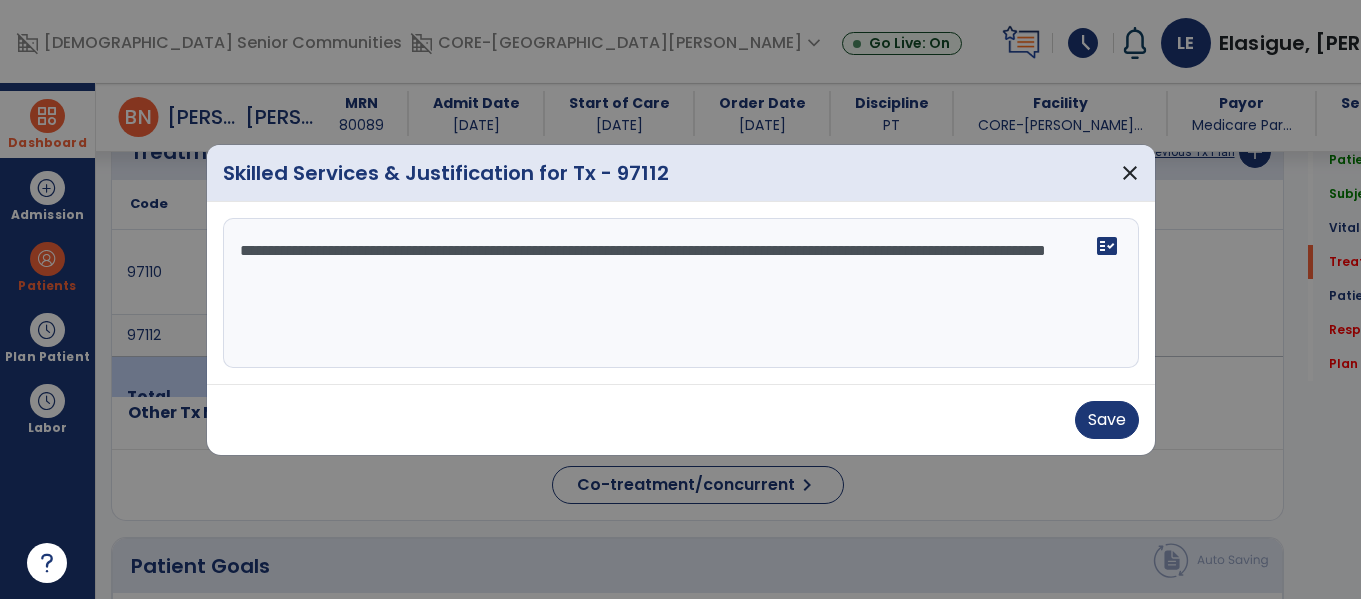 click on "**********" at bounding box center [681, 293] 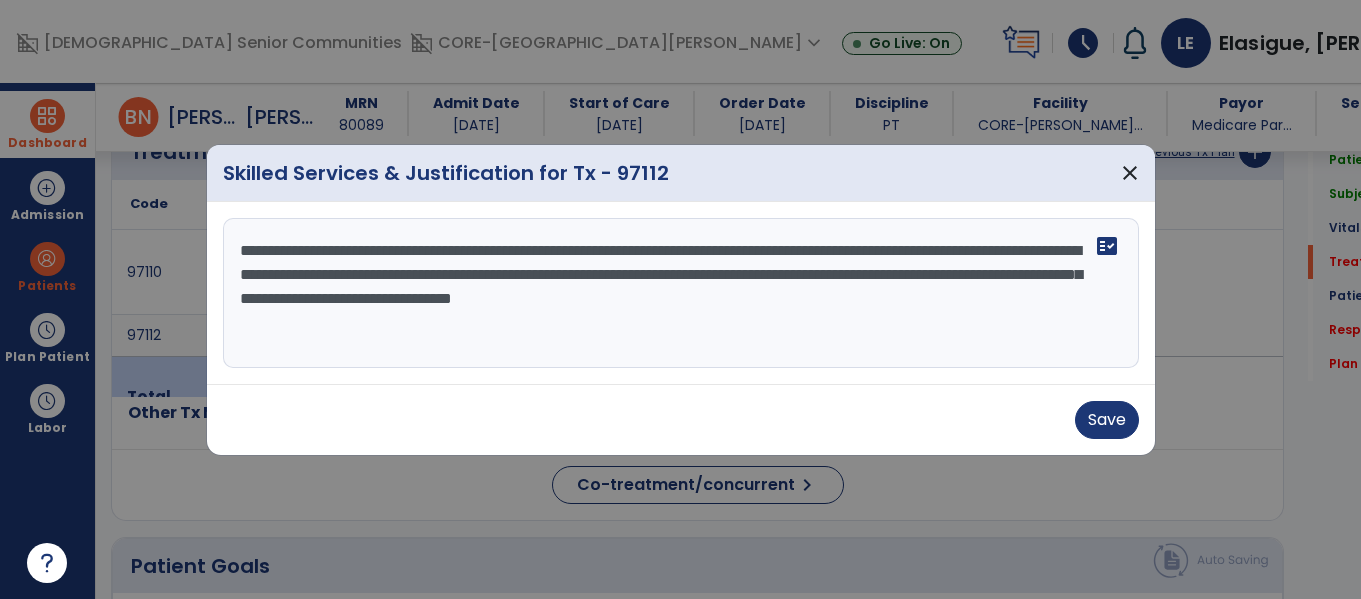 type on "**********" 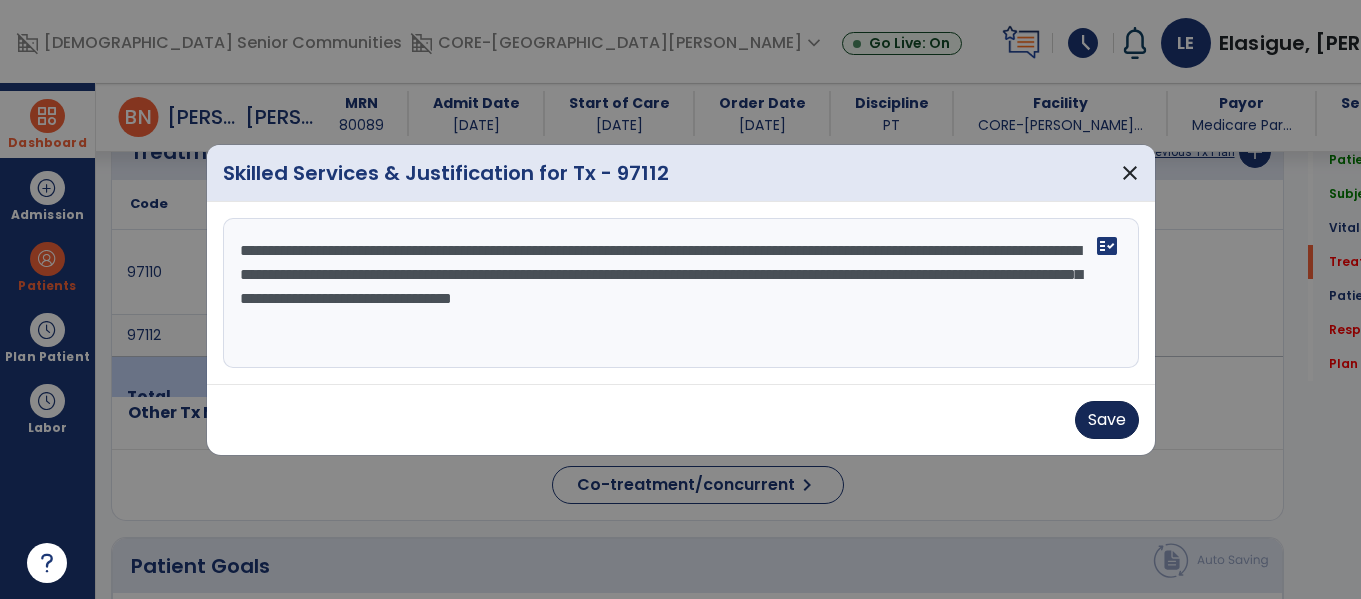 click on "Save" at bounding box center (1107, 420) 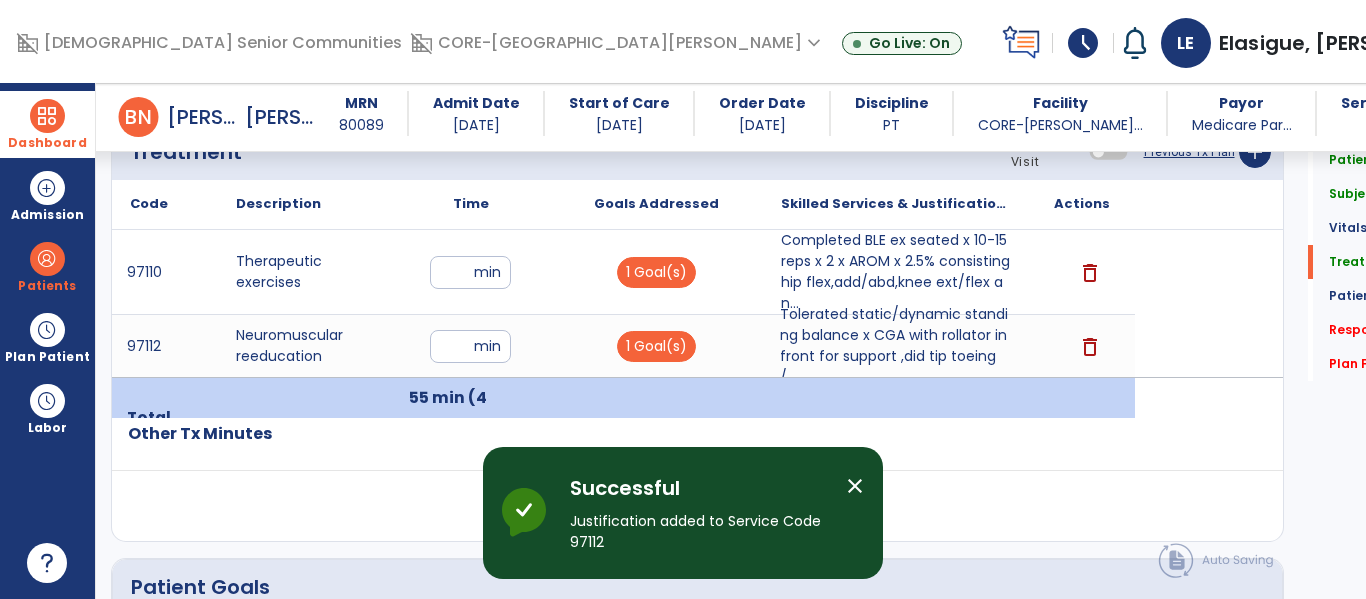click on "Tolerated static/dynamic standing balance x CGA with rollator in front for support ,did tip toeing /..." at bounding box center [896, 346] 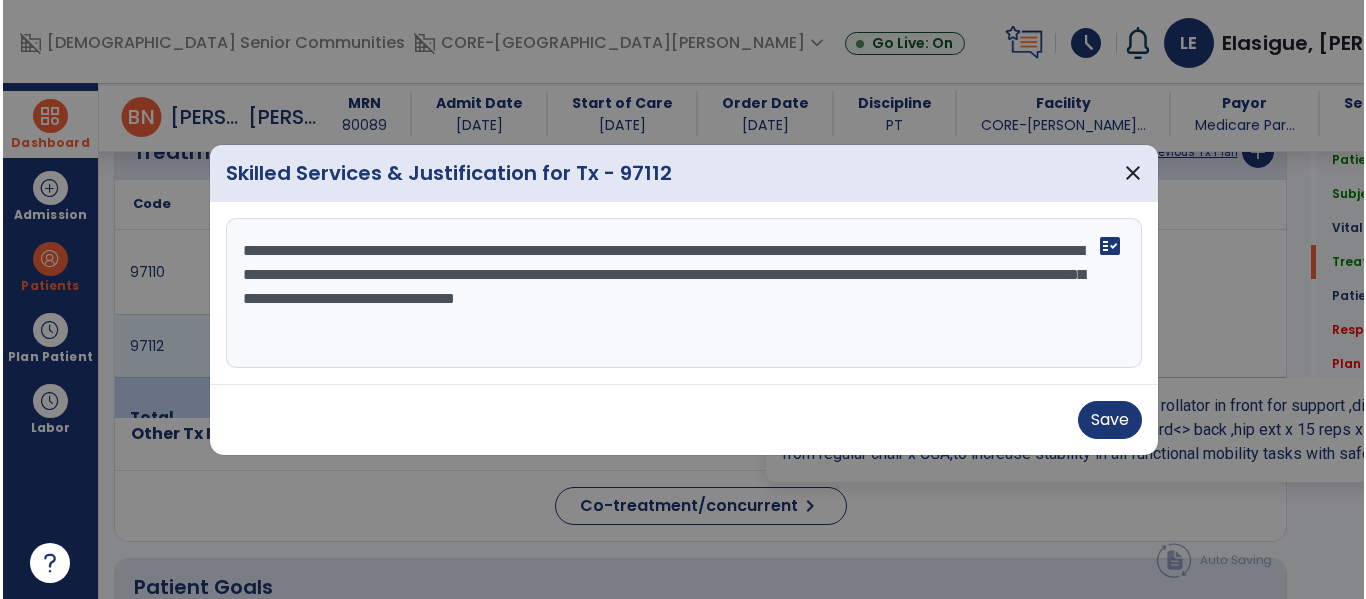 scroll, scrollTop: 1166, scrollLeft: 0, axis: vertical 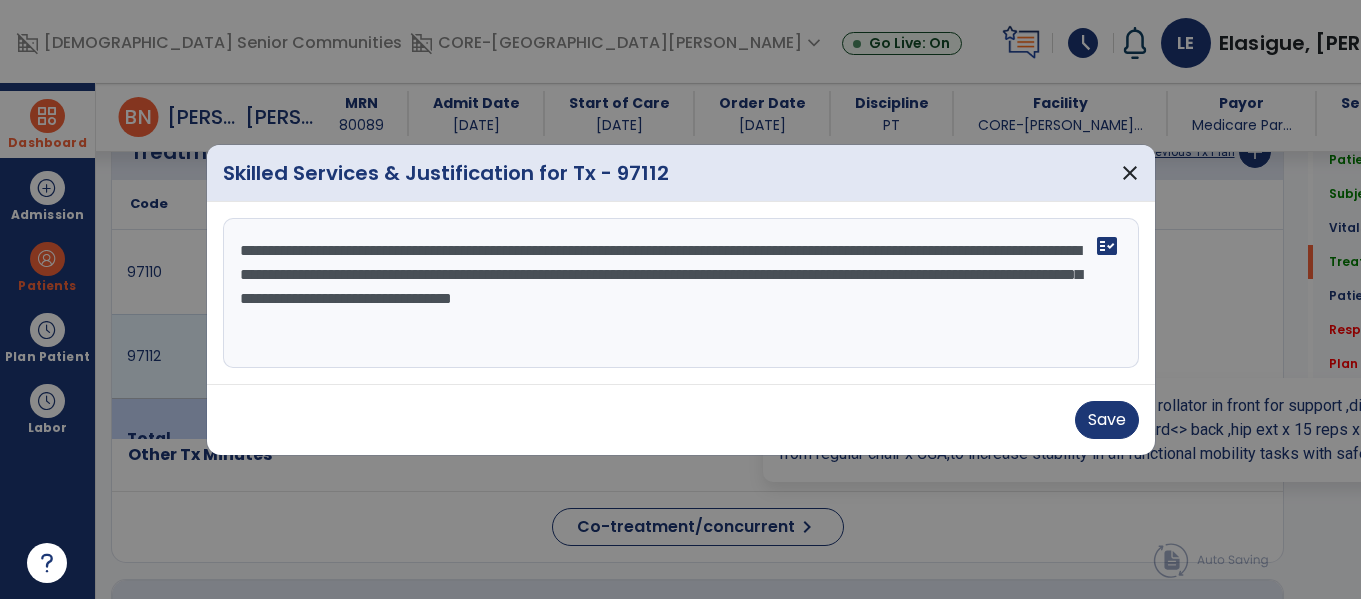 click on "**********" at bounding box center (681, 293) 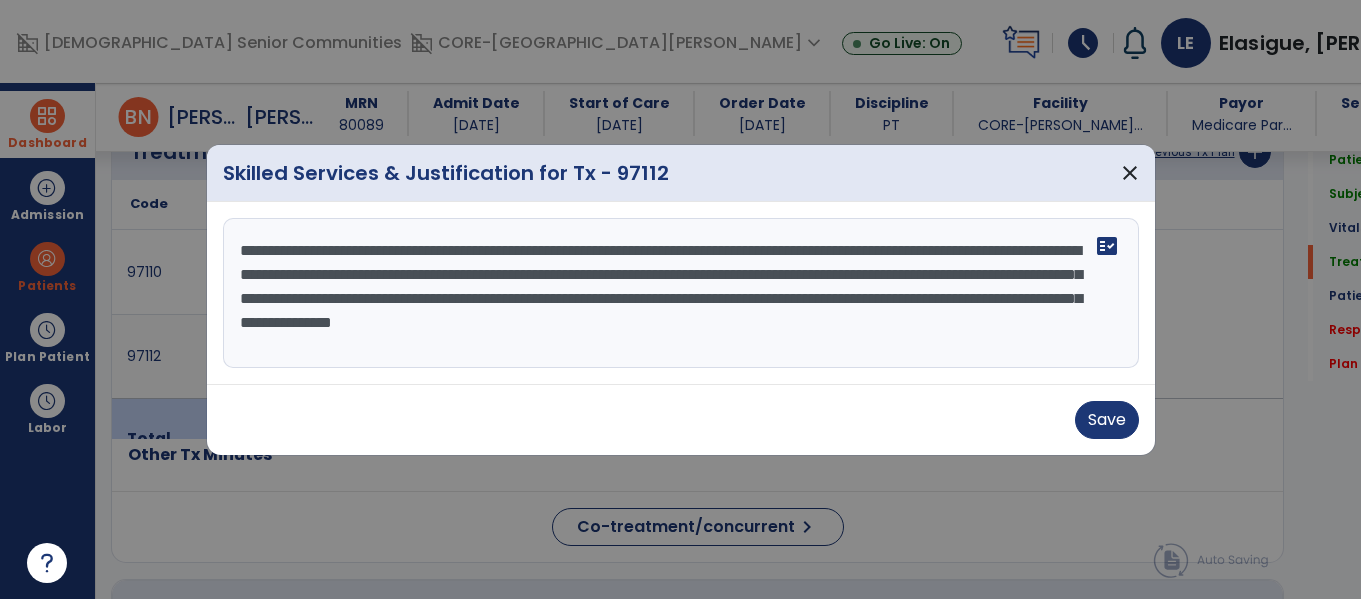type on "**********" 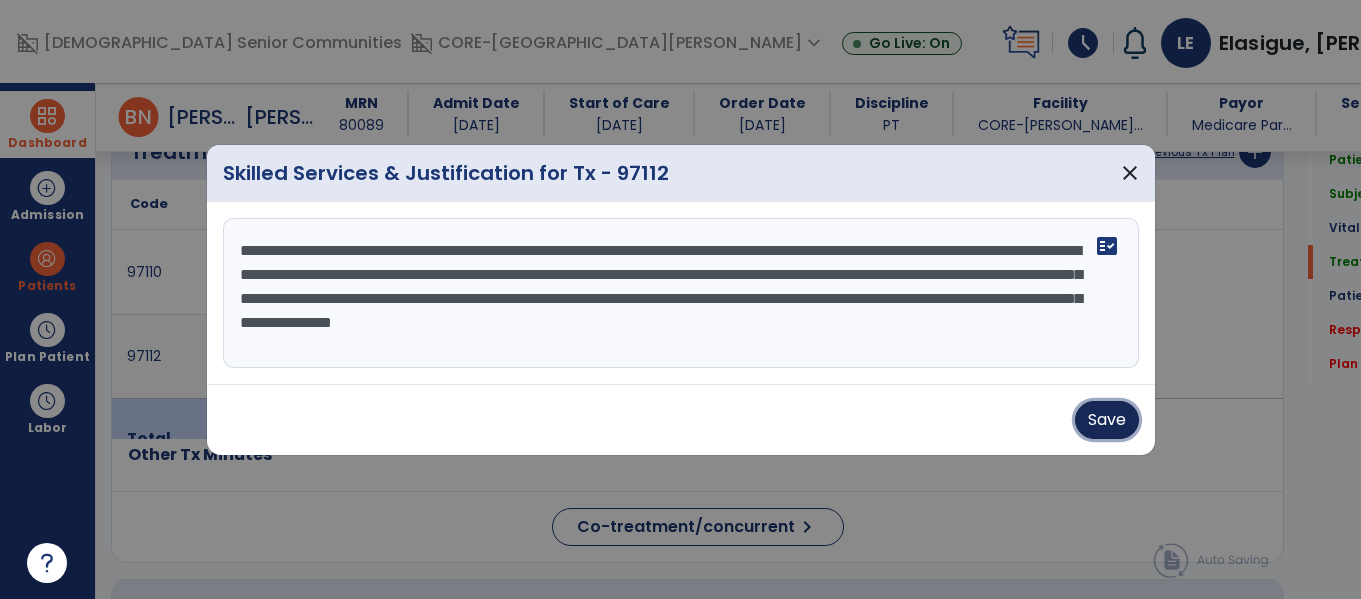 click on "Save" at bounding box center (1107, 420) 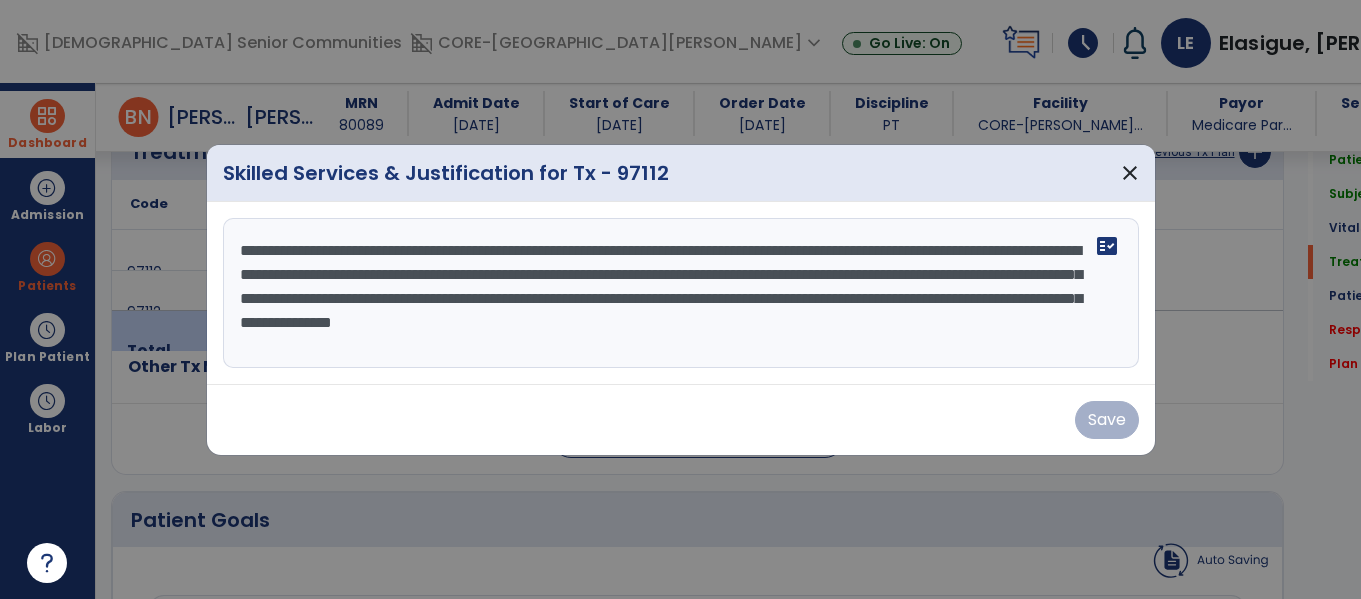 click on "Save" at bounding box center [681, 419] 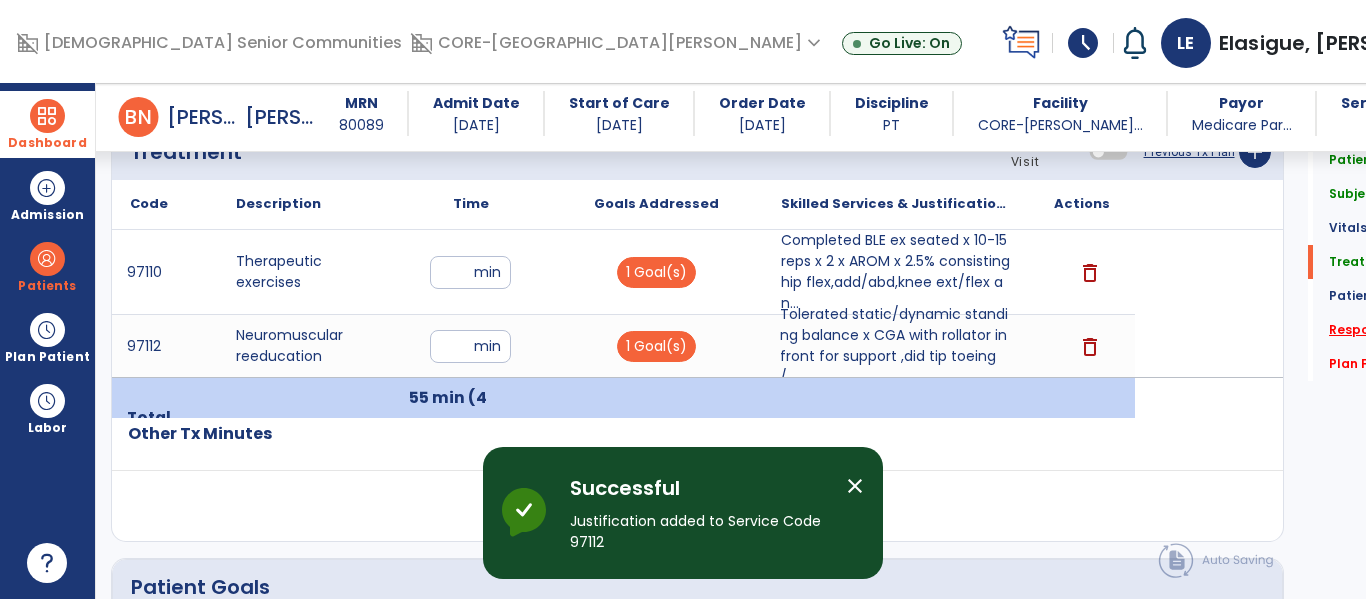 click on "Response To Treatment   *" 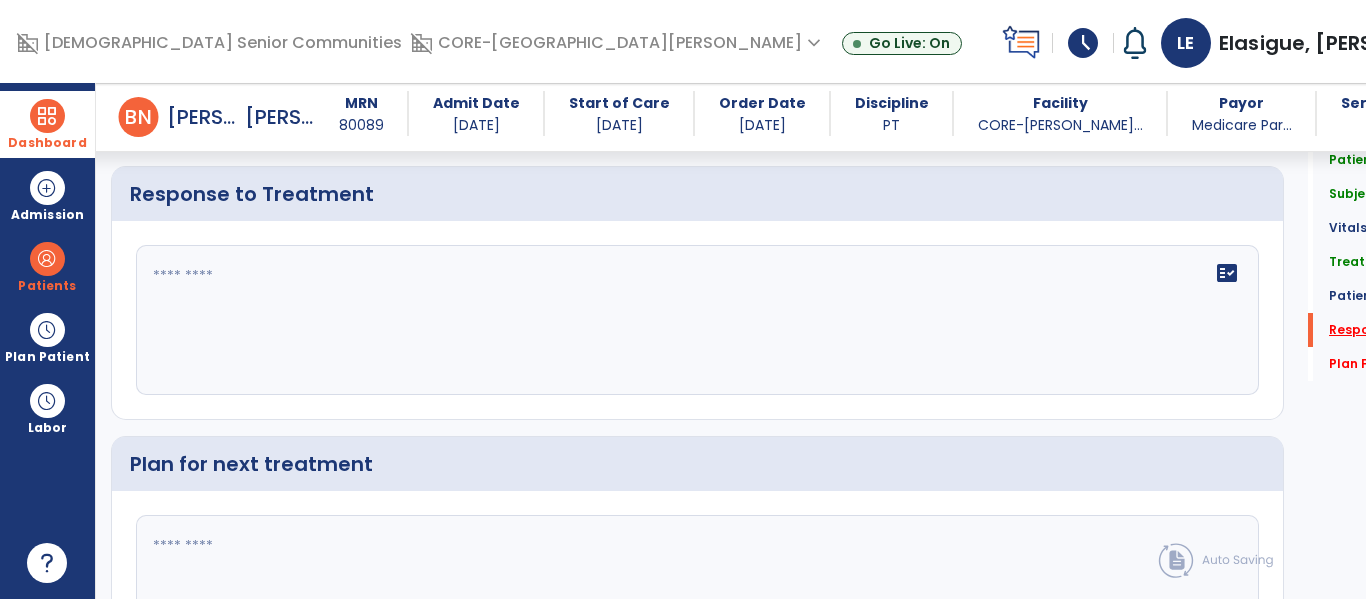 scroll, scrollTop: 2853, scrollLeft: 0, axis: vertical 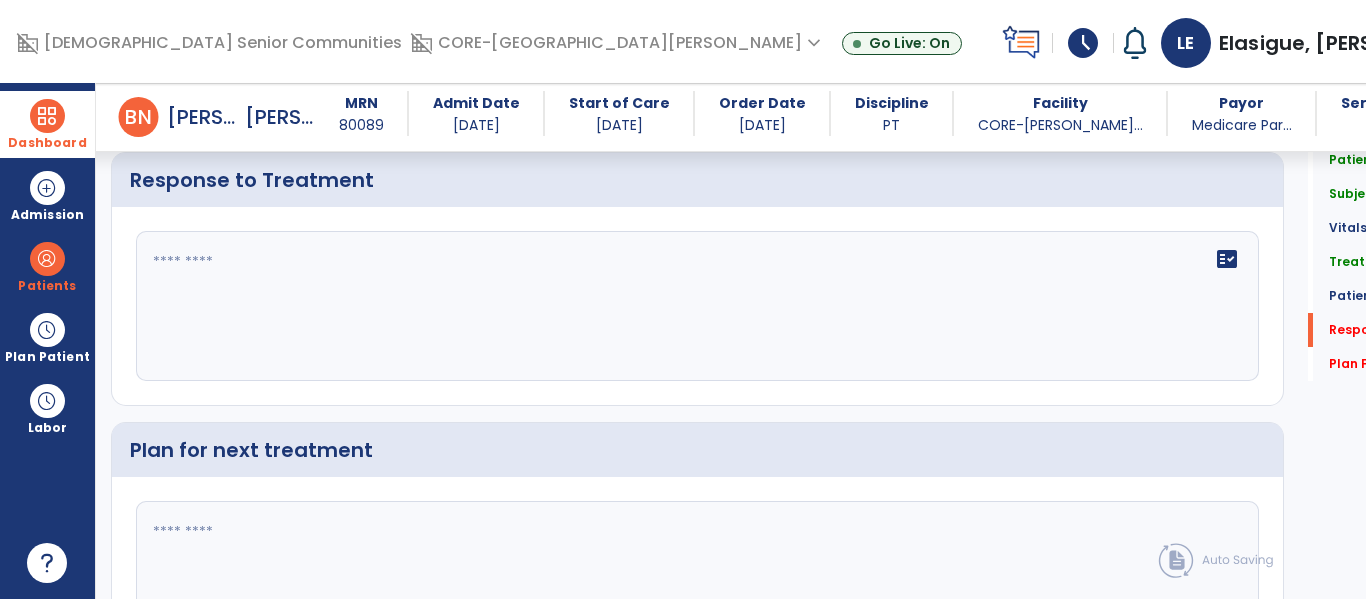 click on "fact_check" 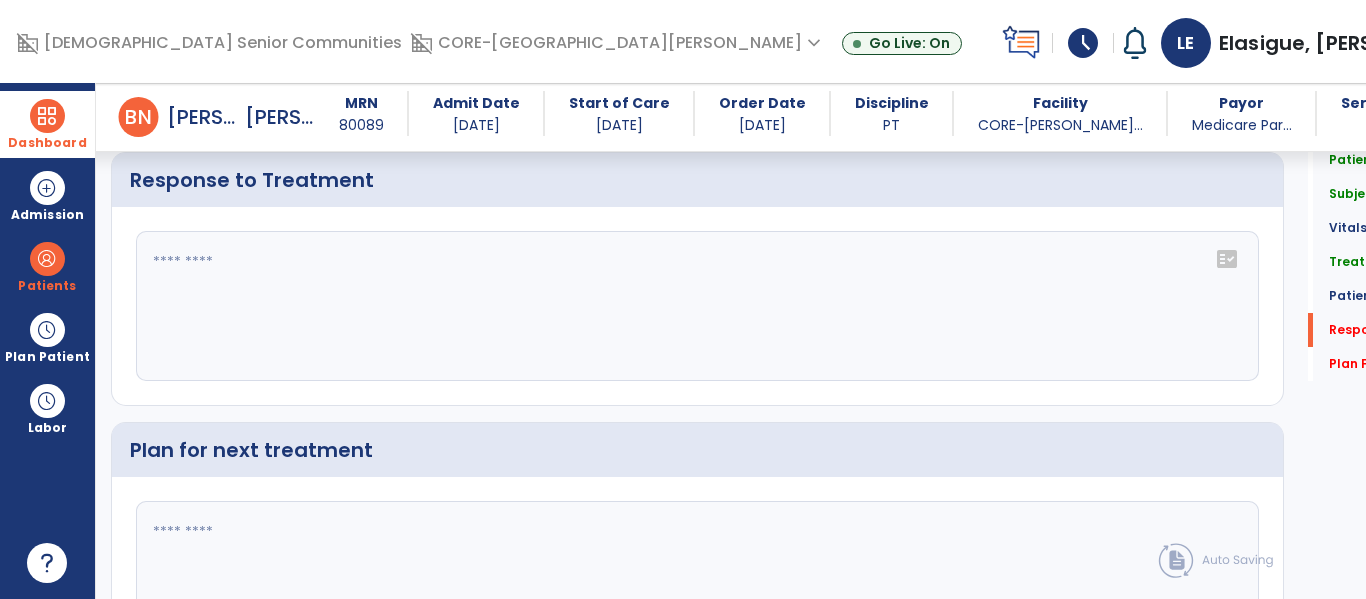 click 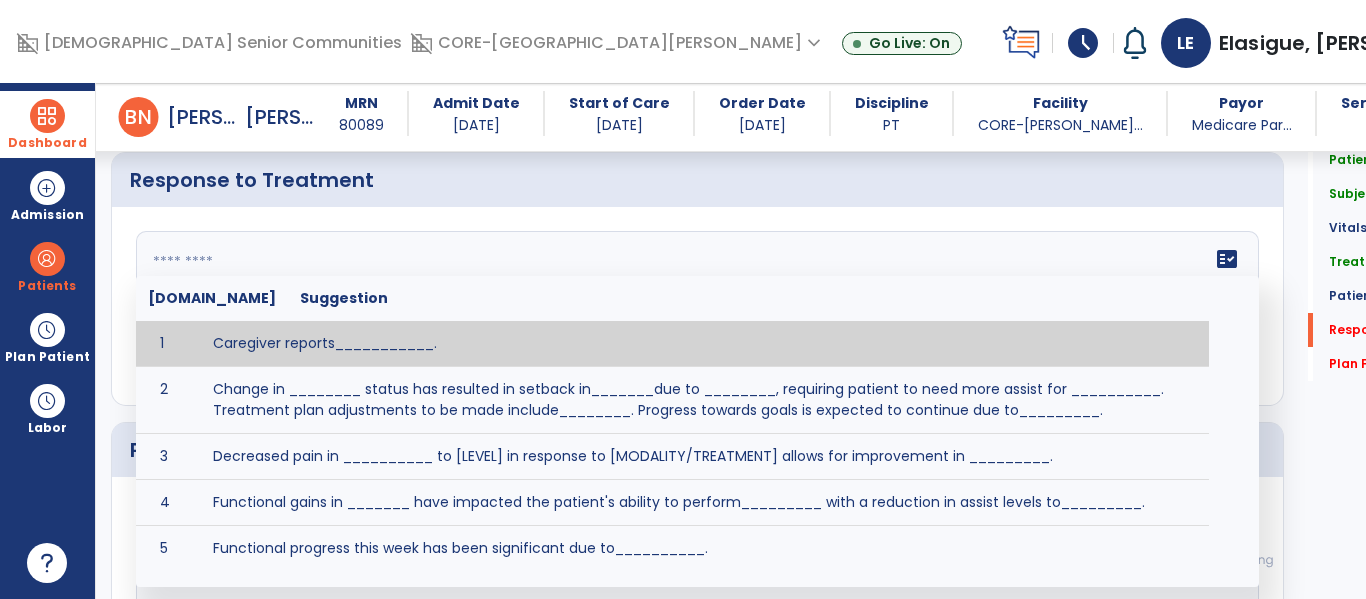 click 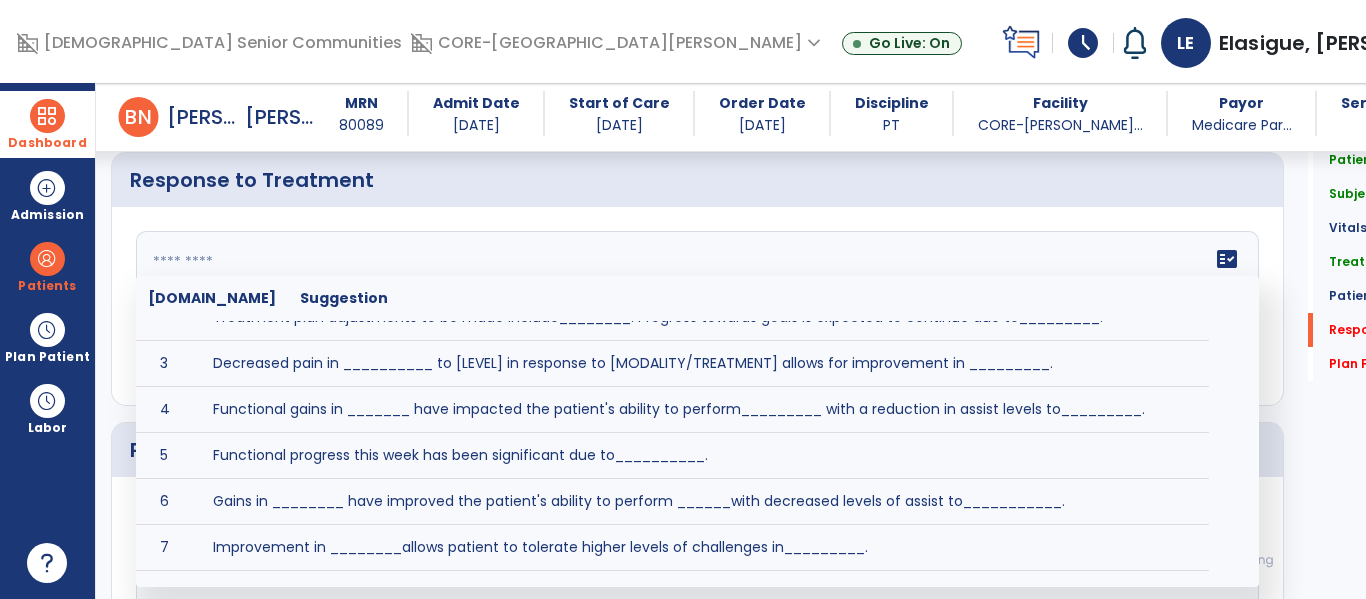 scroll, scrollTop: 97, scrollLeft: 0, axis: vertical 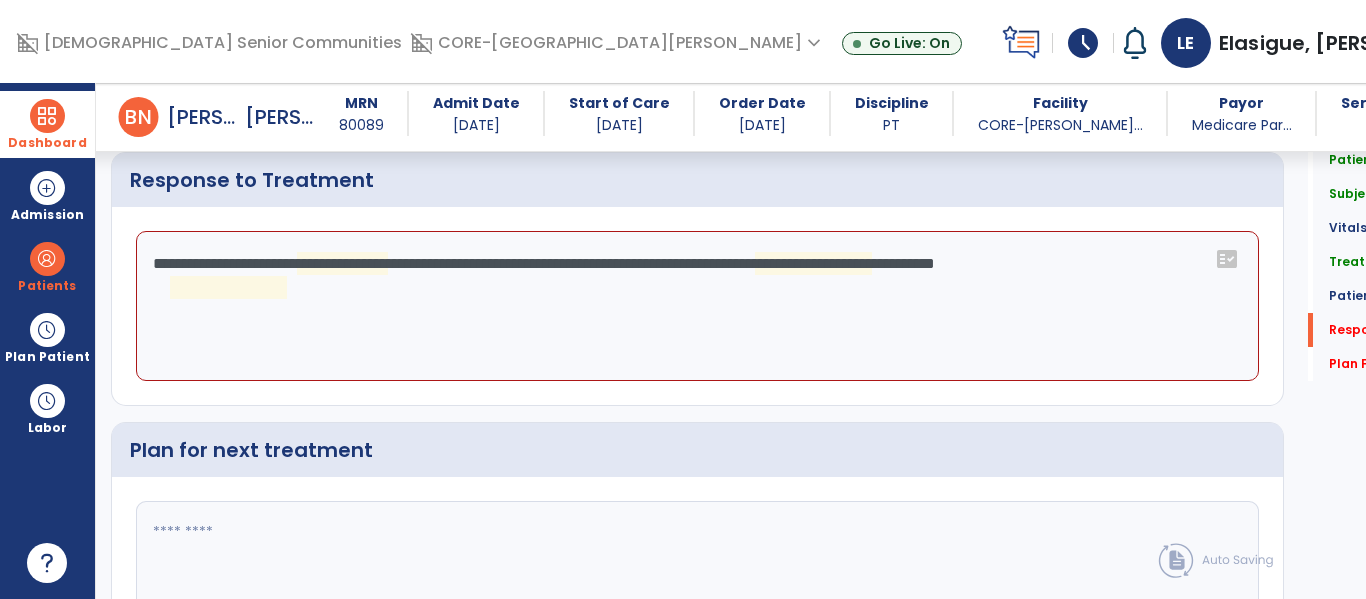 click on "**********" 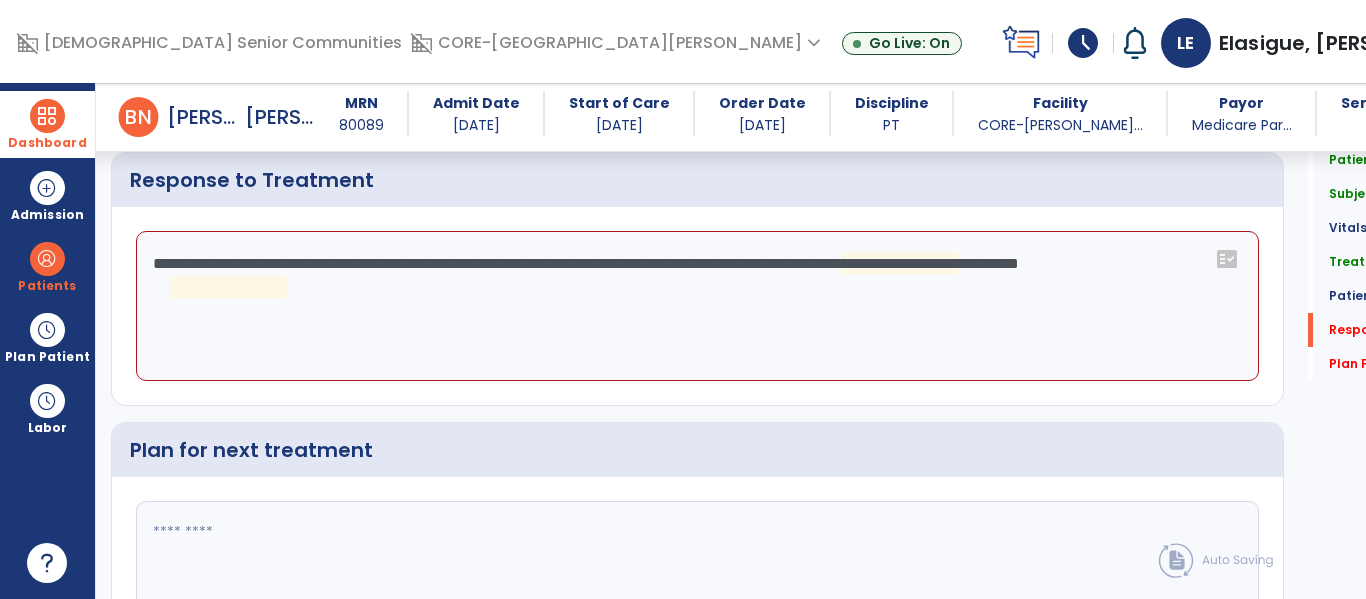 click on "**********" 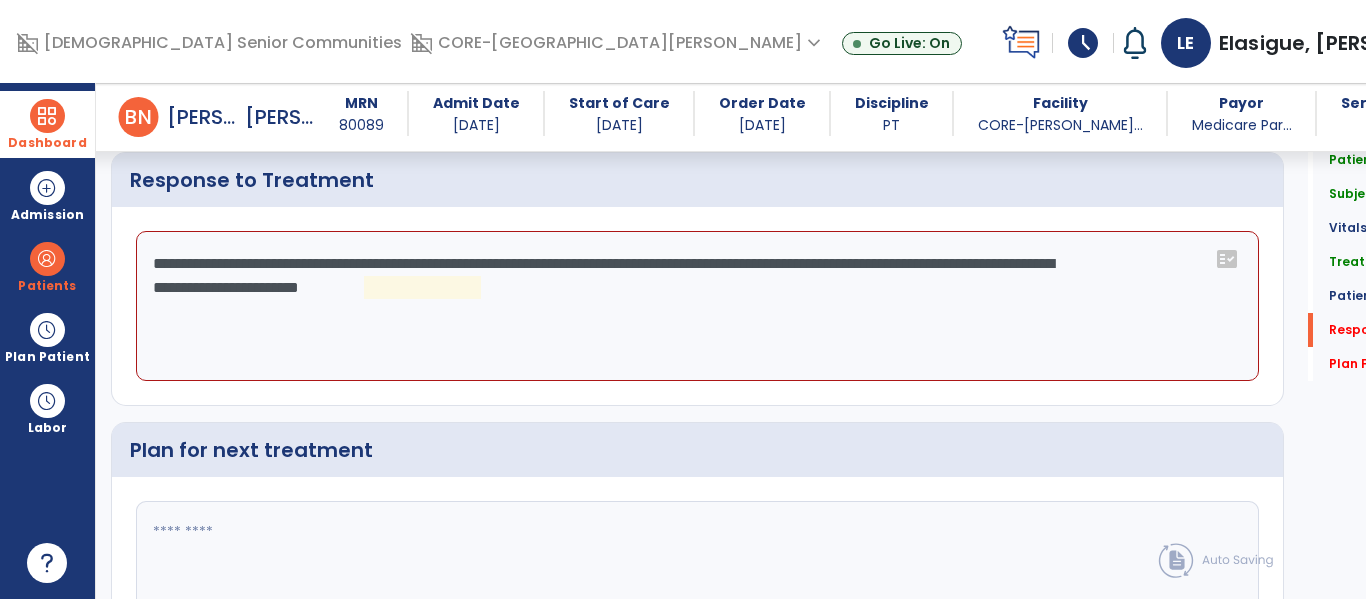click on "**********" 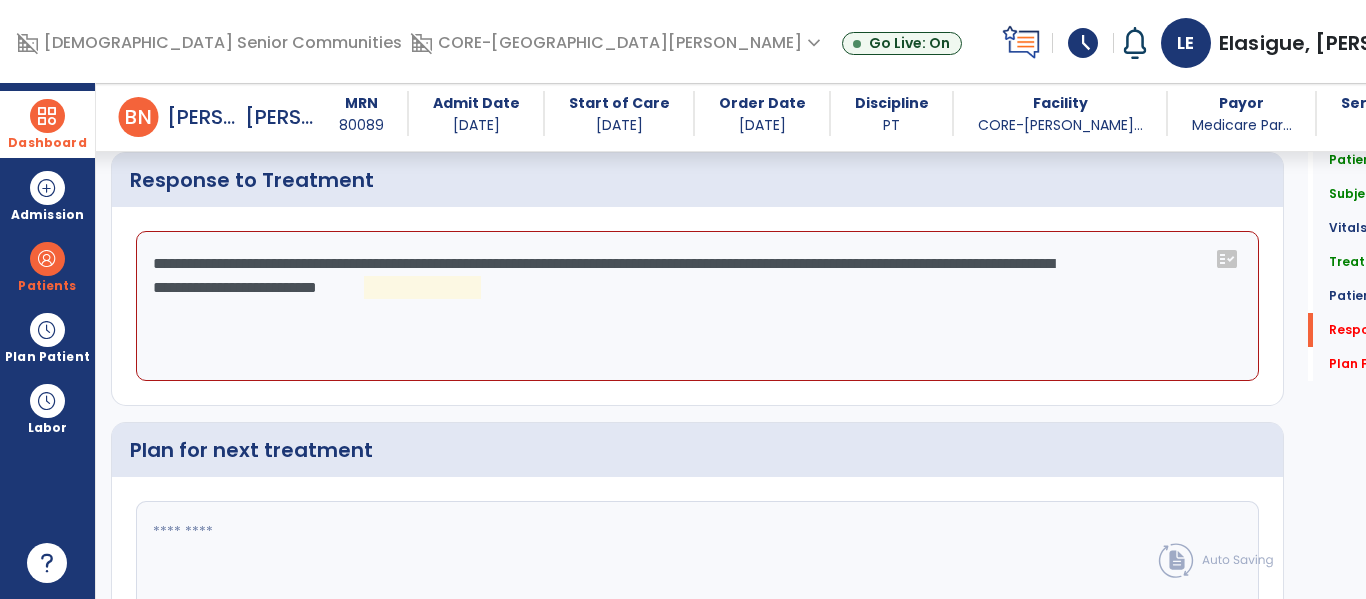 click on "**********" 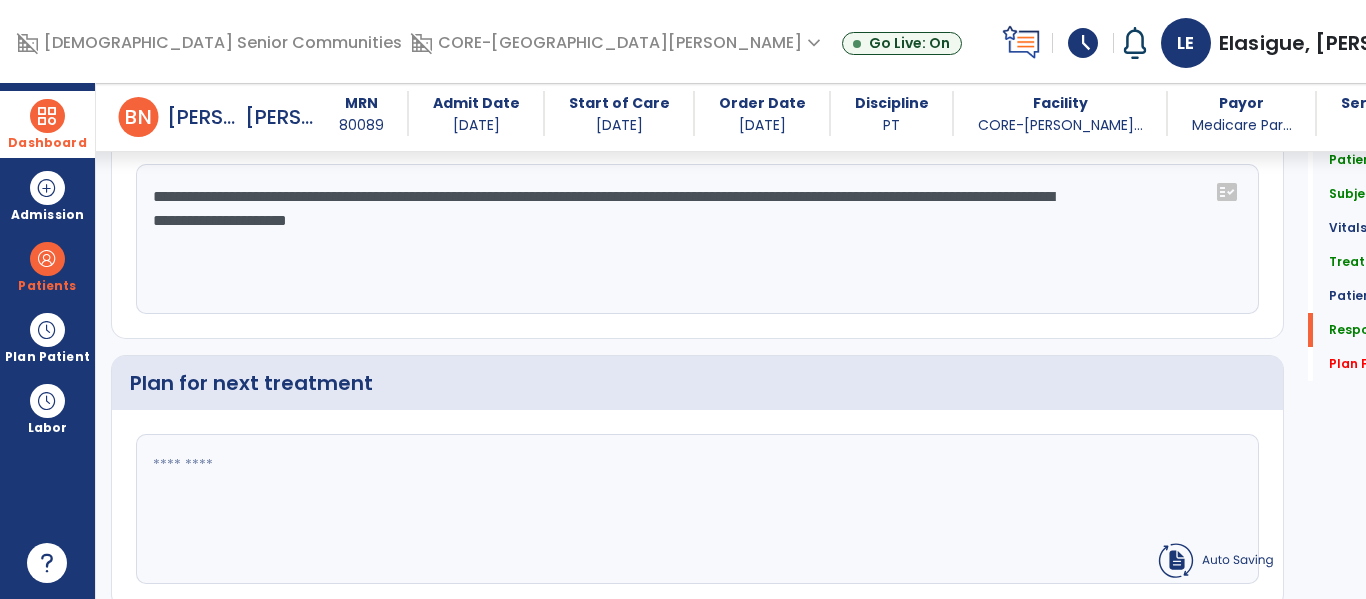click on "**********" 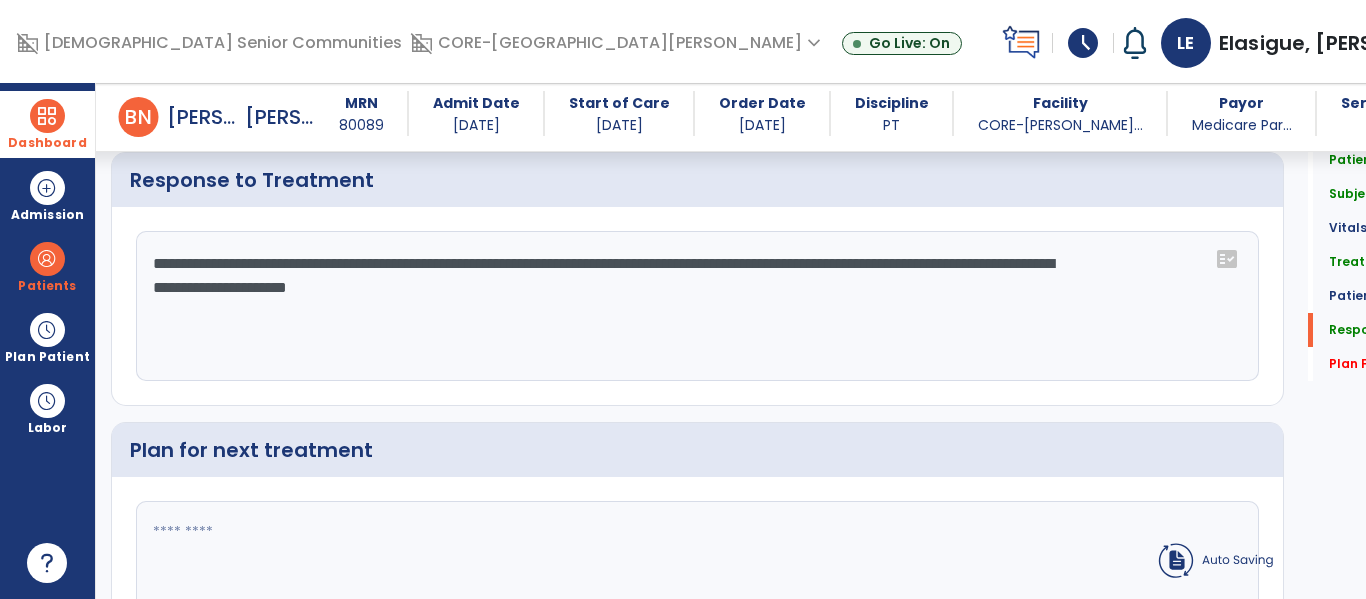 click on "**********" 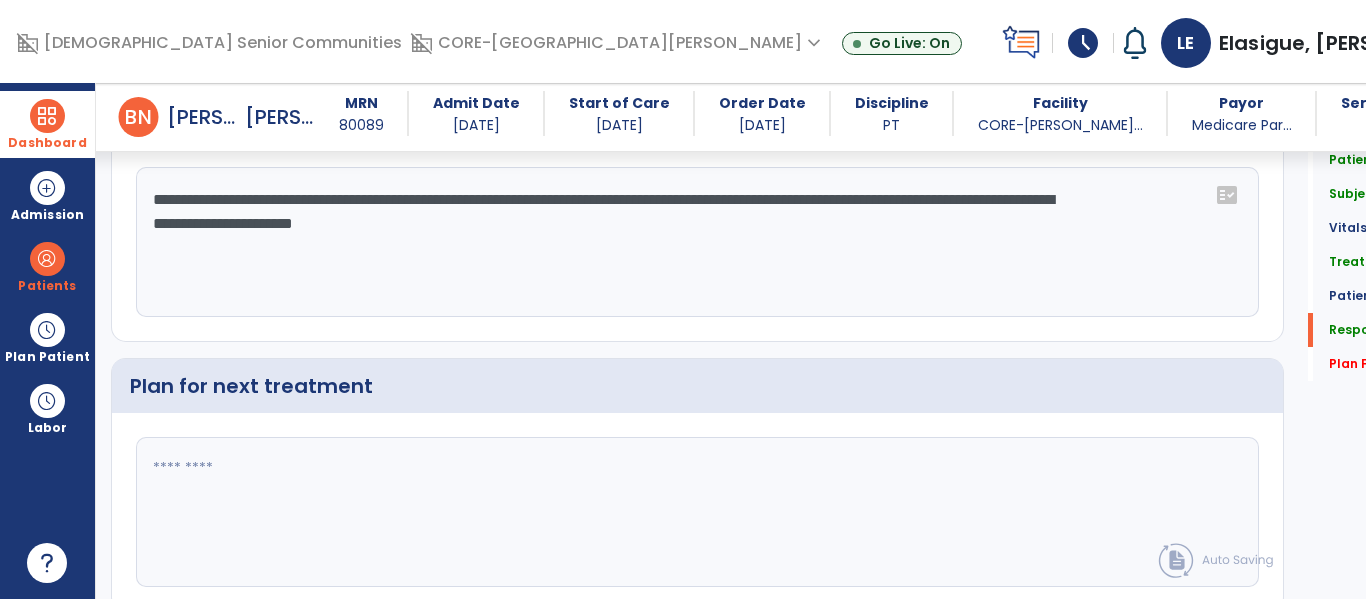 scroll, scrollTop: 2918, scrollLeft: 0, axis: vertical 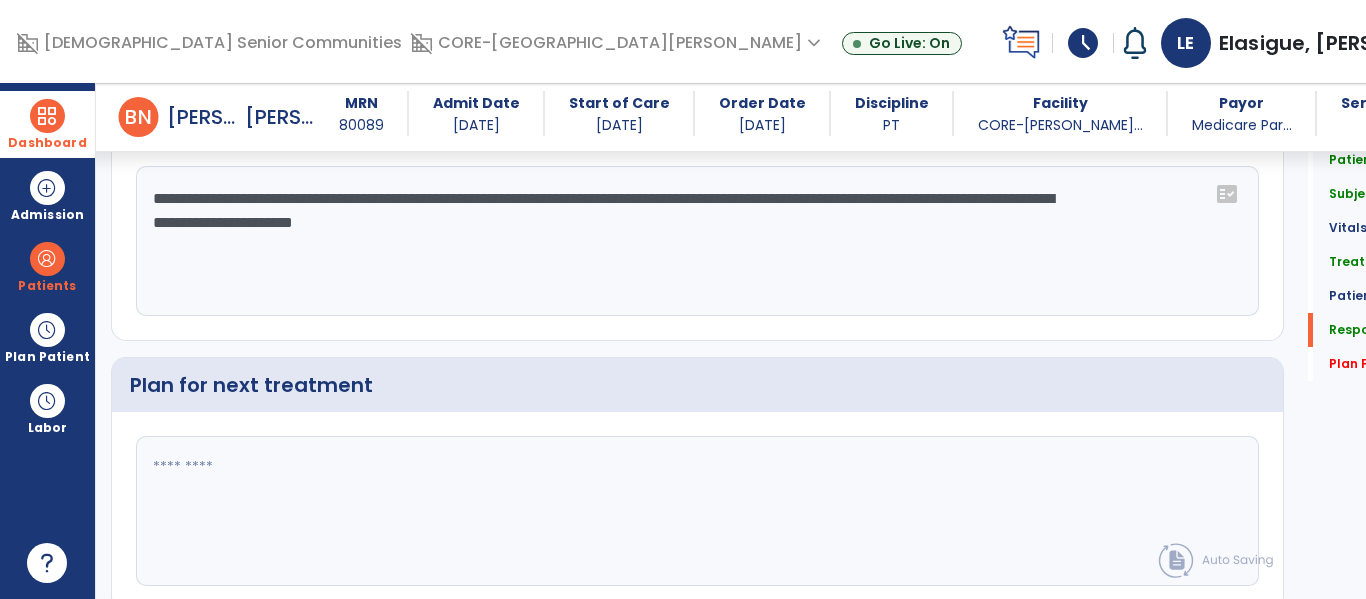 type on "**********" 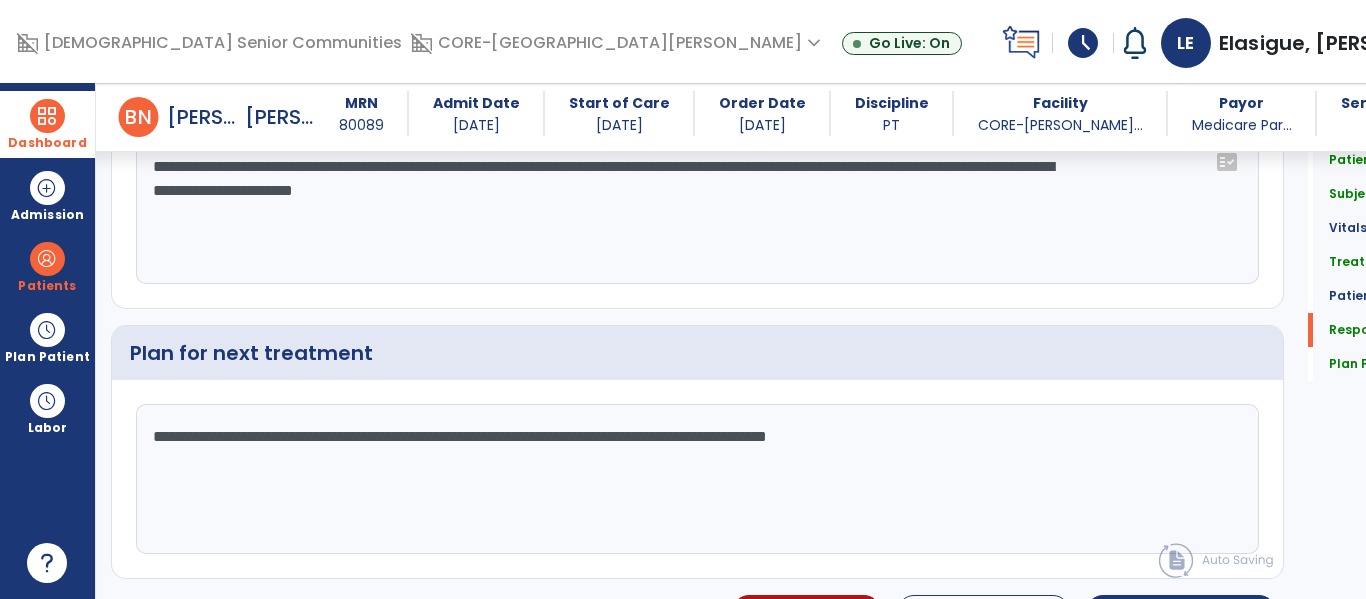 scroll, scrollTop: 3017, scrollLeft: 0, axis: vertical 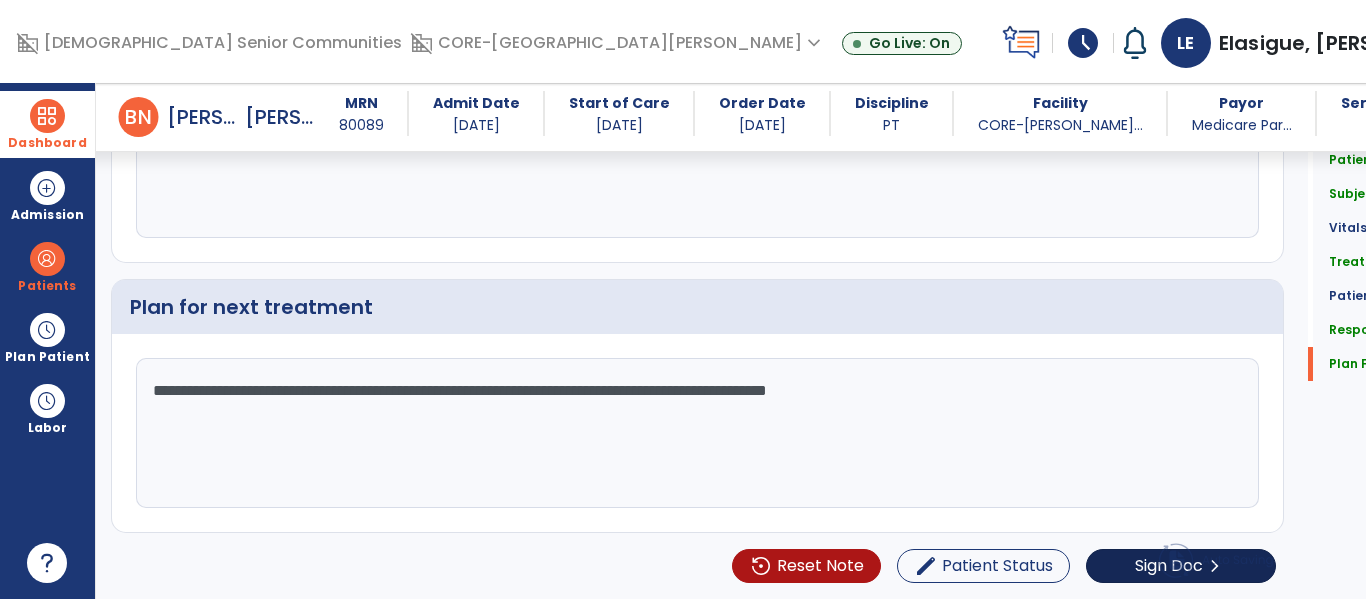 type on "**********" 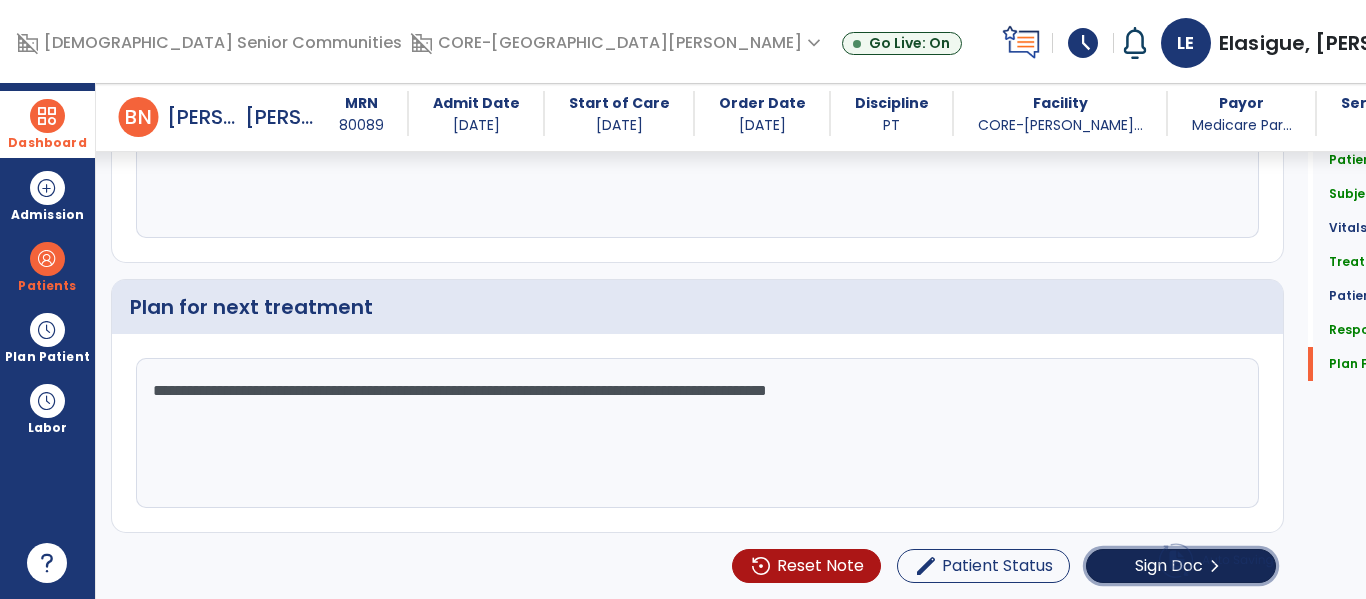 click on "Sign Doc" 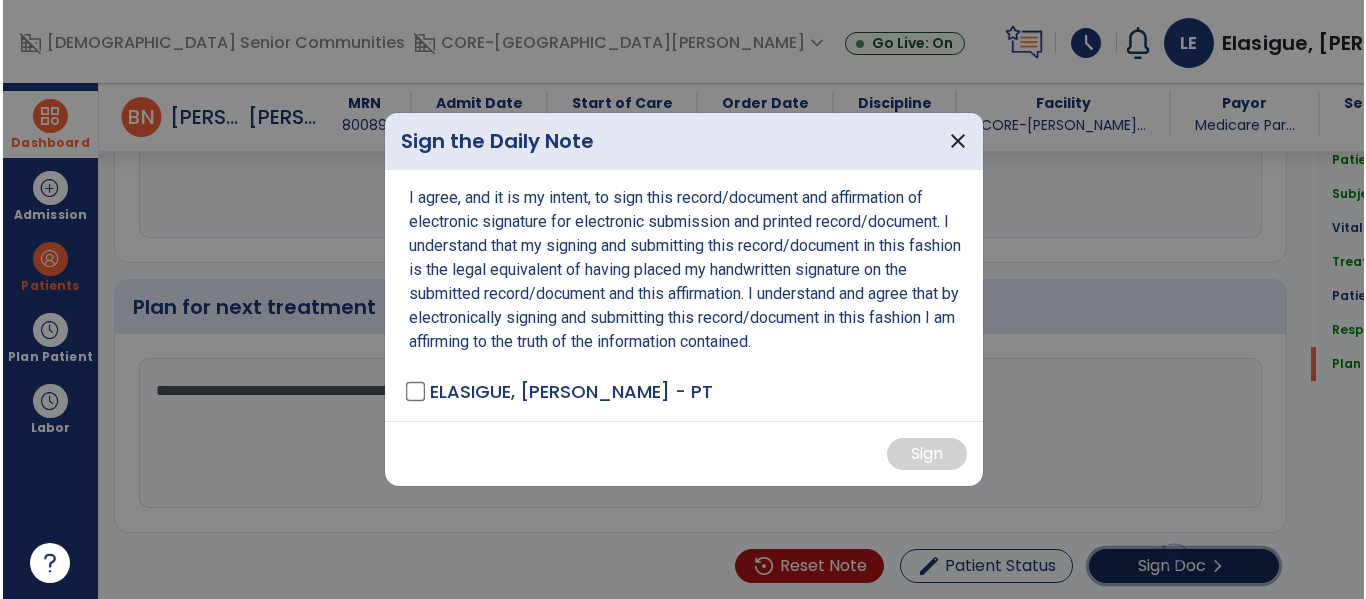 scroll, scrollTop: 3097, scrollLeft: 0, axis: vertical 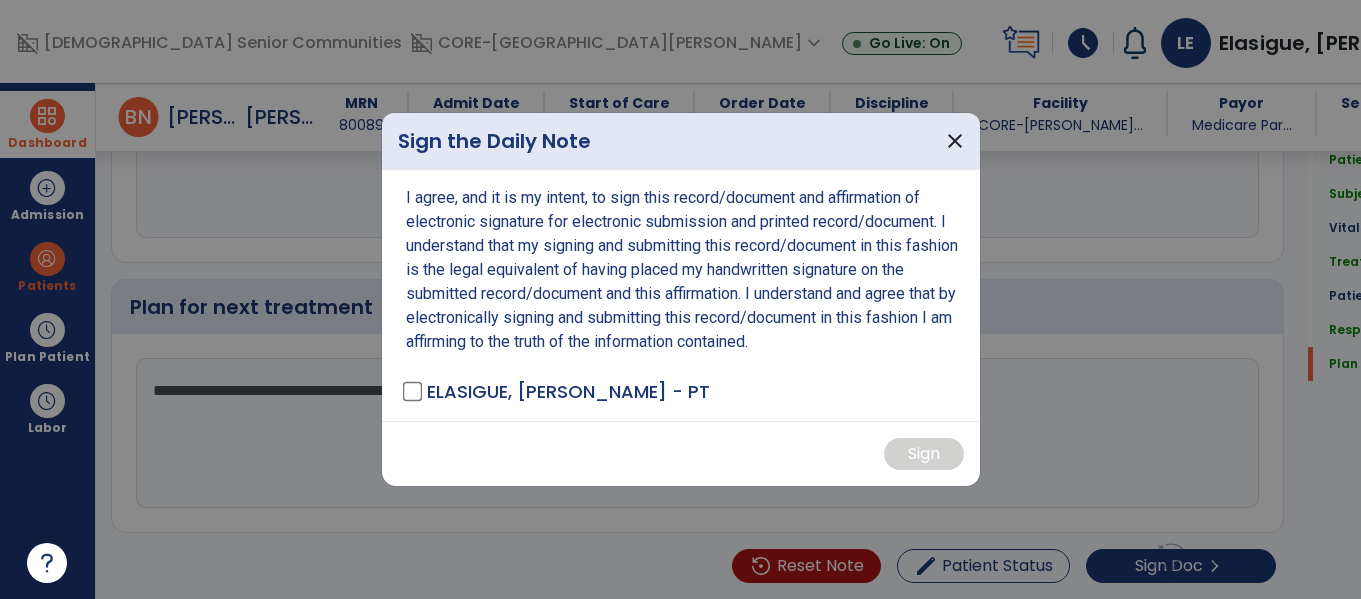 click on "I agree, and it is my intent, to sign this record/document and affirmation of electronic signature for electronic submission and printed record/document. I understand that my signing and submitting this record/document in this fashion is the legal equivalent of having placed my handwritten signature on the submitted record/document and this affirmation. I understand and agree that by electronically signing and submitting this record/document in this fashion I am affirming to the truth of the information contained.  ELASIGUE, LORNA  - PT" at bounding box center (681, 295) 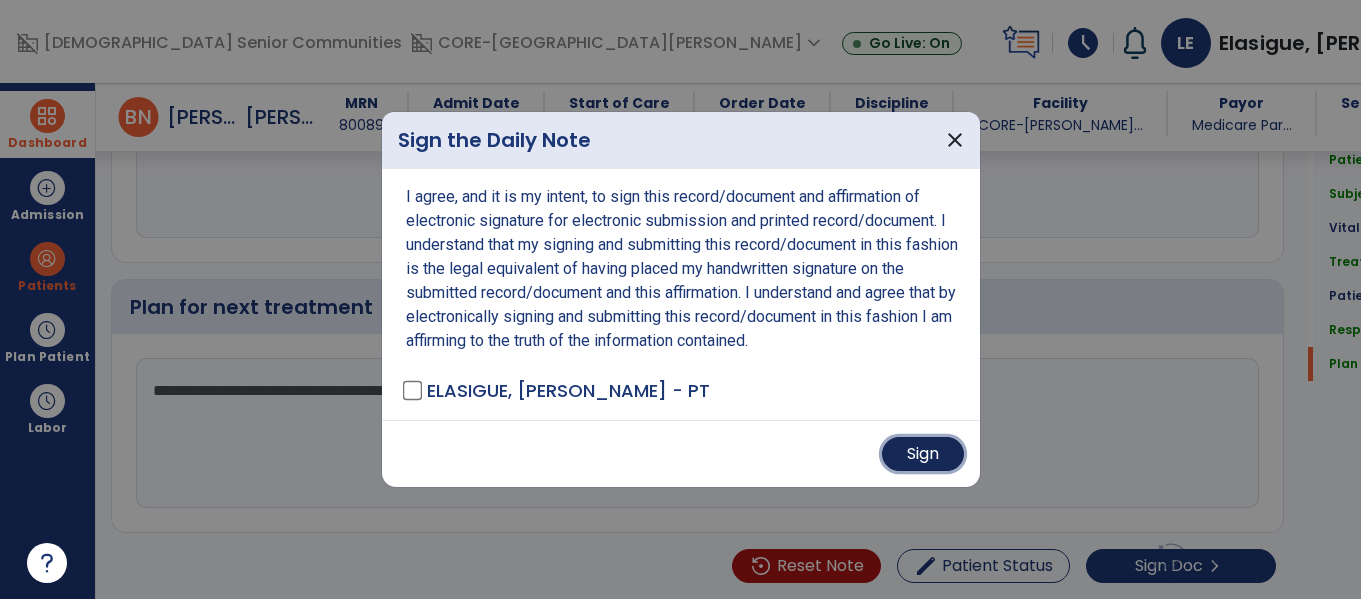 click on "Sign" at bounding box center (923, 454) 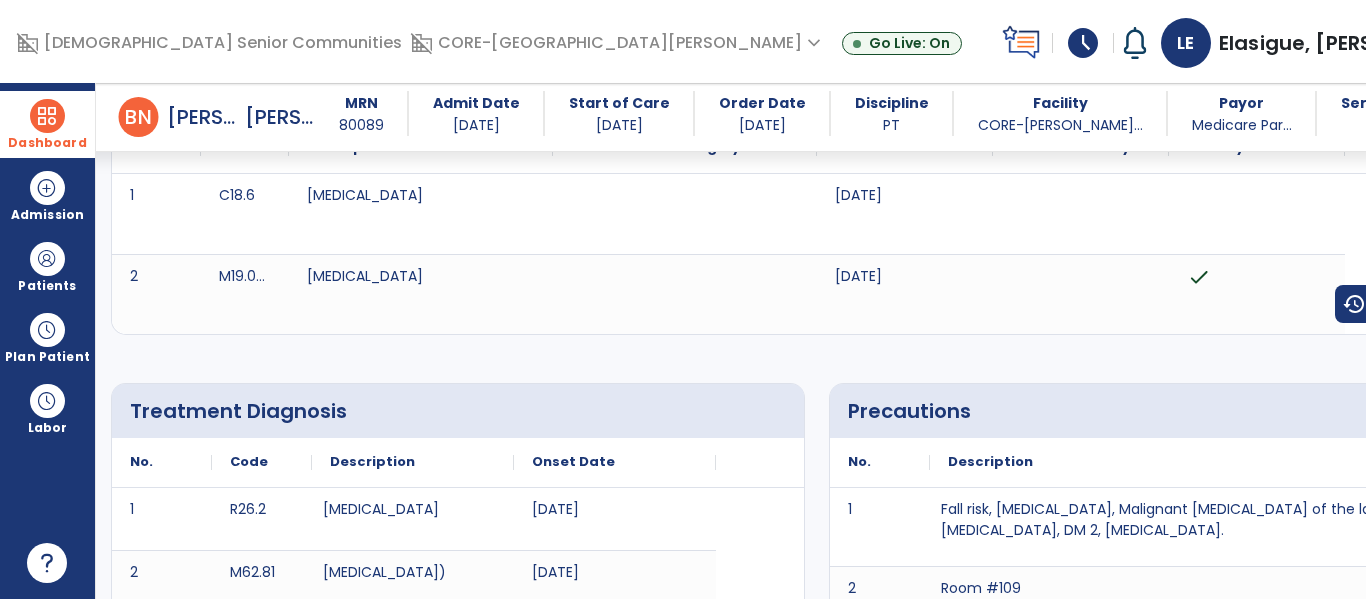 scroll, scrollTop: 0, scrollLeft: 0, axis: both 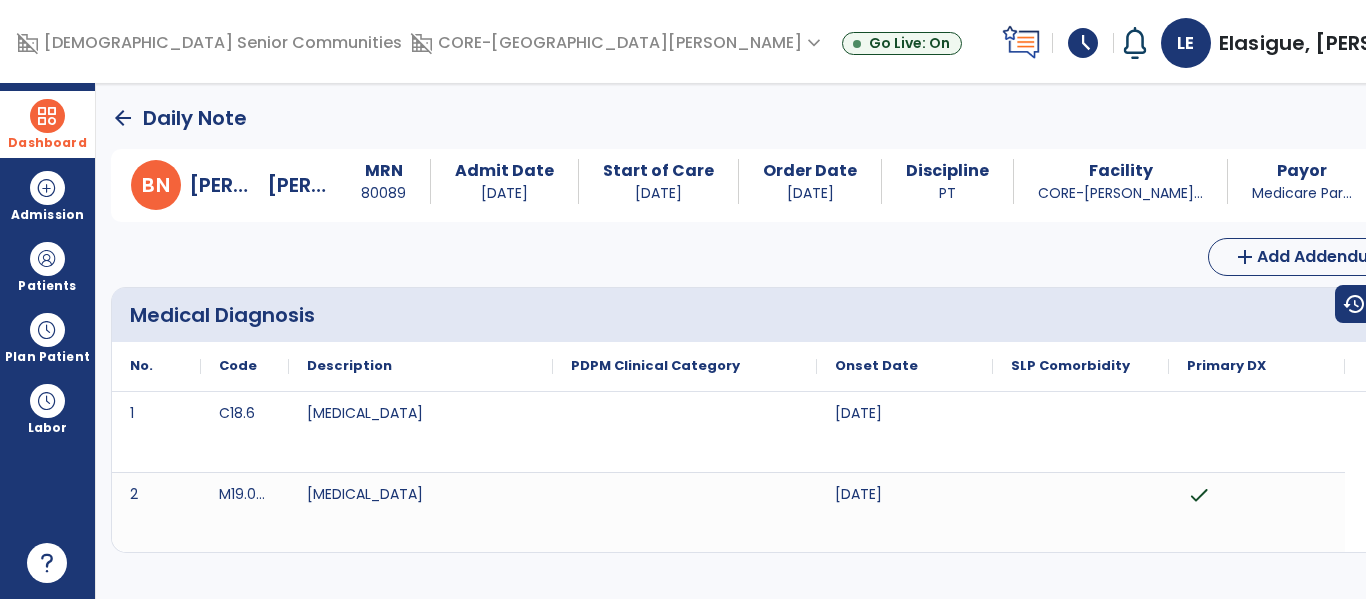 click on "arrow_back" 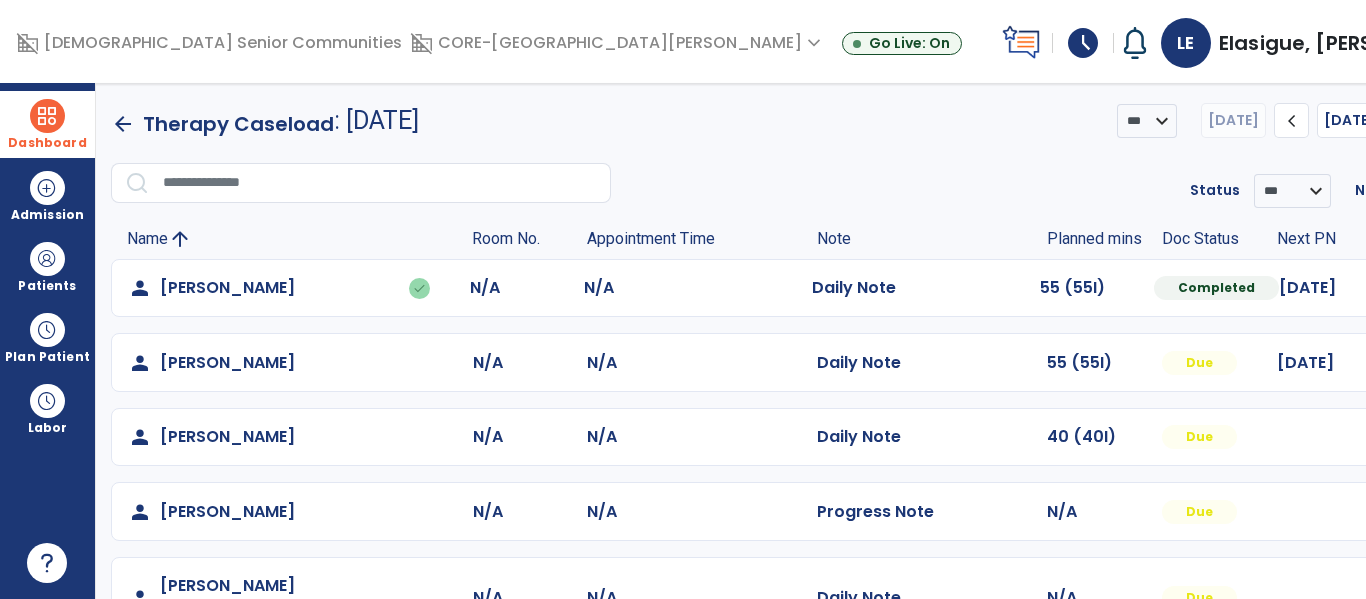 click at bounding box center [1457, 288] 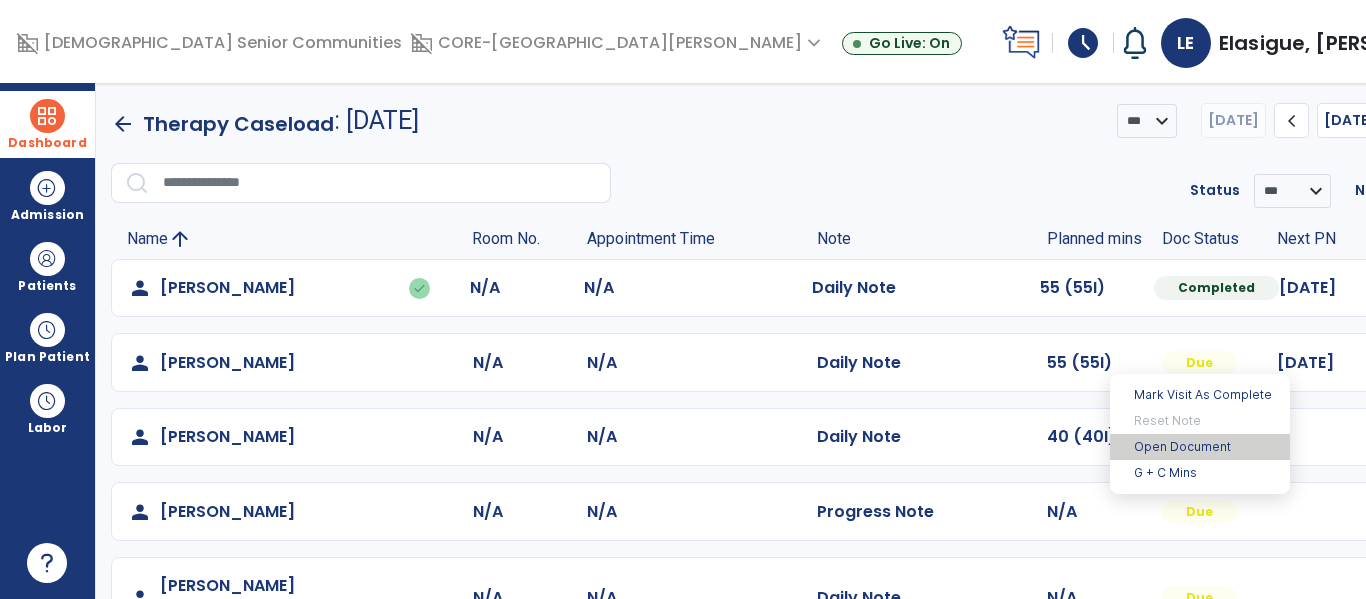 click on "Open Document" at bounding box center (1200, 447) 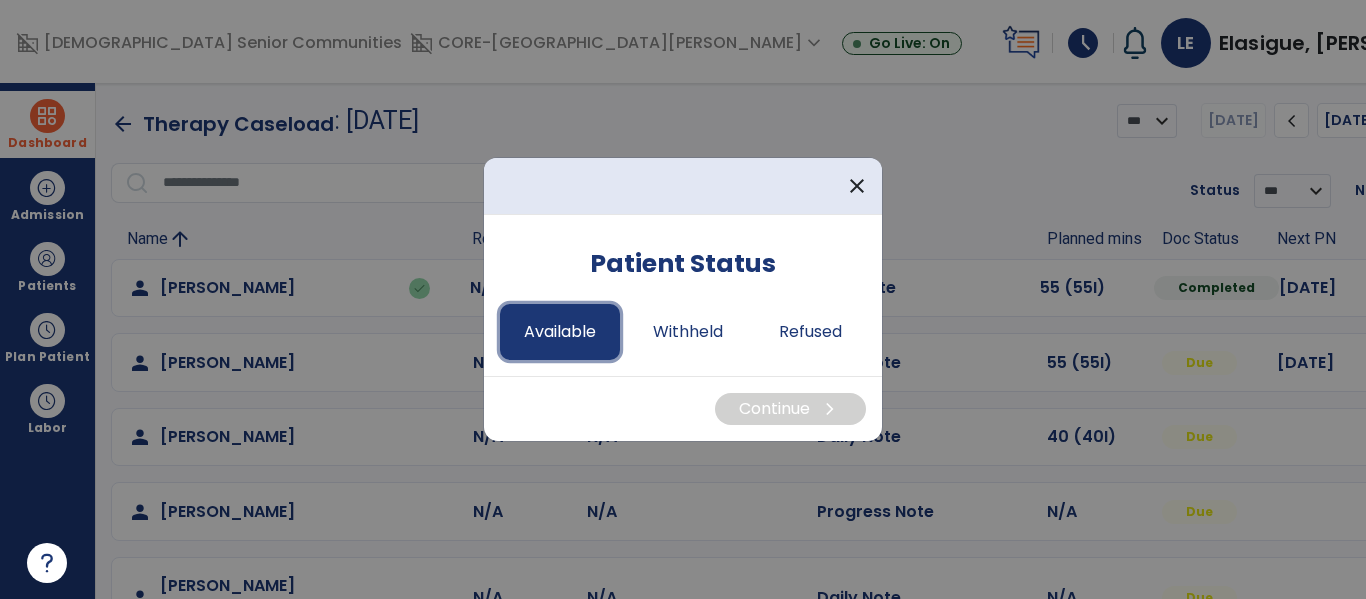click on "Available" at bounding box center [560, 332] 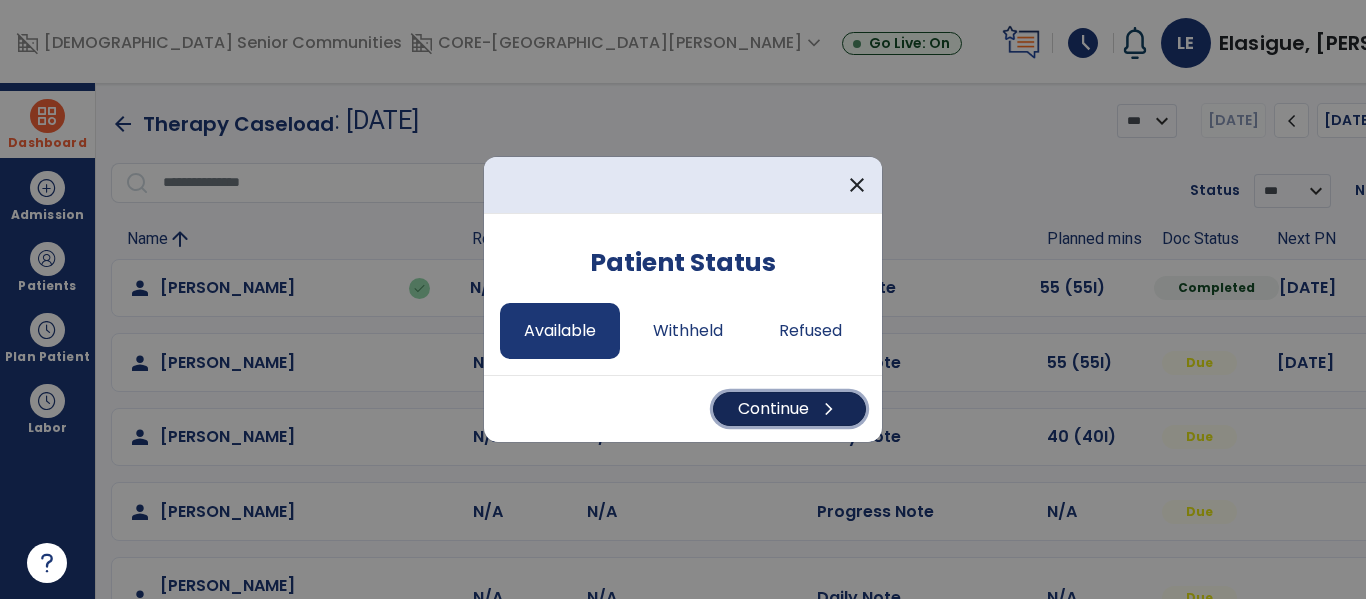 click on "Continue   chevron_right" at bounding box center (789, 409) 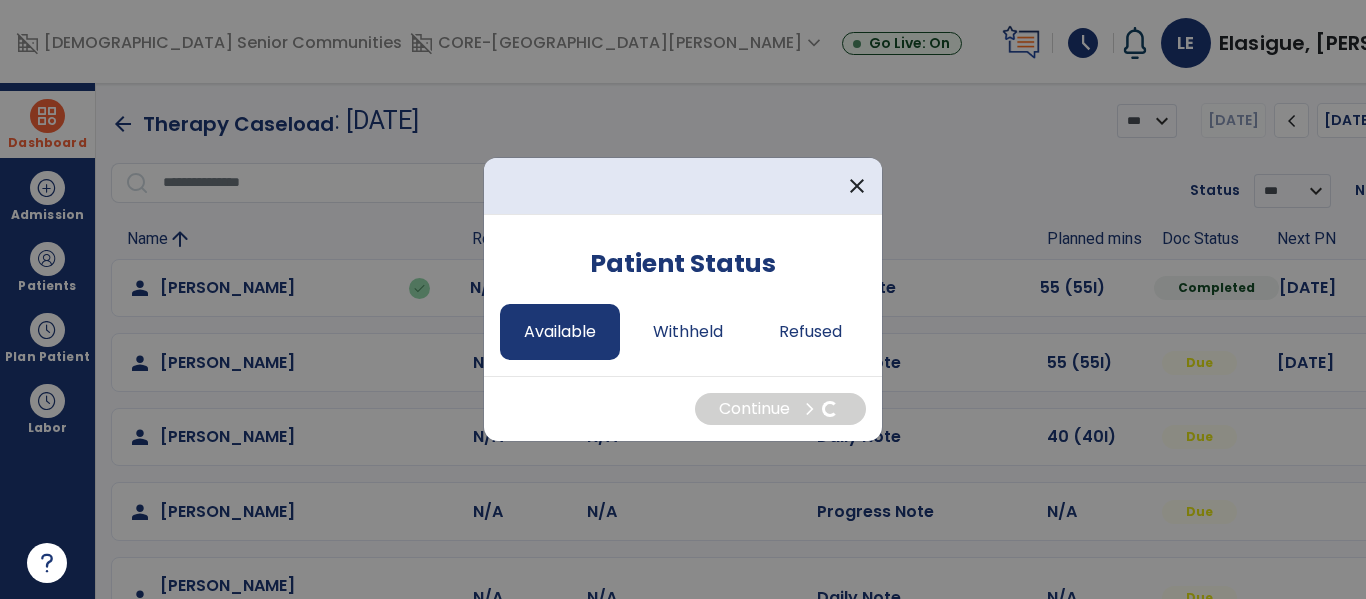 select on "*" 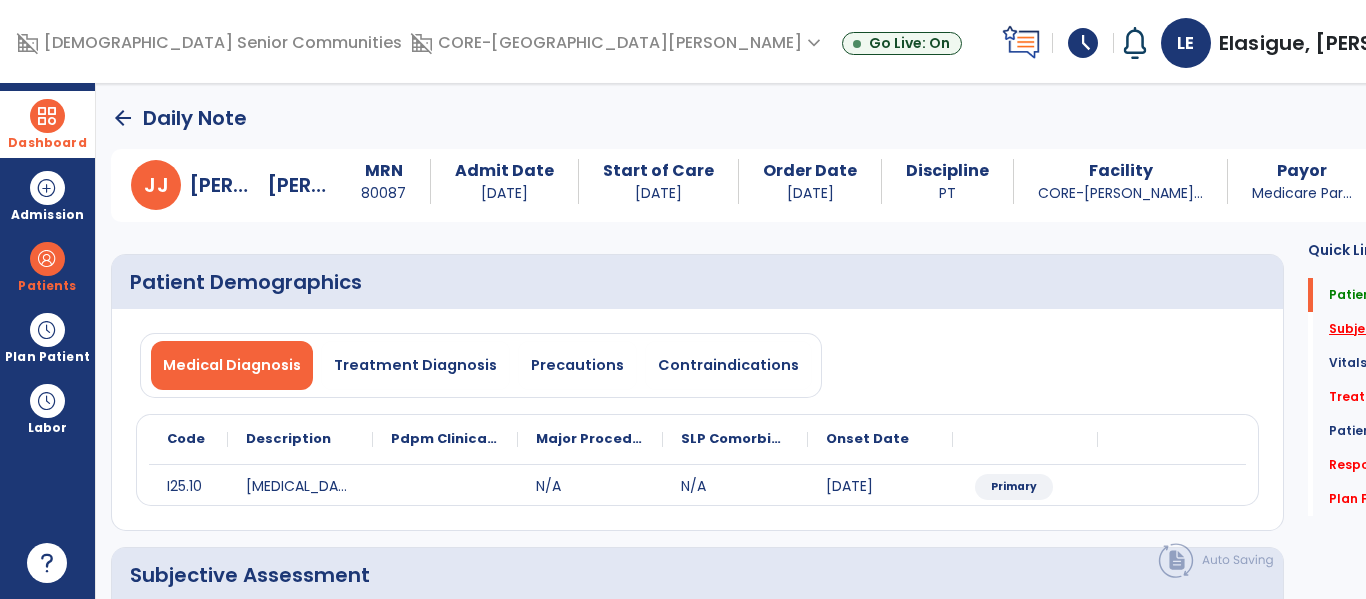 click on "Subjective Assessment   *" 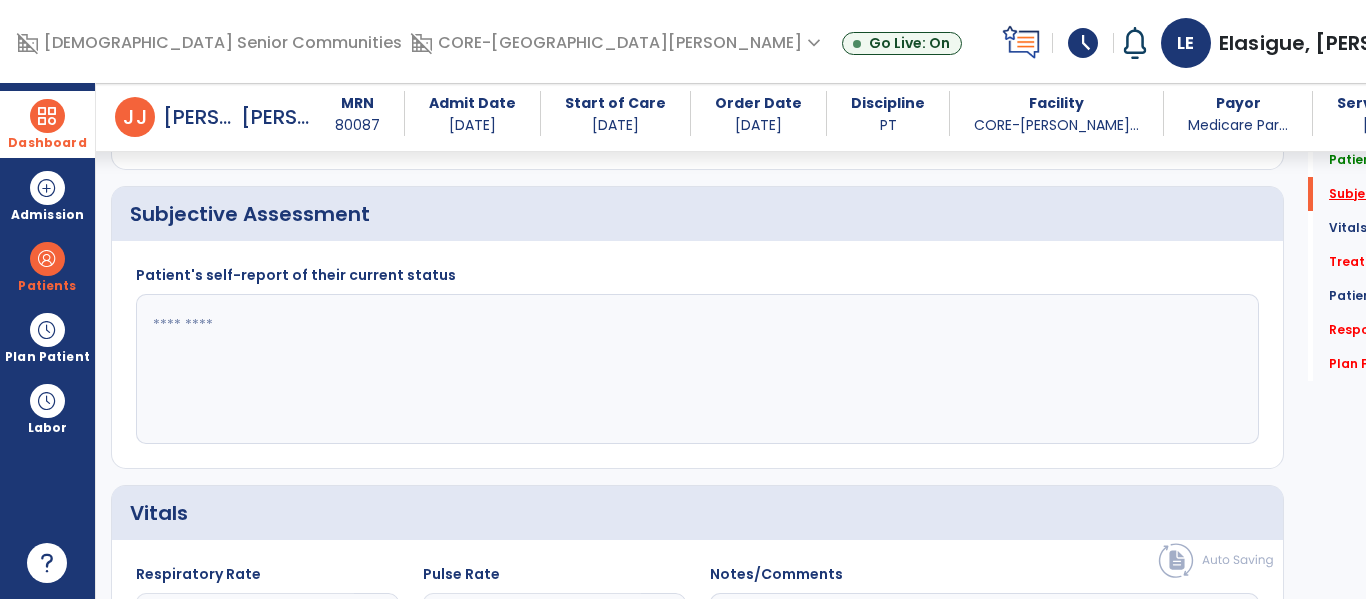 scroll, scrollTop: 347, scrollLeft: 0, axis: vertical 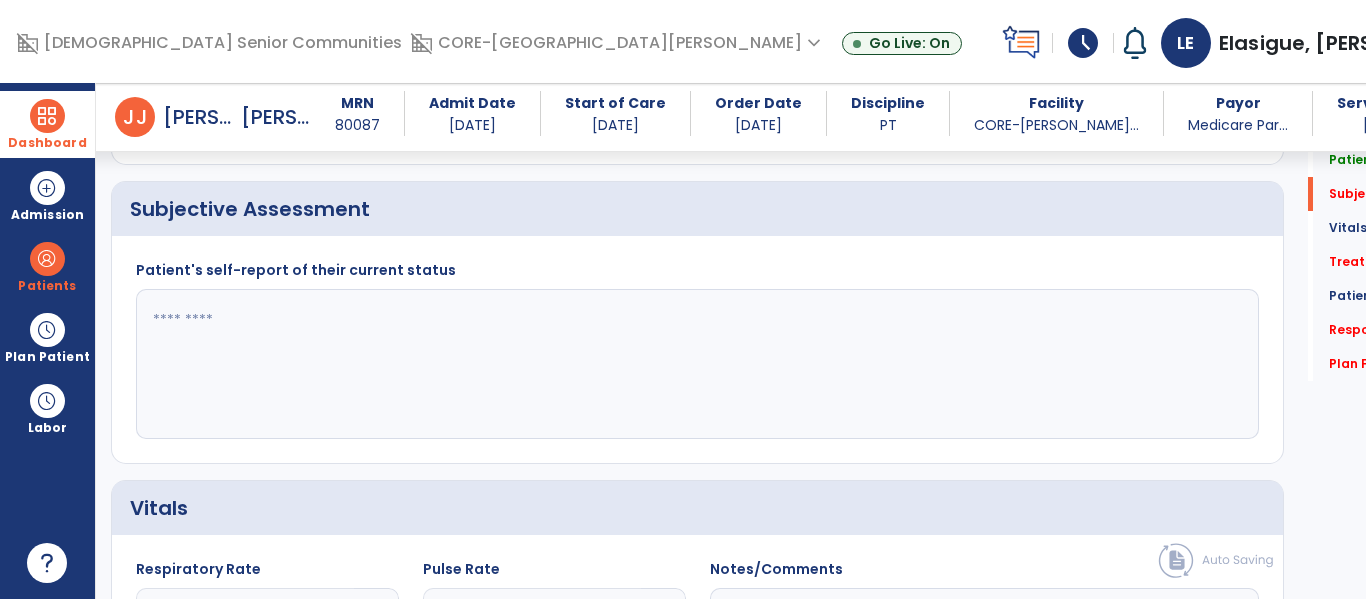 click 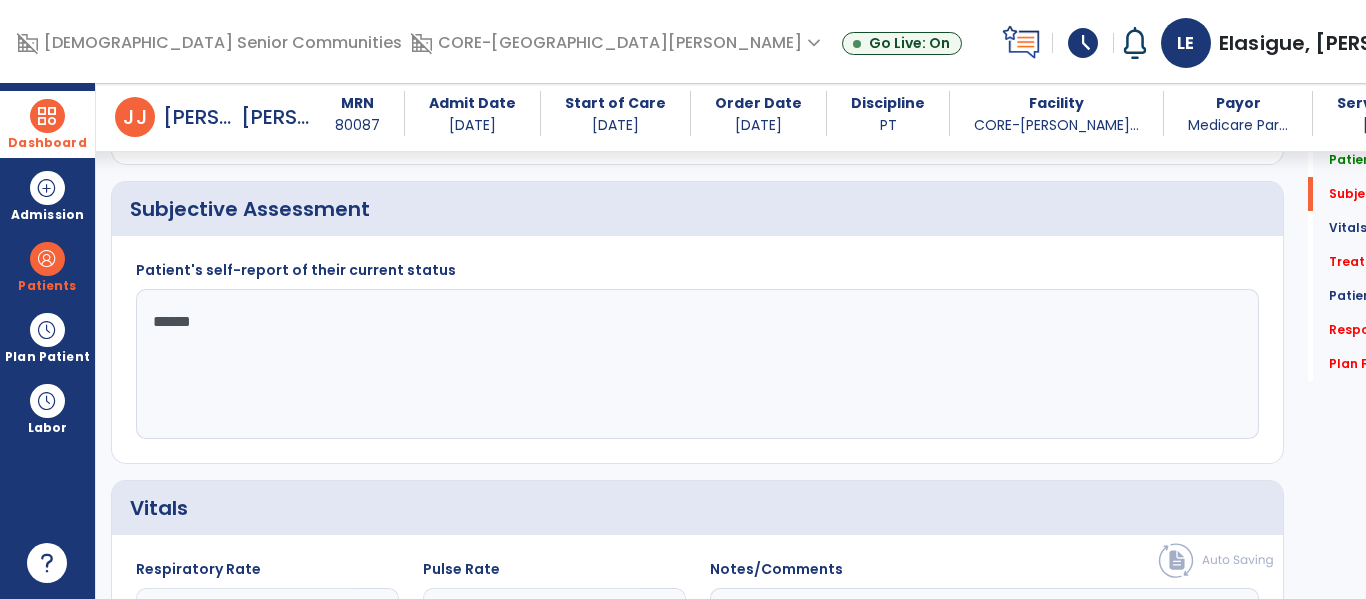 type on "*******" 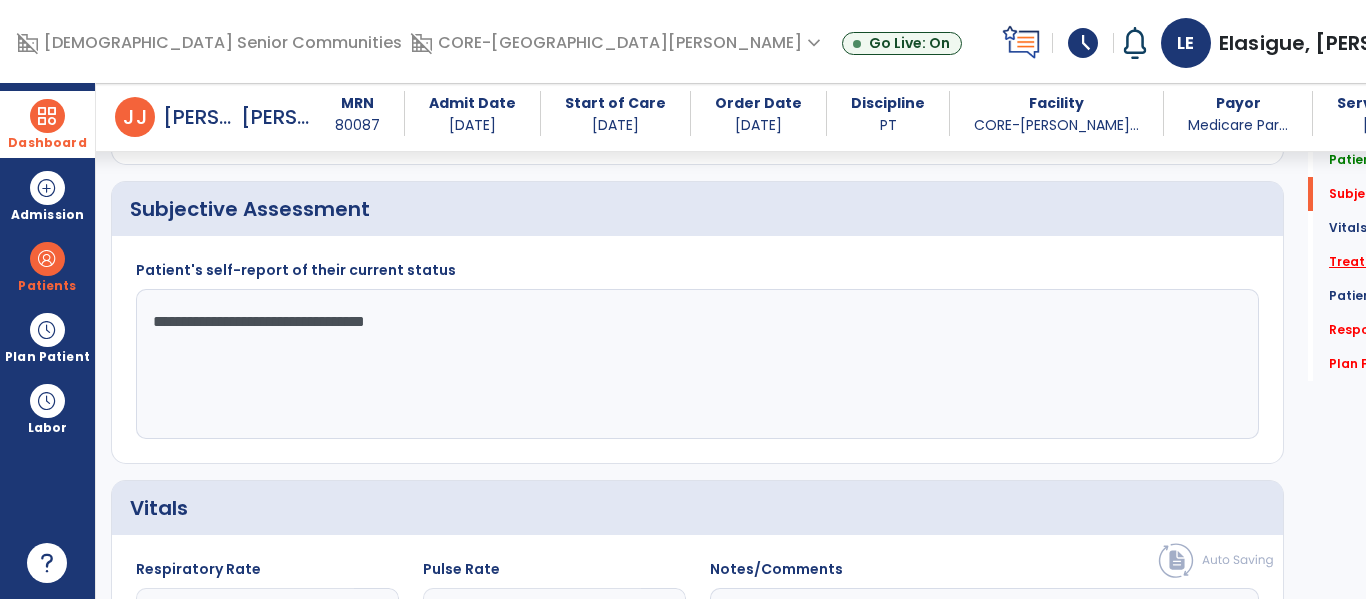 type on "**********" 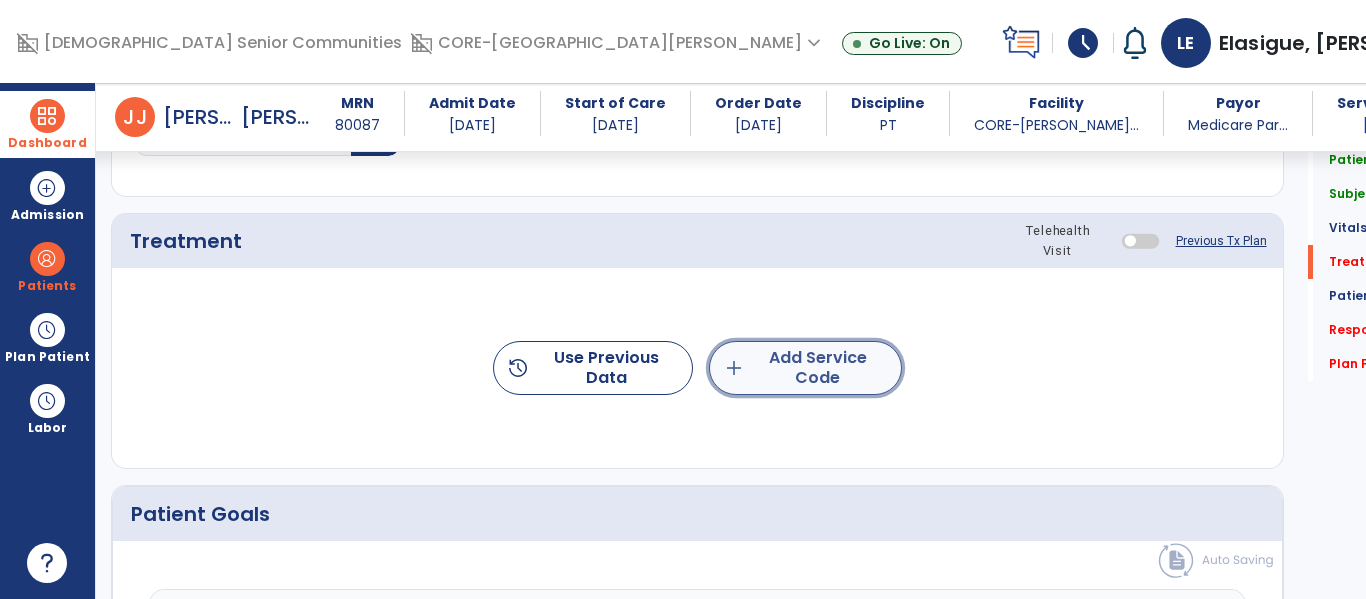 click on "add  Add Service Code" 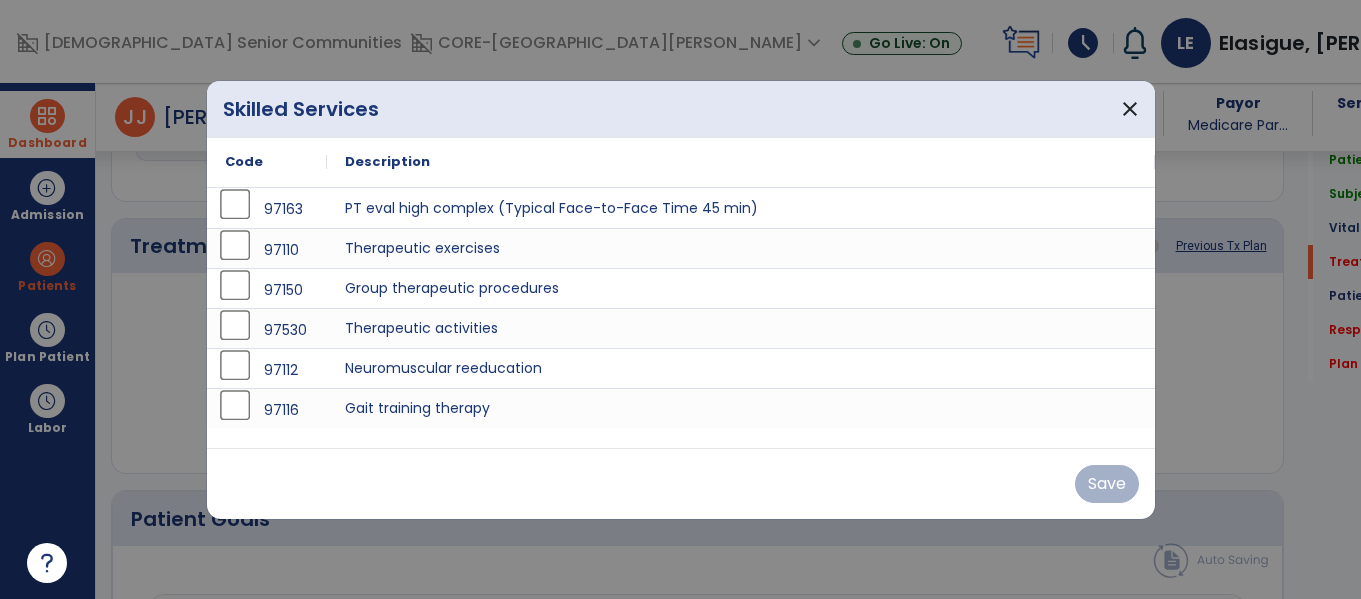scroll, scrollTop: 1036, scrollLeft: 0, axis: vertical 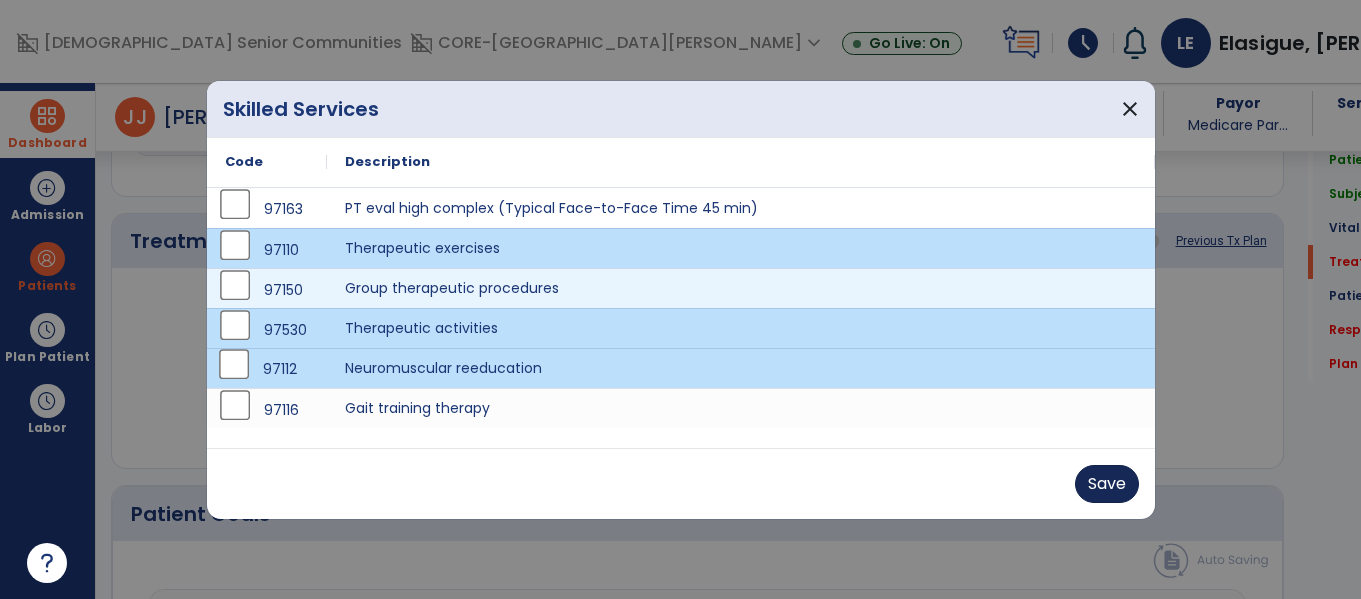 click on "Save" at bounding box center (1107, 484) 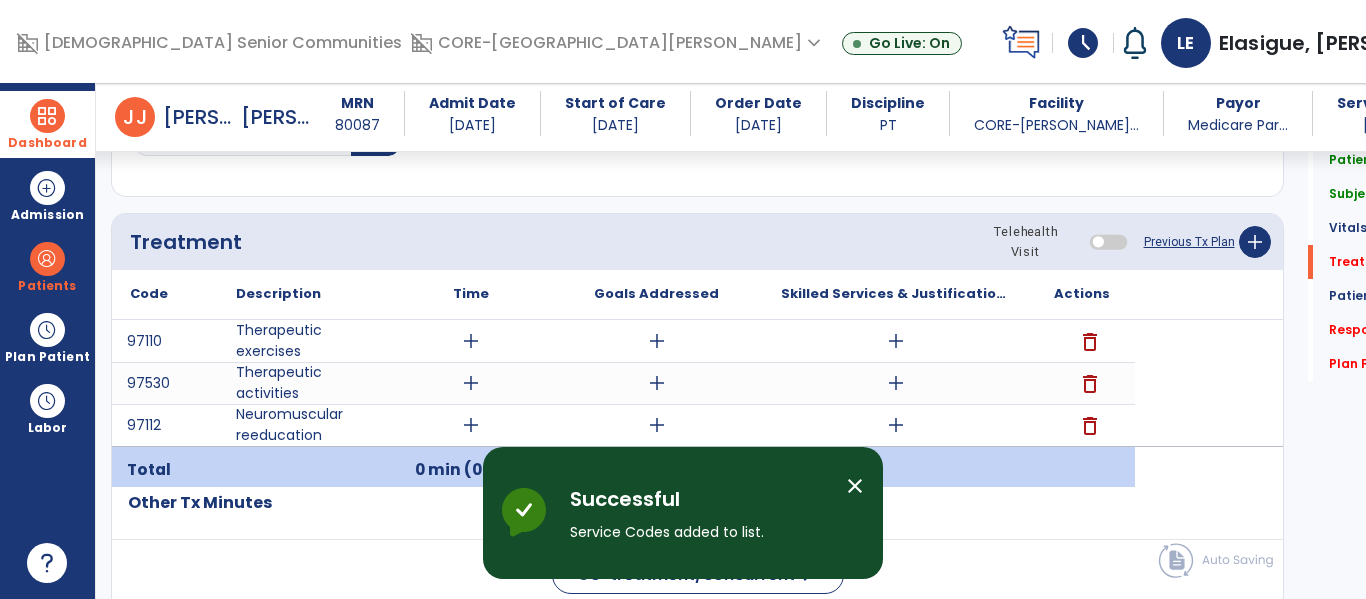 click on "add" at bounding box center (471, 341) 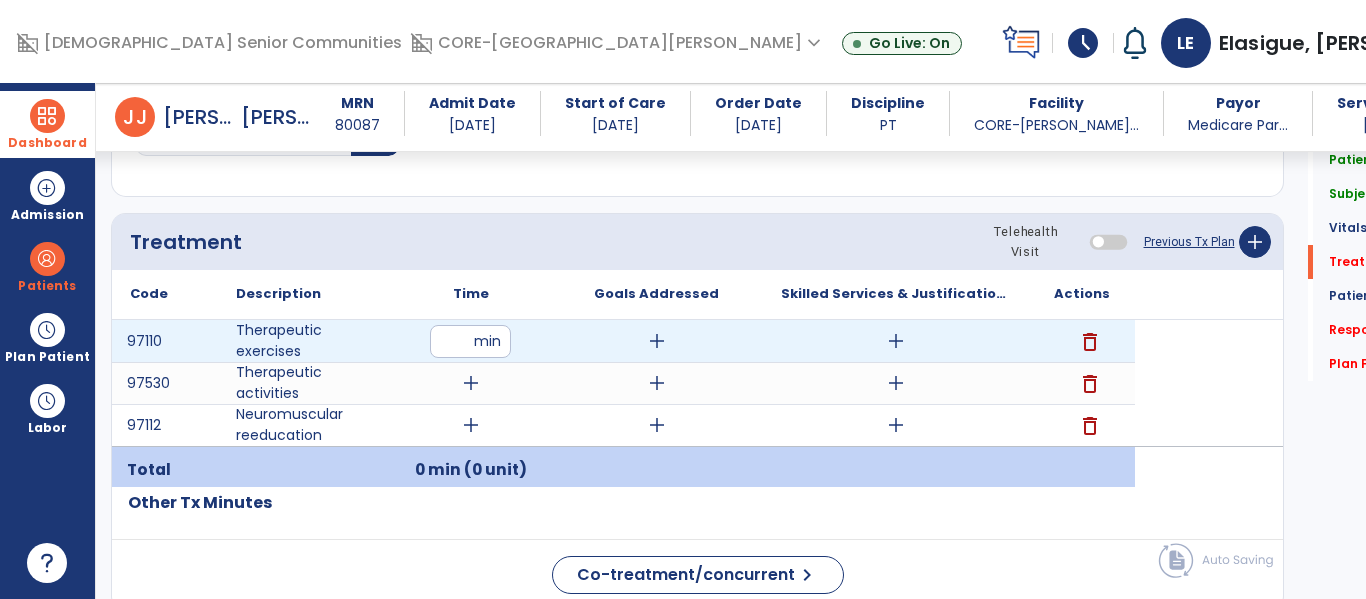 type on "**" 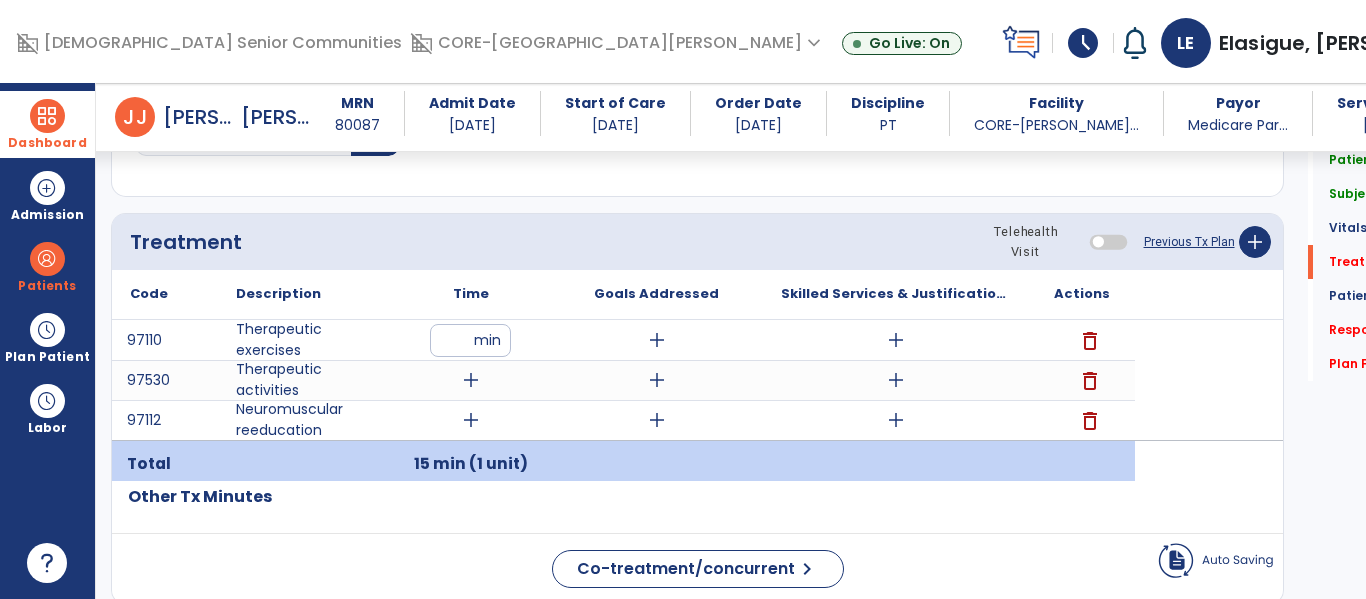 click on "add" at bounding box center [657, 340] 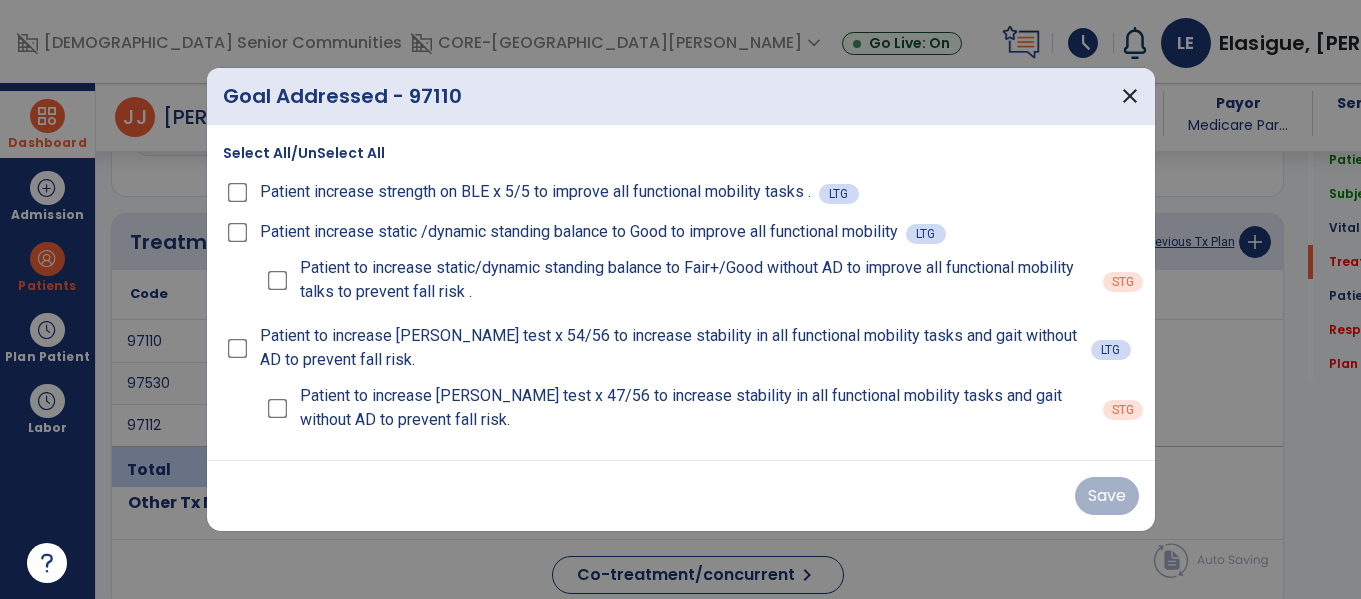 scroll, scrollTop: 1036, scrollLeft: 0, axis: vertical 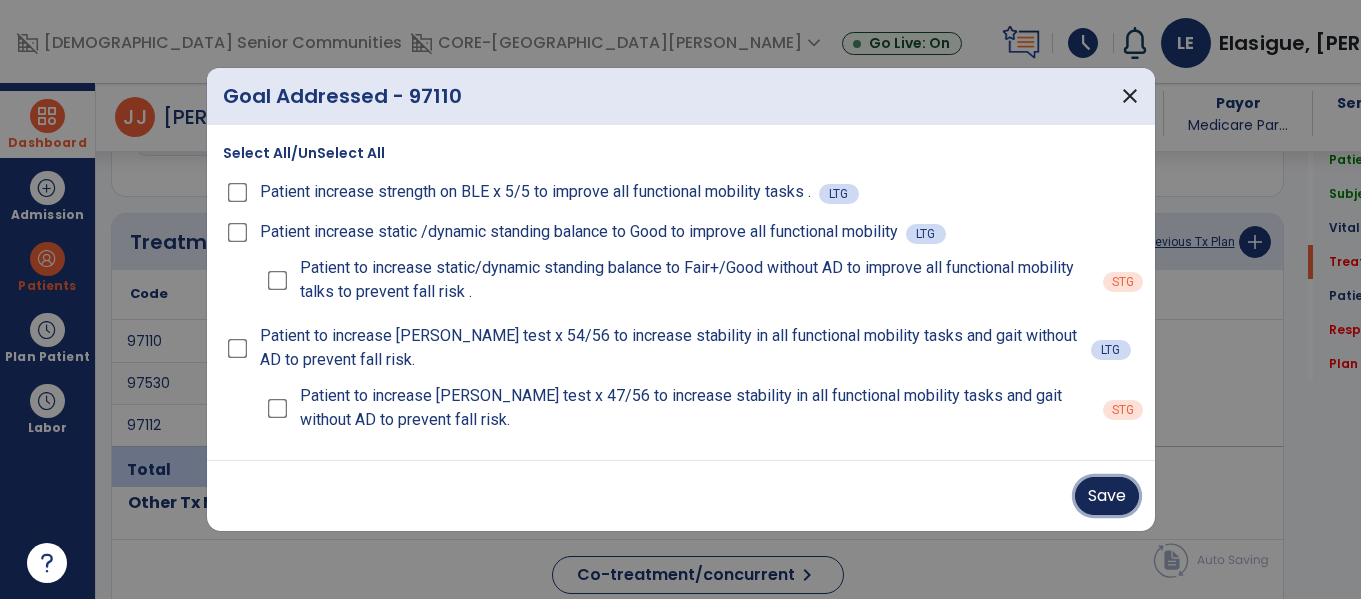 click on "Save" at bounding box center [1107, 496] 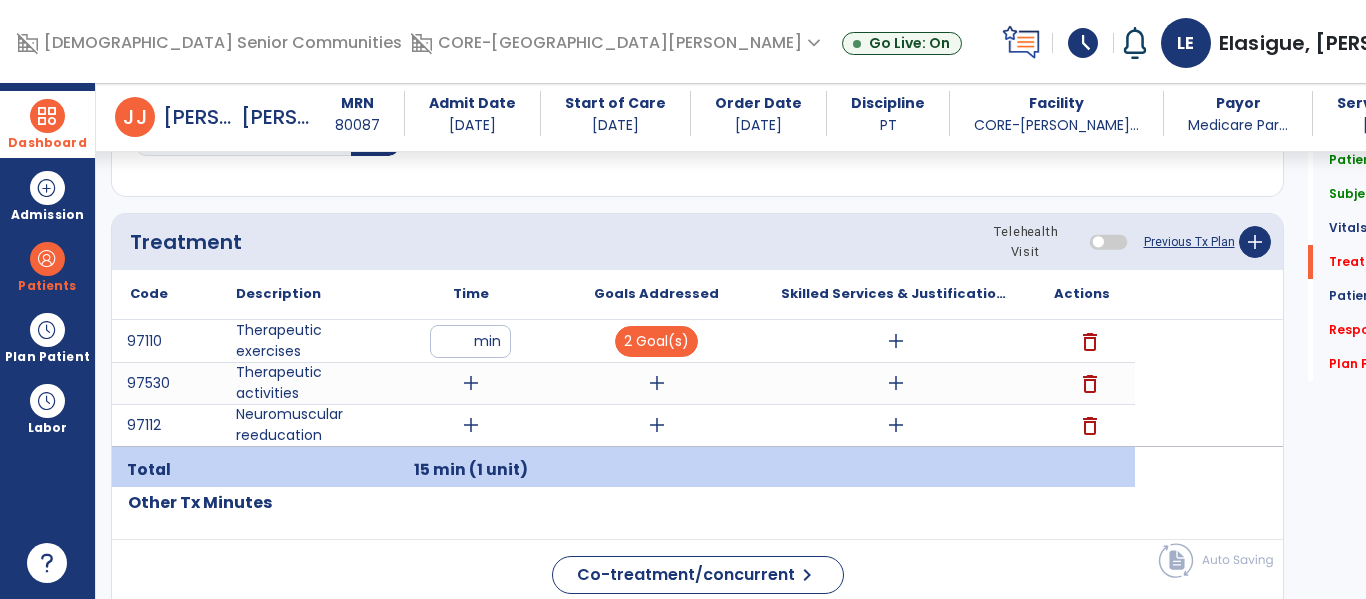 click on "add" at bounding box center [896, 341] 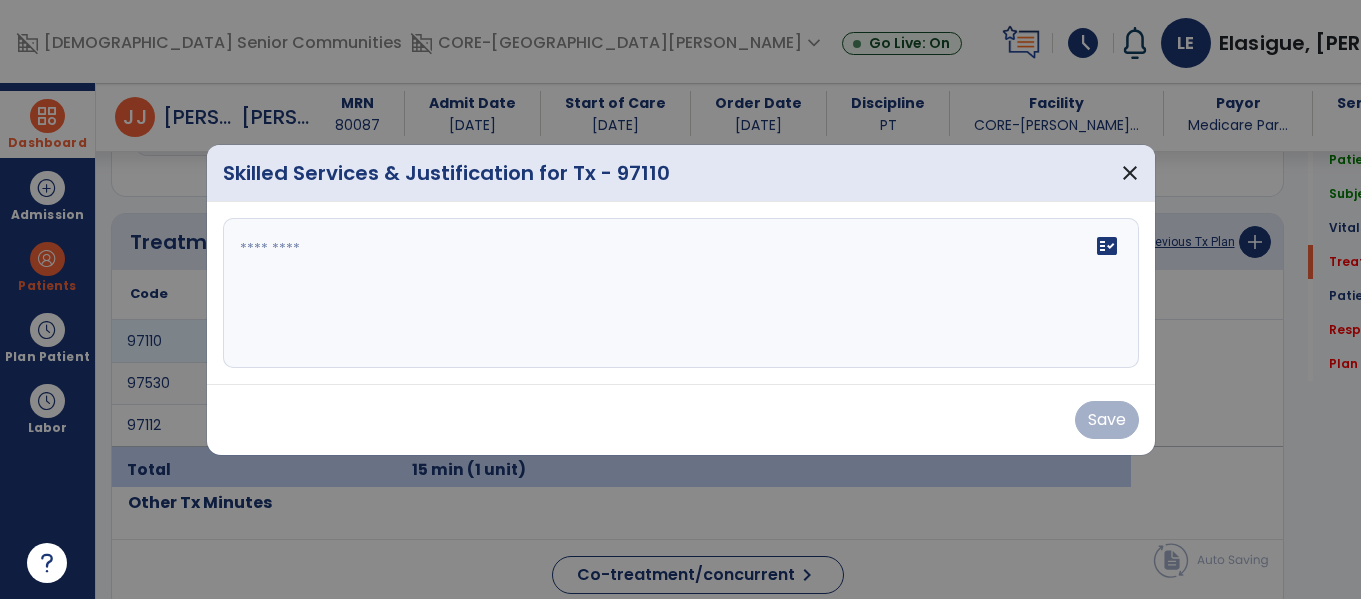 scroll, scrollTop: 1036, scrollLeft: 0, axis: vertical 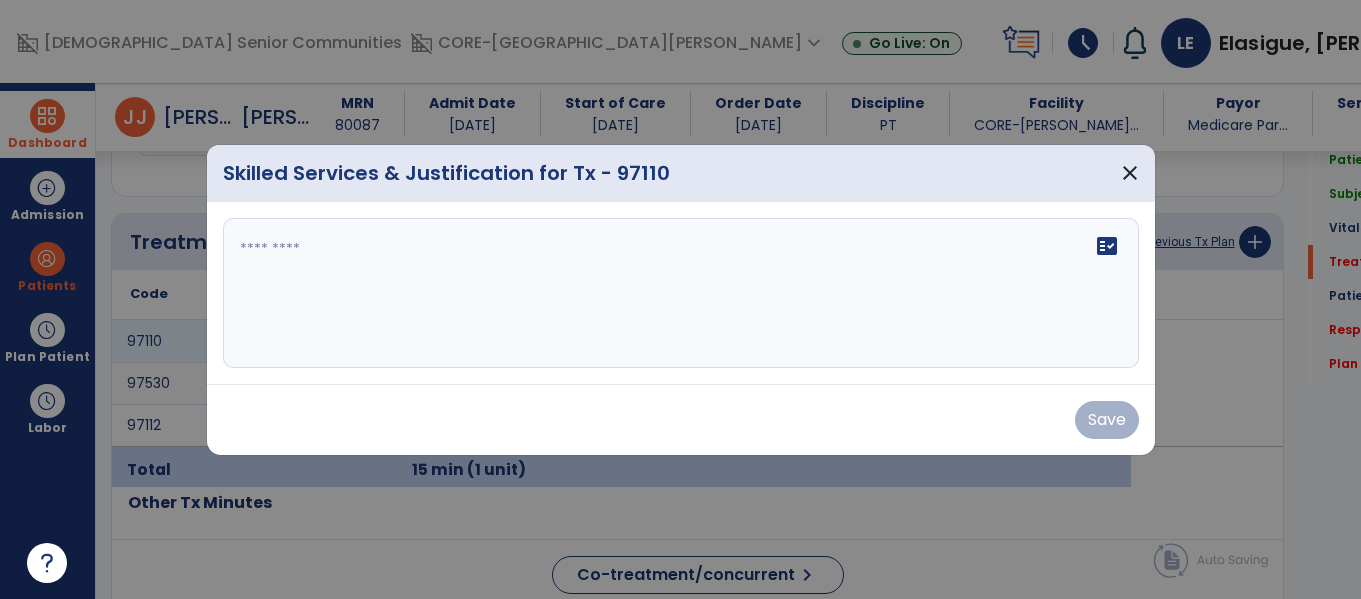 click at bounding box center (681, 293) 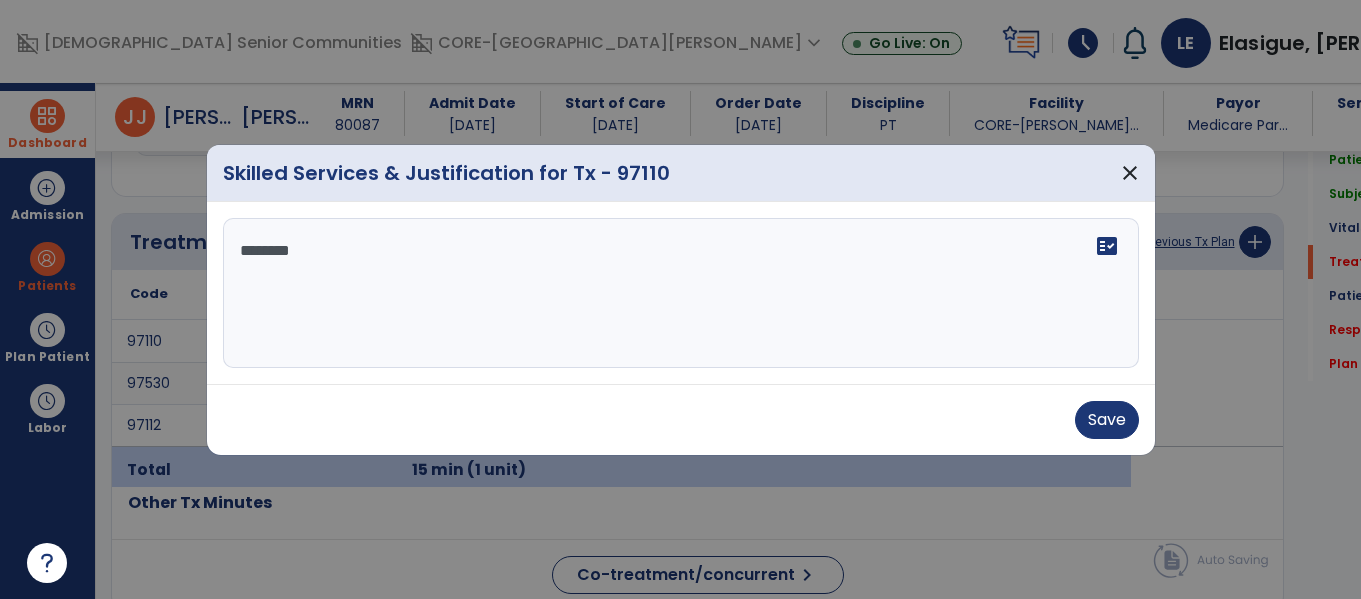 type on "*********" 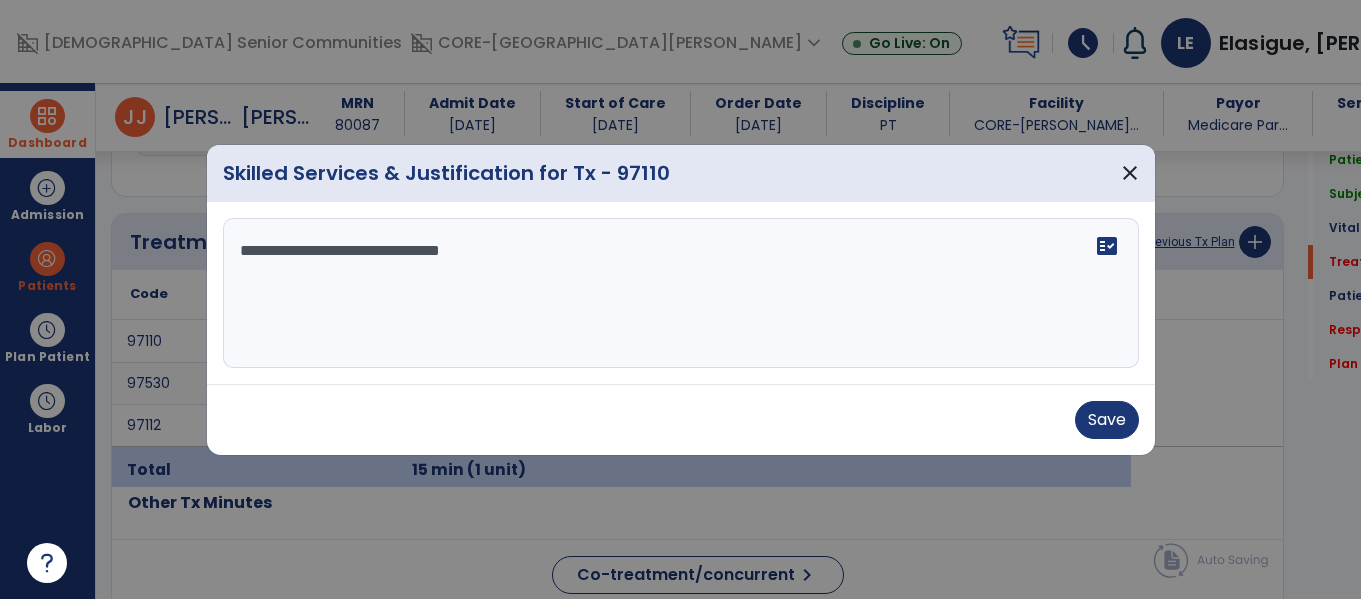 click on "**********" at bounding box center [681, 293] 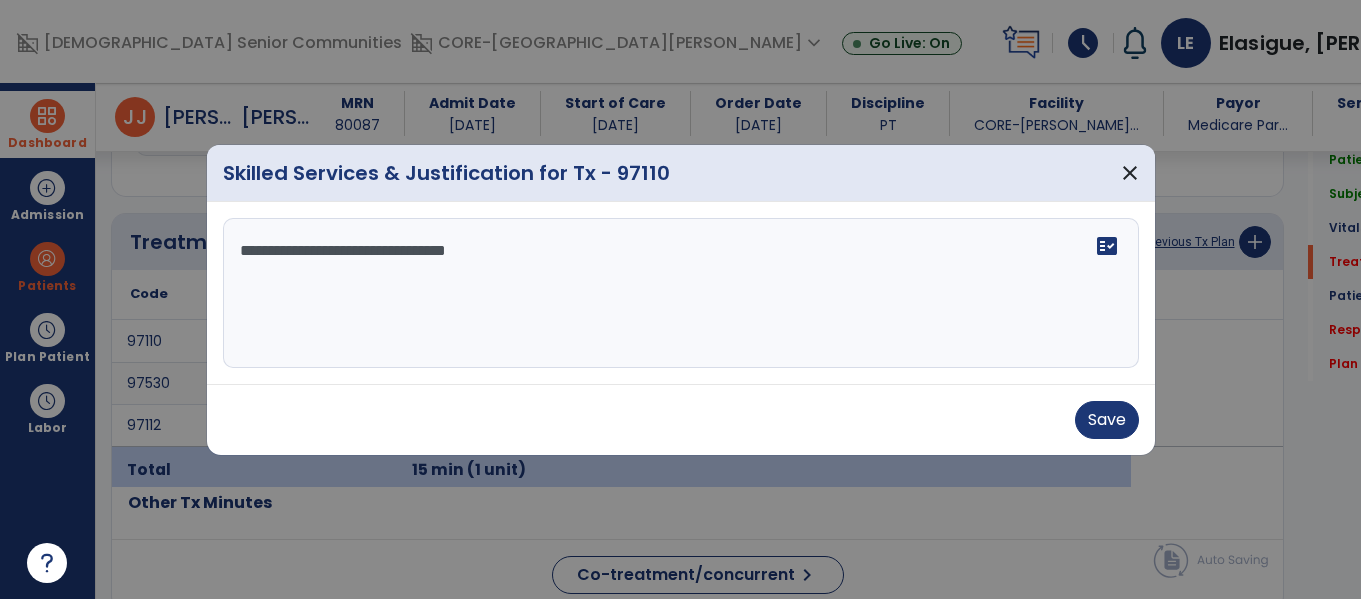 click on "**********" at bounding box center [681, 293] 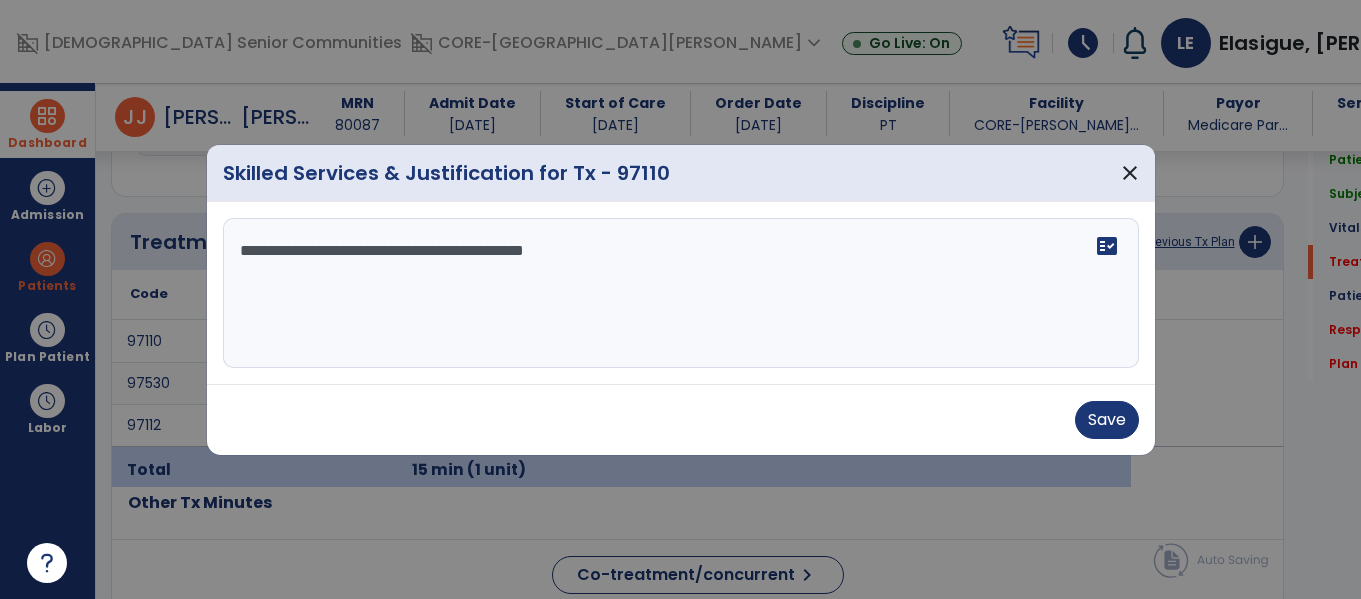 click on "**********" at bounding box center [681, 293] 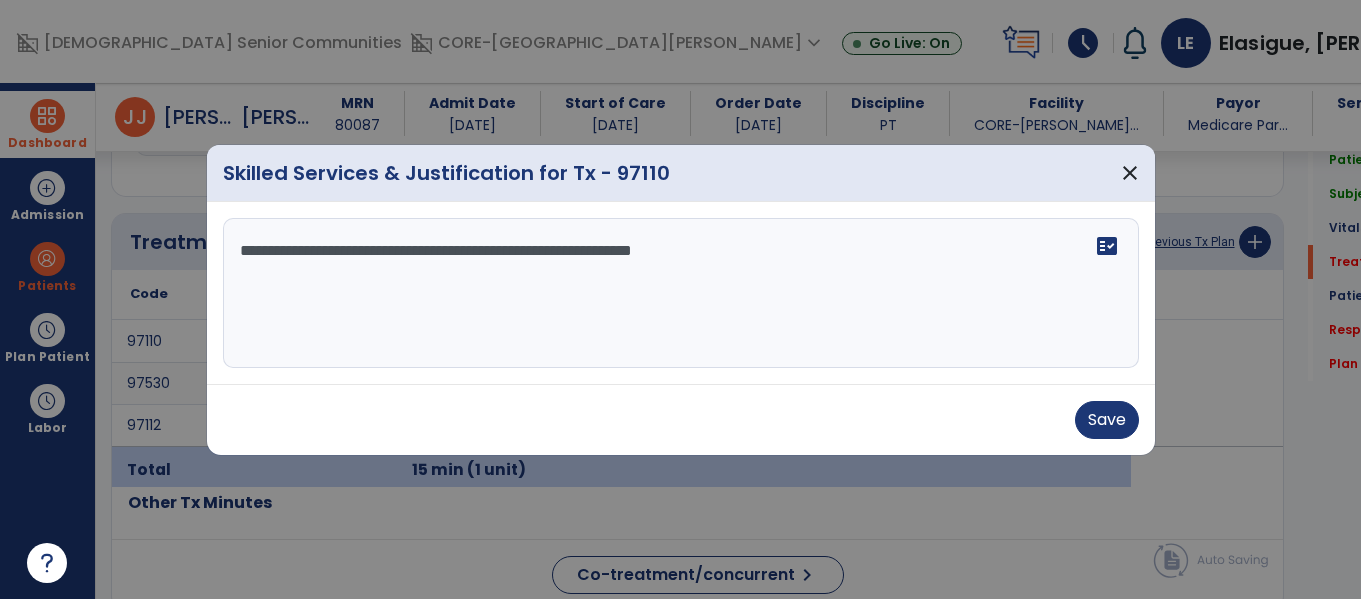 click on "**********" at bounding box center [681, 293] 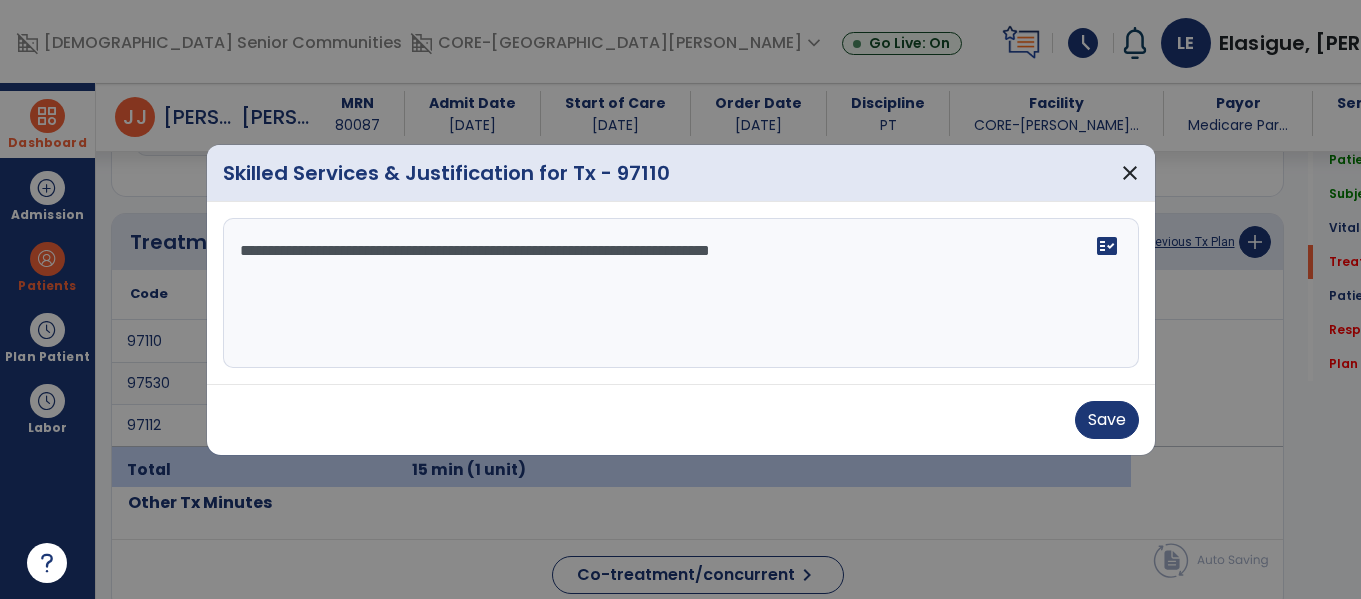 click on "**********" at bounding box center [681, 293] 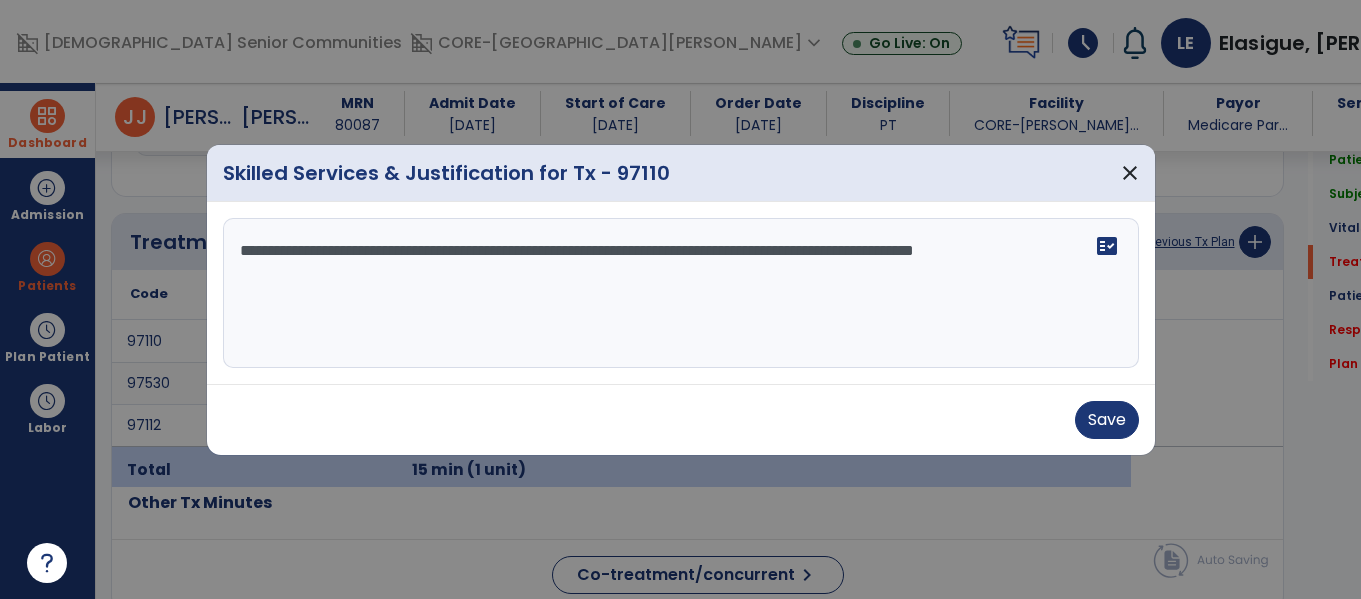 click on "**********" at bounding box center (681, 293) 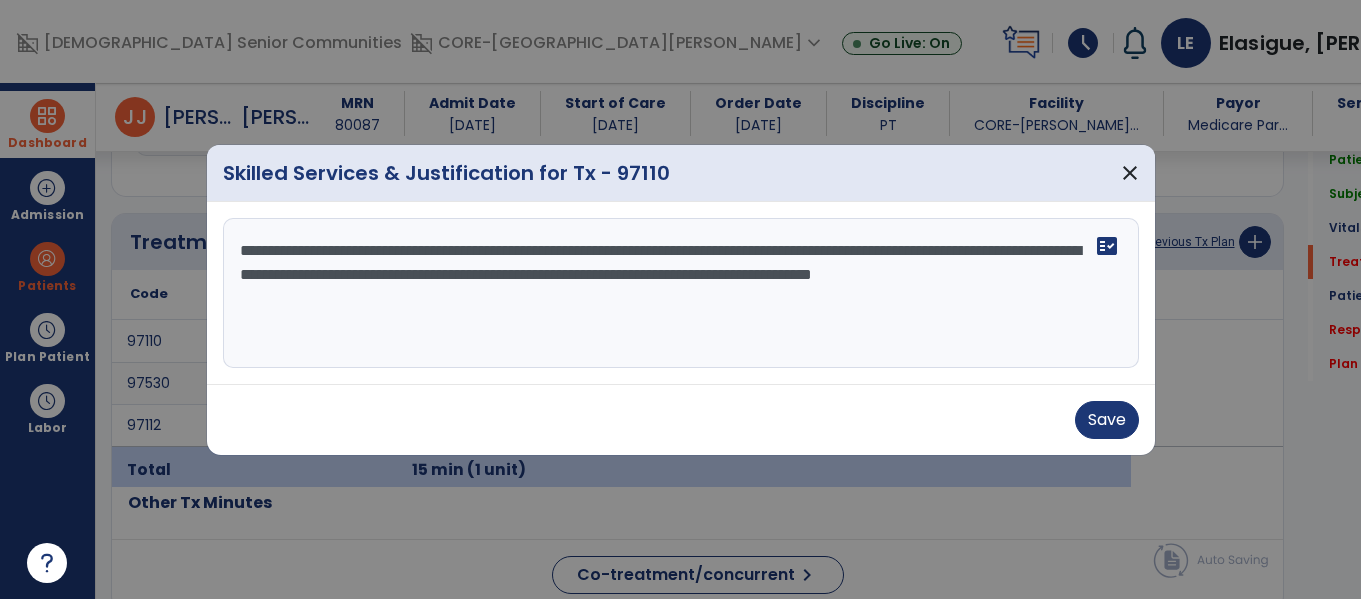 type on "**********" 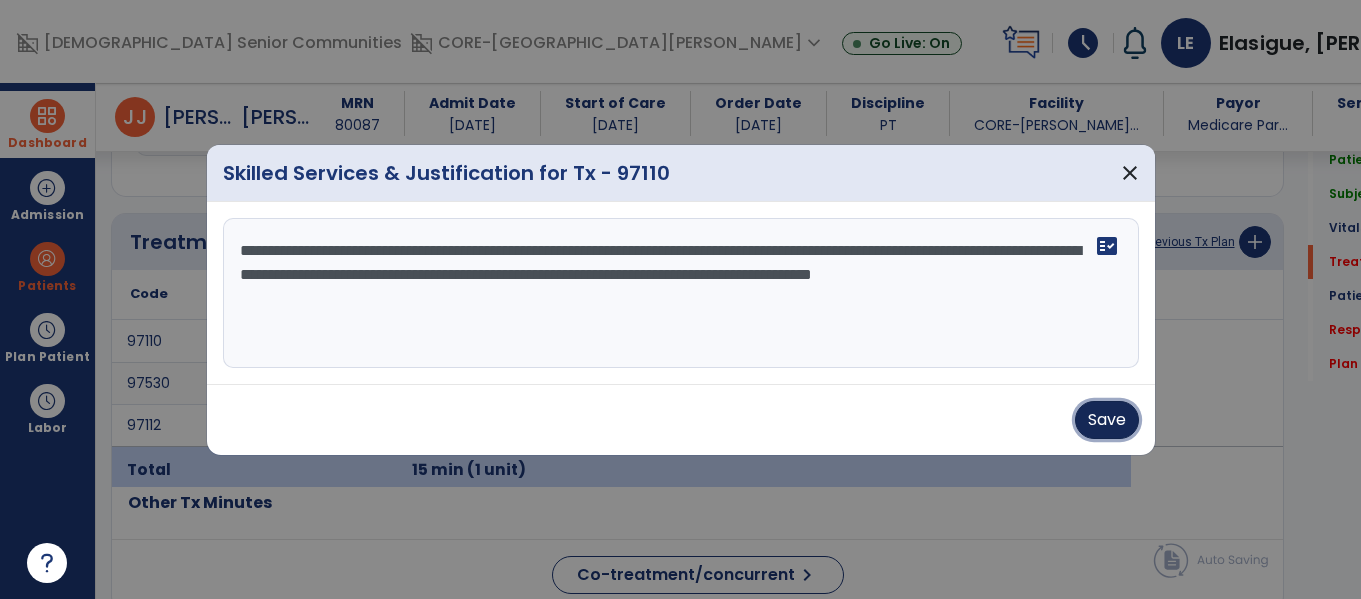 click on "Save" at bounding box center (1107, 420) 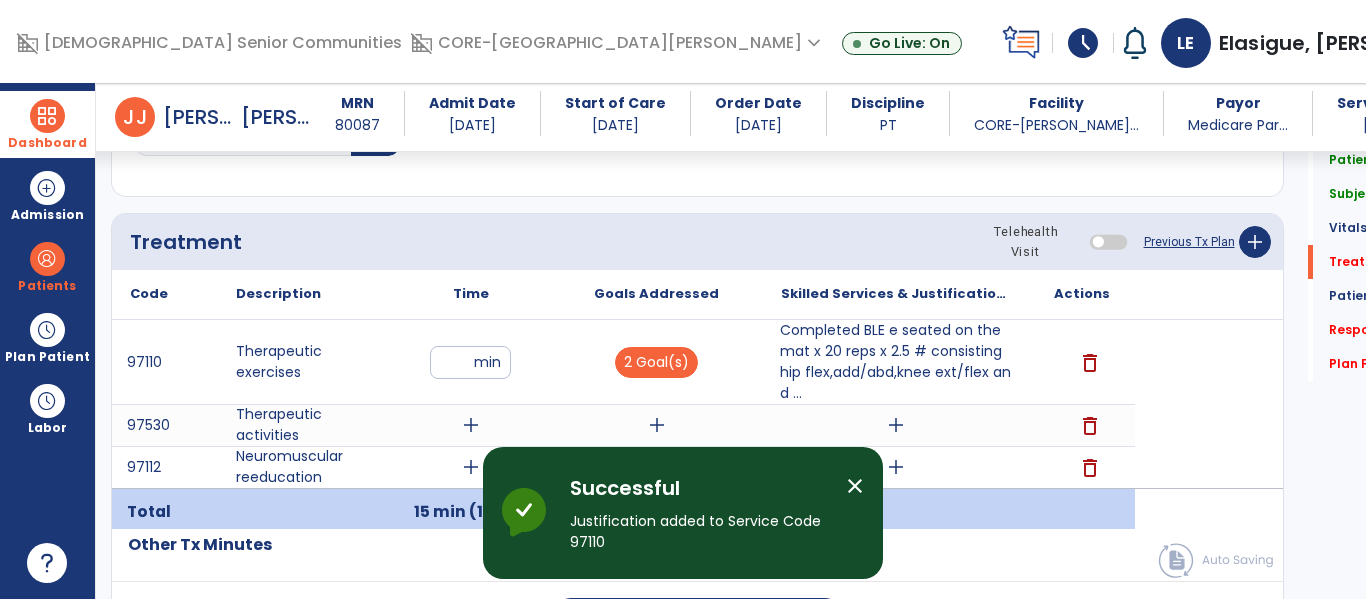 click on "add" at bounding box center (471, 425) 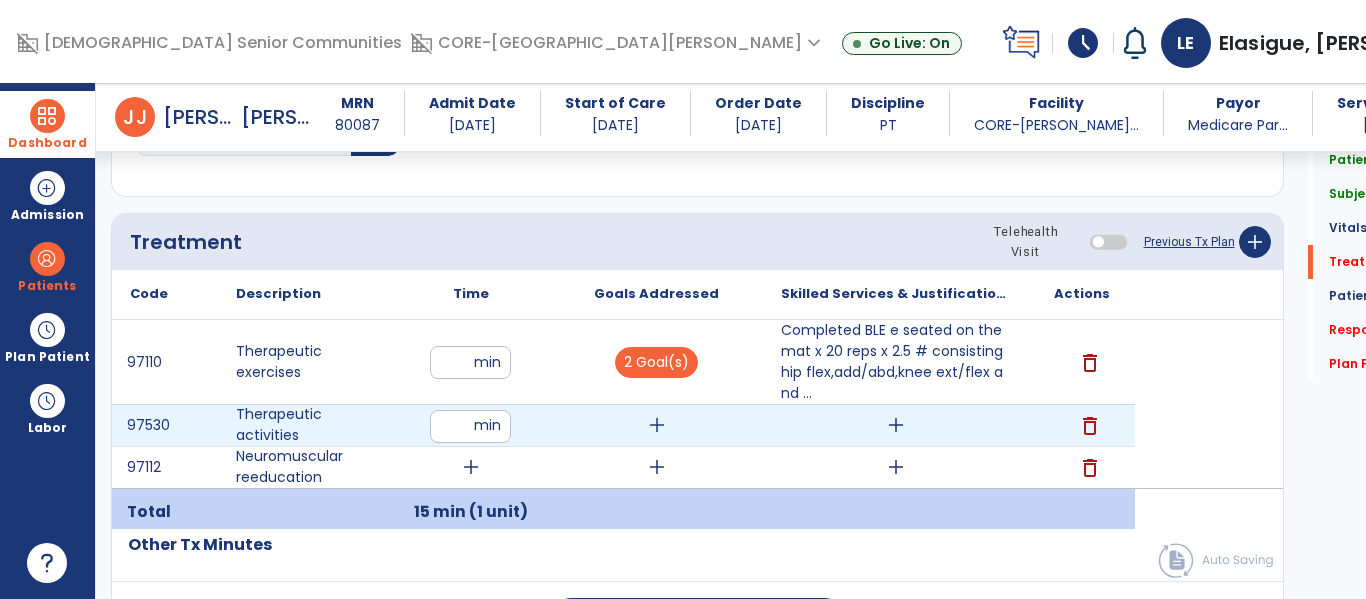 type on "**" 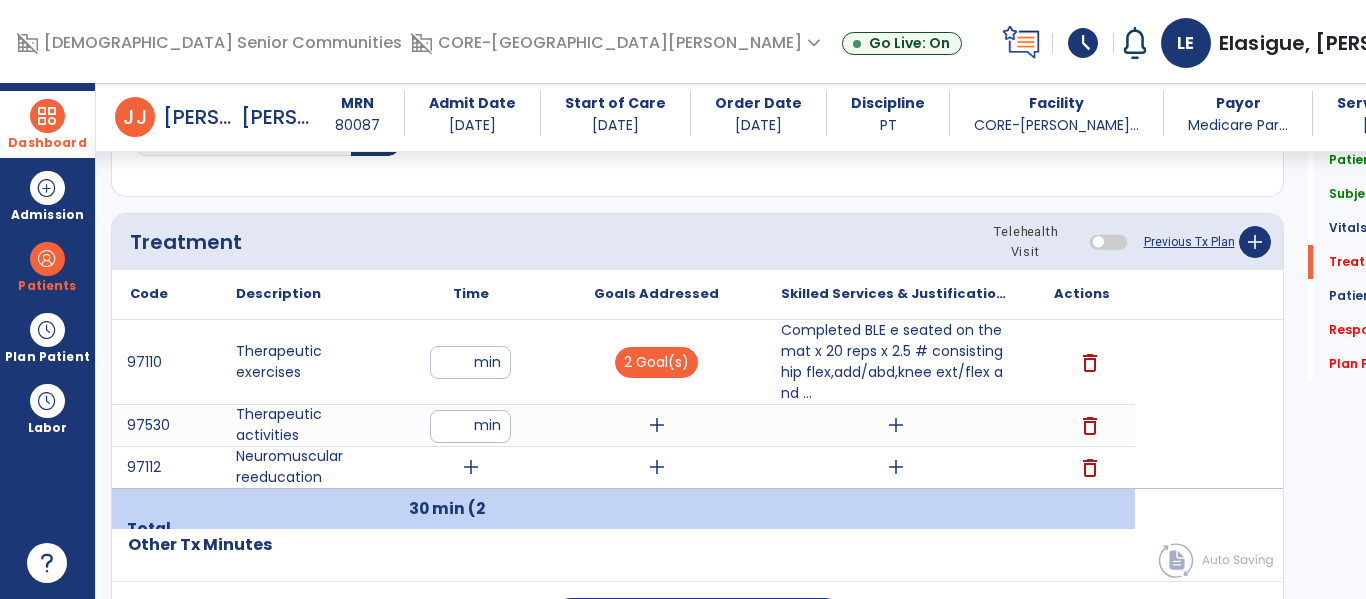 click on "add" at bounding box center [657, 425] 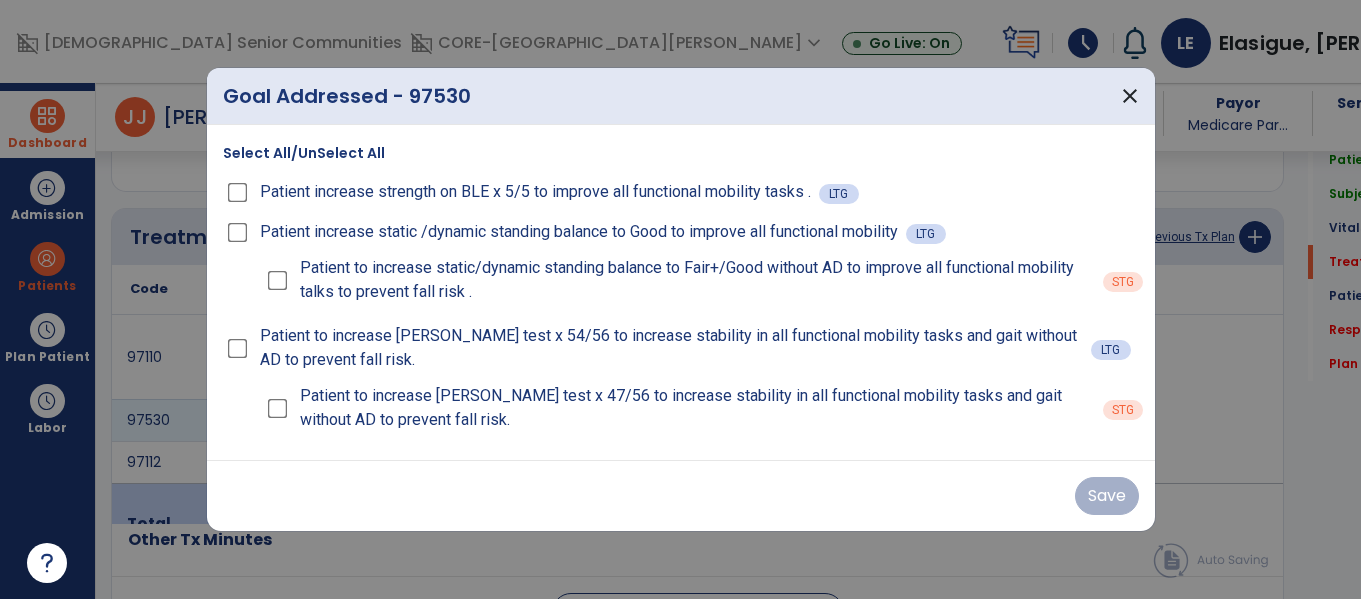 scroll, scrollTop: 1036, scrollLeft: 0, axis: vertical 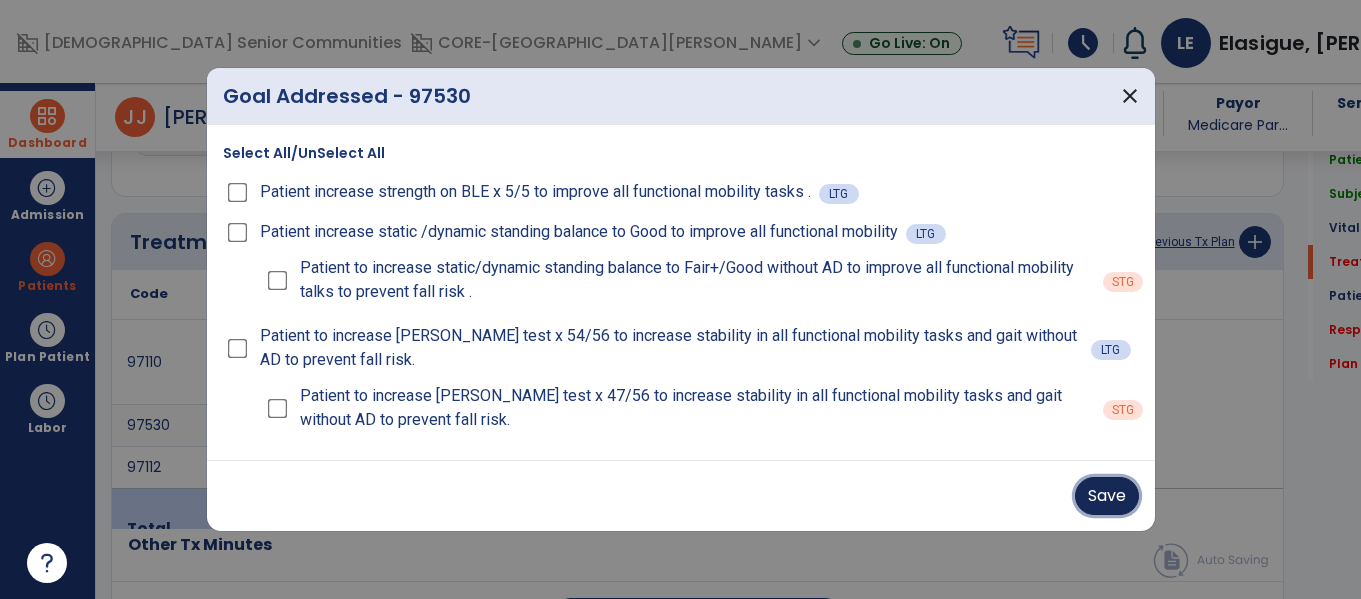 click on "Save" at bounding box center [1107, 496] 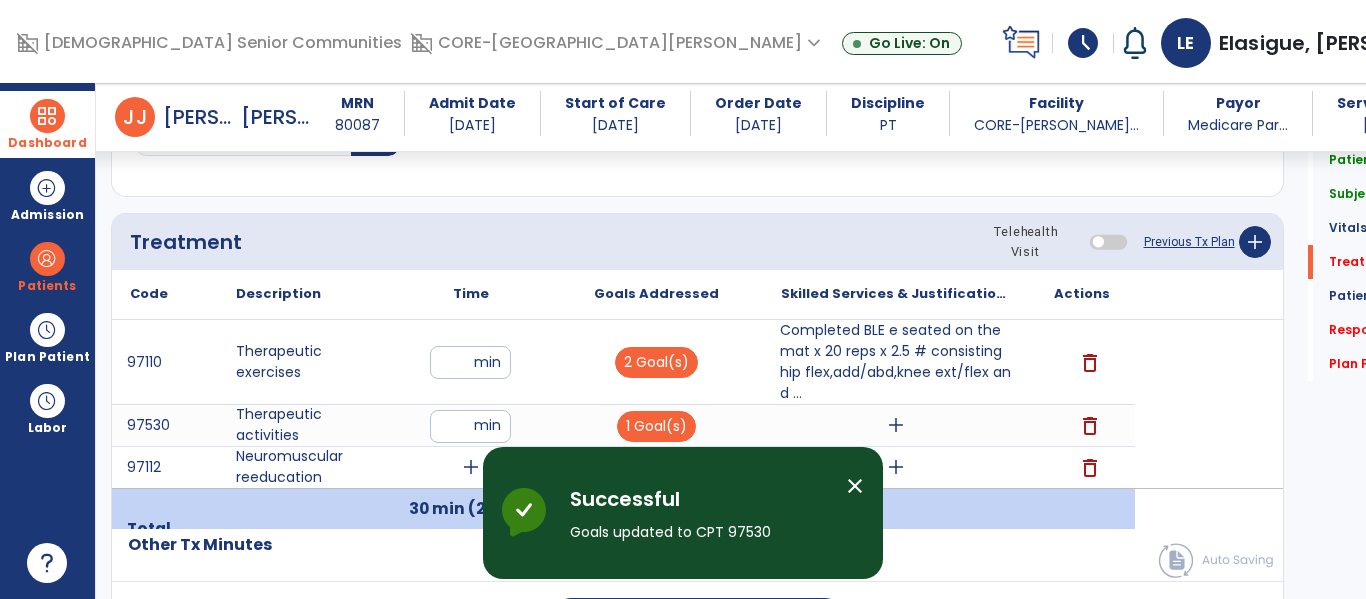 click on "Completed BLE e seated on the mat x 20 reps x 2.5 #  consisting  hip flex,add/abd,knee ext/flex and ..." at bounding box center (896, 362) 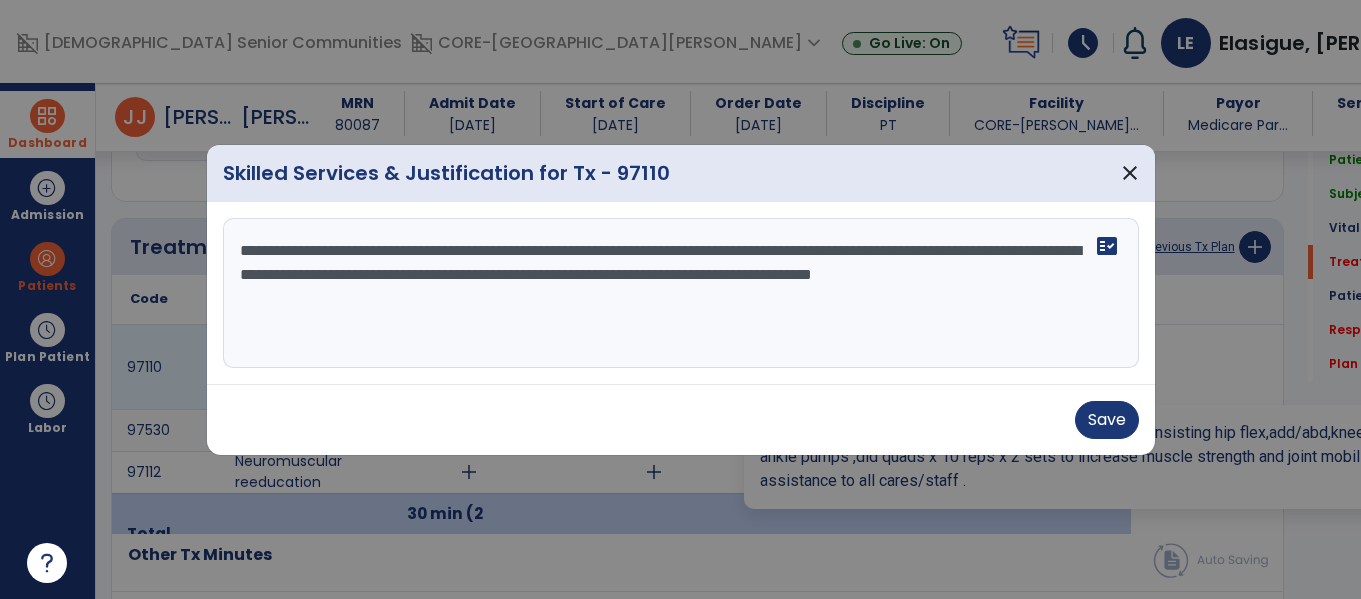 scroll, scrollTop: 1036, scrollLeft: 0, axis: vertical 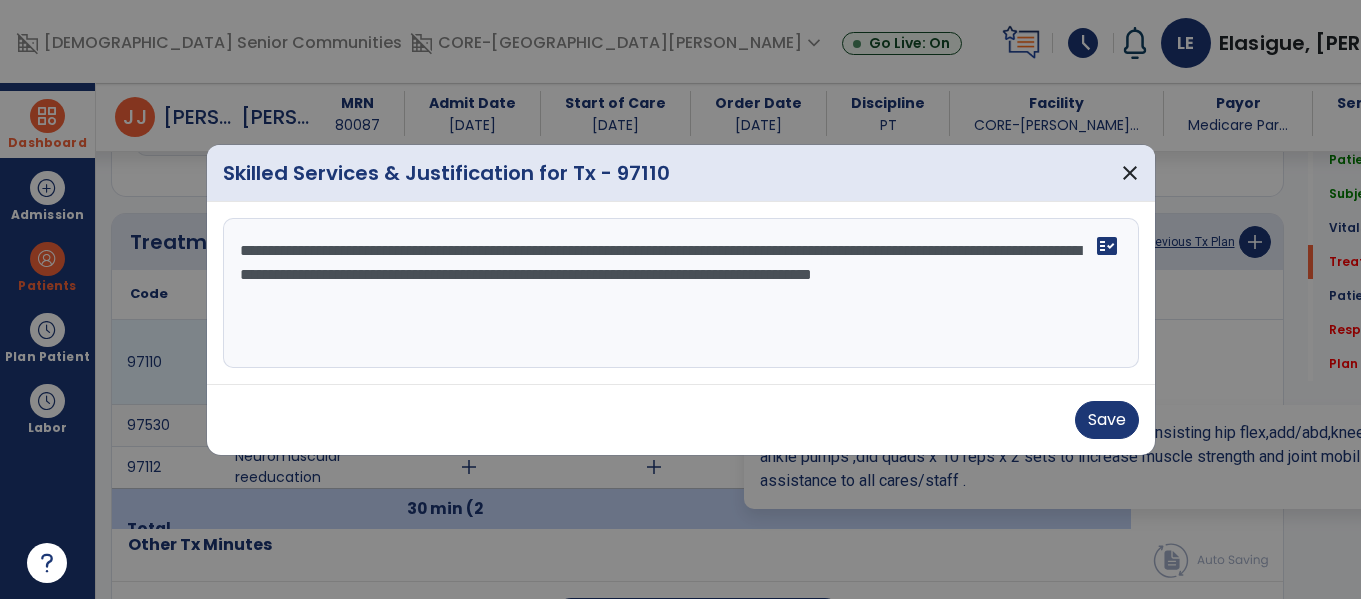 click on "**********" at bounding box center (681, 293) 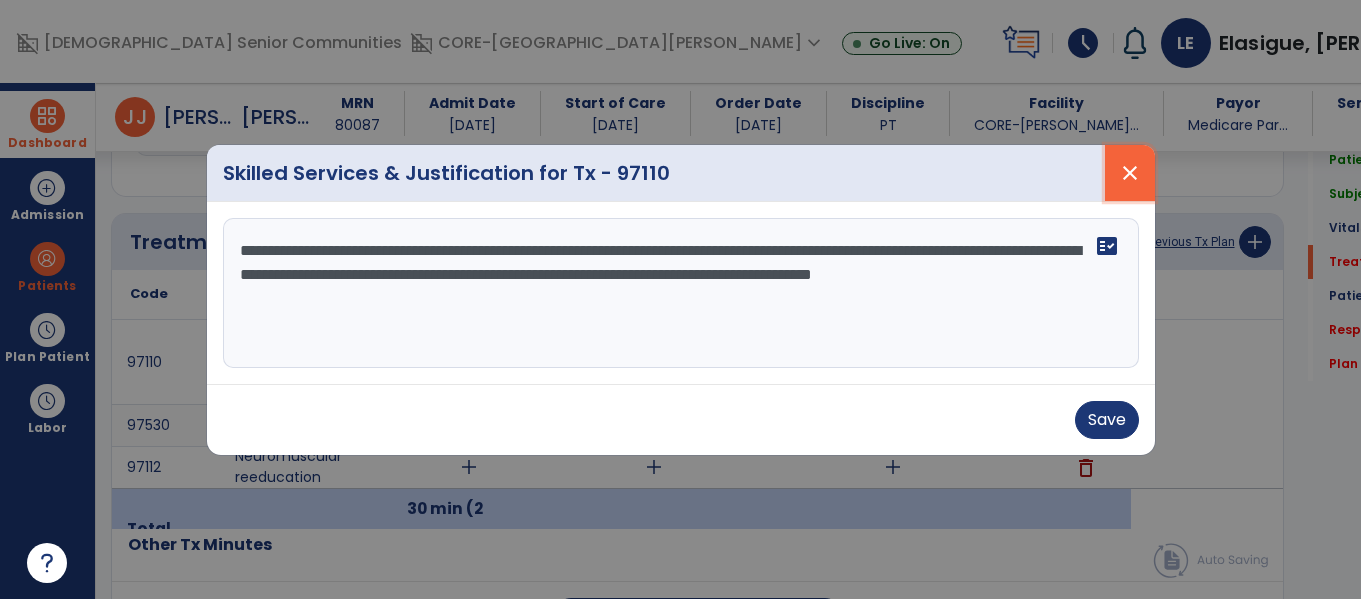 click on "close" at bounding box center [1130, 173] 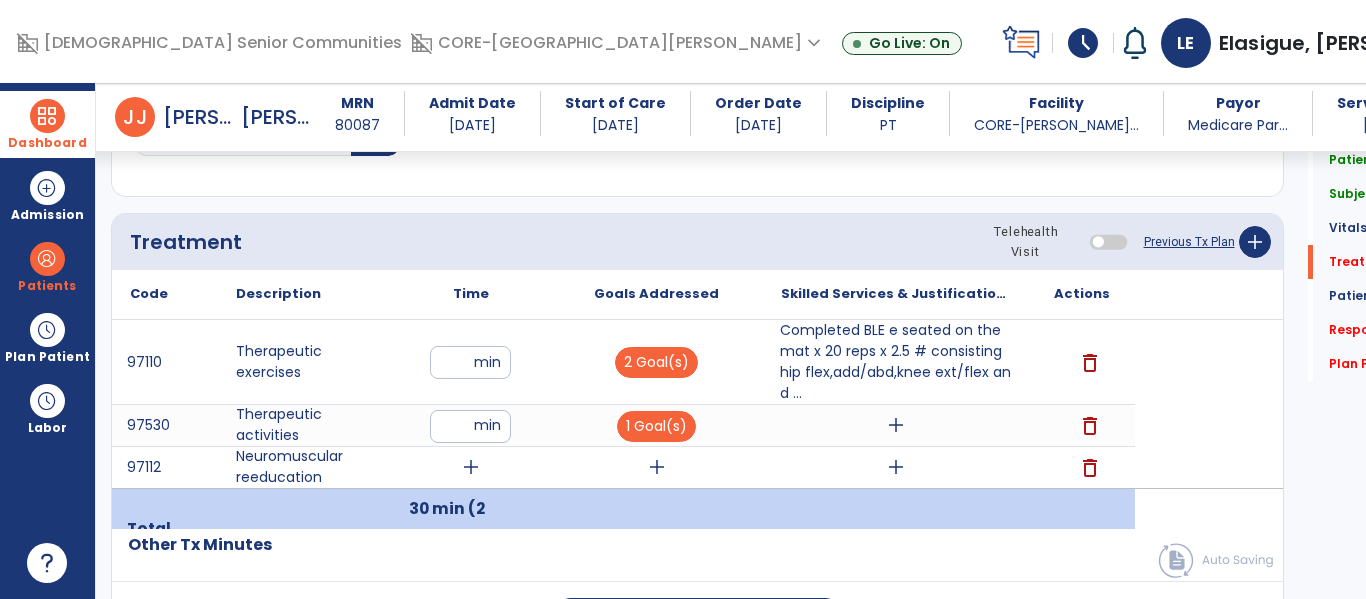 click on "add" at bounding box center (896, 425) 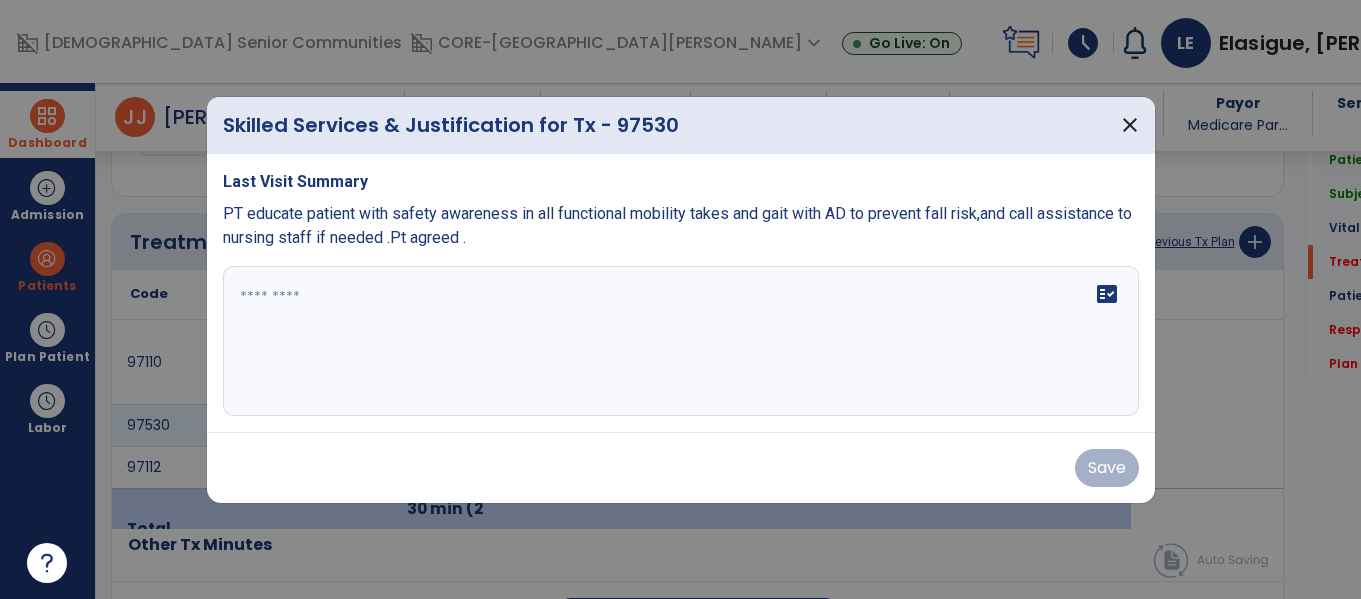 scroll, scrollTop: 1036, scrollLeft: 0, axis: vertical 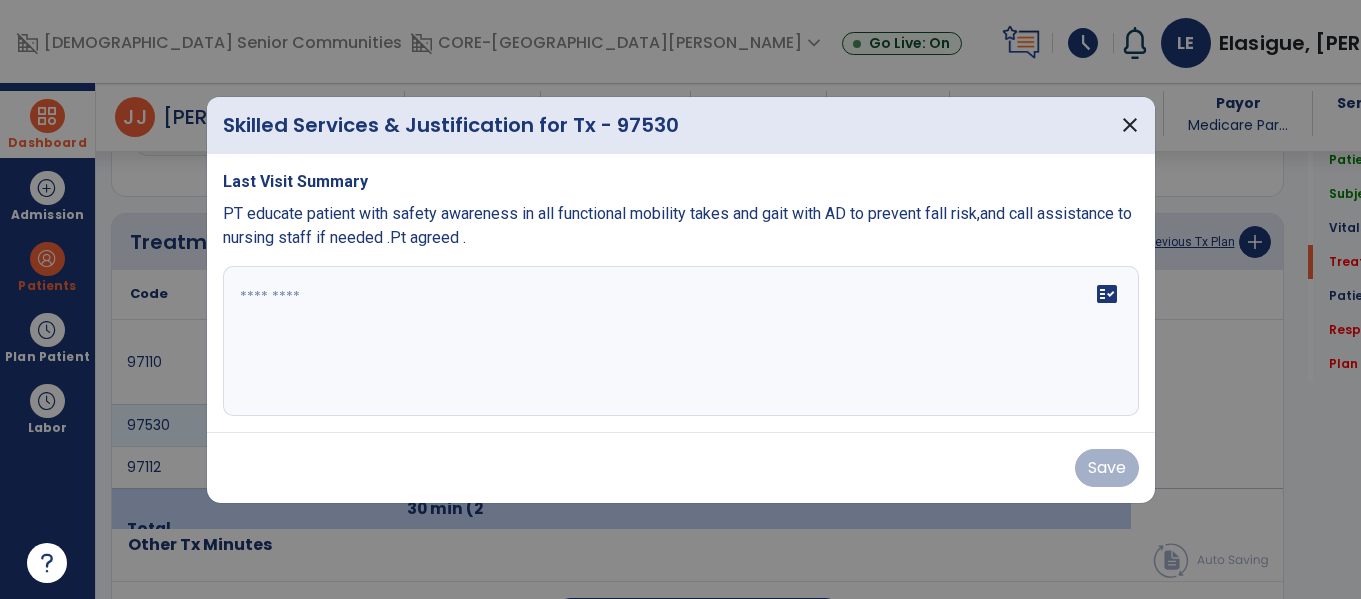 click on "fact_check" at bounding box center [681, 341] 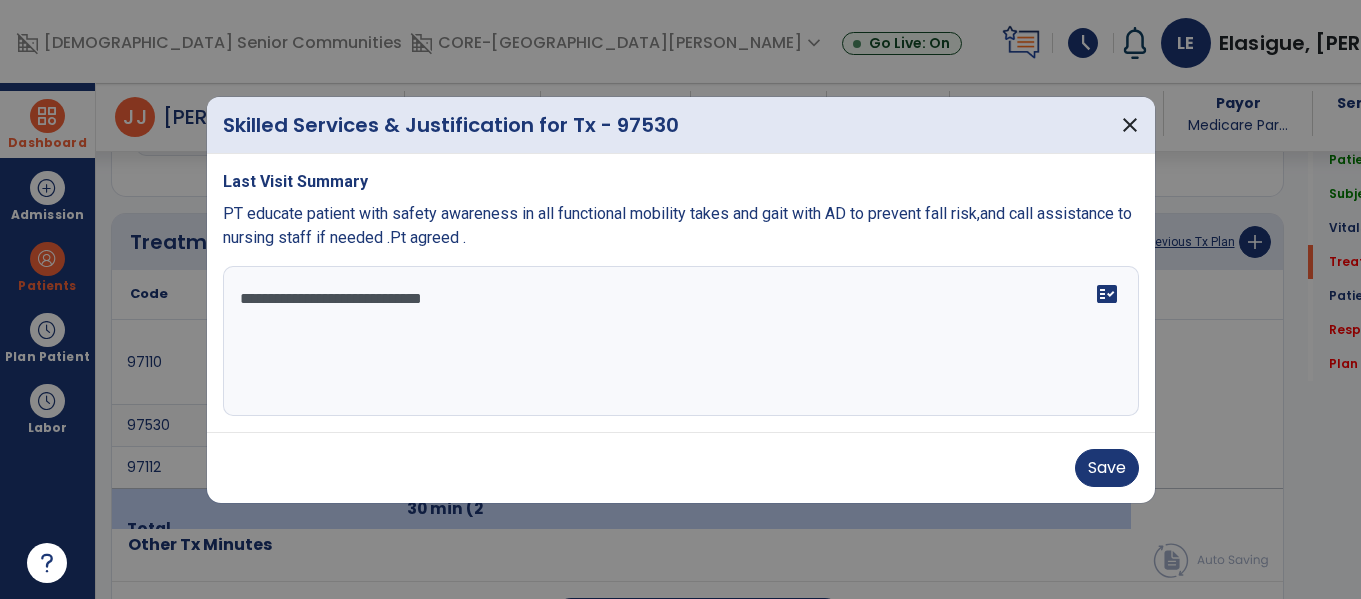 click on "**********" at bounding box center (681, 341) 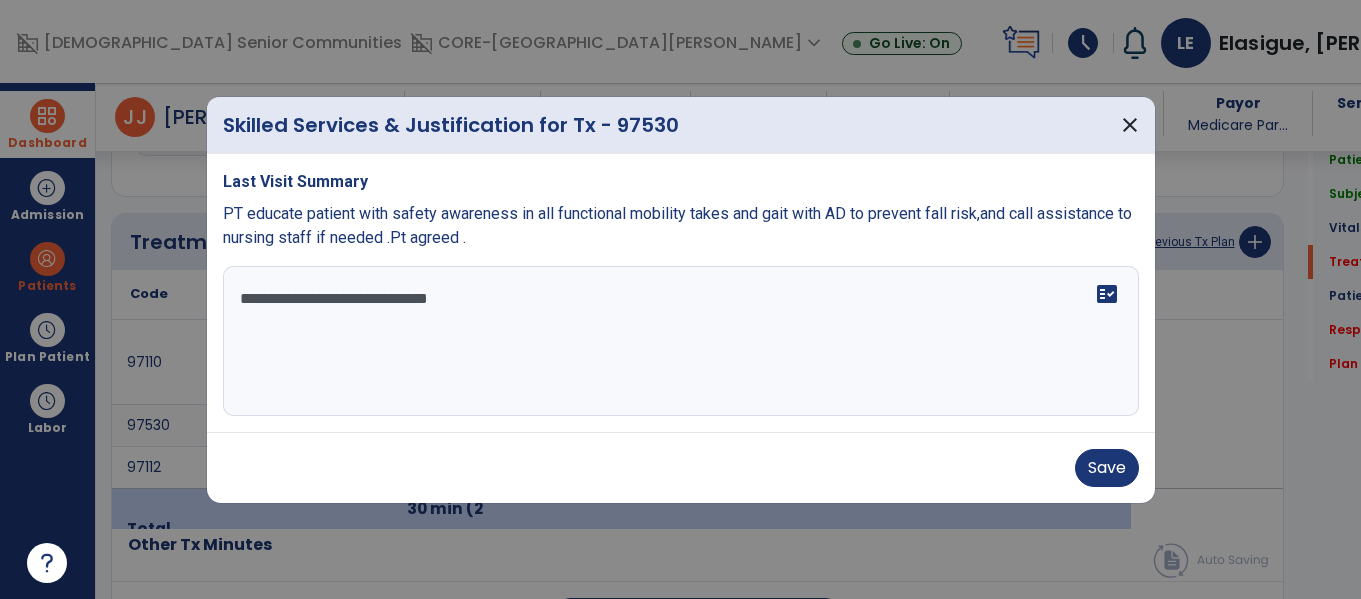 click on "**********" at bounding box center (681, 341) 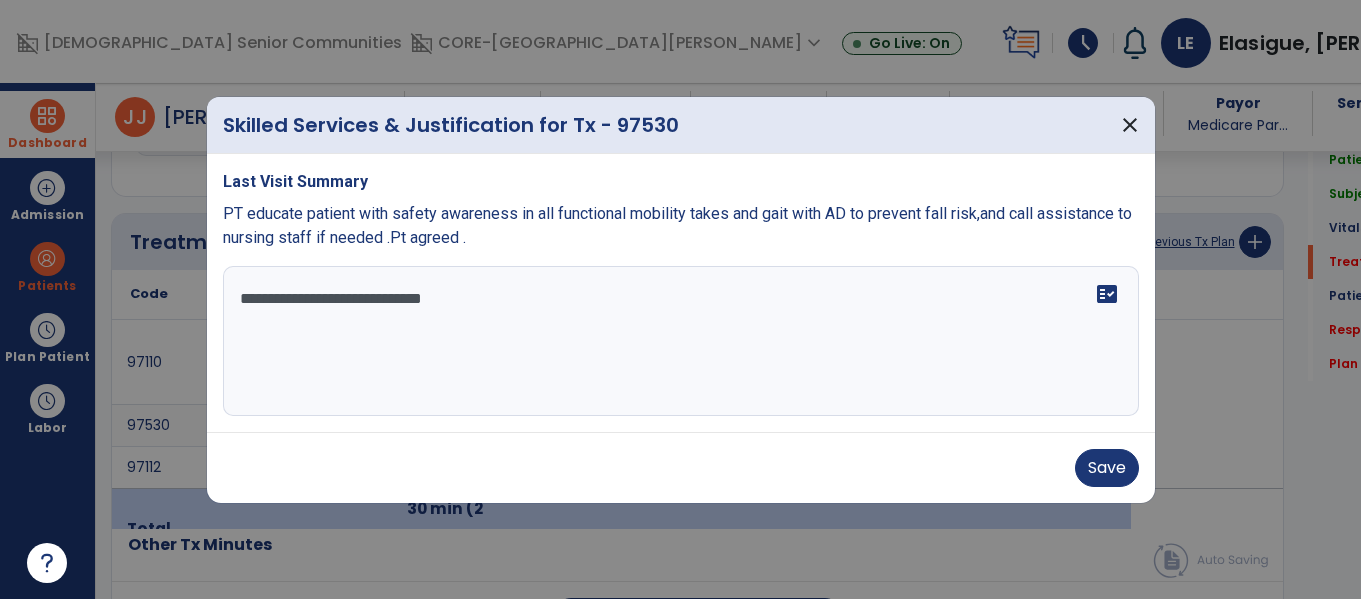 click on "**********" at bounding box center (681, 341) 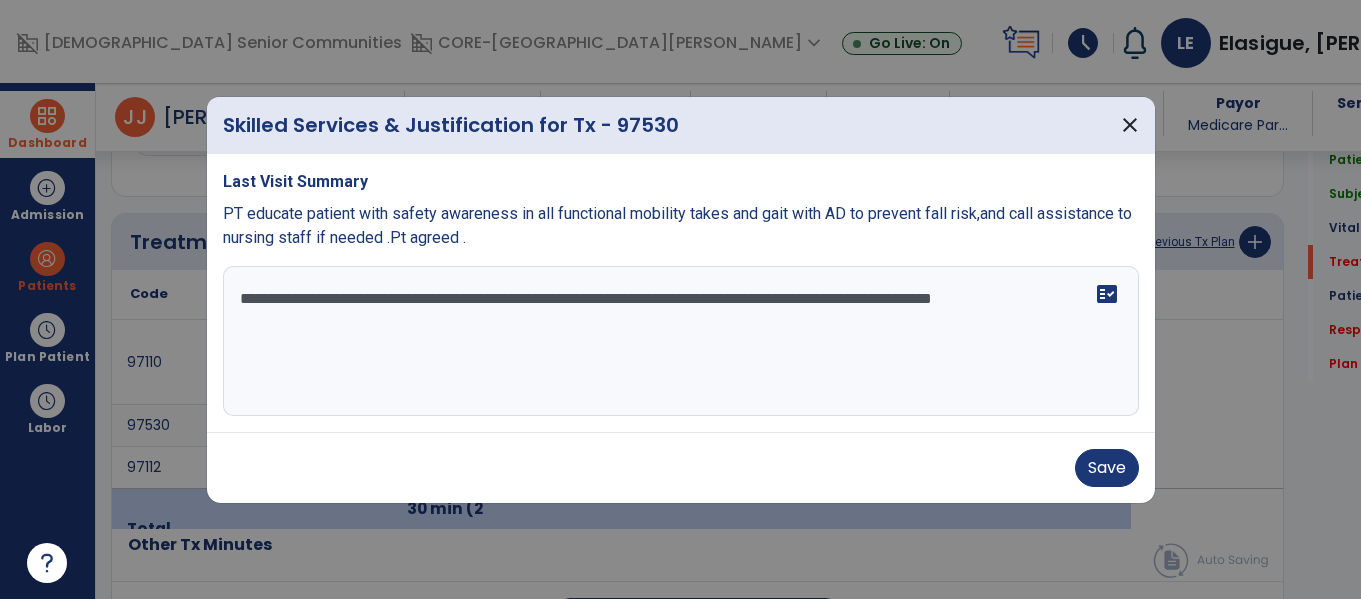 click on "**********" at bounding box center [681, 341] 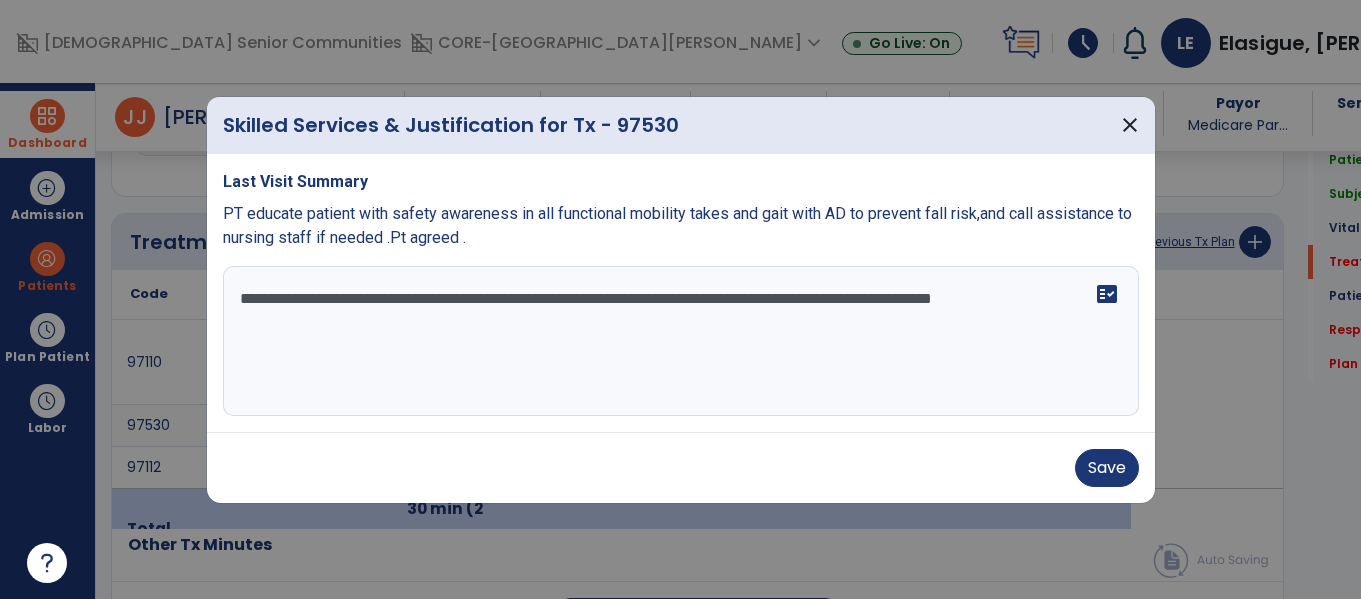 click on "**********" at bounding box center (681, 341) 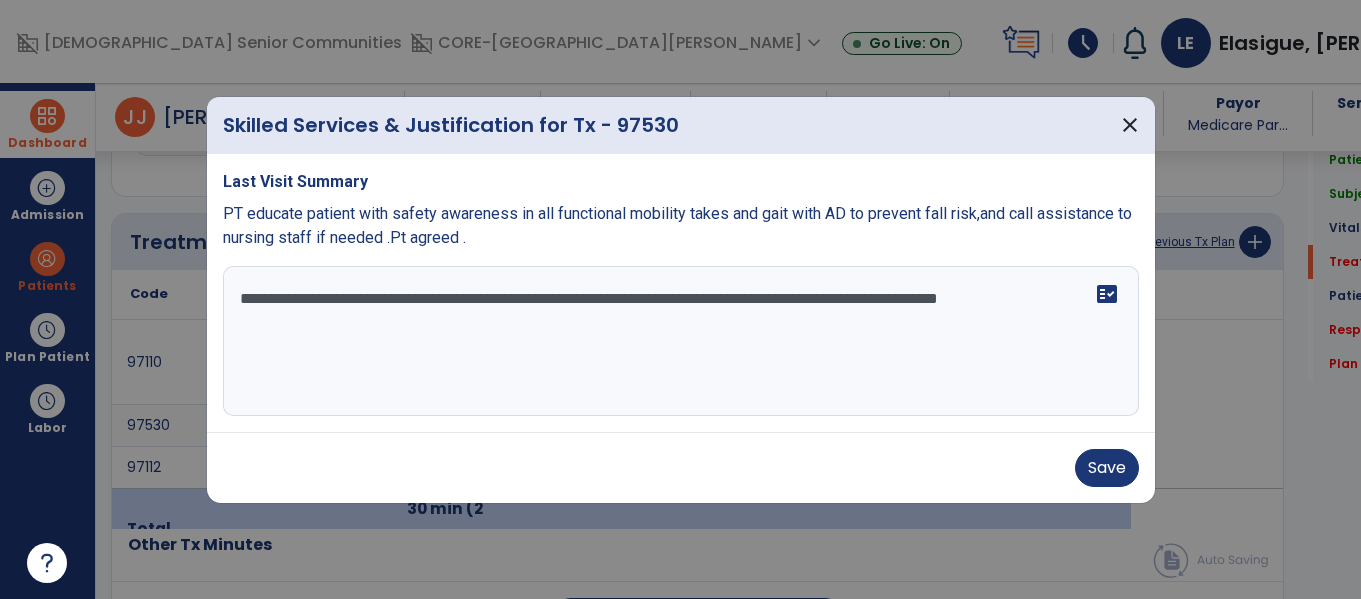 click on "**********" at bounding box center [681, 341] 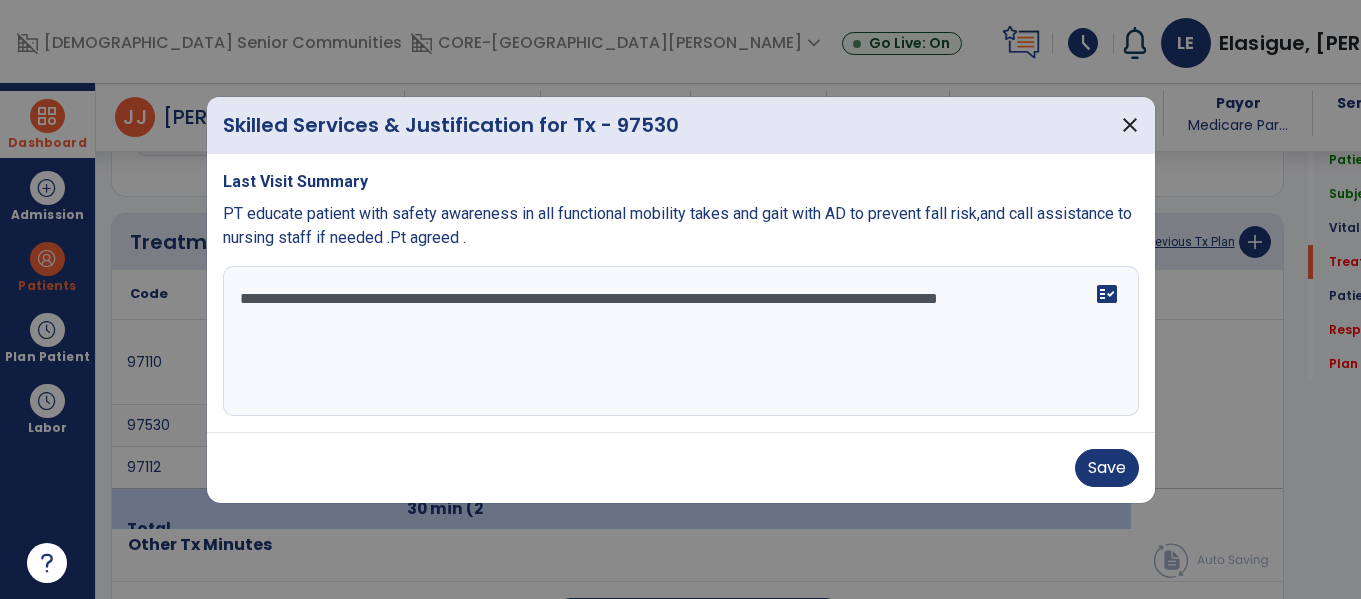 click on "**********" at bounding box center [681, 341] 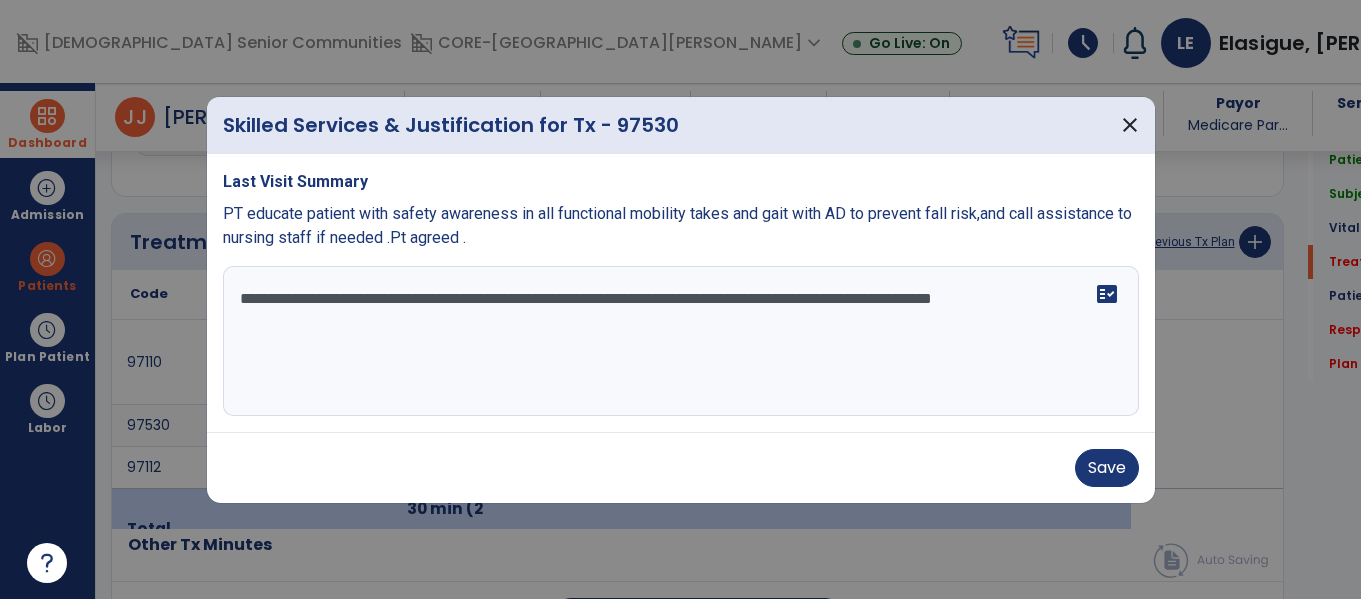 click on "**********" at bounding box center (681, 341) 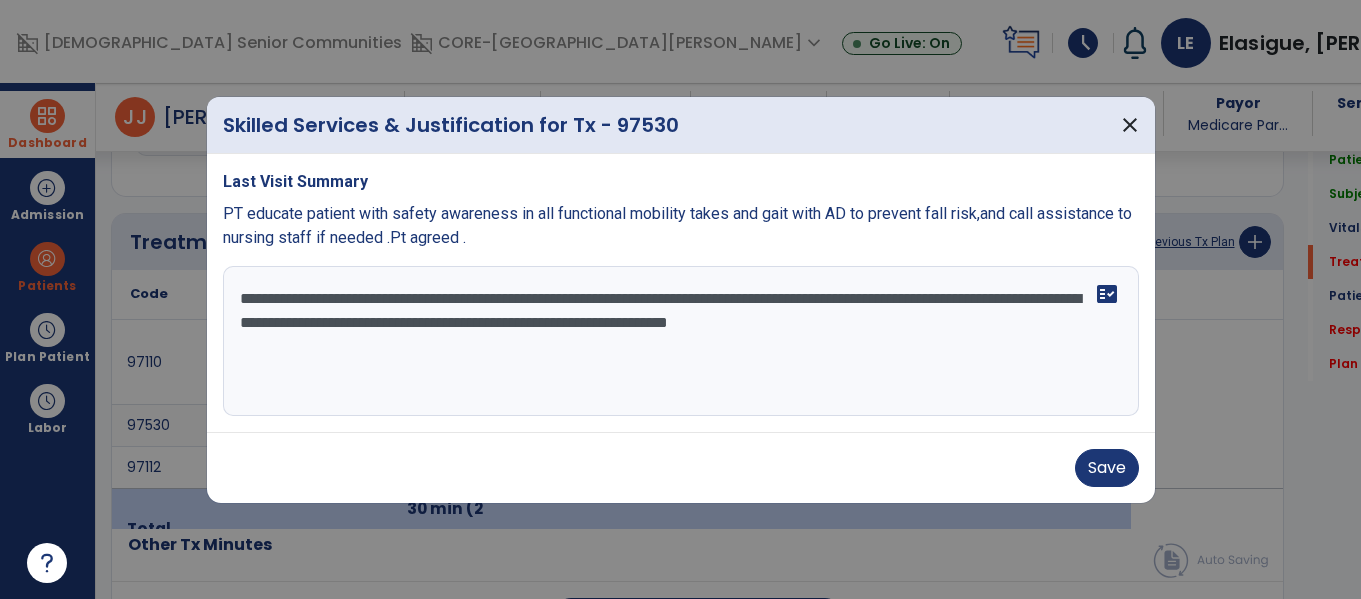 click on "**********" at bounding box center [681, 341] 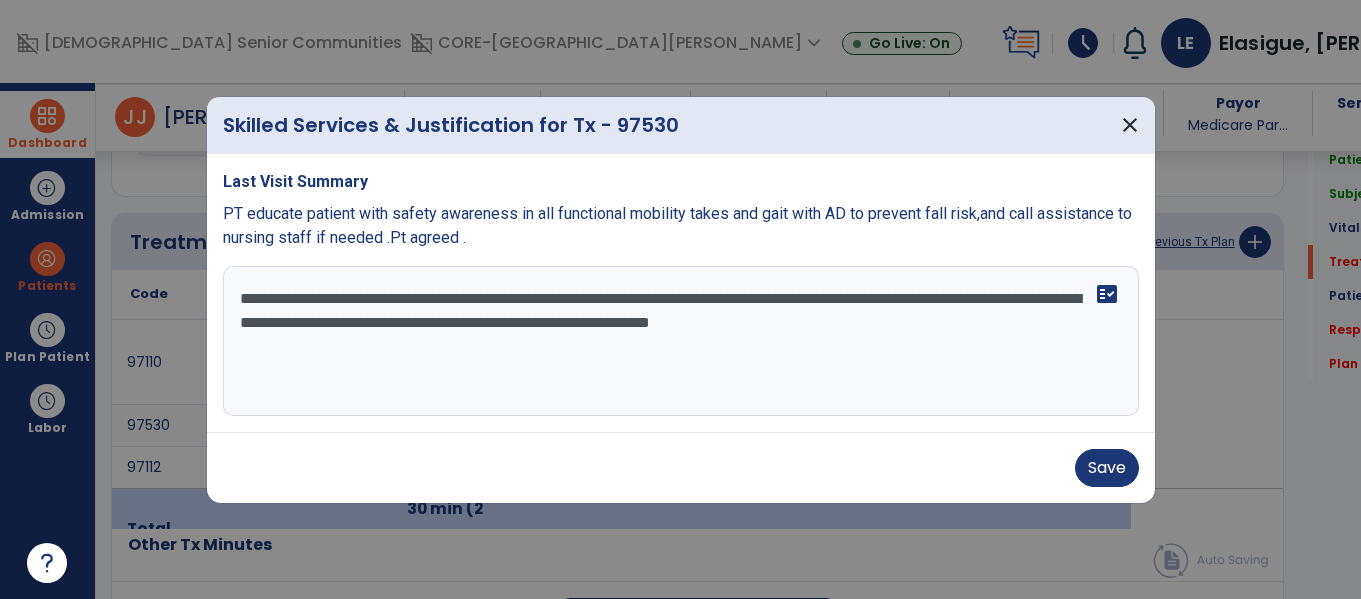click on "**********" at bounding box center [681, 341] 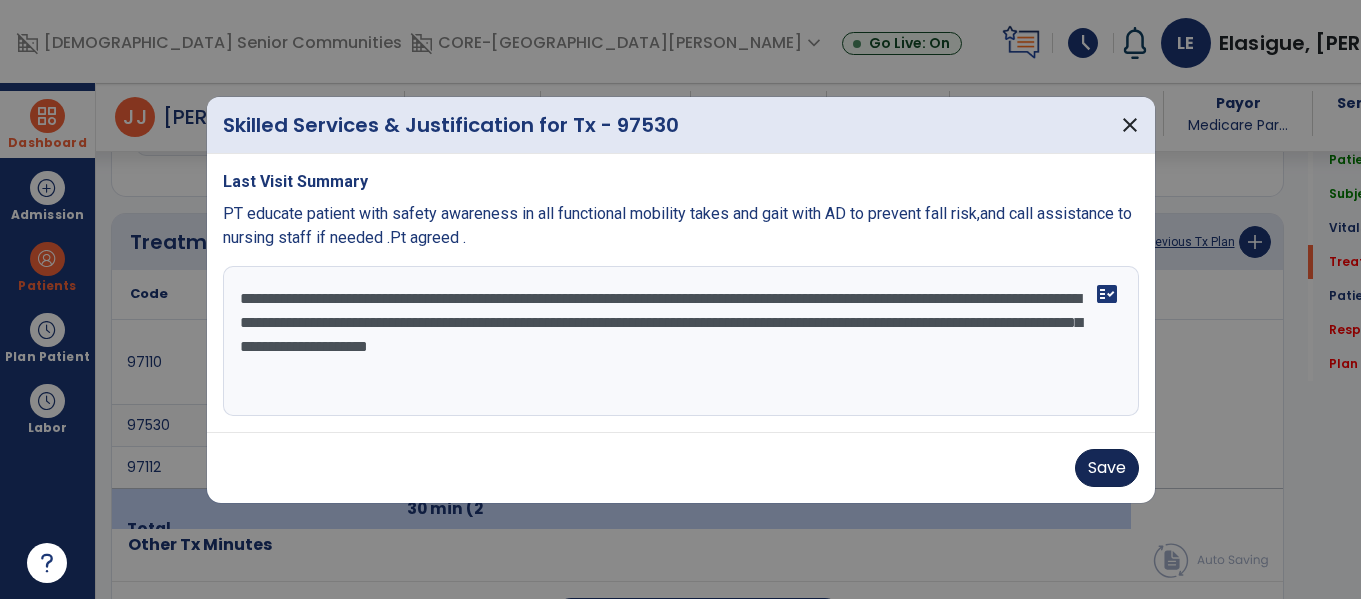 type on "**********" 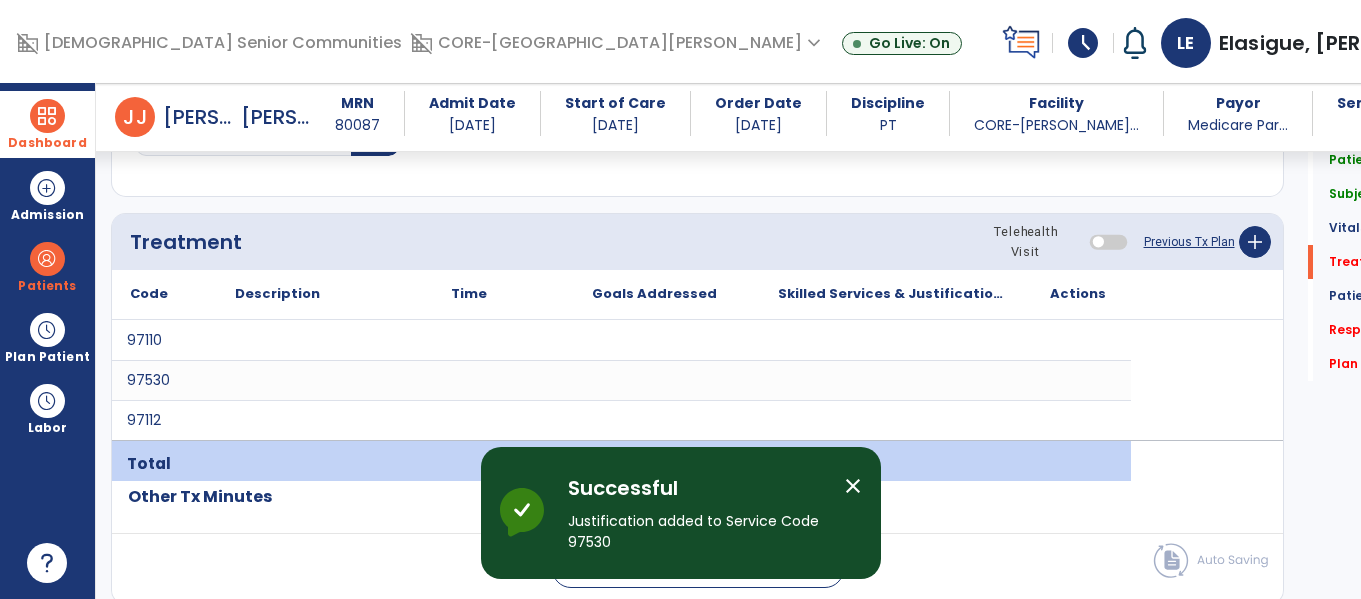 click on "Code
Description
Time" 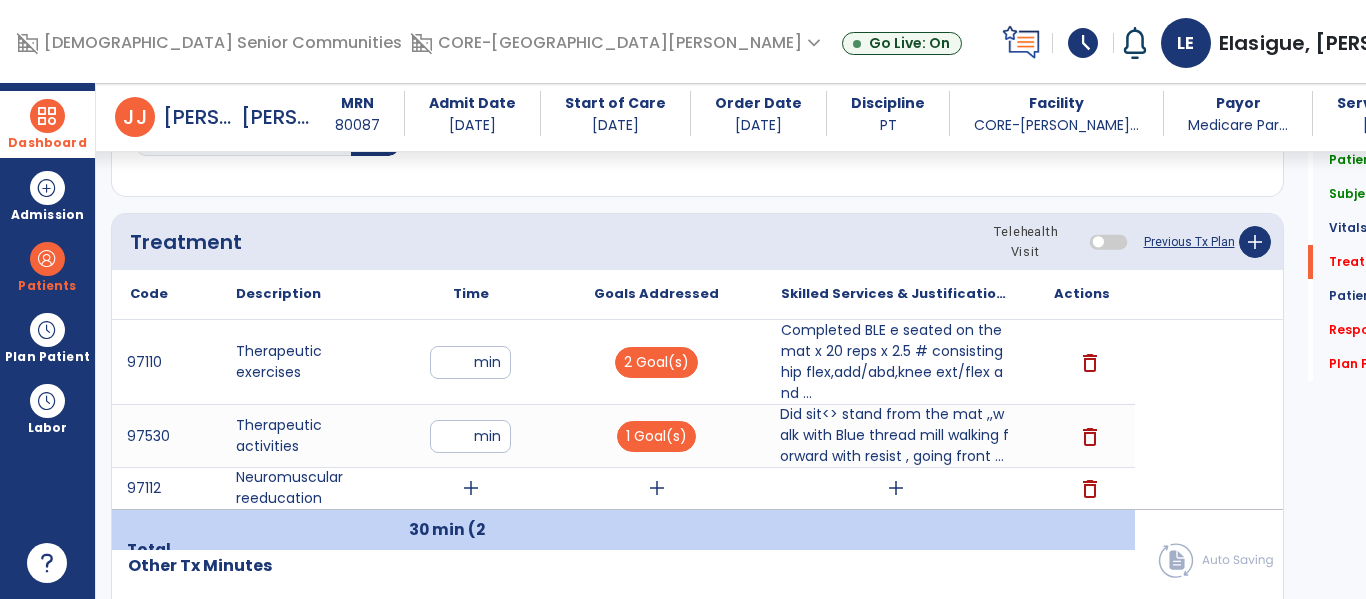 click on "add" at bounding box center (656, 488) 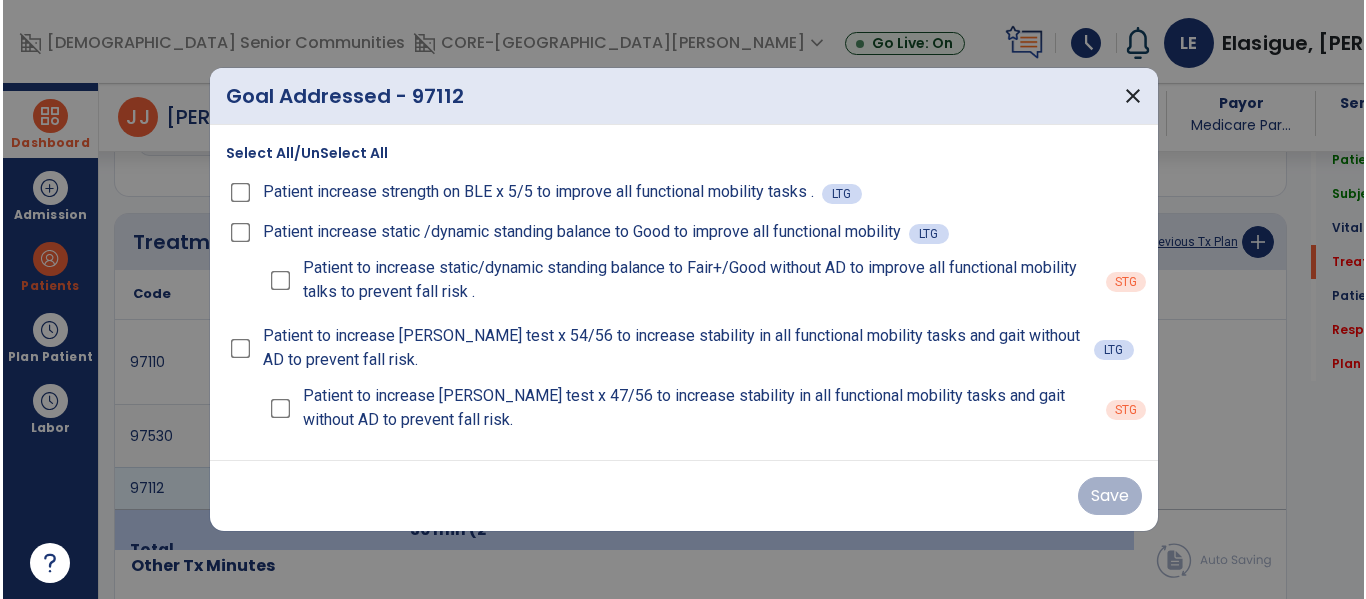 scroll, scrollTop: 1036, scrollLeft: 0, axis: vertical 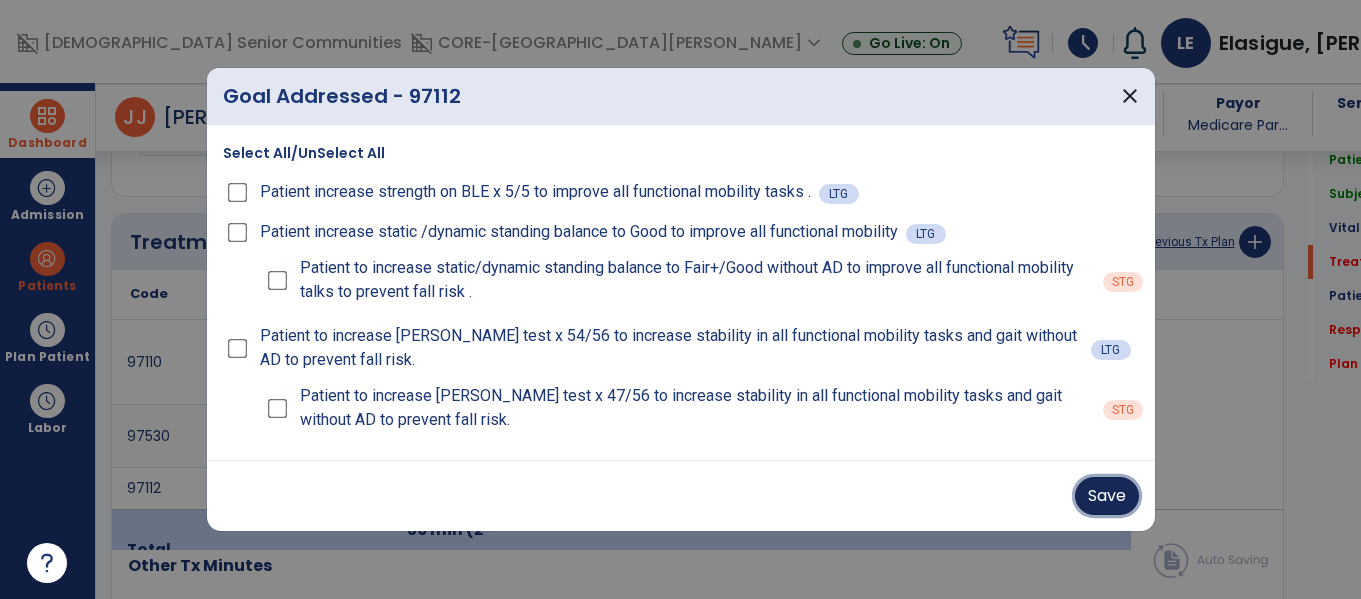 click on "Save" at bounding box center (1107, 496) 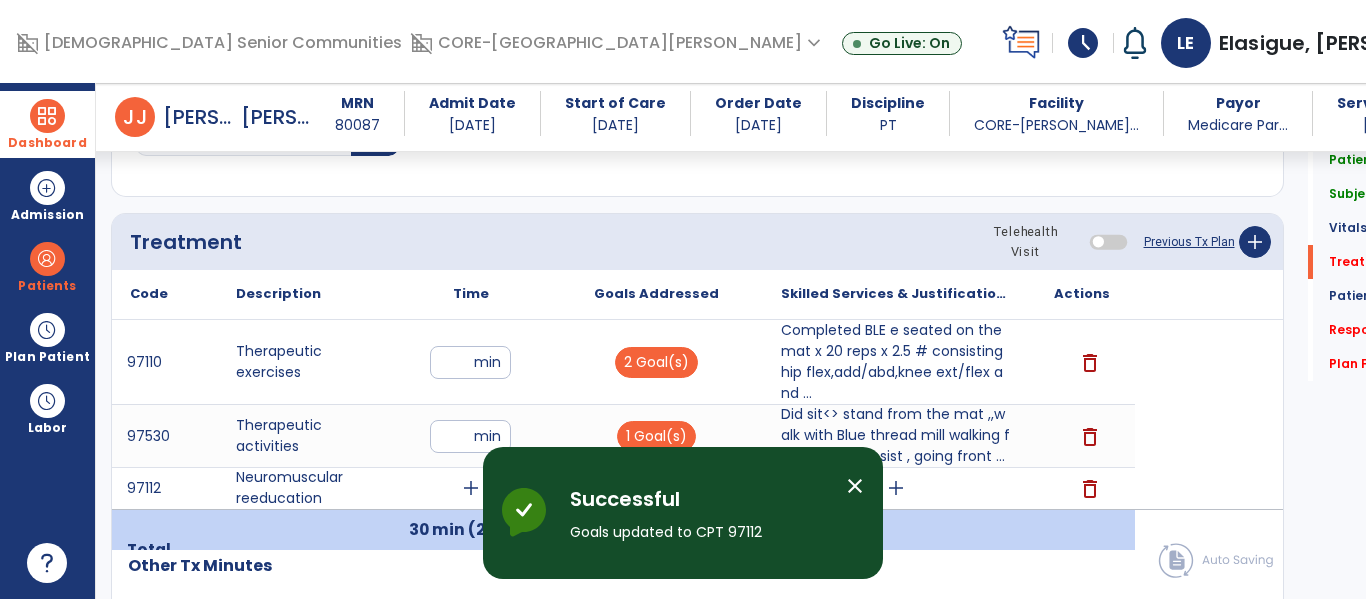 click on "Successful Goals updated to CPT 97112" at bounding box center (700, 521) 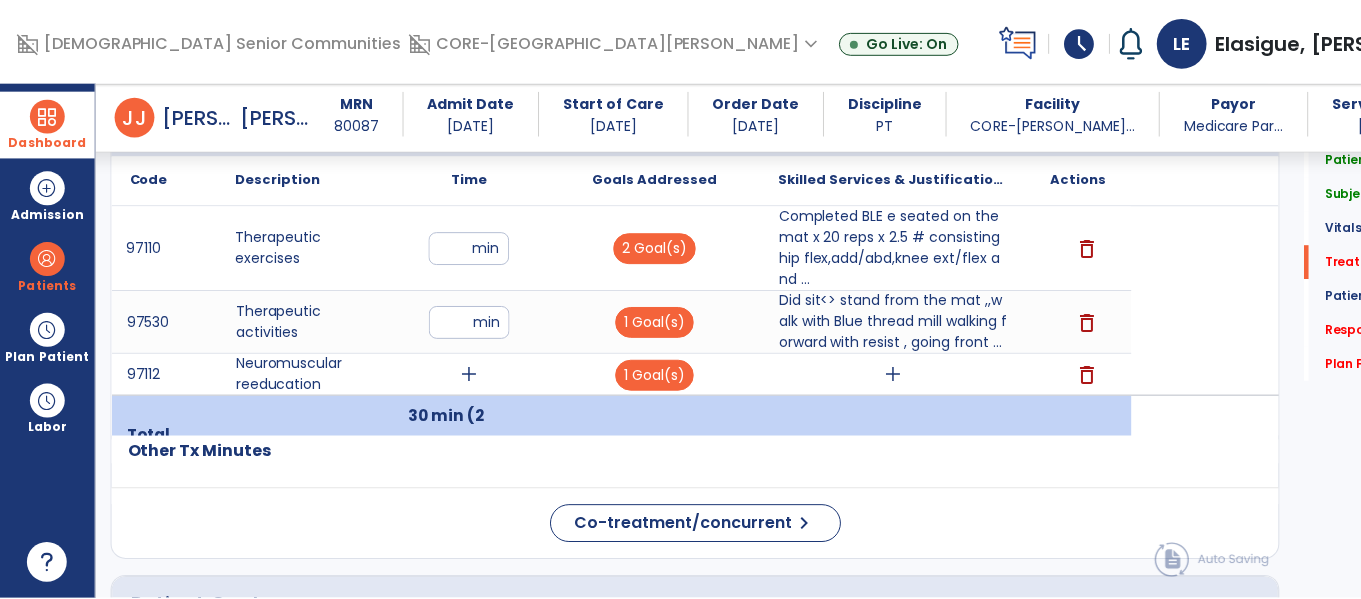 scroll, scrollTop: 1145, scrollLeft: 0, axis: vertical 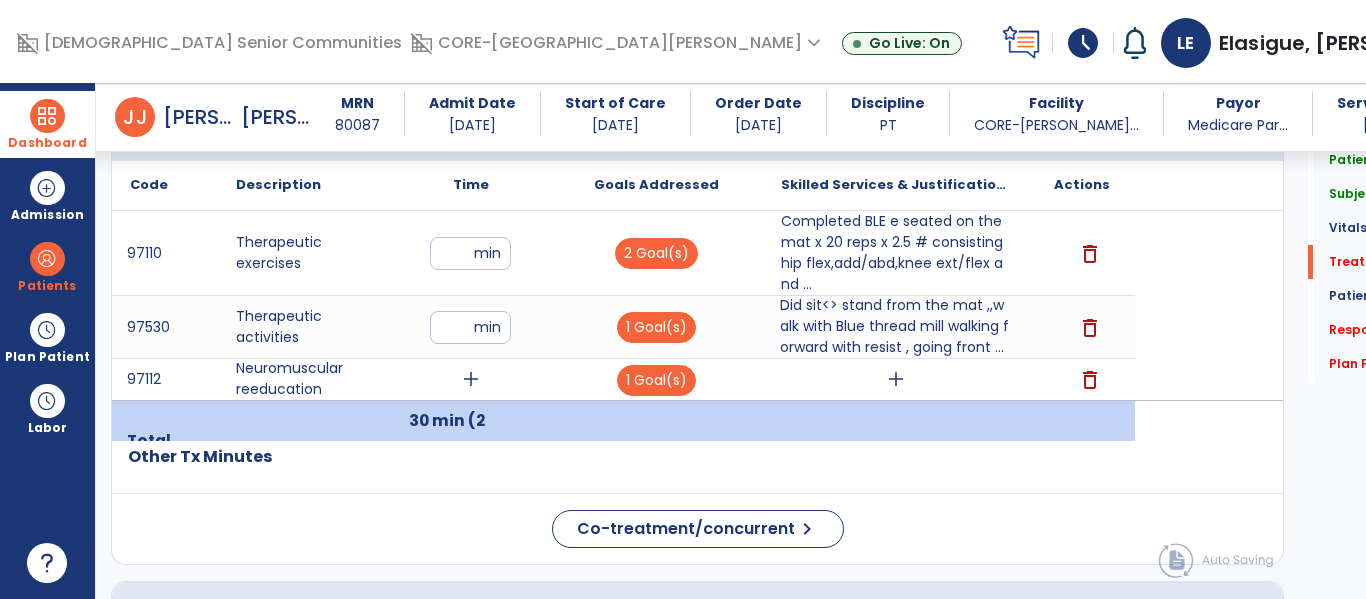 click on "Did sit<> stand from the mat ,,walk with Blue thread mill walking forward with resist , going front ..." at bounding box center [896, 326] 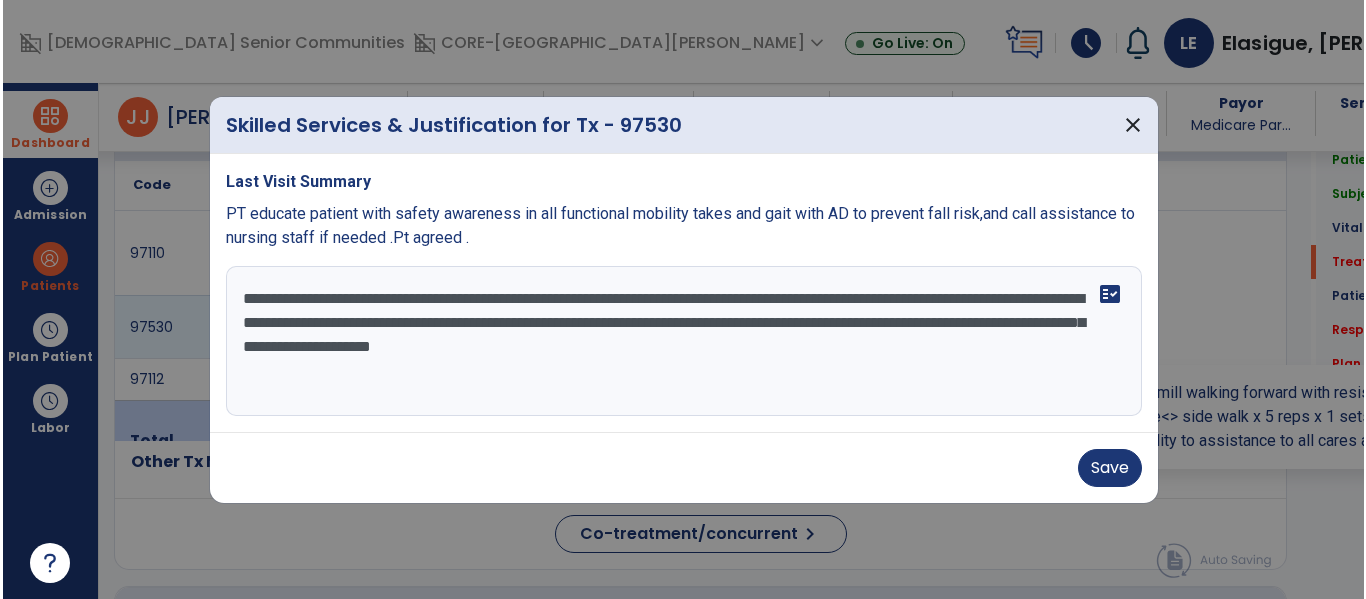 scroll, scrollTop: 1145, scrollLeft: 0, axis: vertical 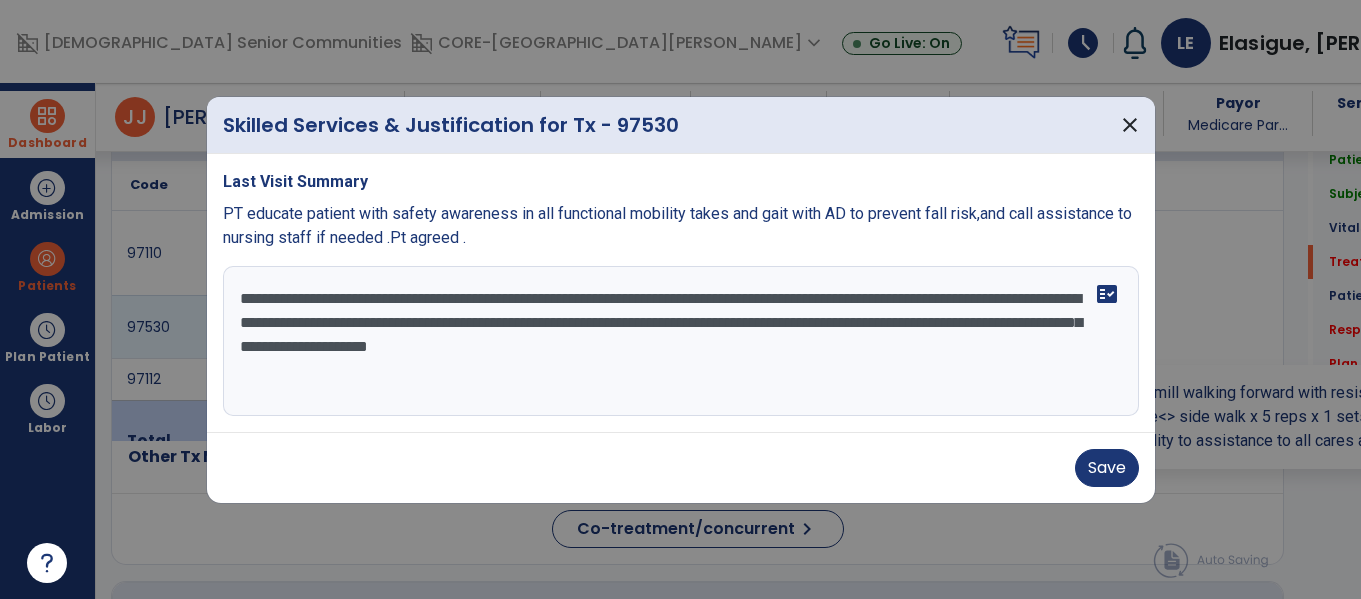 click on "**********" at bounding box center [681, 341] 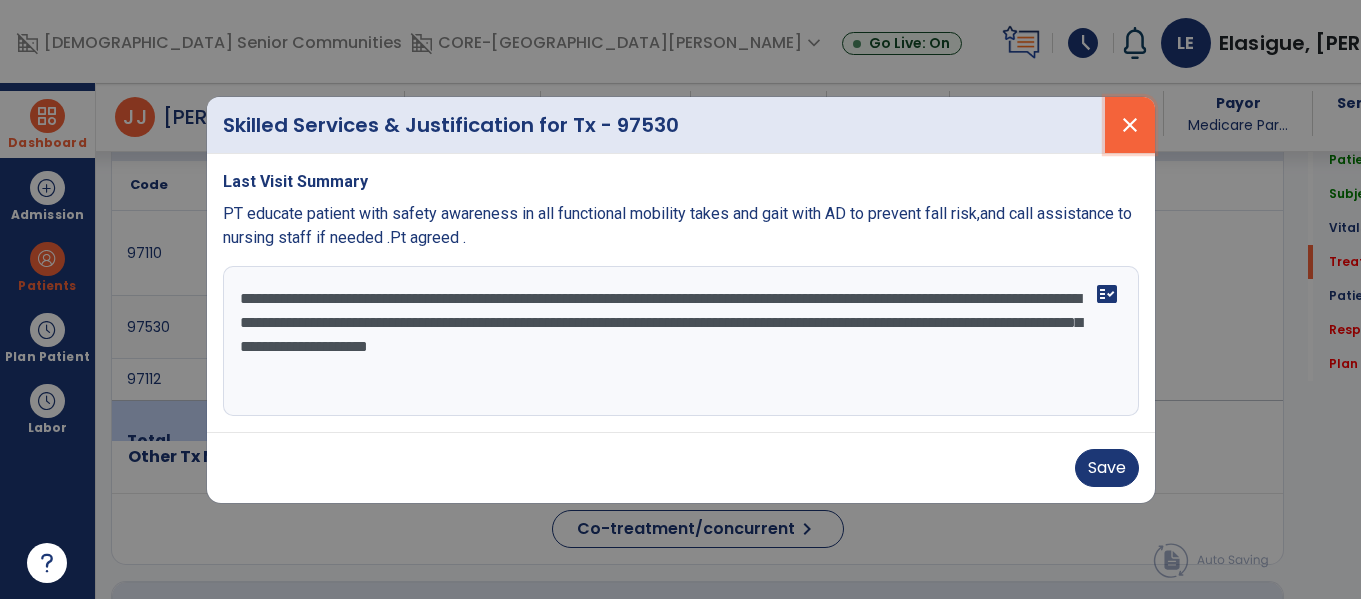click on "close" at bounding box center (1130, 125) 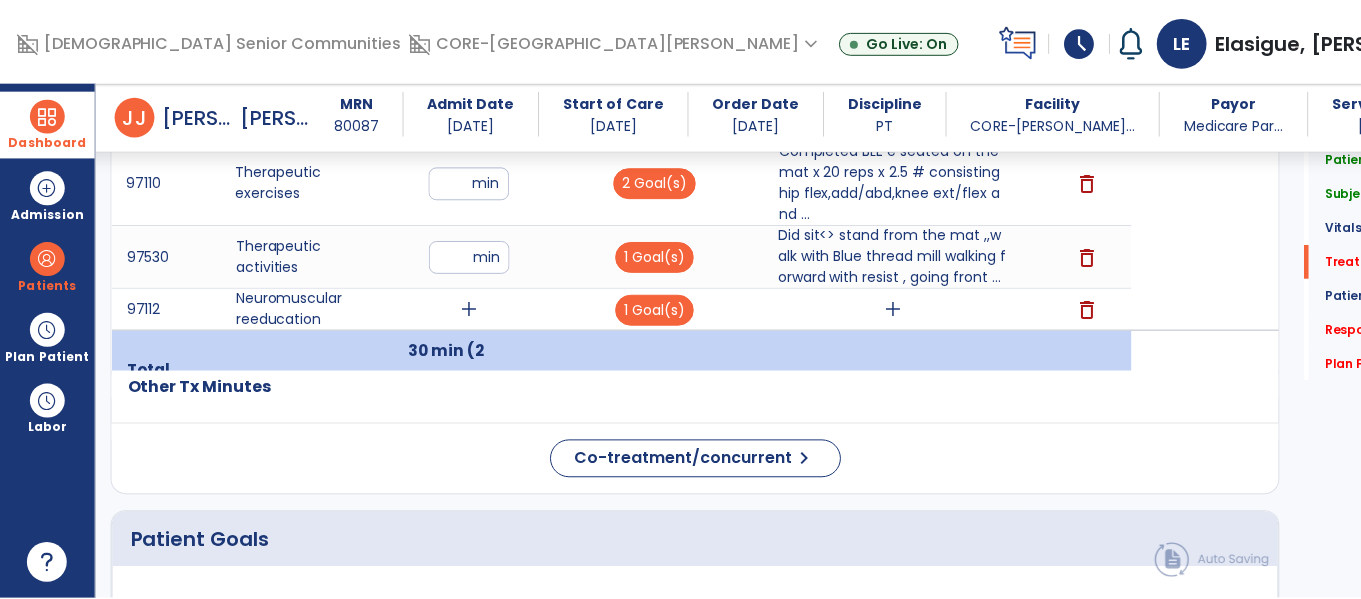 scroll, scrollTop: 1223, scrollLeft: 0, axis: vertical 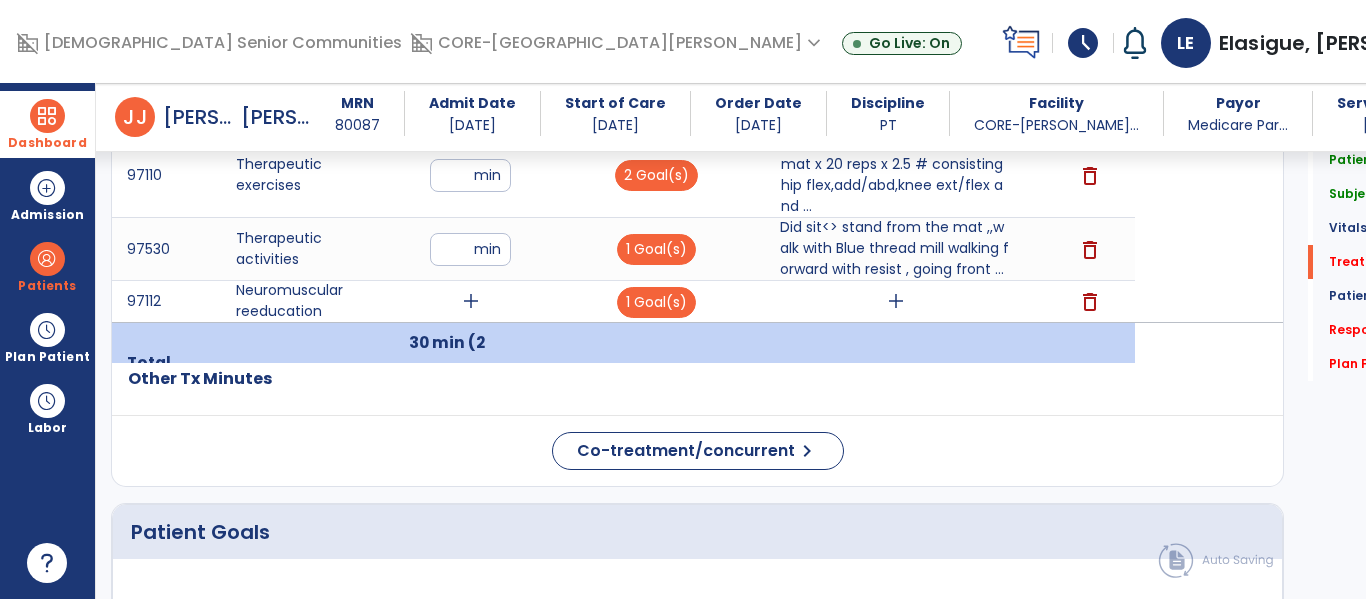 click on "add" at bounding box center (896, 301) 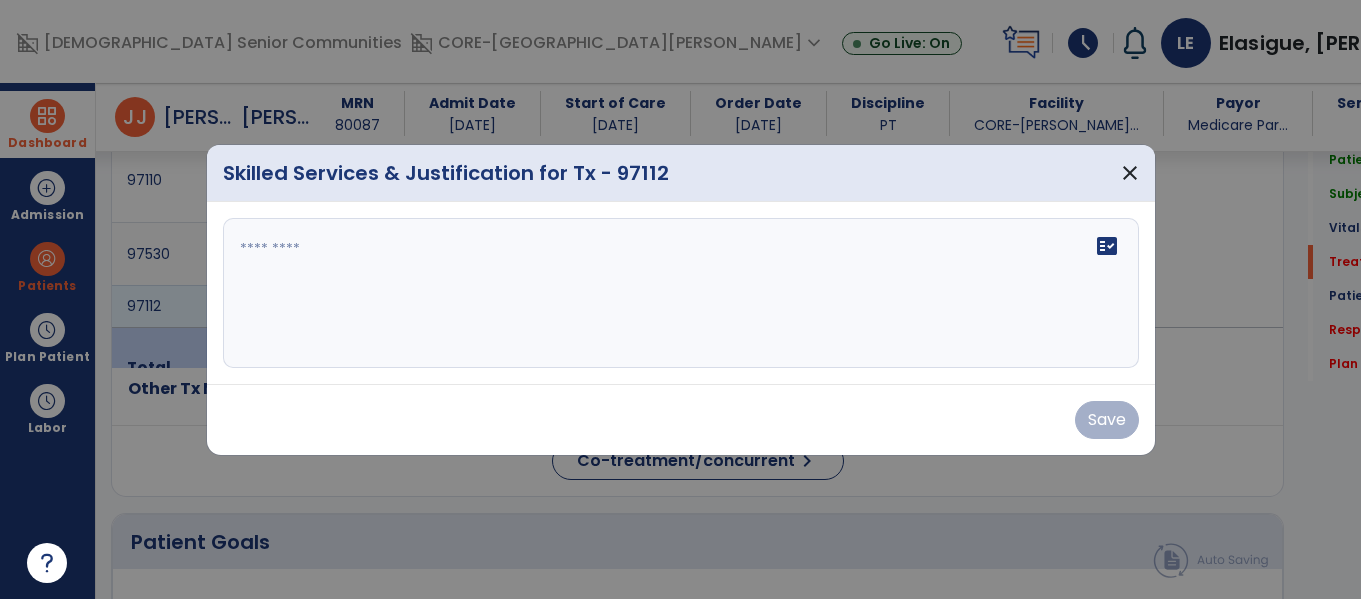 scroll, scrollTop: 1223, scrollLeft: 0, axis: vertical 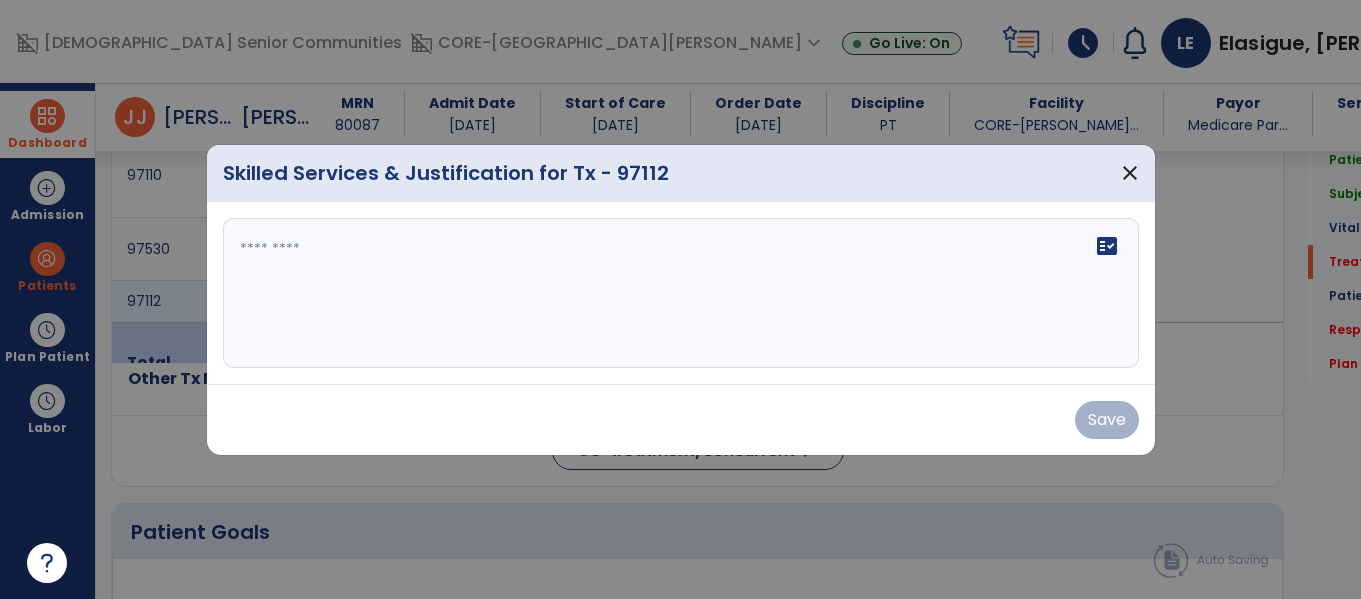 click on "fact_check" at bounding box center (681, 293) 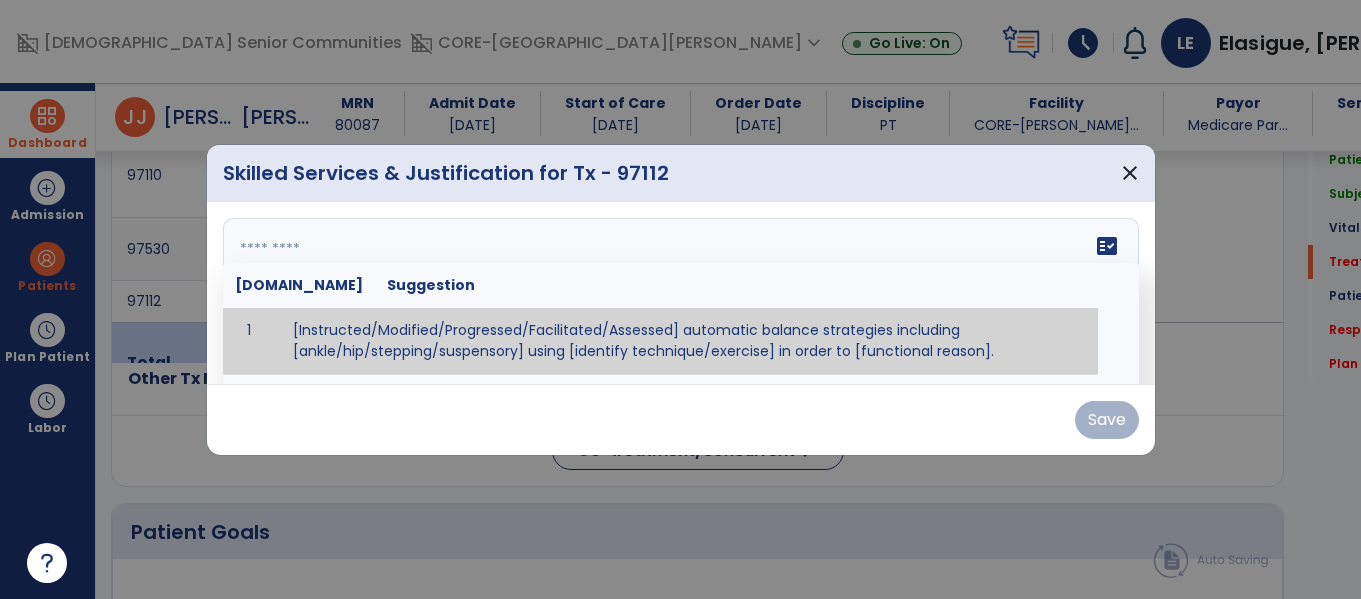 click at bounding box center [678, 293] 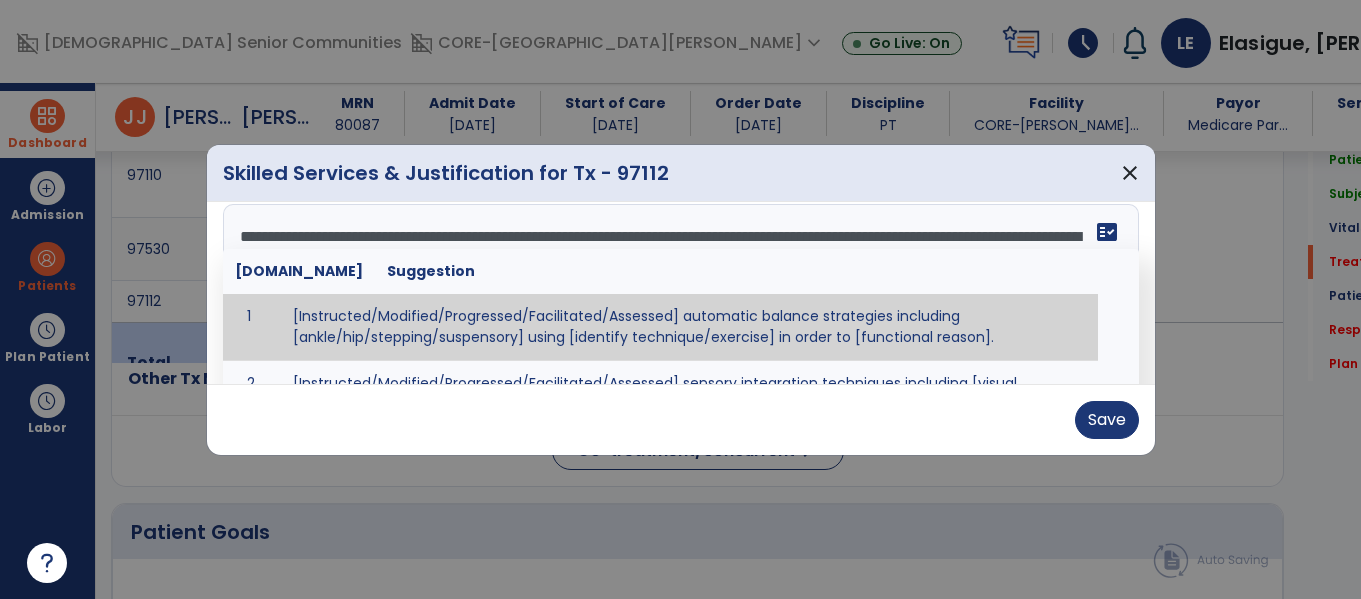 scroll, scrollTop: 11, scrollLeft: 0, axis: vertical 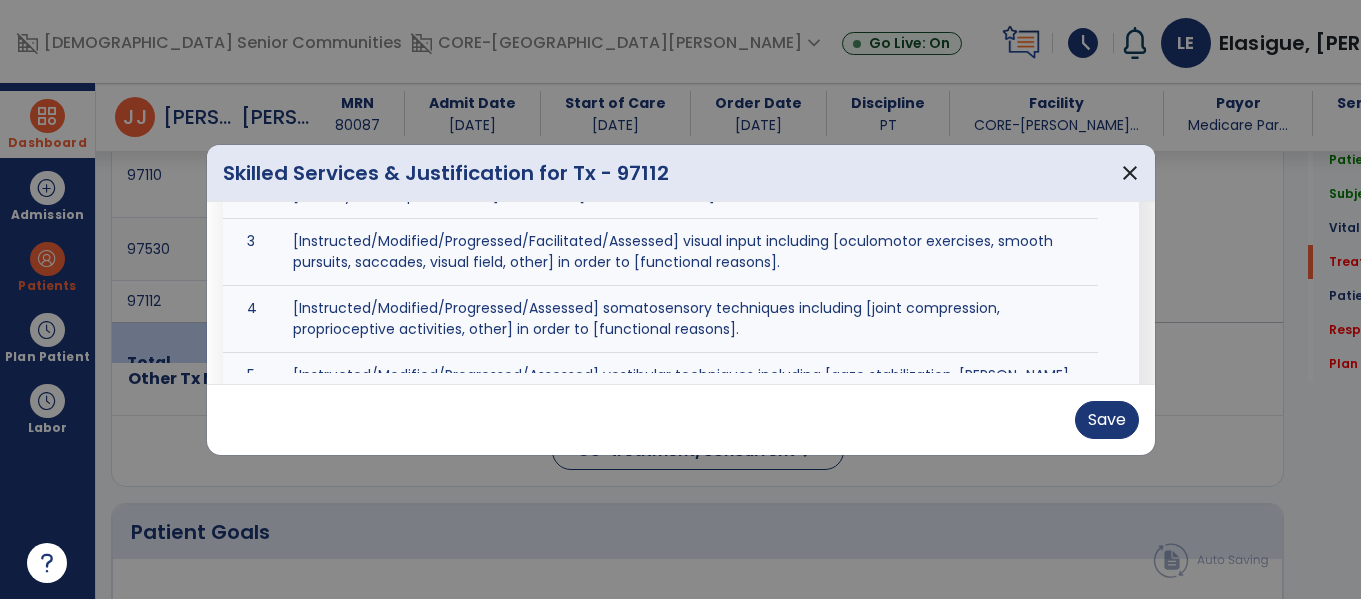 click at bounding box center [680, 299] 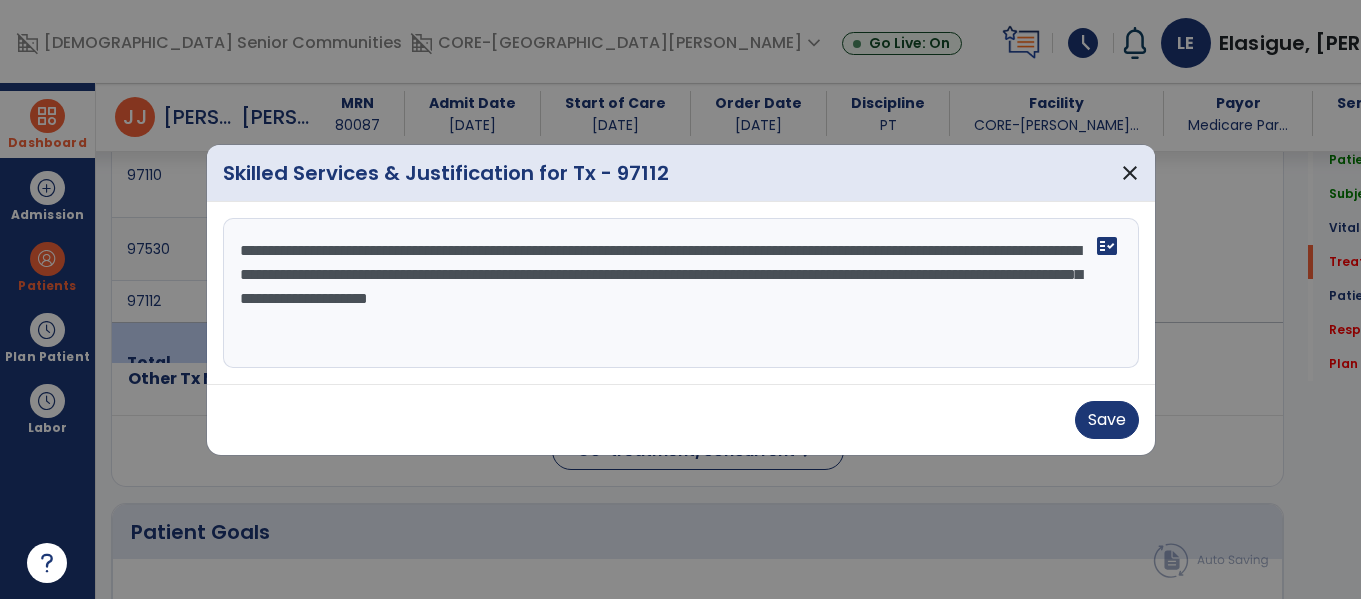 click on "**********" at bounding box center [681, 293] 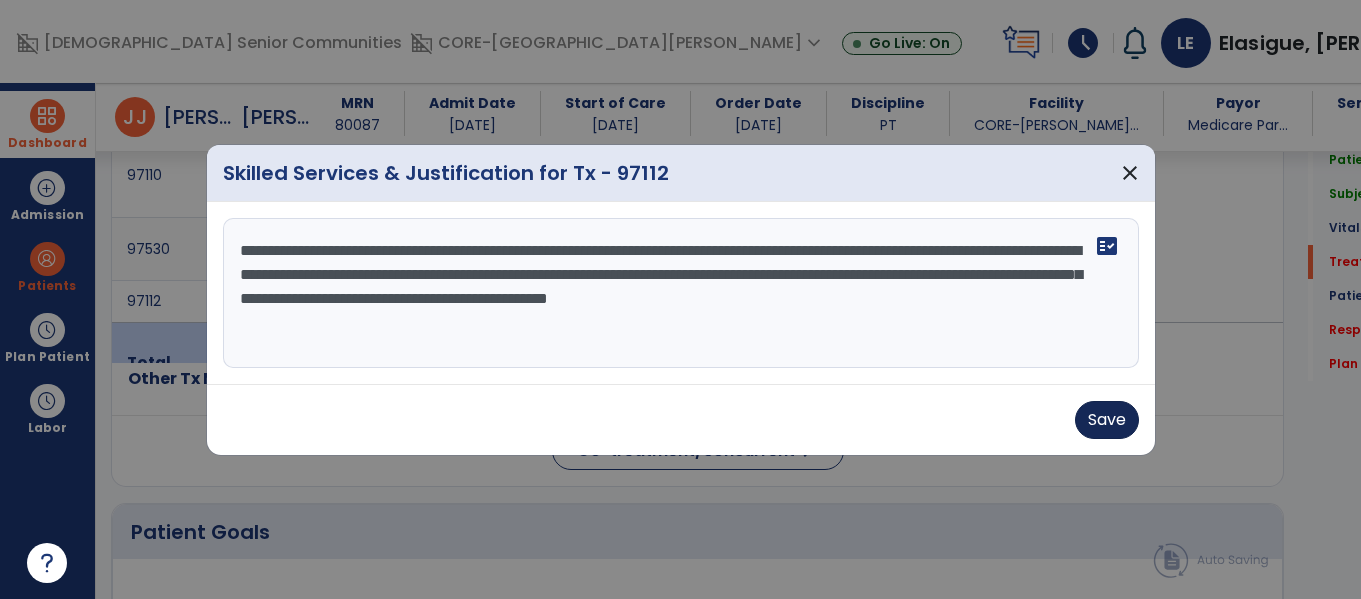 type on "**********" 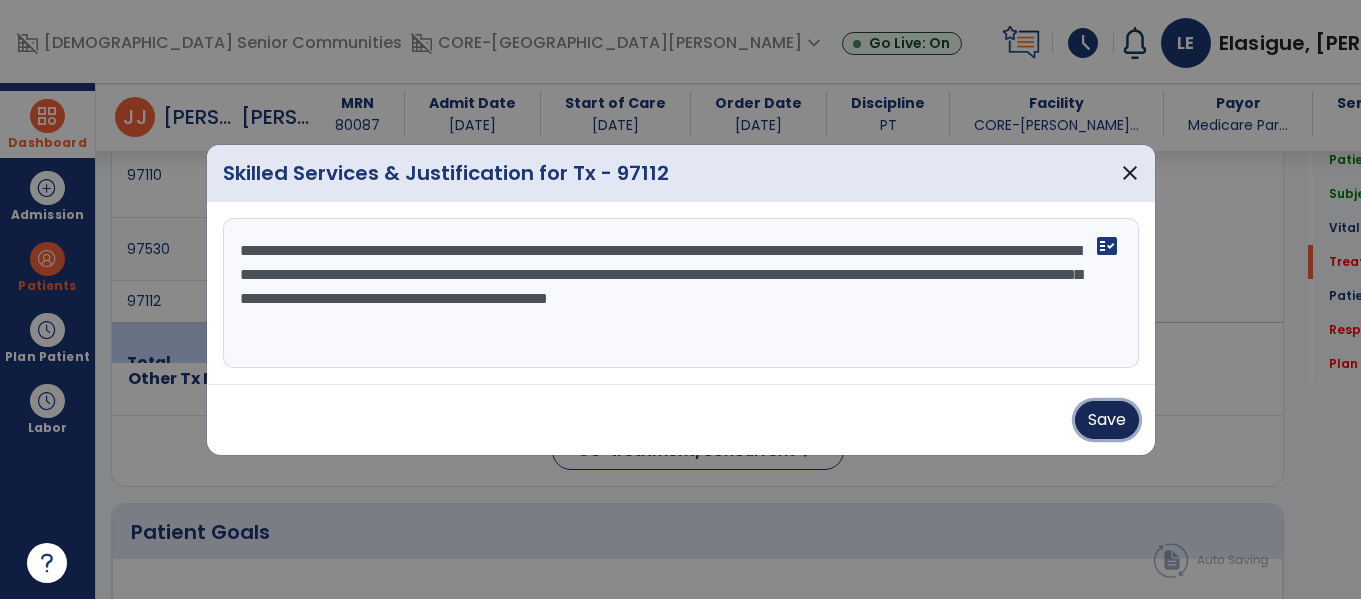 click on "Save" at bounding box center (1107, 420) 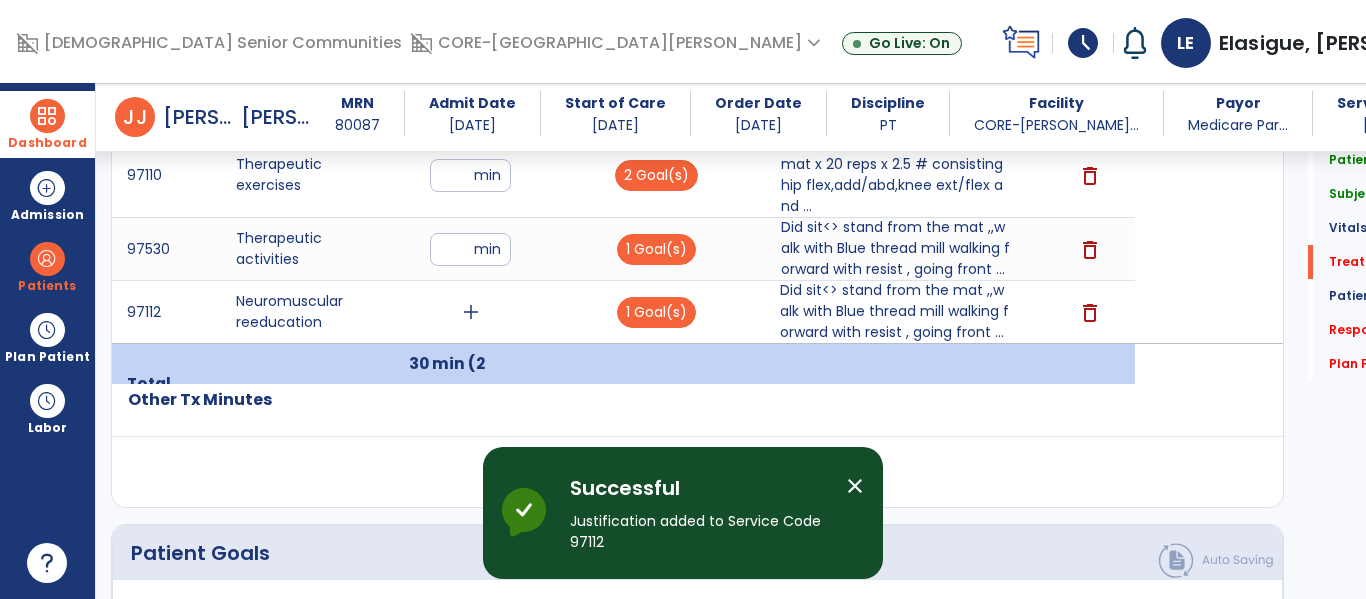 click on "Did sit<> stand from the mat ,,walk with Blue thread mill walking forward with resist , going front ..." at bounding box center (896, 311) 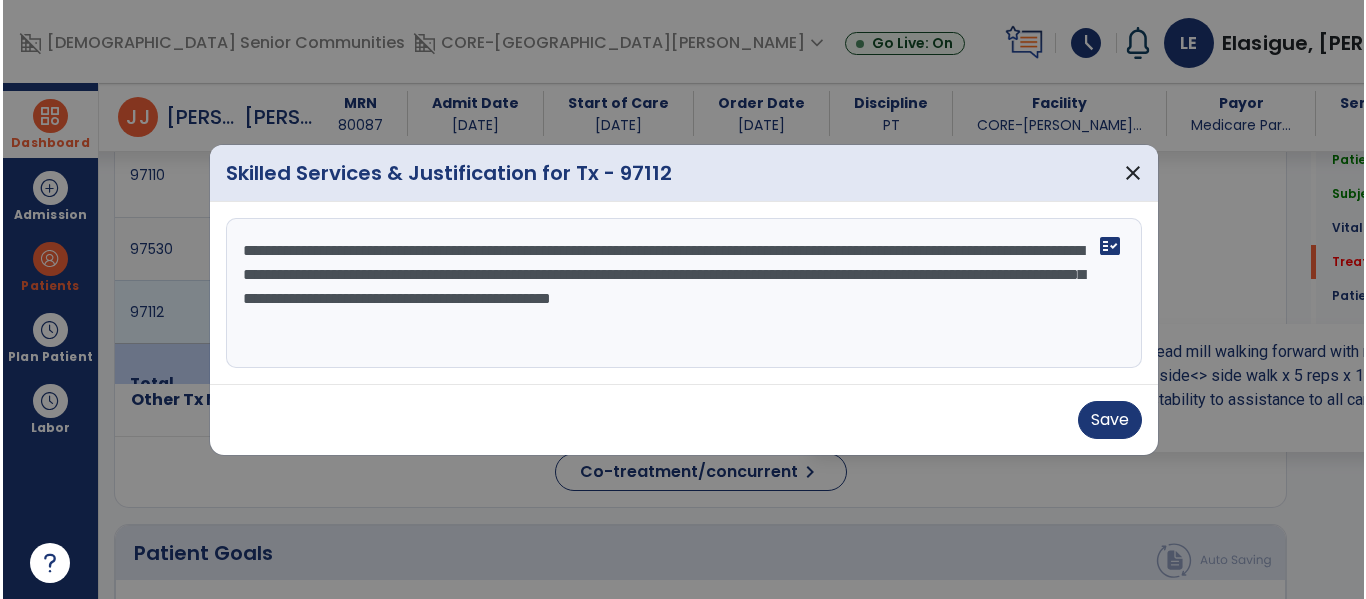 scroll, scrollTop: 1223, scrollLeft: 0, axis: vertical 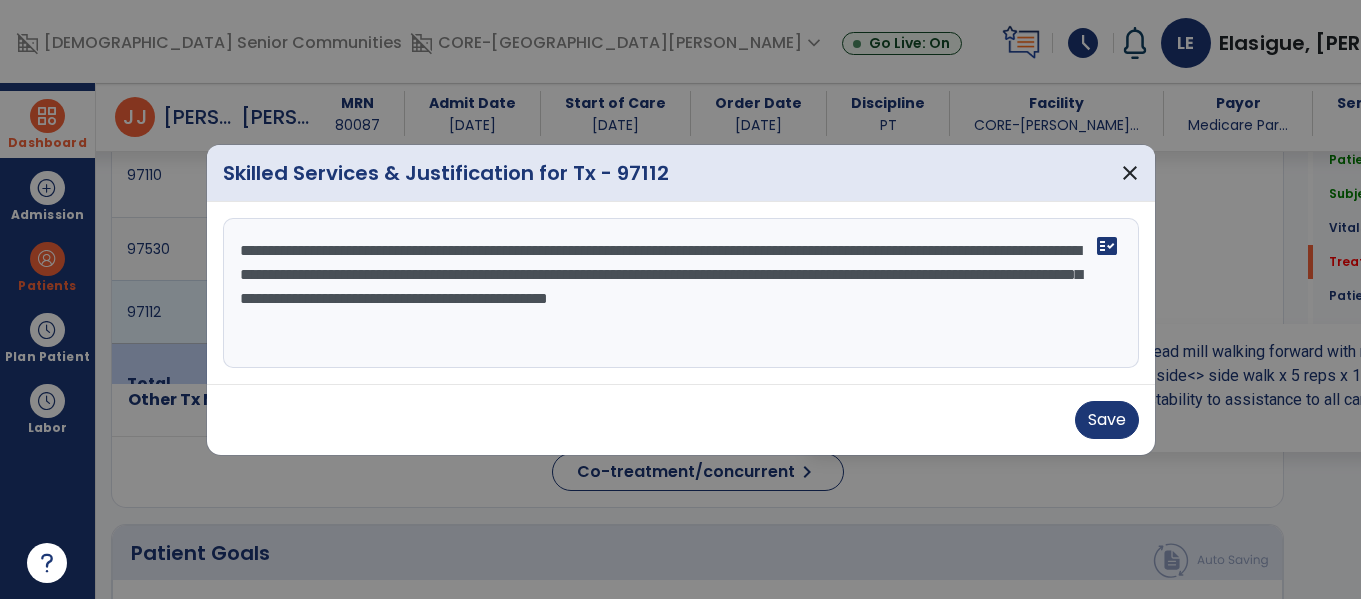 click on "**********" at bounding box center (681, 293) 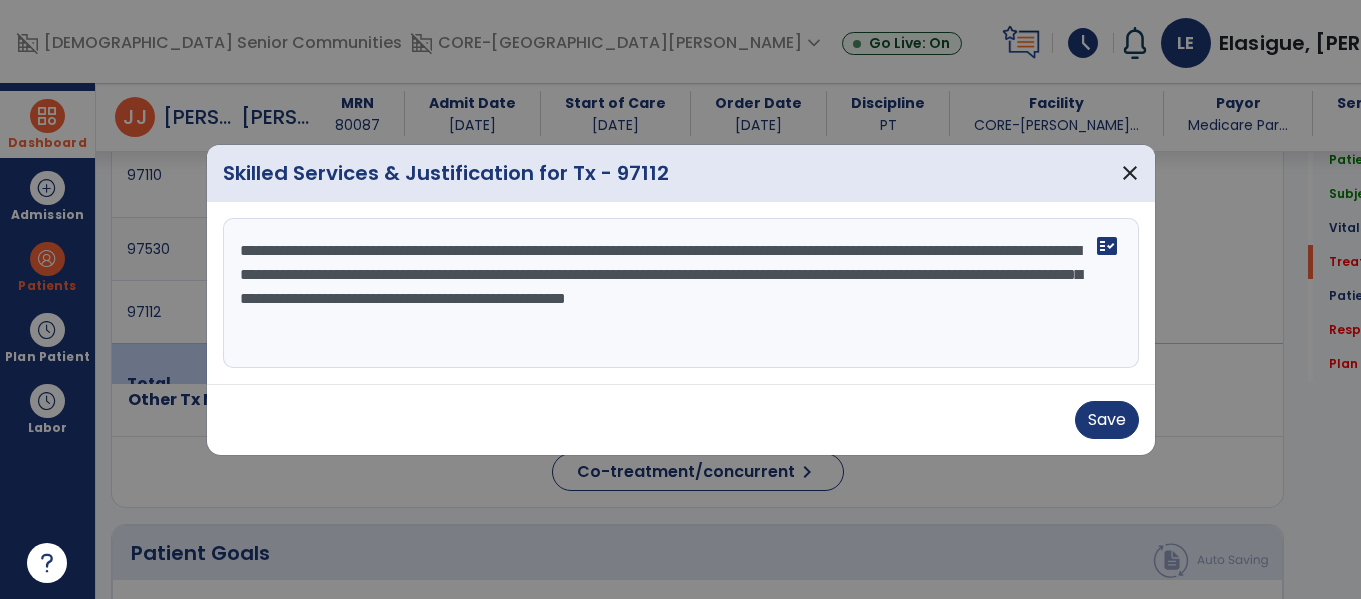 type on "**********" 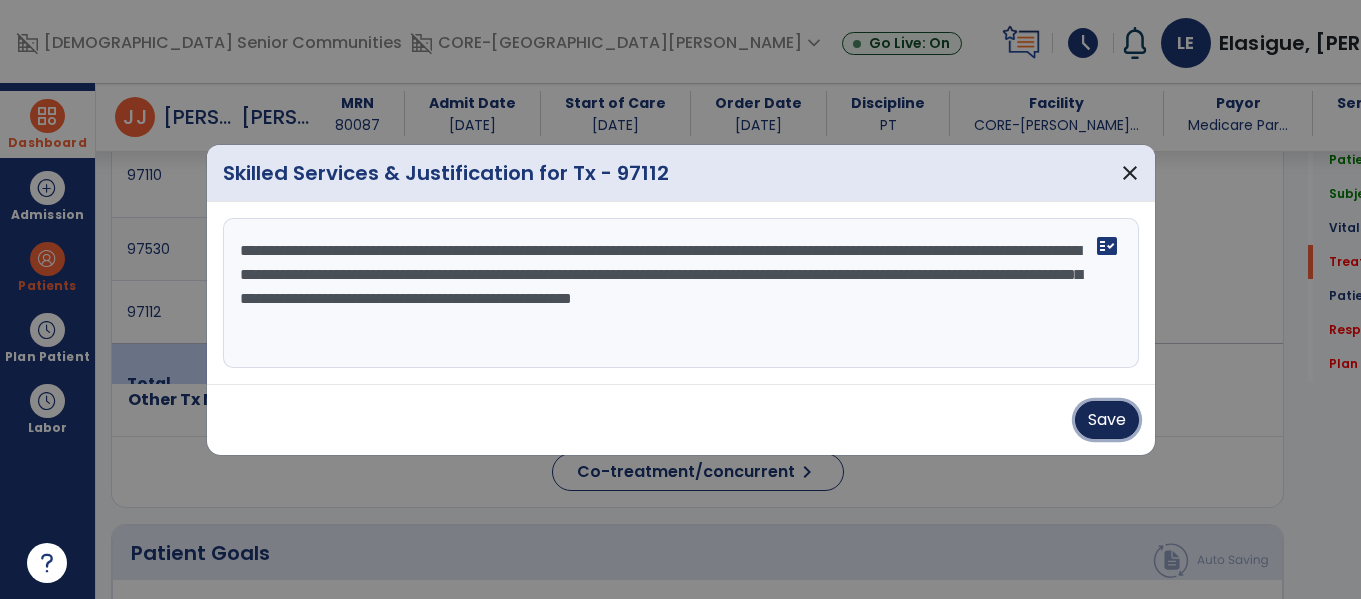 click on "Save" at bounding box center (1107, 420) 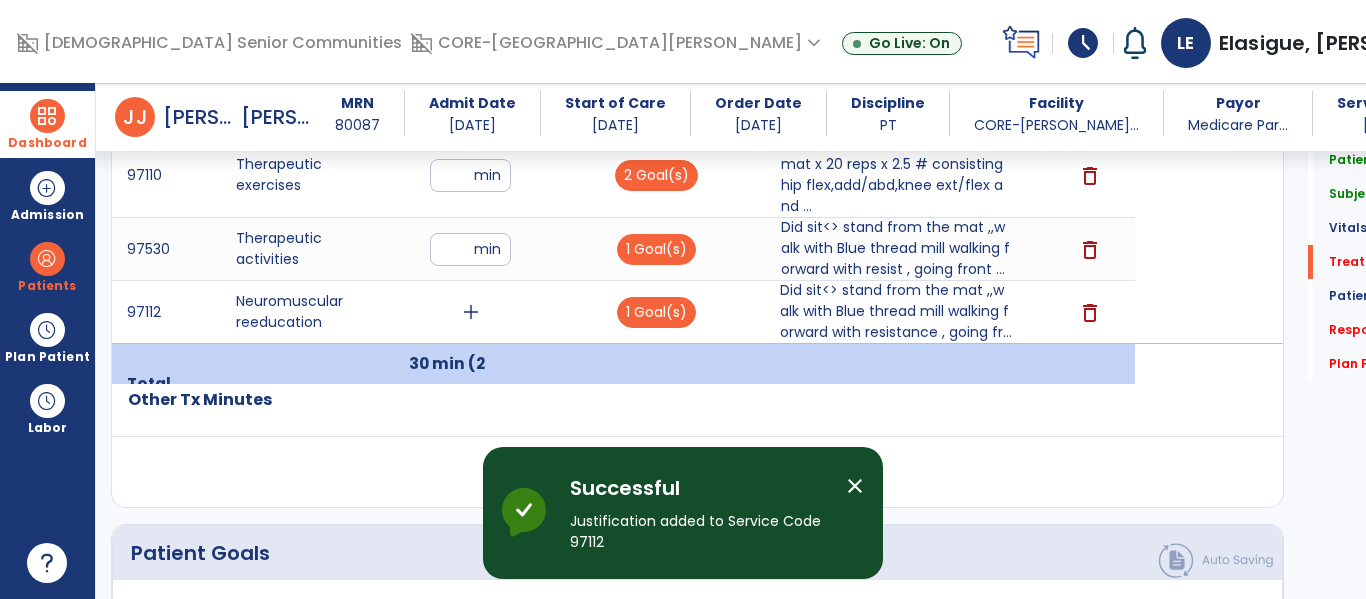 click on "add" at bounding box center (471, 312) 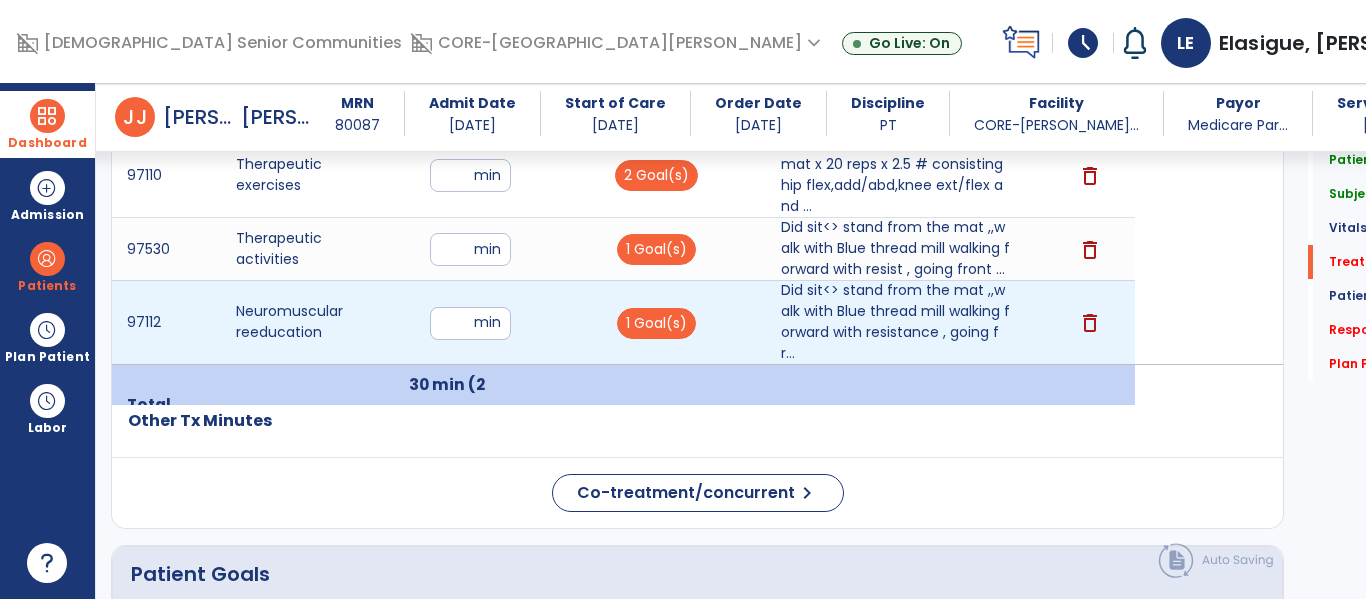 type on "**" 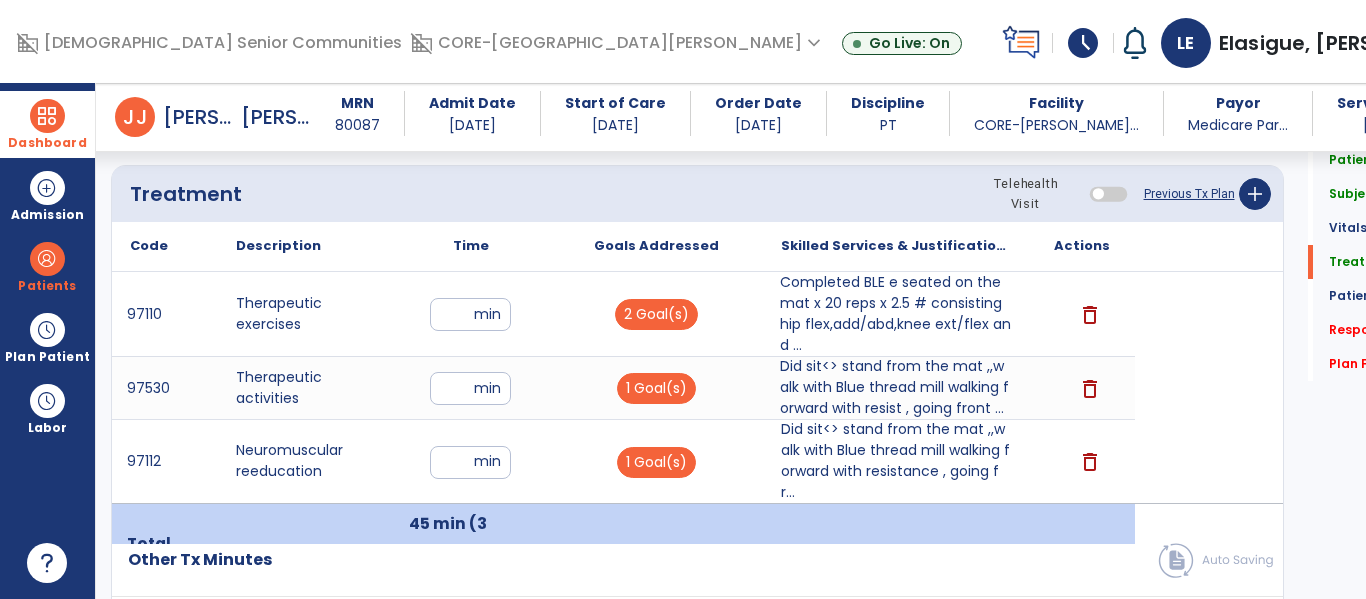 click on "Completed BLE e seated on the mat x 20 reps x 2.5 #  consisting  hip flex,add/abd,knee ext/flex and ..." at bounding box center [896, 314] 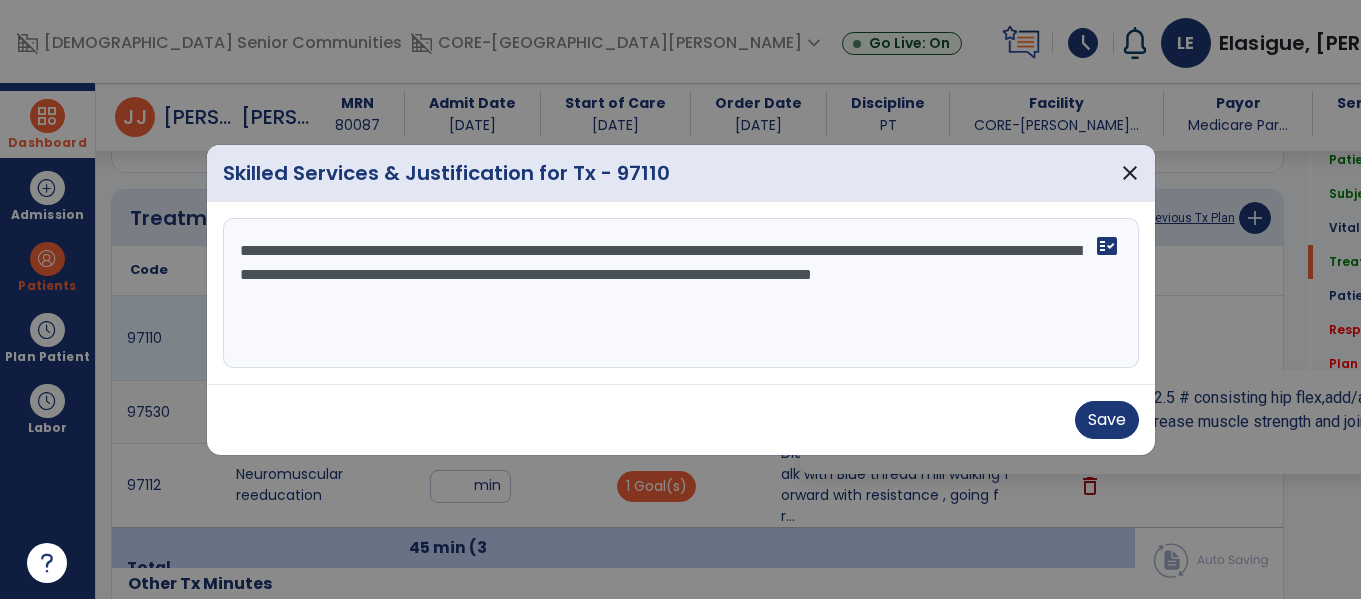 click on "Save" at bounding box center (681, 420) 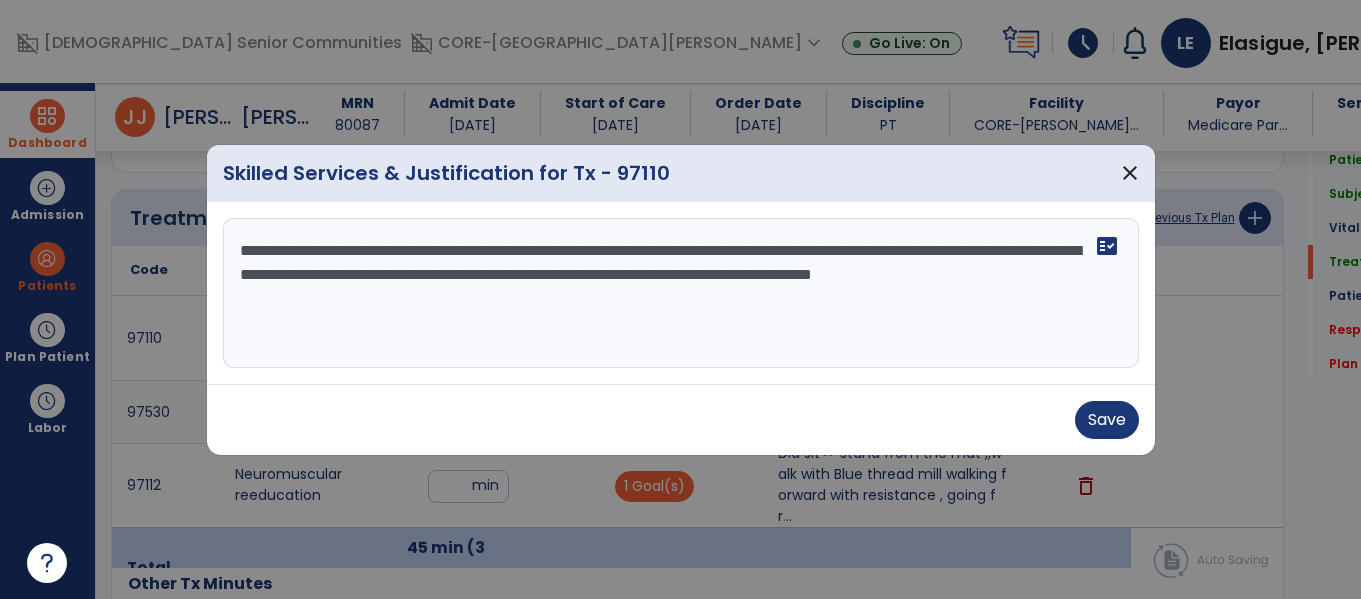 scroll, scrollTop: 1060, scrollLeft: 0, axis: vertical 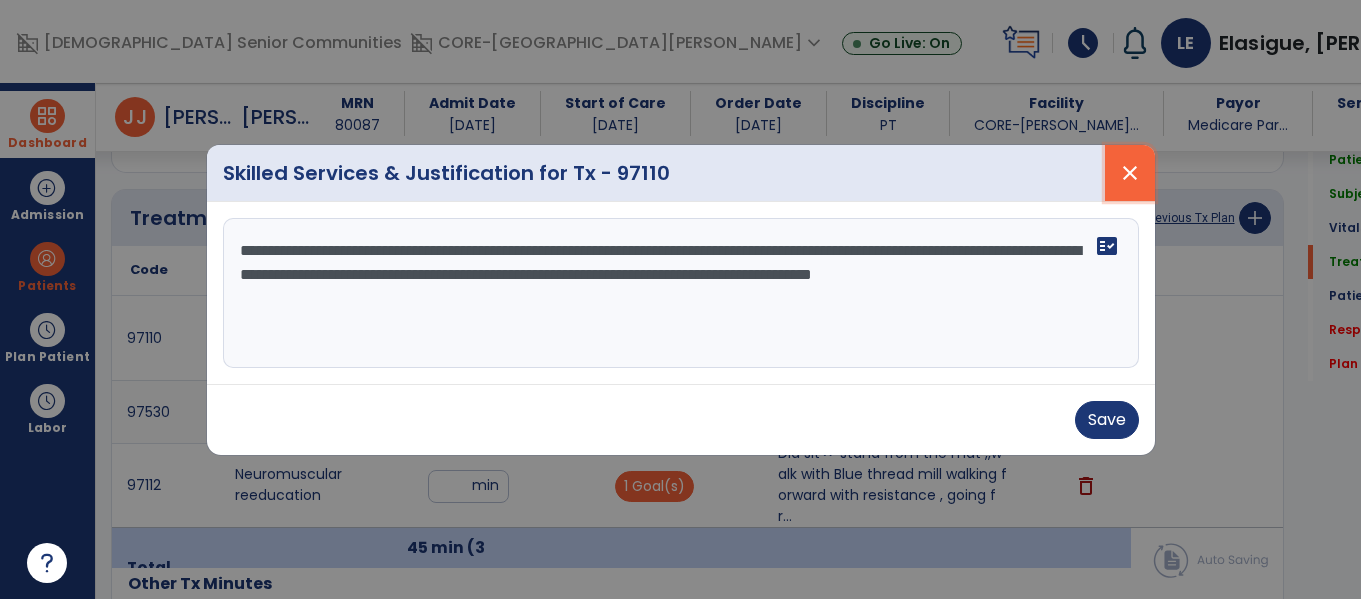 click on "close" at bounding box center [1130, 173] 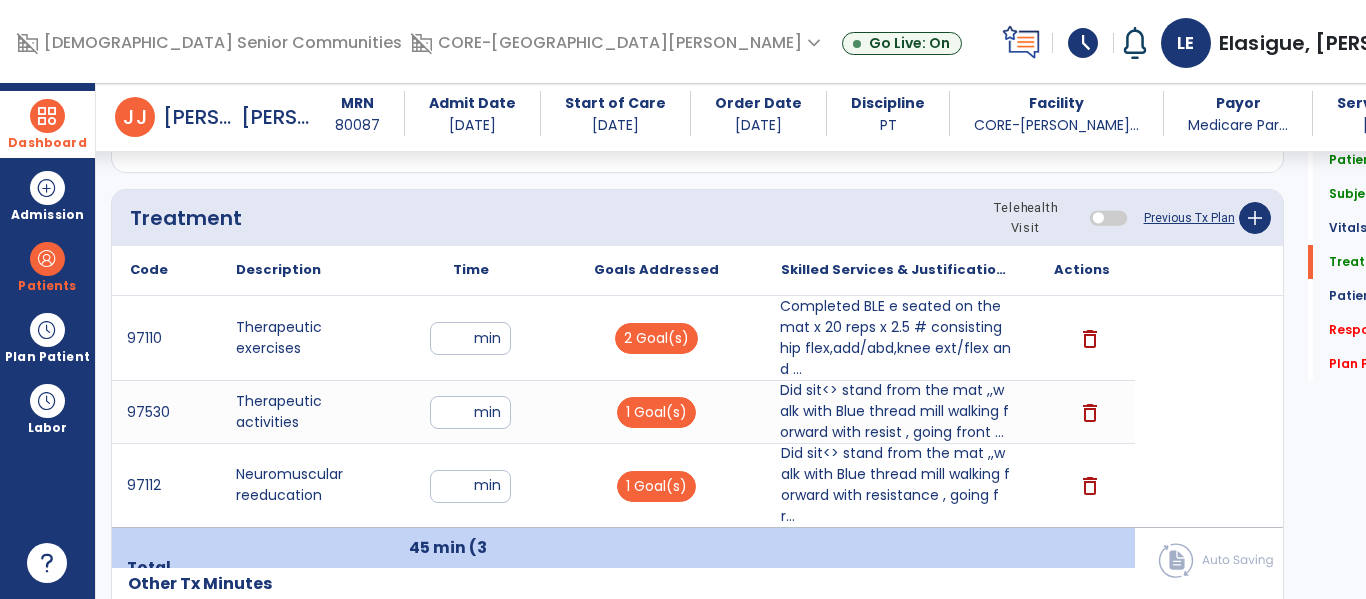 click on "Did sit<> stand from the mat ,,walk with Blue thread mill walking forward with resist , going front ..." at bounding box center (896, 411) 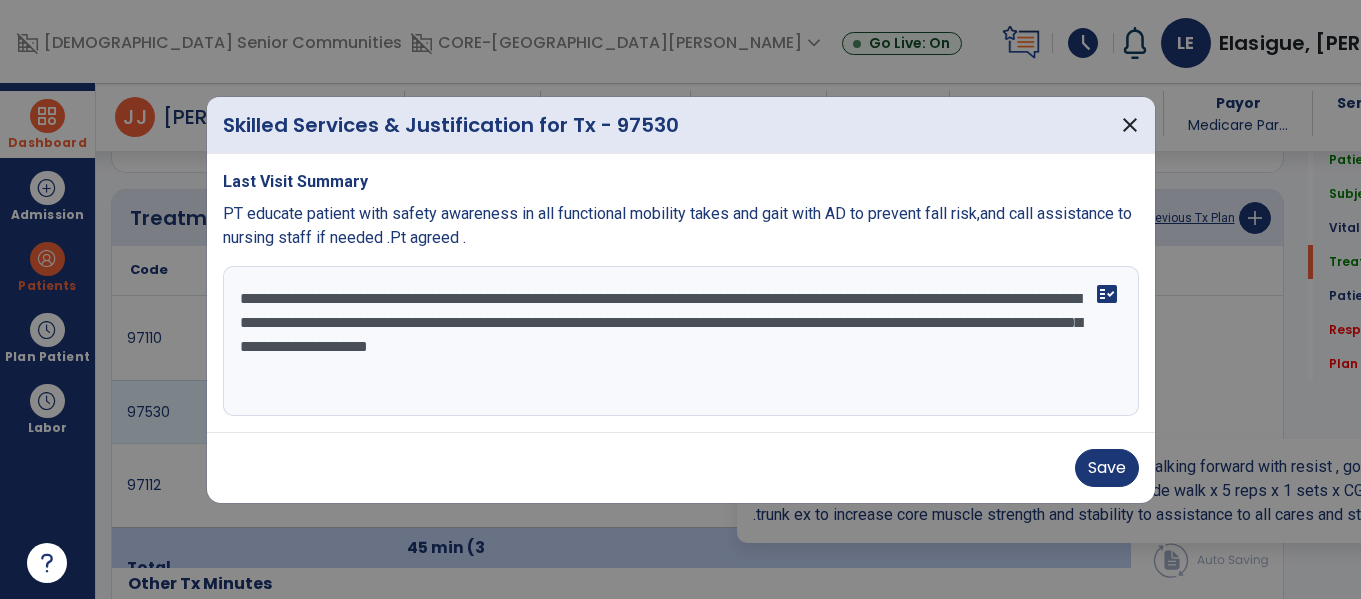 scroll, scrollTop: 1060, scrollLeft: 0, axis: vertical 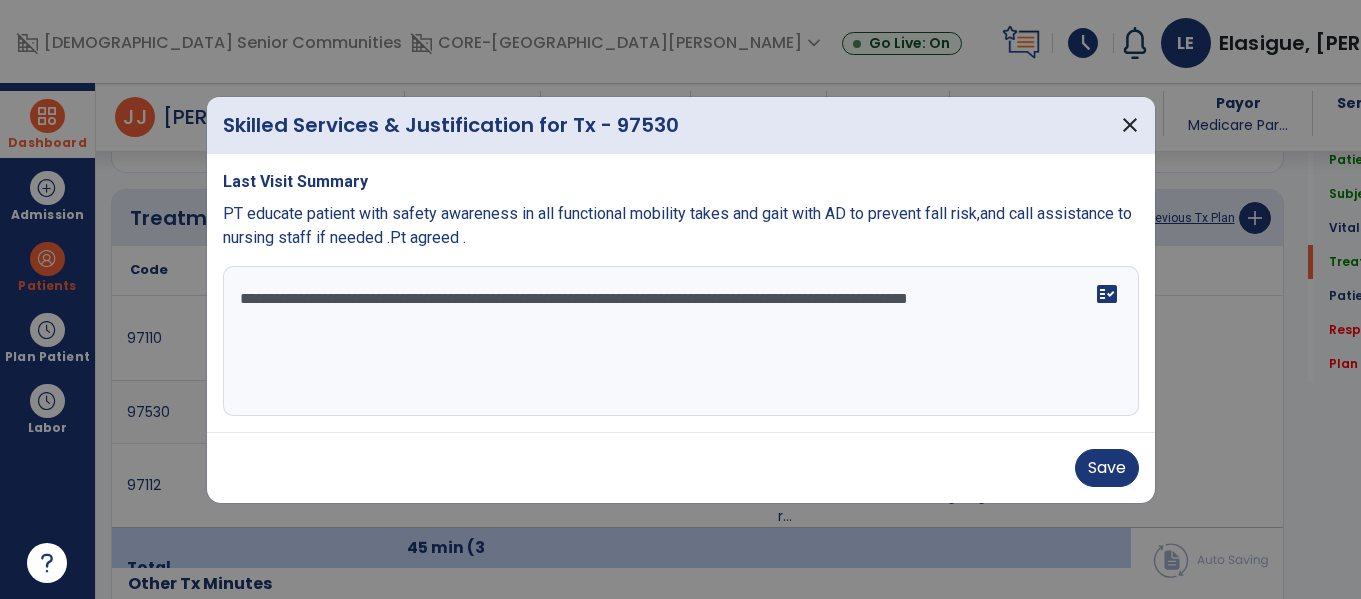 click on "**********" at bounding box center [681, 341] 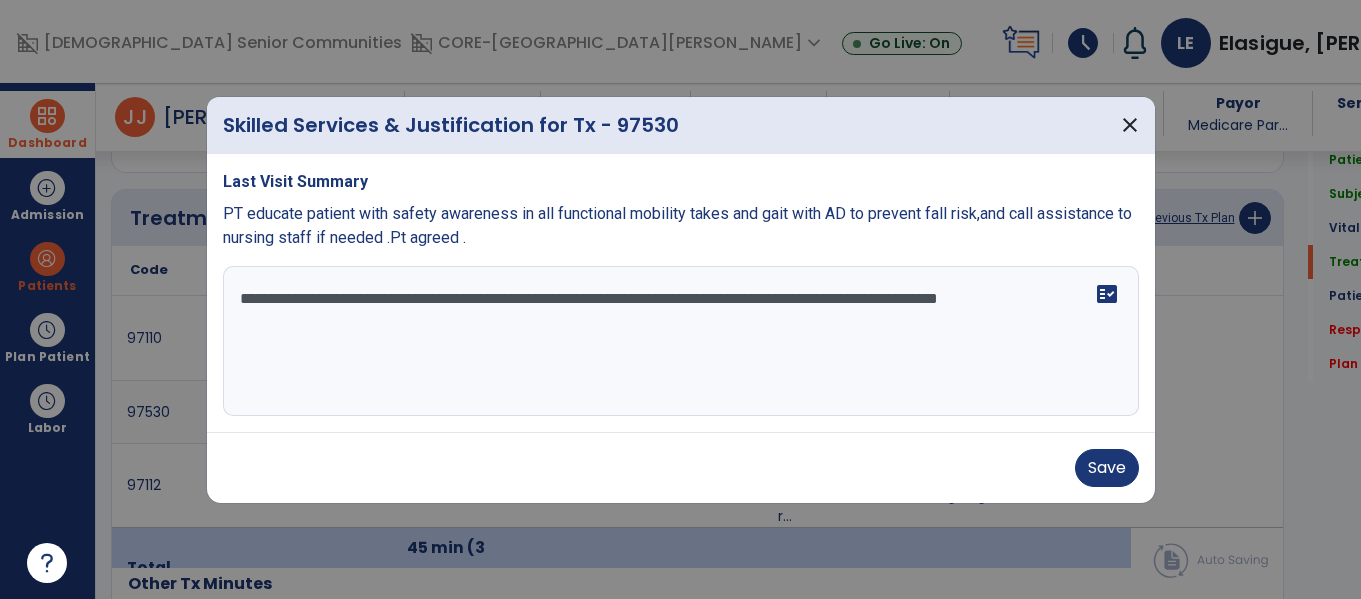 click on "**********" at bounding box center [681, 341] 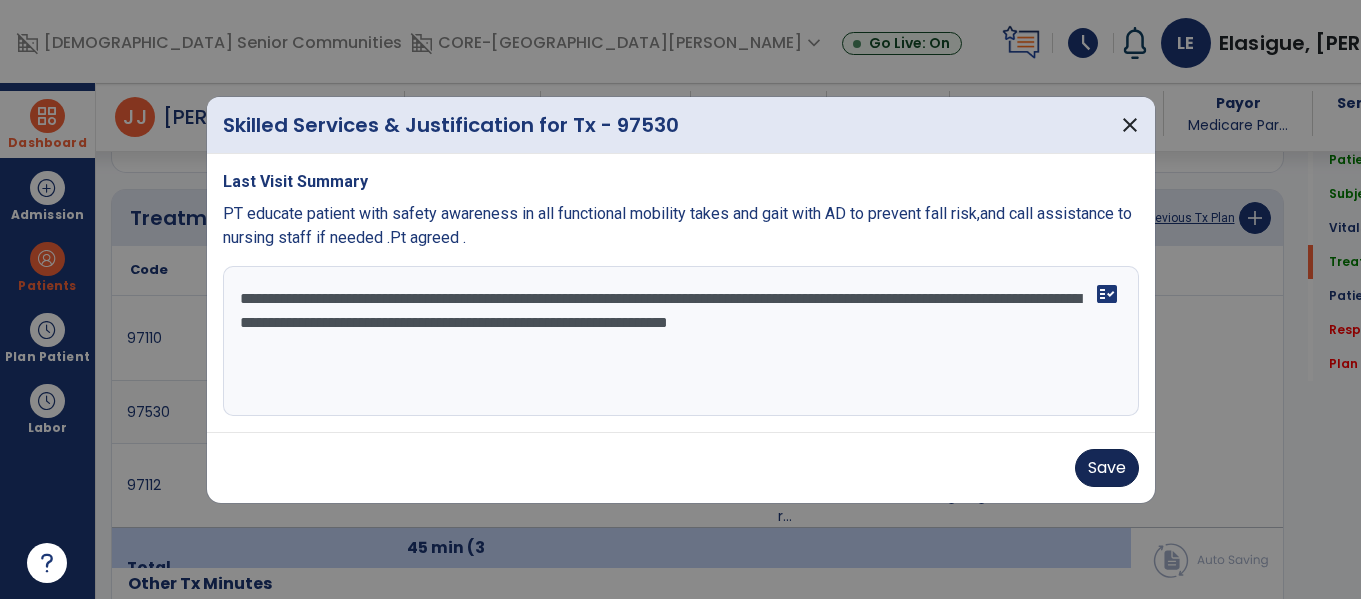 type on "**********" 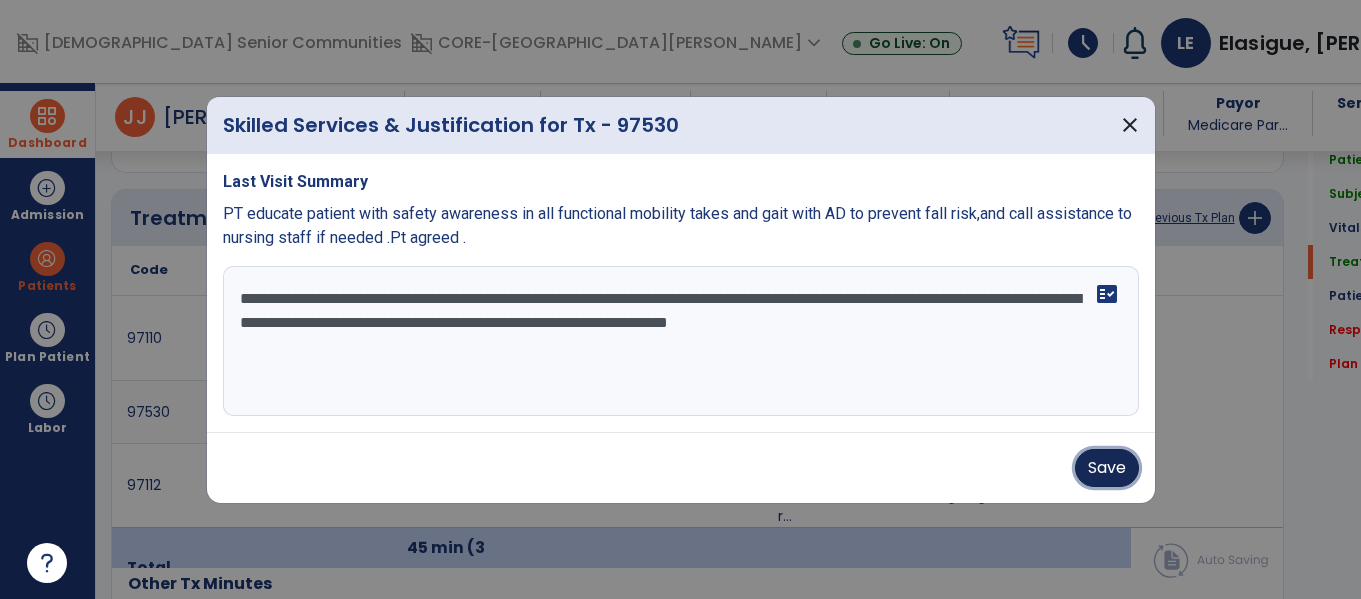 click on "Save" at bounding box center (1107, 468) 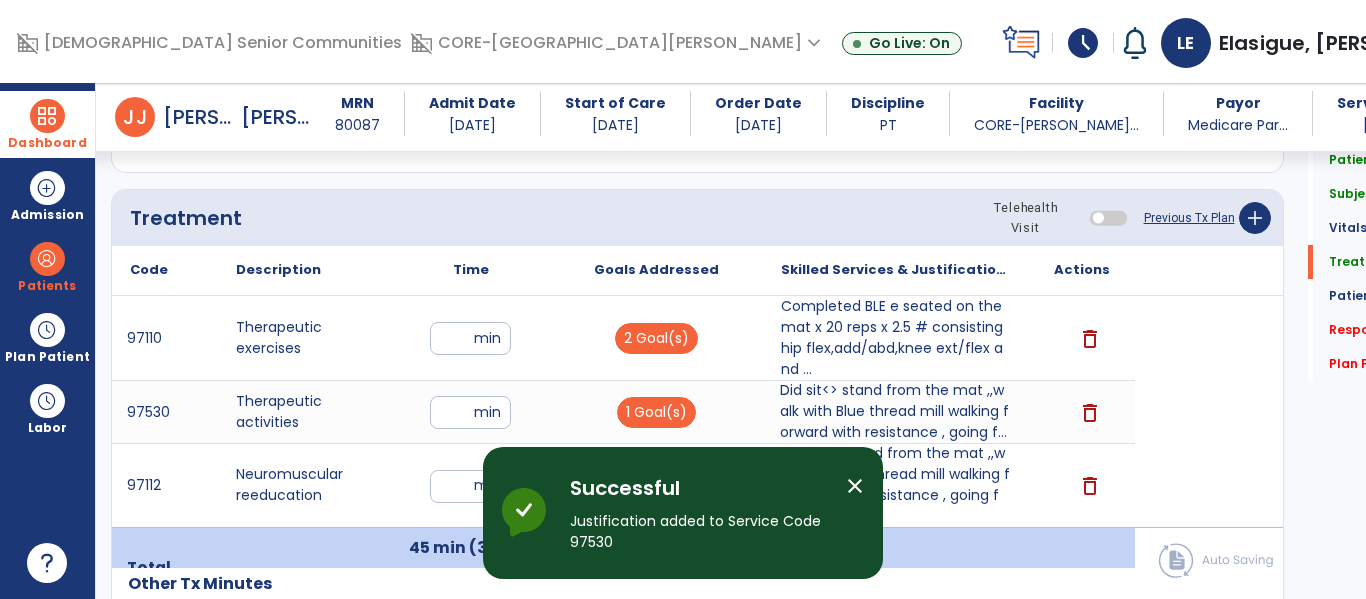 click on "delete" at bounding box center [1082, 338] 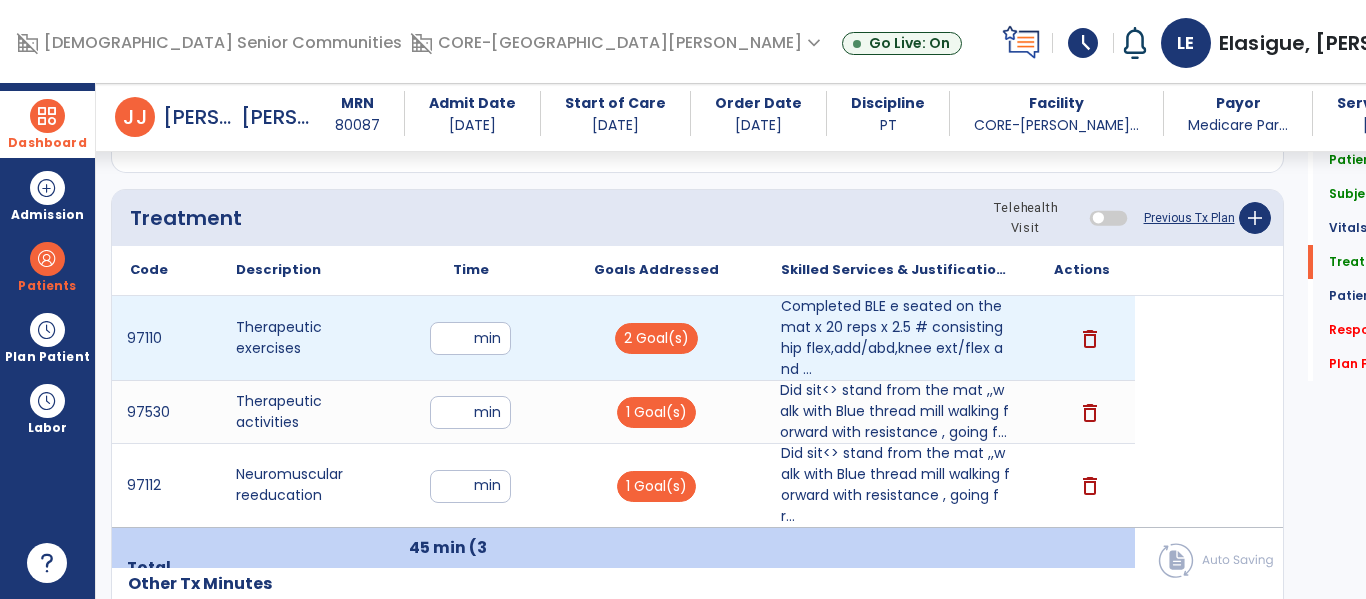 click on "Did sit<> stand from the mat ,,walk with Blue thread mill walking forward with resistance  , going f..." at bounding box center [896, 411] 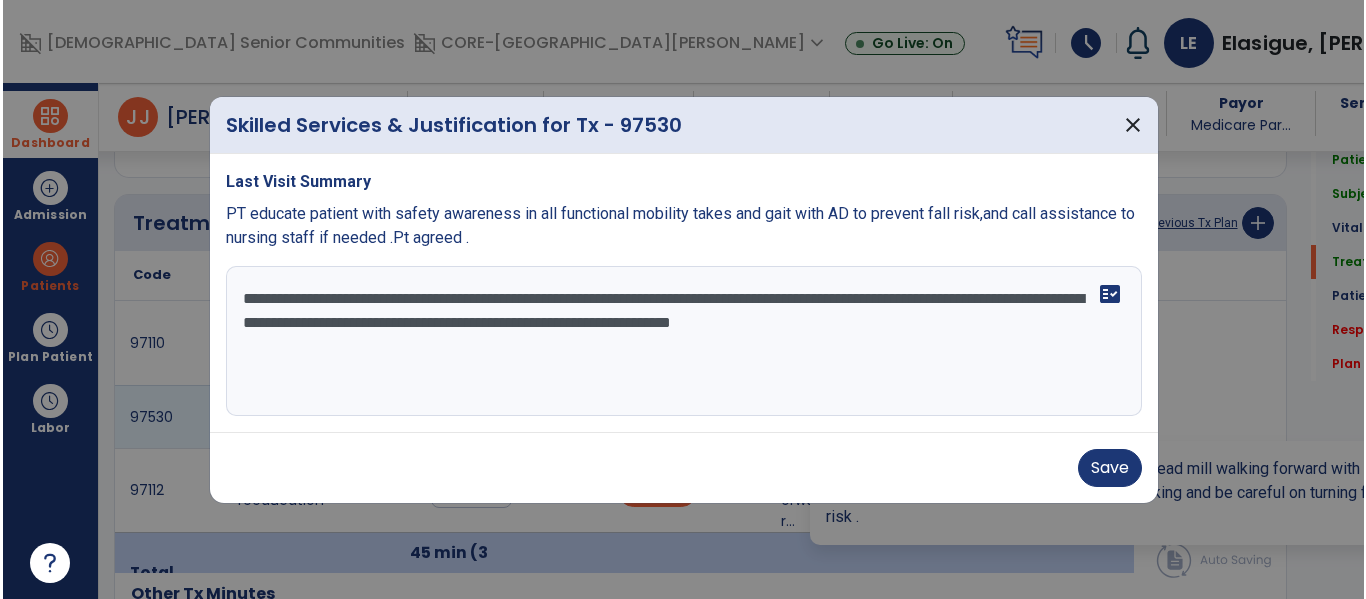scroll, scrollTop: 1060, scrollLeft: 0, axis: vertical 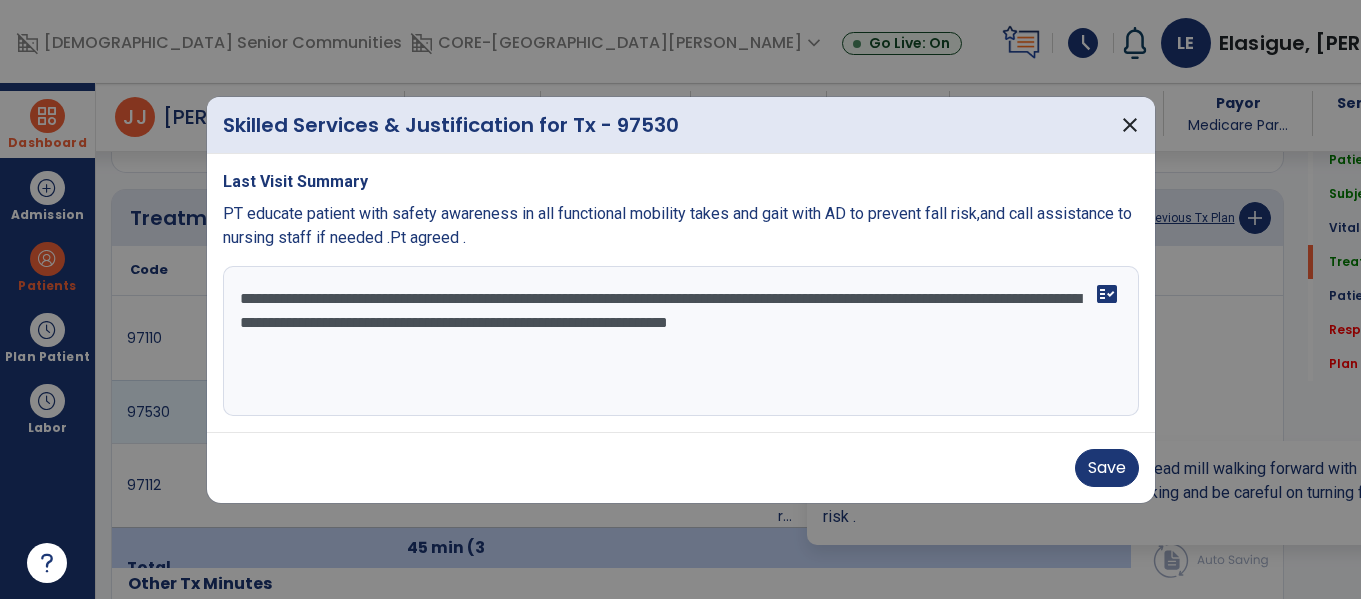 click on "Save" at bounding box center [681, 467] 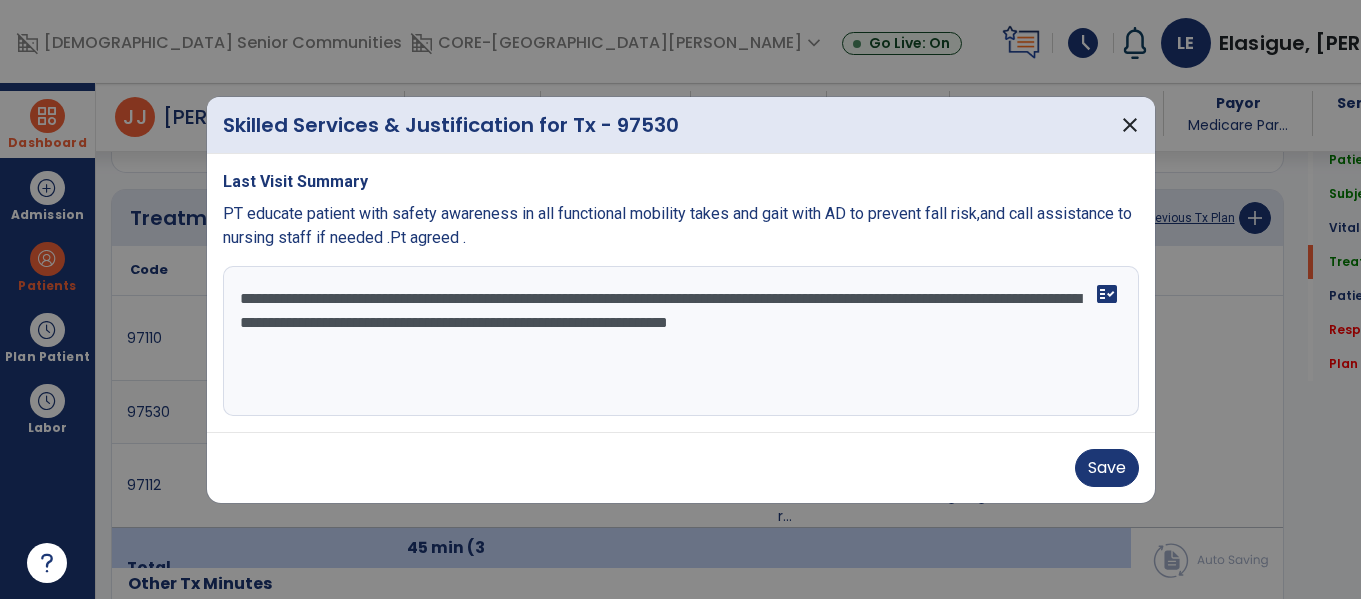 click at bounding box center [680, 299] 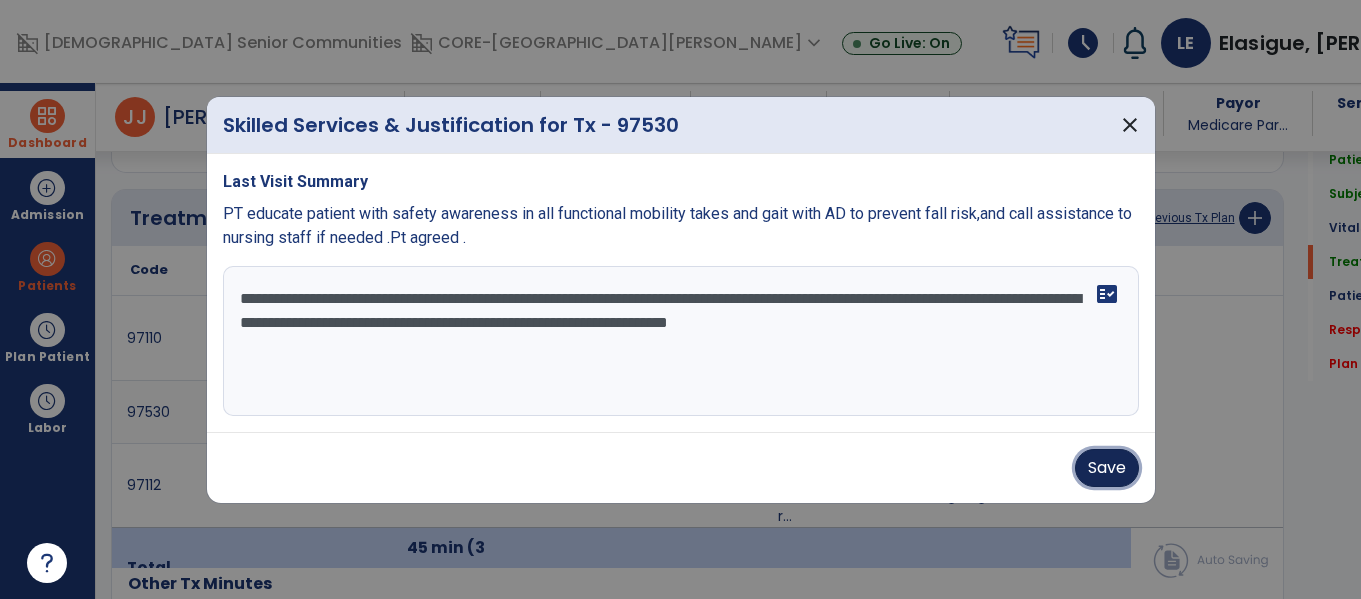 click on "Save" at bounding box center [1107, 468] 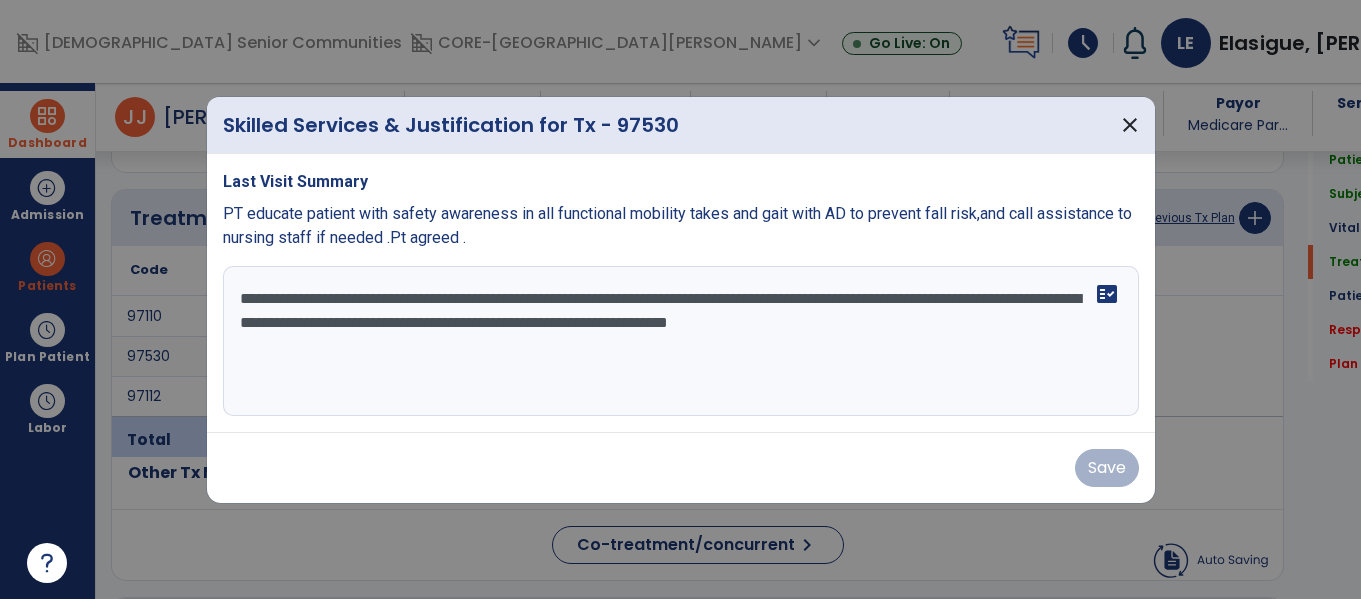click on "Save" at bounding box center (681, 468) 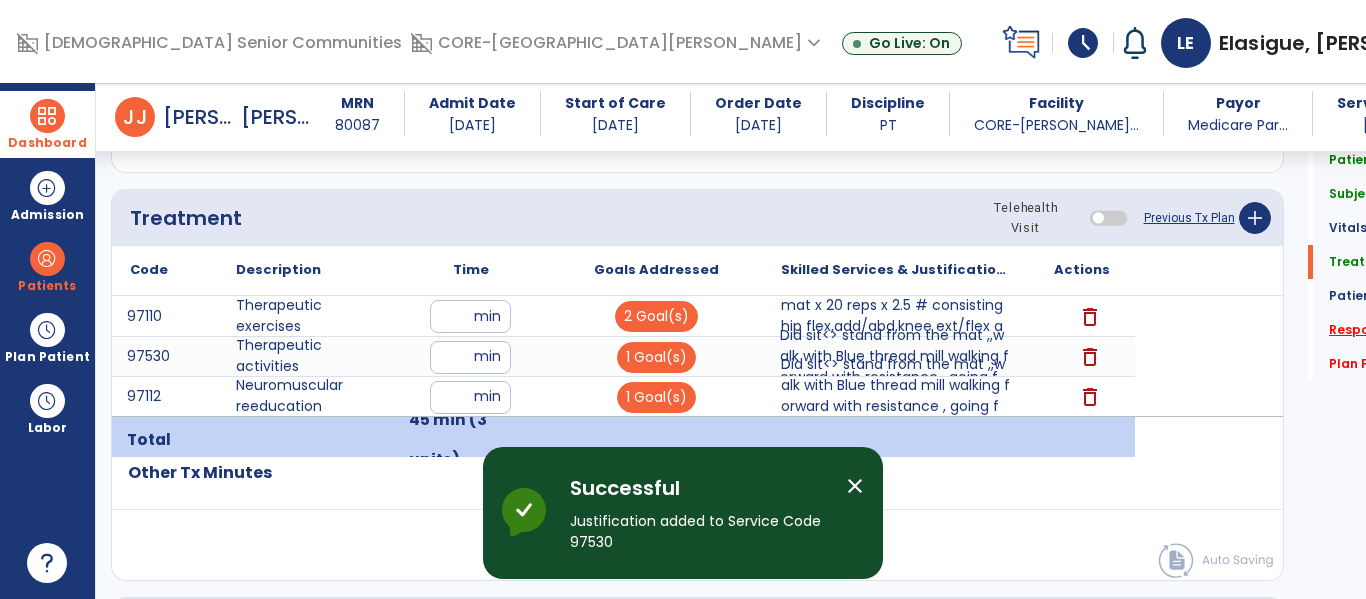 click on "Response To Treatment   *" 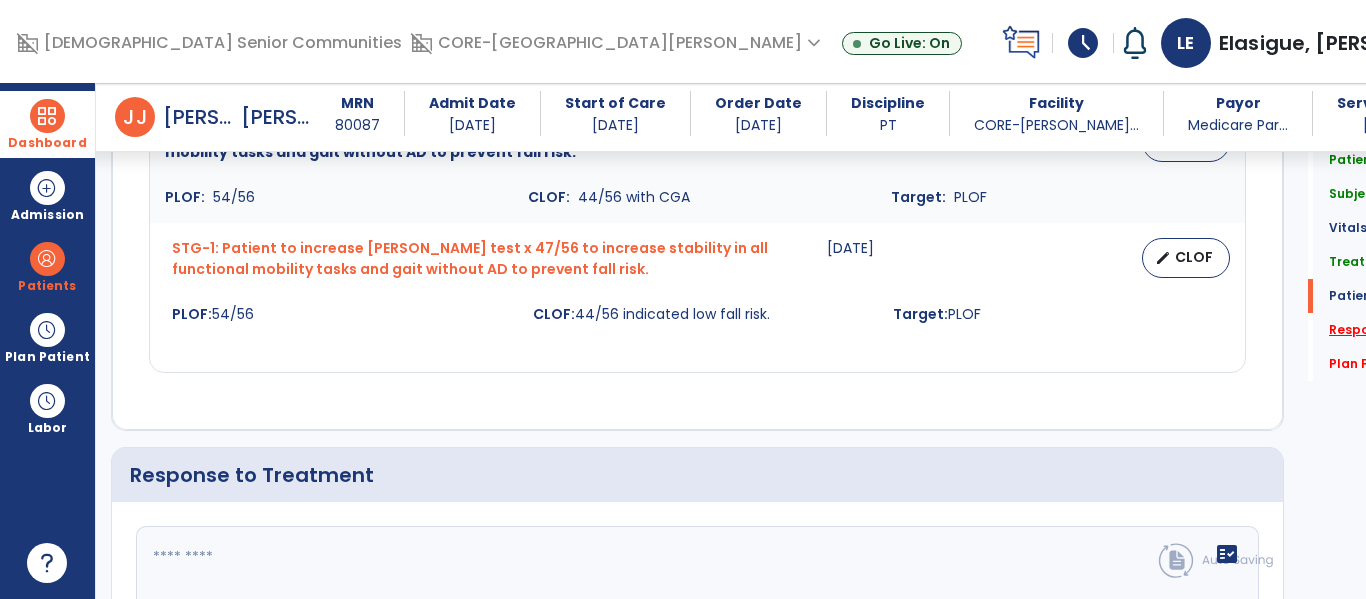 scroll, scrollTop: 2550, scrollLeft: 0, axis: vertical 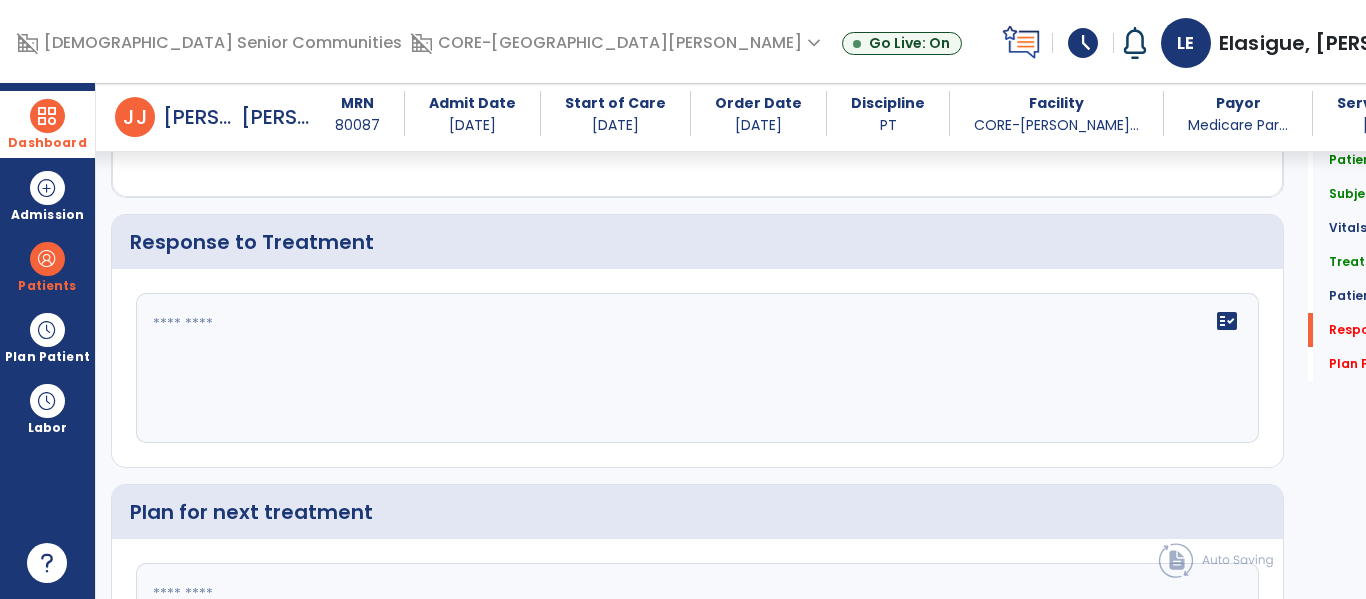 click on "fact_check" 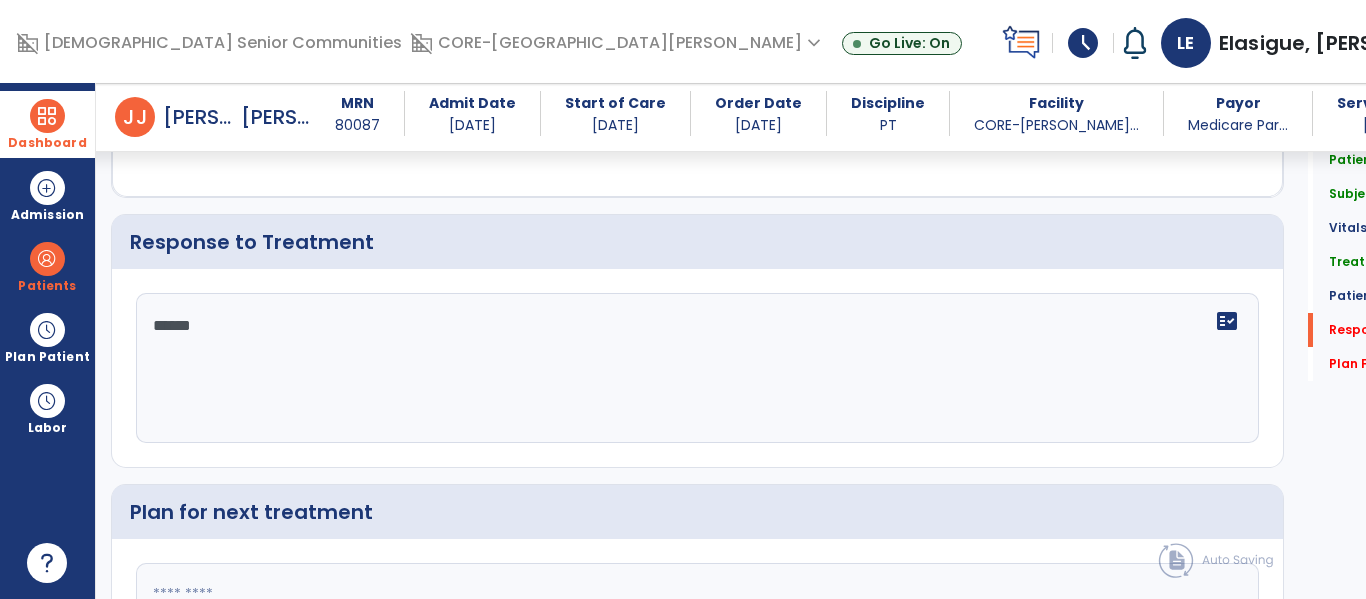 type on "*******" 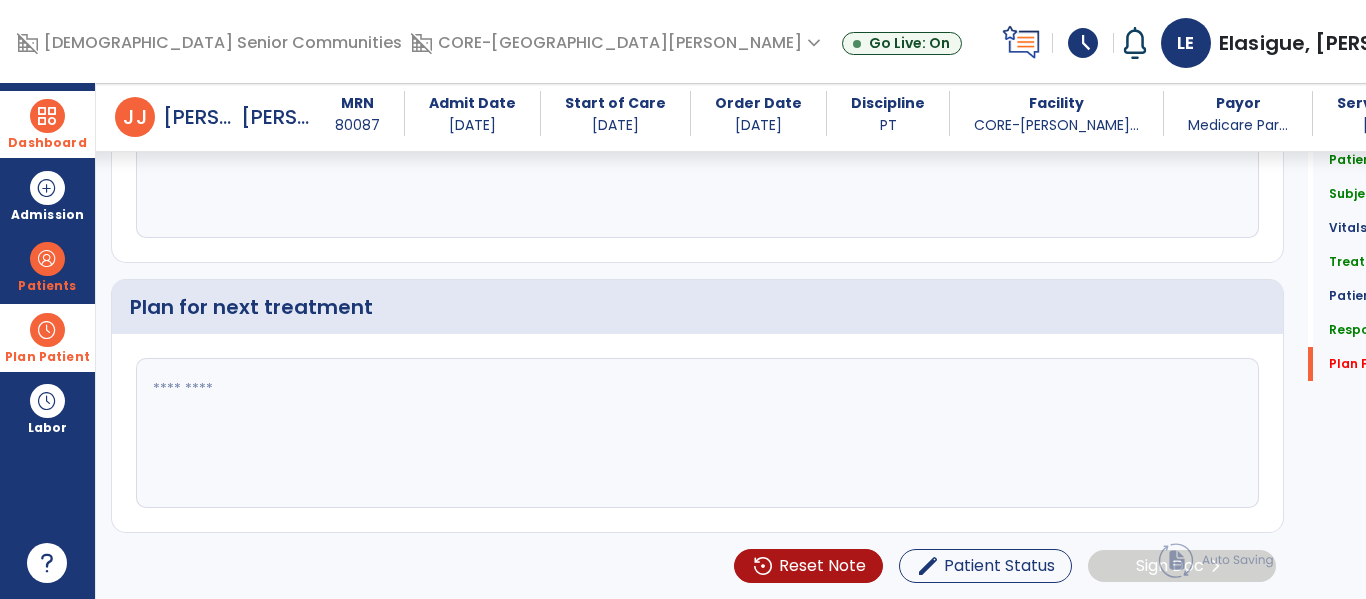scroll, scrollTop: 2743, scrollLeft: 0, axis: vertical 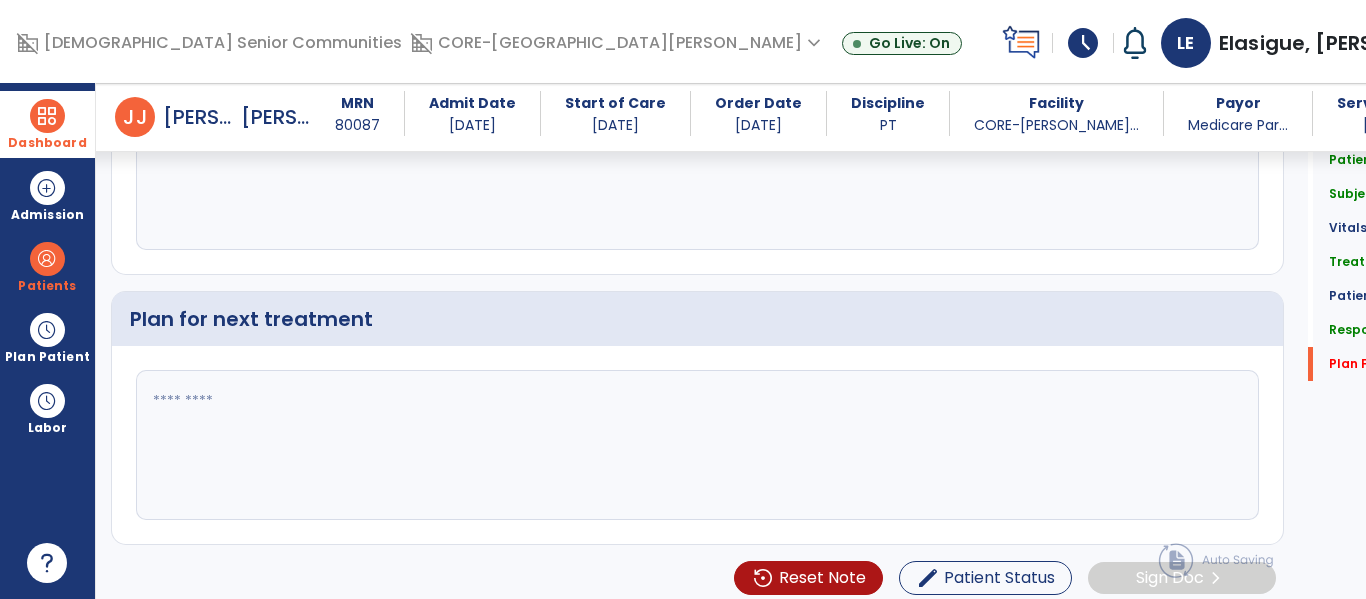 type on "**********" 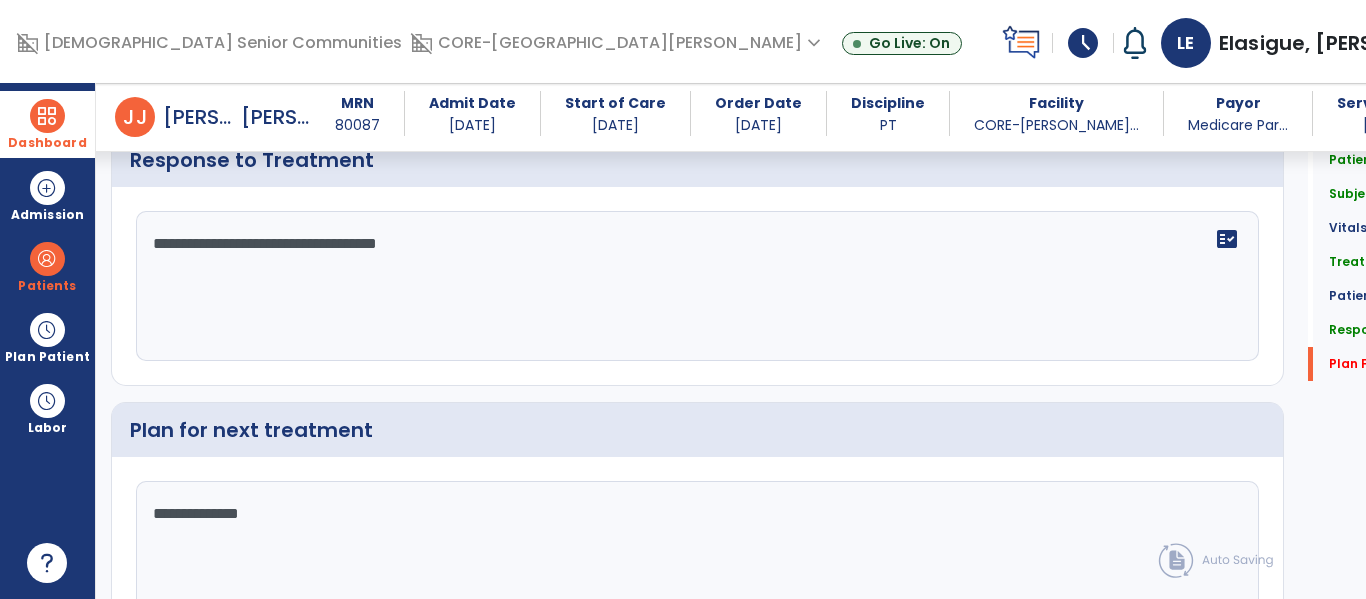 scroll, scrollTop: 2743, scrollLeft: 0, axis: vertical 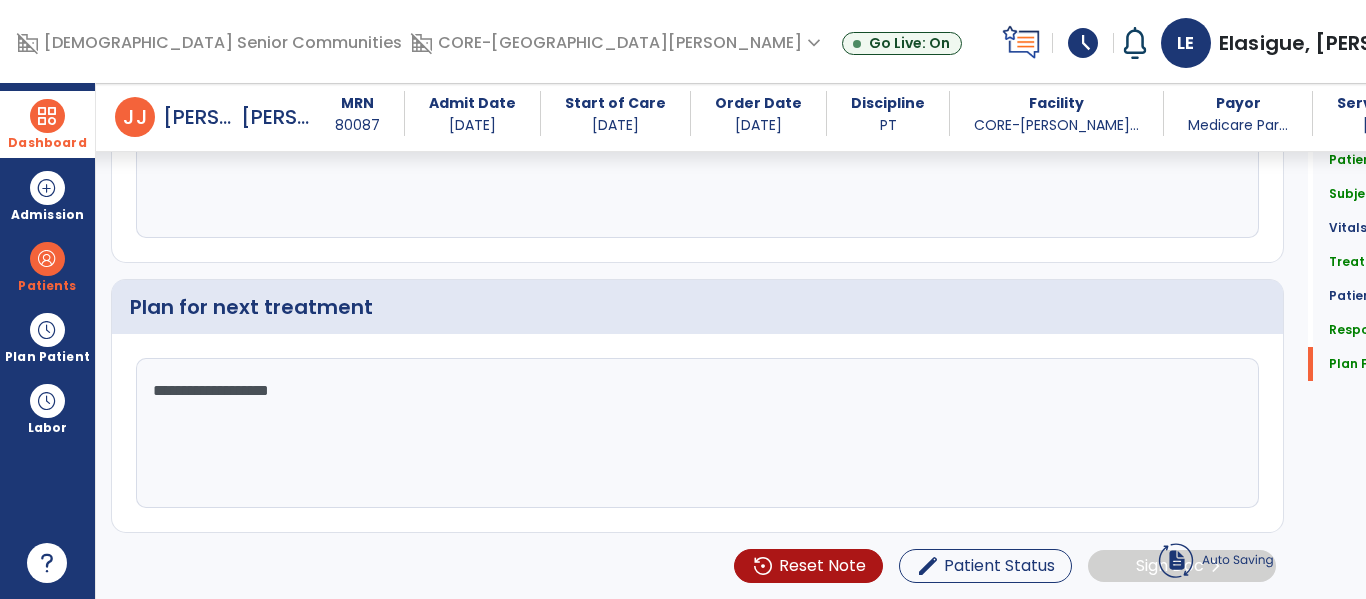 click on "**********" 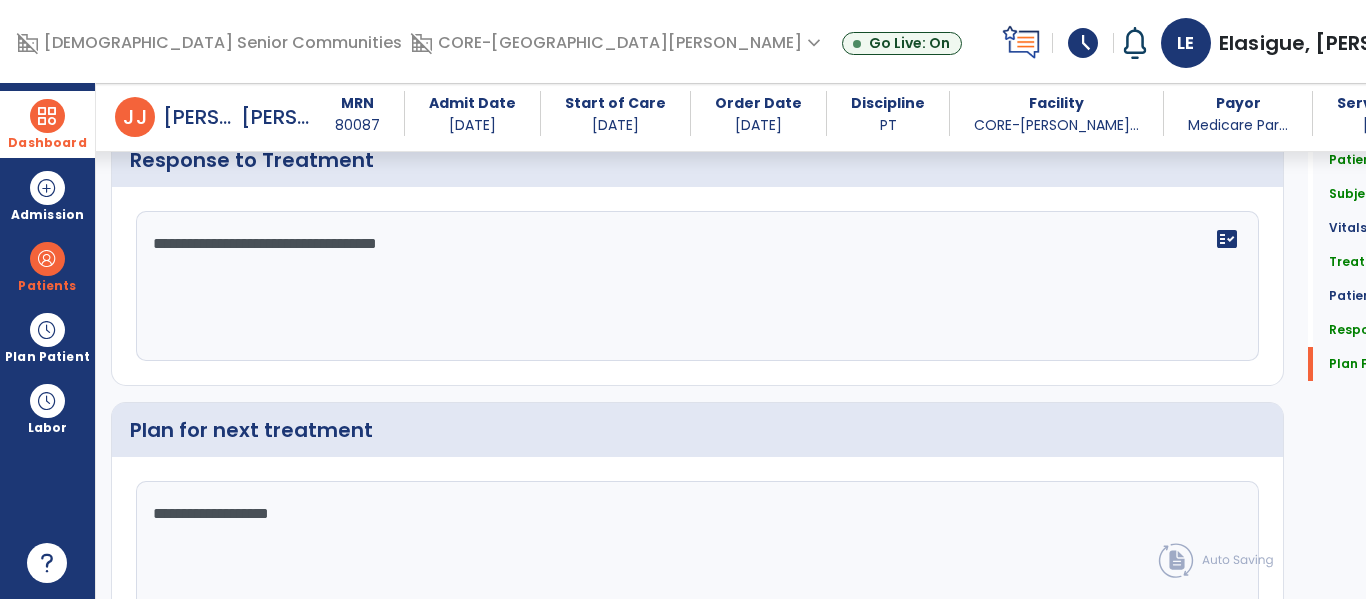 scroll, scrollTop: 2743, scrollLeft: 0, axis: vertical 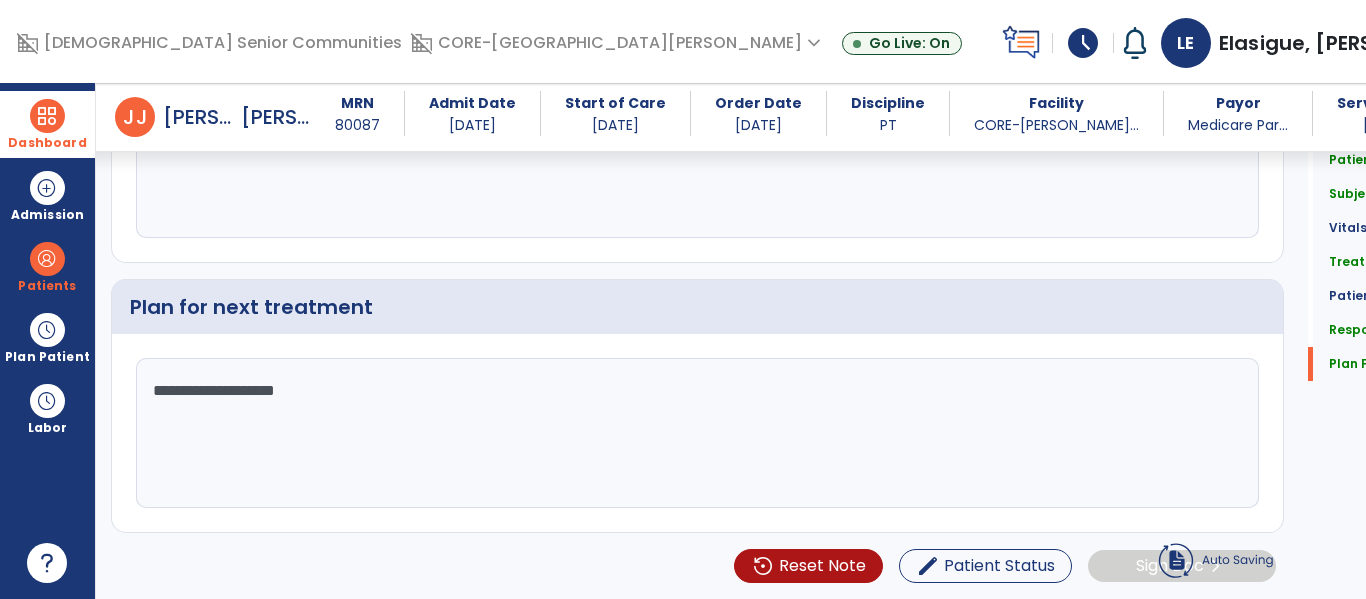 click on "**********" 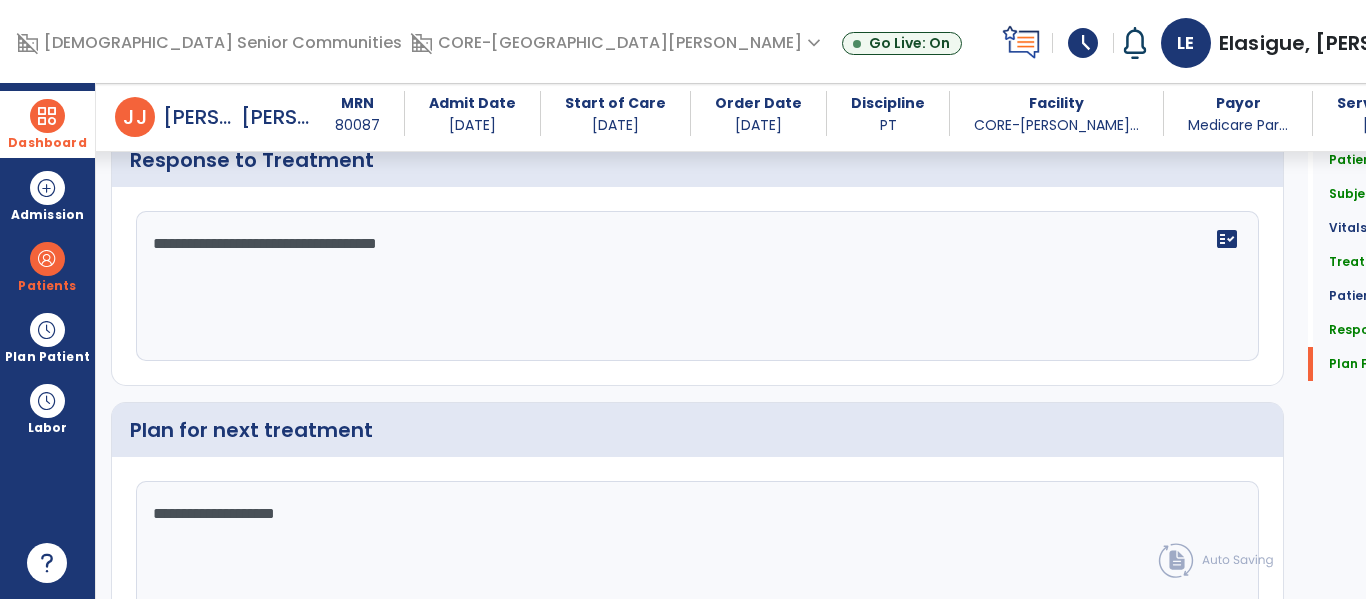 scroll, scrollTop: 2743, scrollLeft: 0, axis: vertical 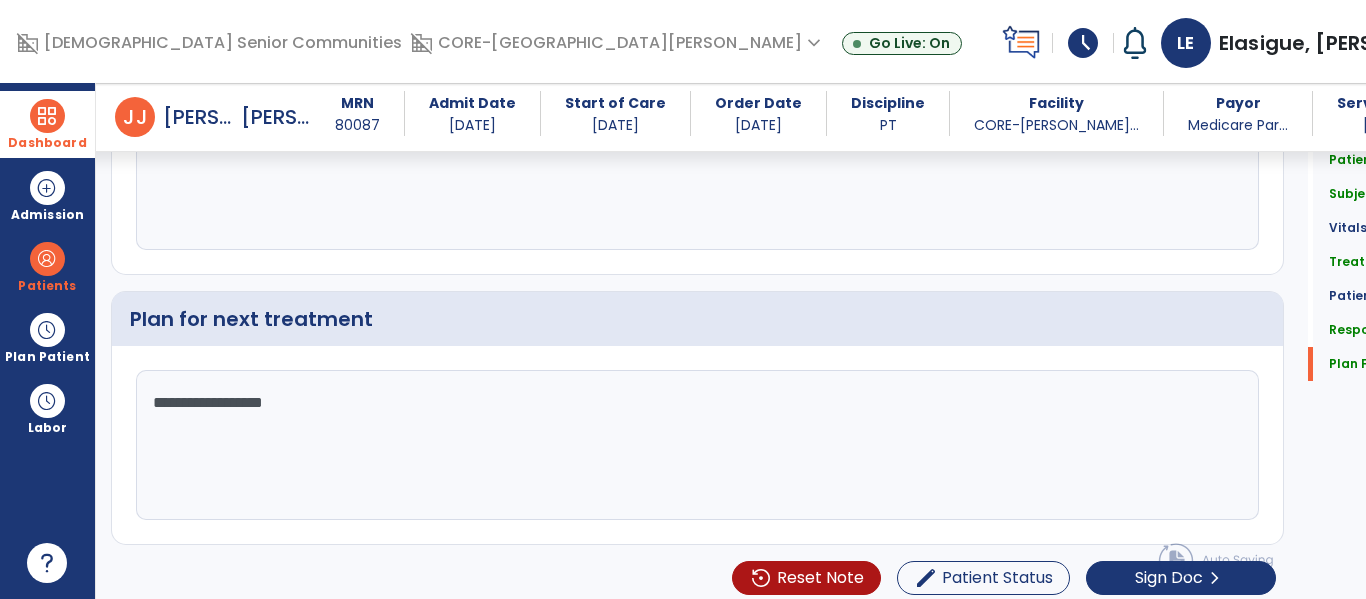 click on "**********" 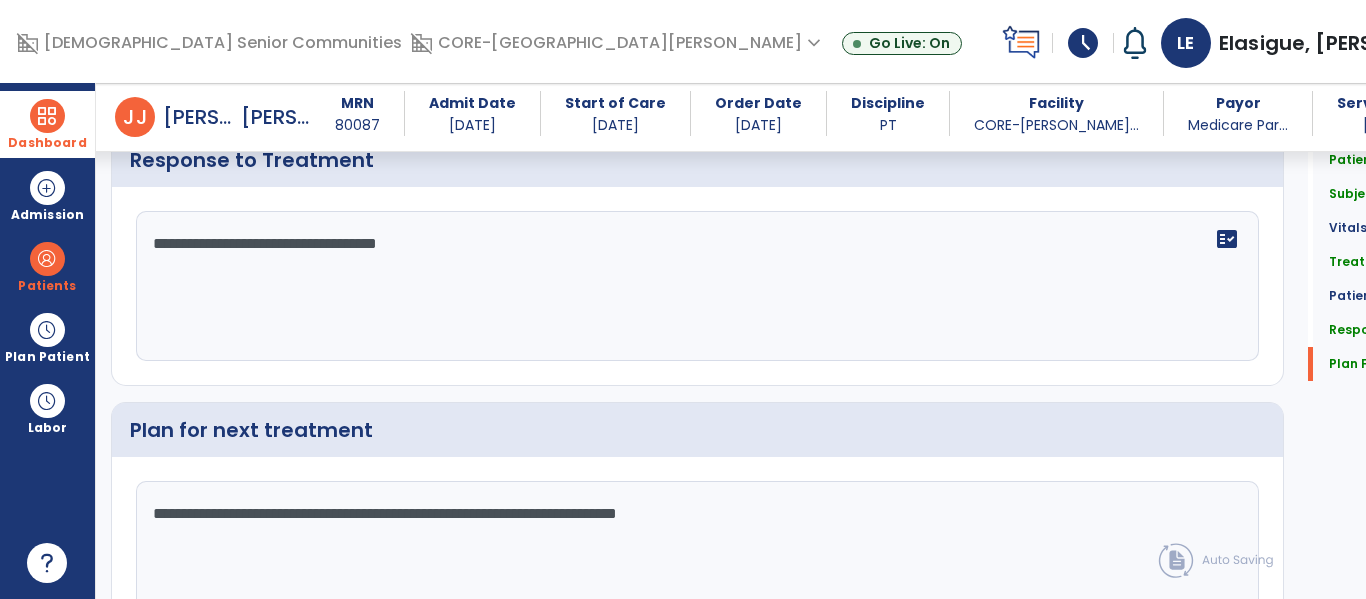 scroll, scrollTop: 2743, scrollLeft: 0, axis: vertical 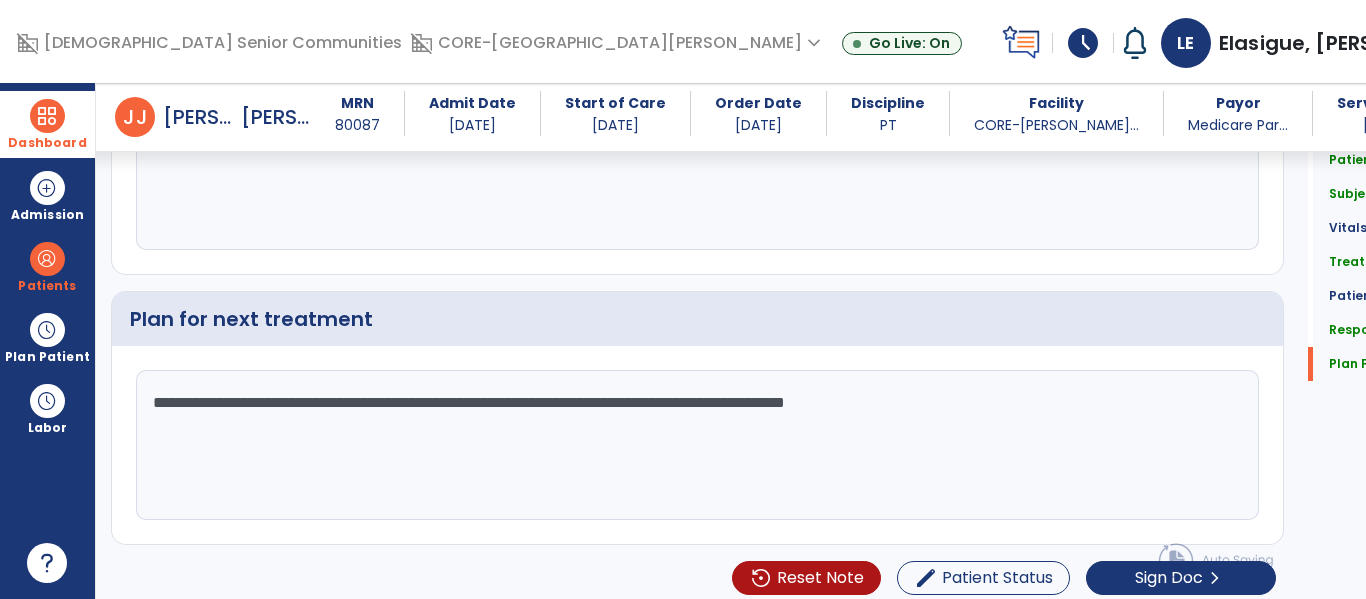 click on "**********" 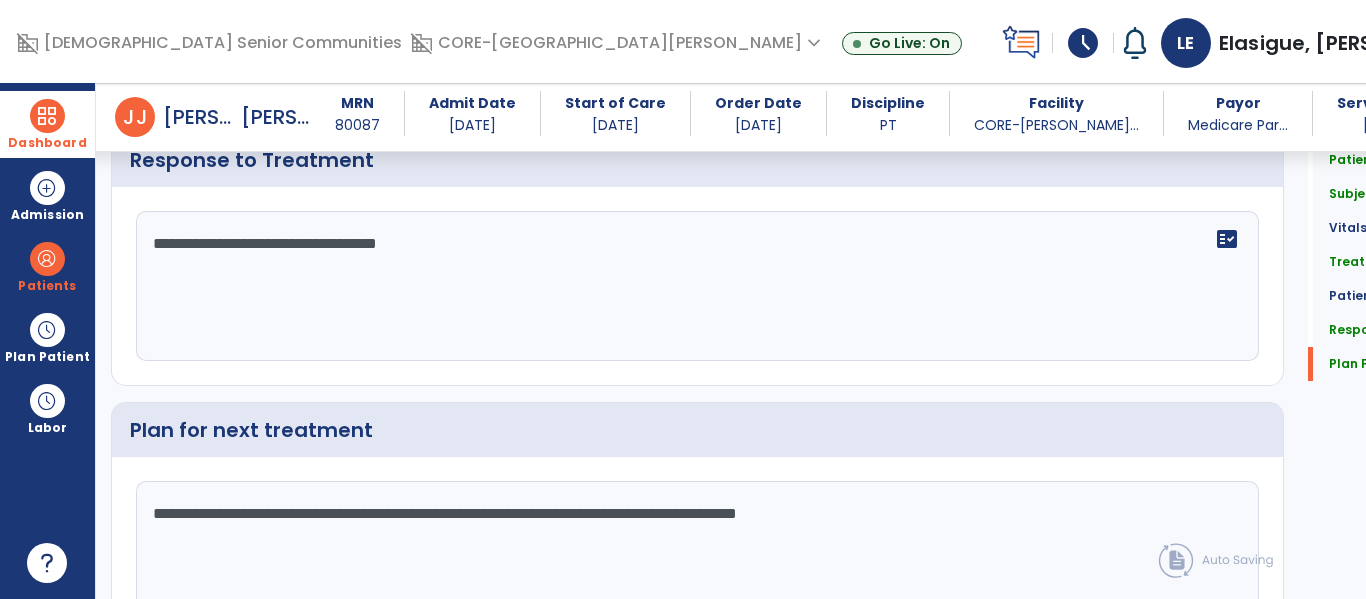 scroll, scrollTop: 2743, scrollLeft: 0, axis: vertical 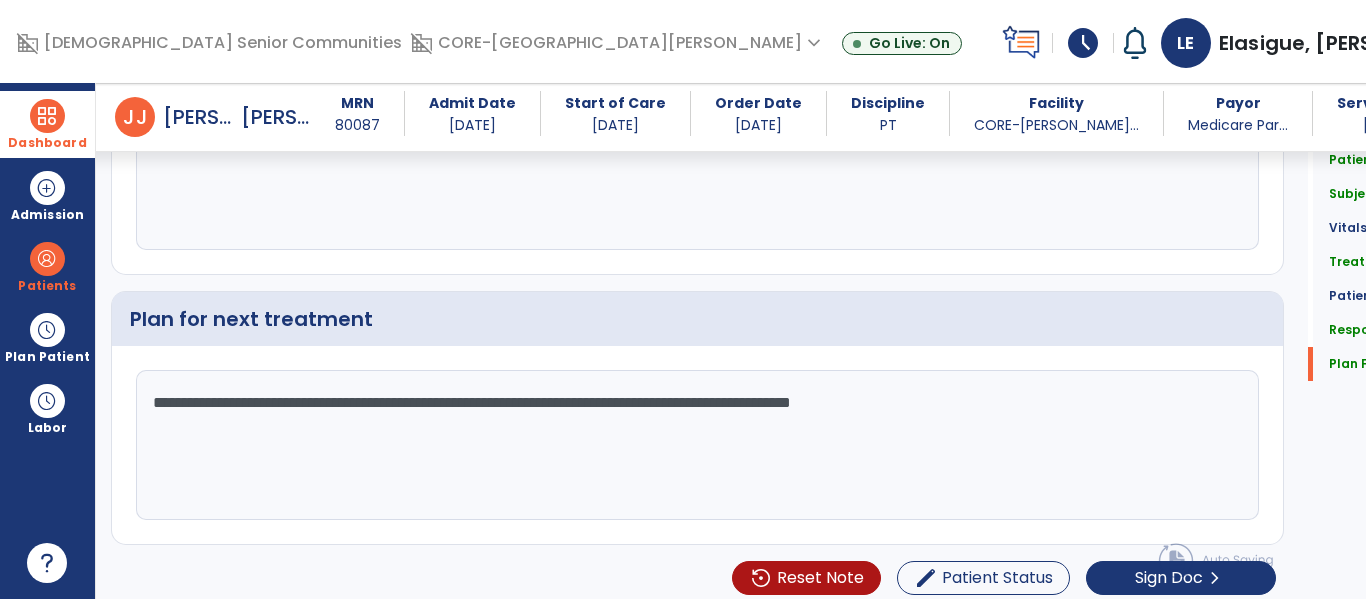 click on "**********" 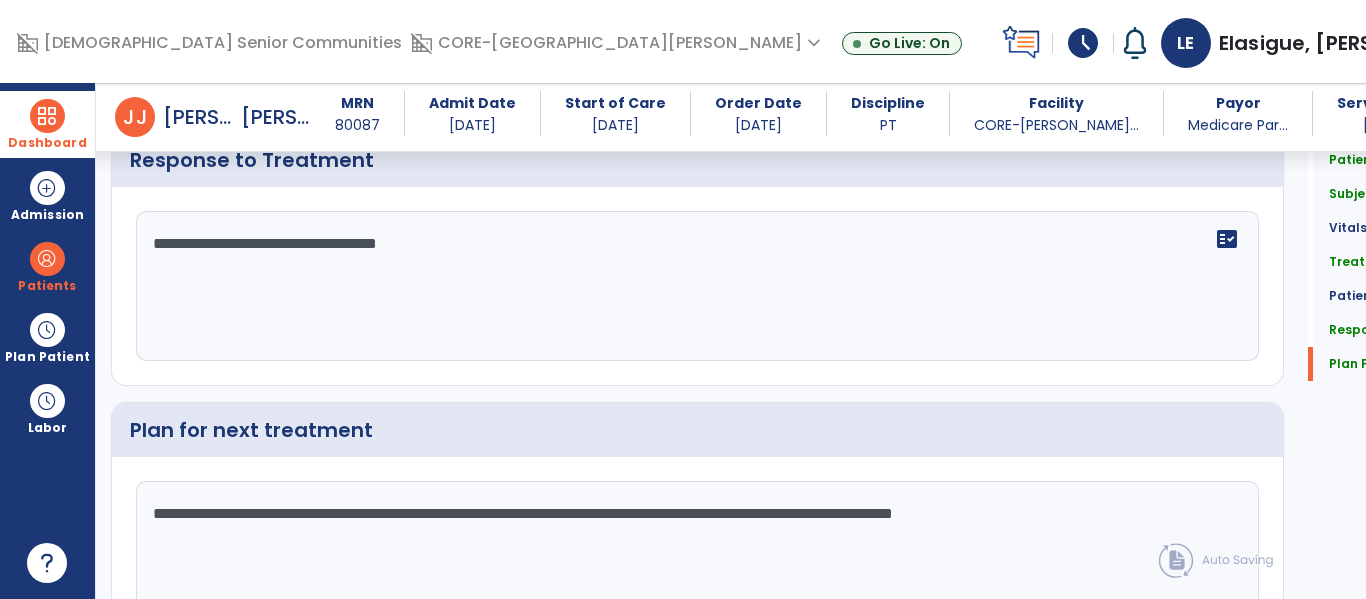 scroll, scrollTop: 2743, scrollLeft: 0, axis: vertical 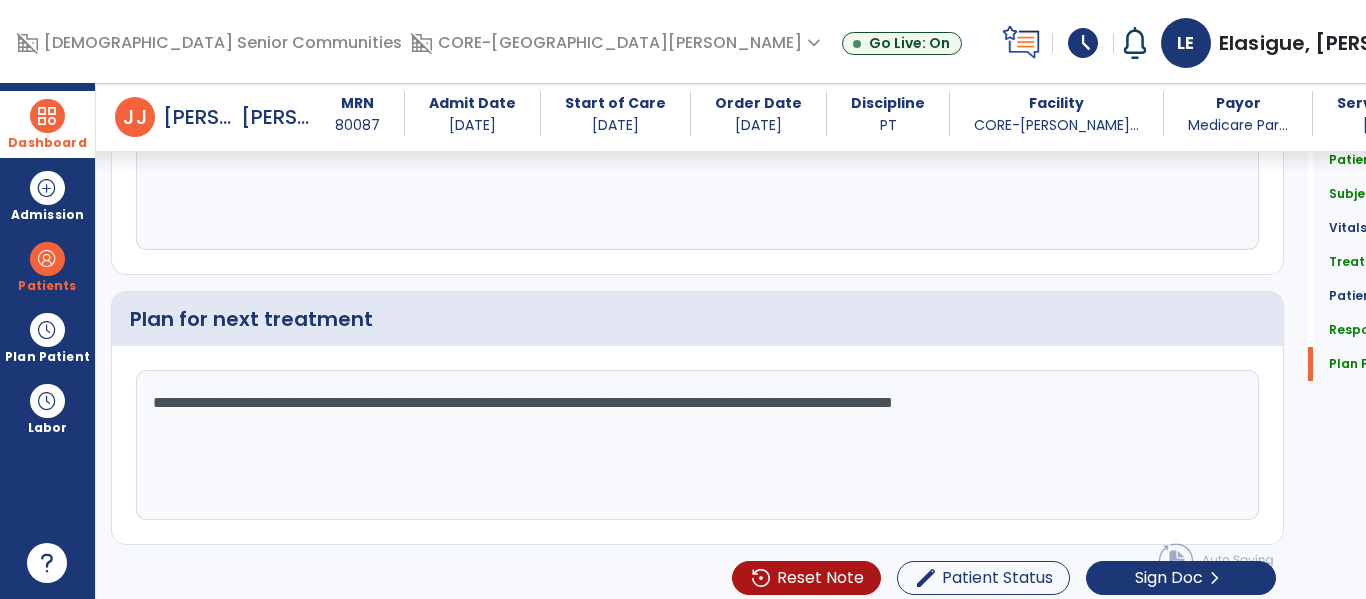 click on "Quick Links  Patient Demographics   Patient Demographics   Subjective Assessment   Subjective Assessment   Vitals   Vitals   Treatment   Treatment   Patient Goals   Patient Goals   Response To Treatment   Response To Treatment   Plan For Next Treatment   Plan For Next Treatment" 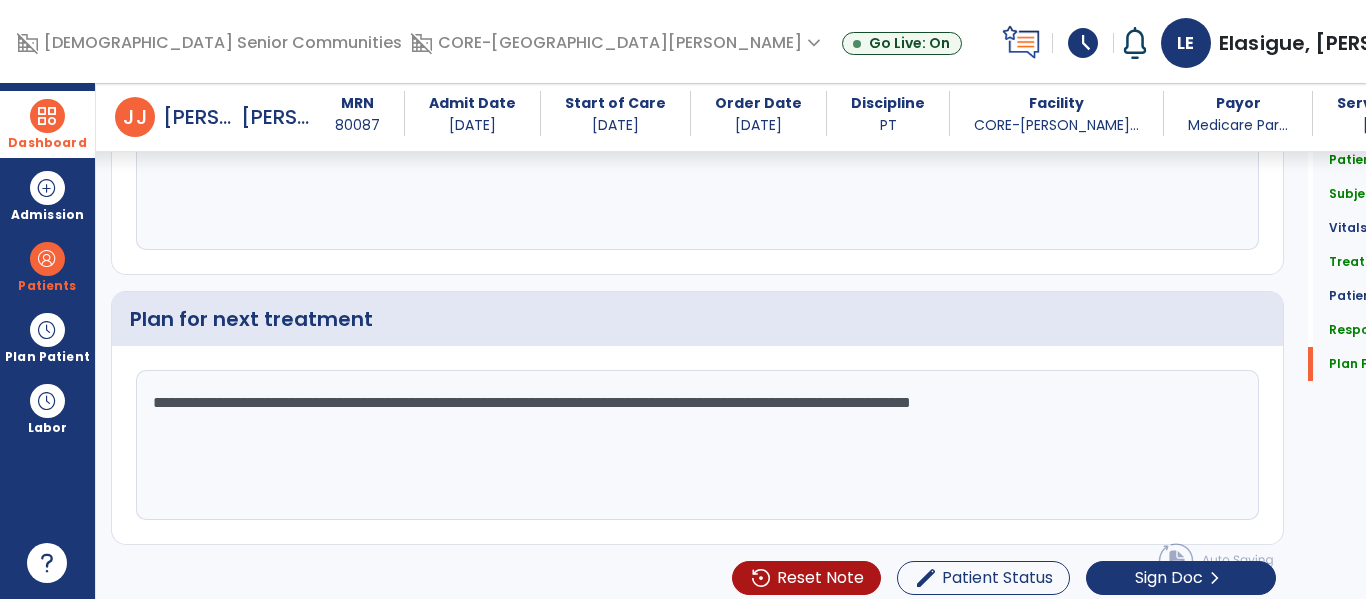 click on "**********" 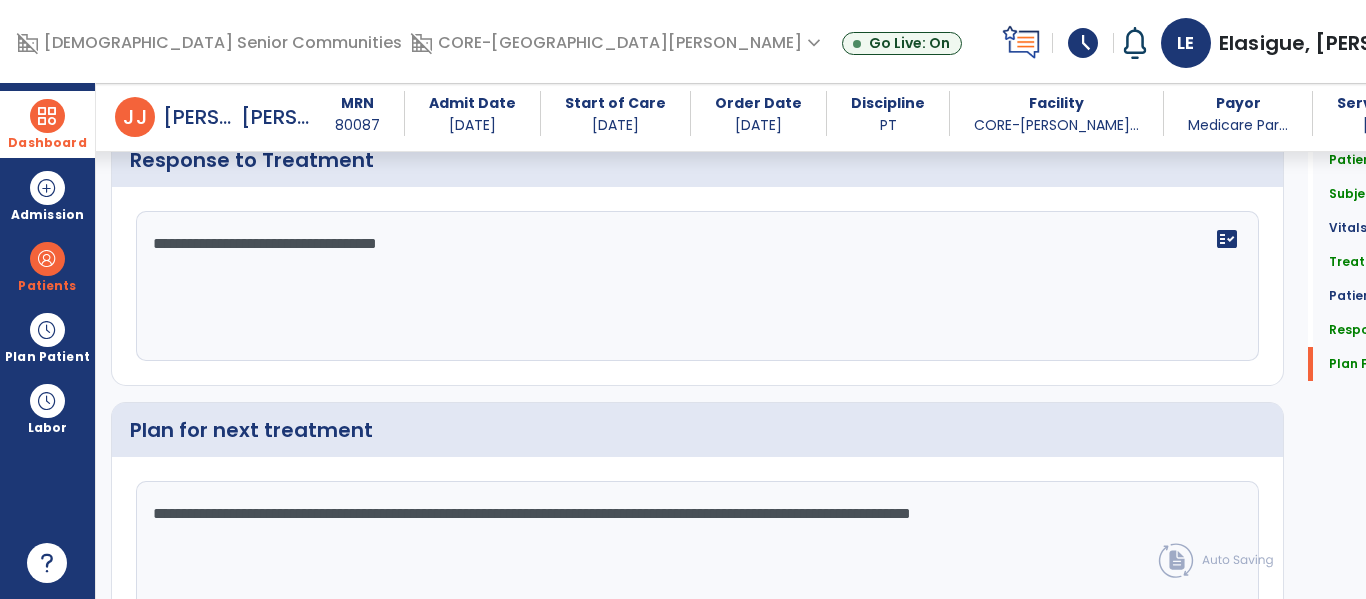 click on "**********" 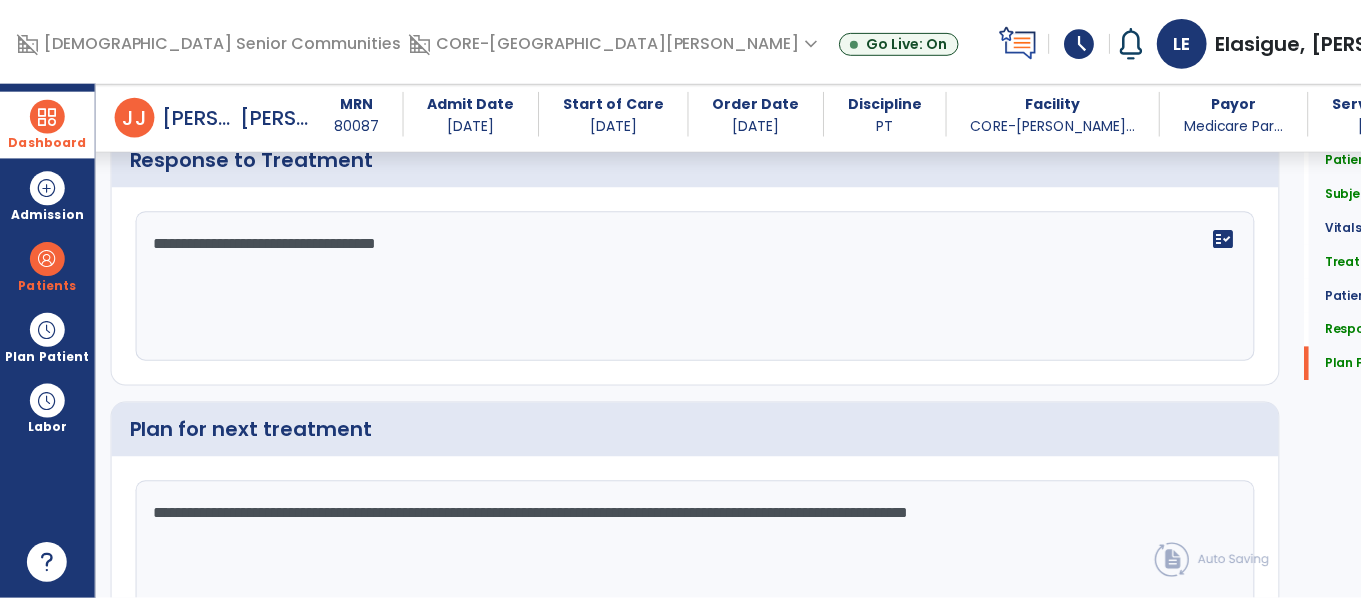 scroll, scrollTop: 2743, scrollLeft: 0, axis: vertical 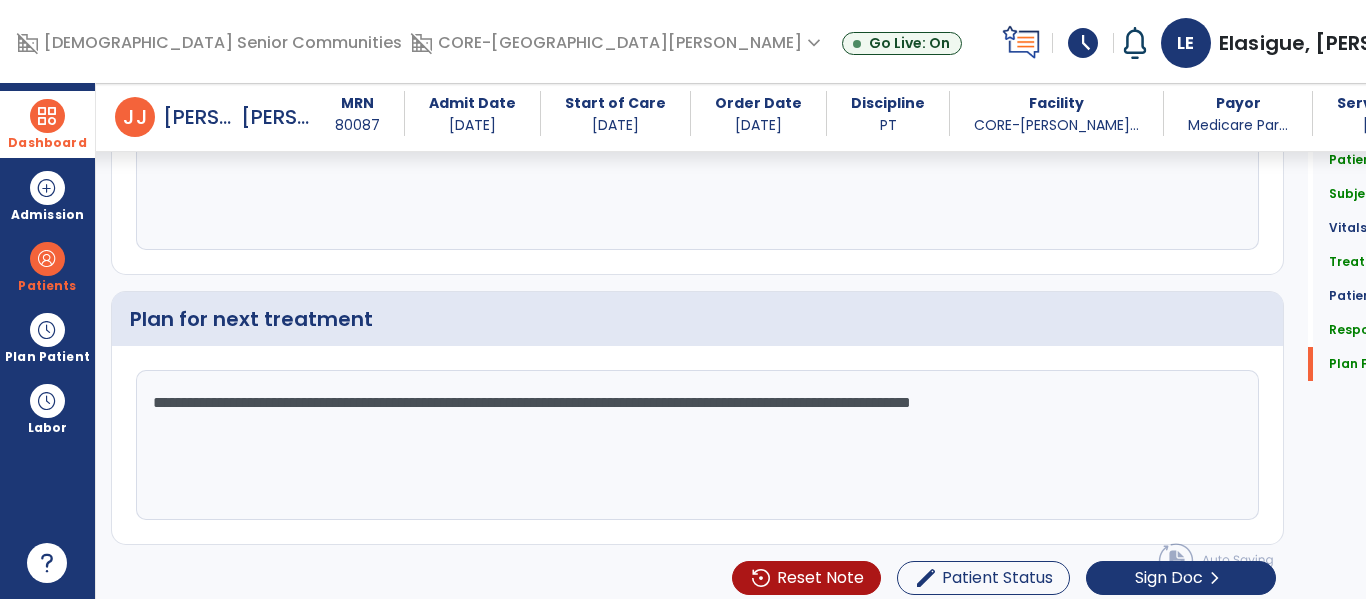 click on "**********" 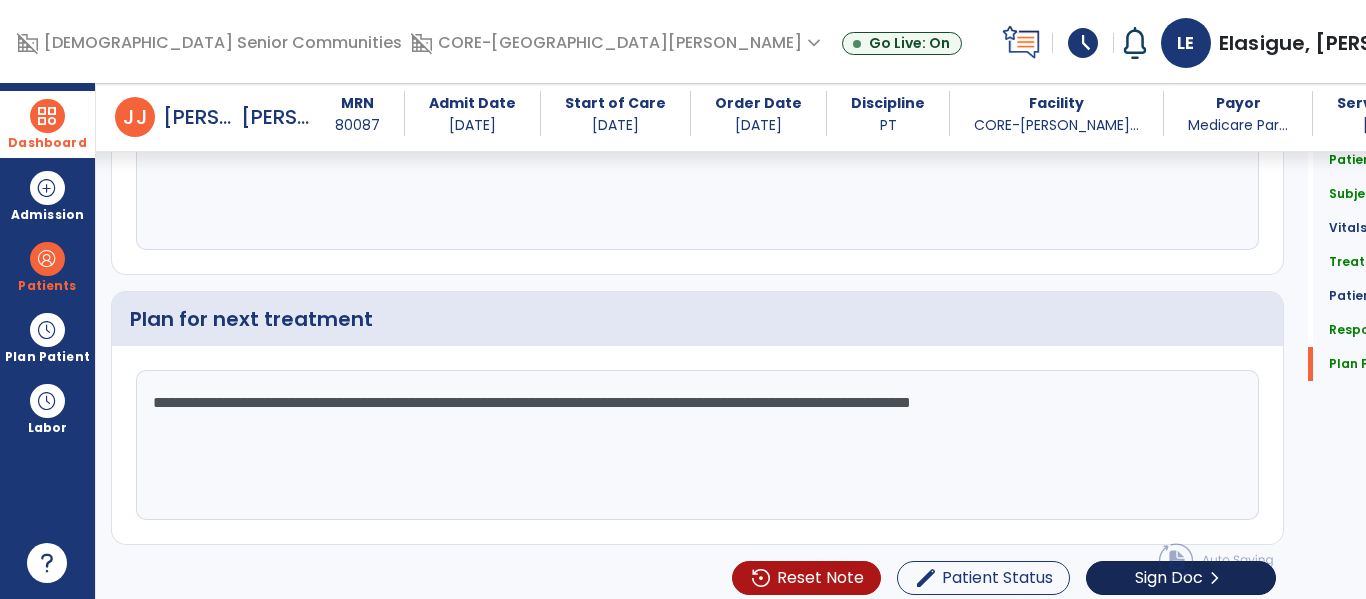 type on "**********" 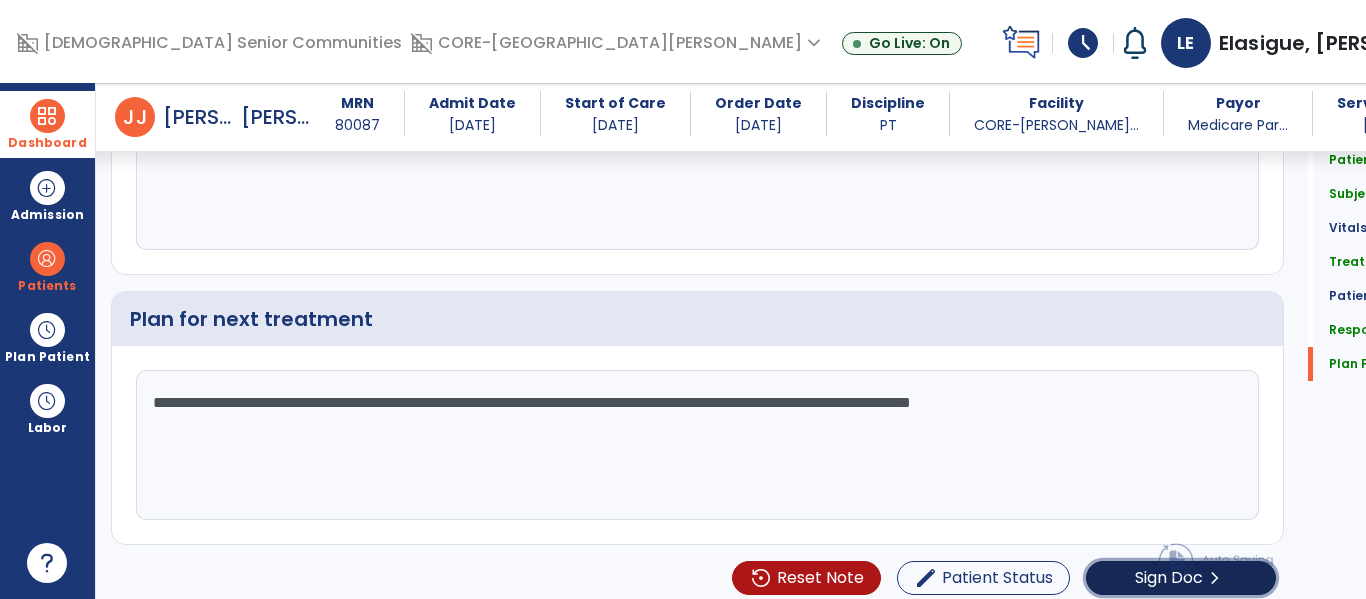 click on "Sign Doc  chevron_right" 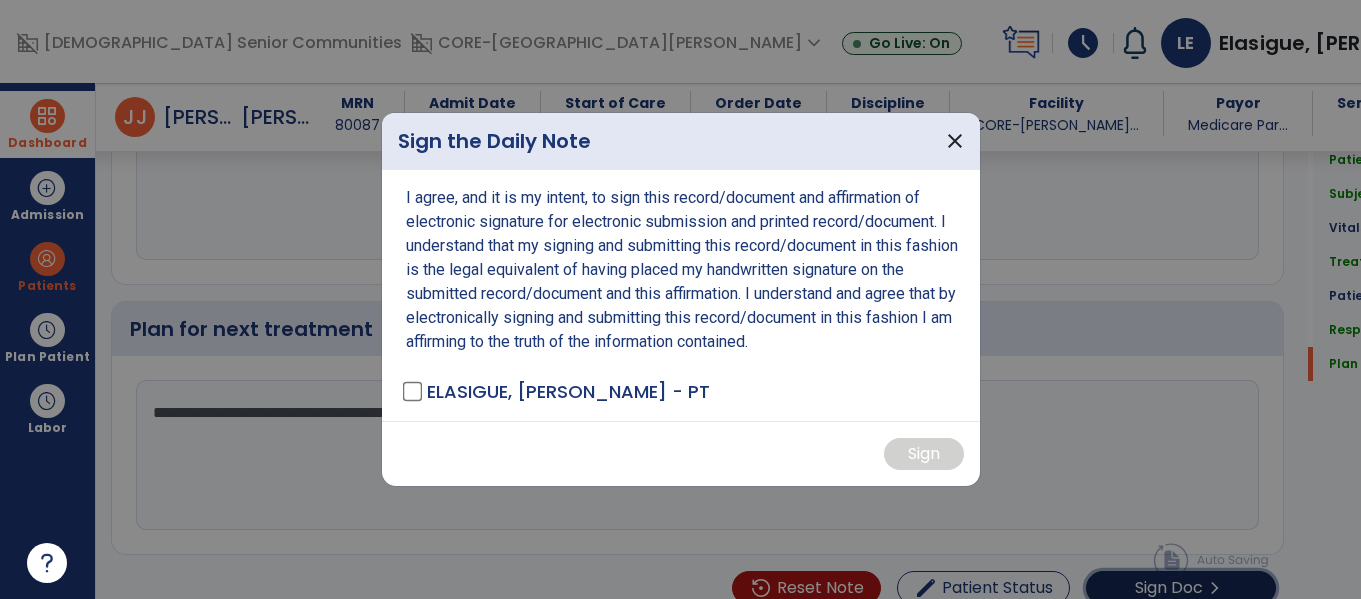 scroll, scrollTop: 2743, scrollLeft: 0, axis: vertical 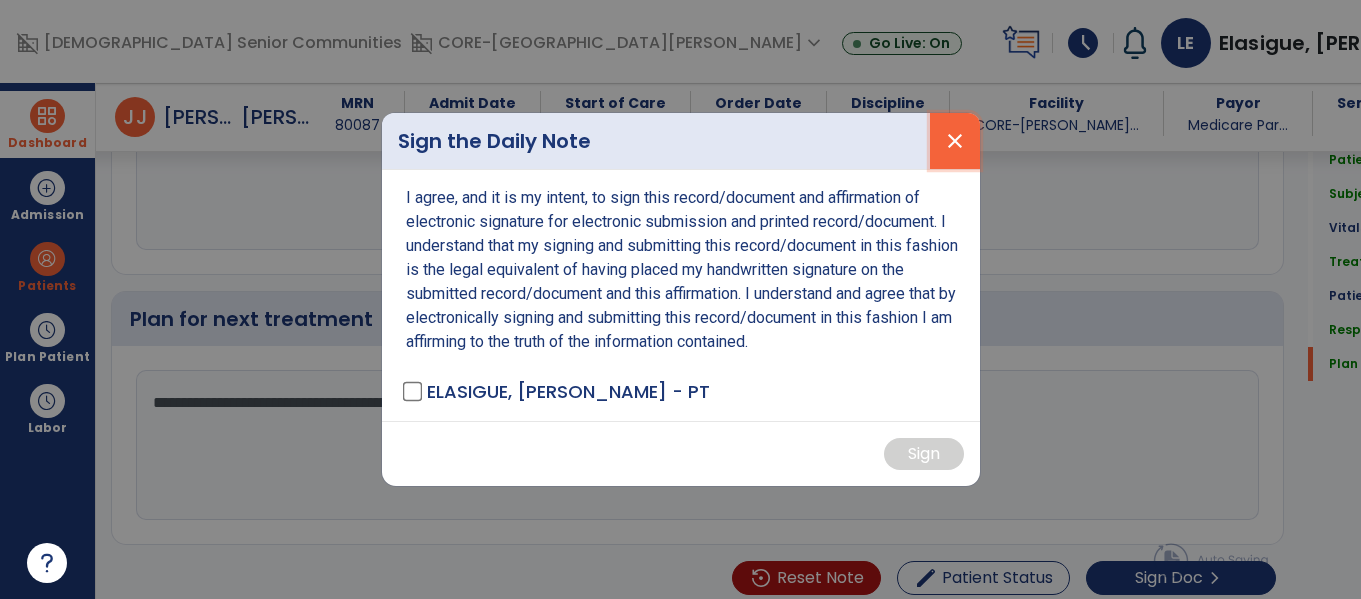 click on "close" at bounding box center (955, 141) 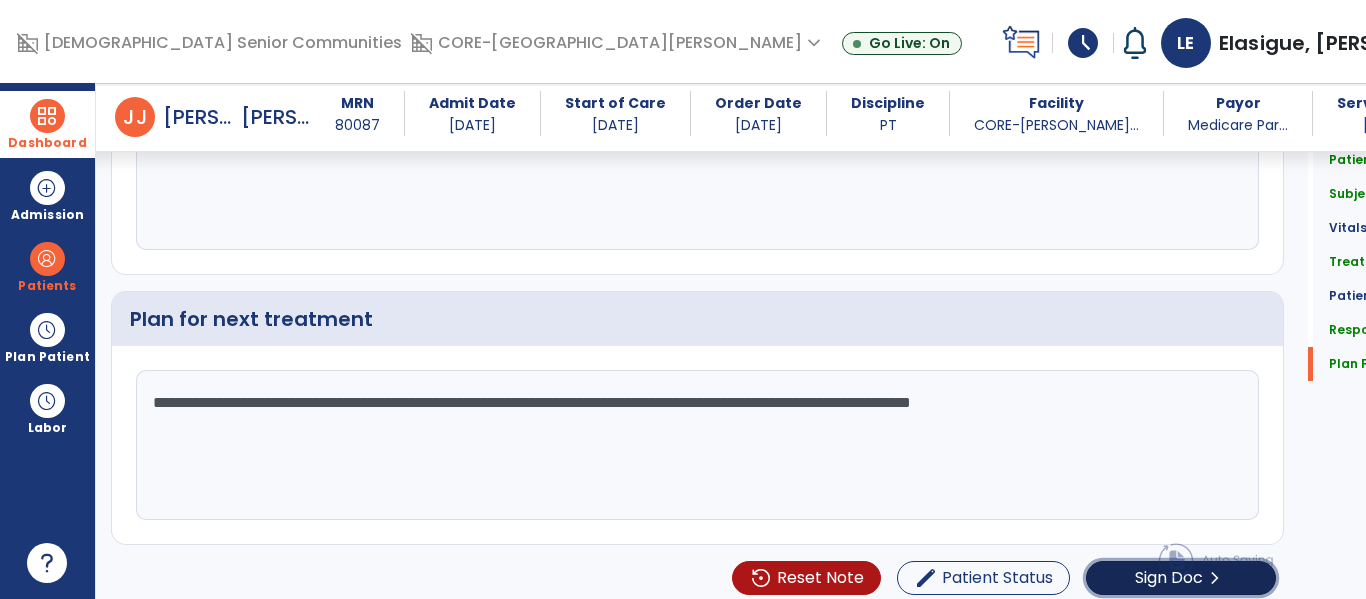 click on "Sign Doc" 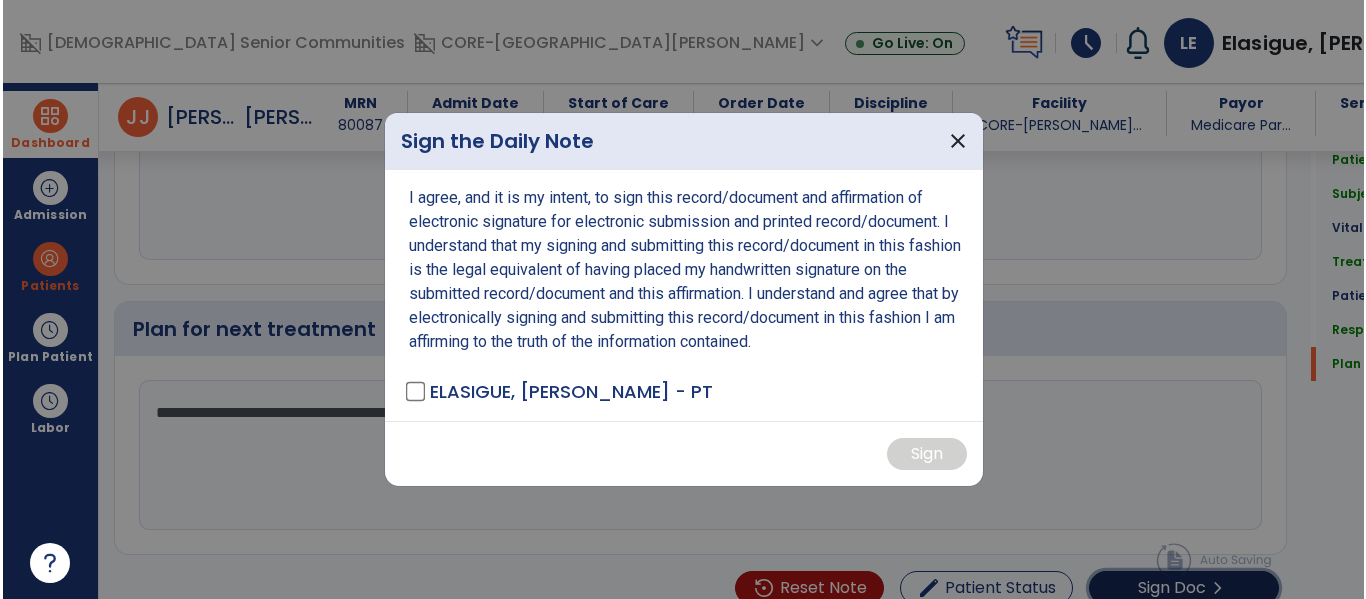 scroll, scrollTop: 2743, scrollLeft: 0, axis: vertical 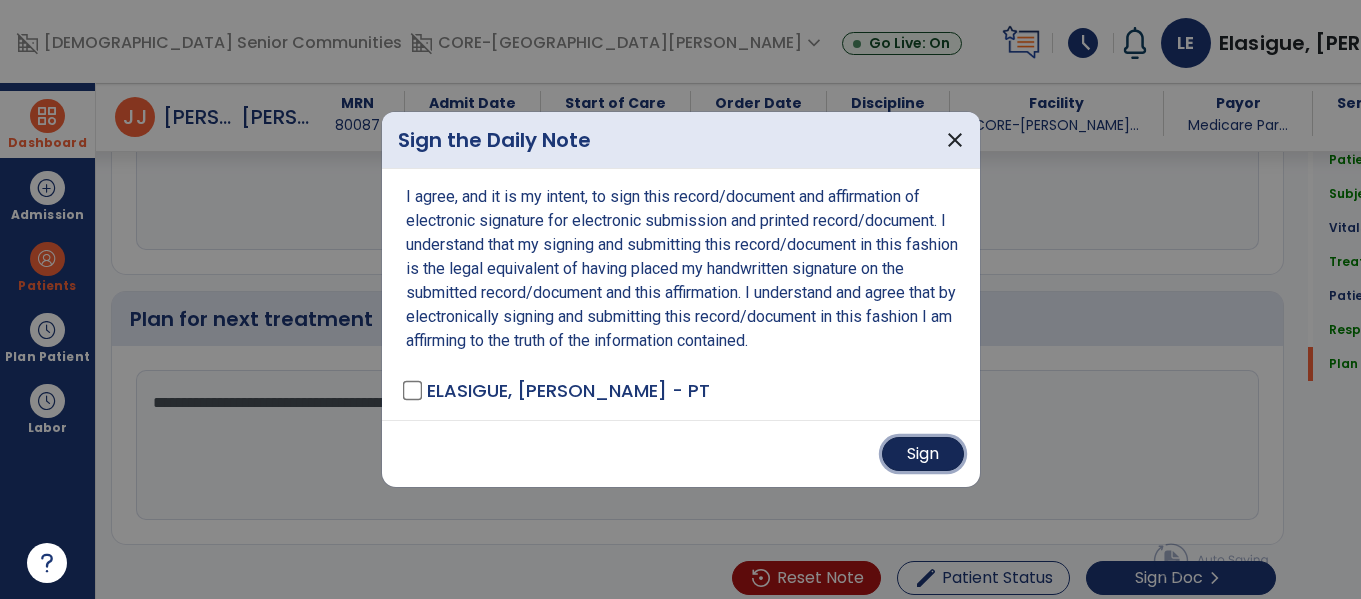 click on "Sign" at bounding box center [923, 454] 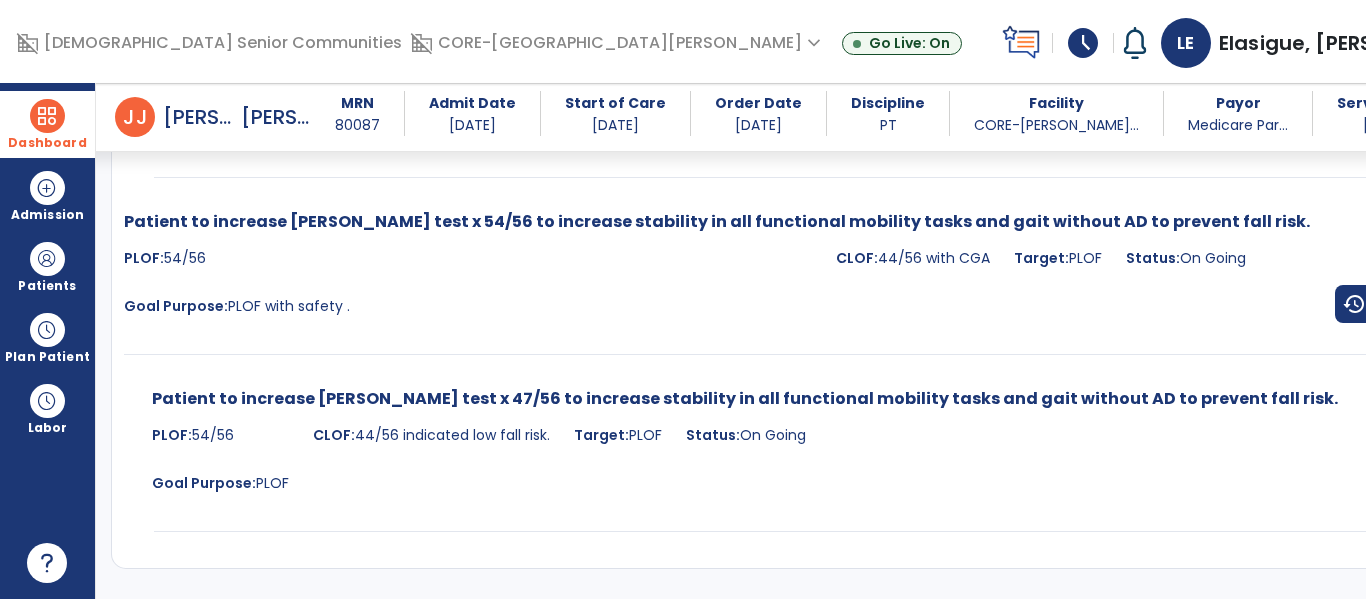 scroll, scrollTop: 3163, scrollLeft: 0, axis: vertical 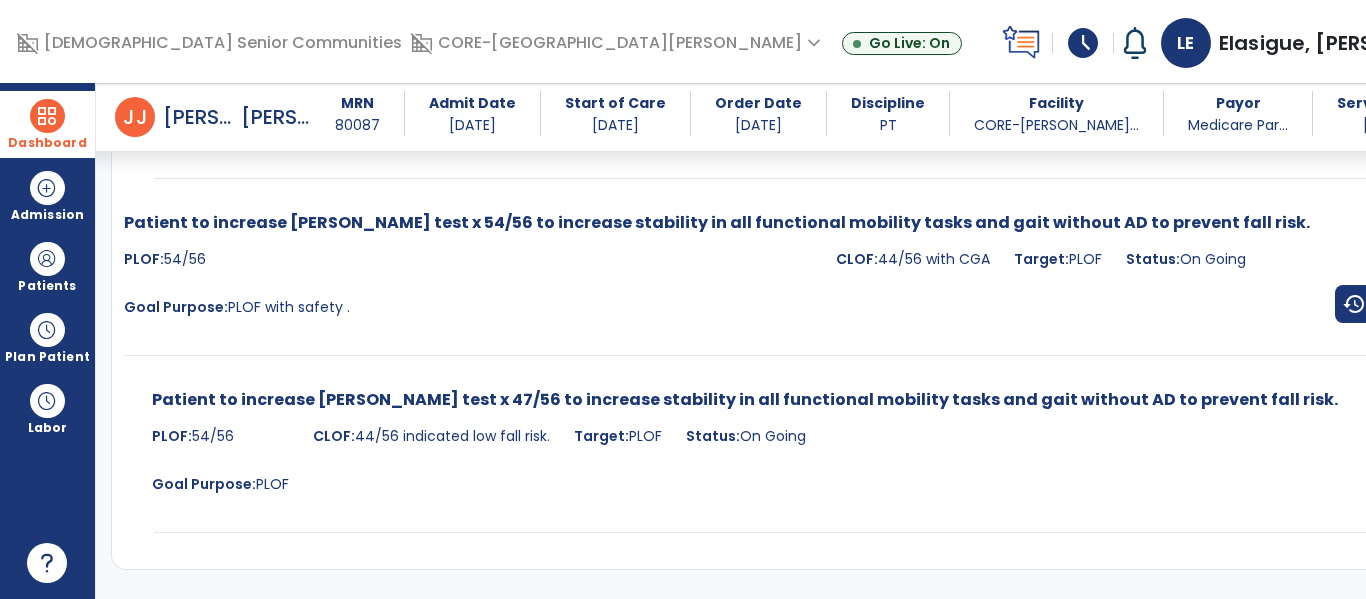 click at bounding box center (47, 116) 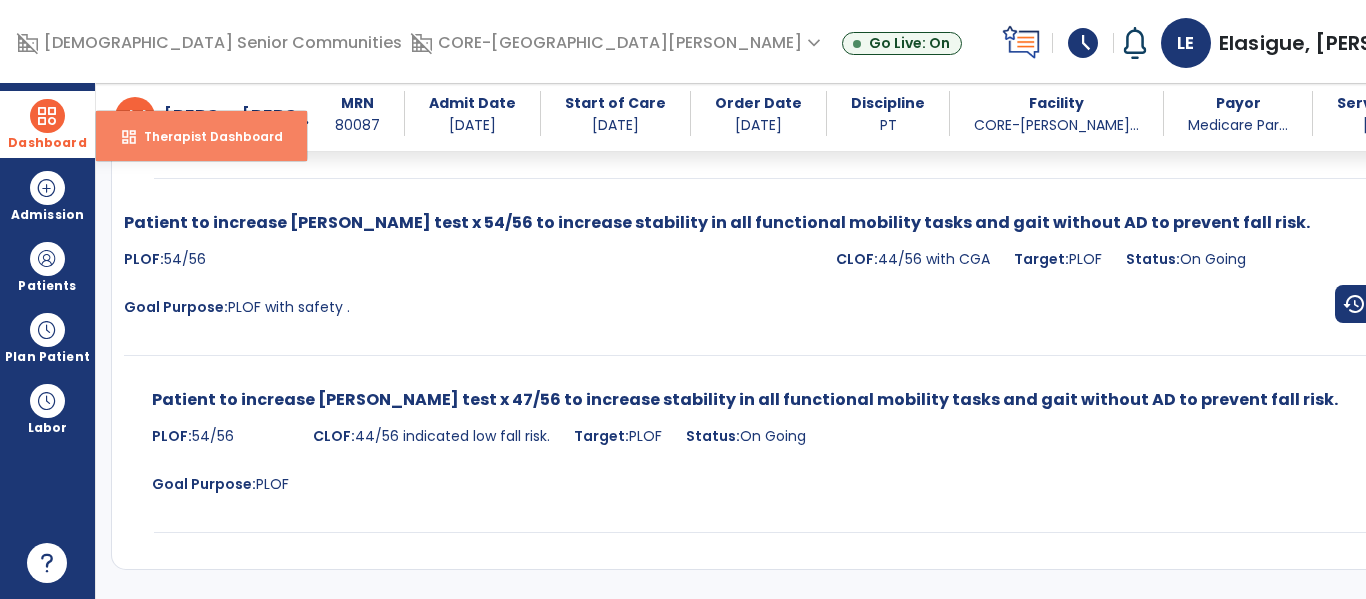 click on "Therapist Dashboard" at bounding box center [205, 136] 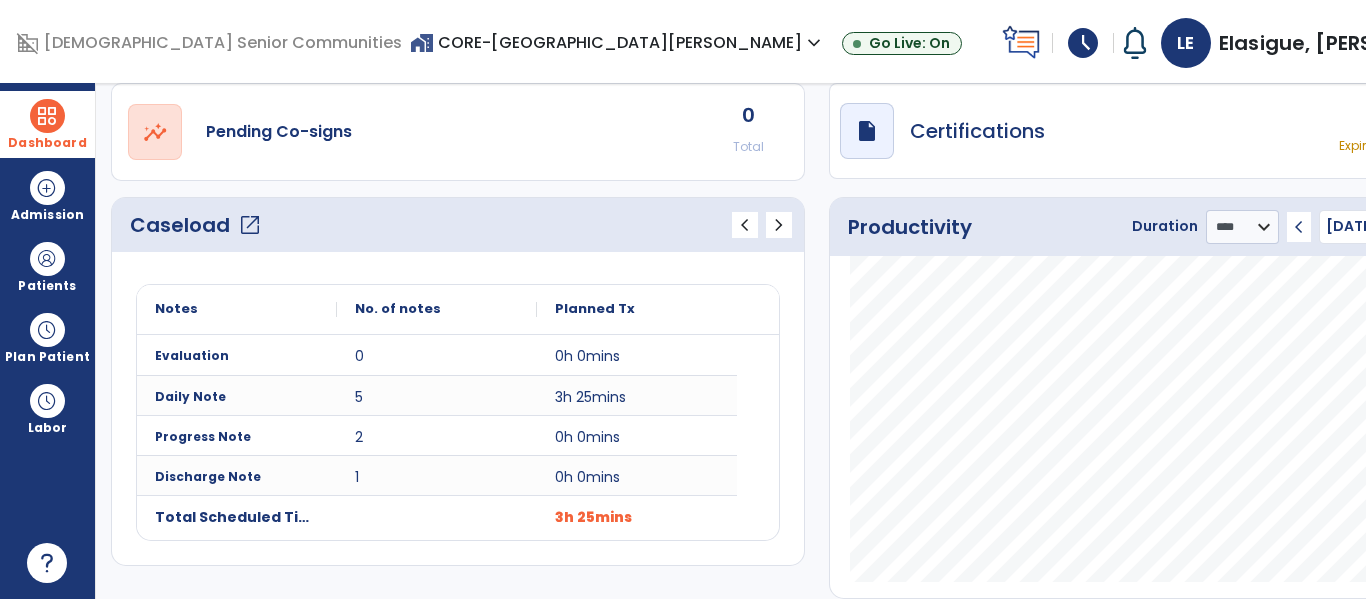 scroll, scrollTop: 278, scrollLeft: 0, axis: vertical 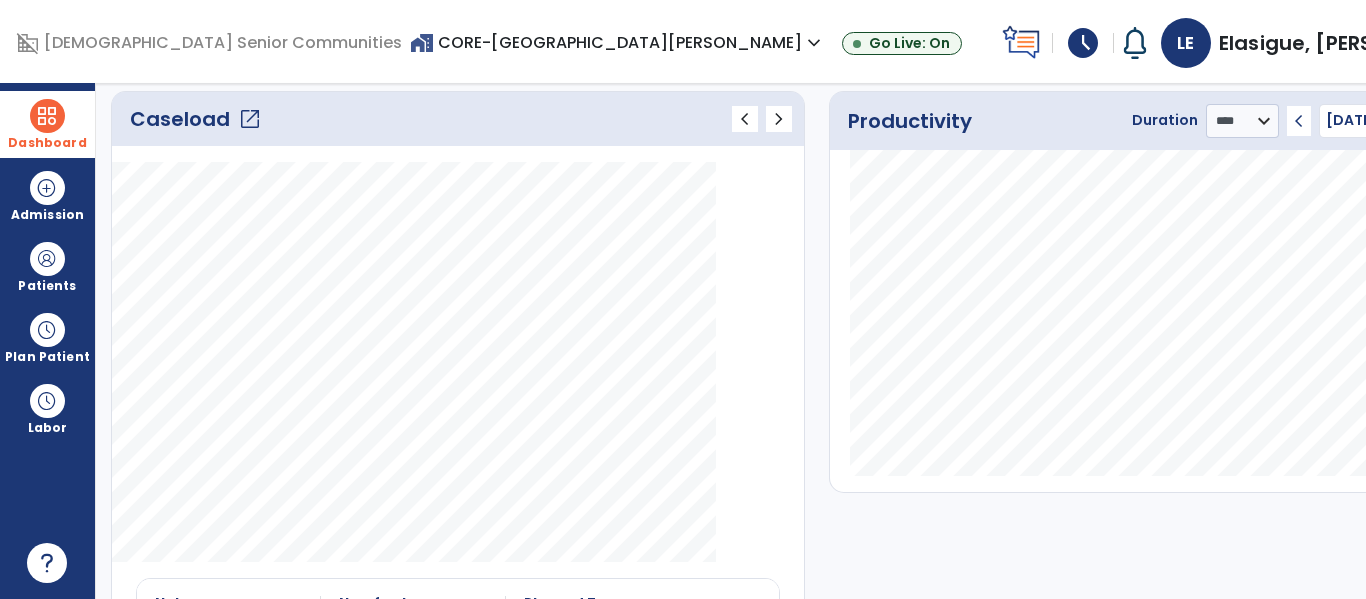 click on "open_in_new" 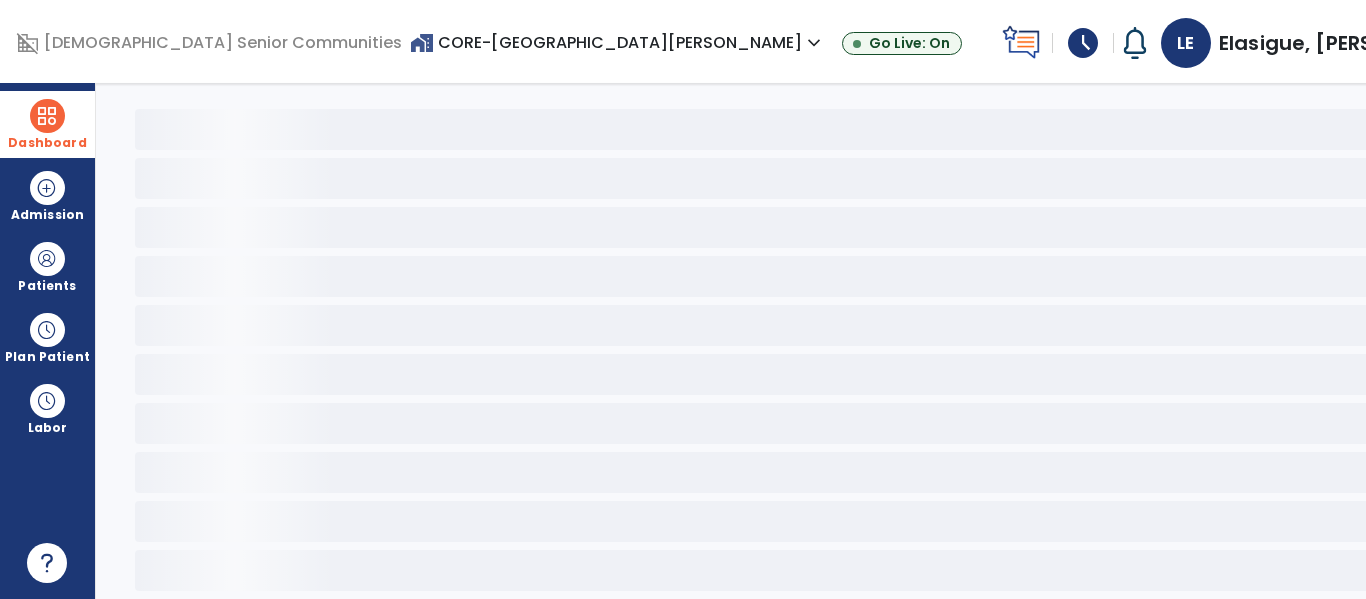 scroll, scrollTop: 78, scrollLeft: 0, axis: vertical 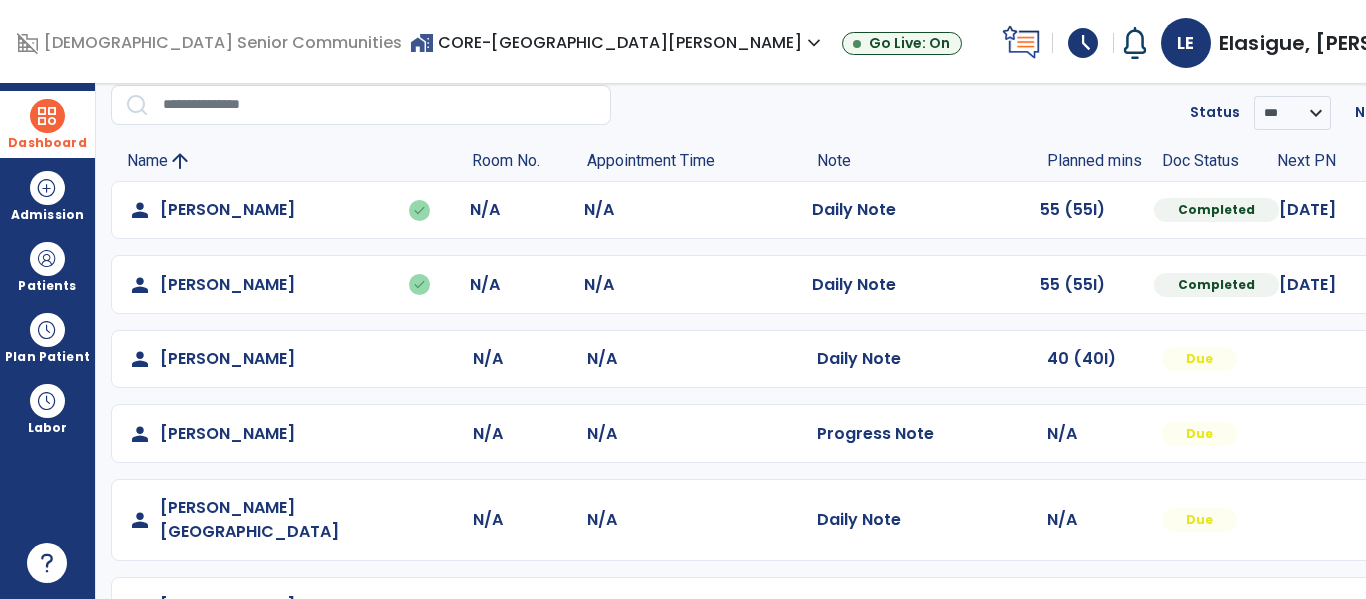 click on "person   Moffatt, Donald  N/A N/A  Daily Note   40 (40I)  Due  Mark Visit As Complete   Reset Note   Open Document   G + C Mins" 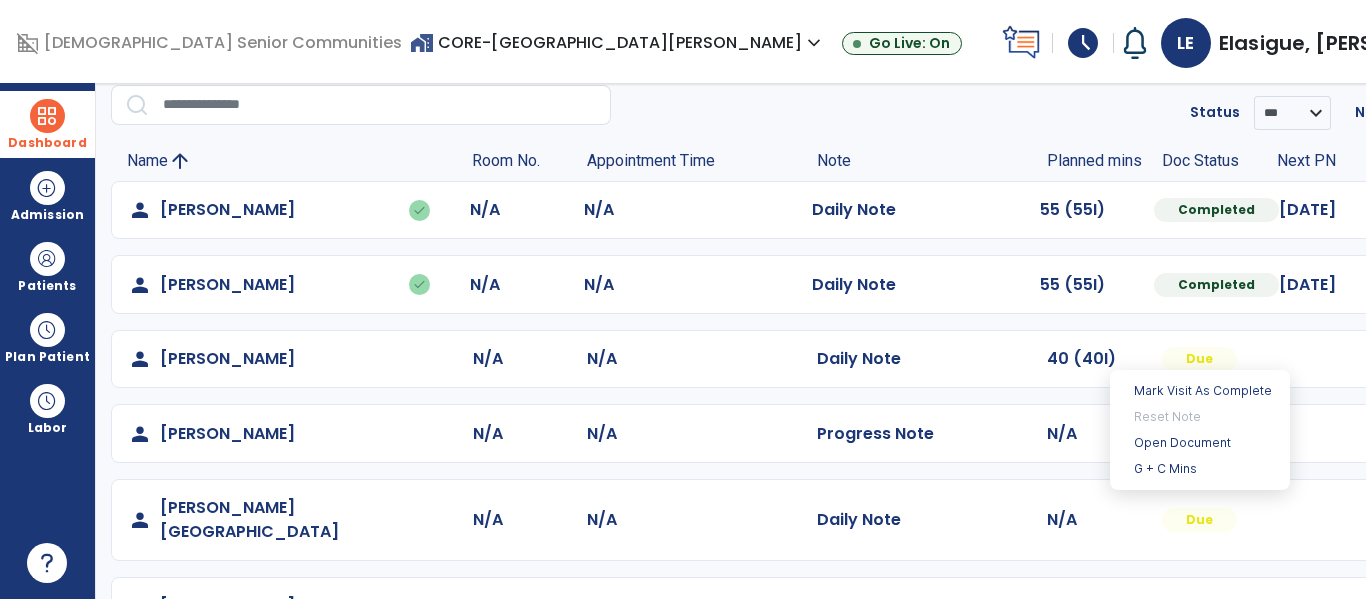 click at bounding box center [1457, 359] 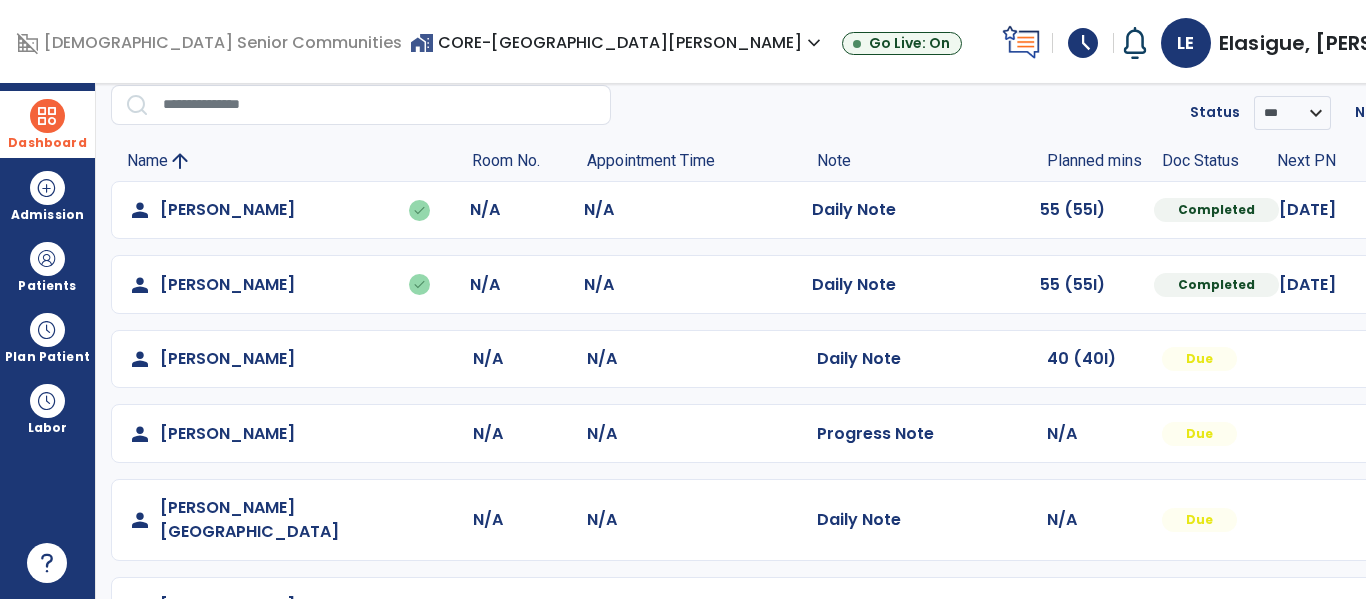 click at bounding box center (1457, 210) 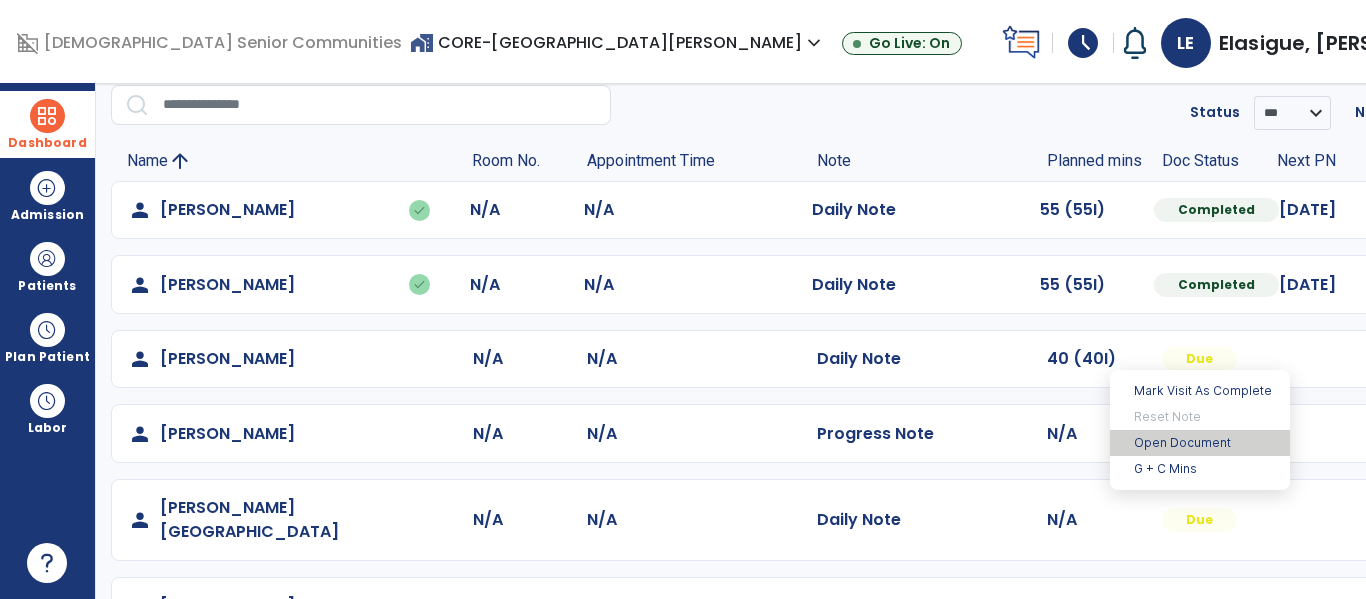 click on "Open Document" at bounding box center (1200, 443) 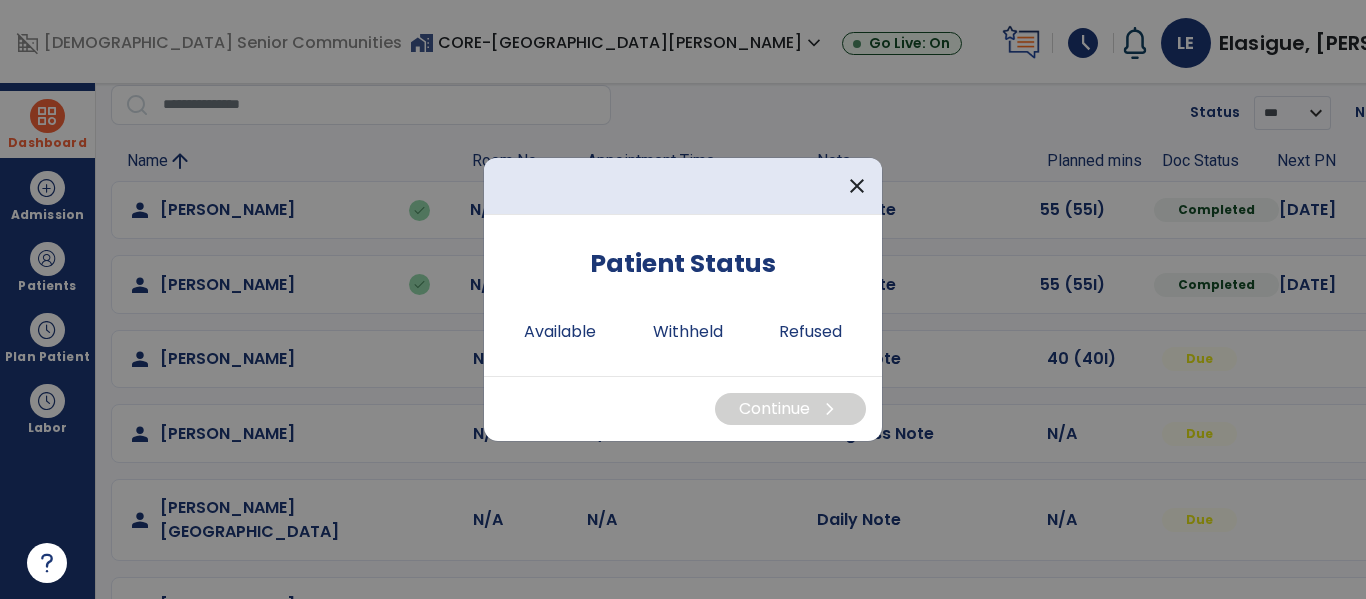 click at bounding box center [683, 299] 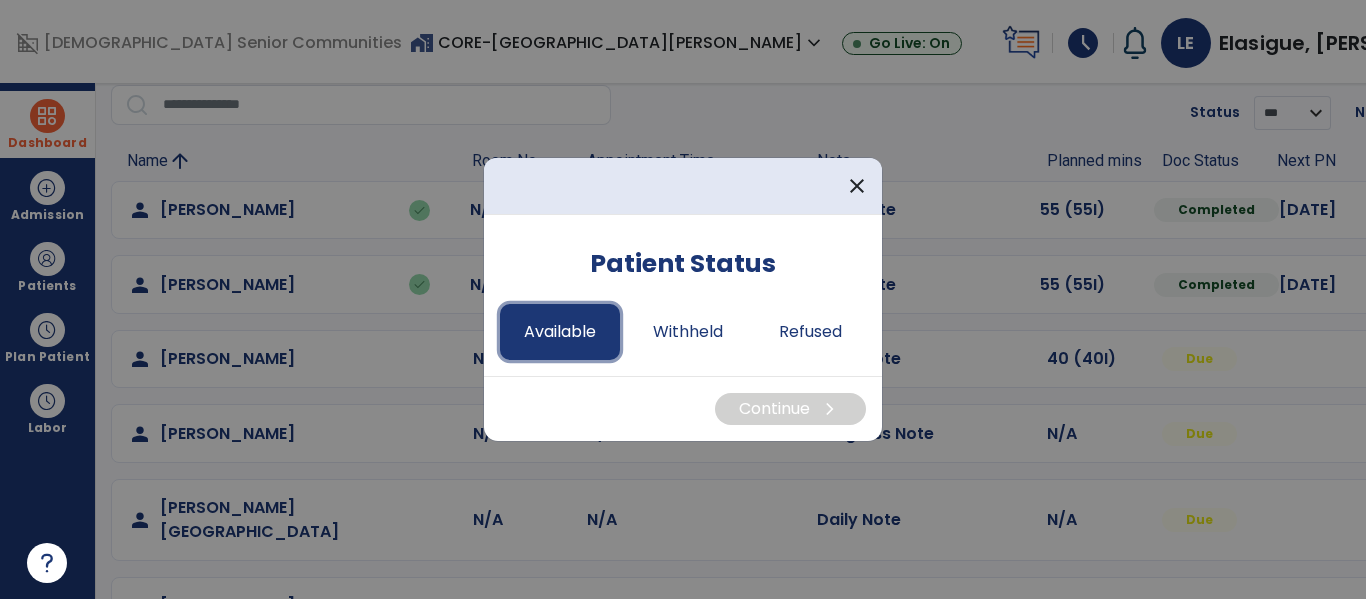 click on "Available" at bounding box center [560, 332] 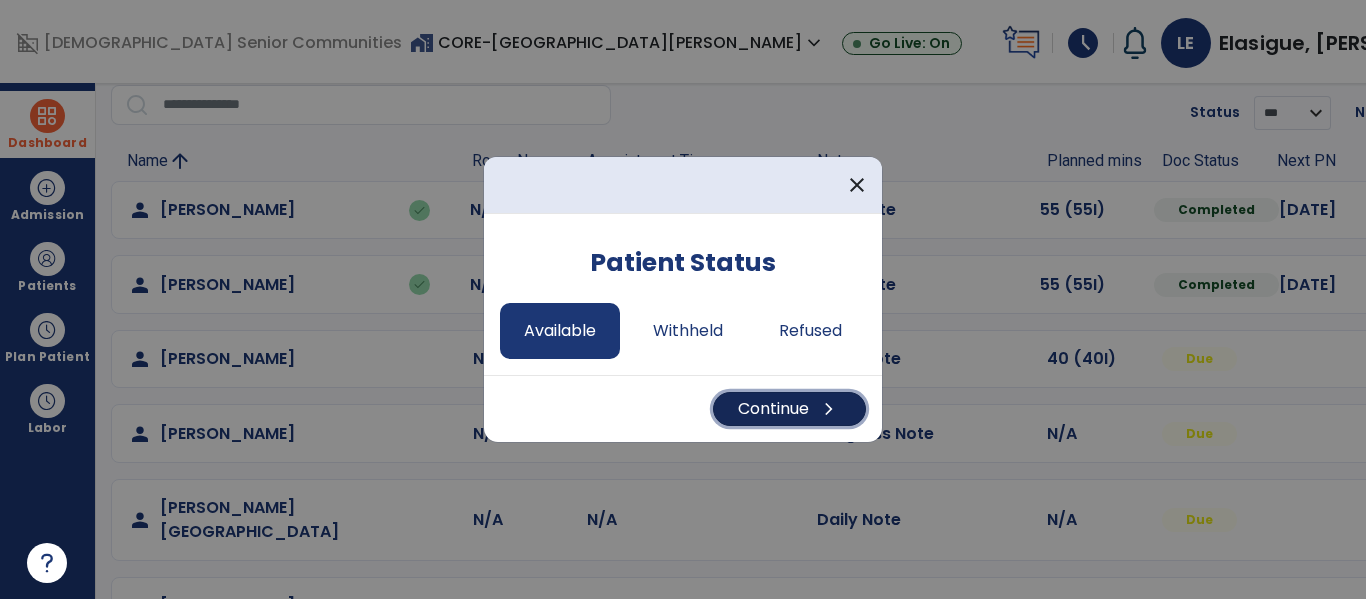 click on "Continue   chevron_right" at bounding box center (789, 409) 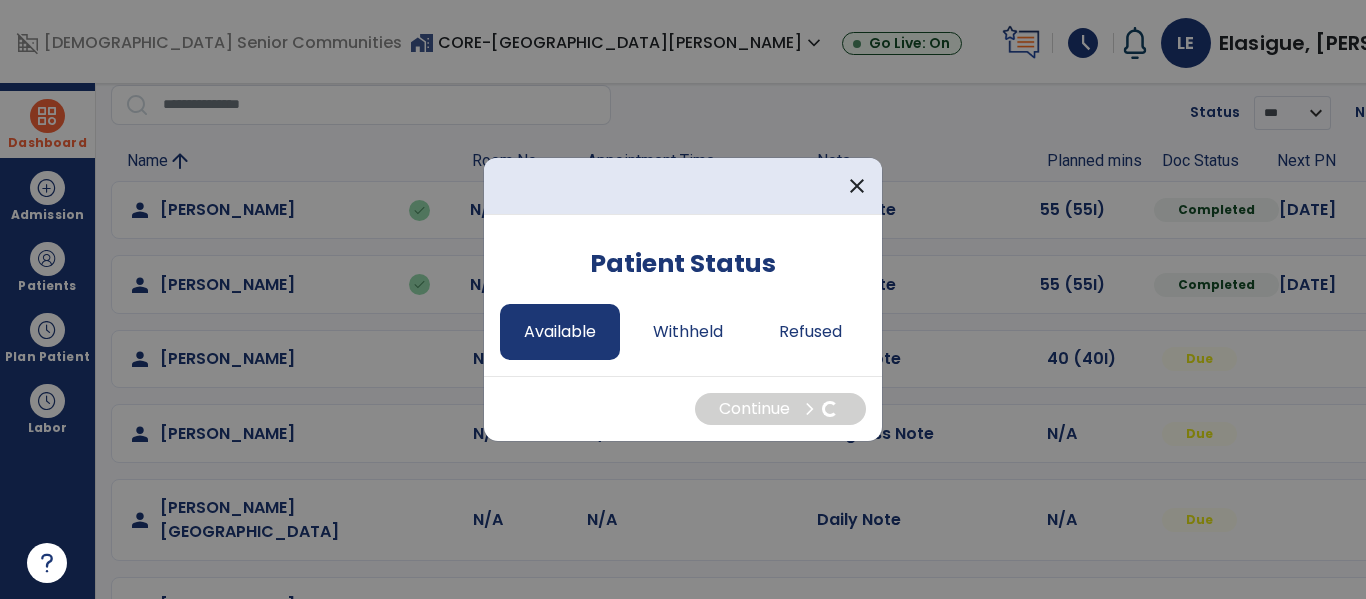 select on "*" 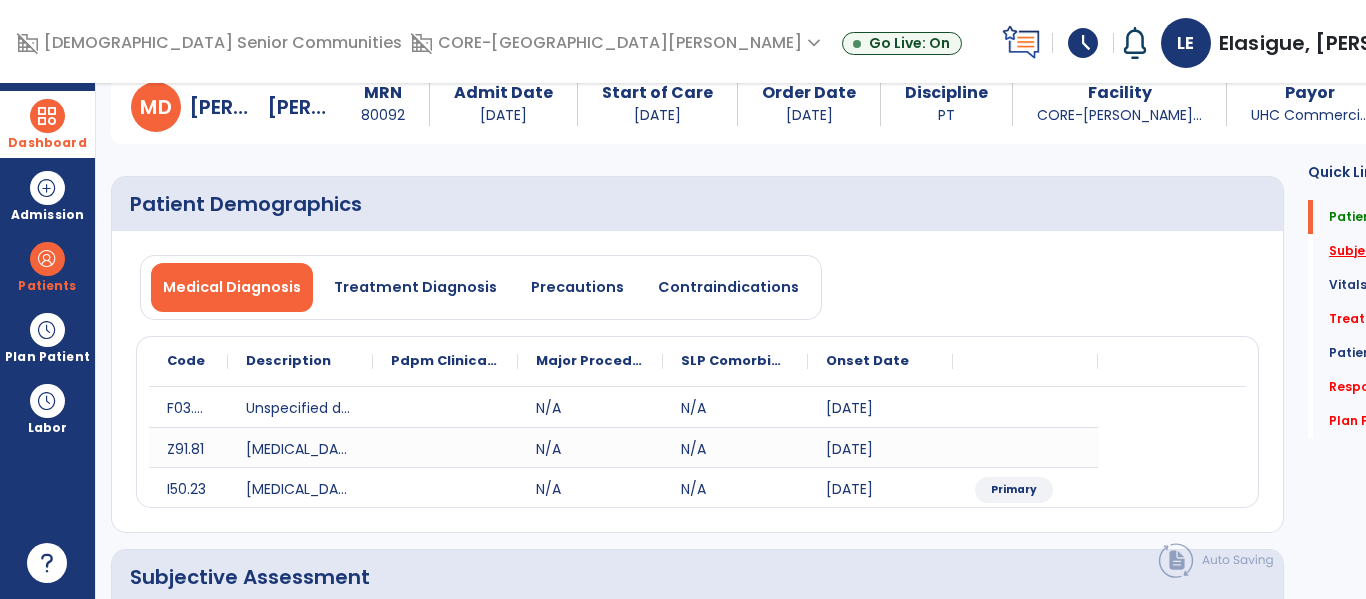 click on "Subjective Assessment   *" 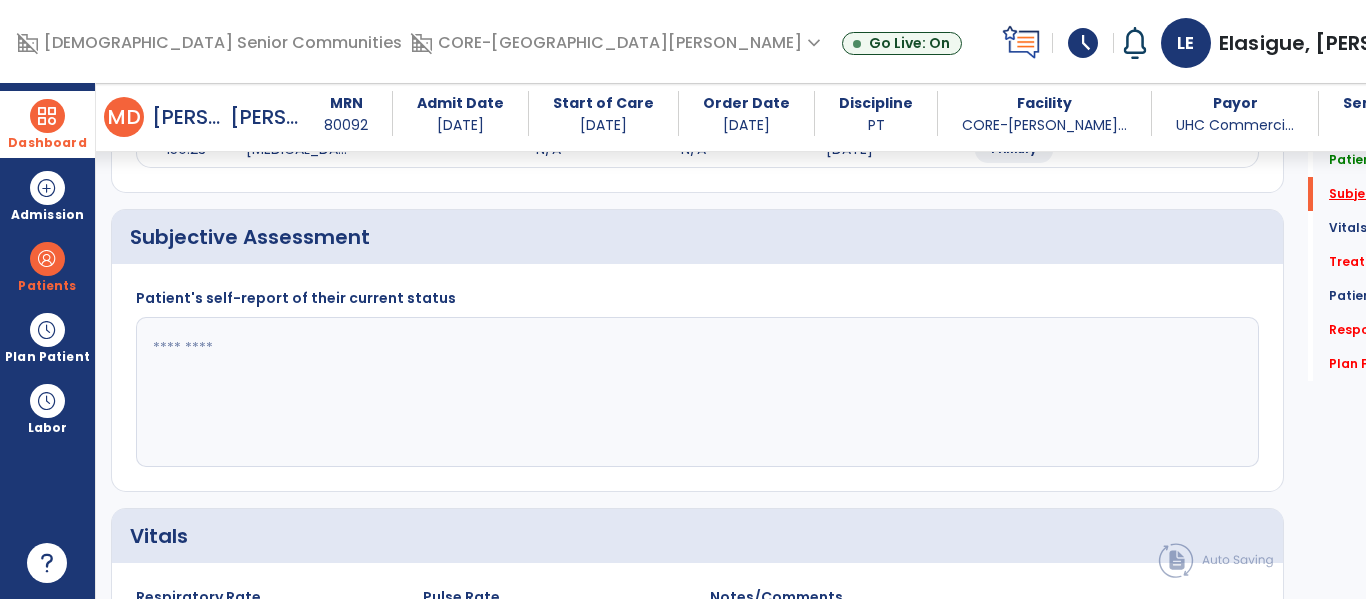 scroll, scrollTop: 427, scrollLeft: 0, axis: vertical 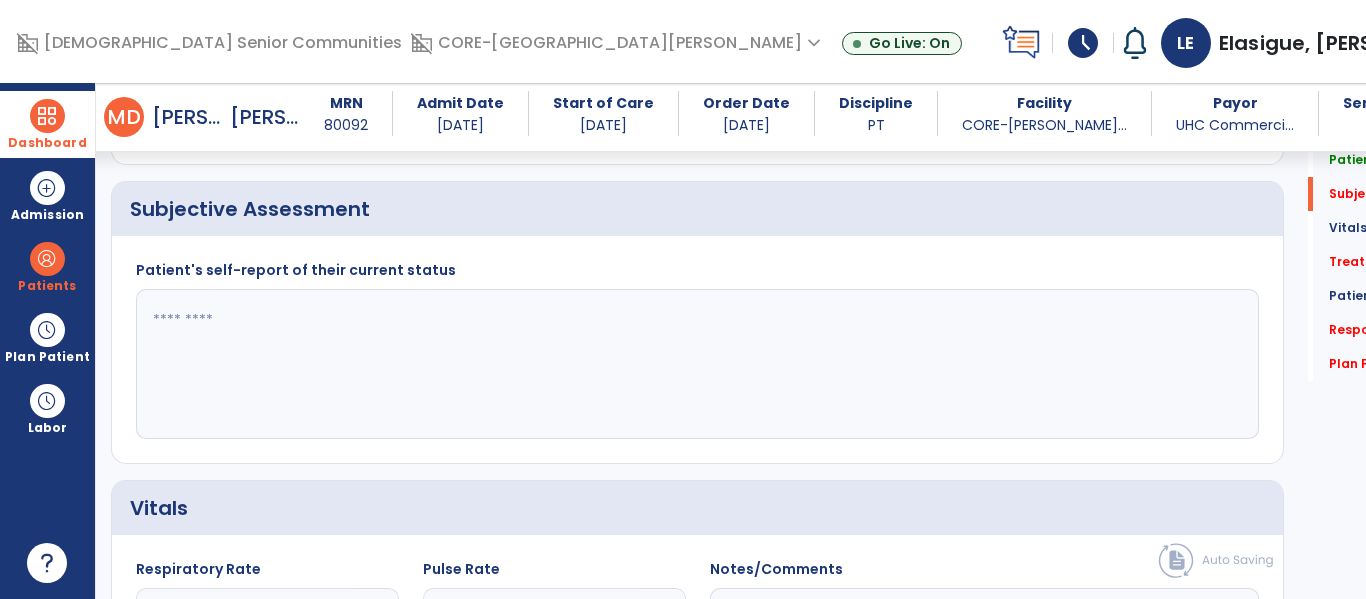 click 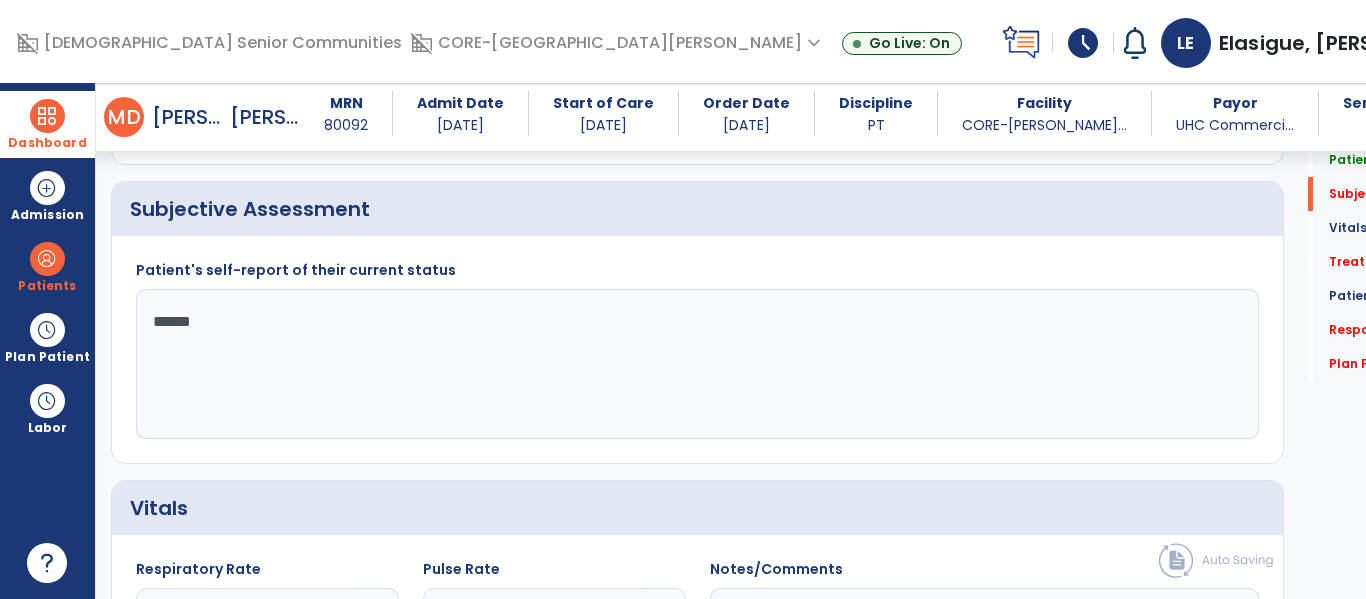 type on "*******" 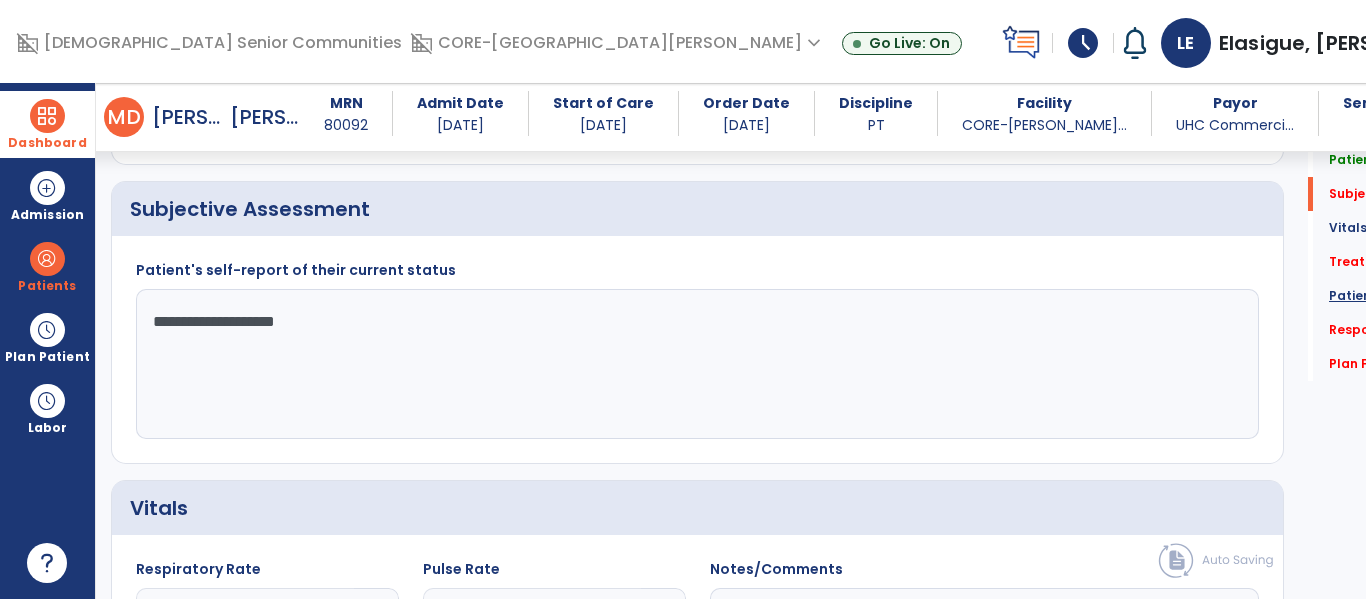 type on "**********" 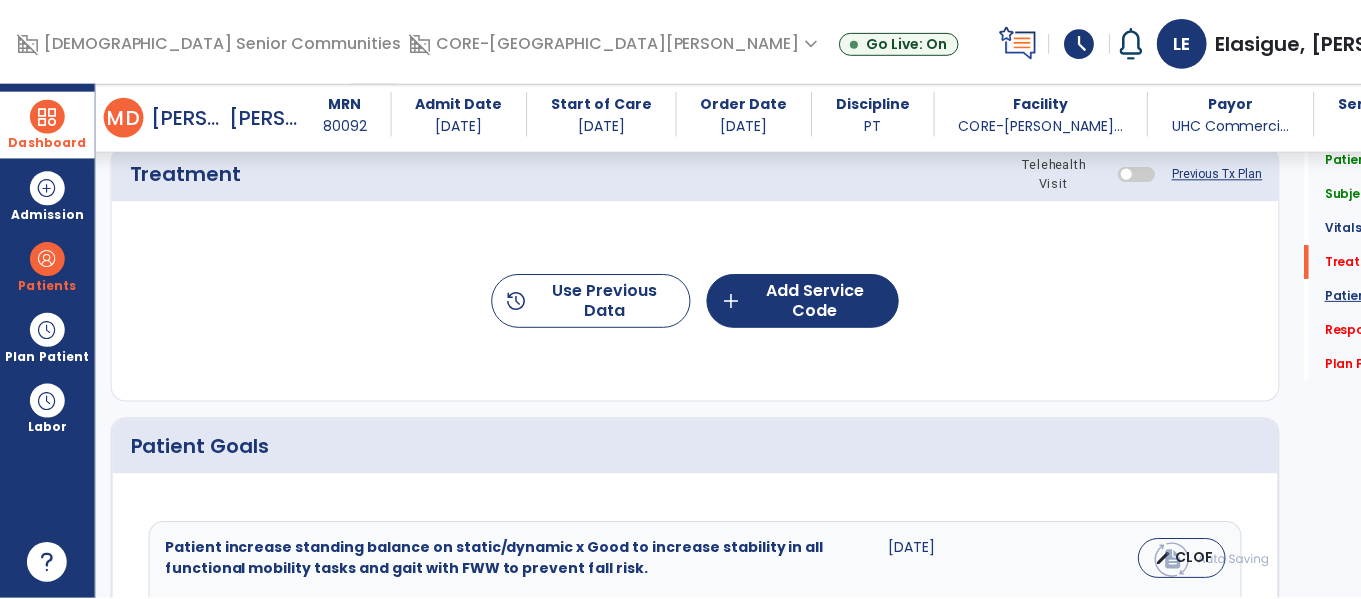 scroll, scrollTop: 1157, scrollLeft: 0, axis: vertical 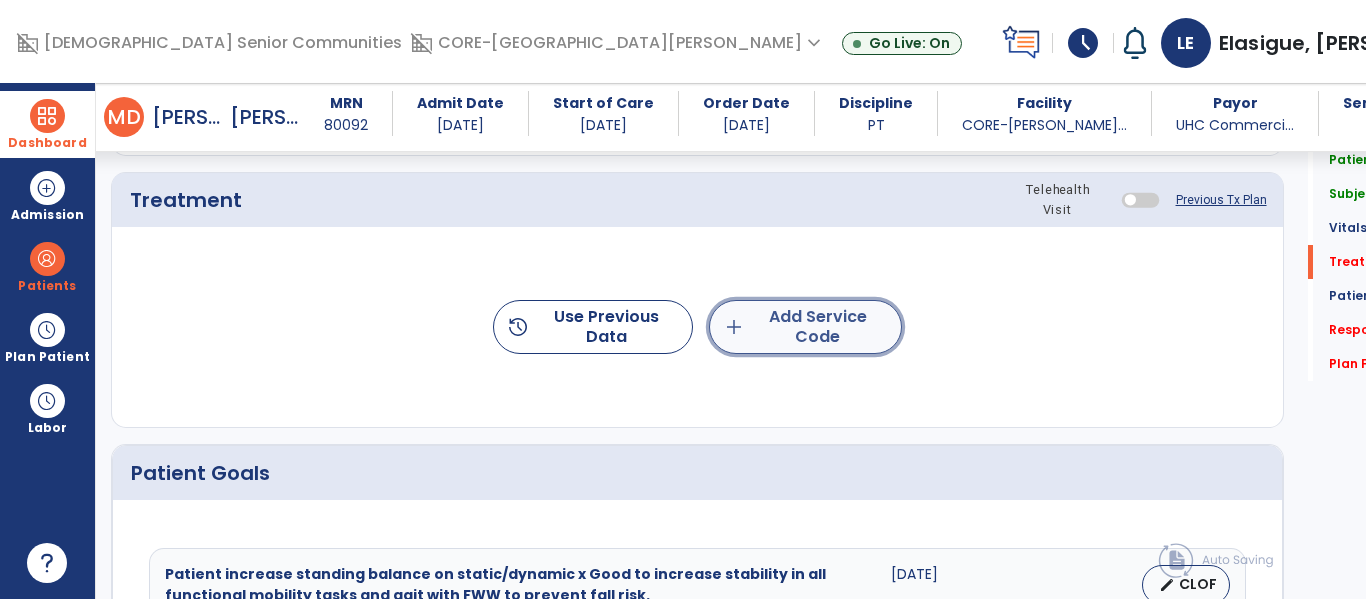 click on "add  Add Service Code" 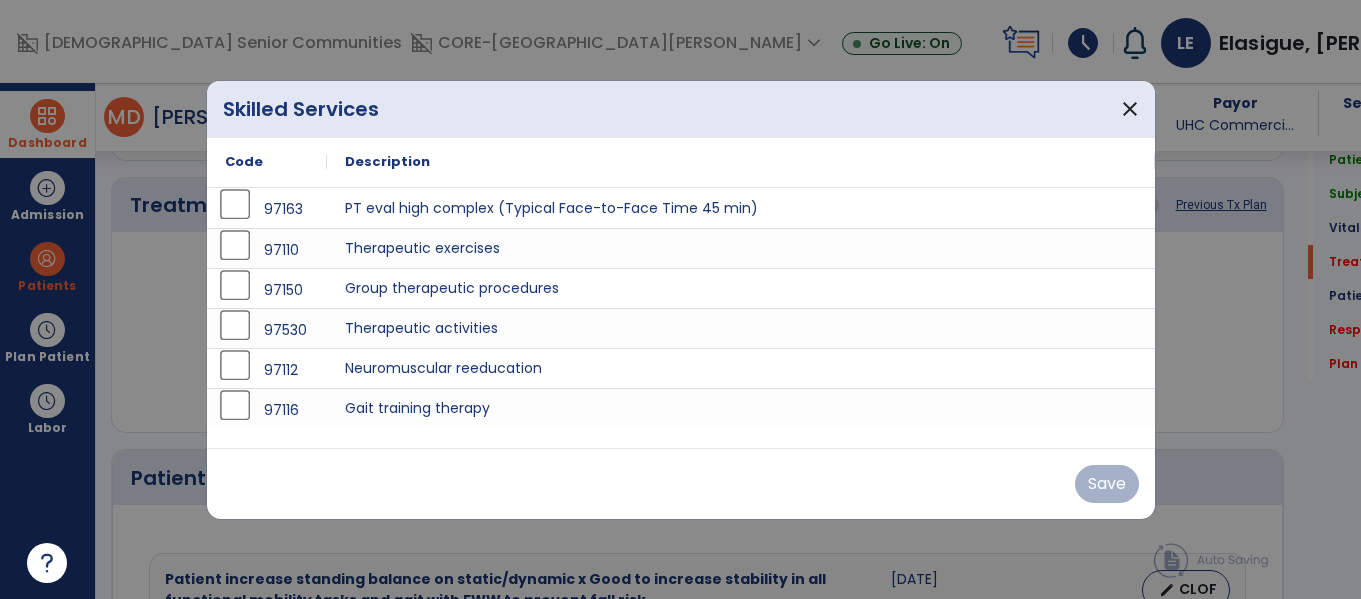 scroll, scrollTop: 1157, scrollLeft: 0, axis: vertical 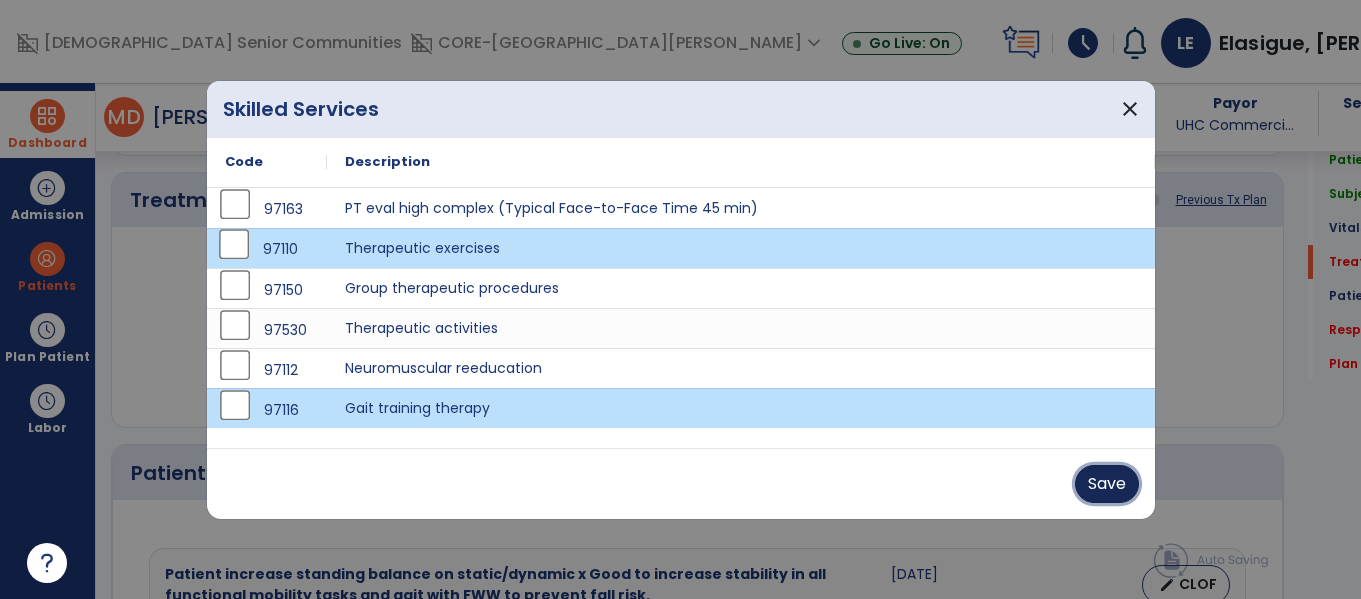 click on "Save" at bounding box center (1107, 484) 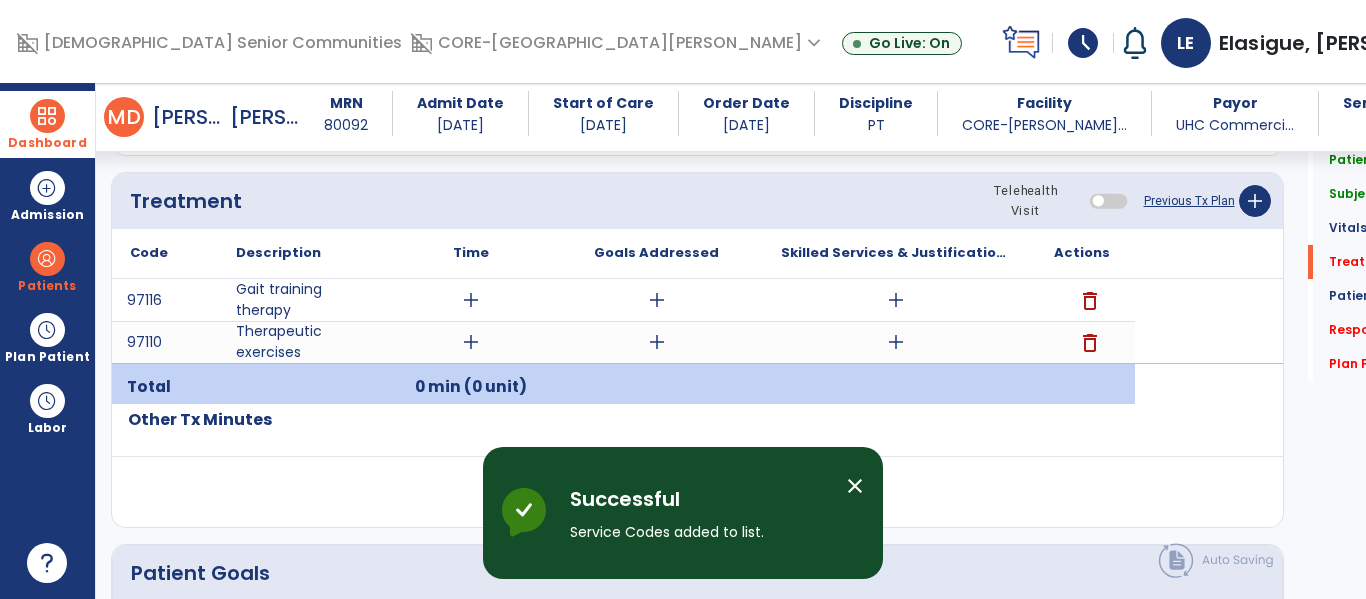 click on "add" at bounding box center (471, 300) 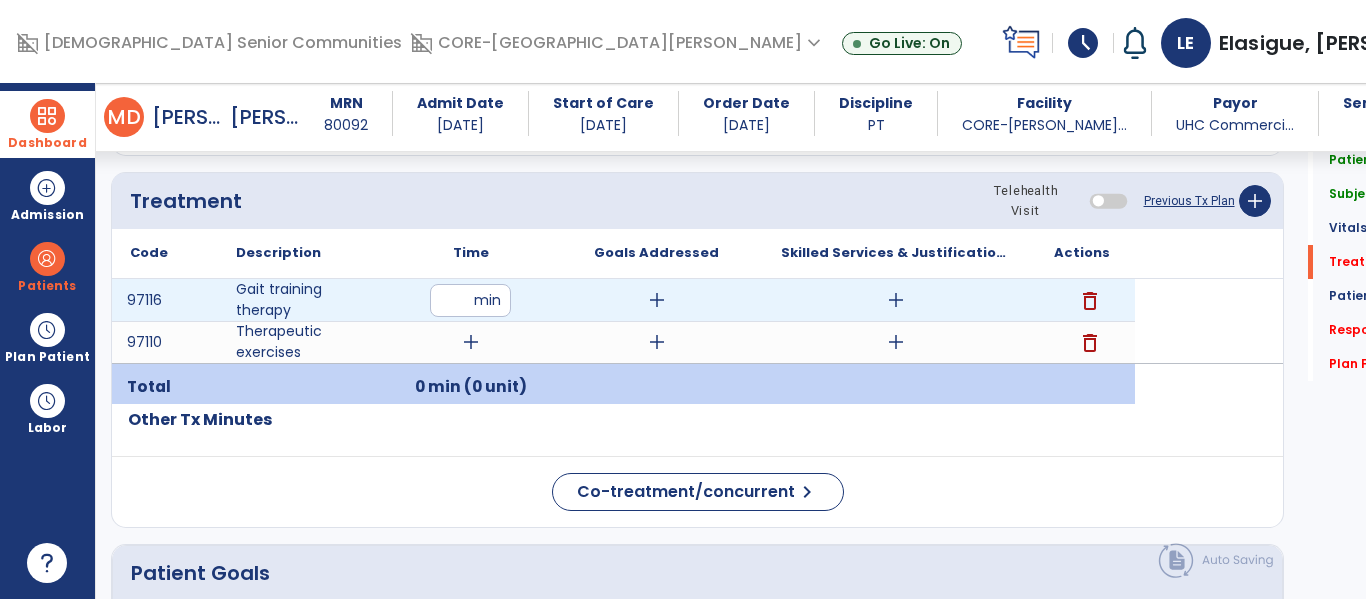 type on "**" 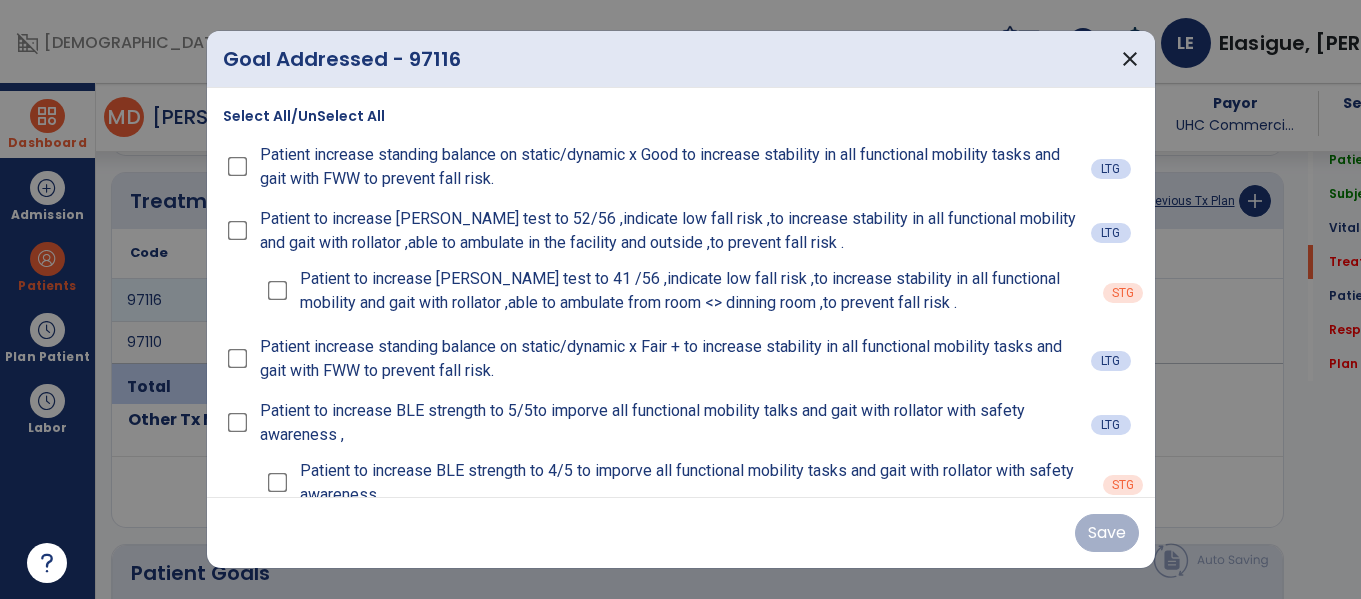 scroll, scrollTop: 1157, scrollLeft: 0, axis: vertical 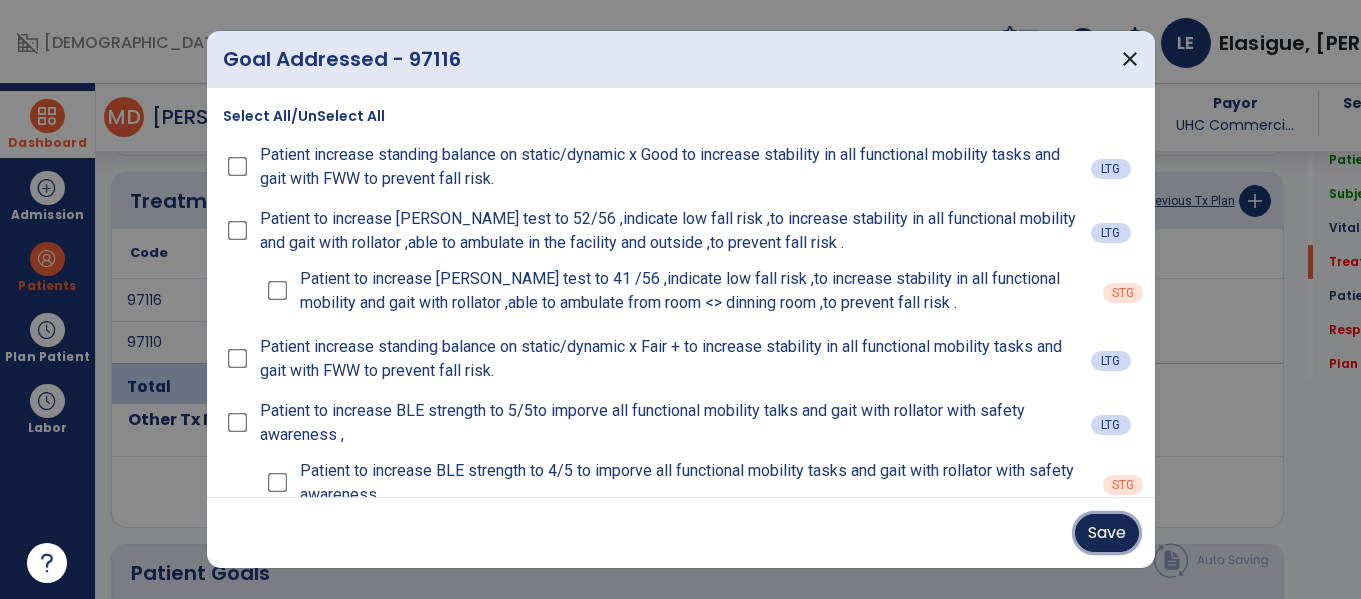 click on "Save" at bounding box center [1107, 533] 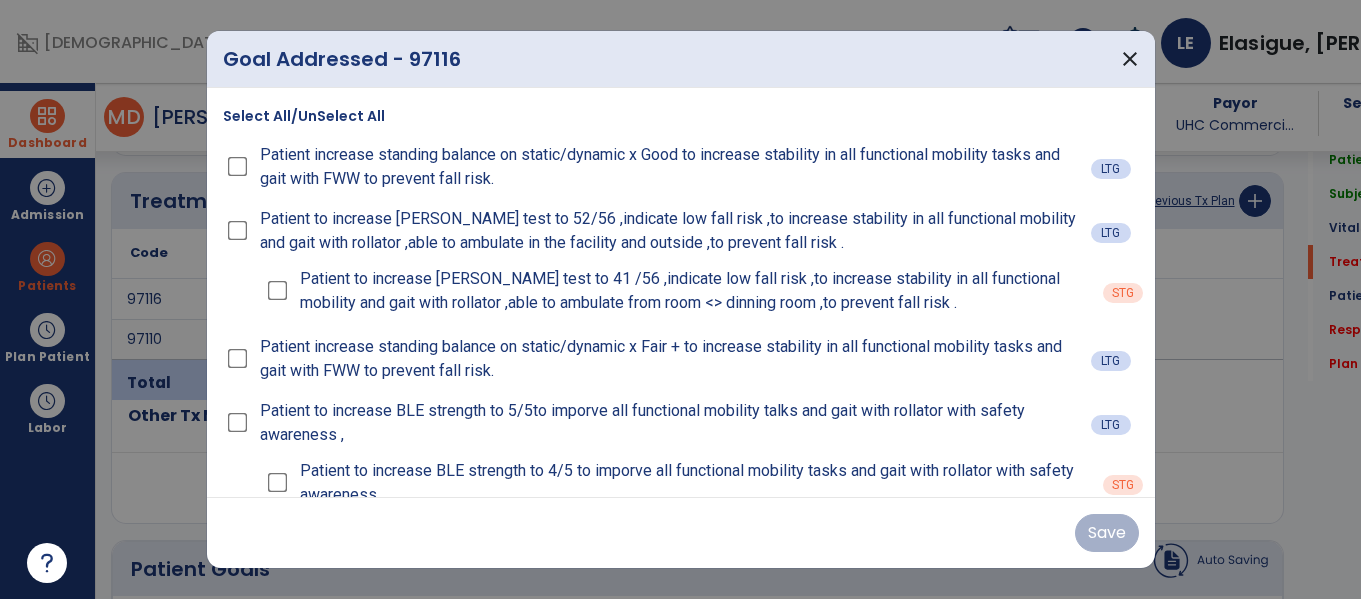click on "Save" at bounding box center (681, 533) 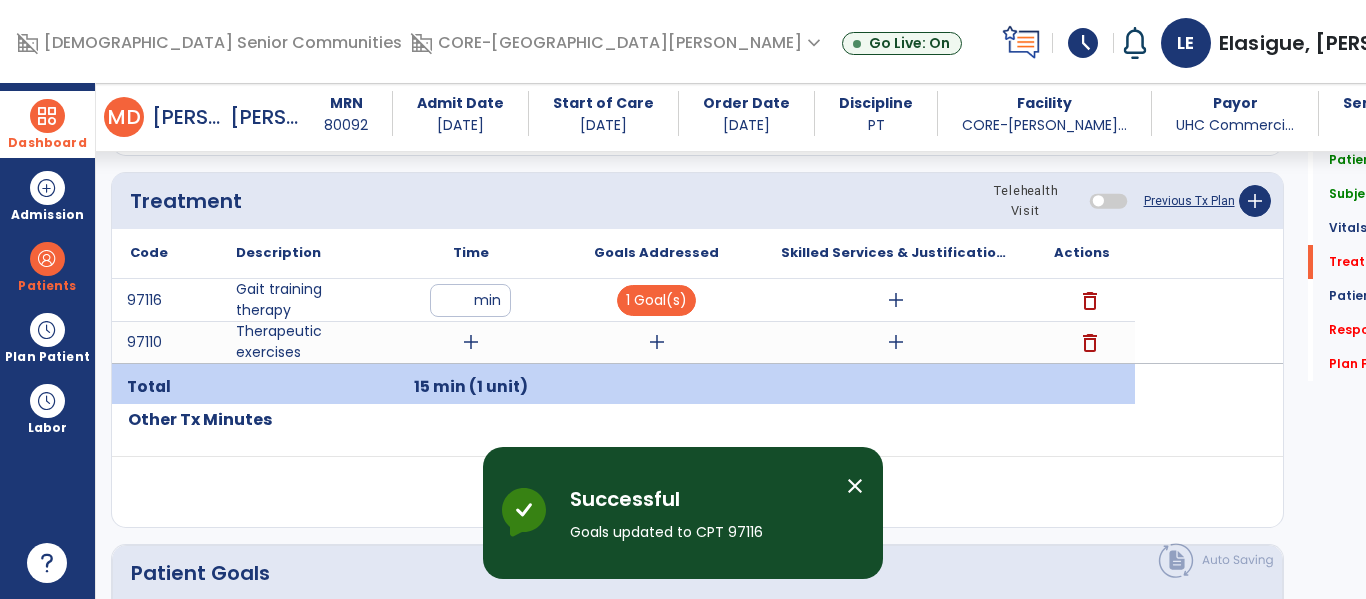 click on "add" at bounding box center [896, 300] 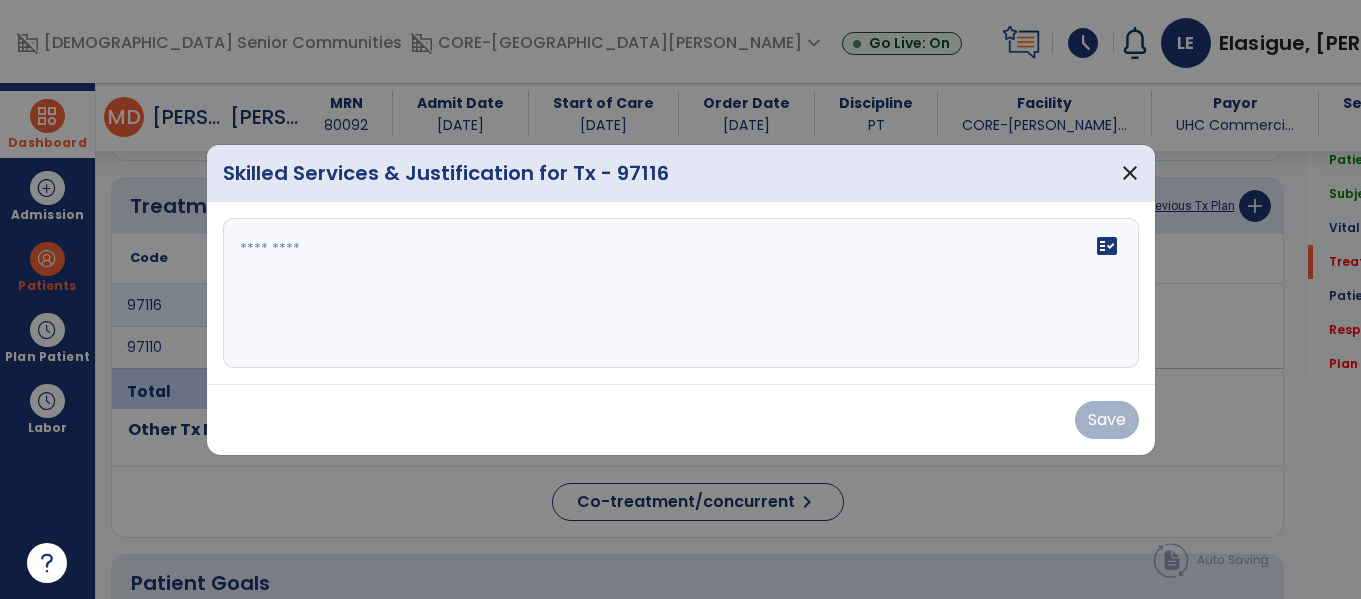 scroll, scrollTop: 1157, scrollLeft: 0, axis: vertical 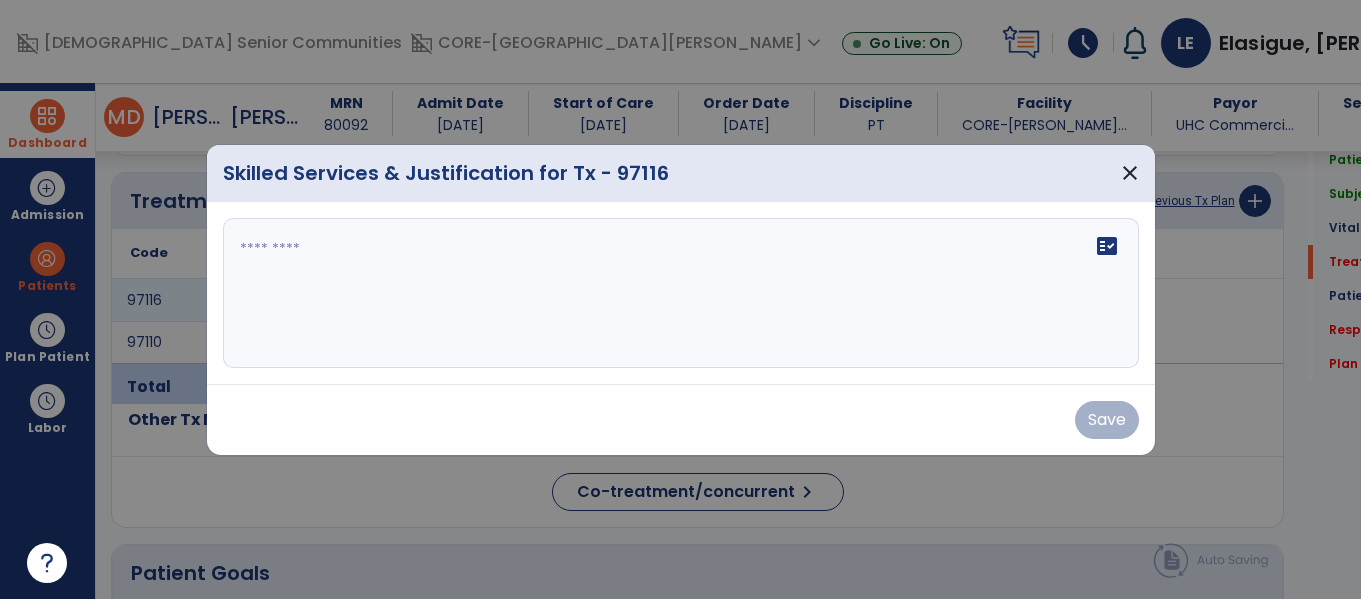 click on "fact_check" at bounding box center (681, 293) 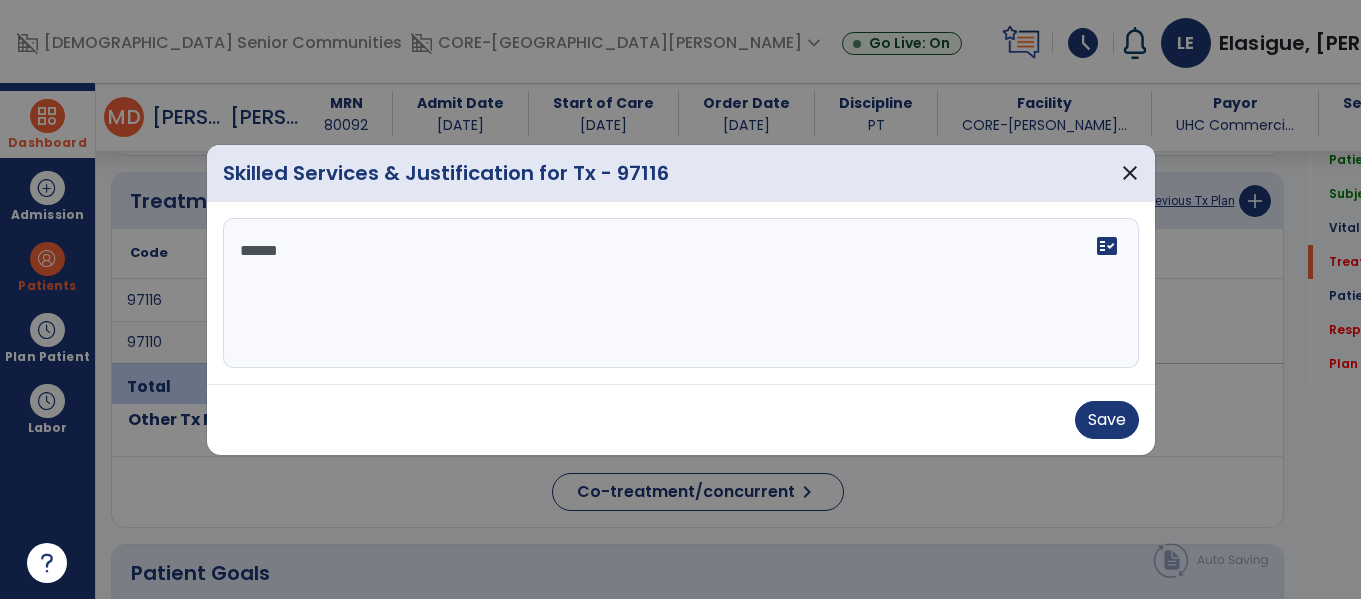 type on "*******" 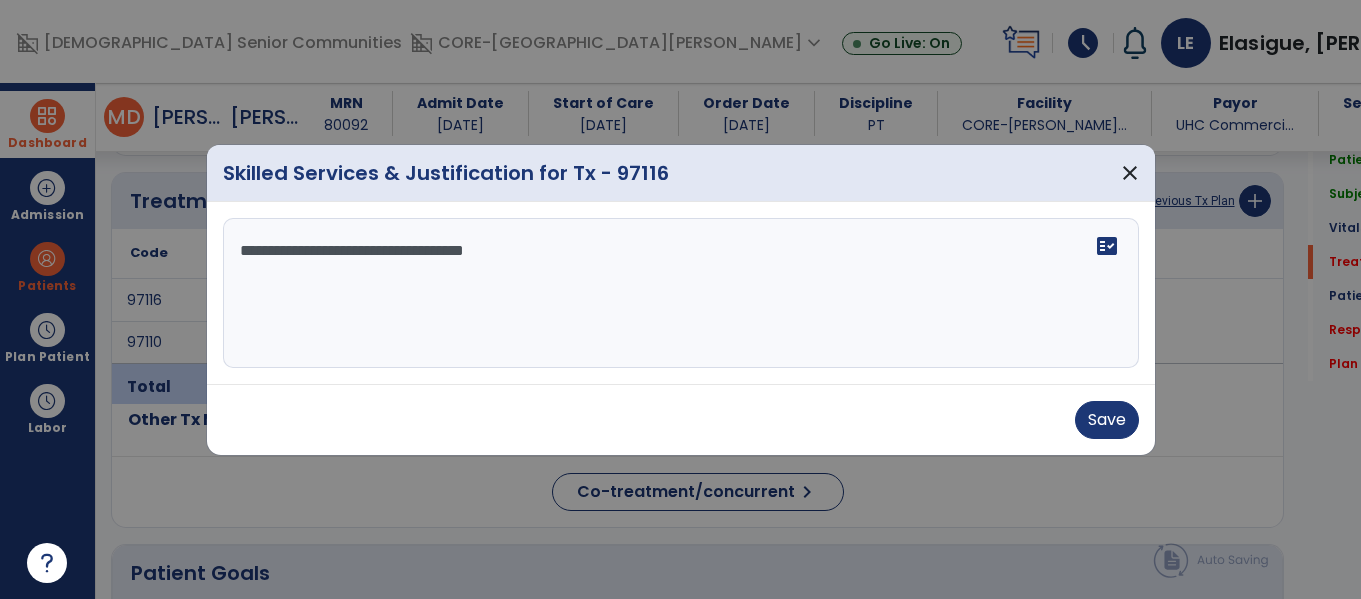 click on "**********" at bounding box center (681, 293) 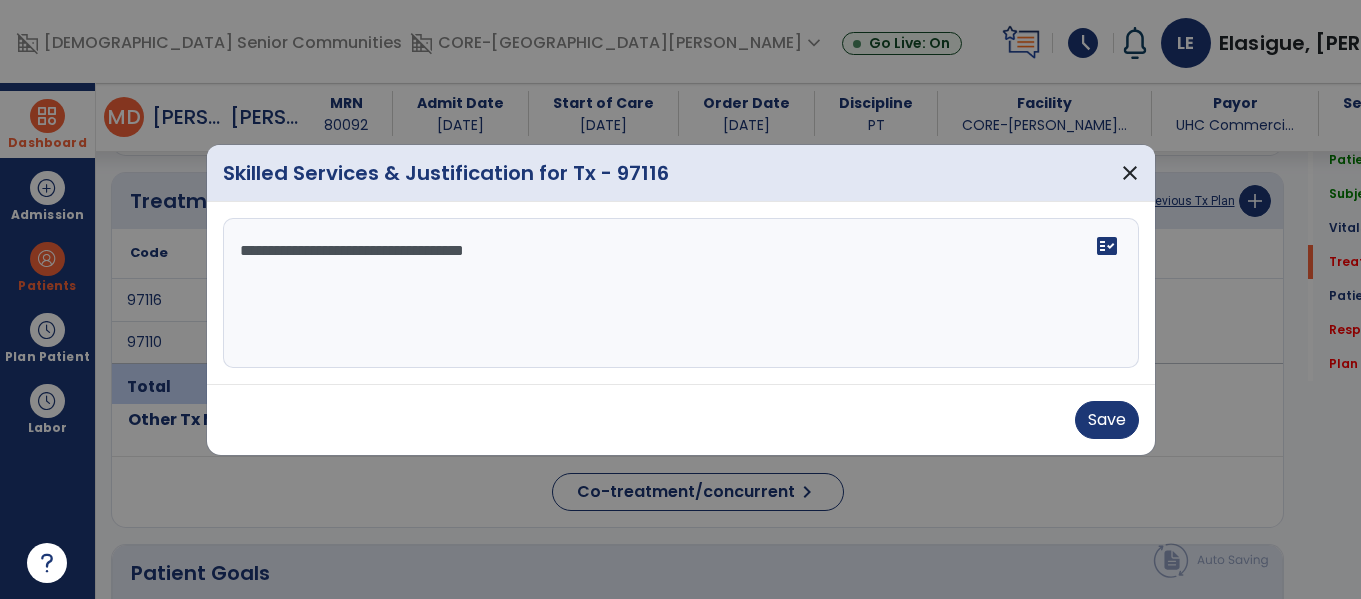 click on "**********" at bounding box center [681, 293] 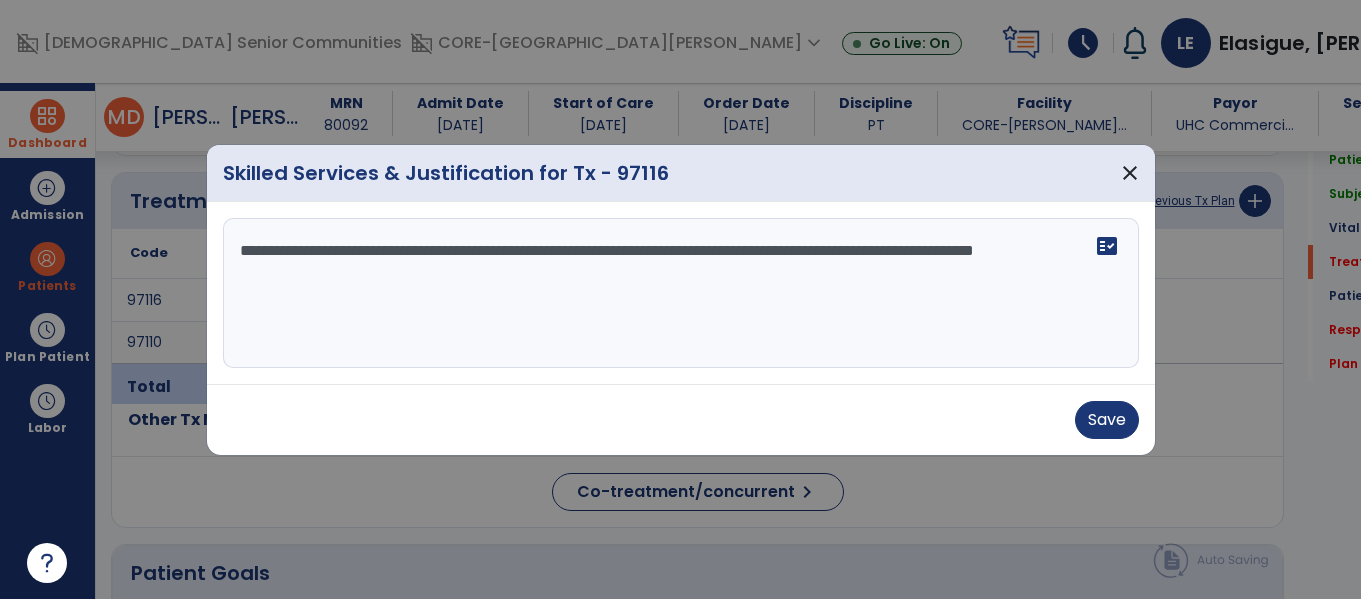 click on "**********" at bounding box center (681, 293) 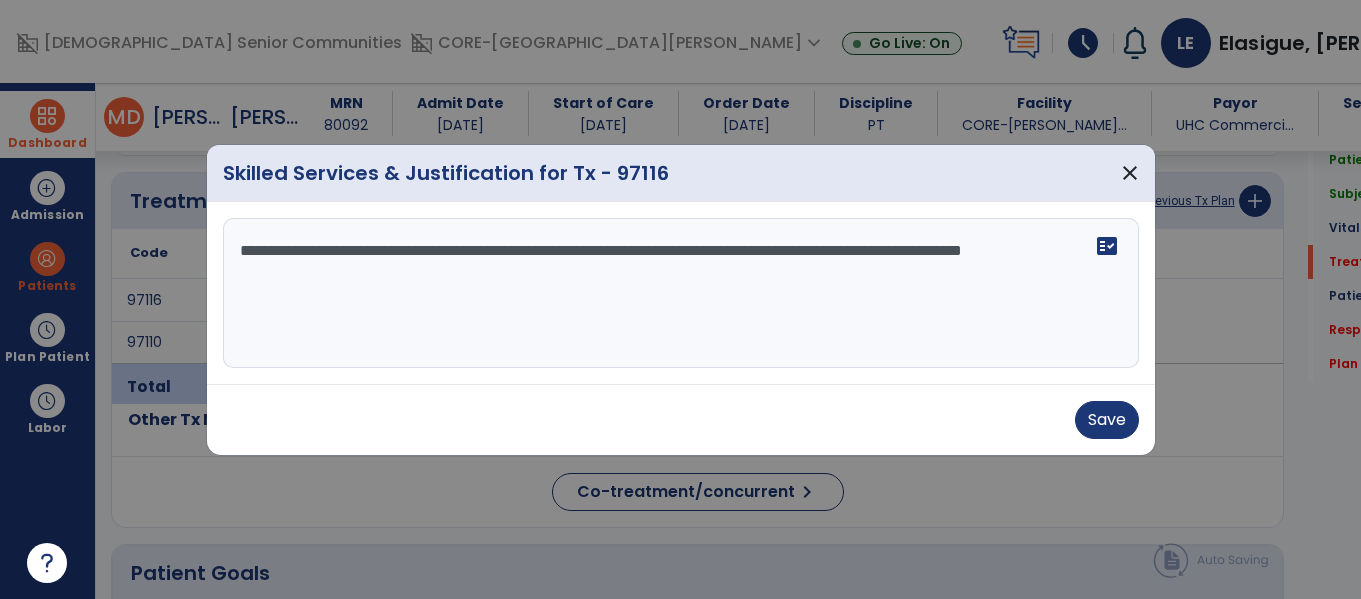 click on "**********" at bounding box center (681, 293) 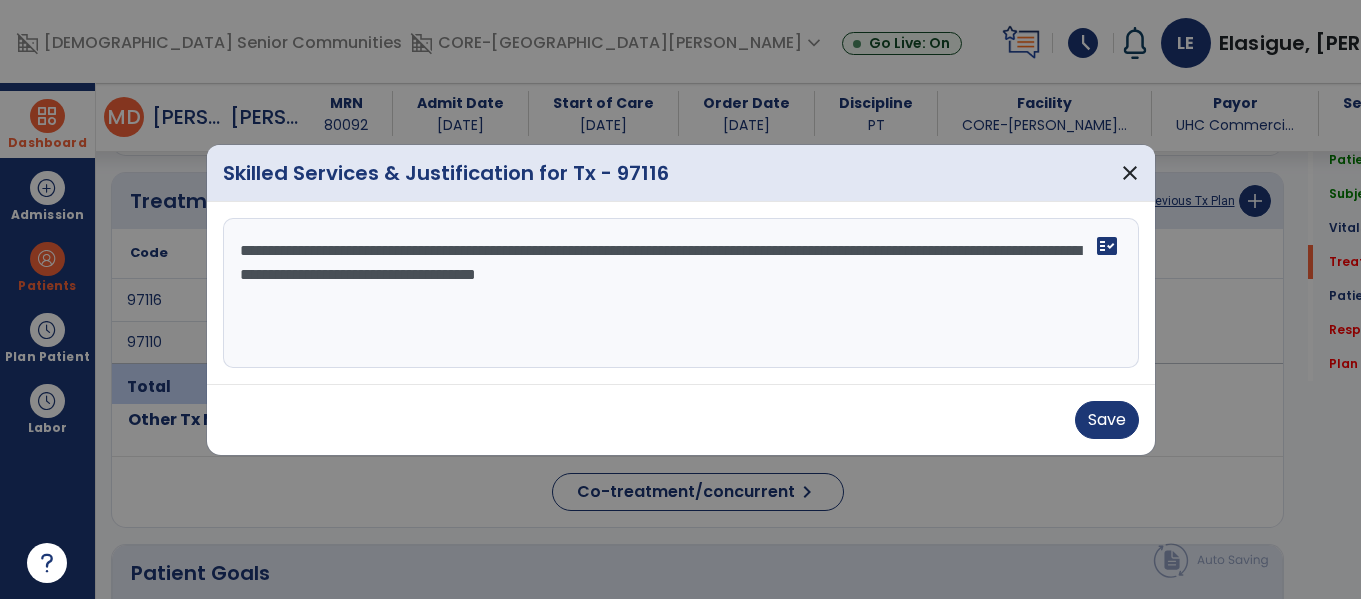 type on "**********" 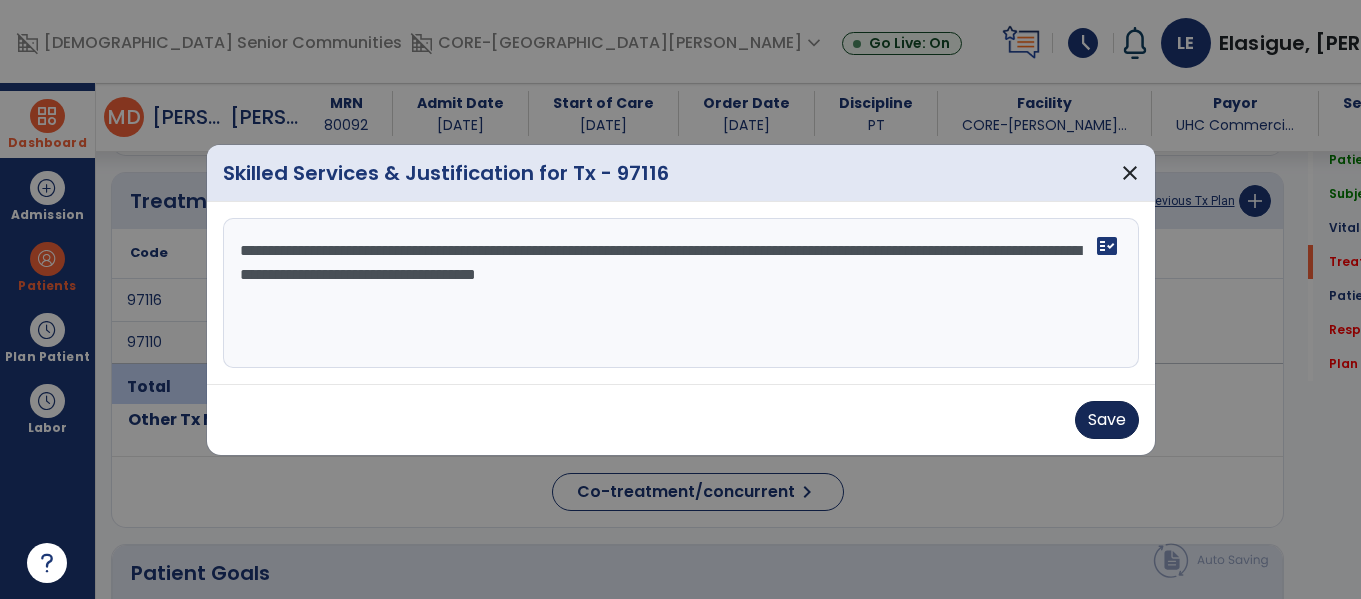 click on "Save" at bounding box center (1107, 420) 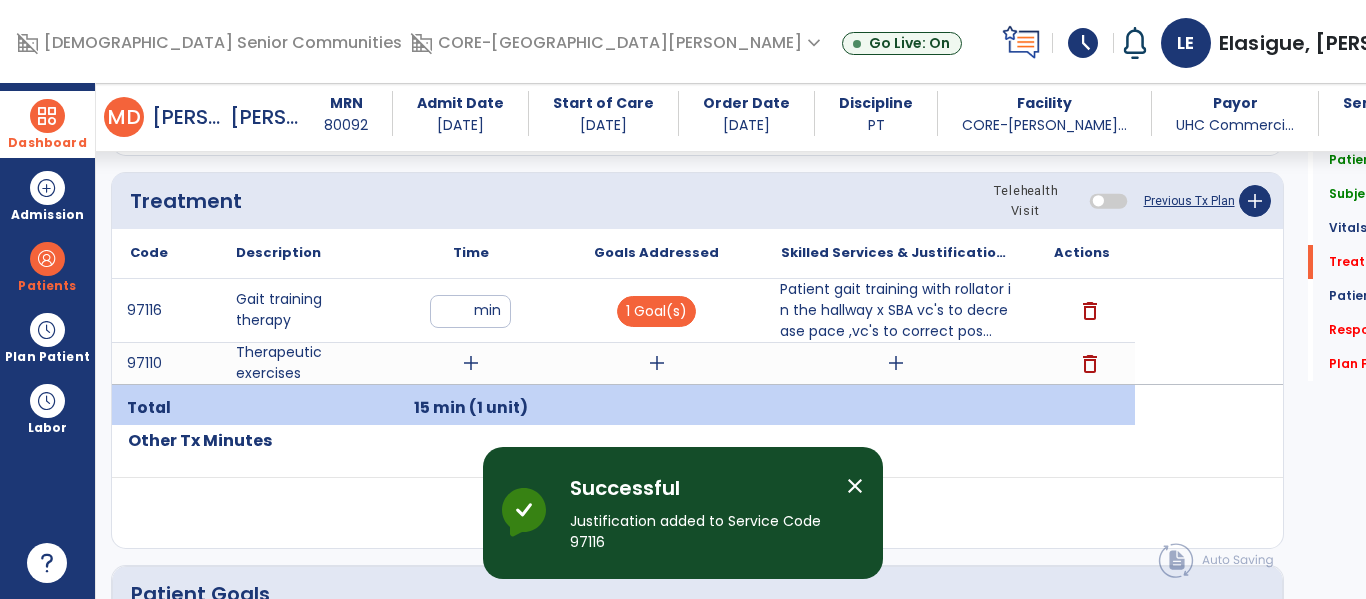 click on "add" at bounding box center (471, 363) 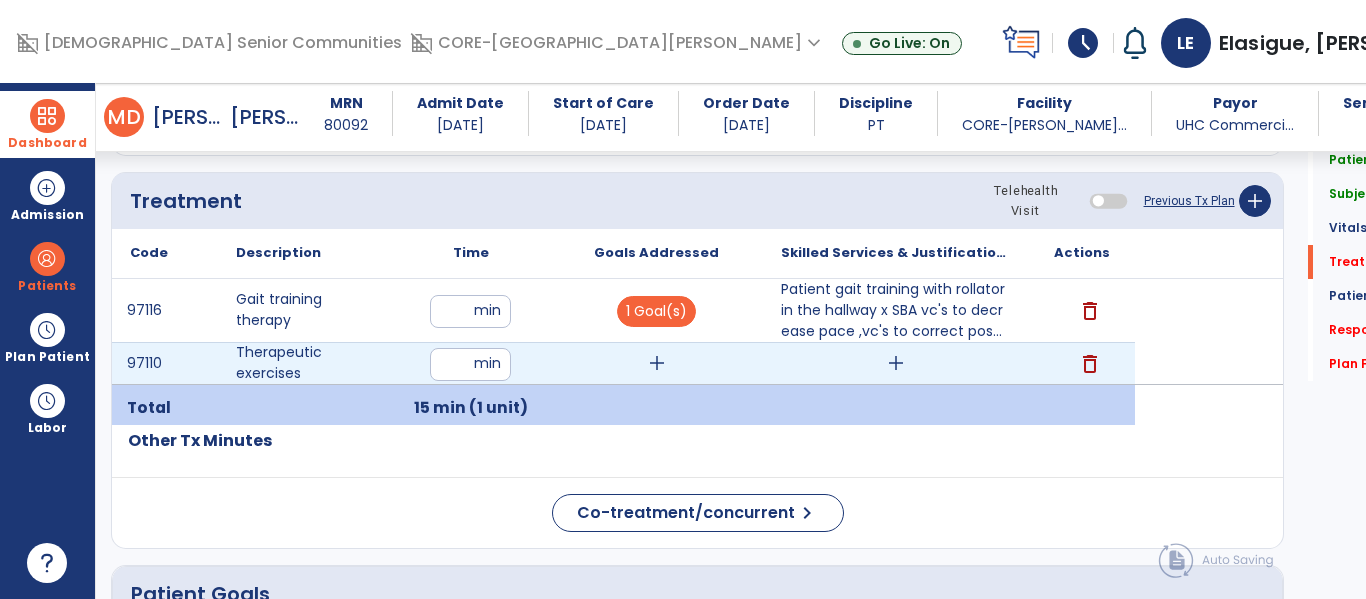 type on "**" 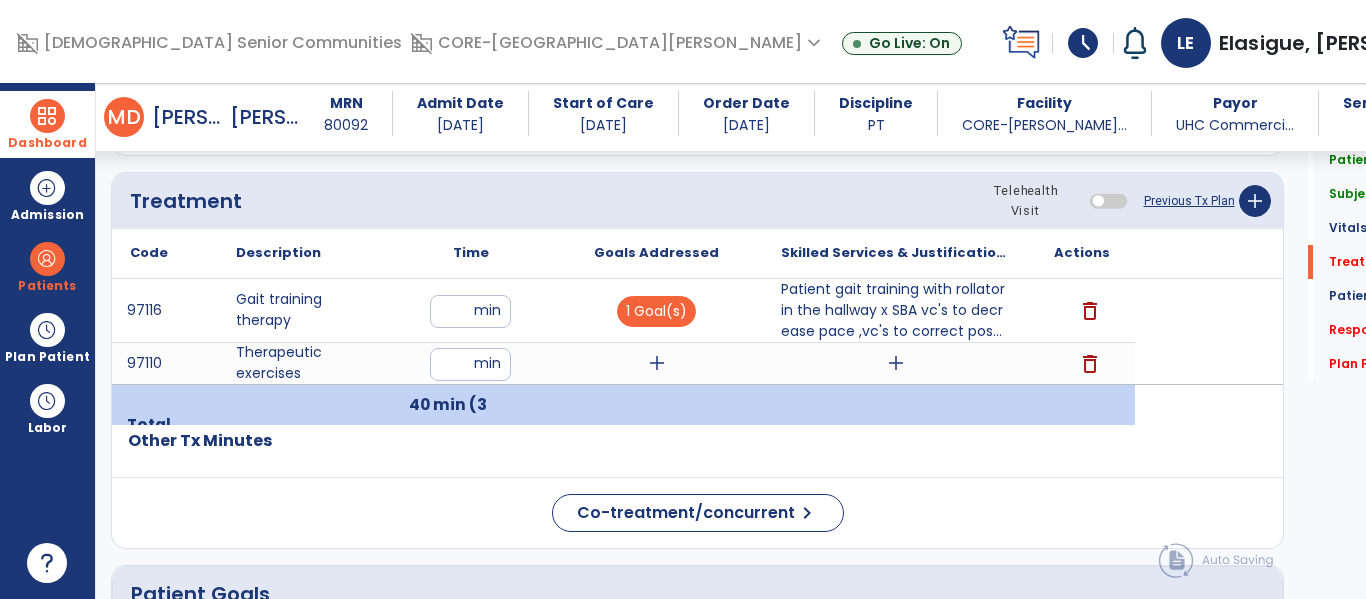click on "**" at bounding box center (470, 311) 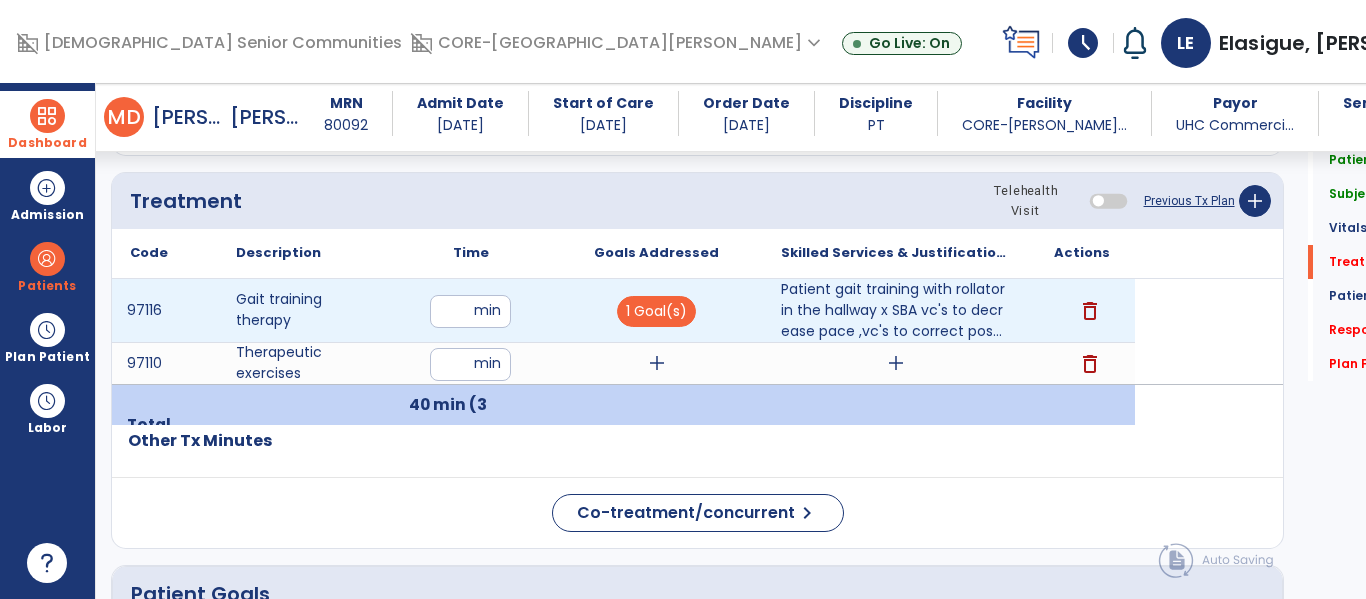 type on "*" 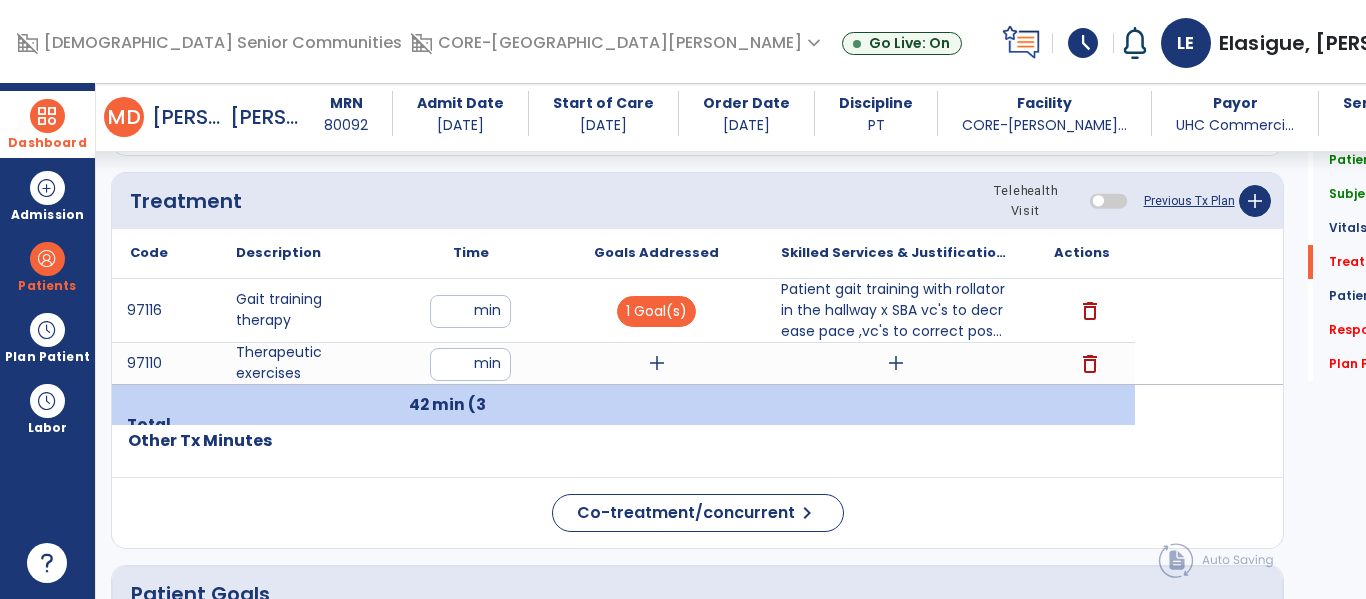 click on "**" at bounding box center (470, 364) 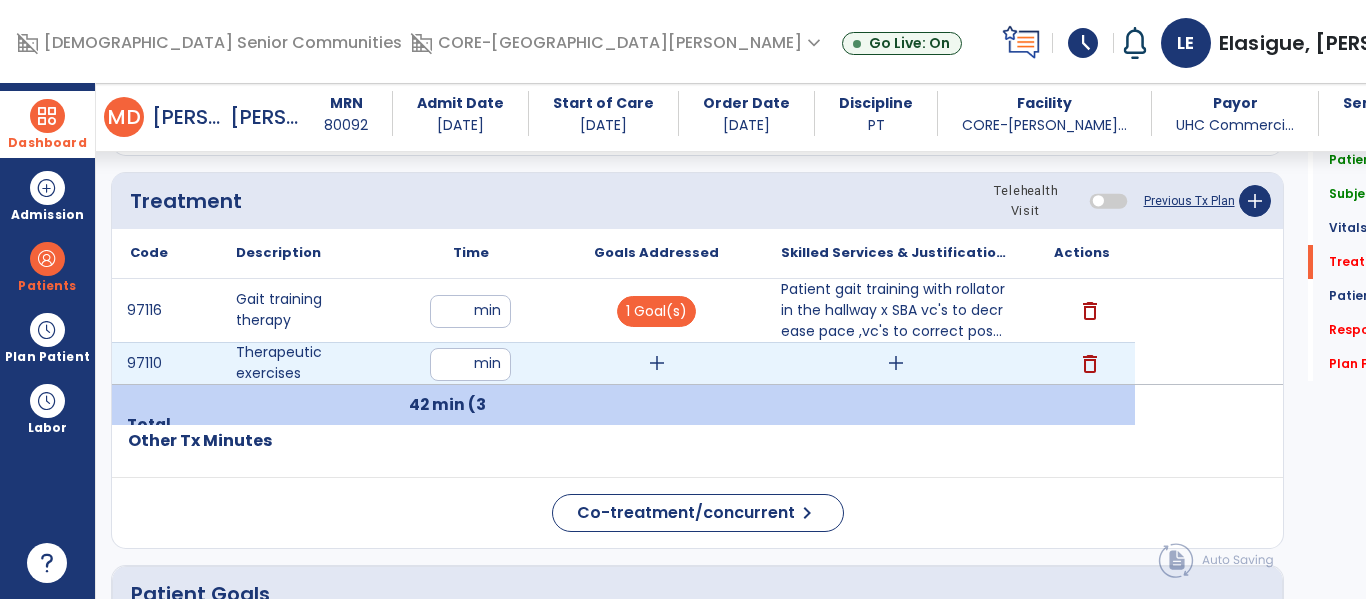 type on "**" 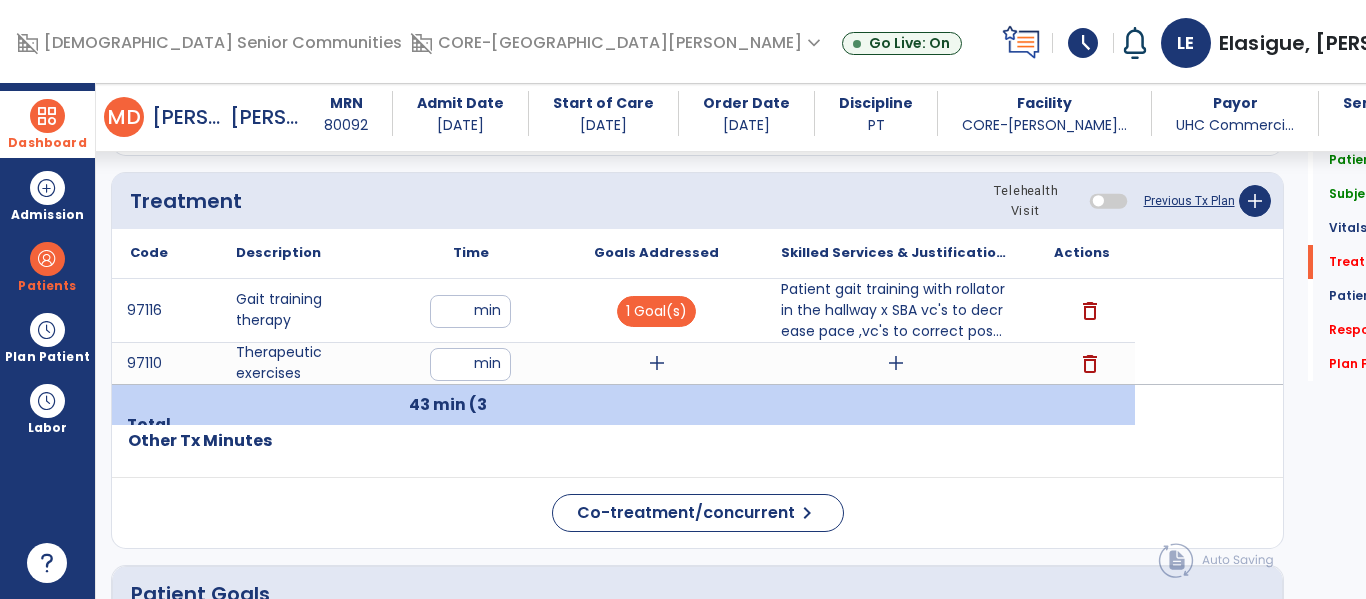 click on "add" at bounding box center [896, 363] 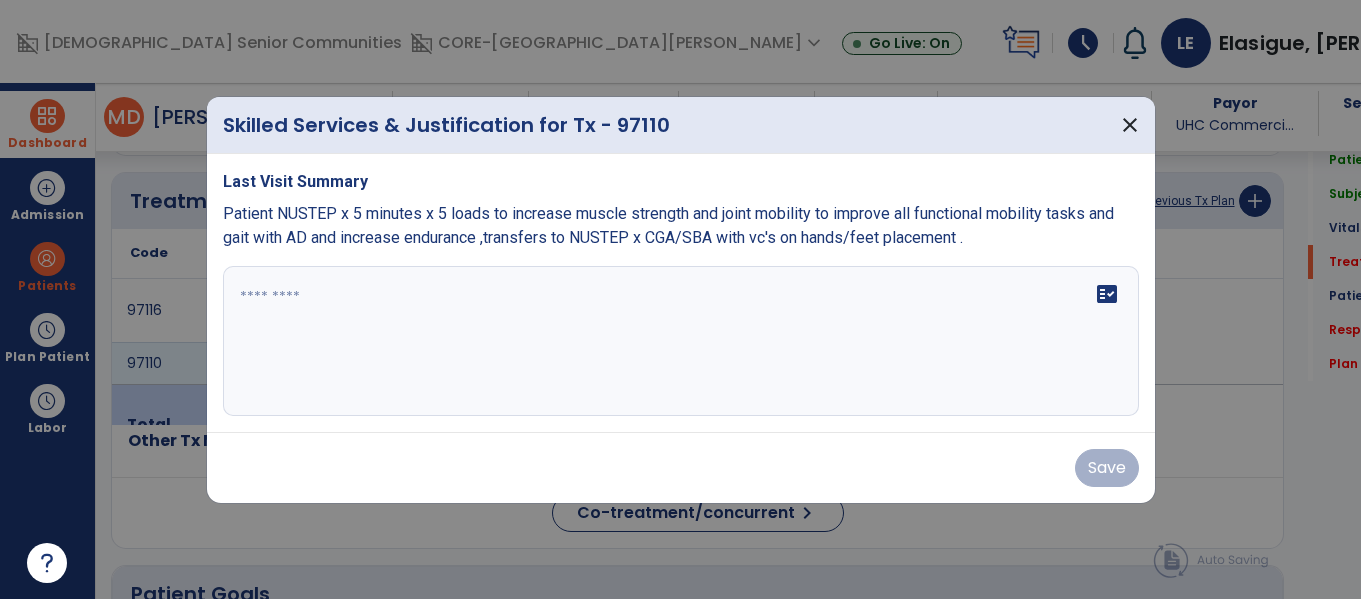 scroll, scrollTop: 1157, scrollLeft: 0, axis: vertical 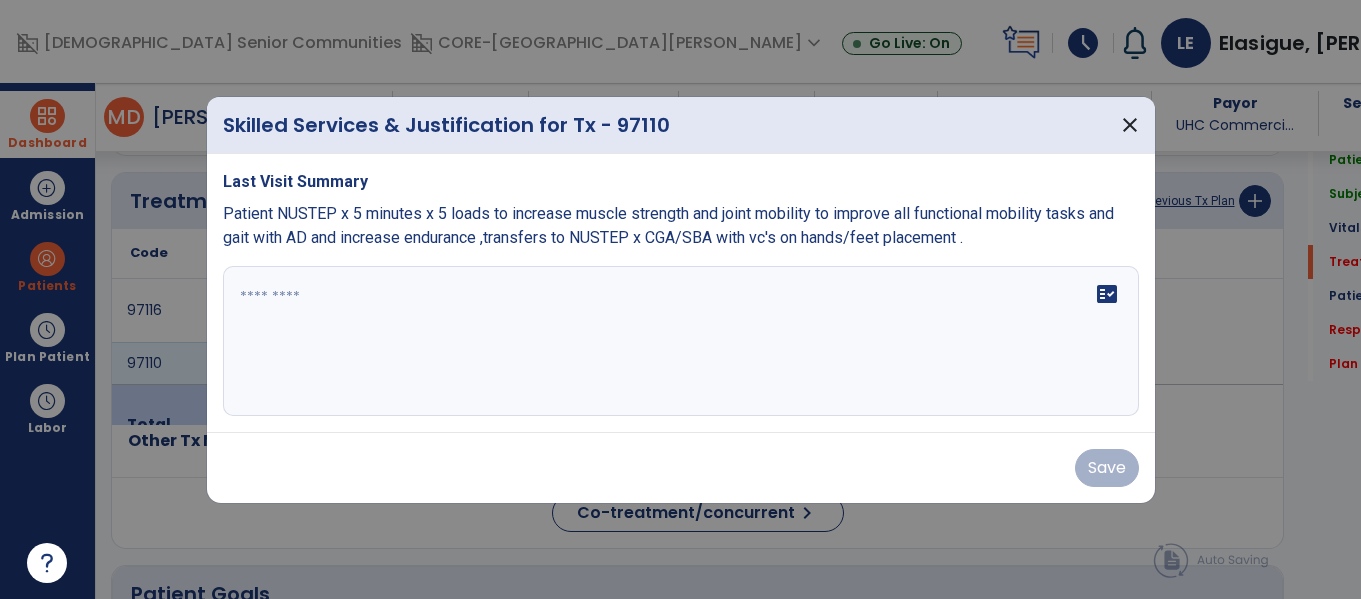 click on "fact_check" at bounding box center [681, 341] 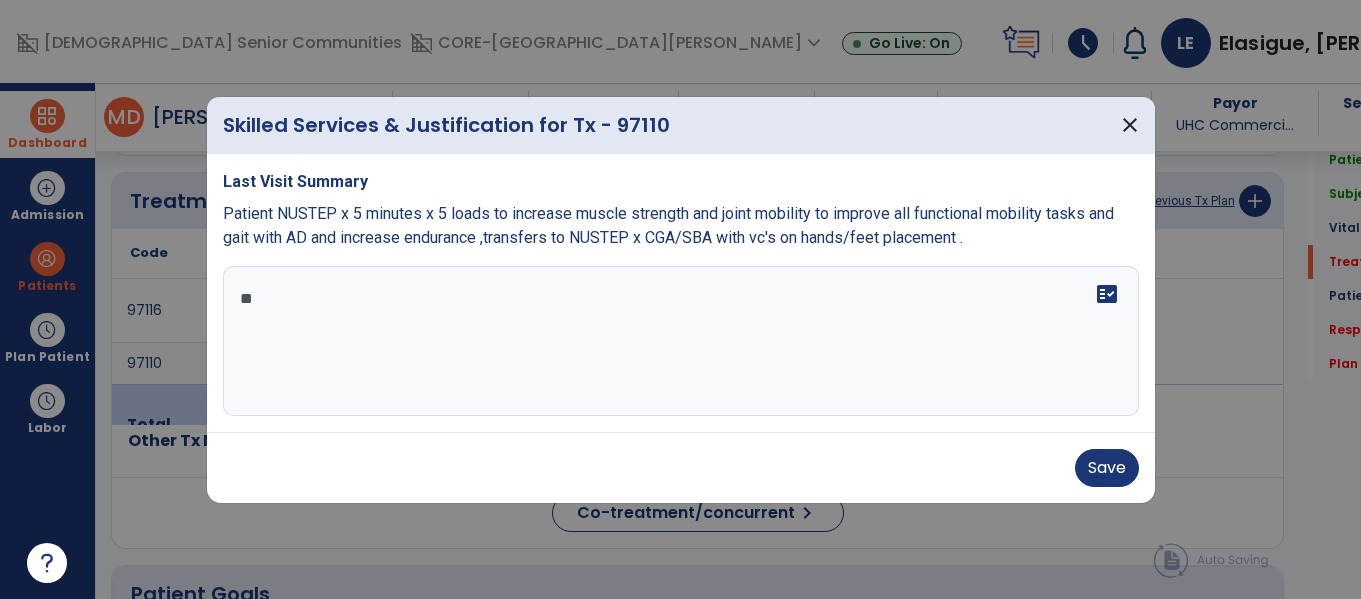 type on "*" 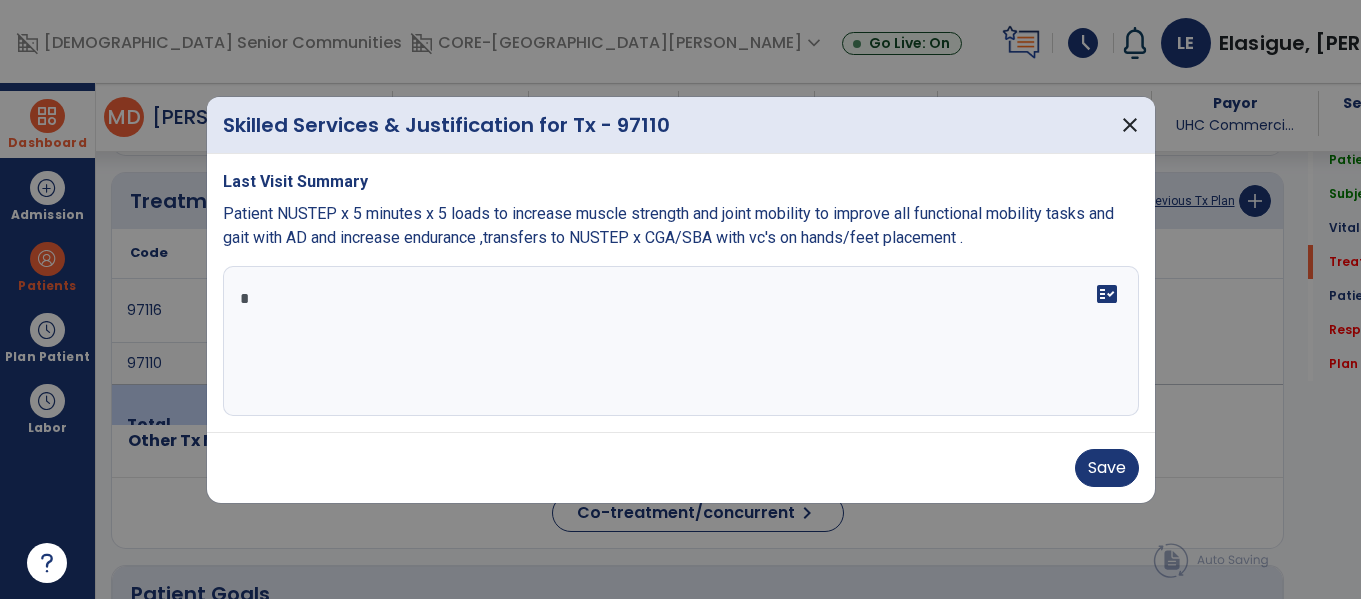 type 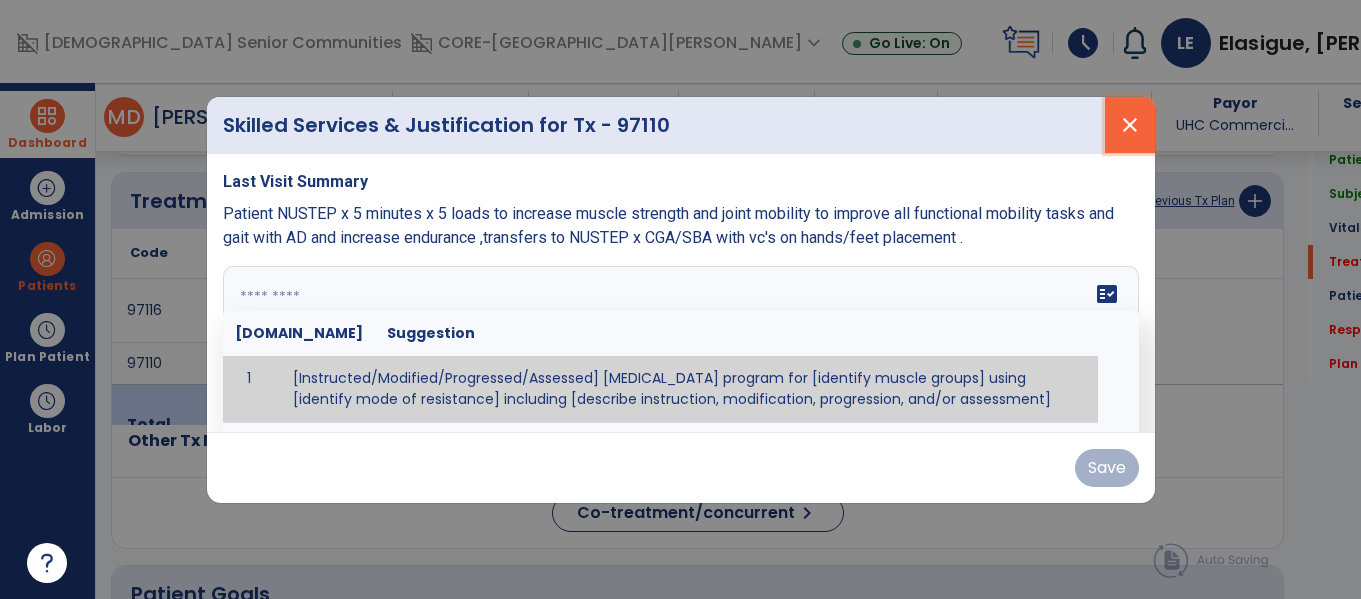 click on "close" at bounding box center (1130, 125) 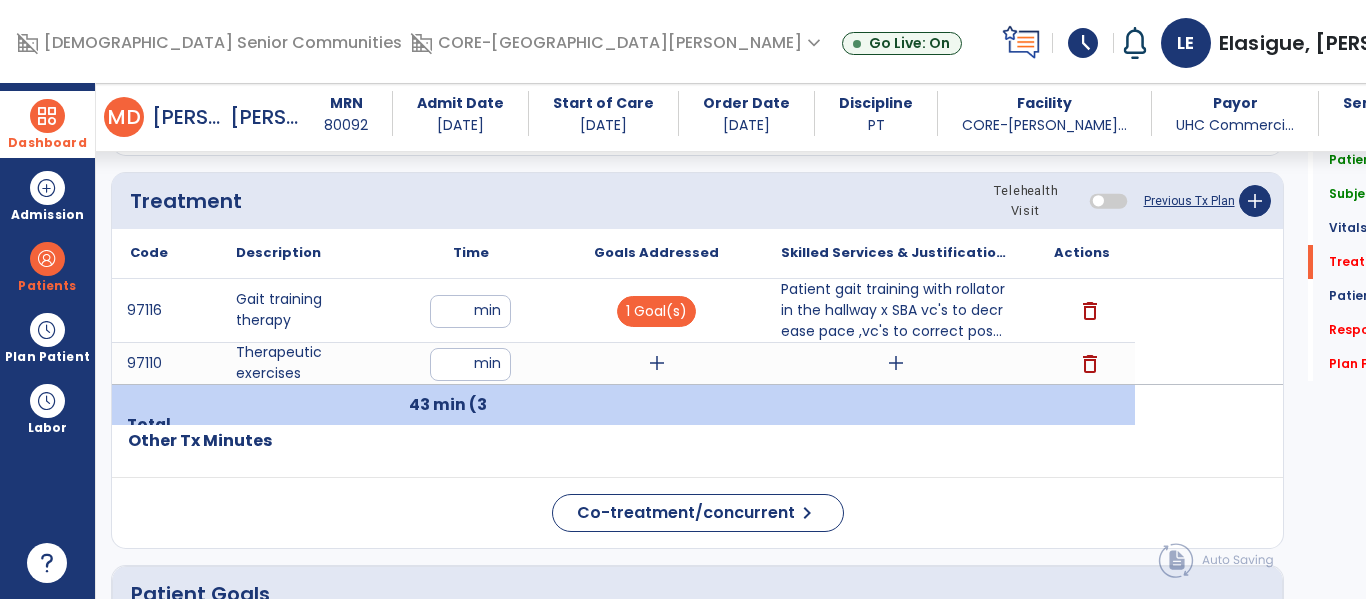 click on "delete" at bounding box center (1090, 364) 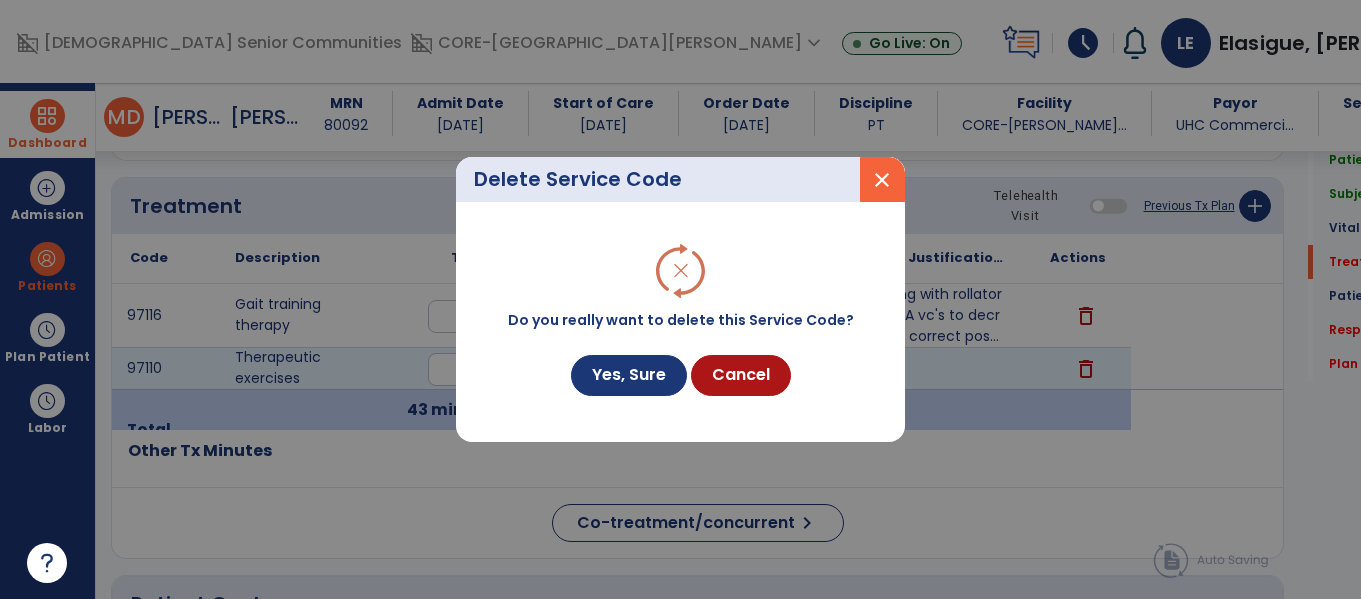 scroll, scrollTop: 1157, scrollLeft: 0, axis: vertical 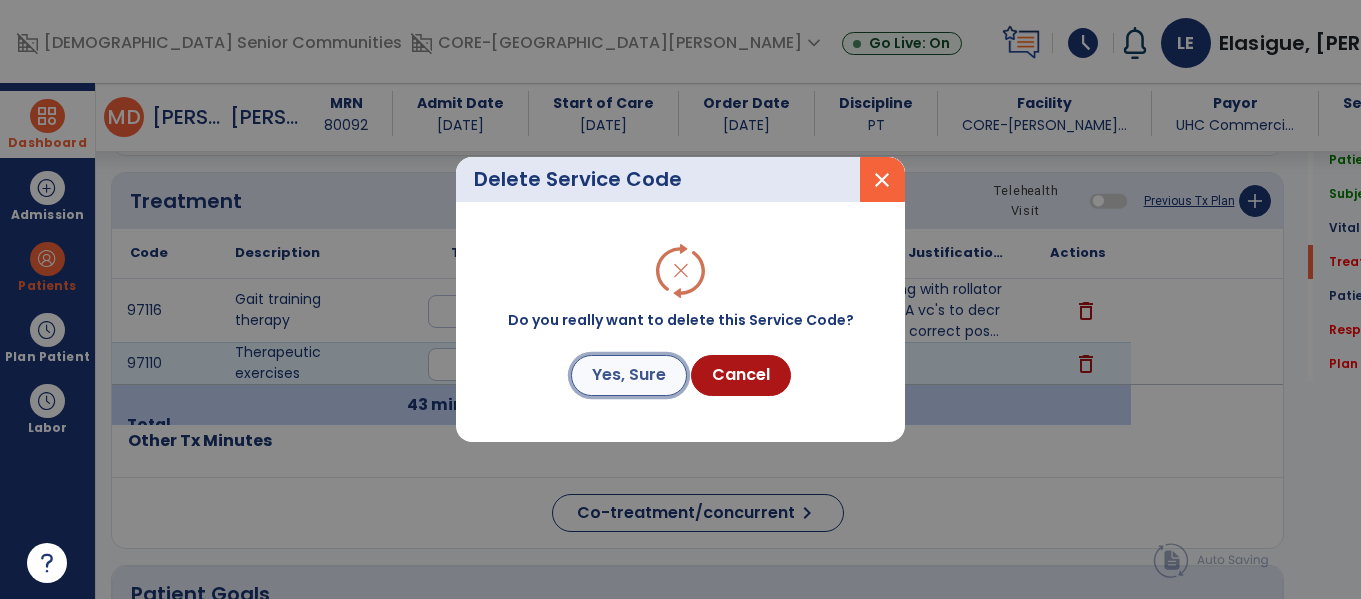 click on "Yes, Sure" at bounding box center (629, 375) 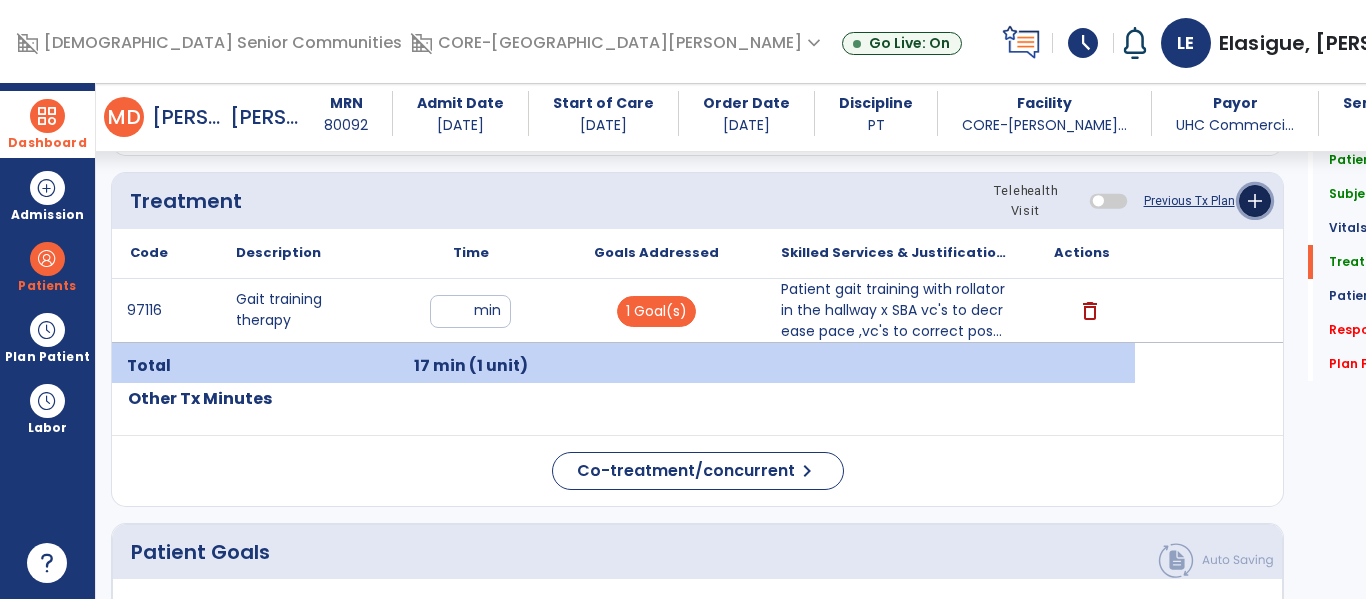 click on "add" 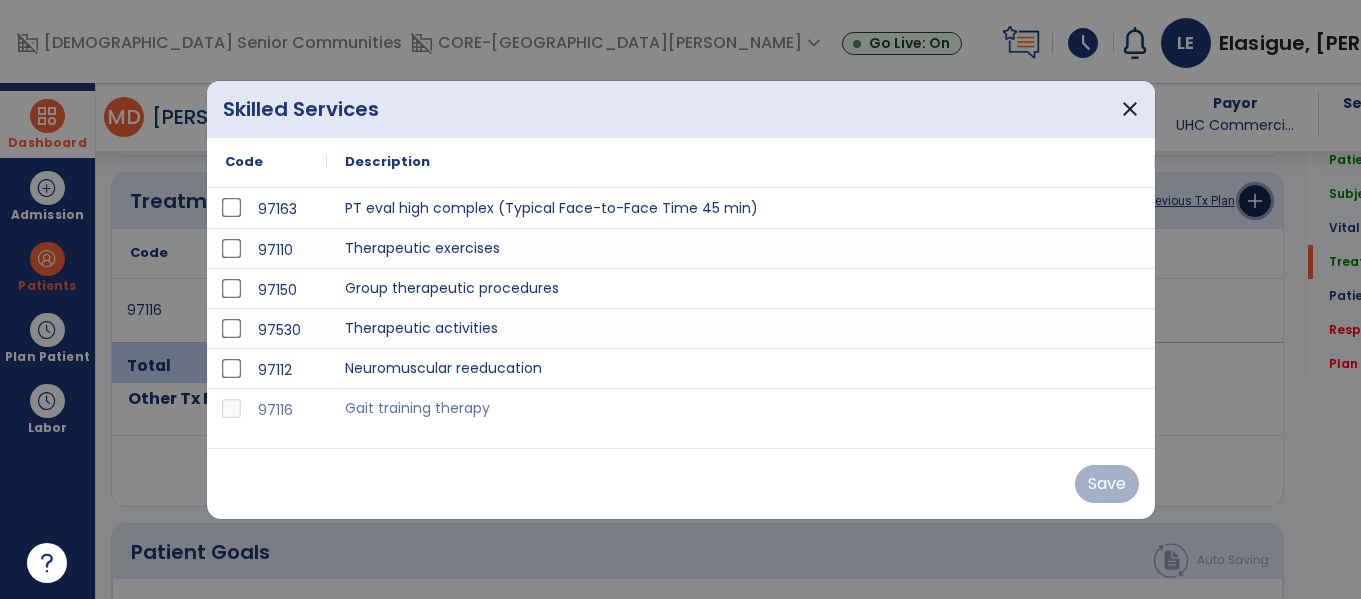 scroll, scrollTop: 1157, scrollLeft: 0, axis: vertical 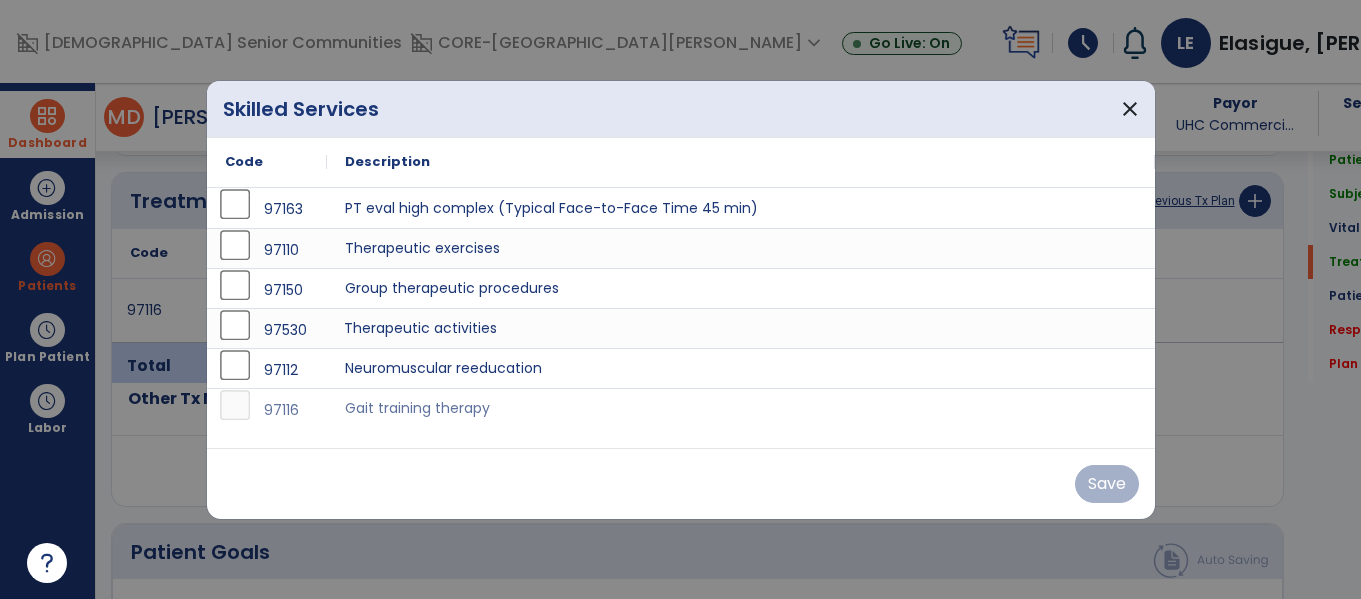 click on "Therapeutic activities" at bounding box center (741, 328) 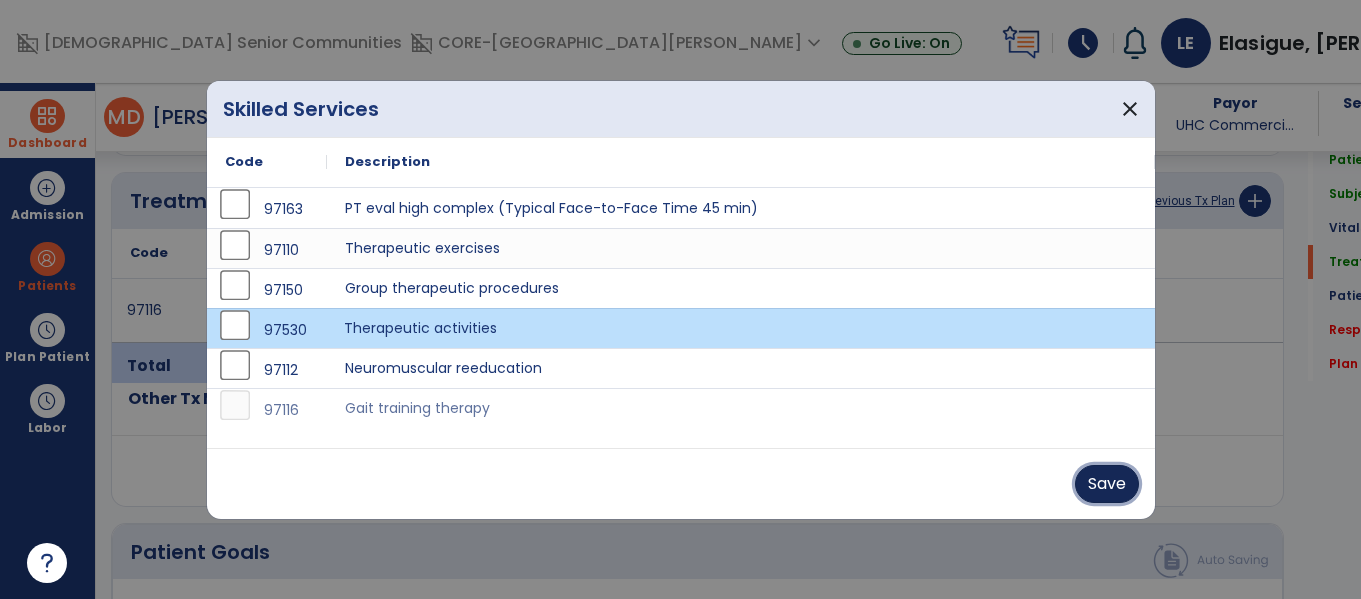 click on "Save" at bounding box center [1107, 484] 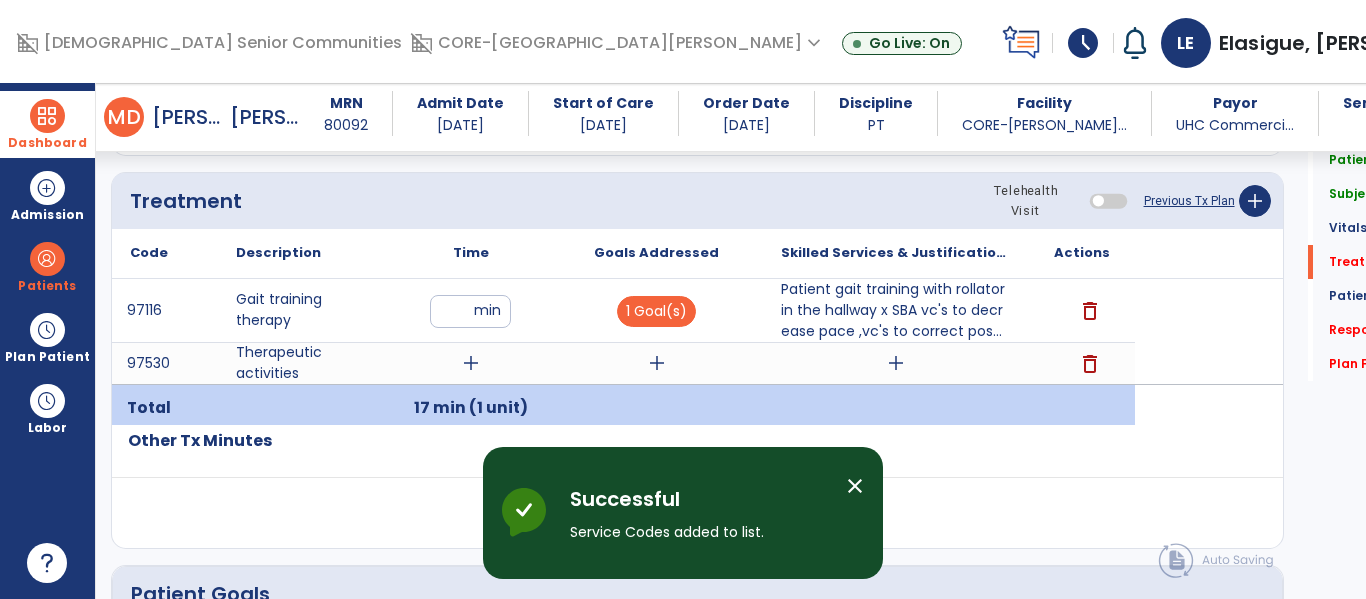 click on "add" at bounding box center (471, 363) 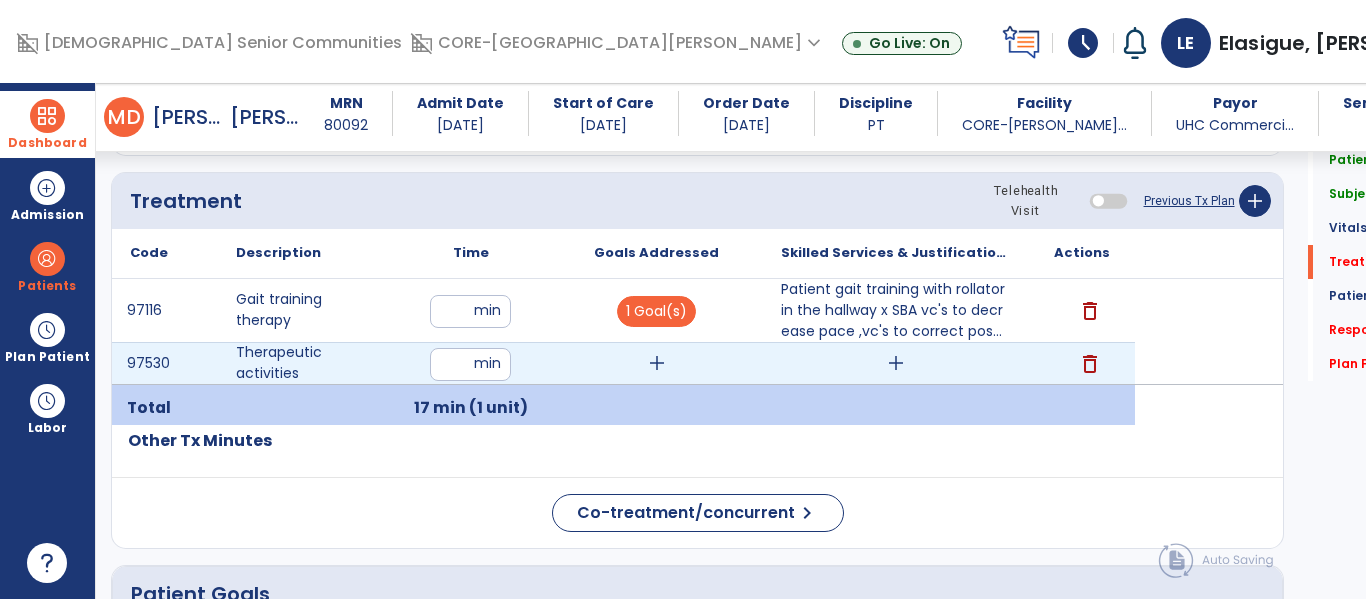 type on "**" 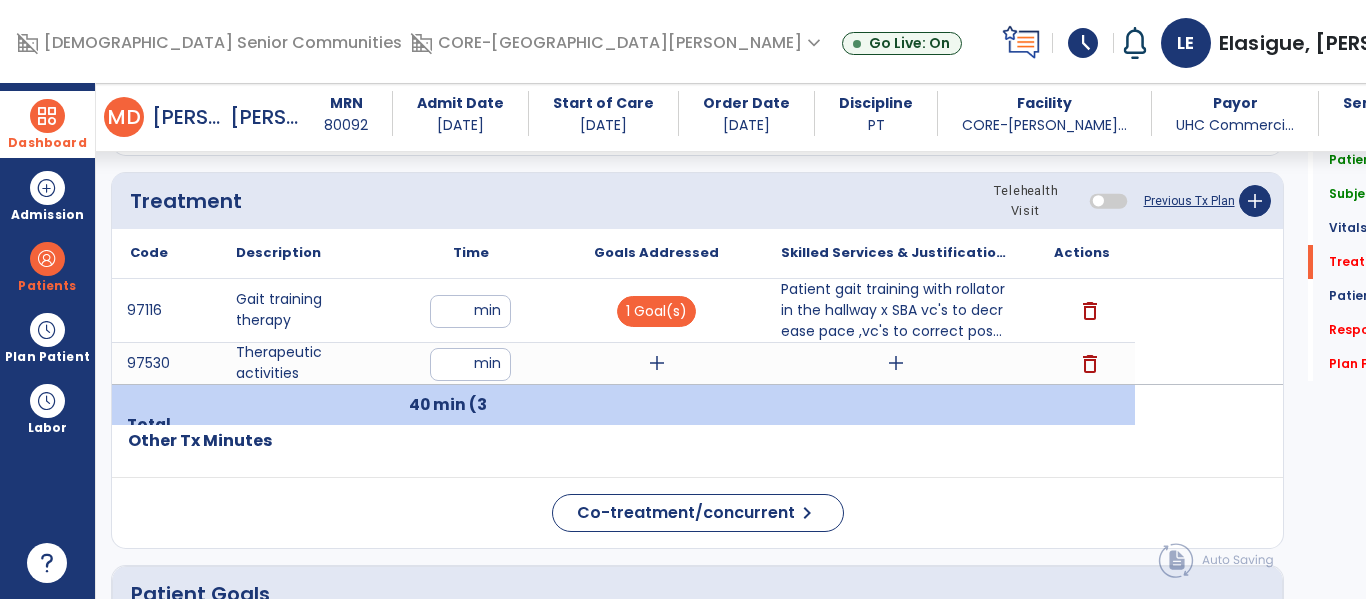 click on "add" at bounding box center [657, 363] 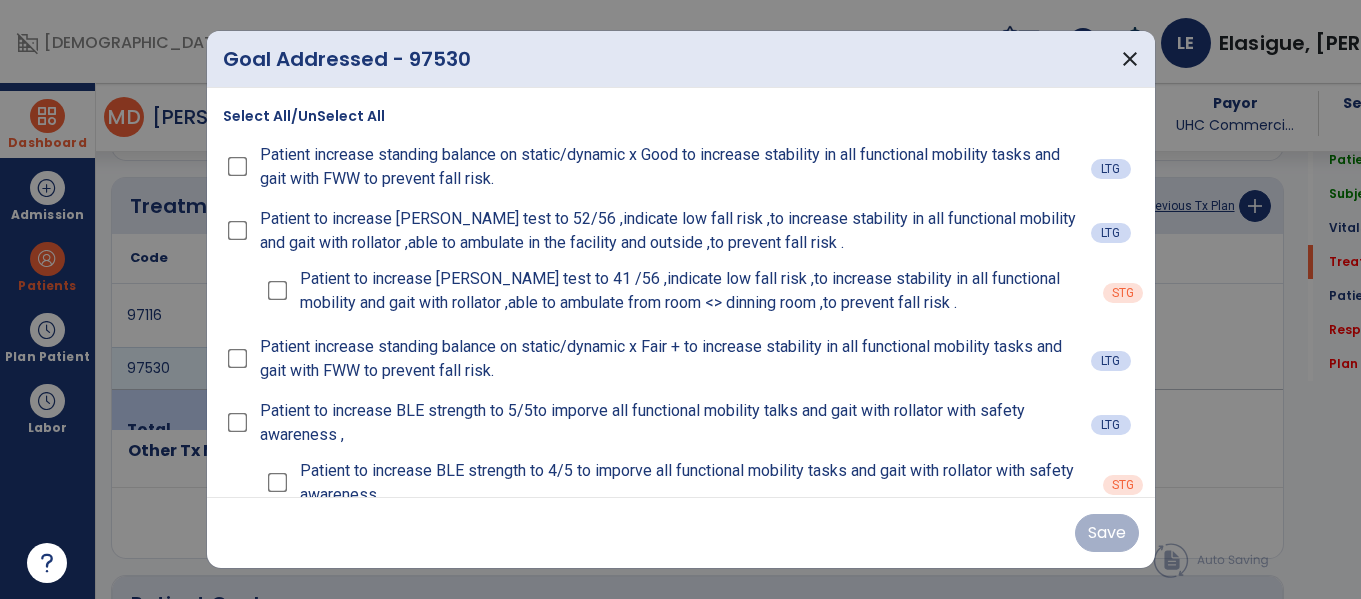 scroll, scrollTop: 1157, scrollLeft: 0, axis: vertical 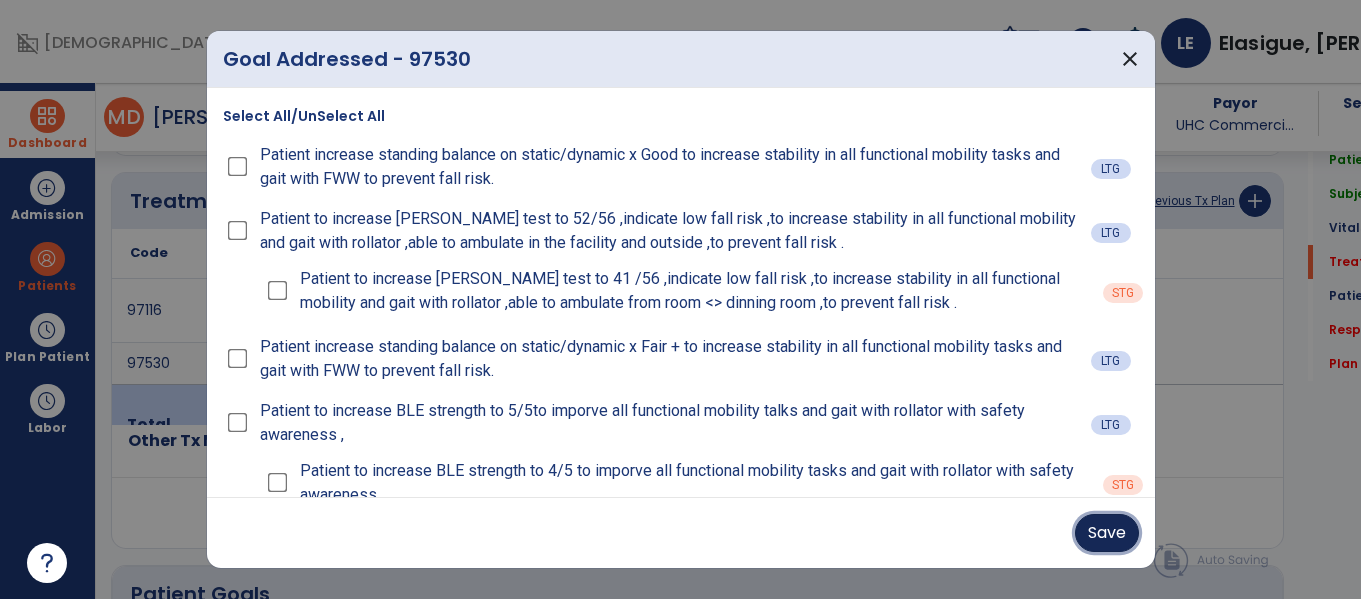 click on "Save" at bounding box center [1107, 533] 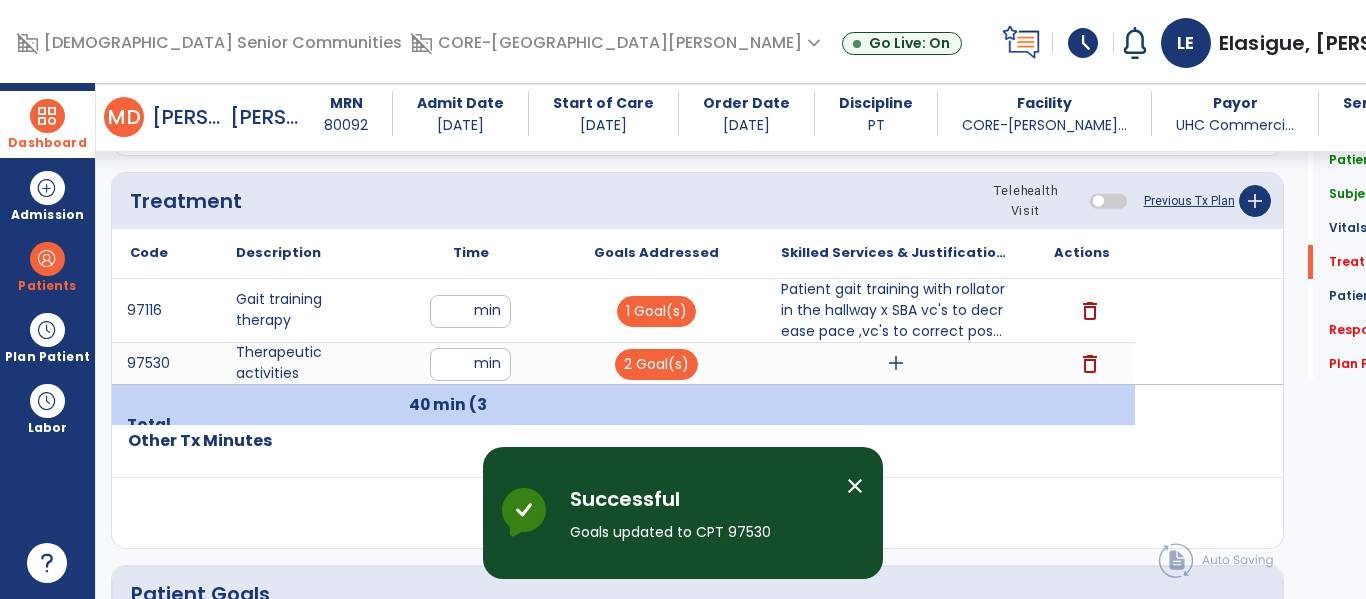 click on "add" at bounding box center (896, 363) 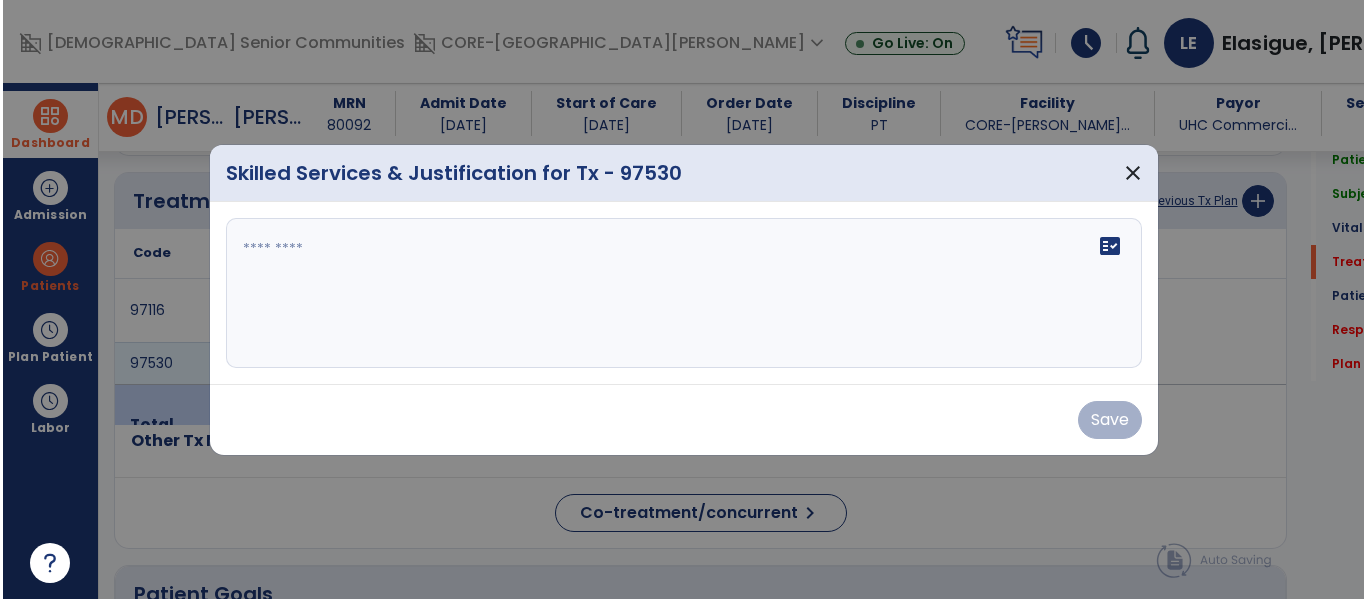 scroll, scrollTop: 1157, scrollLeft: 0, axis: vertical 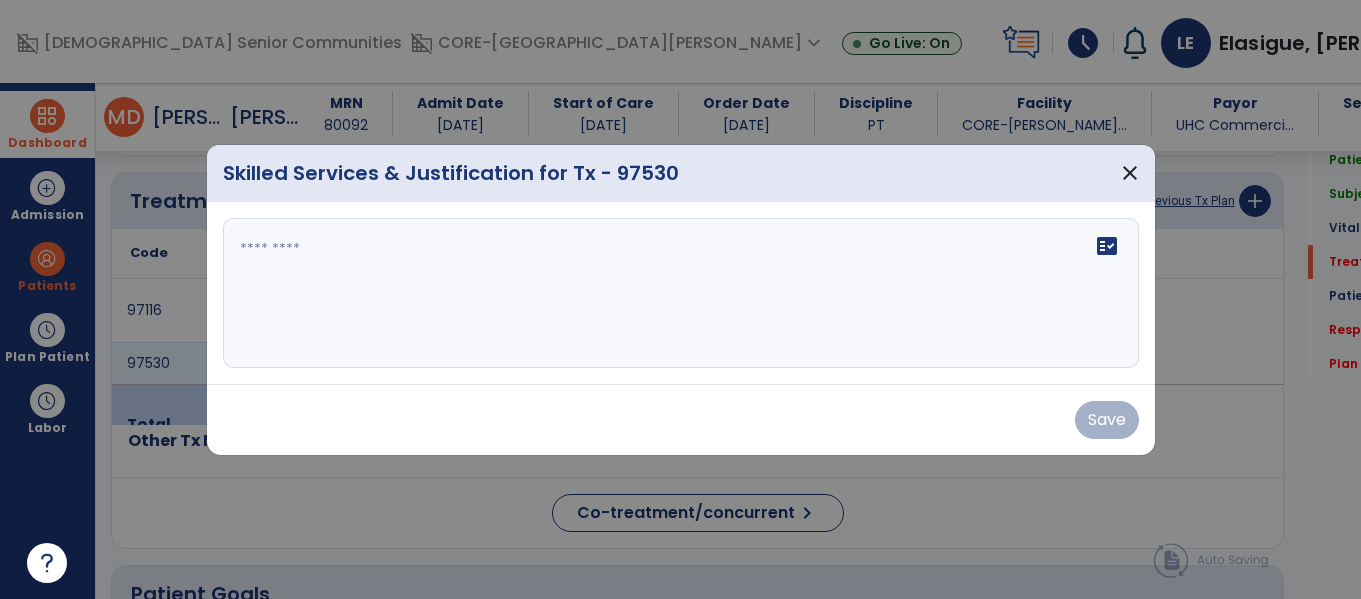click at bounding box center (681, 293) 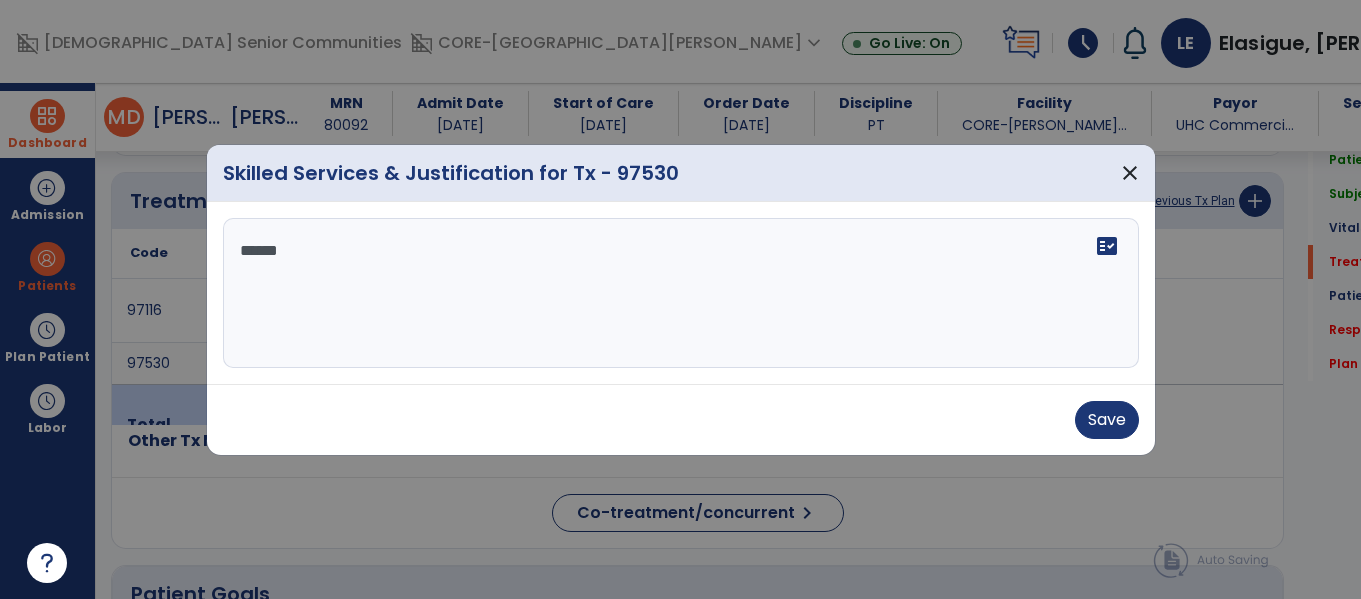 type on "*******" 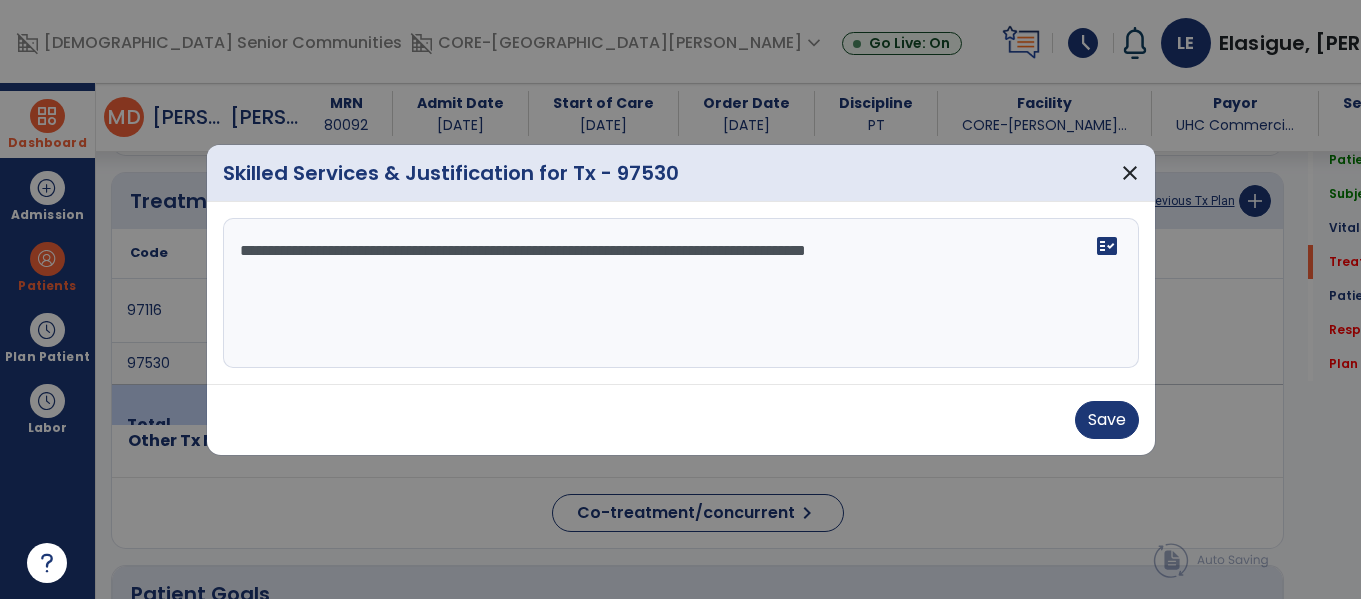 click on "**********" at bounding box center (681, 293) 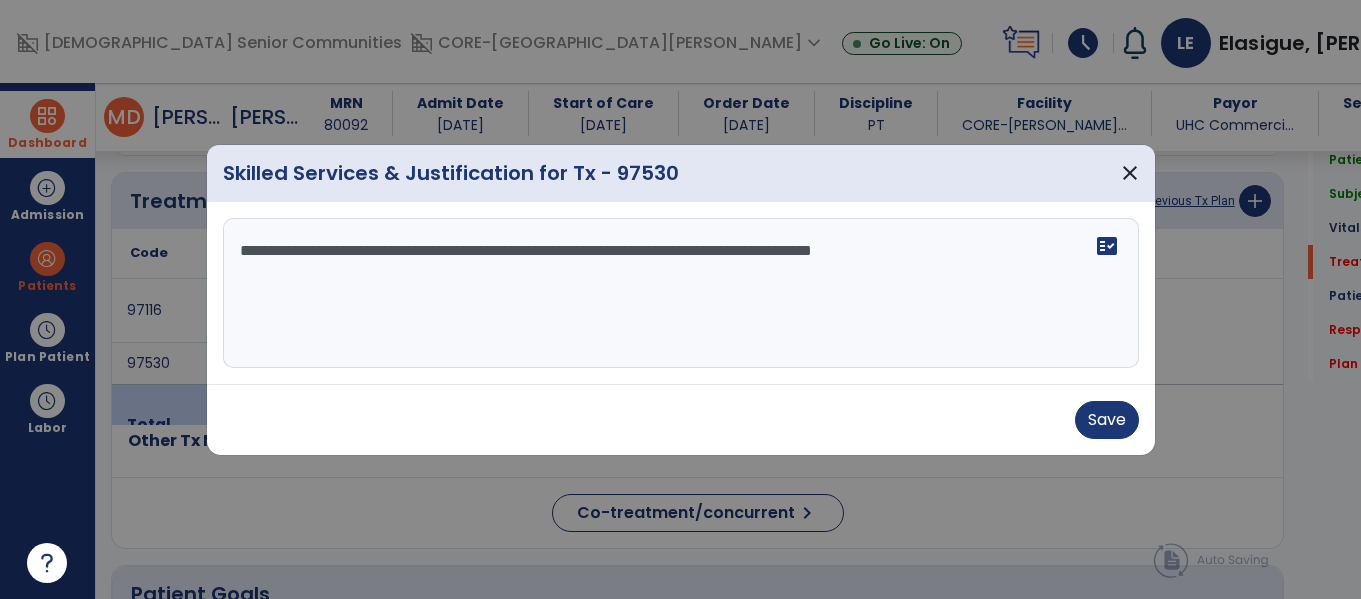 click on "**********" at bounding box center (681, 293) 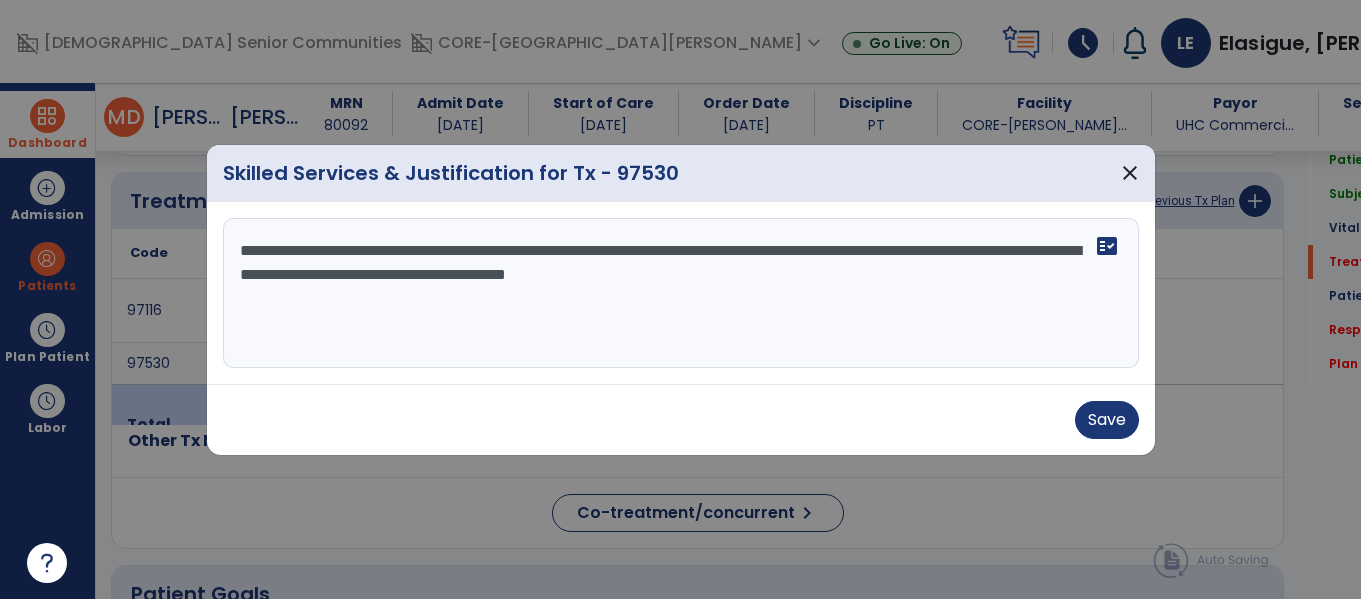 click on "**********" at bounding box center [681, 293] 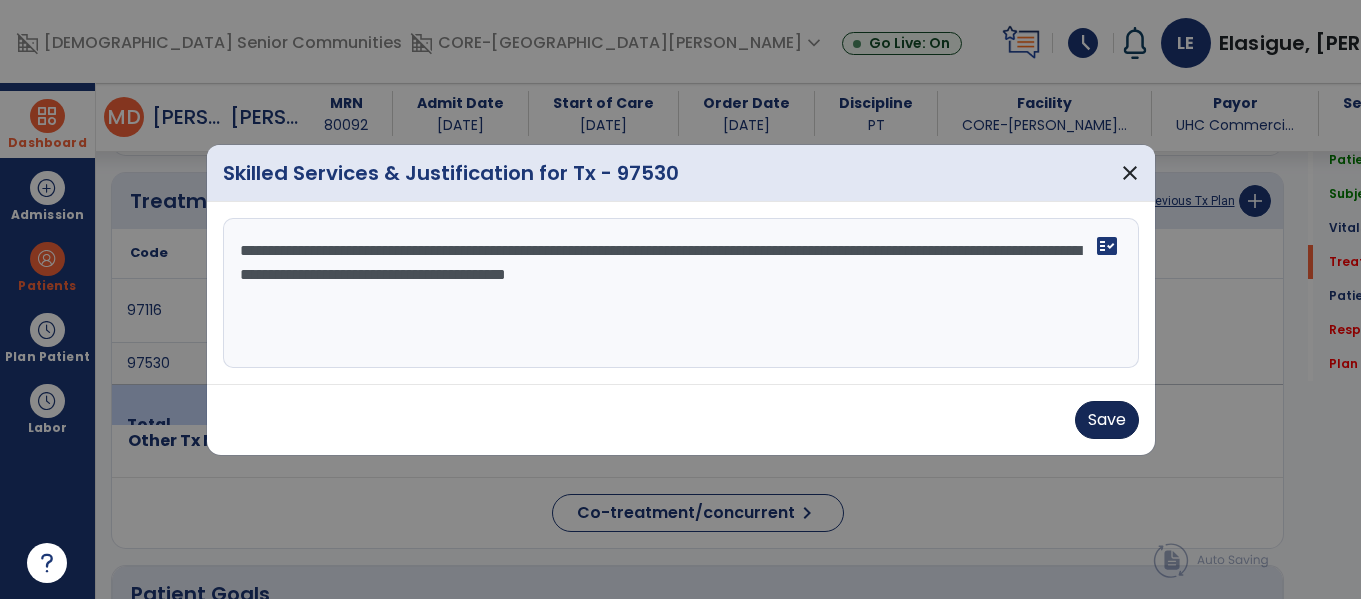 type on "**********" 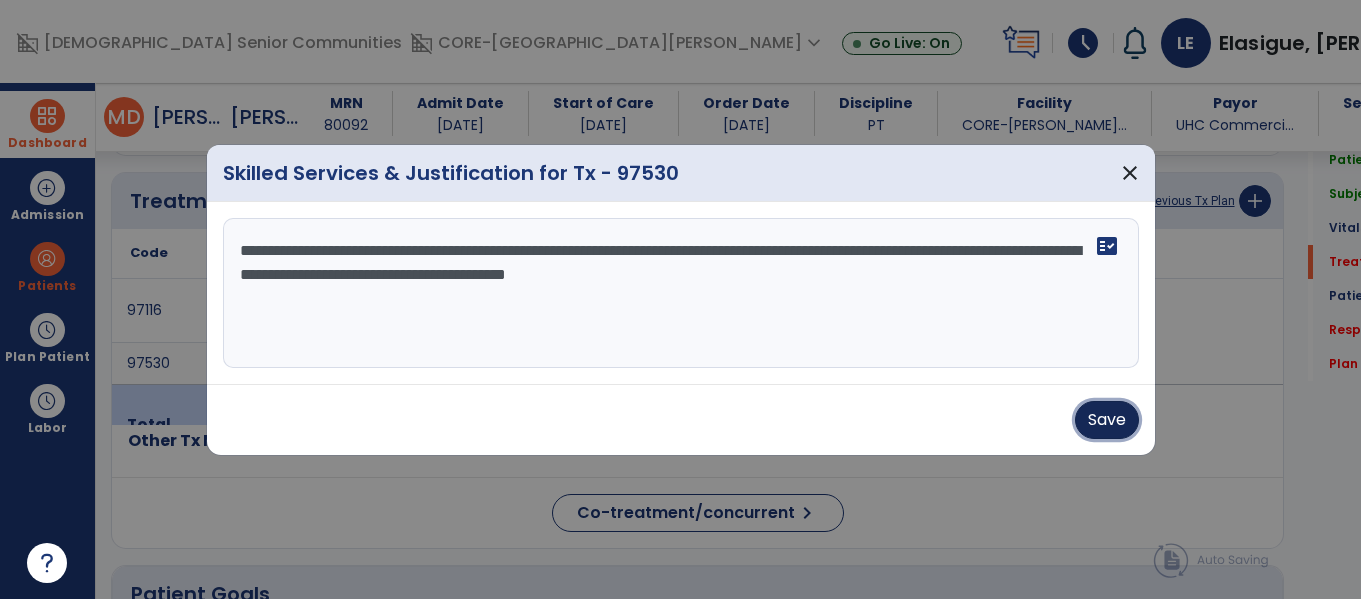 click on "Save" at bounding box center (1107, 420) 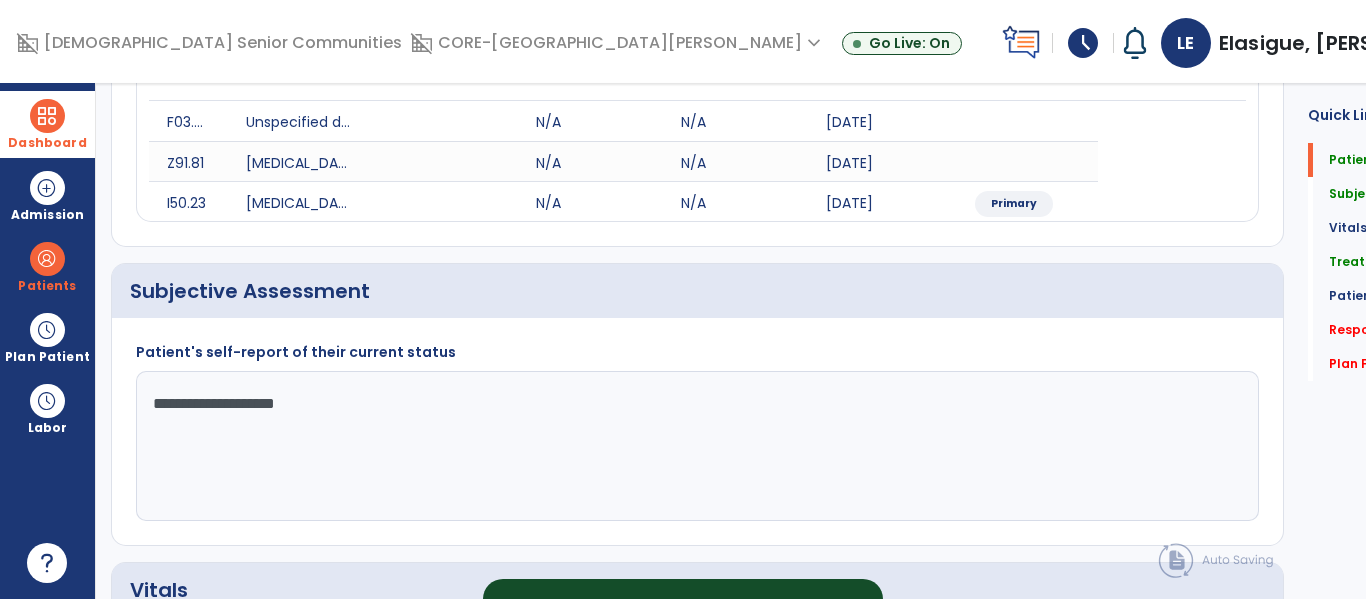 scroll, scrollTop: 0, scrollLeft: 0, axis: both 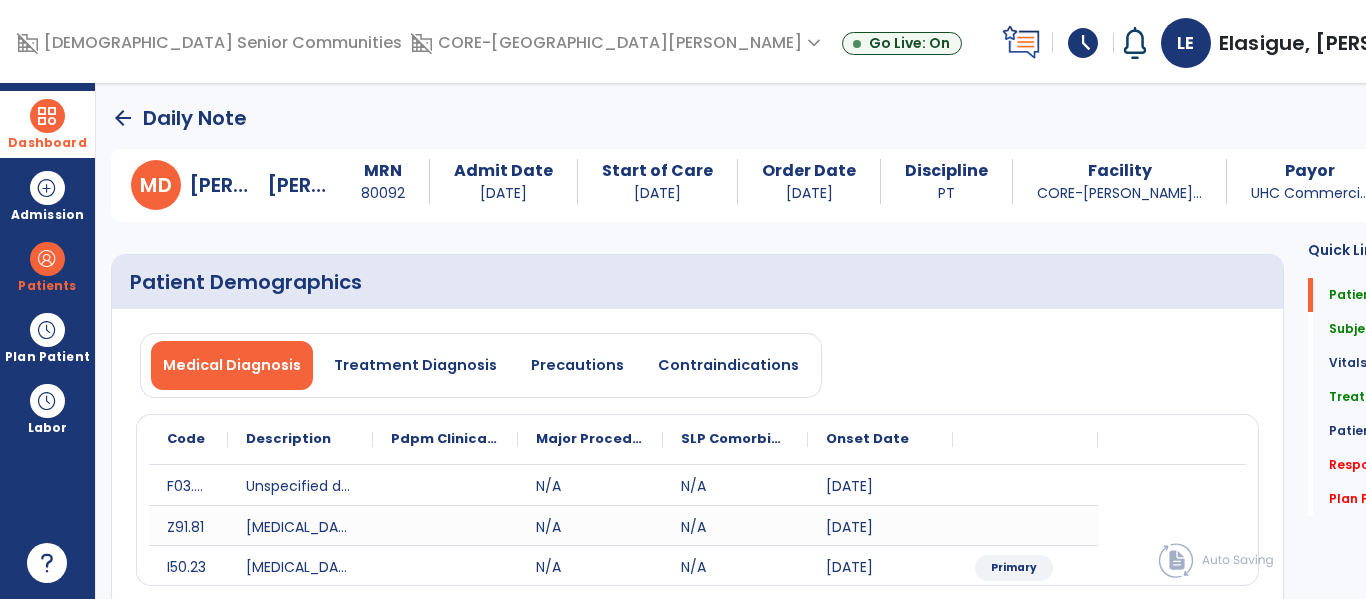 click on "arrow_back" 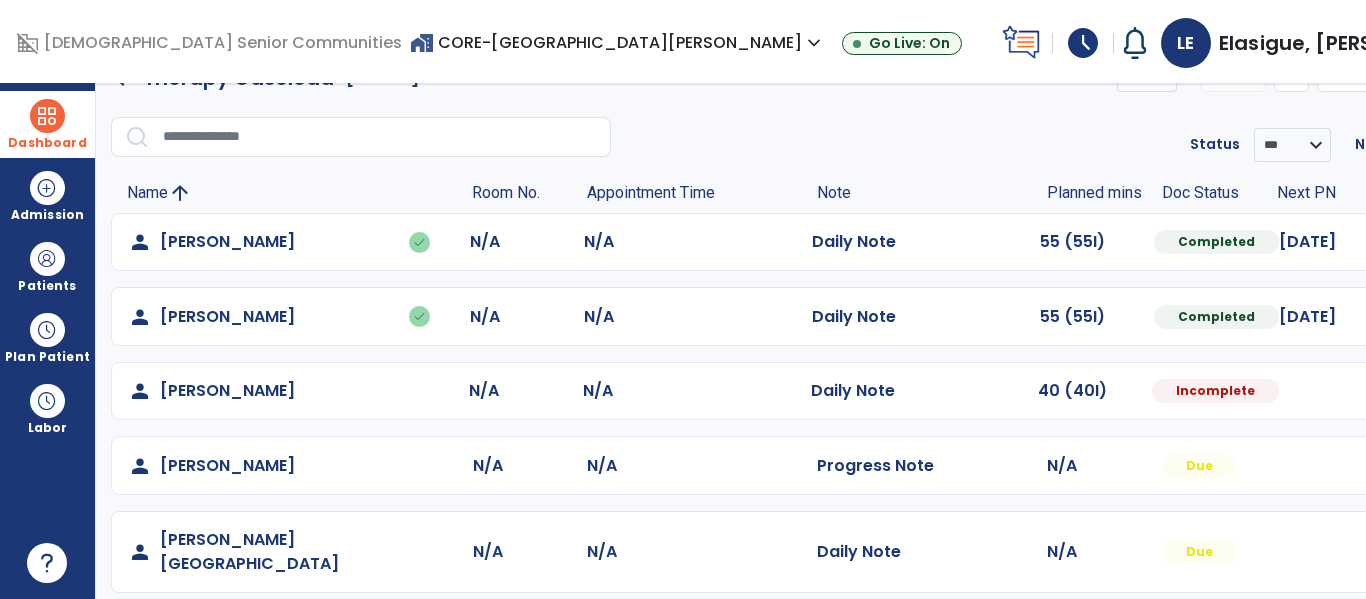 scroll, scrollTop: 52, scrollLeft: 0, axis: vertical 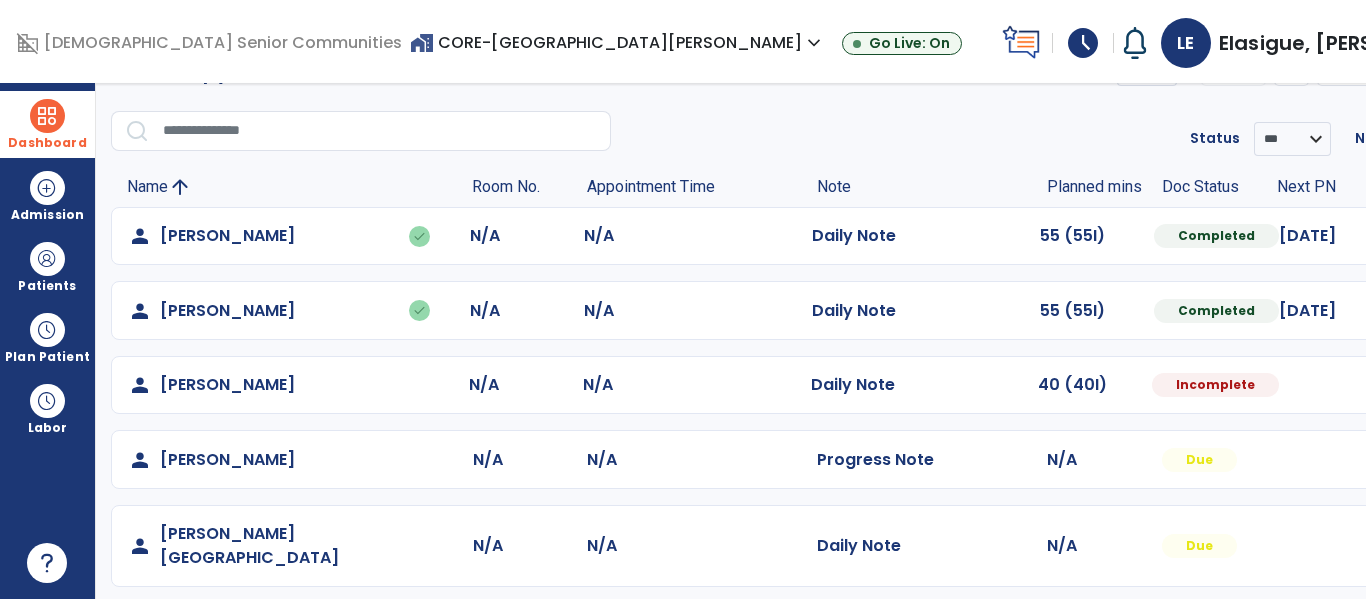 click at bounding box center (1457, 236) 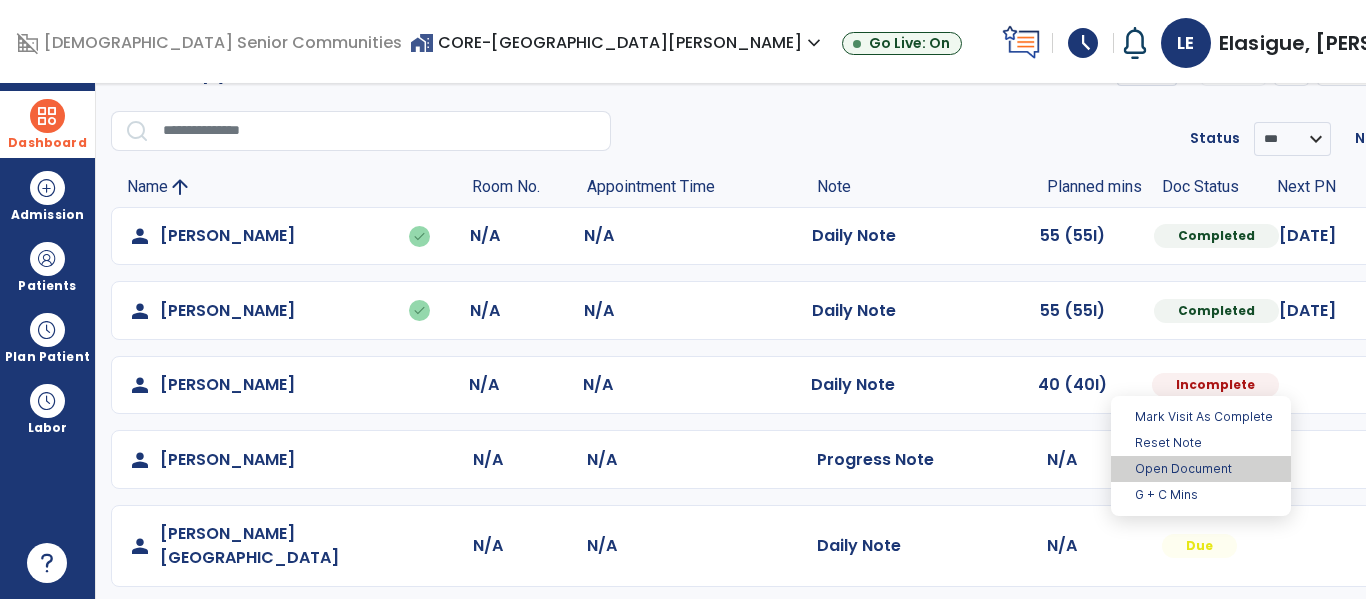 click on "Open Document" at bounding box center (1201, 469) 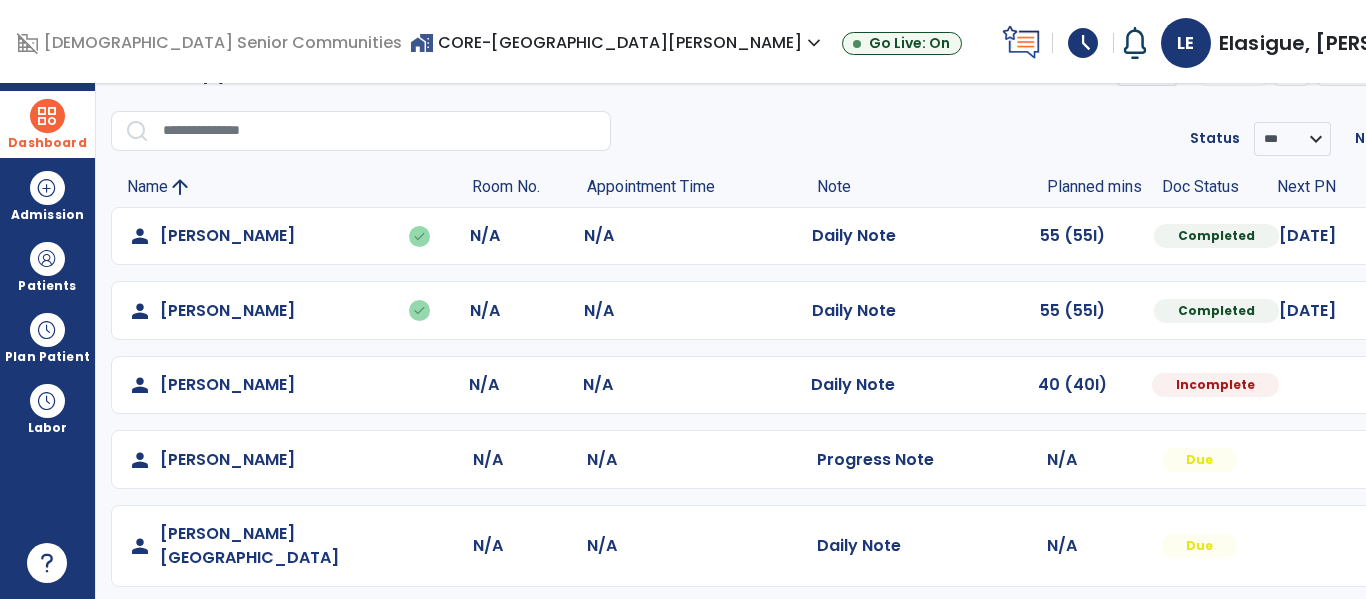 select on "*" 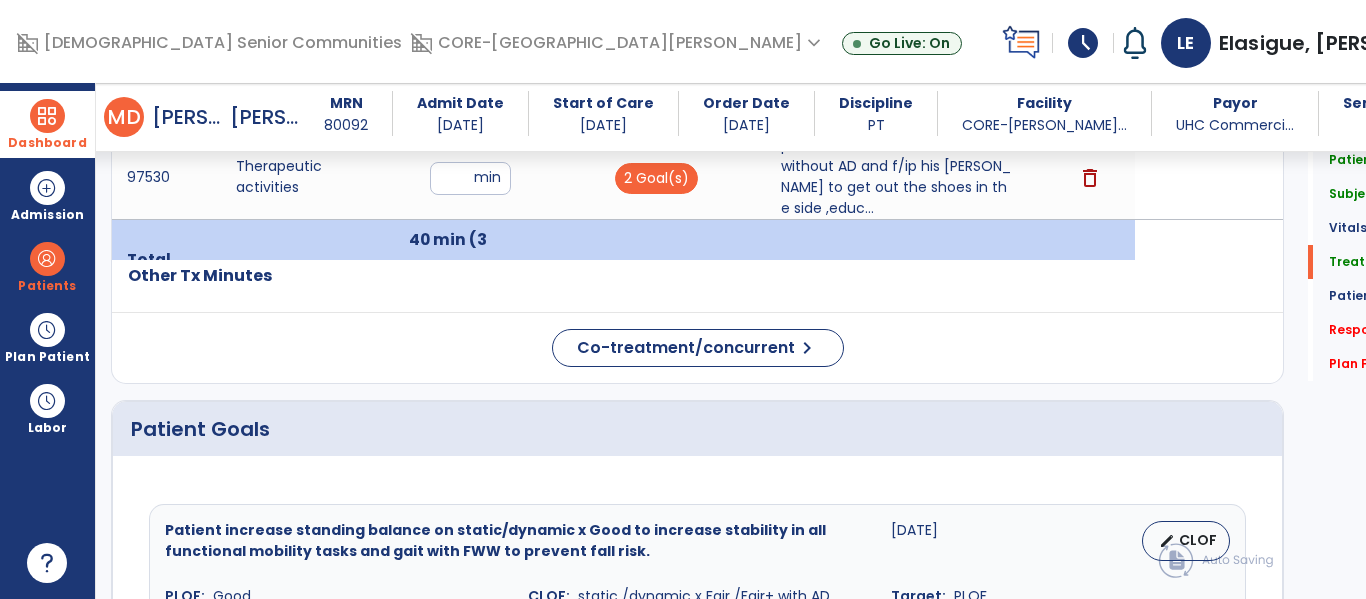 scroll, scrollTop: 2676, scrollLeft: 0, axis: vertical 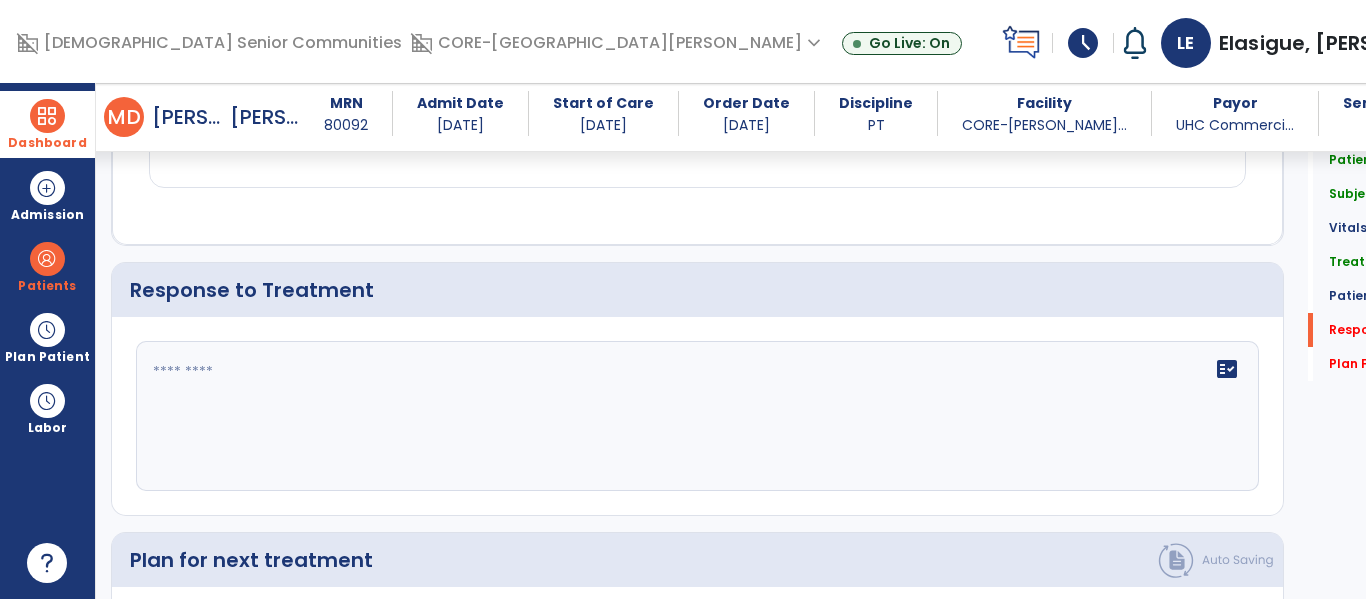 click on "fact_check" 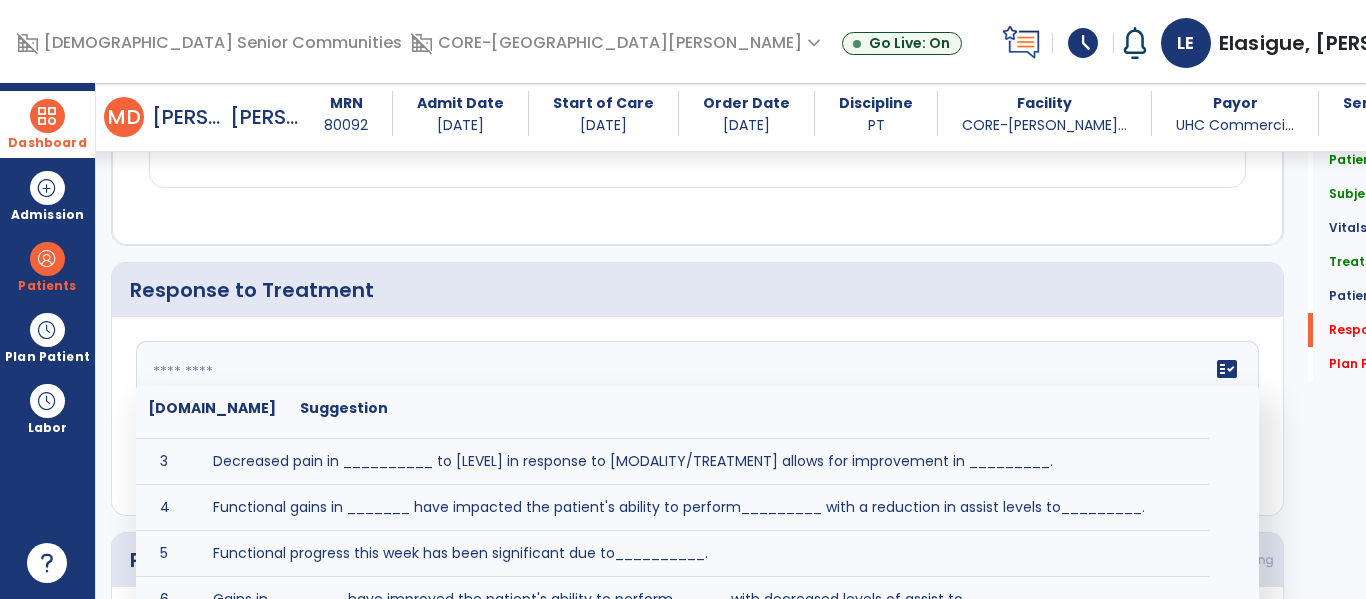 scroll, scrollTop: 147, scrollLeft: 0, axis: vertical 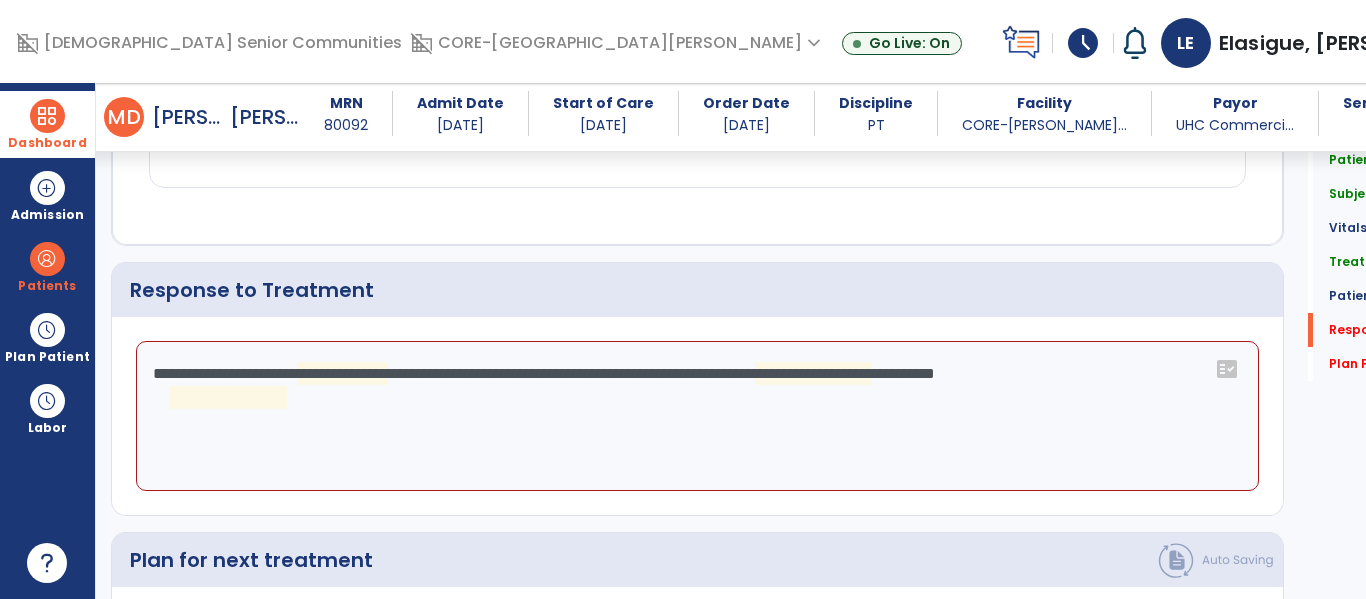 click on "**********" 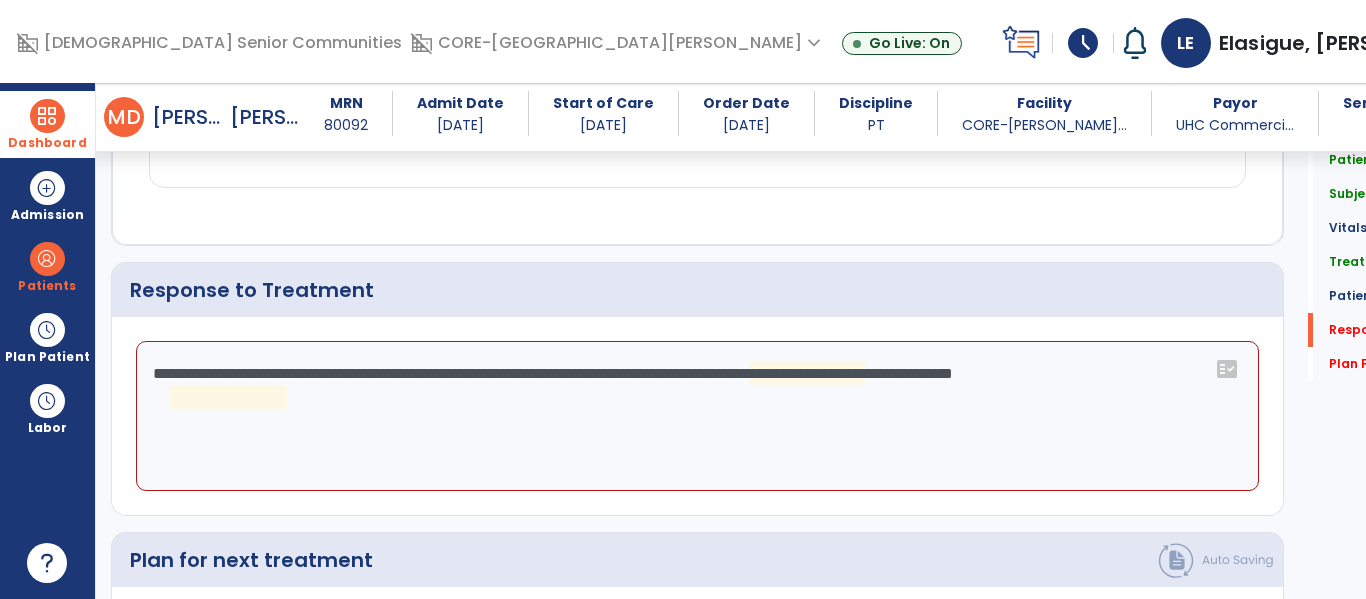 click on "**********" 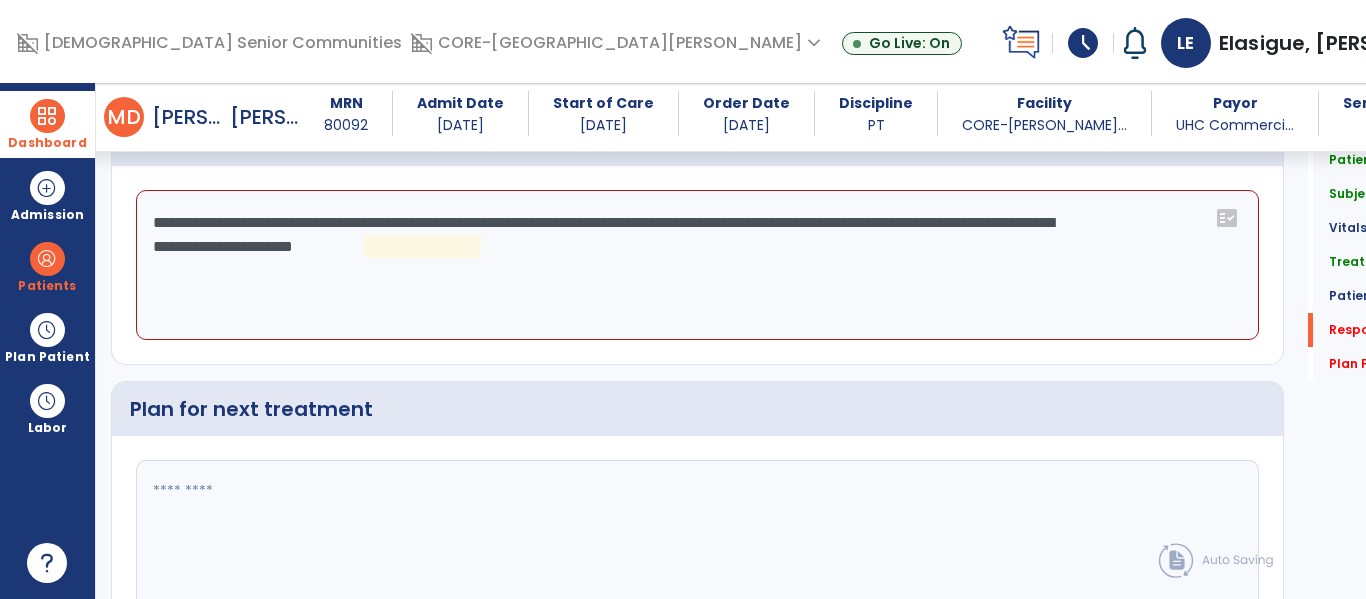 scroll, scrollTop: 2837, scrollLeft: 0, axis: vertical 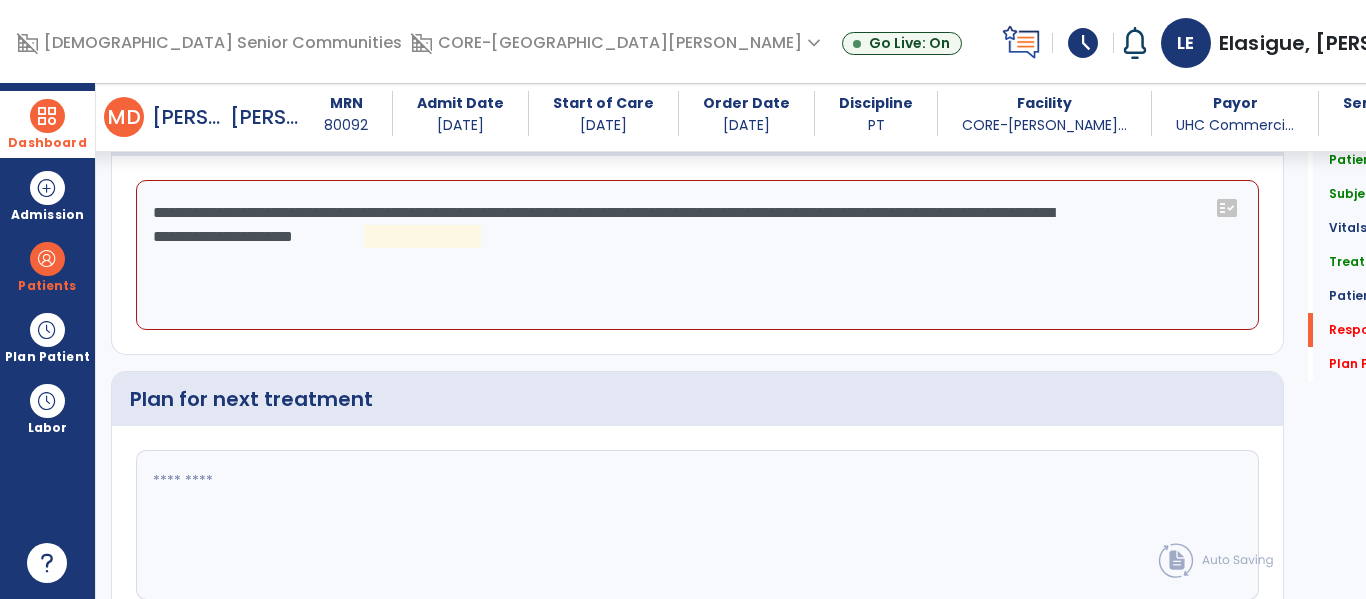 click 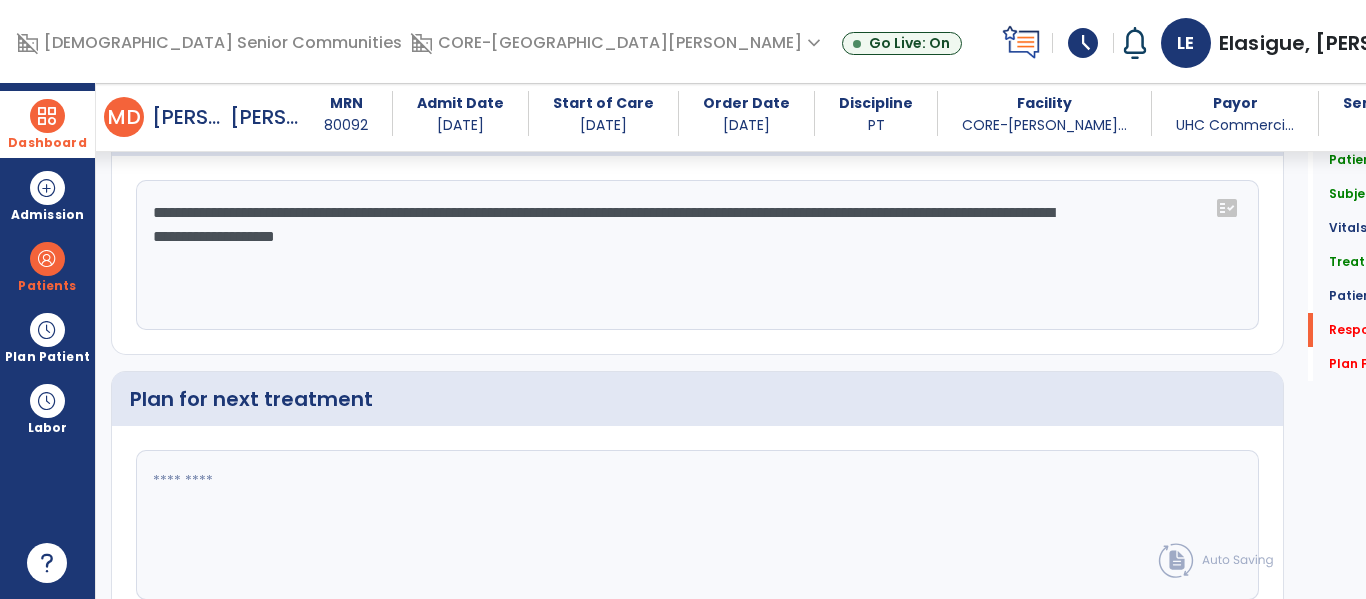 type on "**********" 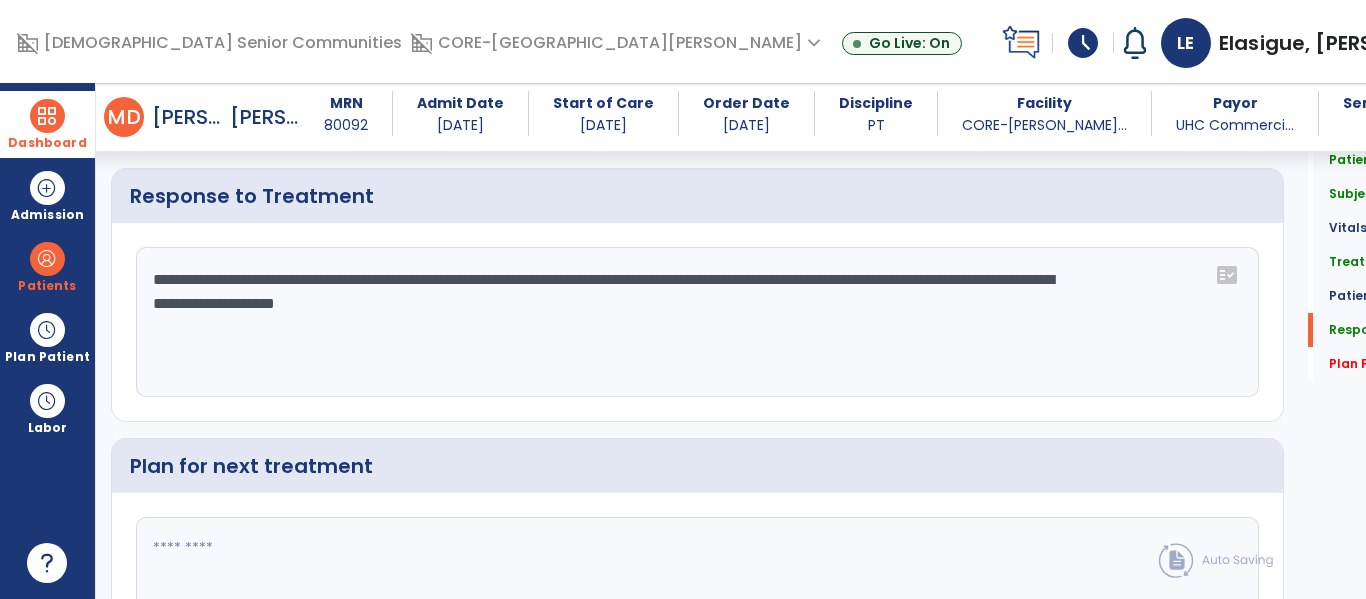 scroll, scrollTop: 2837, scrollLeft: 0, axis: vertical 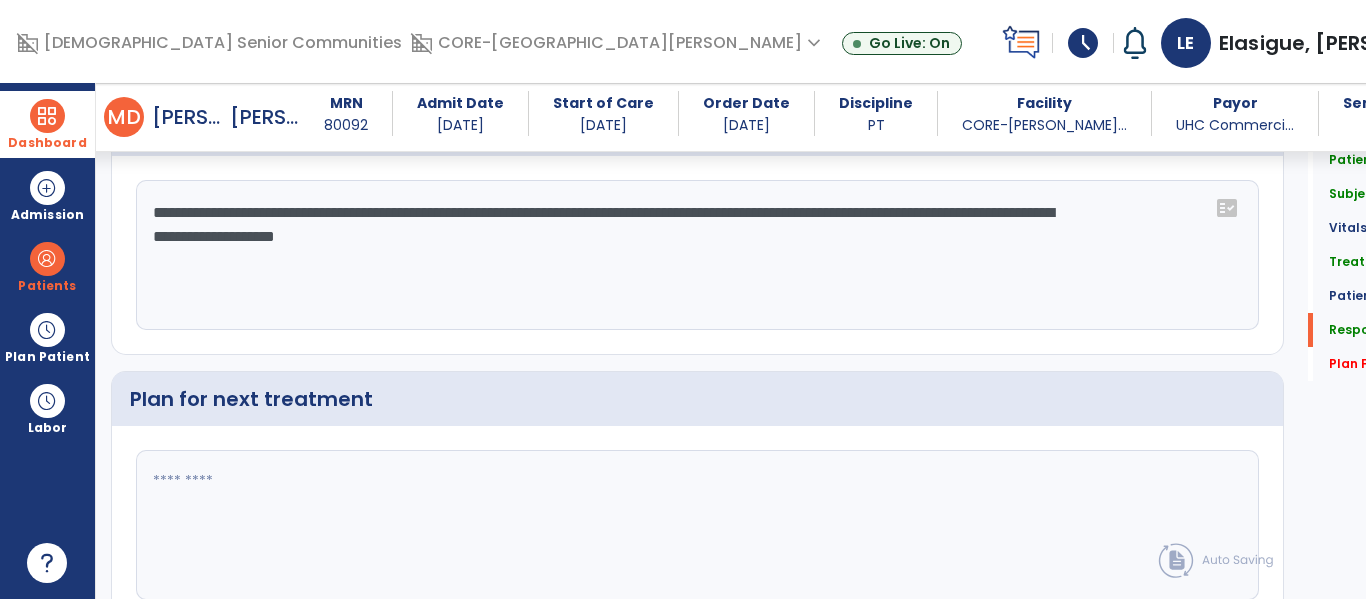 click 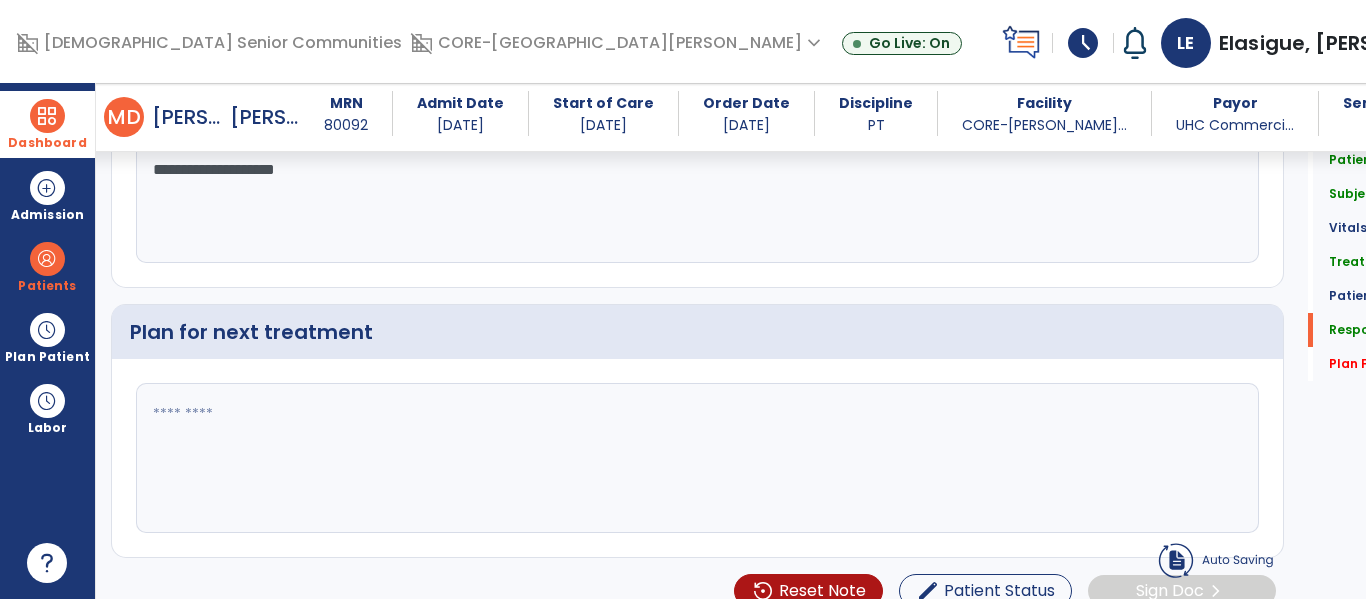 paste on "**********" 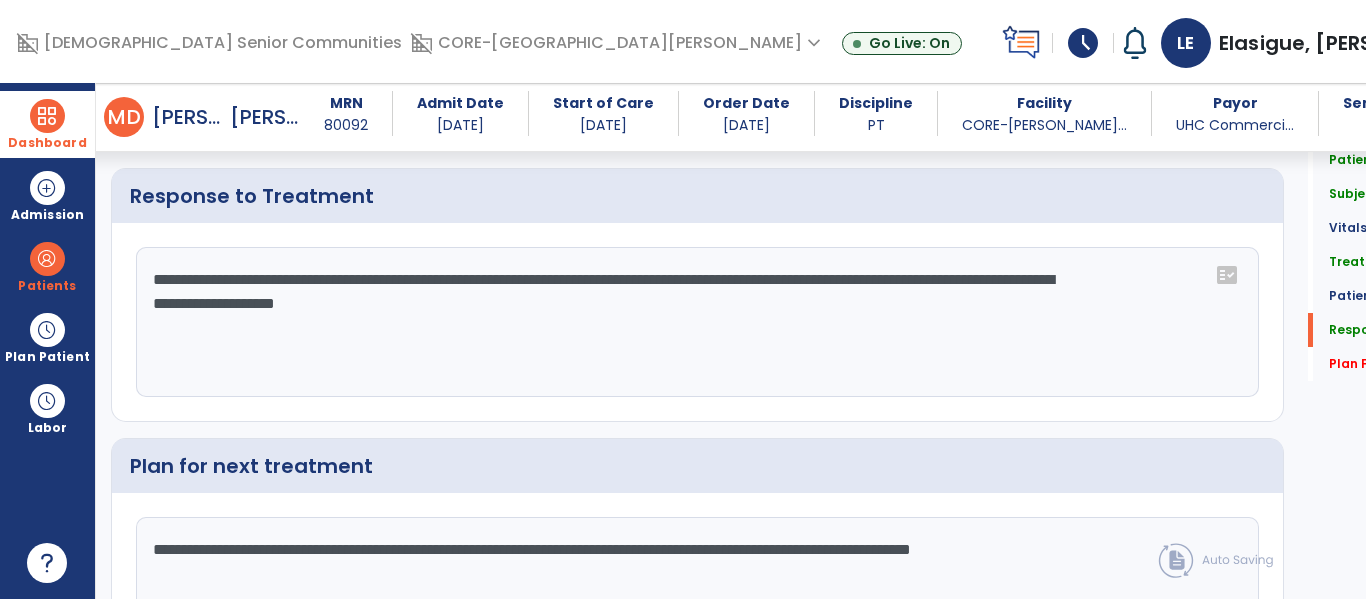 scroll, scrollTop: 2837, scrollLeft: 0, axis: vertical 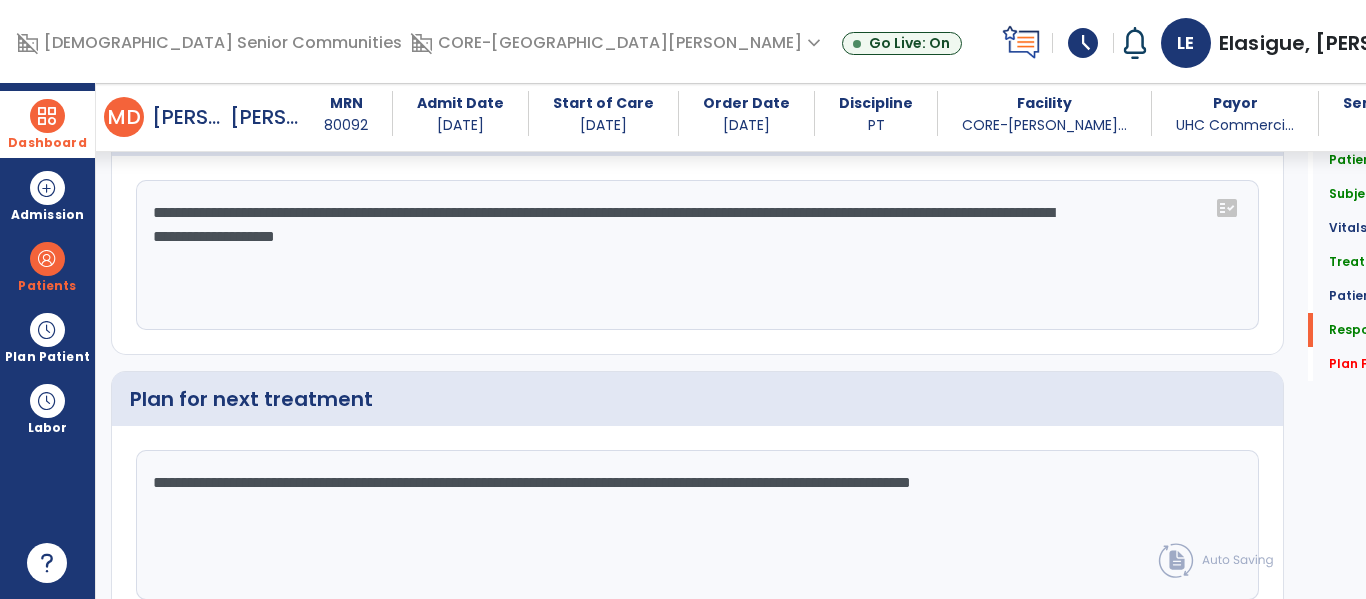 click on "**********" 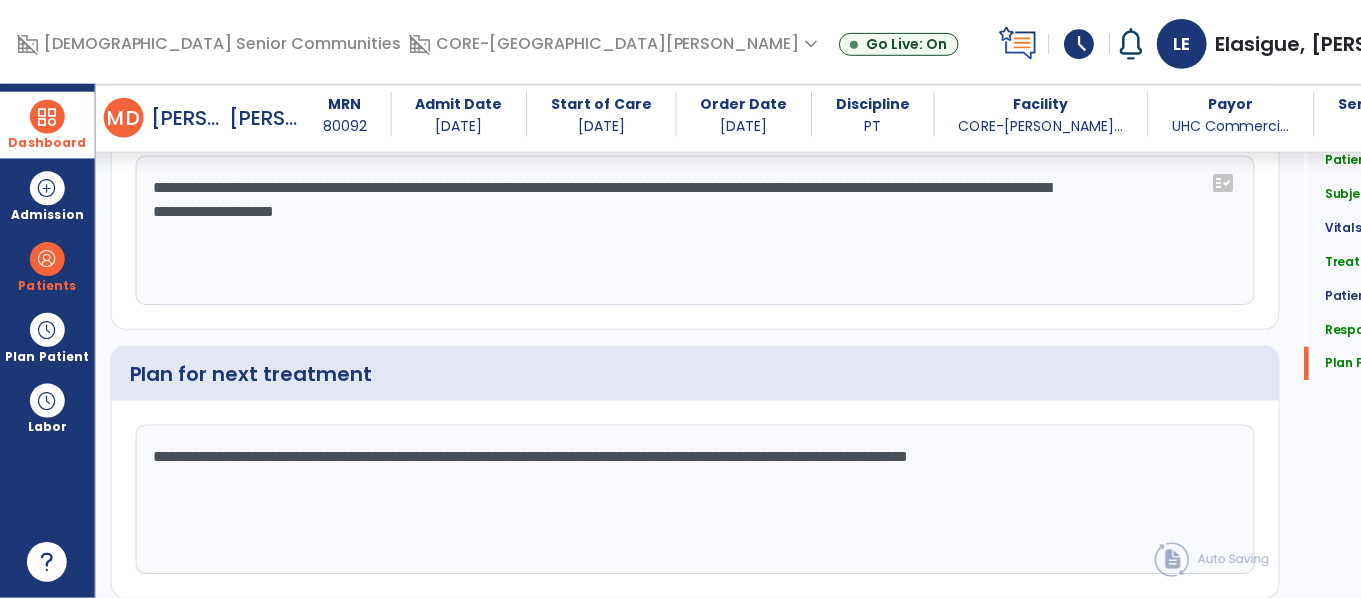 scroll, scrollTop: 2929, scrollLeft: 0, axis: vertical 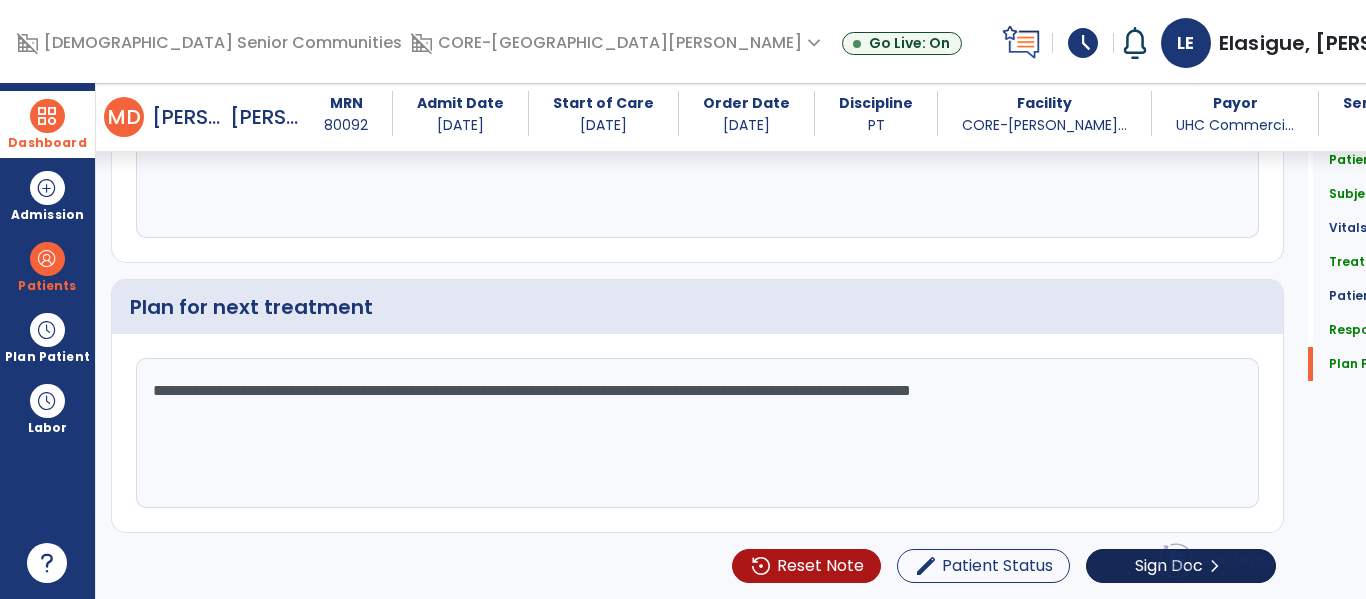 type on "**********" 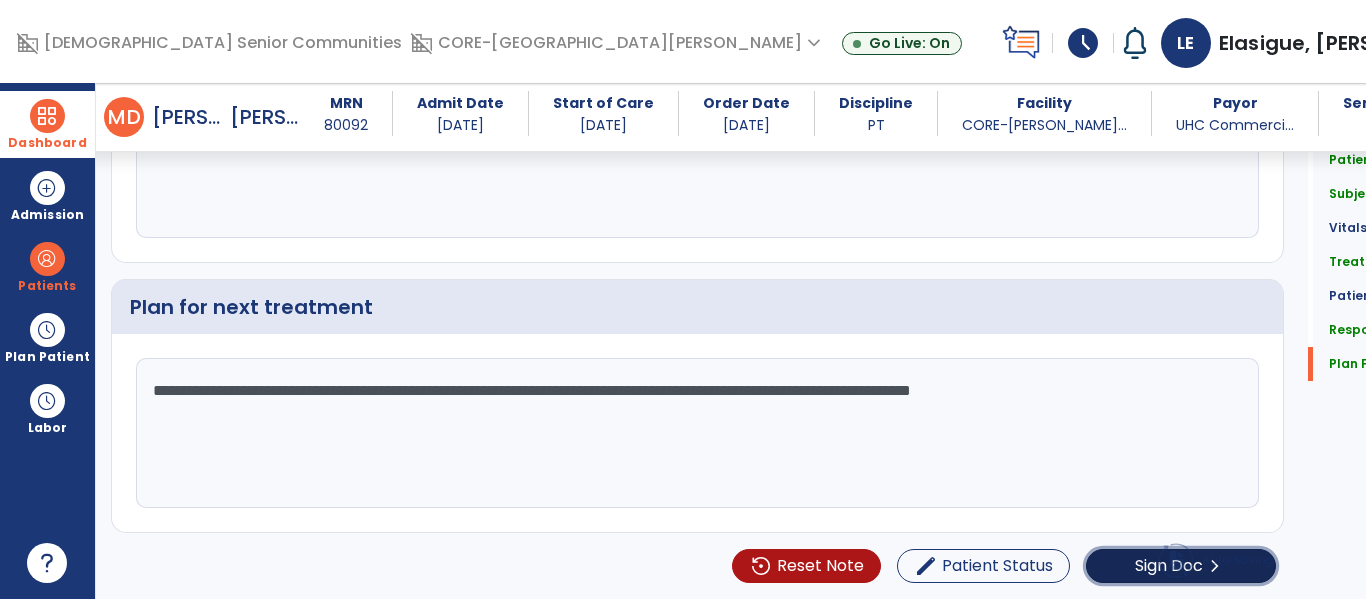 click on "Sign Doc" 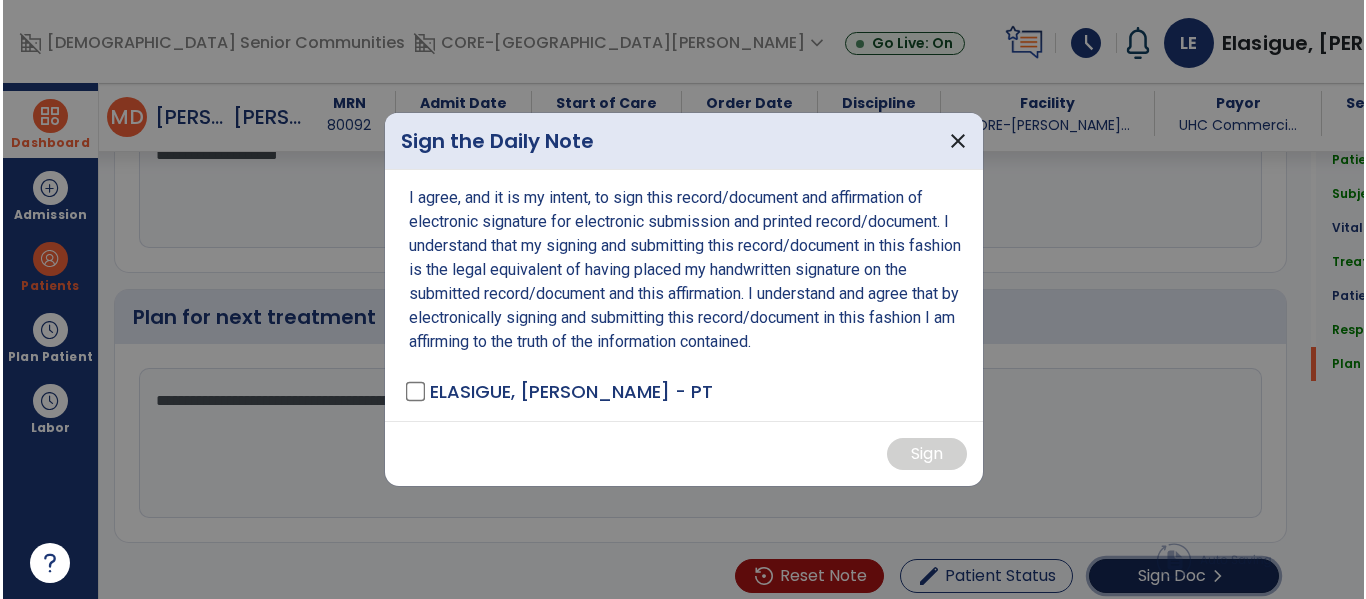scroll, scrollTop: 2929, scrollLeft: 0, axis: vertical 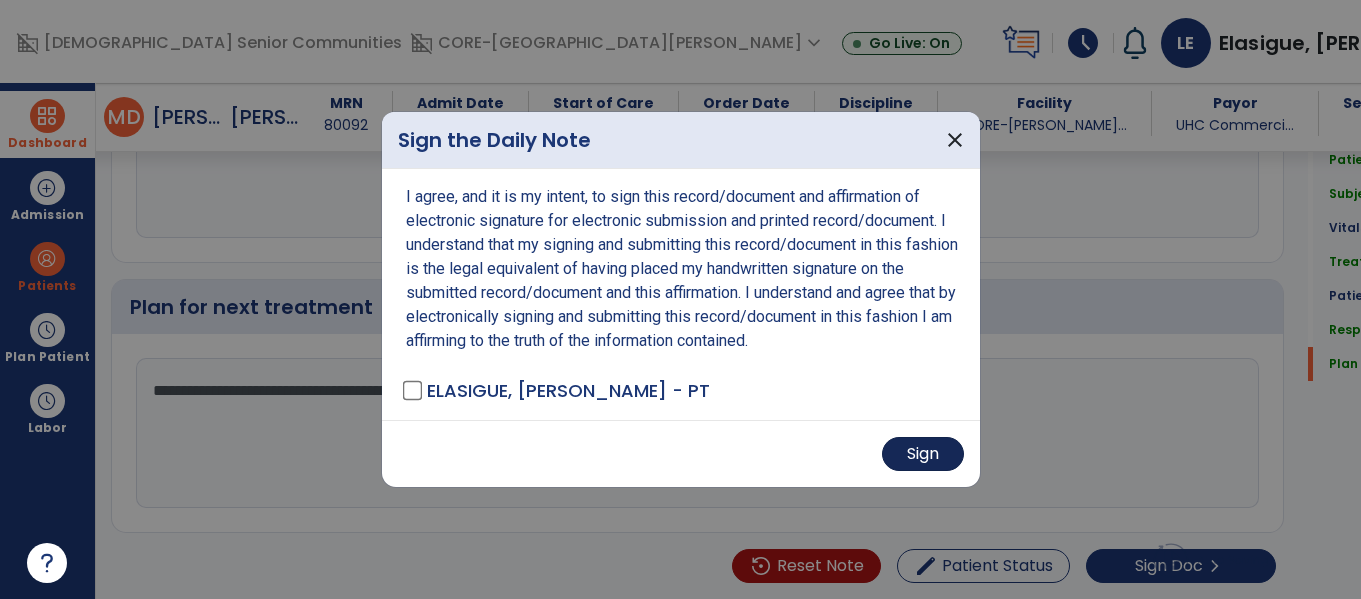 click on "Sign" at bounding box center [923, 454] 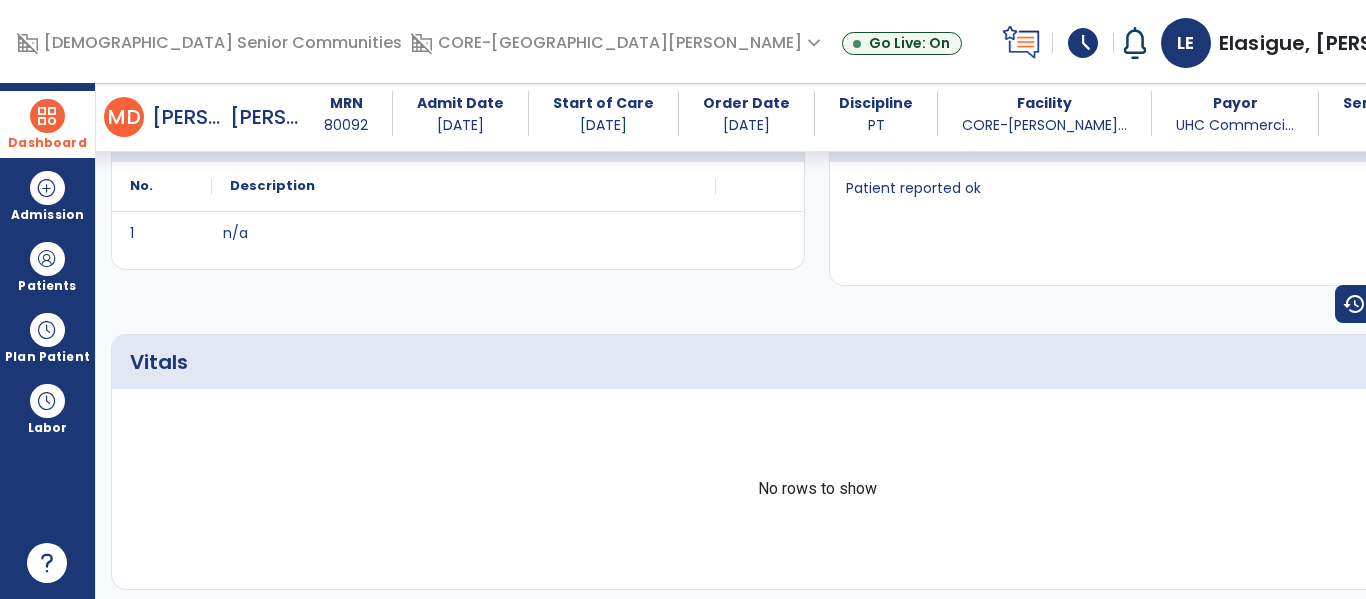 scroll, scrollTop: 0, scrollLeft: 0, axis: both 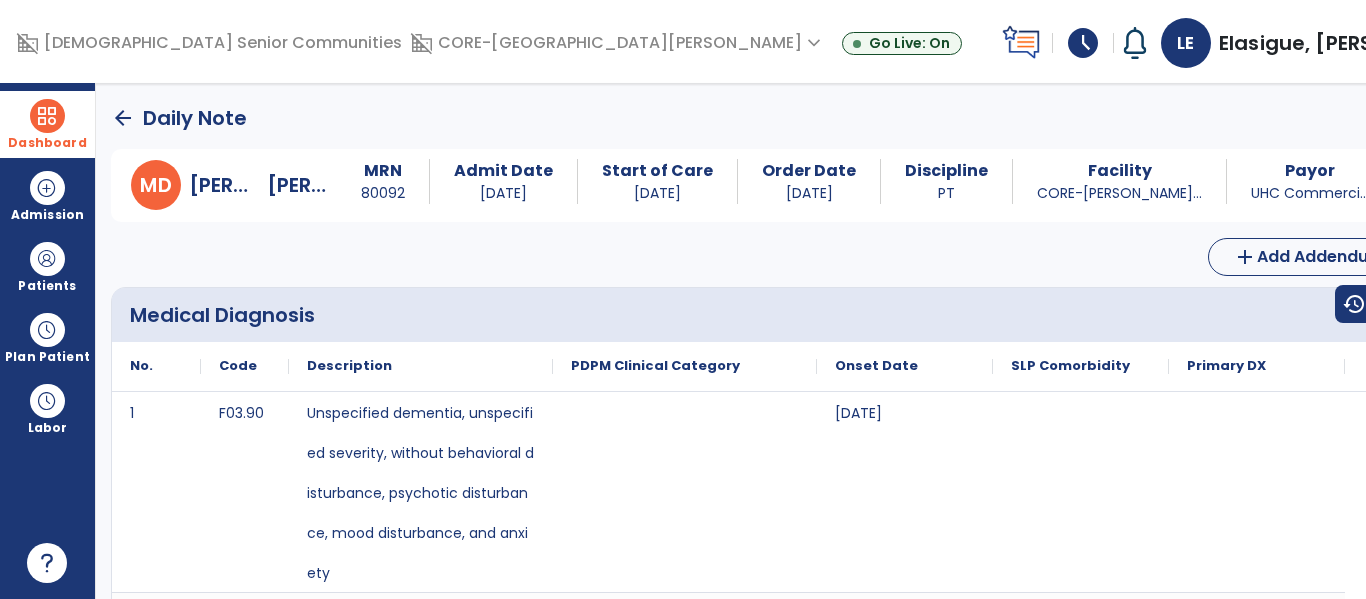 click on "arrow_back" 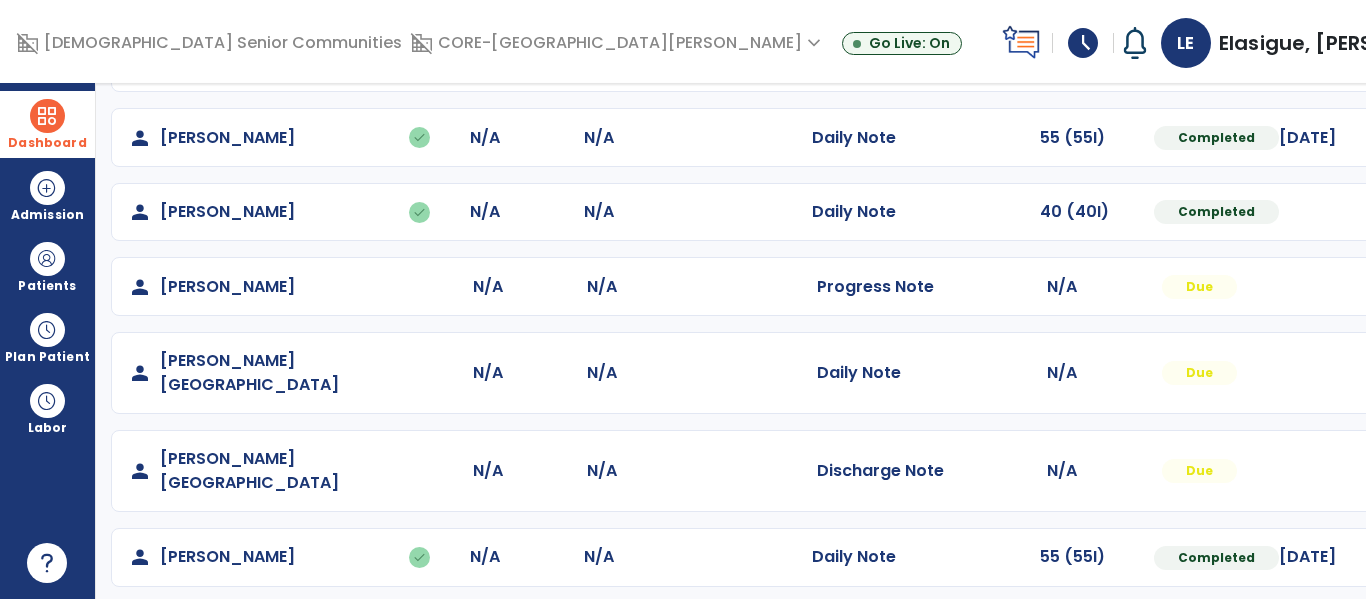 scroll, scrollTop: 222, scrollLeft: 0, axis: vertical 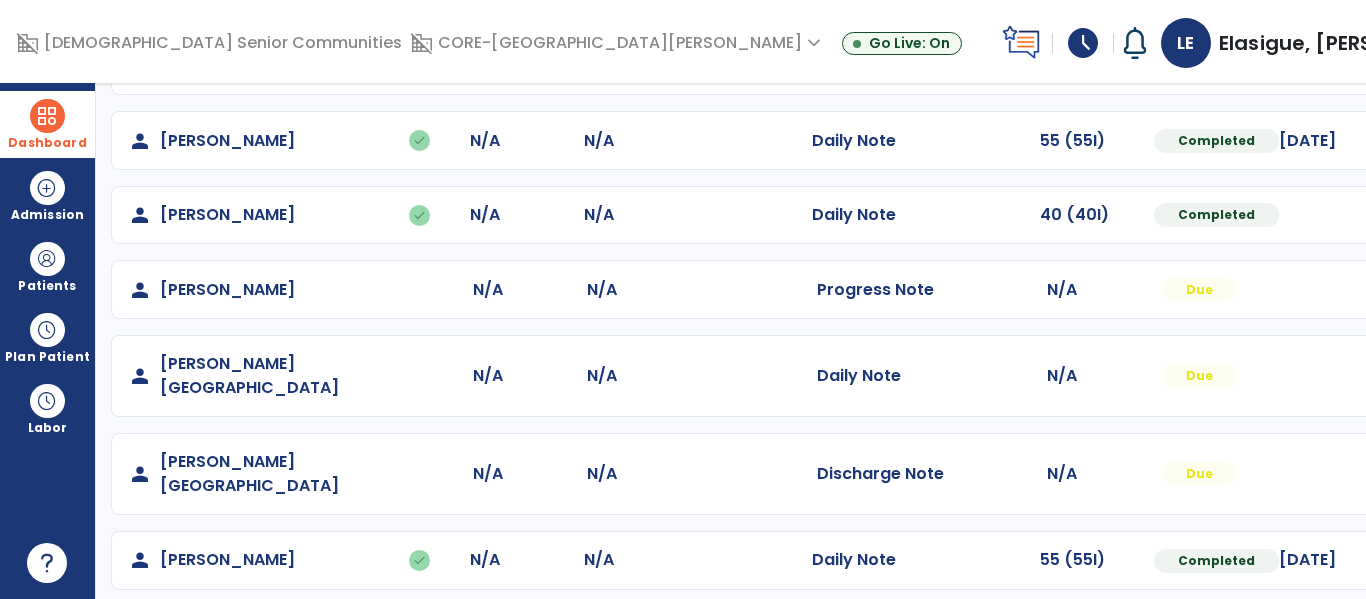 click at bounding box center (1457, 66) 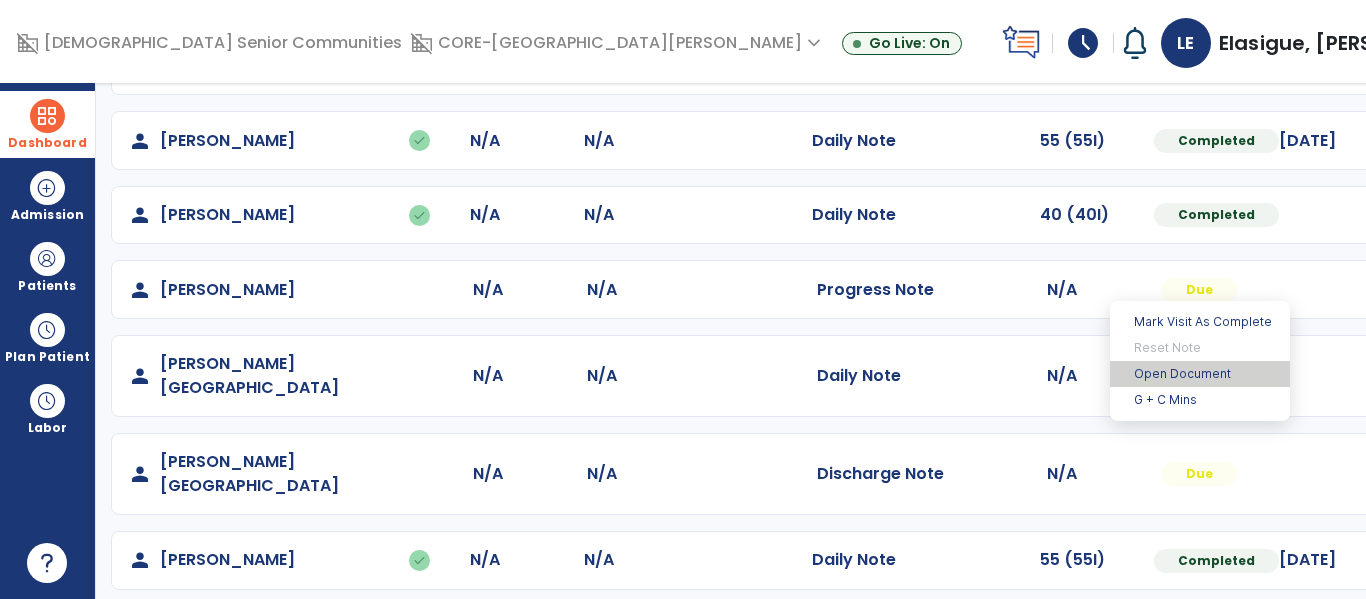 click on "Open Document" at bounding box center [1200, 374] 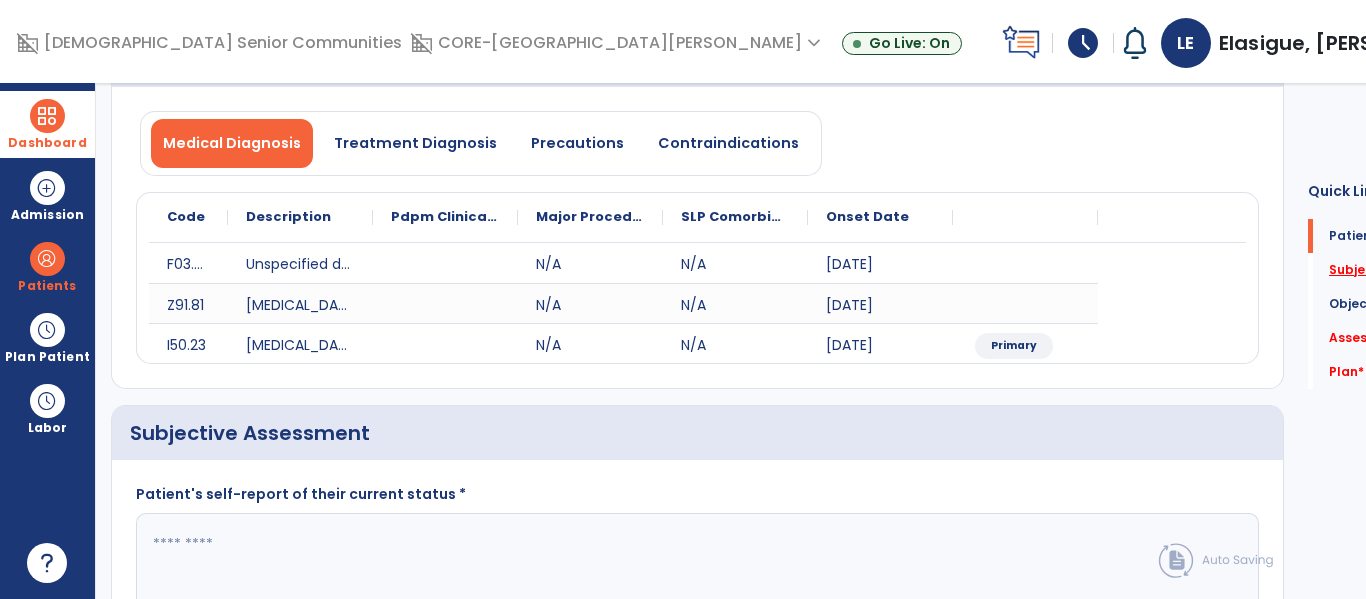 click on "Subjective Assessment   *" 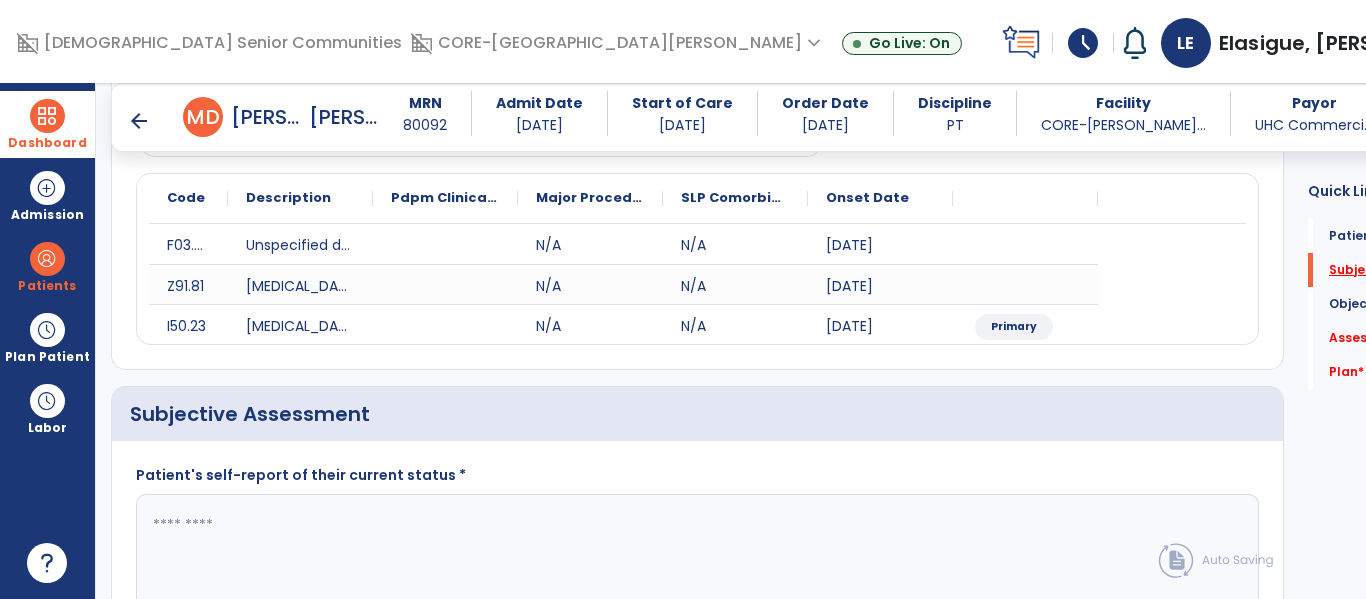 scroll, scrollTop: 42, scrollLeft: 0, axis: vertical 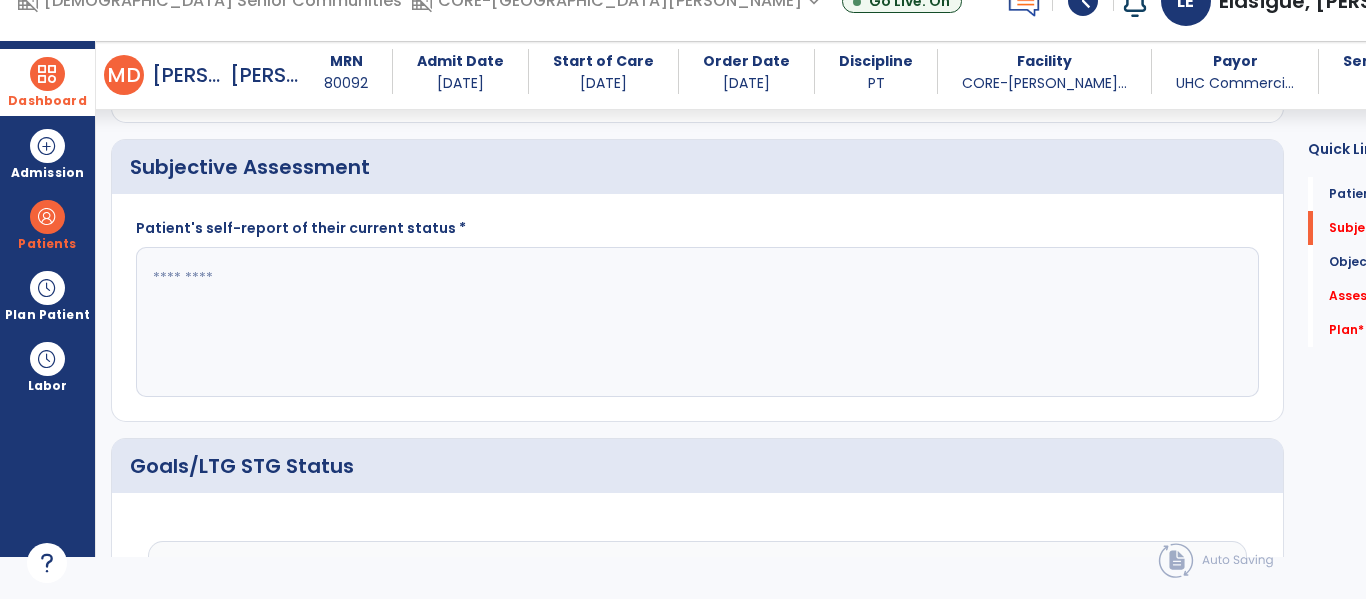 click 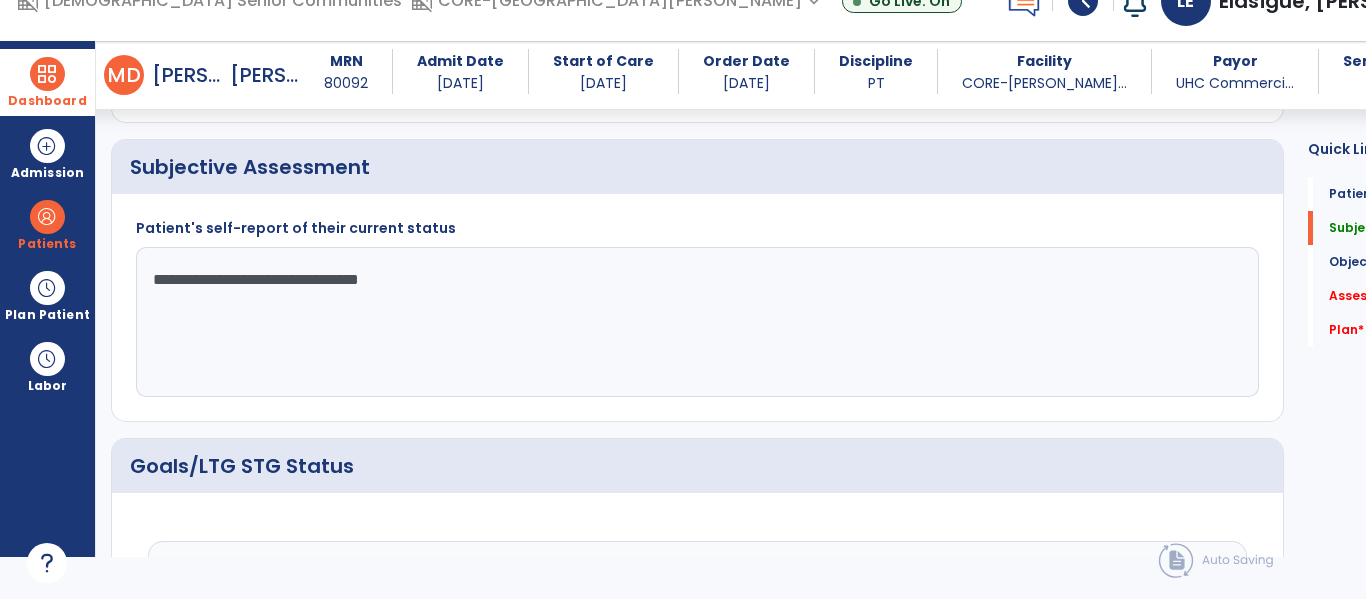 click on "**********" 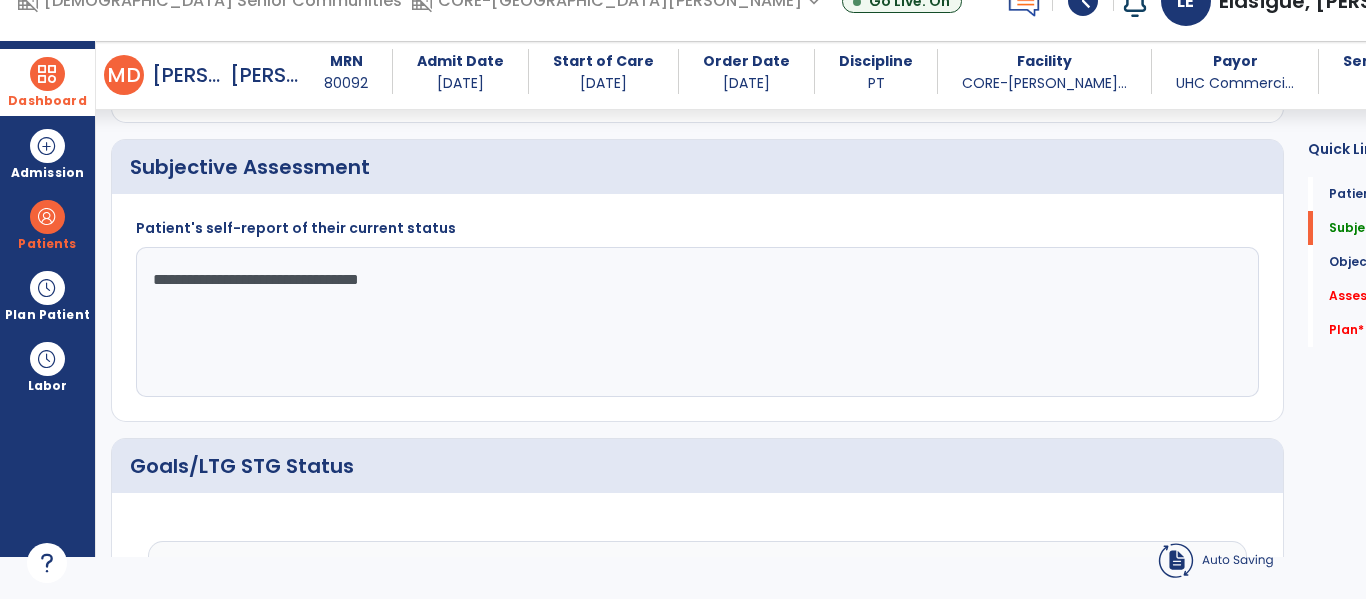 click on "**********" 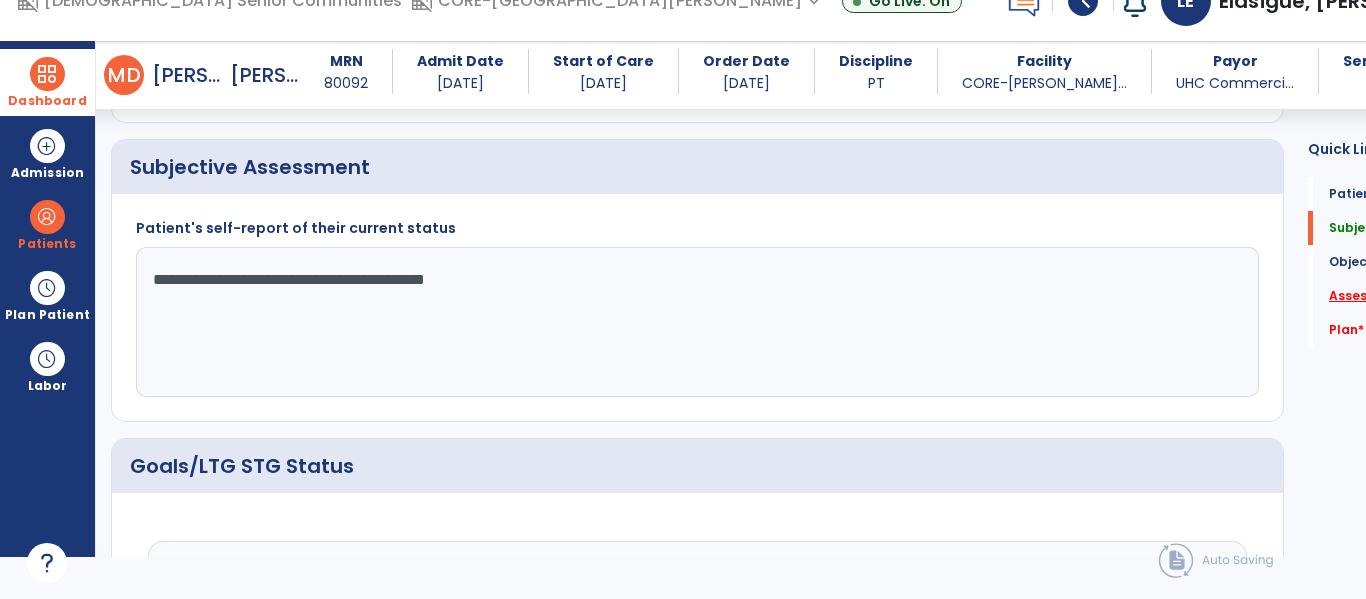 type on "**********" 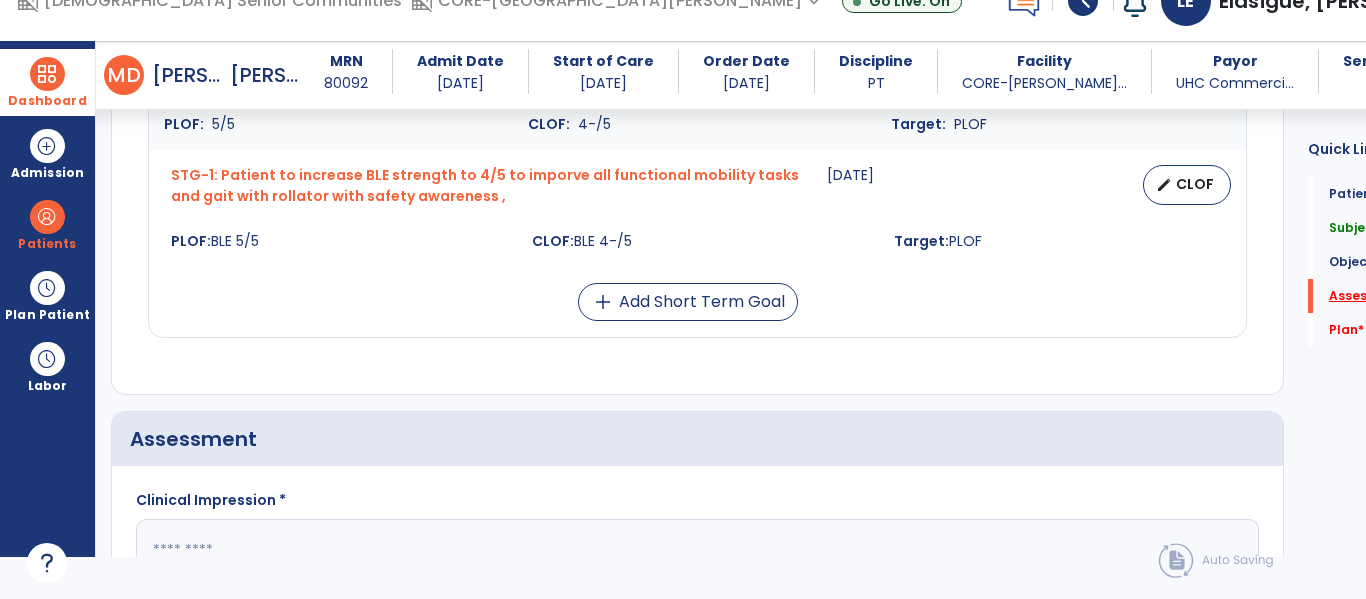 scroll, scrollTop: 2031, scrollLeft: 0, axis: vertical 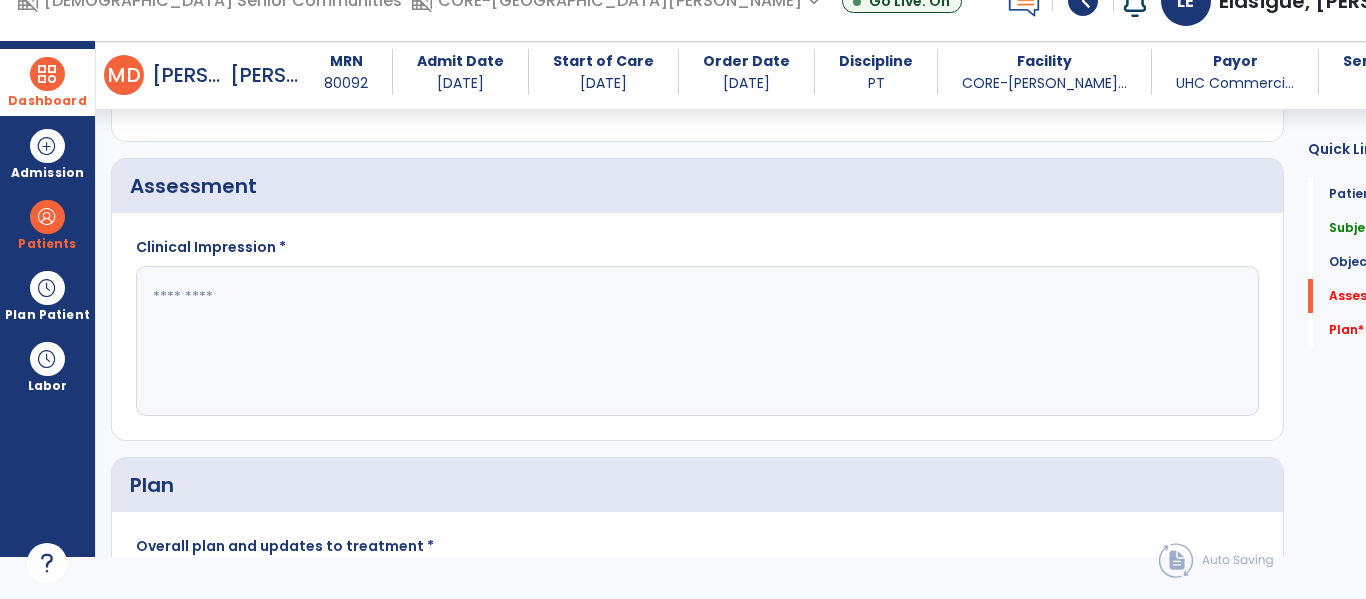 click 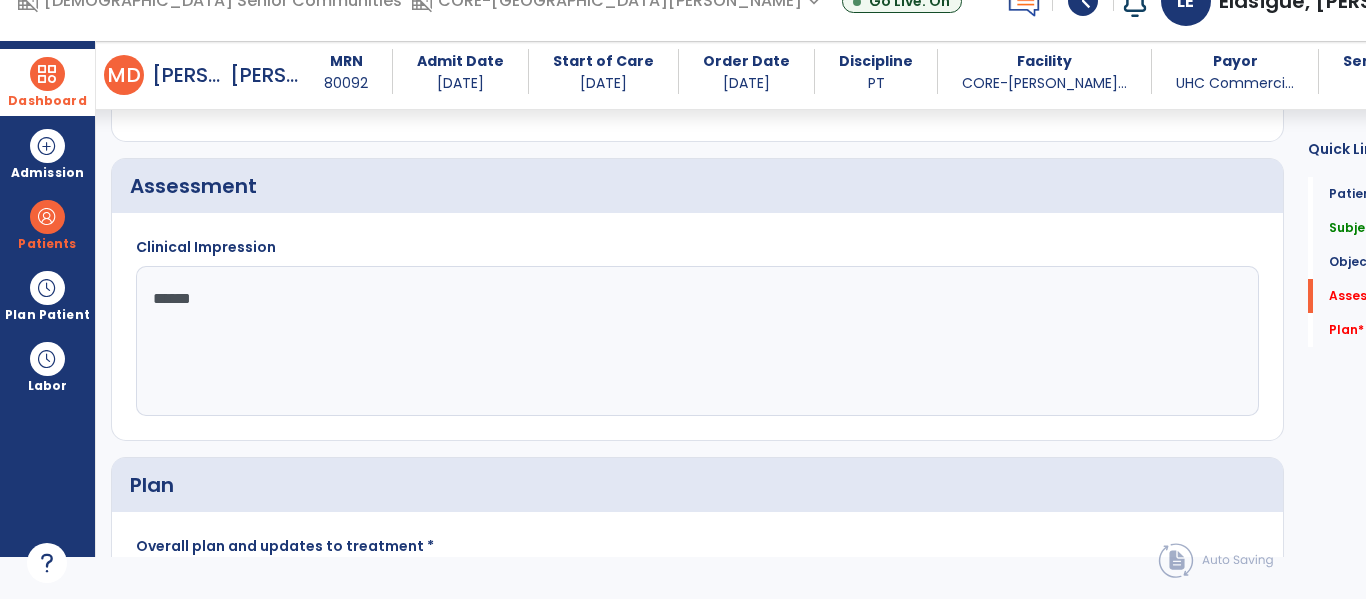 type on "*******" 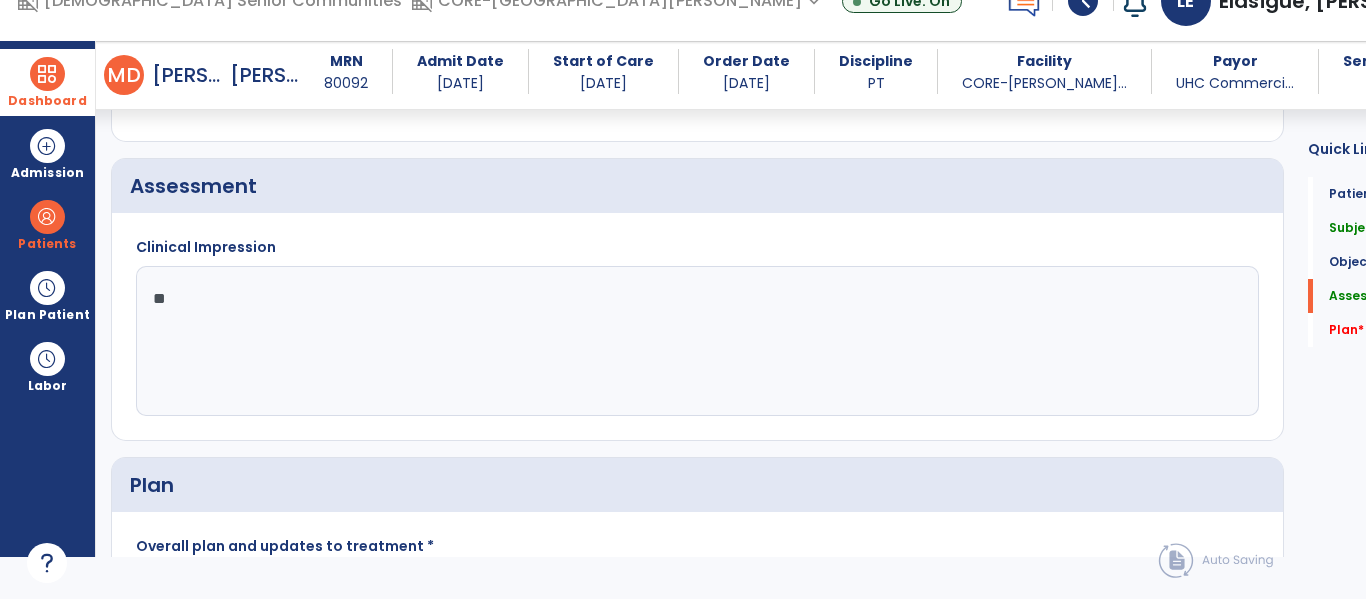 type on "*" 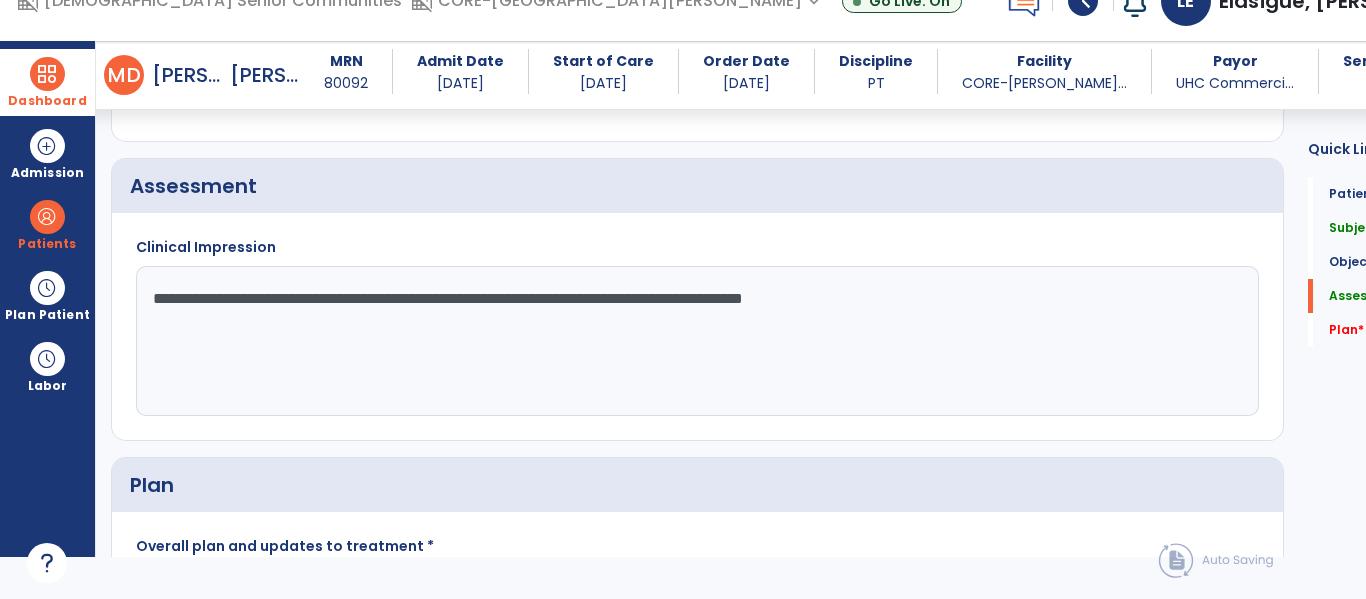click on "**********" 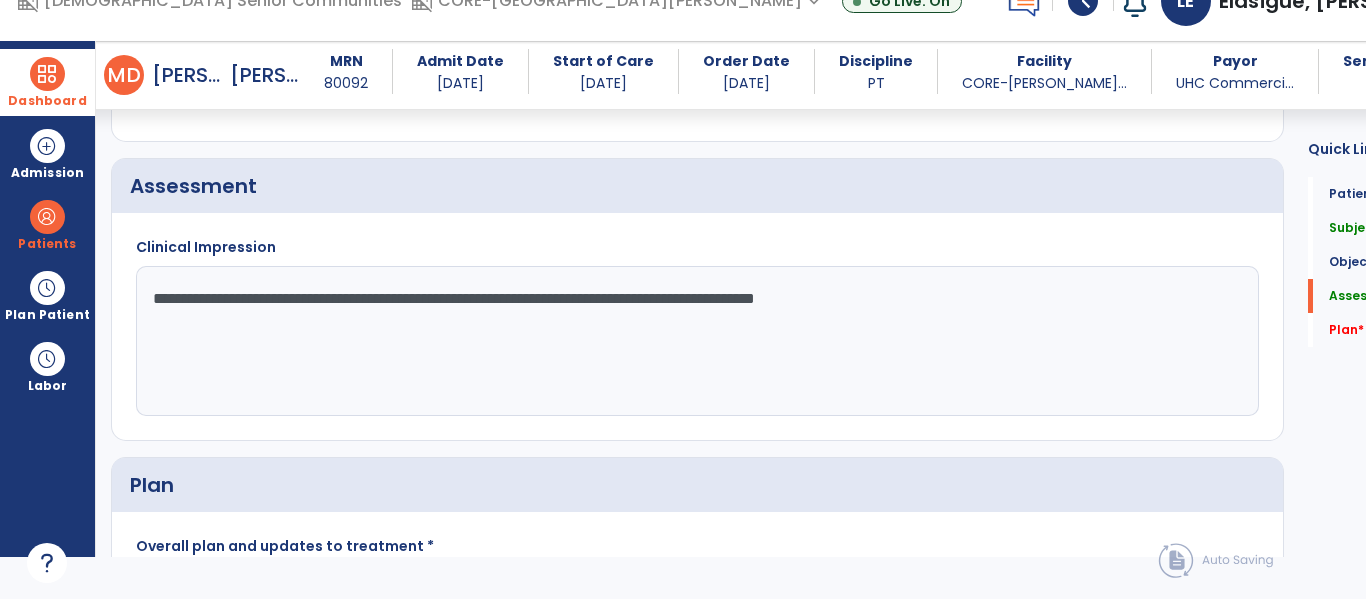 click on "**********" 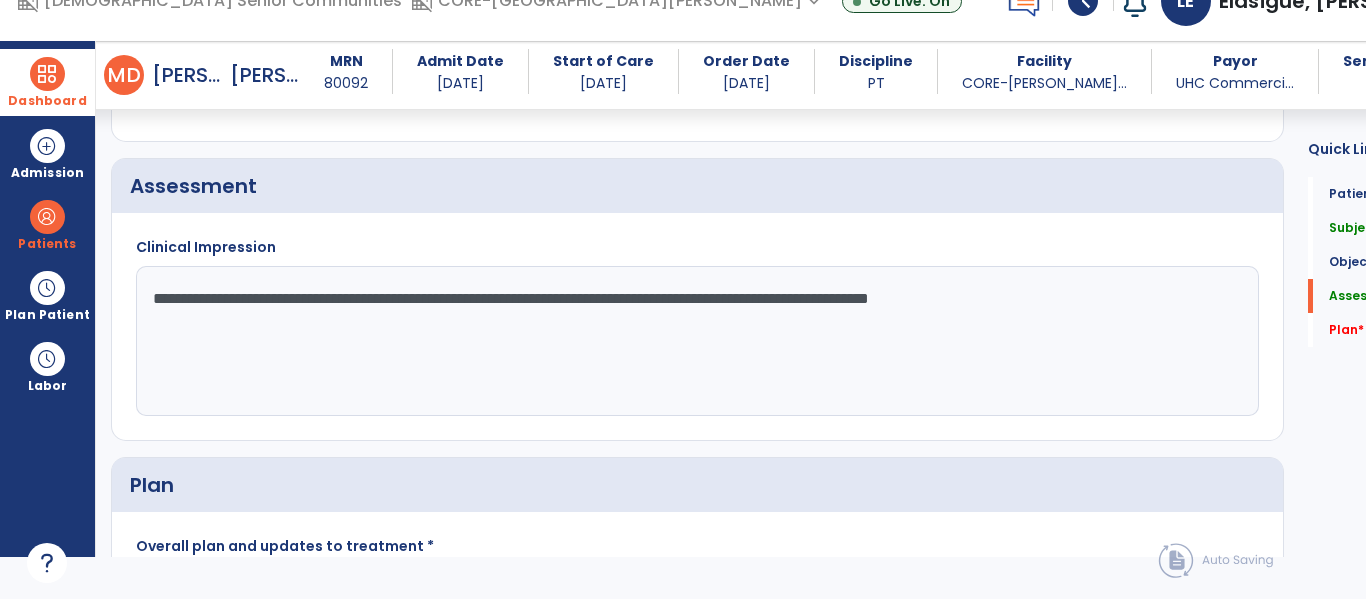 click on "**********" 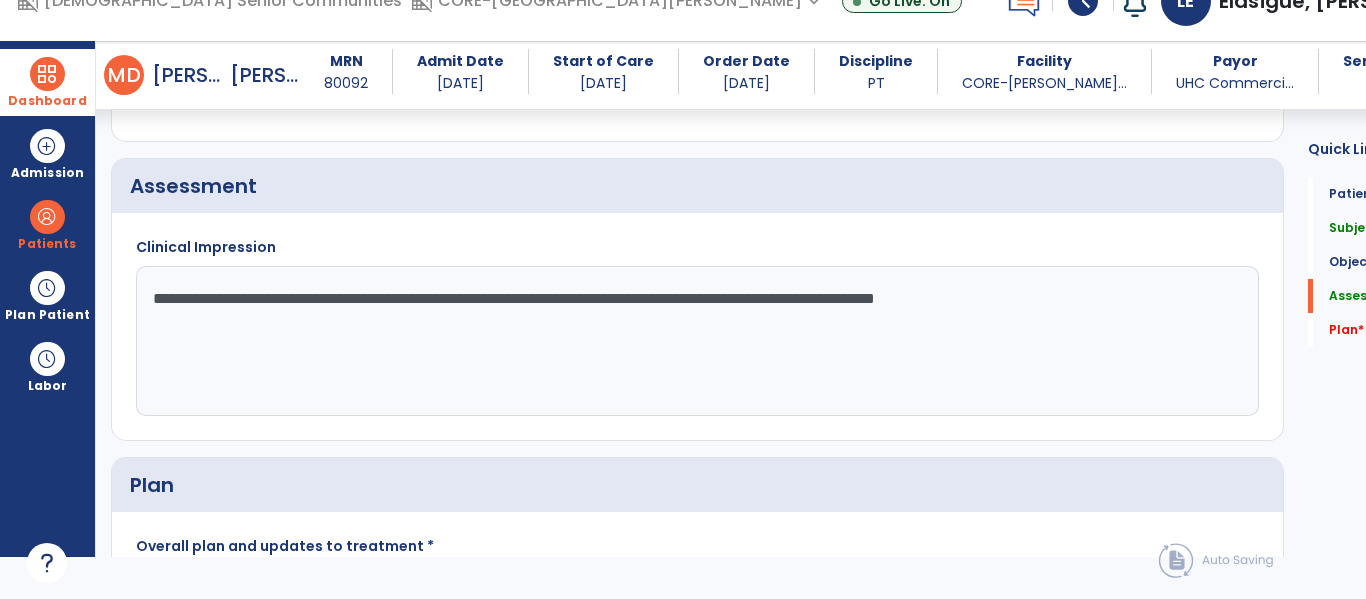 click on "**********" 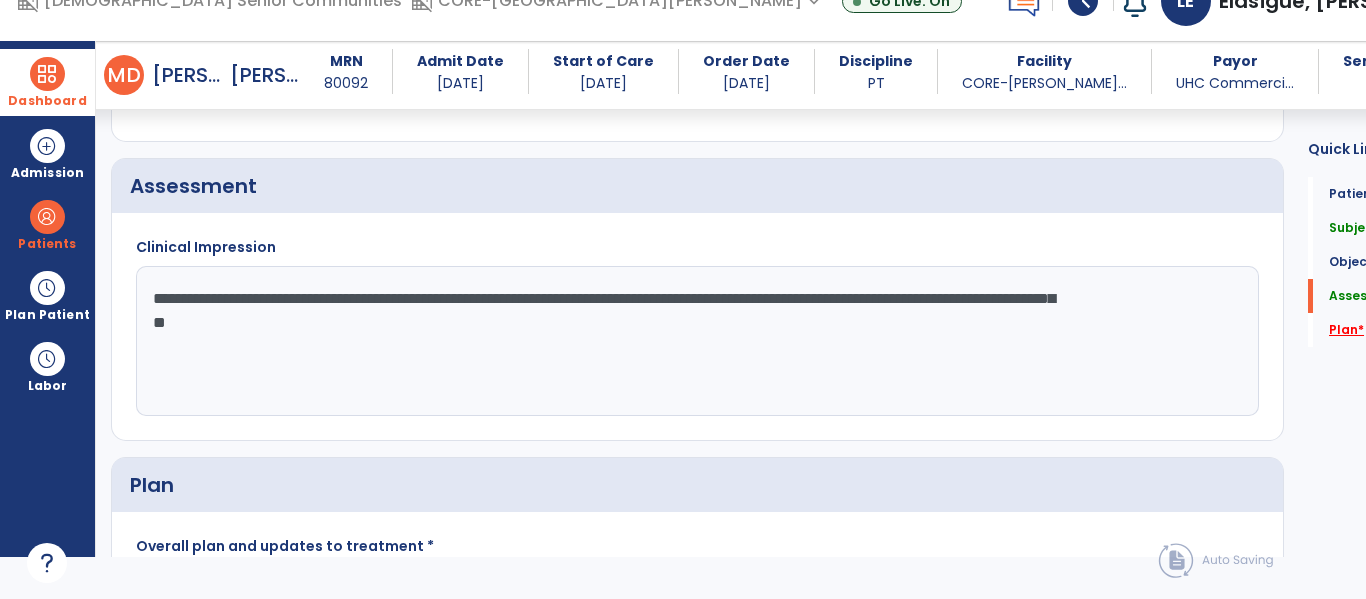type on "**********" 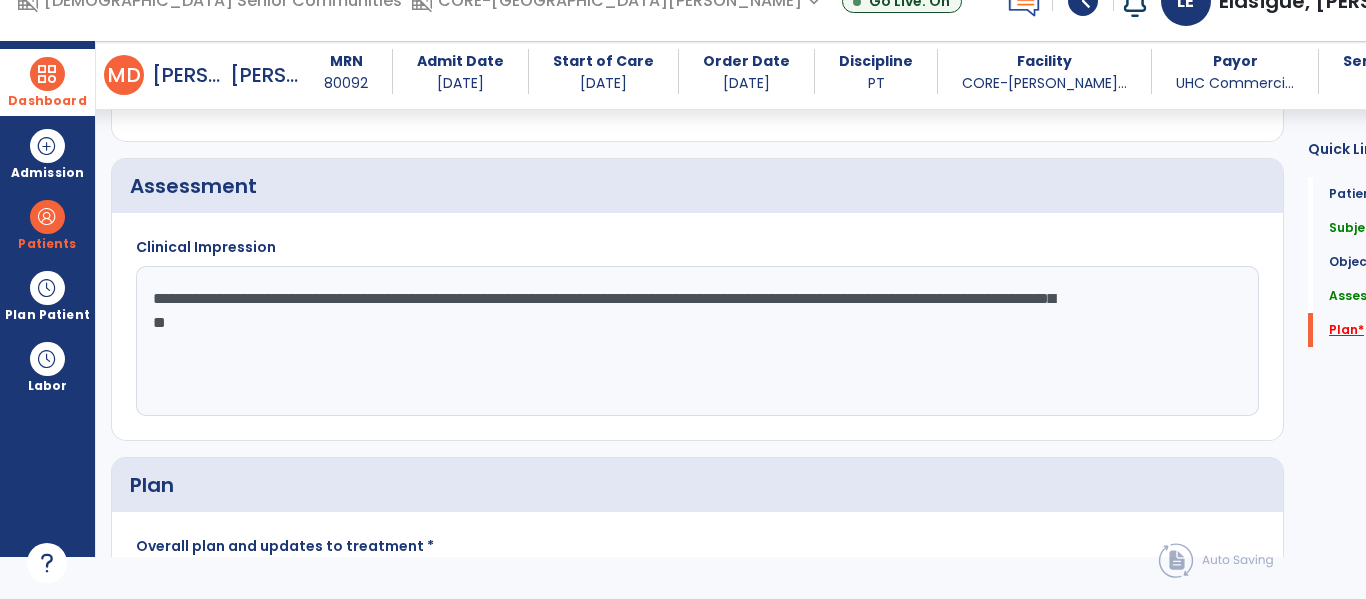 scroll, scrollTop: 0, scrollLeft: 0, axis: both 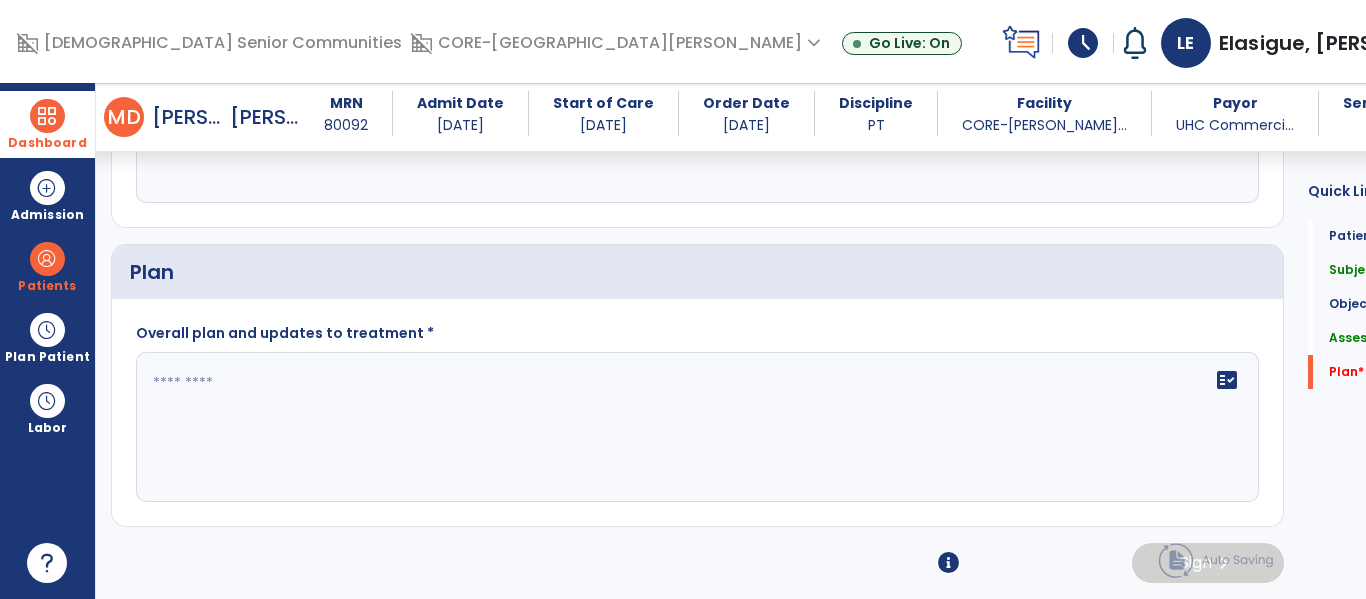 click on "fact_check" 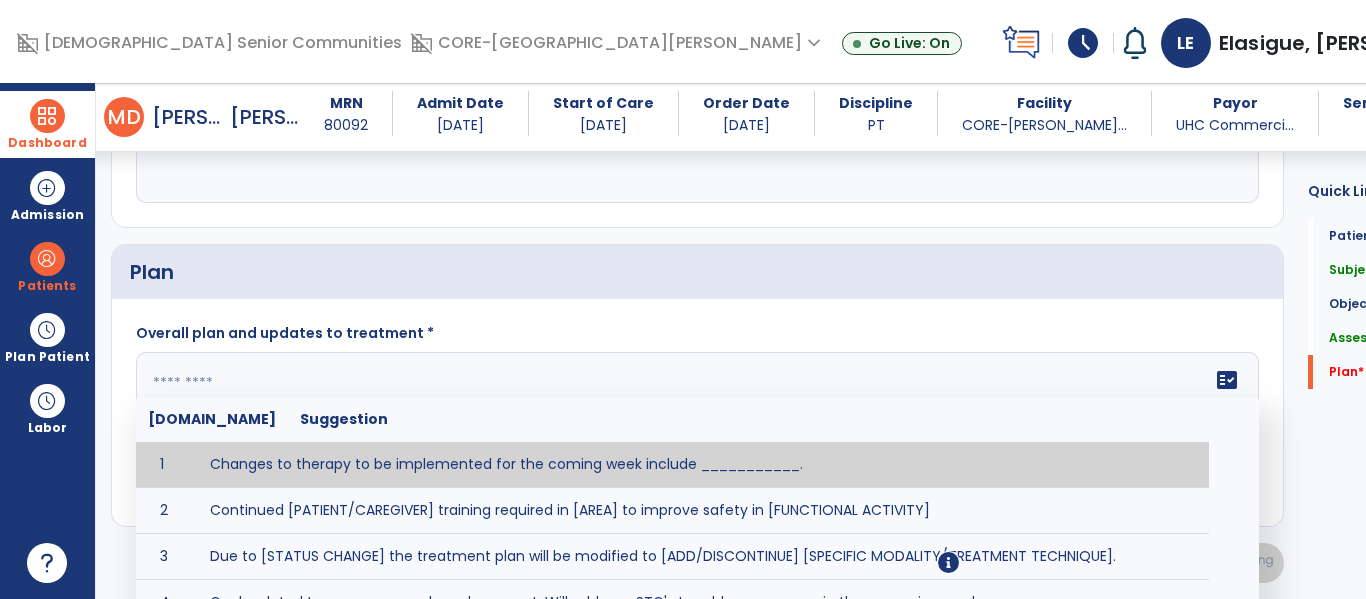 click 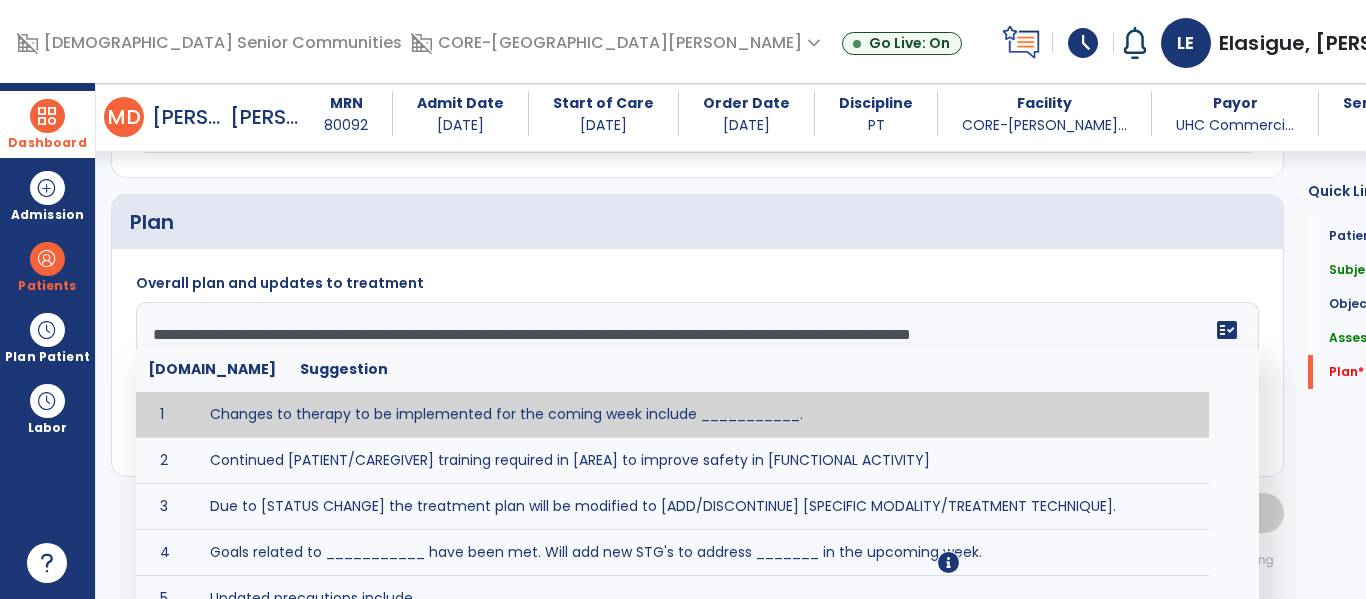 scroll, scrollTop: 2353, scrollLeft: 0, axis: vertical 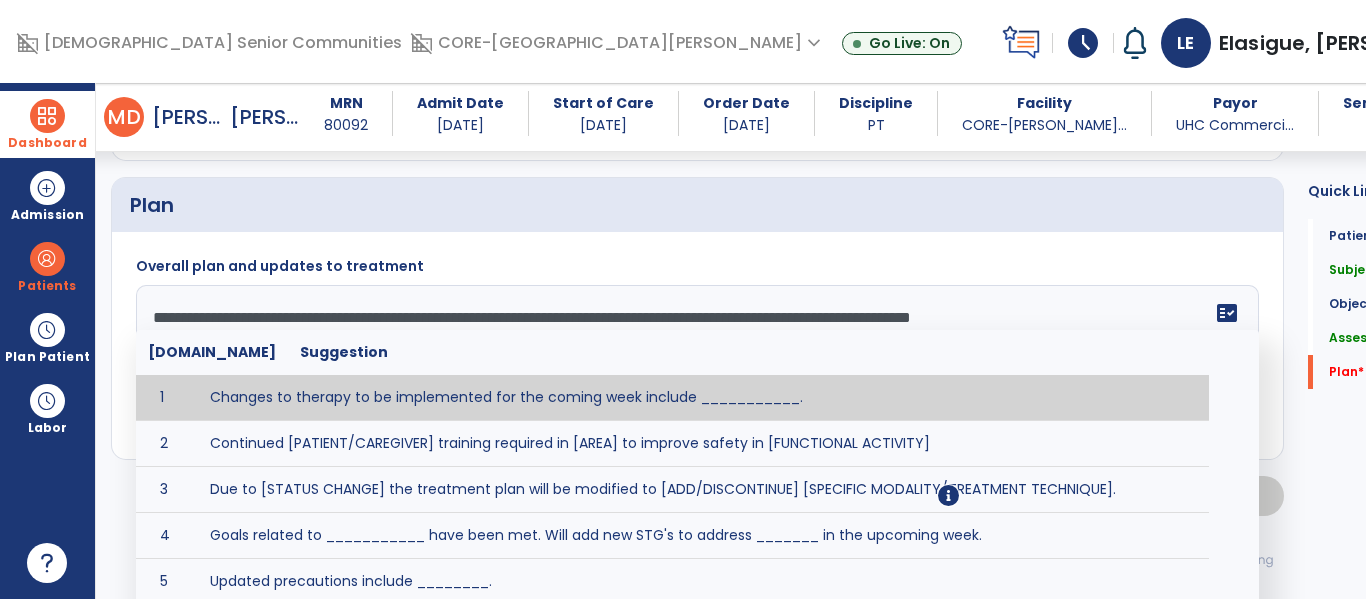 click on "**********" 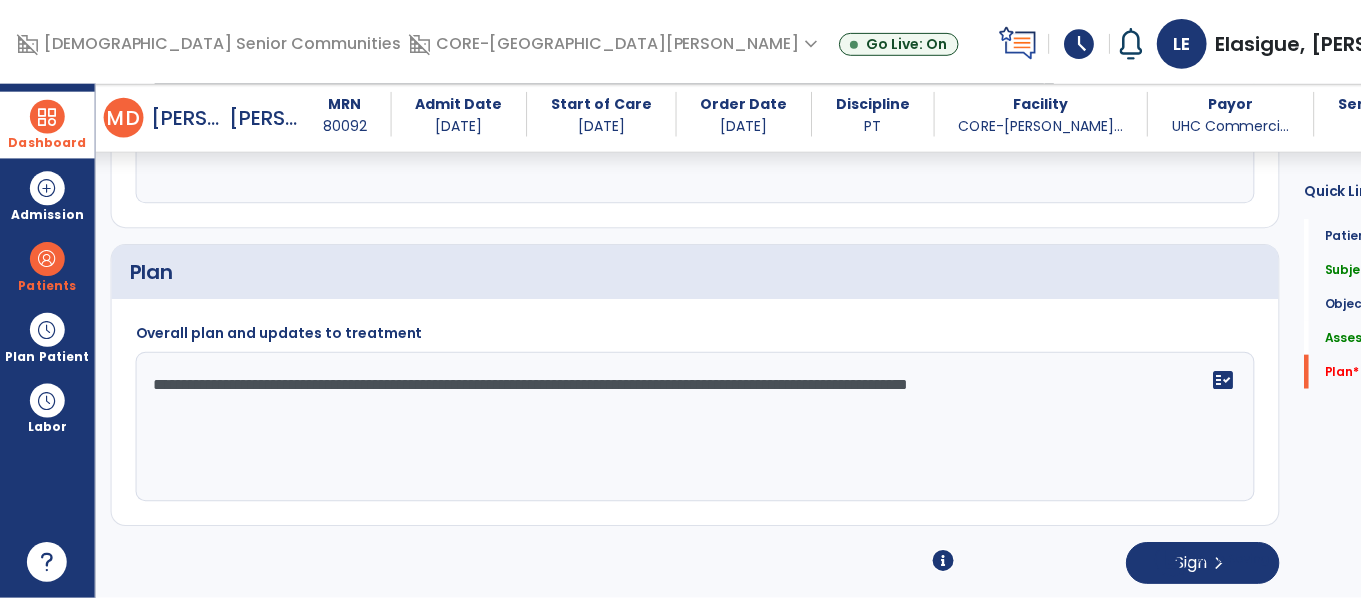 scroll, scrollTop: 2288, scrollLeft: 0, axis: vertical 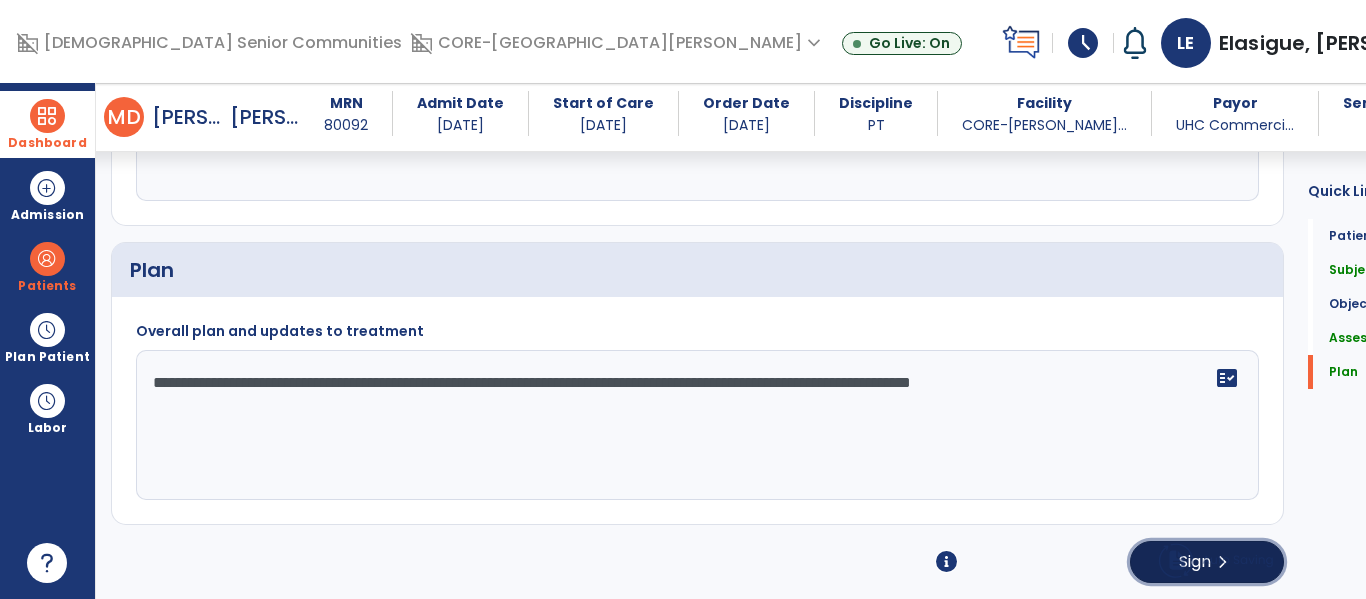 click on "chevron_right" 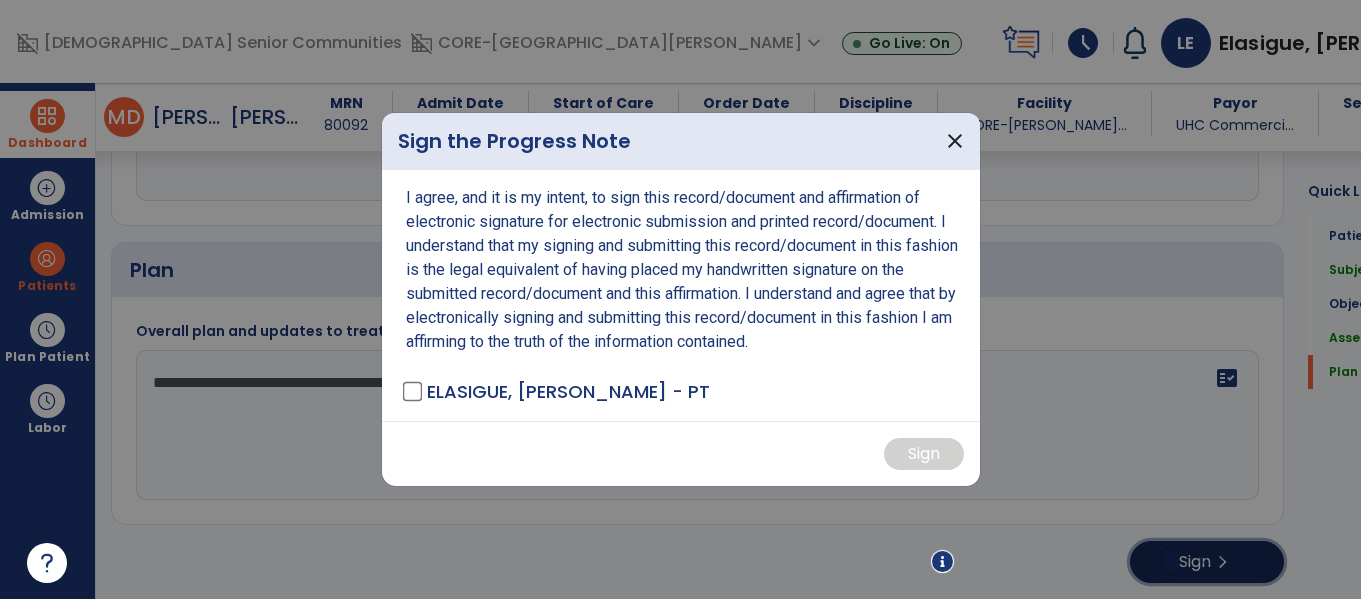 scroll, scrollTop: 2288, scrollLeft: 0, axis: vertical 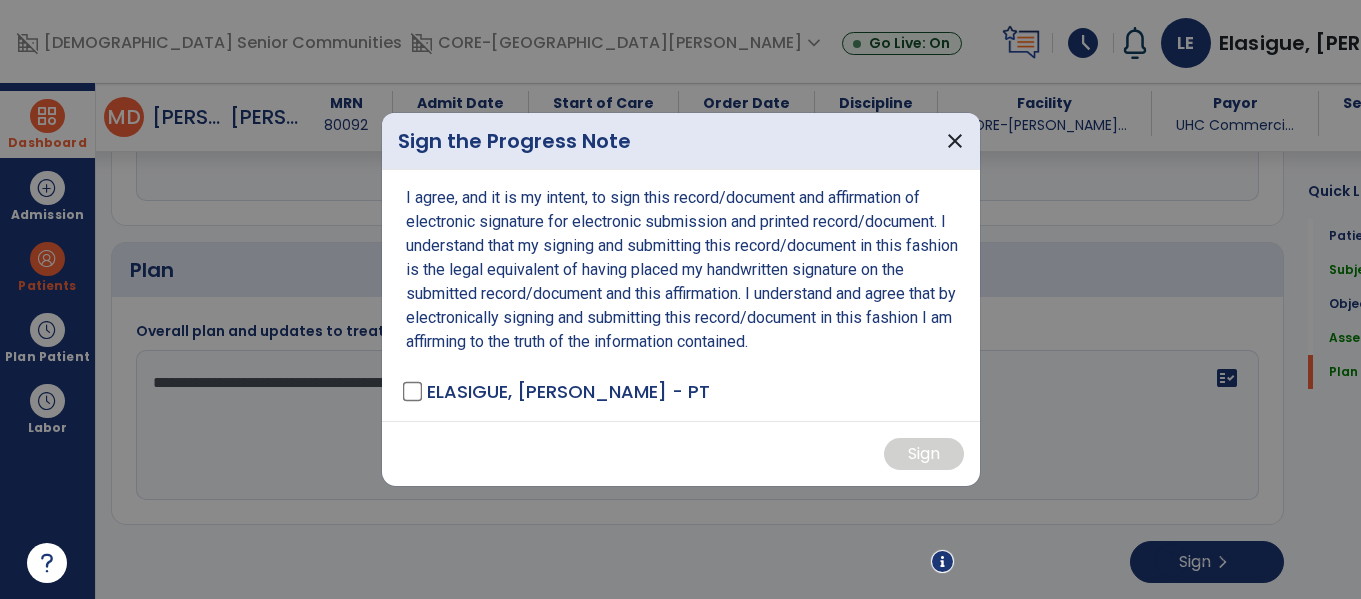 click at bounding box center (680, 299) 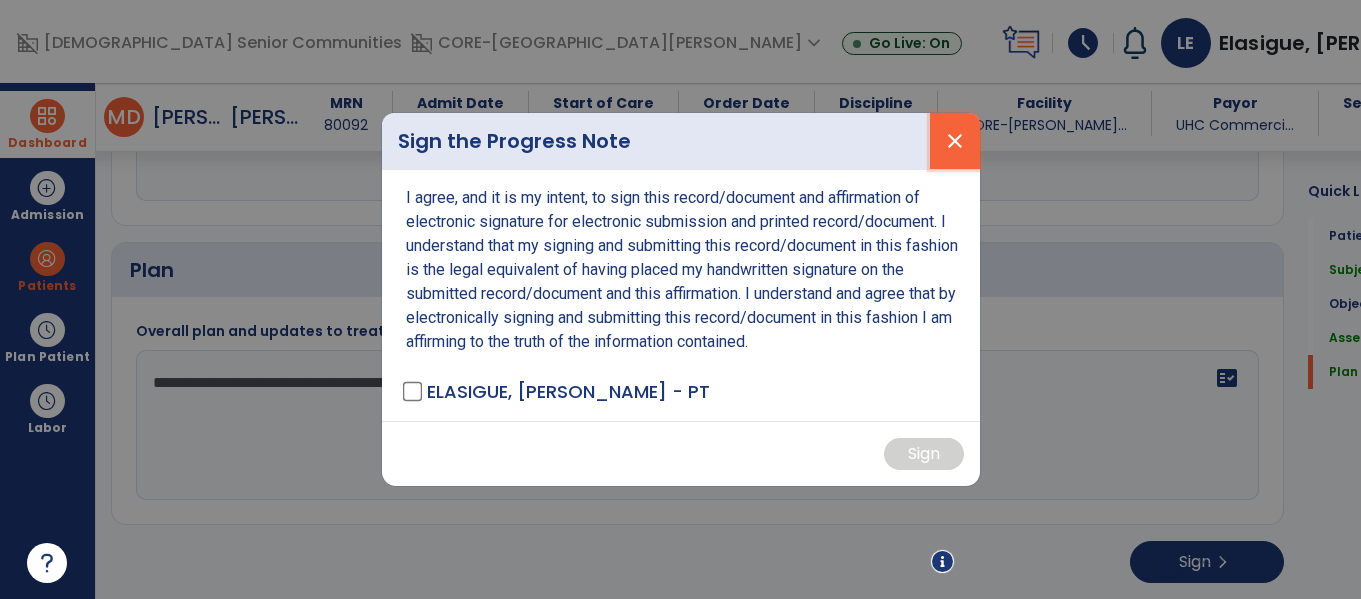 click on "close" at bounding box center [955, 141] 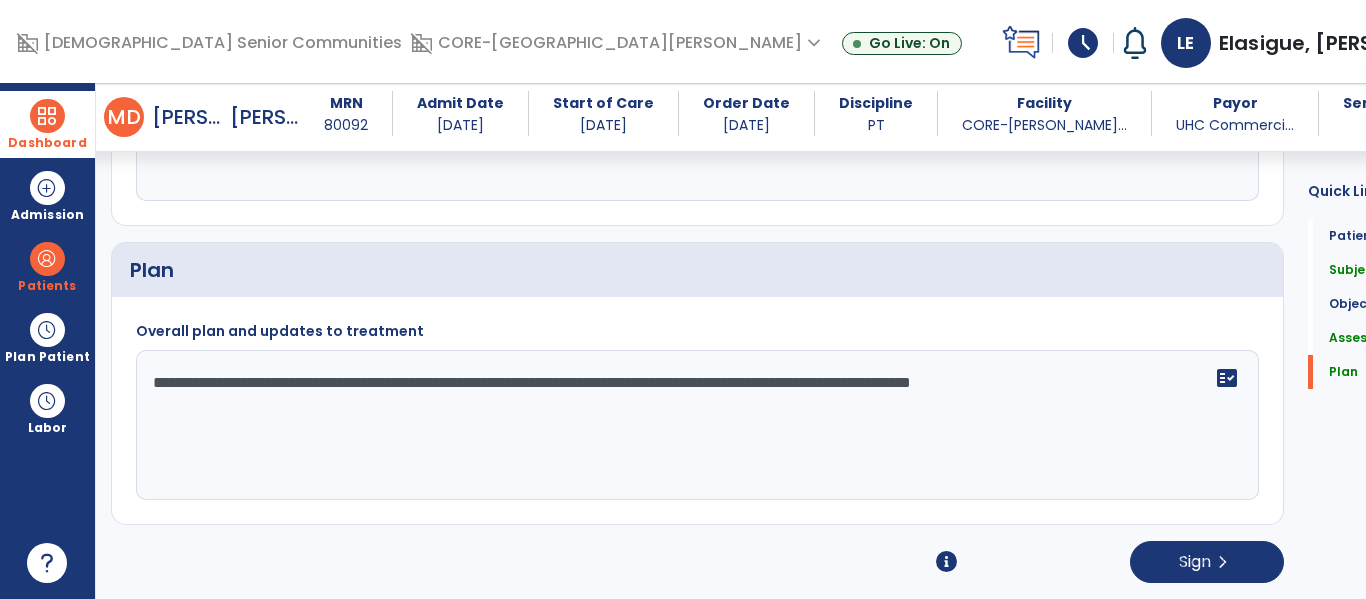 click on "**********" 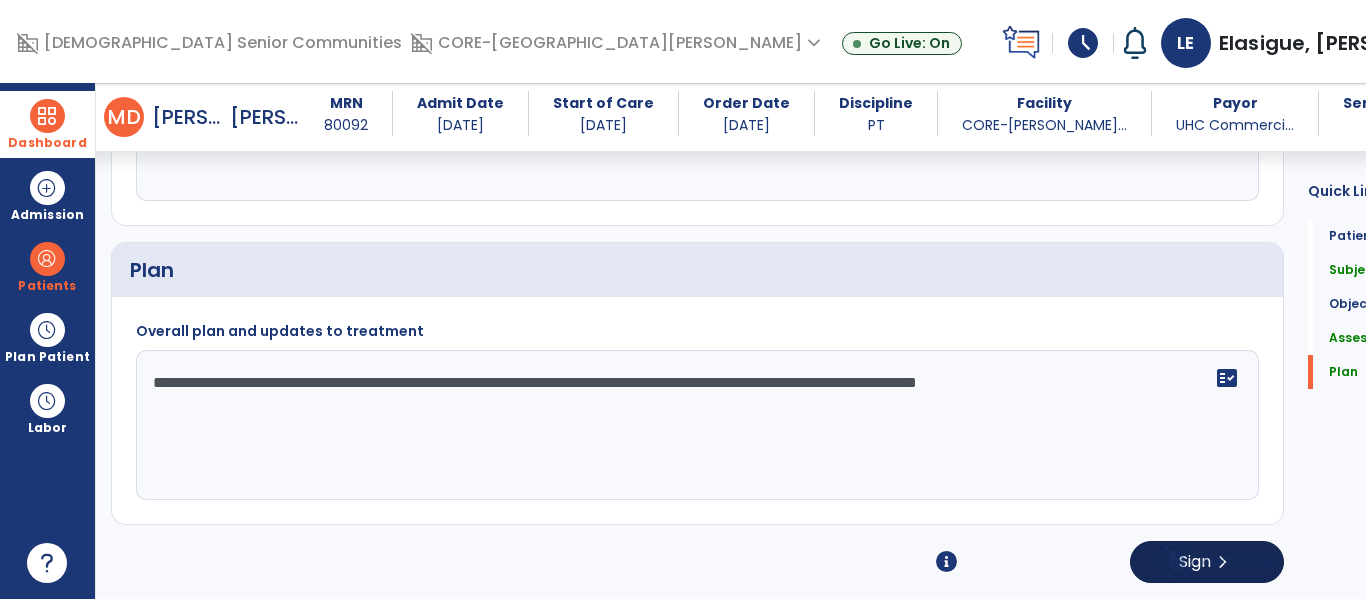 type on "**********" 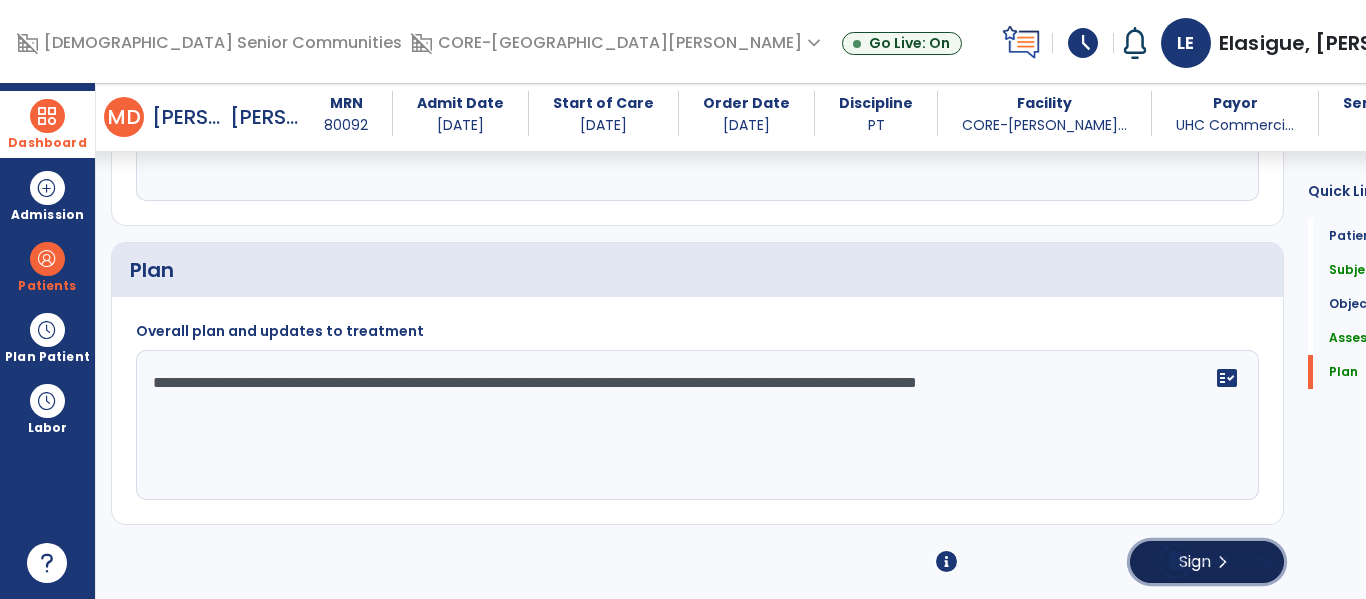 click on "Sign  chevron_right" 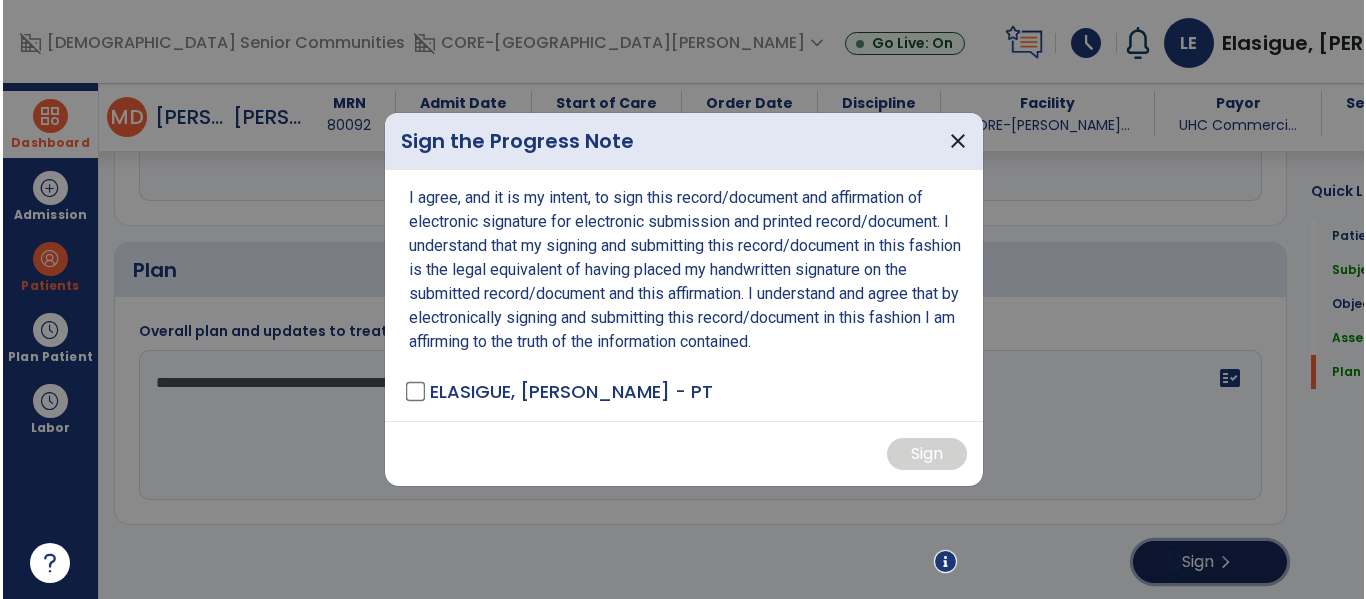 scroll, scrollTop: 2288, scrollLeft: 0, axis: vertical 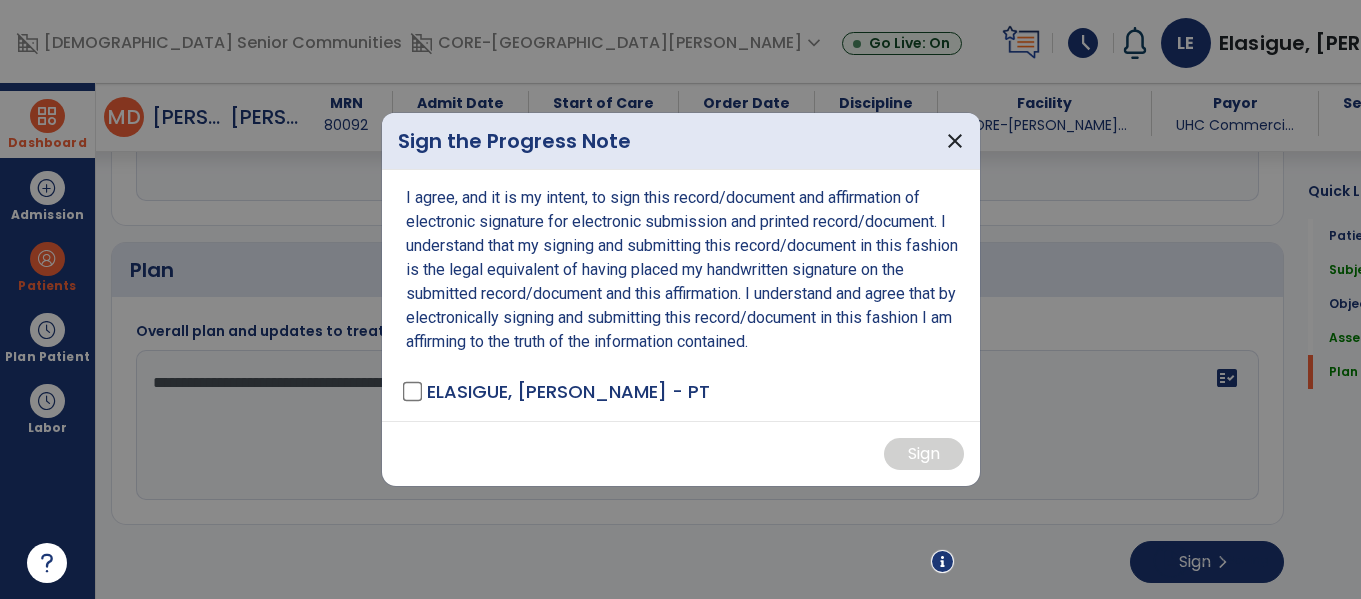 click on "I agree, and it is my intent, to sign this record/document and affirmation of electronic signature for electronic submission and printed record/document. I understand that my signing and submitting this record/document in this fashion is the legal equivalent of having placed my handwritten signature on the submitted record/document and this affirmation. I understand and agree that by electronically signing and submitting this record/document in this fashion I am affirming to the truth of the information contained.  ELASIGUE, LORNA  - PT" at bounding box center [681, 295] 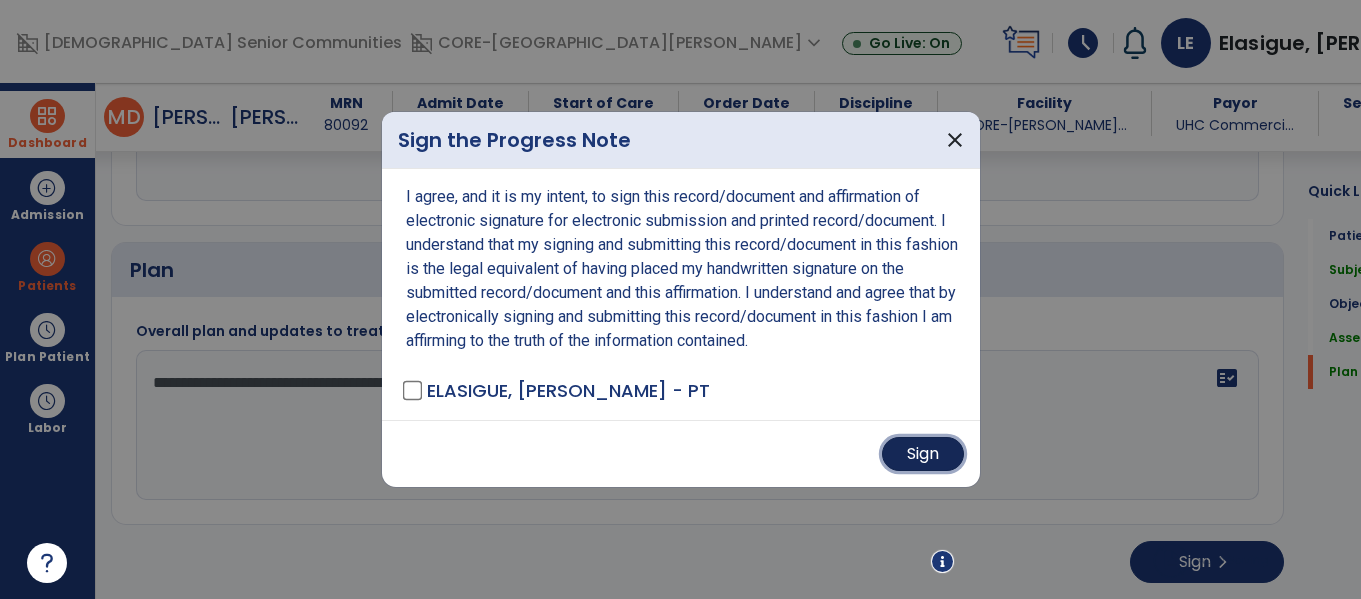 click on "Sign" at bounding box center (923, 454) 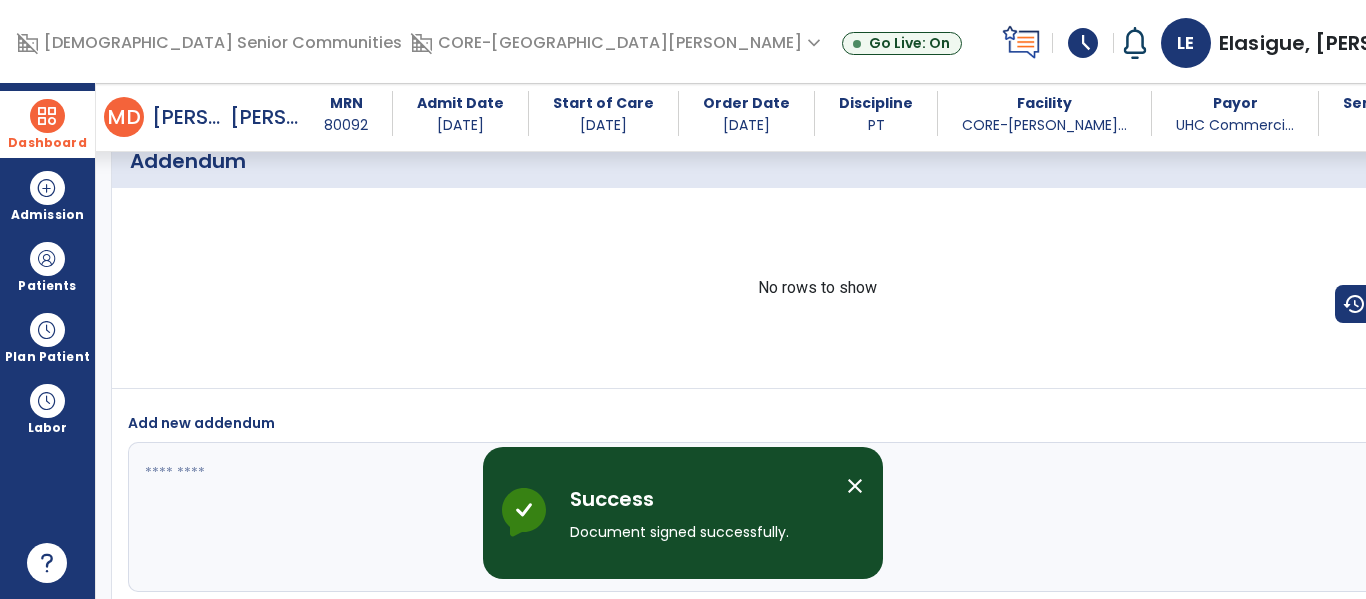 scroll, scrollTop: 2952, scrollLeft: 0, axis: vertical 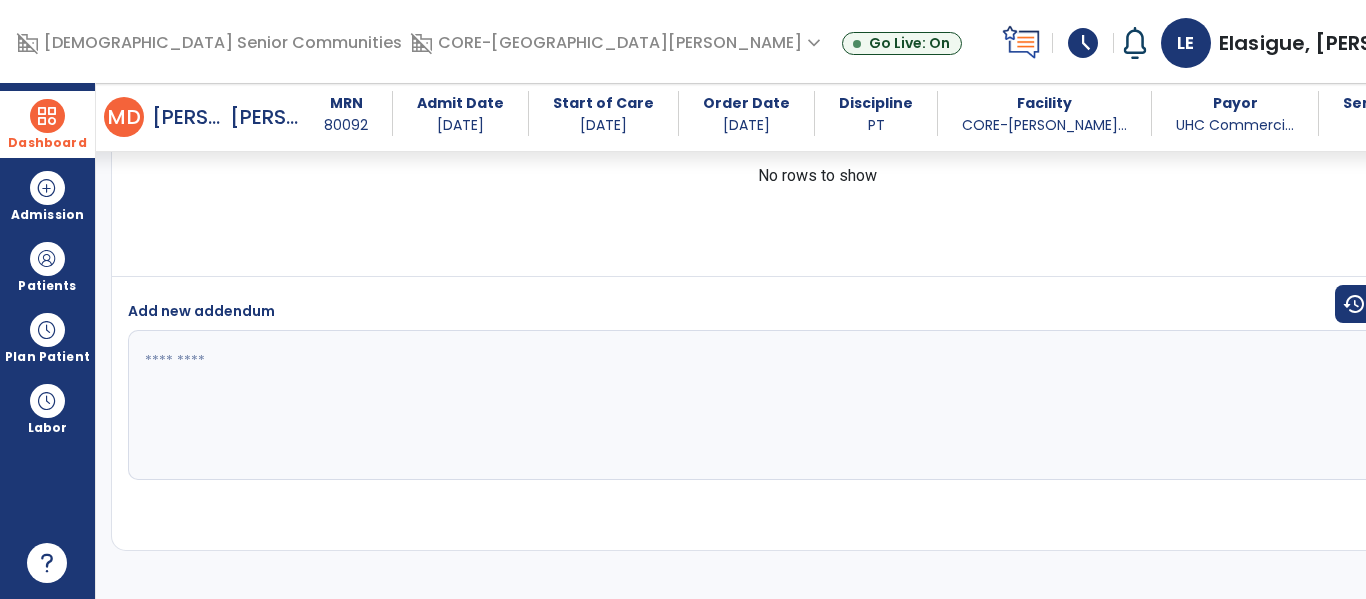 click on "Dashboard" at bounding box center (47, 143) 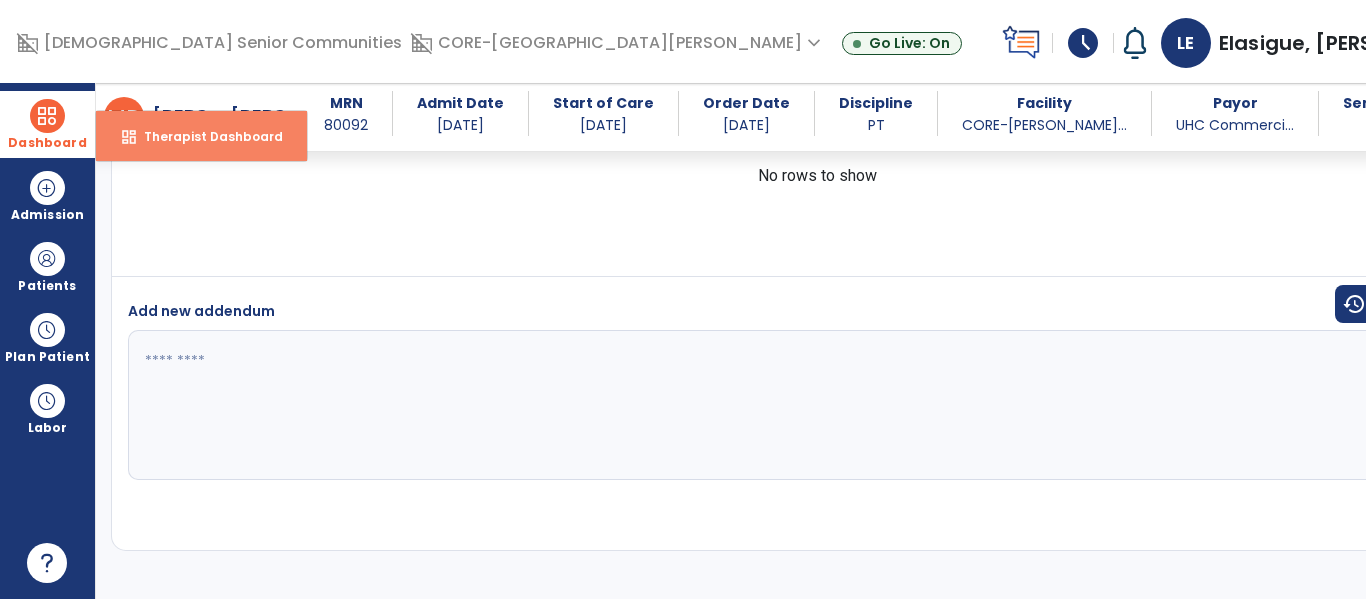 click on "Therapist Dashboard" at bounding box center [205, 136] 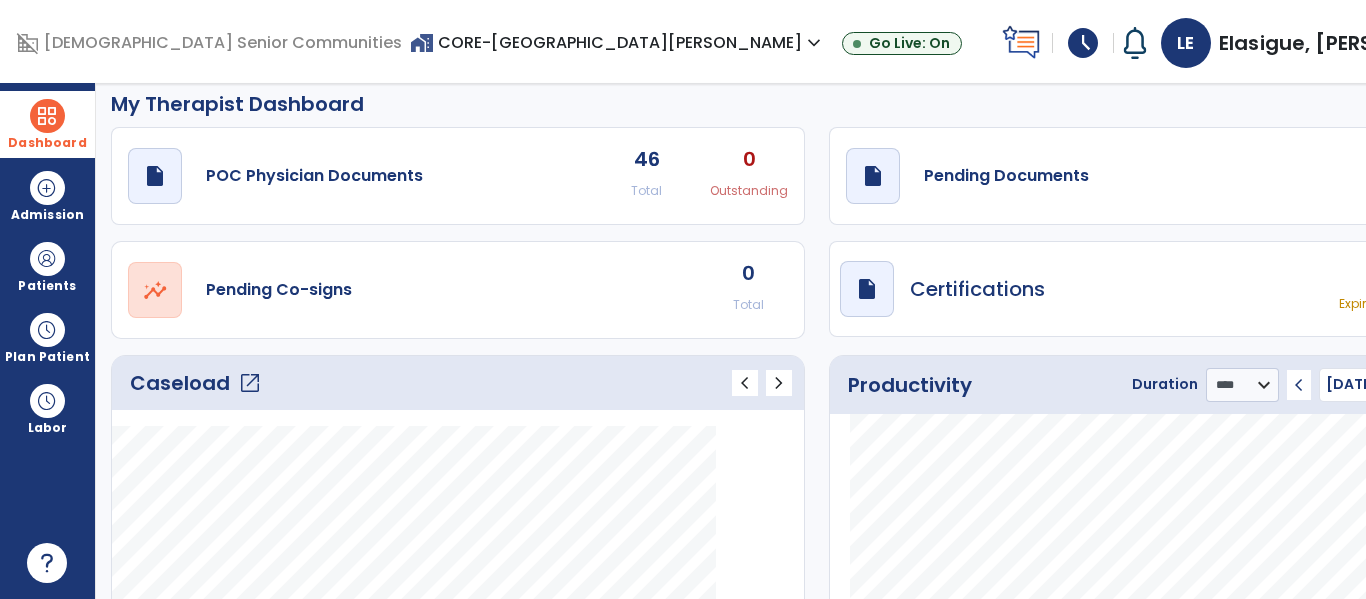 scroll, scrollTop: 0, scrollLeft: 0, axis: both 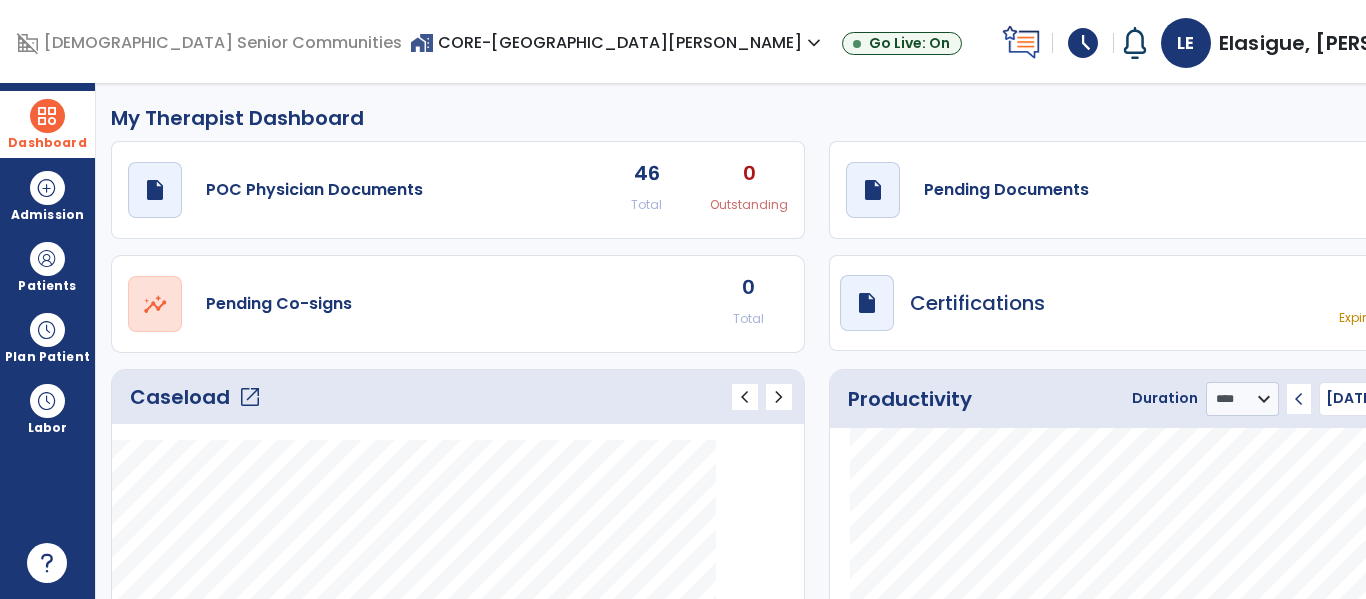 click on "open_in_new" 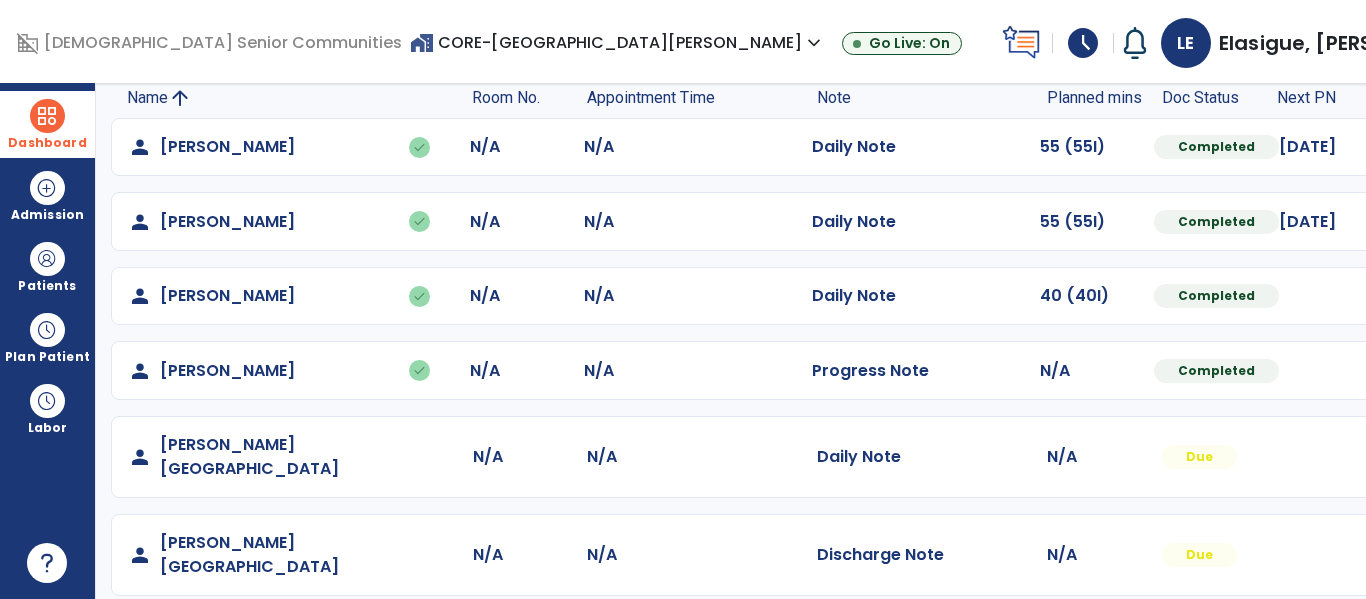 scroll, scrollTop: 264, scrollLeft: 0, axis: vertical 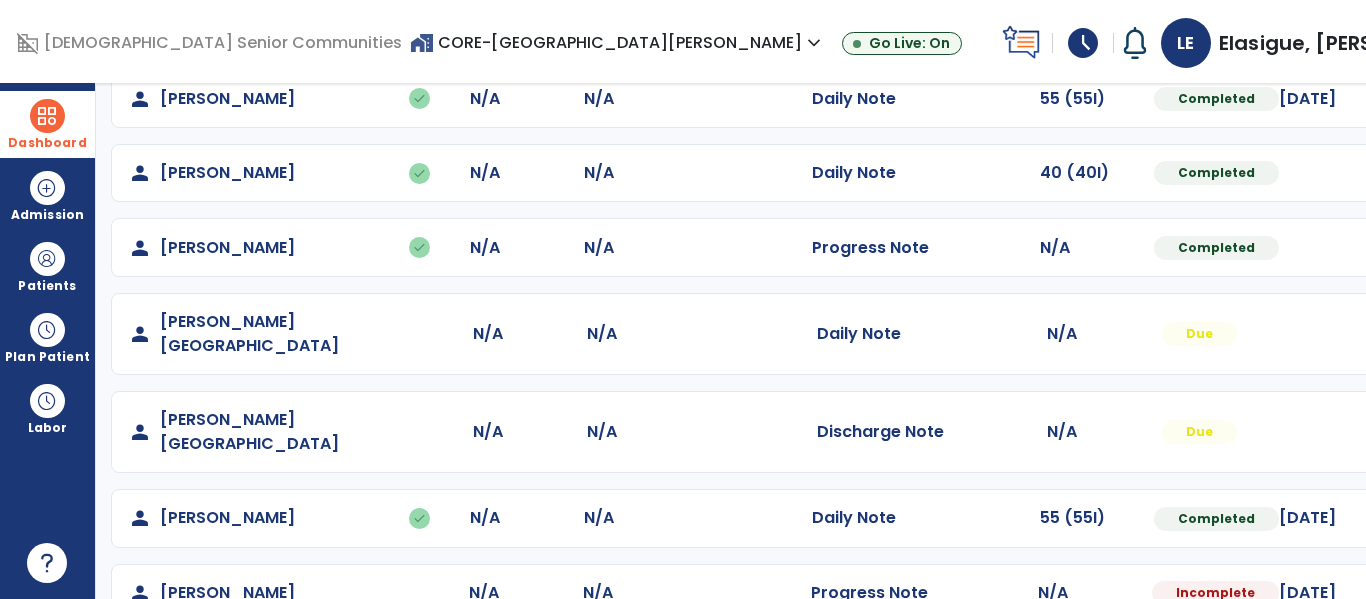 click on "person   Torres, Gloria  N/A N/A  Progress Note   N/A  Incomplete 07/31/2025  Mark Visit As Complete   Reset Note   Open Document   G + C Mins" 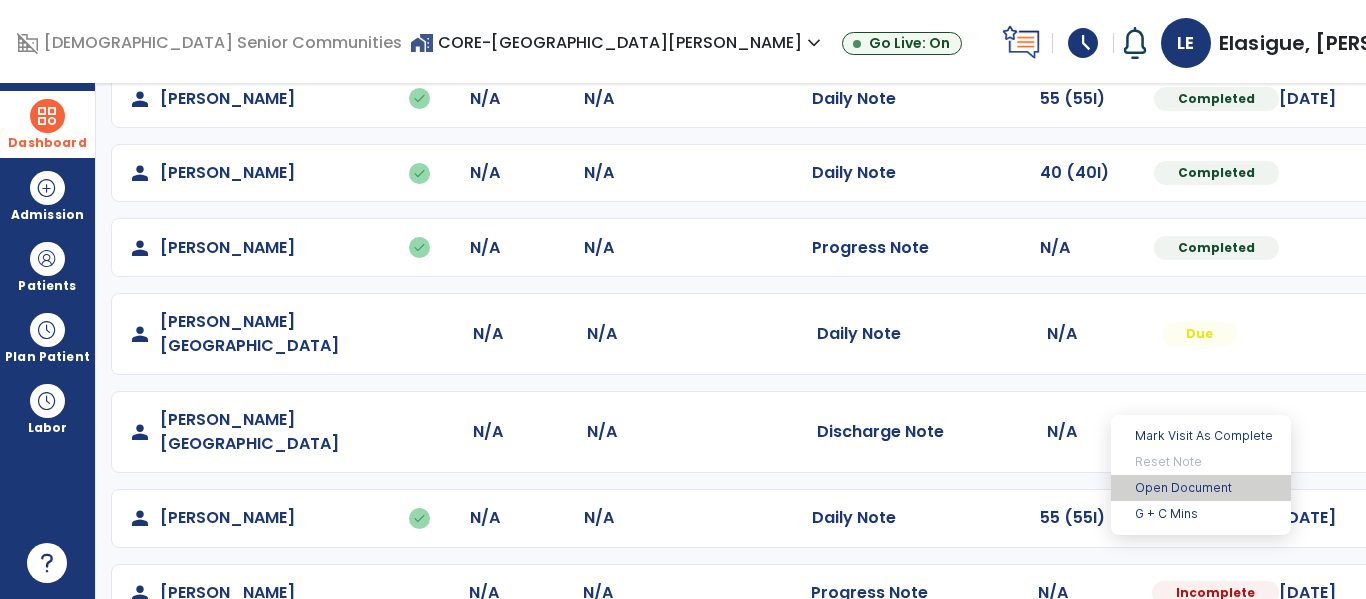 click on "Open Document" at bounding box center [1201, 488] 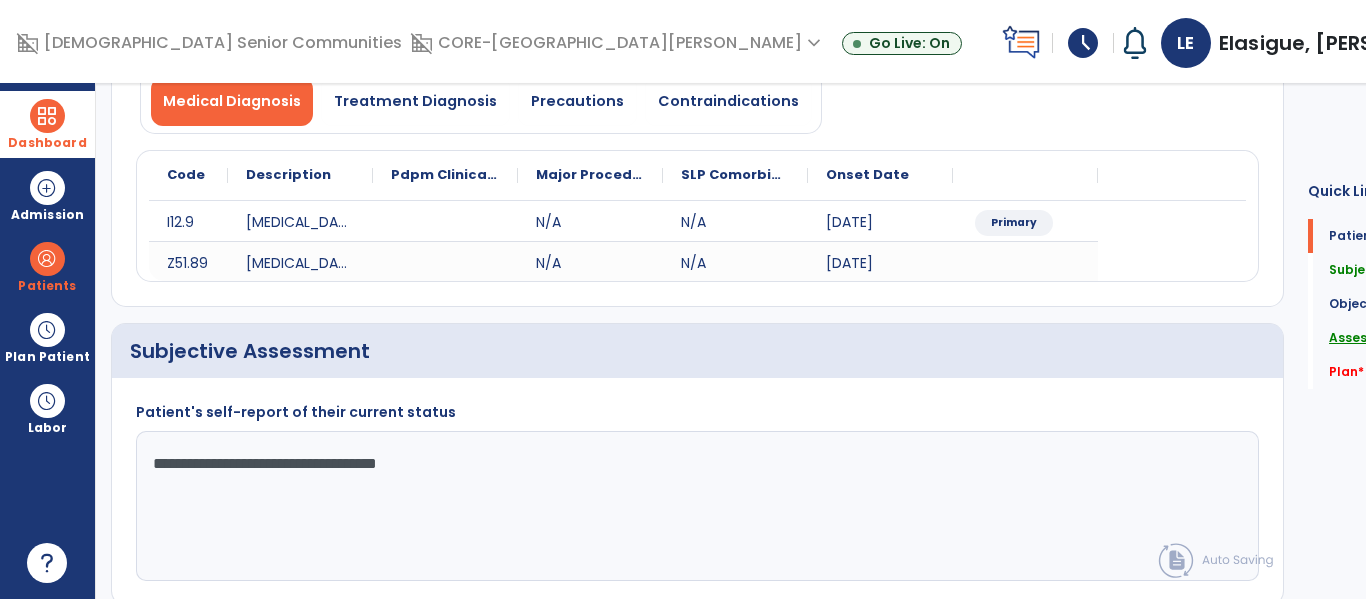 click on "Assessment" 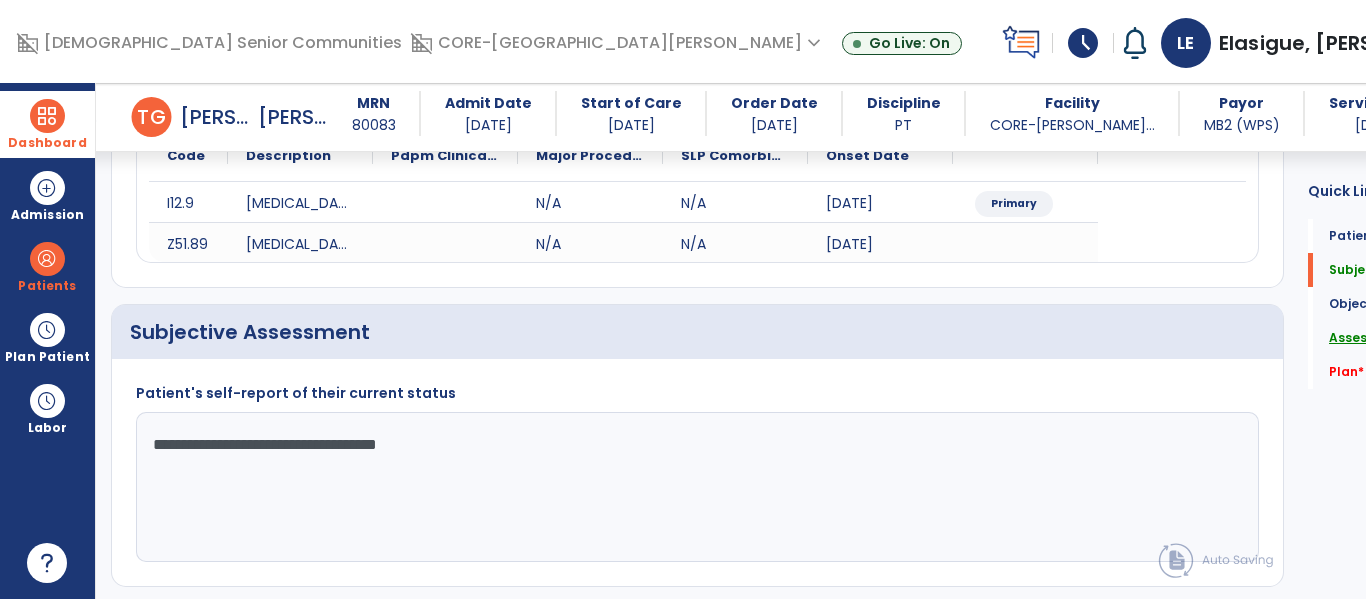 scroll, scrollTop: 42, scrollLeft: 0, axis: vertical 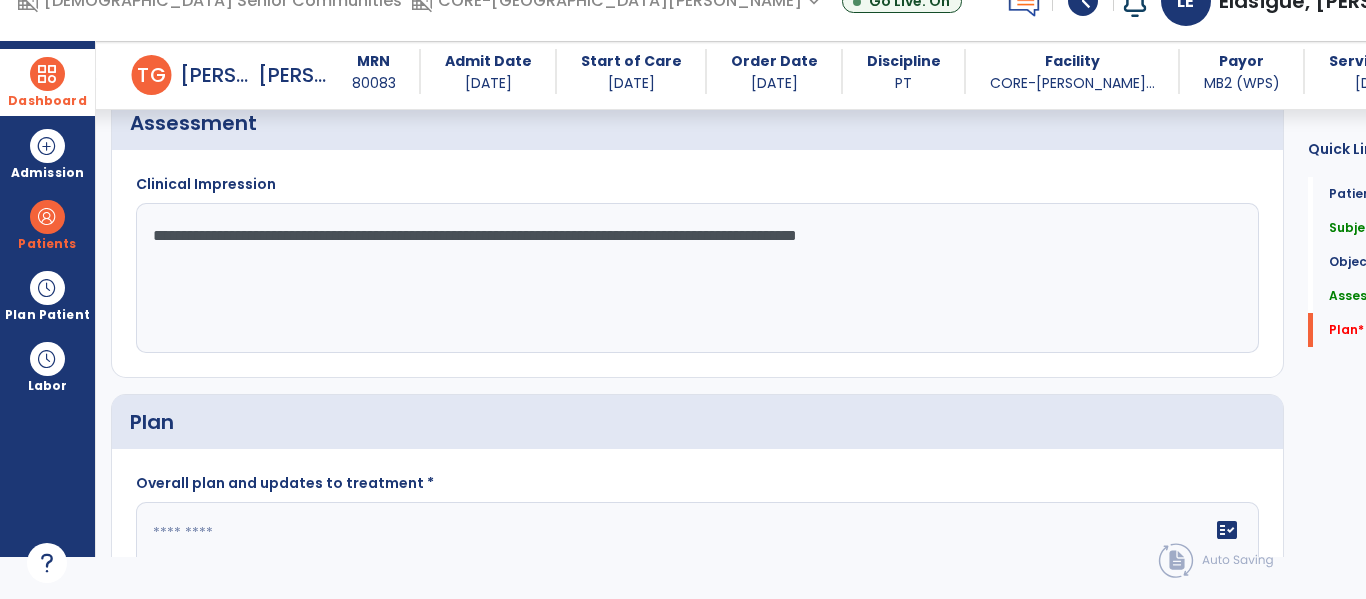 click on "**********" 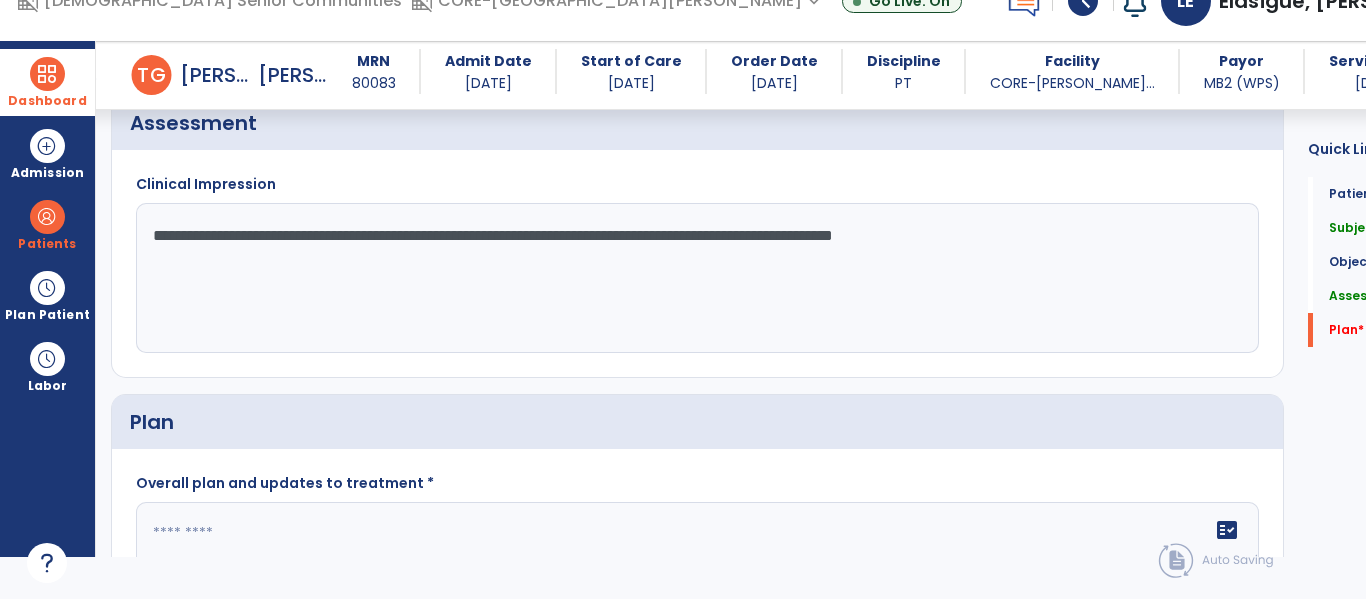 click on "**********" 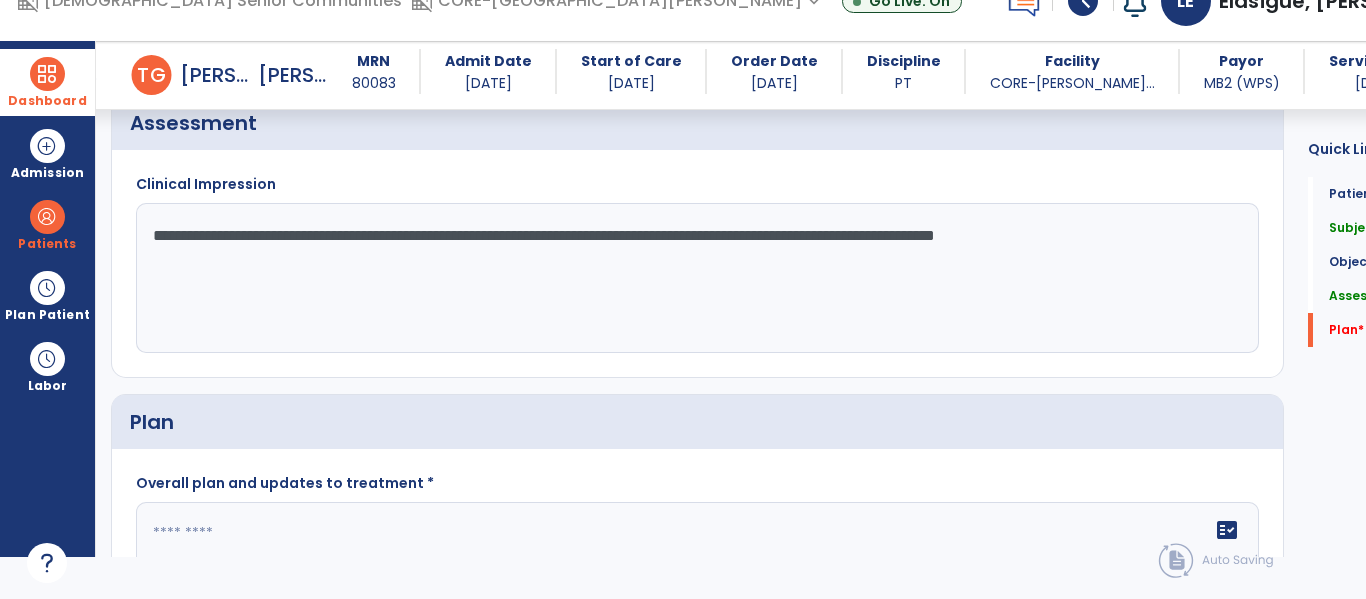 click on "**********" 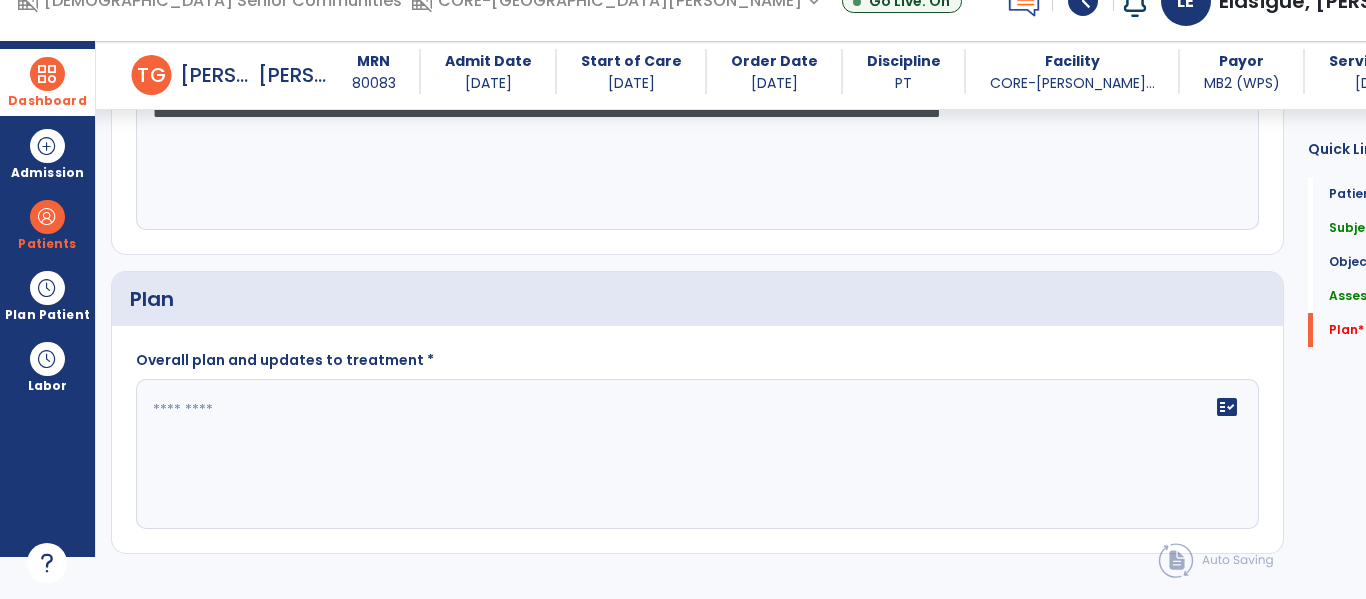 scroll, scrollTop: 1998, scrollLeft: 0, axis: vertical 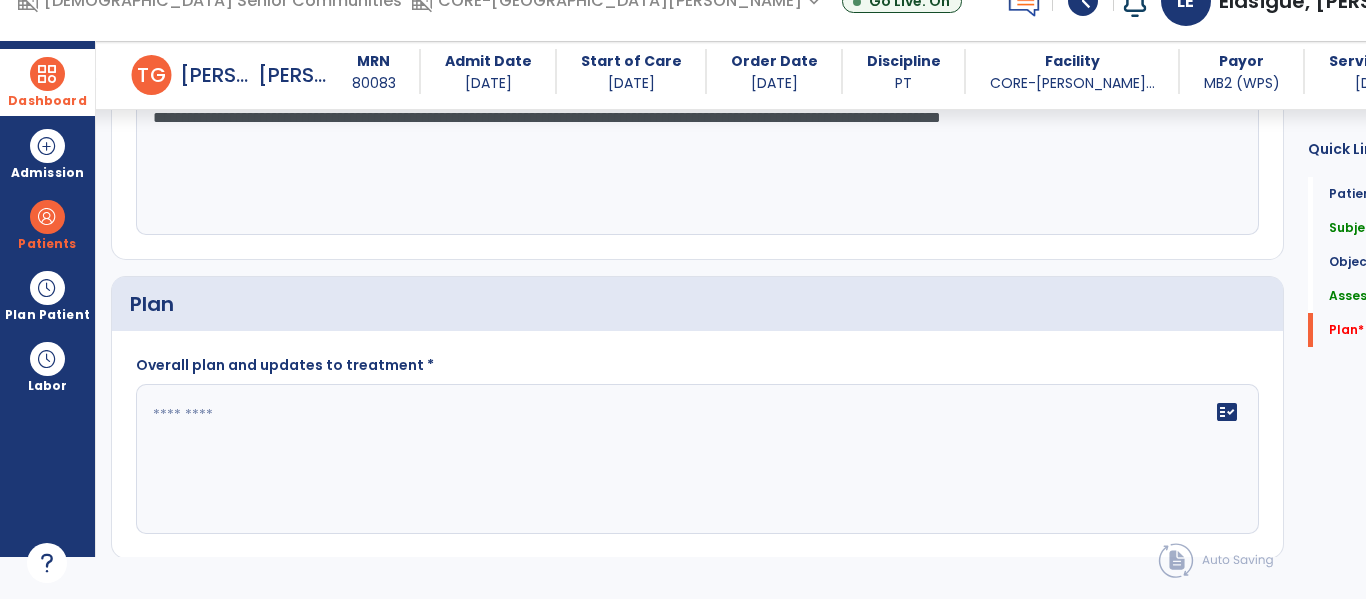 type on "**********" 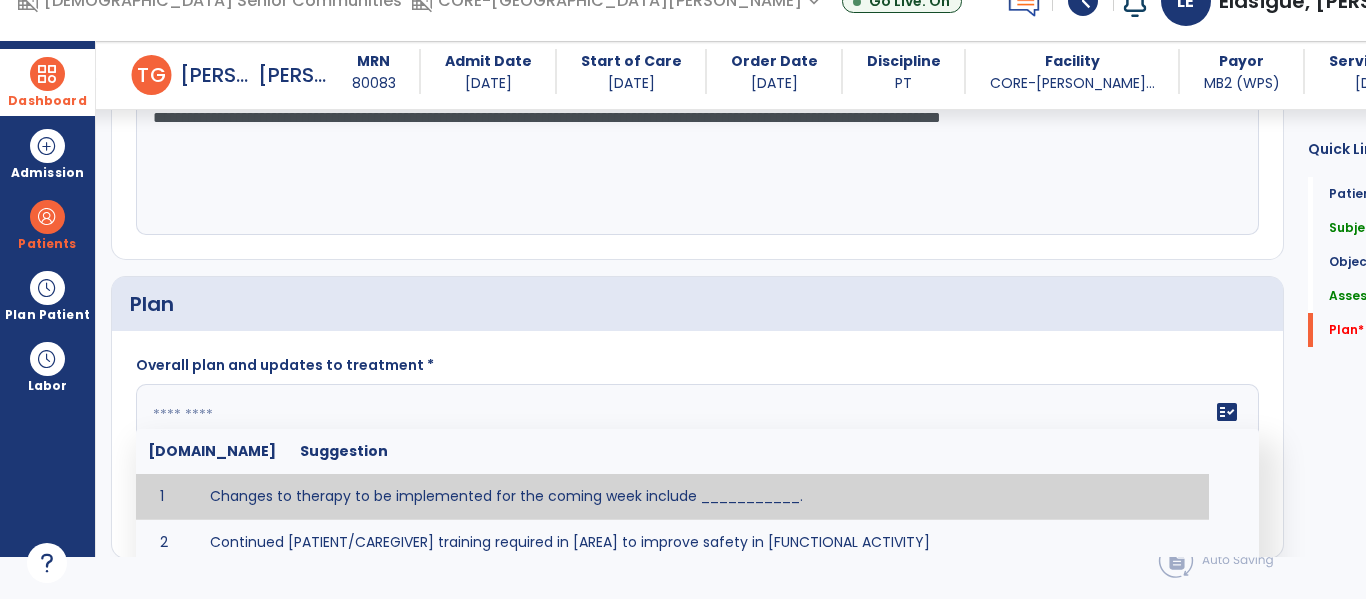 click 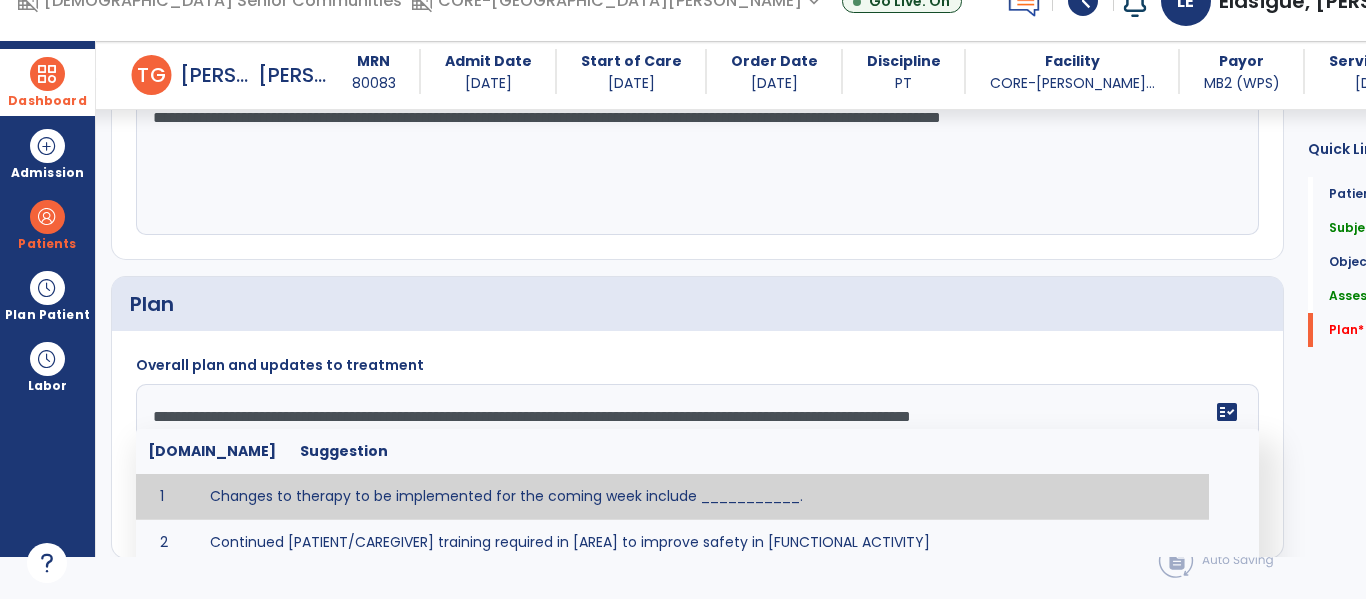 scroll, scrollTop: 40, scrollLeft: 0, axis: vertical 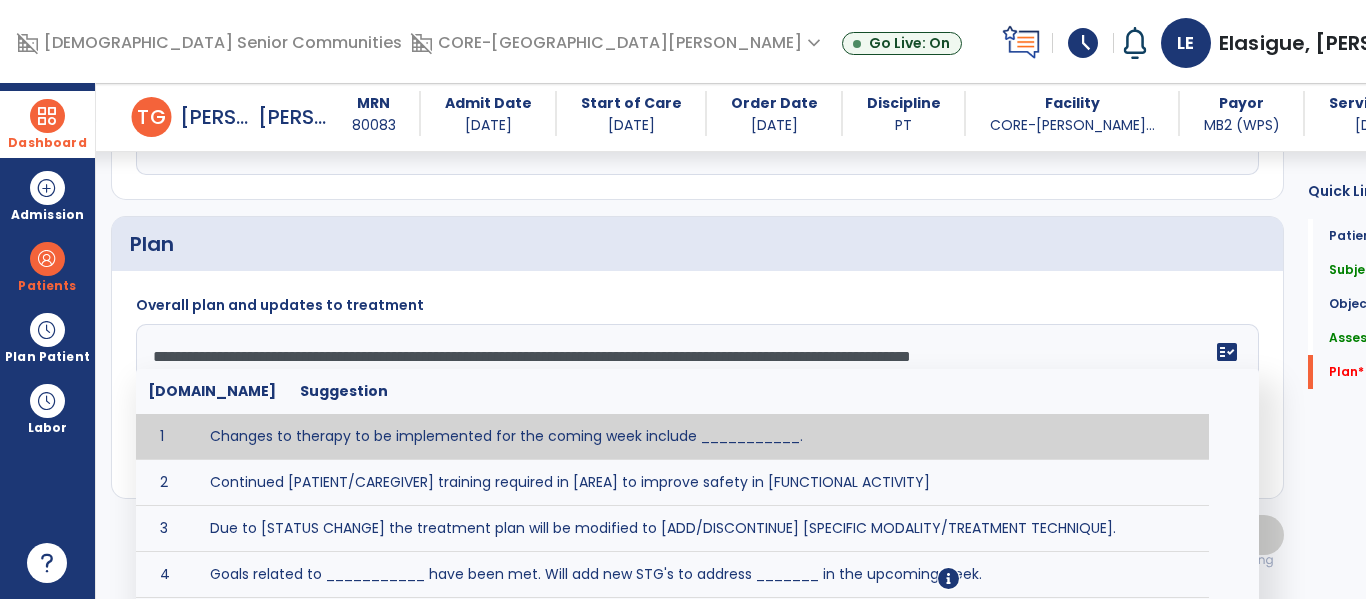 click on "Quick Links  Patient History   Patient History   Subjective Assessment   Subjective Assessment   Objective Assessment   Objective Assessment   Assessment   Assessment   Plan   *  Plan   *" 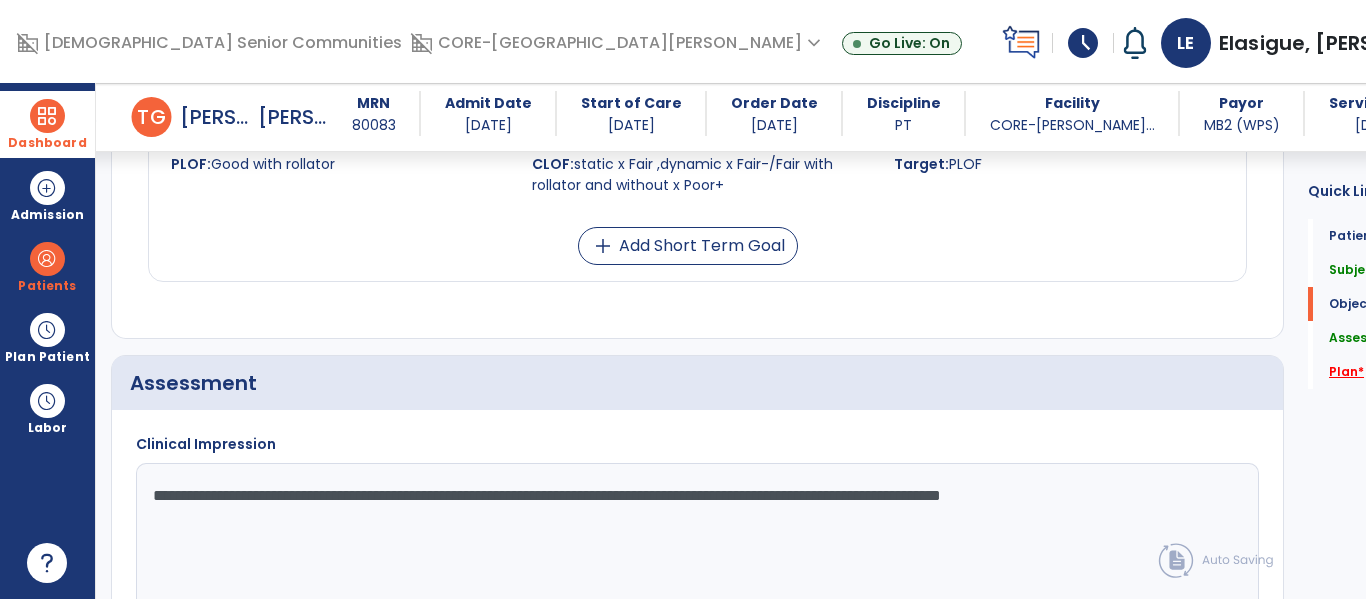 click on "Plan   *" 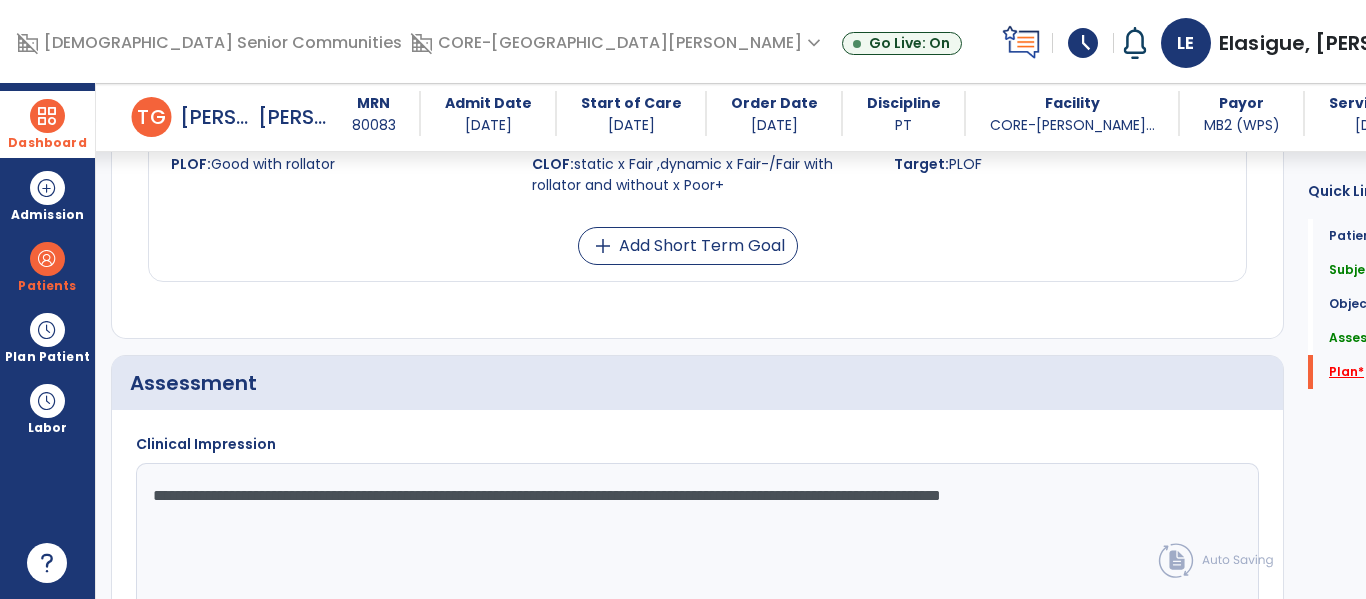scroll, scrollTop: 1764, scrollLeft: 0, axis: vertical 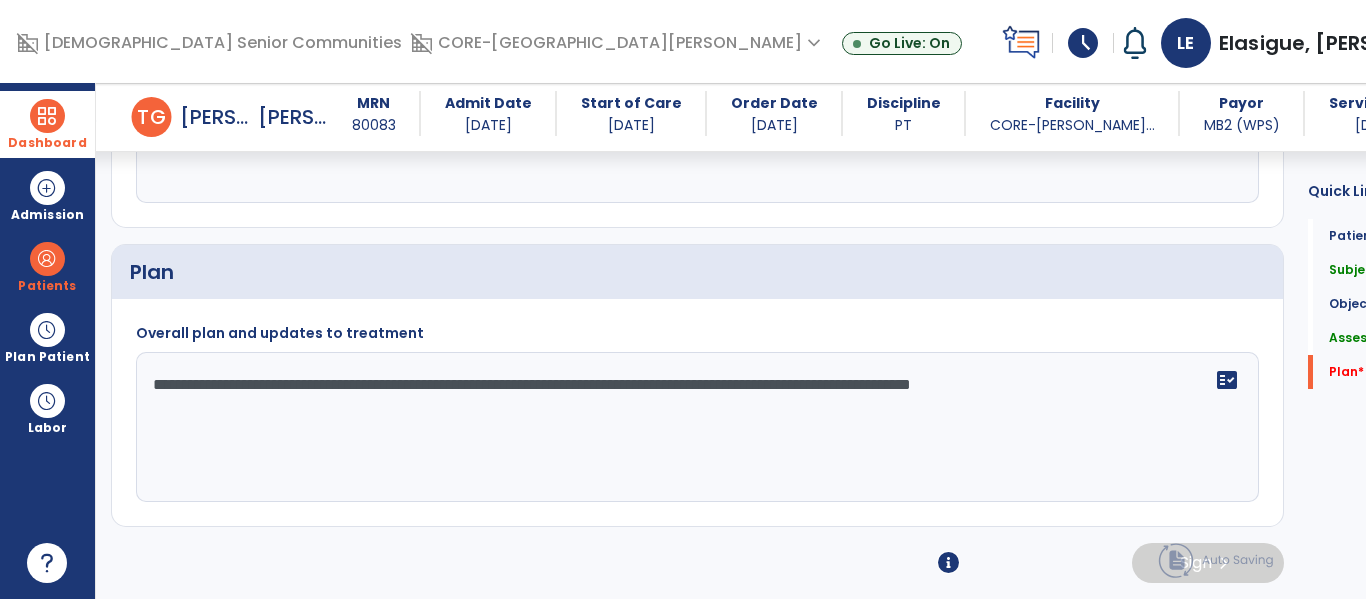 click on "**********" 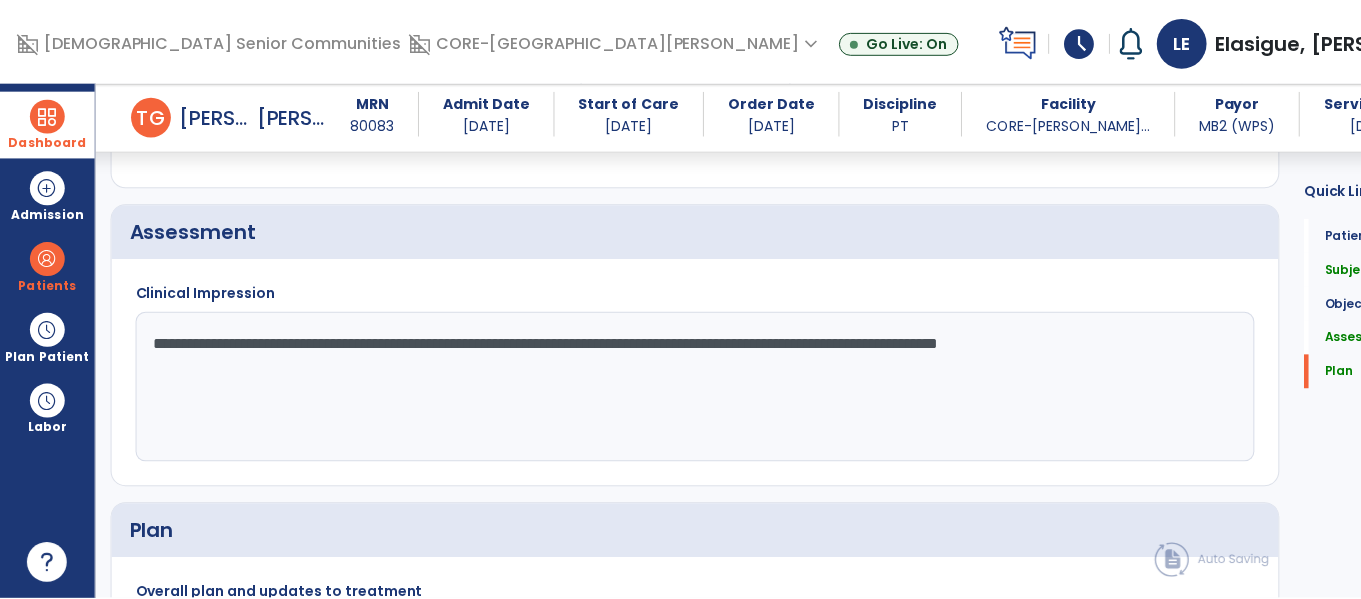scroll, scrollTop: 2118, scrollLeft: 0, axis: vertical 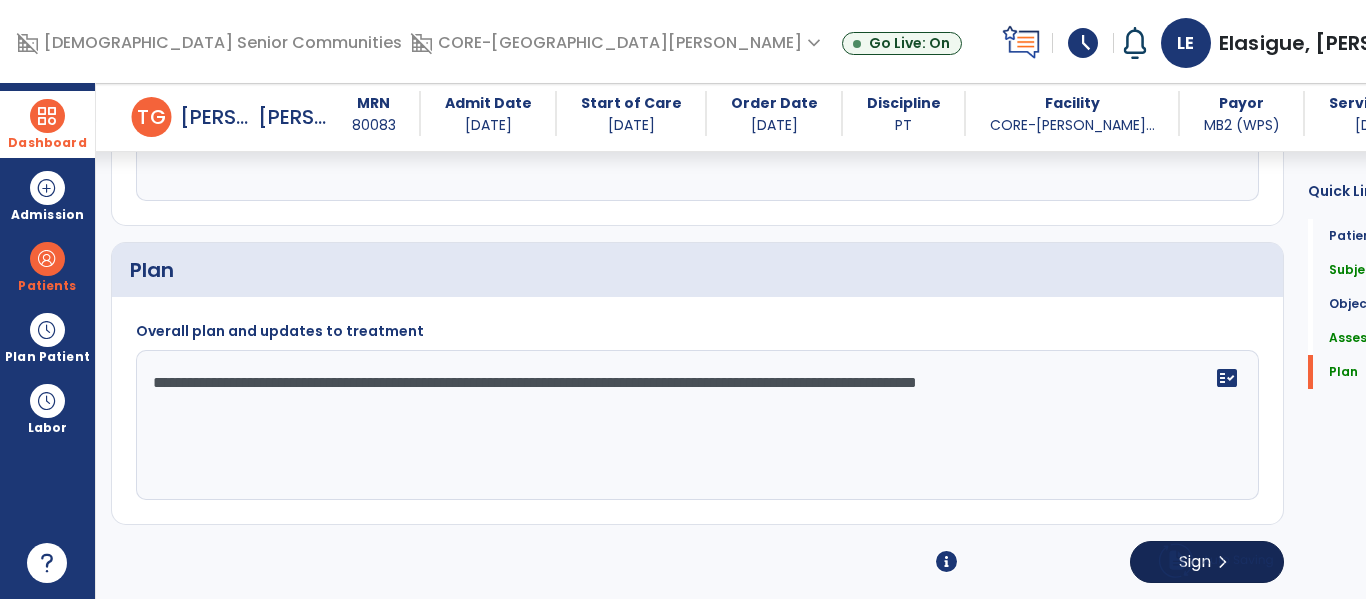 type on "**********" 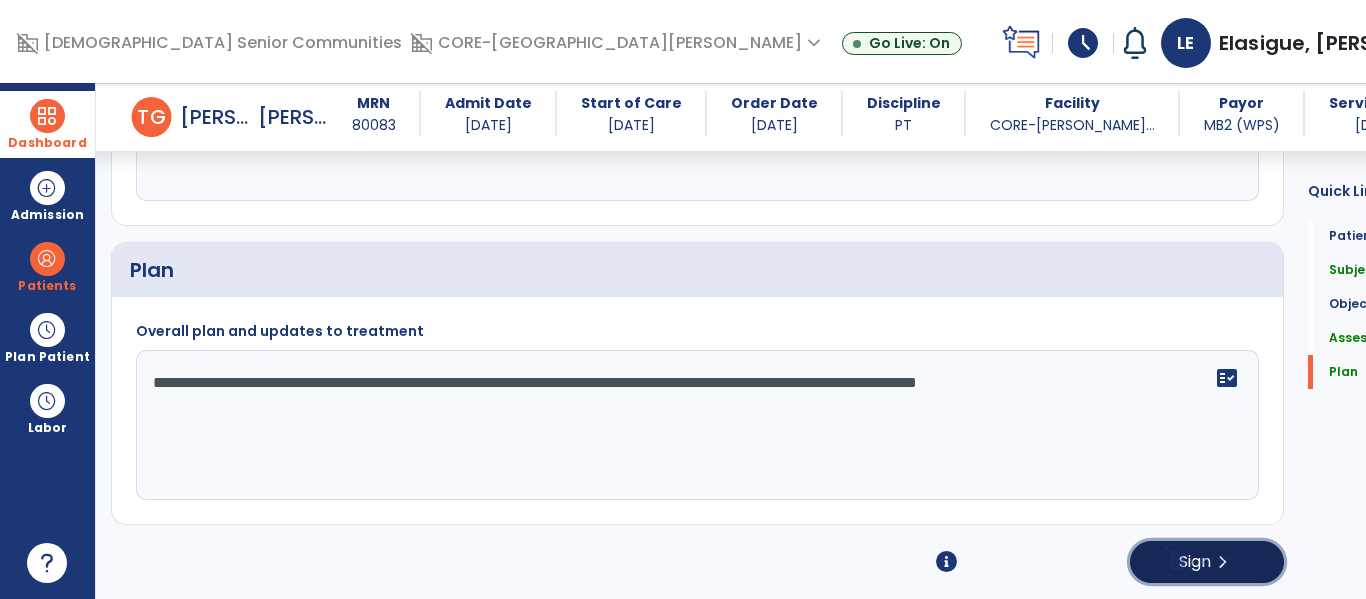 click on "chevron_right" 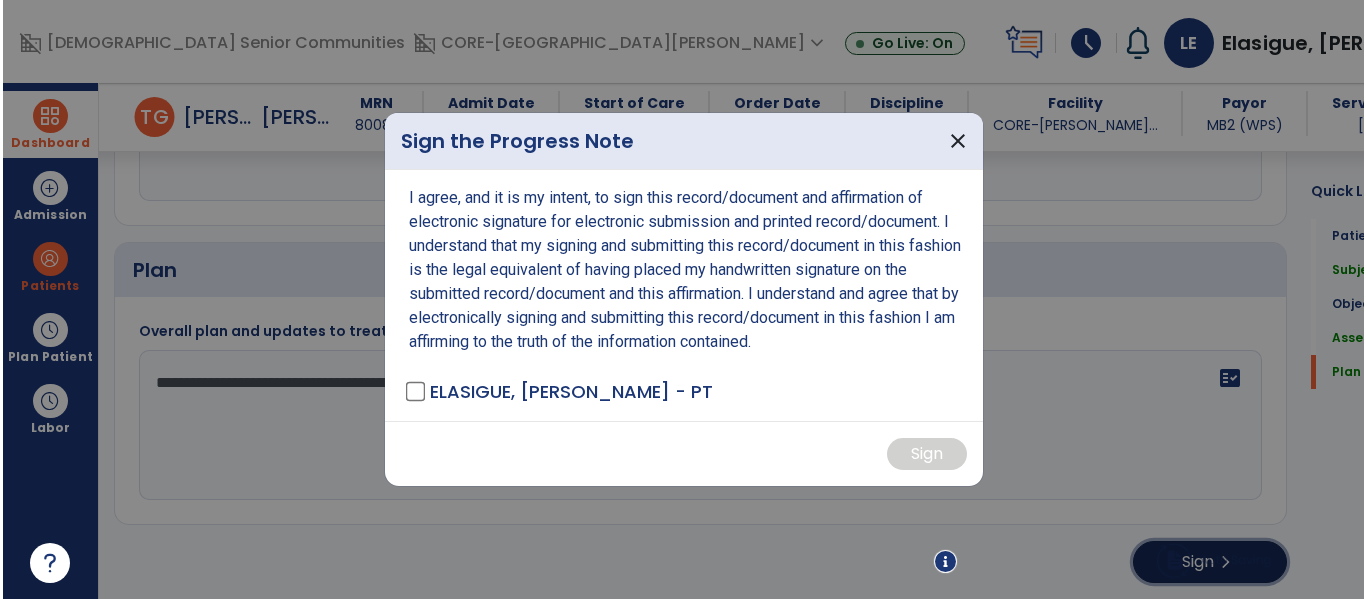 scroll, scrollTop: 2118, scrollLeft: 0, axis: vertical 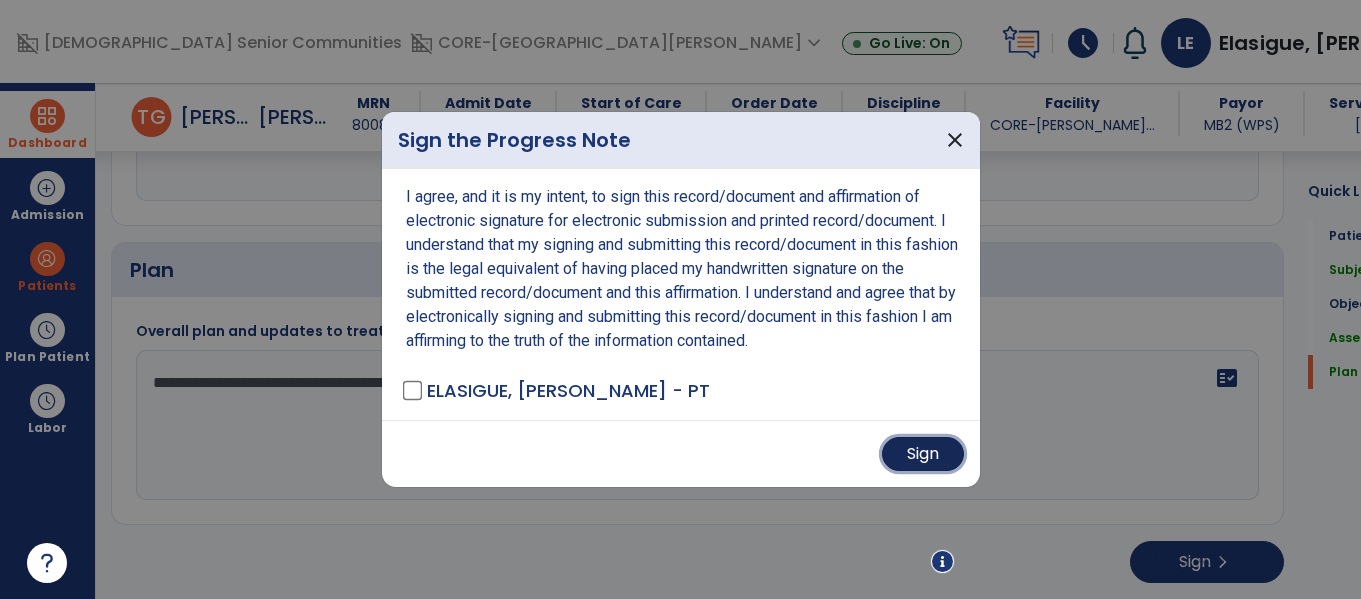click on "Sign" at bounding box center [923, 454] 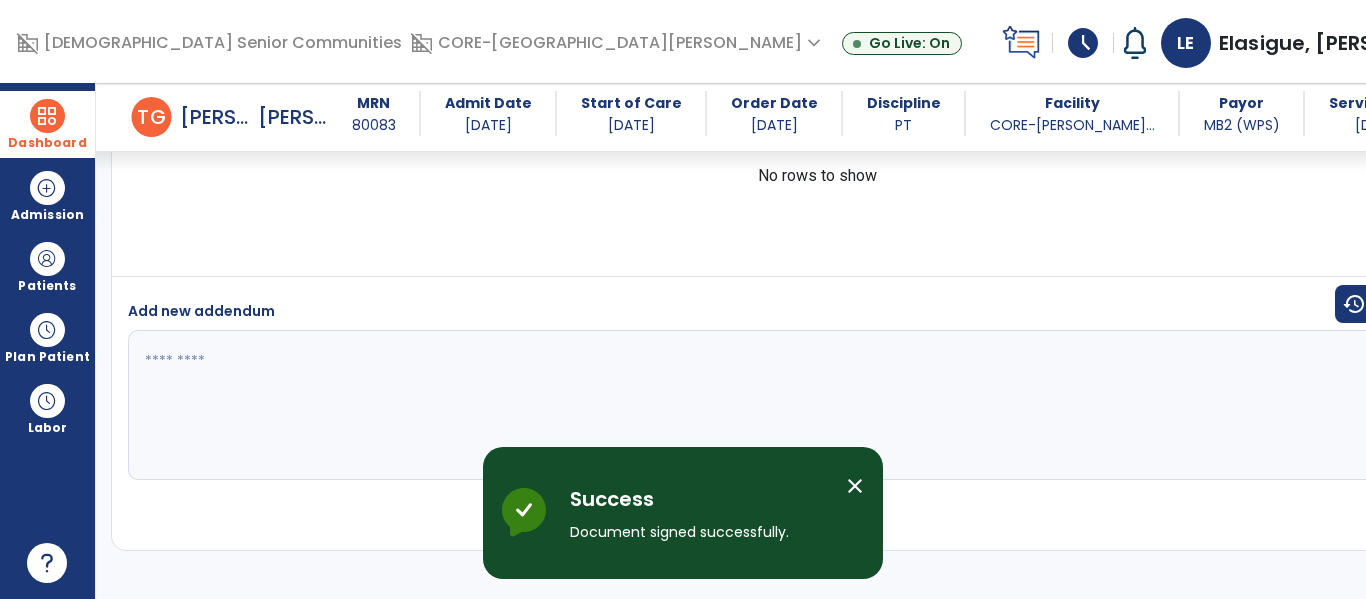 scroll, scrollTop: 2826, scrollLeft: 0, axis: vertical 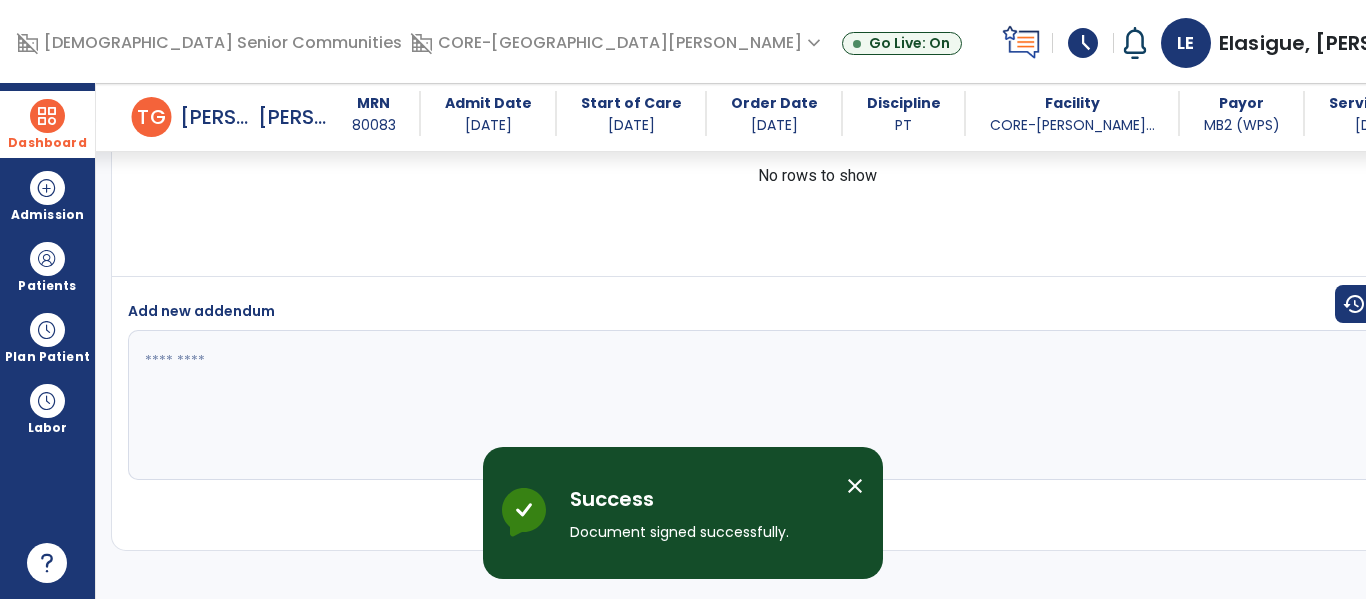 click at bounding box center [728, 405] 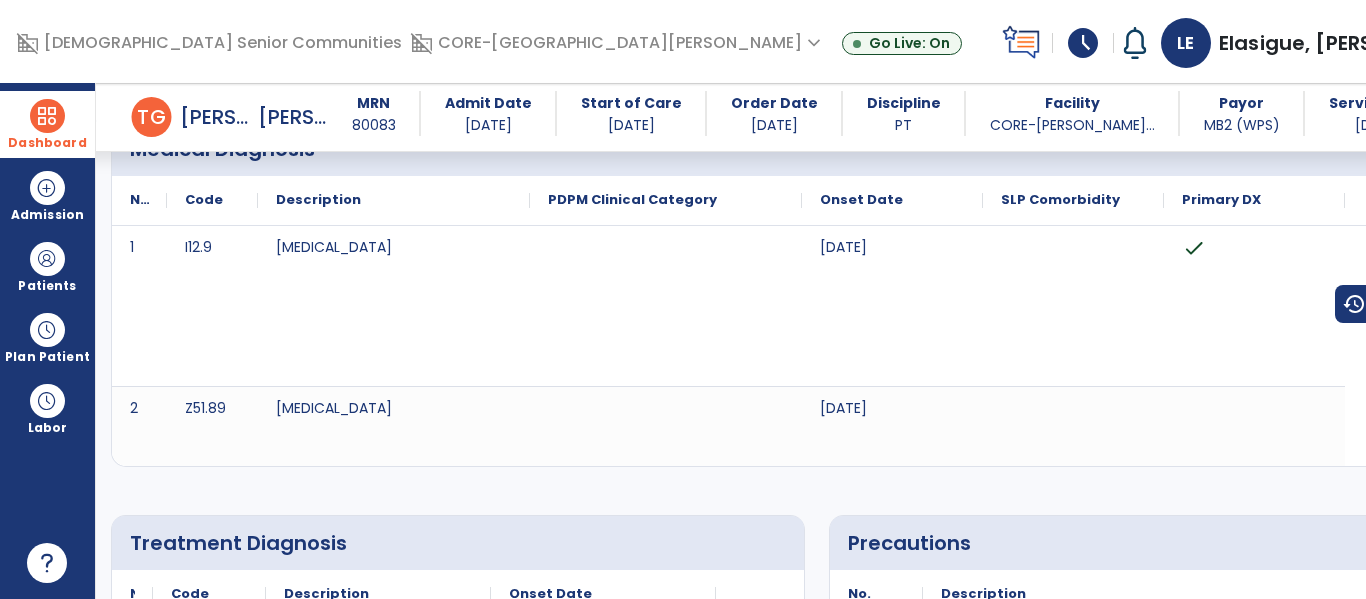 scroll, scrollTop: 0, scrollLeft: 0, axis: both 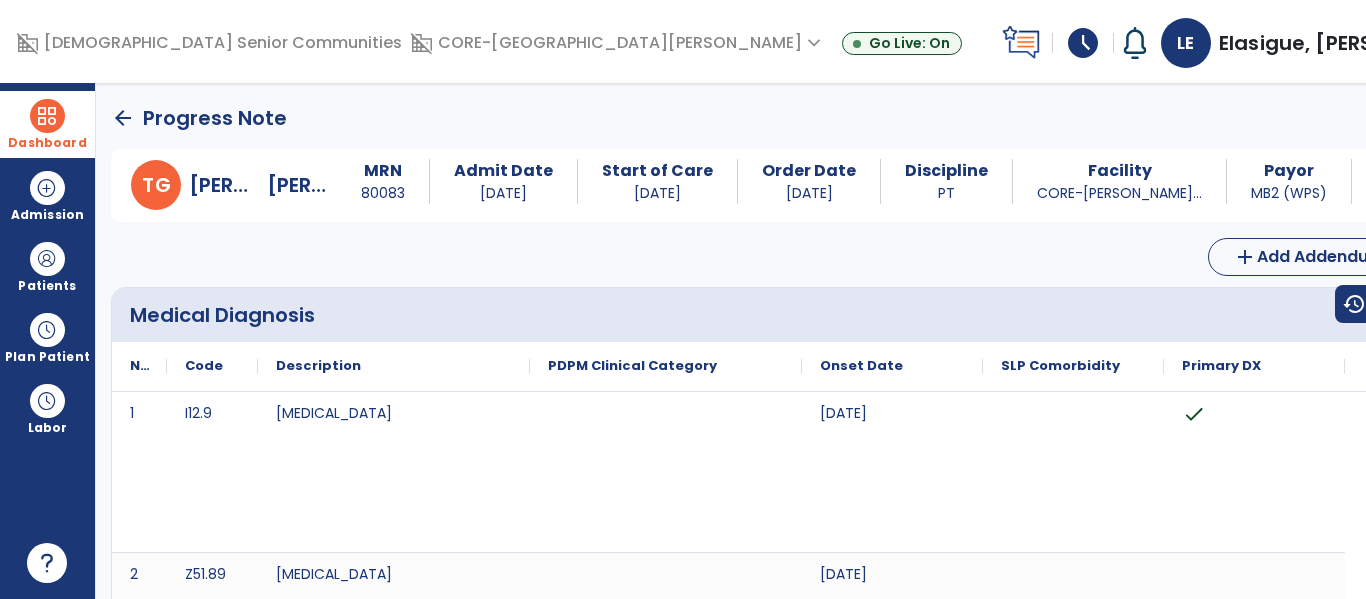 click on "arrow_back" 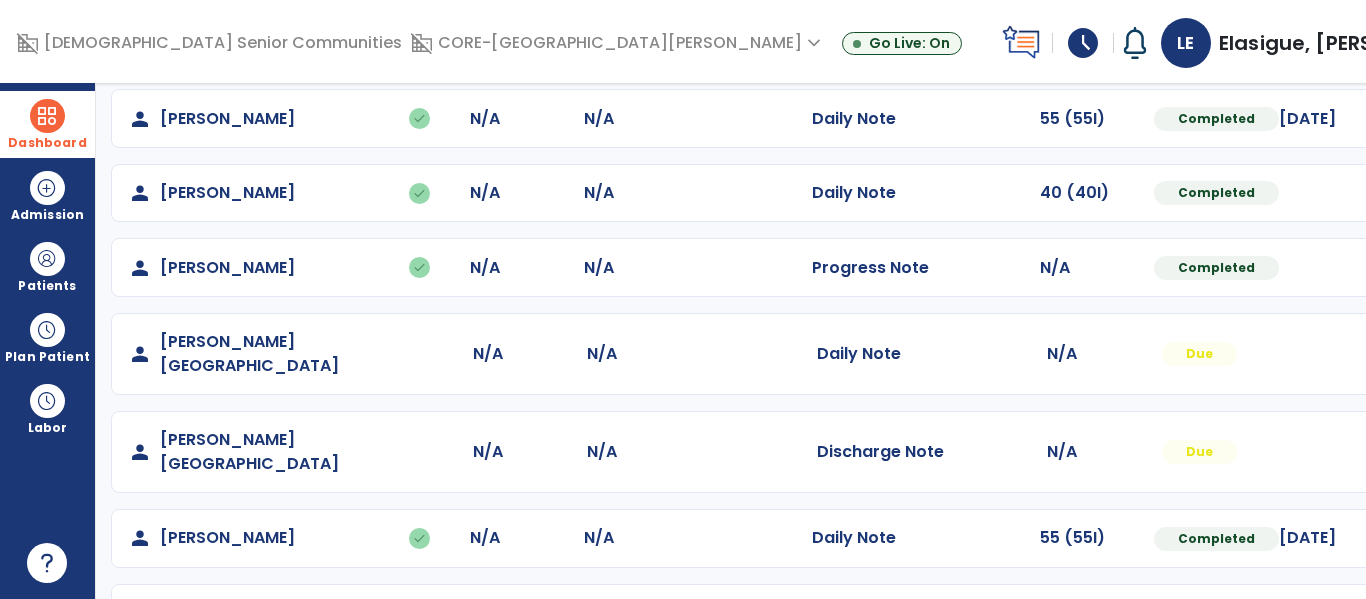 scroll, scrollTop: 264, scrollLeft: 0, axis: vertical 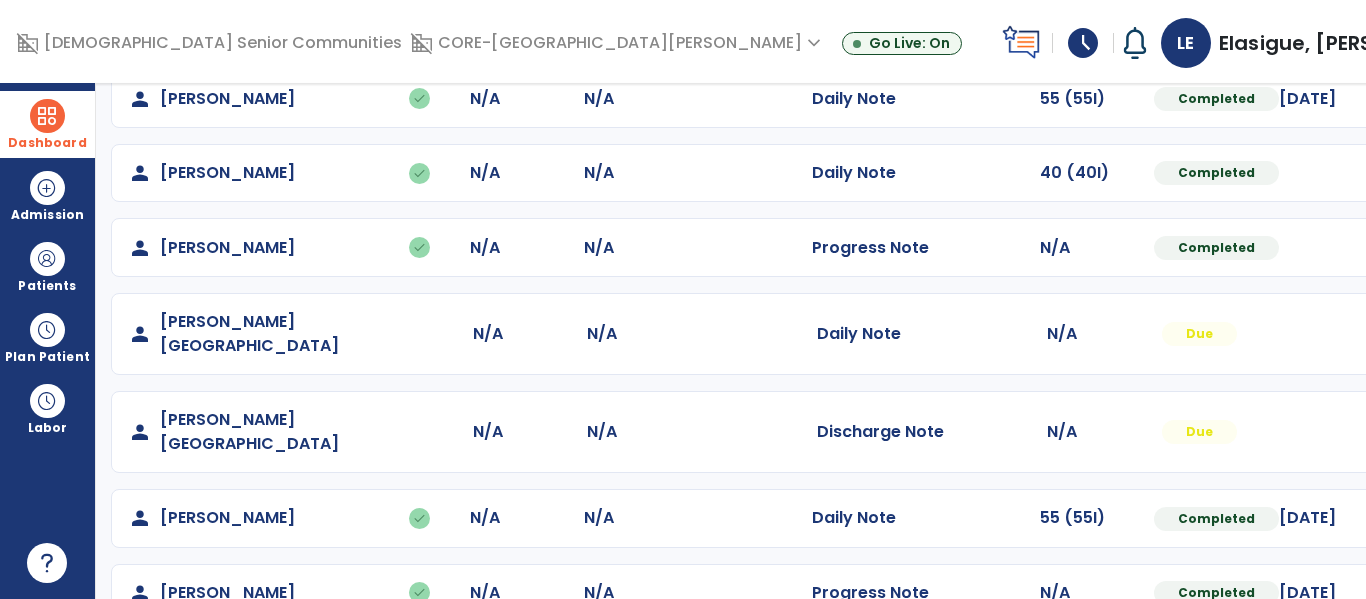 click at bounding box center (1457, 24) 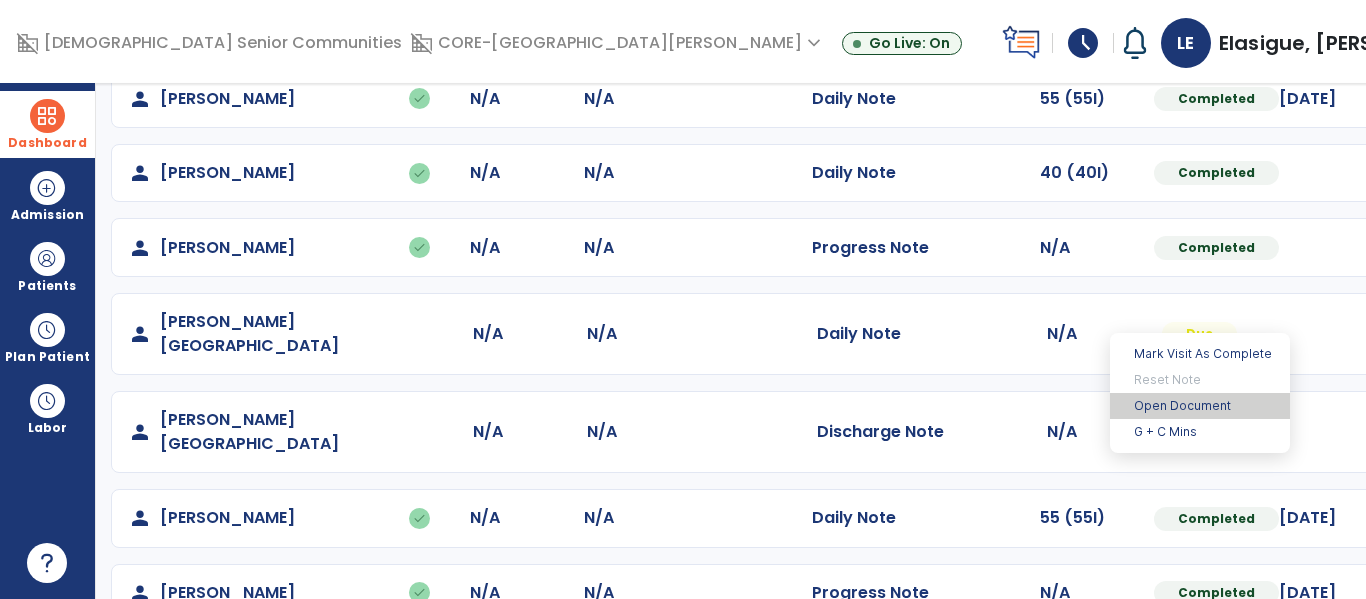 click on "Open Document" at bounding box center (1200, 406) 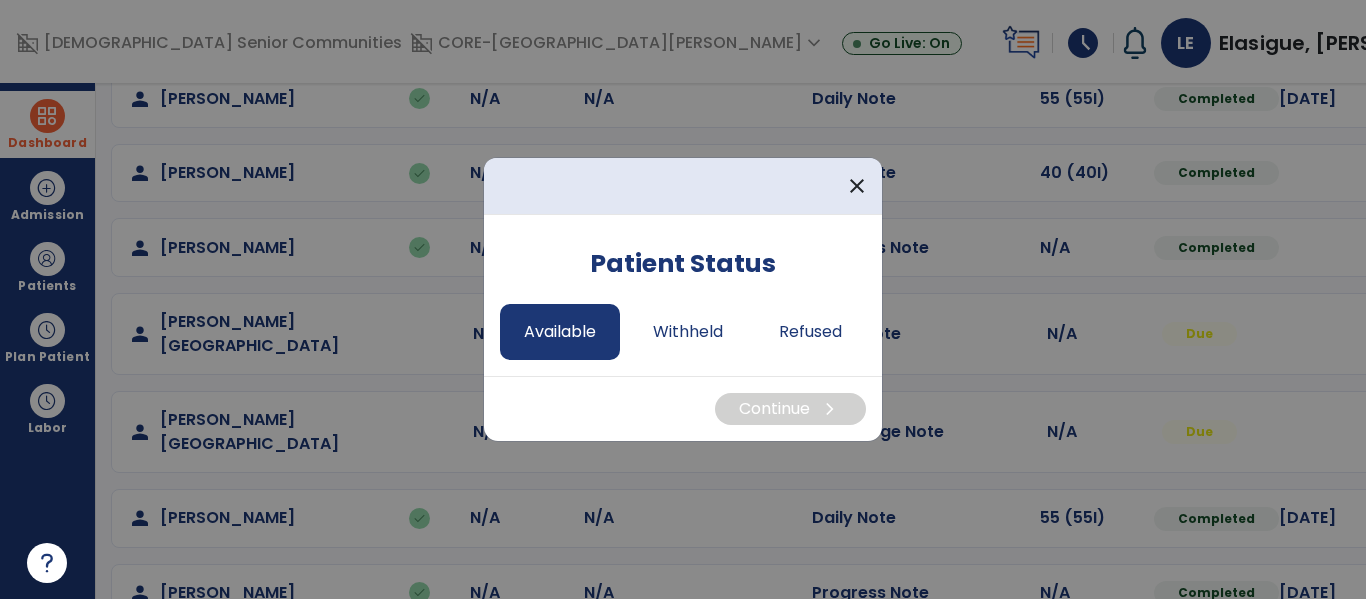 click on "Available" at bounding box center (560, 332) 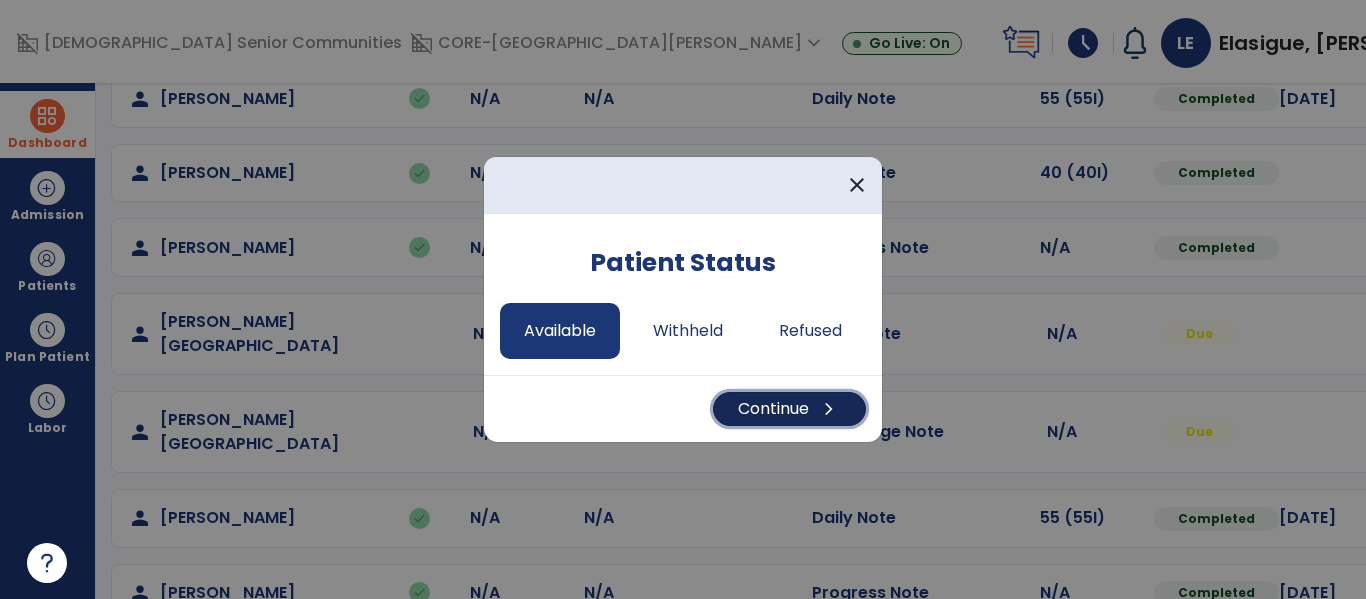 click on "Continue   chevron_right" at bounding box center (789, 409) 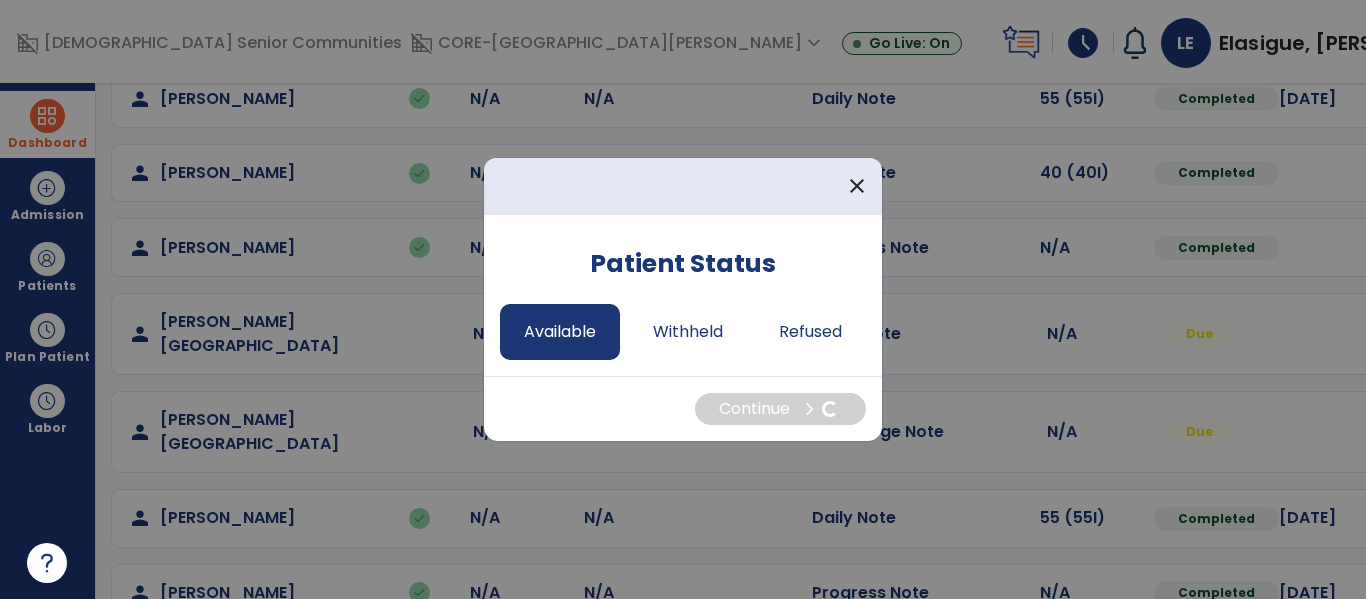 select on "*" 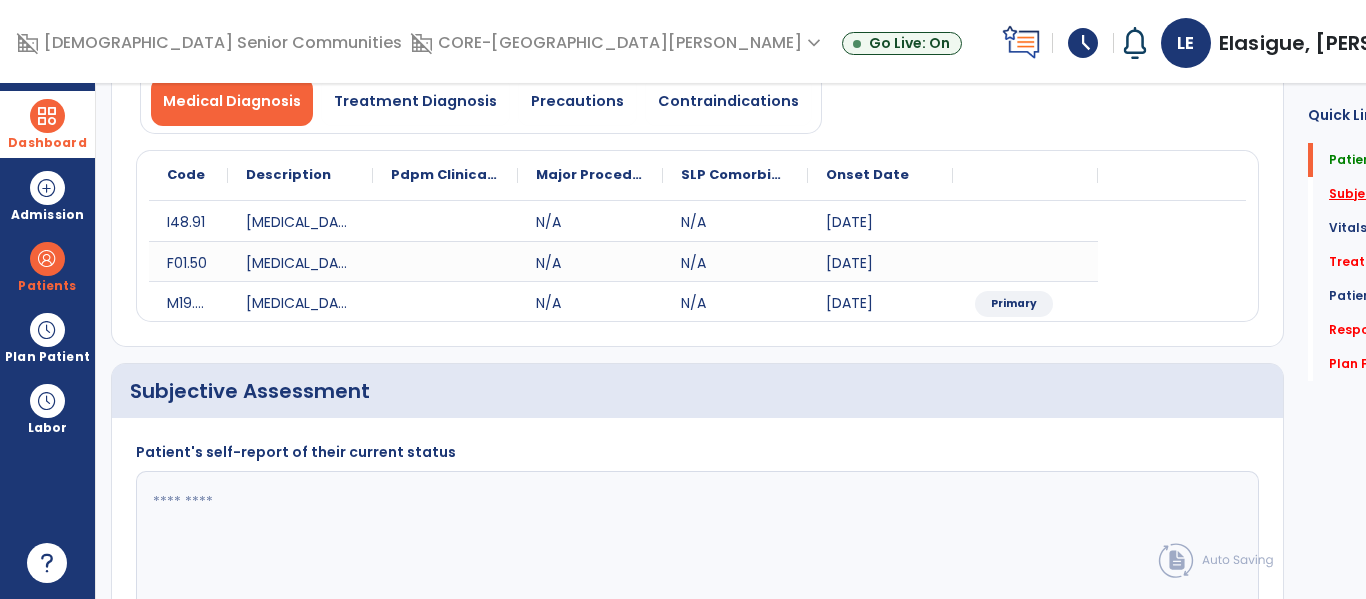 click on "Subjective Assessment   *" 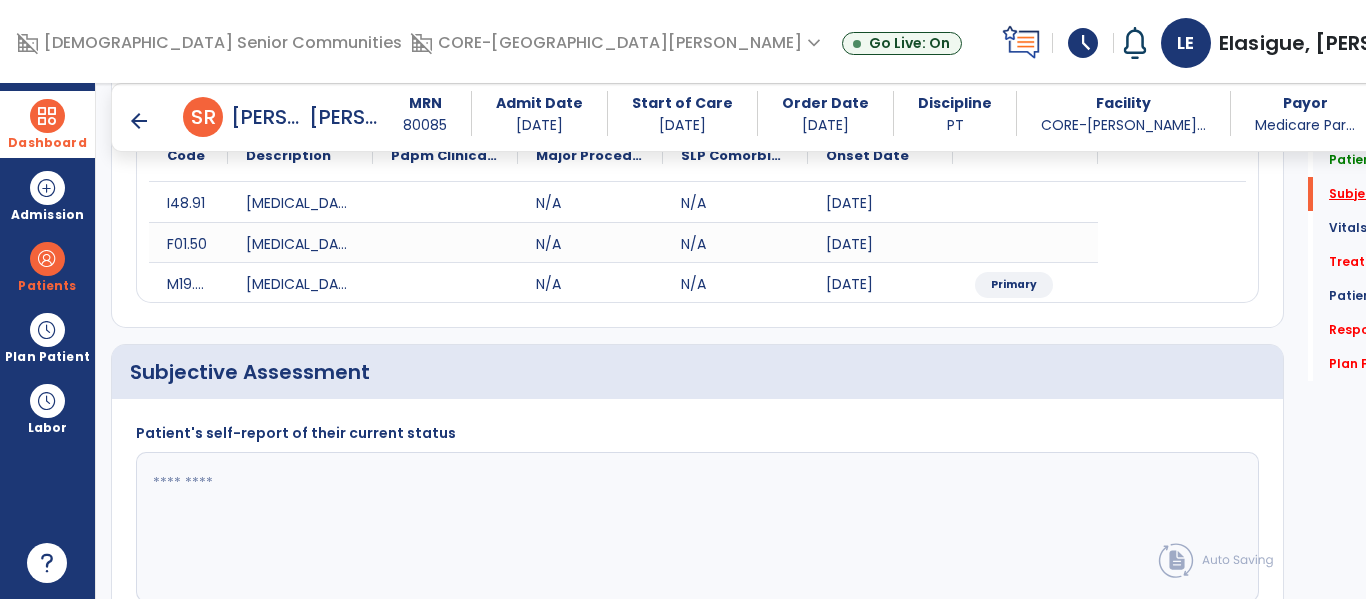 scroll, scrollTop: 427, scrollLeft: 0, axis: vertical 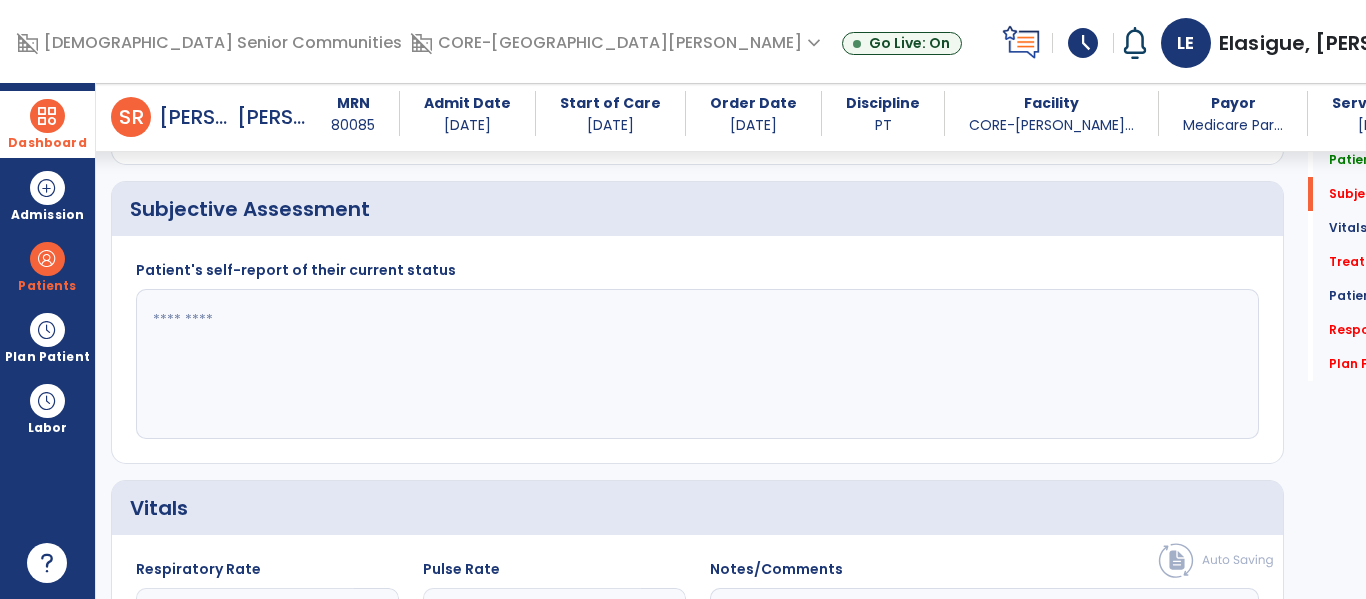 click 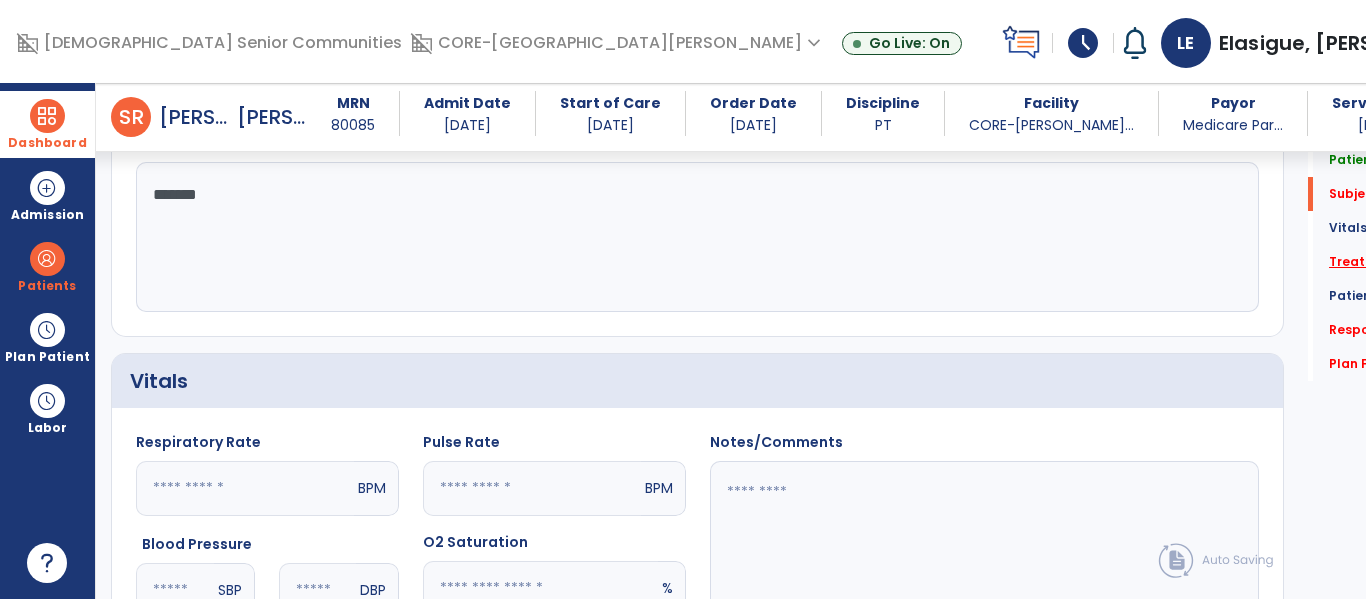type on "******" 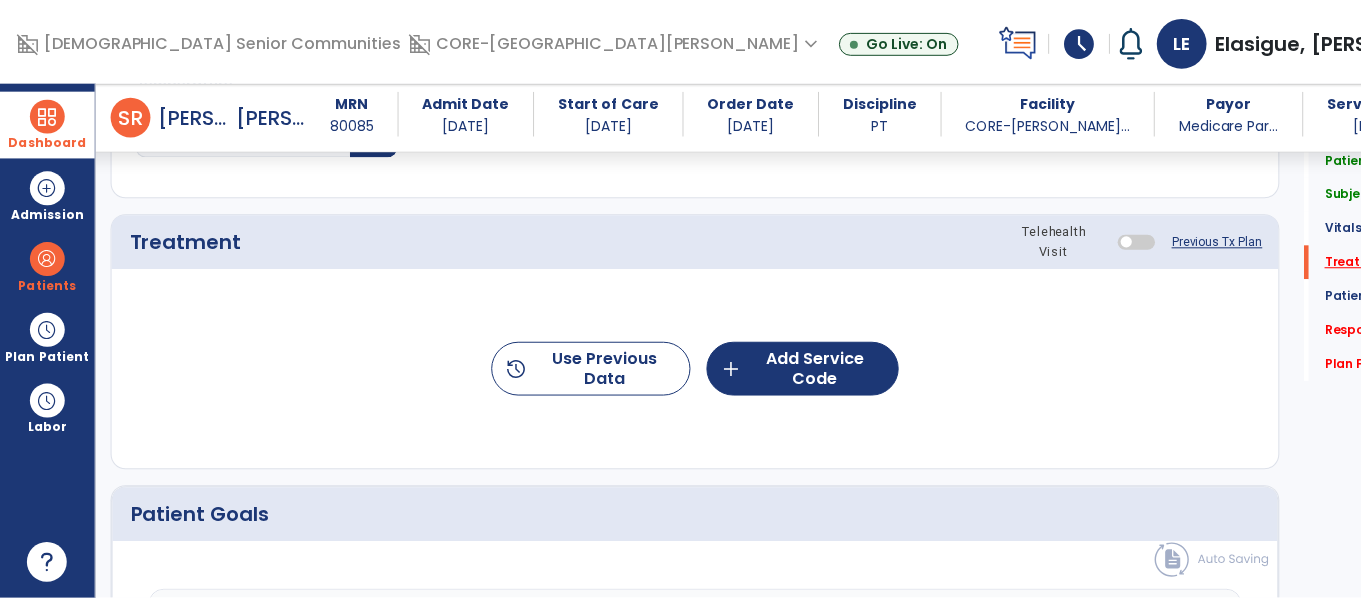 scroll, scrollTop: 1116, scrollLeft: 0, axis: vertical 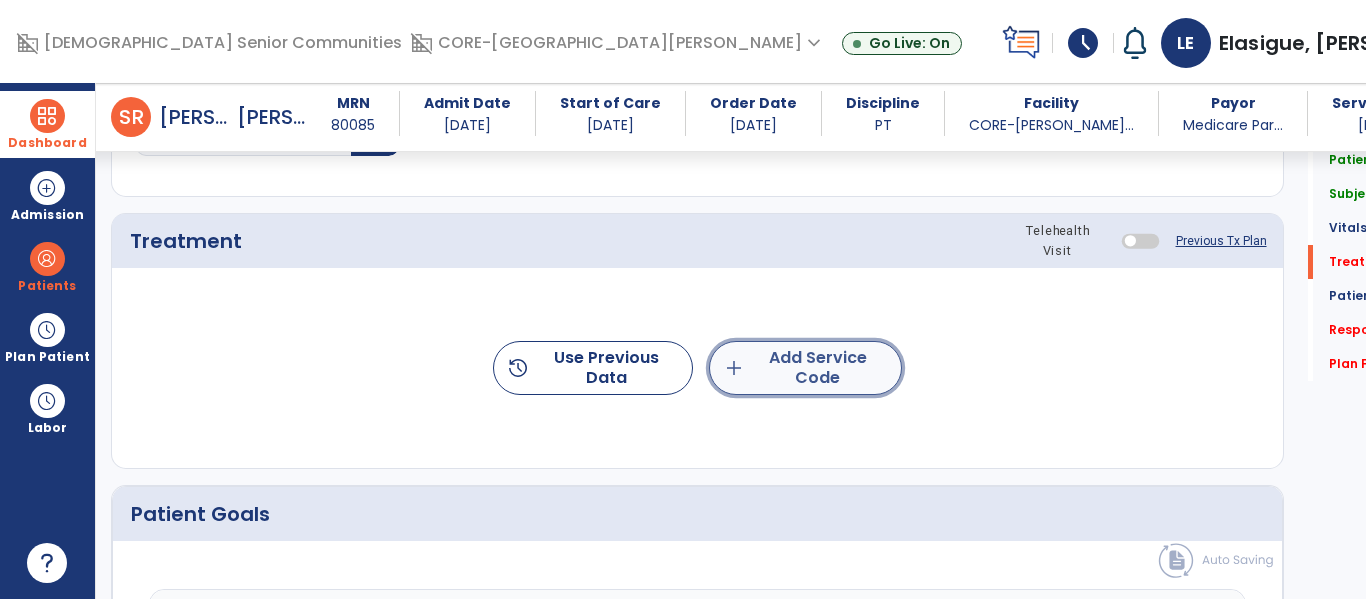 click on "add  Add Service Code" 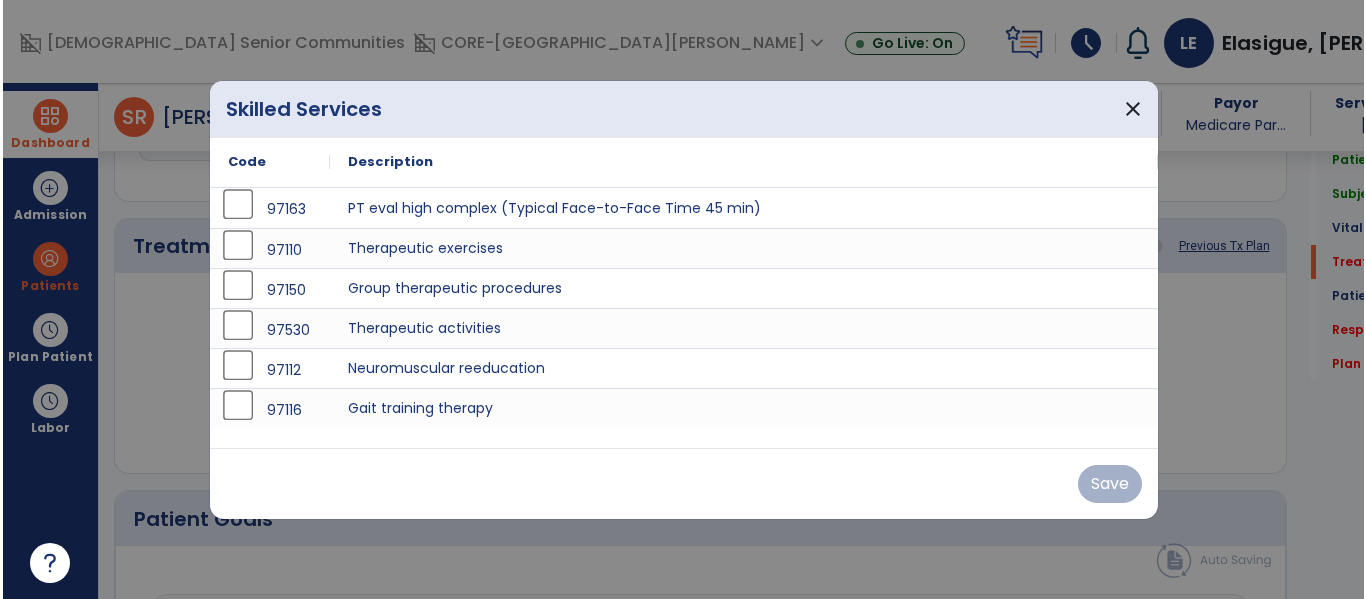 scroll, scrollTop: 1116, scrollLeft: 0, axis: vertical 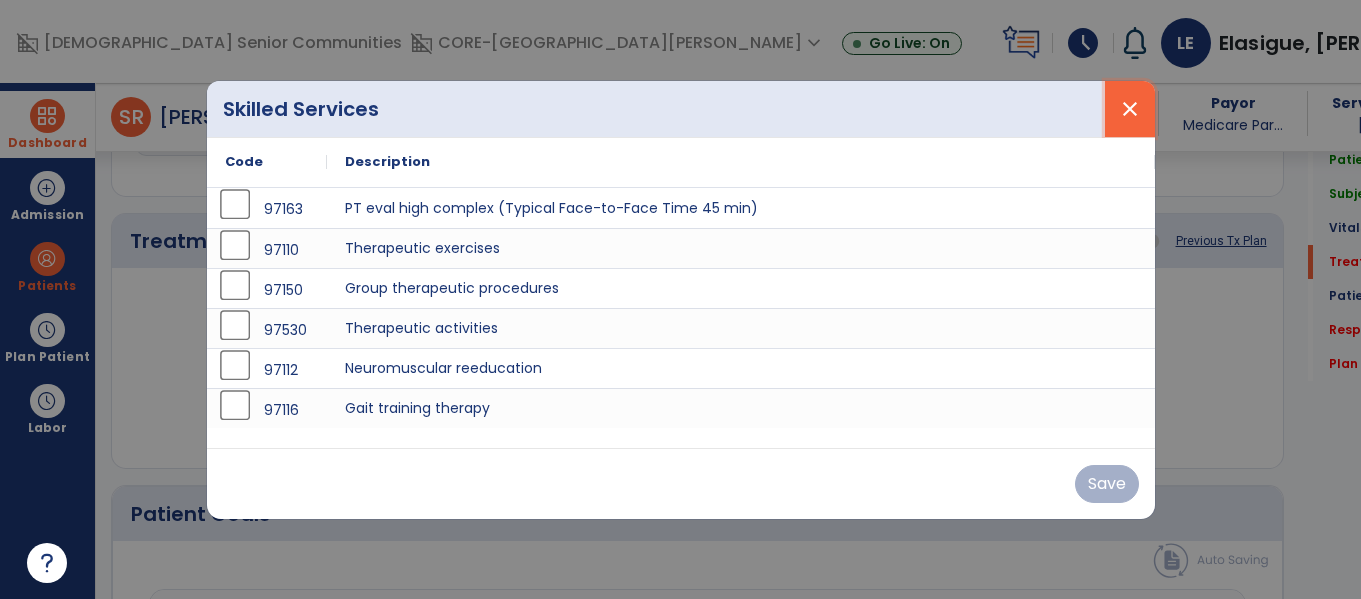 click on "close" at bounding box center (1130, 109) 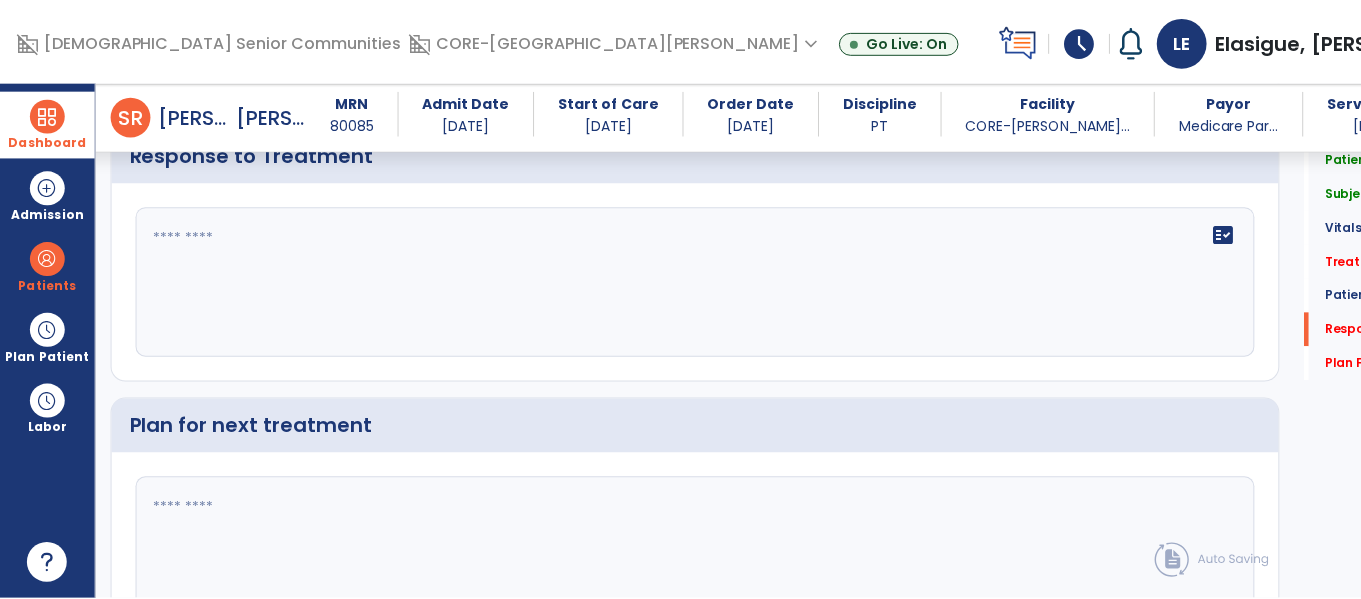 scroll, scrollTop: 2816, scrollLeft: 0, axis: vertical 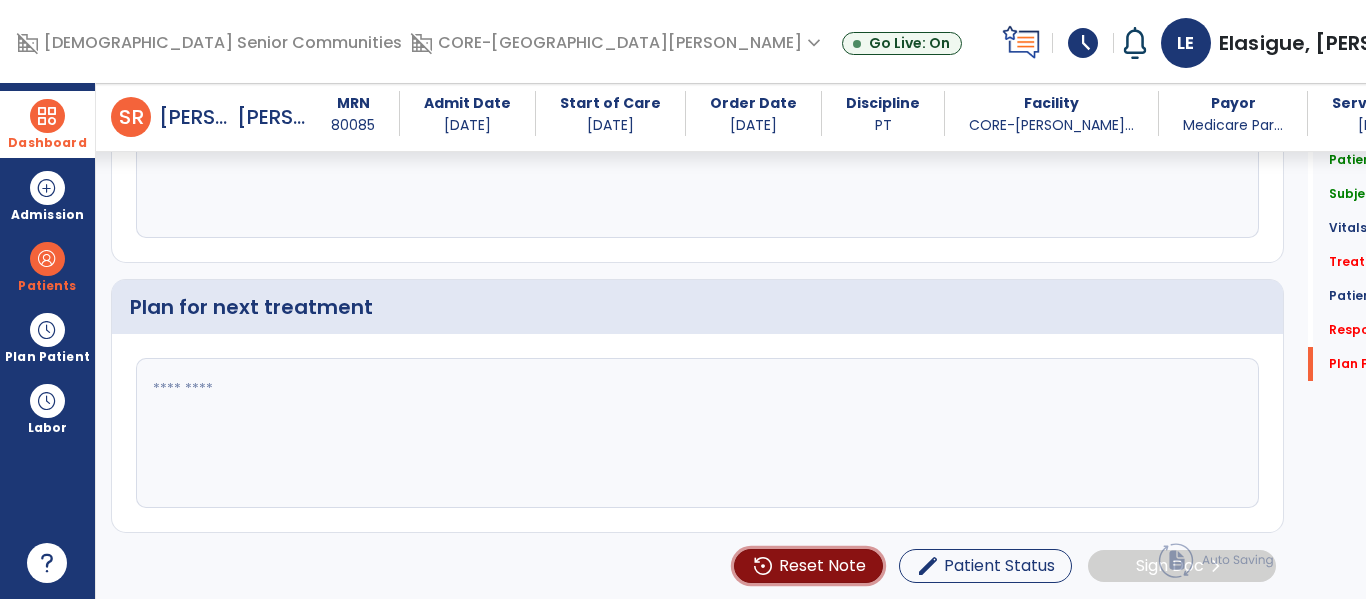 click on "Reset Note" 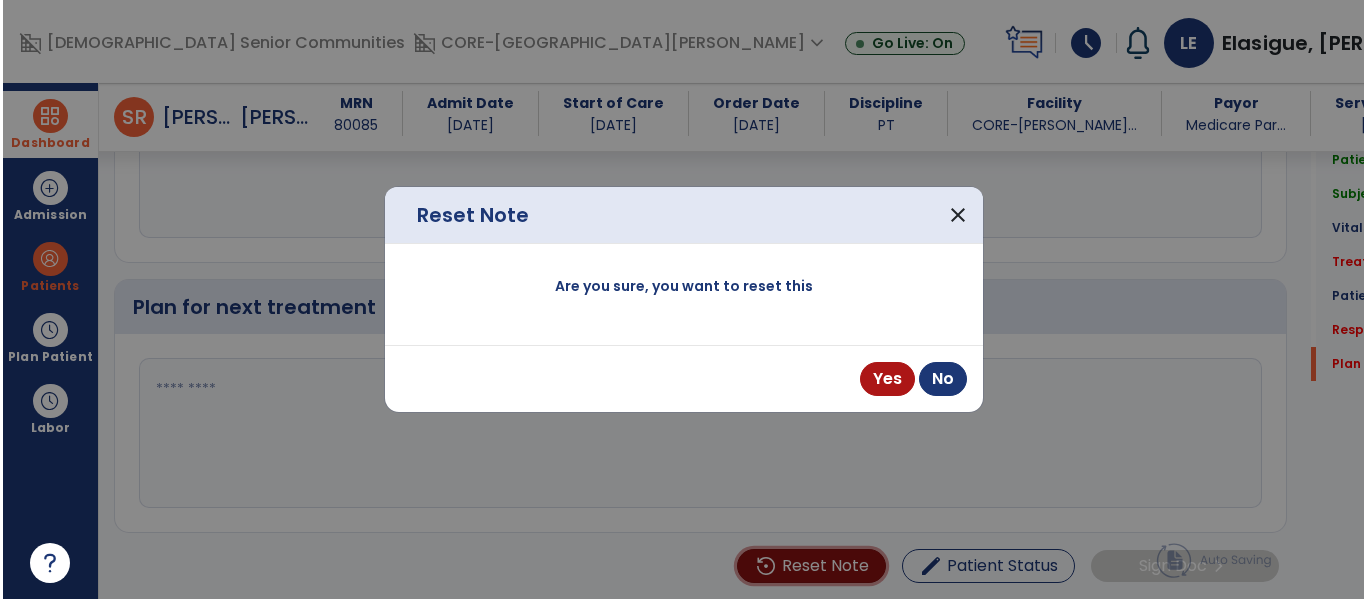 scroll, scrollTop: 2816, scrollLeft: 0, axis: vertical 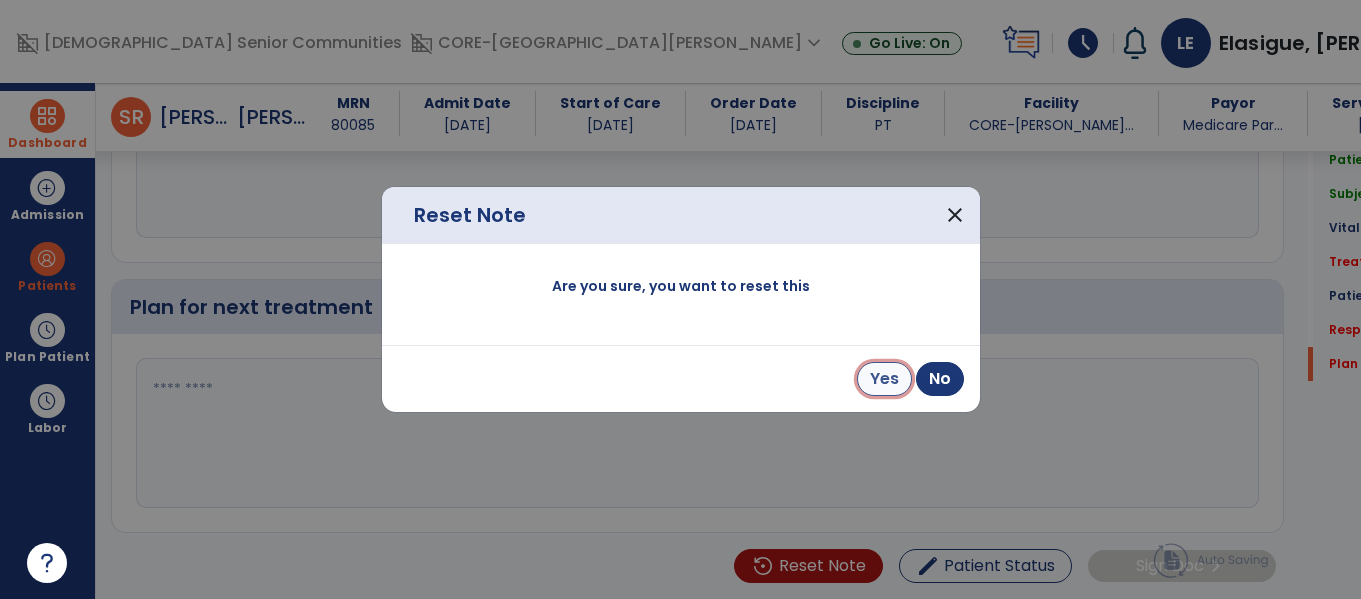 click on "Yes" at bounding box center [884, 379] 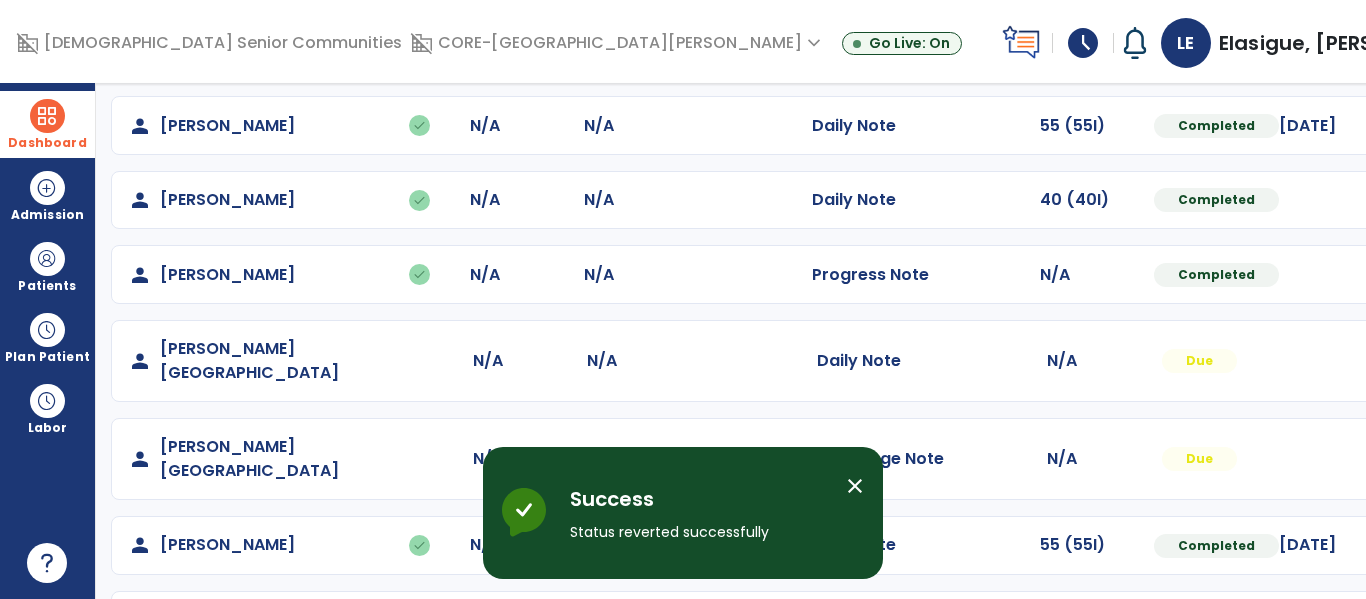 scroll, scrollTop: 264, scrollLeft: 0, axis: vertical 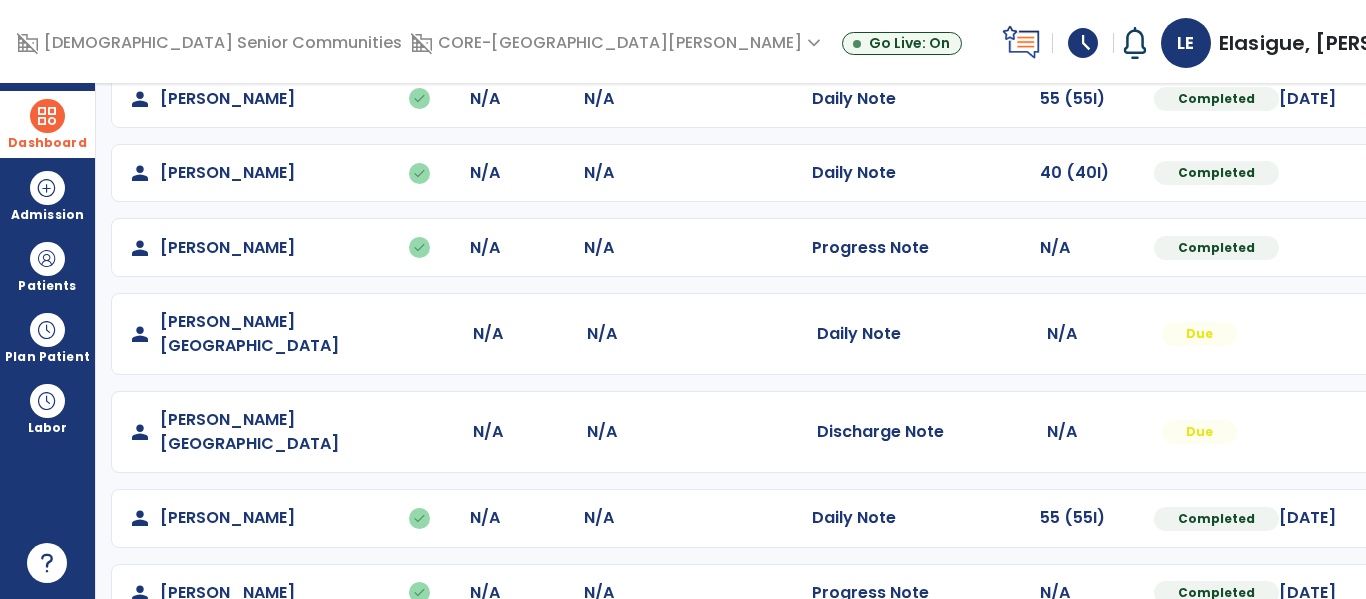 click at bounding box center (1457, 24) 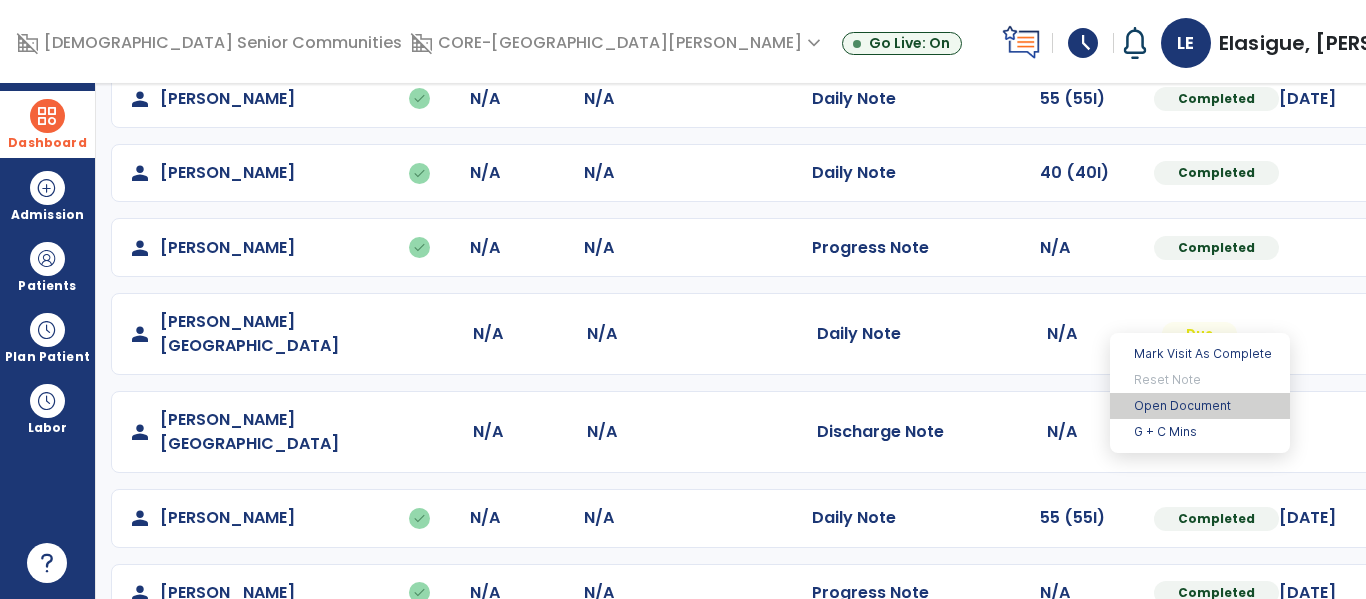 click on "Open Document" at bounding box center [1200, 406] 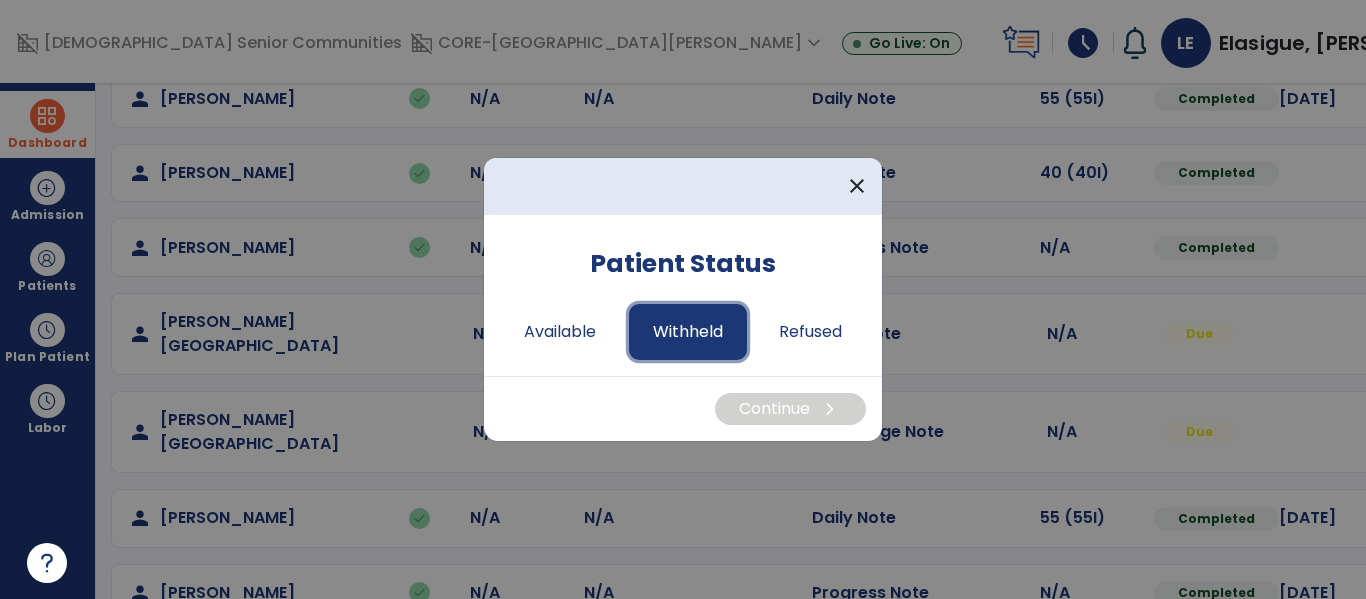 click on "Withheld" at bounding box center [688, 332] 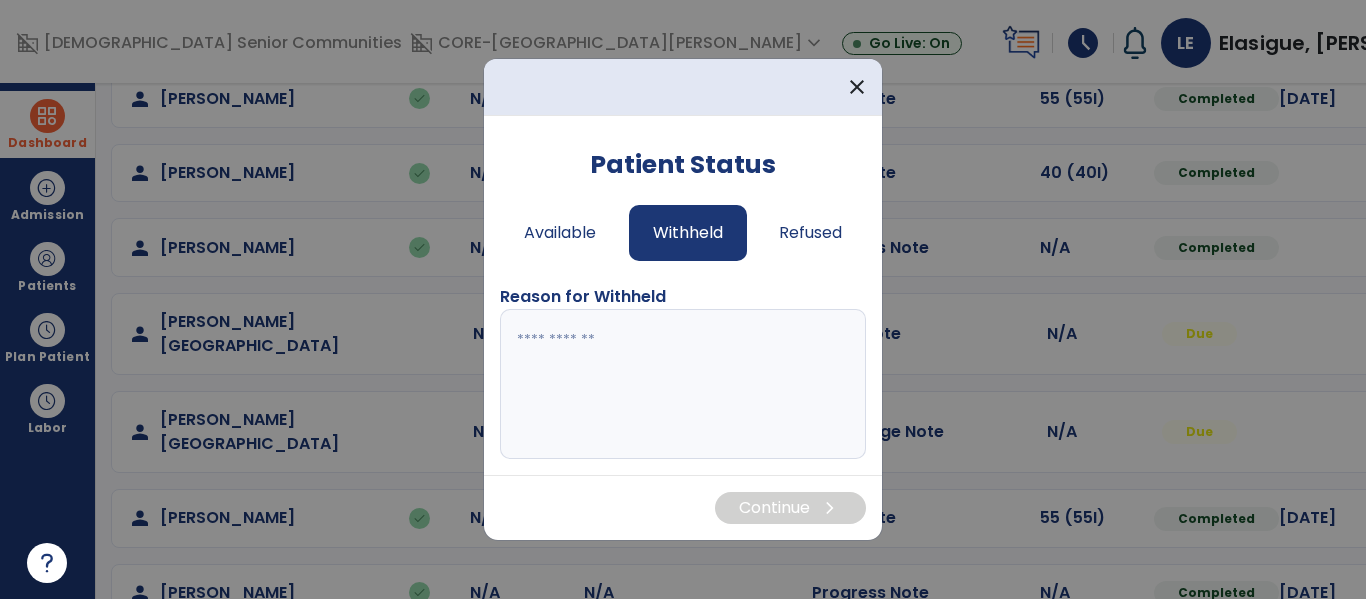 click at bounding box center (683, 384) 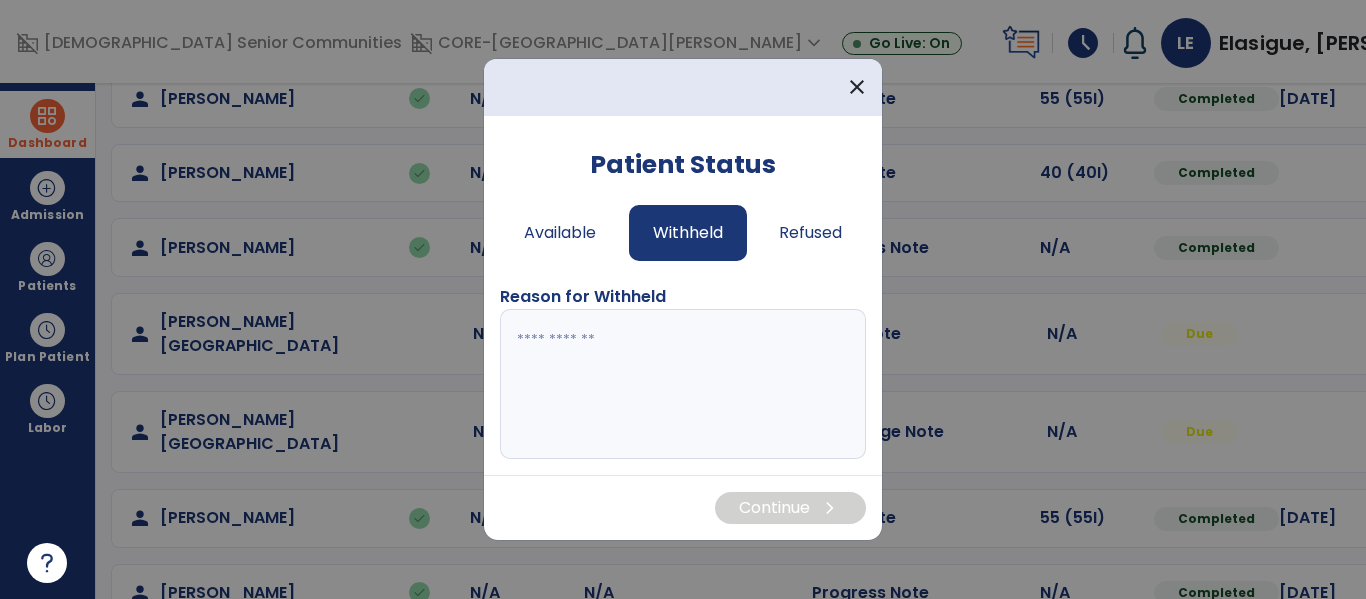 type on "*" 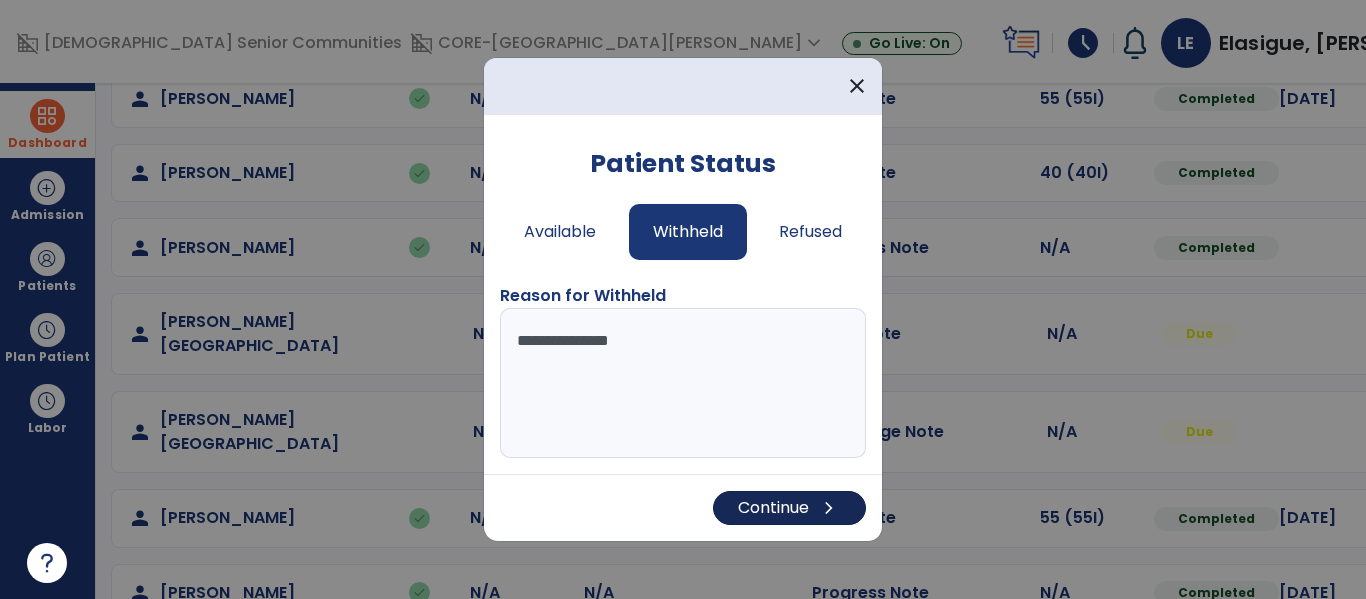 type on "**********" 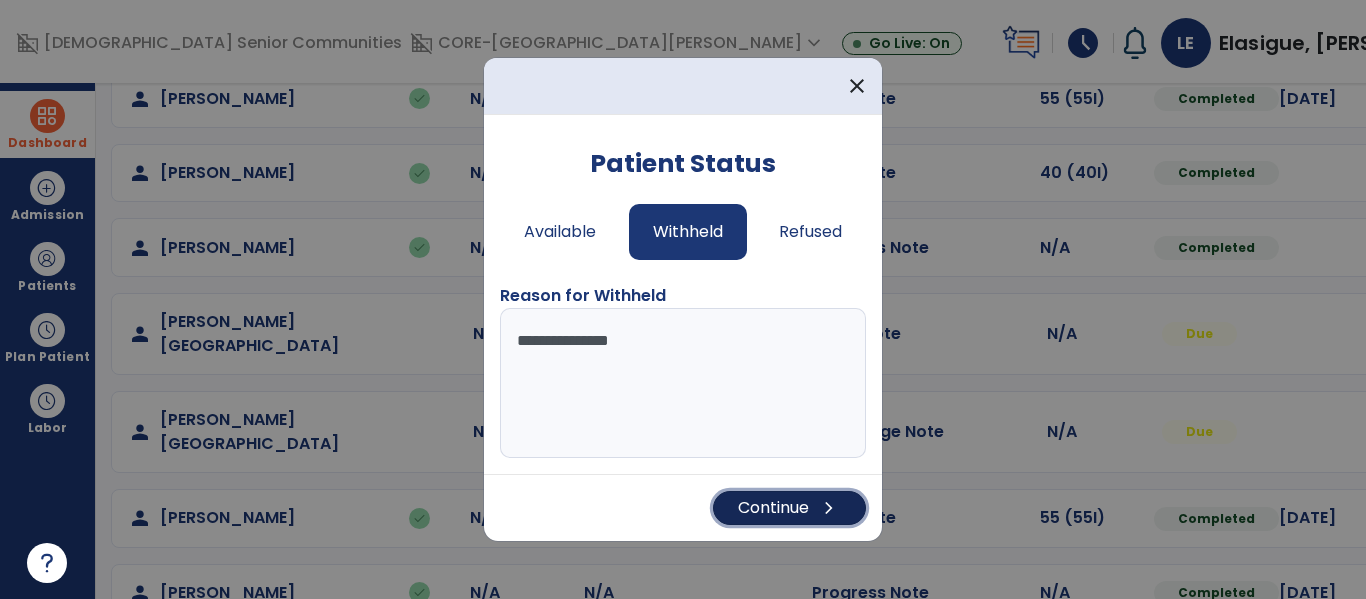 click on "chevron_right" at bounding box center (829, 508) 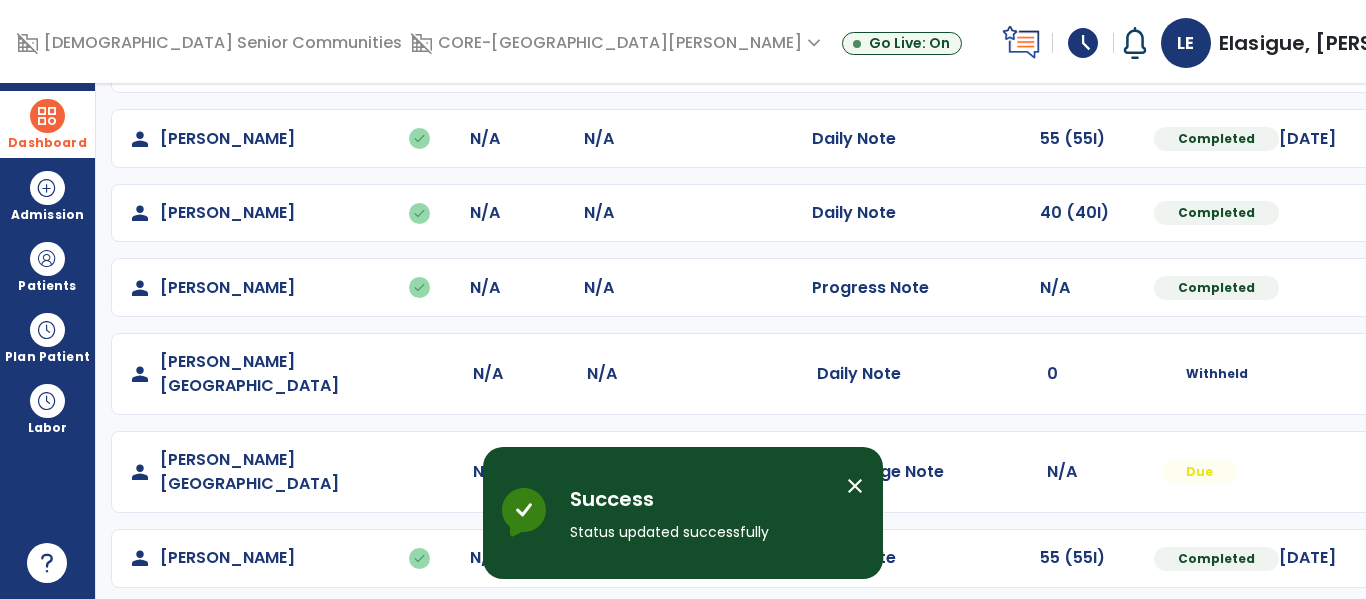scroll, scrollTop: 264, scrollLeft: 0, axis: vertical 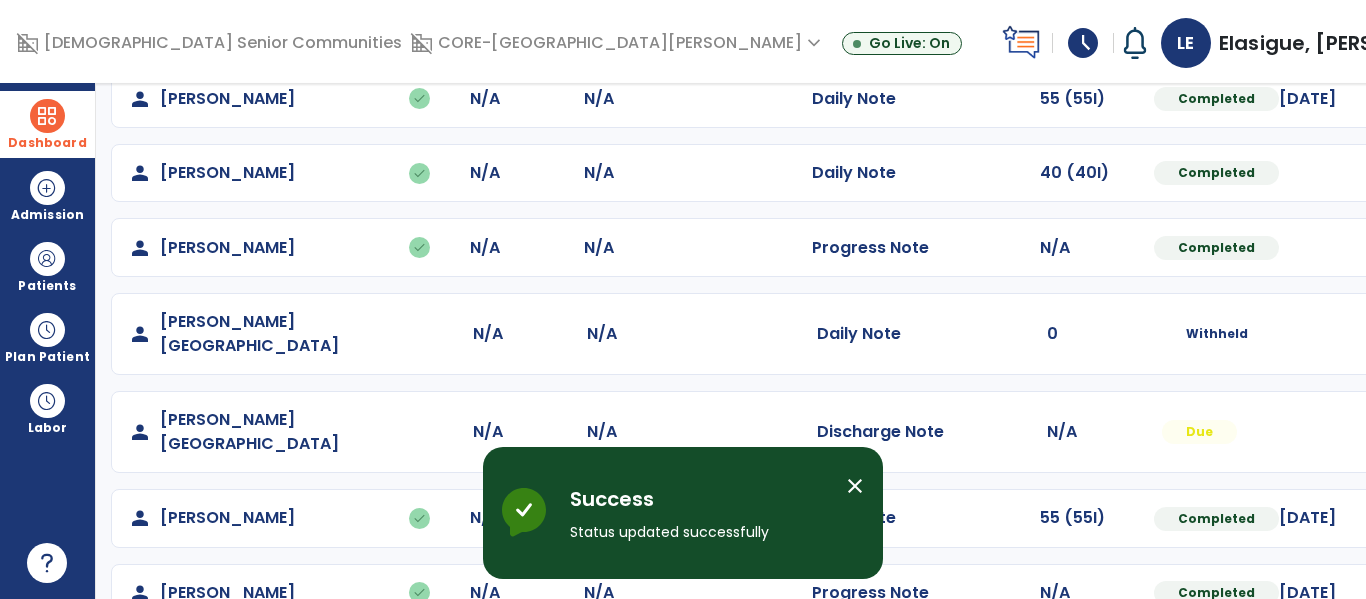 click on "Mark Visit As Complete   Reset Note   Open Document   G + C Mins" 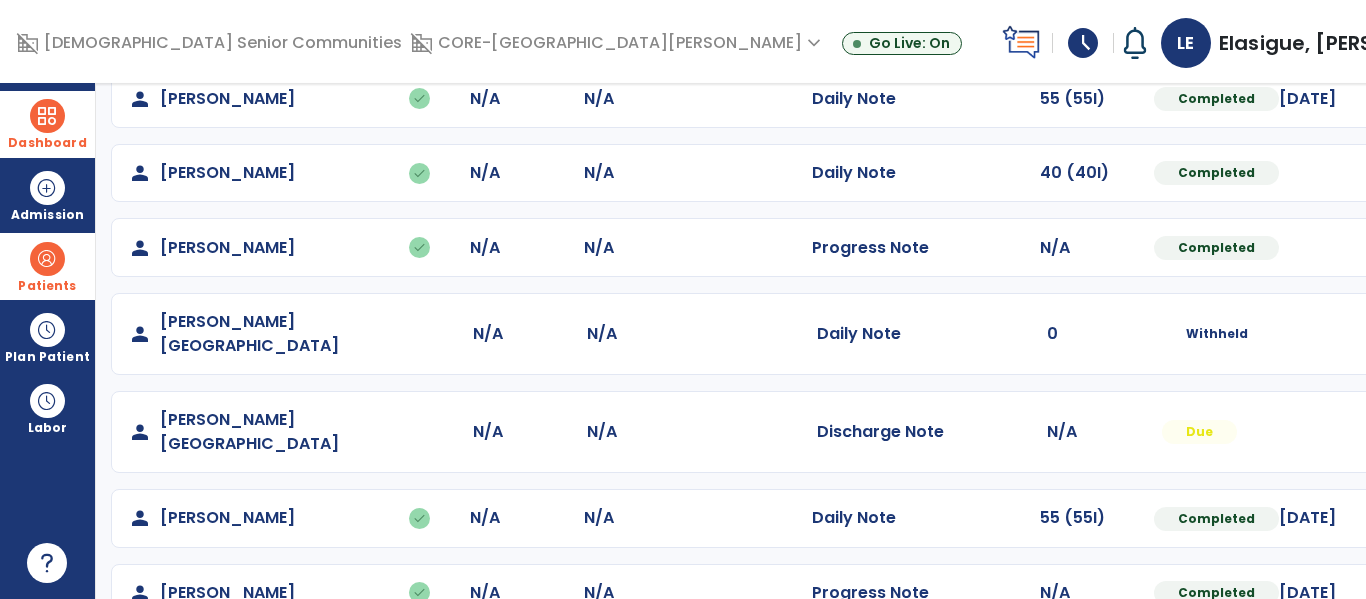click on "Patients" at bounding box center (47, 266) 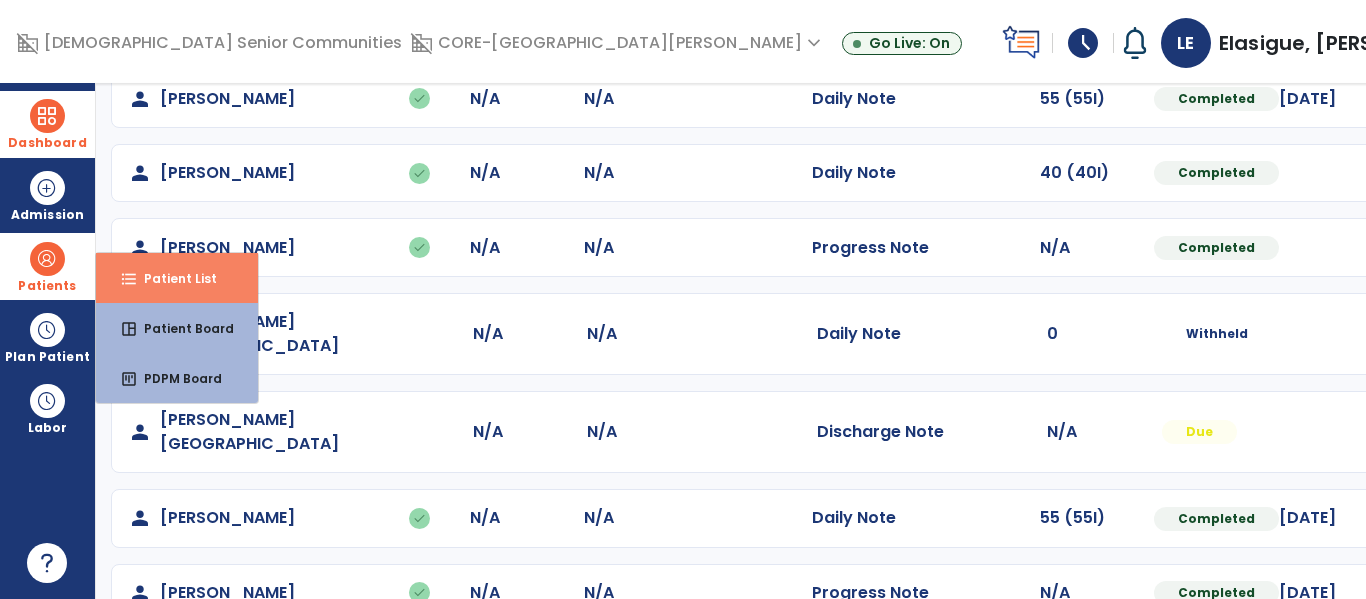 click on "Patient List" at bounding box center [172, 278] 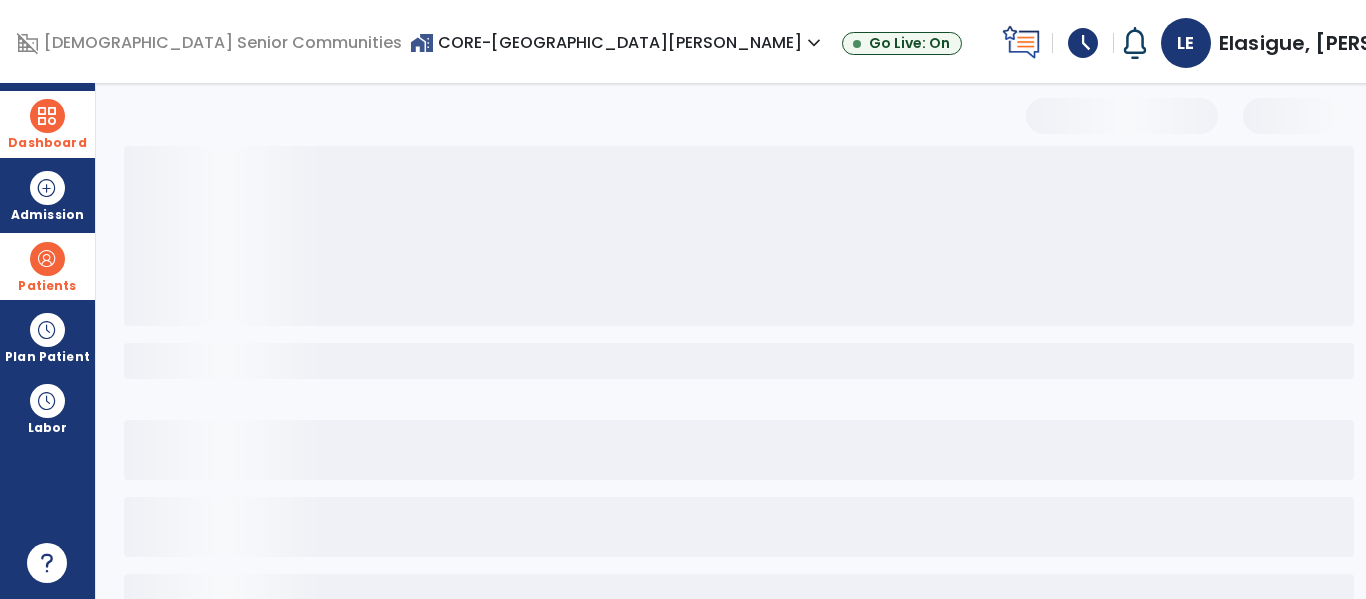 scroll, scrollTop: 144, scrollLeft: 0, axis: vertical 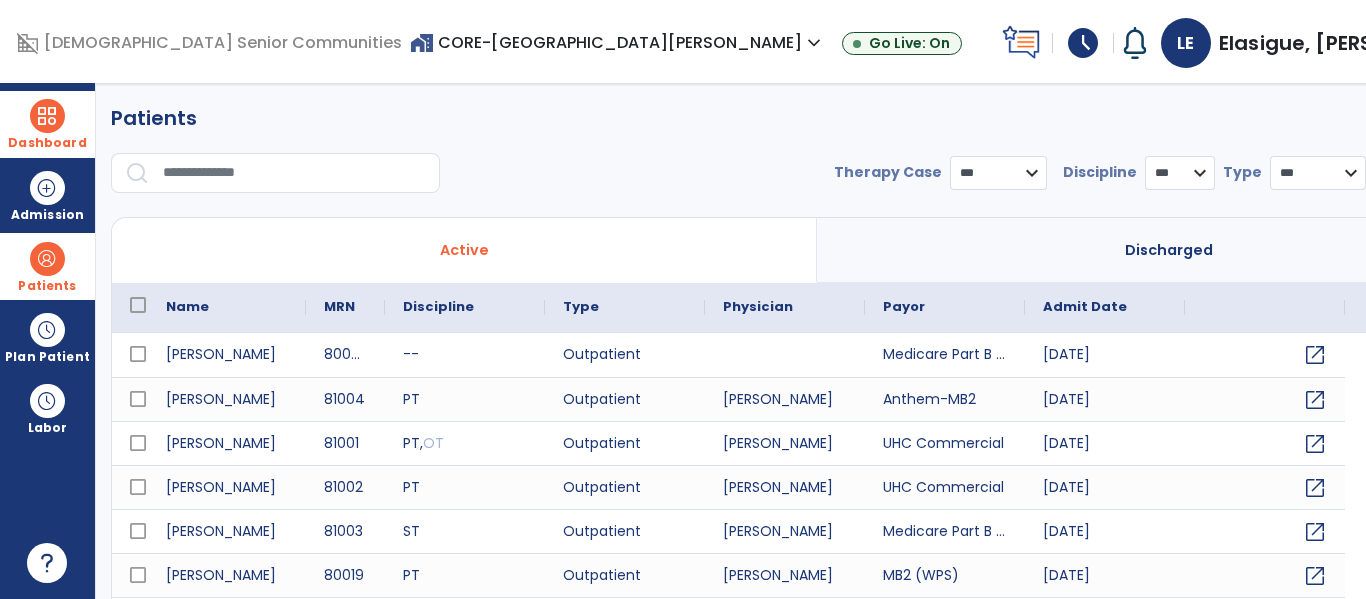 click at bounding box center (294, 173) 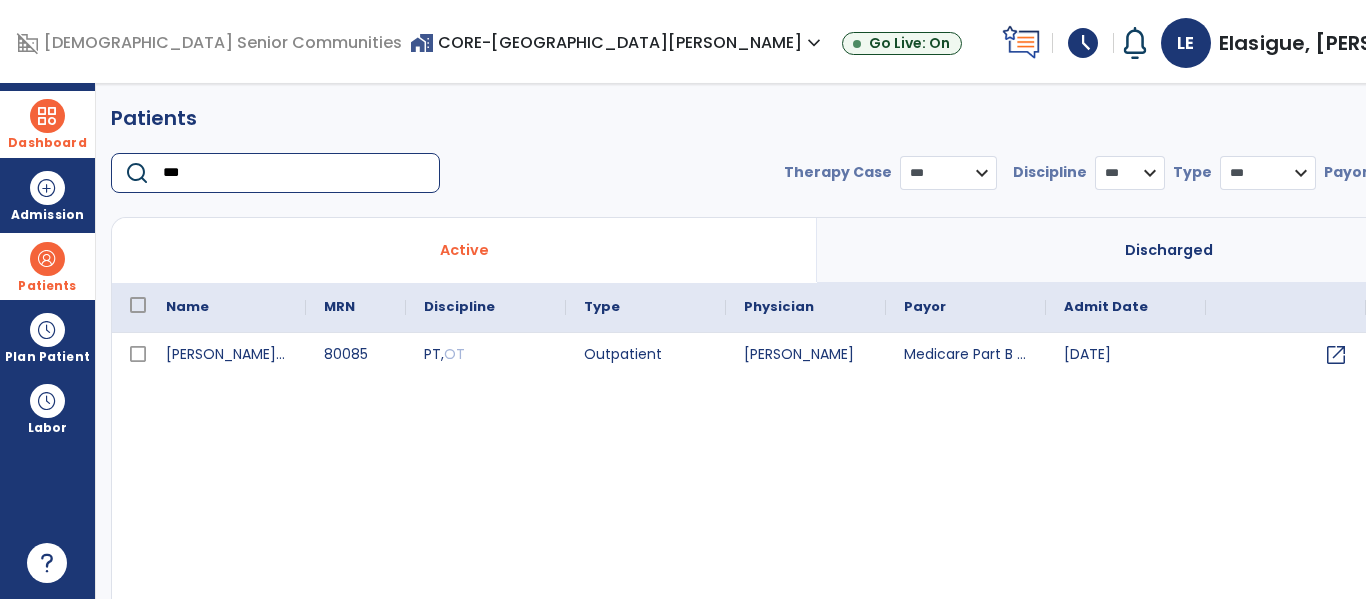 type on "***" 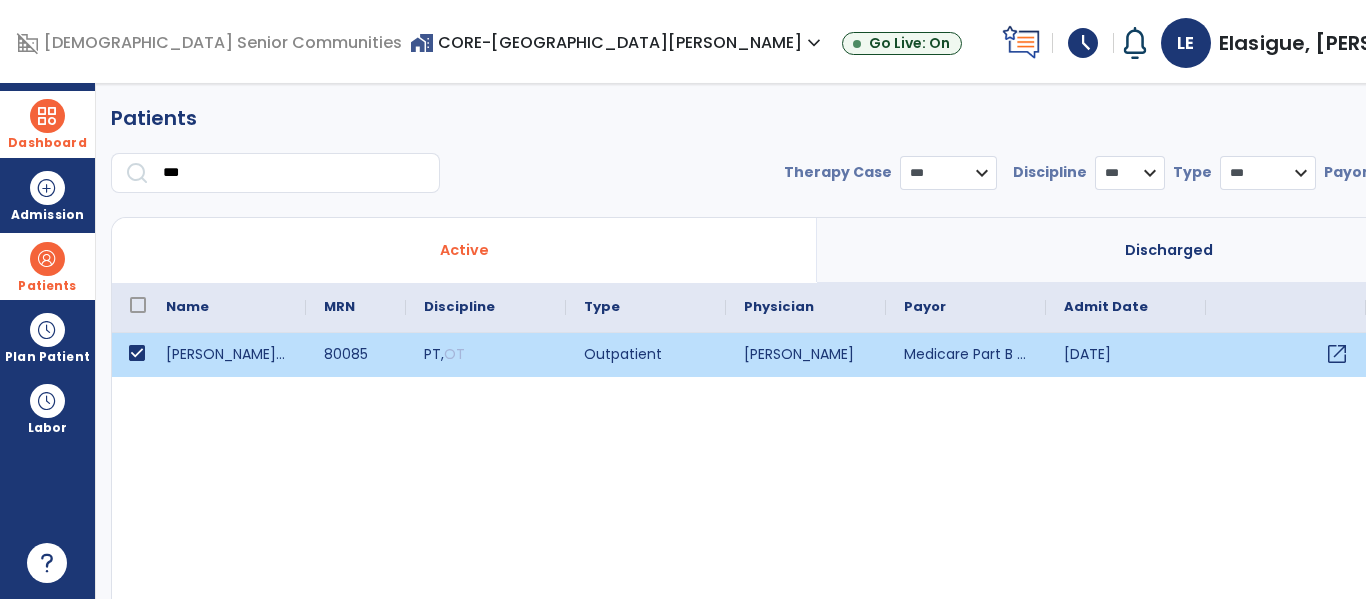 click on "open_in_new" at bounding box center (1286, 355) 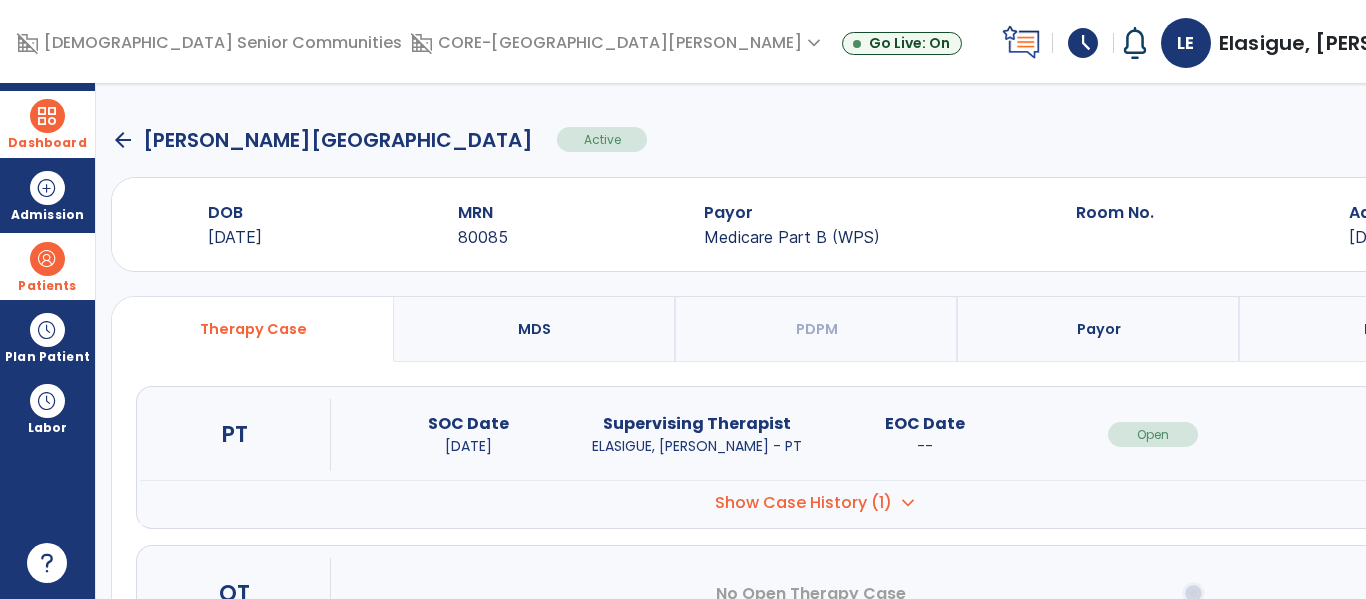 click on "open_in_new" at bounding box center [1381, 434] 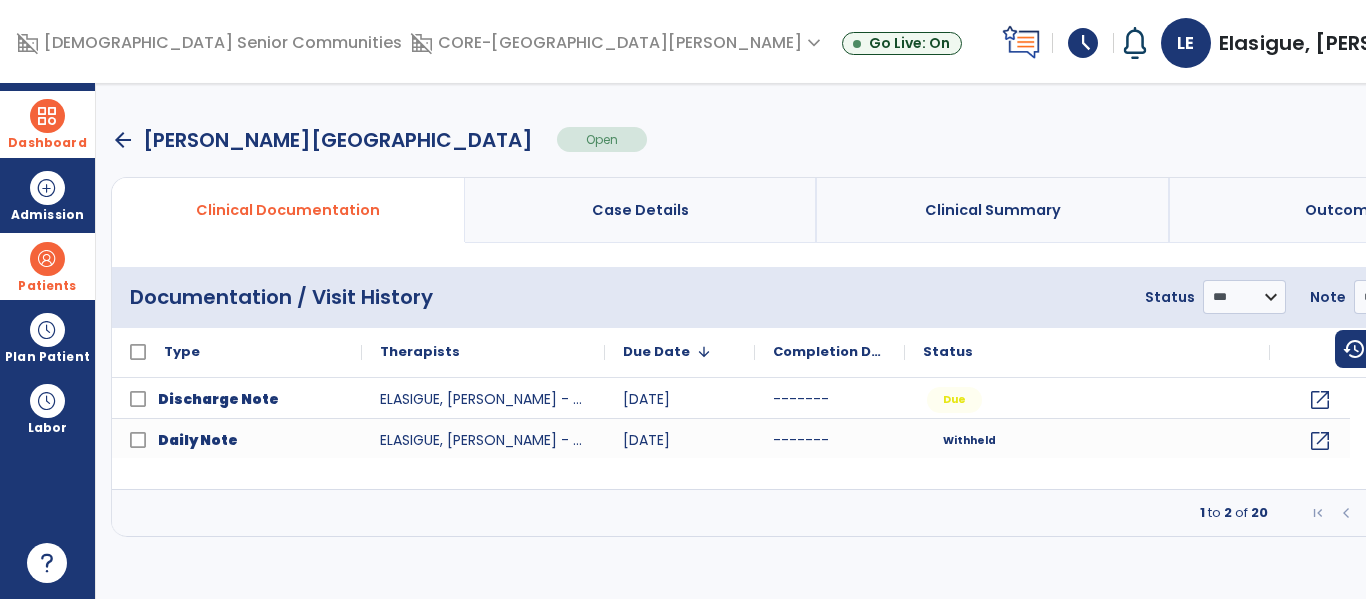 click at bounding box center (1462, 513) 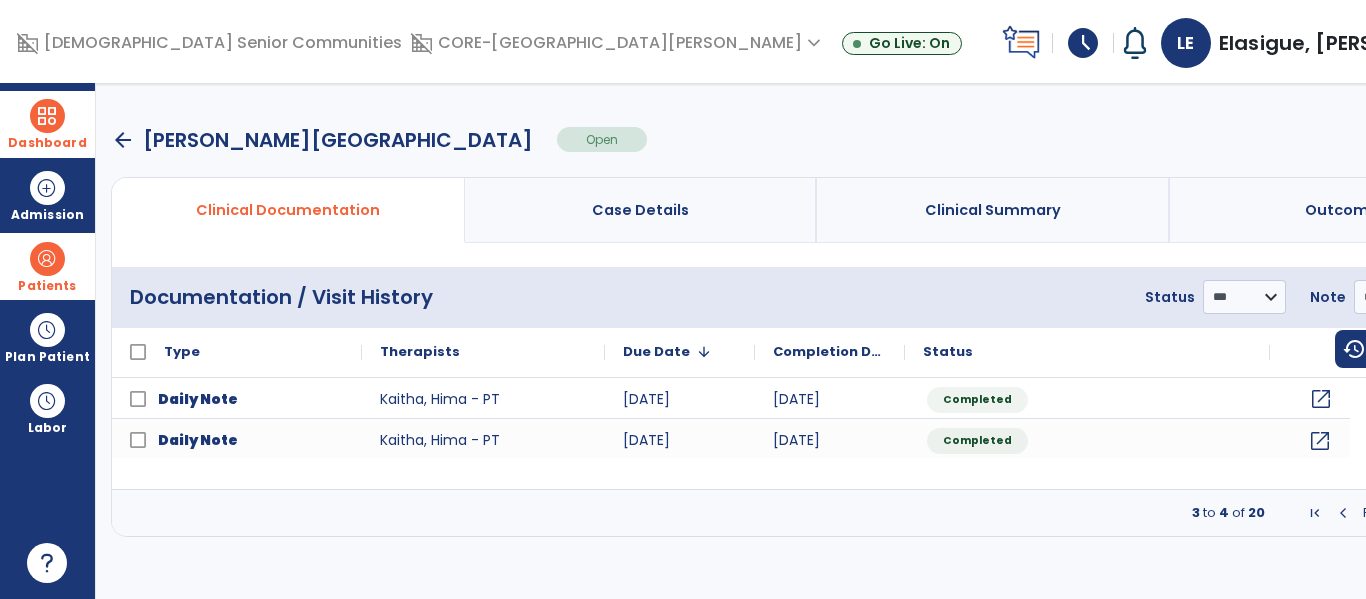 click on "open_in_new" 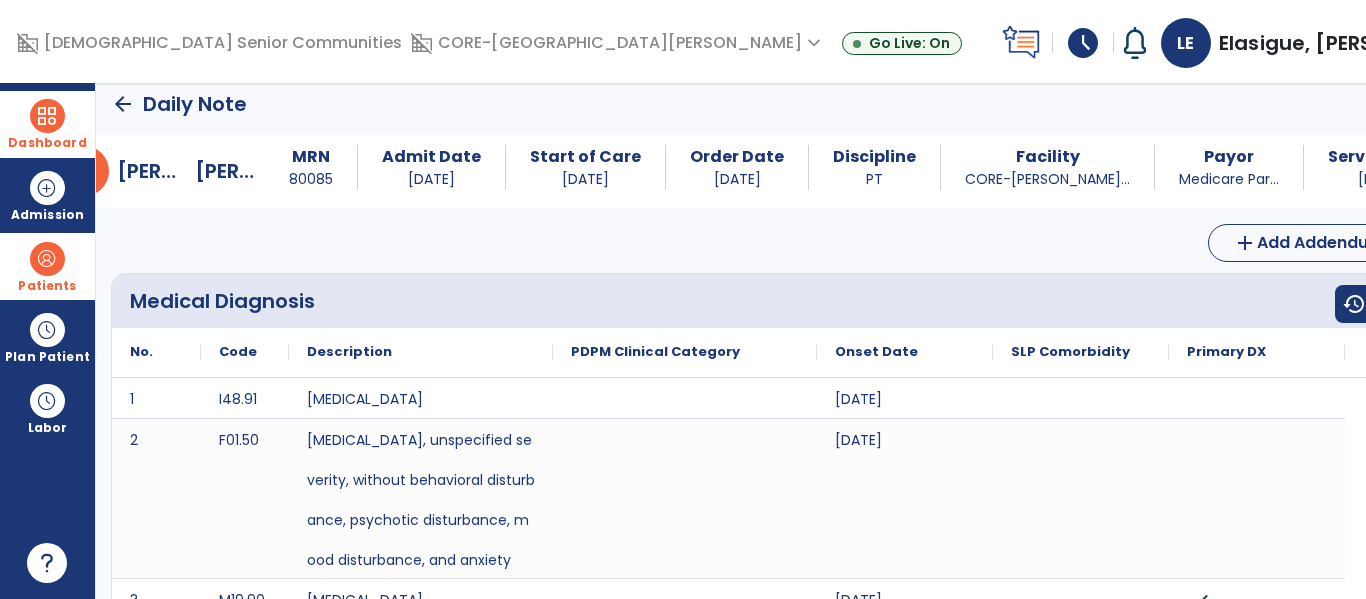 scroll, scrollTop: 0, scrollLeft: 0, axis: both 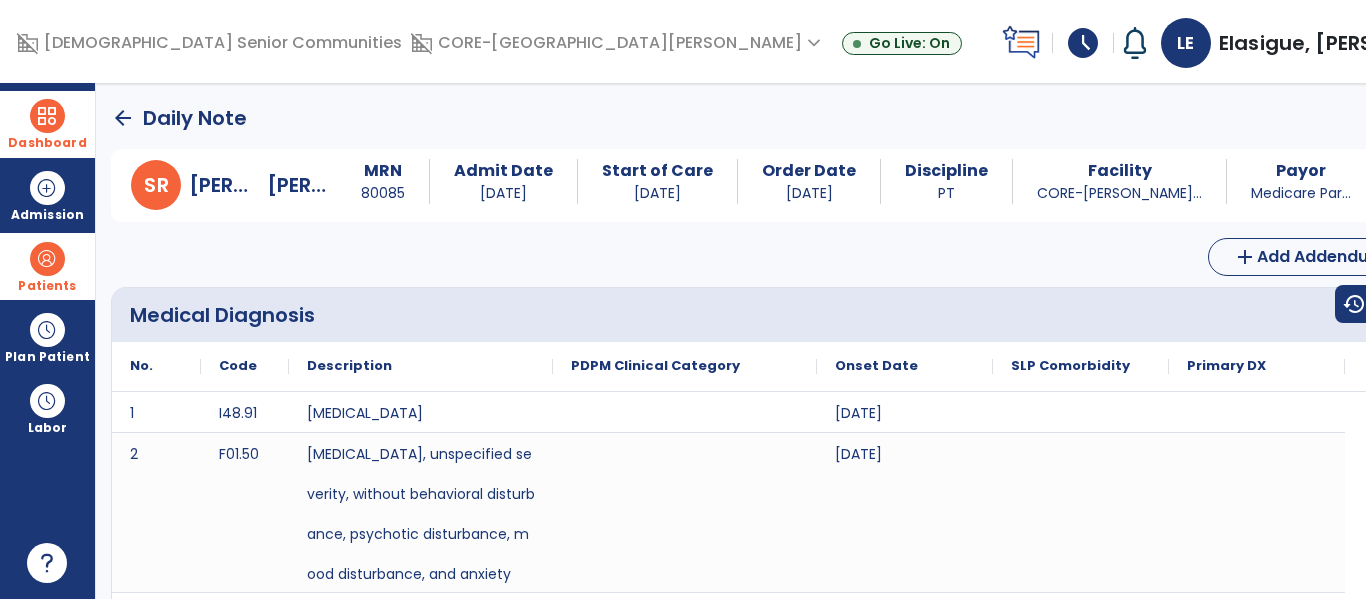 click on "arrow_back" 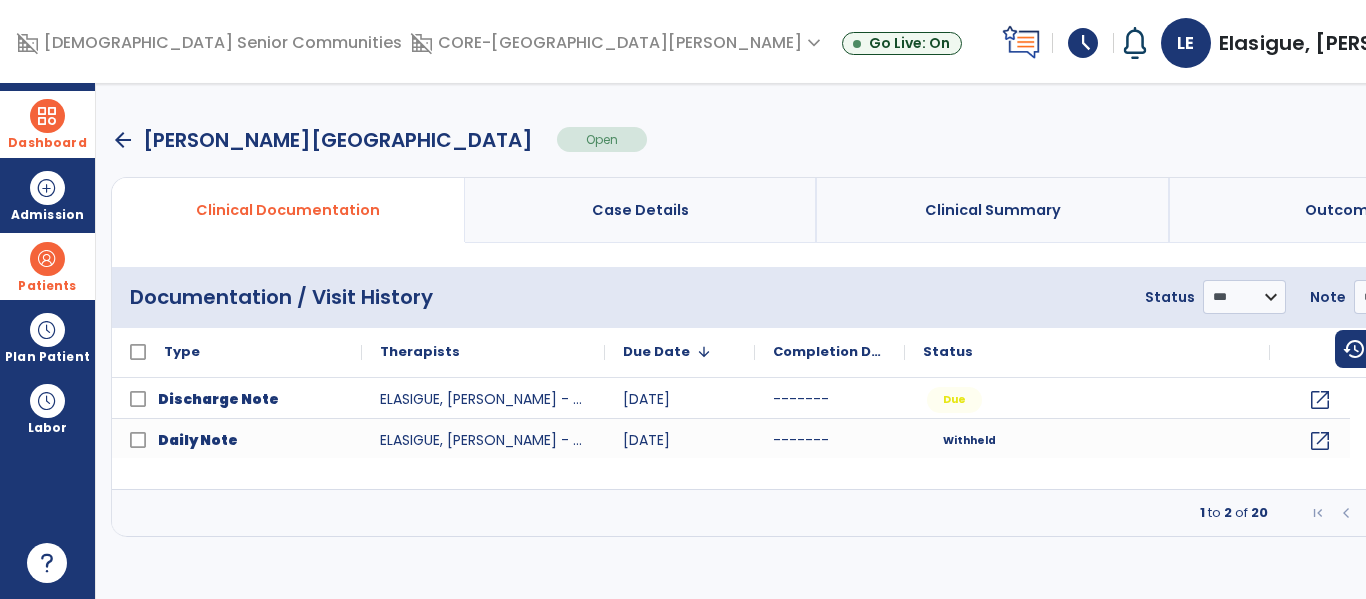 click at bounding box center [1462, 513] 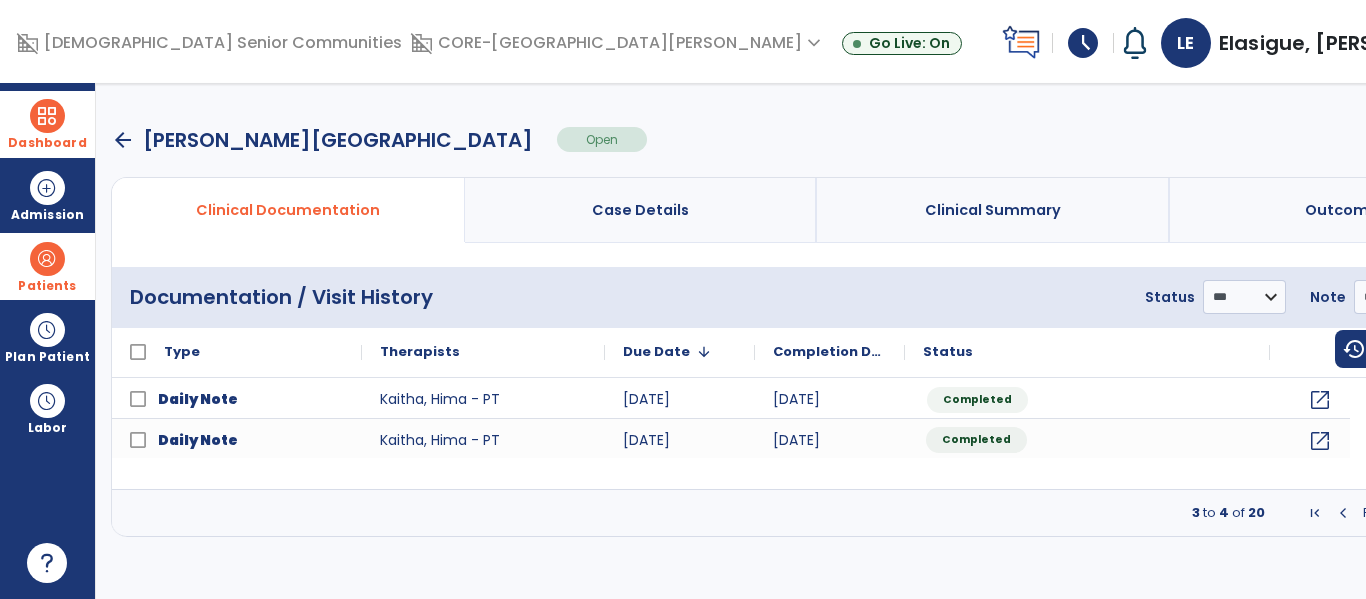 click on "Completed" 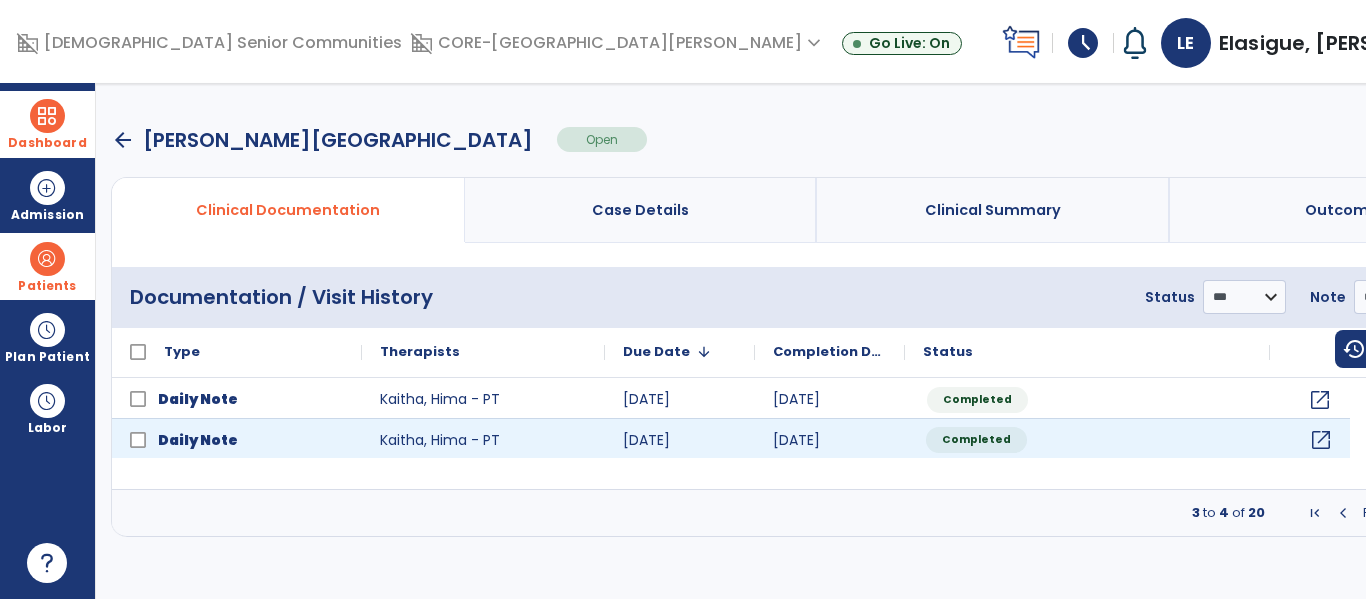 click on "open_in_new" 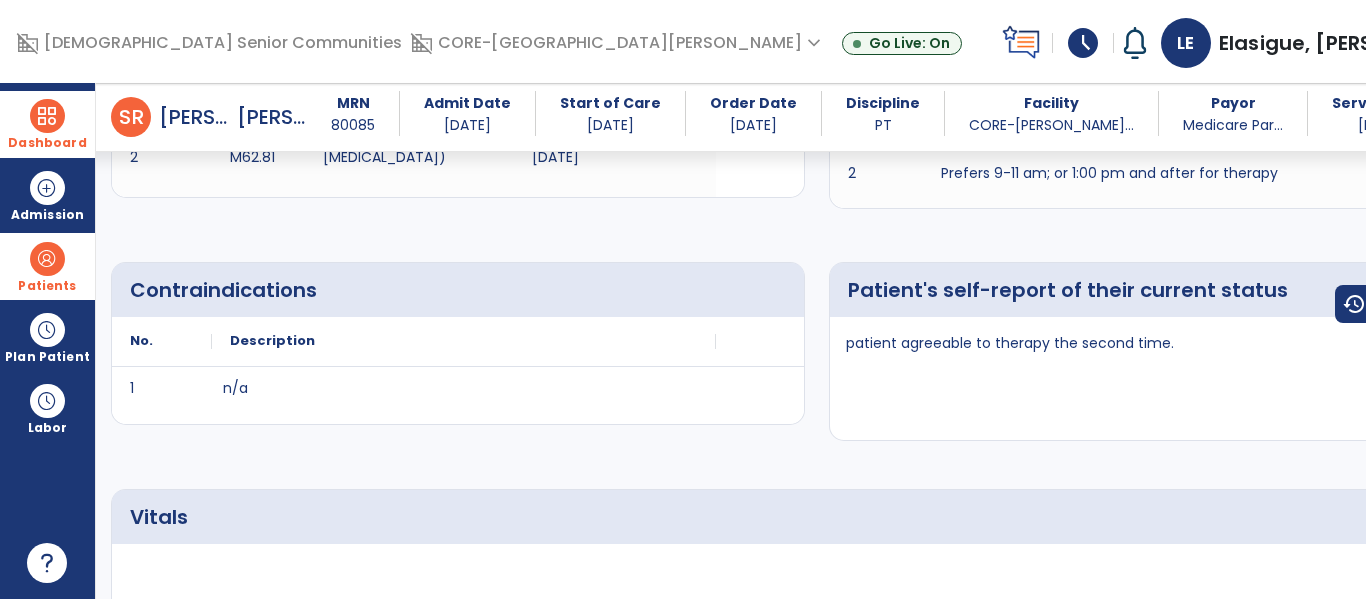 scroll, scrollTop: 715, scrollLeft: 0, axis: vertical 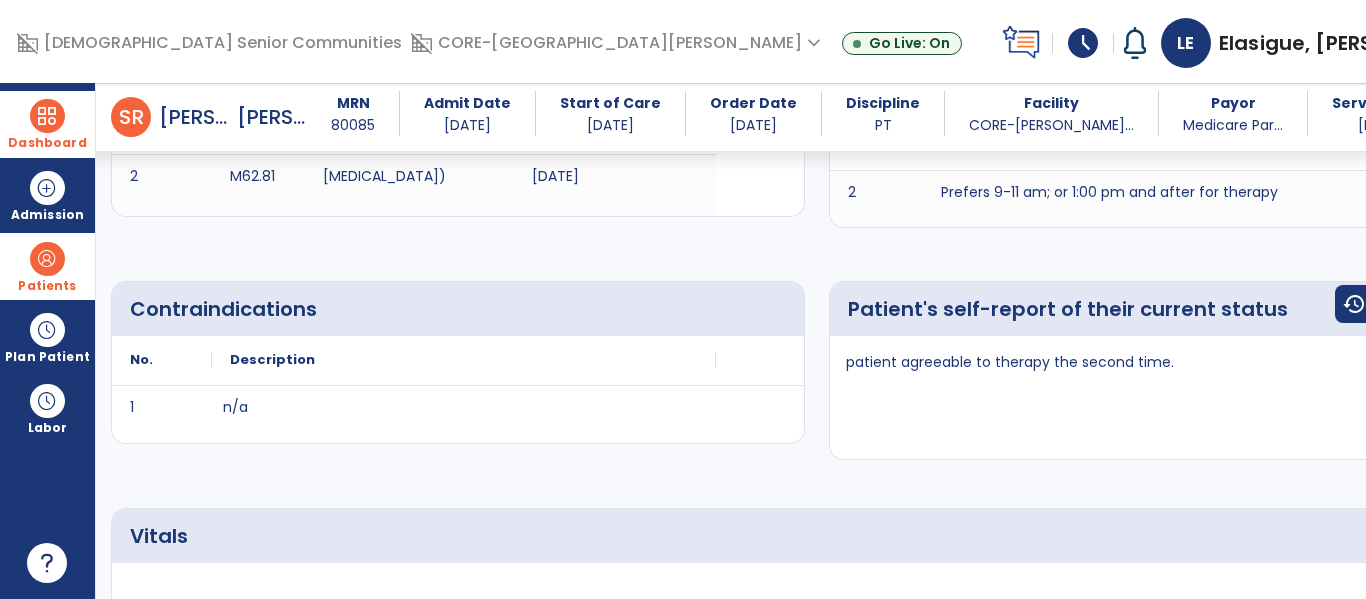 click on "Patient's self-report of their current status patient agreeable to therapy the second time." at bounding box center (1176, 370) 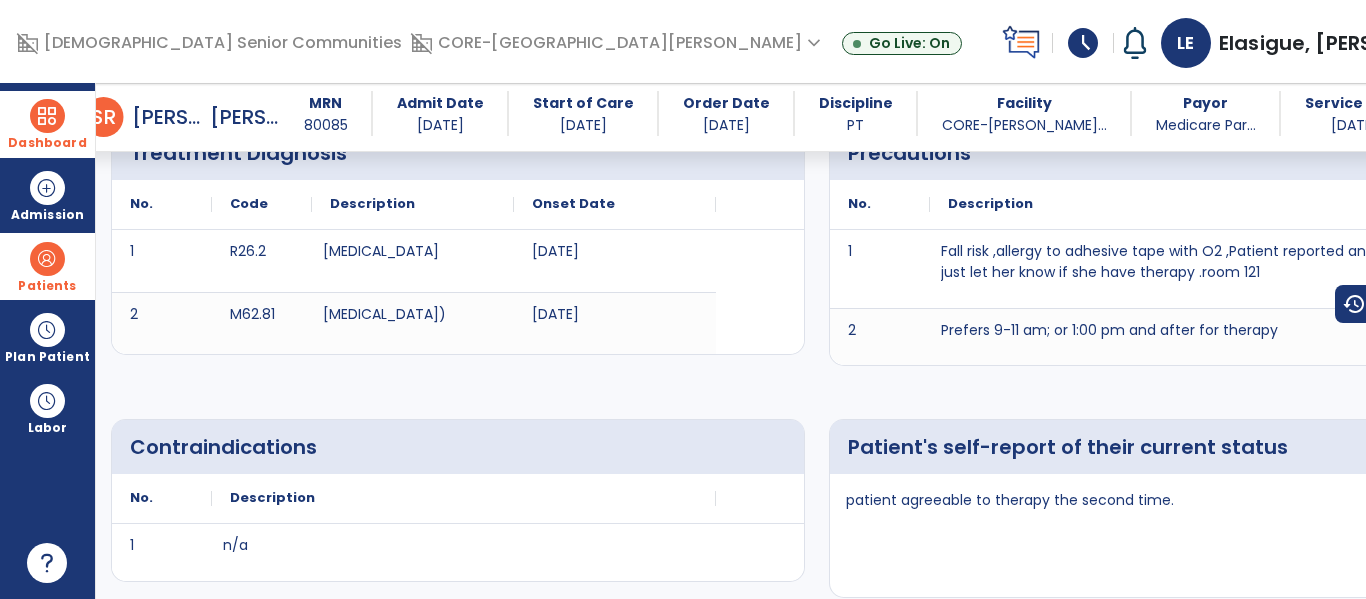 scroll, scrollTop: 0, scrollLeft: 0, axis: both 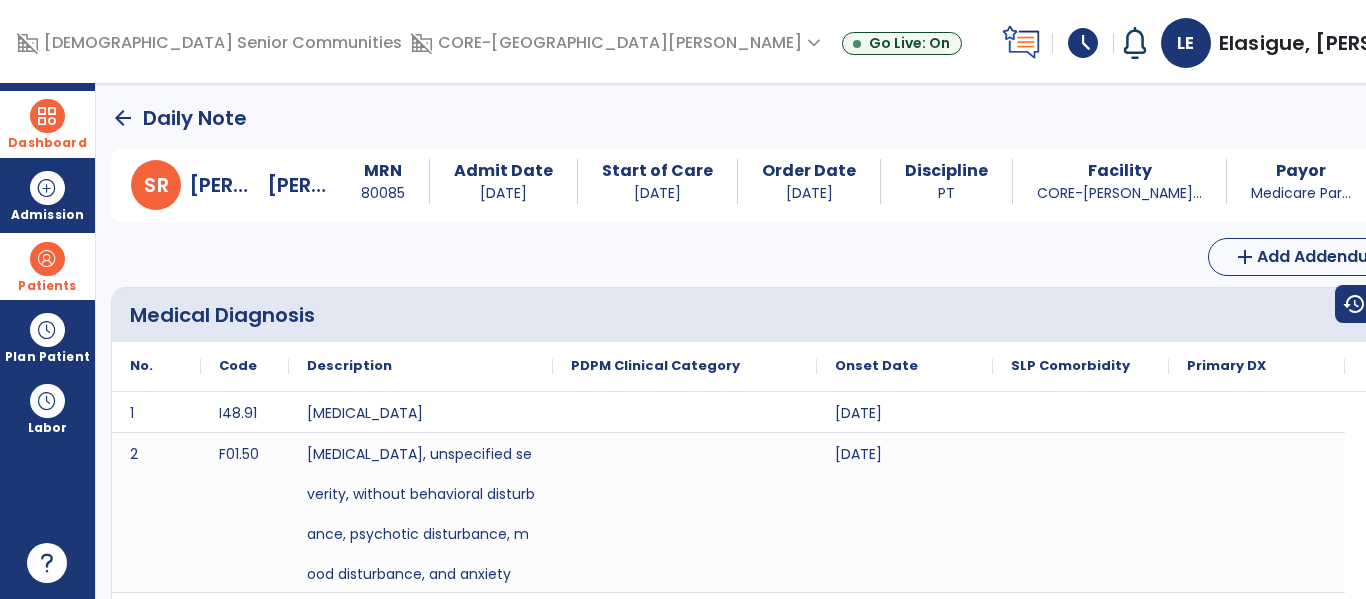 click on "Edit" 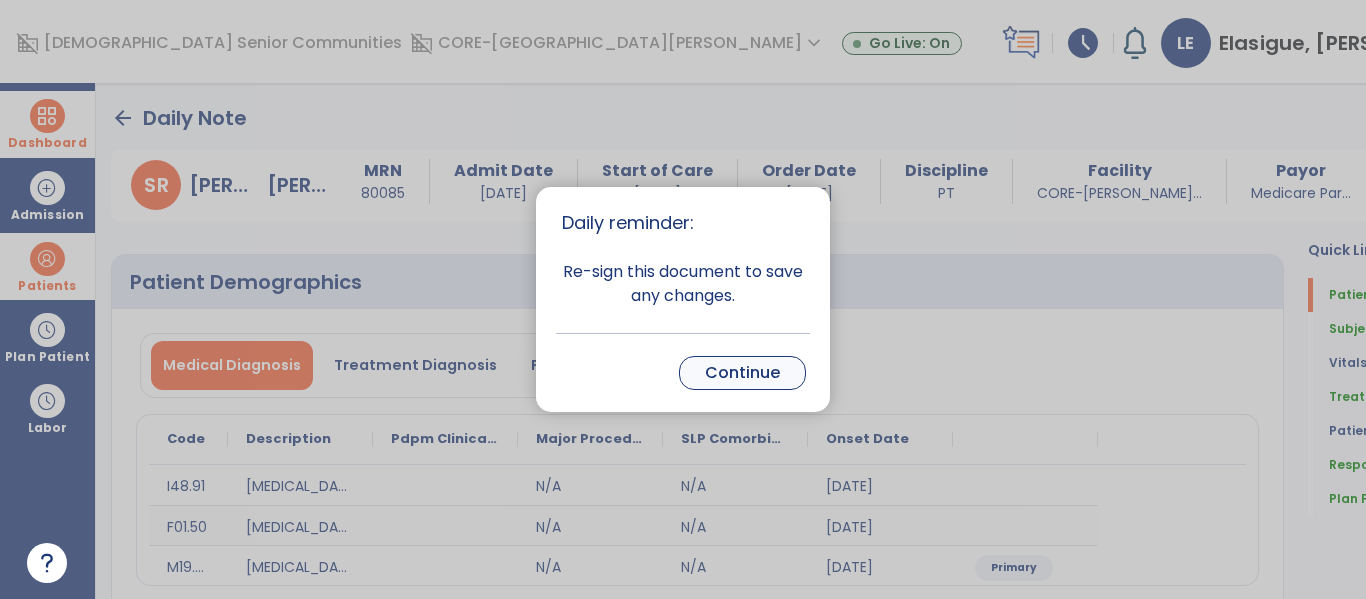 click on "Continue" at bounding box center (742, 373) 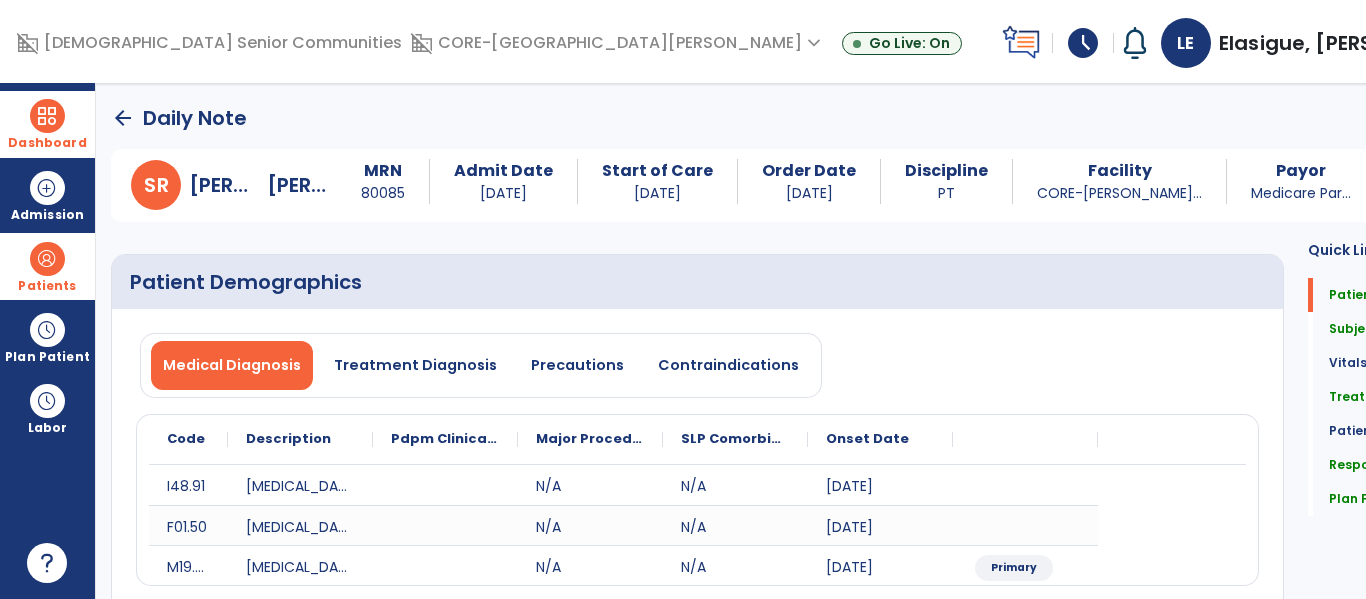click on "arrow_back" 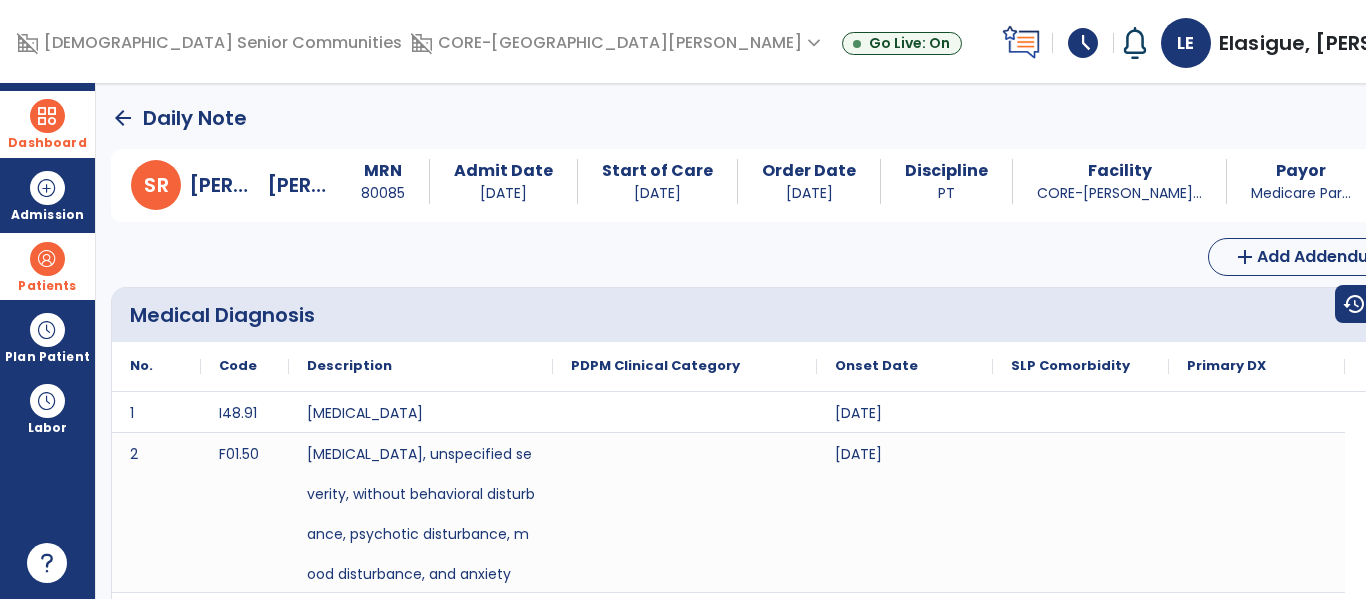 scroll, scrollTop: 5, scrollLeft: 0, axis: vertical 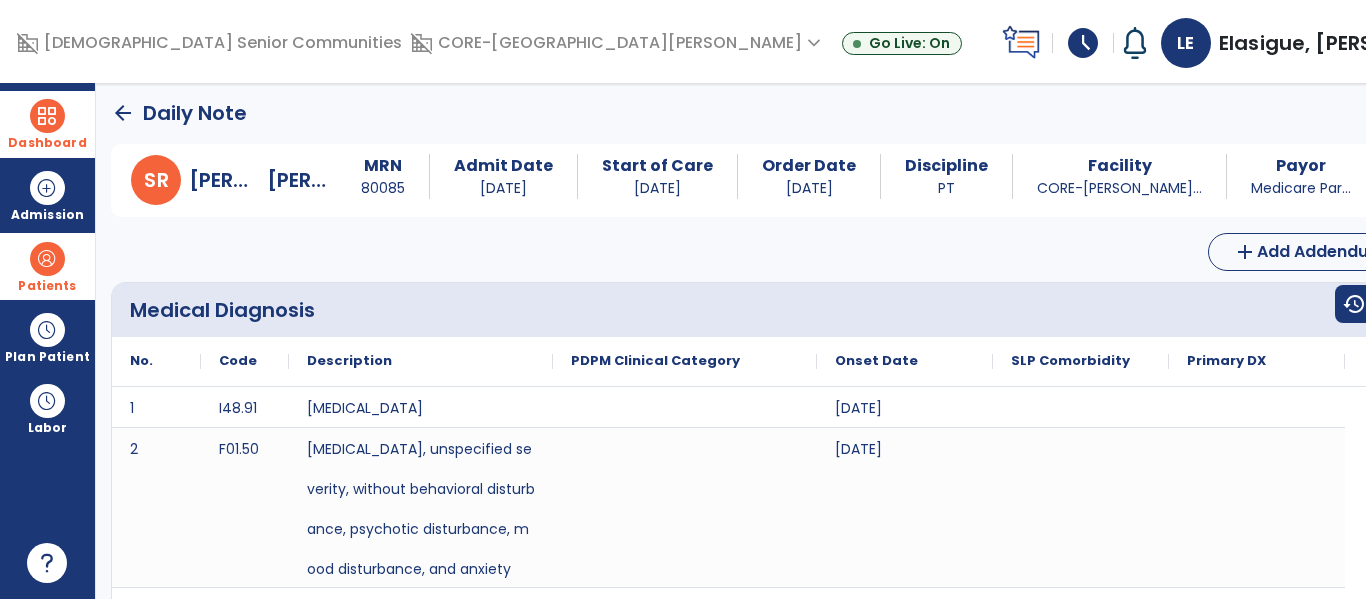 click on "arrow_back" 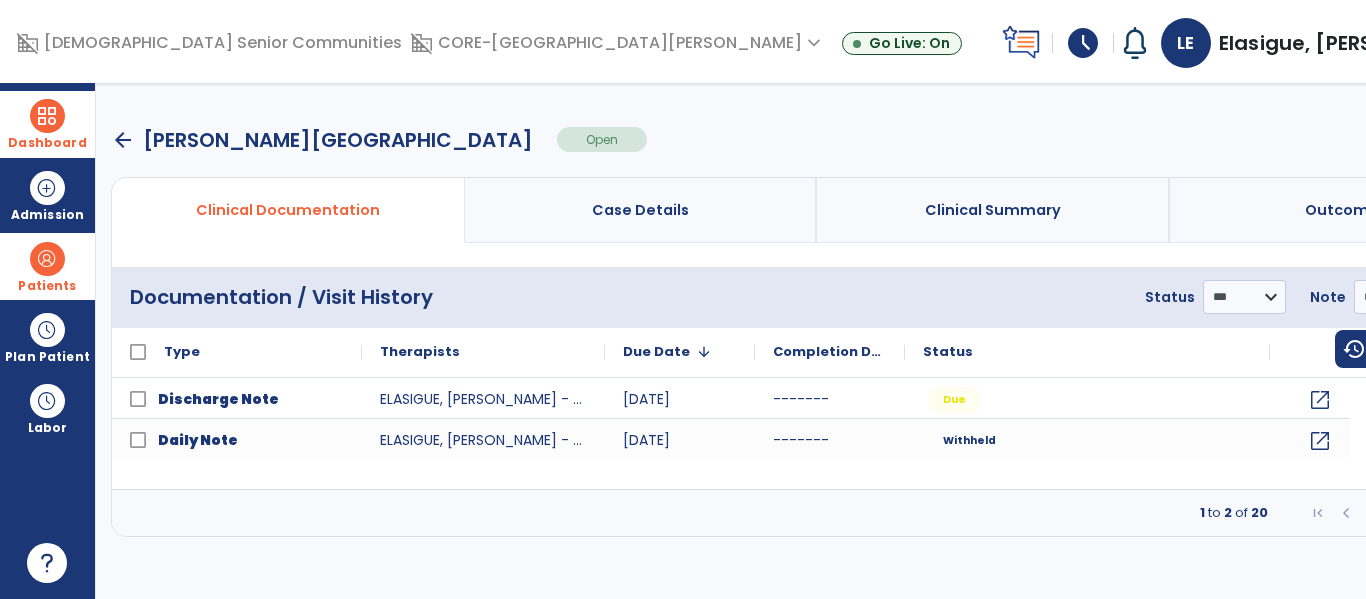 scroll, scrollTop: 0, scrollLeft: 0, axis: both 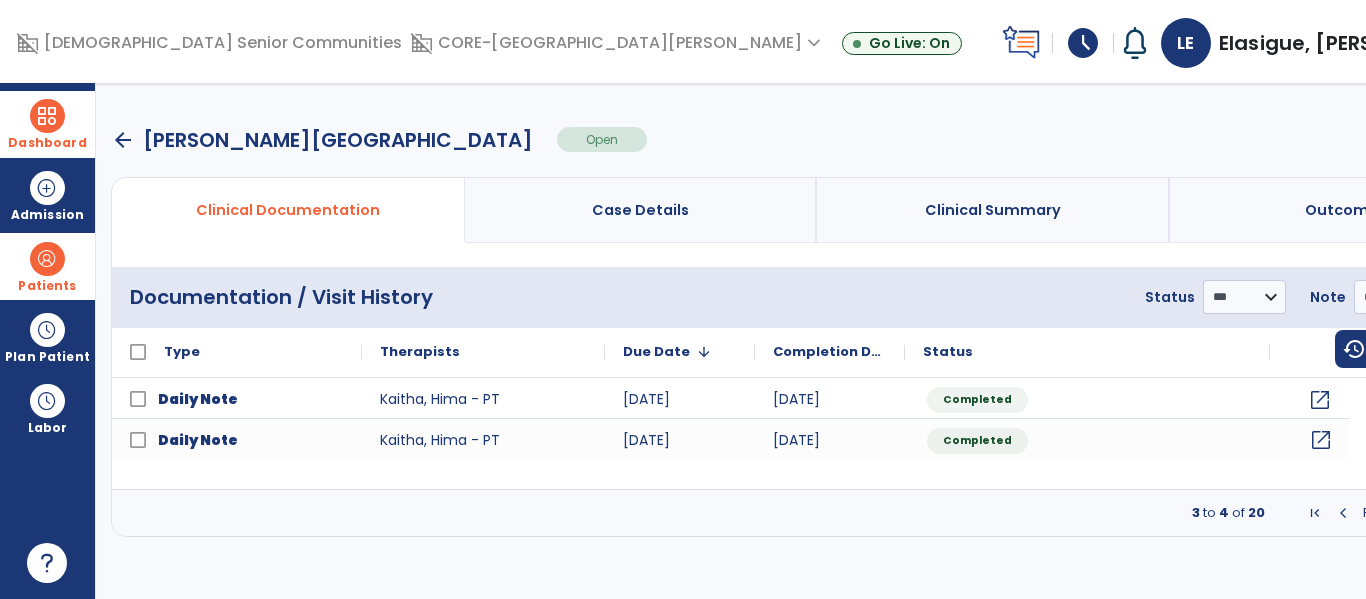 click on "open_in_new" 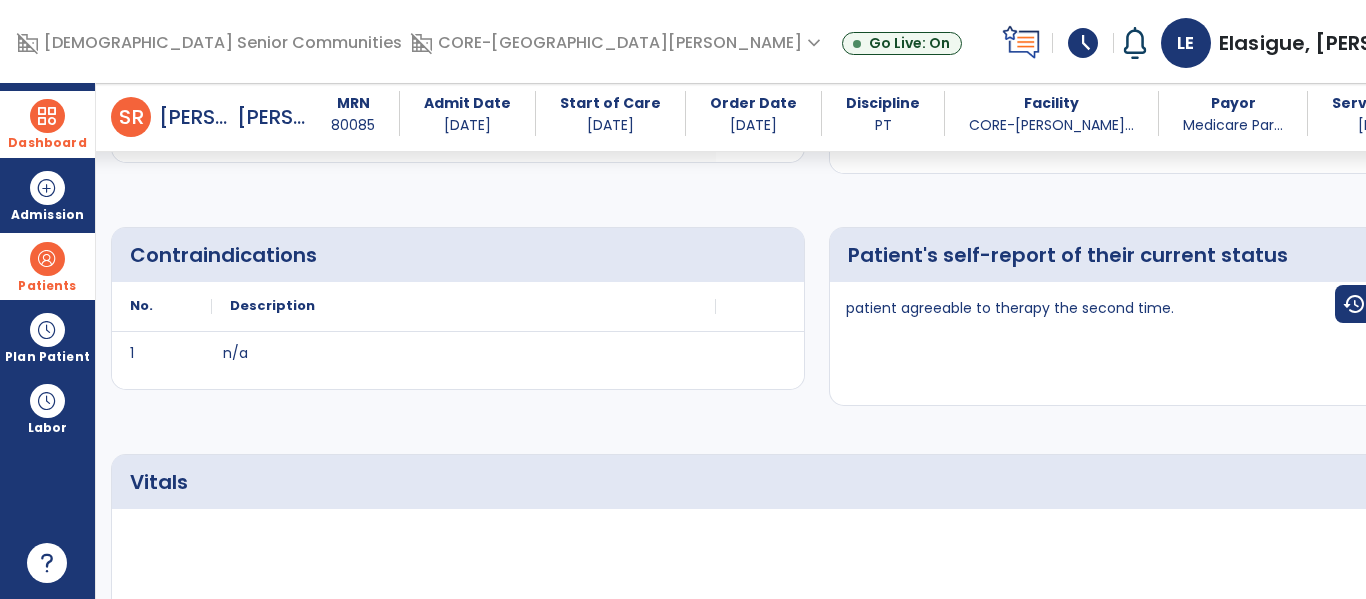 scroll, scrollTop: 0, scrollLeft: 0, axis: both 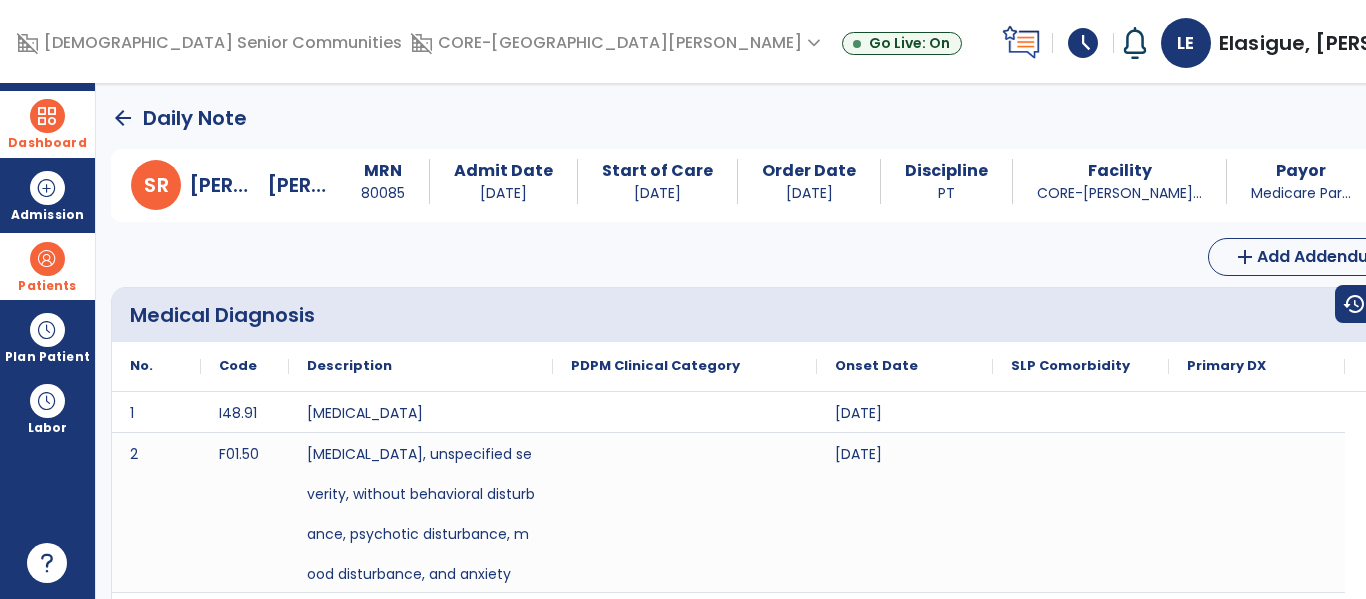 click on "arrow_back" 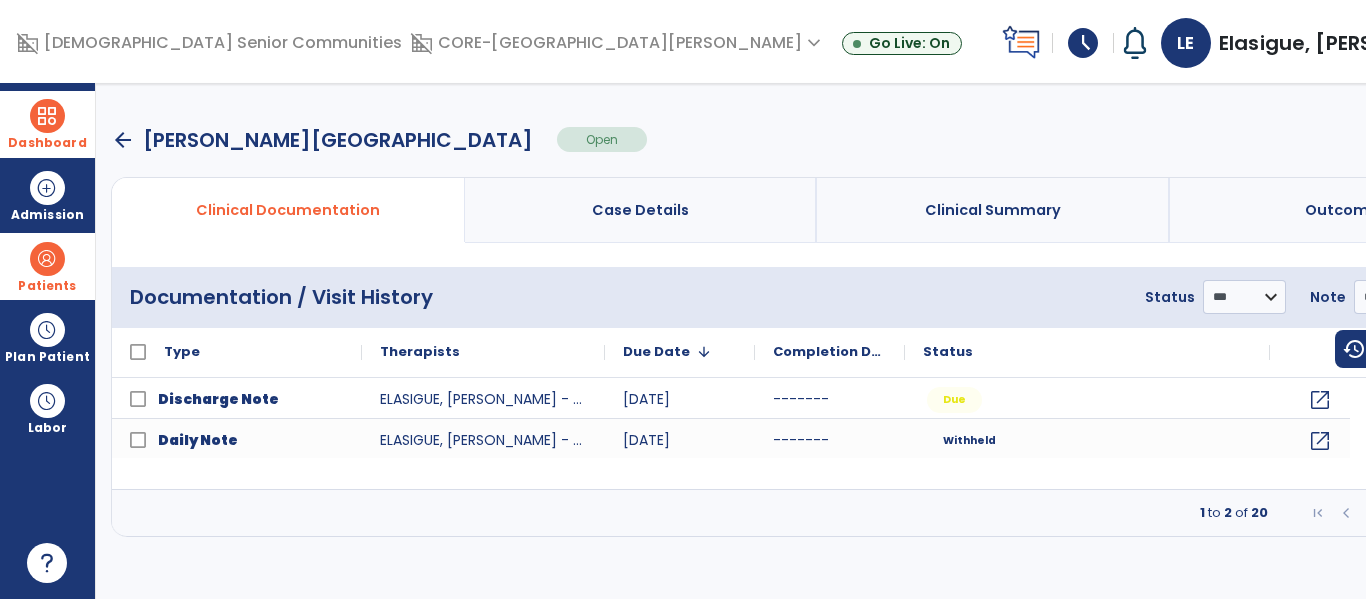 click at bounding box center [1462, 513] 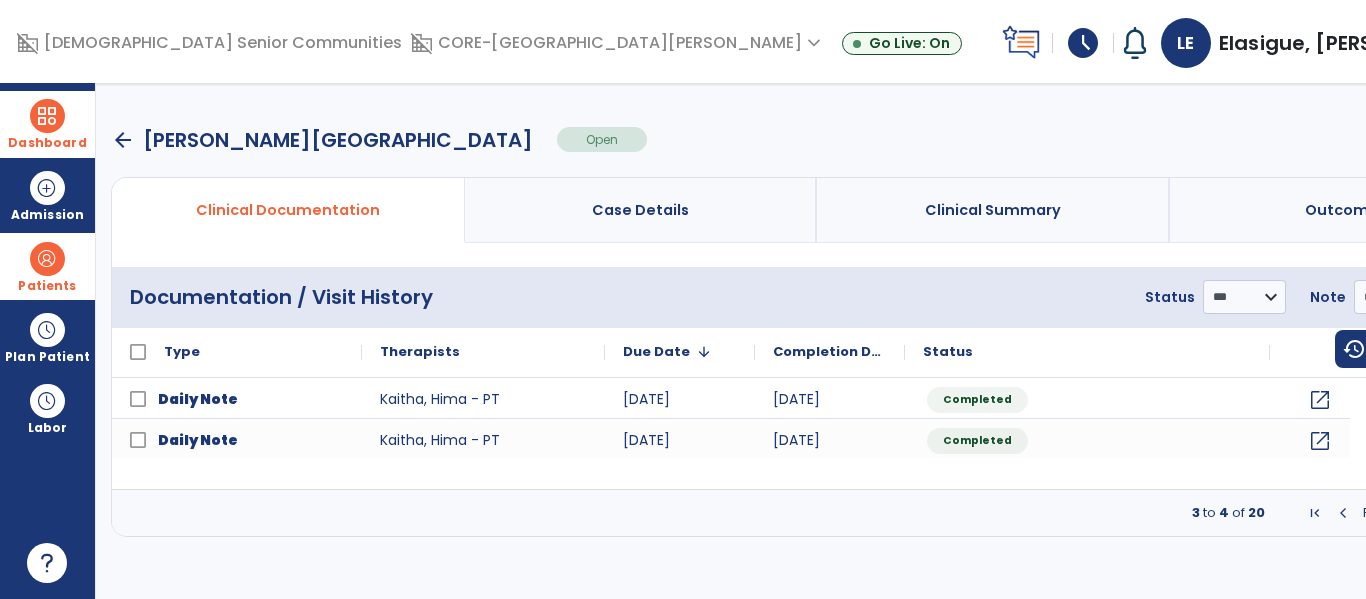 click at bounding box center [1462, 513] 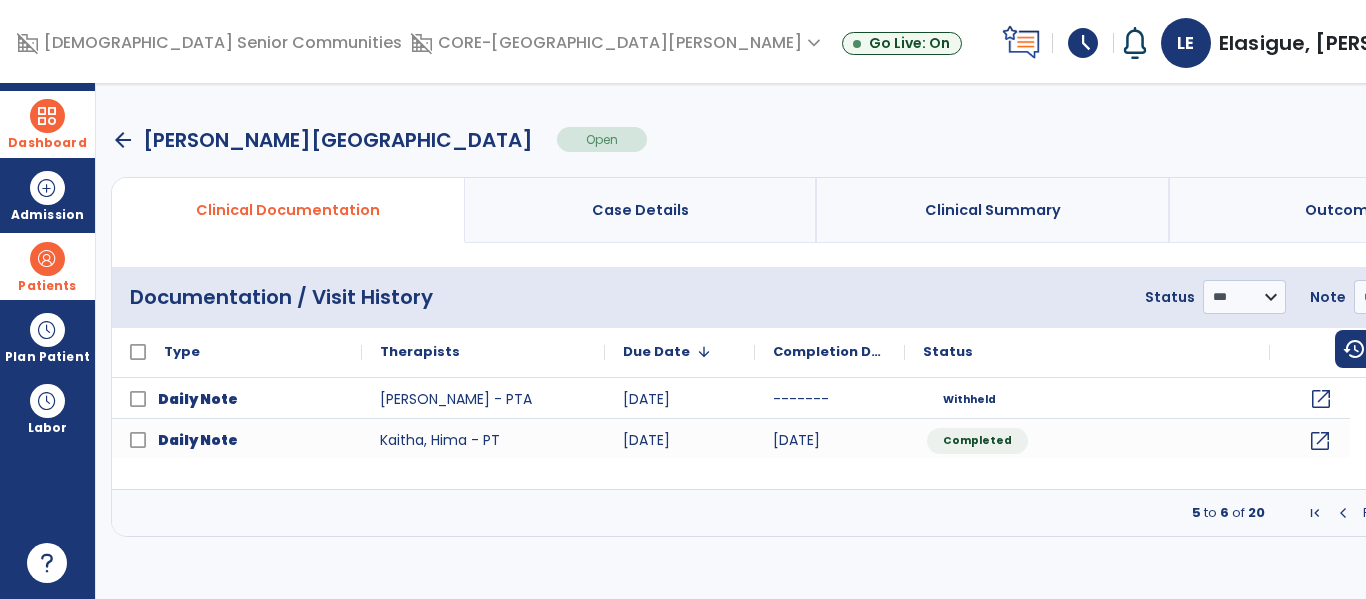click on "open_in_new" 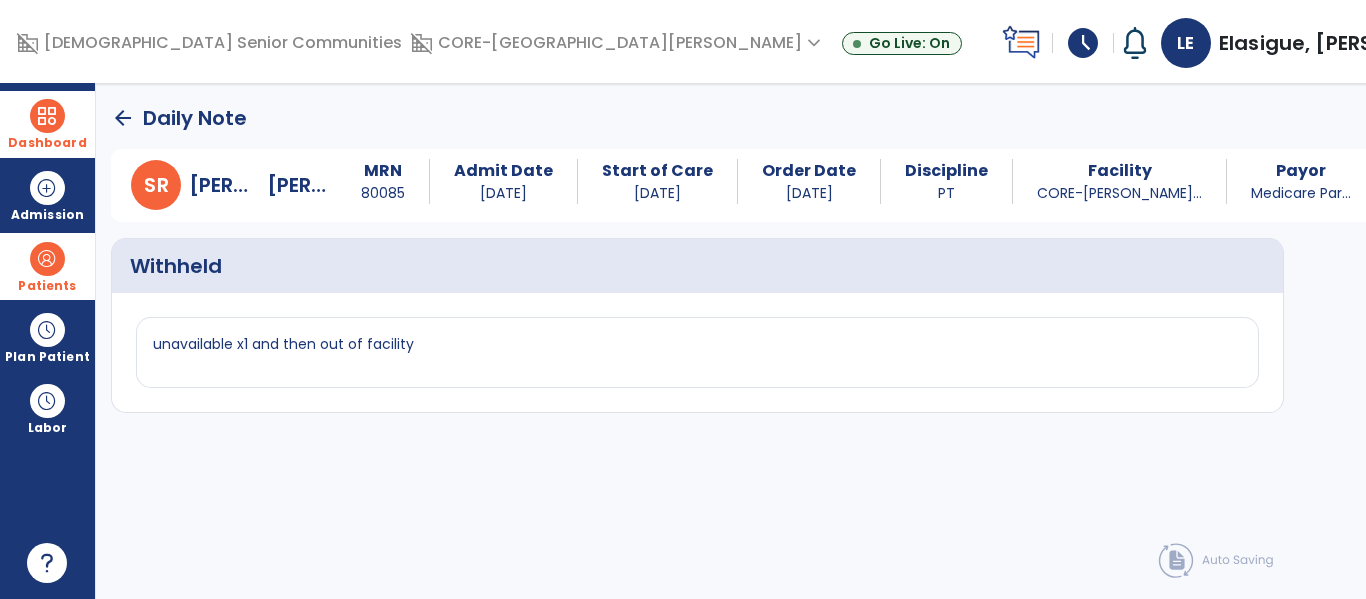 click on "arrow_back" 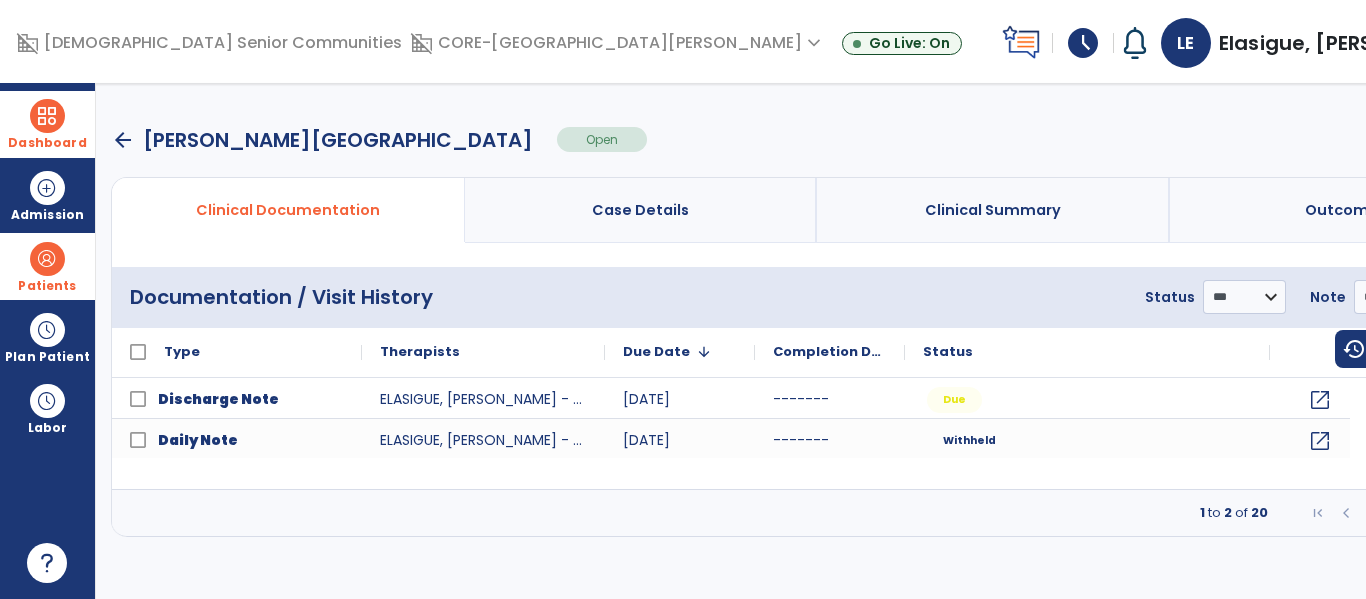 click at bounding box center (1462, 513) 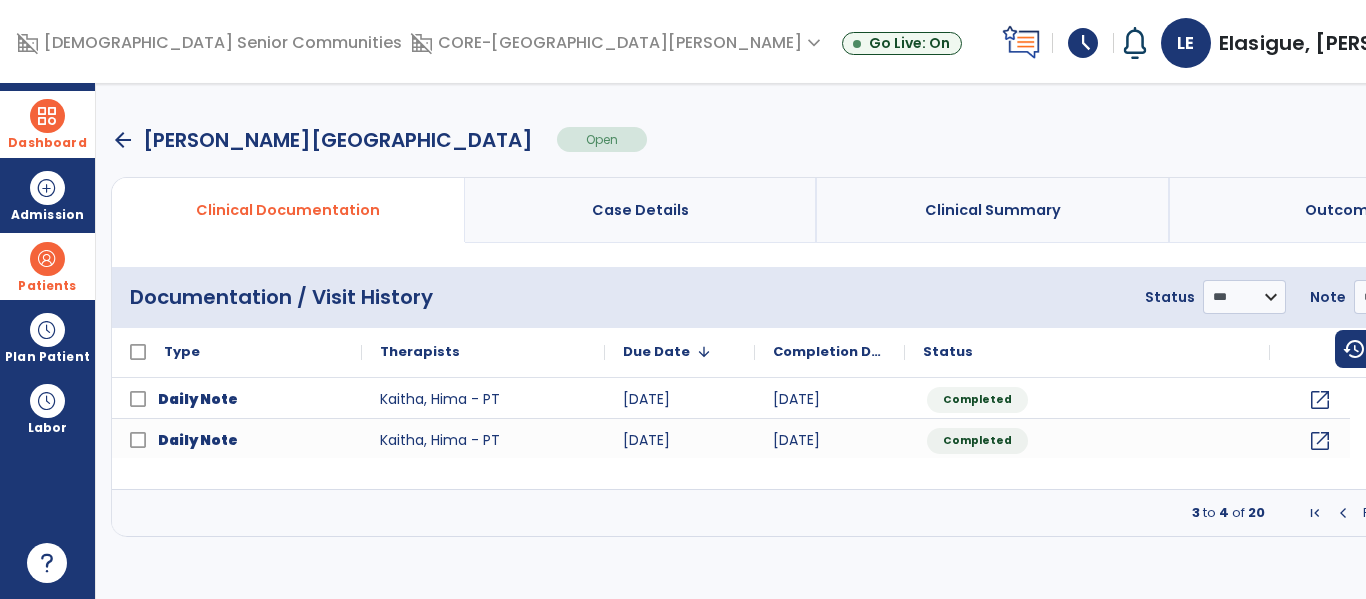 click at bounding box center (1462, 513) 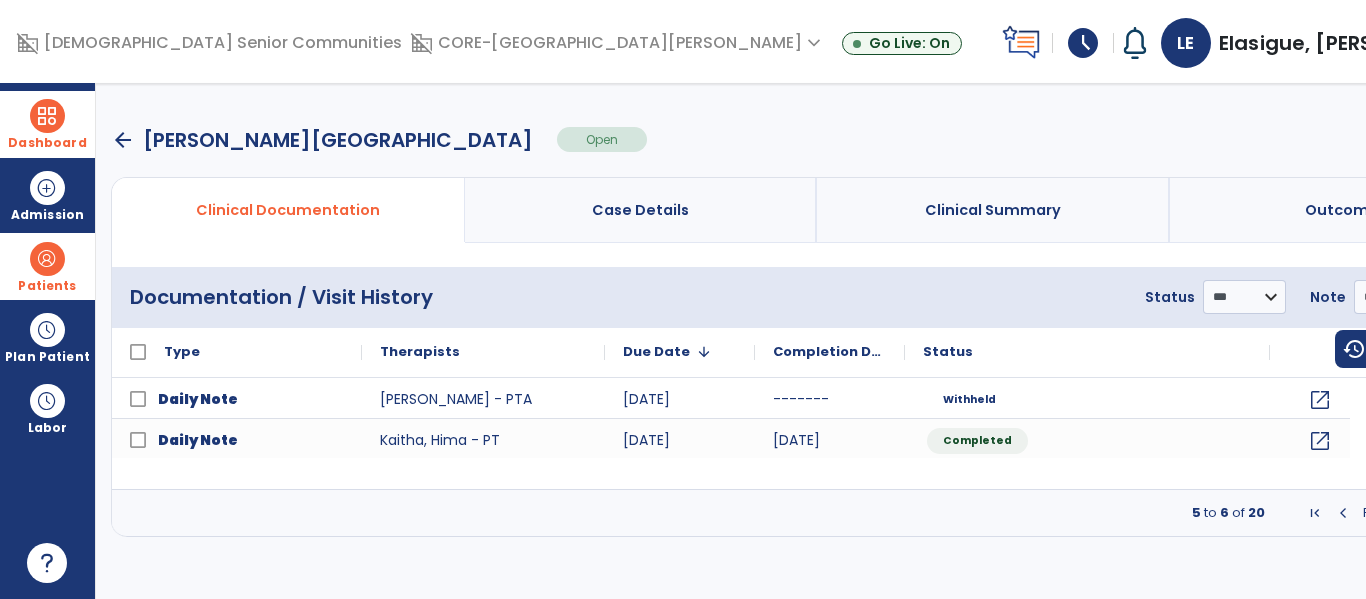click at bounding box center [1462, 513] 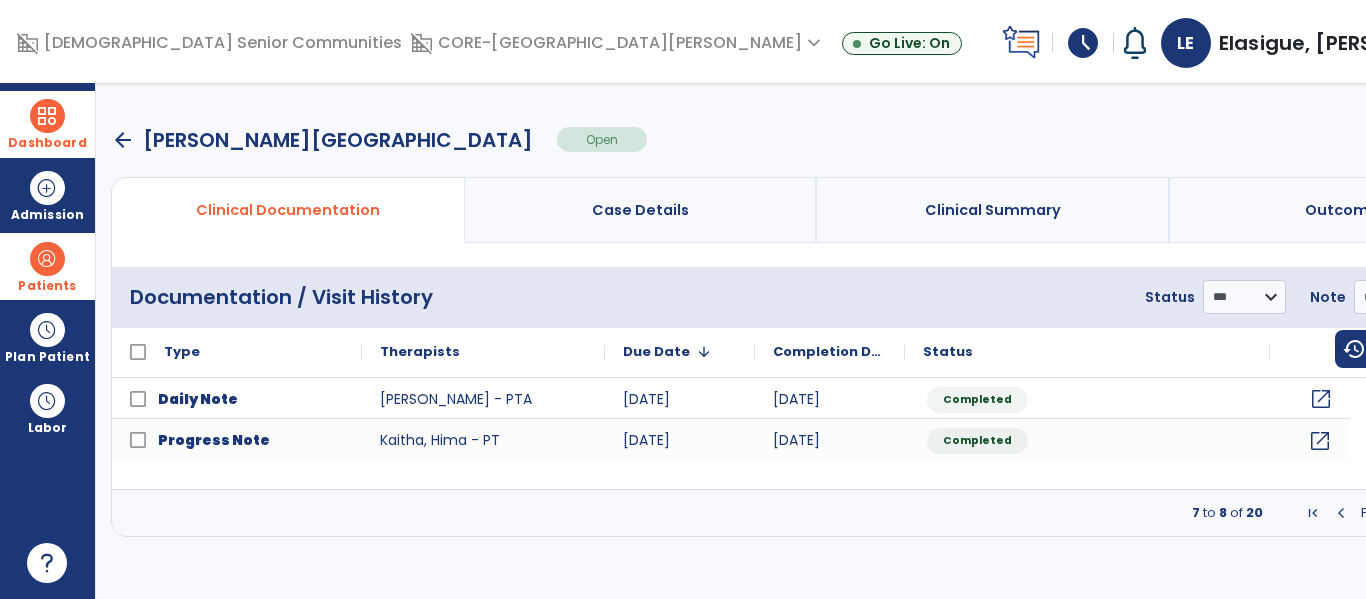click on "open_in_new" 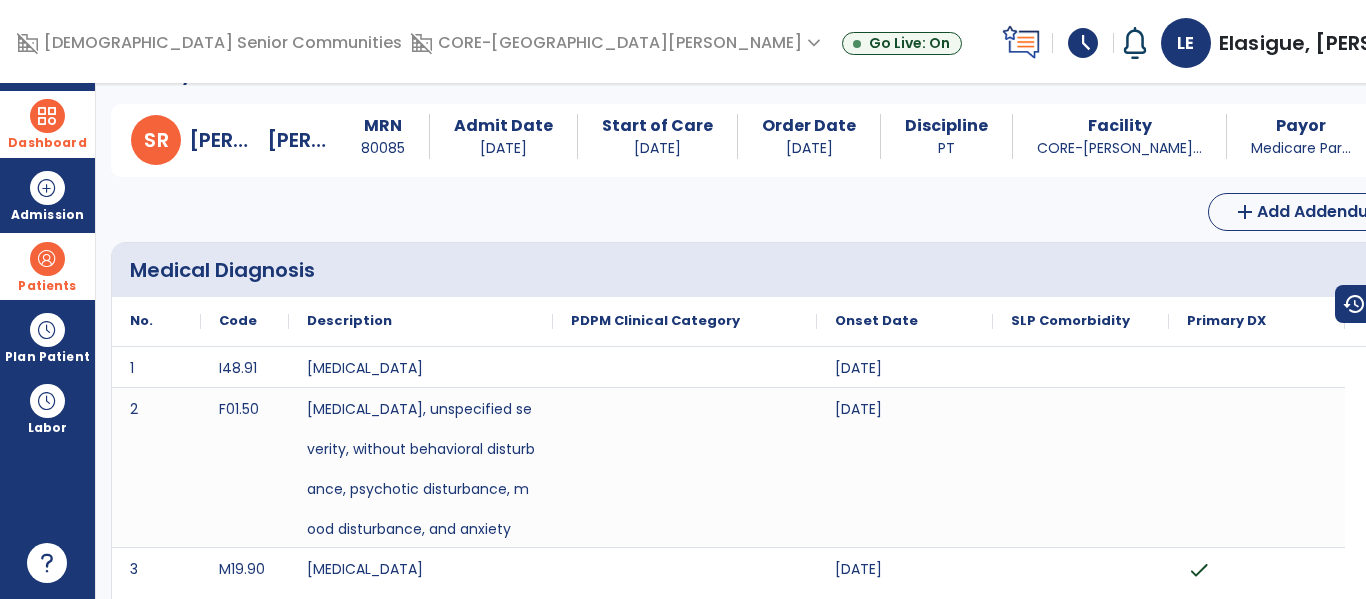 scroll, scrollTop: 0, scrollLeft: 0, axis: both 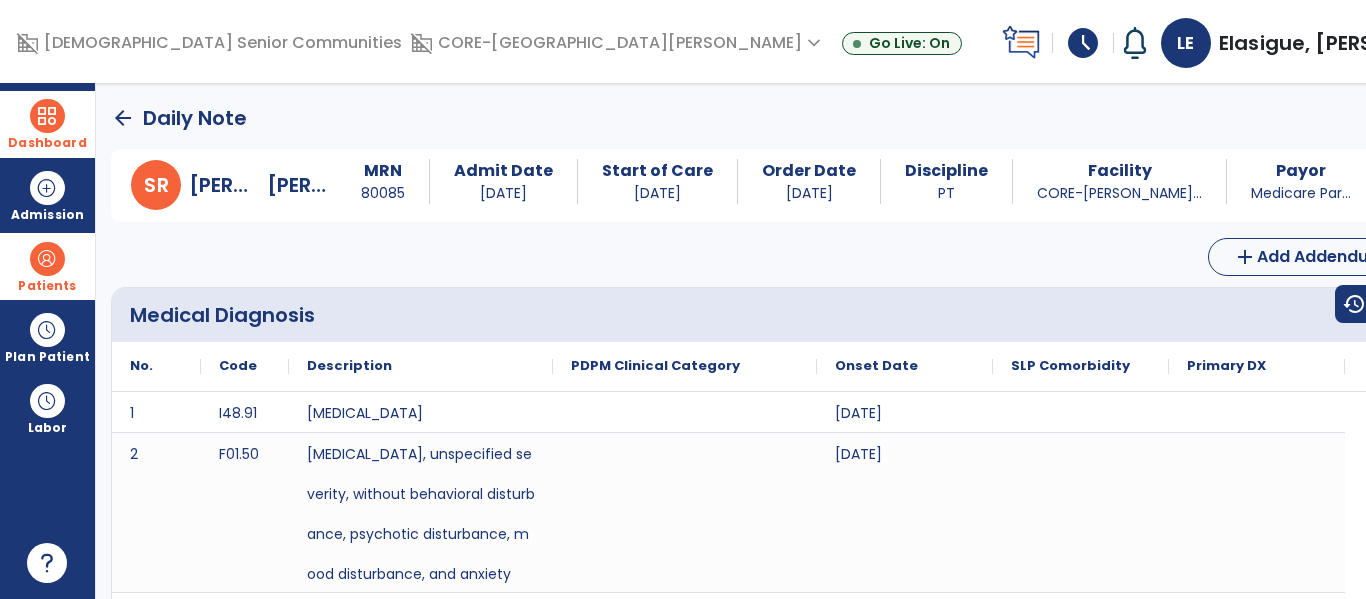 click on "arrow_back" 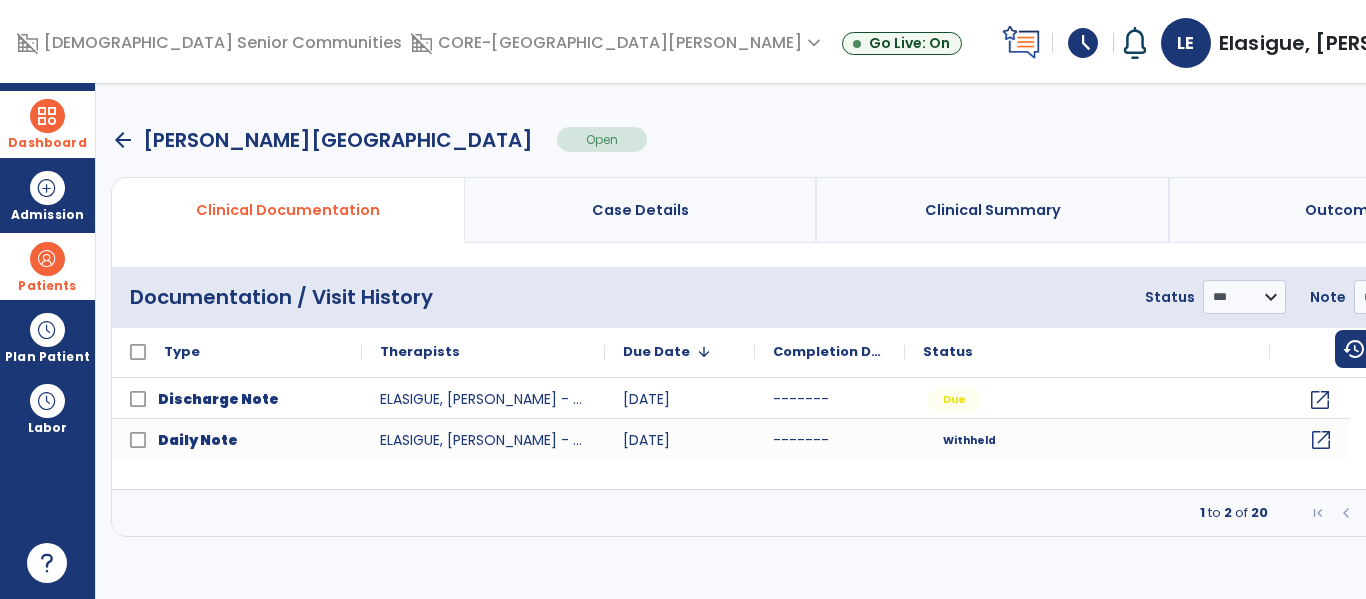 click on "open_in_new" 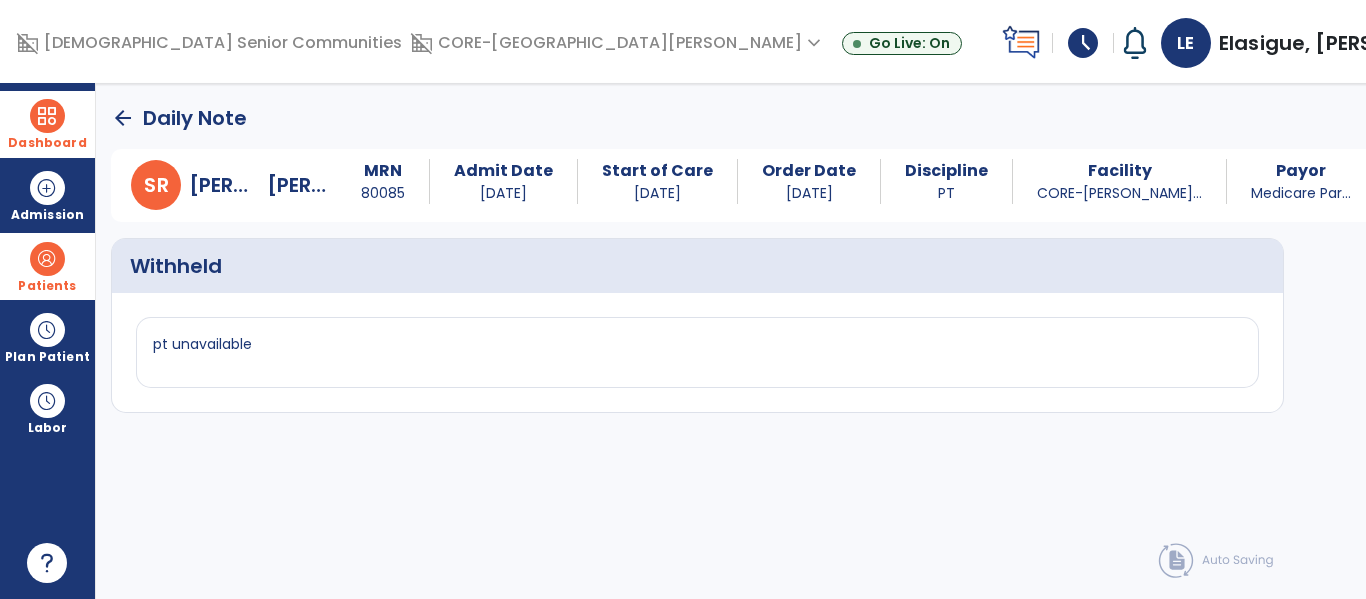 click on "arrow_back" 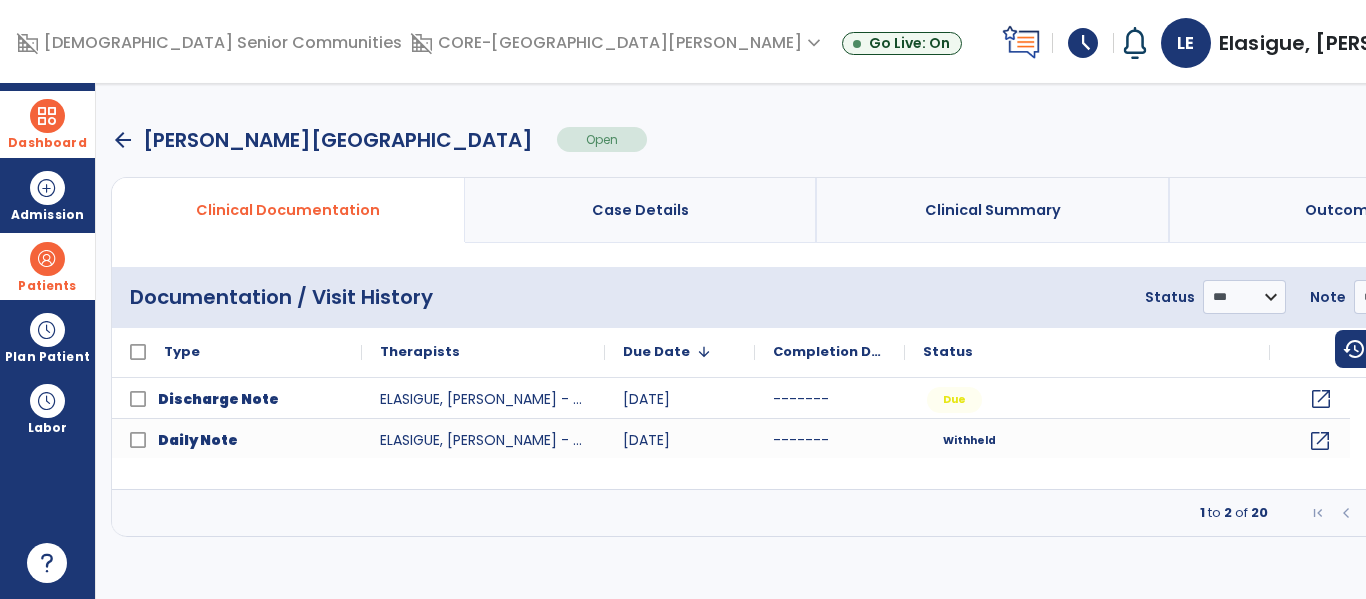 click on "open_in_new" 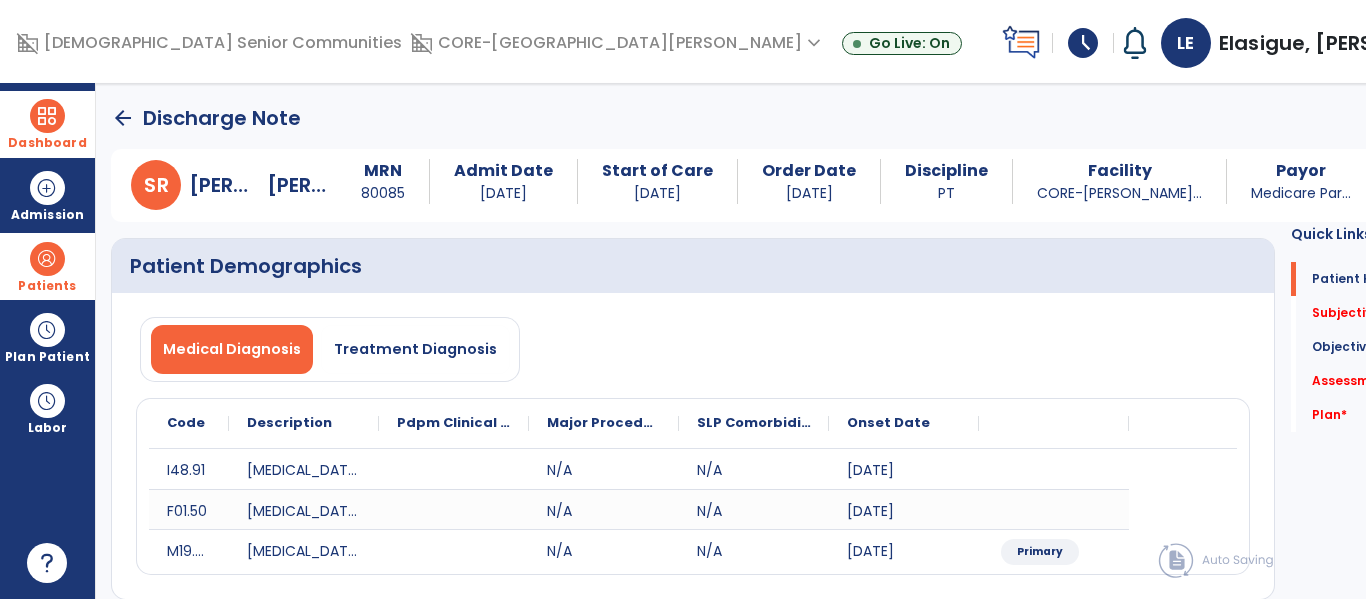 click on "Assessment   *  Assessment   *" 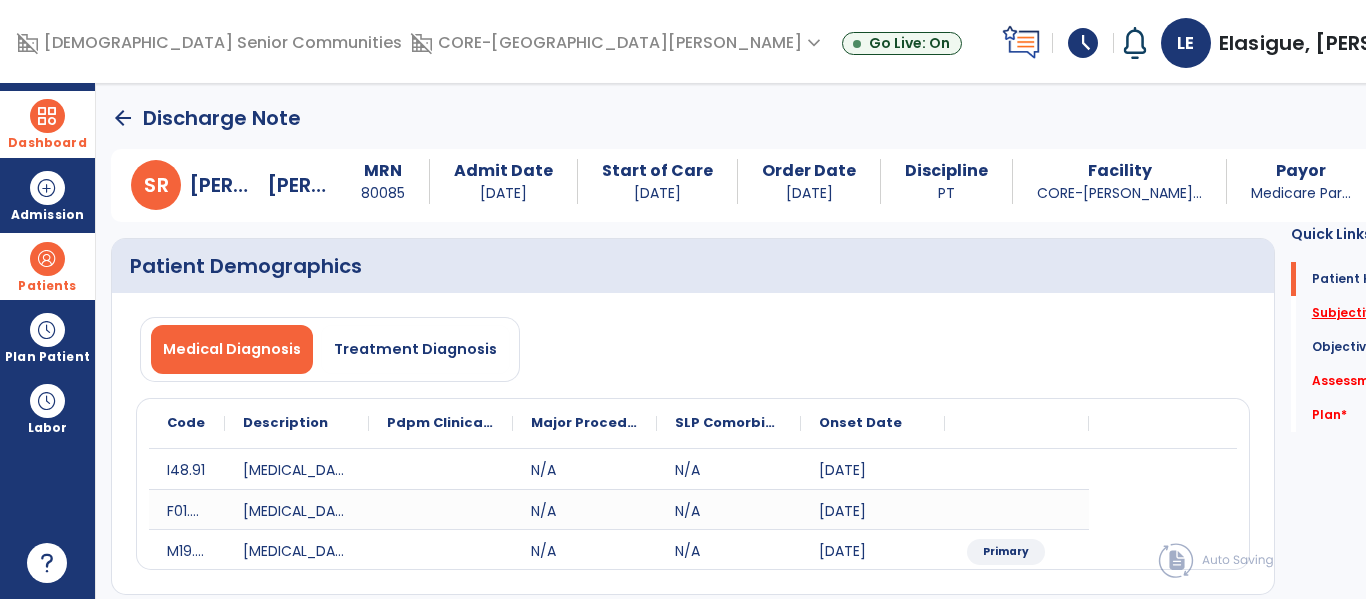 click on "Subjective Assessment   *" 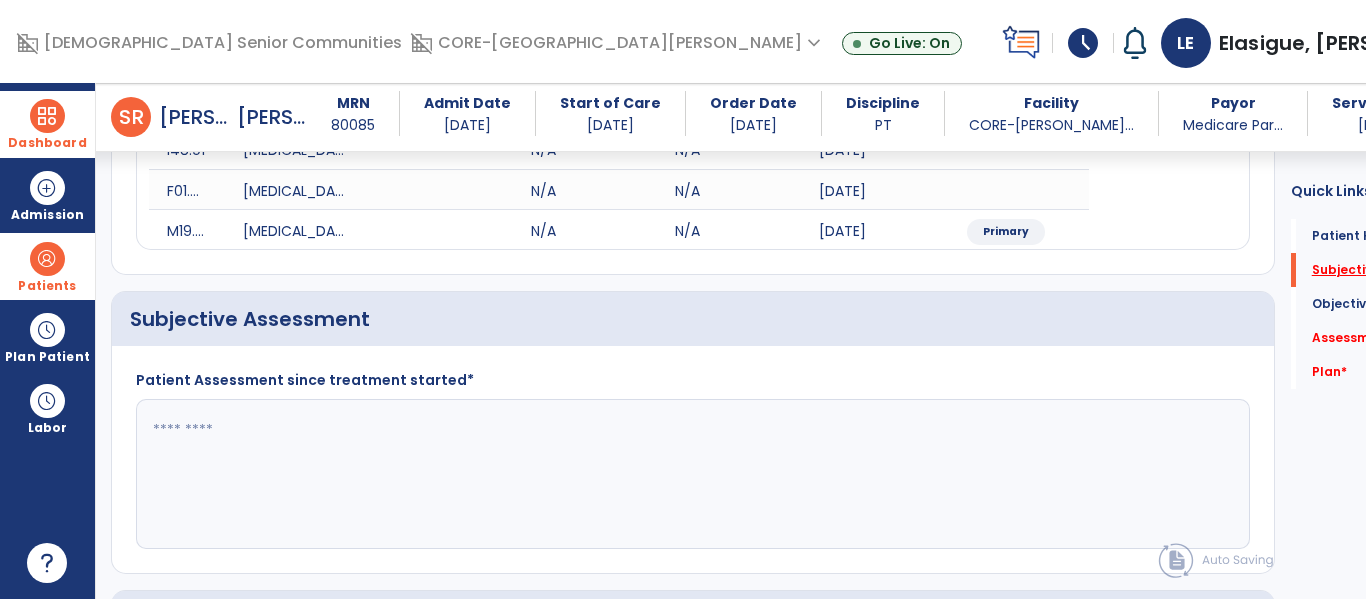 scroll, scrollTop: 411, scrollLeft: 0, axis: vertical 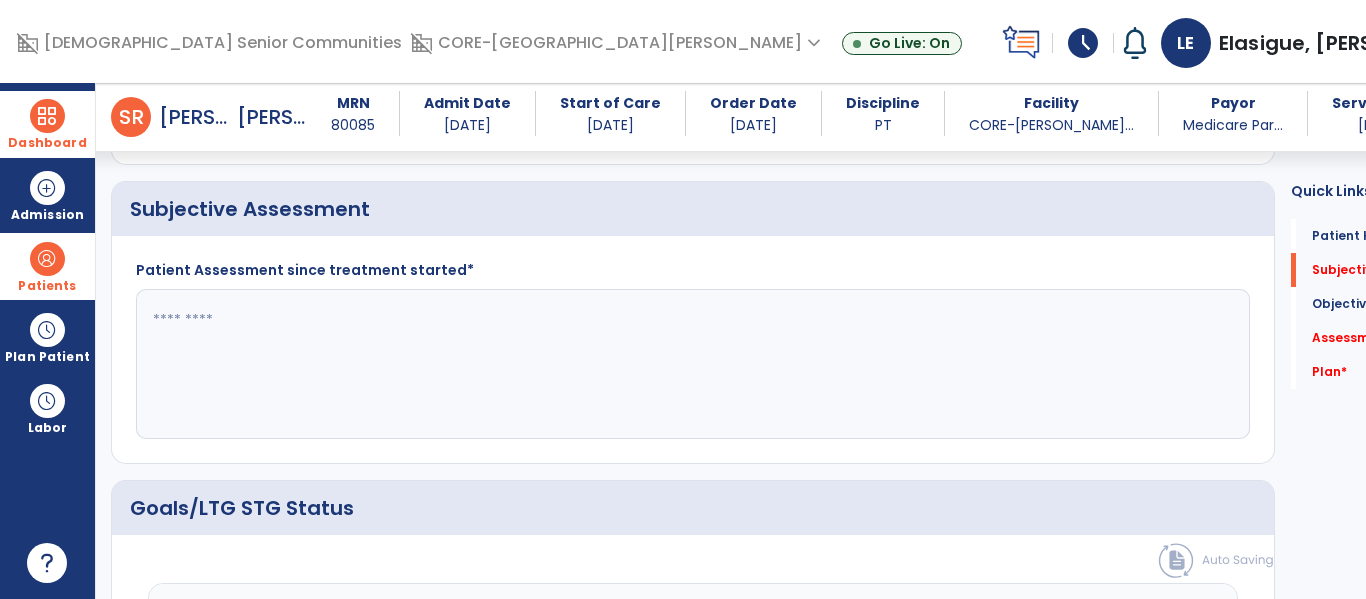 click 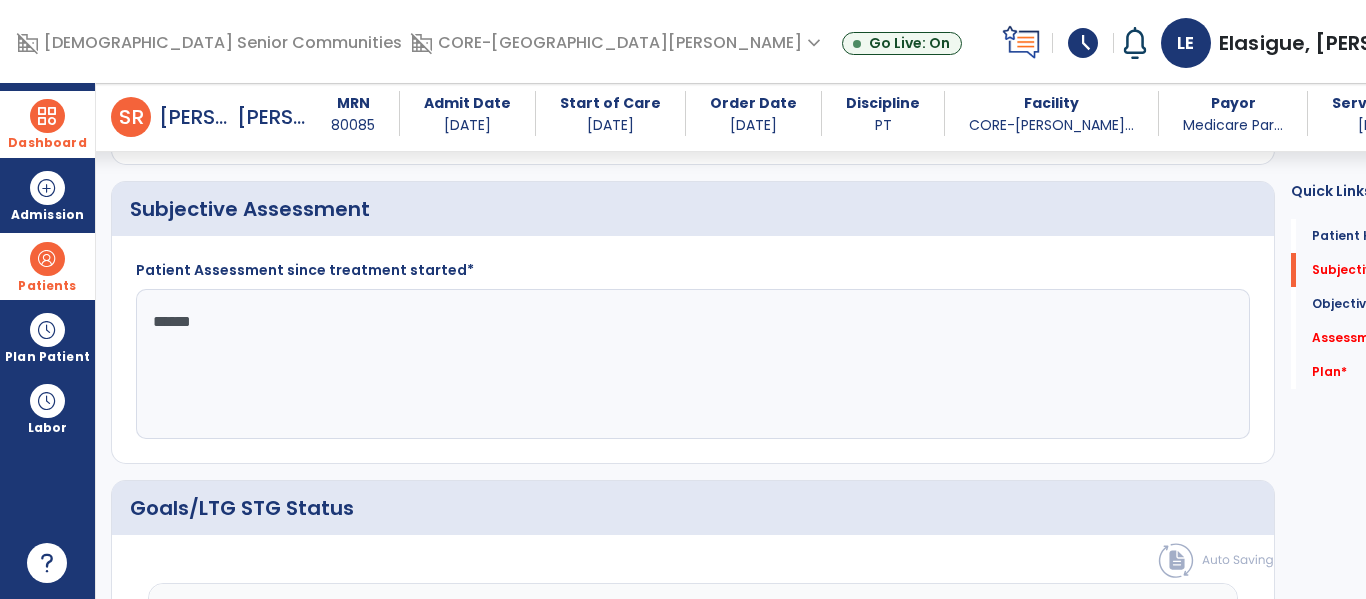 type on "*******" 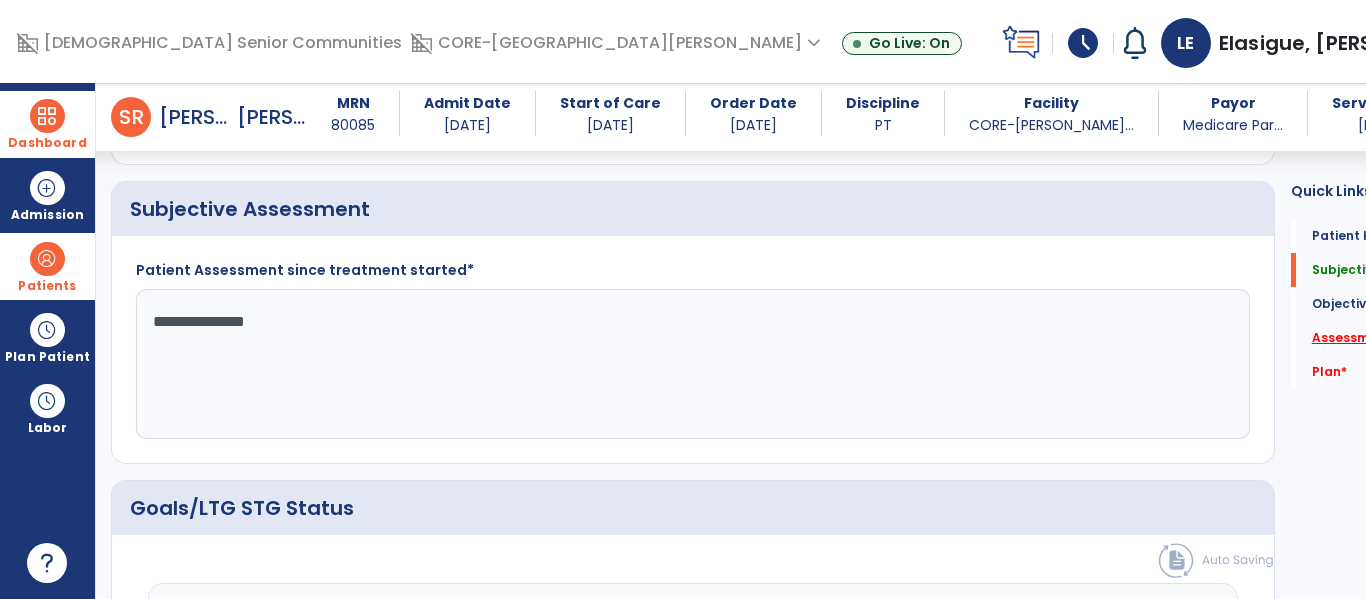 type on "**********" 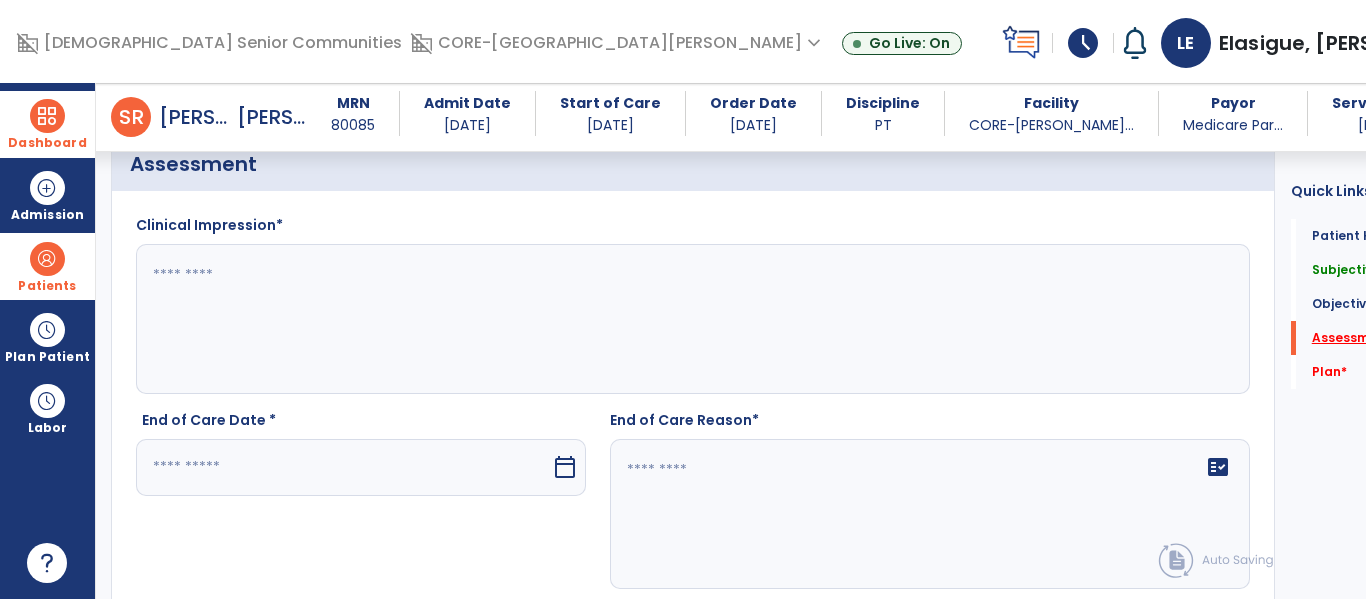 scroll, scrollTop: 2371, scrollLeft: 0, axis: vertical 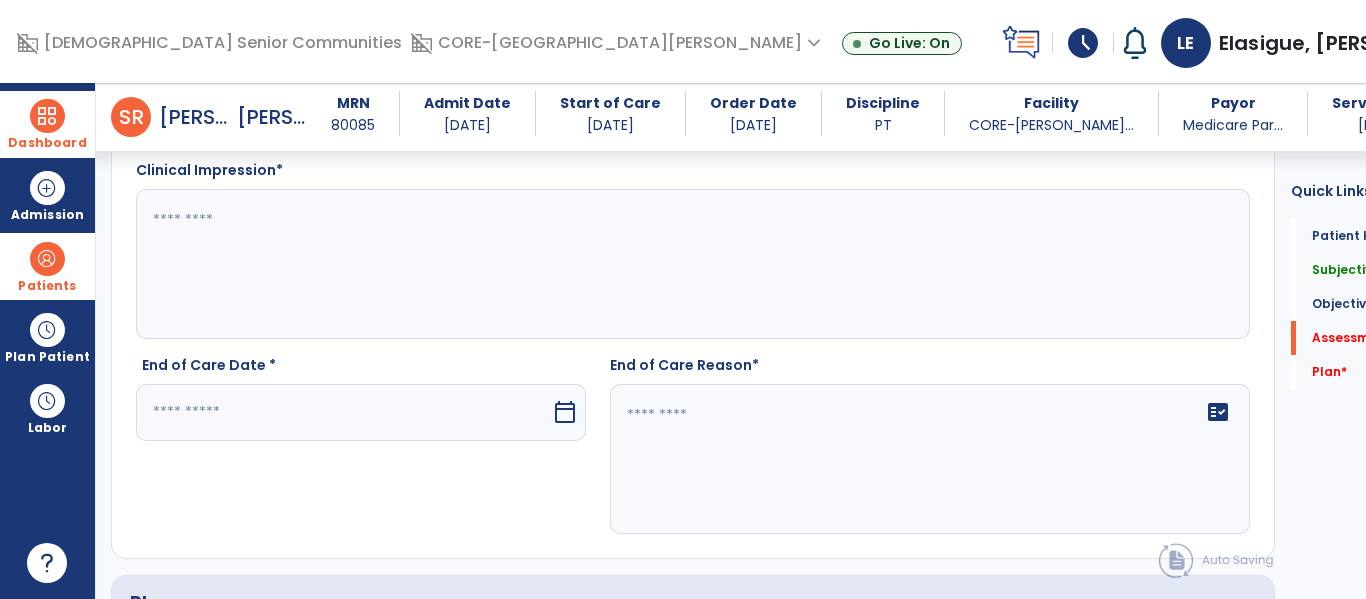click 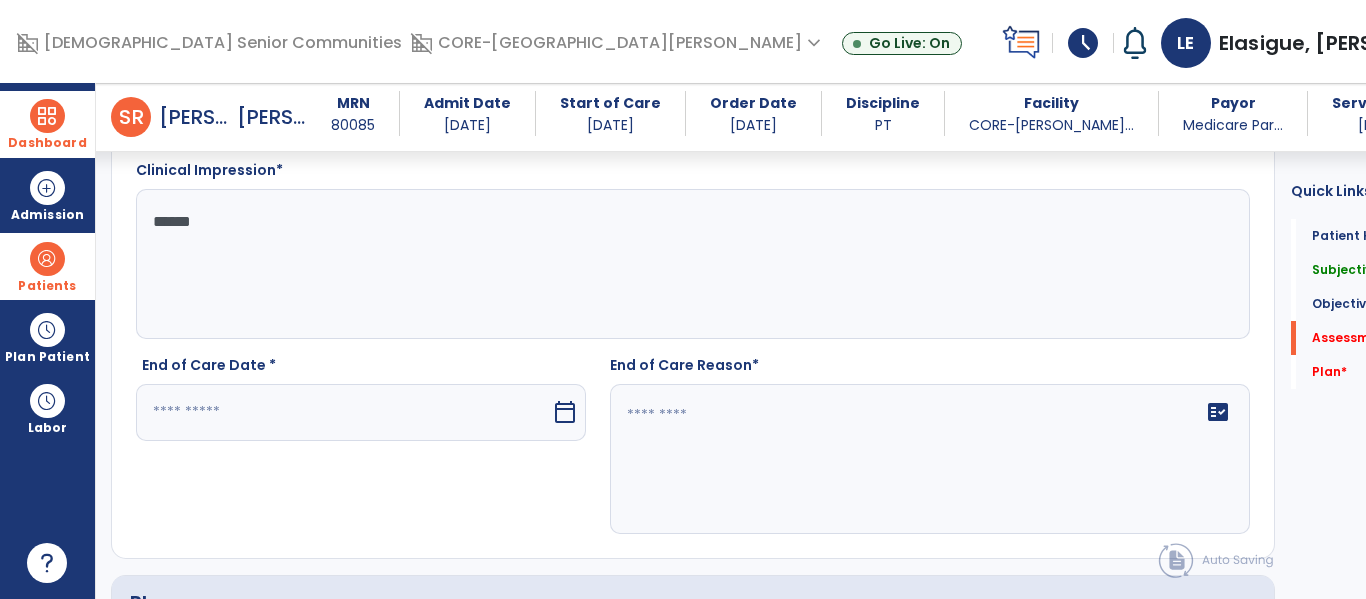 type on "*******" 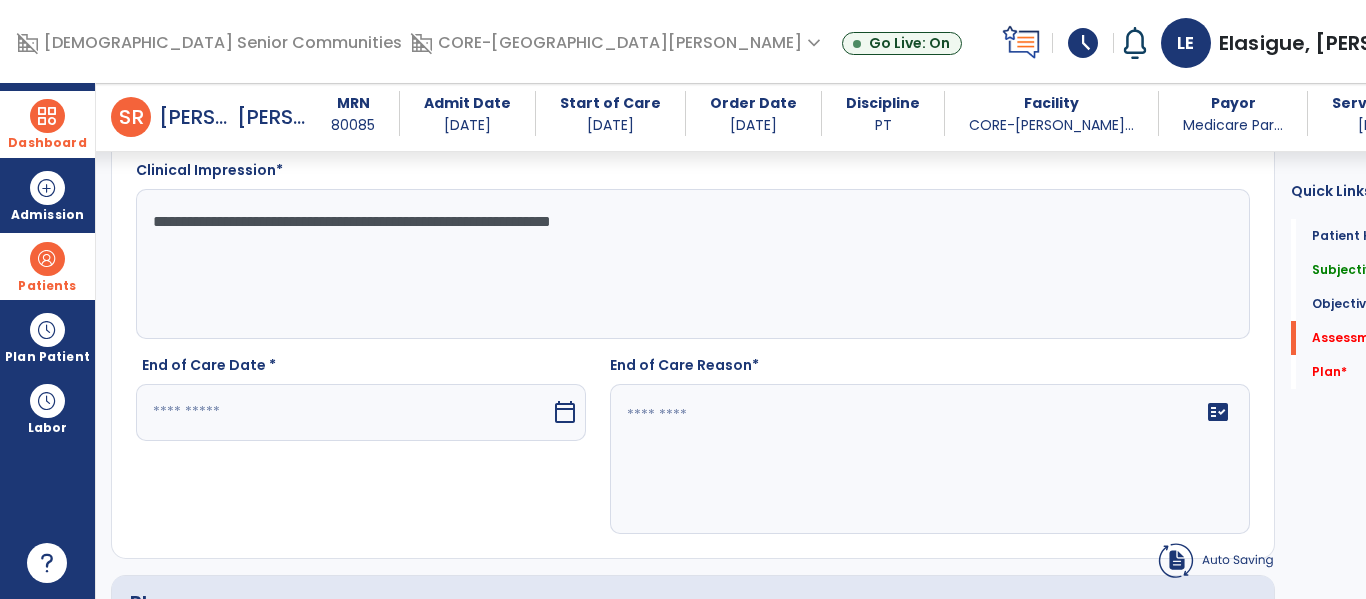 click on "**********" 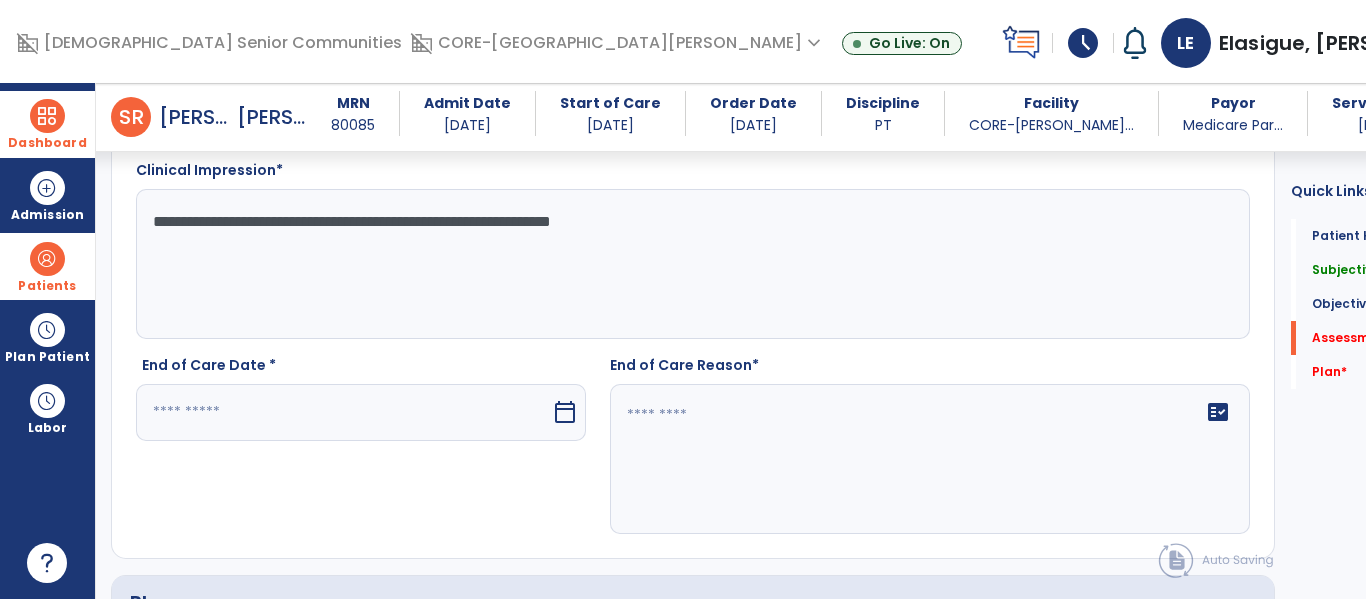 click on "**********" 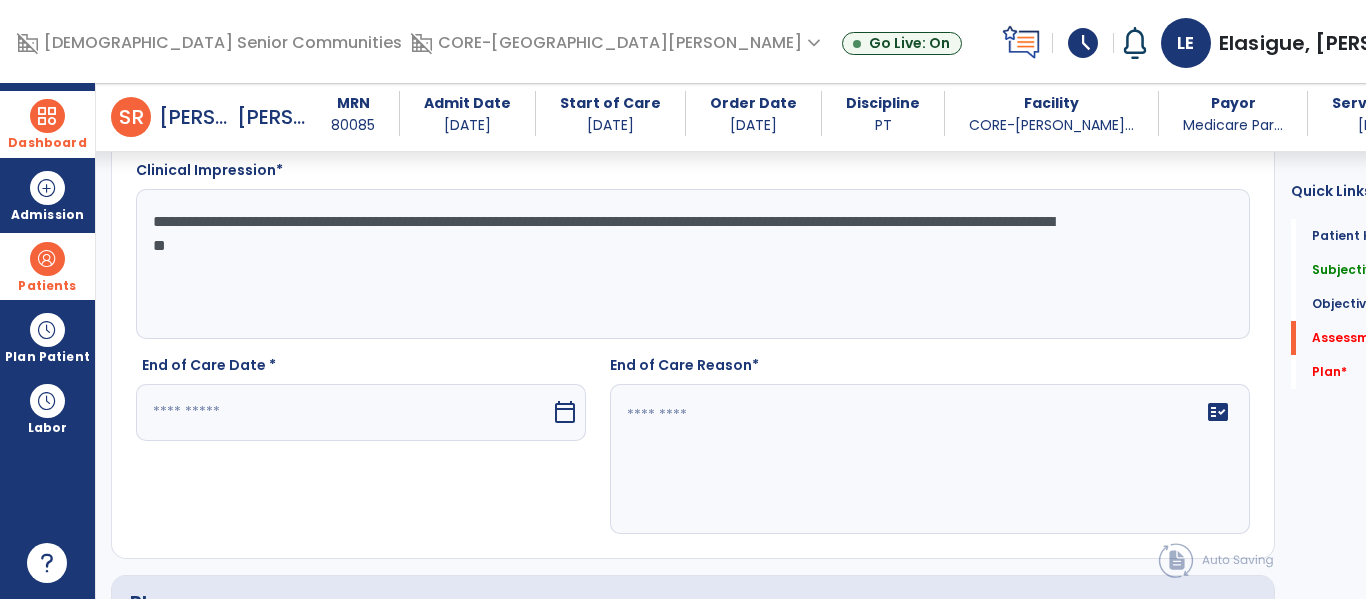 type on "**********" 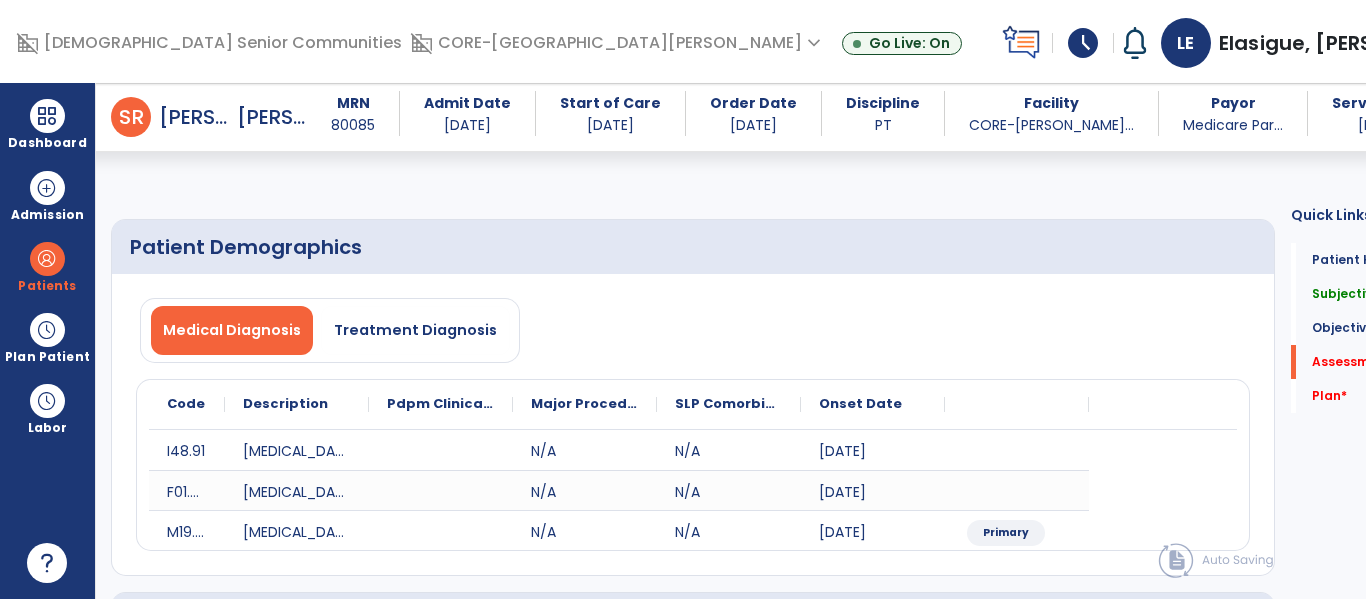 scroll, scrollTop: 0, scrollLeft: 0, axis: both 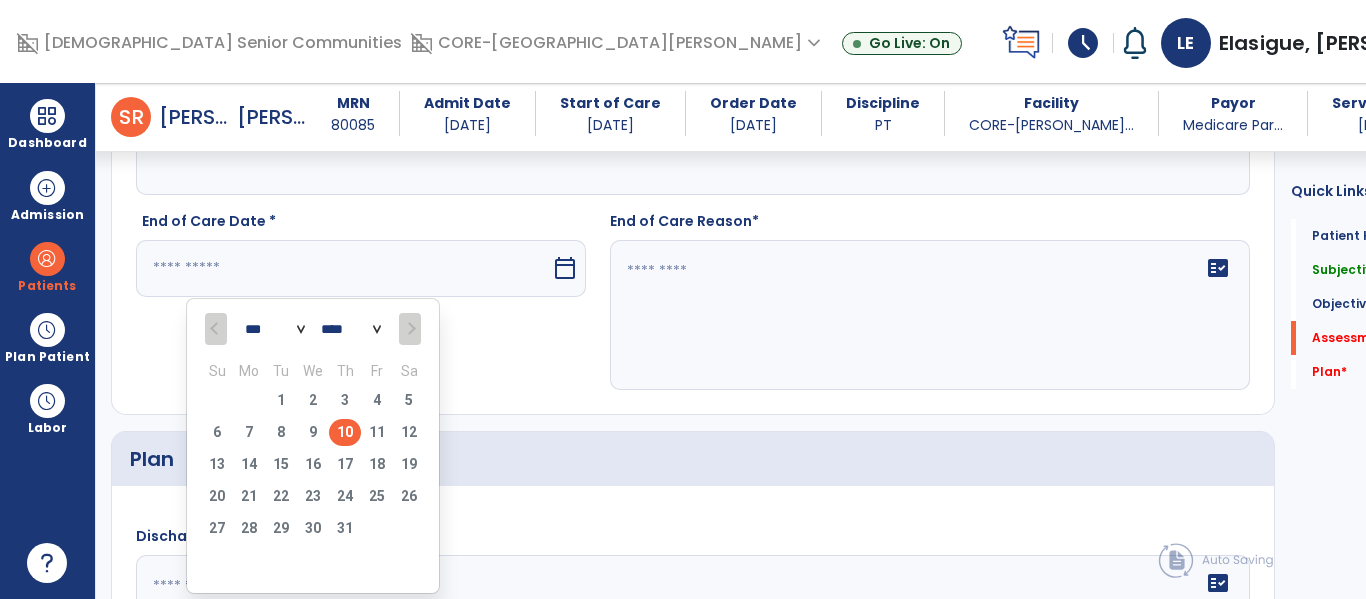 click on "10" at bounding box center [345, 432] 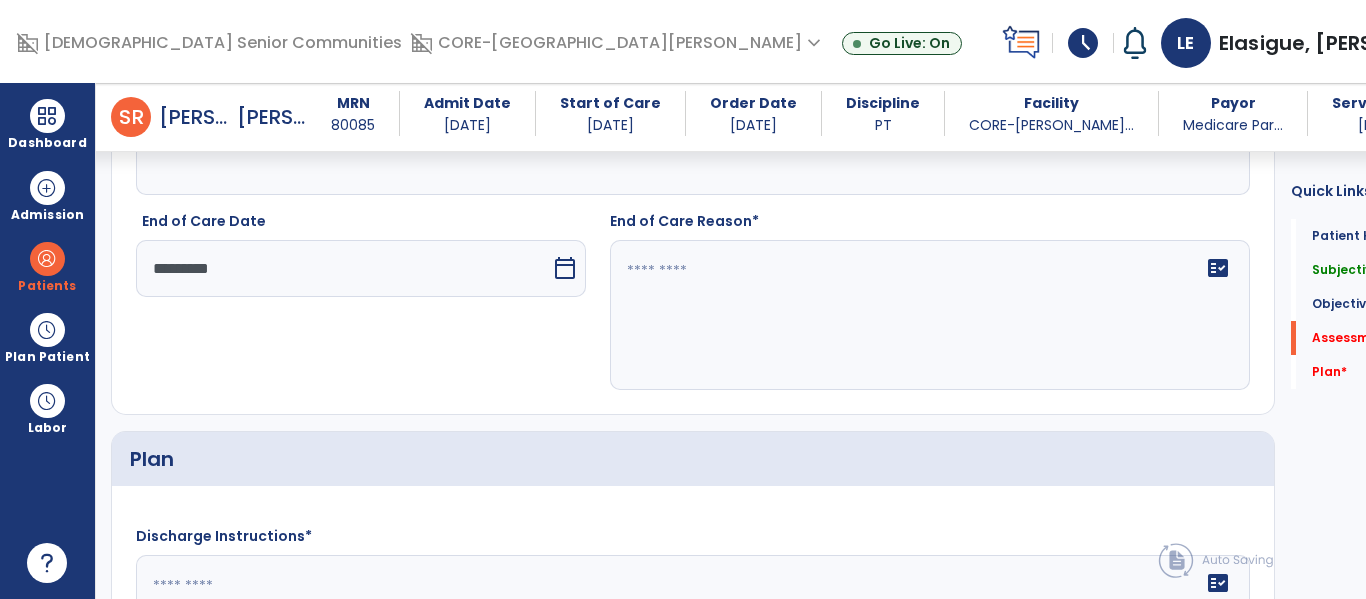 click on "fact_check" 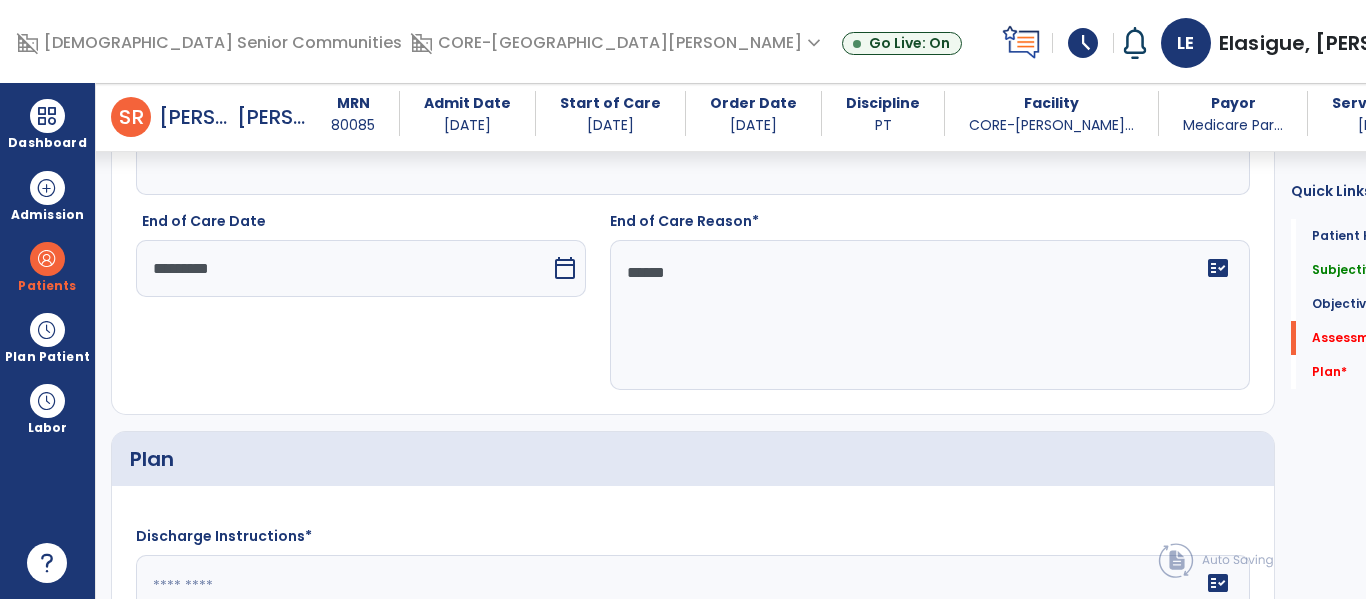 type on "*******" 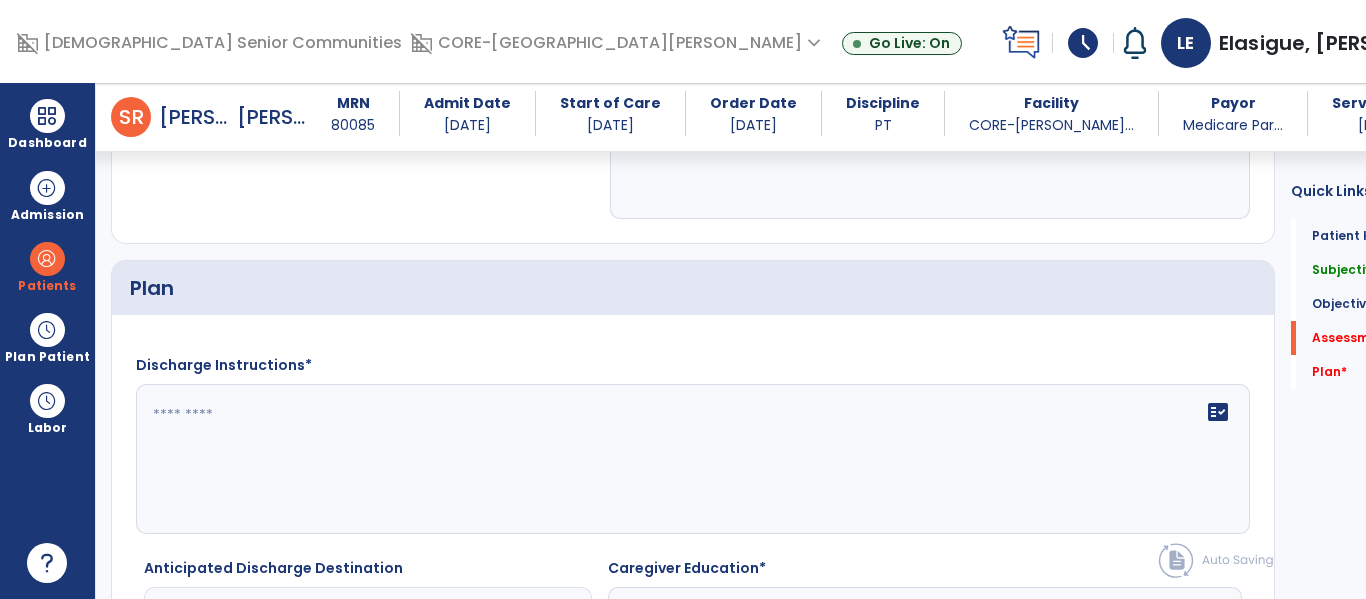 scroll, scrollTop: 2674, scrollLeft: 0, axis: vertical 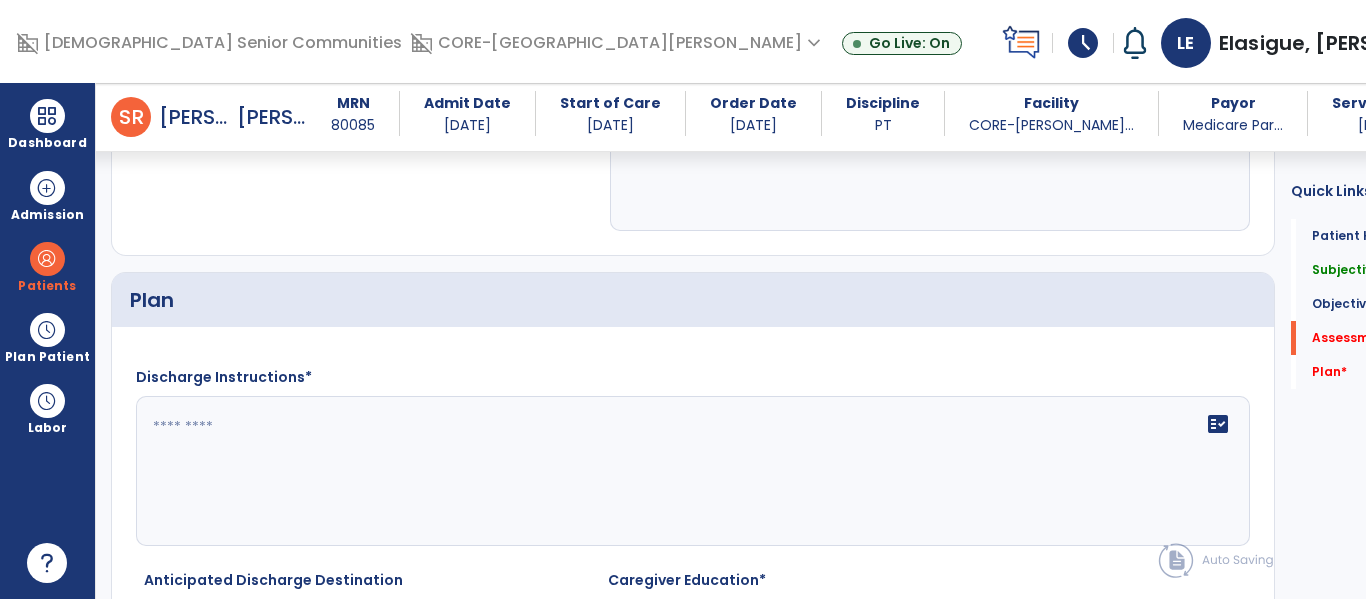 type on "**********" 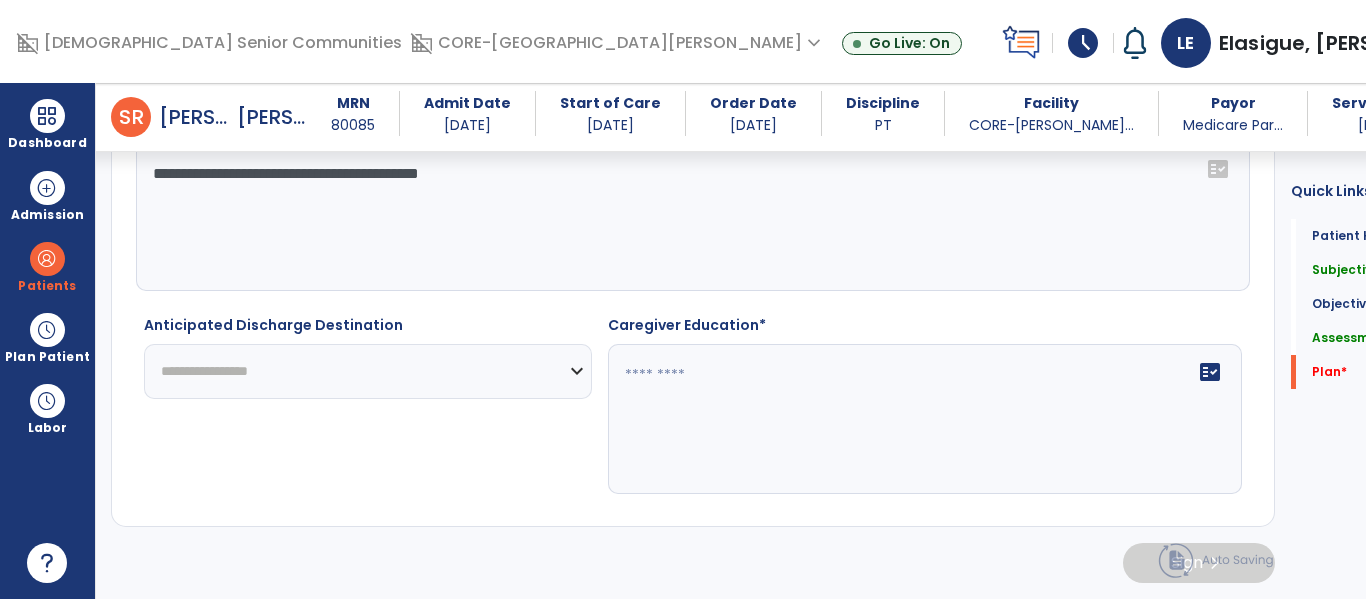 scroll, scrollTop: 2945, scrollLeft: 0, axis: vertical 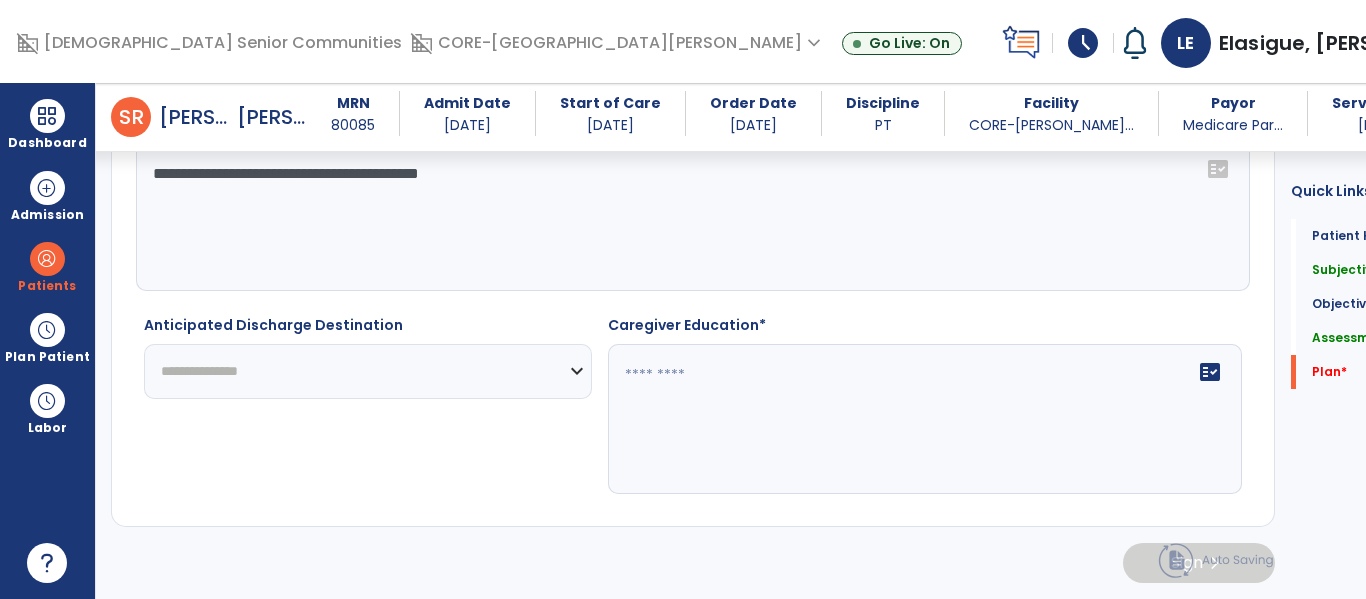click on "**********" 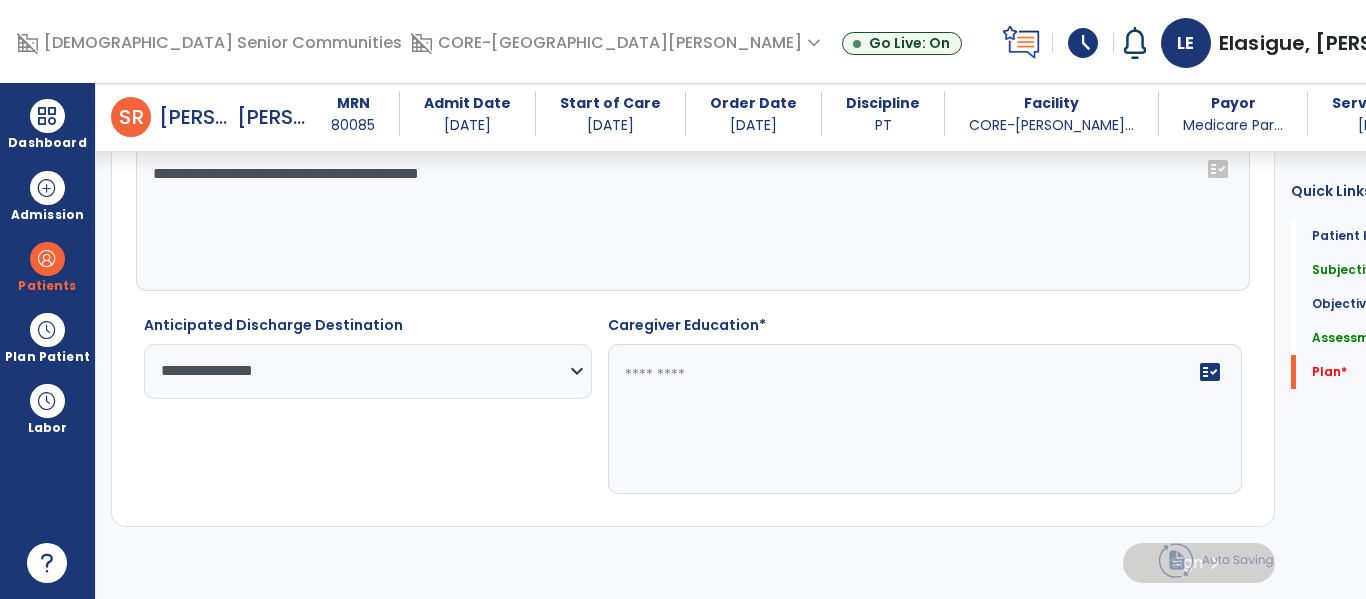 click 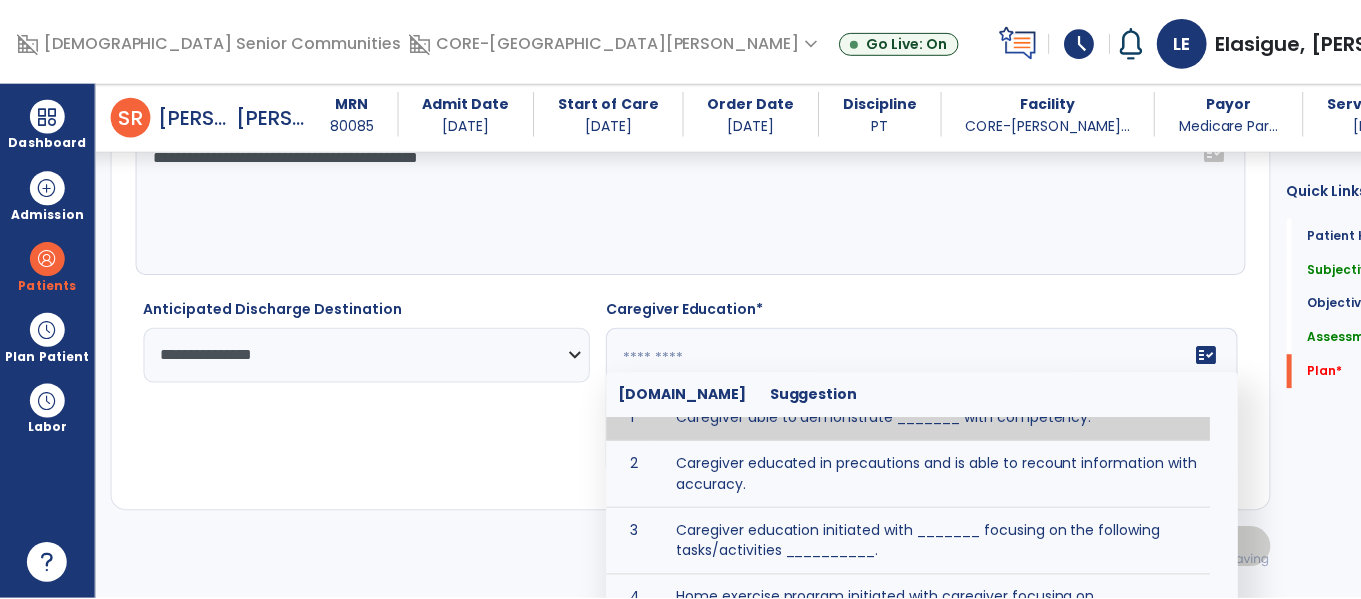 scroll, scrollTop: 0, scrollLeft: 0, axis: both 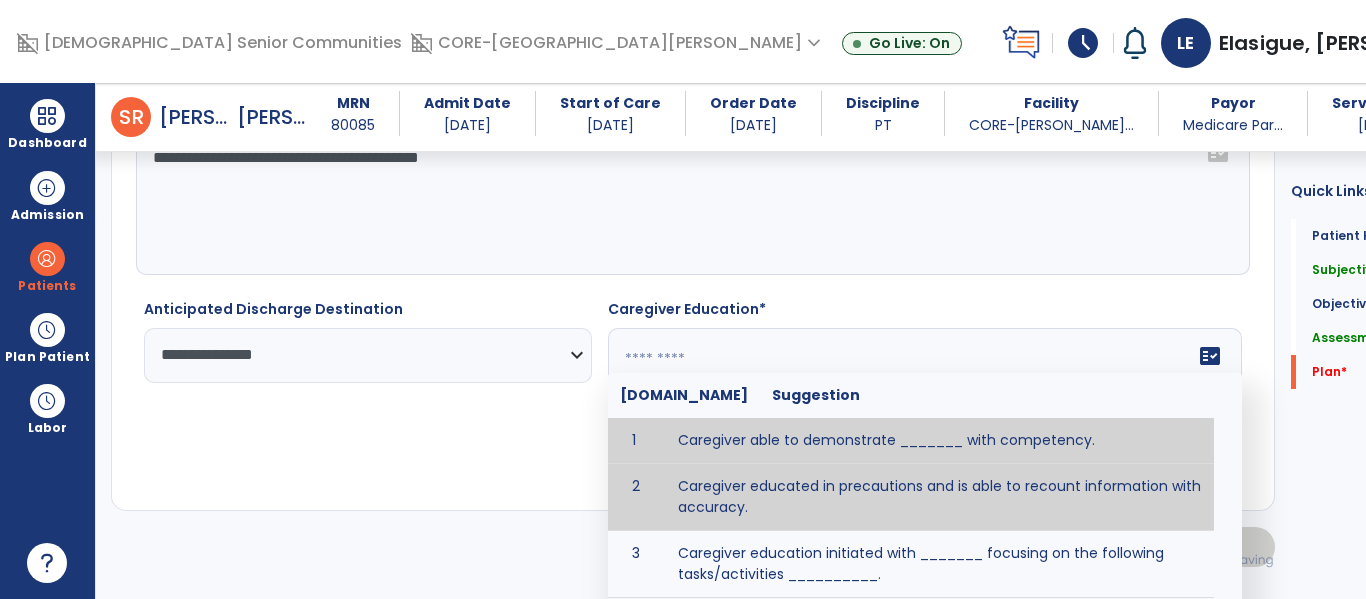 type on "**********" 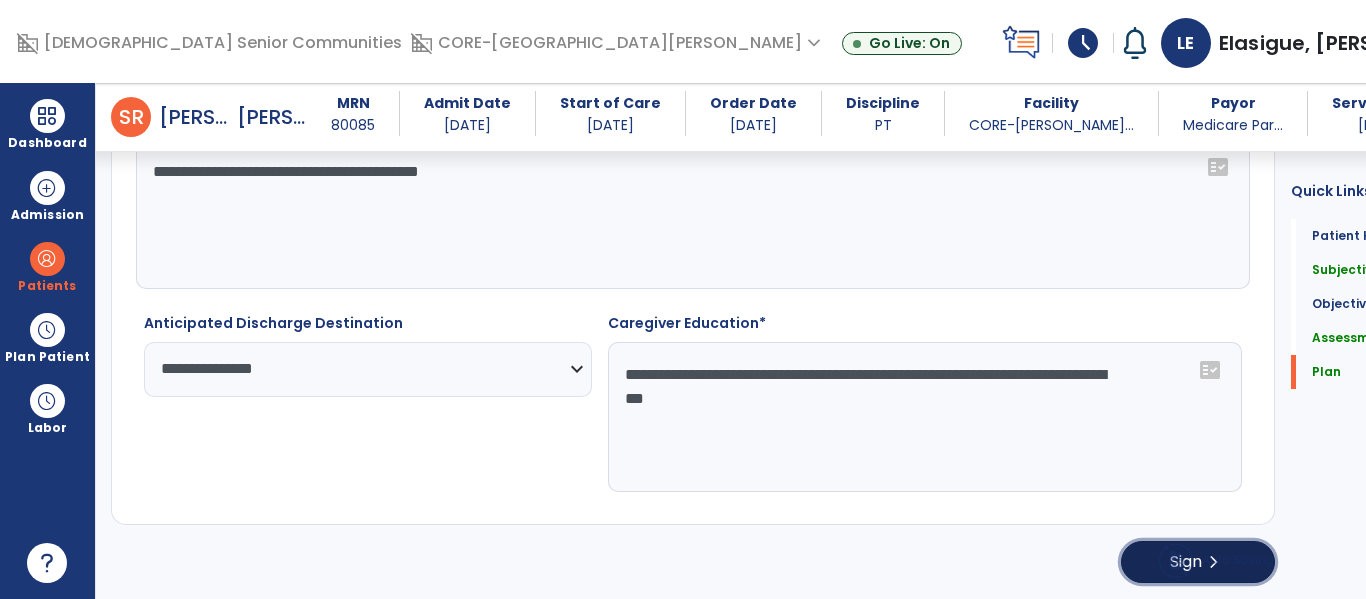 click on "Sign" 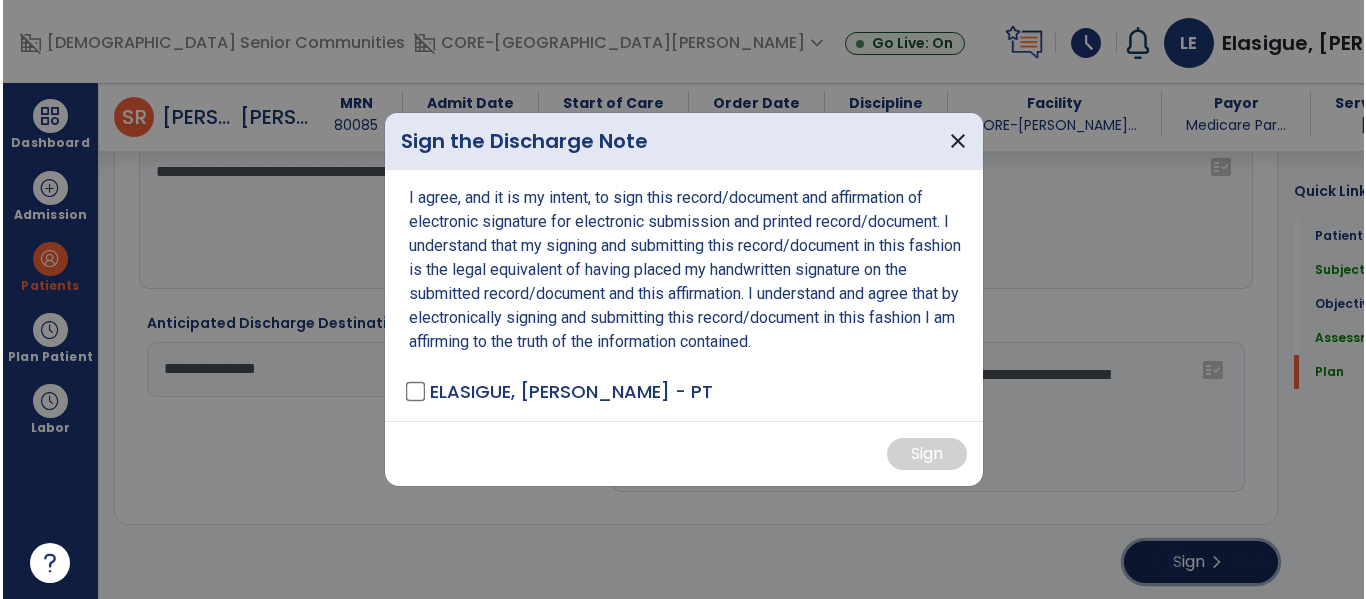 scroll, scrollTop: 2945, scrollLeft: 0, axis: vertical 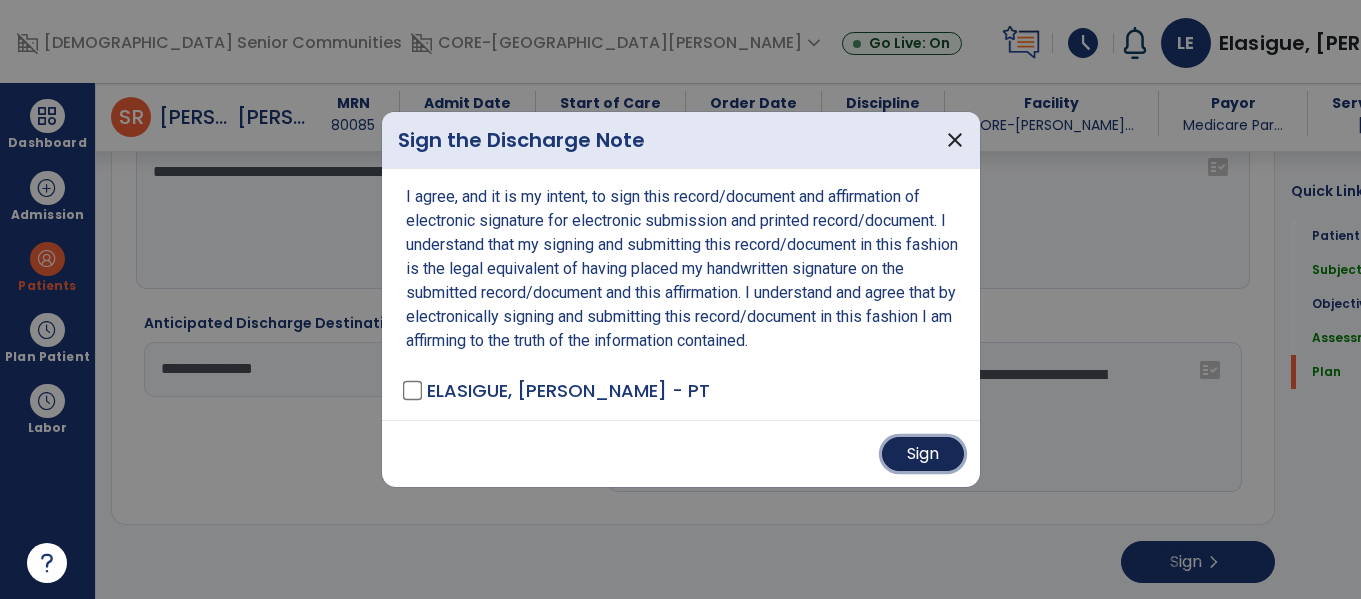 click on "Sign" at bounding box center [923, 454] 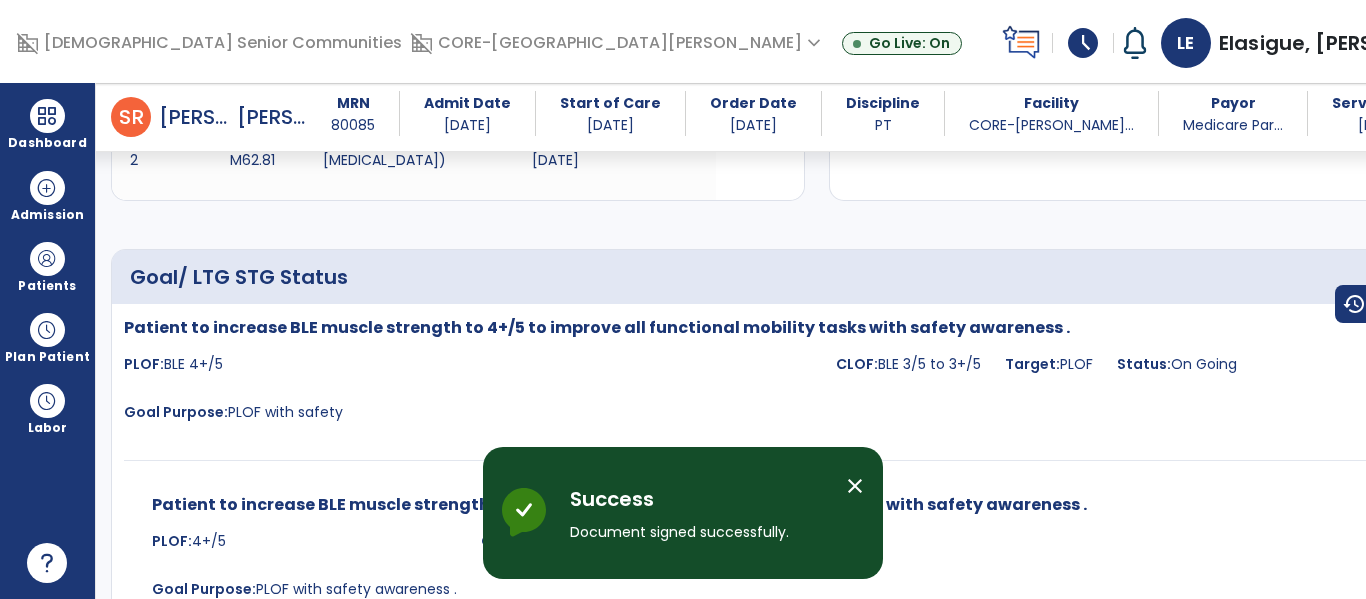 scroll, scrollTop: 0, scrollLeft: 0, axis: both 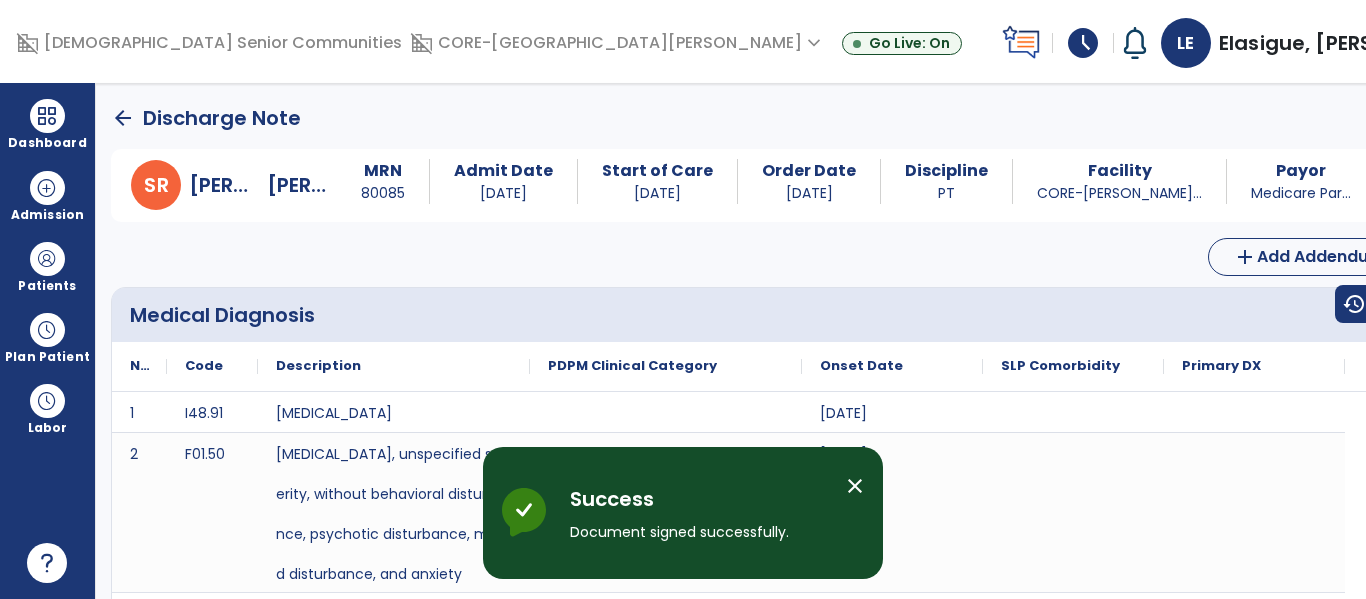 click on "arrow_back" 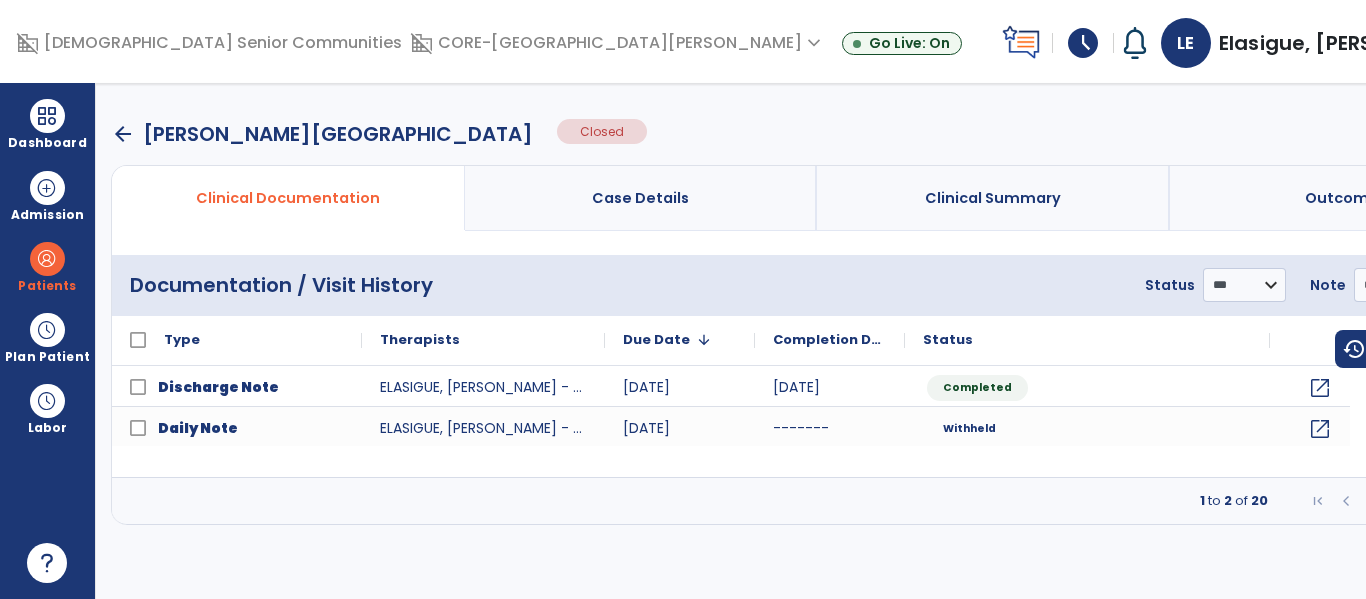 click on "arrow_back" at bounding box center (123, 134) 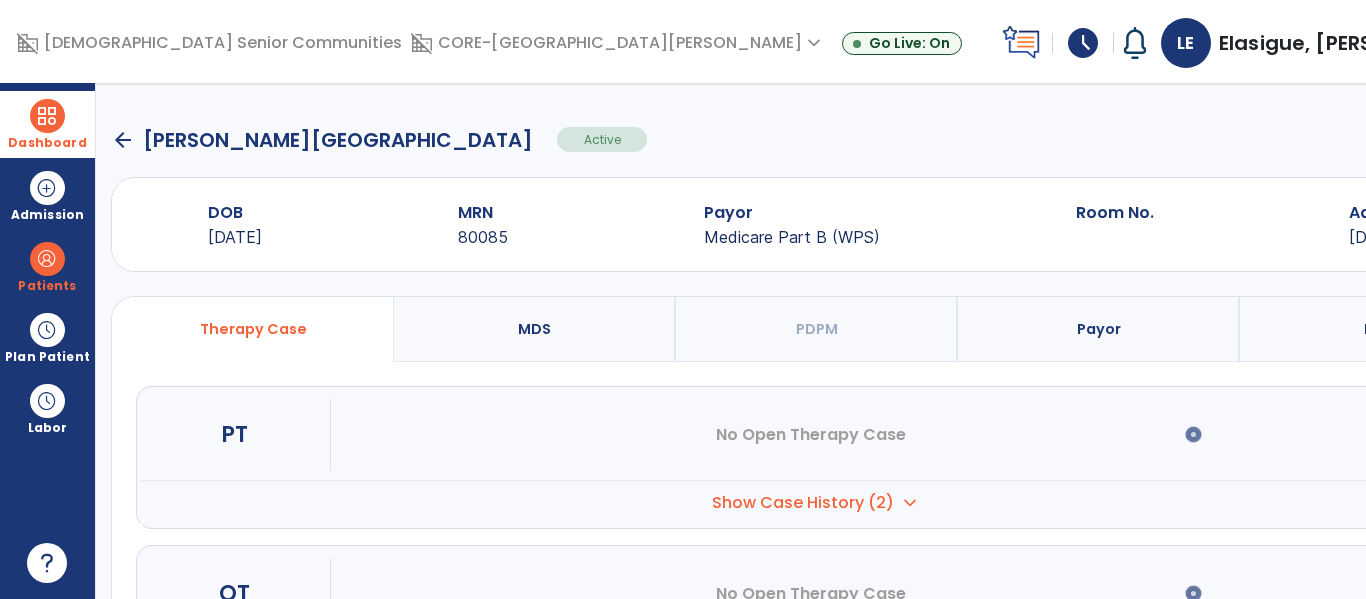 click at bounding box center [47, 116] 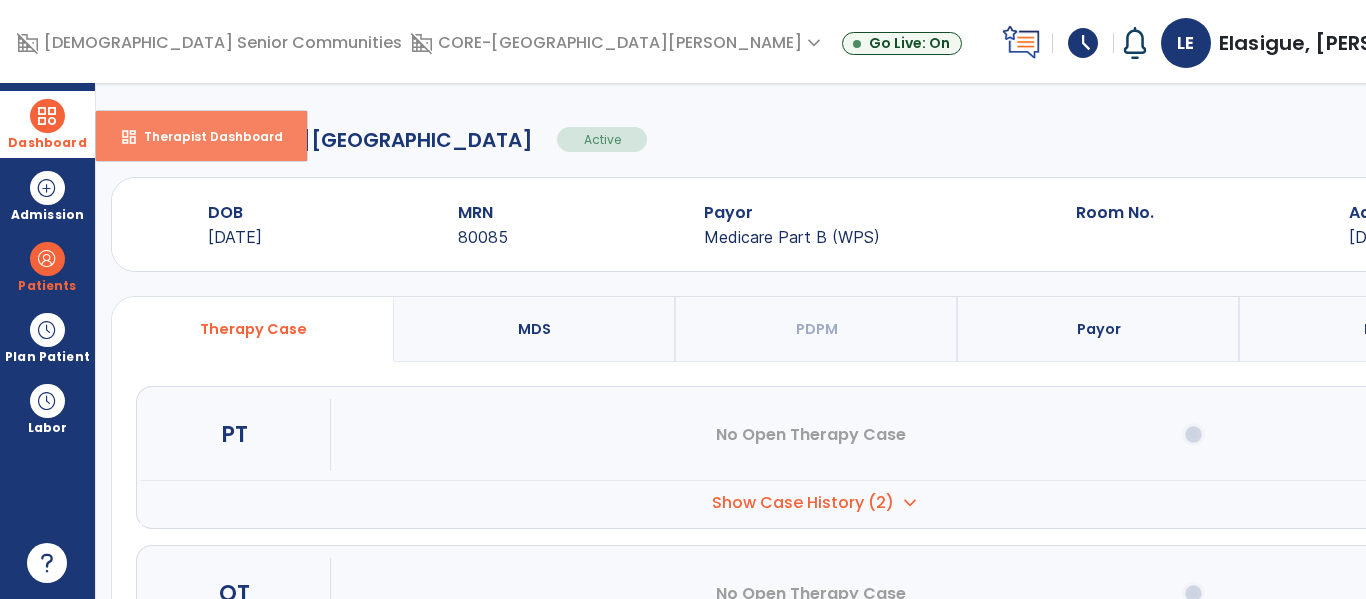 click on "Therapist Dashboard" at bounding box center [205, 136] 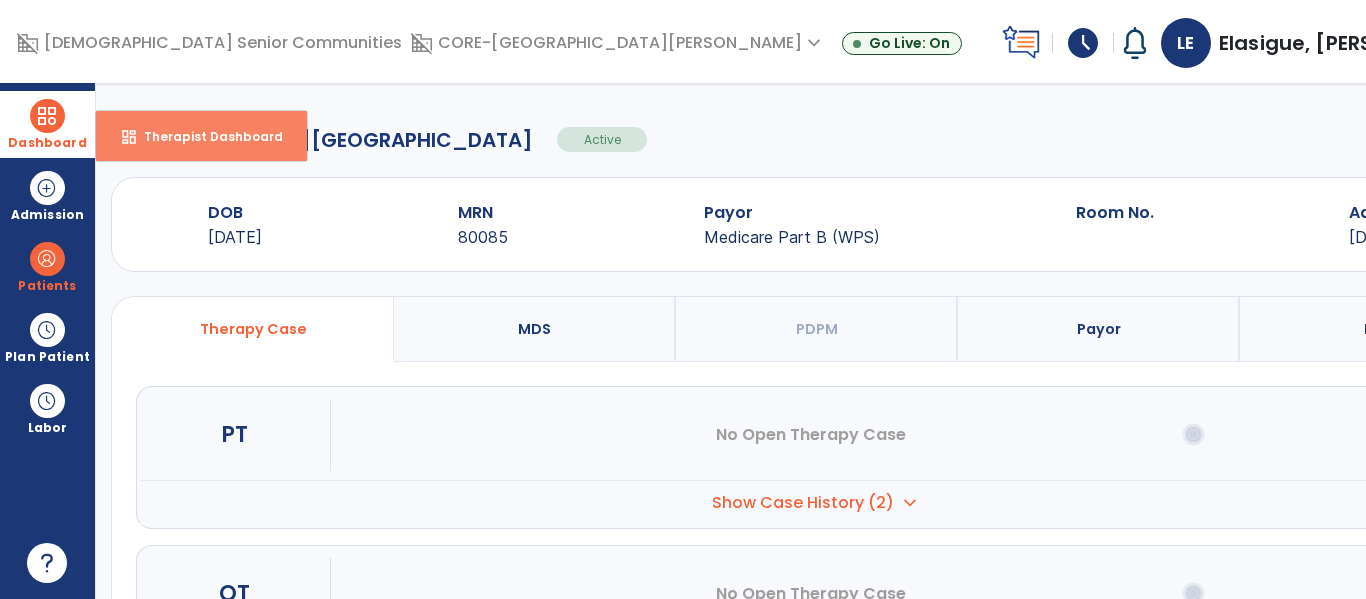 select on "****" 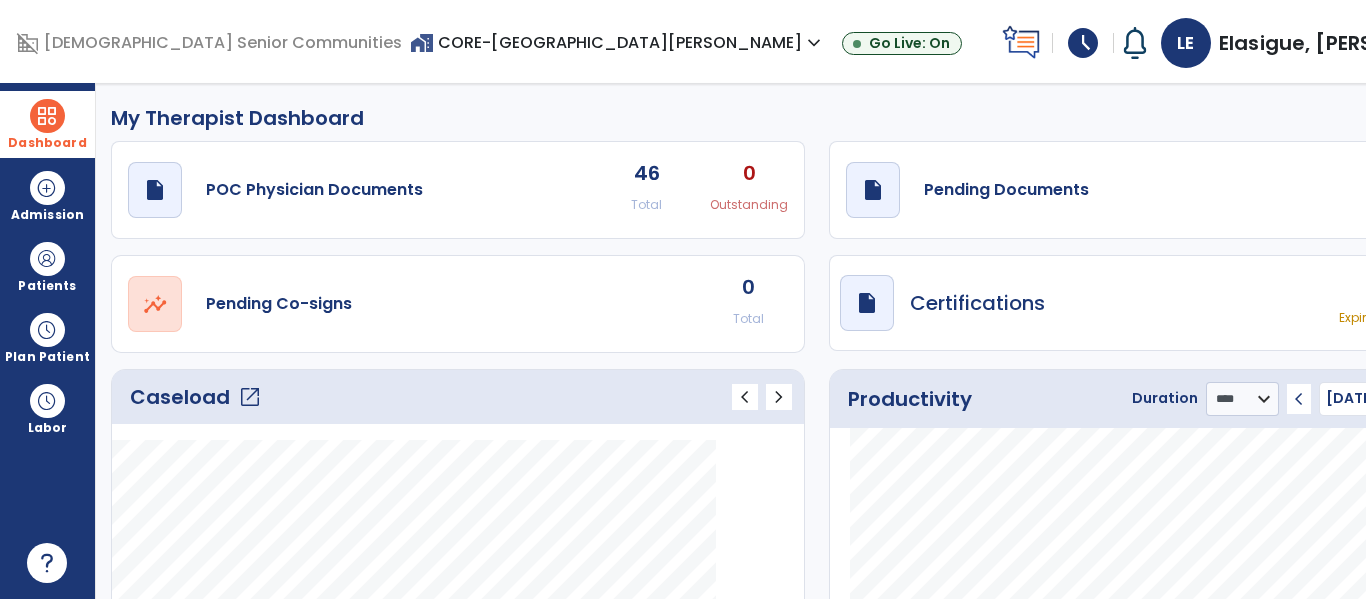 click on "open_in_new" 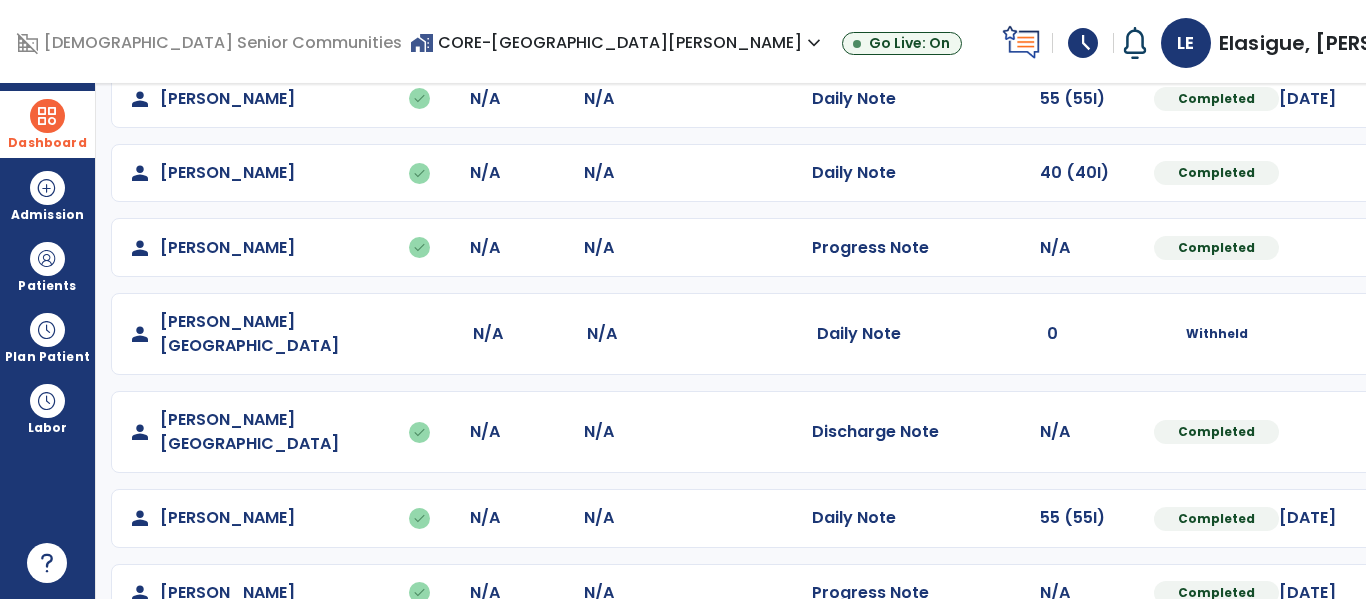 scroll, scrollTop: 214, scrollLeft: 0, axis: vertical 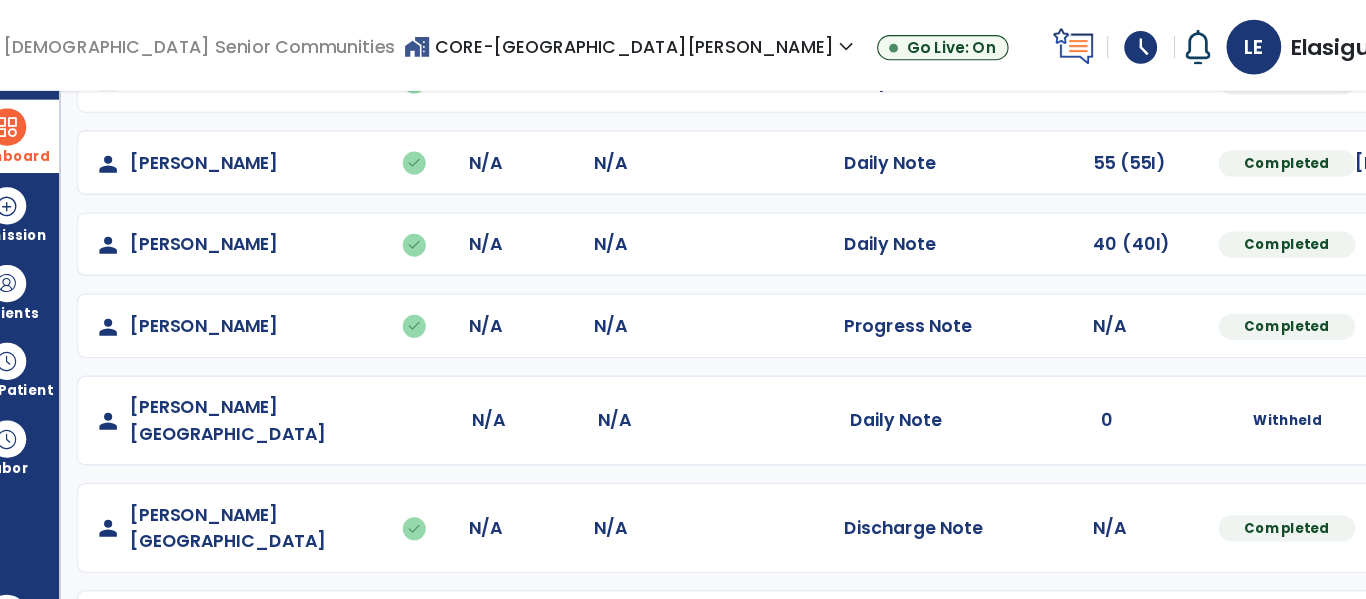 click on "expand_more" at bounding box center [814, 43] 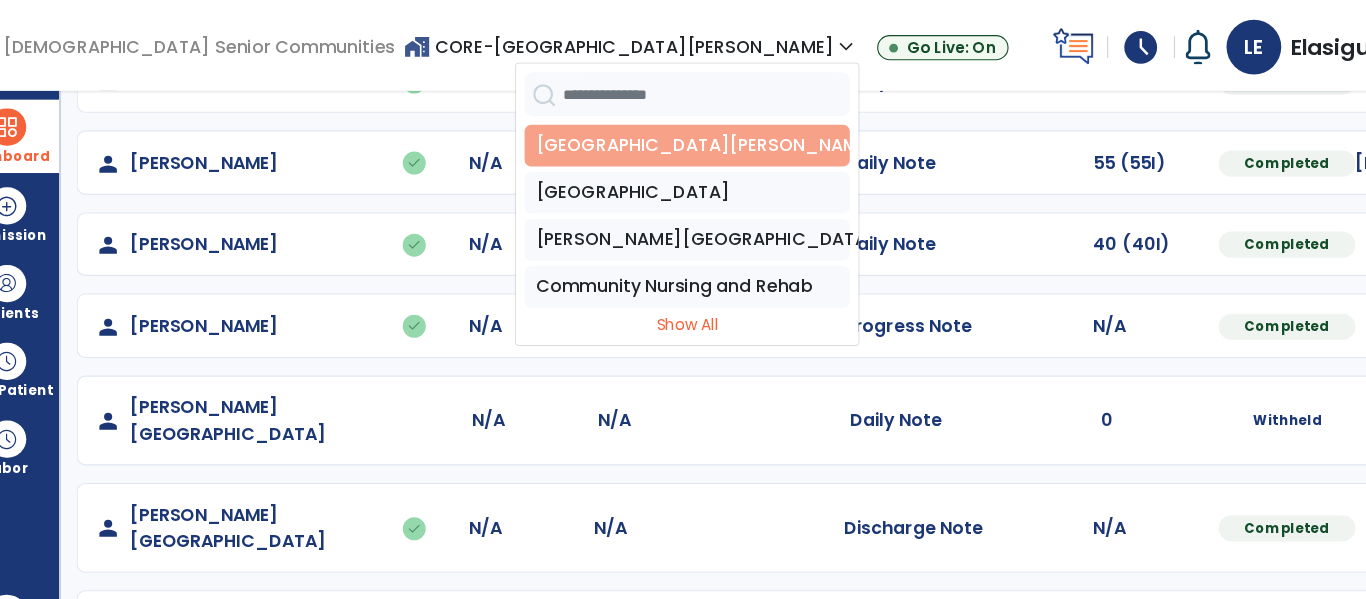 click on "[GEOGRAPHIC_DATA][PERSON_NAME]" at bounding box center (668, 133) 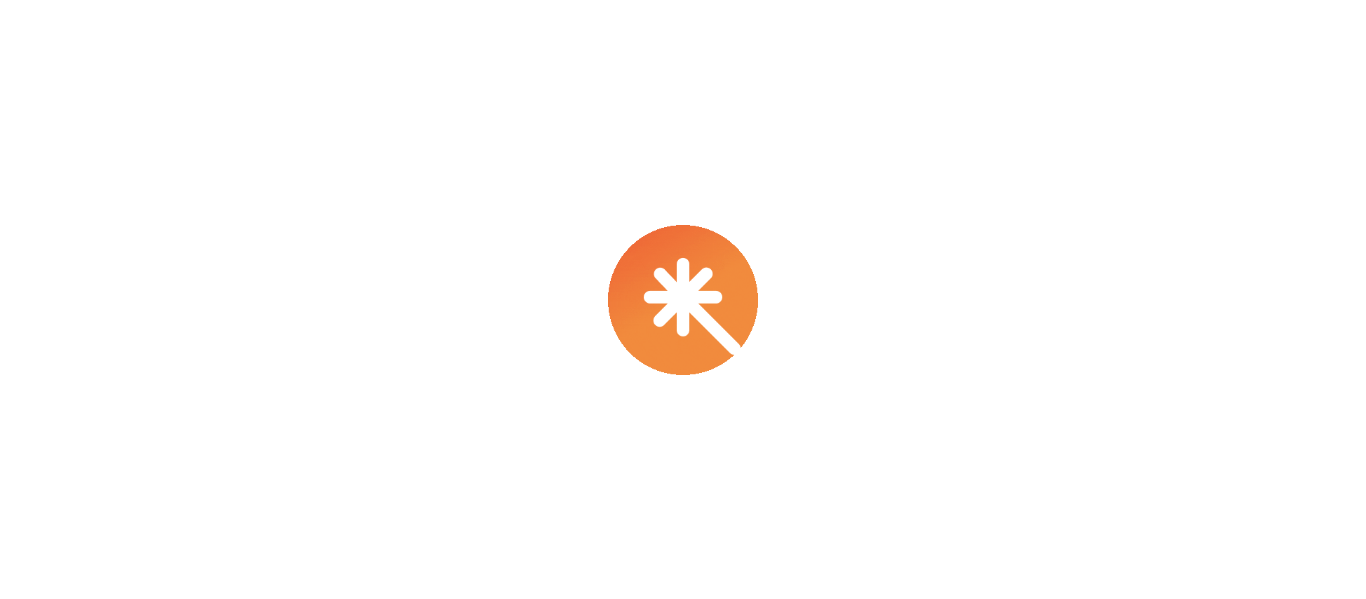 scroll, scrollTop: 0, scrollLeft: 0, axis: both 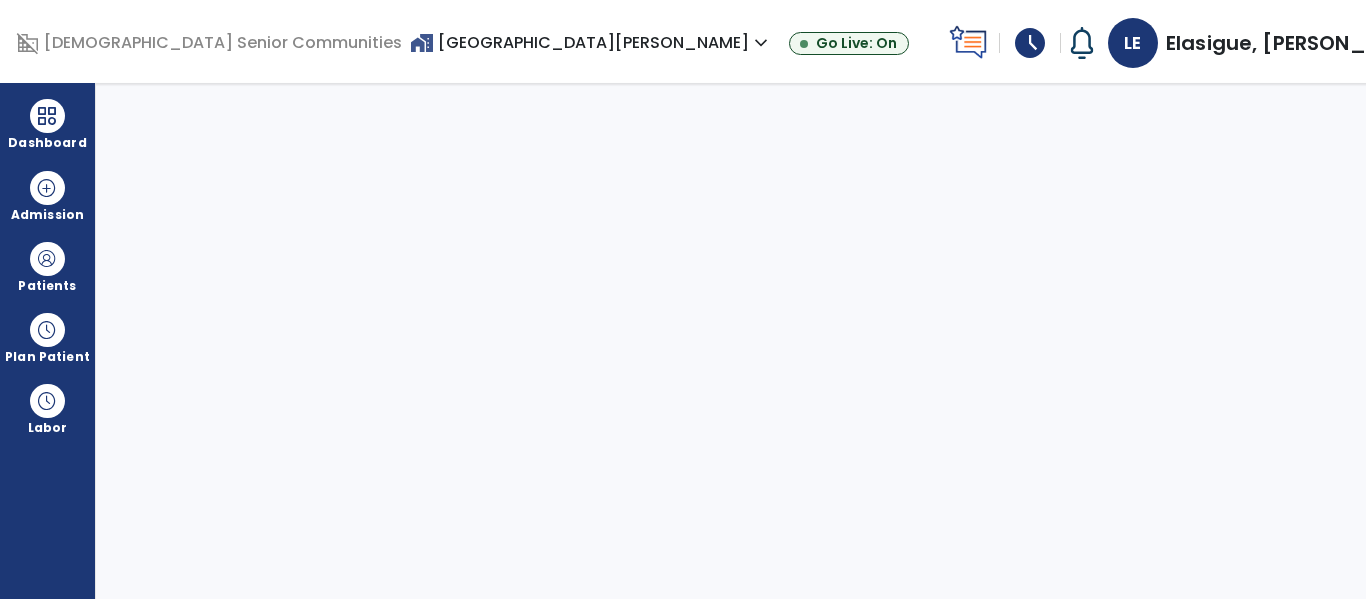 select on "****" 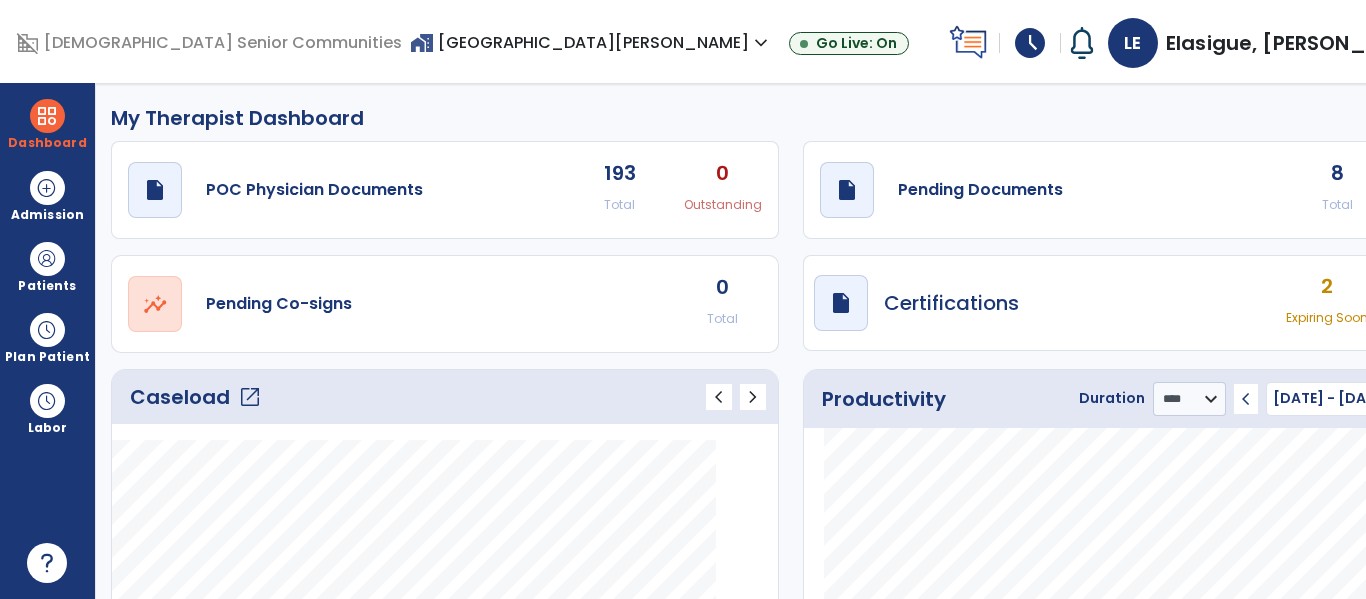 click on "open_in_new" 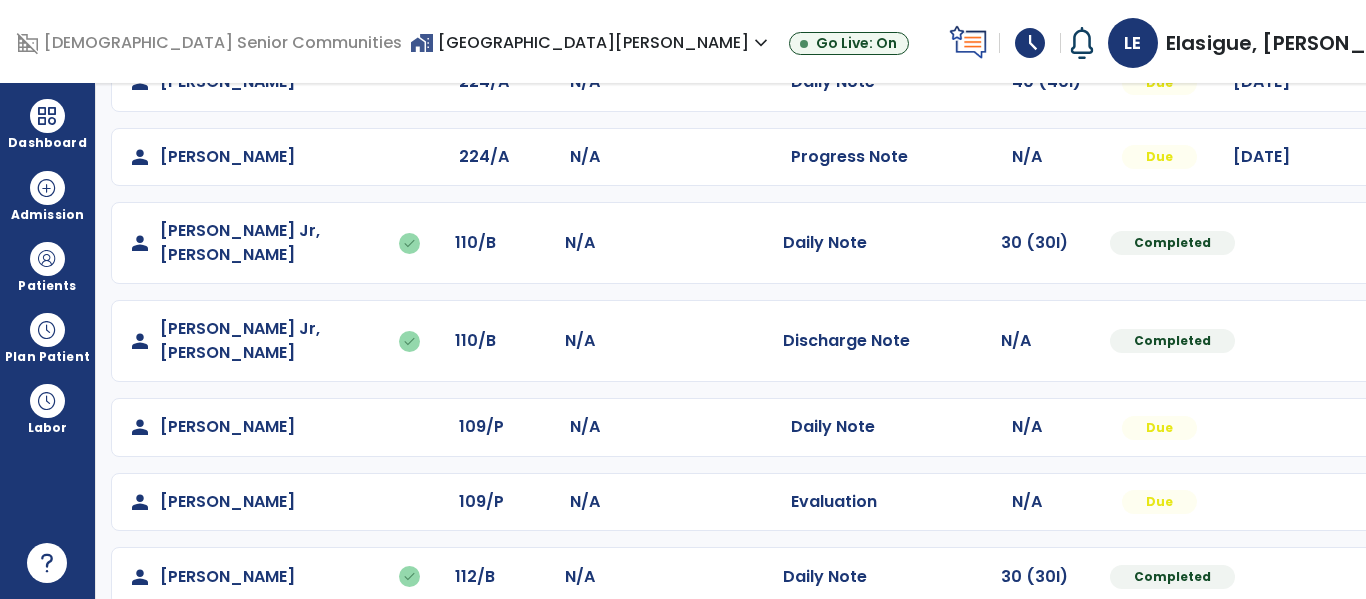 scroll, scrollTop: 711, scrollLeft: 0, axis: vertical 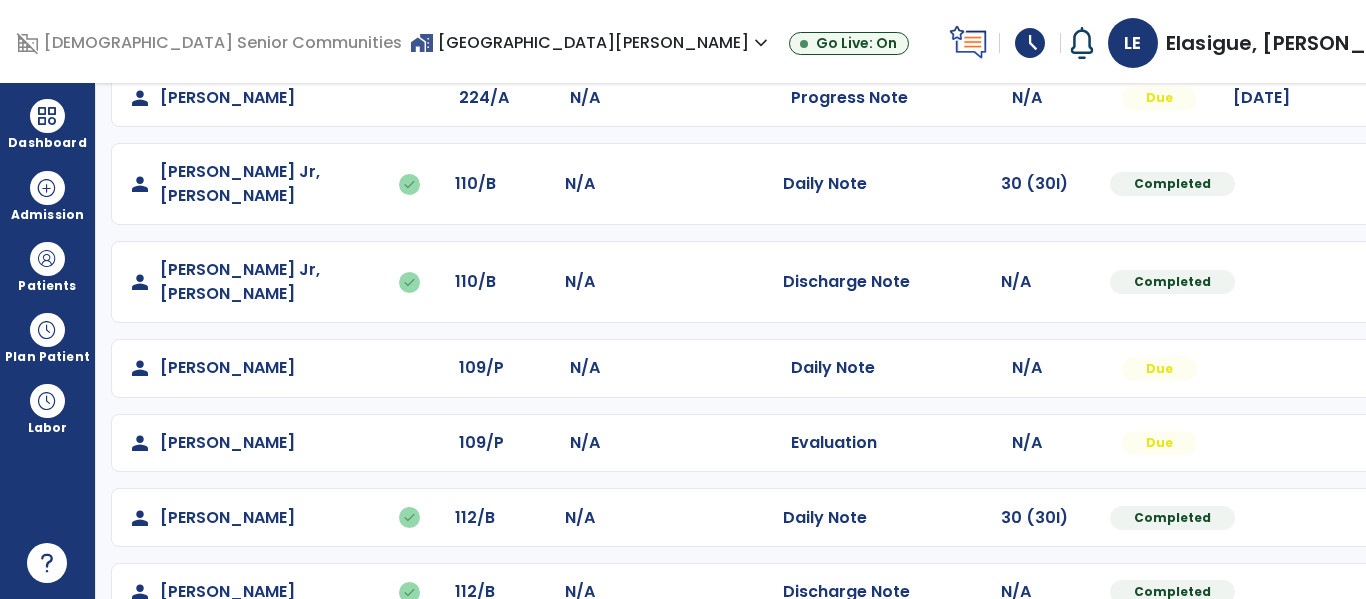 click at bounding box center (1406, -423) 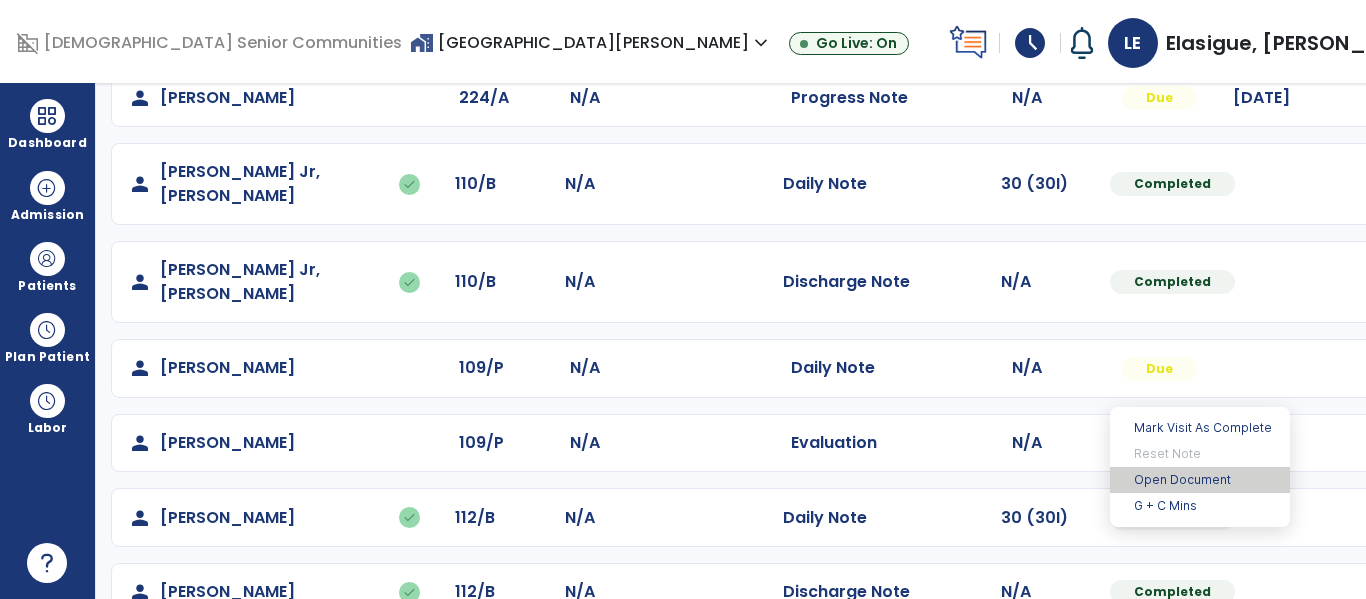 click on "Open Document" at bounding box center (1200, 480) 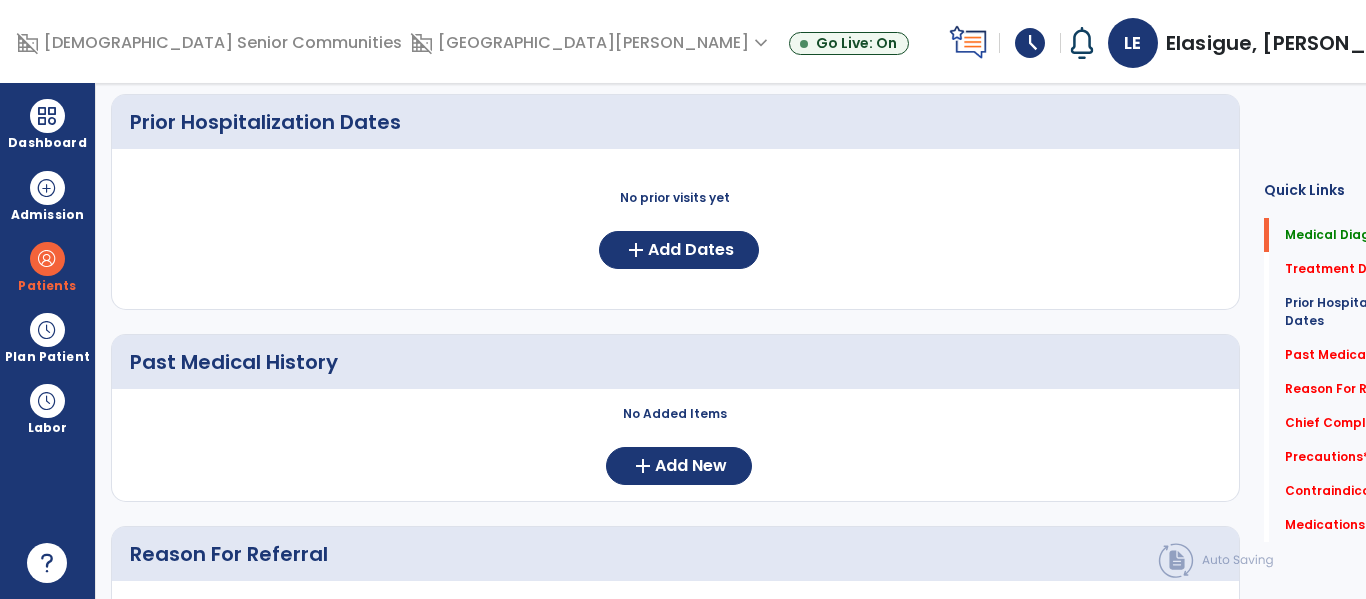 scroll, scrollTop: 0, scrollLeft: 0, axis: both 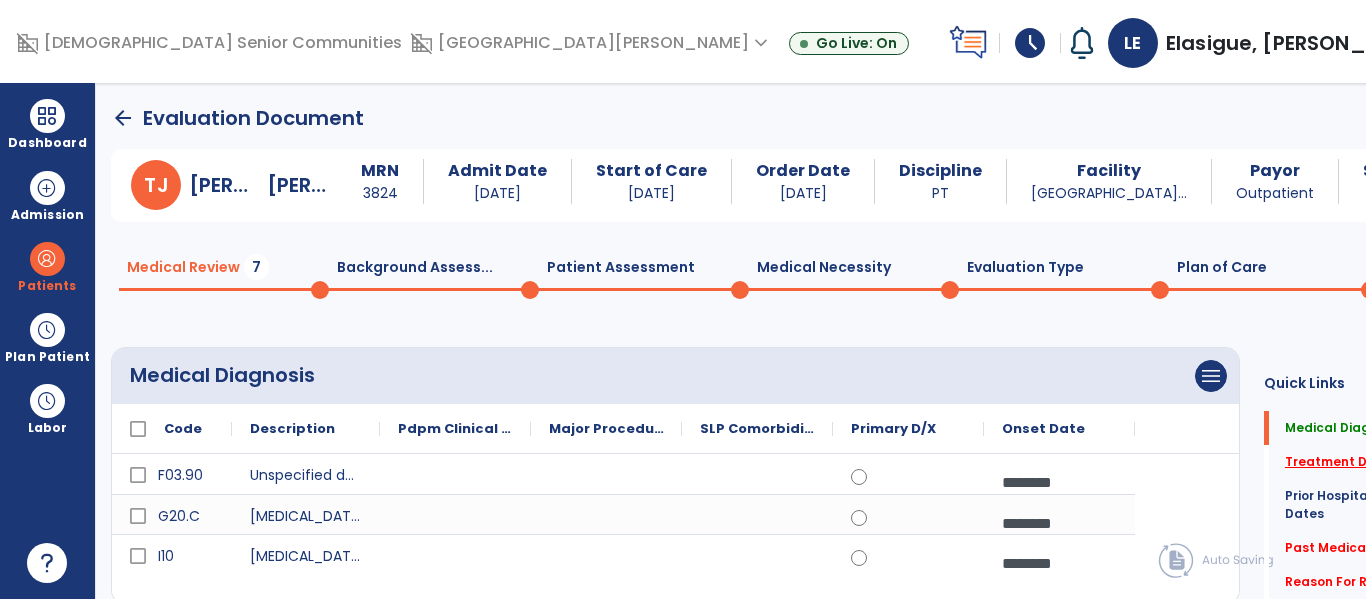 click on "Treatment Diagnosis   *" 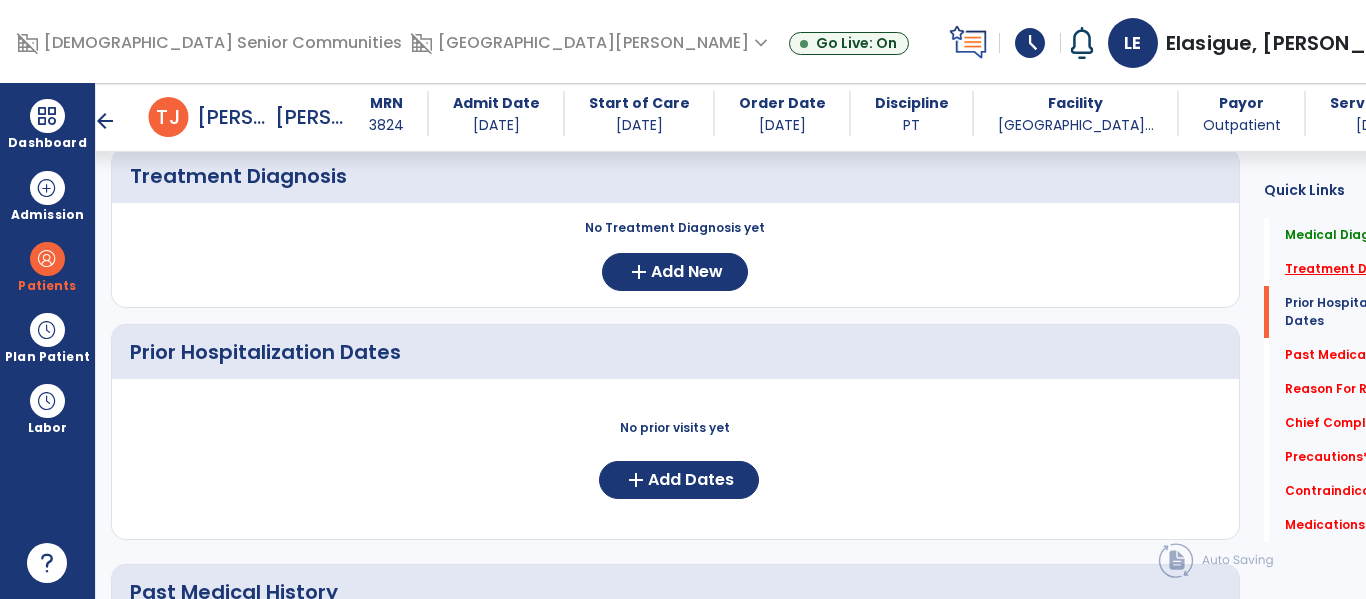 scroll, scrollTop: 317, scrollLeft: 0, axis: vertical 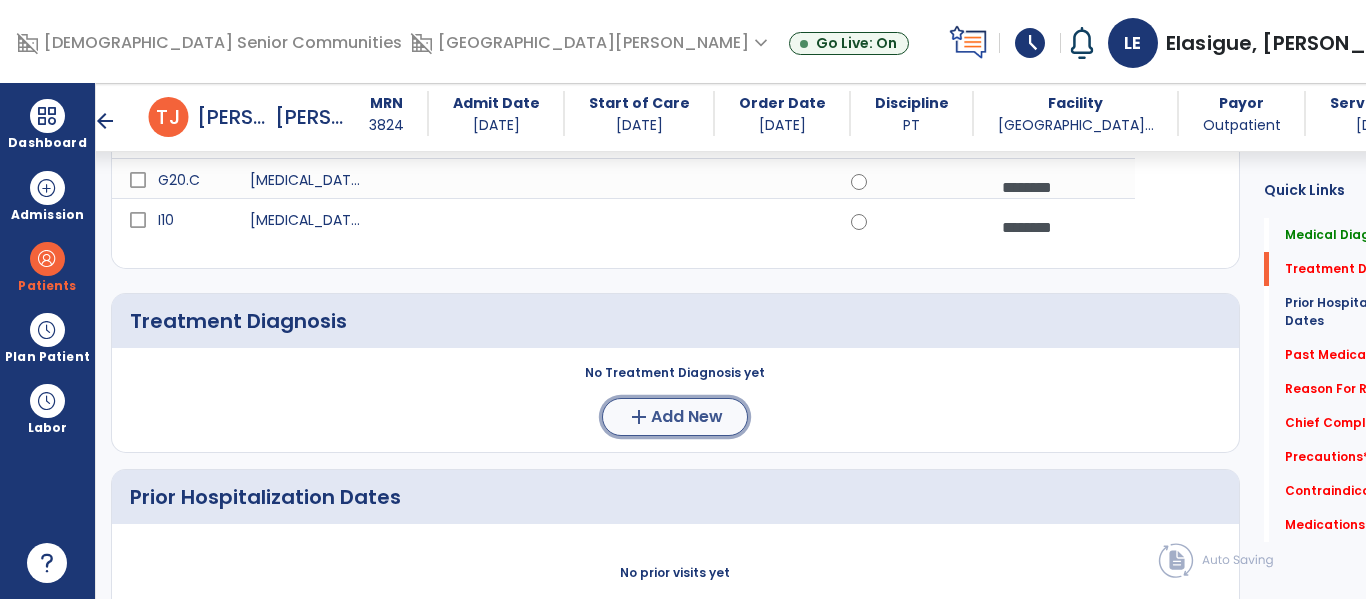 click on "Add New" 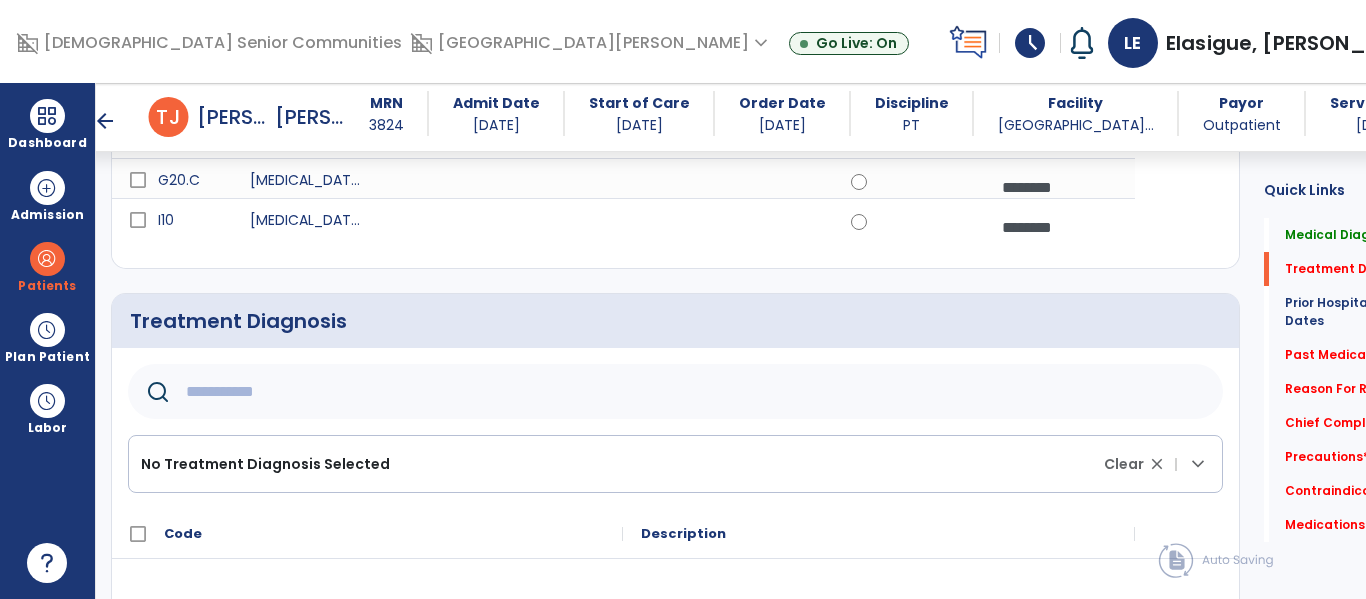 click 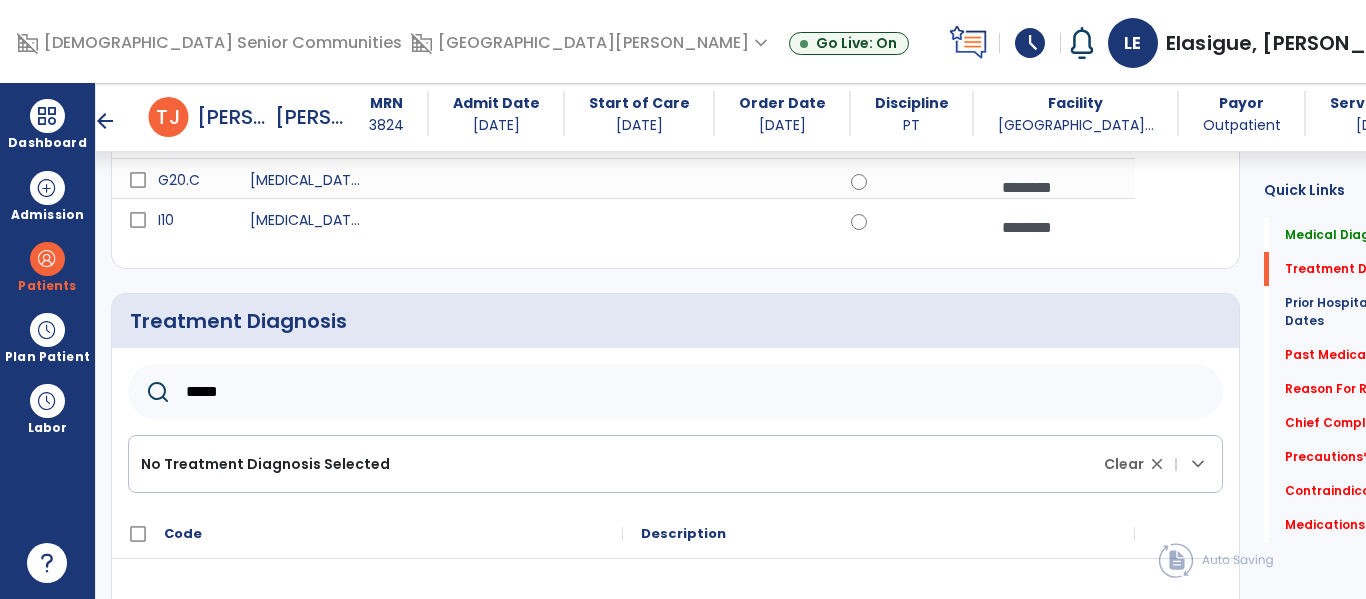 type on "******" 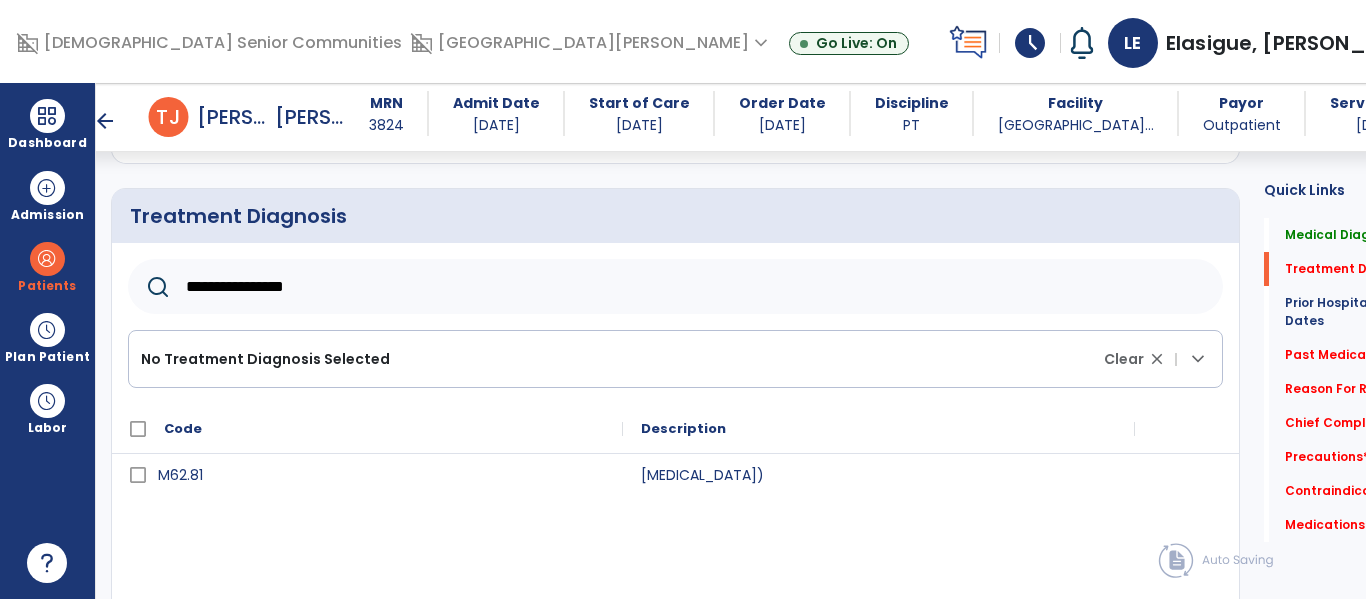 scroll, scrollTop: 420, scrollLeft: 0, axis: vertical 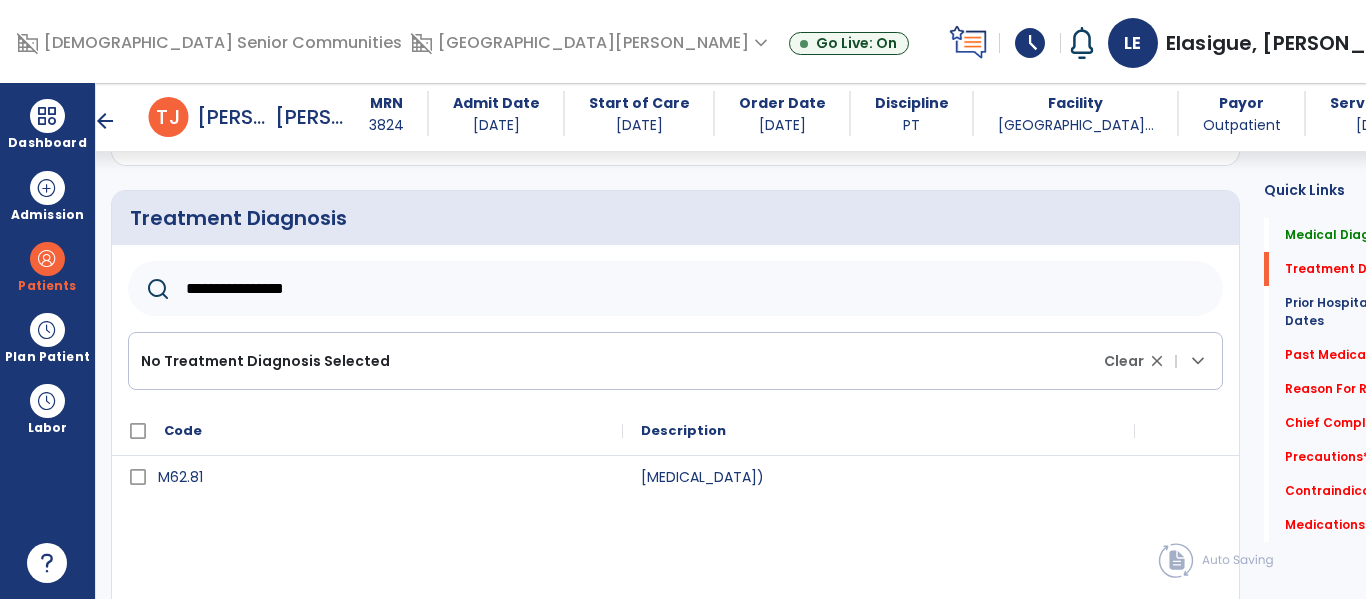 type on "**********" 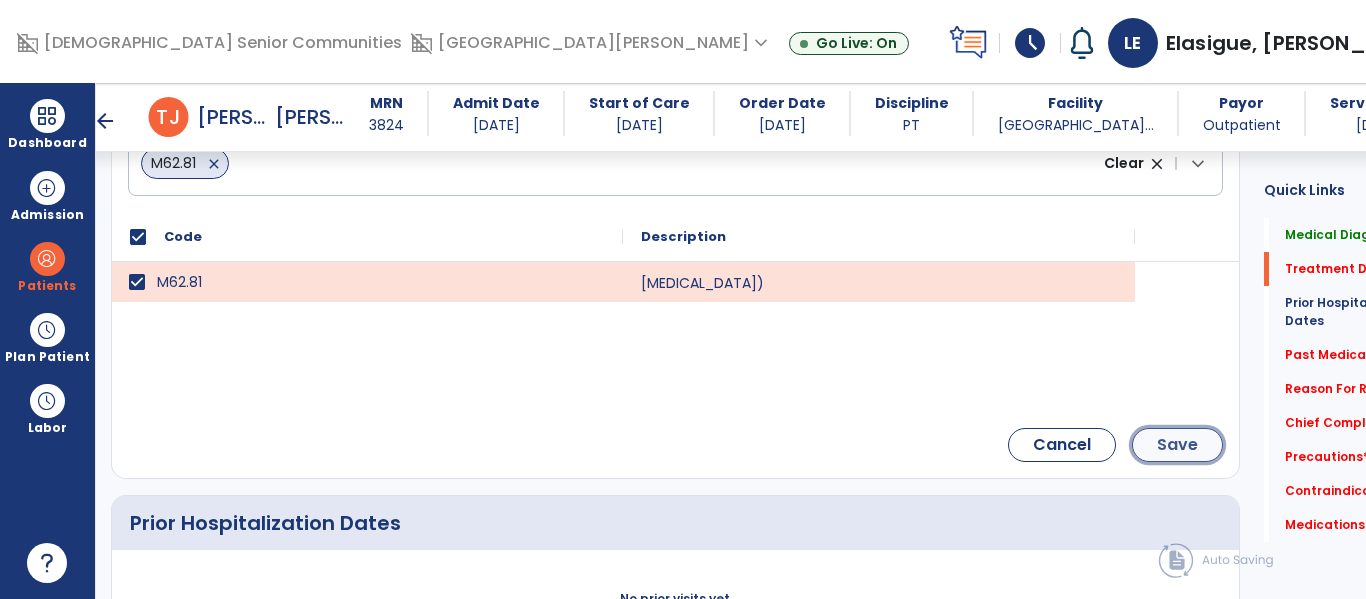click on "Save" 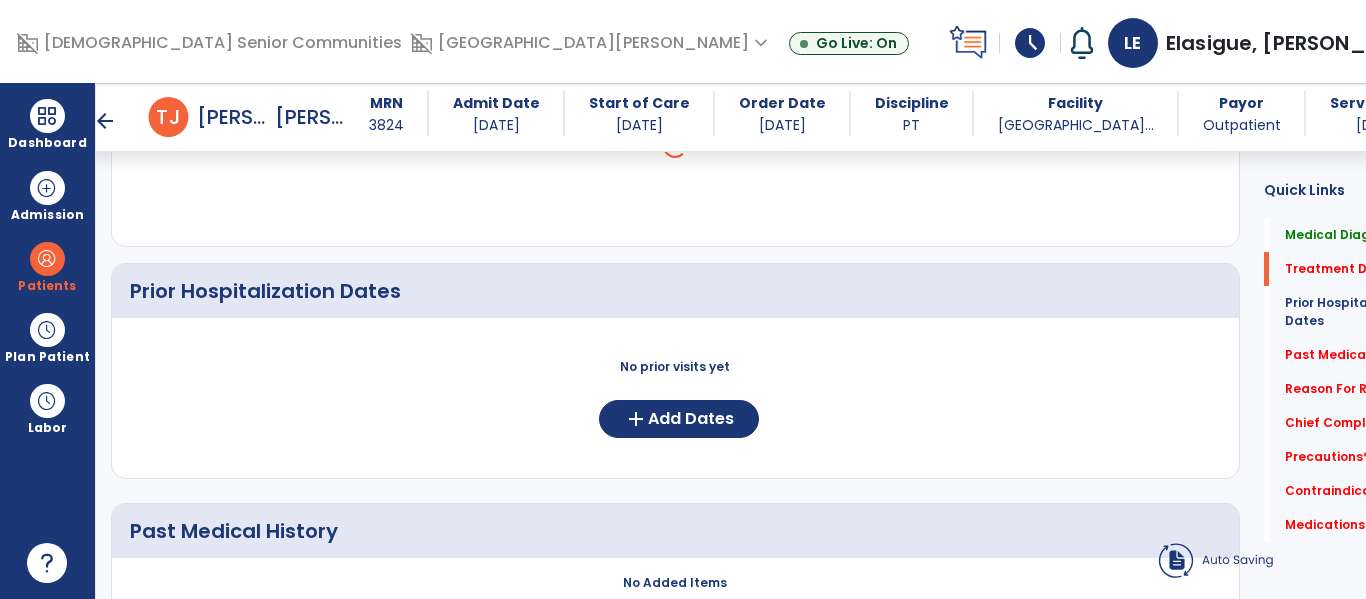 scroll, scrollTop: 455, scrollLeft: 0, axis: vertical 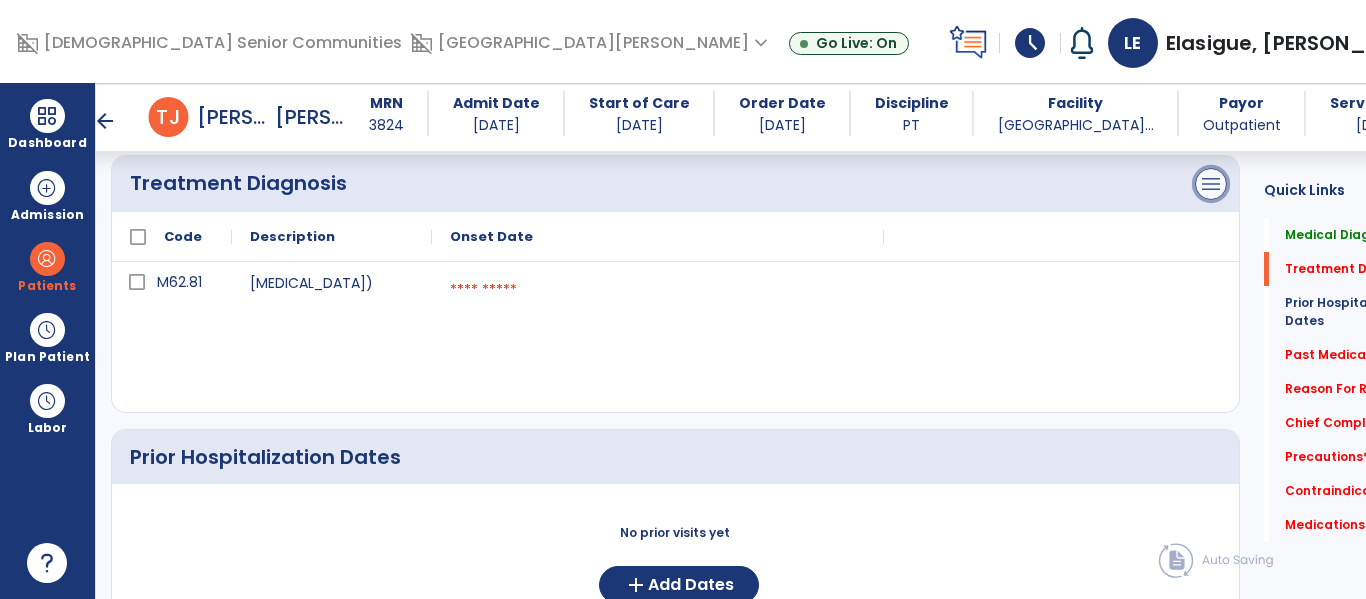 click on "menu" at bounding box center (1211, -98) 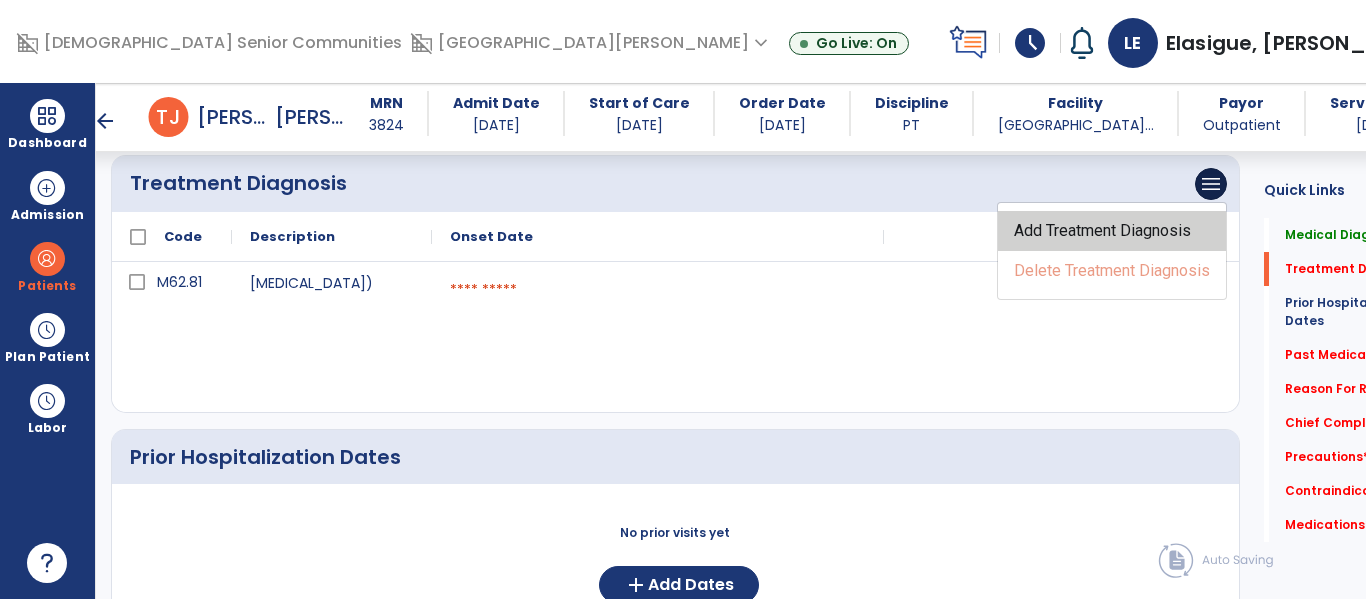 click on "Add Treatment Diagnosis" 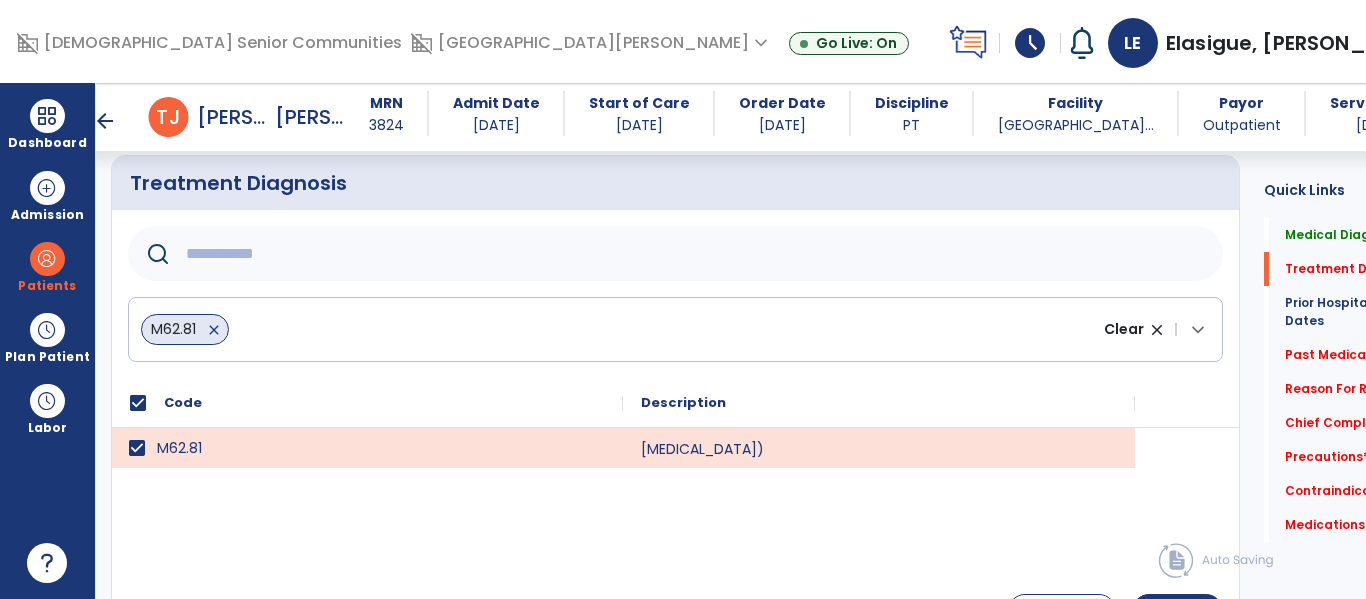 click 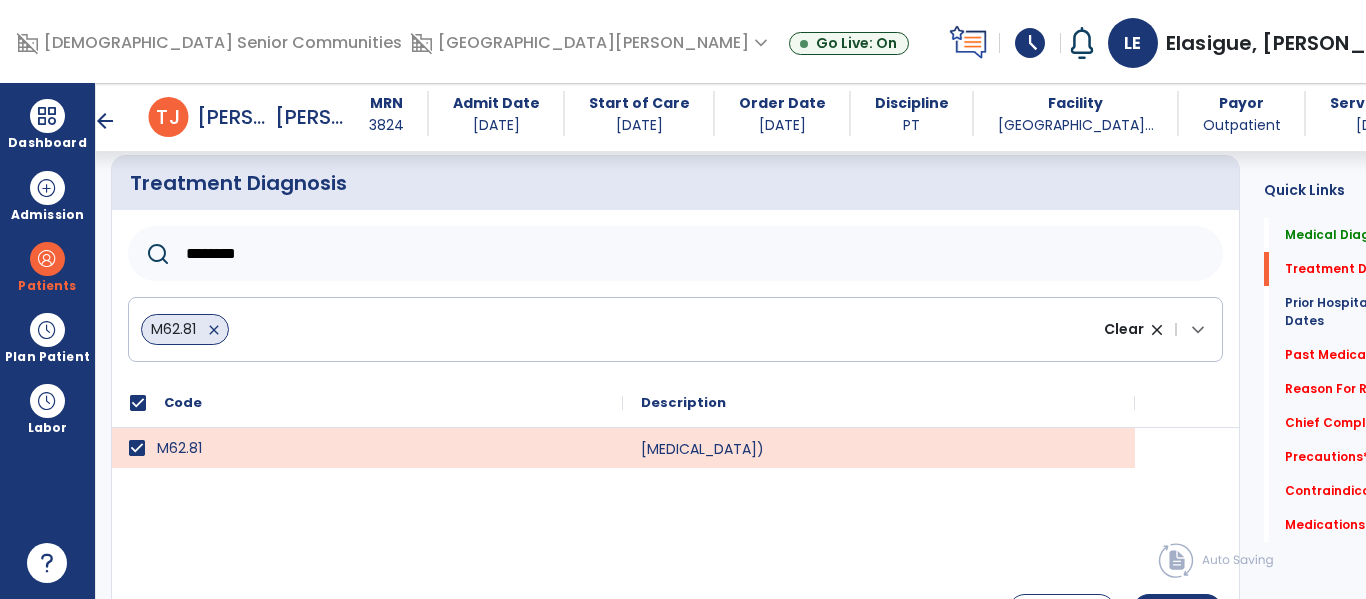 type on "*********" 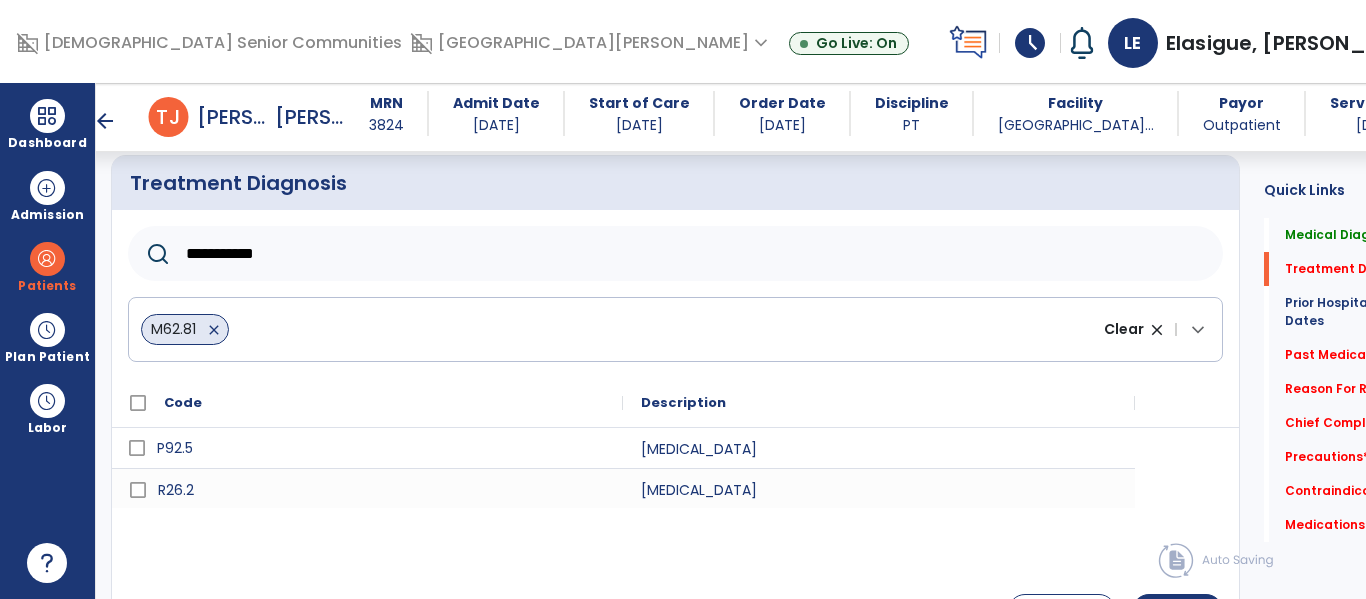 type on "**********" 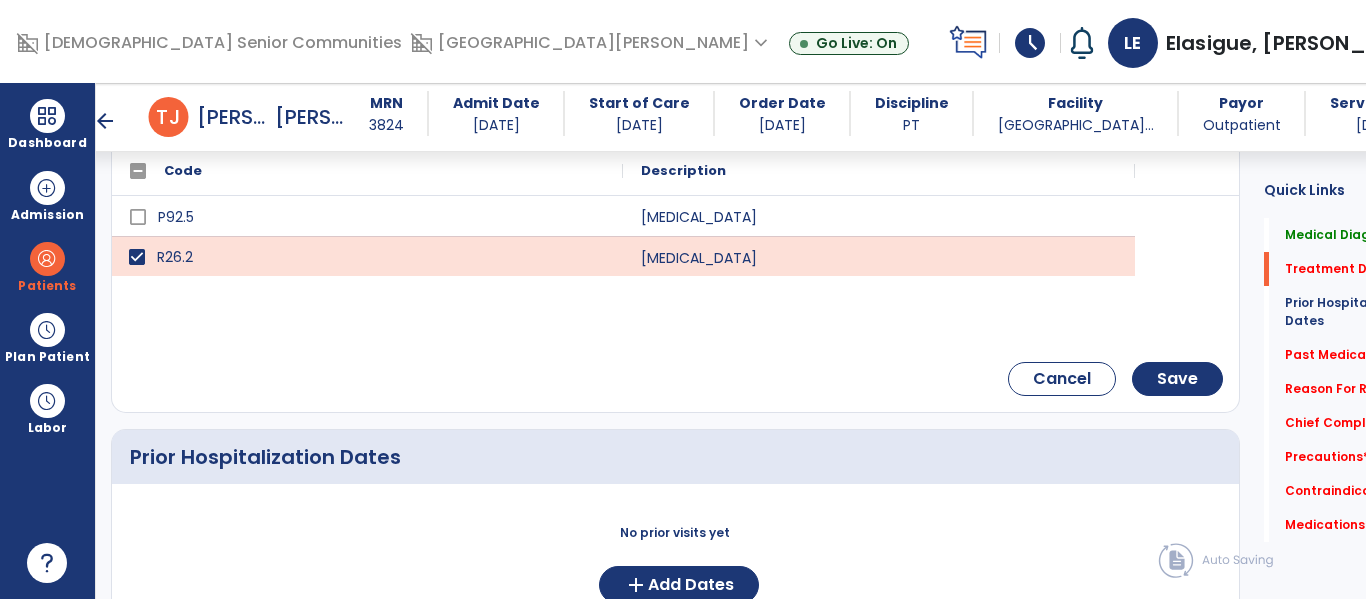 scroll, scrollTop: 692, scrollLeft: 0, axis: vertical 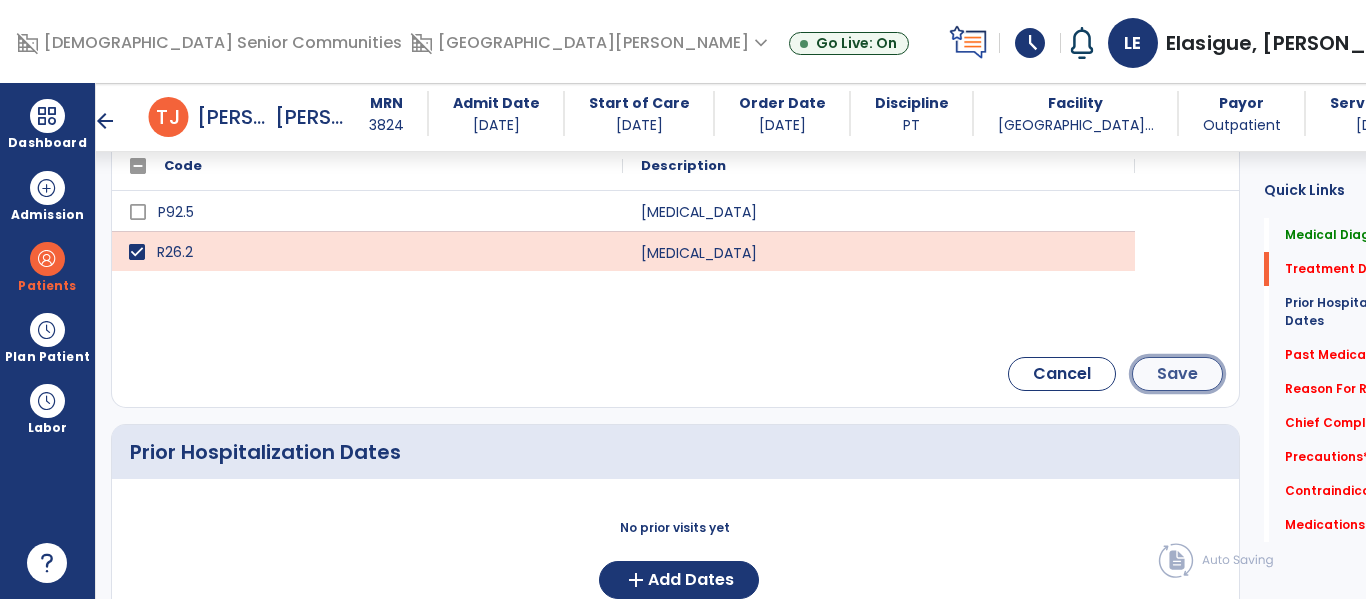 click on "Save" 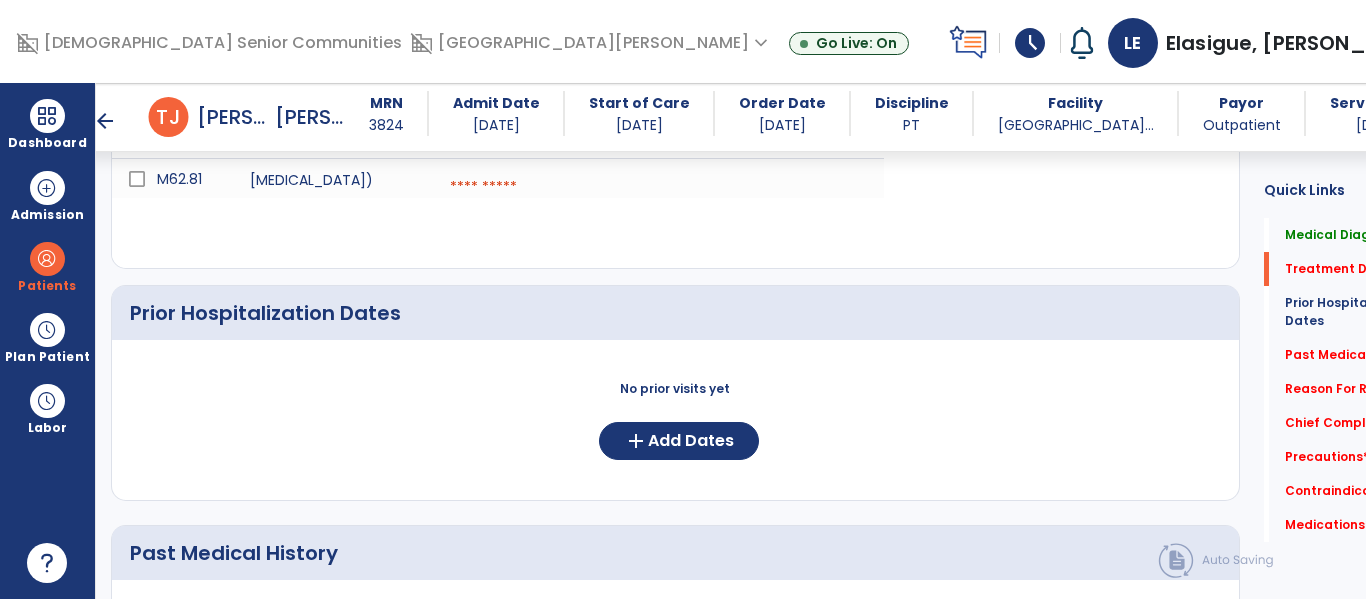 scroll, scrollTop: 614, scrollLeft: 0, axis: vertical 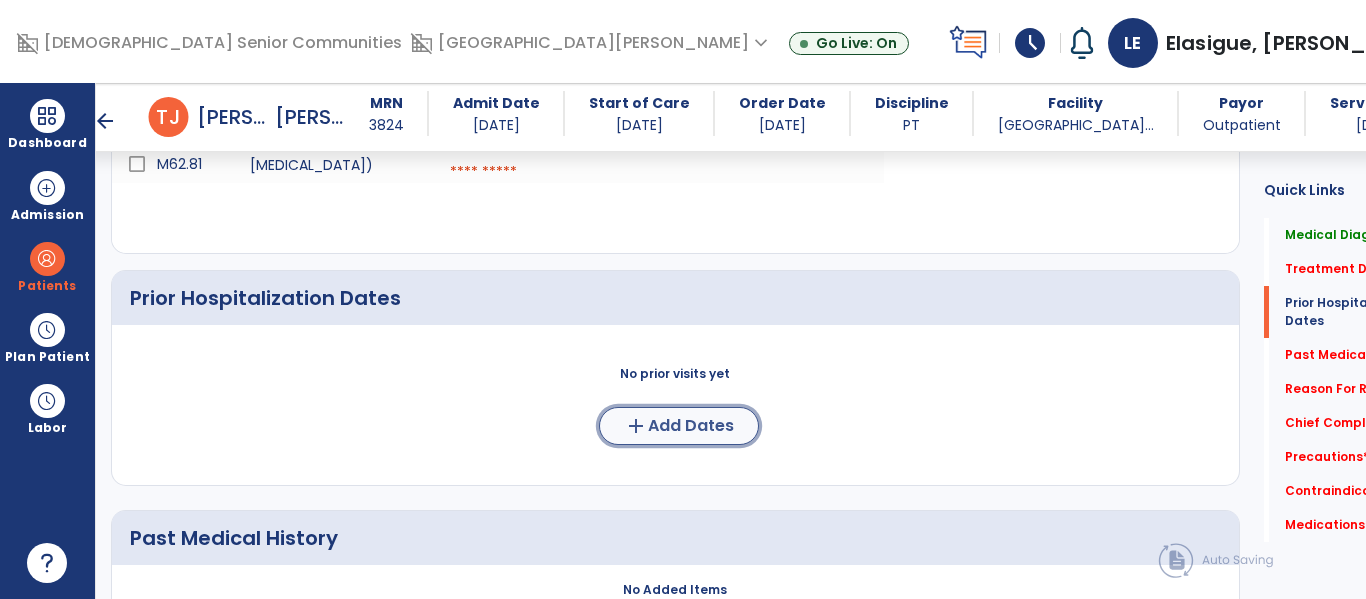 click on "add  Add Dates" 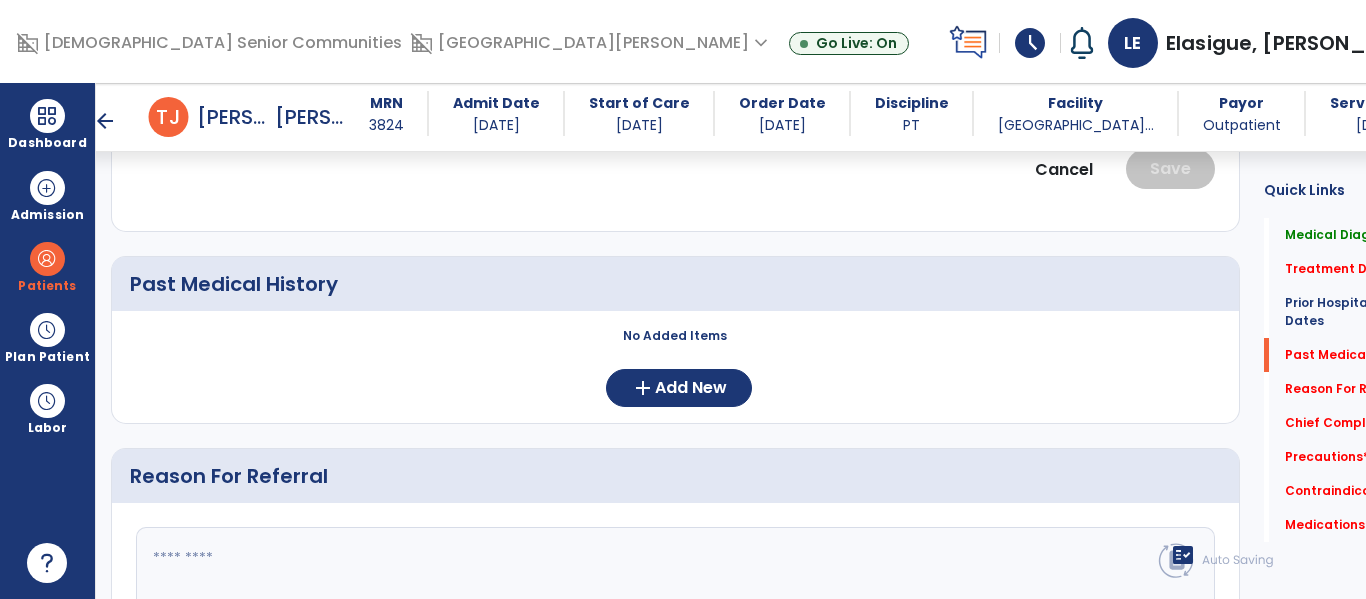 scroll, scrollTop: 1120, scrollLeft: 0, axis: vertical 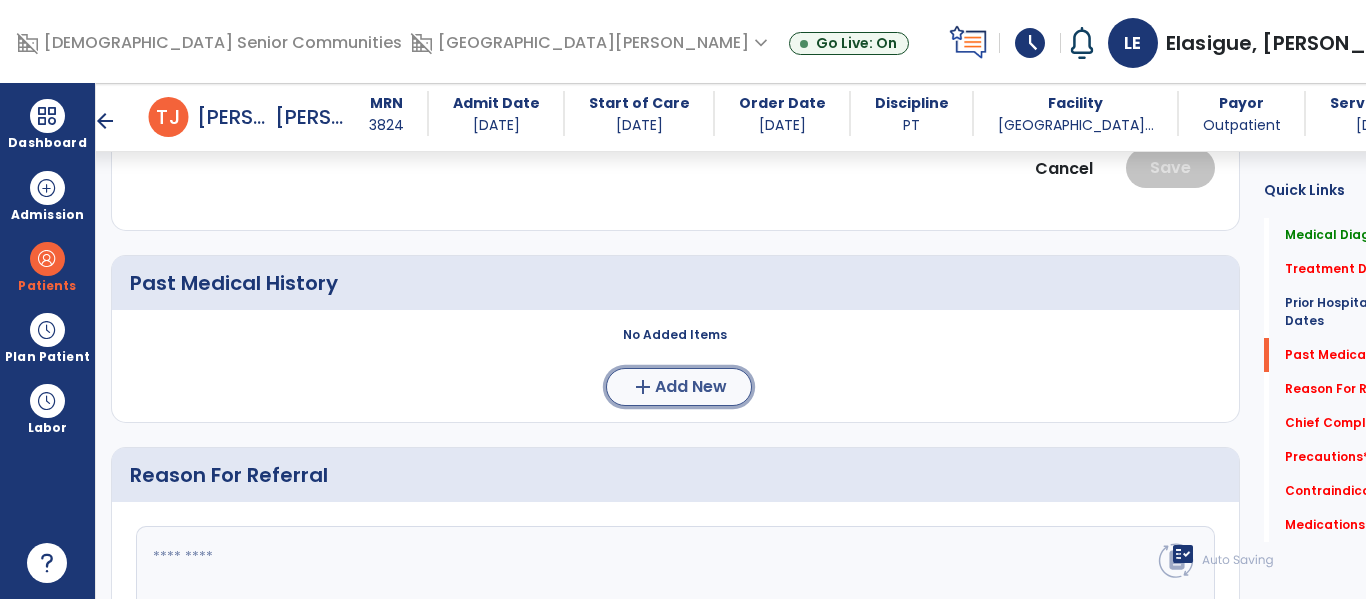 click on "Add New" 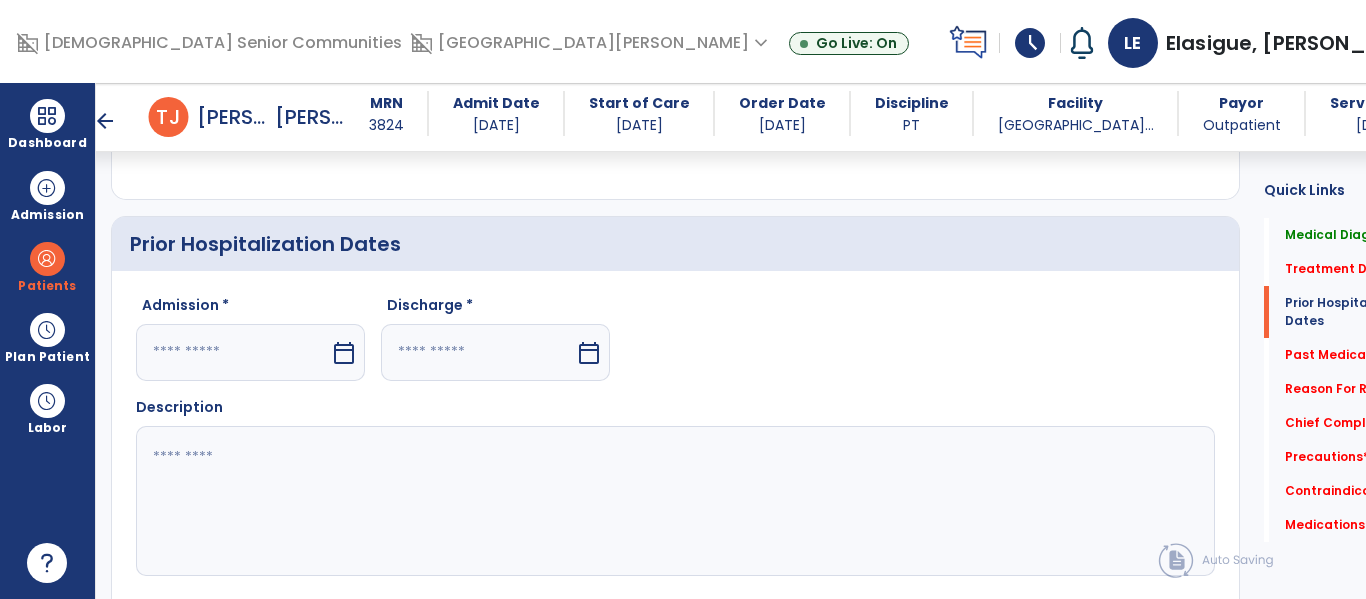 scroll, scrollTop: 667, scrollLeft: 0, axis: vertical 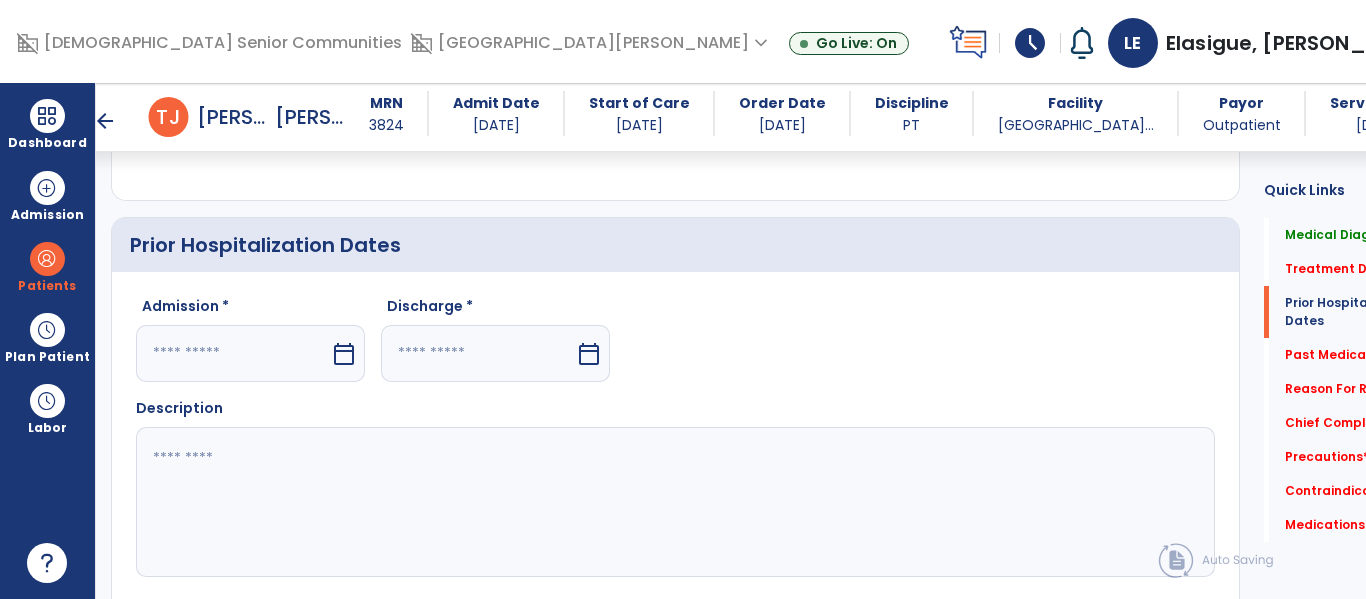 click on "arrow_back" at bounding box center (105, 121) 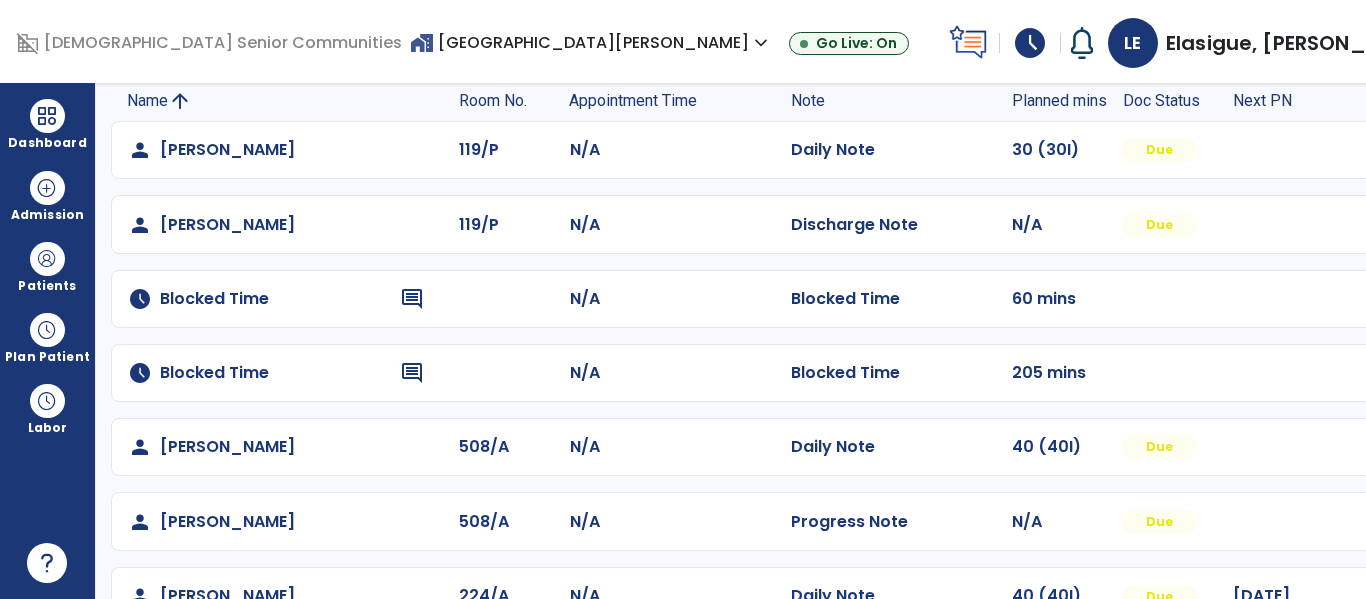 scroll, scrollTop: 144, scrollLeft: 0, axis: vertical 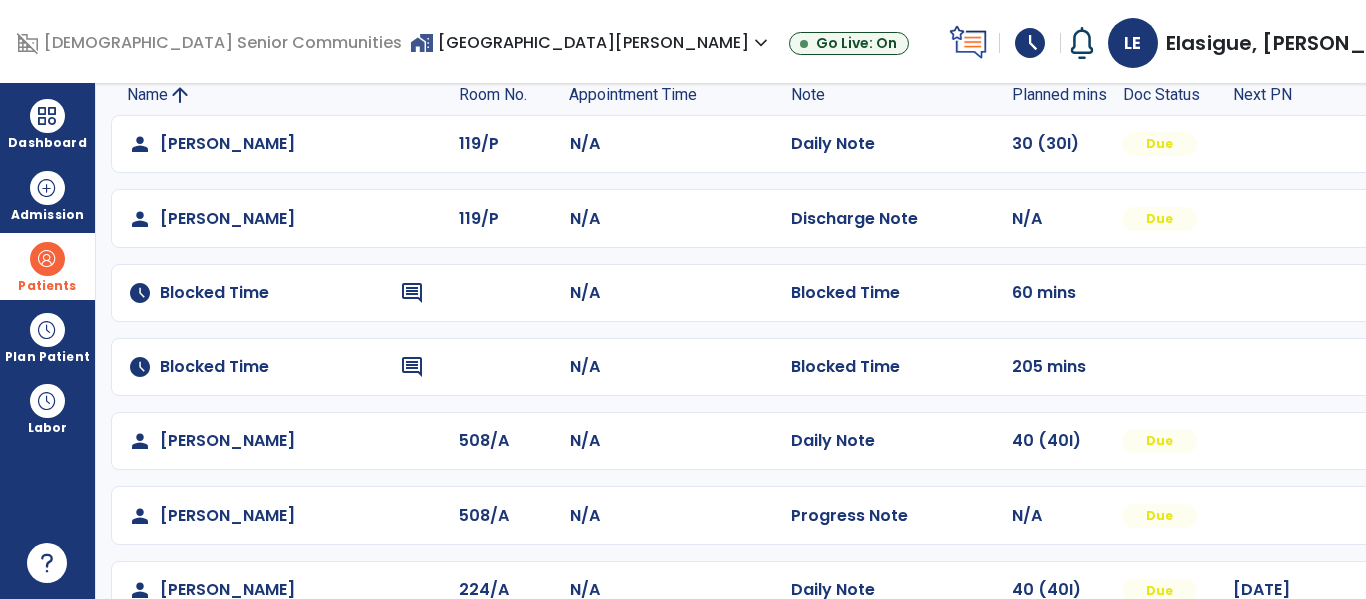click at bounding box center (47, 259) 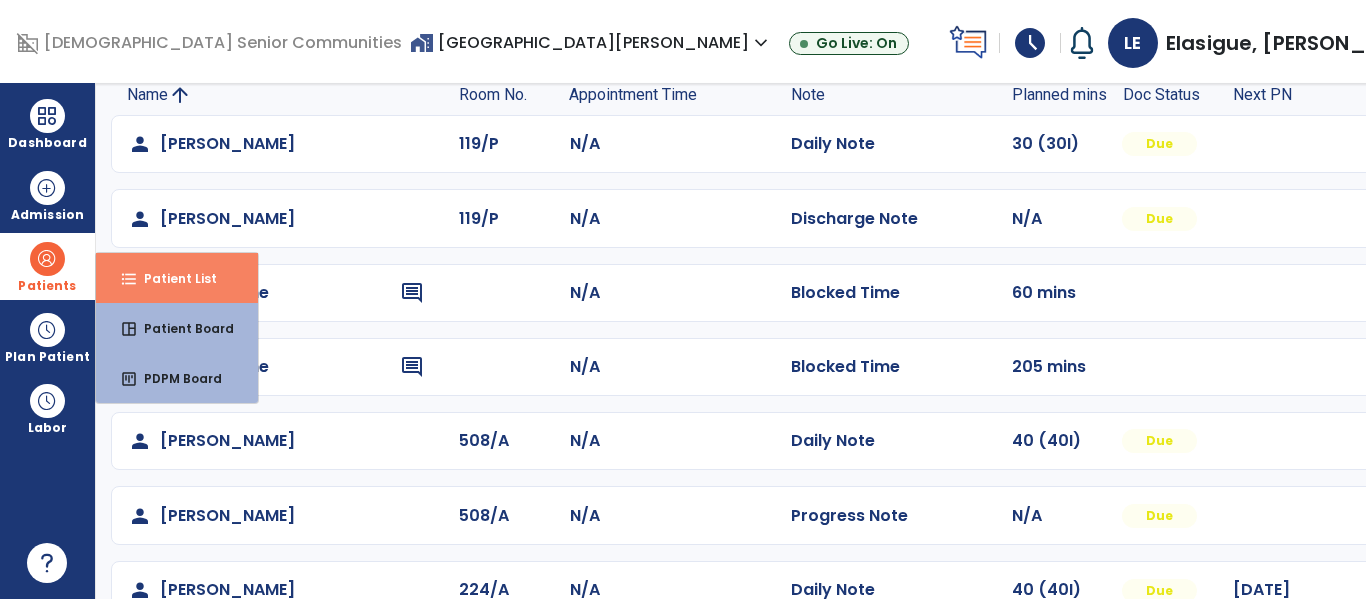 click on "Patient List" at bounding box center (172, 278) 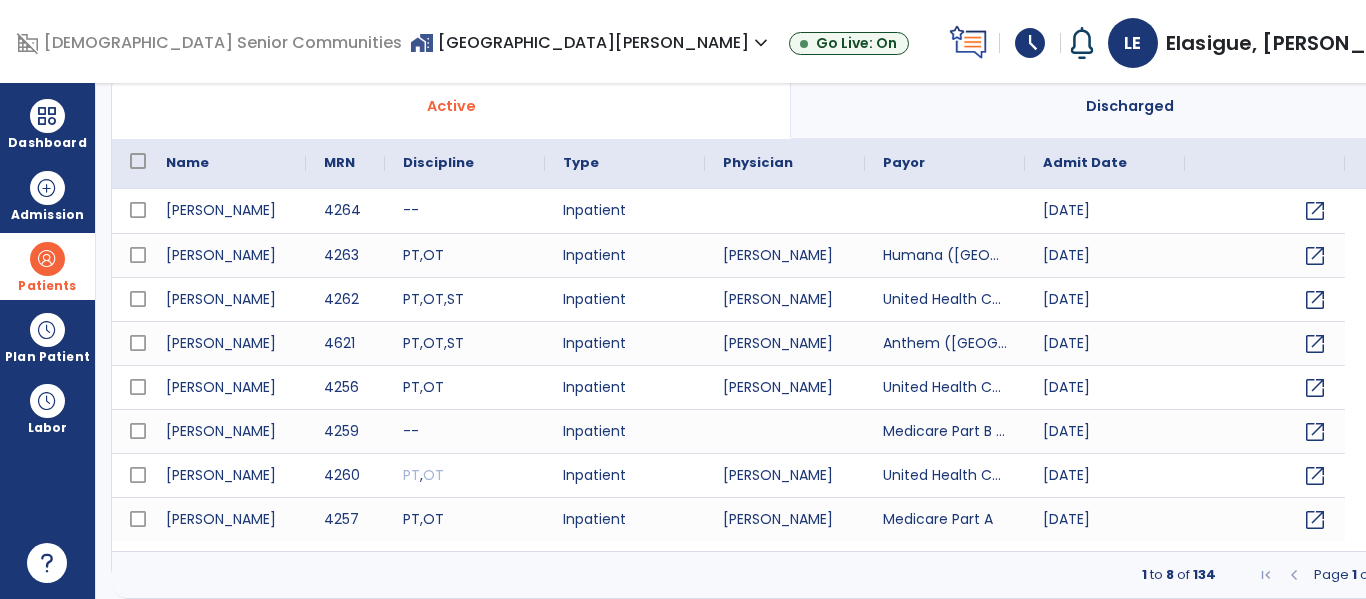 select on "***" 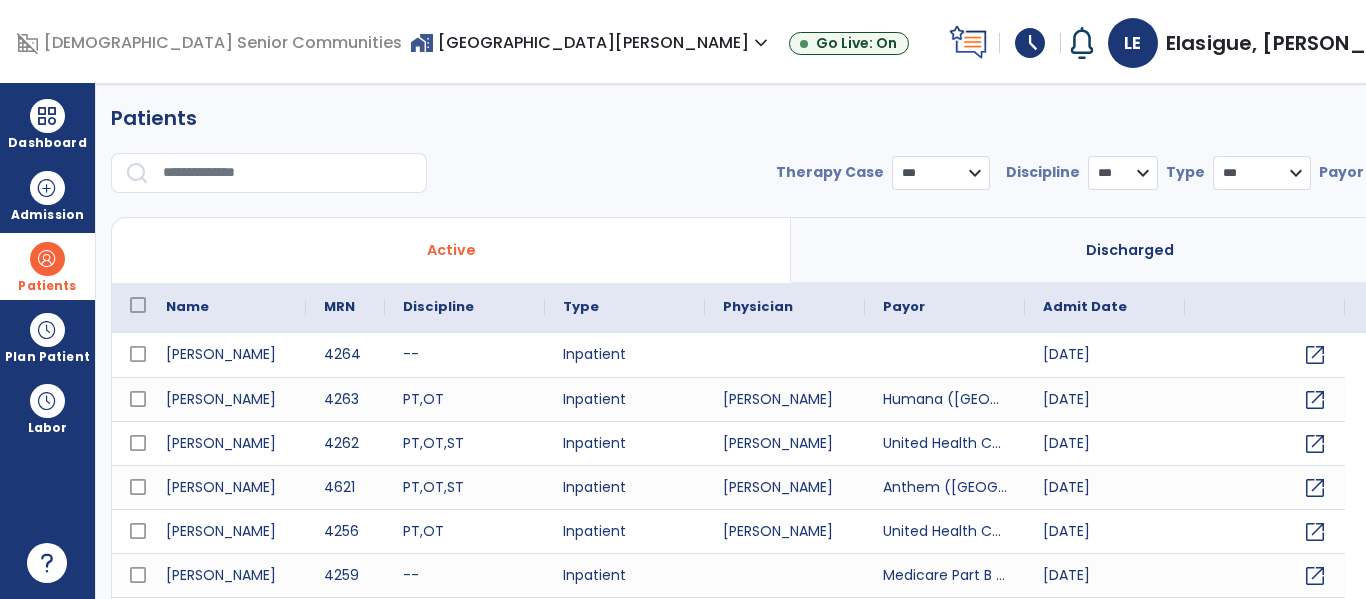click at bounding box center [288, 173] 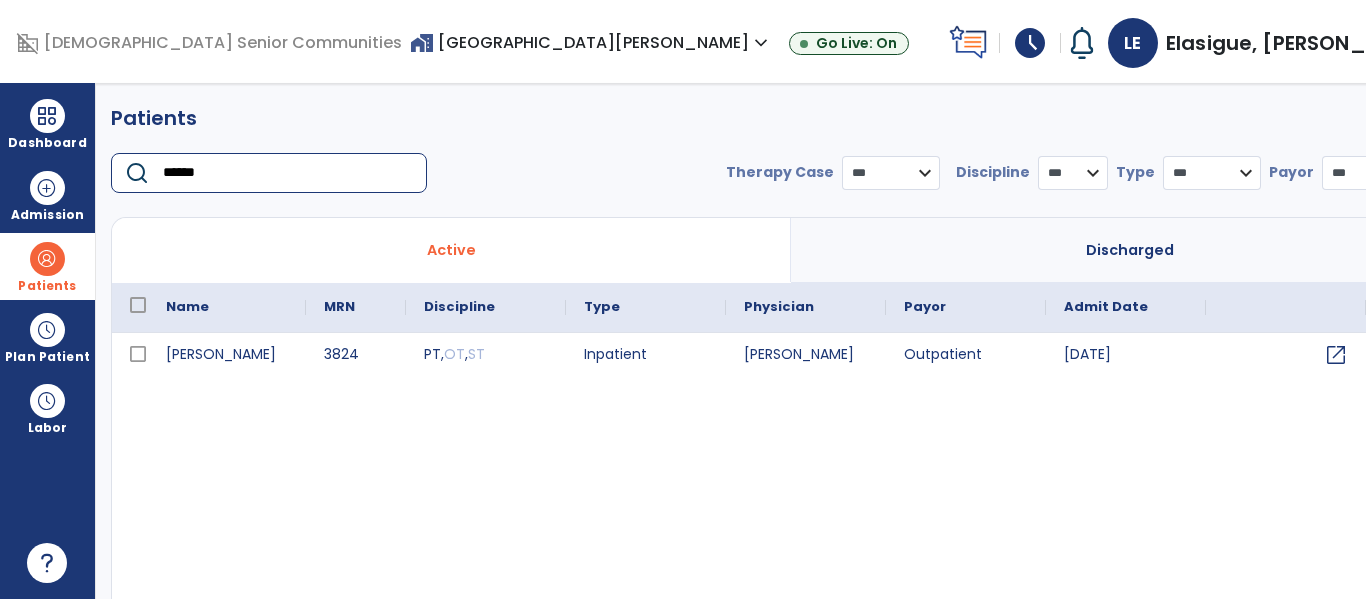type on "******" 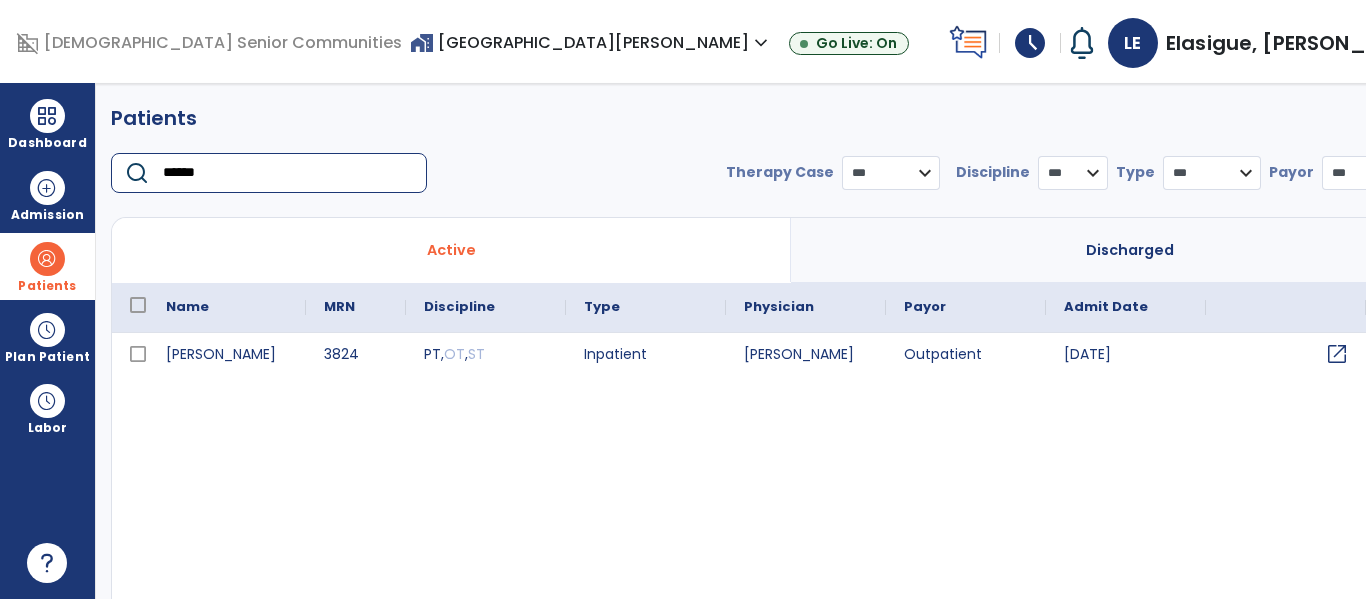 click on "open_in_new" at bounding box center (1337, 354) 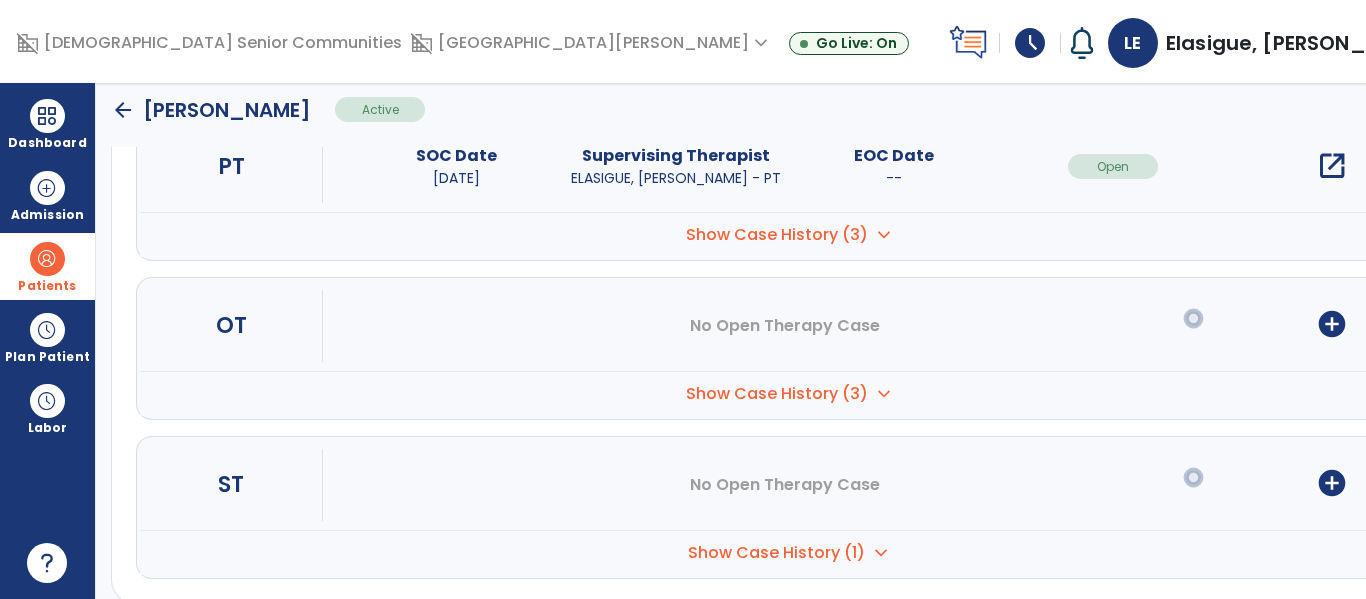 scroll, scrollTop: 275, scrollLeft: 0, axis: vertical 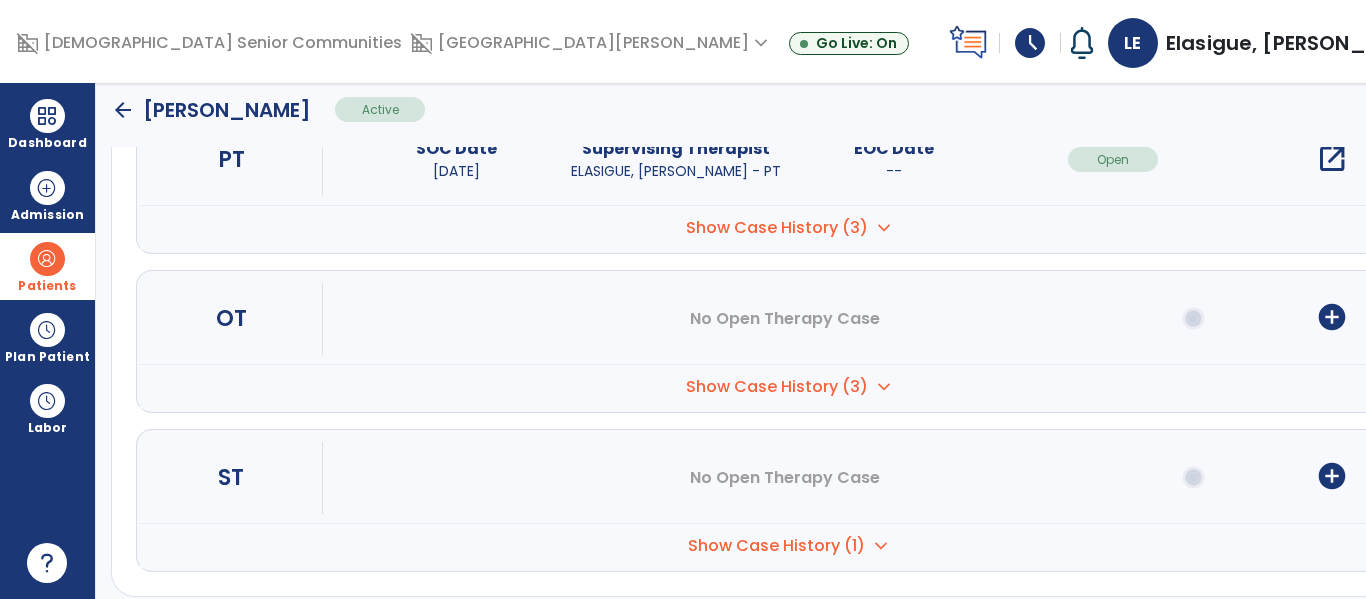 click on "expand_more" at bounding box center (884, 228) 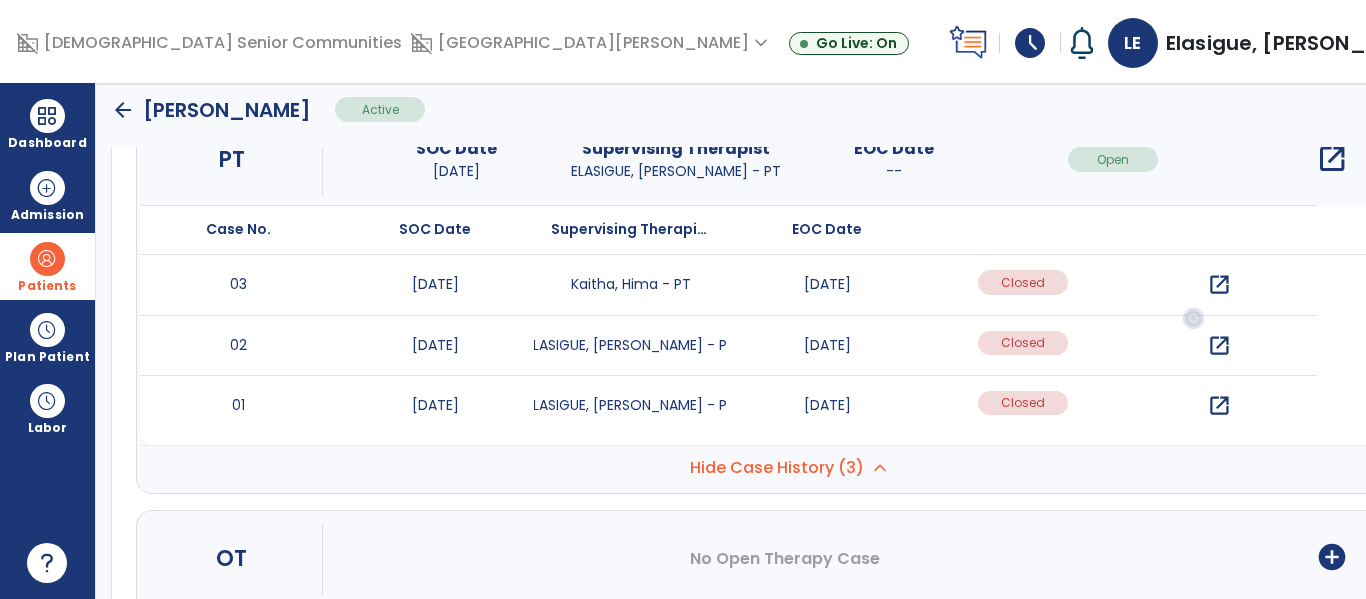 click on "open_in_new" at bounding box center [1219, 405] 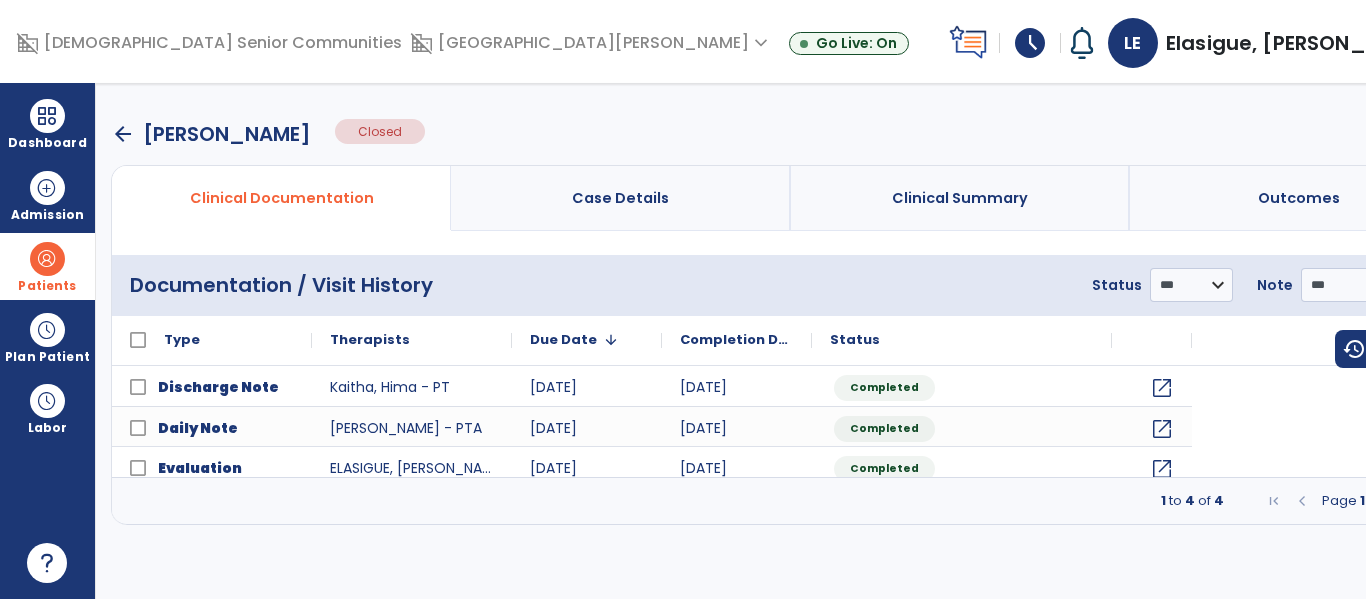 scroll, scrollTop: 0, scrollLeft: 0, axis: both 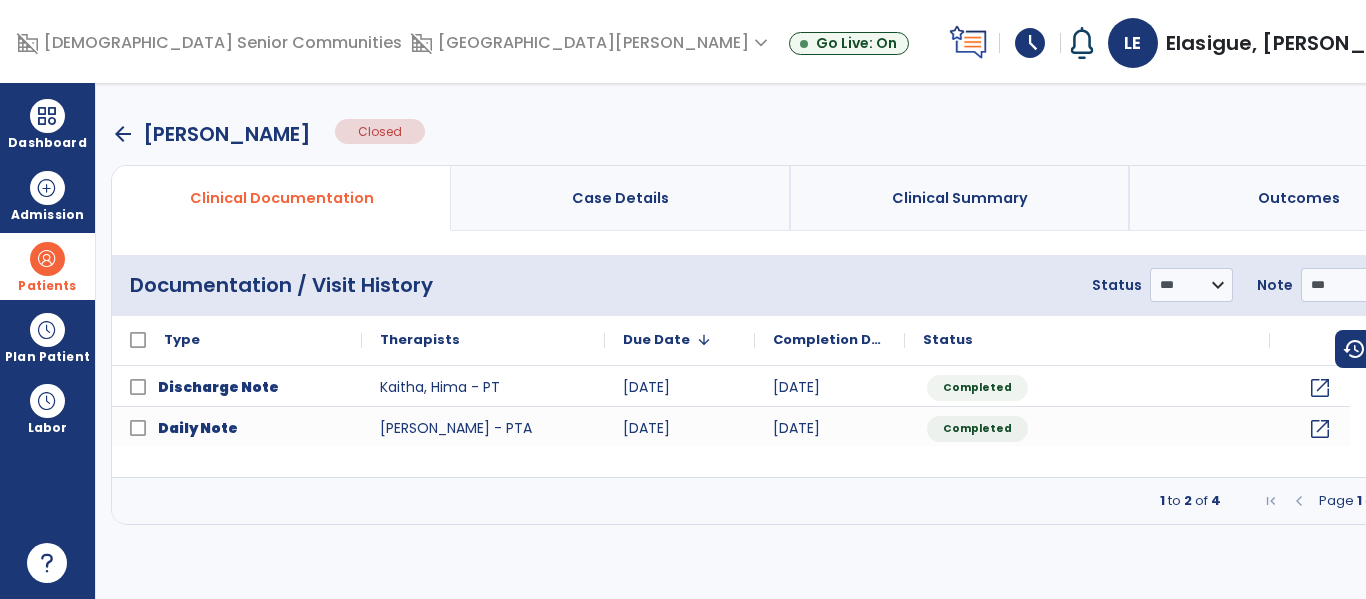 click at bounding box center (1409, 501) 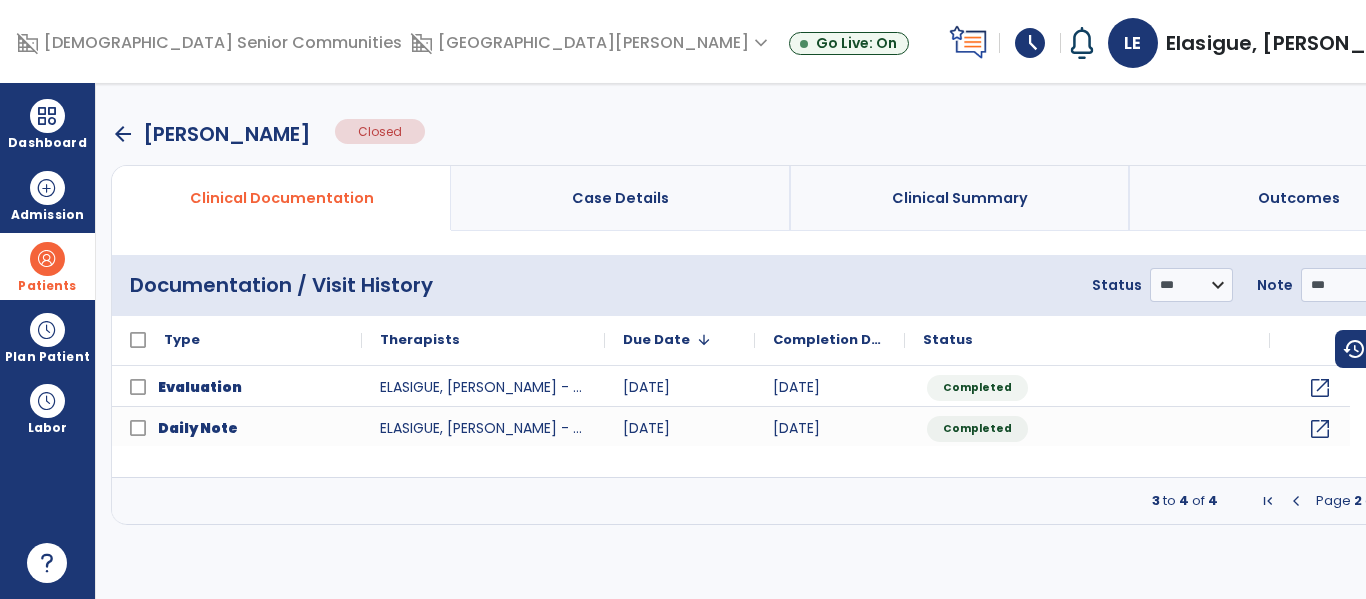 click at bounding box center [1409, 501] 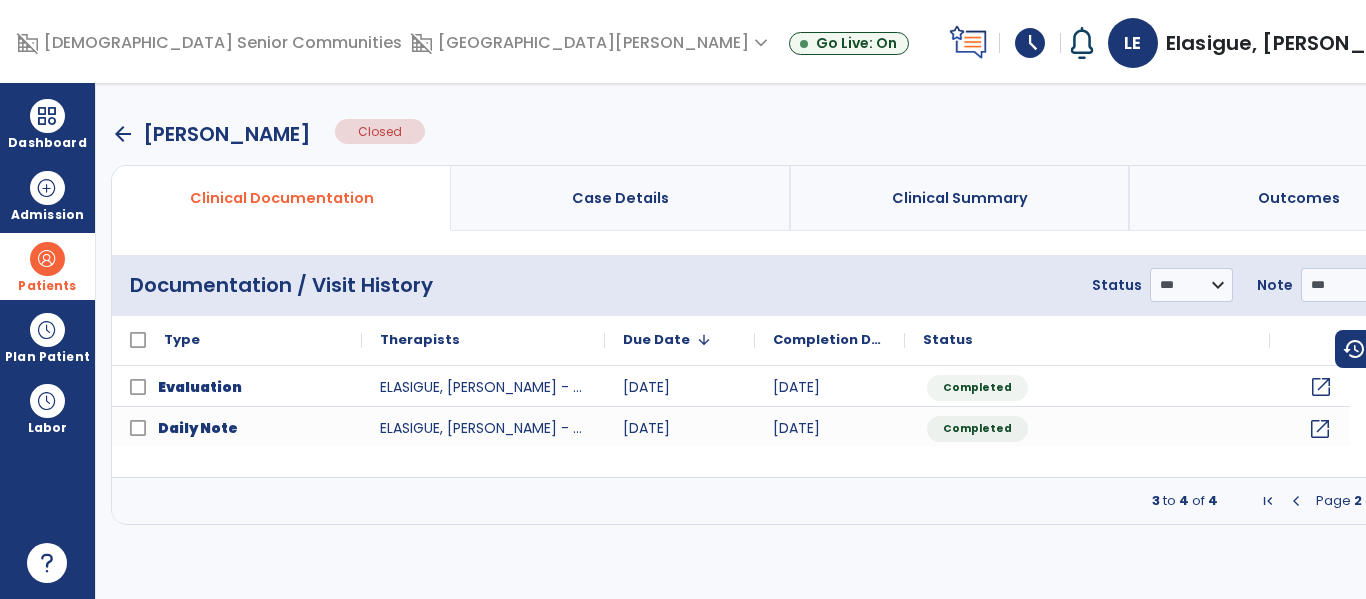 click on "open_in_new" 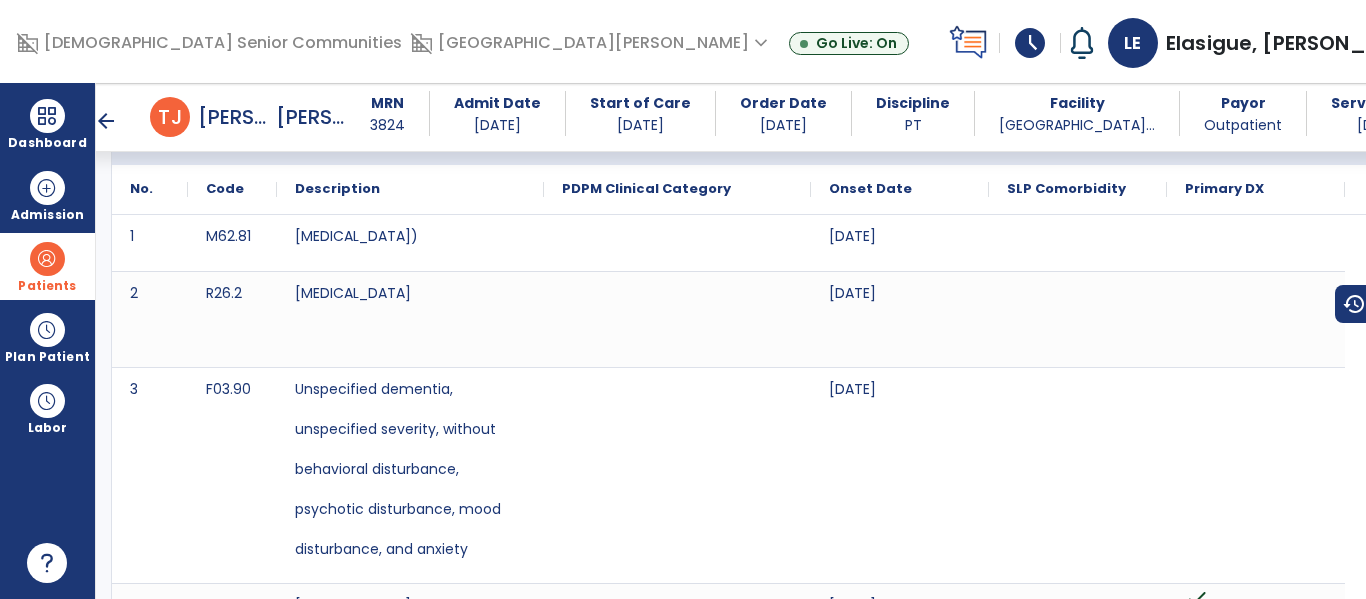 scroll, scrollTop: 113, scrollLeft: 0, axis: vertical 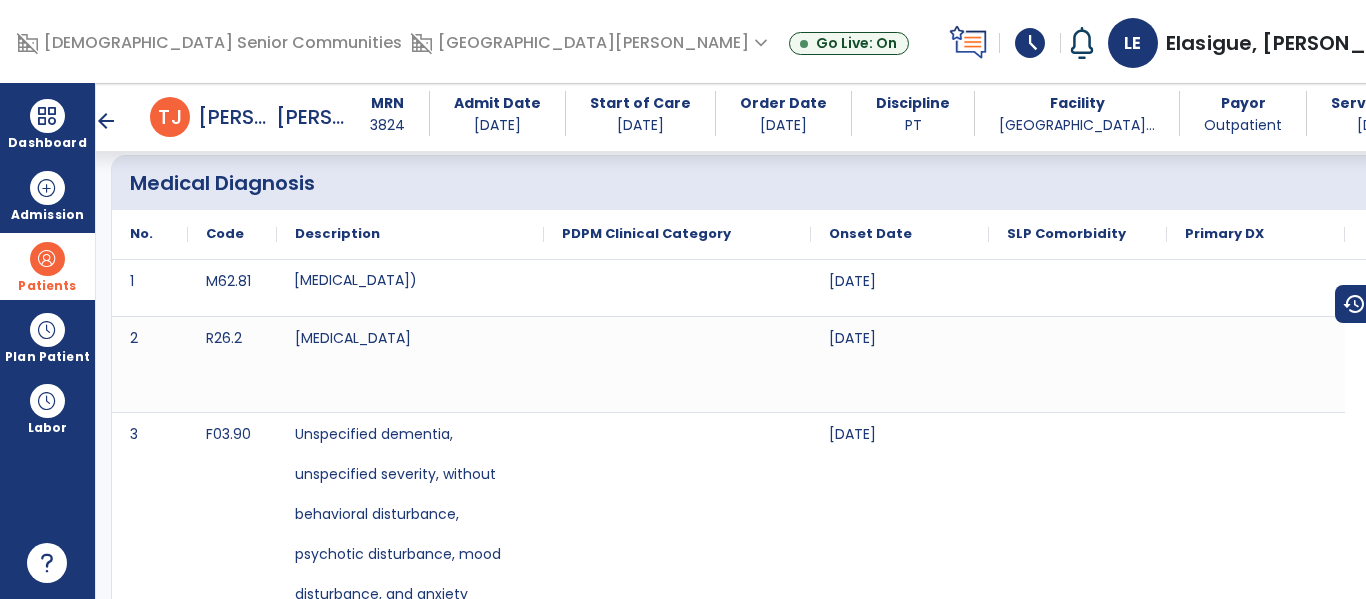 click on "[MEDICAL_DATA])" at bounding box center (355, 280) 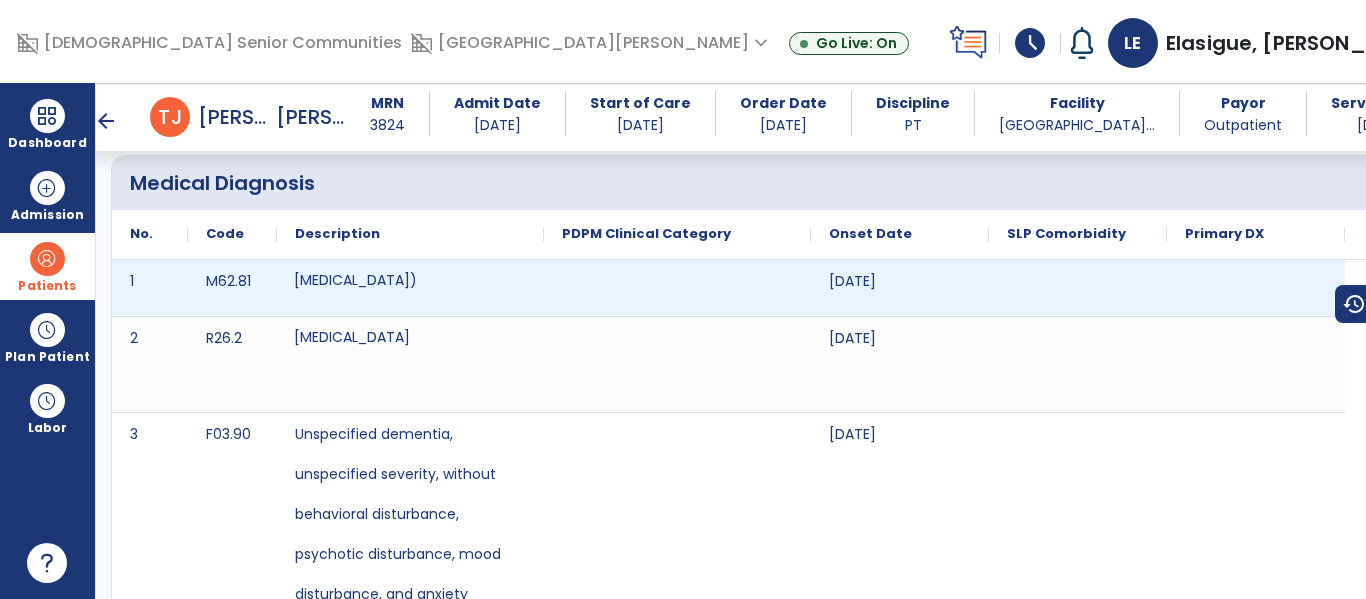 click on "[MEDICAL_DATA]" at bounding box center (352, 337) 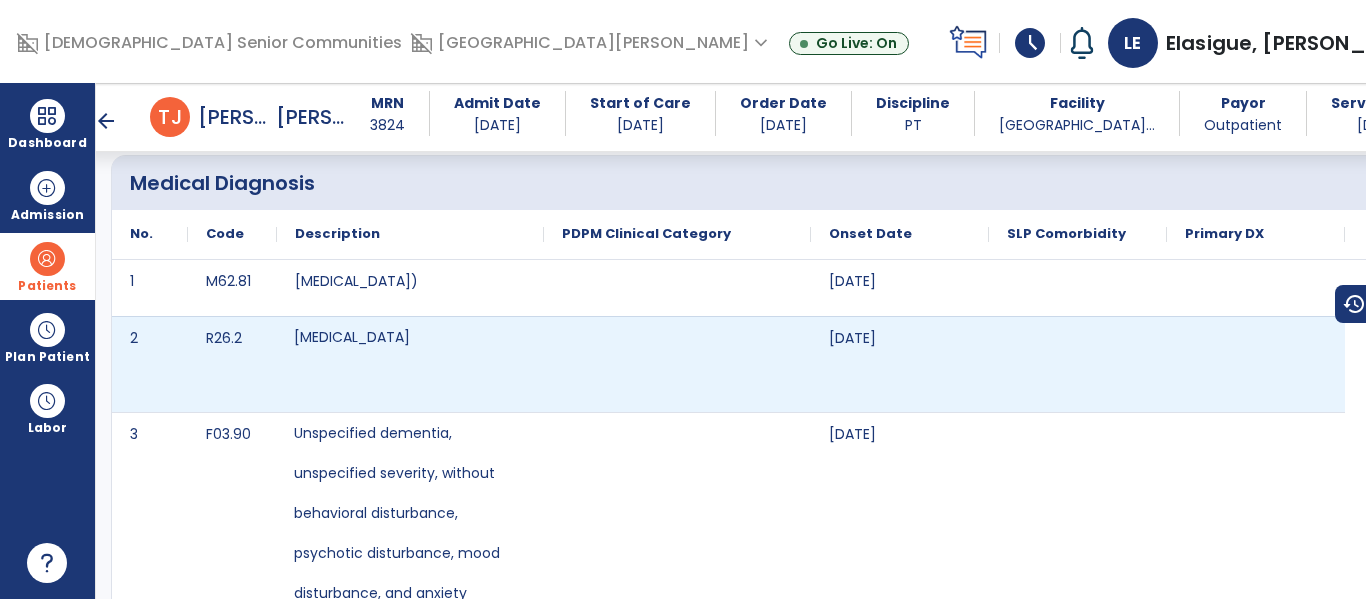click on "Unspecified dementia, unspecified severity, without behavioral disturbance, psychotic disturbance, mood disturbance, and anxiety" at bounding box center [410, 513] 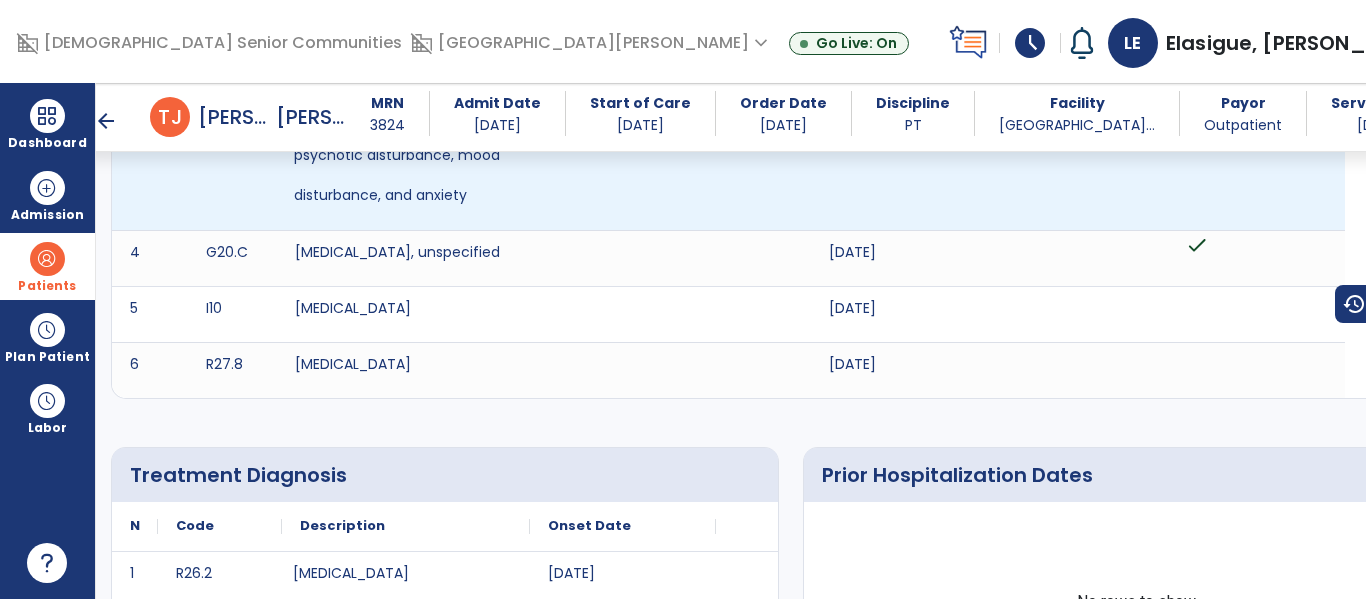 scroll, scrollTop: 509, scrollLeft: 0, axis: vertical 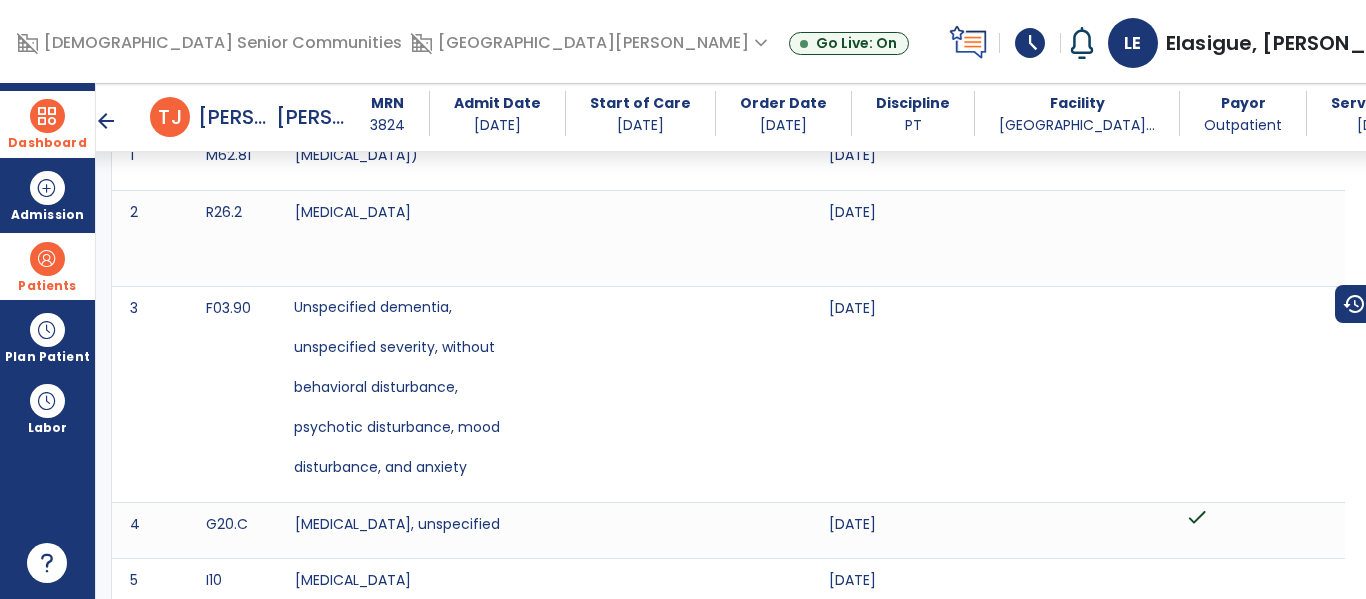 click on "Dashboard" at bounding box center (47, 124) 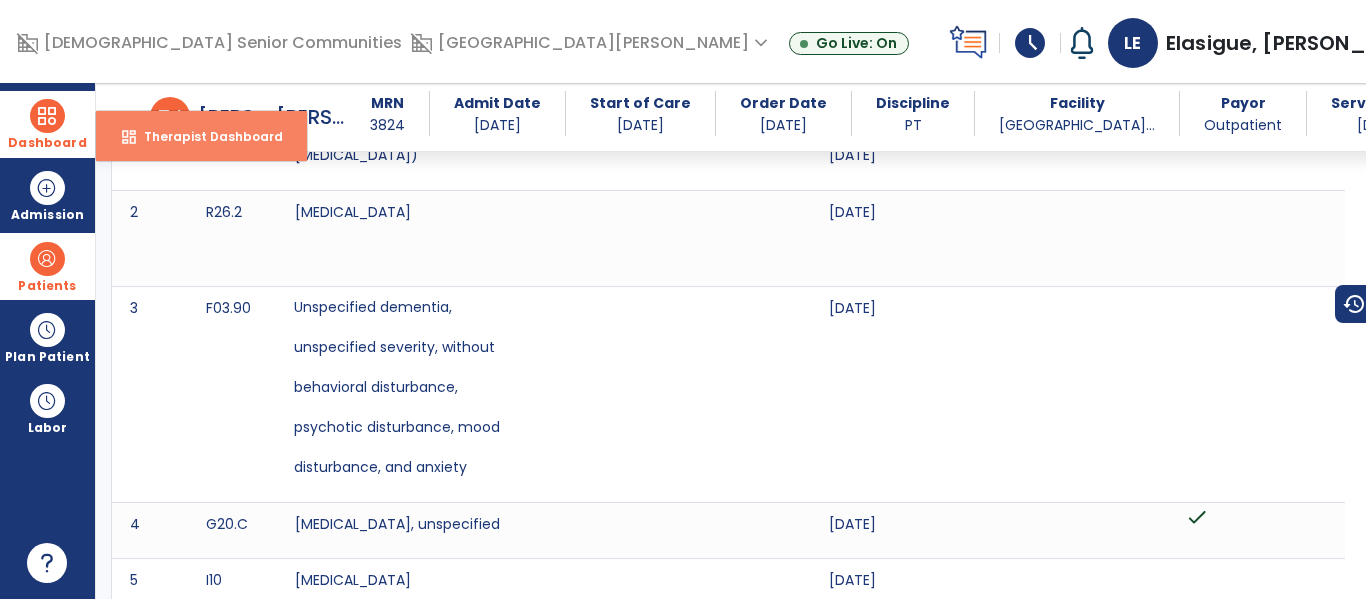 click on "Therapist Dashboard" at bounding box center [205, 136] 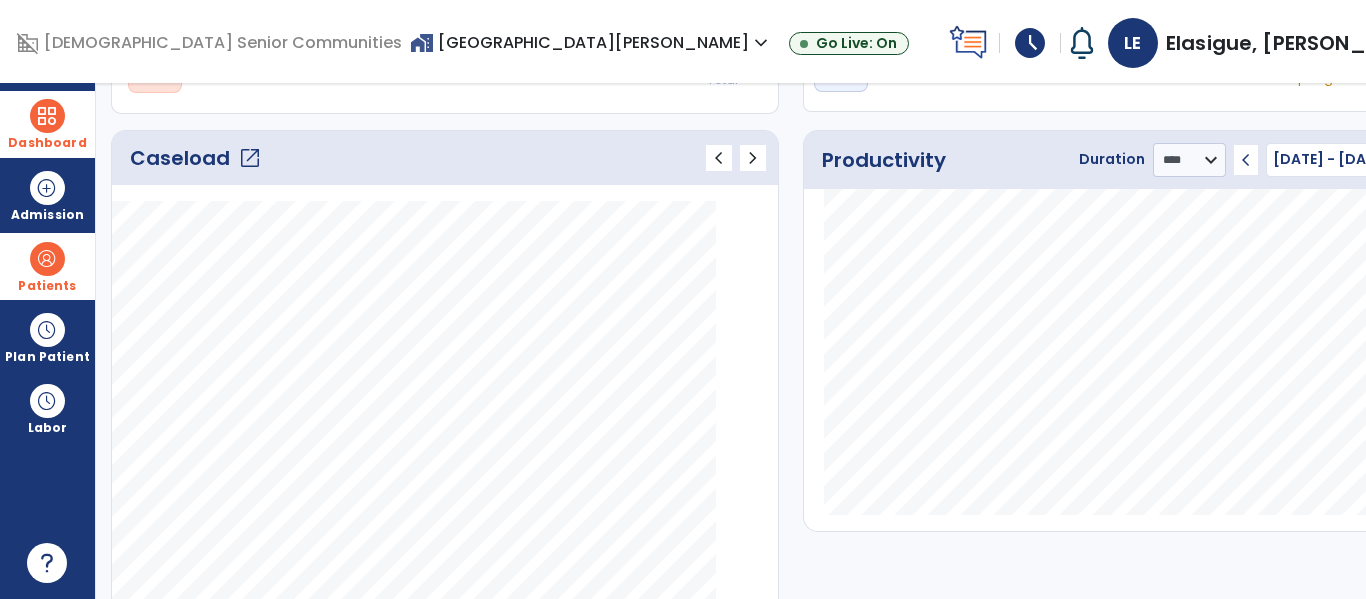 click on "open_in_new" 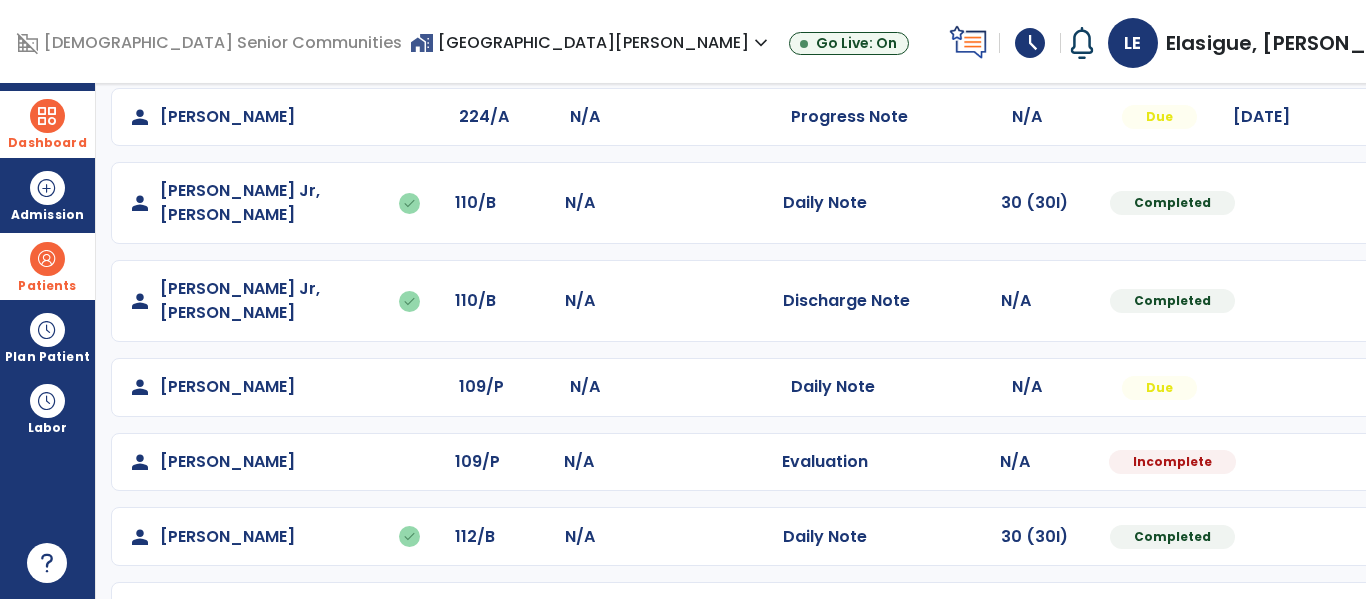 scroll, scrollTop: 711, scrollLeft: 0, axis: vertical 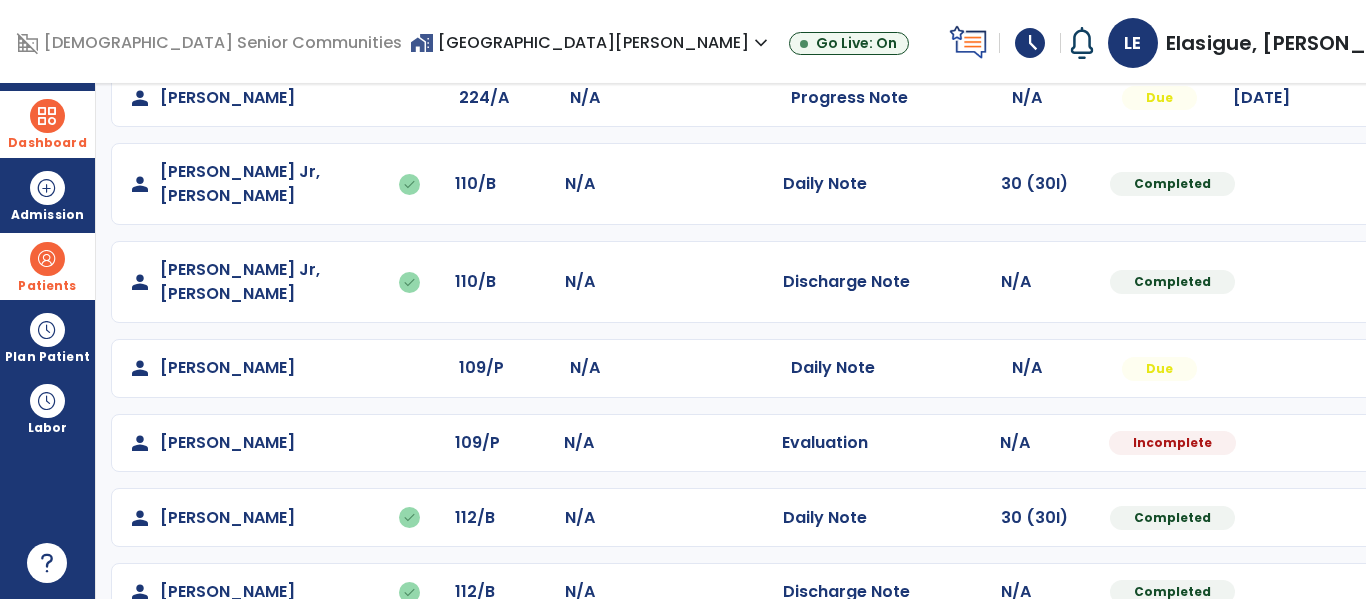 click at bounding box center [1406, -423] 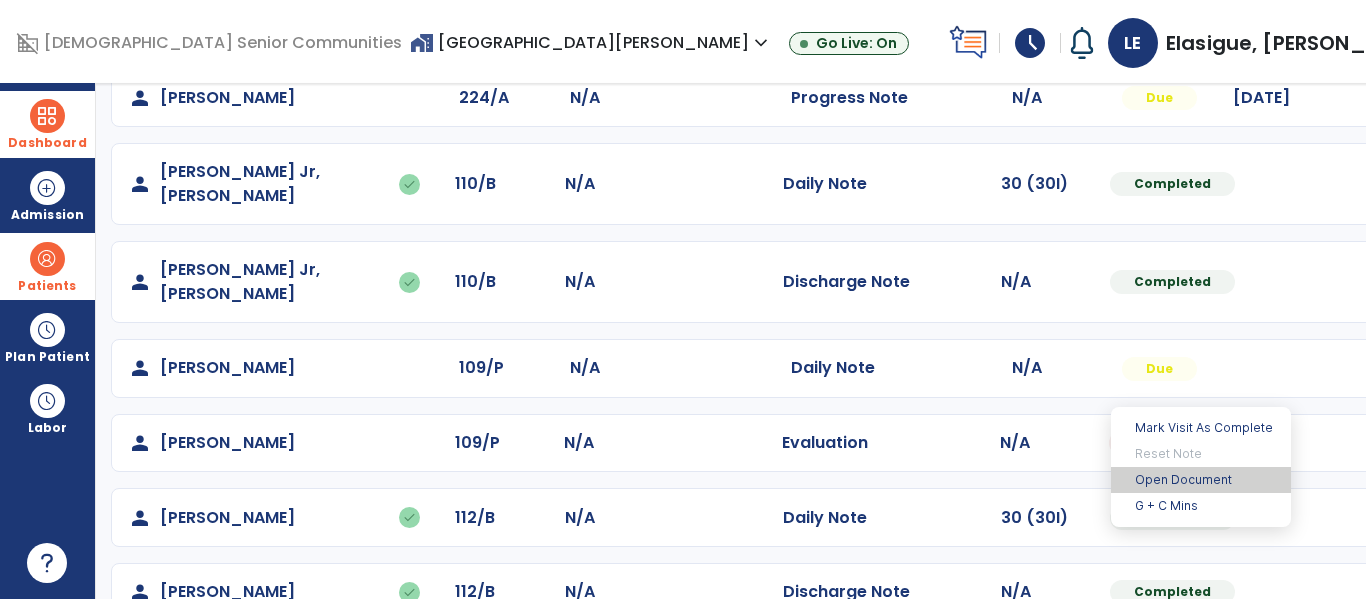 click on "Open Document" at bounding box center (1201, 480) 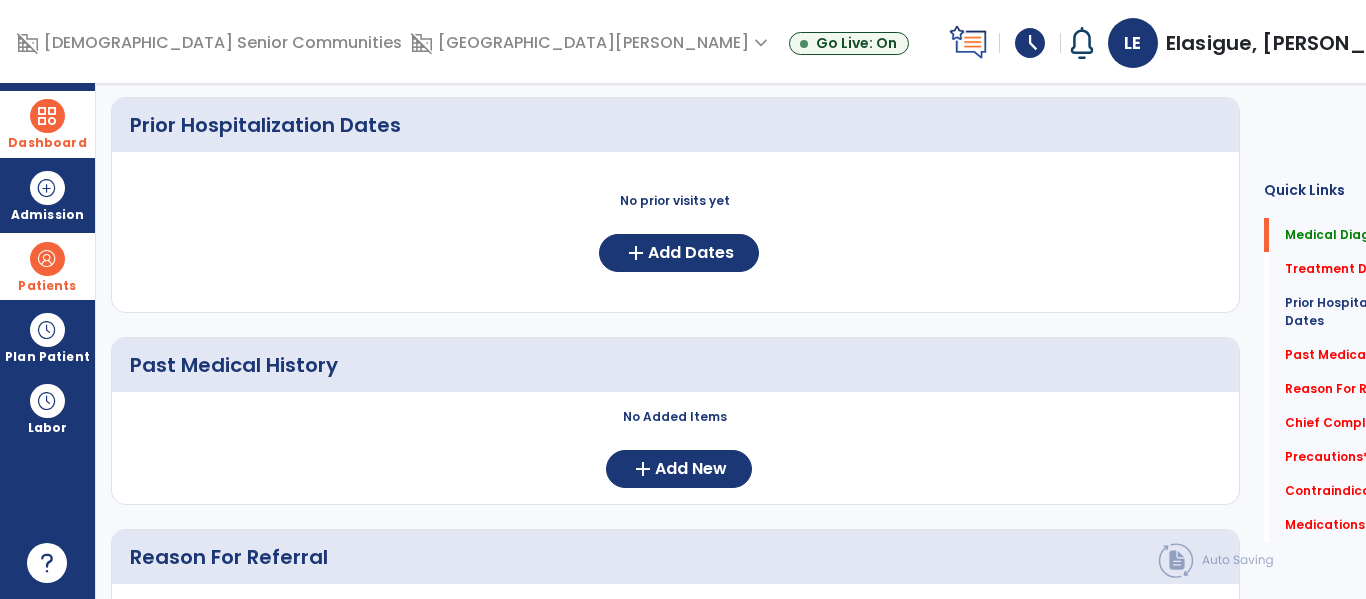 scroll, scrollTop: 0, scrollLeft: 0, axis: both 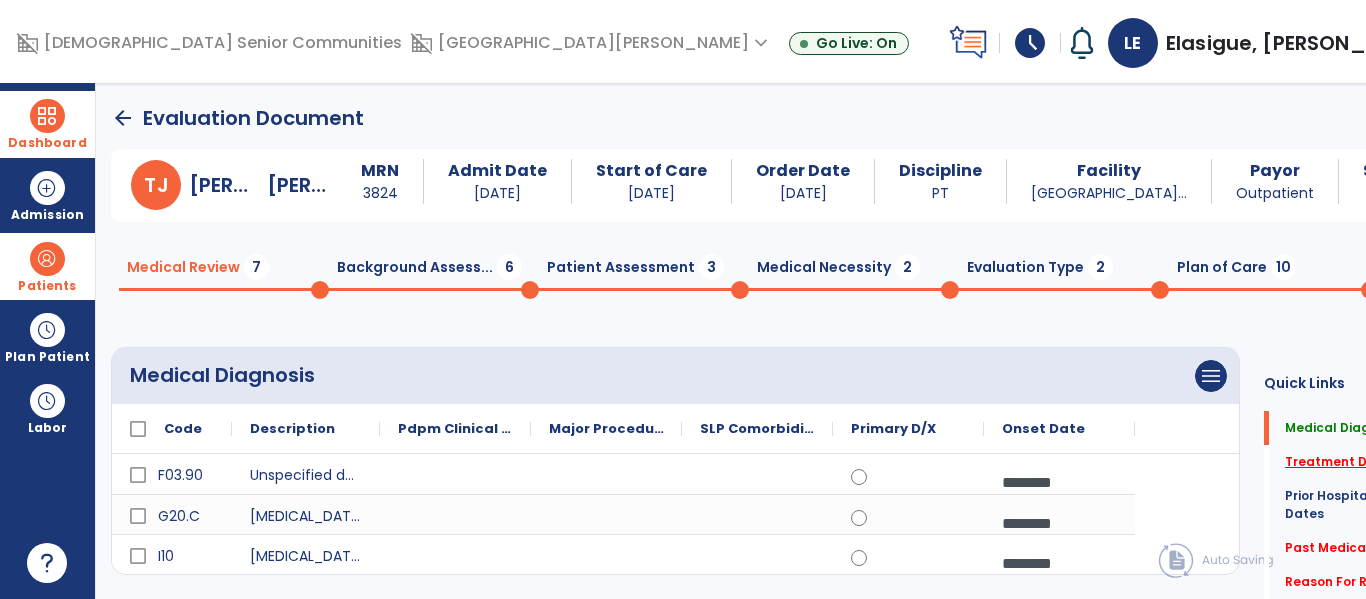 click on "Treatment Diagnosis   *" 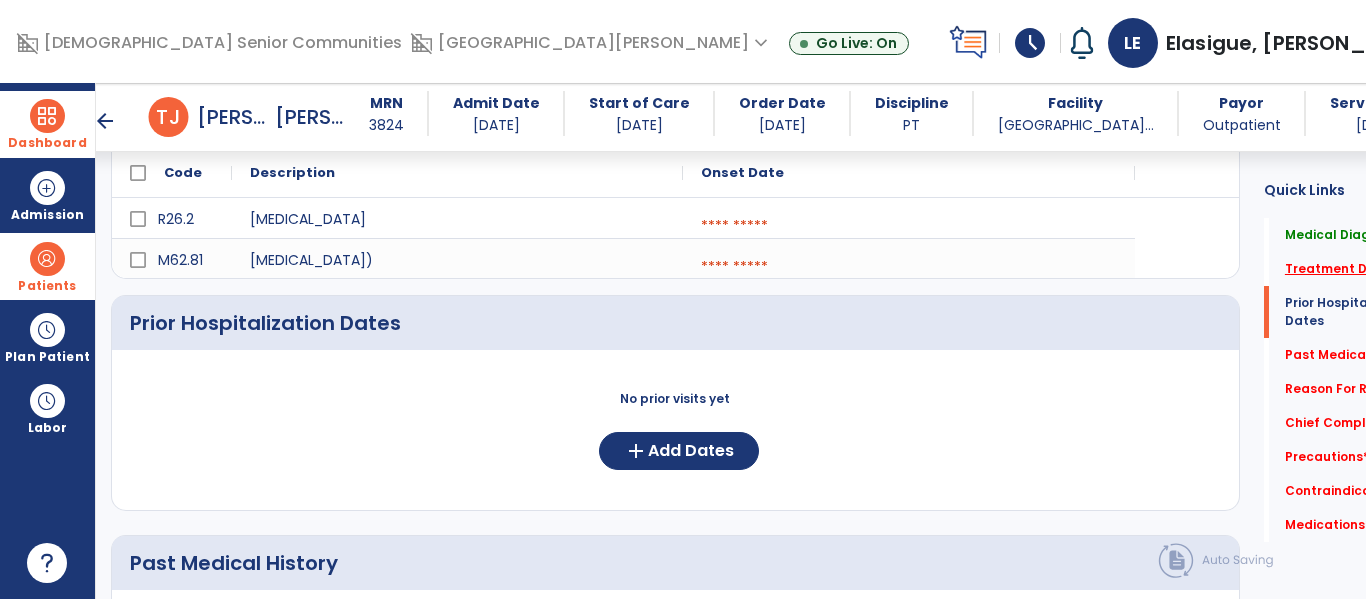 scroll, scrollTop: 517, scrollLeft: 0, axis: vertical 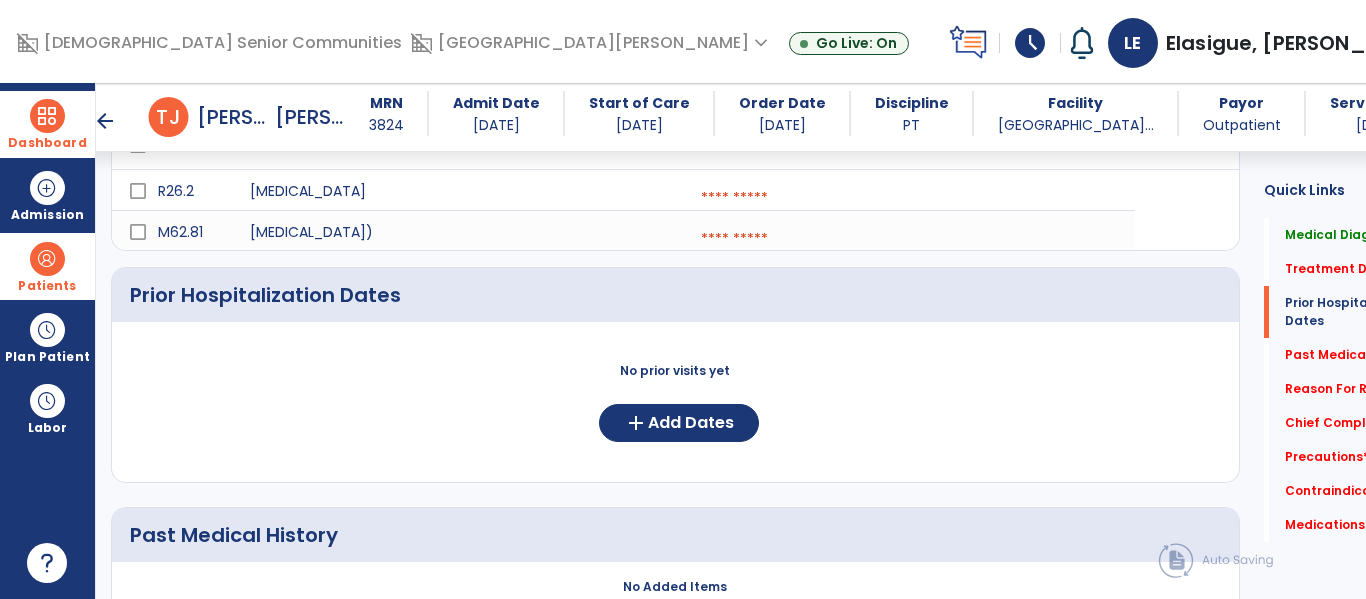 click at bounding box center [909, 198] 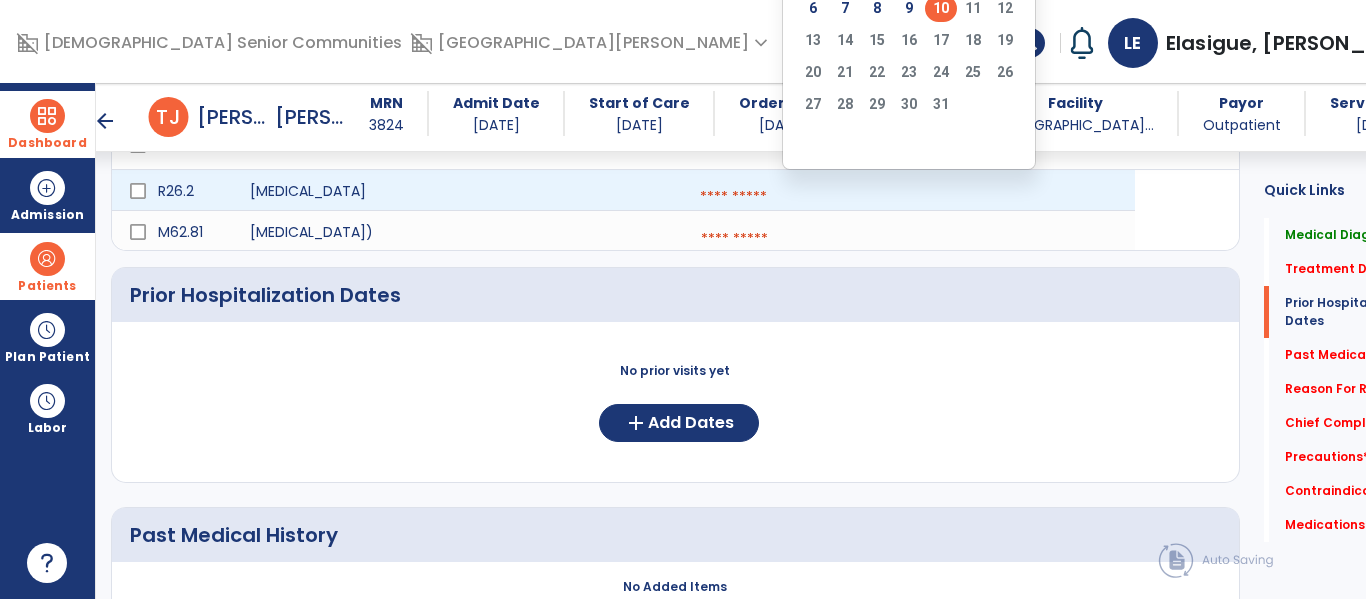 click on "10" 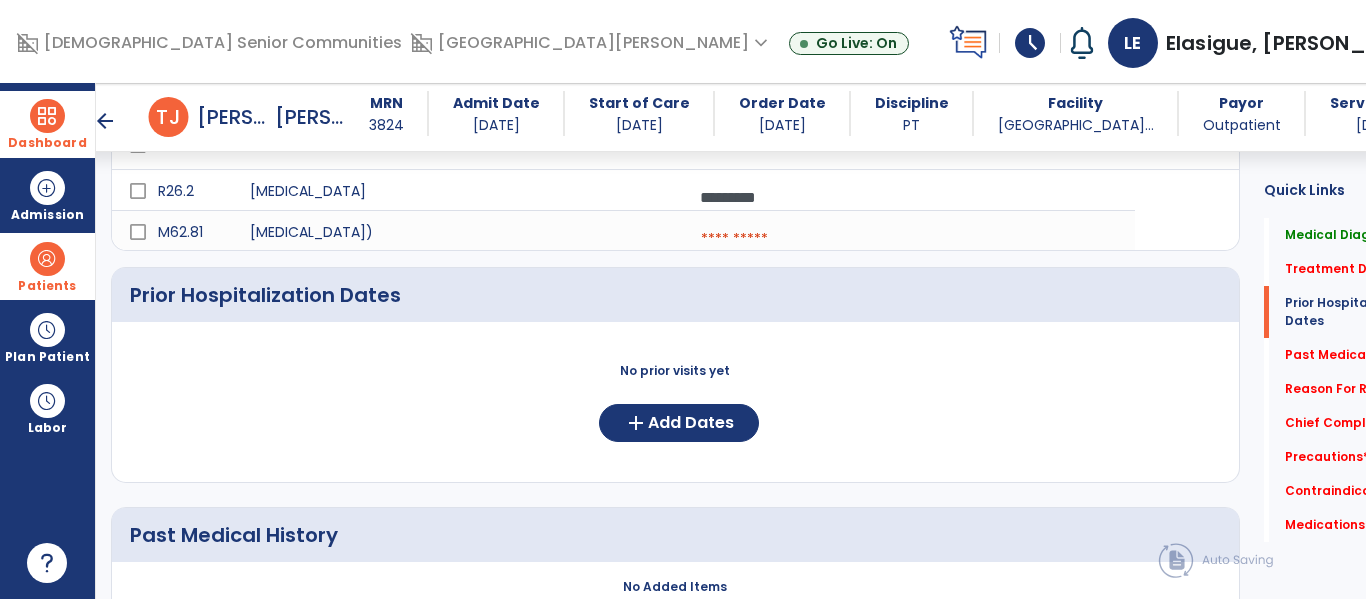 click at bounding box center (909, 239) 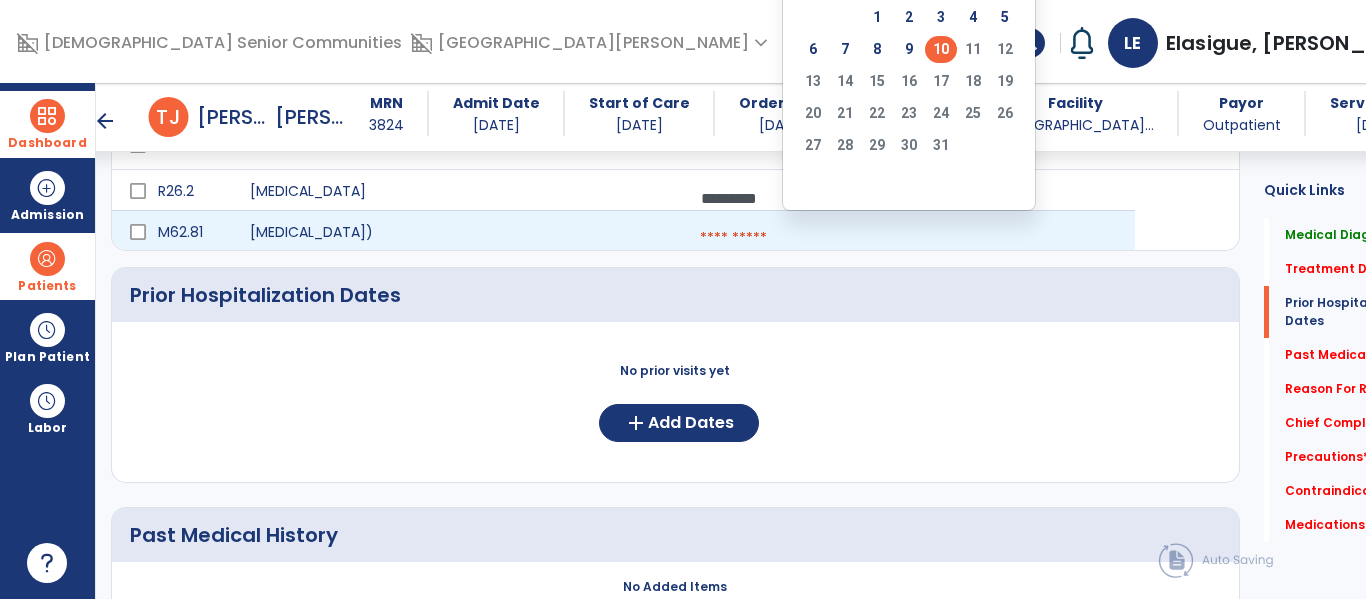 click on "10" 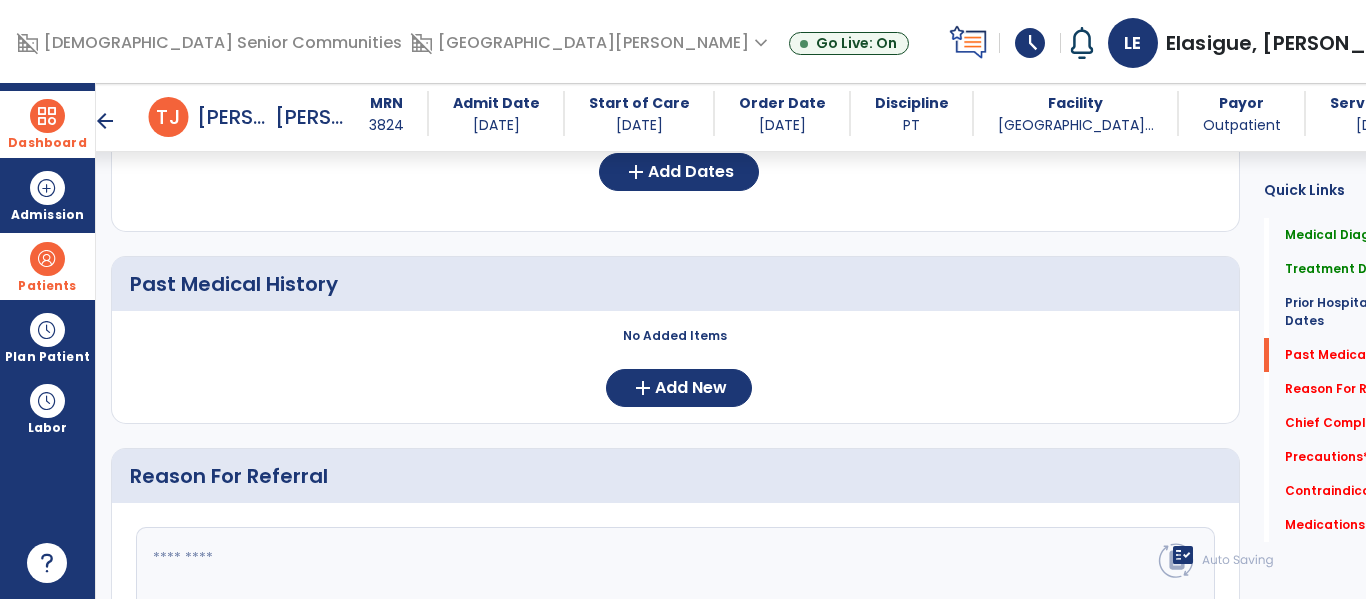 scroll, scrollTop: 771, scrollLeft: 0, axis: vertical 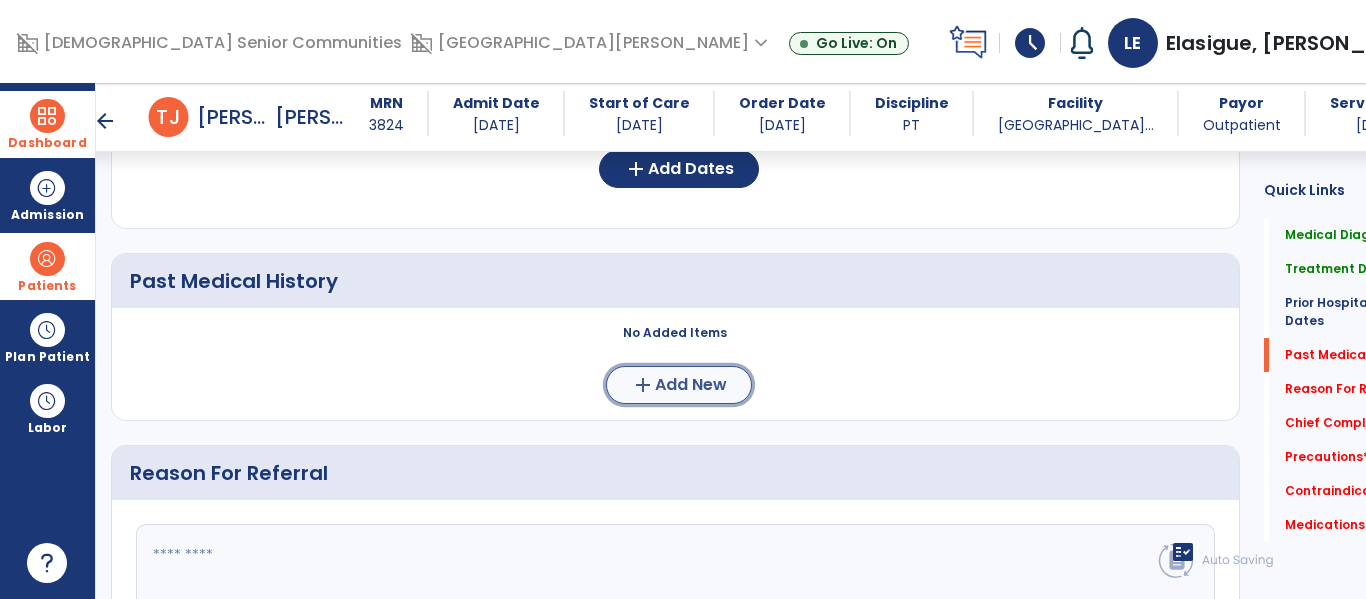 click on "Add New" 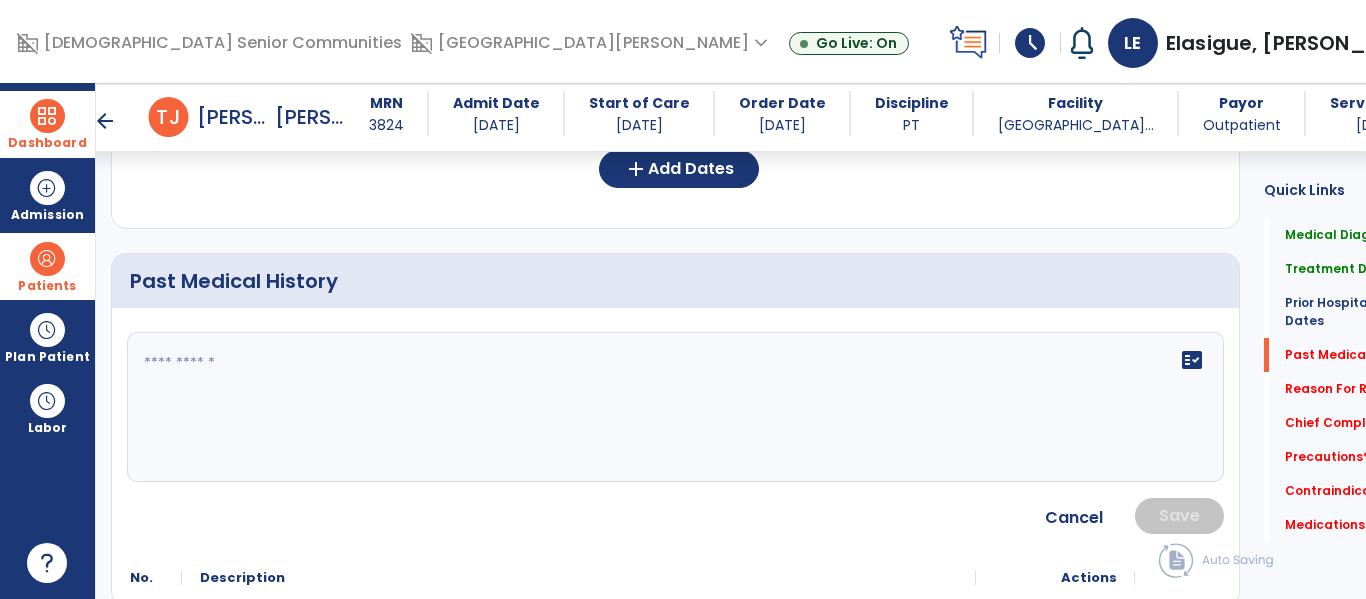 click 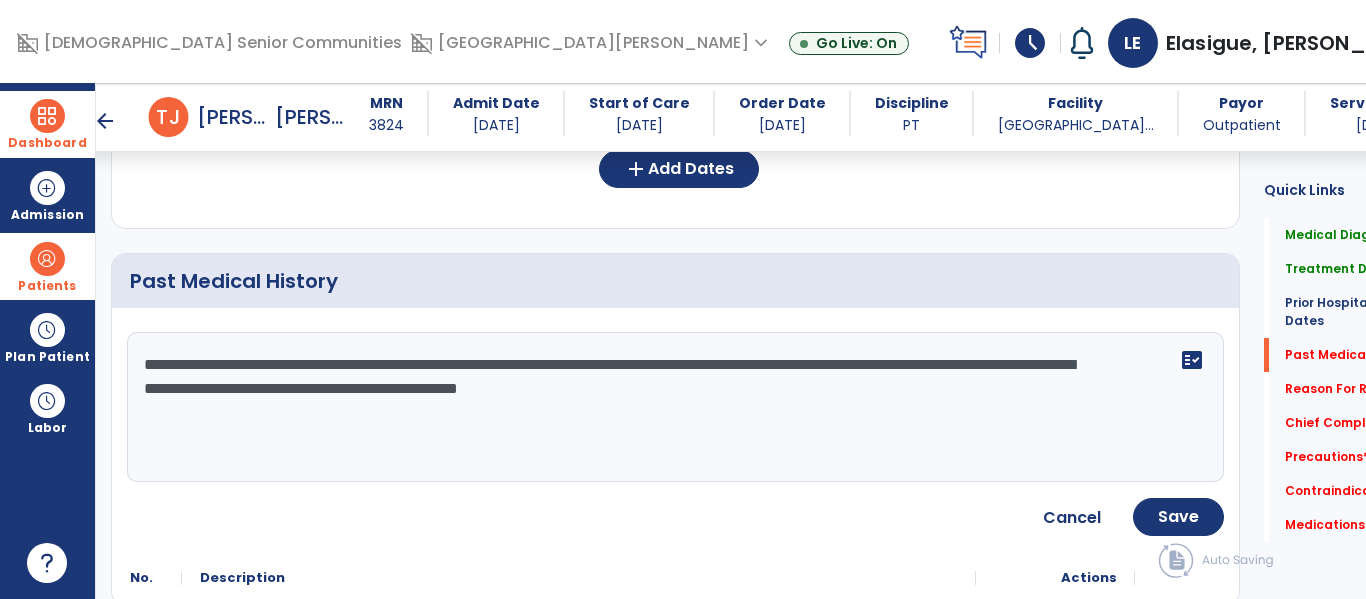 type on "**********" 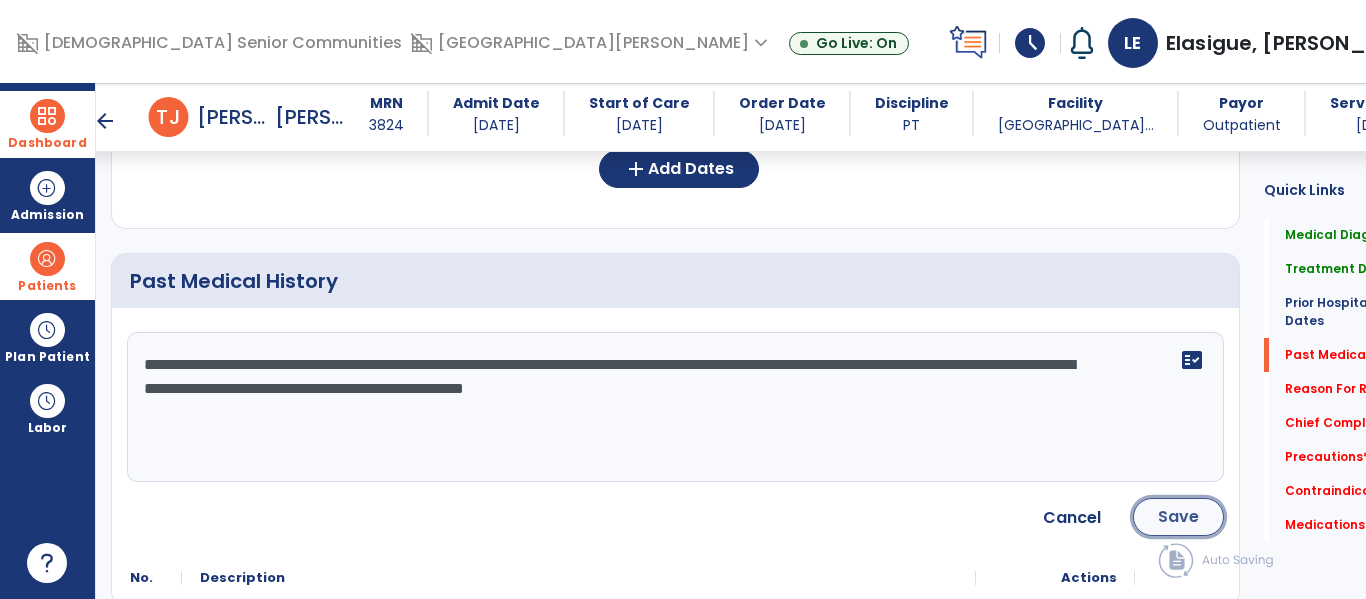 click on "Save" 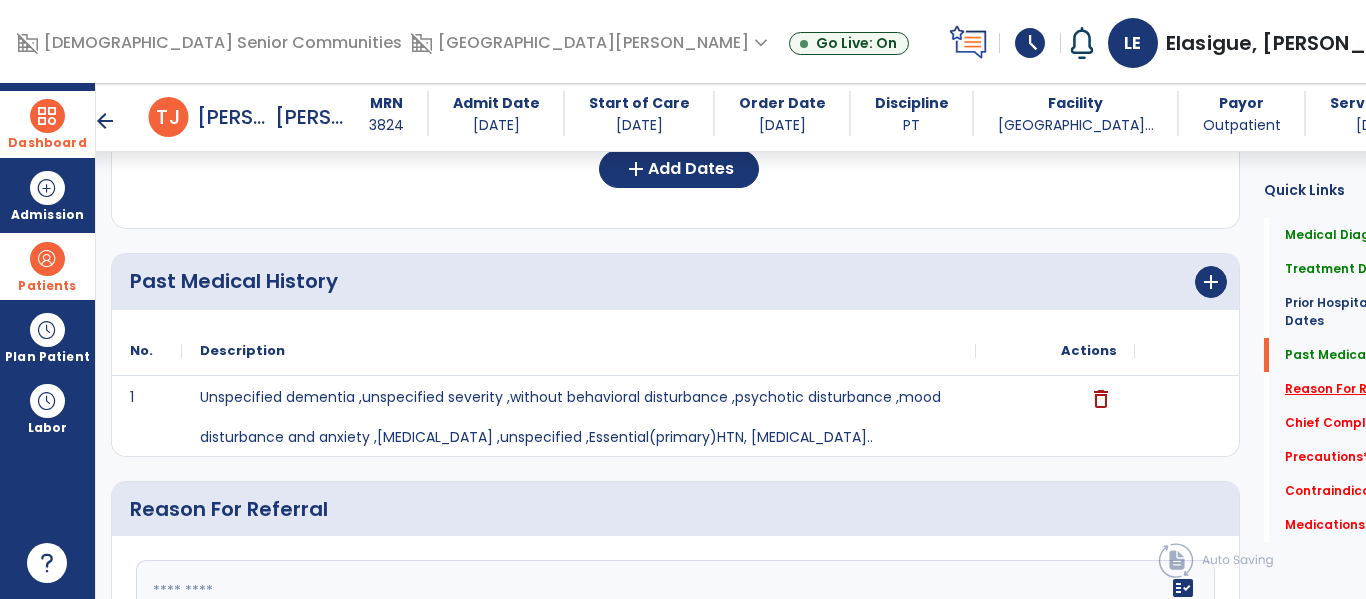 click on "Reason For Referral   *" 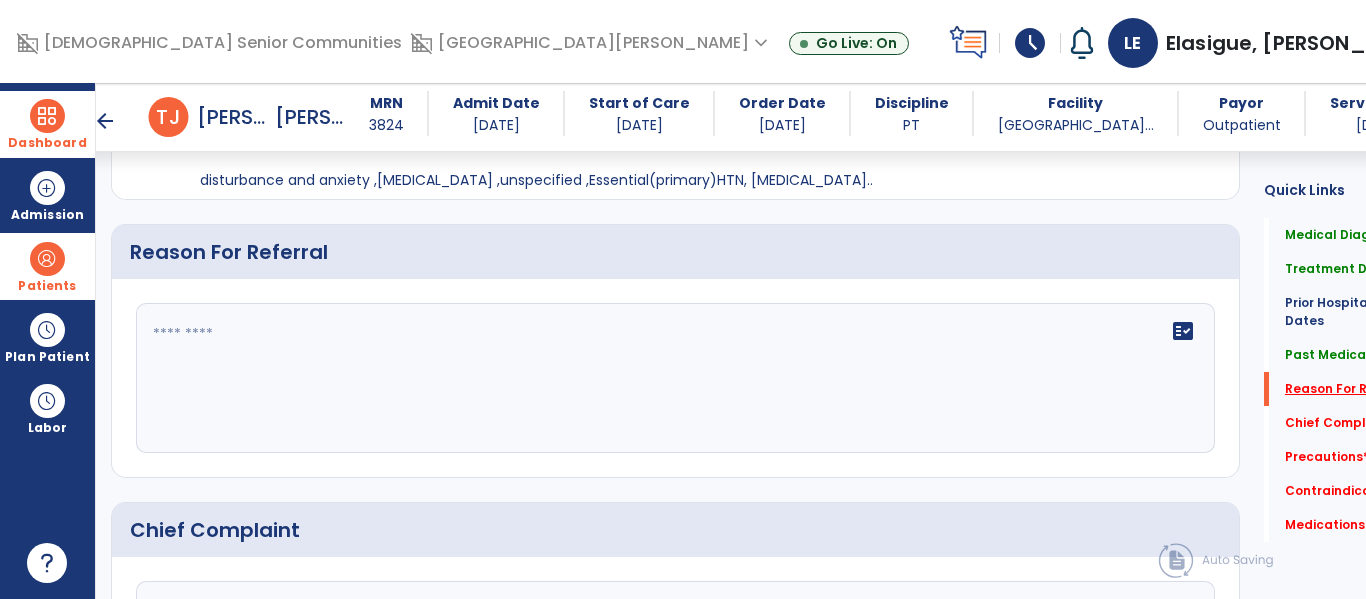 scroll, scrollTop: 1039, scrollLeft: 0, axis: vertical 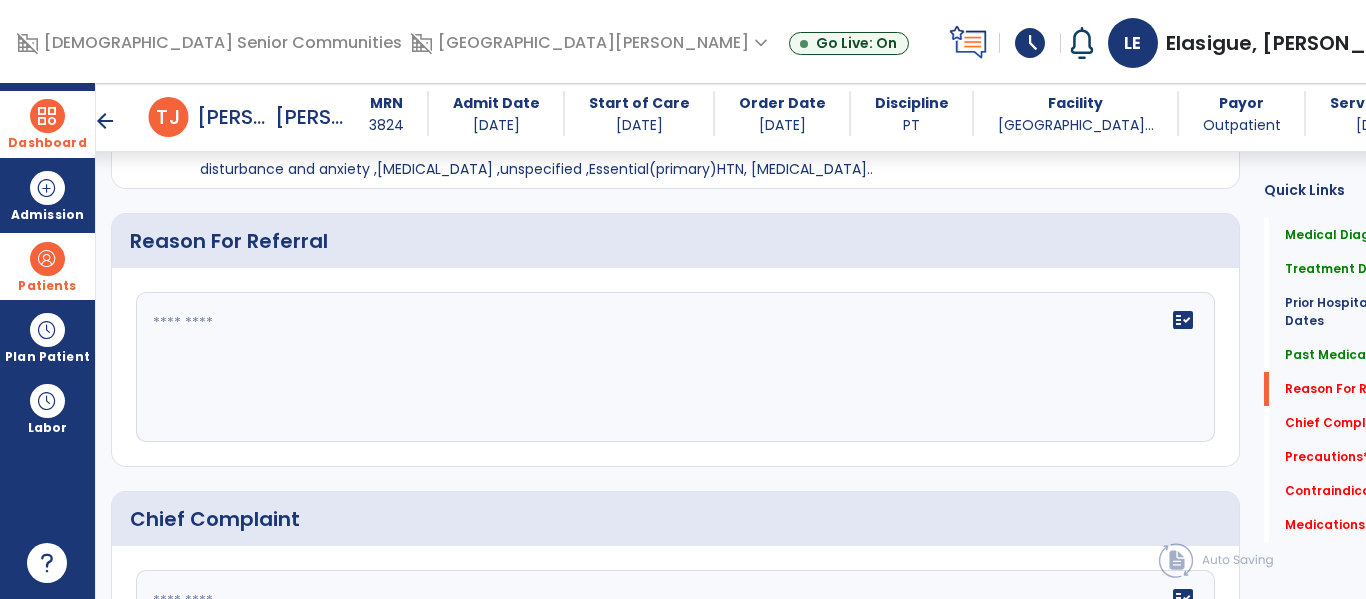click on "fact_check" 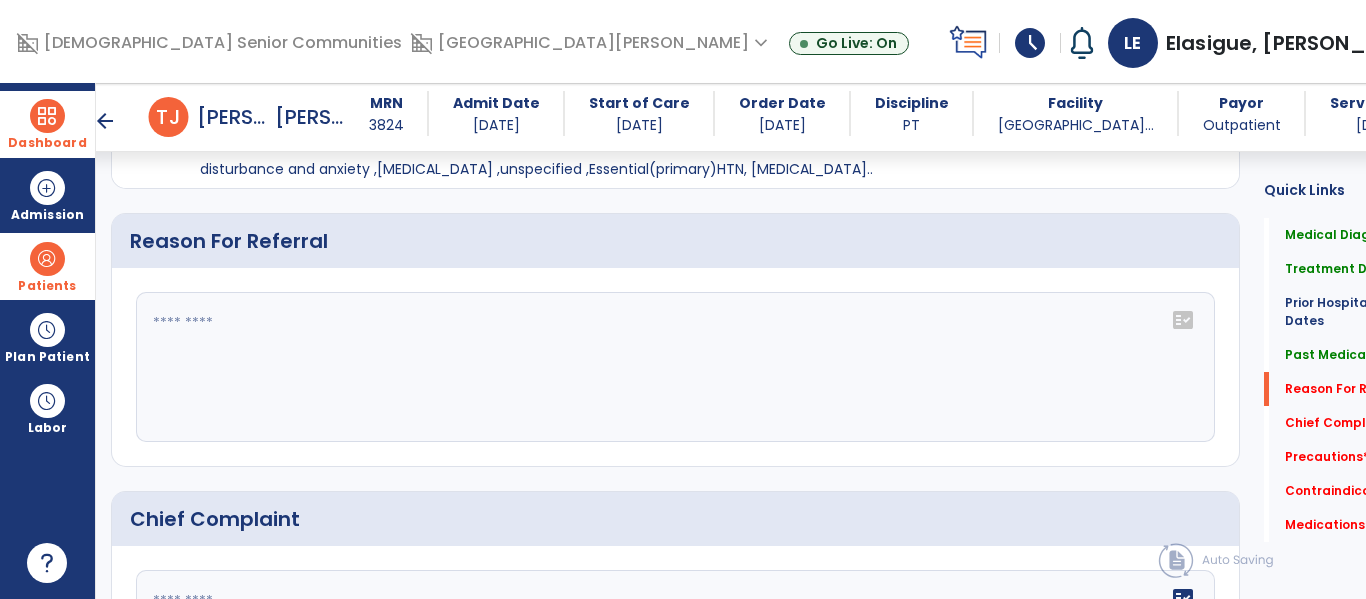 click on "fact_check" 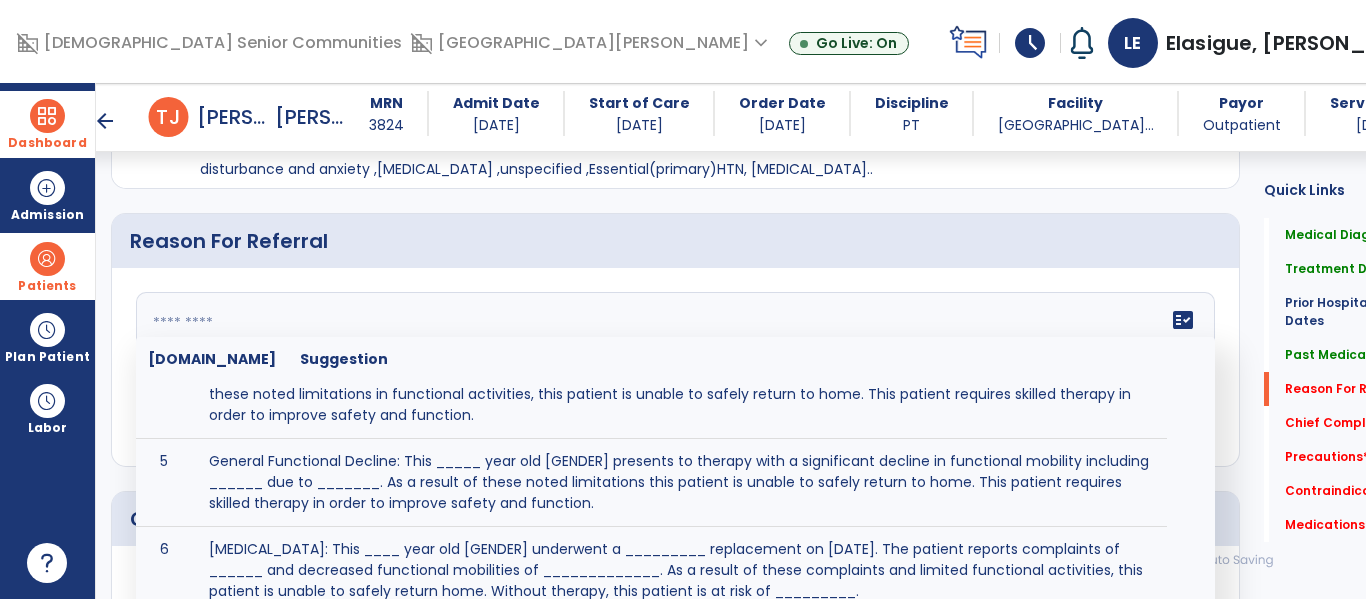scroll, scrollTop: 261, scrollLeft: 0, axis: vertical 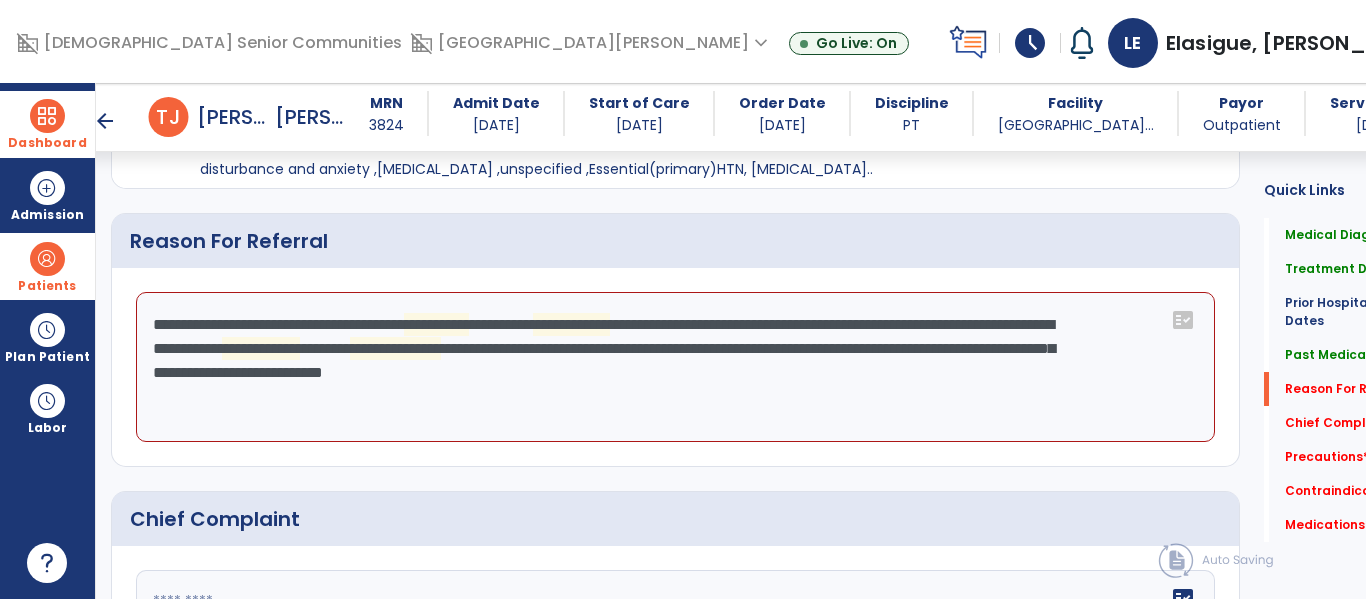 click on "**********" 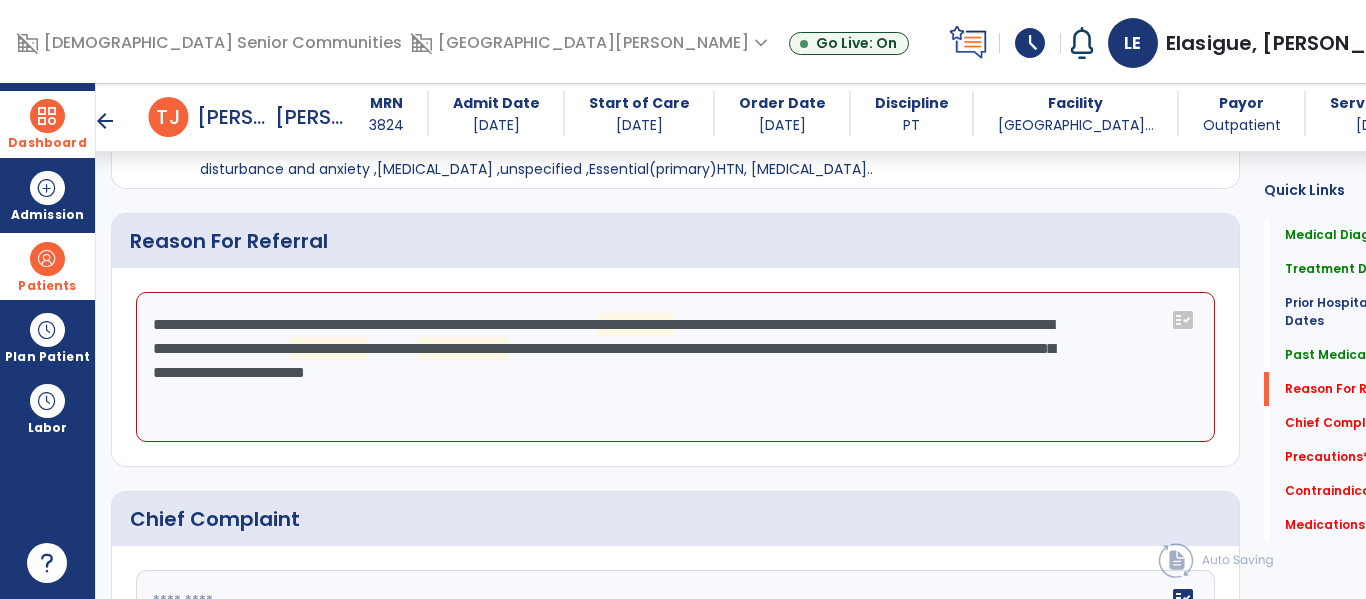 click on "**********" 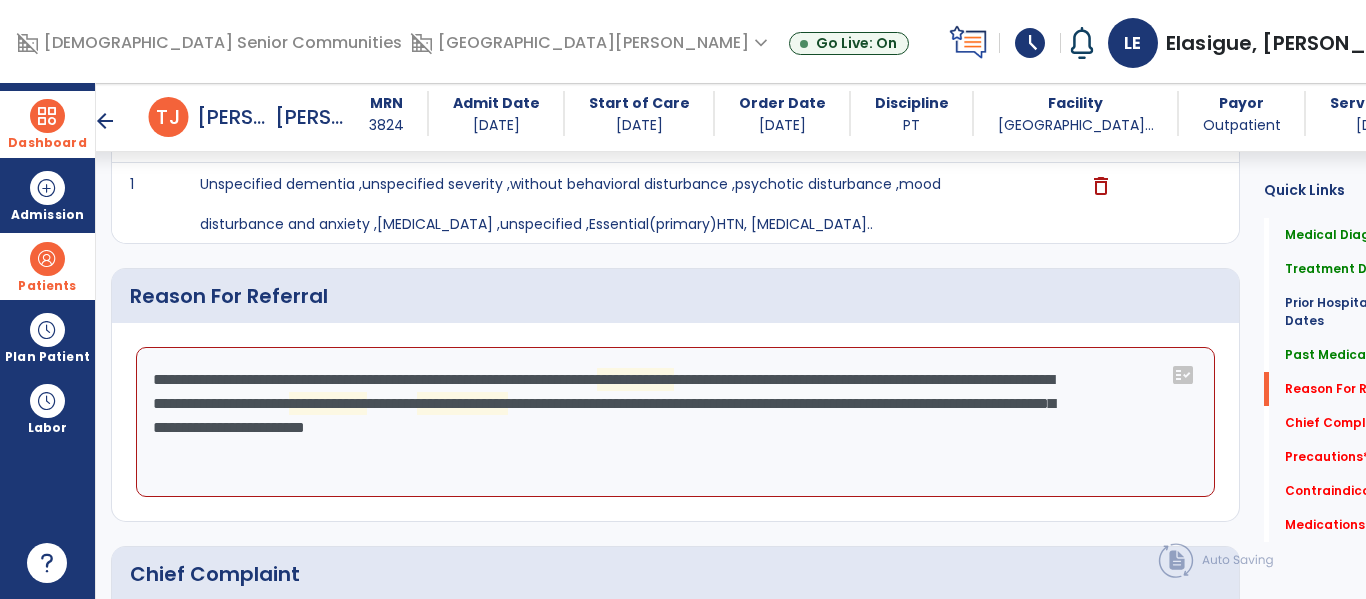 scroll, scrollTop: 974, scrollLeft: 0, axis: vertical 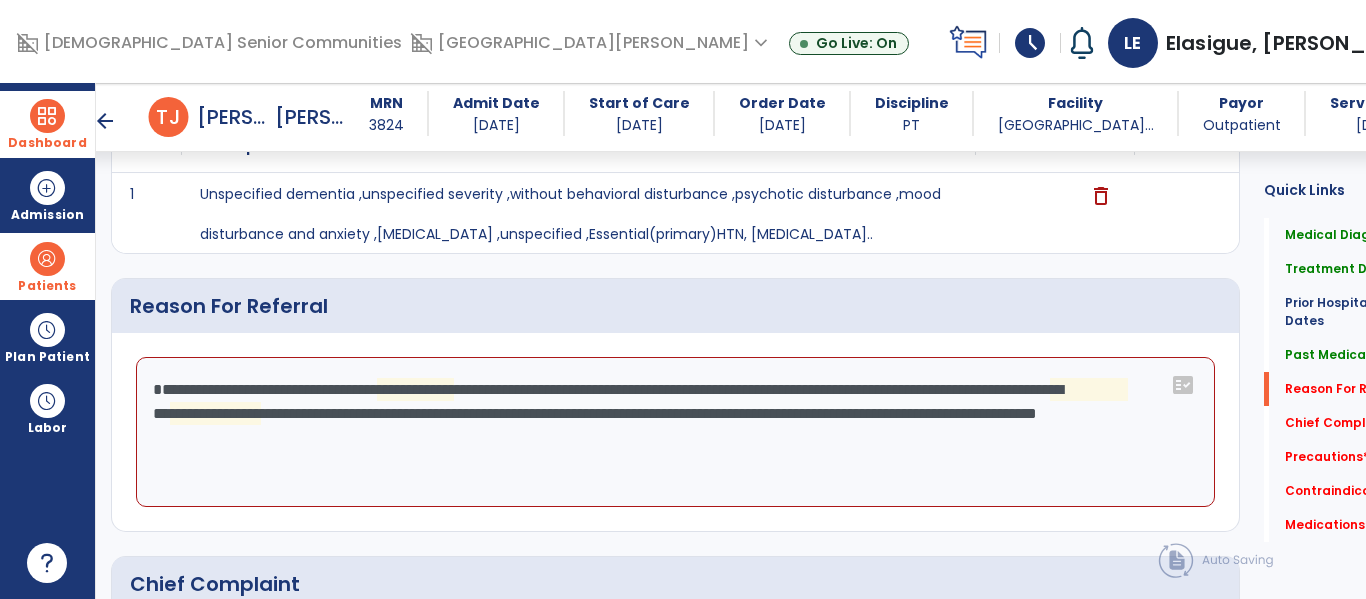 click on "**********" 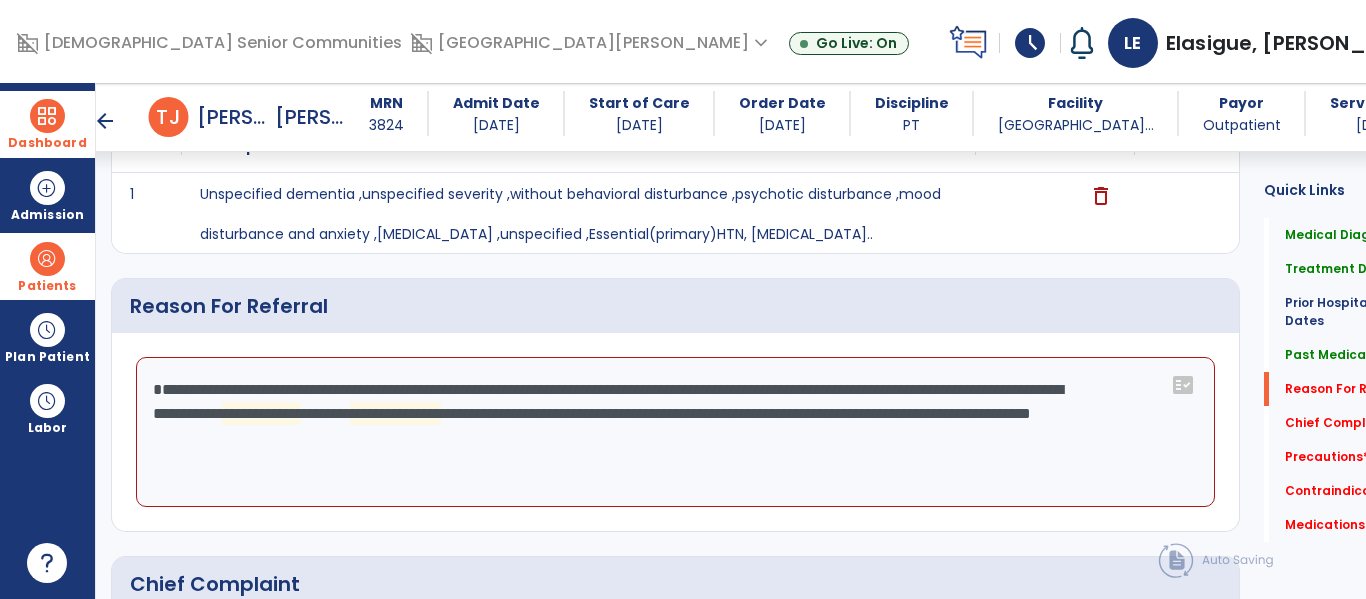 click on "**********" 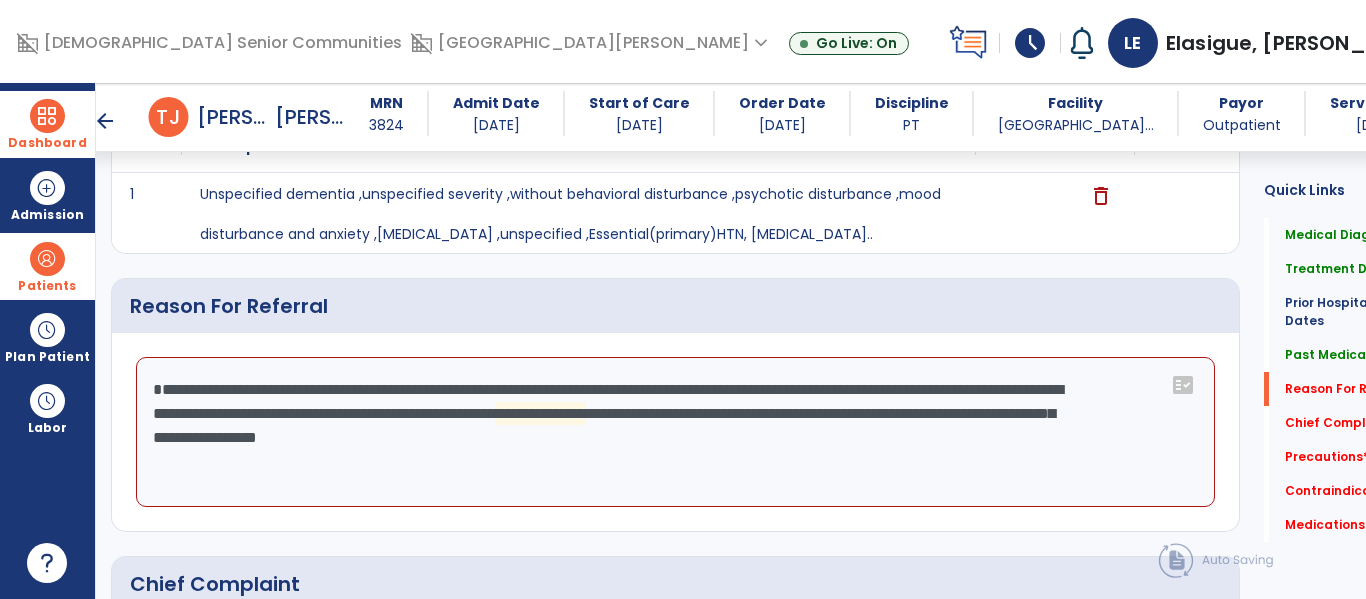 click on "**********" 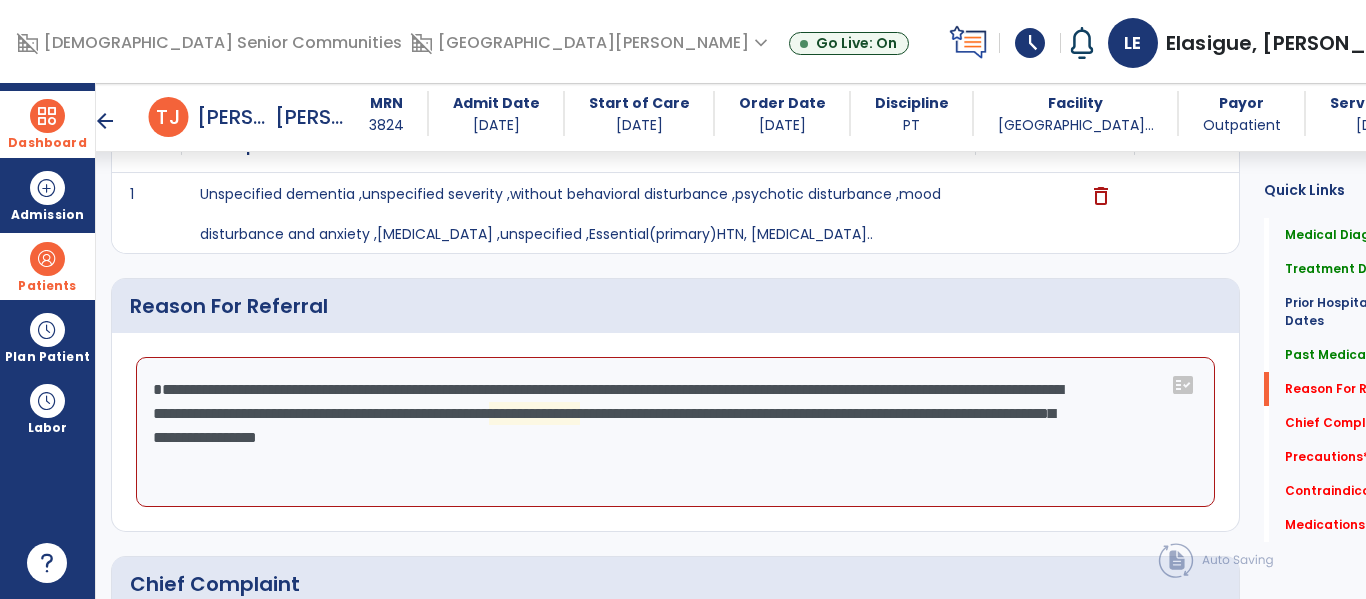 click on "**********" 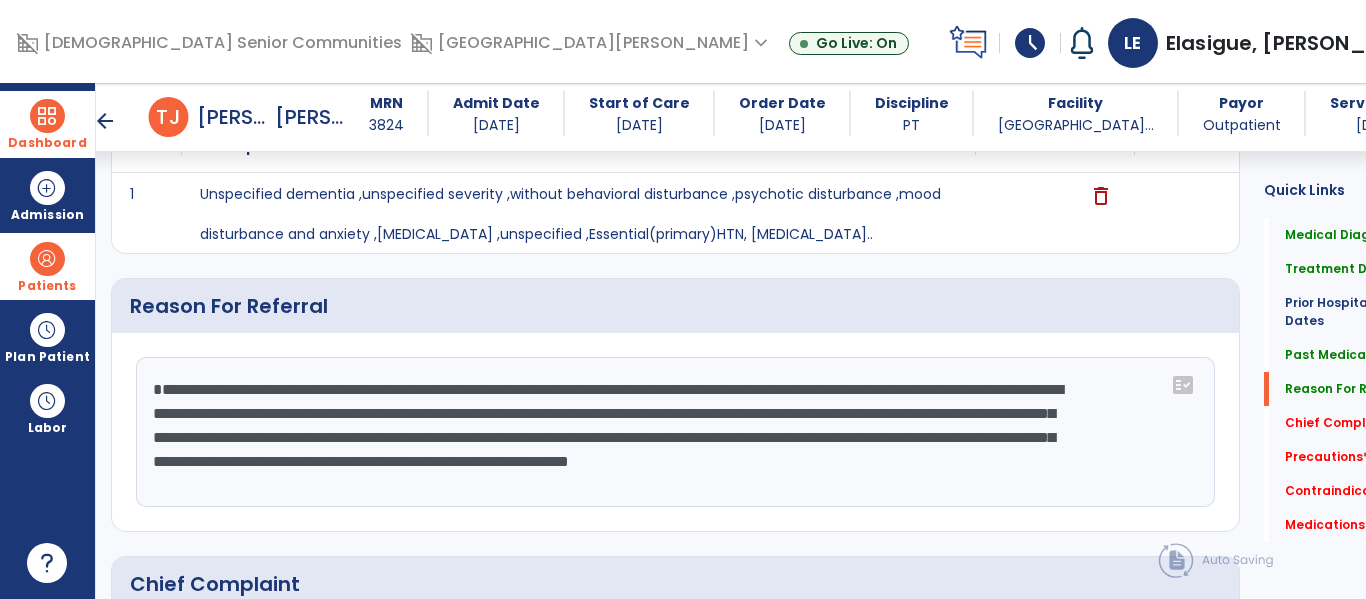 click on "**********" 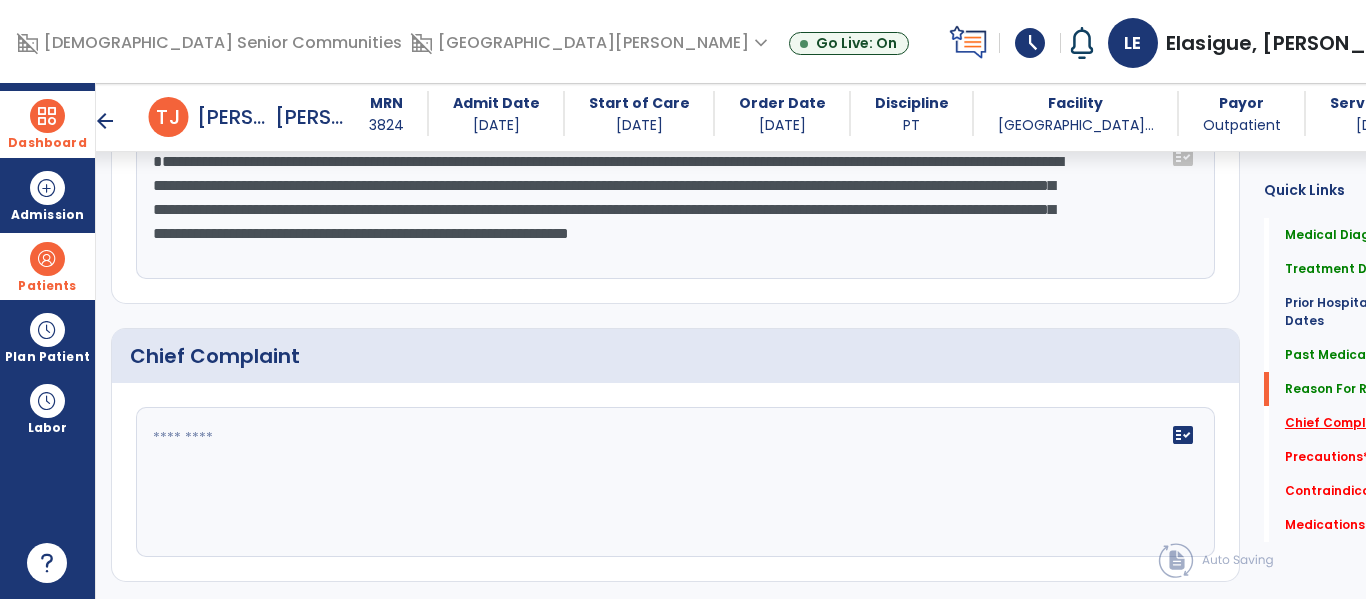 type on "**********" 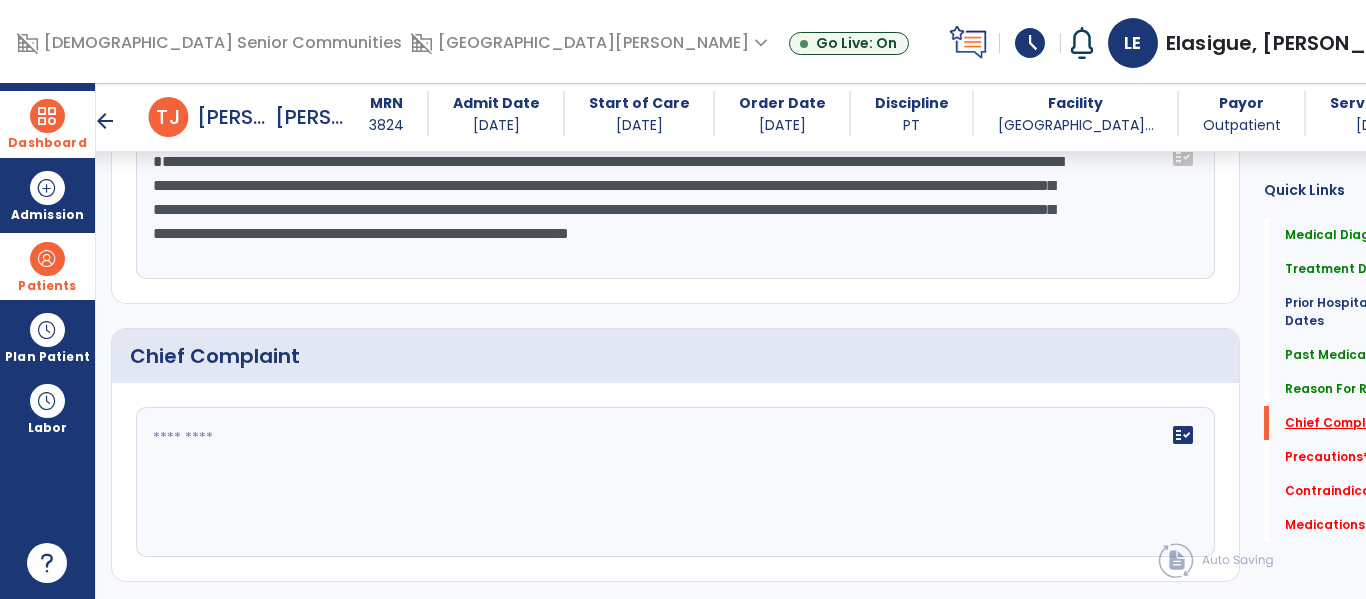 scroll, scrollTop: 1317, scrollLeft: 0, axis: vertical 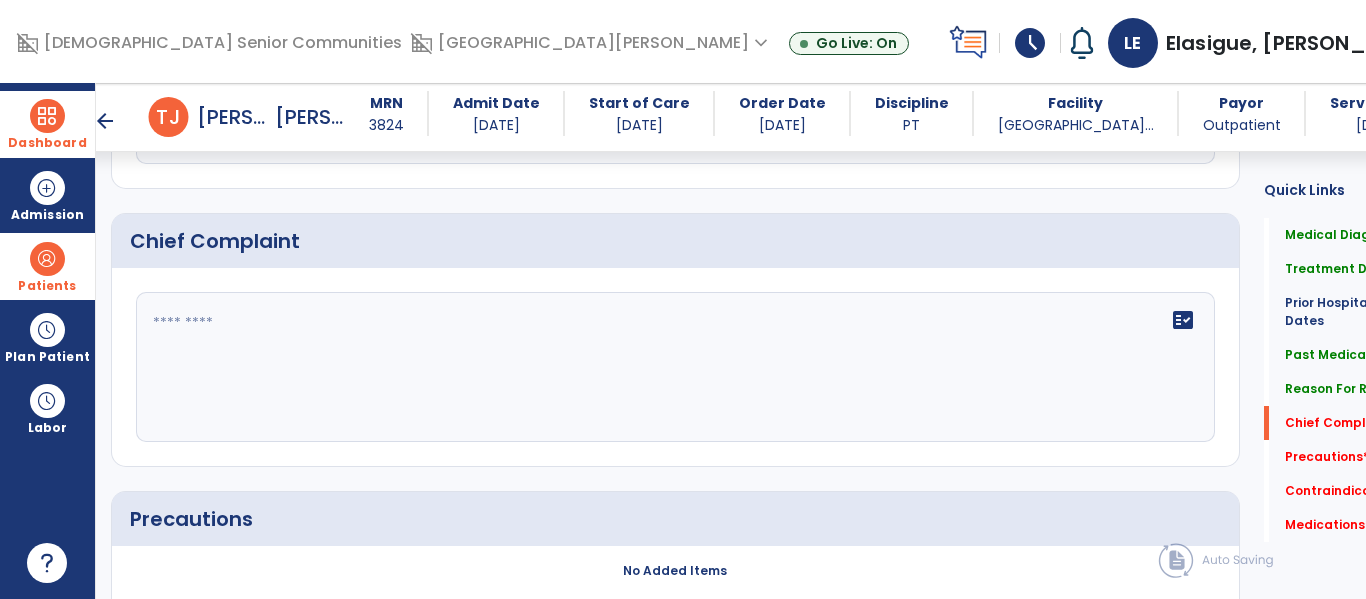 click on "fact_check" 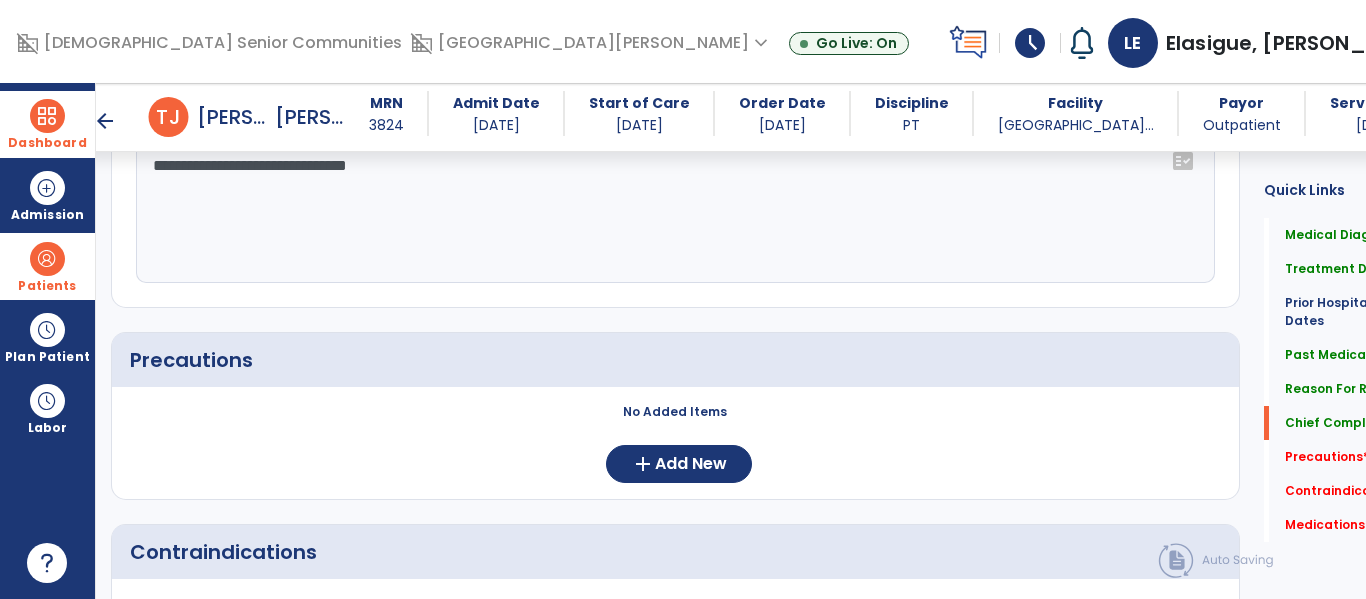 scroll, scrollTop: 1501, scrollLeft: 0, axis: vertical 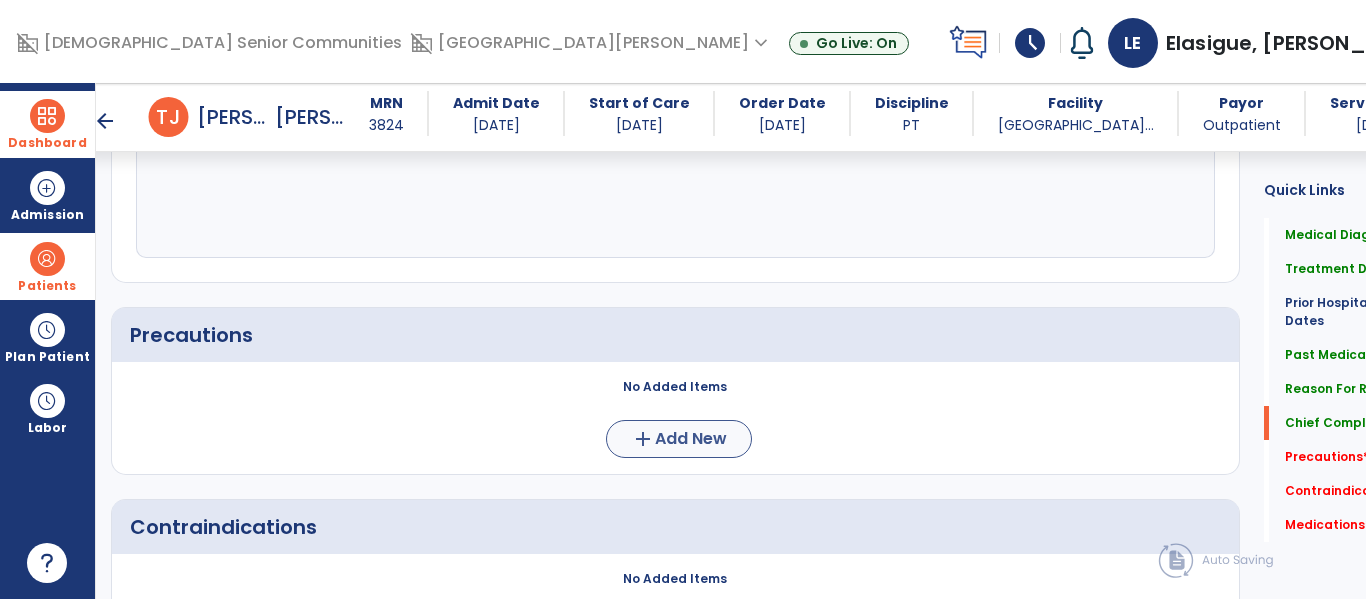 type on "**********" 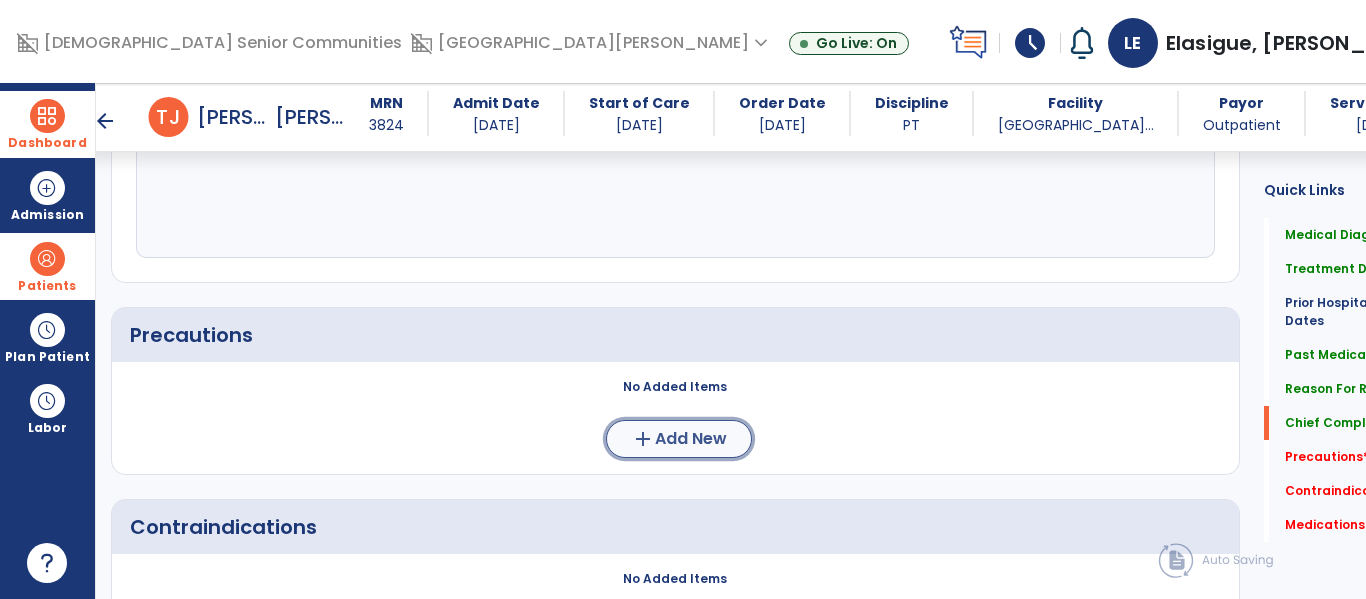 click on "Add New" 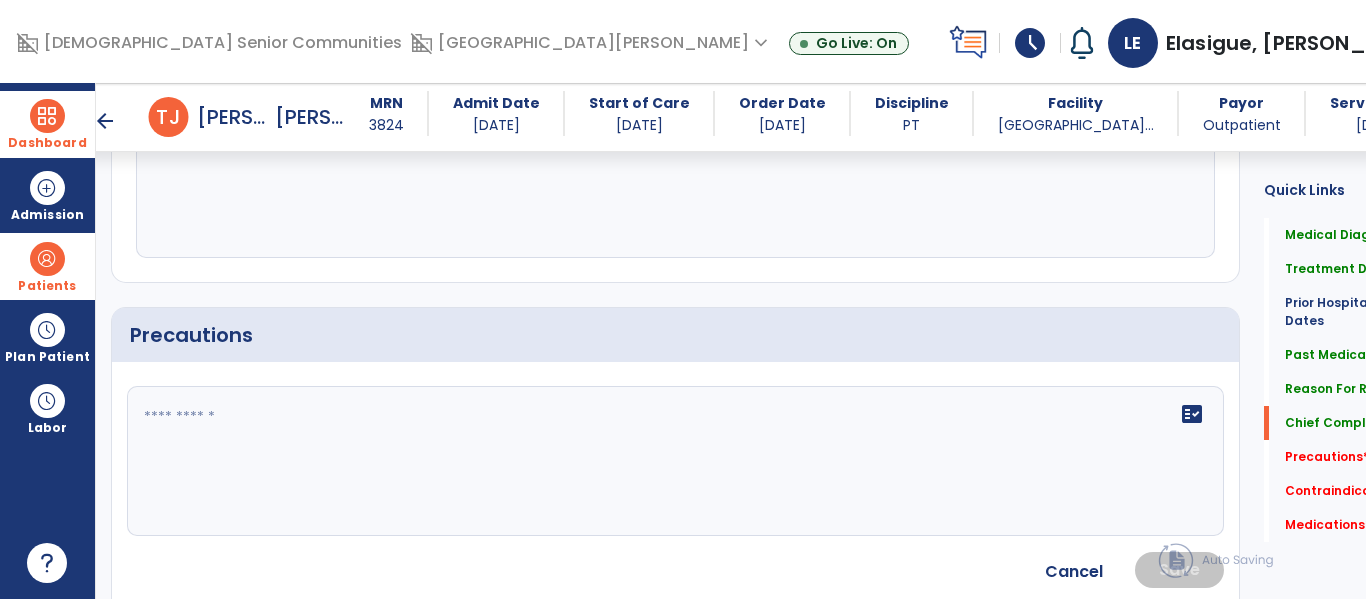 click on "fact_check" 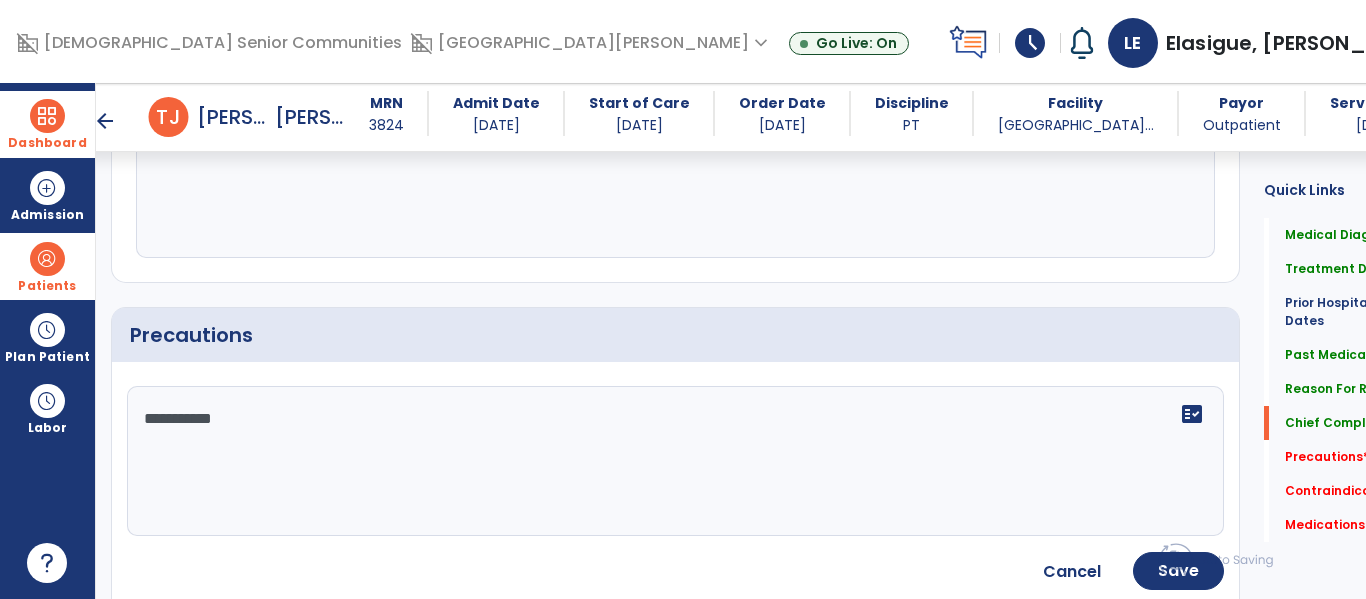 type on "**********" 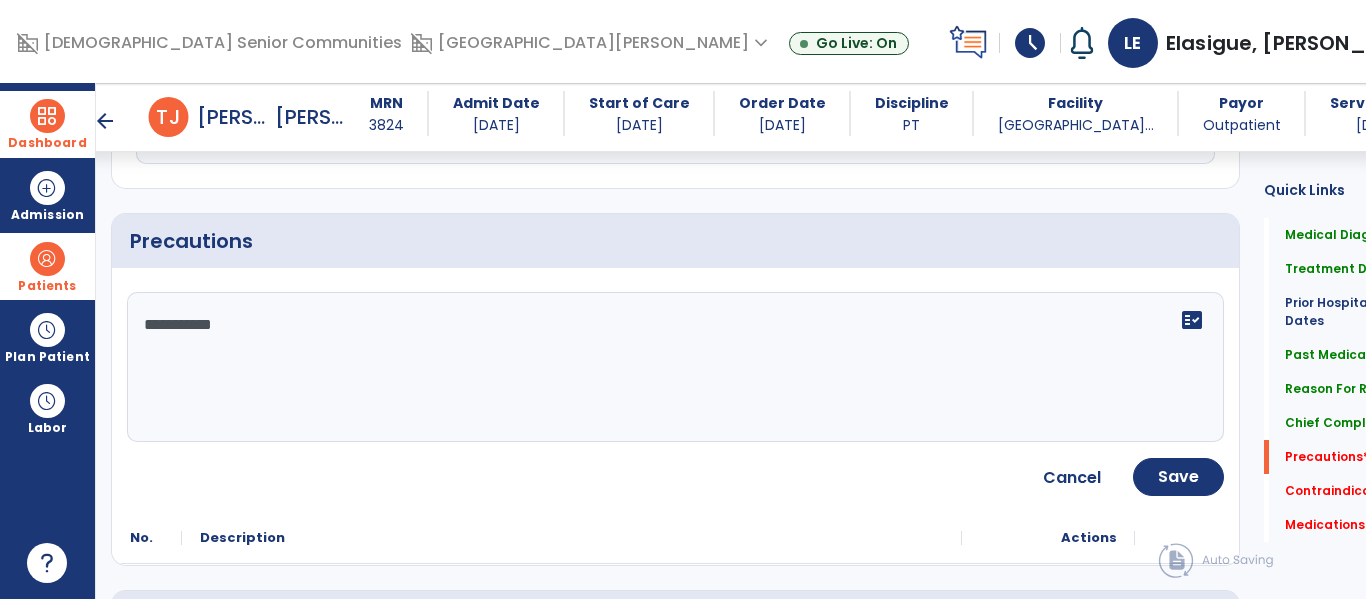 scroll, scrollTop: 1629, scrollLeft: 0, axis: vertical 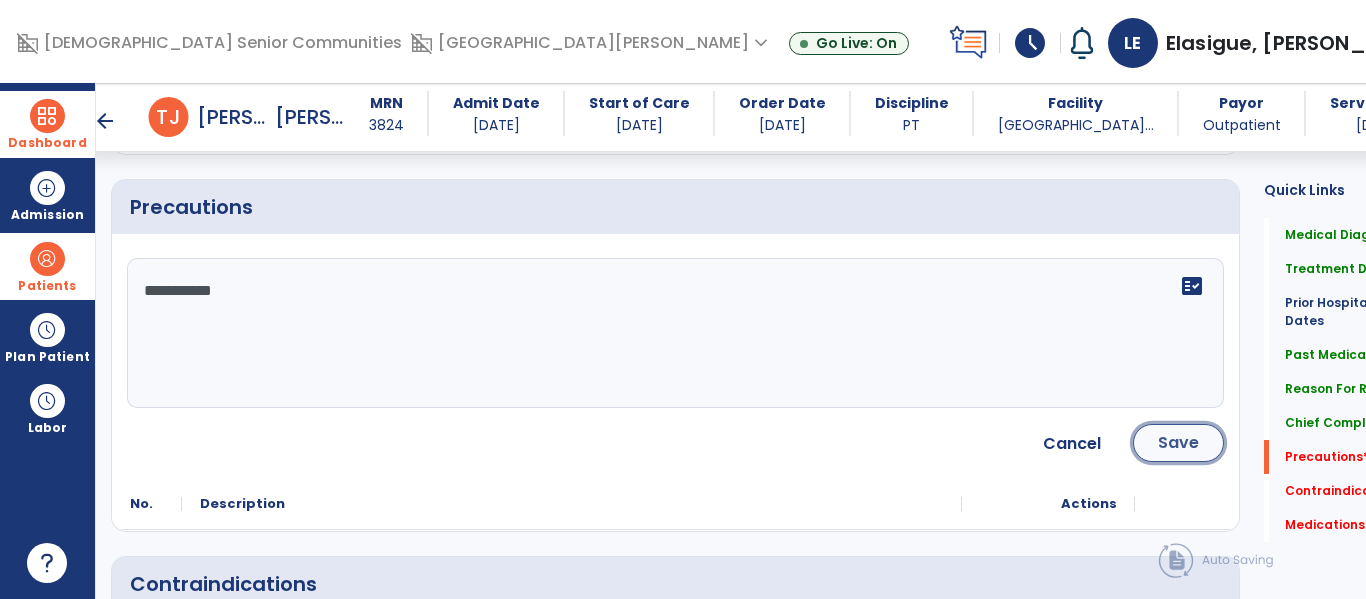 click on "Save" 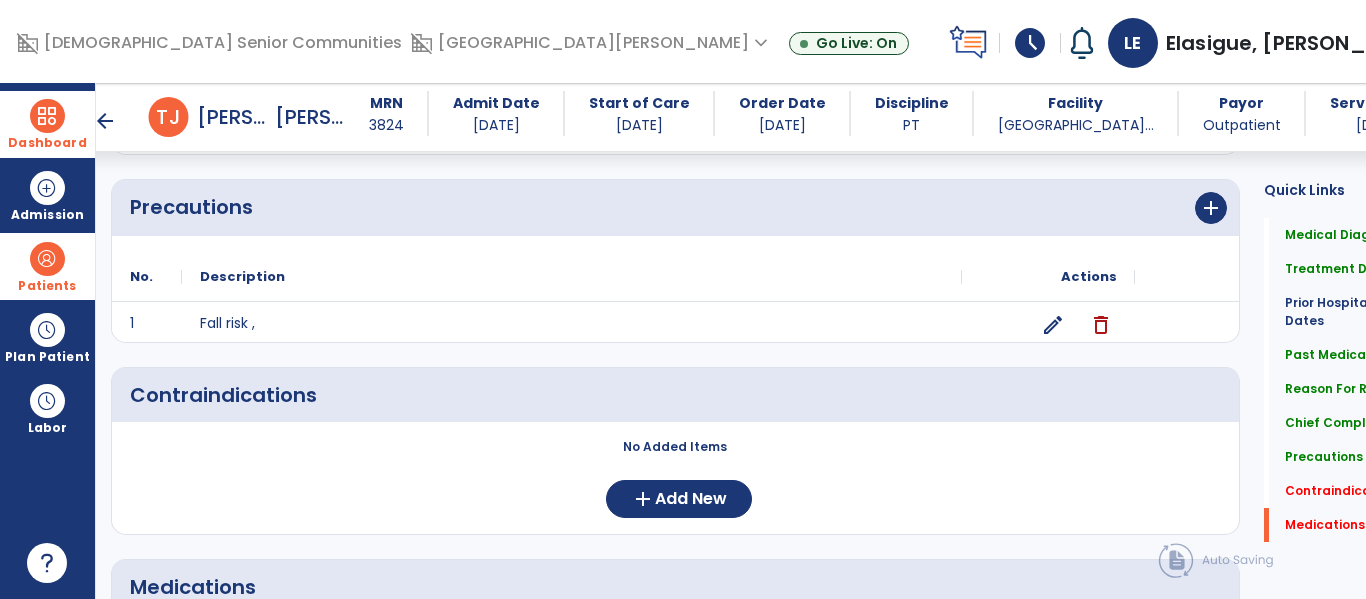 scroll, scrollTop: 1747, scrollLeft: 0, axis: vertical 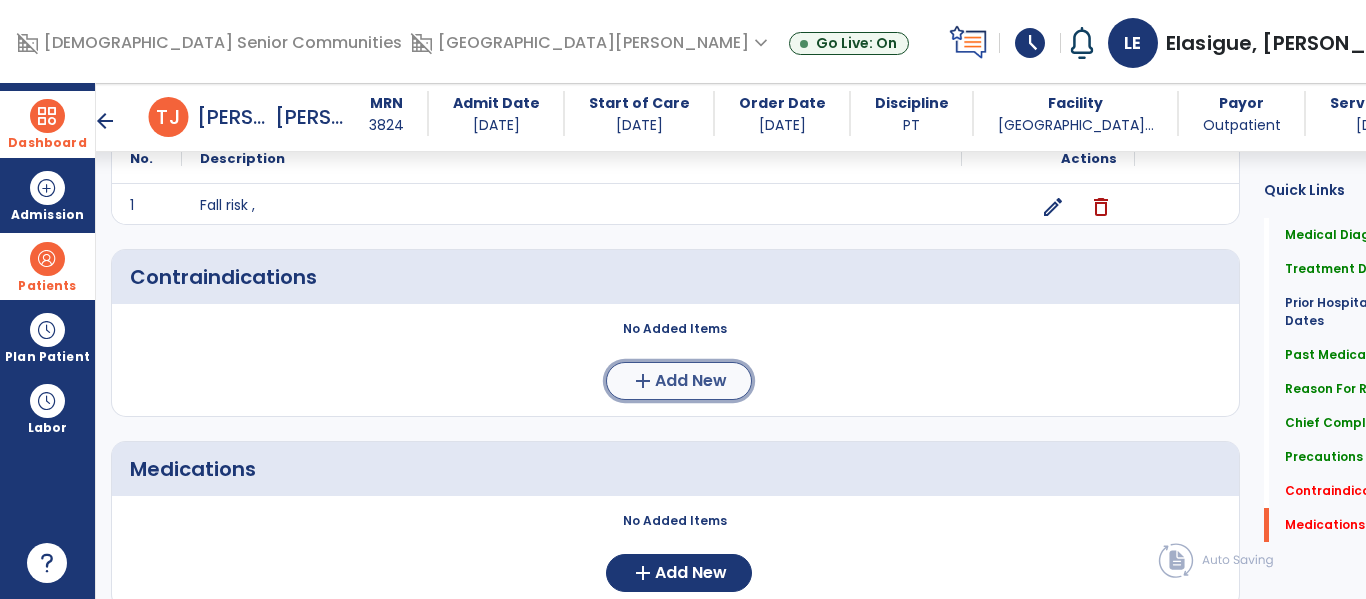 click on "Add New" 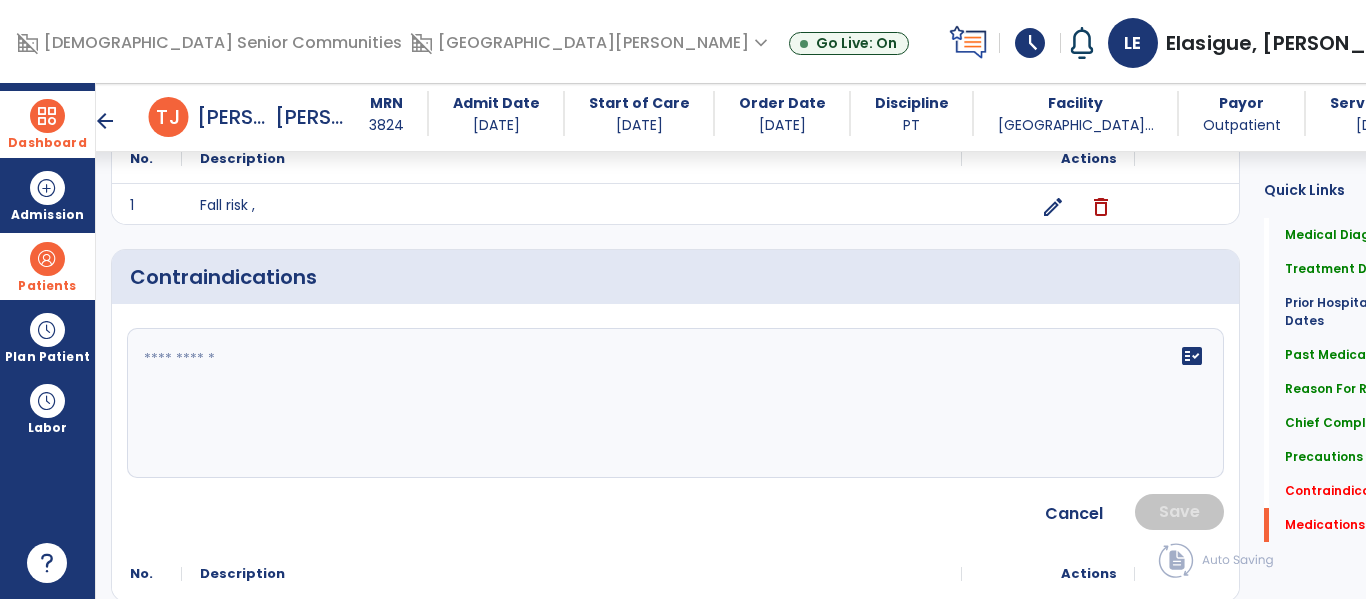 click on "fact_check" 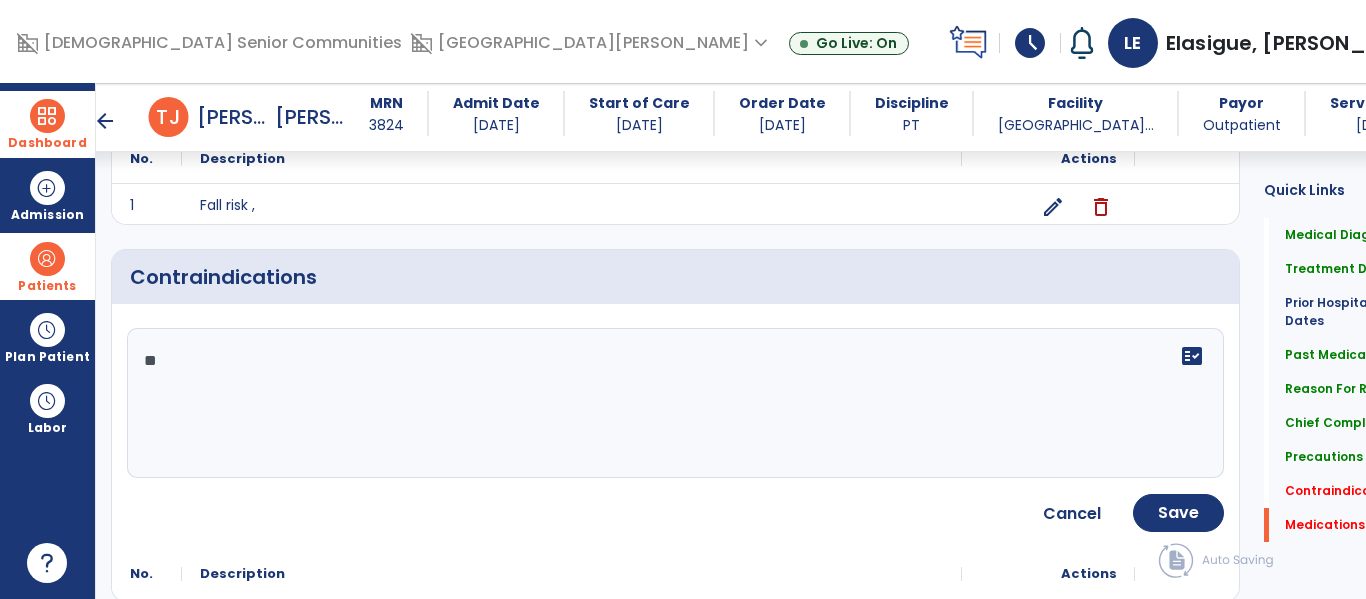 type on "***" 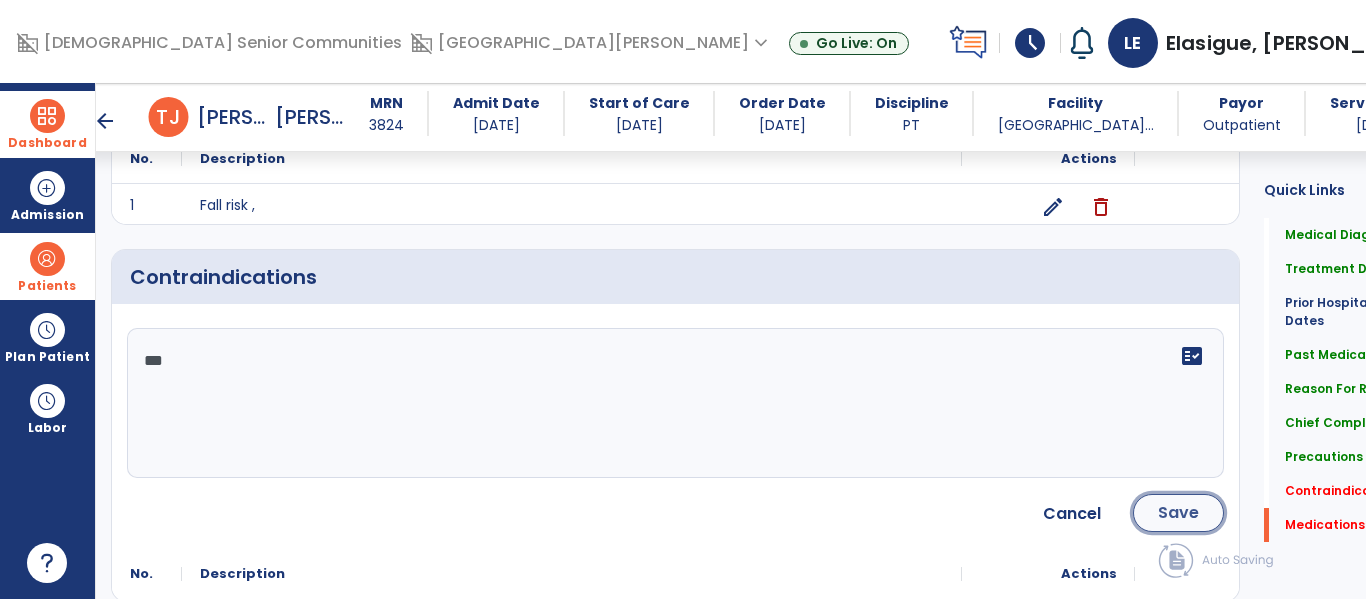 click on "Save" 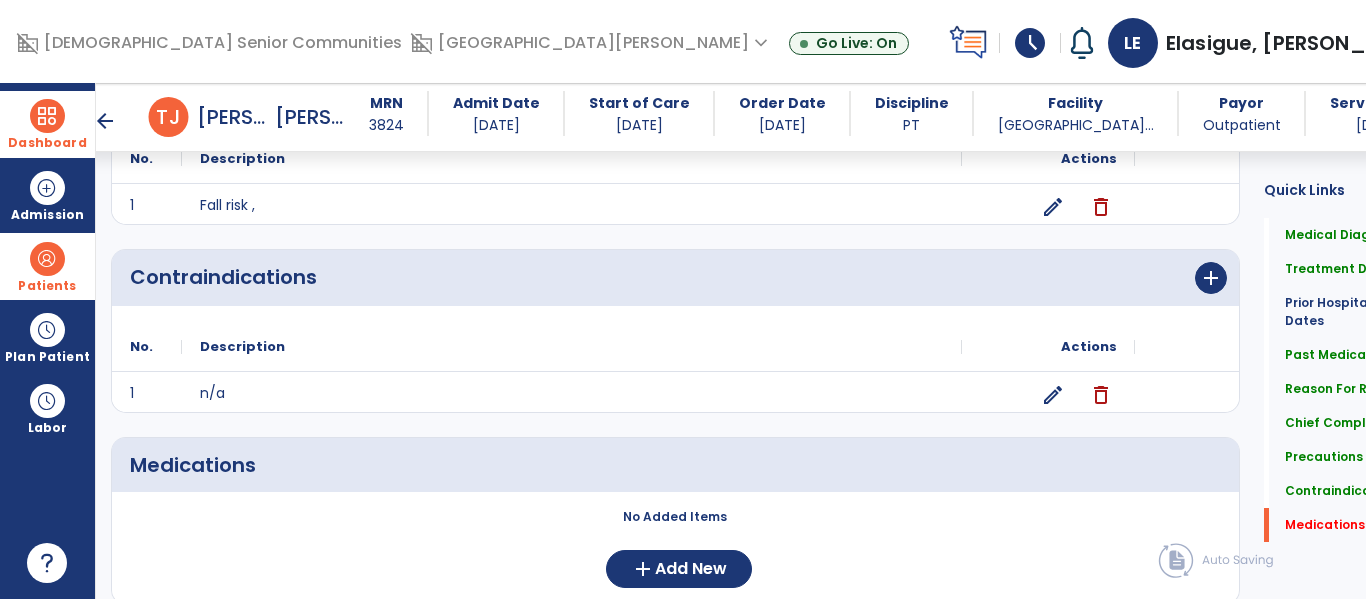 scroll, scrollTop: 1823, scrollLeft: 0, axis: vertical 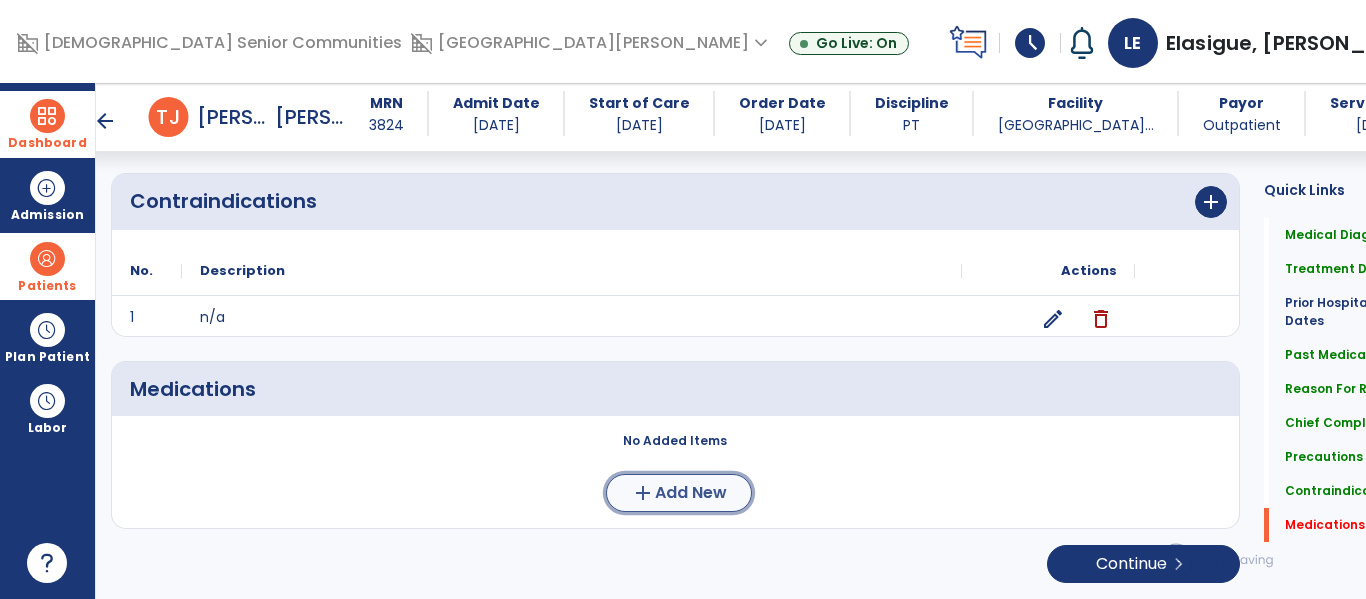 click on "Add New" 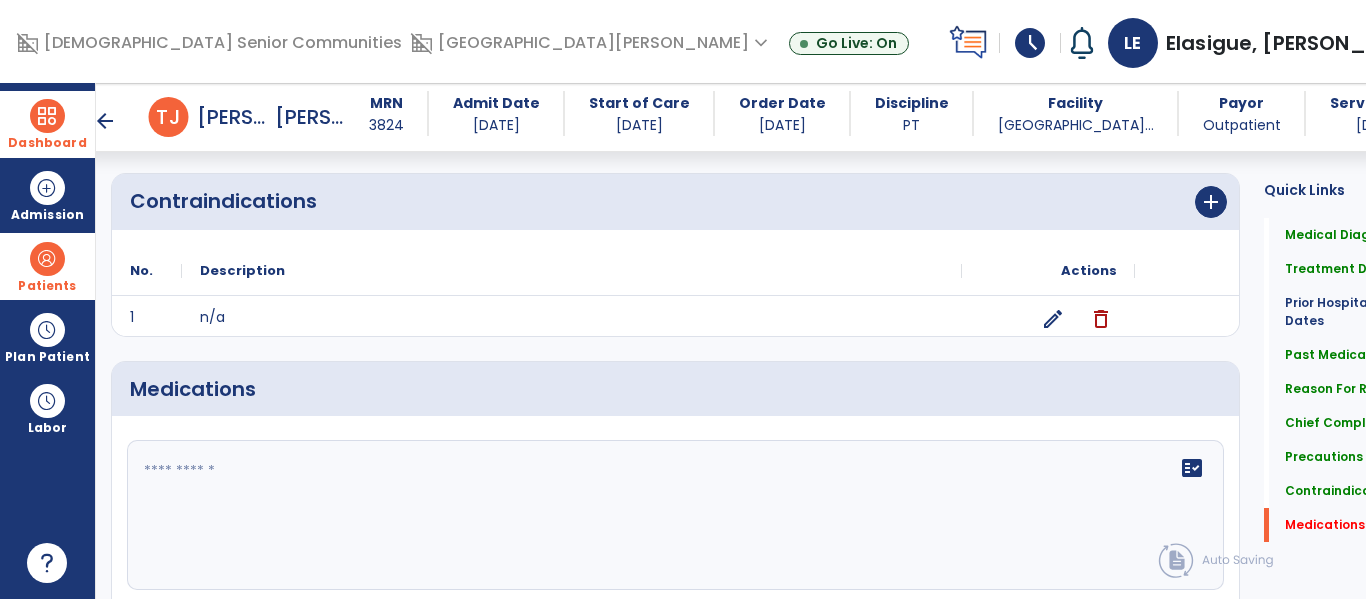 click on "fact_check" 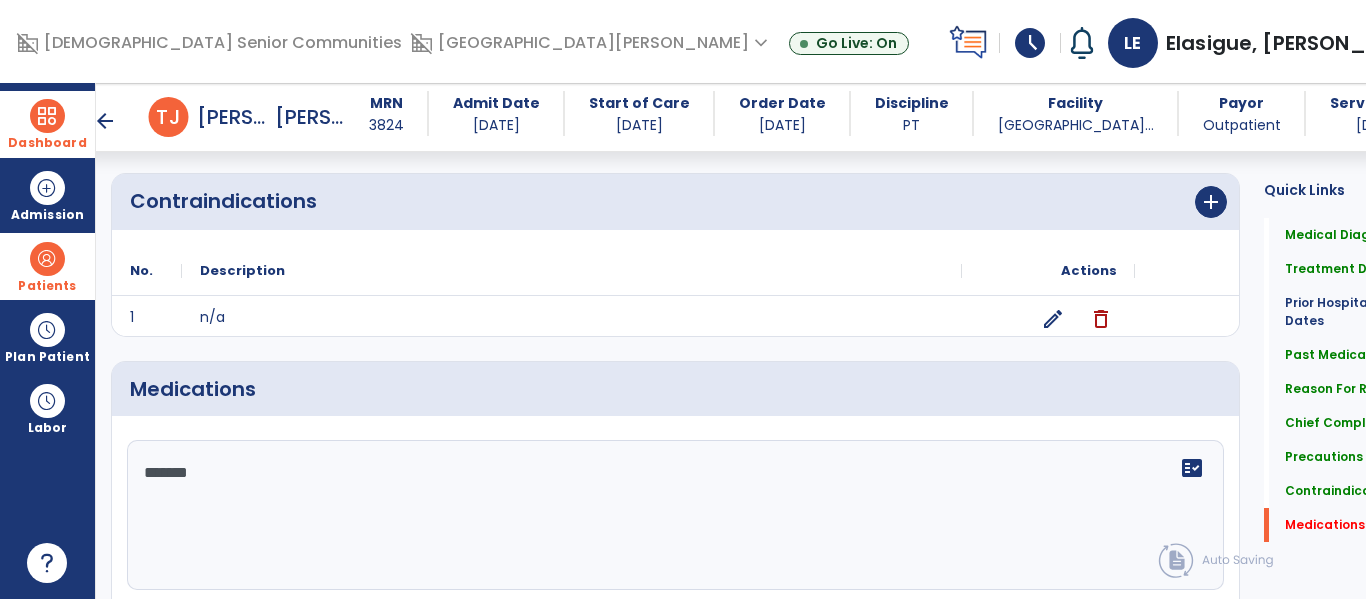type on "*******" 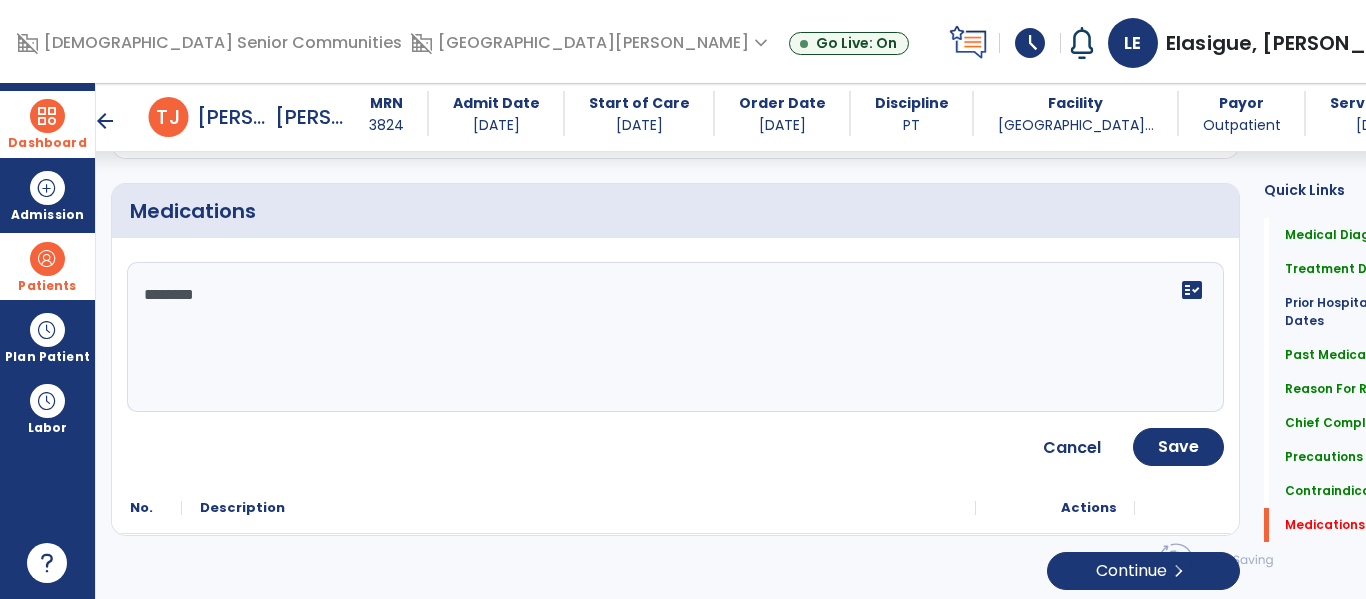 scroll, scrollTop: 2008, scrollLeft: 0, axis: vertical 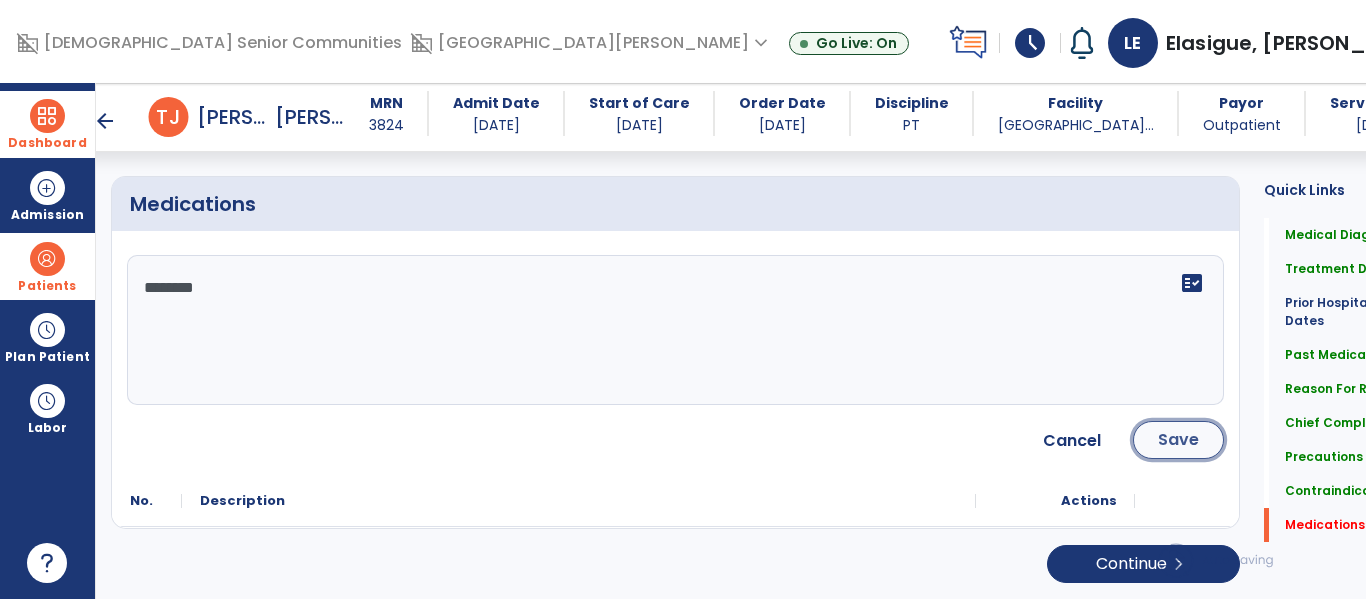 click on "Save" 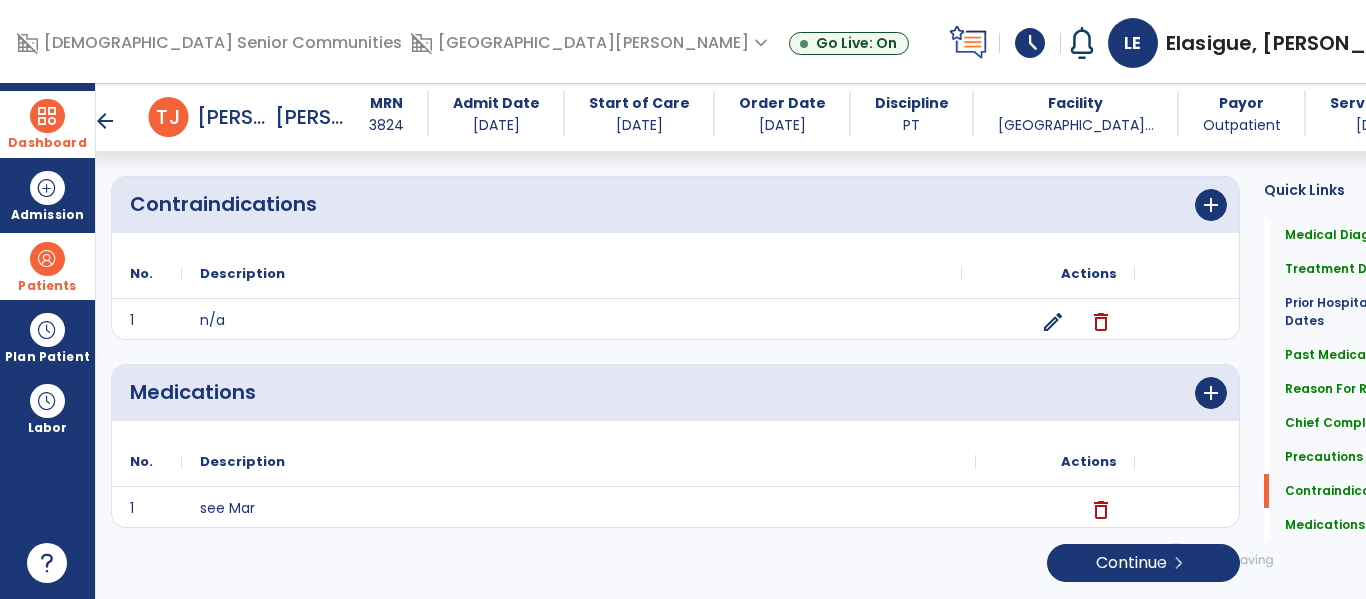 scroll, scrollTop: 1819, scrollLeft: 0, axis: vertical 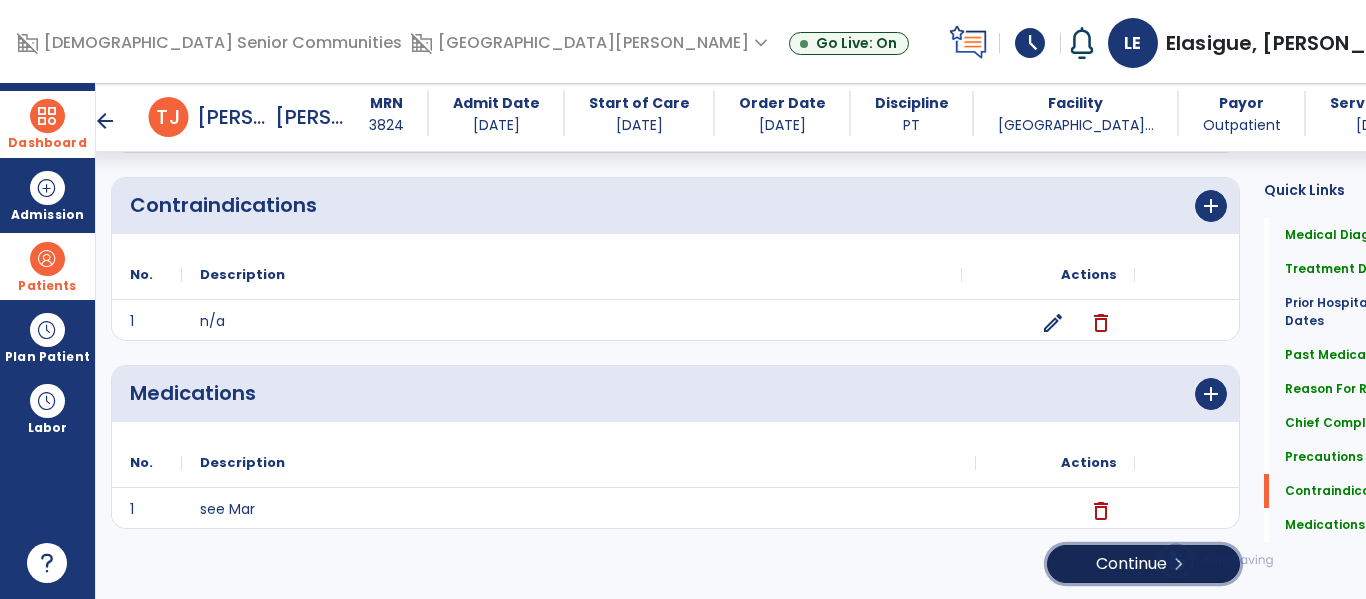 click on "Continue  chevron_right" 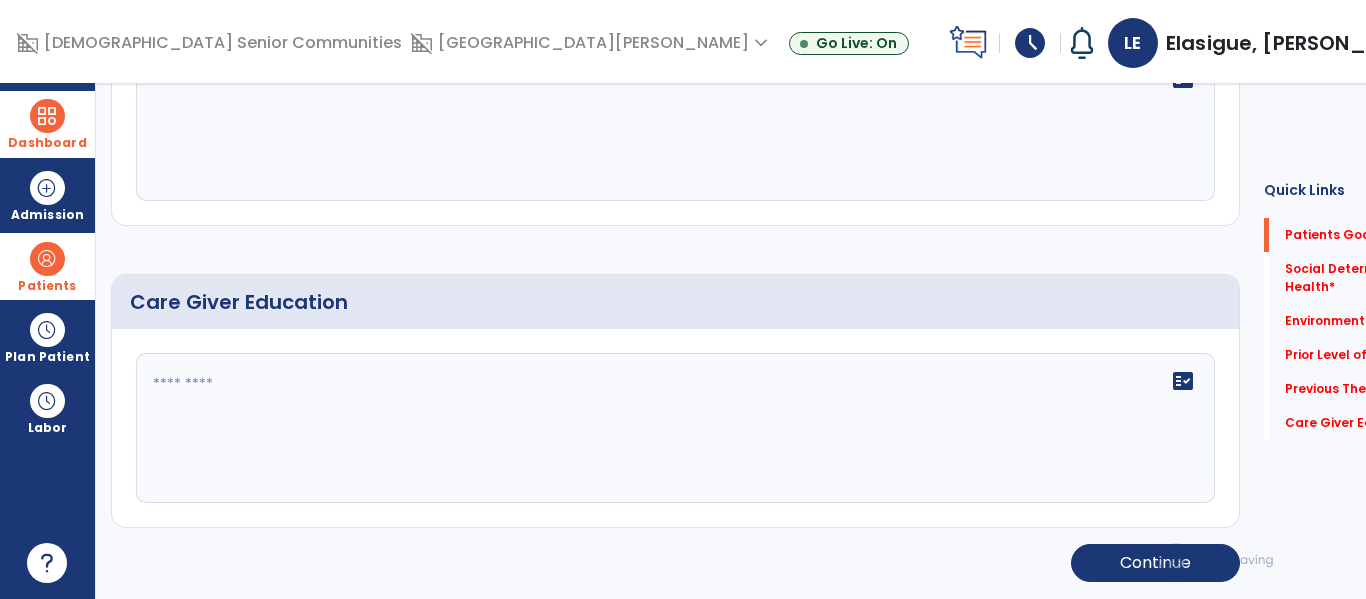 scroll, scrollTop: 0, scrollLeft: 0, axis: both 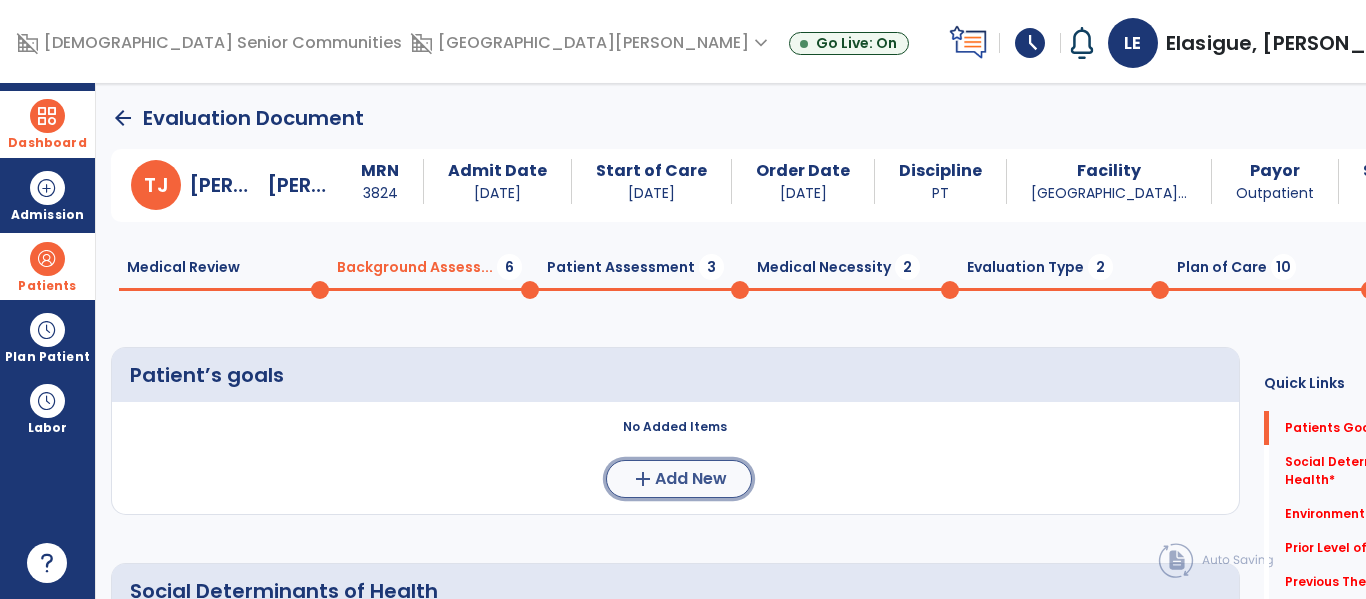 click on "Add New" 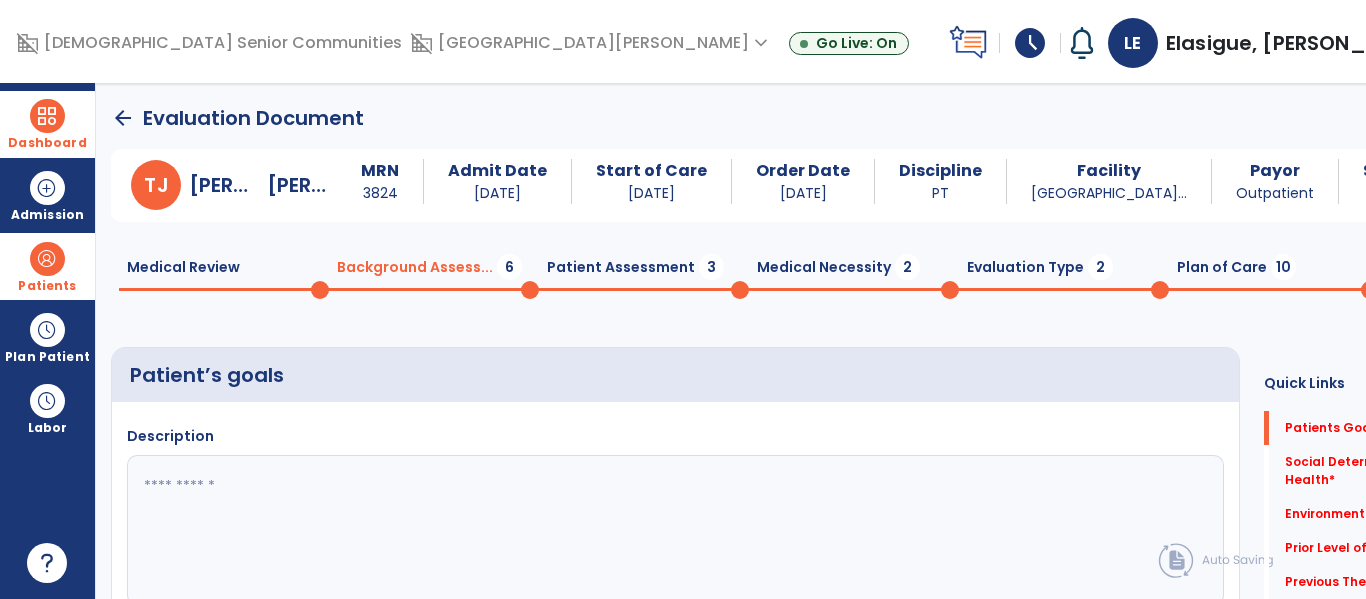 click 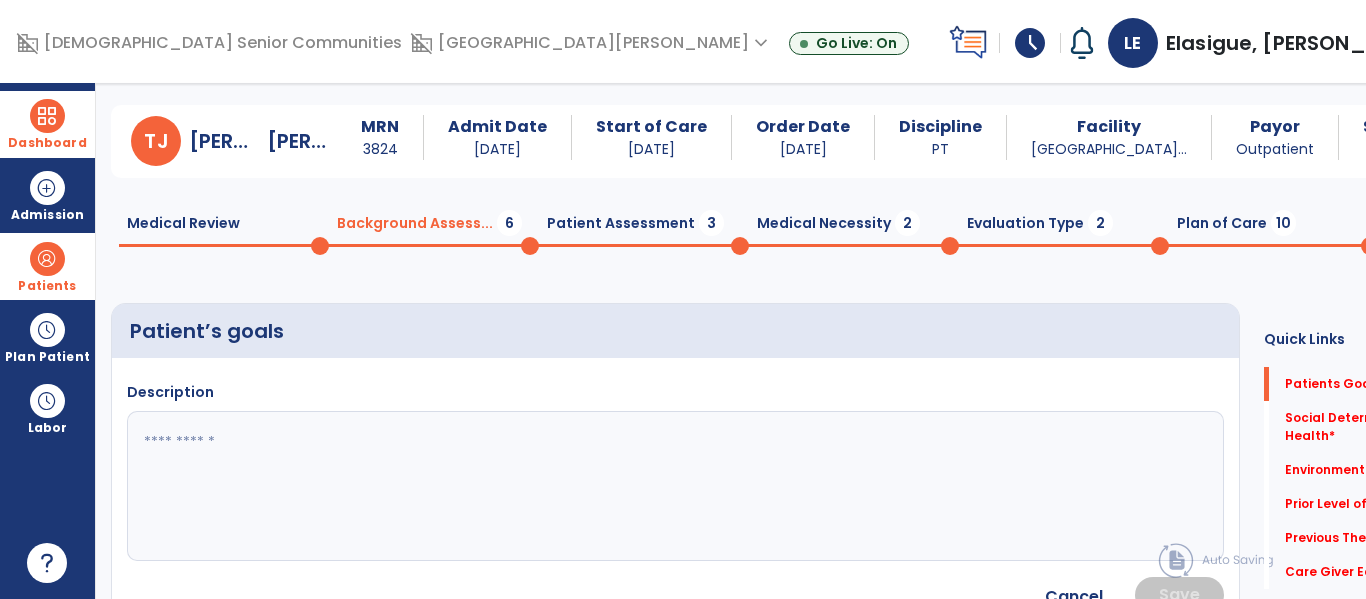 scroll, scrollTop: 126, scrollLeft: 0, axis: vertical 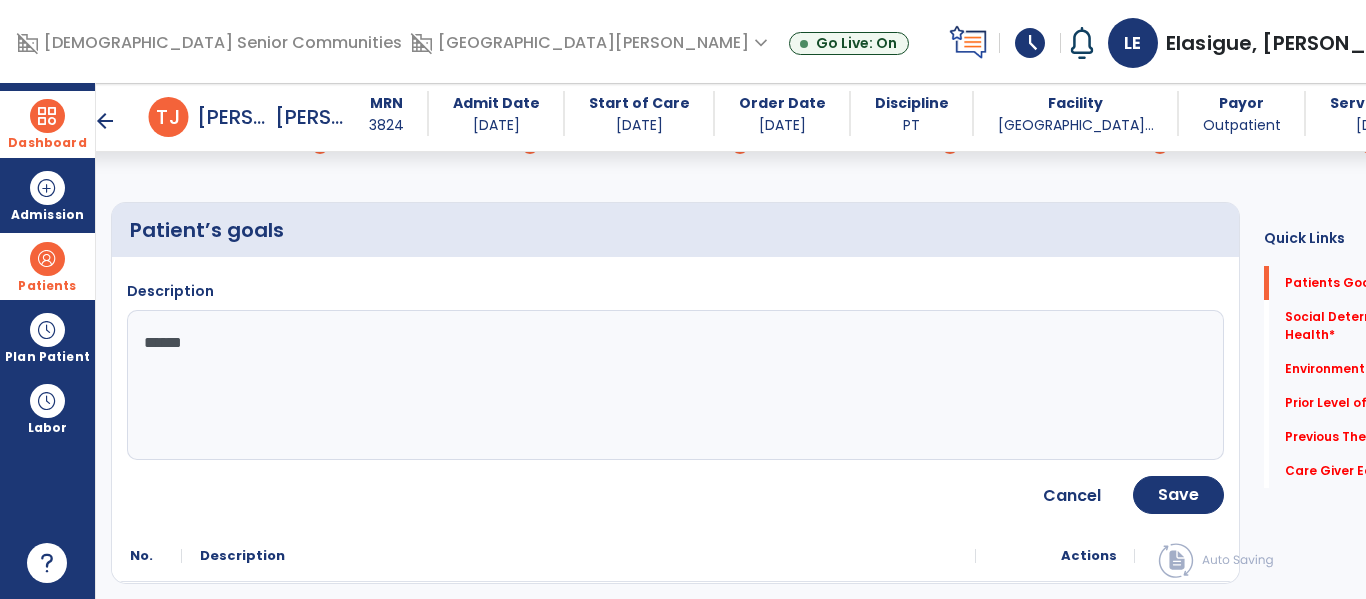 type on "*******" 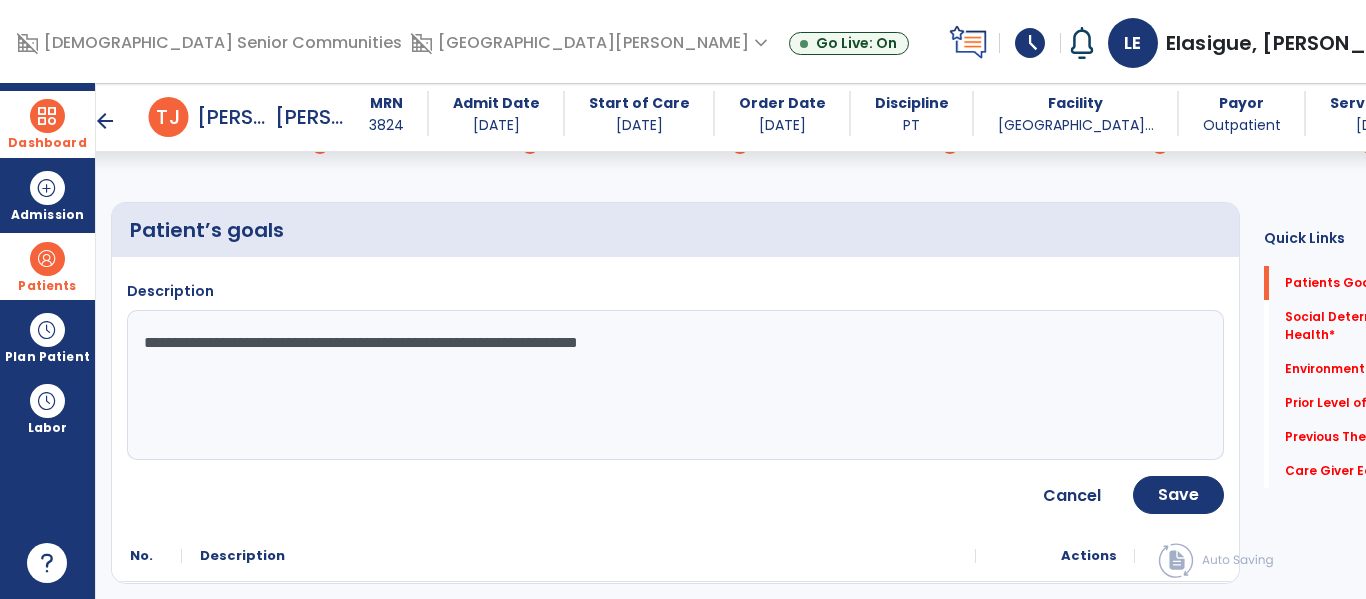 type on "**********" 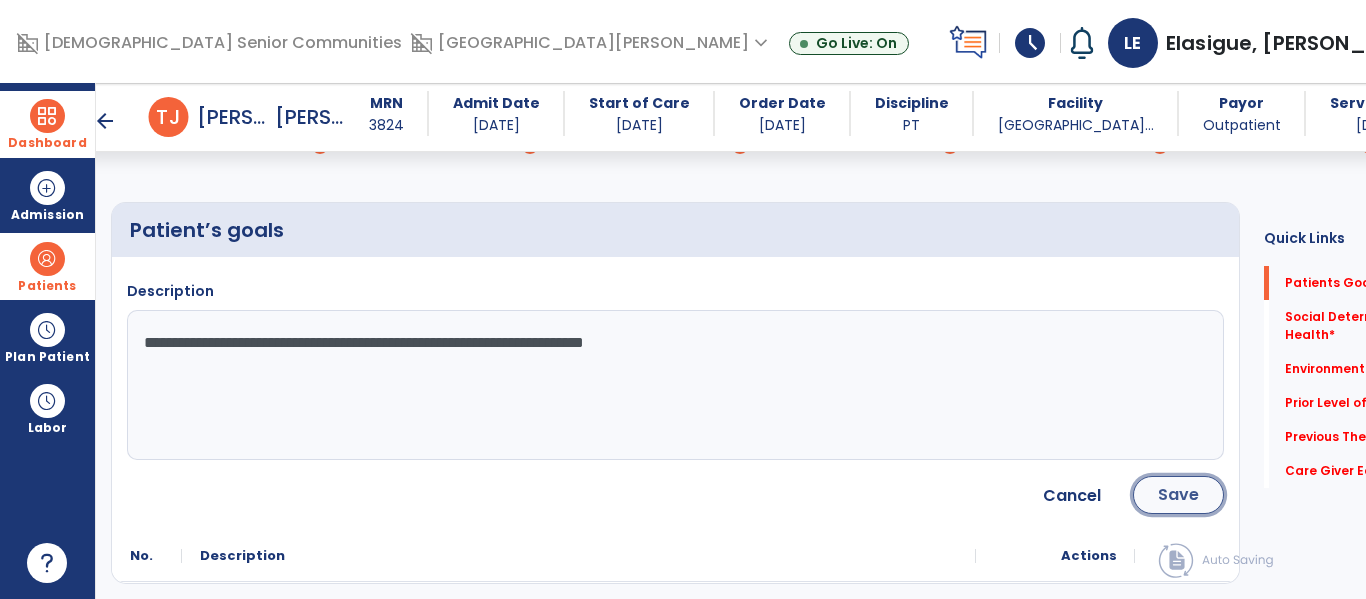 click on "Save" 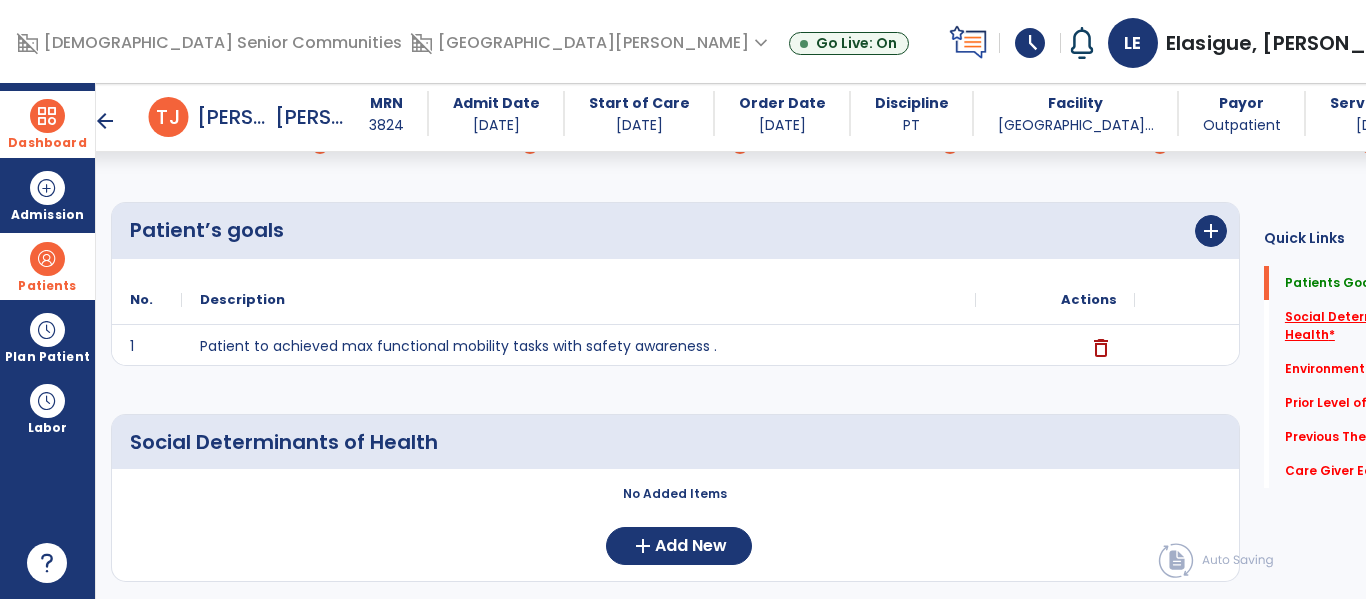 click on "Social Determinants of Health   *" 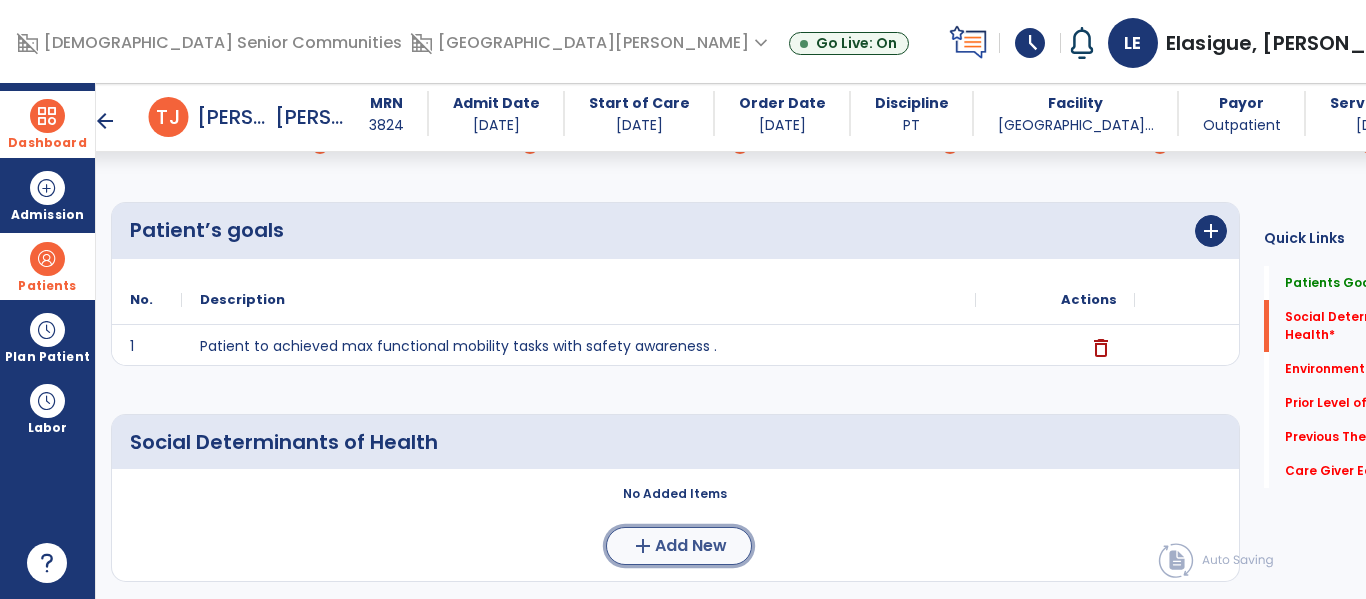 click on "Add New" 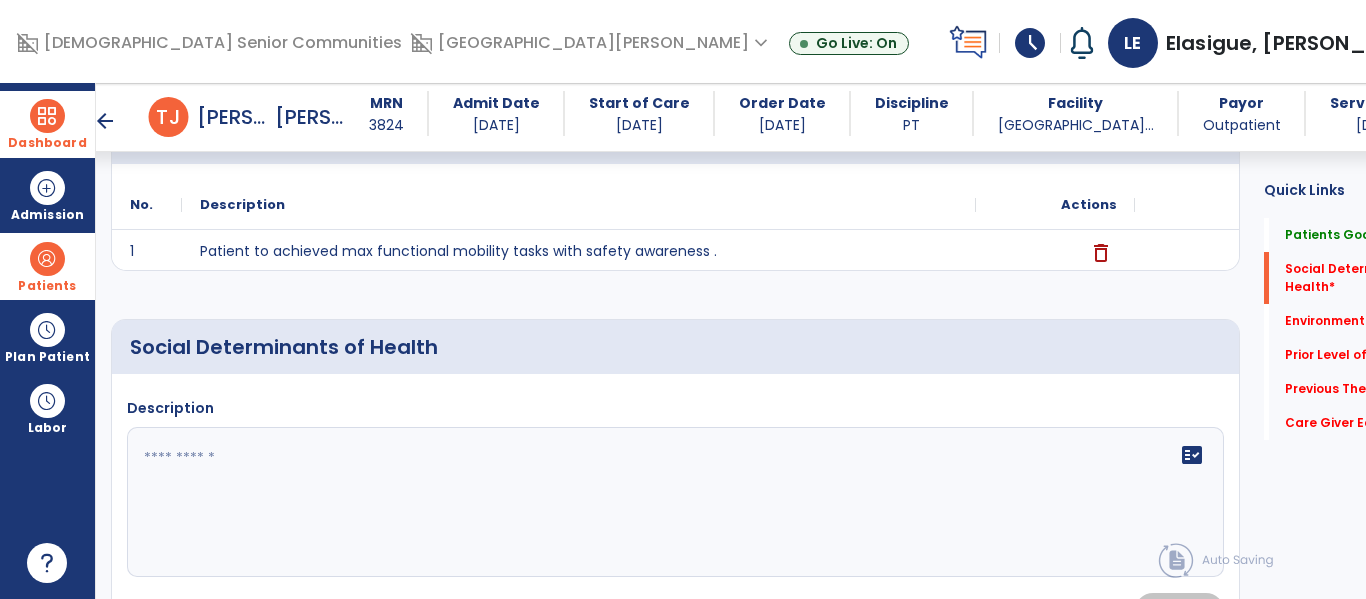 scroll, scrollTop: 312, scrollLeft: 0, axis: vertical 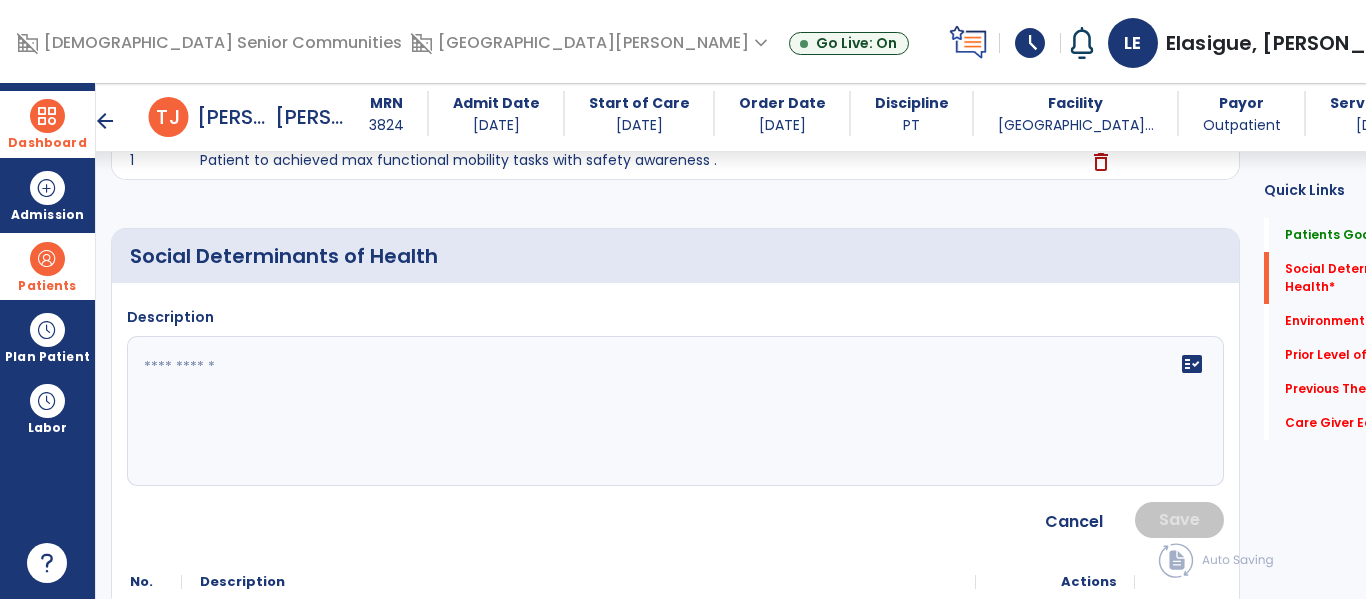 click on "fact_check" 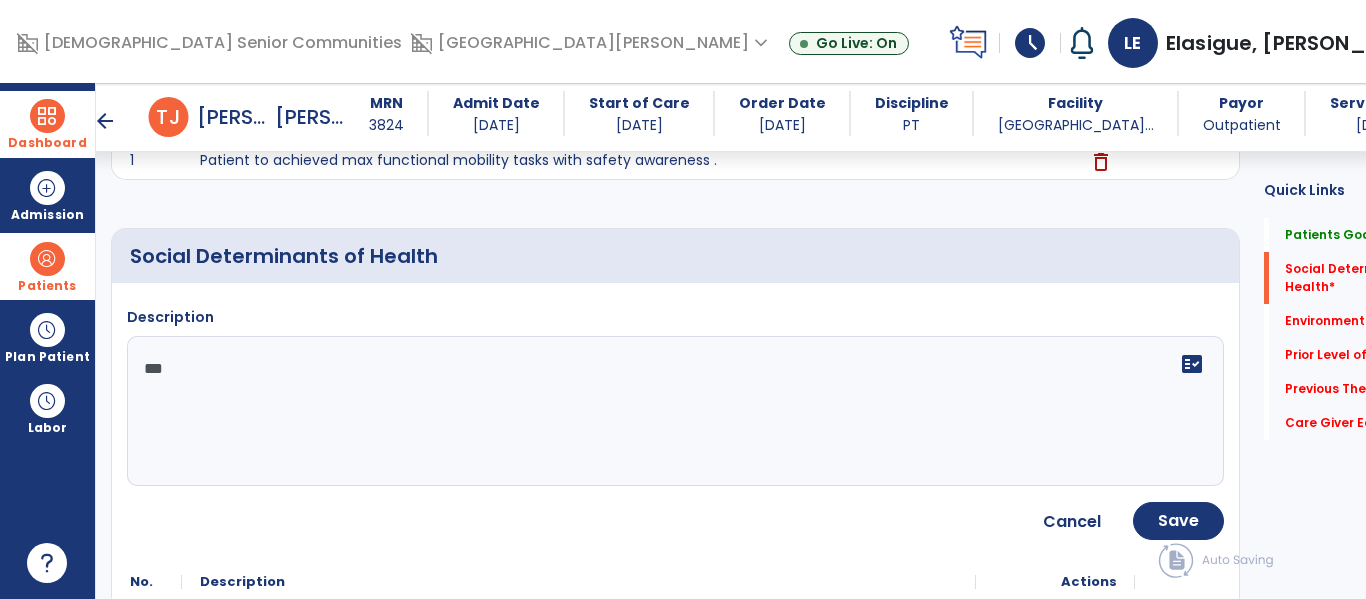 type on "***" 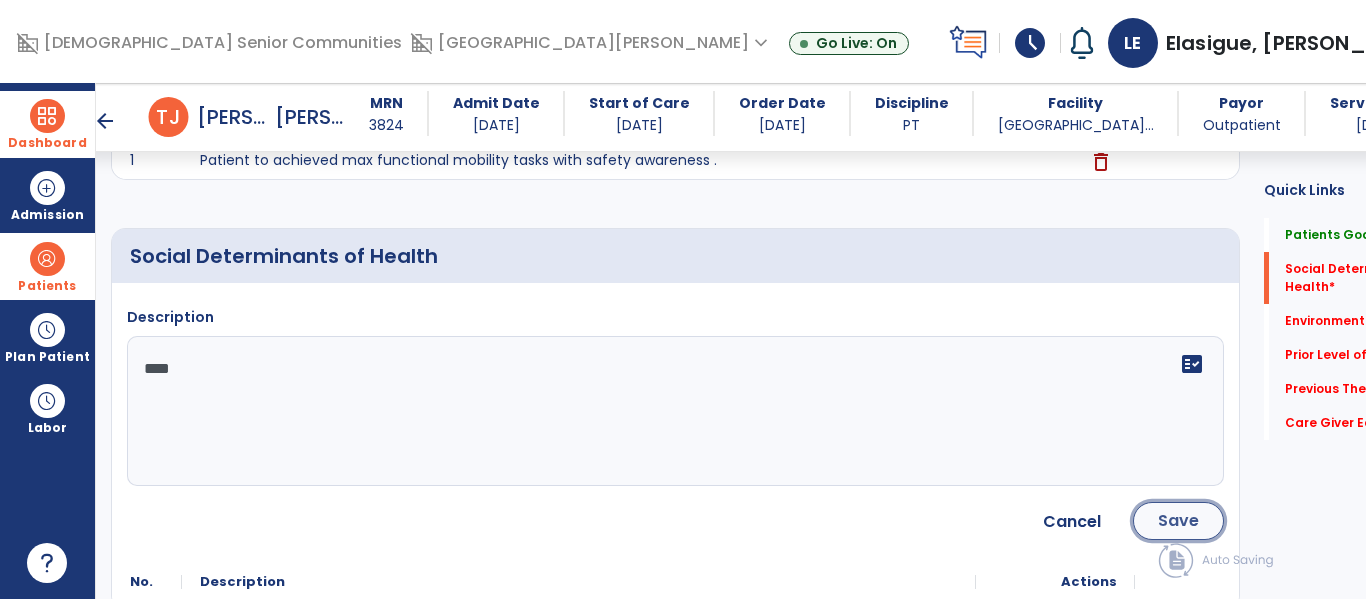 click on "Save" 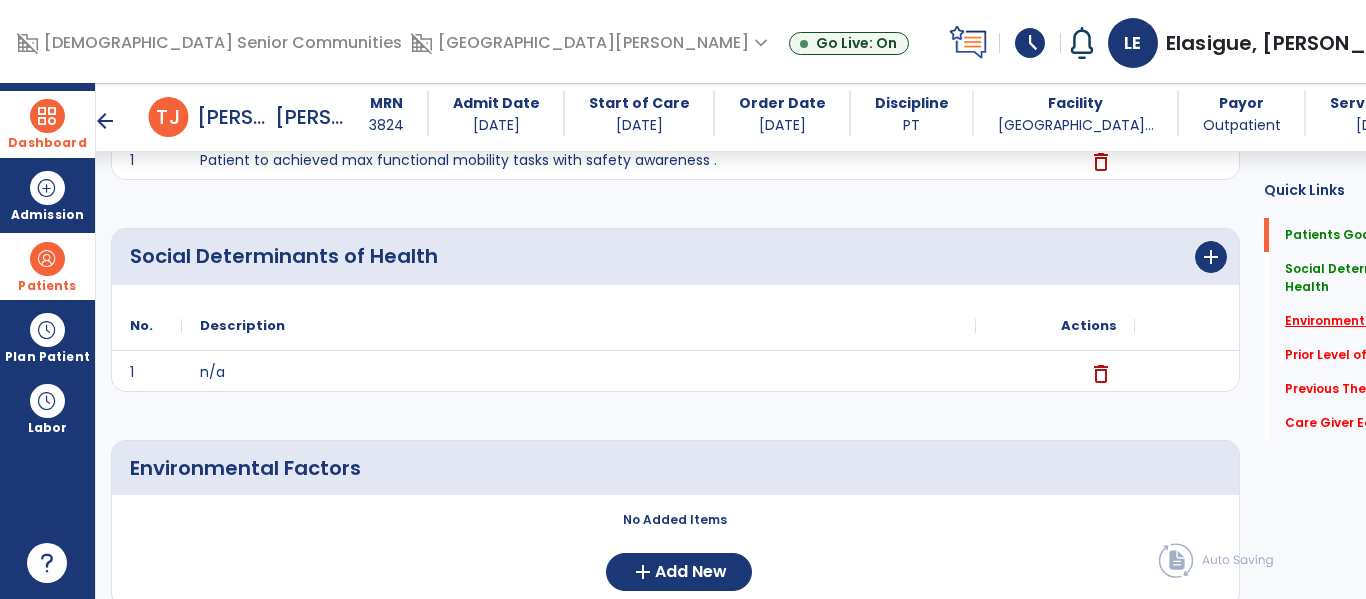 click on "Environmental Factors   *" 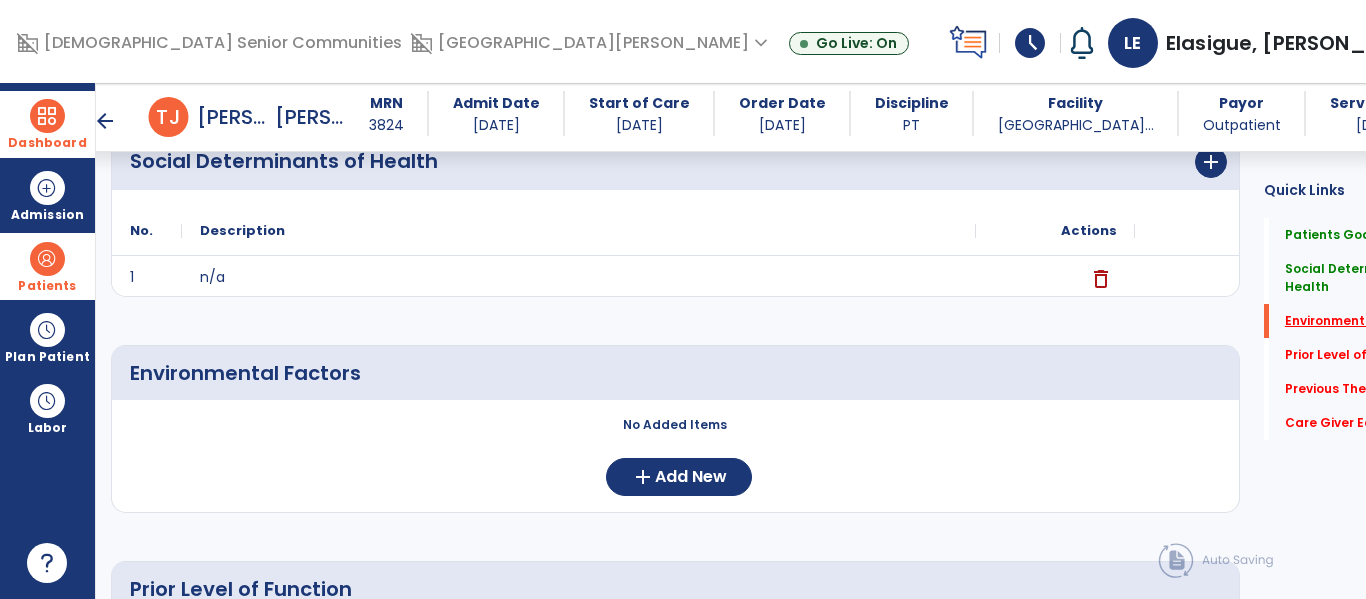 scroll, scrollTop: 472, scrollLeft: 0, axis: vertical 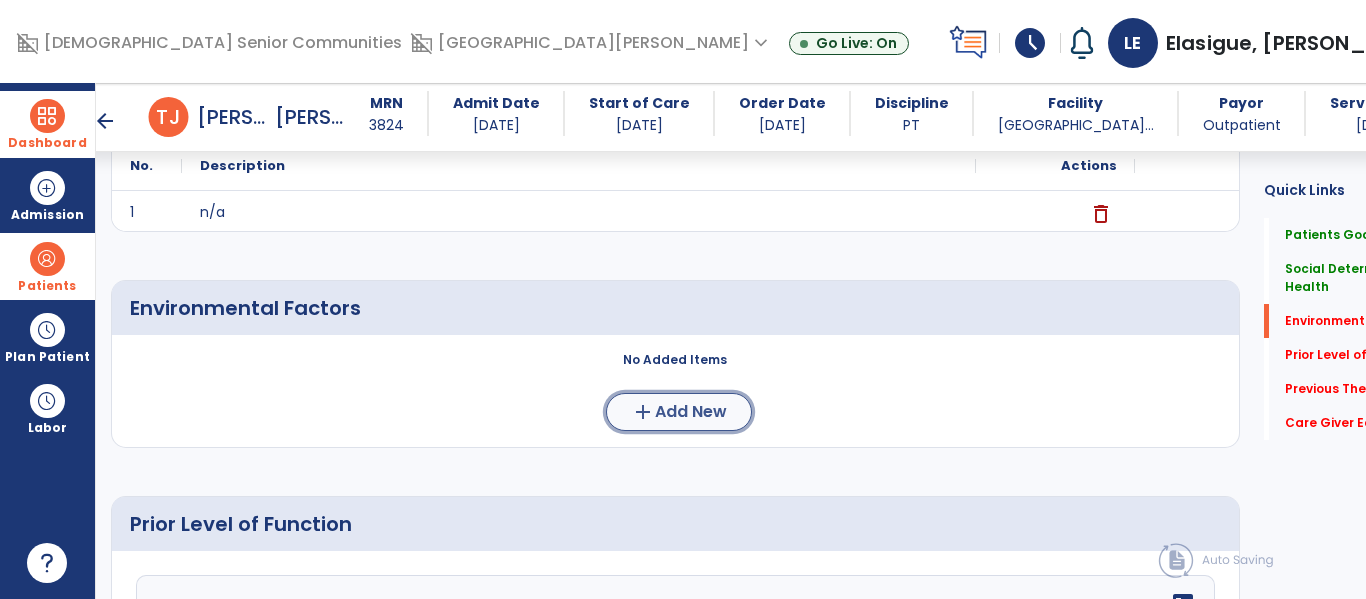 click on "Add New" 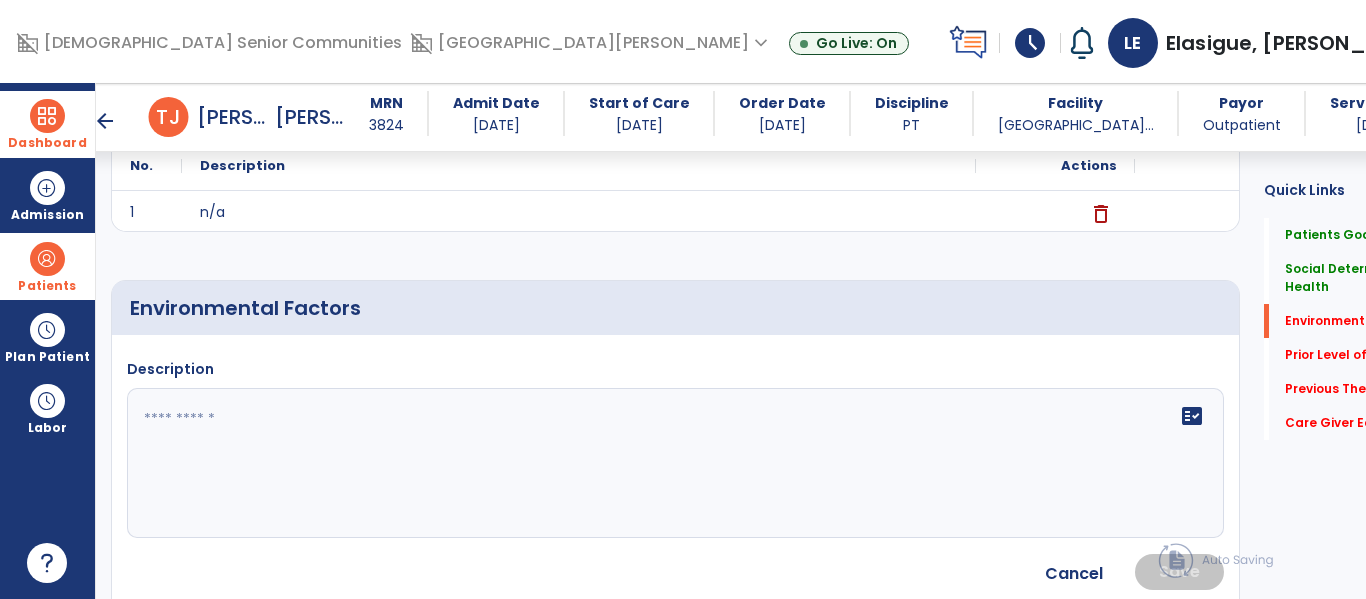 click 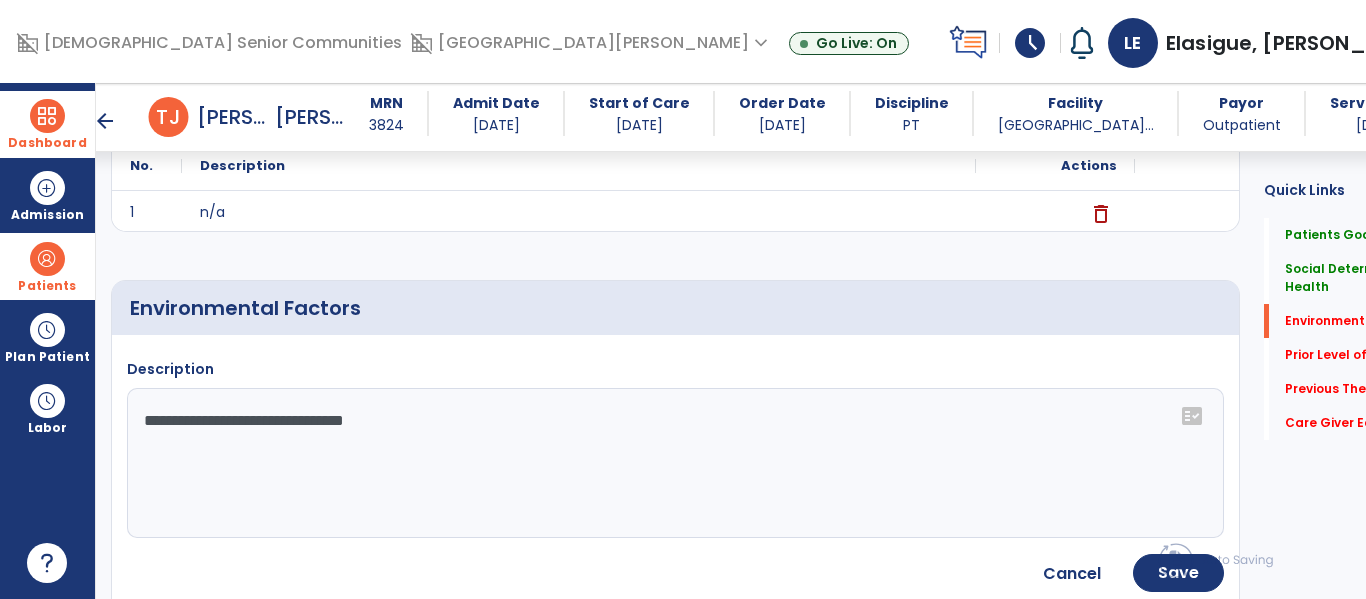 click on "**********" 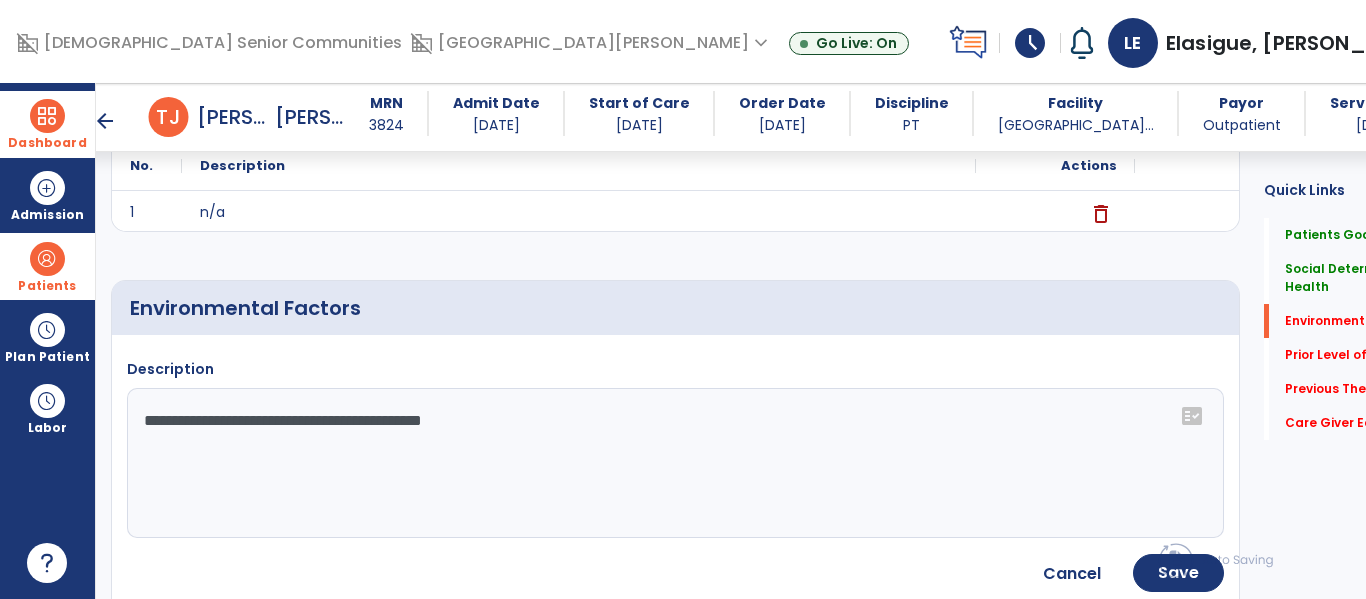type on "**********" 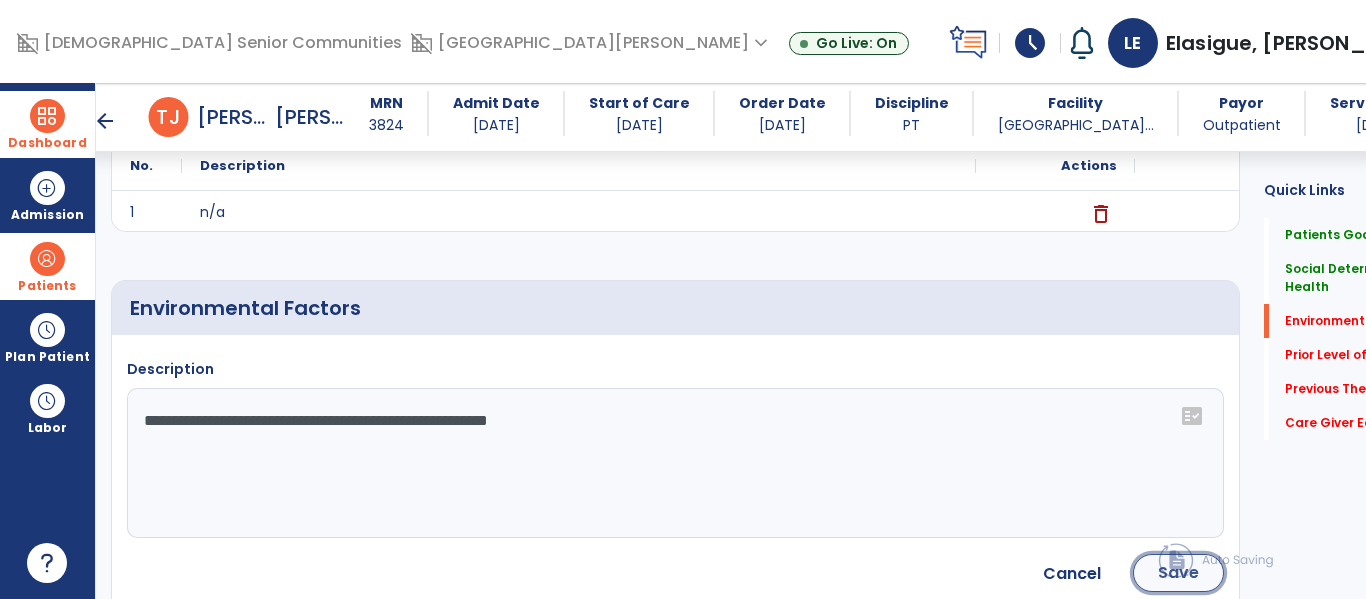 click on "Save" 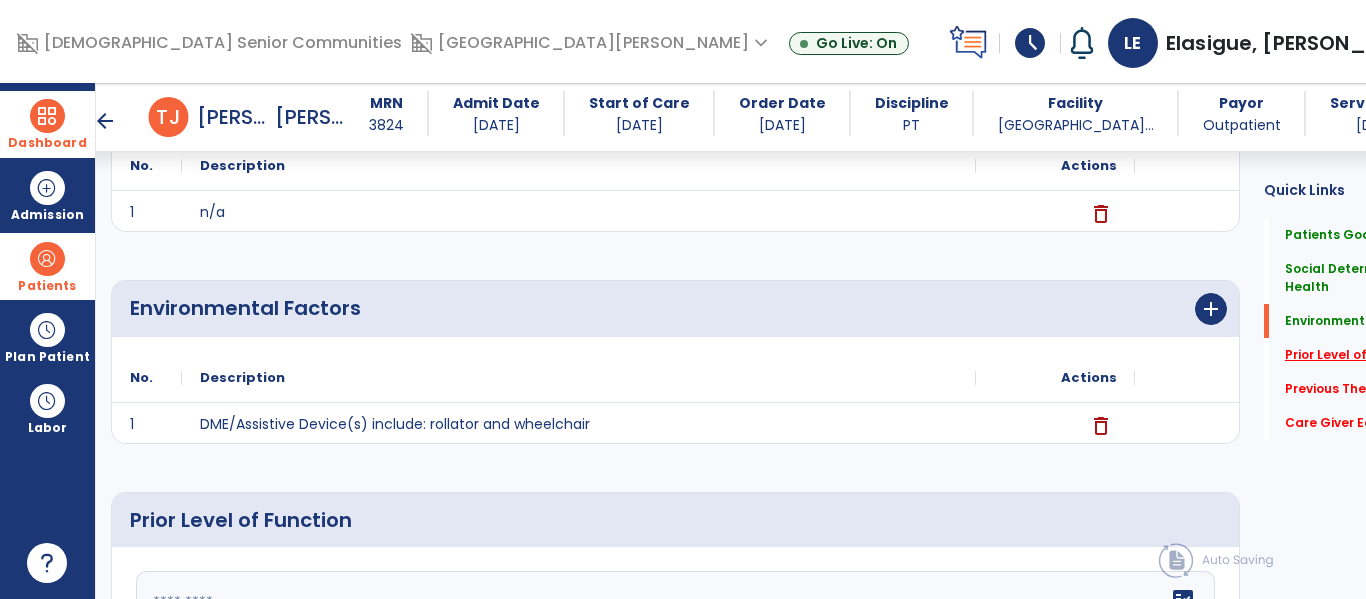 click on "Prior Level of function   *" 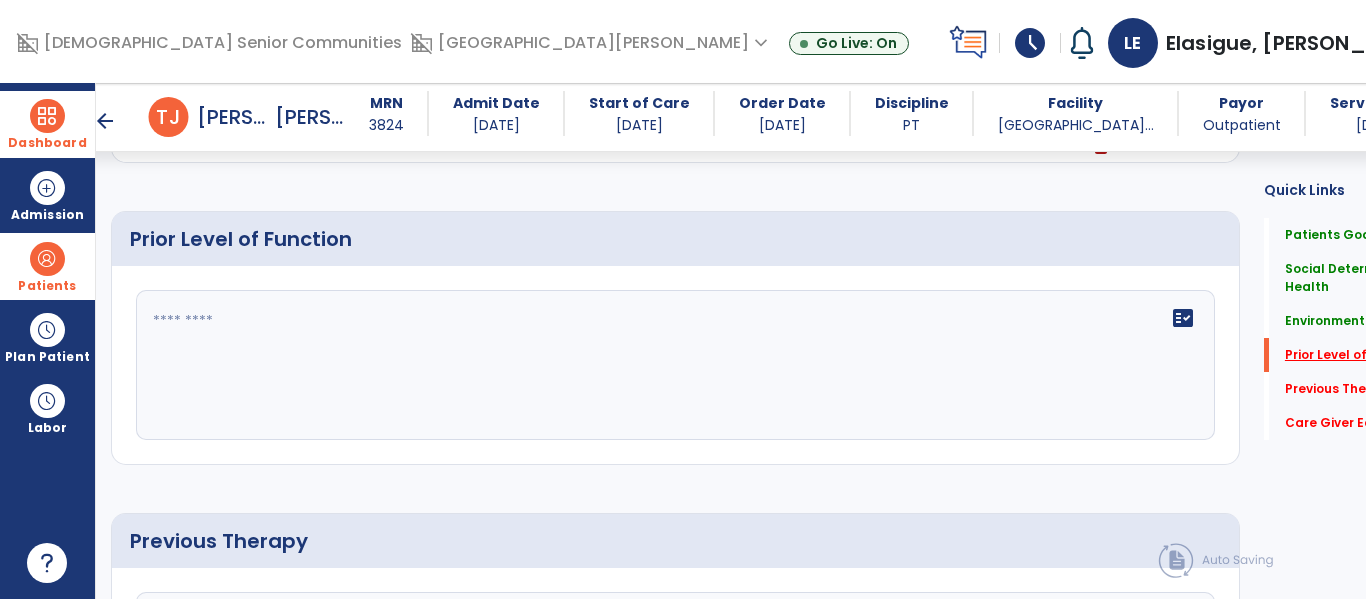 scroll, scrollTop: 778, scrollLeft: 0, axis: vertical 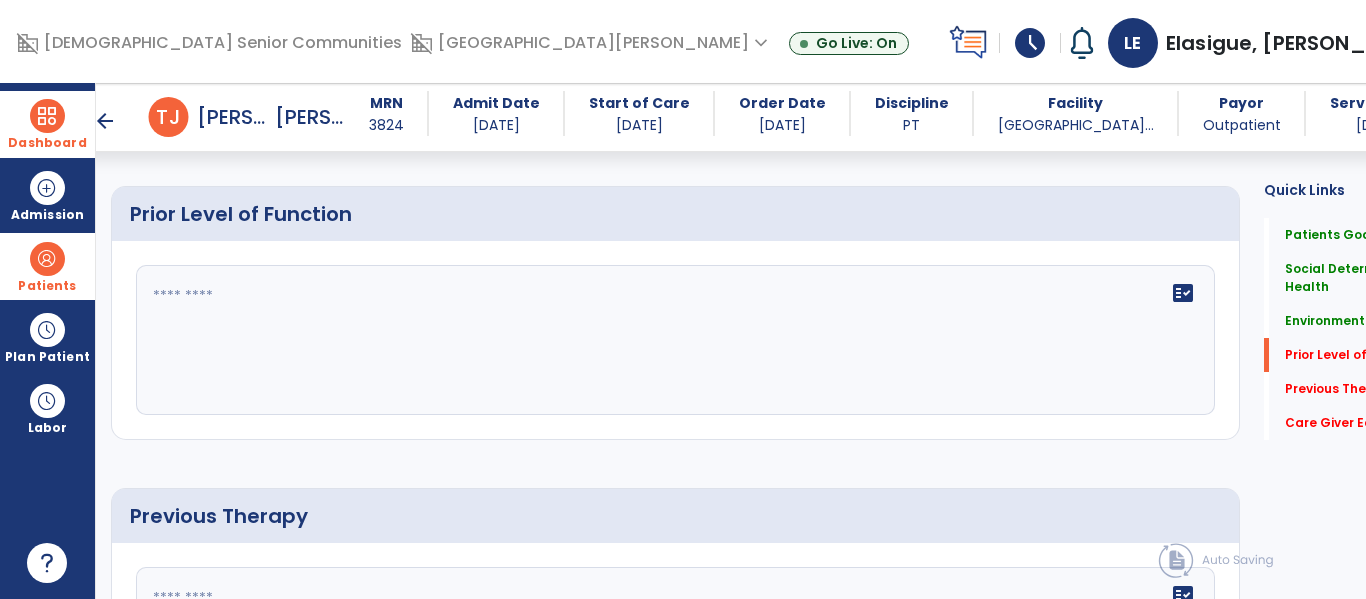 click 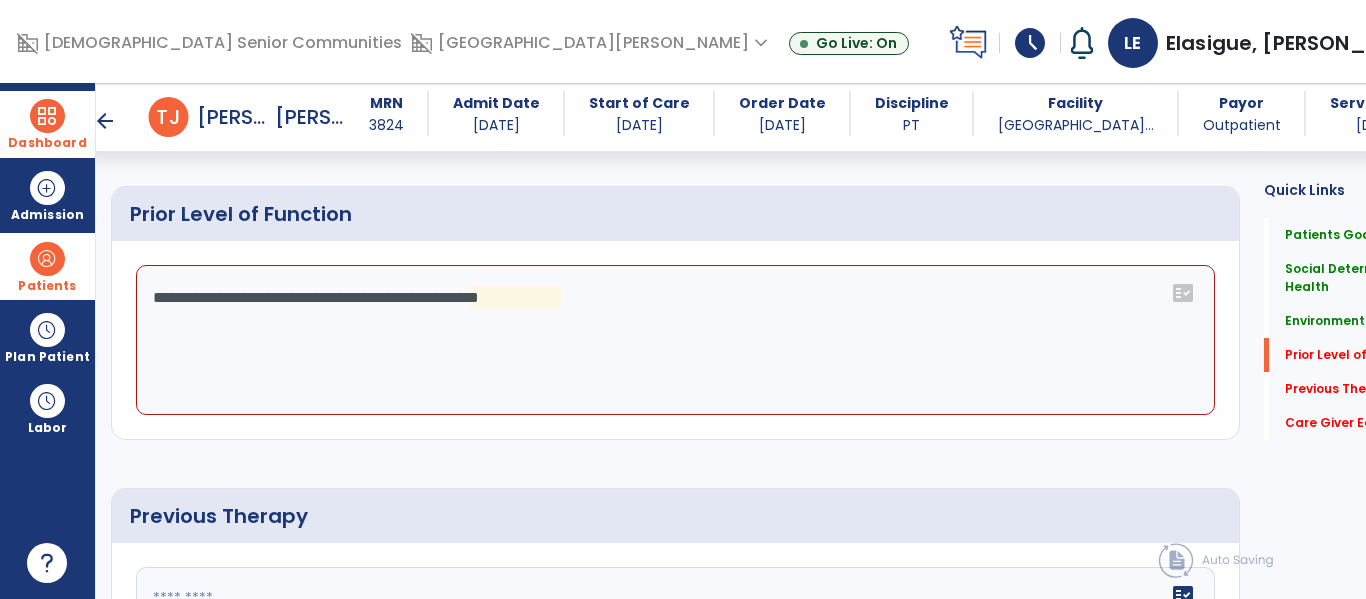 click on "**********" 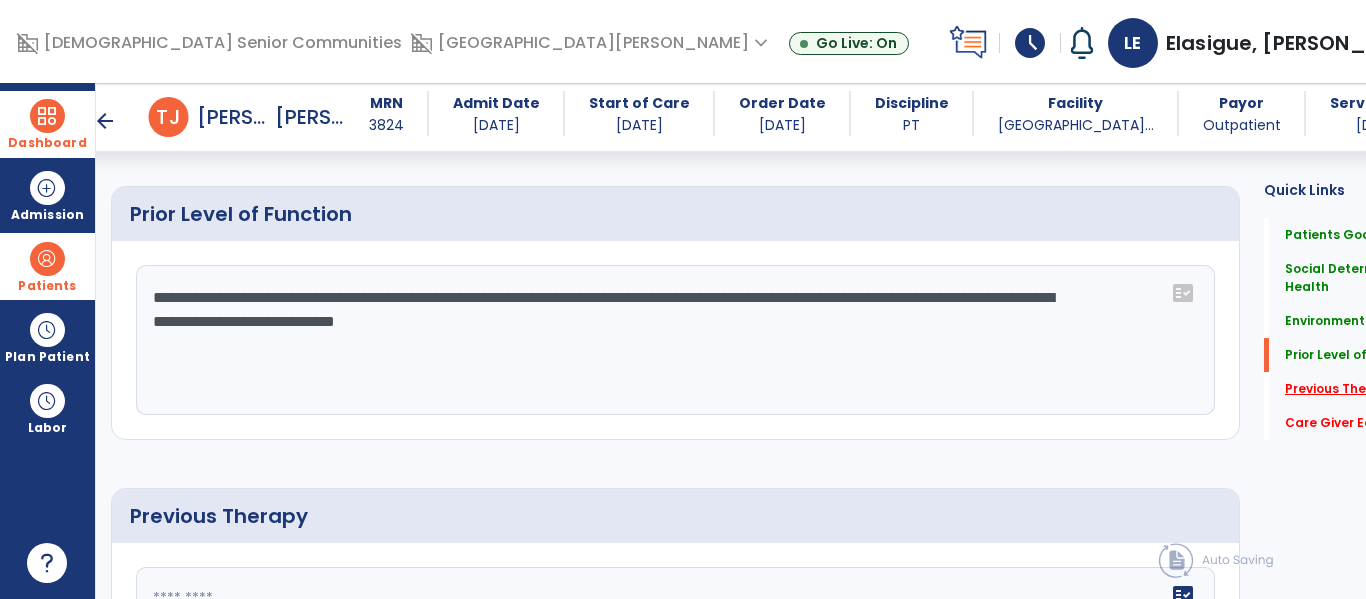 type on "**********" 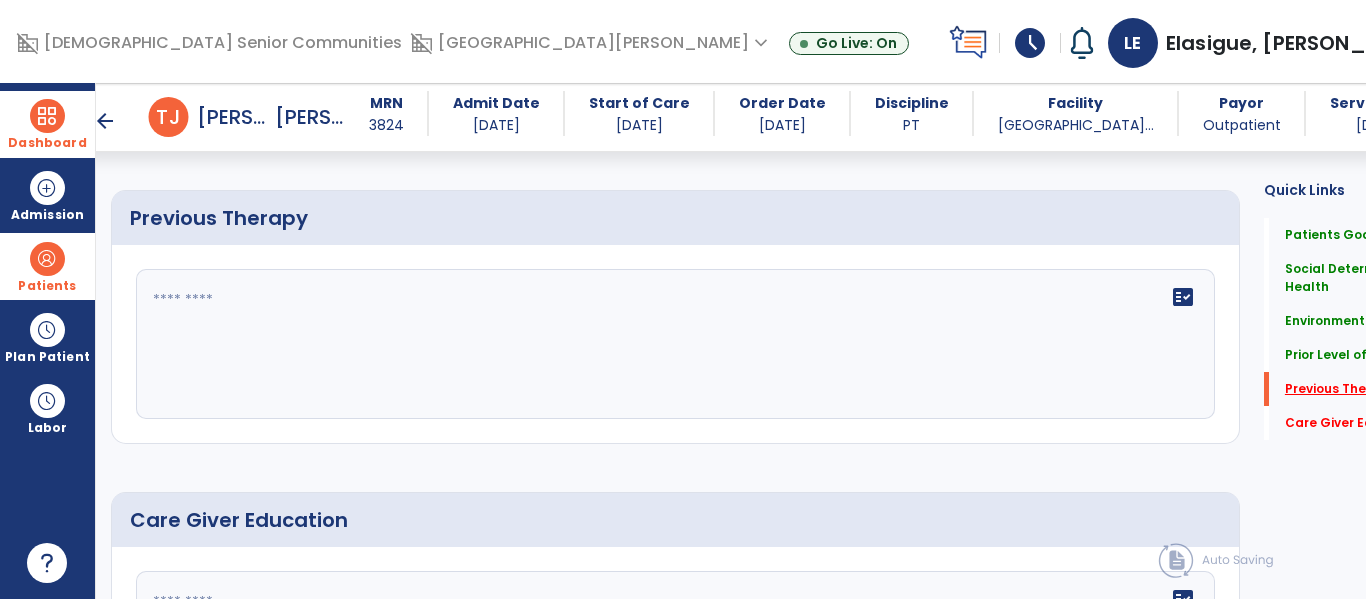 scroll, scrollTop: 1080, scrollLeft: 0, axis: vertical 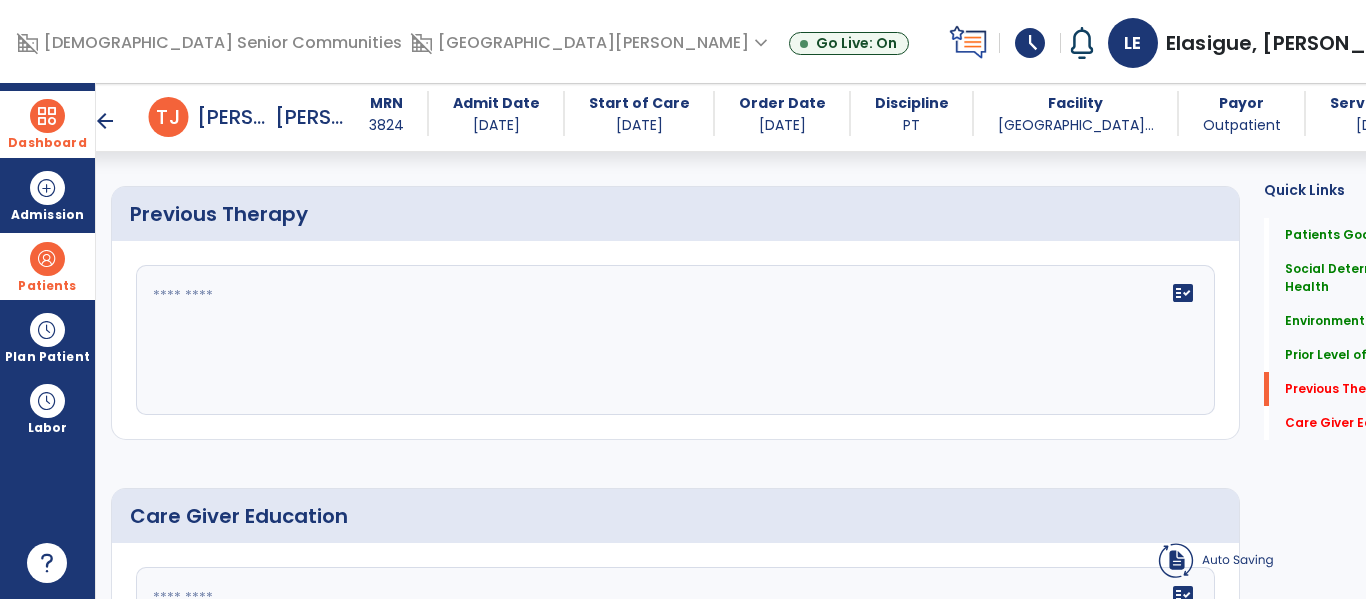 click on "fact_check" 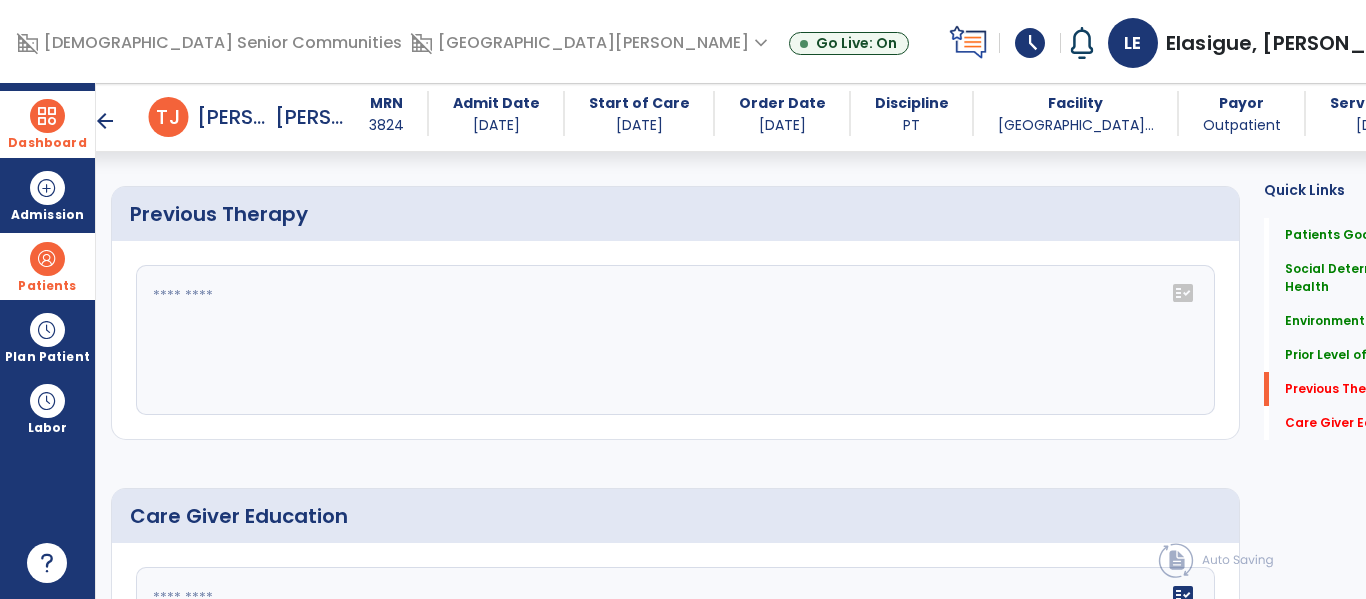 click on "fact_check" 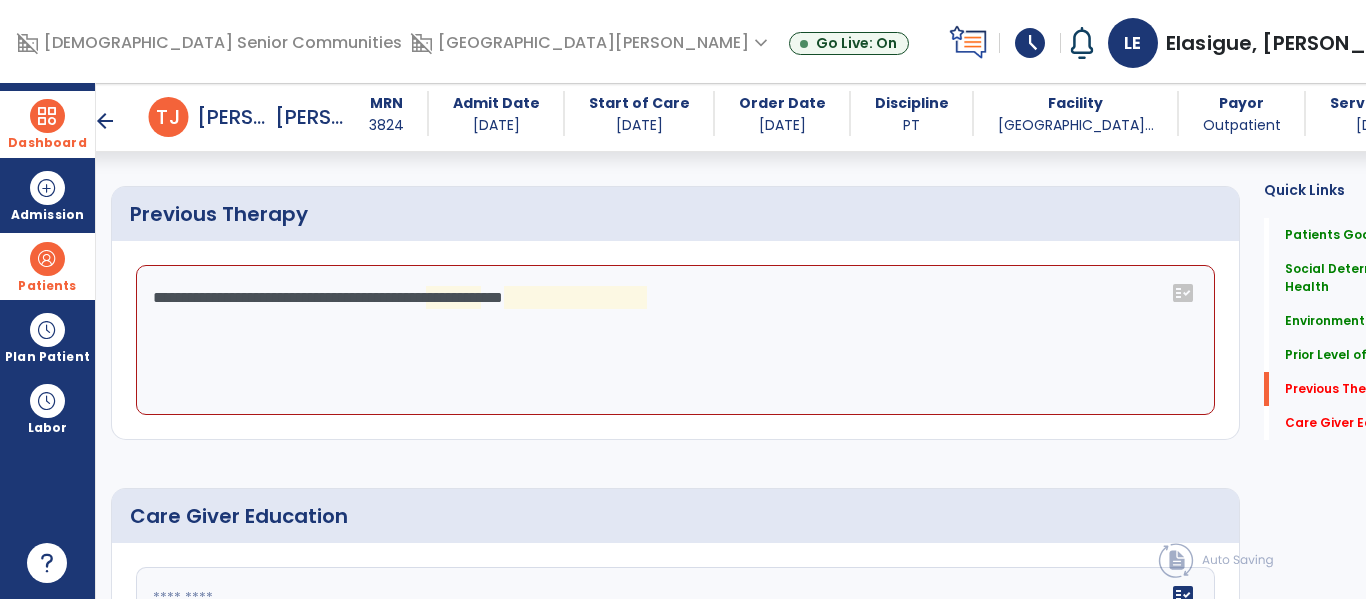 click on "**********" 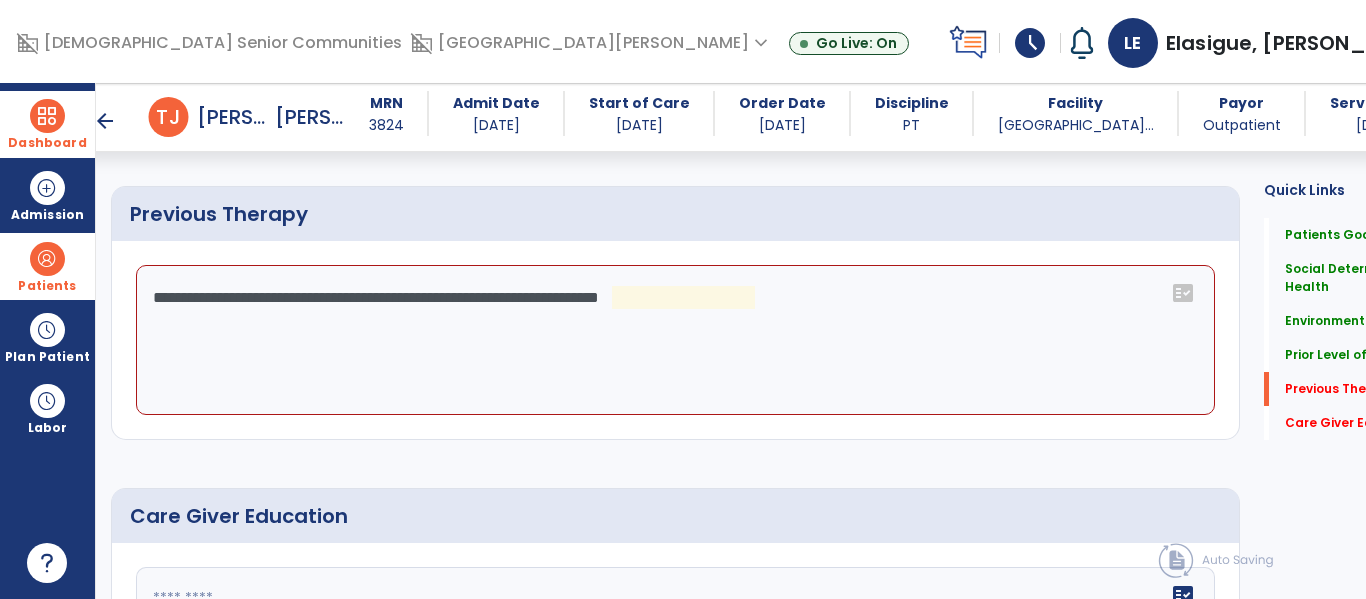 click on "**********" 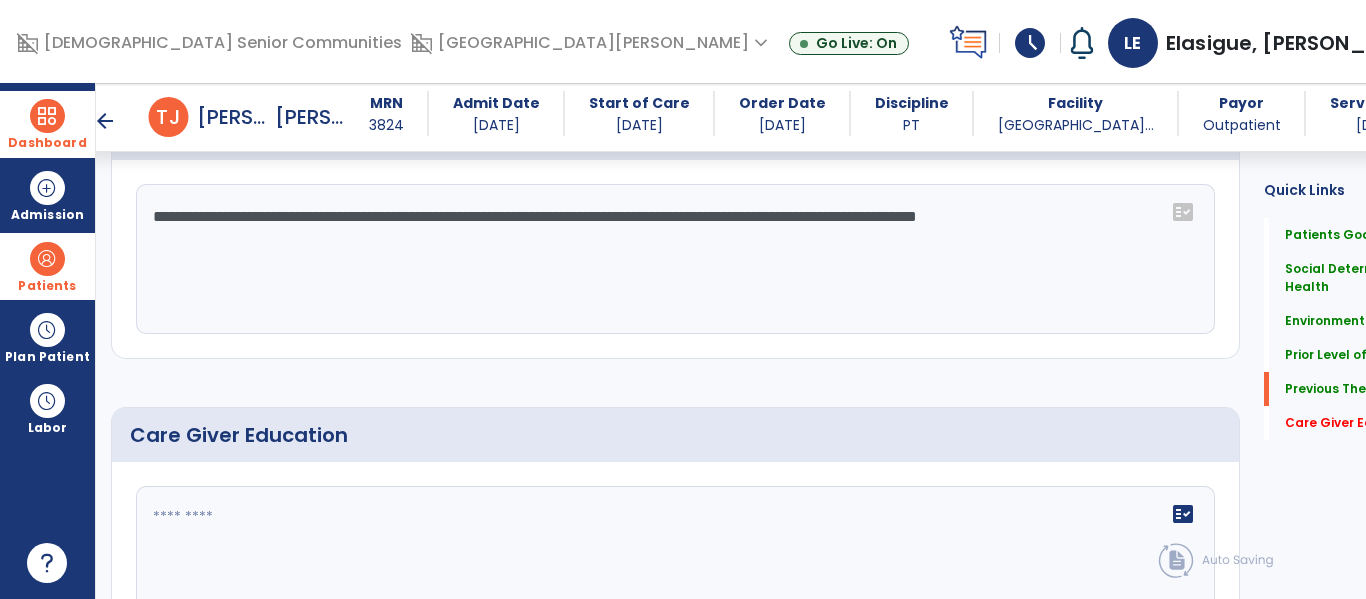 scroll, scrollTop: 1293, scrollLeft: 0, axis: vertical 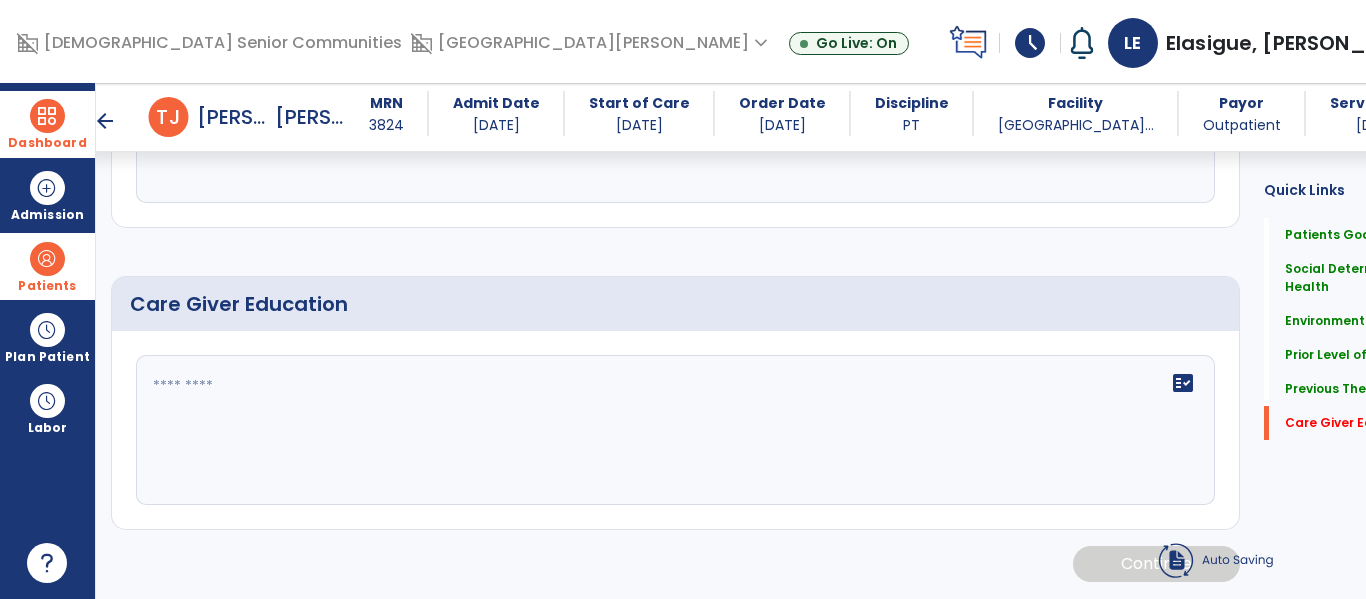 type on "**********" 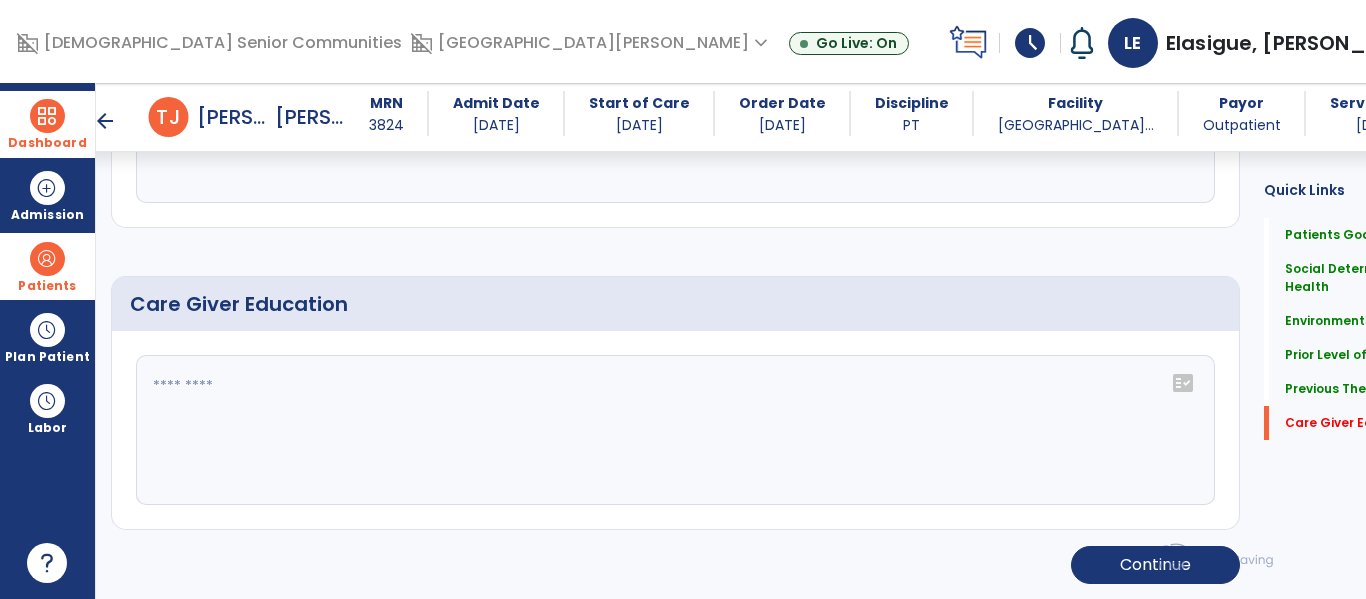 click 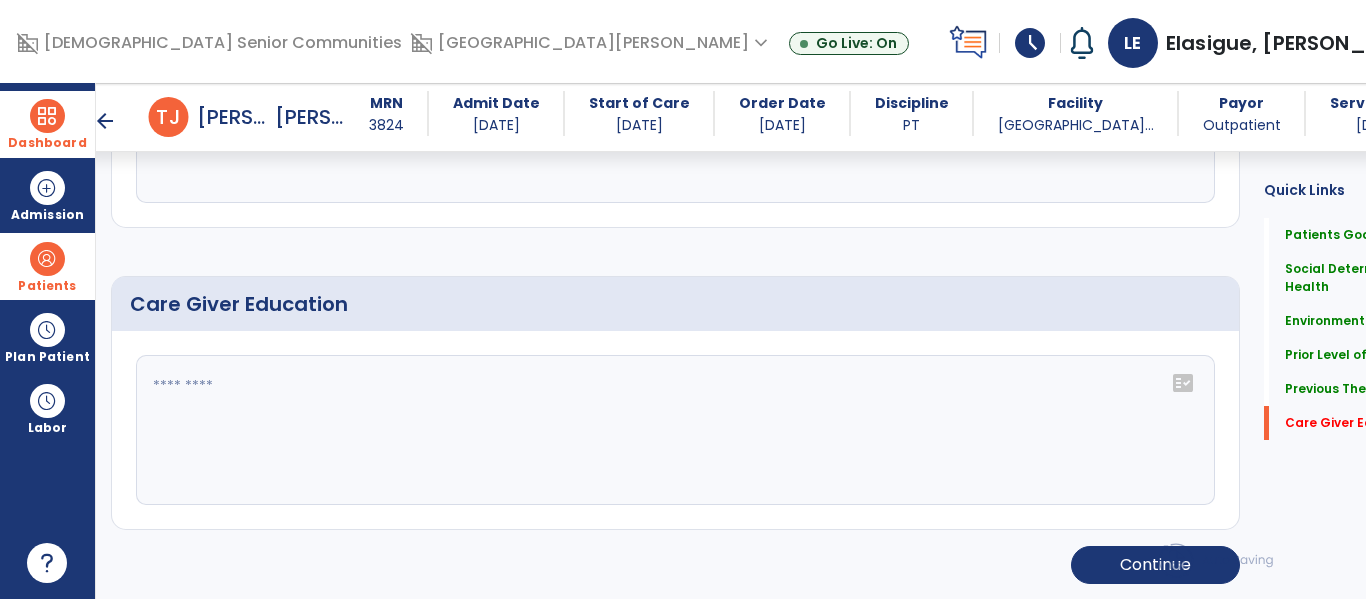 click on "fact_check" 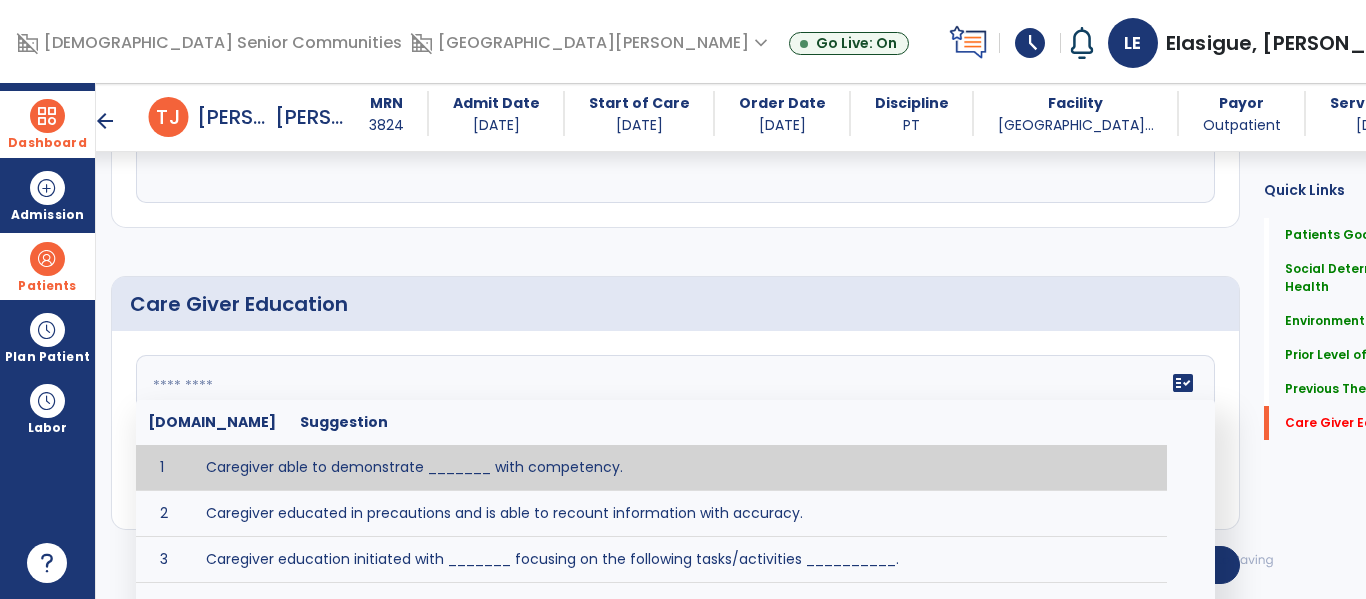 scroll, scrollTop: 1384, scrollLeft: 0, axis: vertical 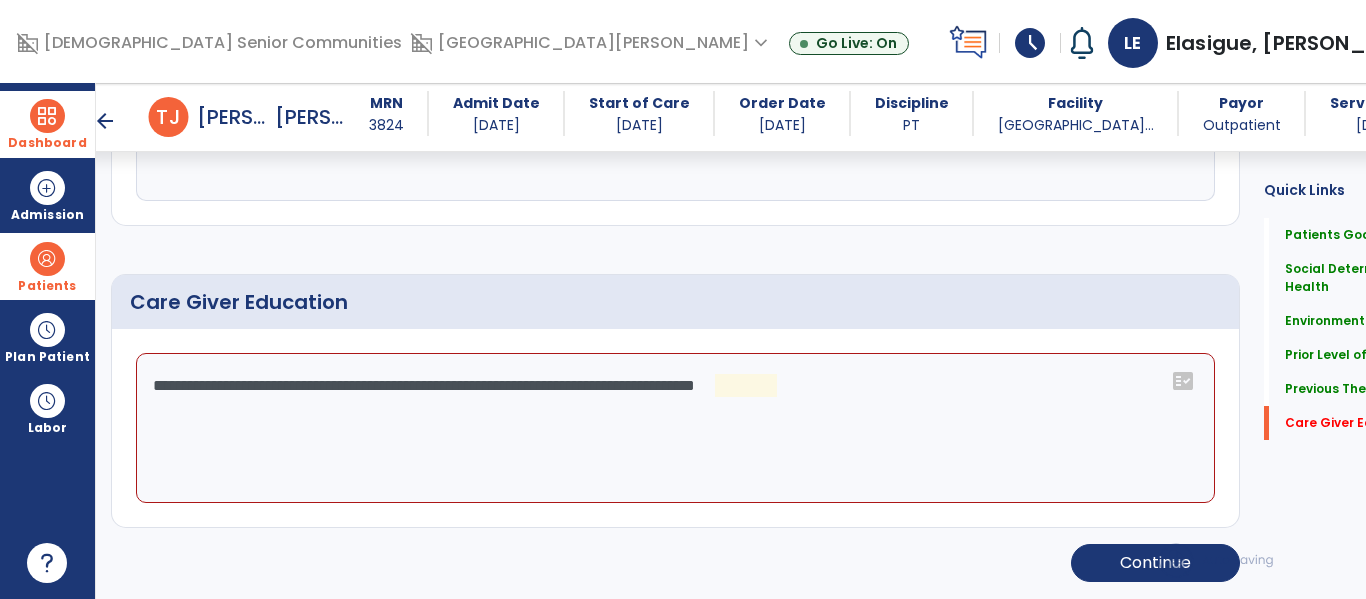 click on "**********" 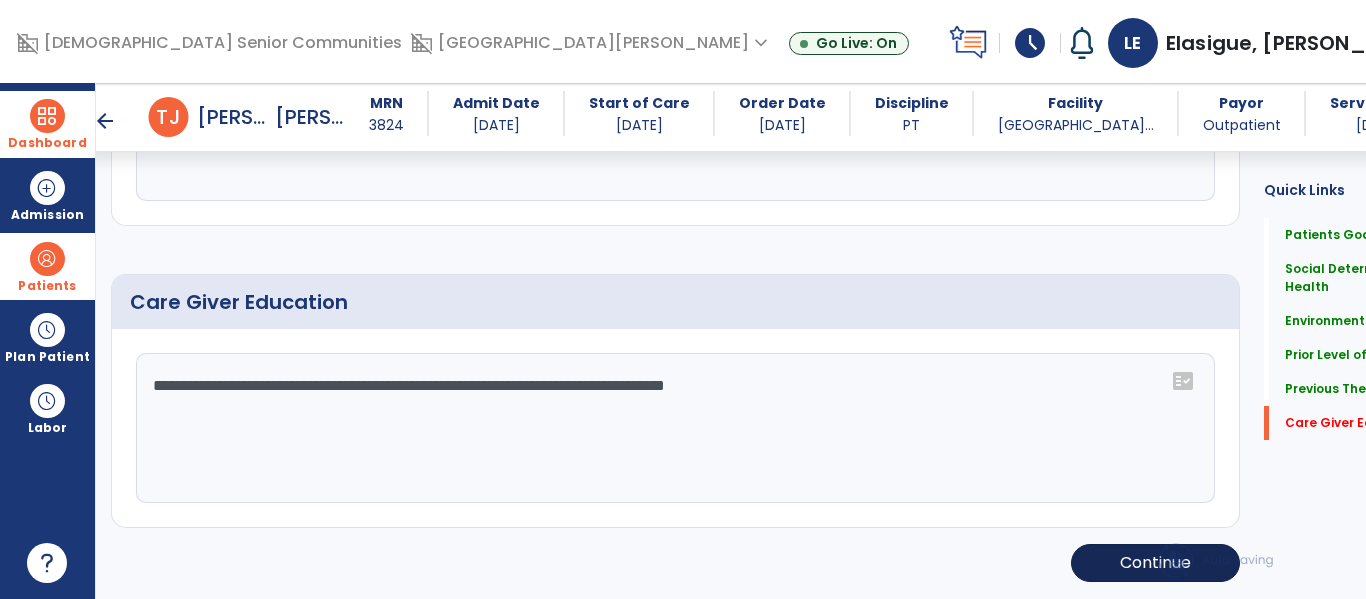 type on "**********" 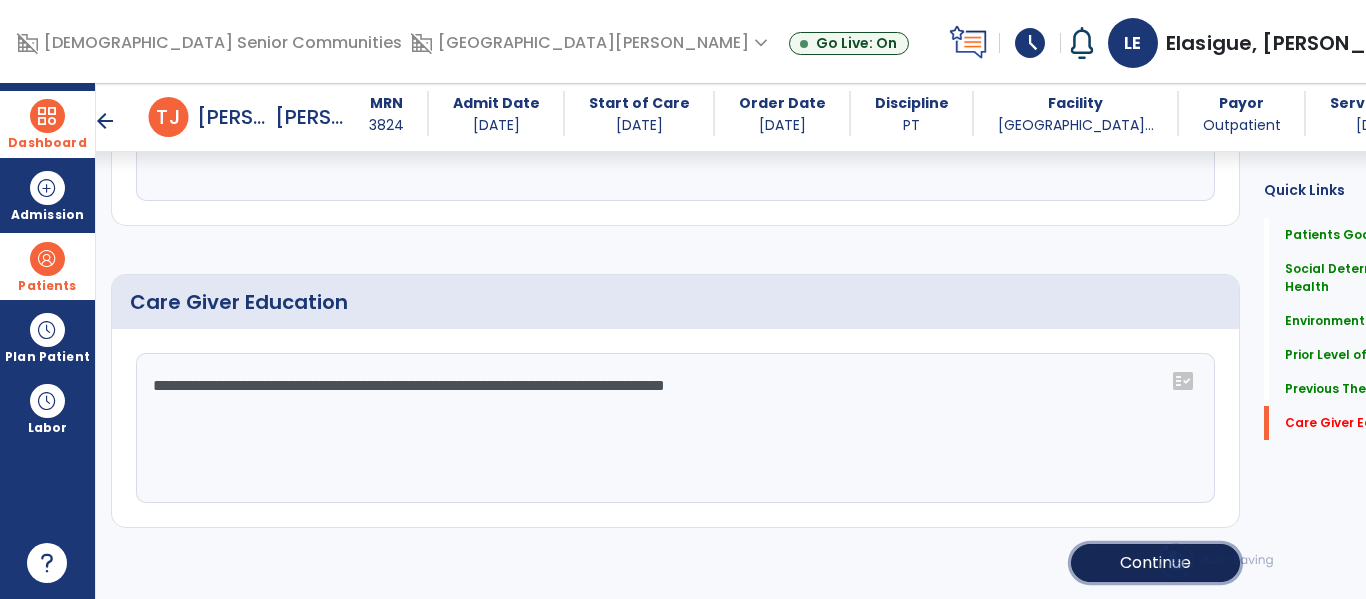 click on "Continue" 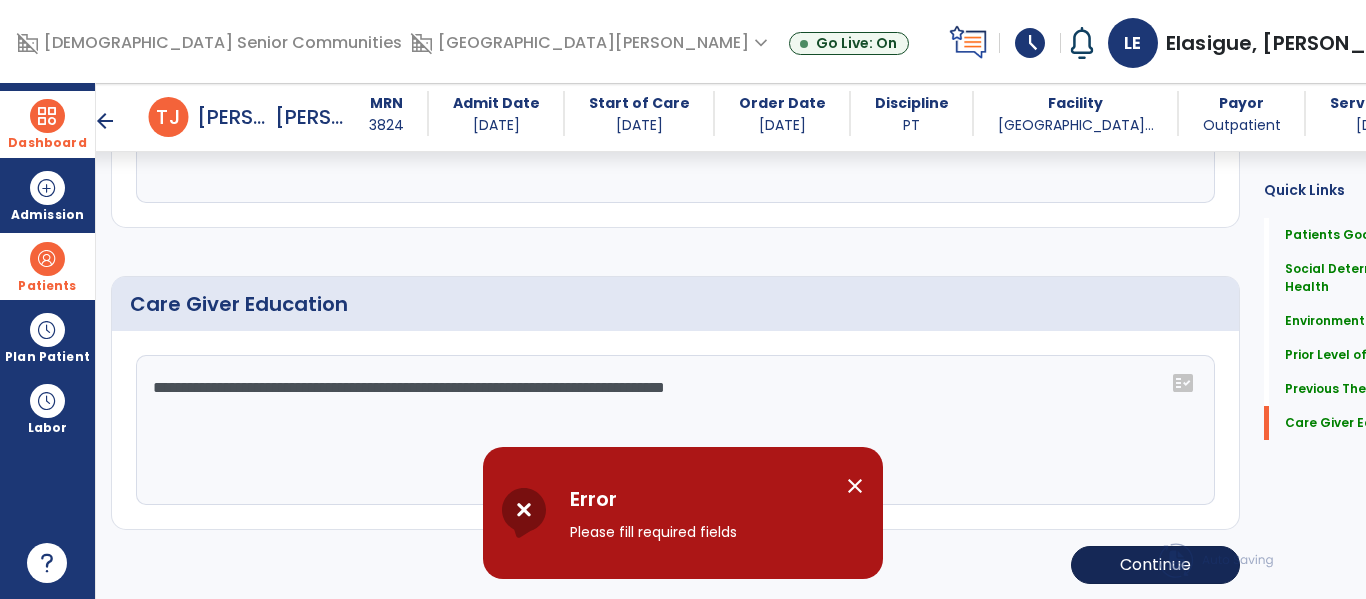 scroll, scrollTop: 1294, scrollLeft: 0, axis: vertical 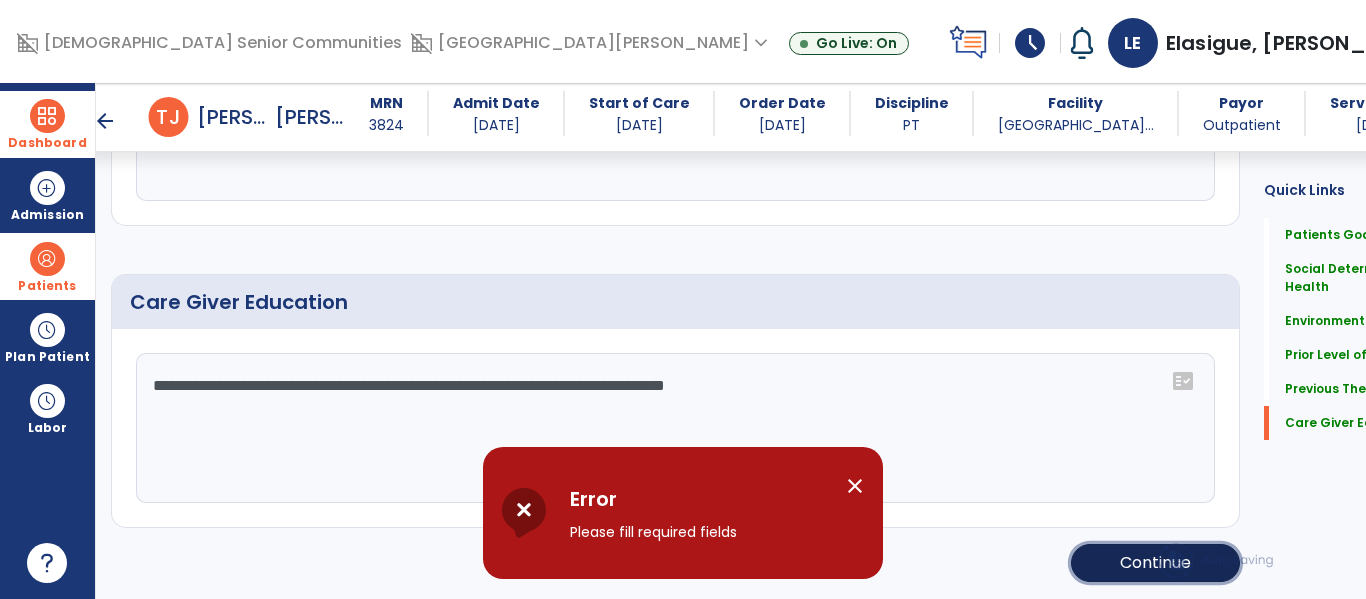 click on "Continue" 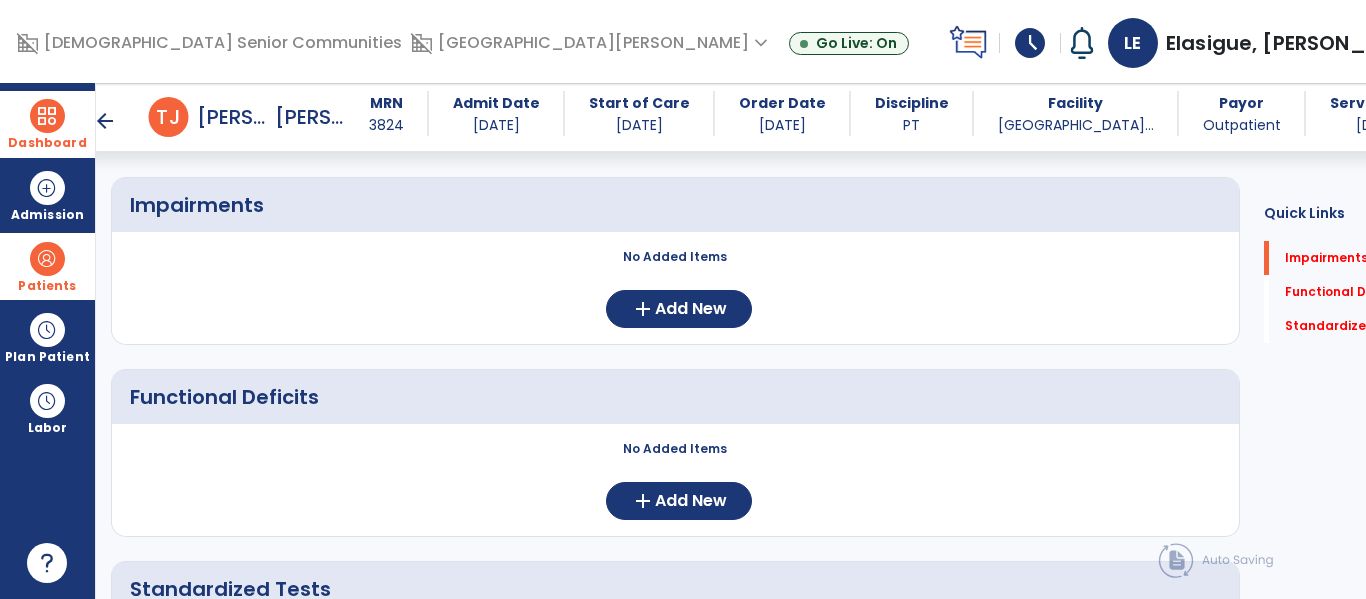 scroll, scrollTop: 0, scrollLeft: 0, axis: both 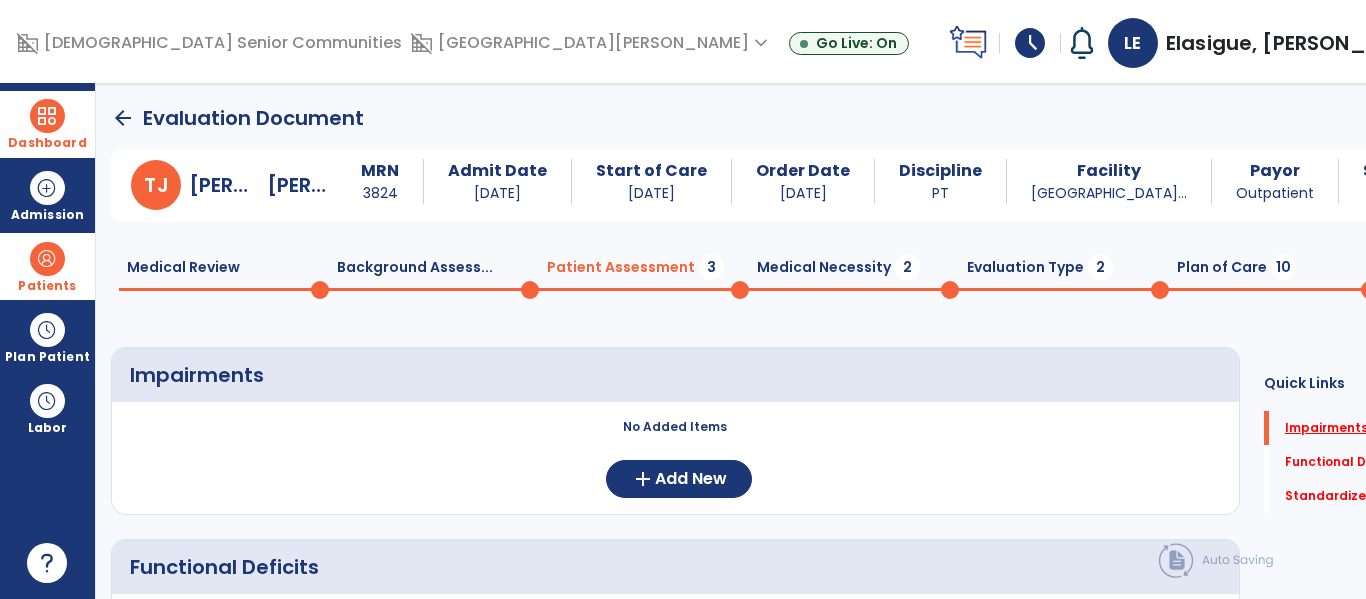 click on "Impairments   *" 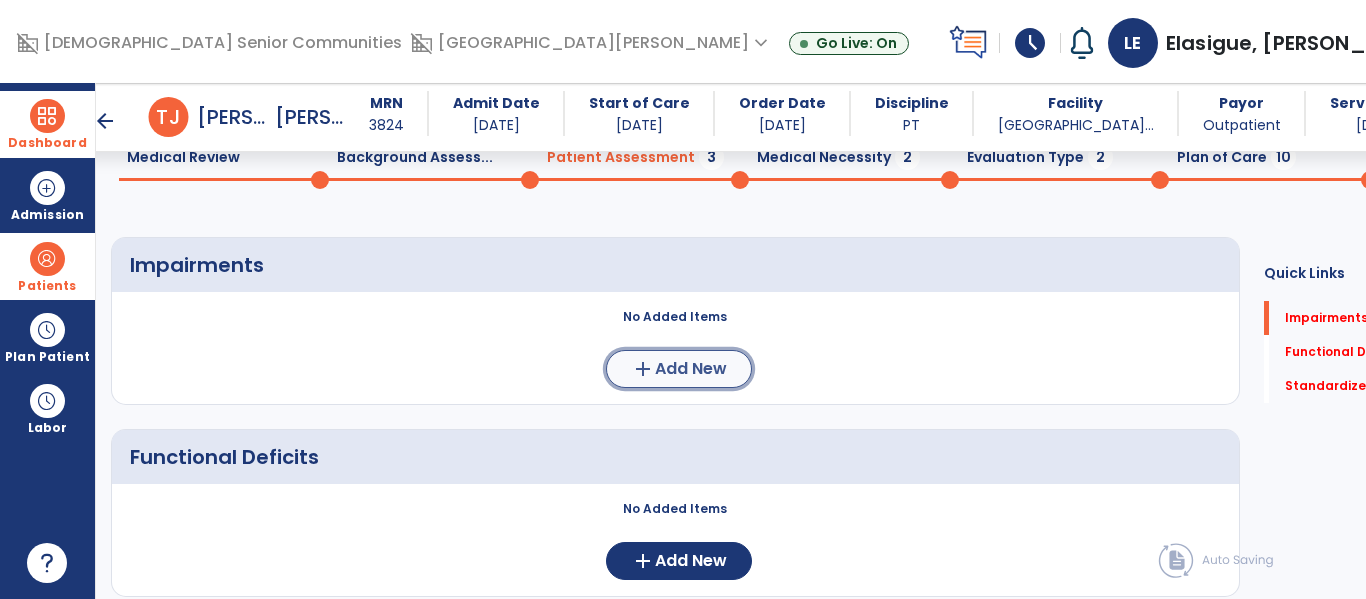 click on "Add New" 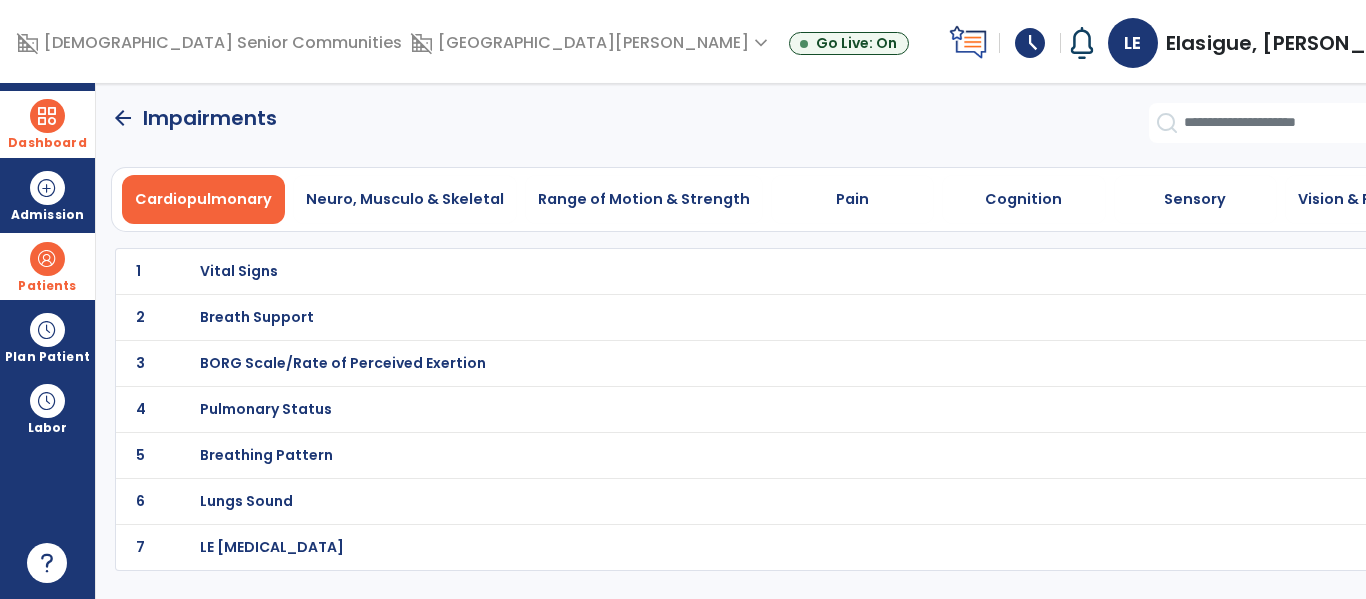 scroll, scrollTop: 0, scrollLeft: 0, axis: both 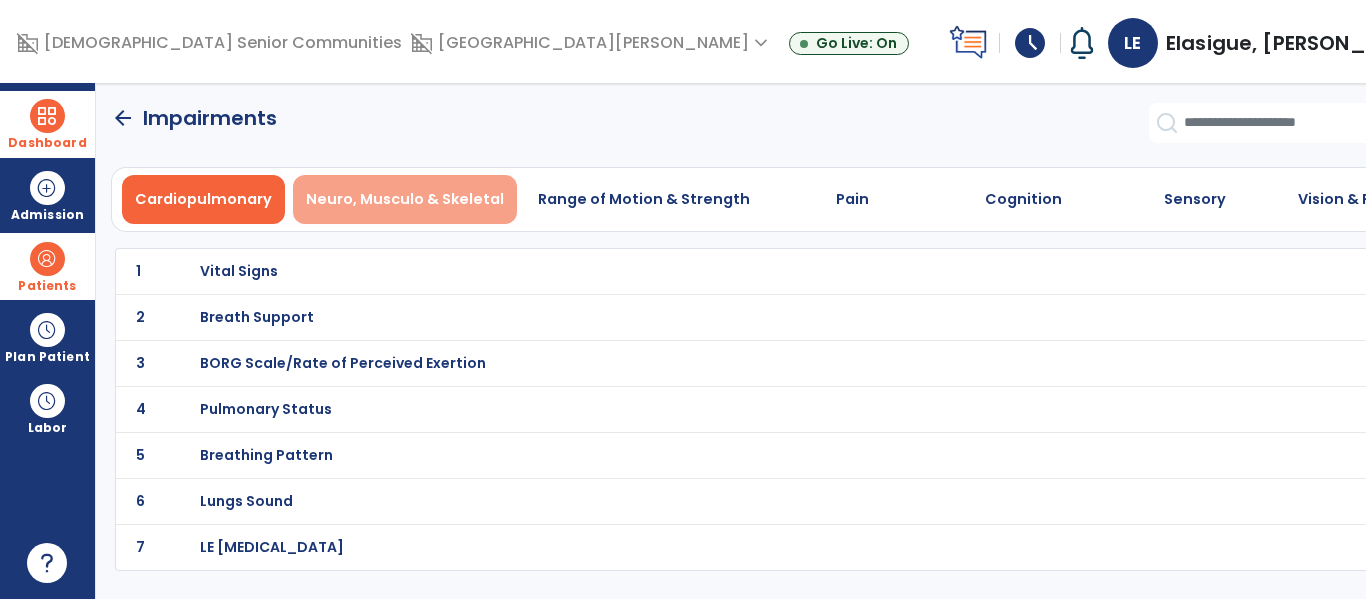 click on "Neuro, Musculo & Skeletal" at bounding box center [405, 199] 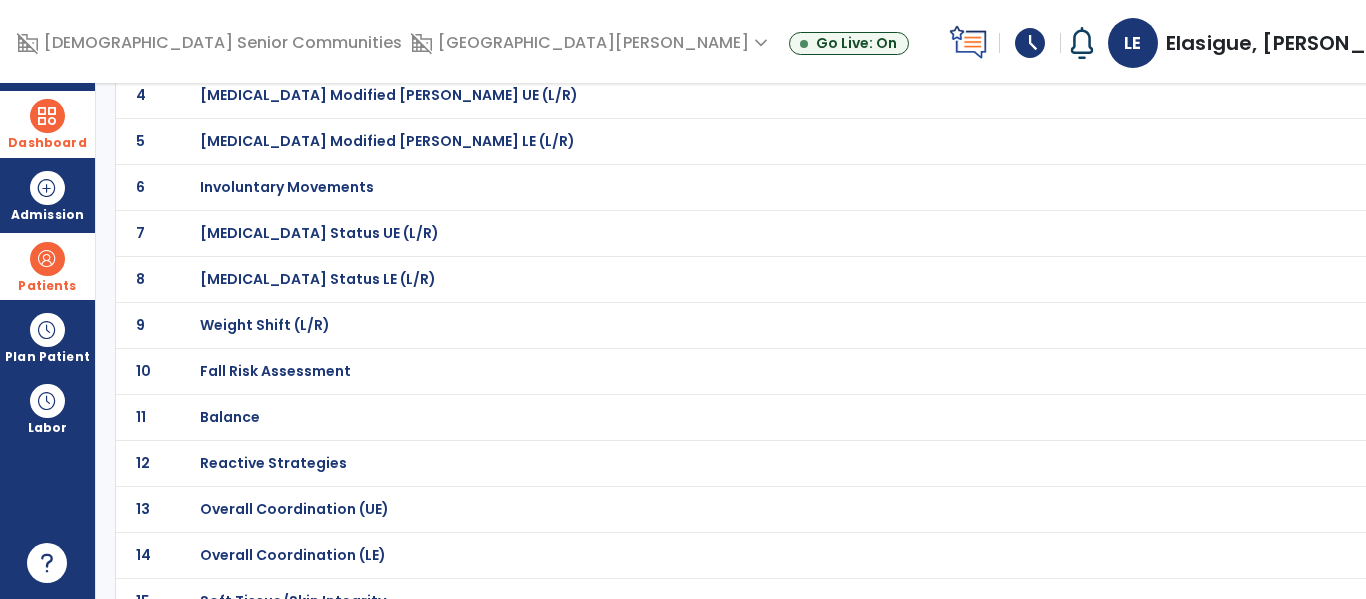 scroll, scrollTop: 323, scrollLeft: 0, axis: vertical 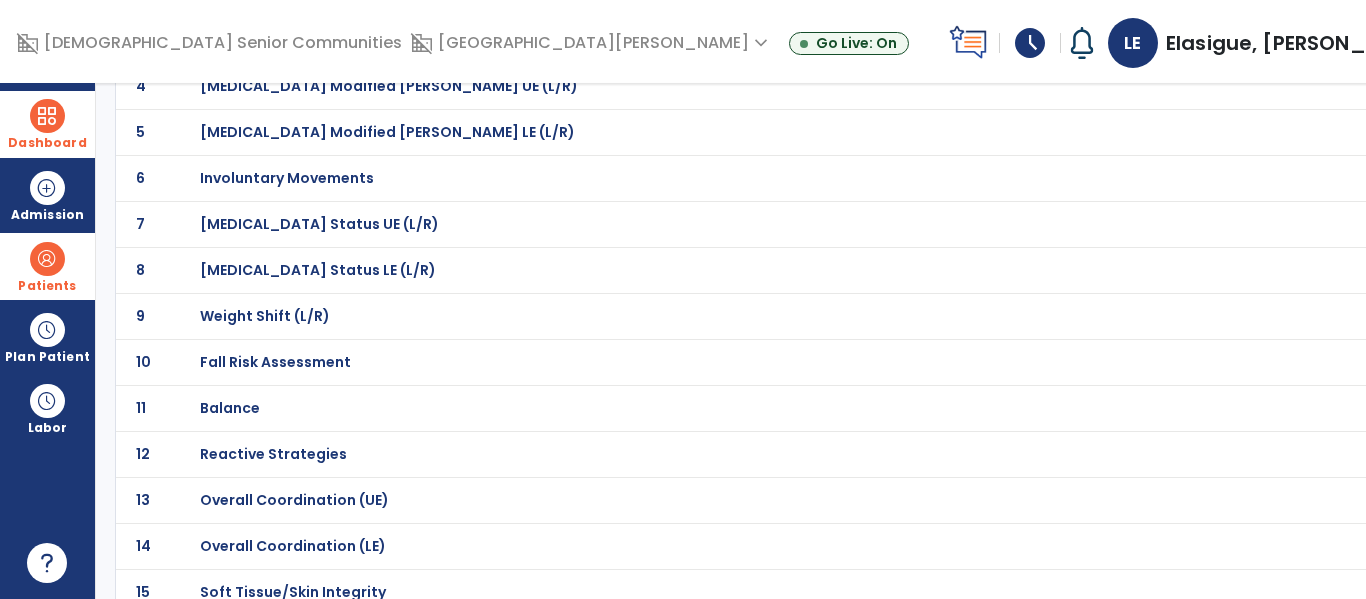 click on "Balance" at bounding box center (747, -52) 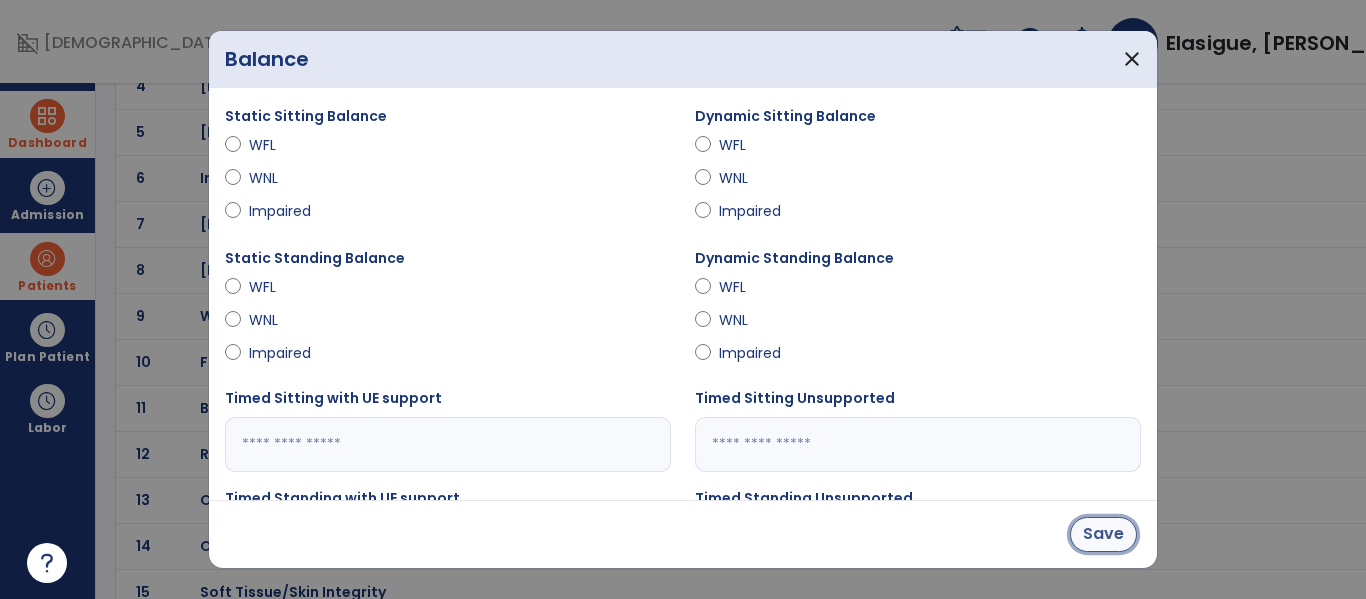 click on "Save" at bounding box center [1103, 534] 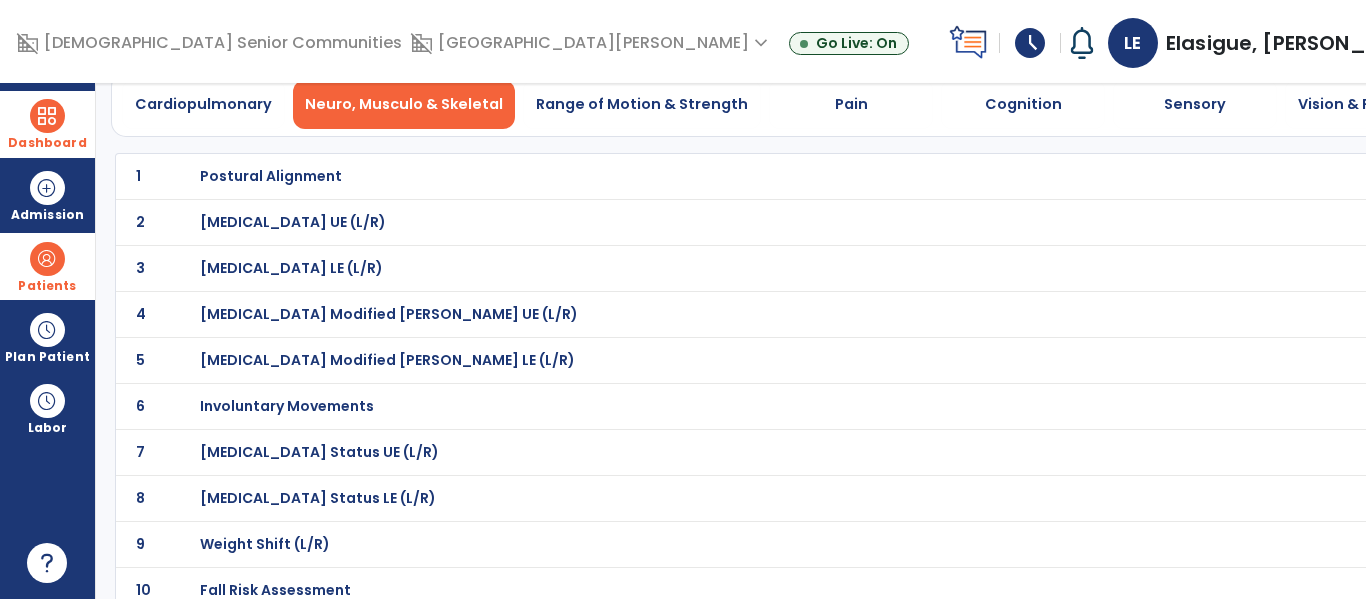 scroll, scrollTop: 0, scrollLeft: 0, axis: both 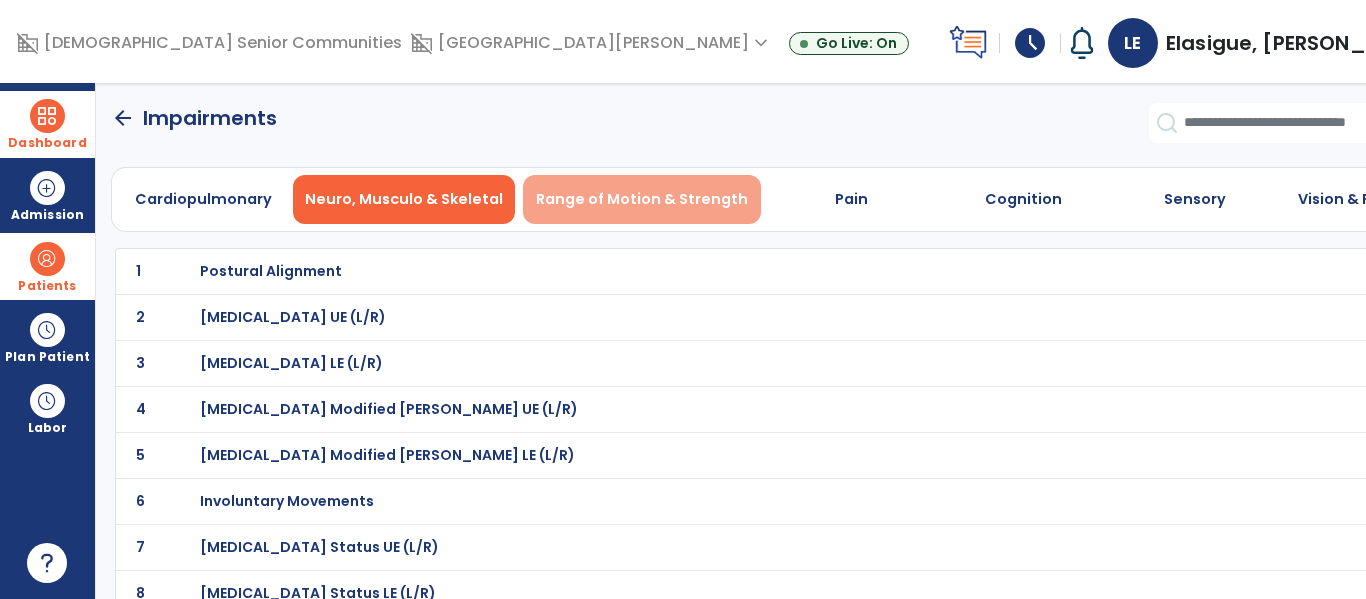click on "Range of Motion & Strength" at bounding box center [642, 199] 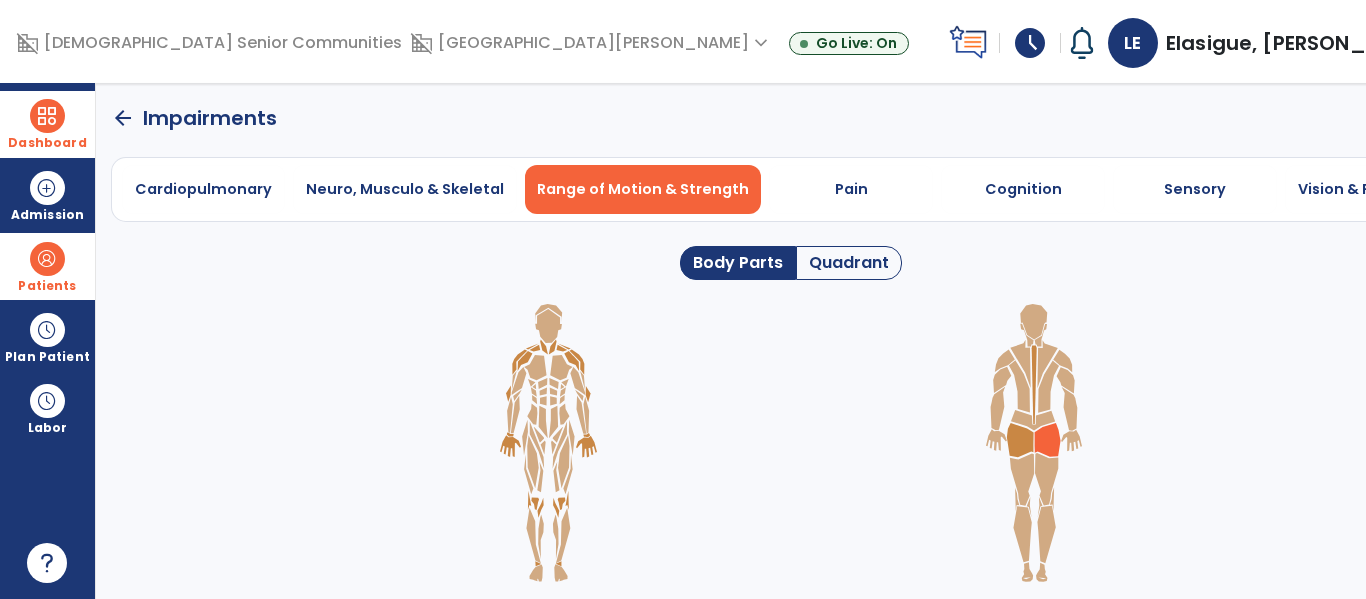 click 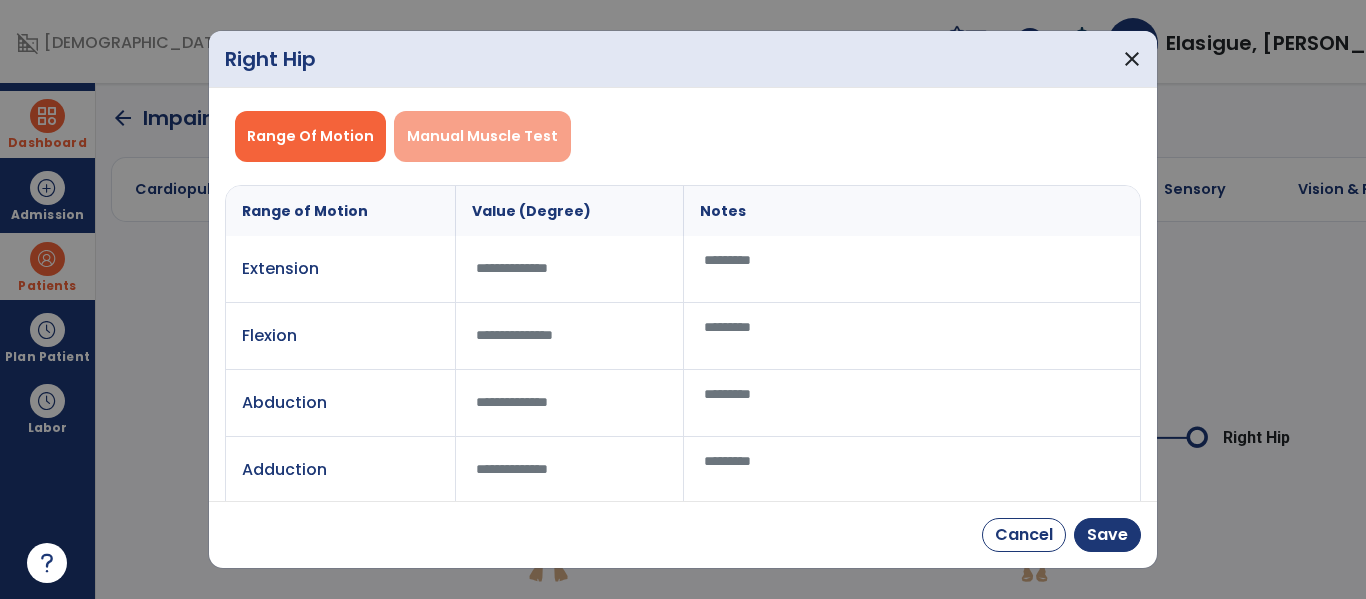click on "Manual Muscle Test" at bounding box center [482, 136] 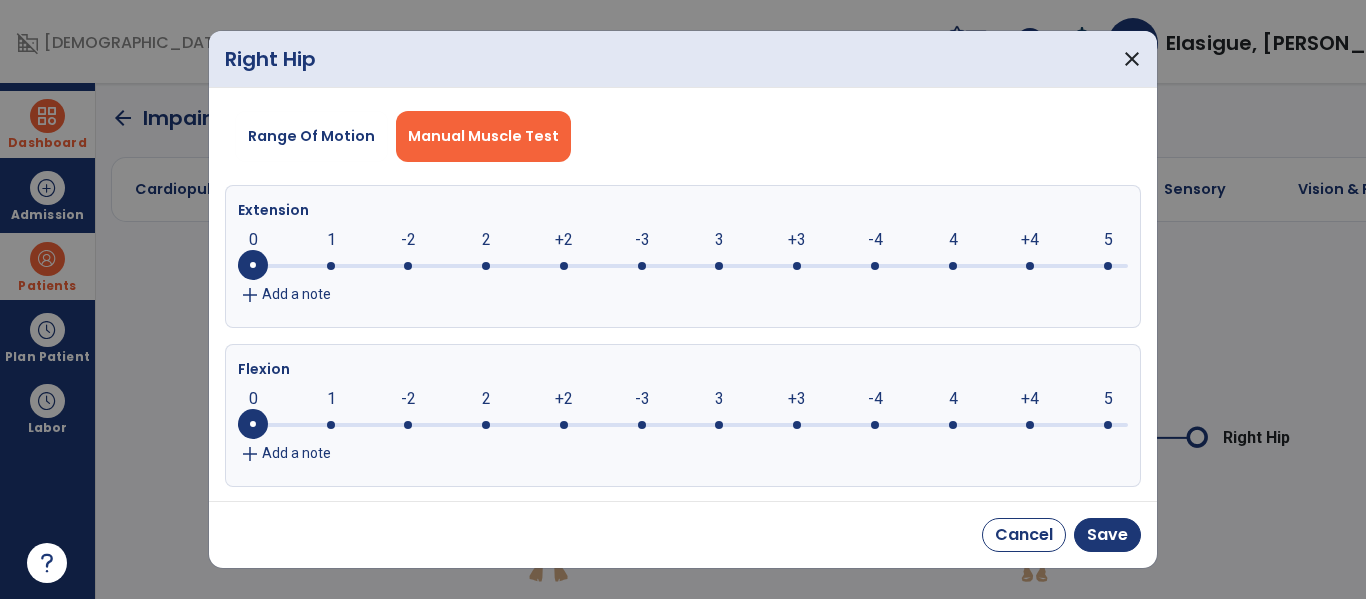click on "-3" 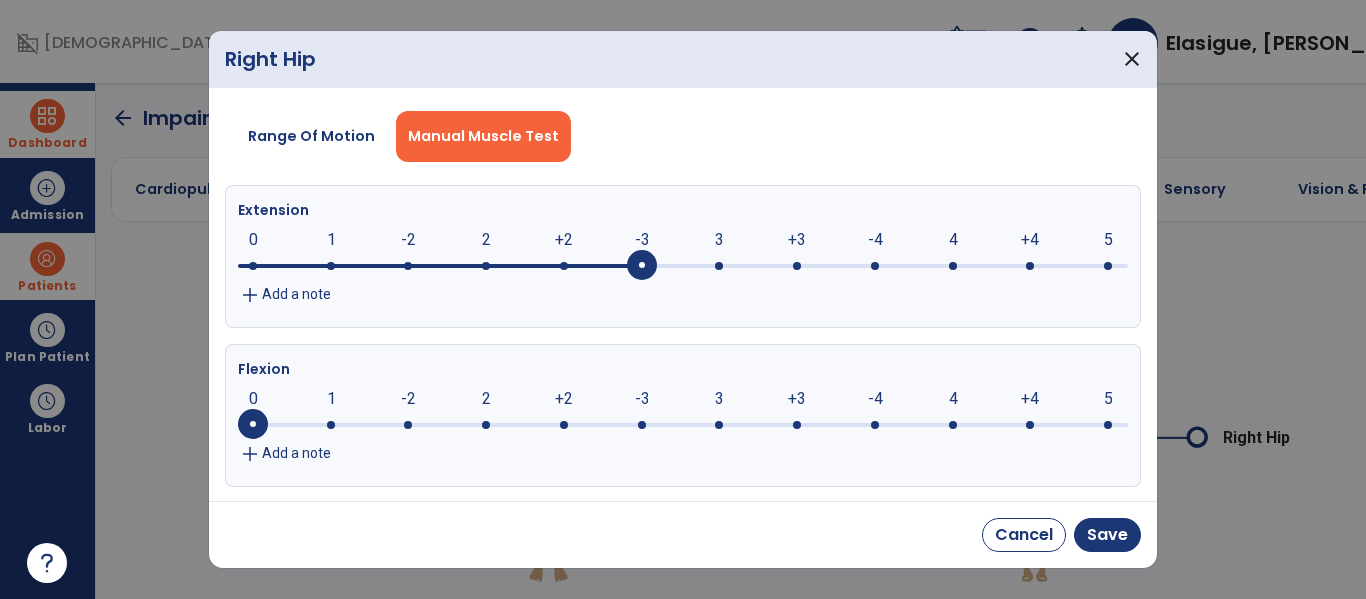 click on "-3" 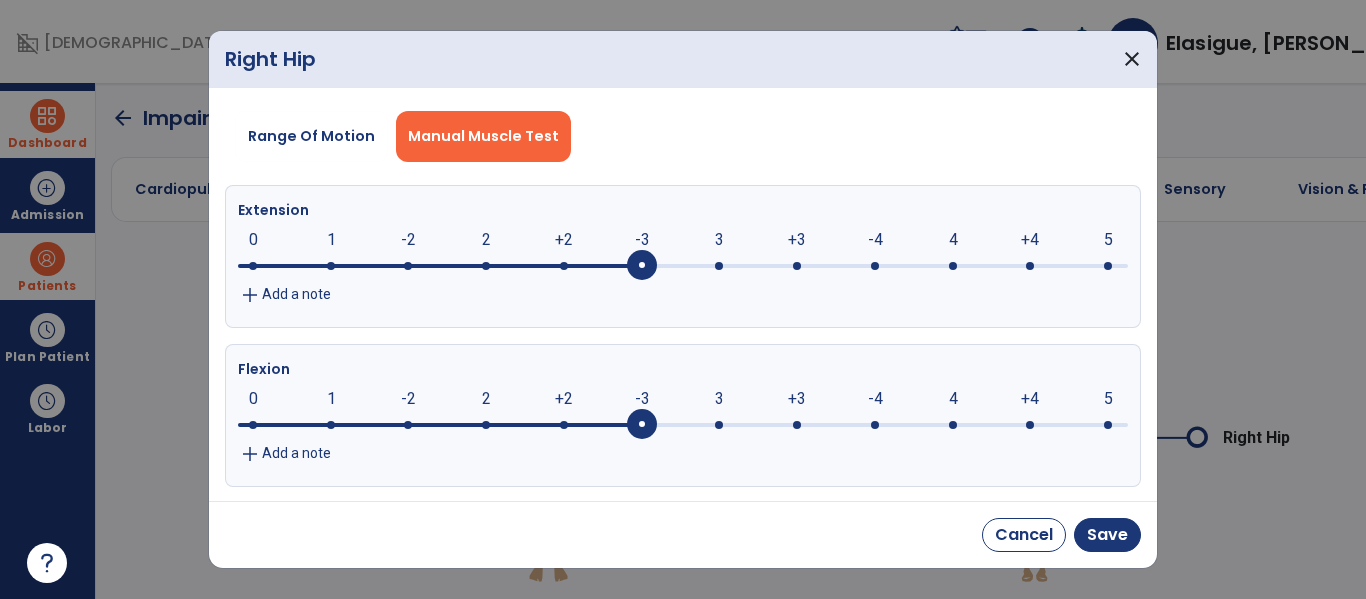 click 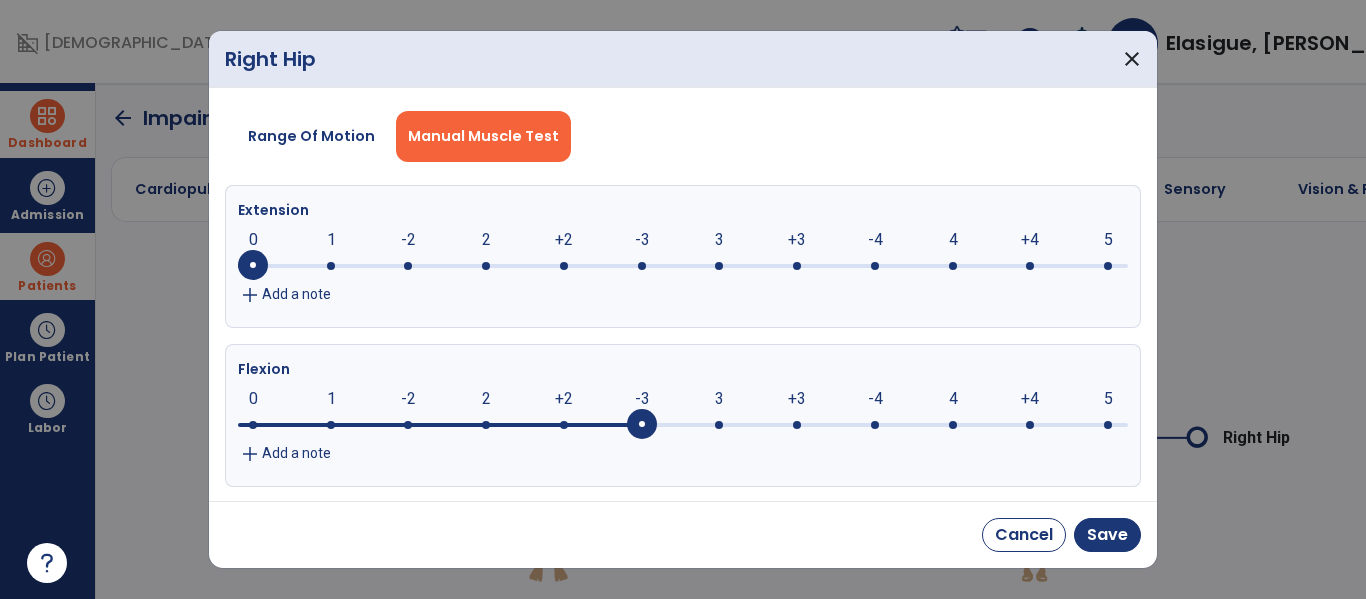 click on "-3" 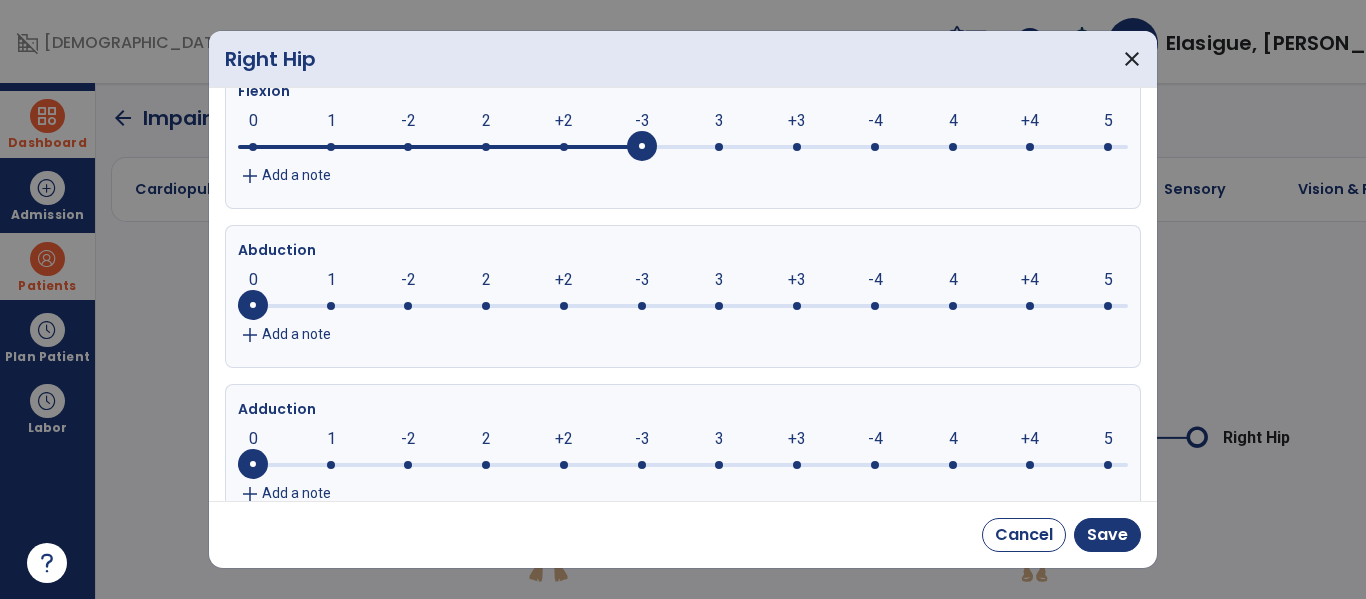 scroll, scrollTop: 314, scrollLeft: 0, axis: vertical 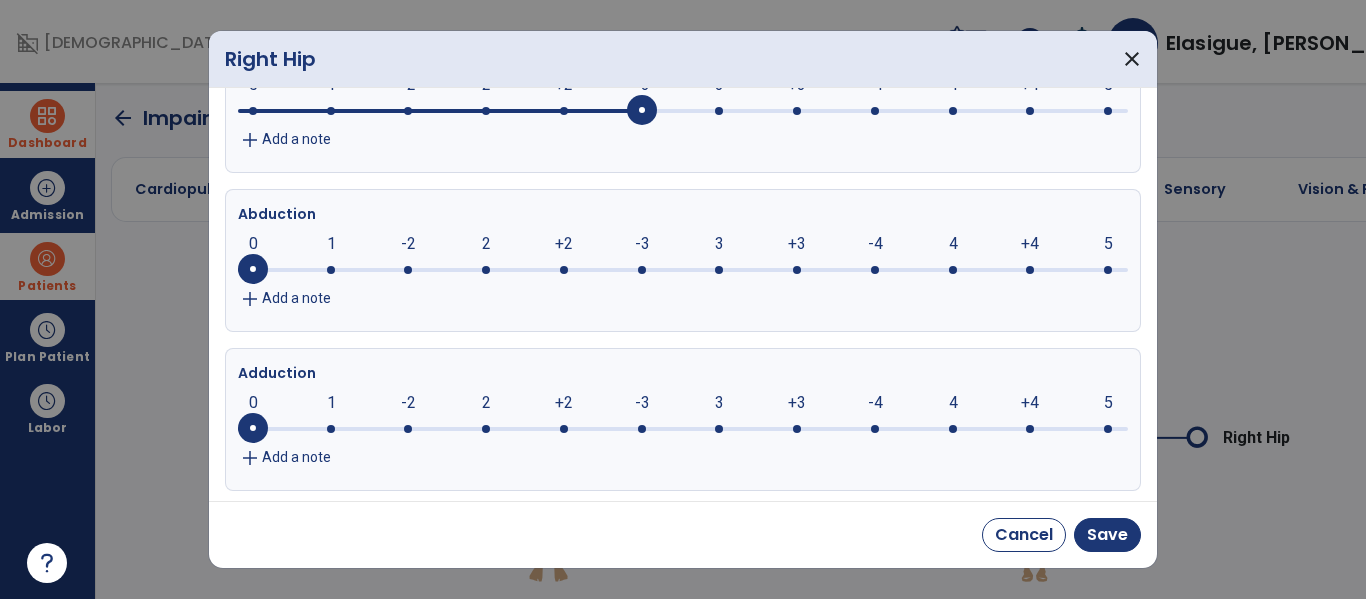 click 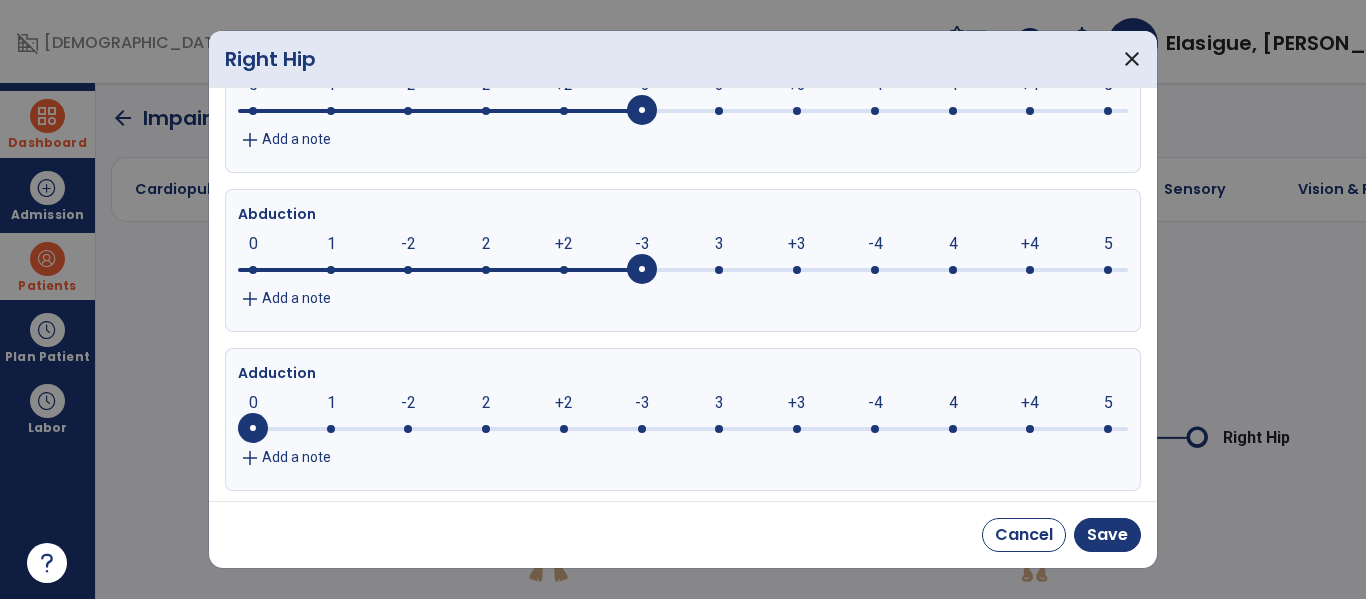 click 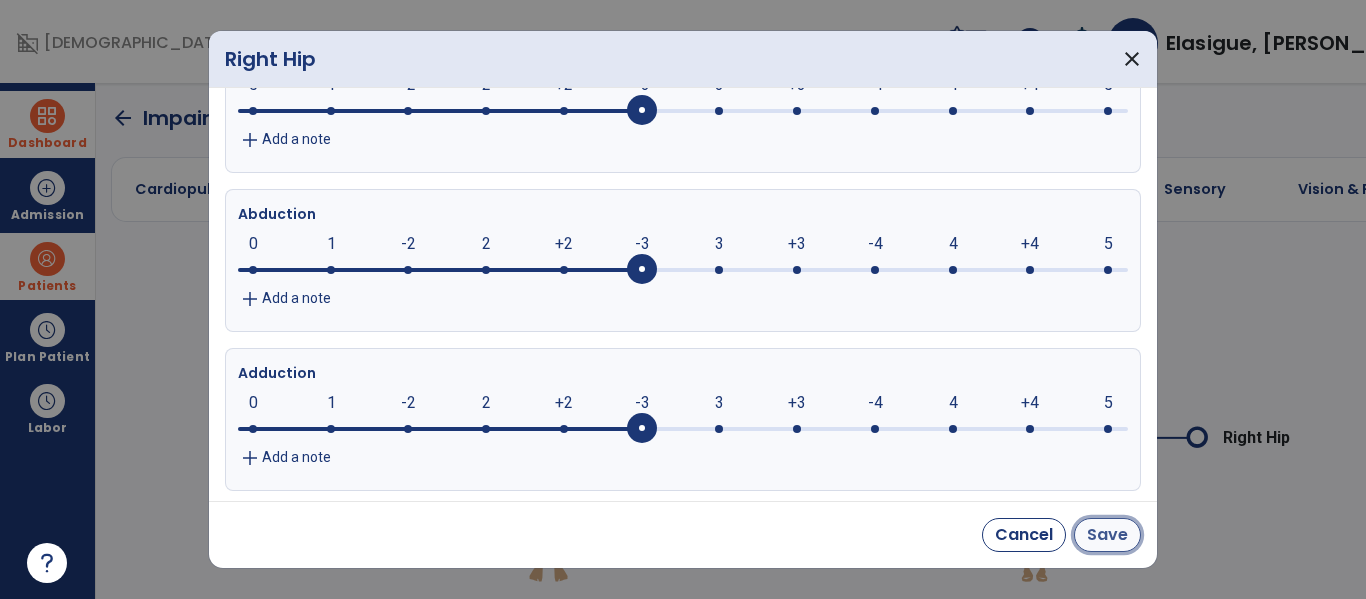 click on "Save" at bounding box center [1107, 535] 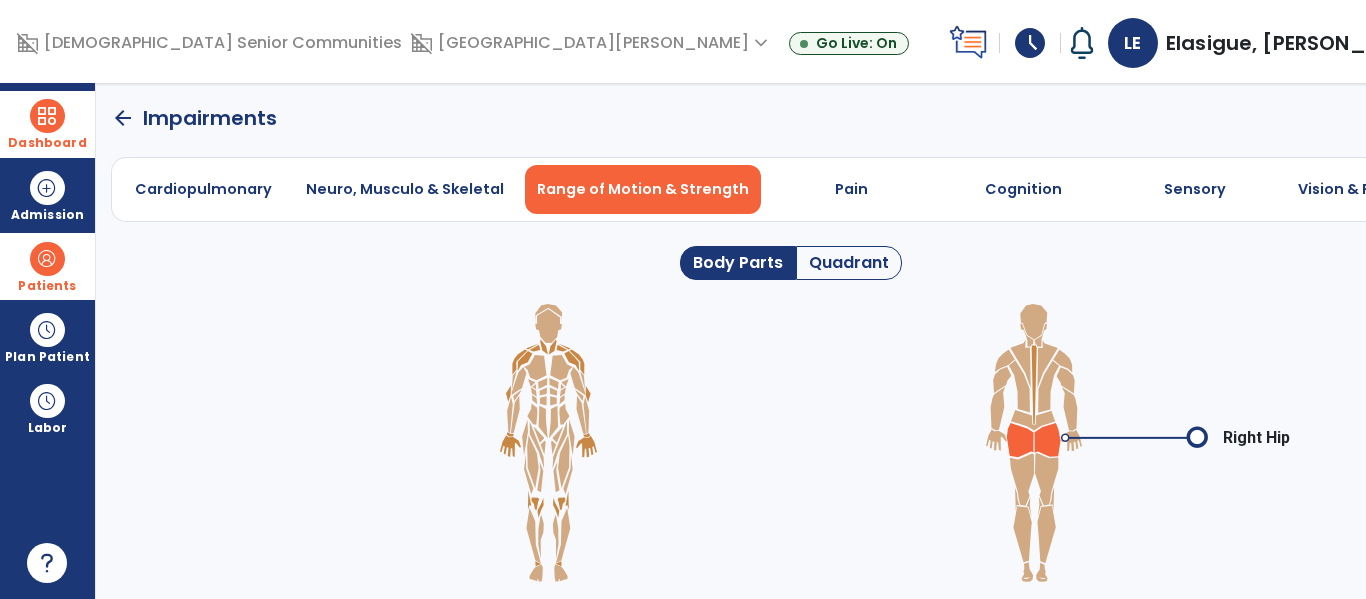 click 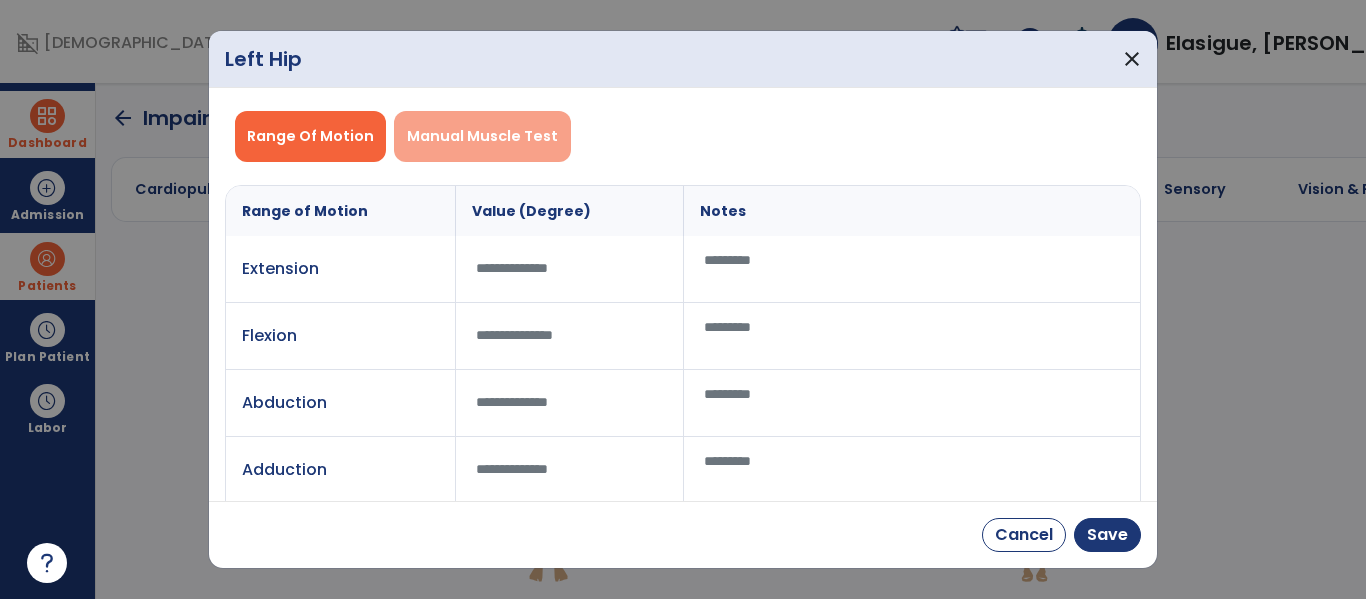click on "Manual Muscle Test" at bounding box center [482, 136] 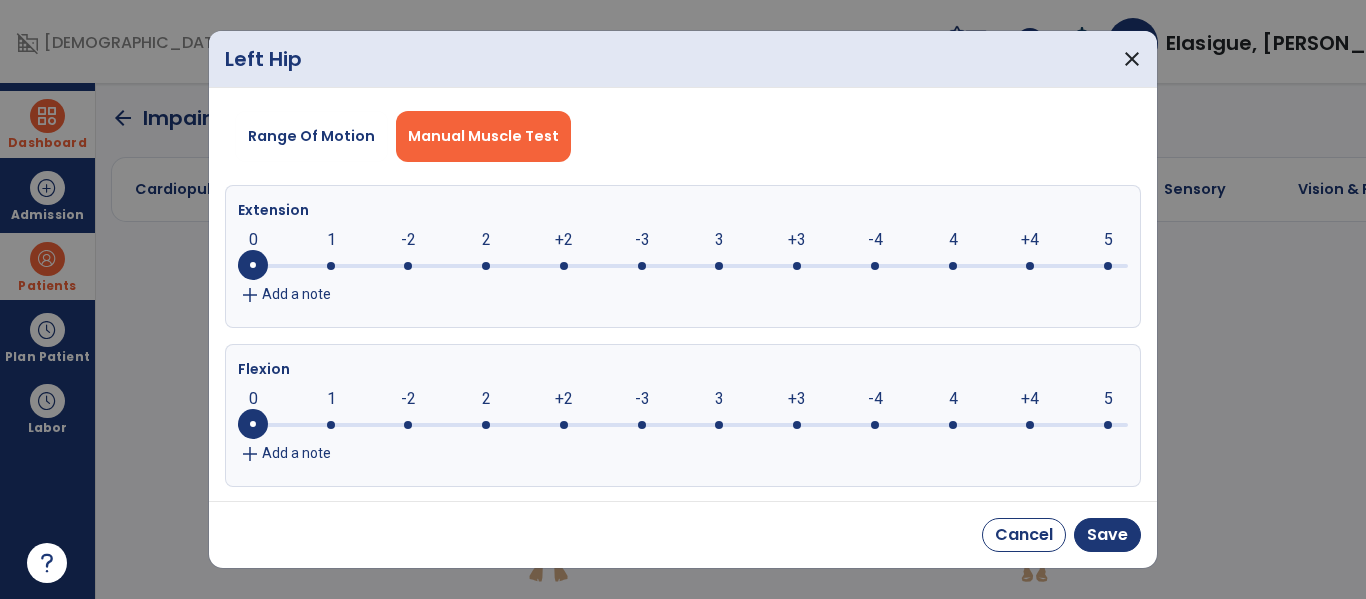 click on "-3" 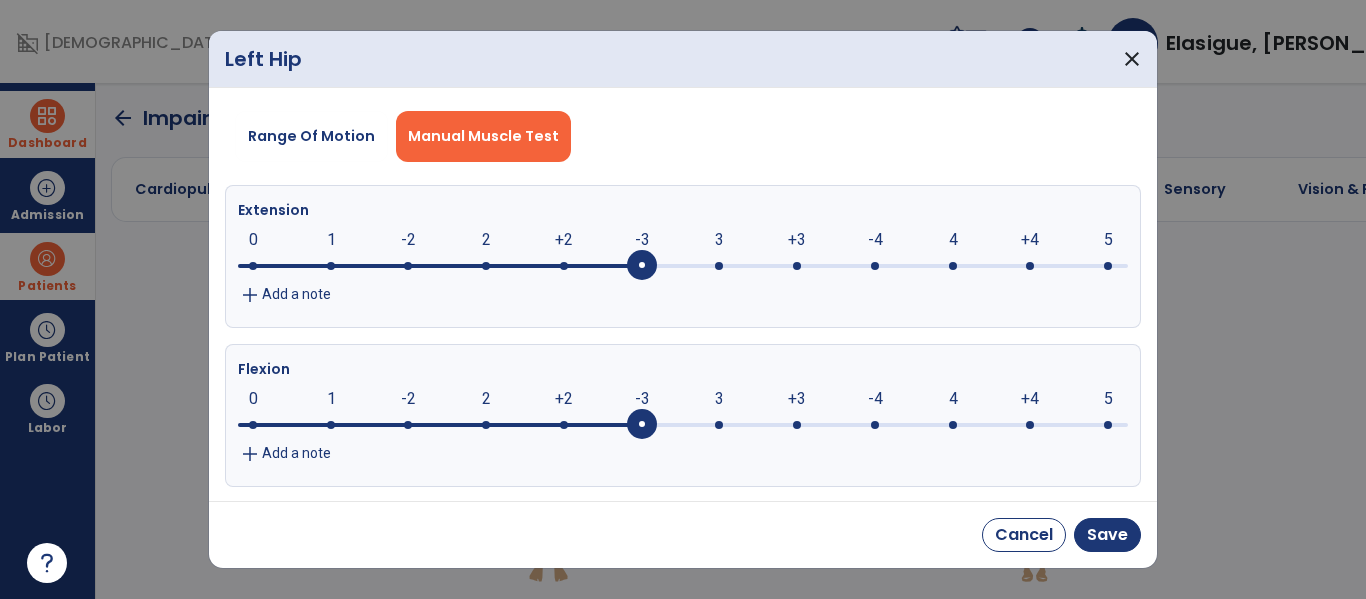 click on "-3" 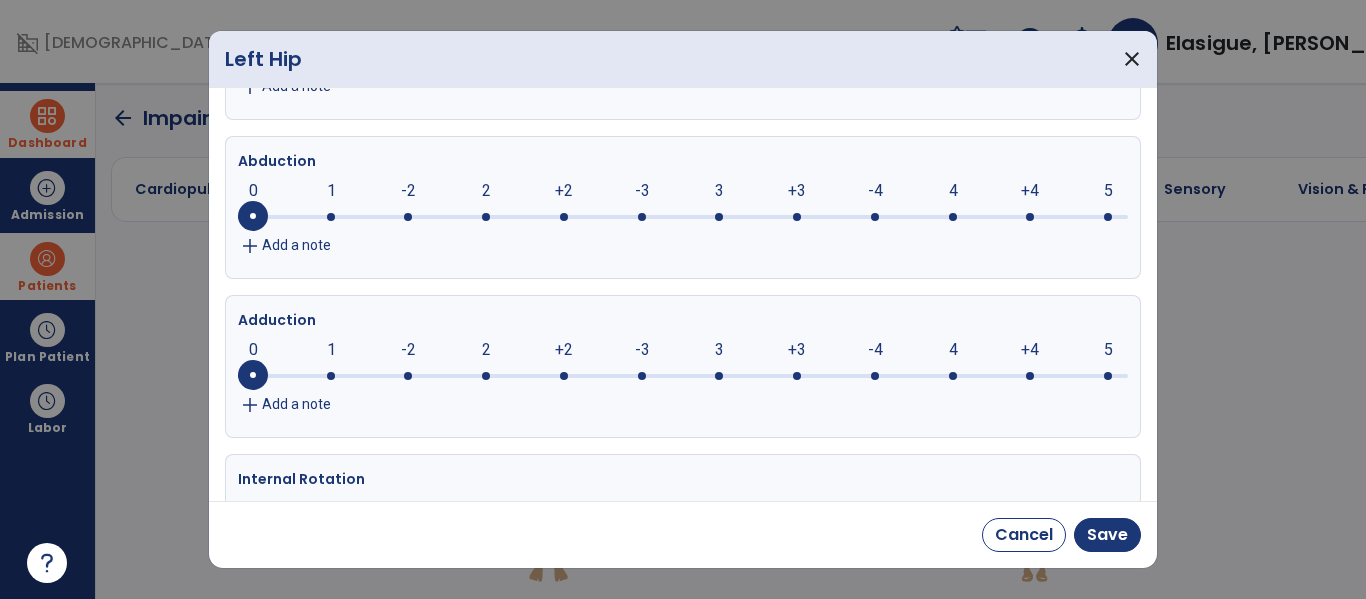scroll, scrollTop: 376, scrollLeft: 0, axis: vertical 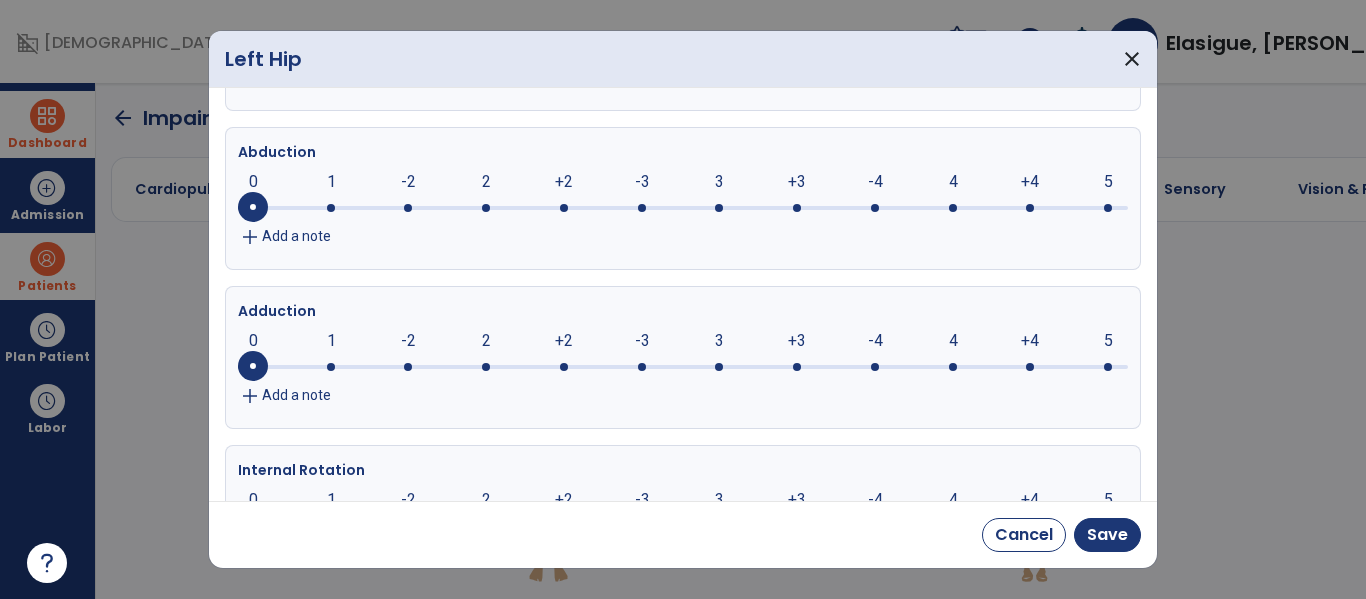 click on "-3" 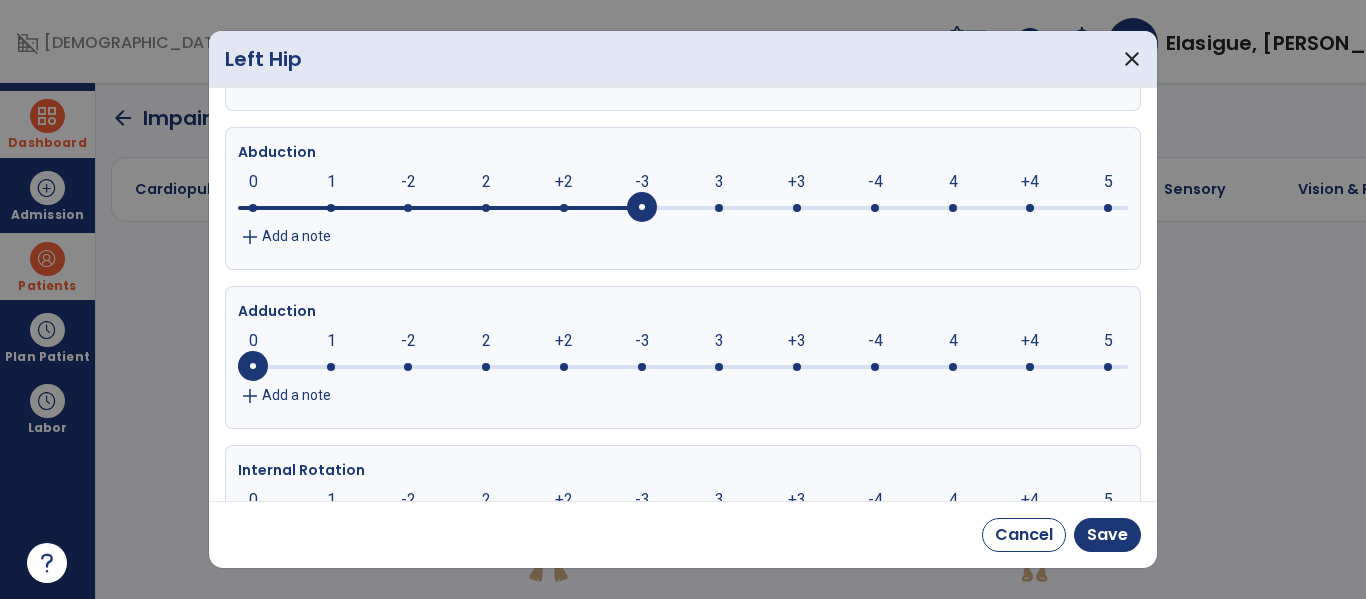 click on "-3" 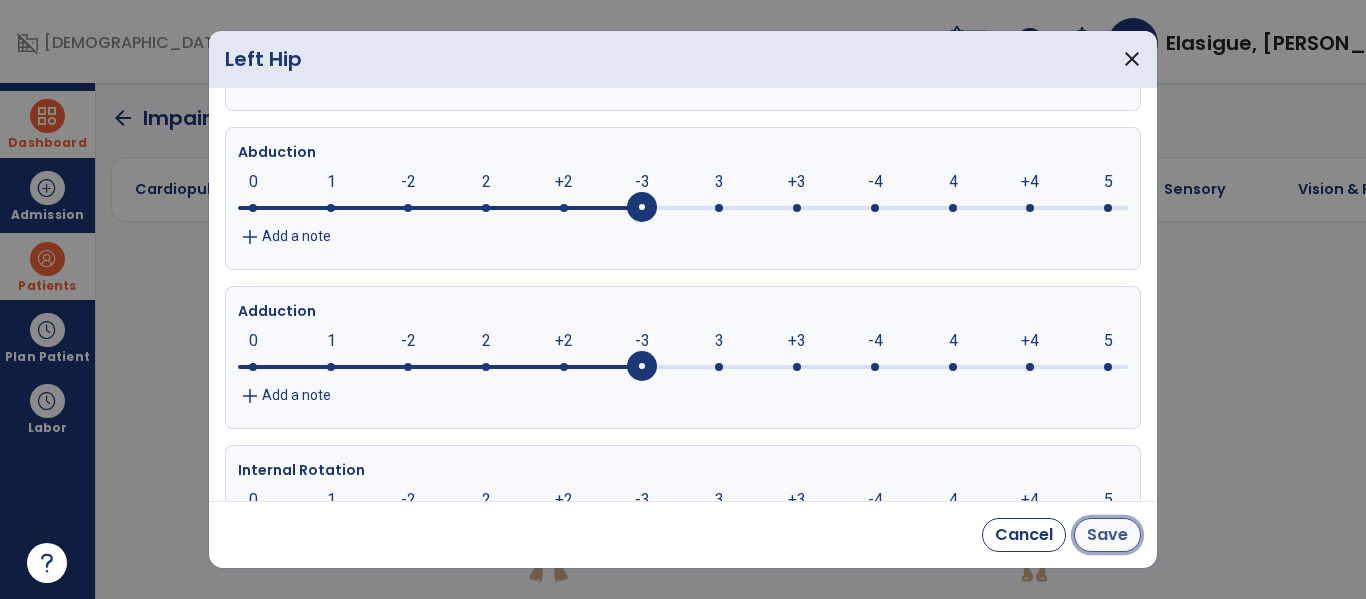 click on "Save" at bounding box center [1107, 535] 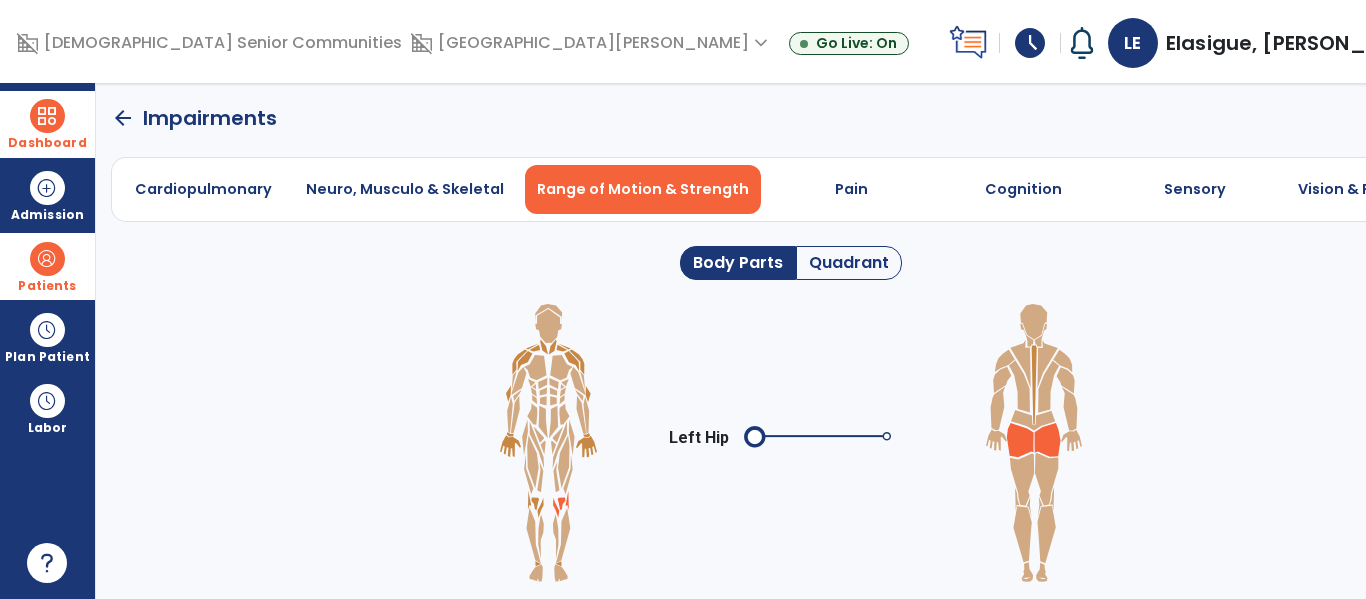 click 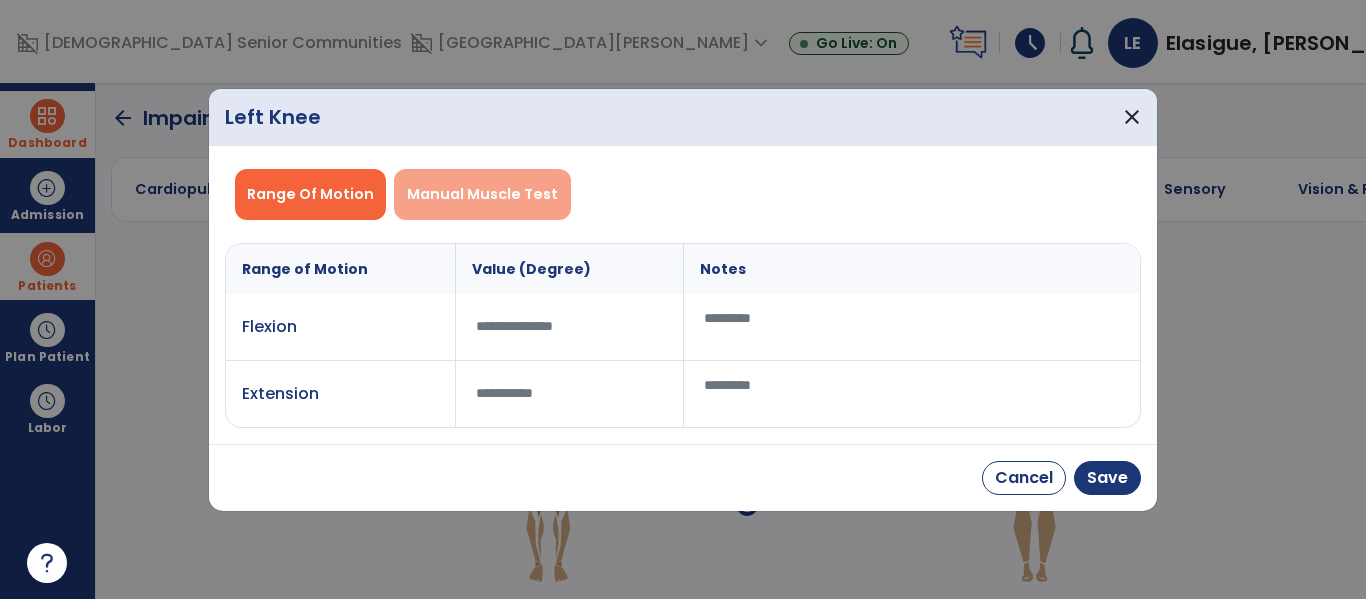 click on "Manual Muscle Test" at bounding box center (482, 194) 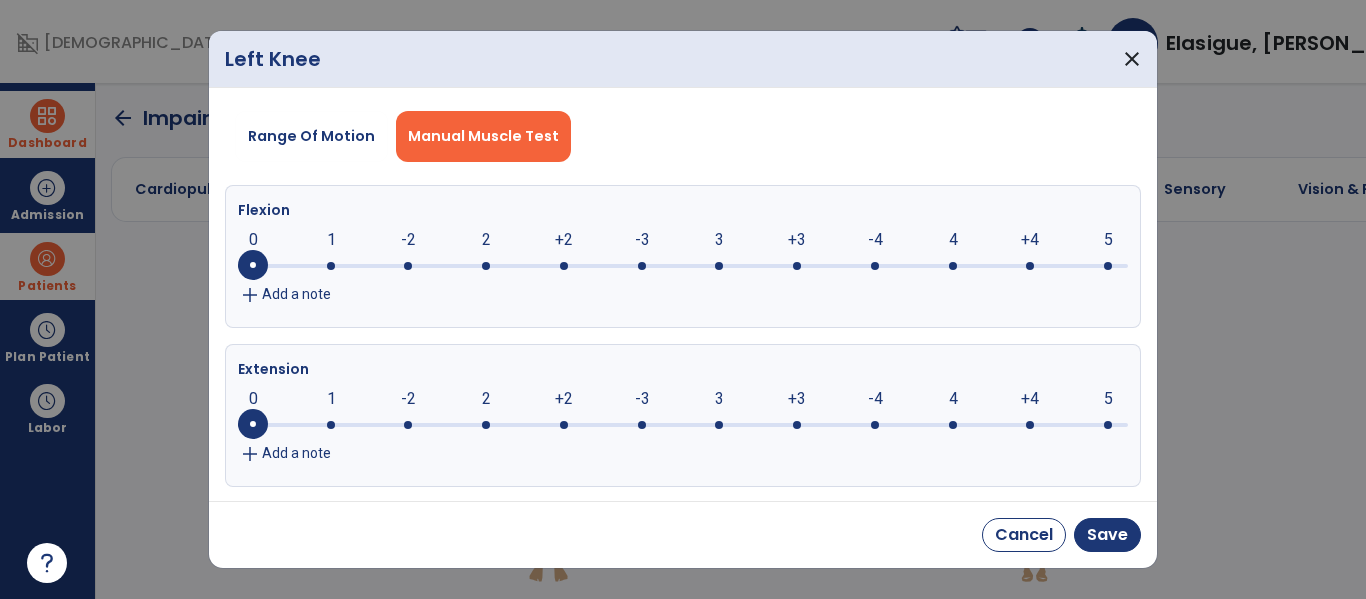 click 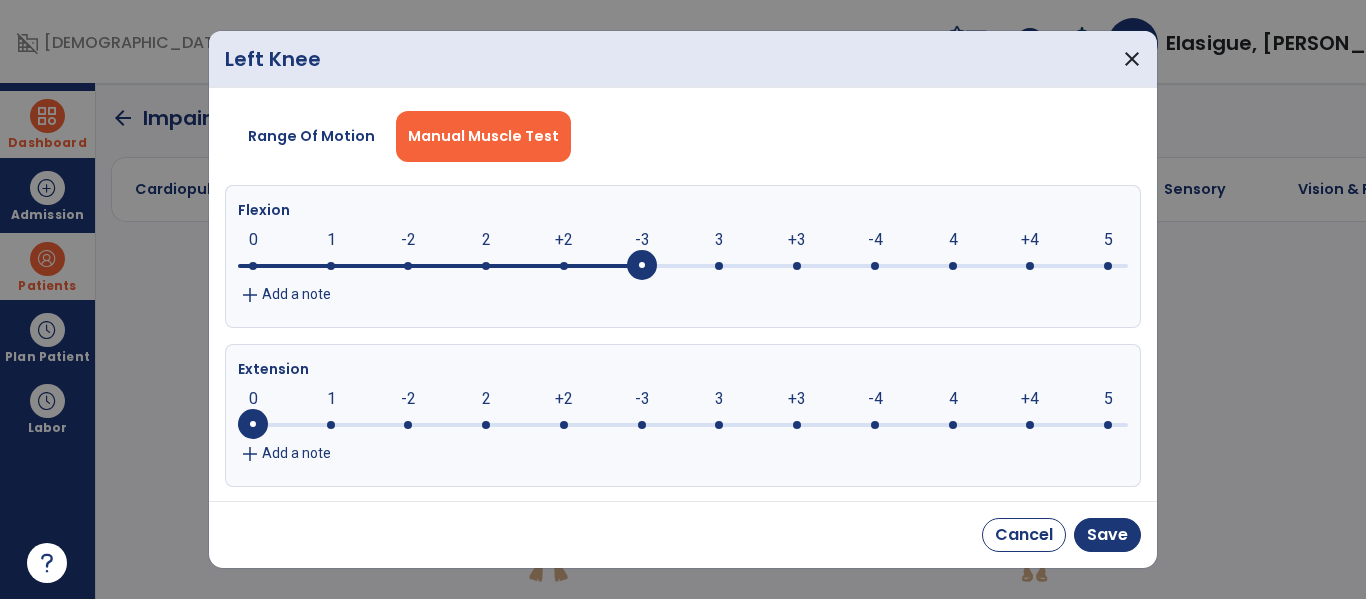 click on "-3" 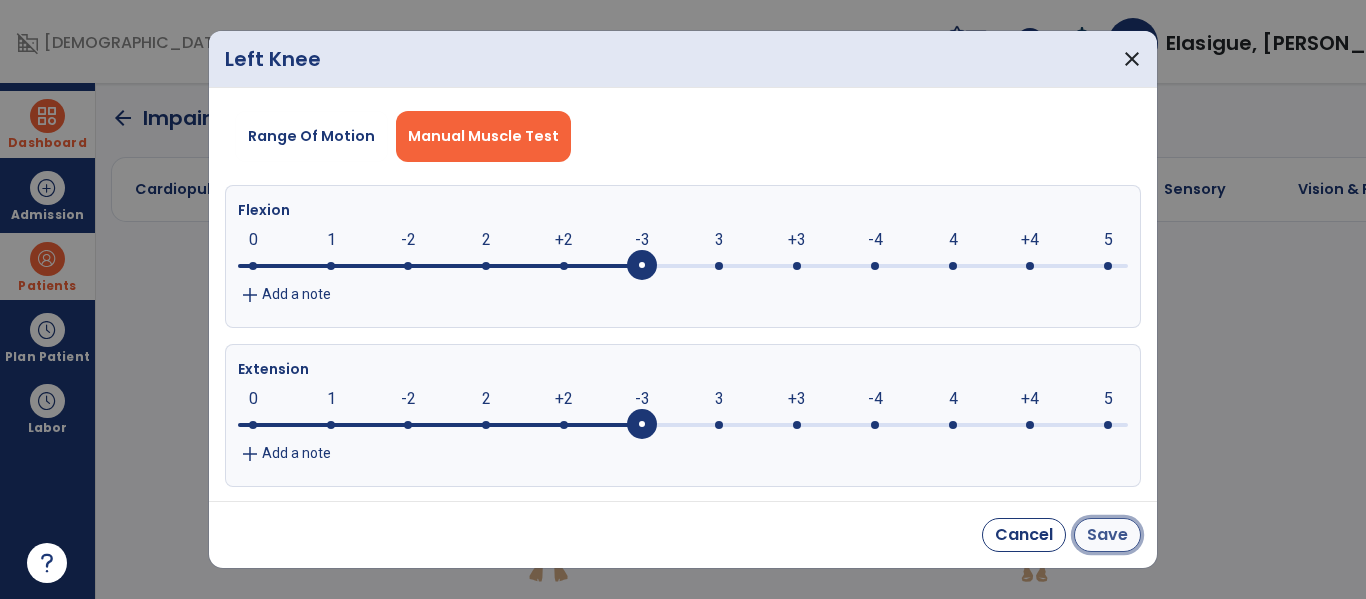 click on "Save" at bounding box center (1107, 535) 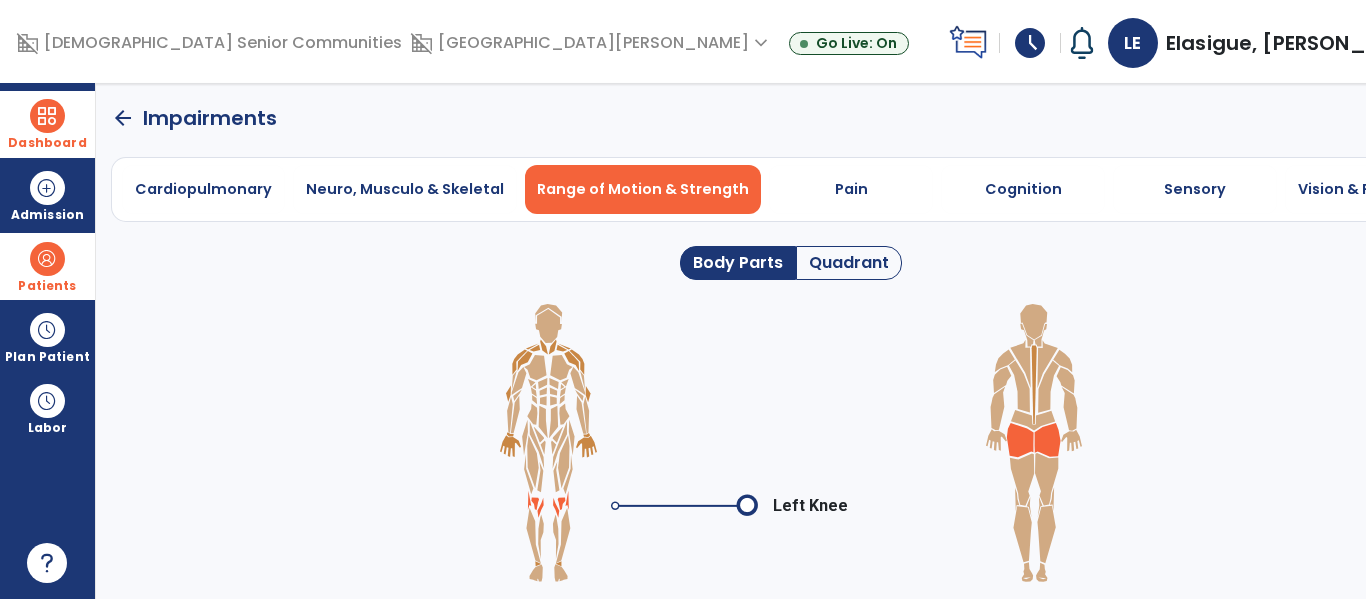 click 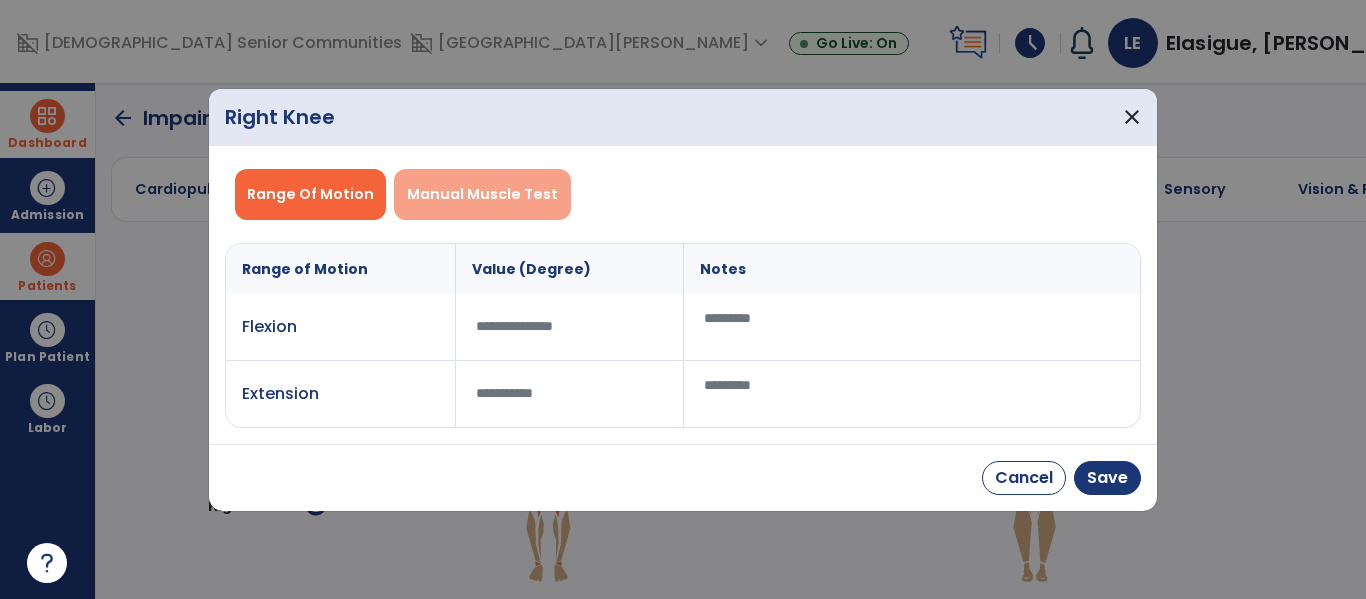 click on "Manual Muscle Test" at bounding box center [482, 194] 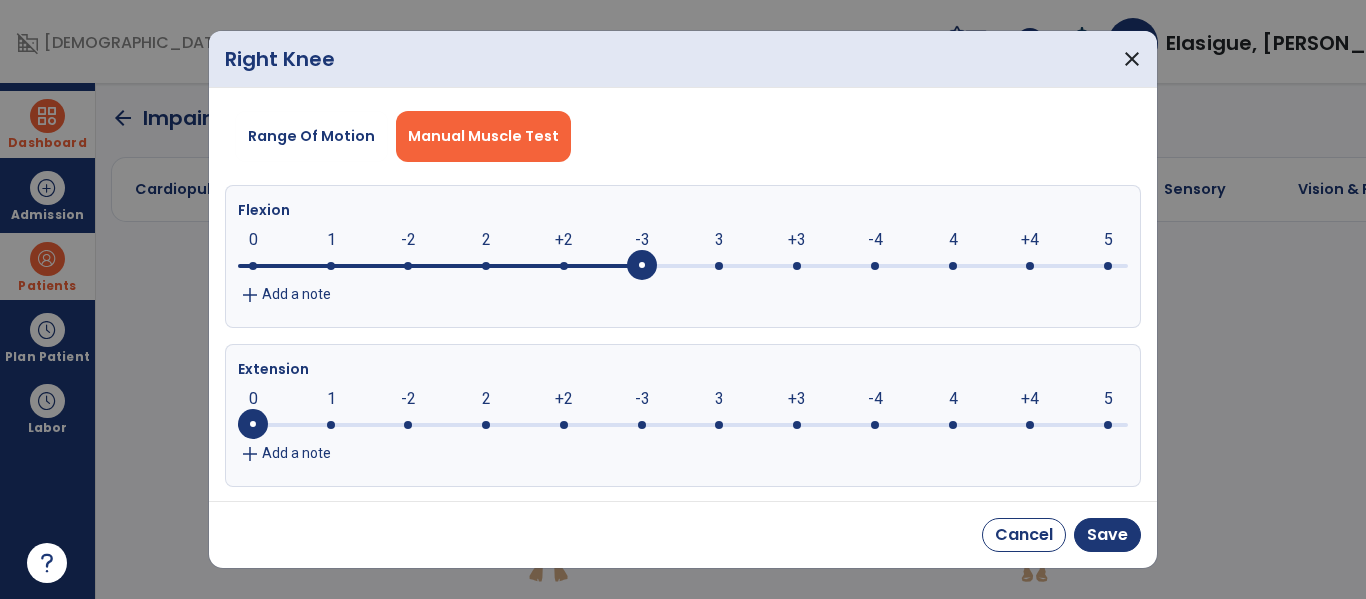 click on "-3" 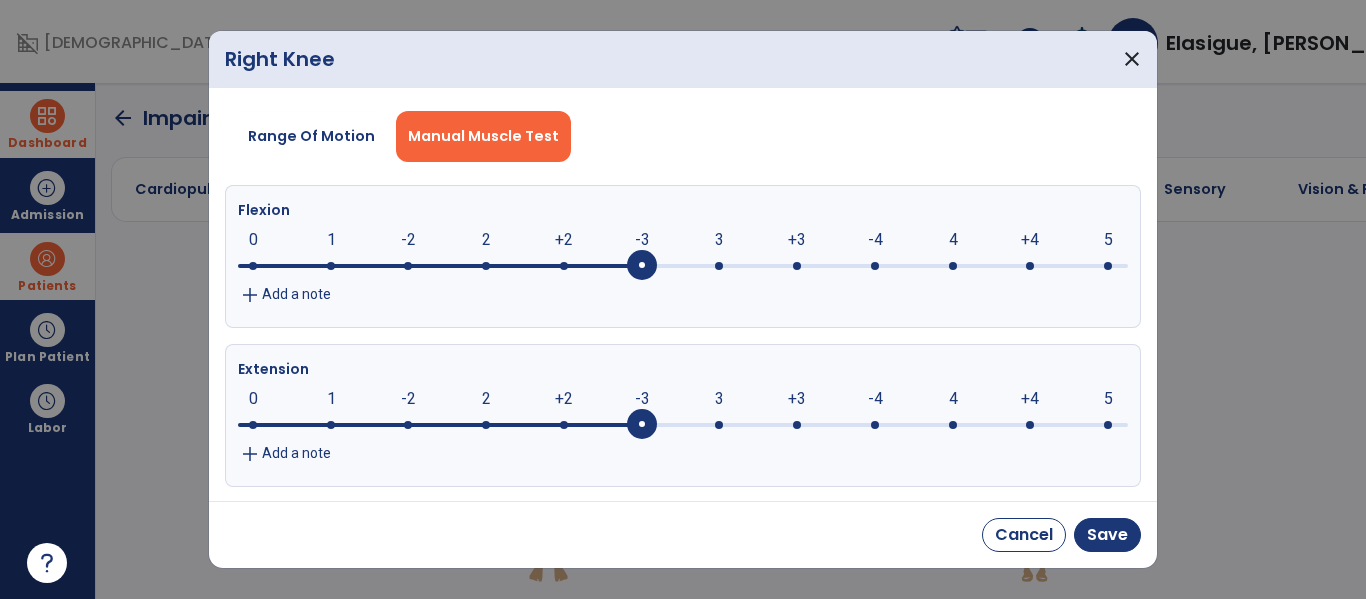 click 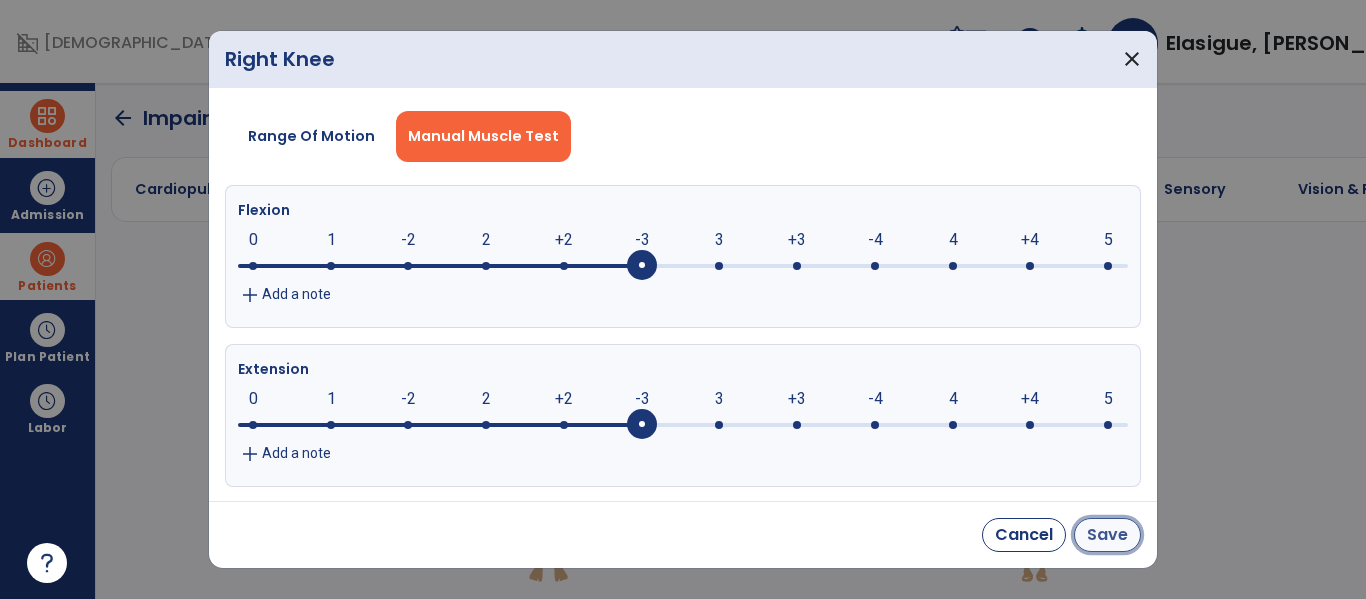 click on "Save" at bounding box center (1107, 535) 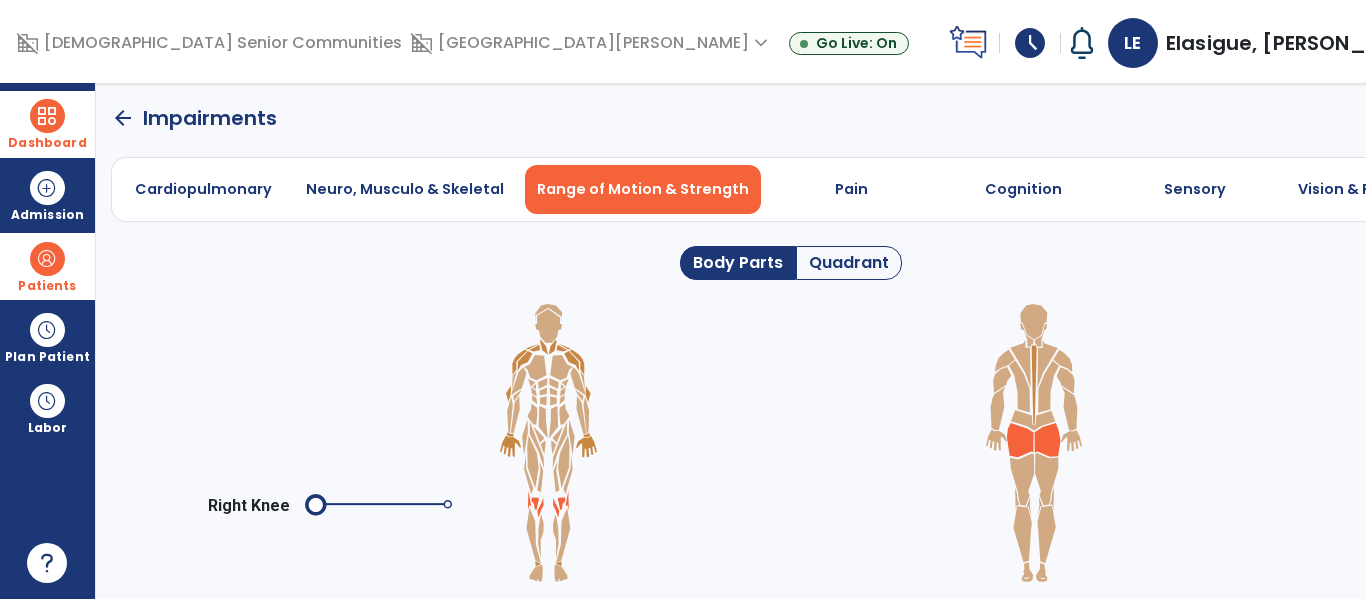 click on "arrow_back" 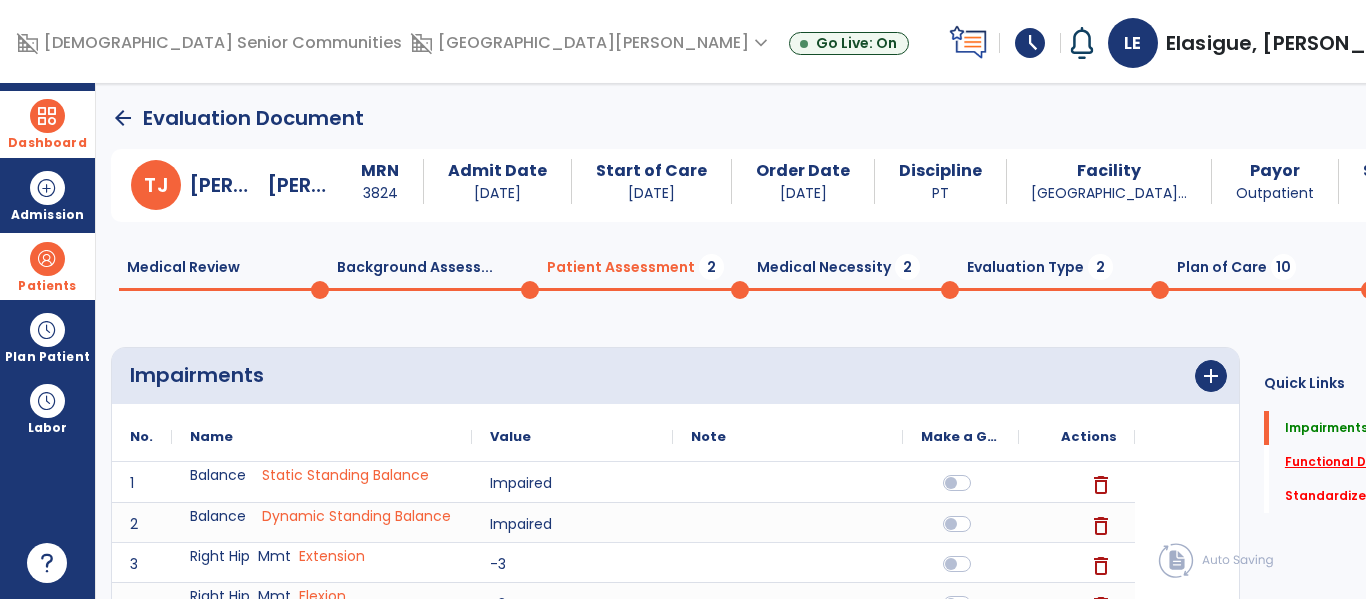 click on "Functional Deficits   *" 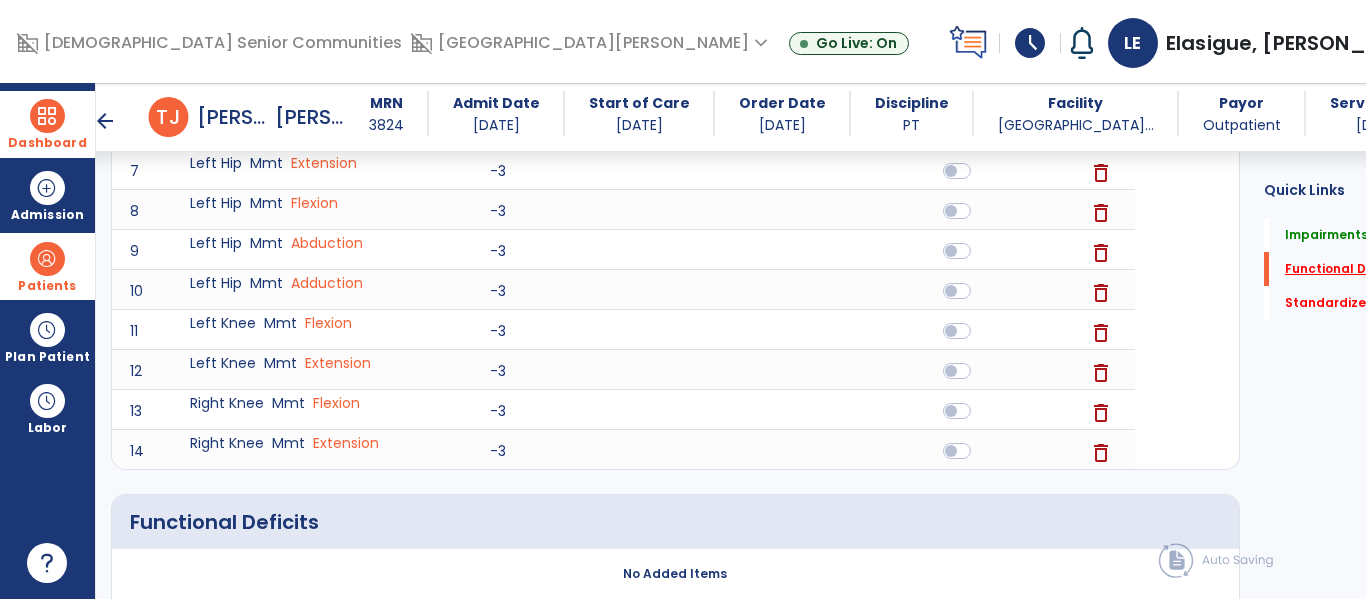 scroll, scrollTop: 791, scrollLeft: 0, axis: vertical 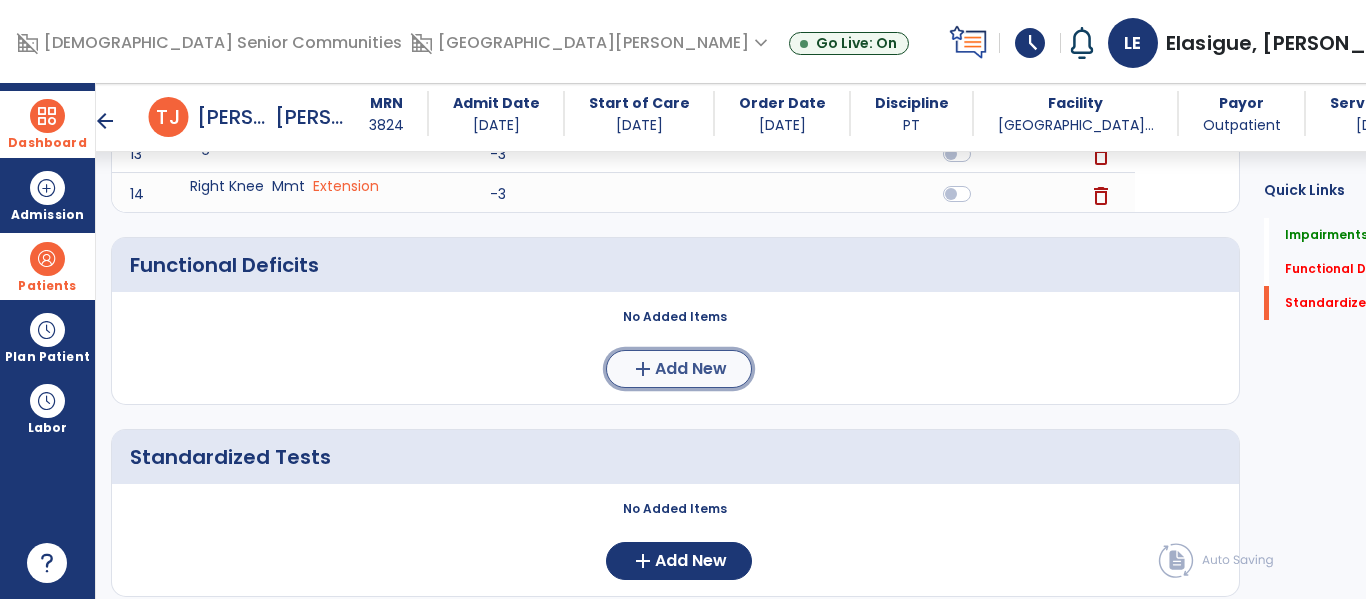 click on "add  Add New" 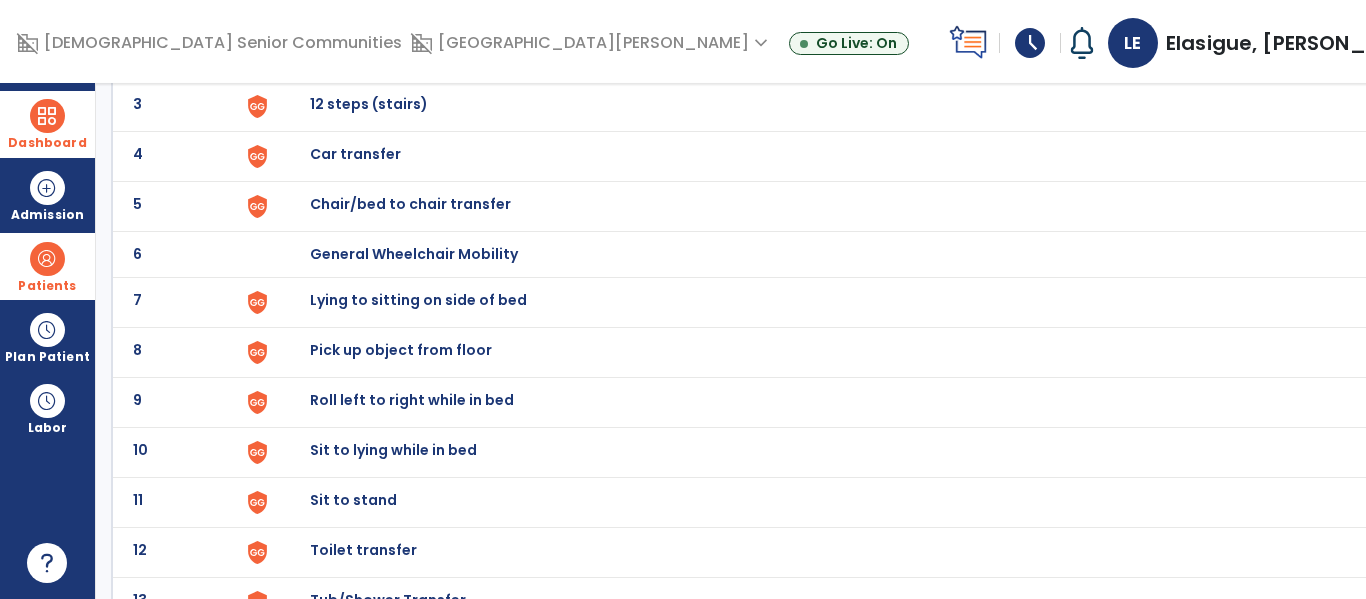 scroll, scrollTop: 269, scrollLeft: 0, axis: vertical 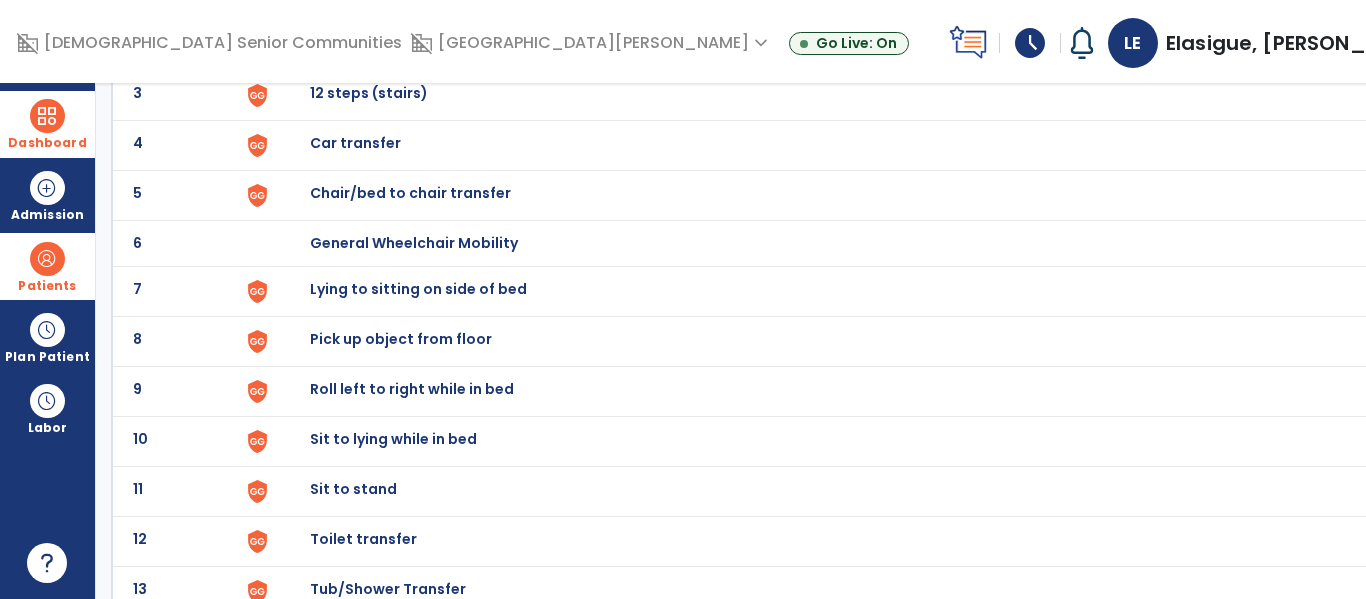 click on "Chair/bed to chair transfer" at bounding box center (859, -5) 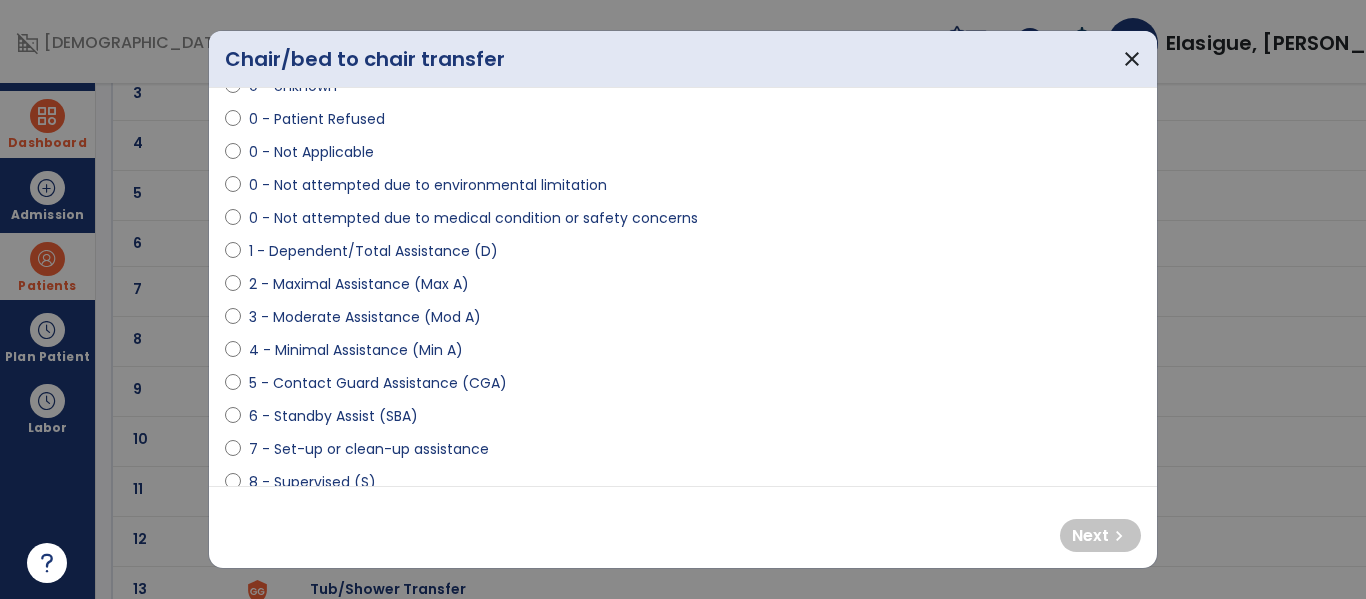 scroll, scrollTop: 91, scrollLeft: 0, axis: vertical 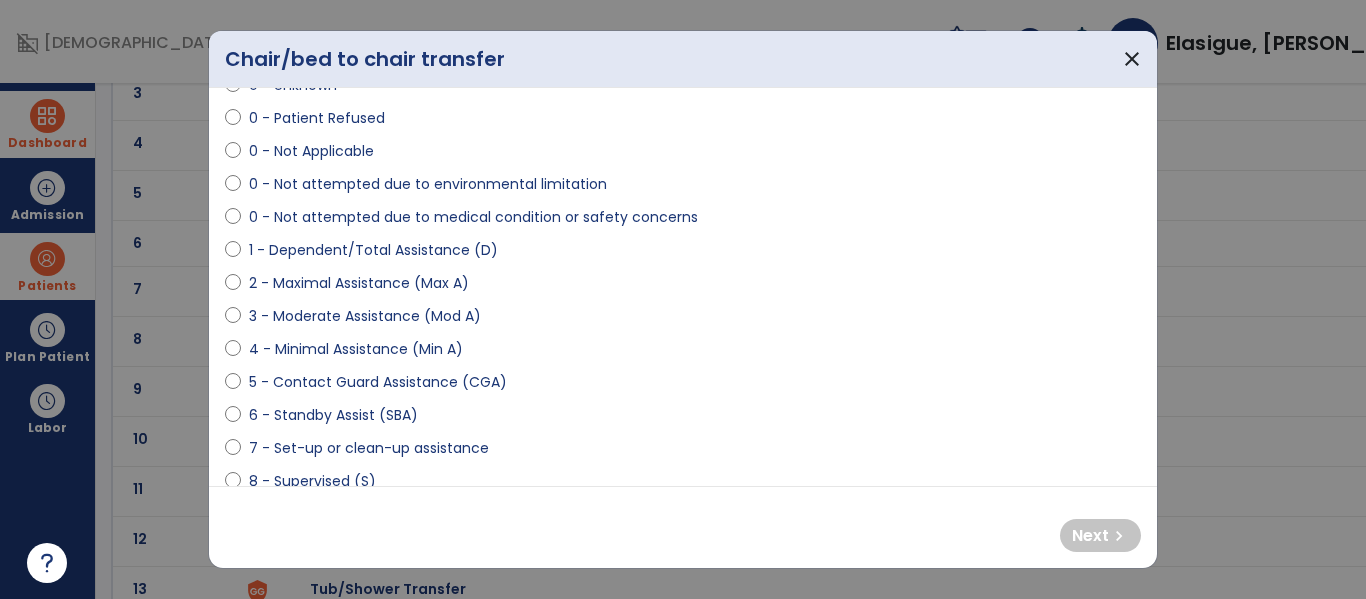 select on "**********" 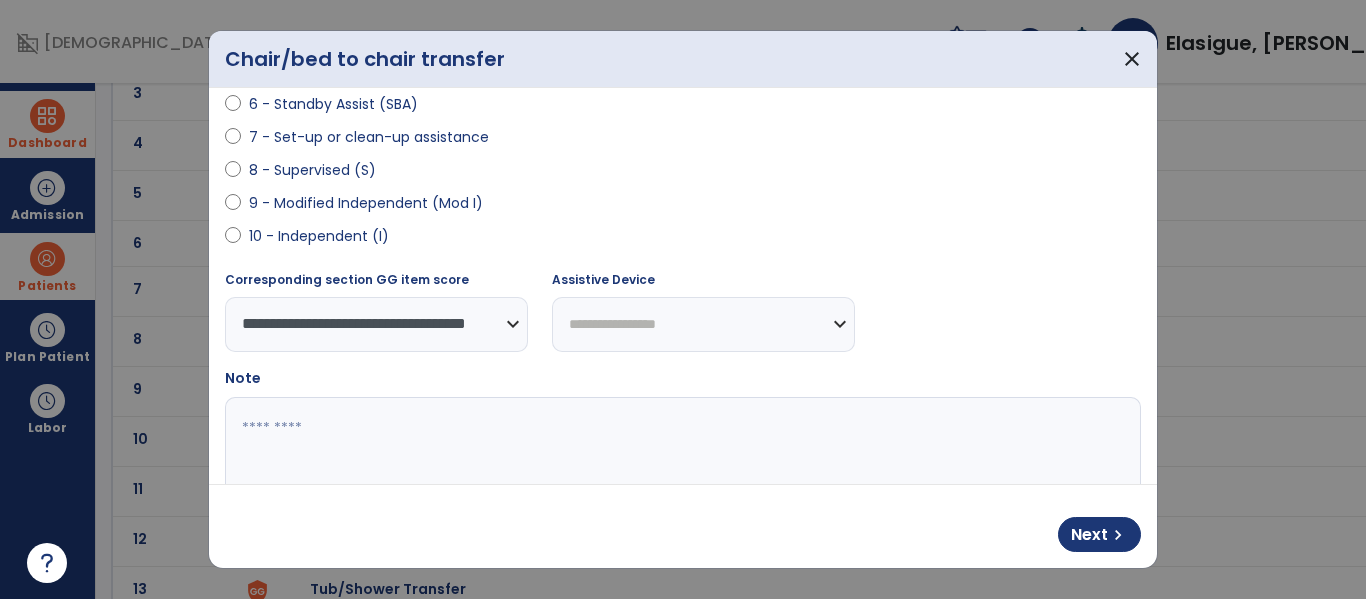 scroll, scrollTop: 431, scrollLeft: 0, axis: vertical 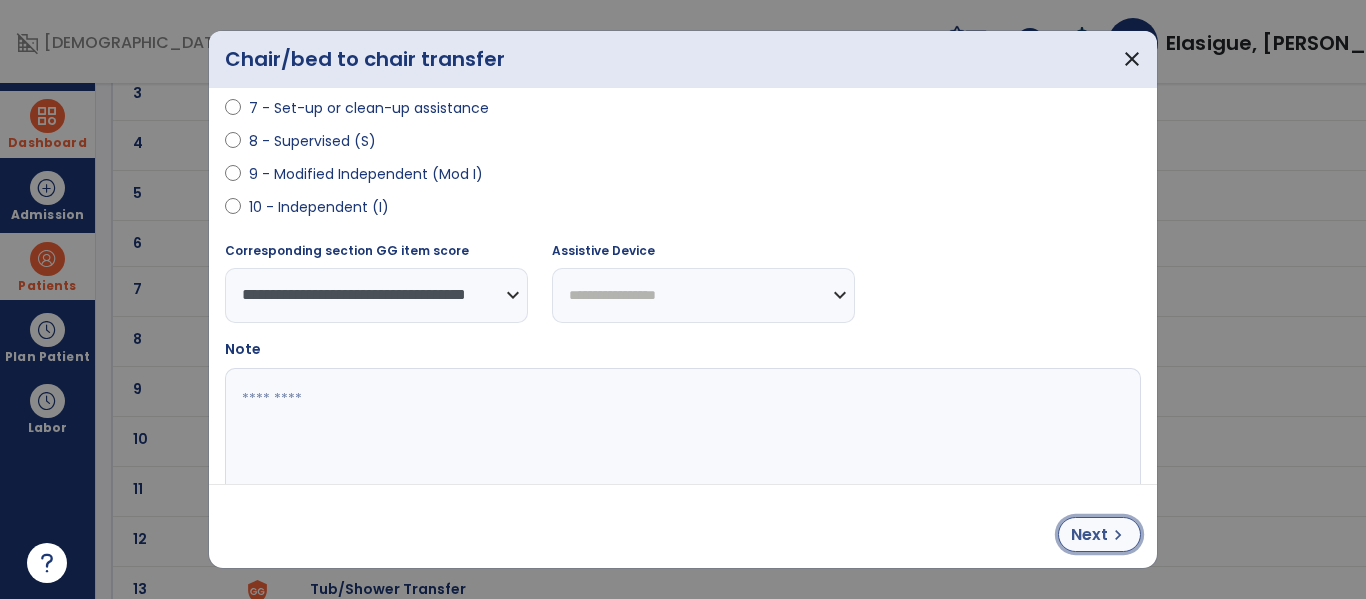 click on "chevron_right" at bounding box center (1118, 535) 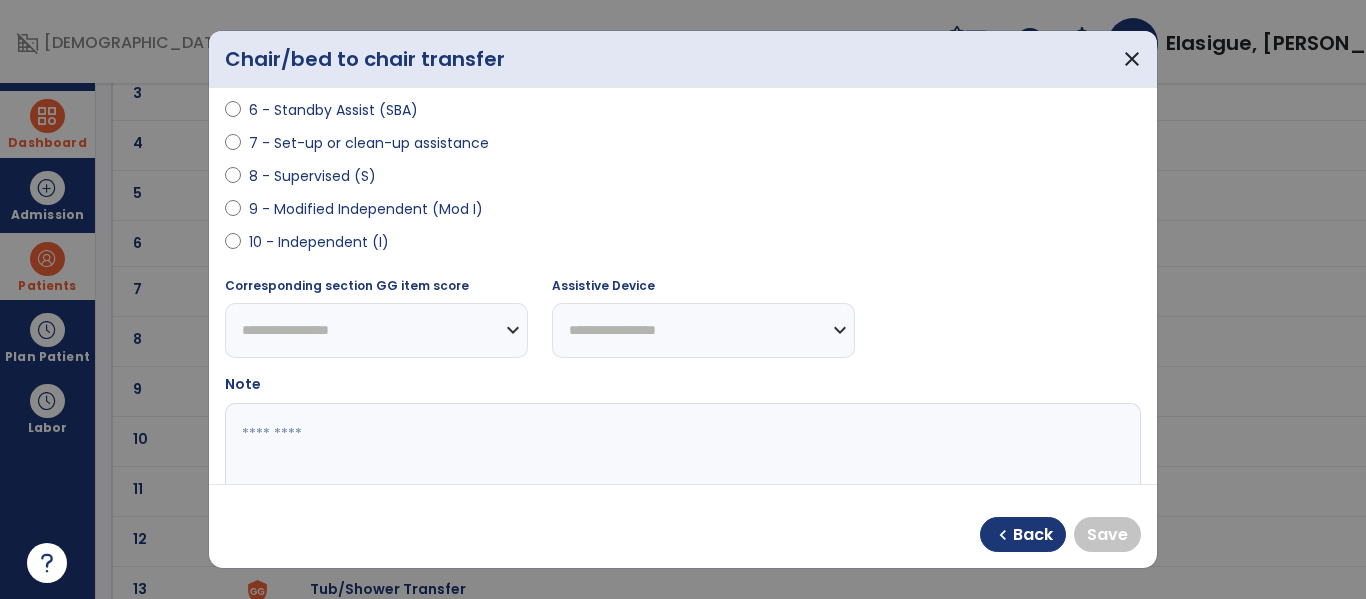 scroll, scrollTop: 391, scrollLeft: 0, axis: vertical 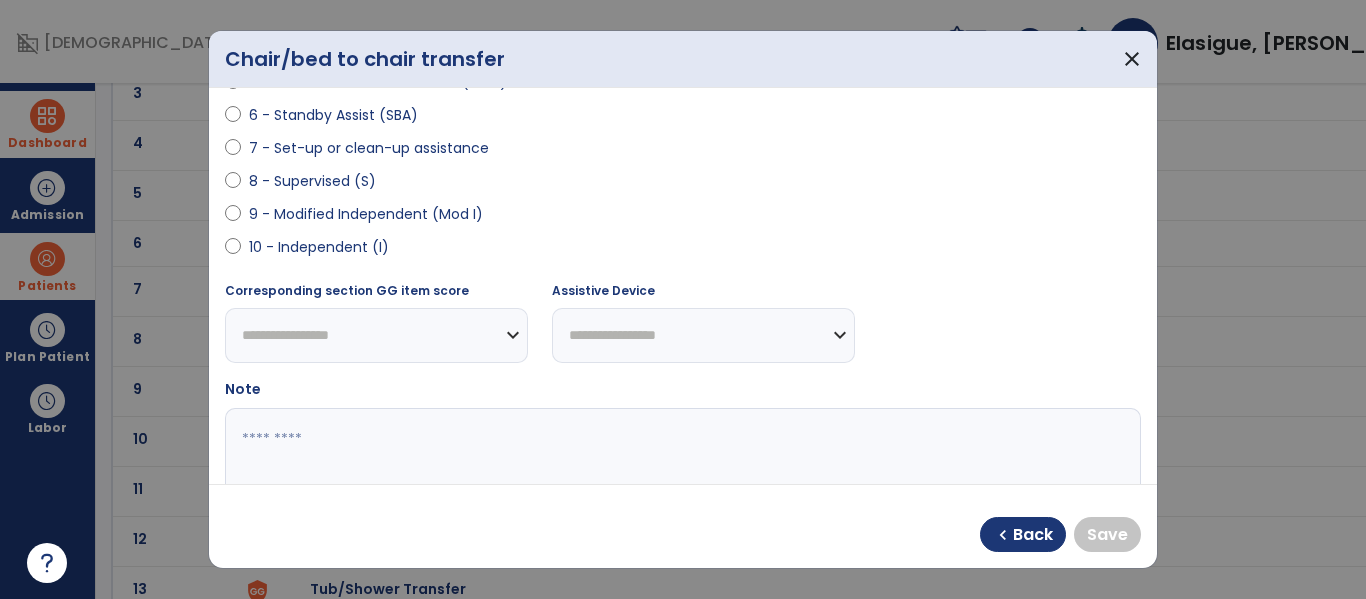 select on "**********" 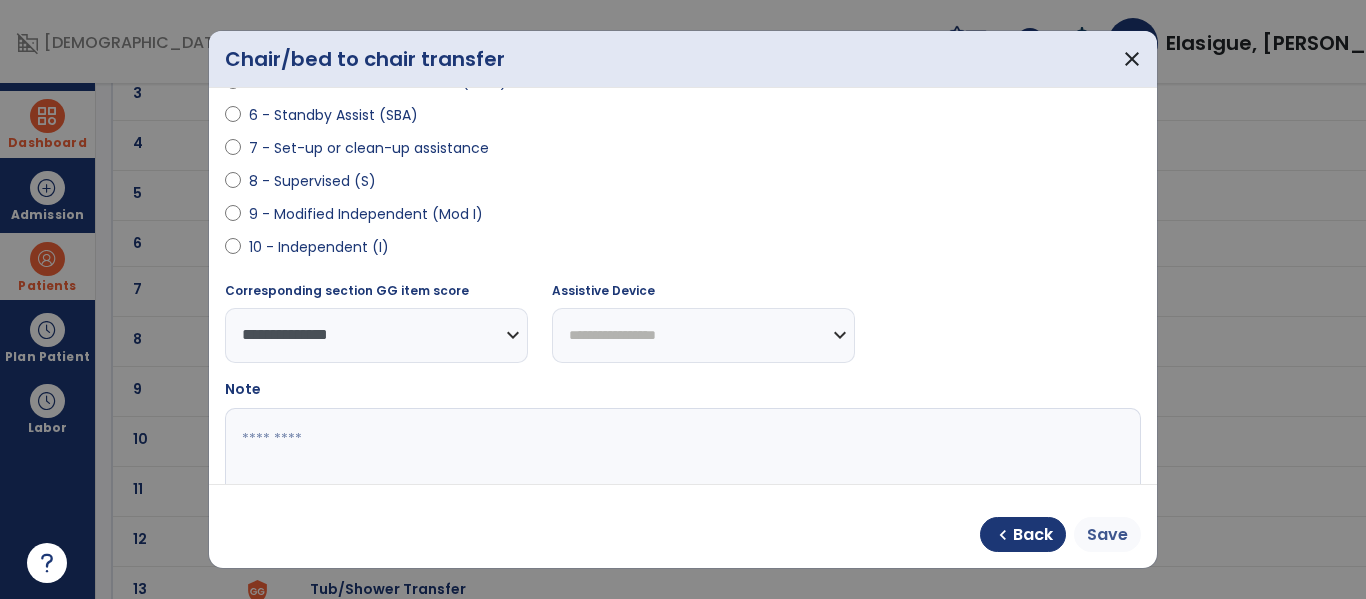 click on "Save" at bounding box center [1107, 535] 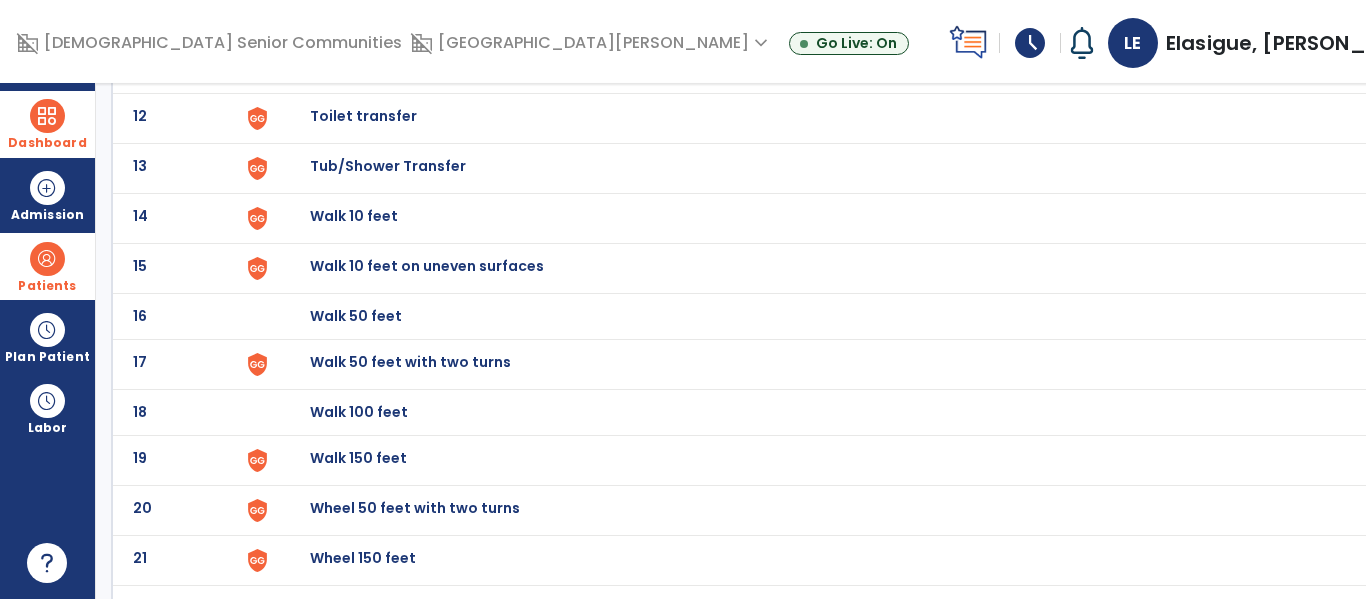 scroll, scrollTop: 698, scrollLeft: 0, axis: vertical 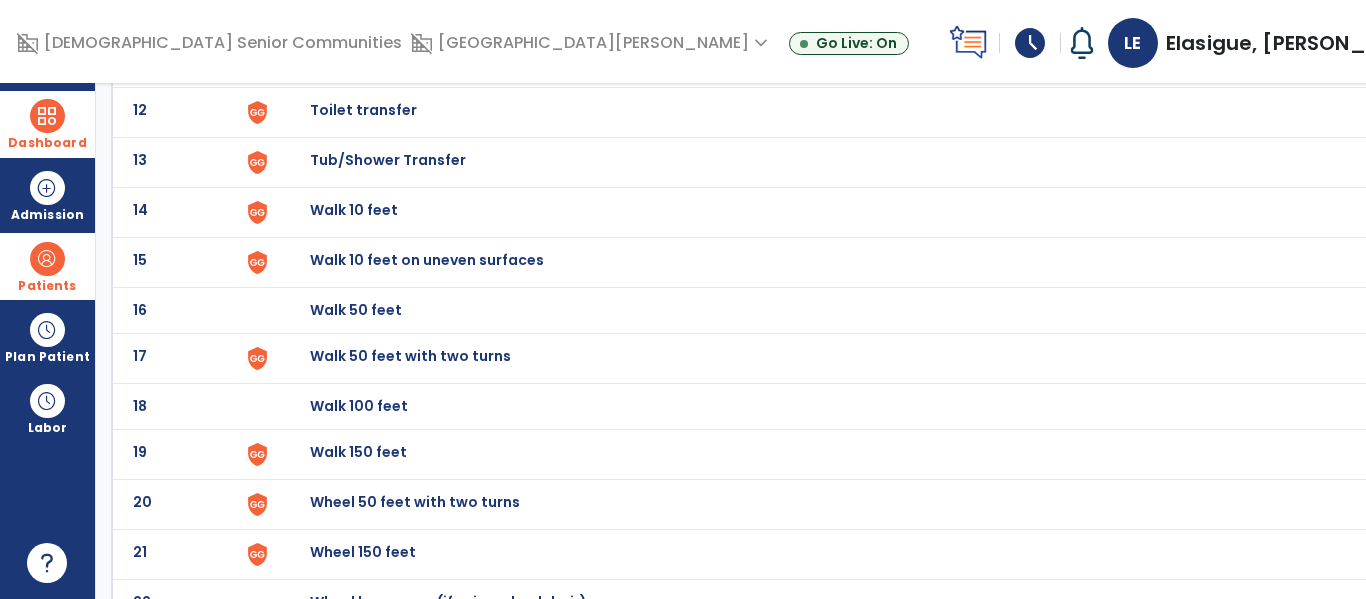 click on "Walk 10 feet" at bounding box center (859, -434) 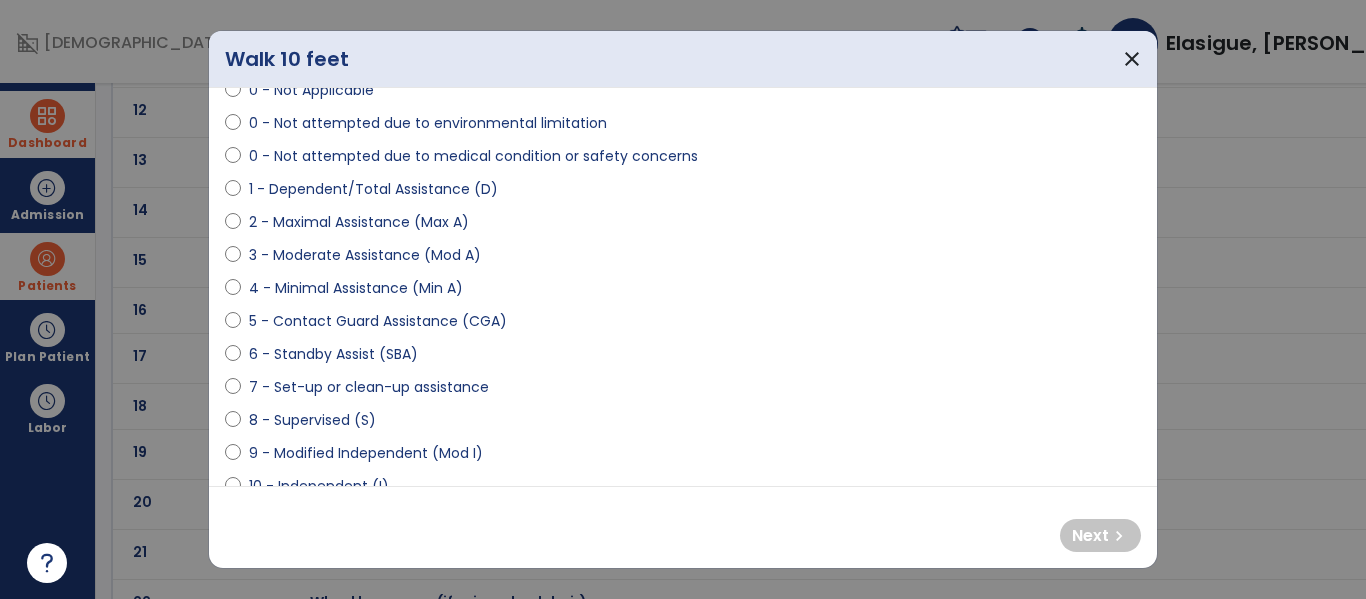 scroll, scrollTop: 154, scrollLeft: 0, axis: vertical 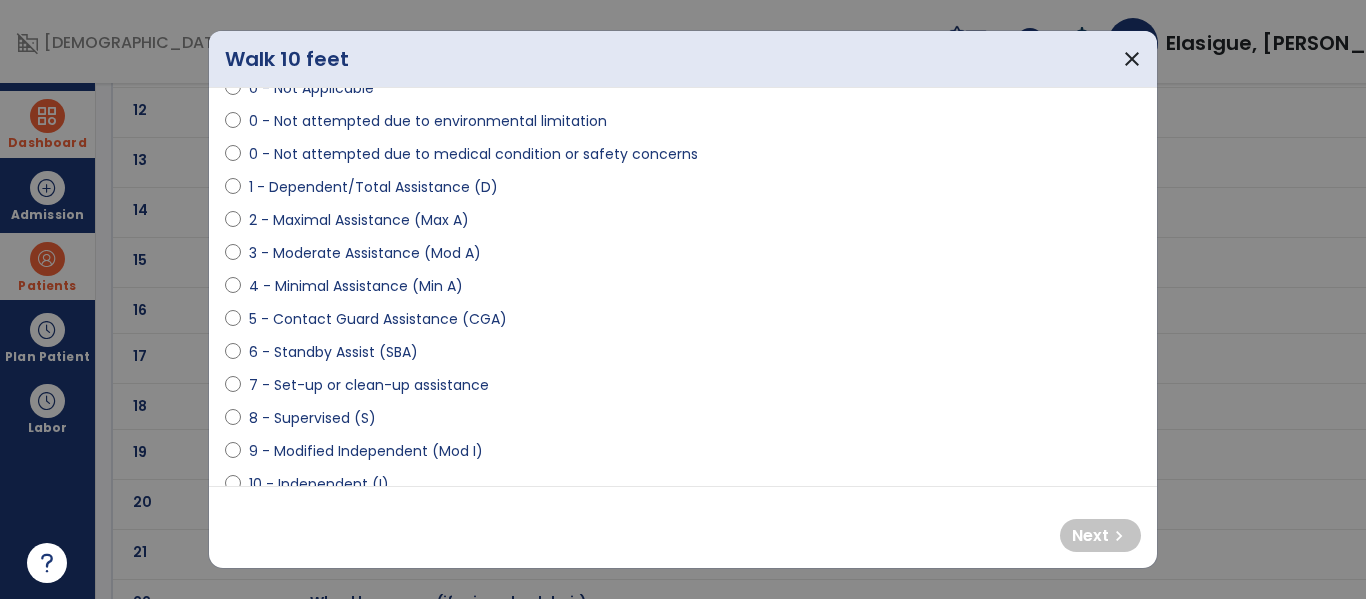 select on "**********" 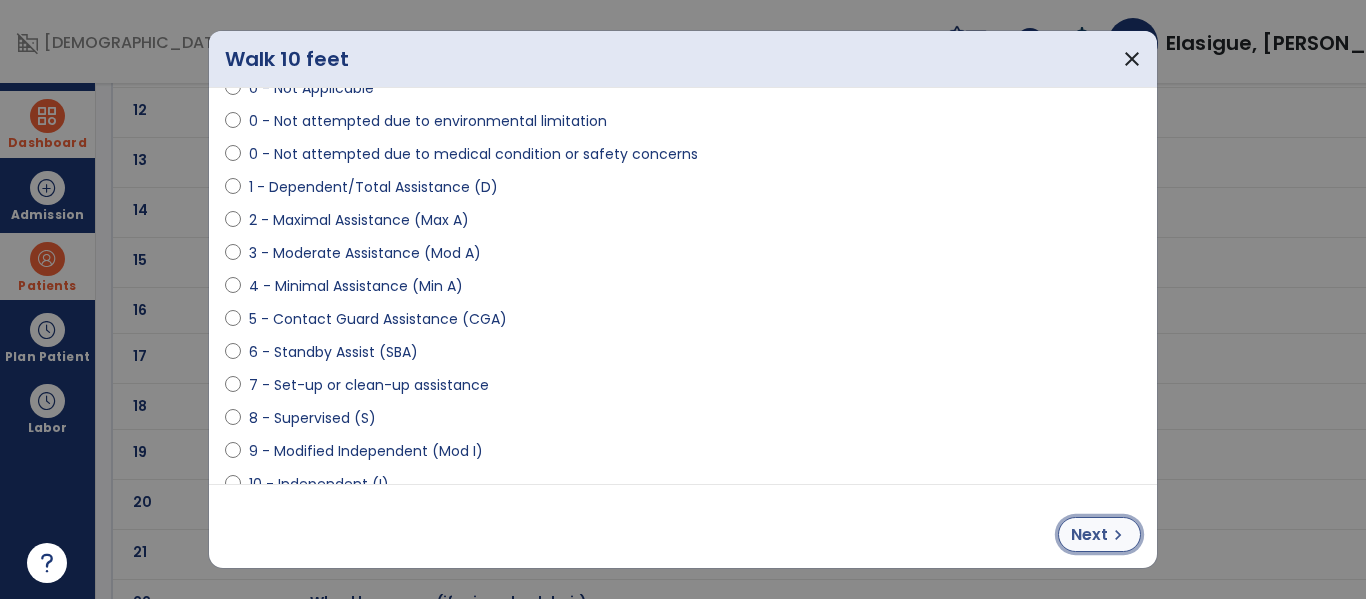 click on "chevron_right" at bounding box center (1118, 535) 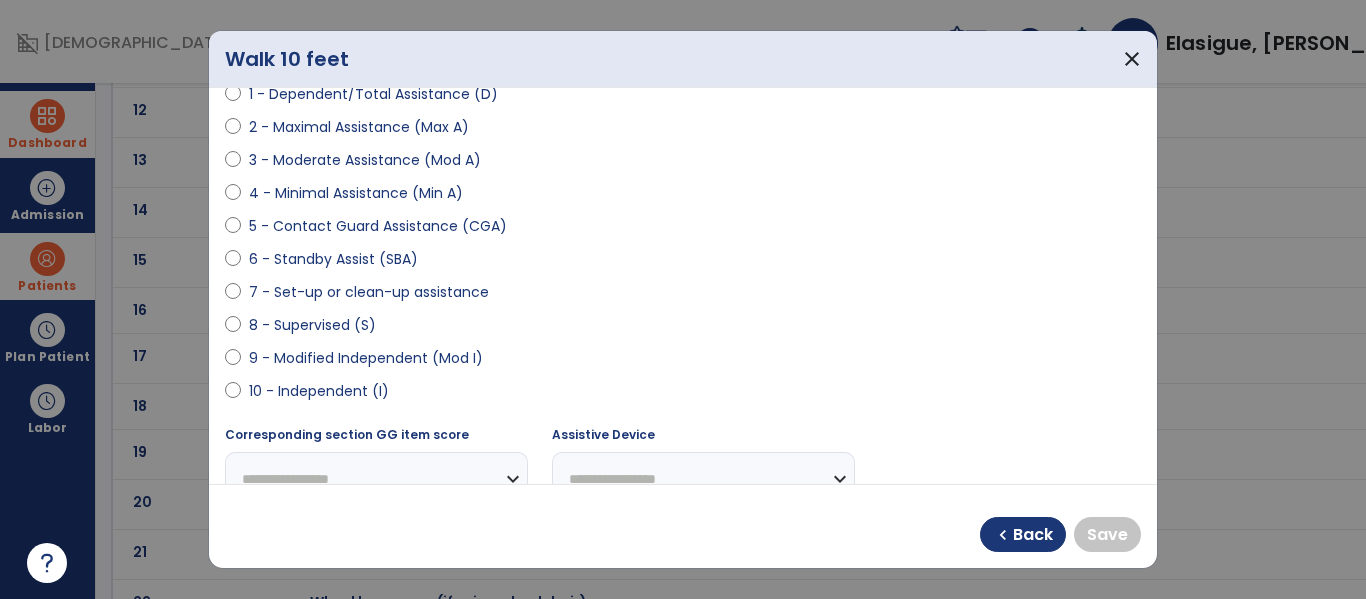 scroll, scrollTop: 268, scrollLeft: 0, axis: vertical 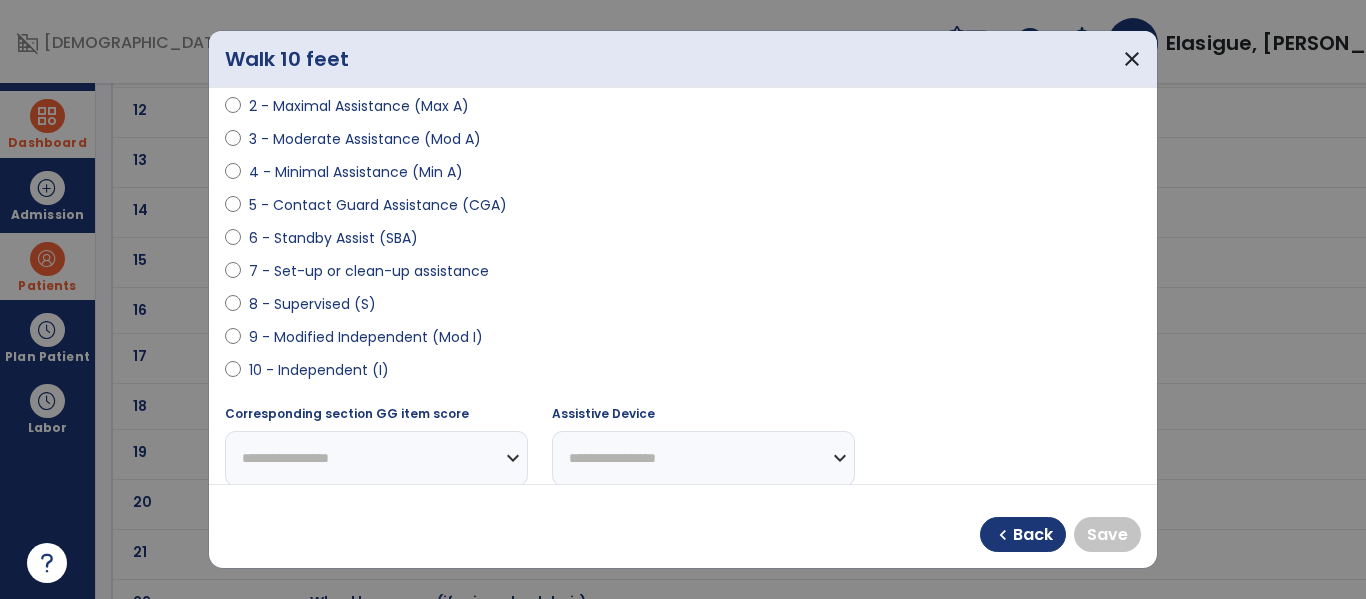 select on "**********" 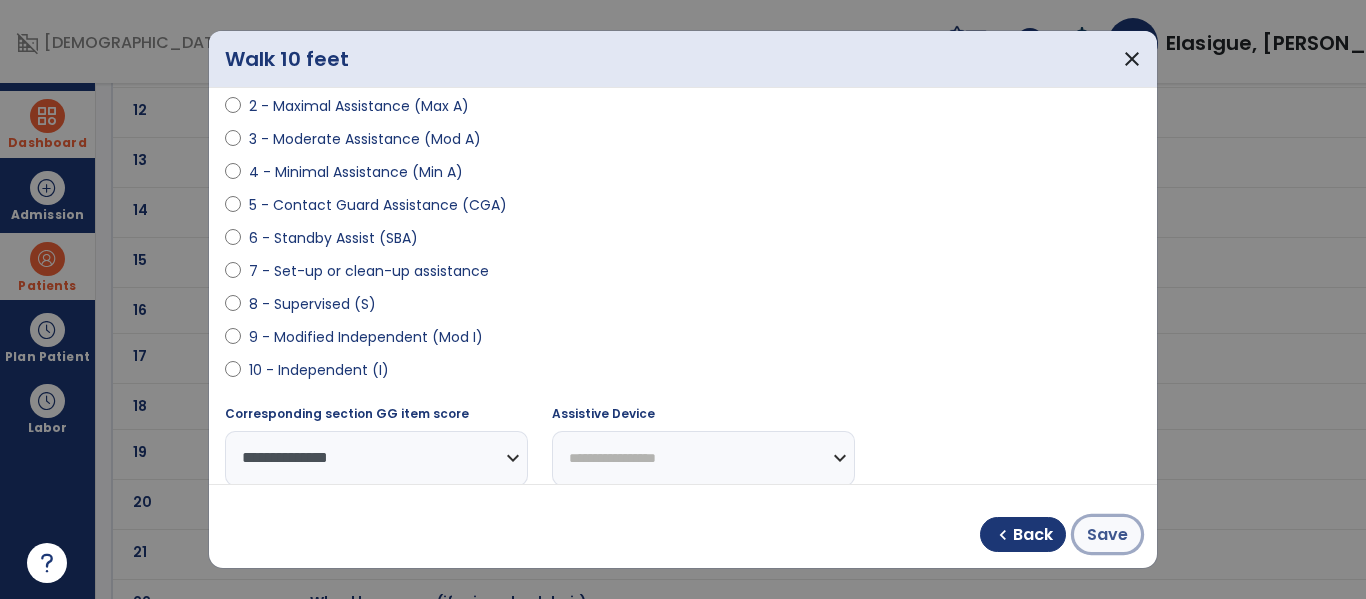 click on "Save" at bounding box center (1107, 535) 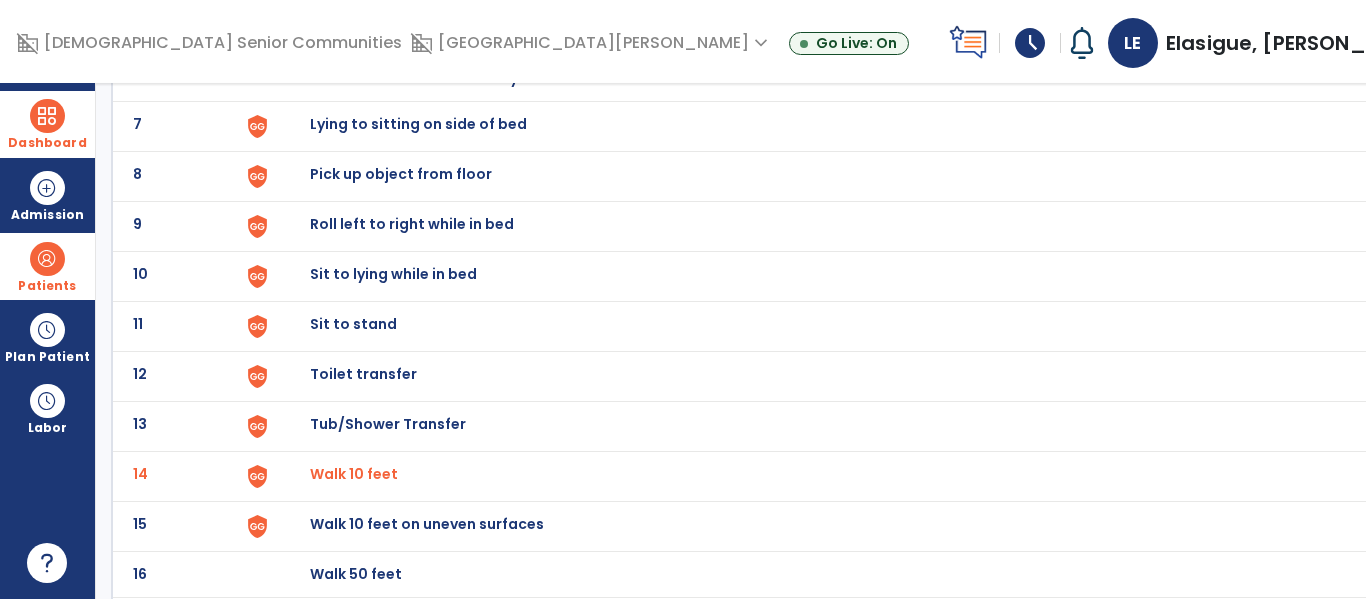 scroll, scrollTop: 438, scrollLeft: 0, axis: vertical 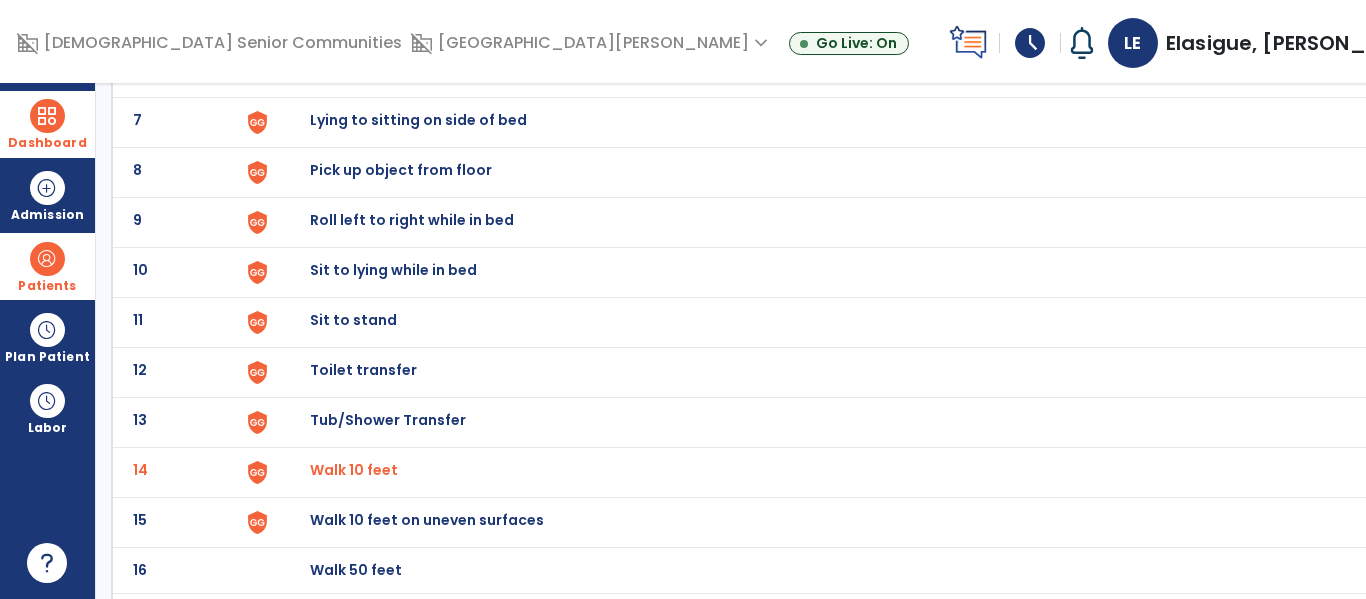 click on "Sit to stand" at bounding box center (859, -174) 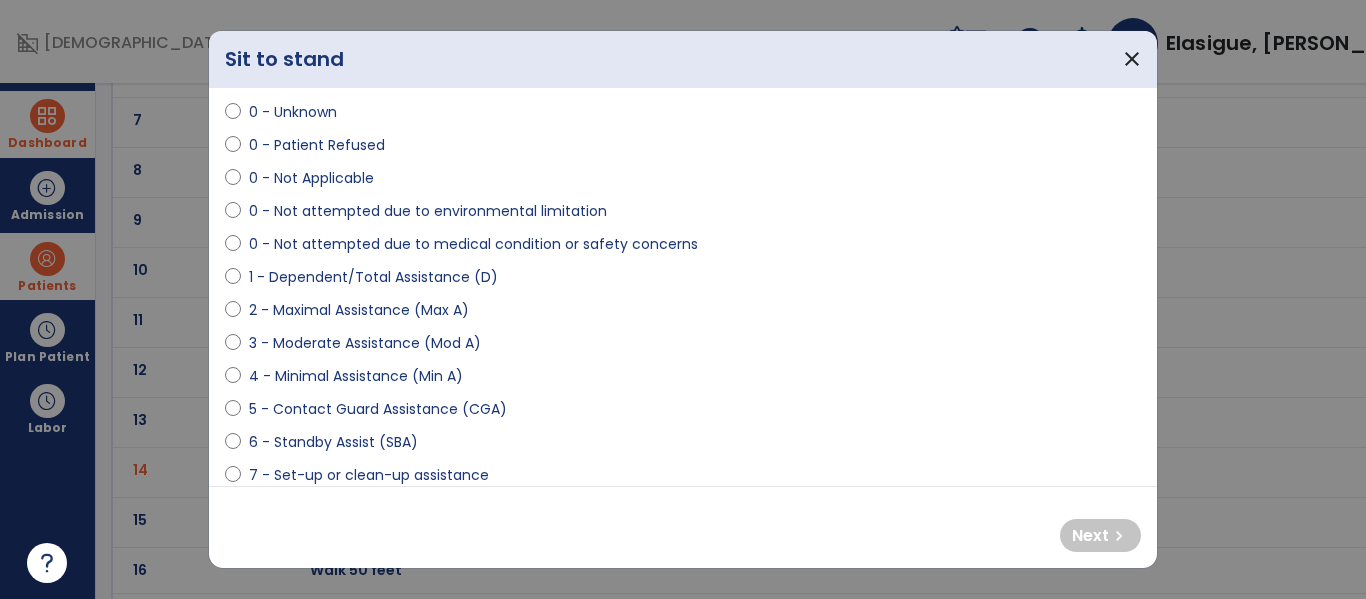 scroll, scrollTop: 113, scrollLeft: 0, axis: vertical 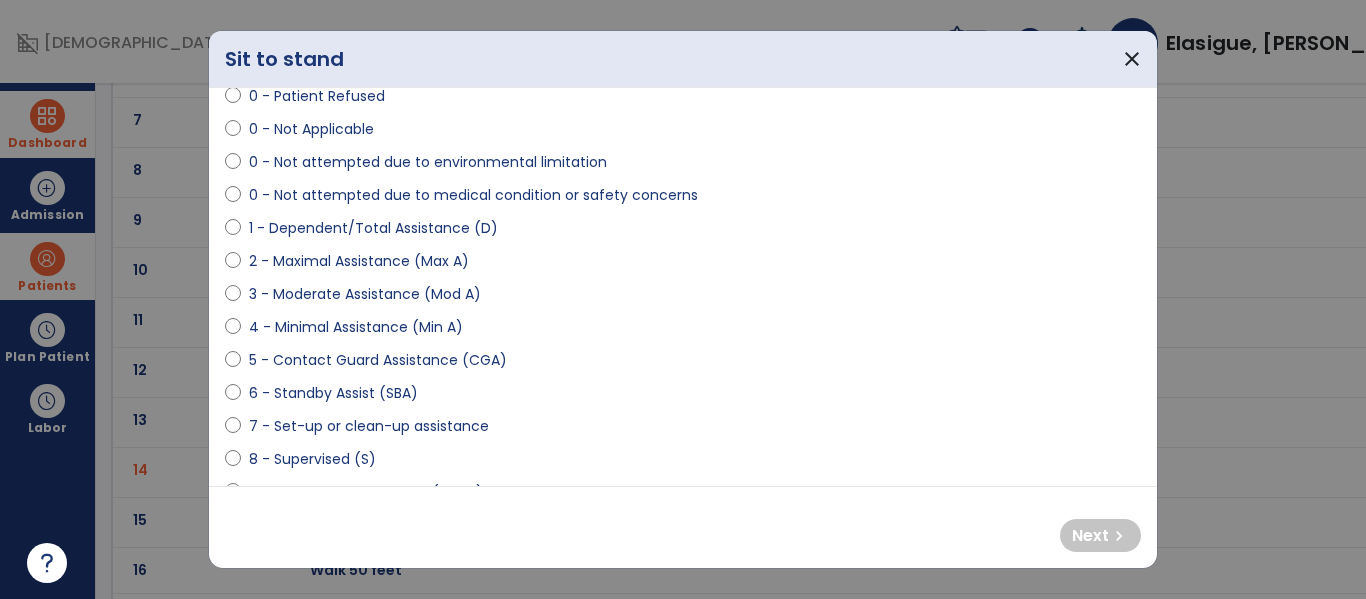 select on "**********" 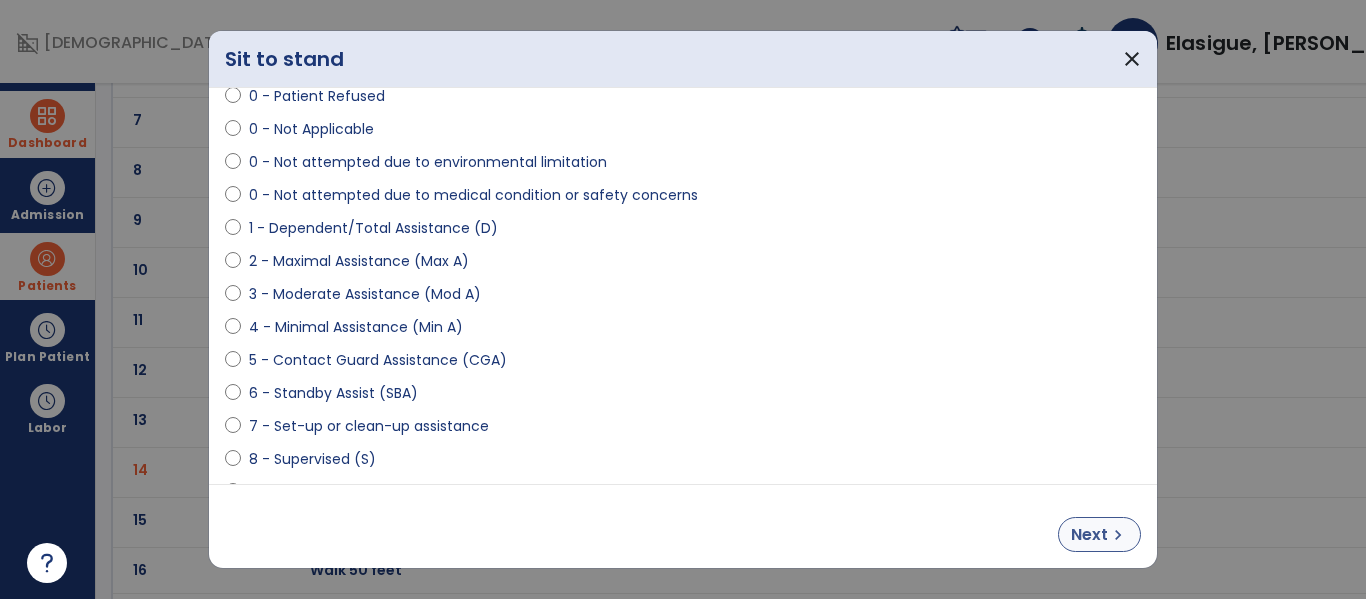 click on "chevron_right" at bounding box center [1118, 535] 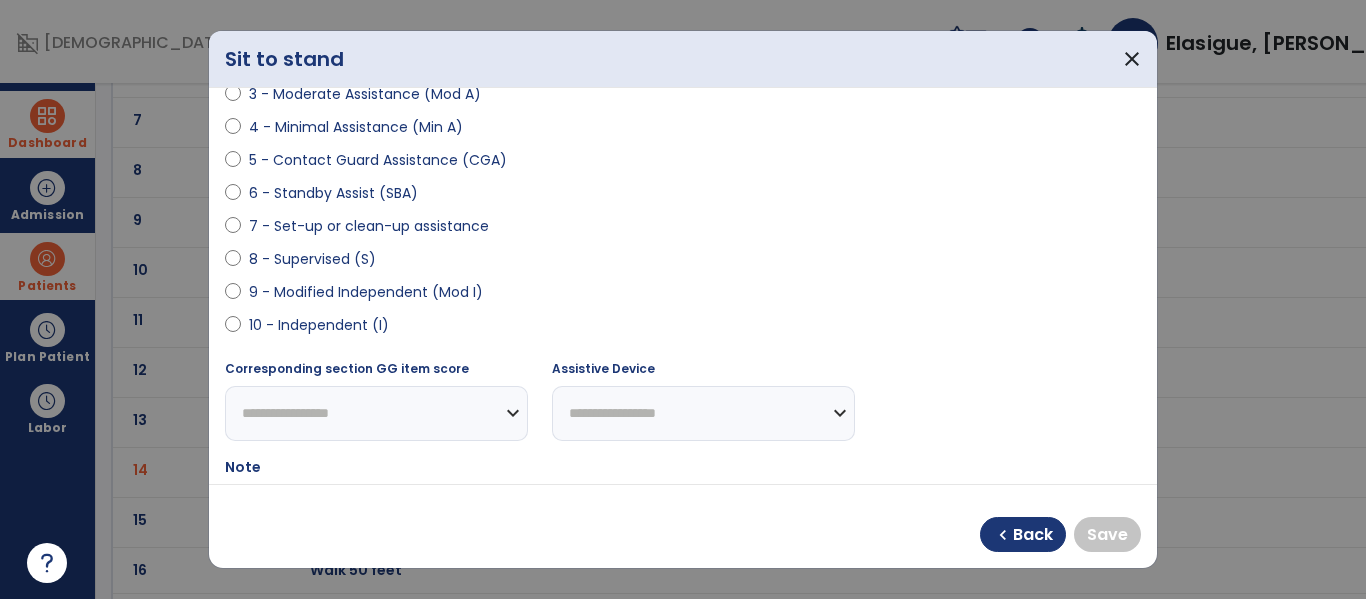scroll, scrollTop: 316, scrollLeft: 0, axis: vertical 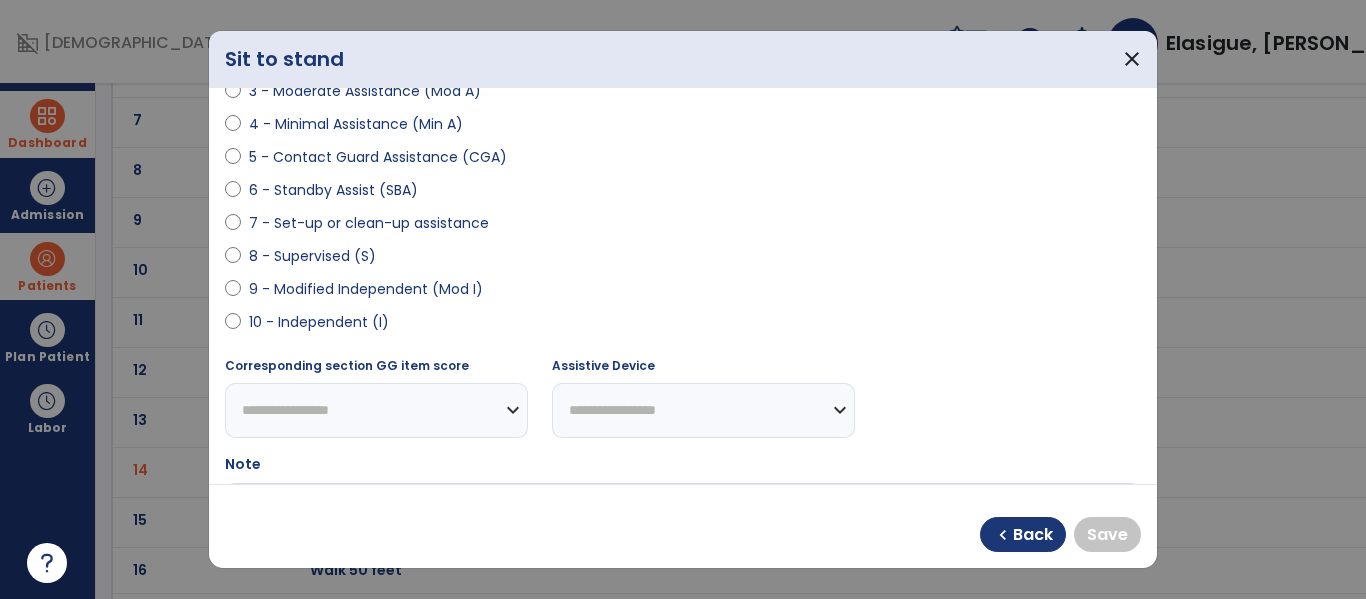 select on "**********" 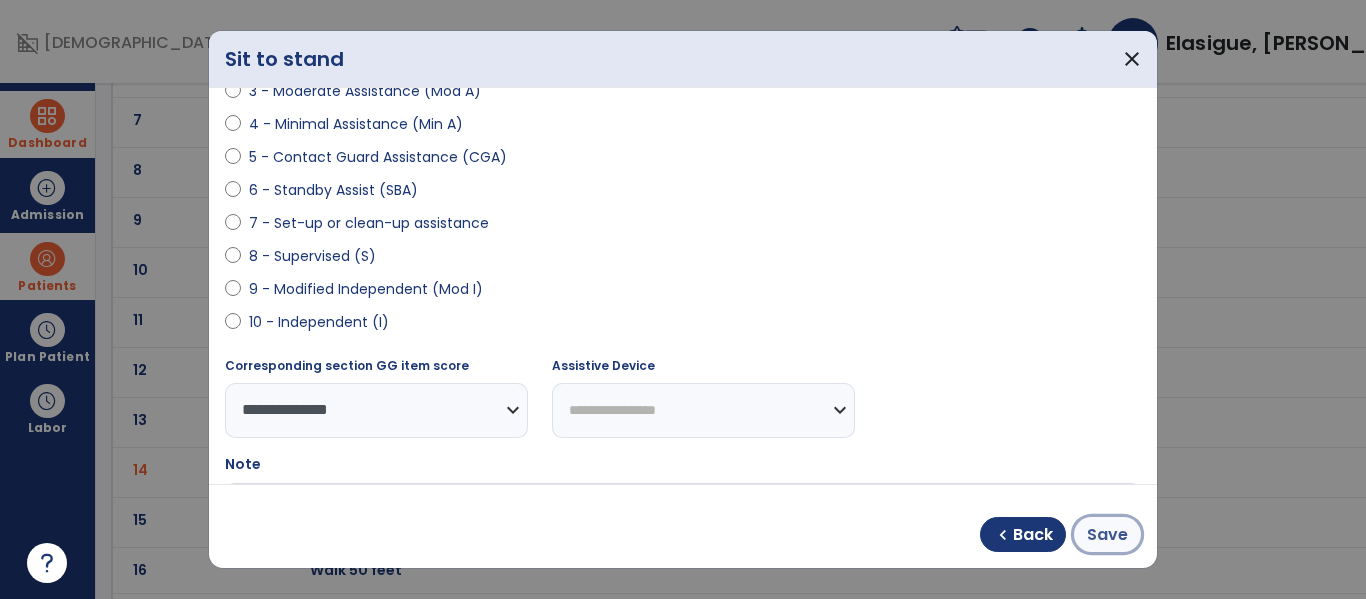 click on "Save" at bounding box center (1107, 535) 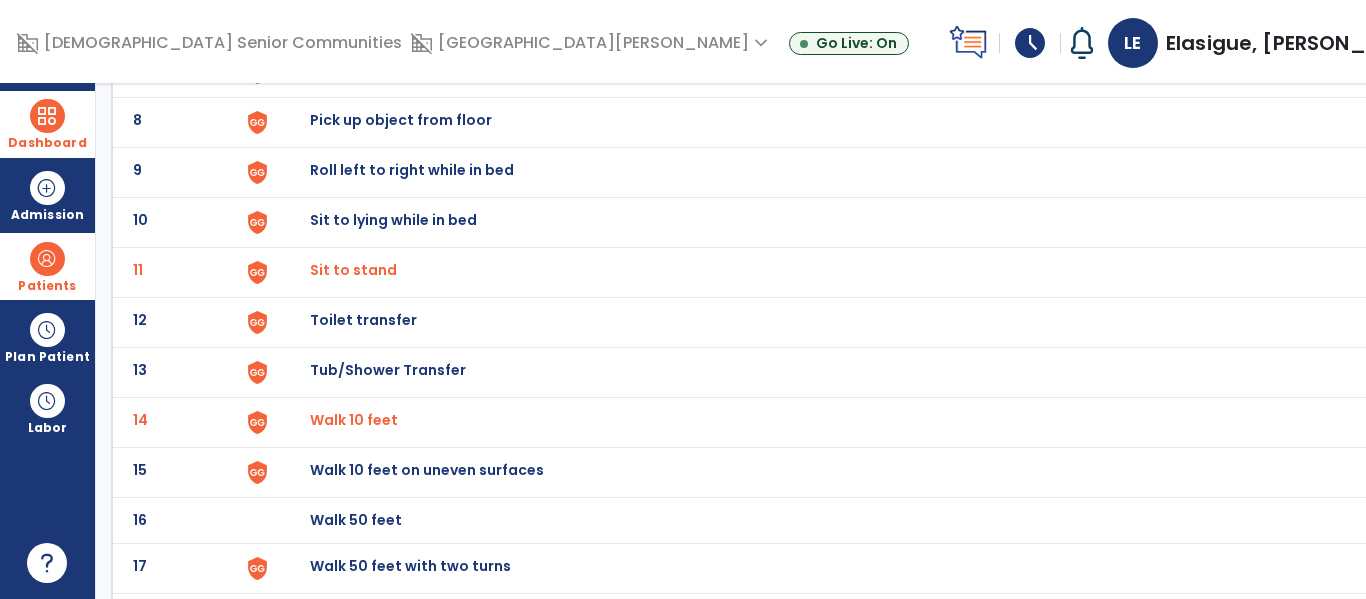 scroll, scrollTop: 488, scrollLeft: 0, axis: vertical 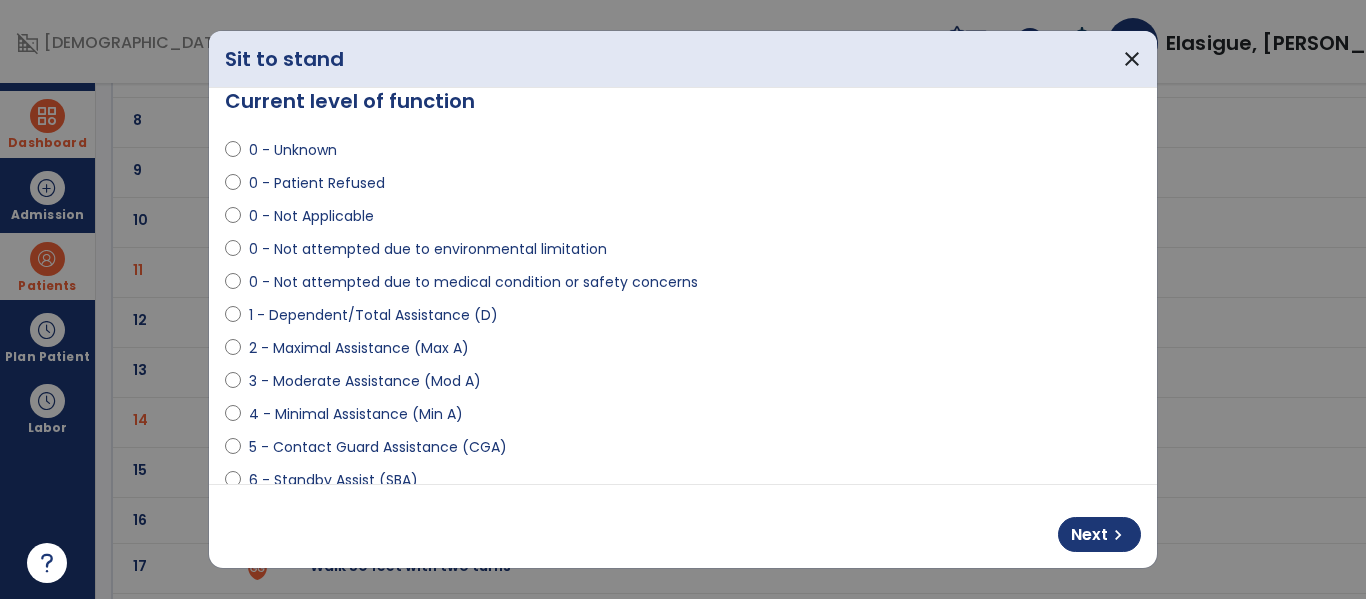 click on "4 - Minimal Assistance (Min A)" at bounding box center [356, 414] 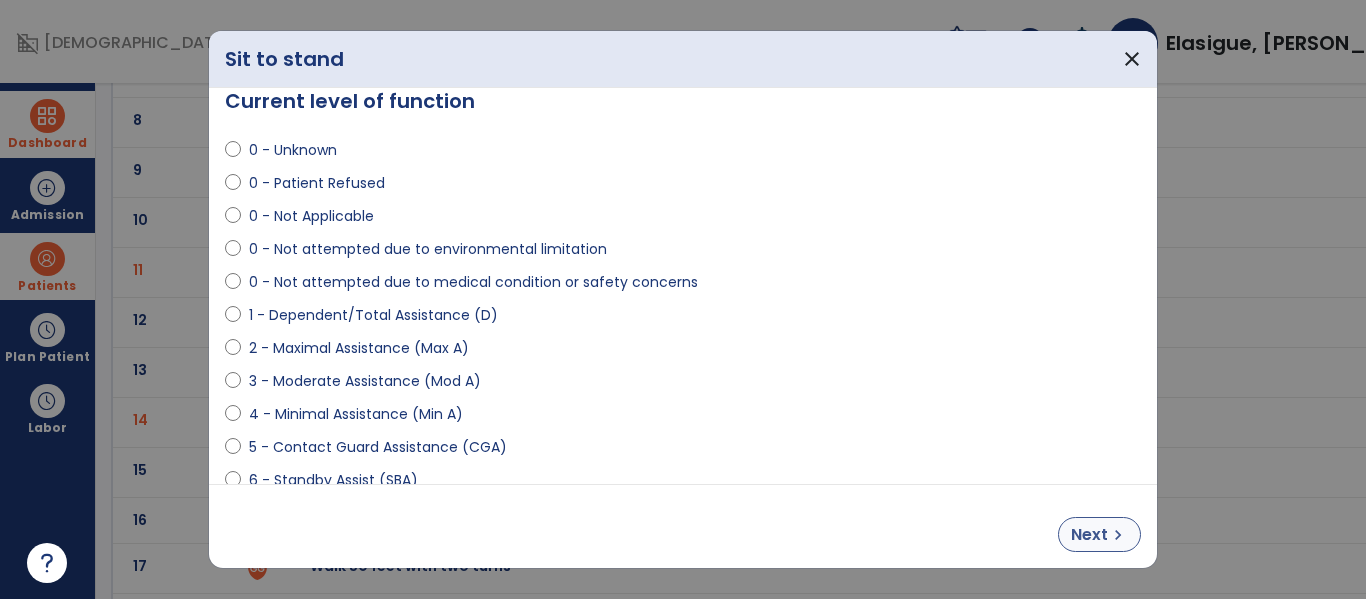 click on "Next" at bounding box center (1089, 535) 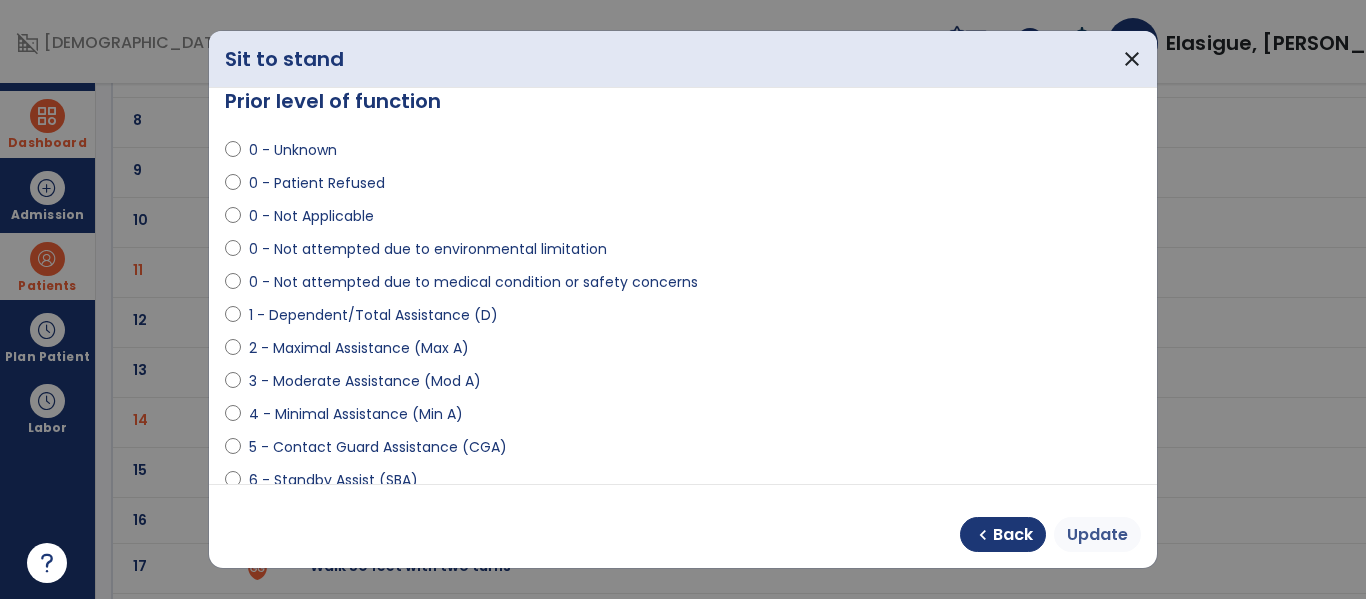 click on "Update" at bounding box center (1097, 535) 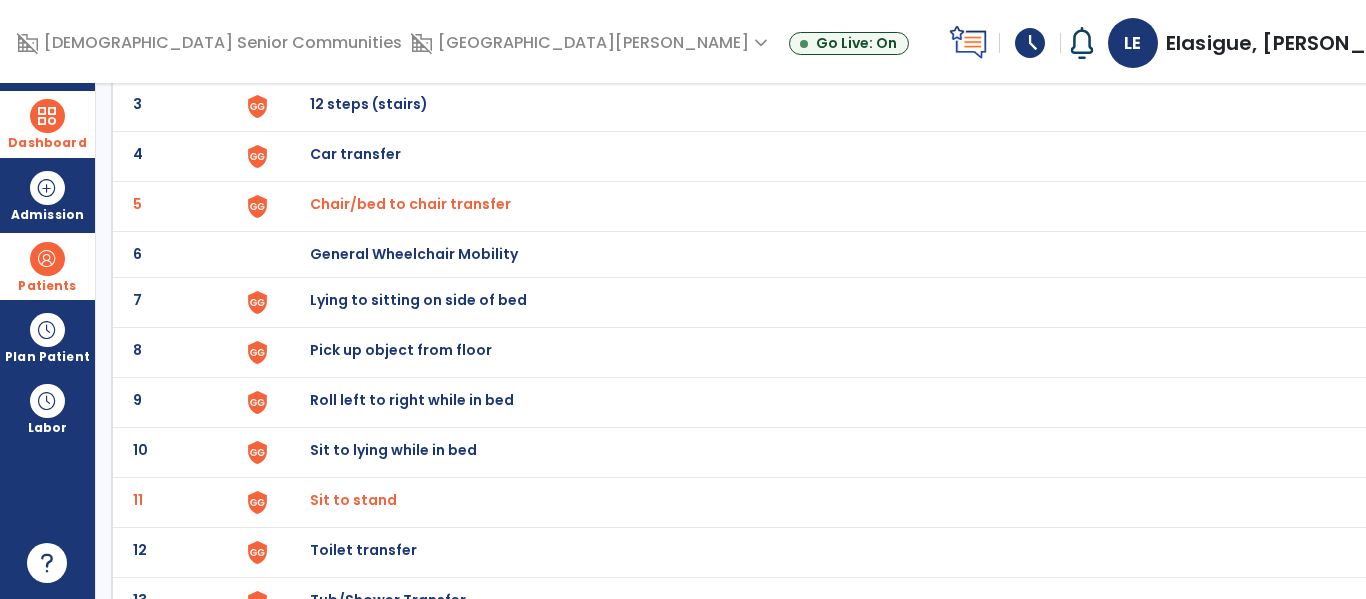 scroll, scrollTop: 0, scrollLeft: 0, axis: both 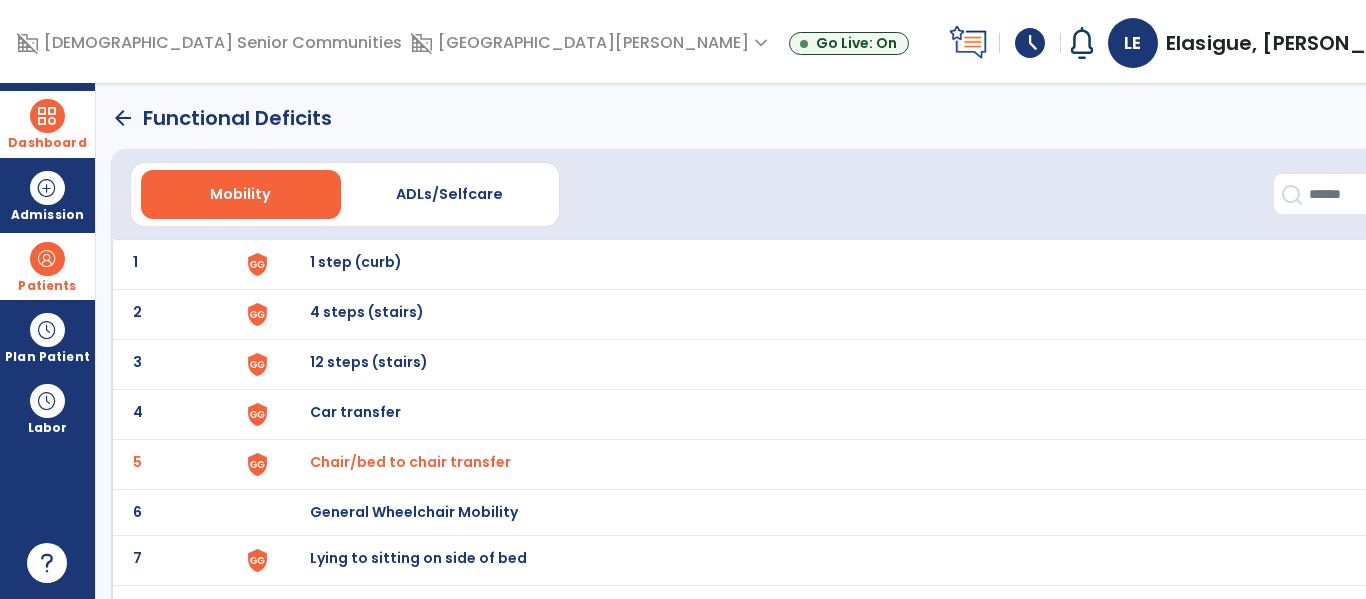 click on "arrow_back" 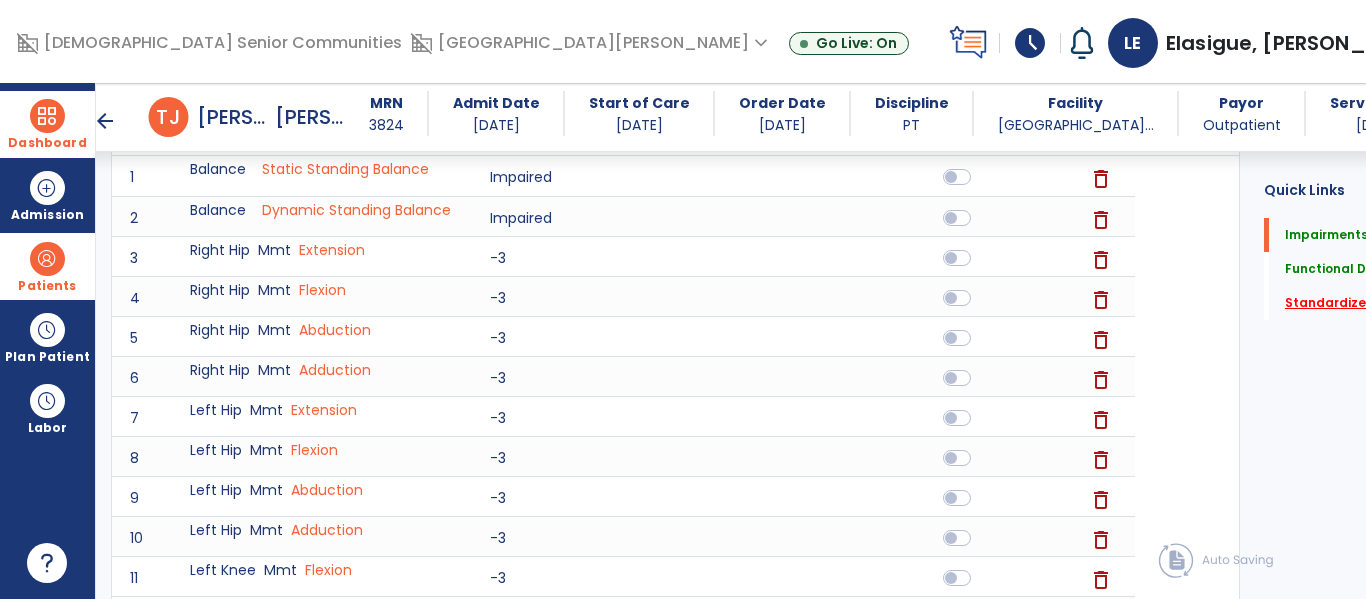 click on "Standardized Tests   *" 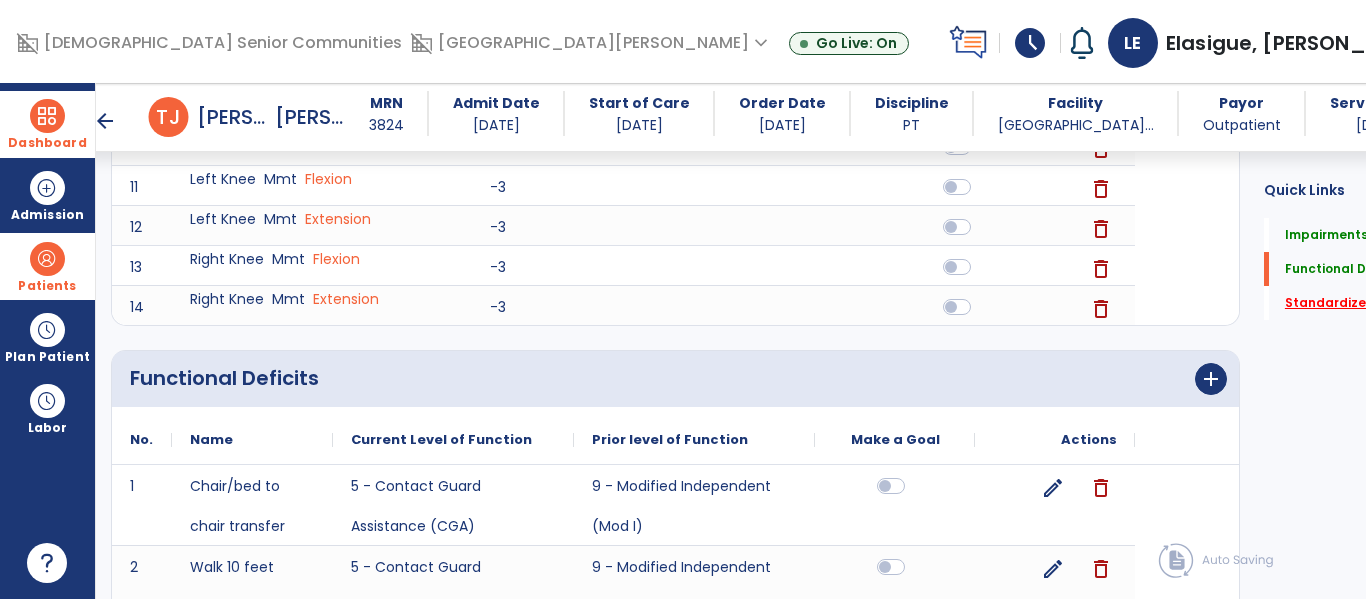 scroll, scrollTop: 1047, scrollLeft: 0, axis: vertical 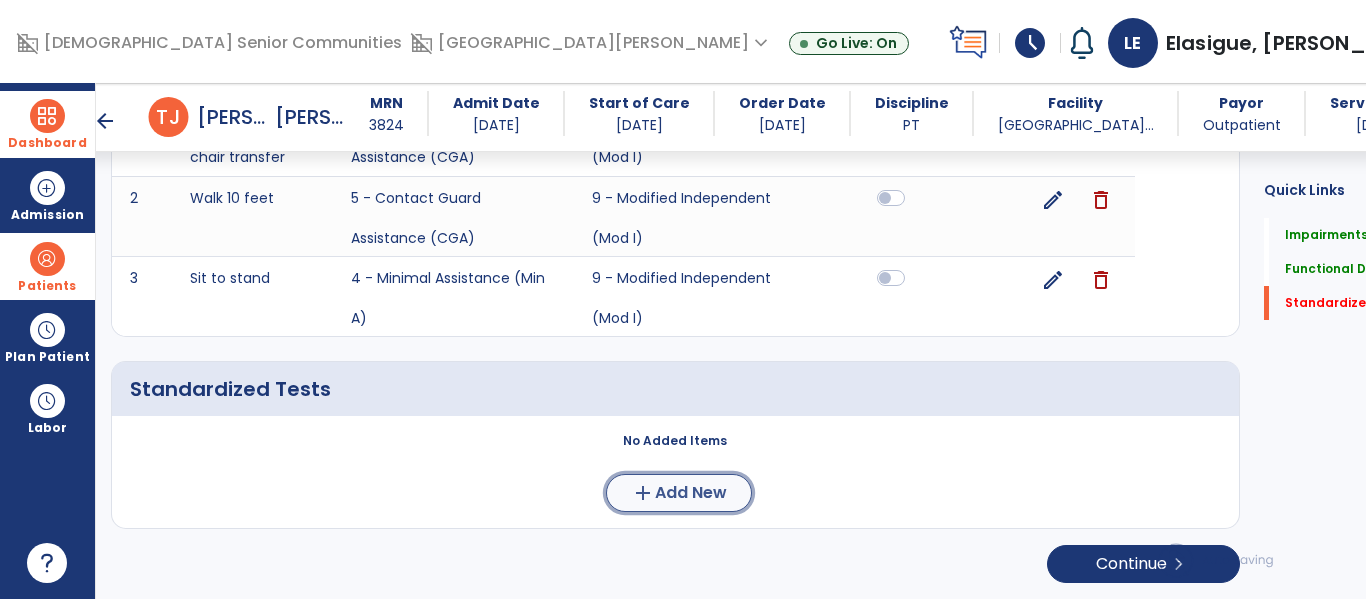 click on "Add New" 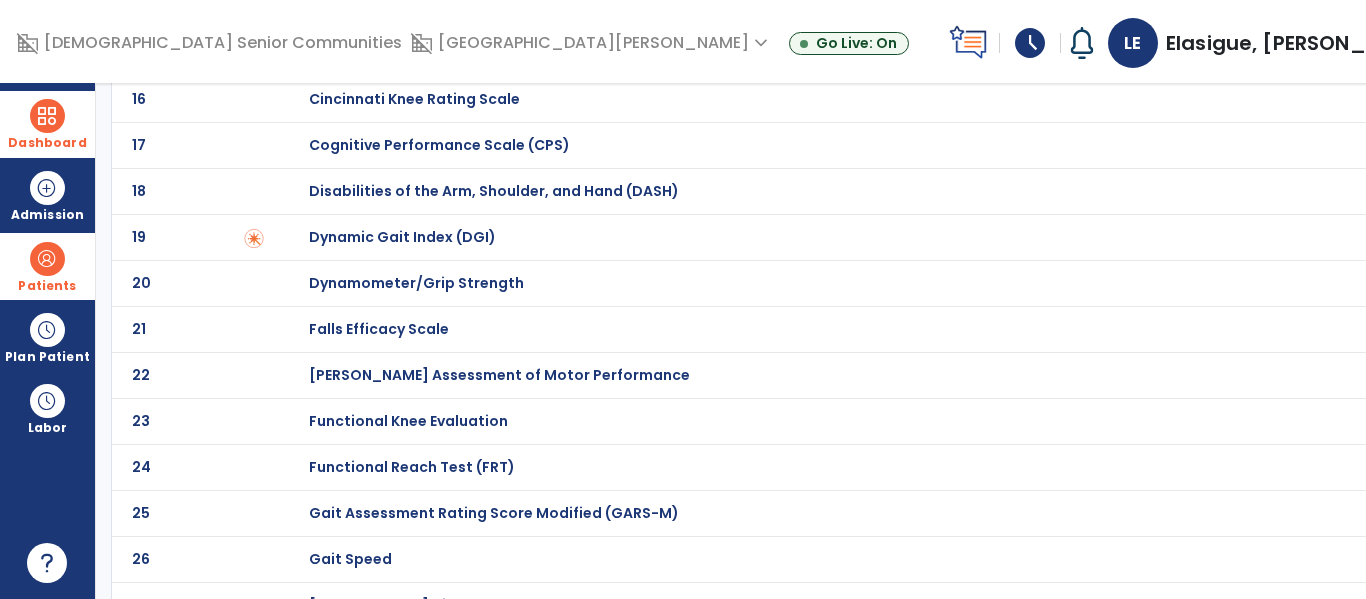scroll, scrollTop: 795, scrollLeft: 0, axis: vertical 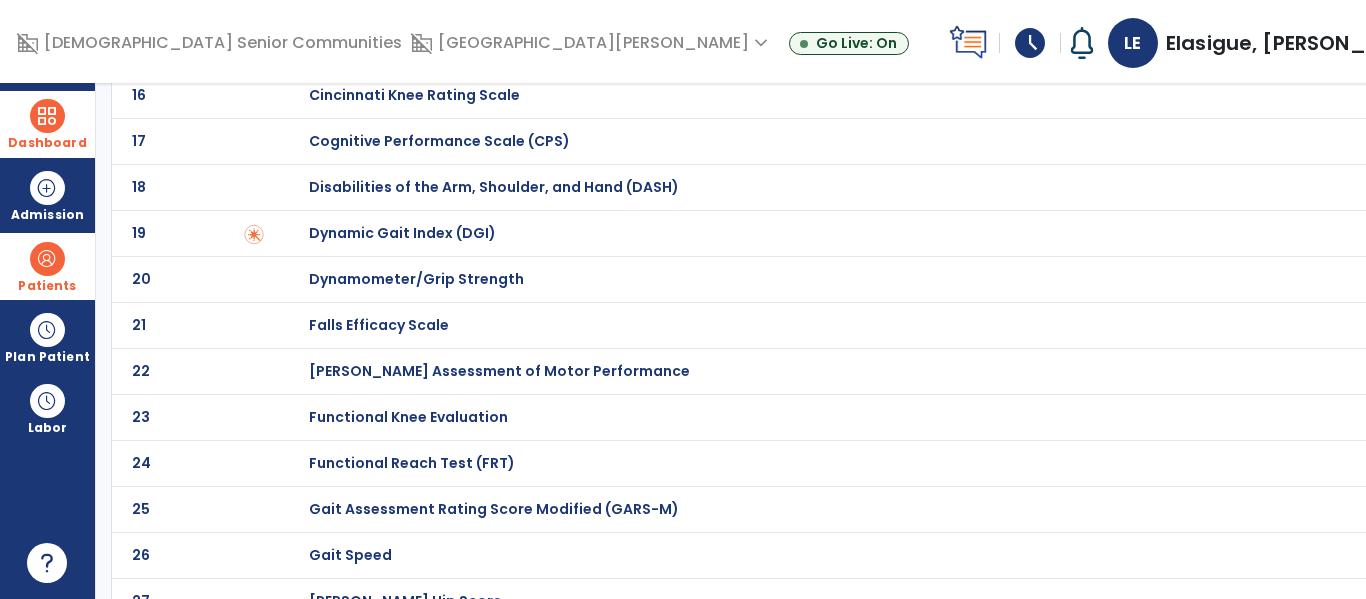 click on "Functional Reach Test (FRT)" at bounding box center [859, -595] 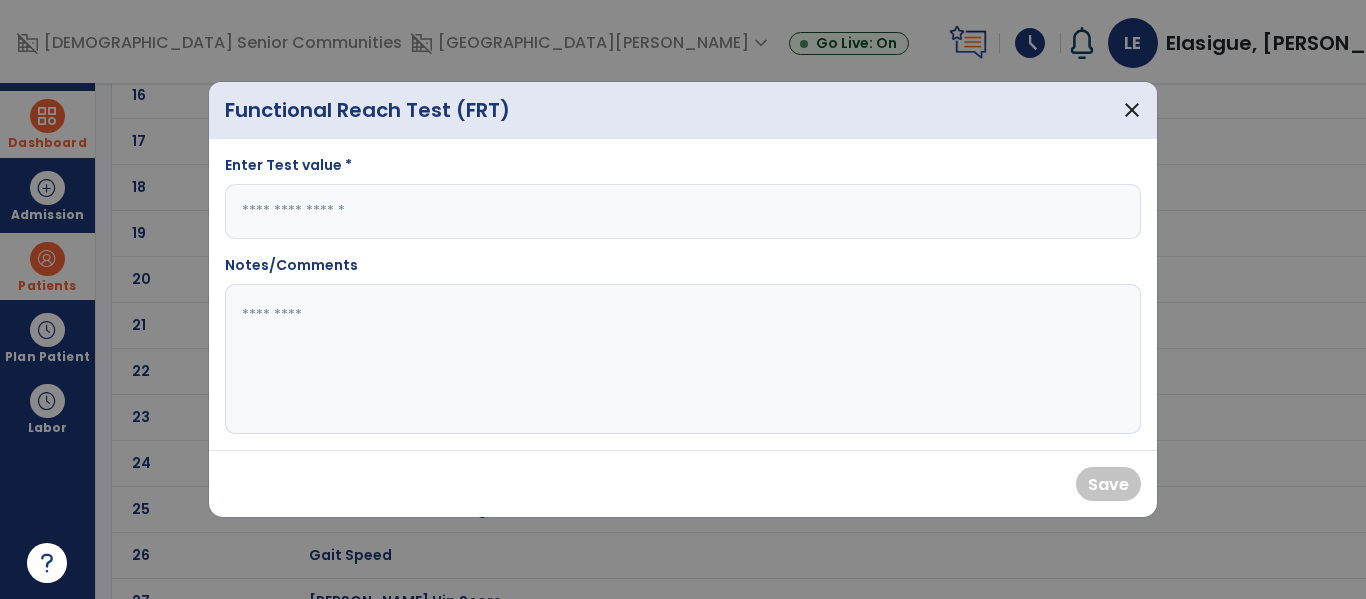 click at bounding box center [683, 211] 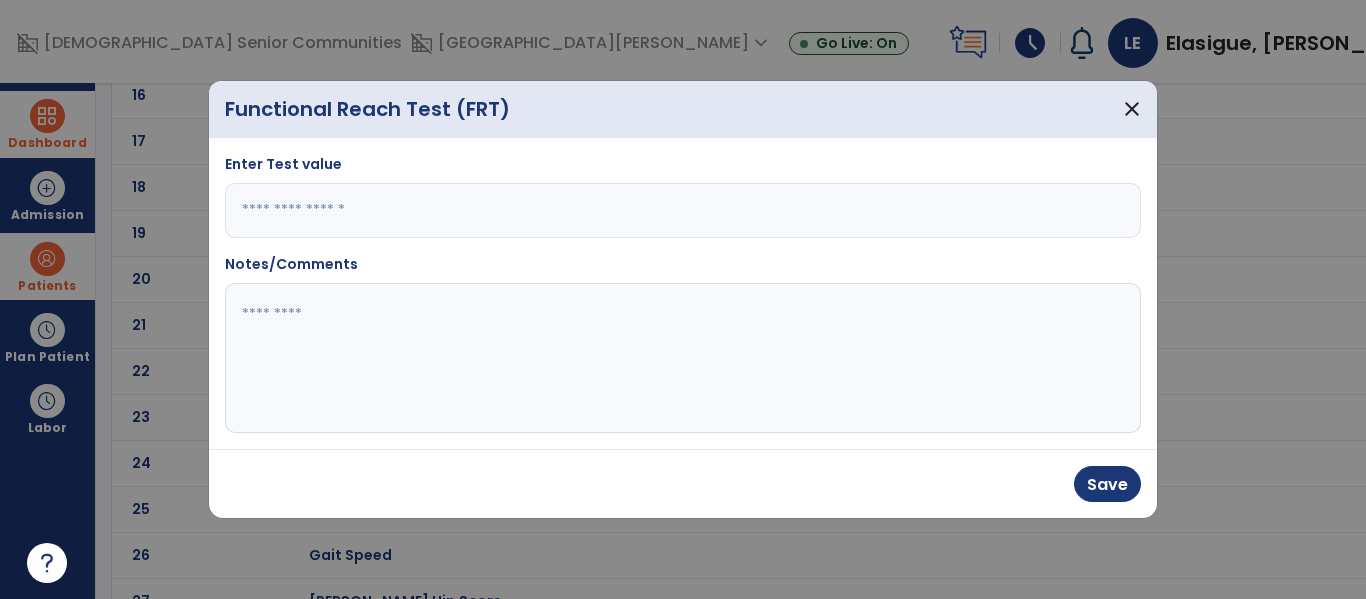 type on "*" 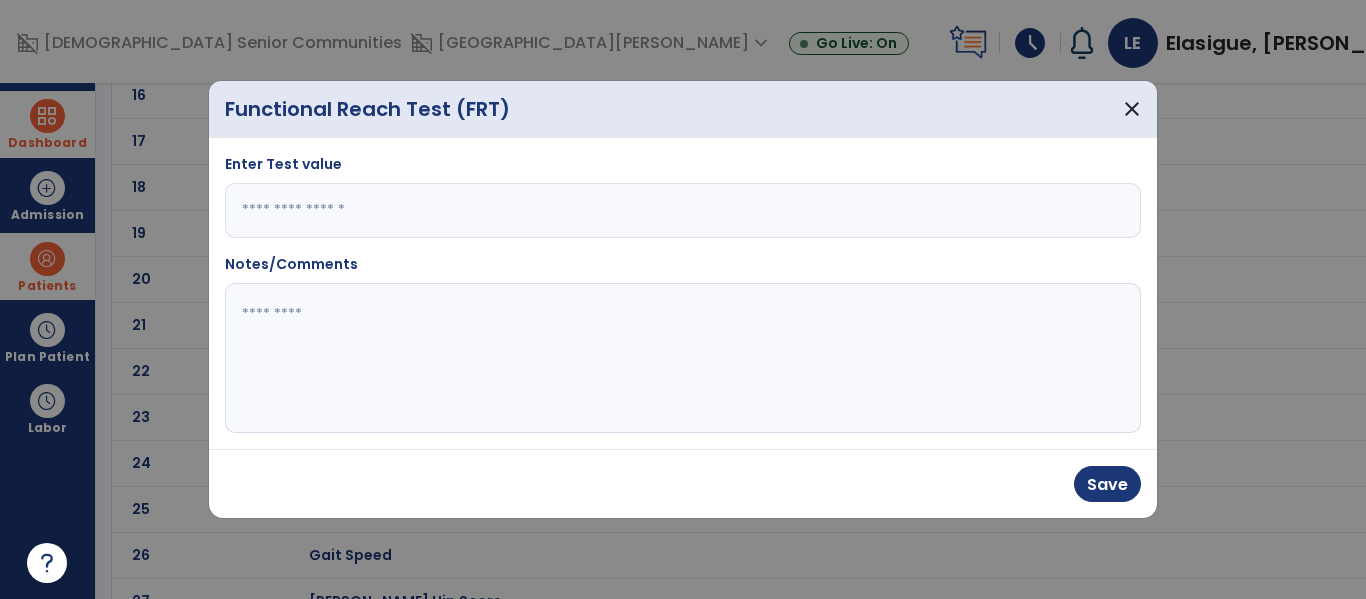 click 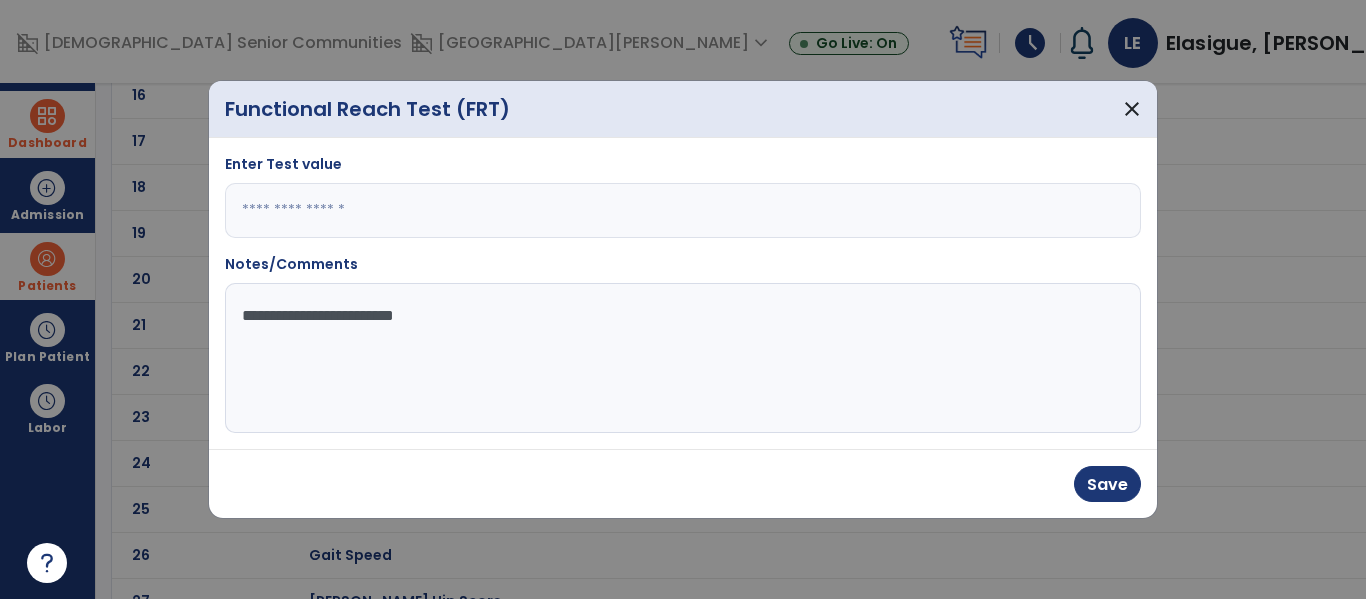 type on "**********" 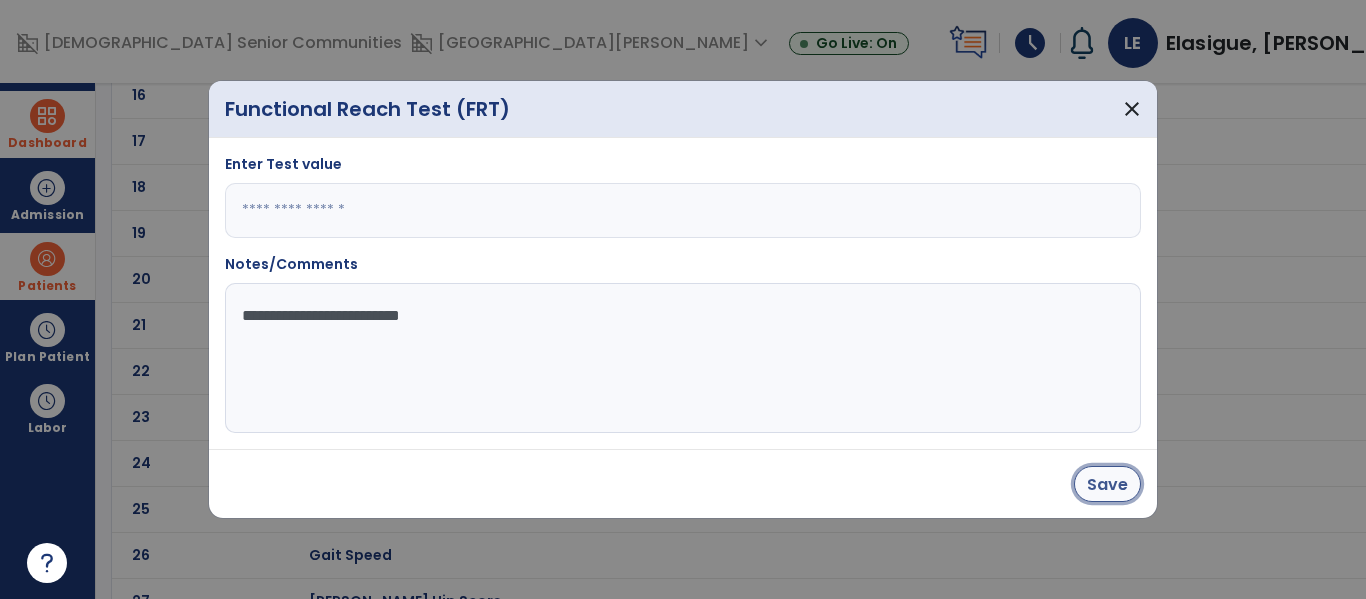 click on "Save" at bounding box center (1107, 484) 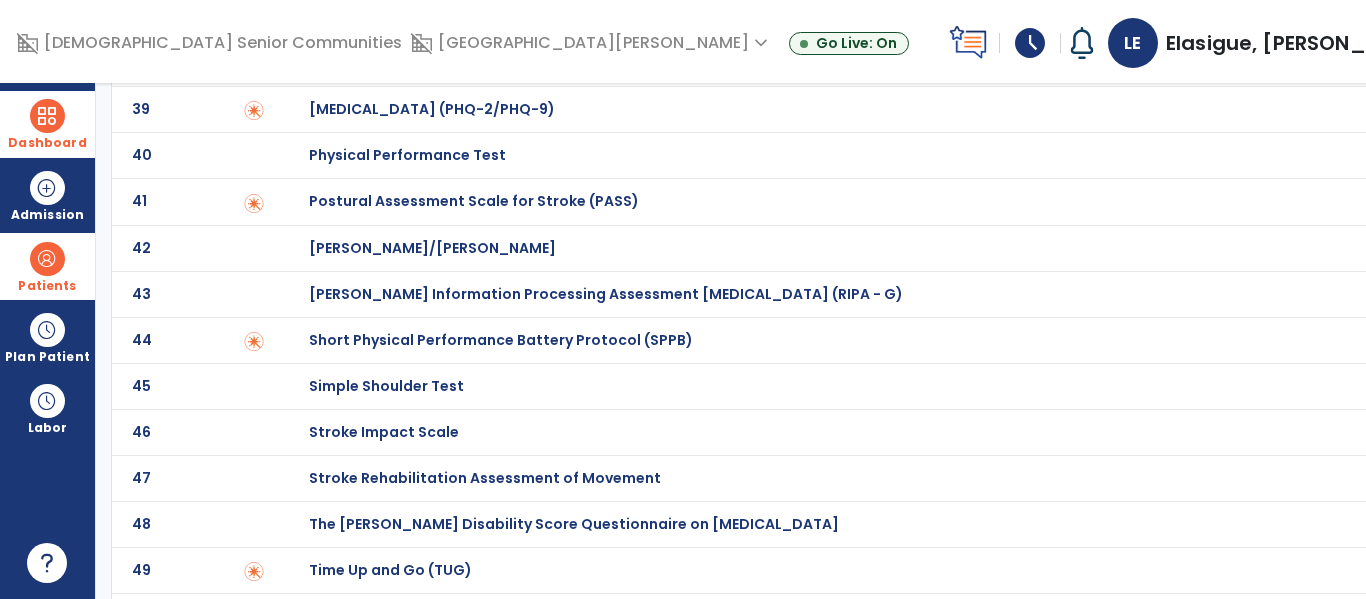 scroll, scrollTop: 1926, scrollLeft: 0, axis: vertical 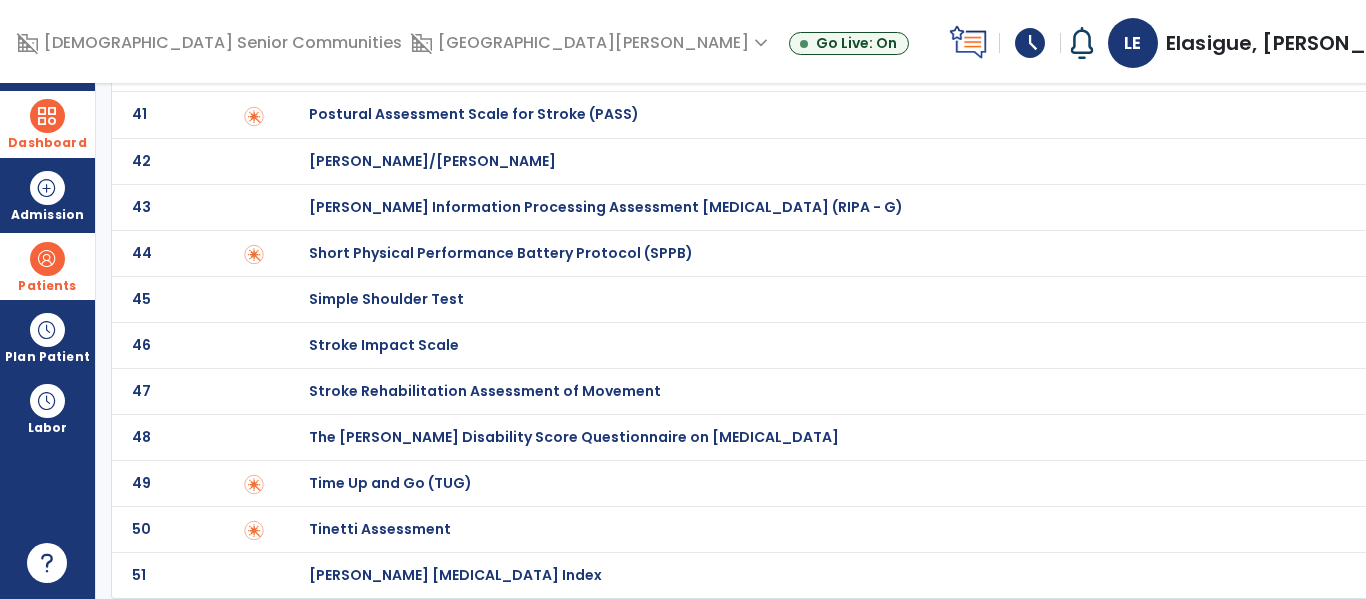click on "Time Up and Go (TUG)" at bounding box center (859, -1726) 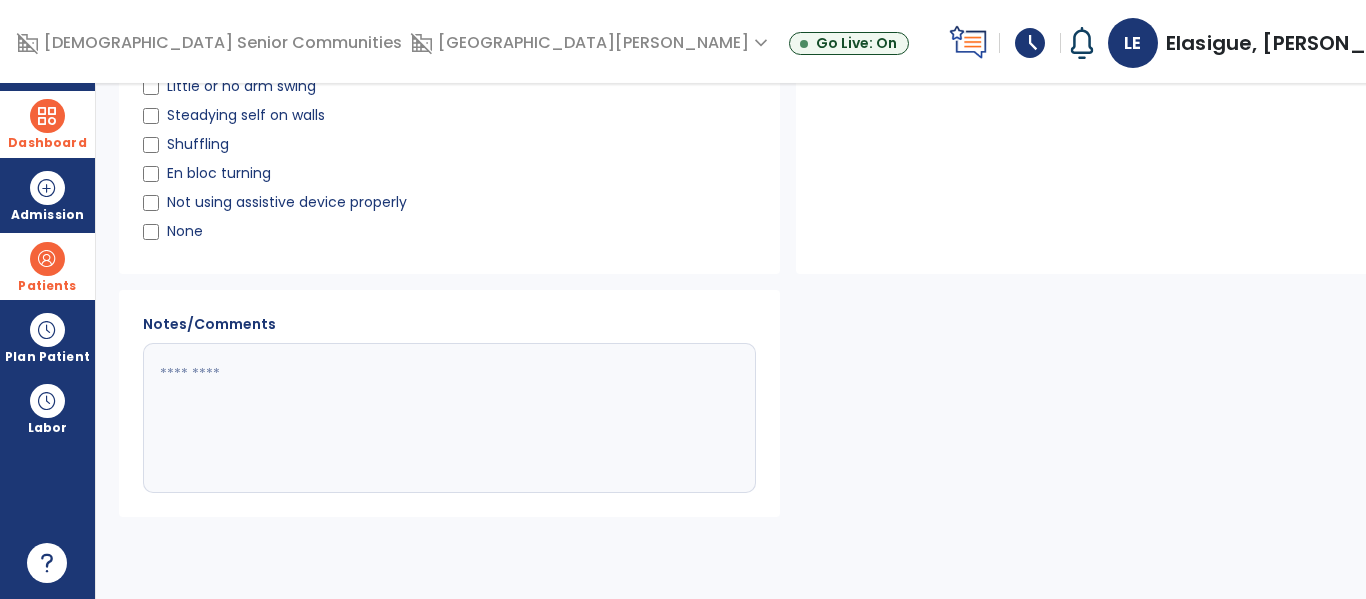 scroll, scrollTop: 0, scrollLeft: 0, axis: both 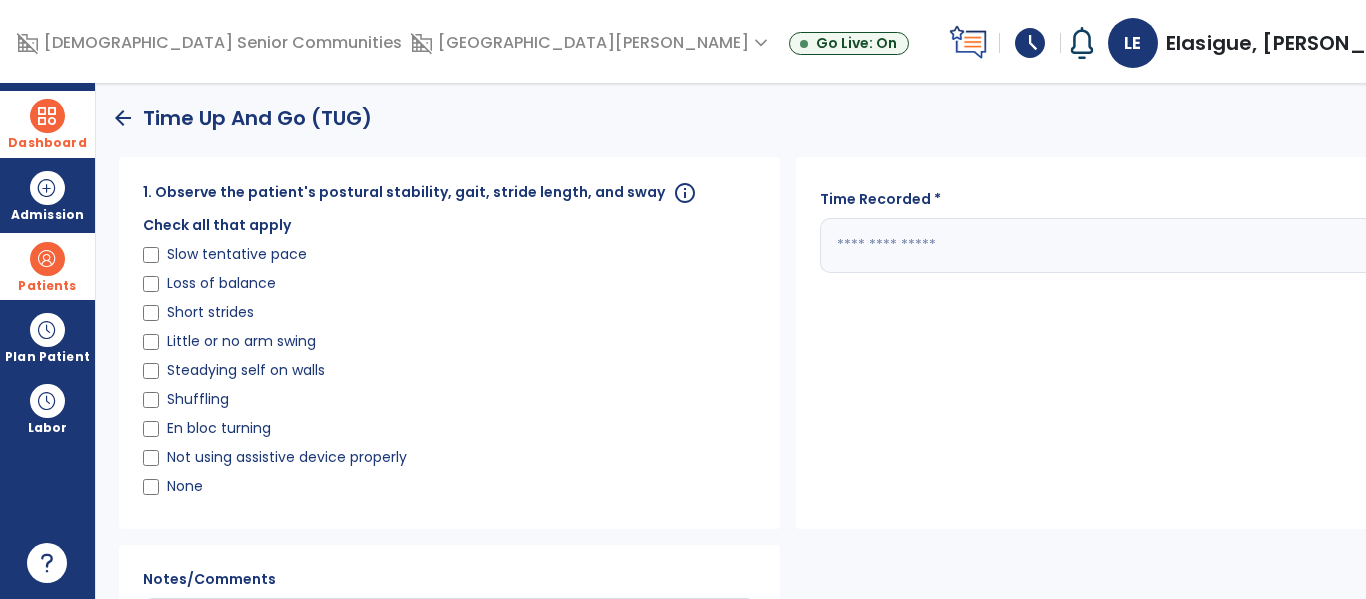 click 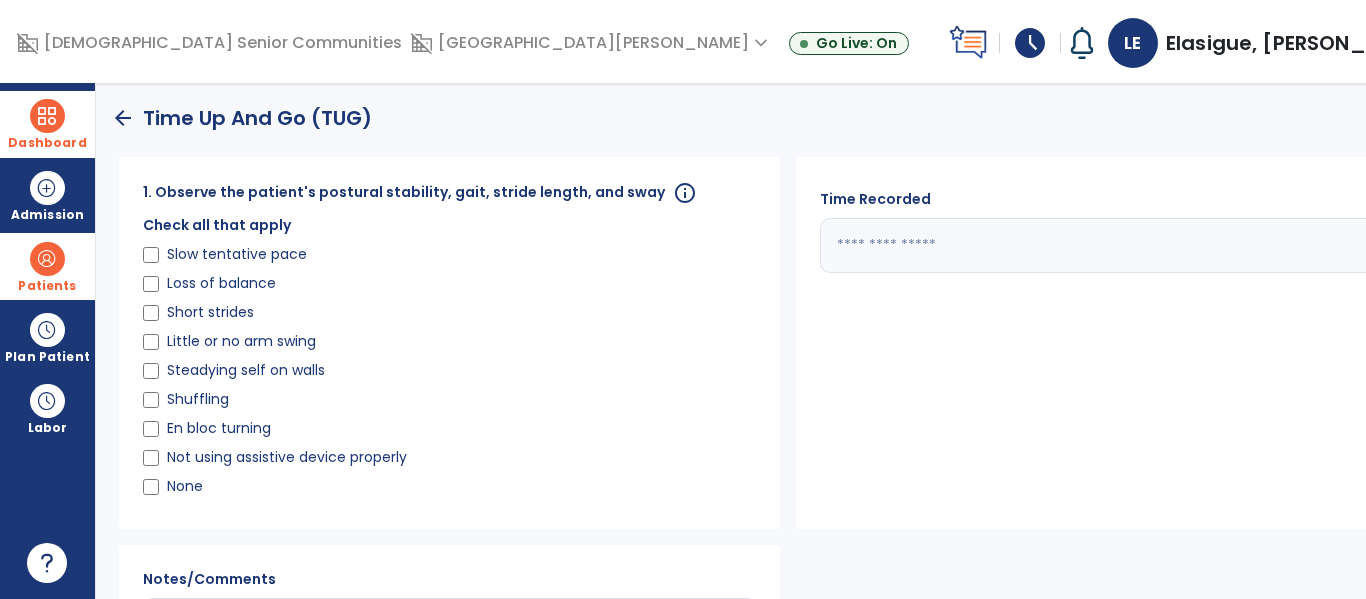 type on "*" 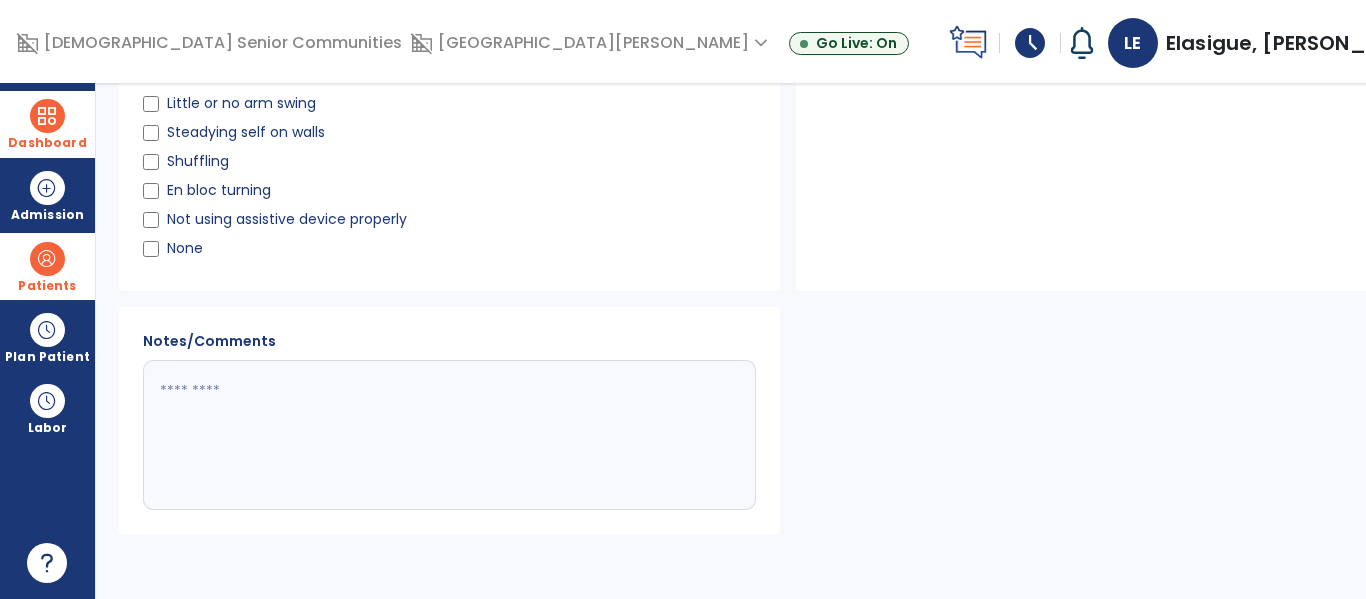 scroll, scrollTop: 257, scrollLeft: 0, axis: vertical 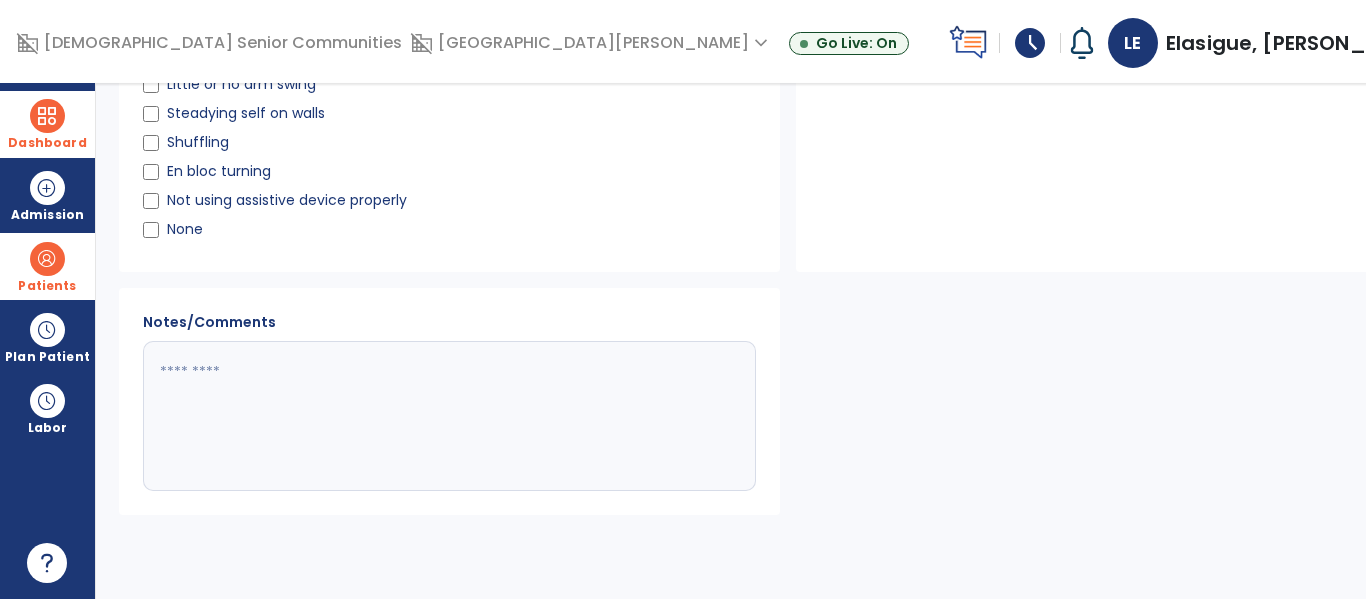 type on "**" 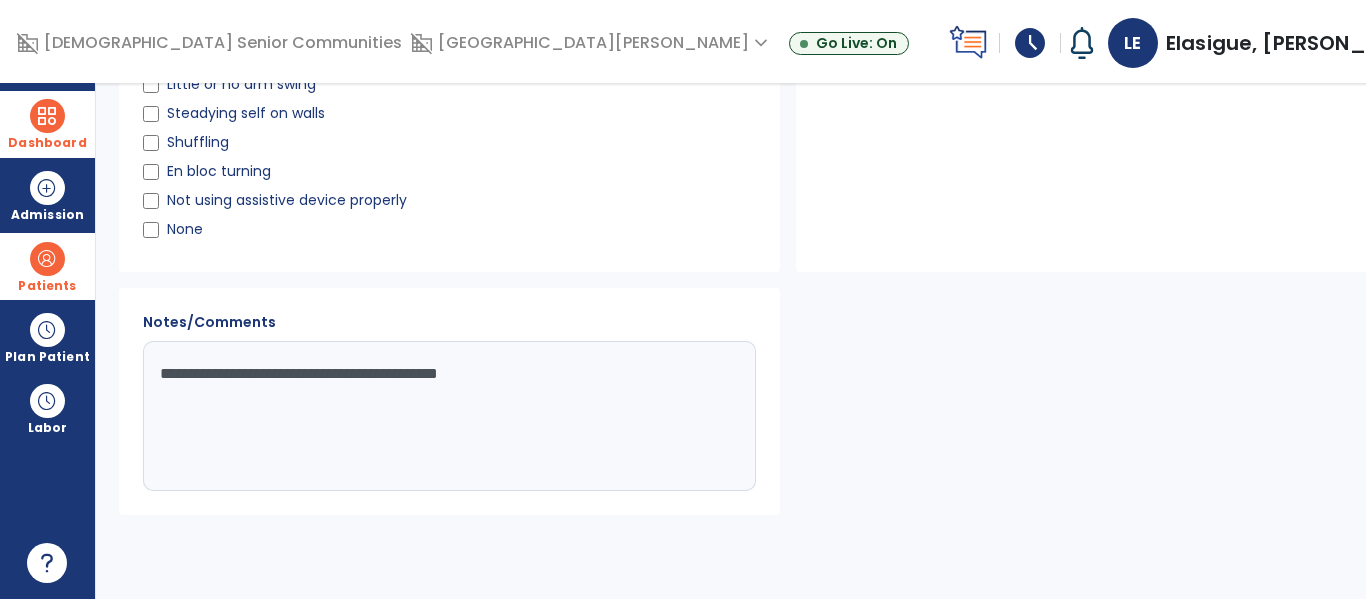 type on "**********" 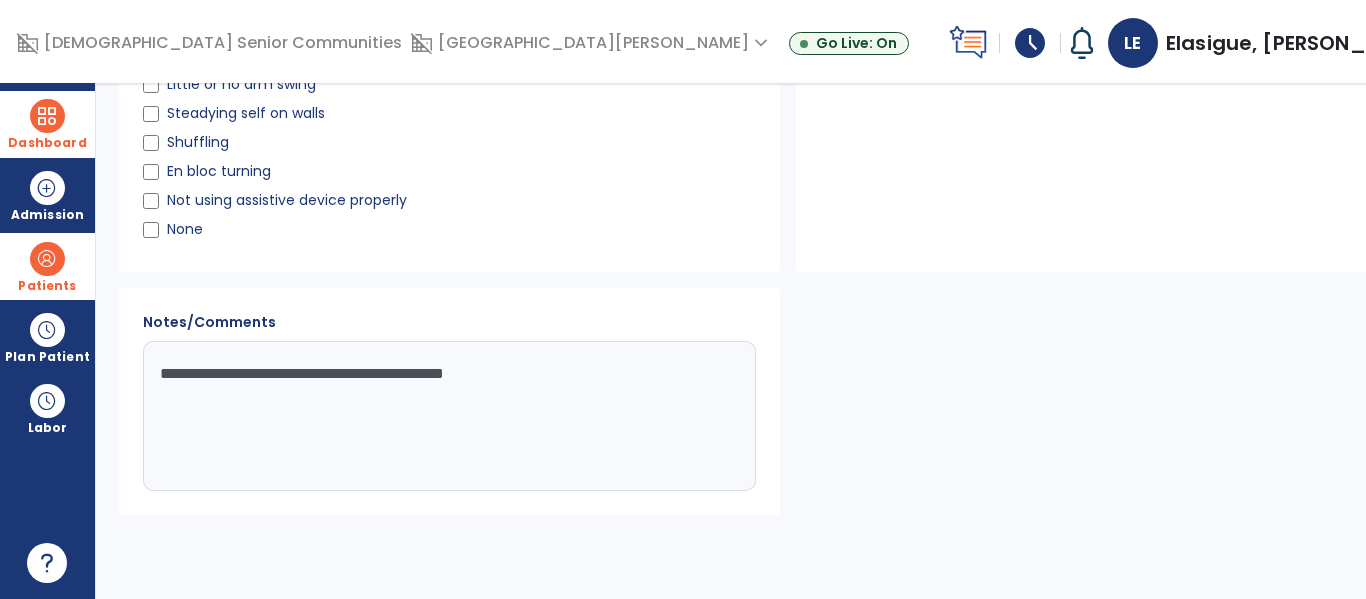 click on "Save" 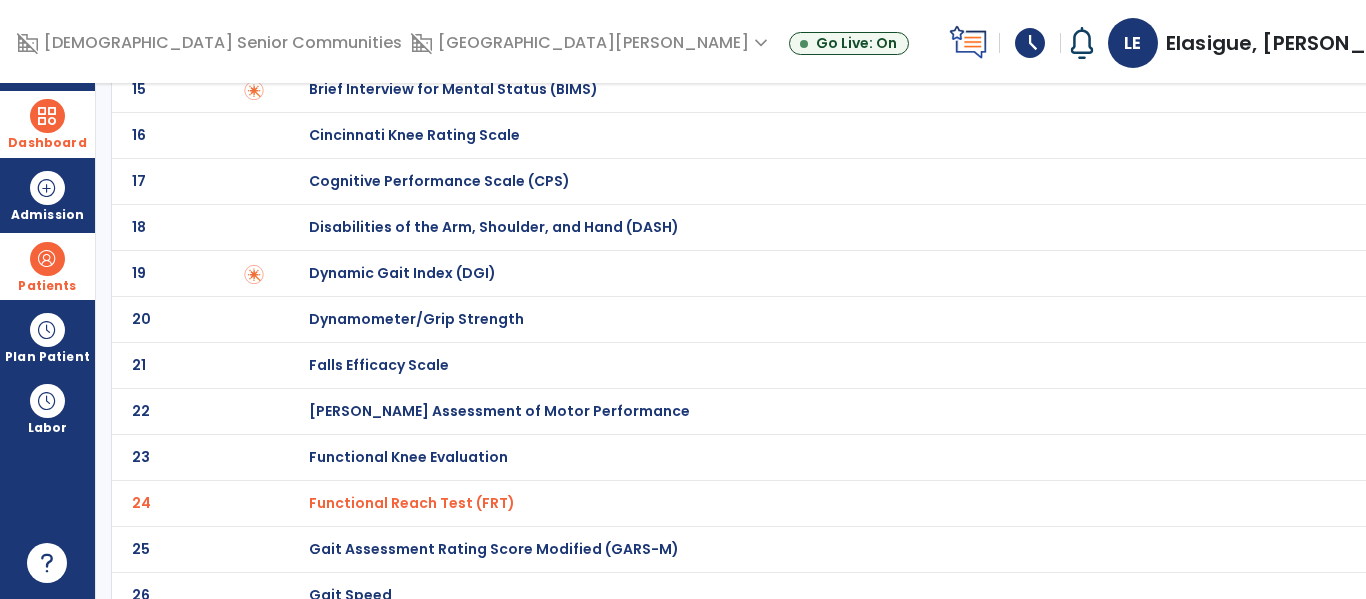 scroll, scrollTop: 0, scrollLeft: 0, axis: both 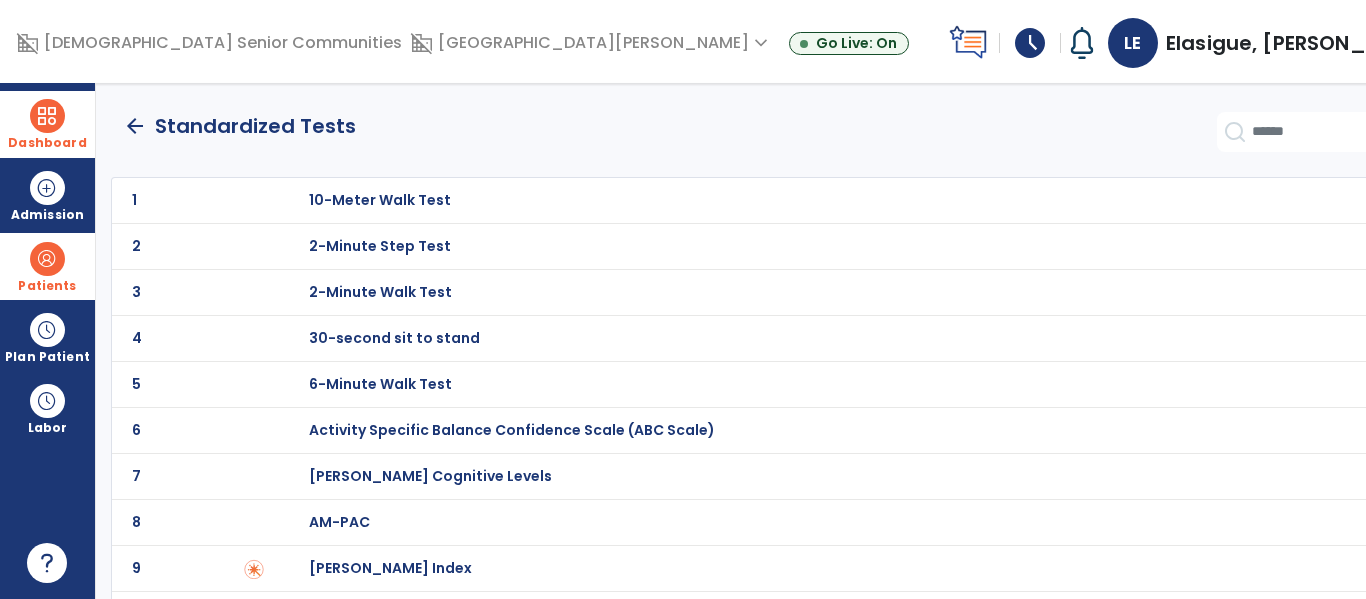 click on "arrow_back" 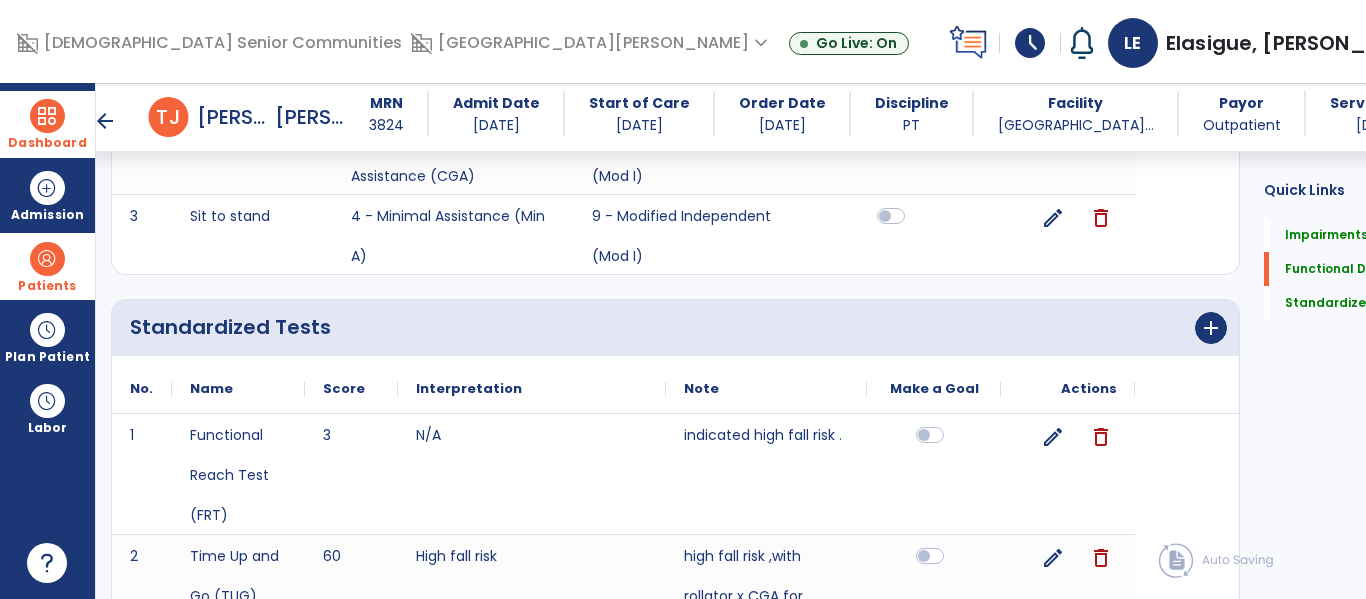 scroll, scrollTop: 1195, scrollLeft: 0, axis: vertical 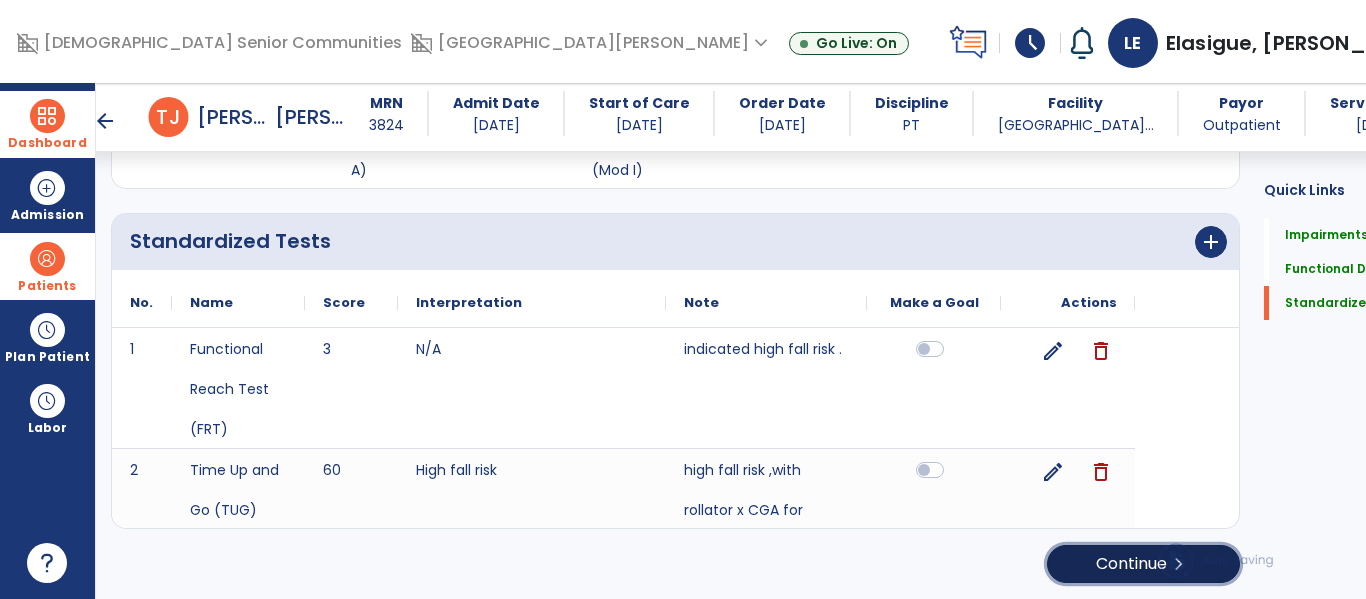 click on "Continue  chevron_right" 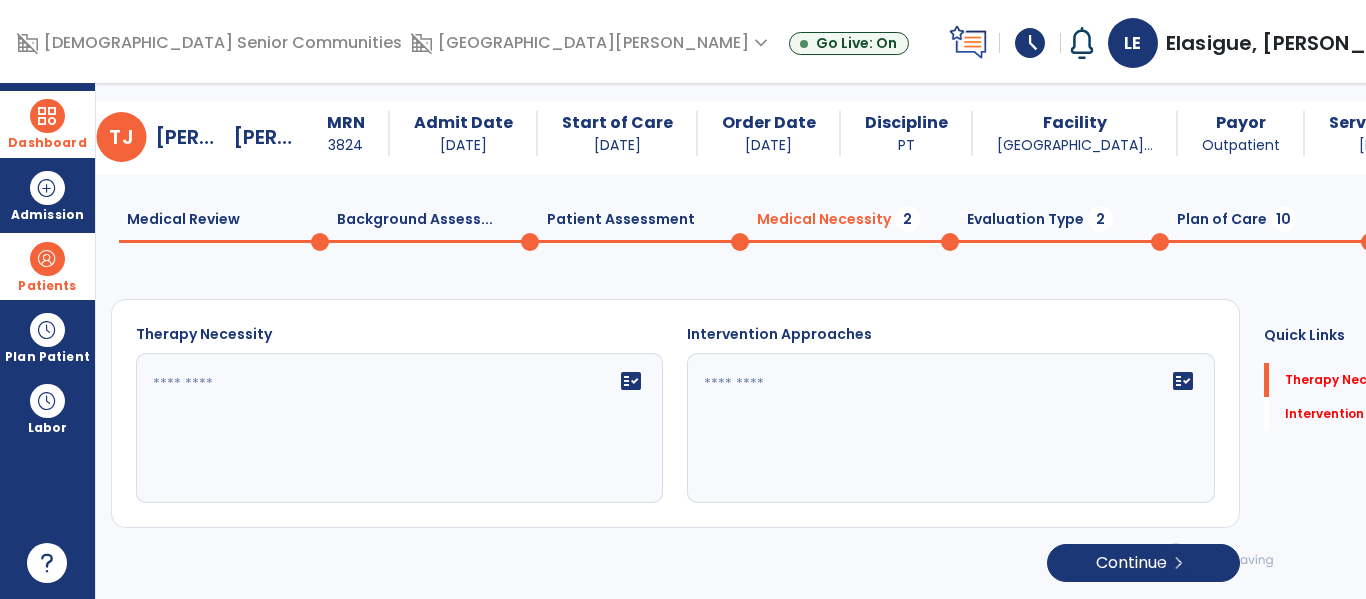 scroll, scrollTop: 29, scrollLeft: 0, axis: vertical 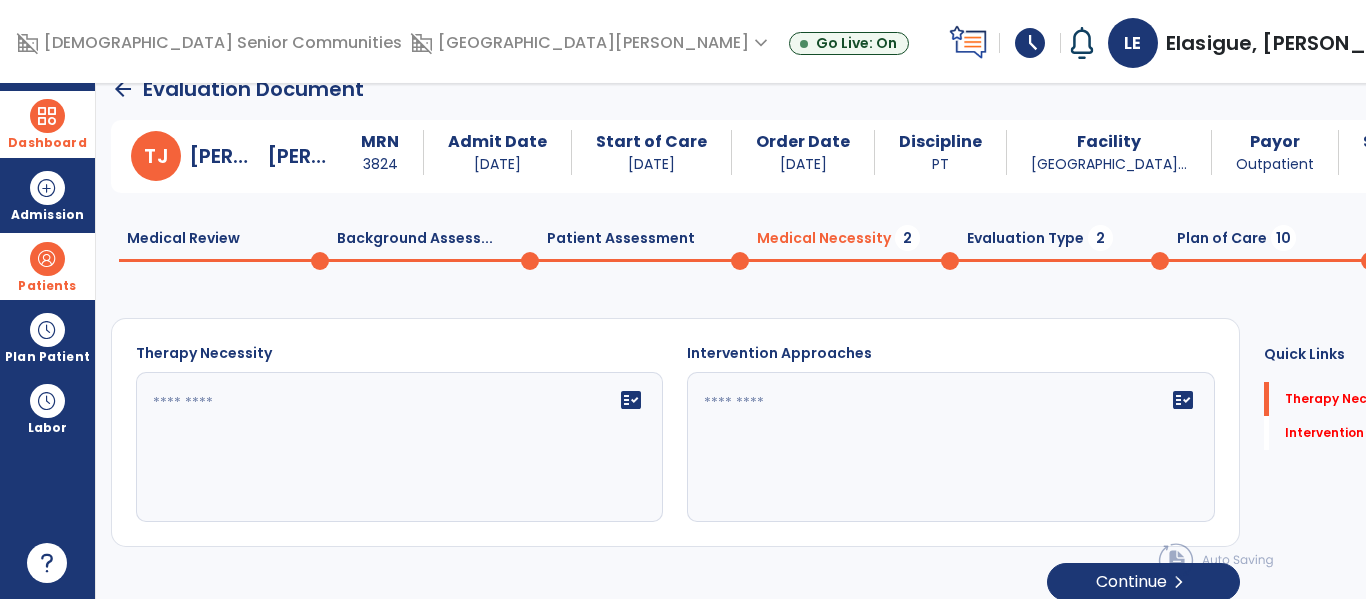 click on "fact_check" 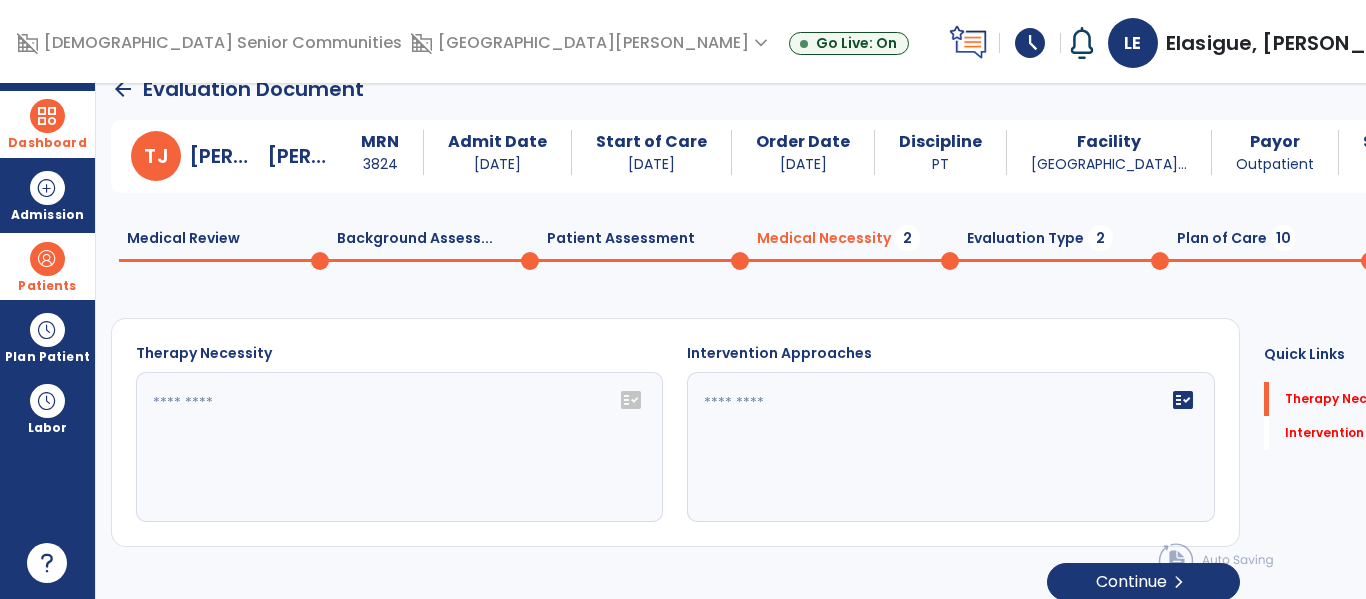 click on "fact_check" 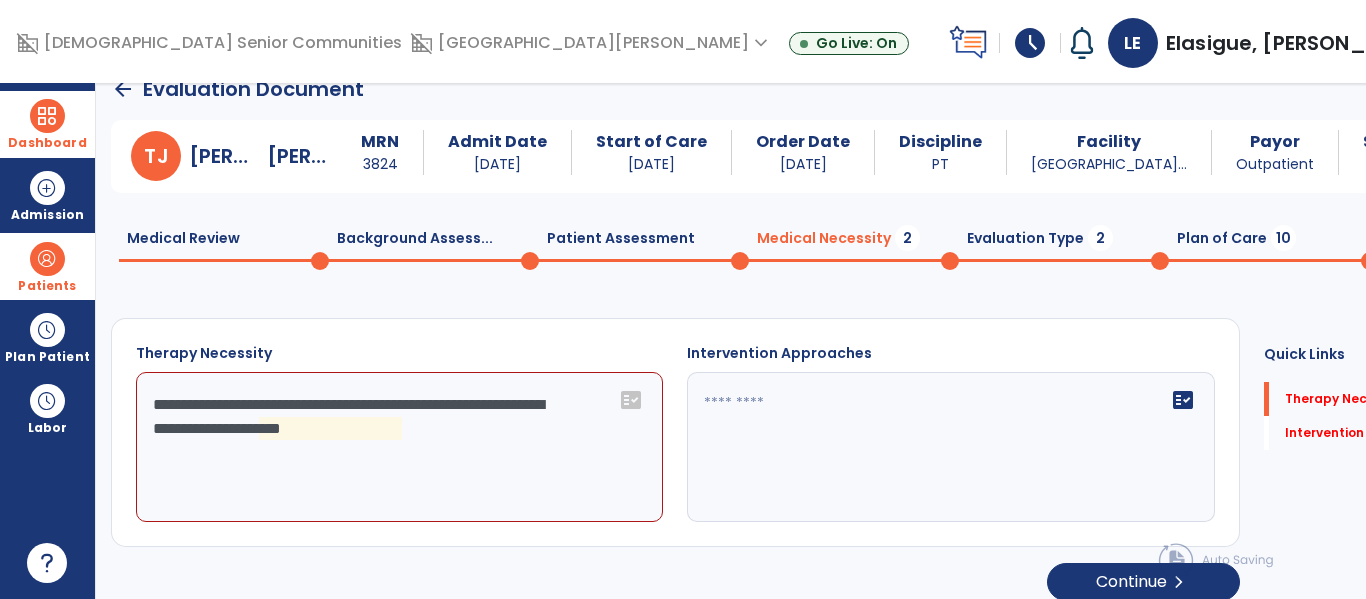 click on "**********" 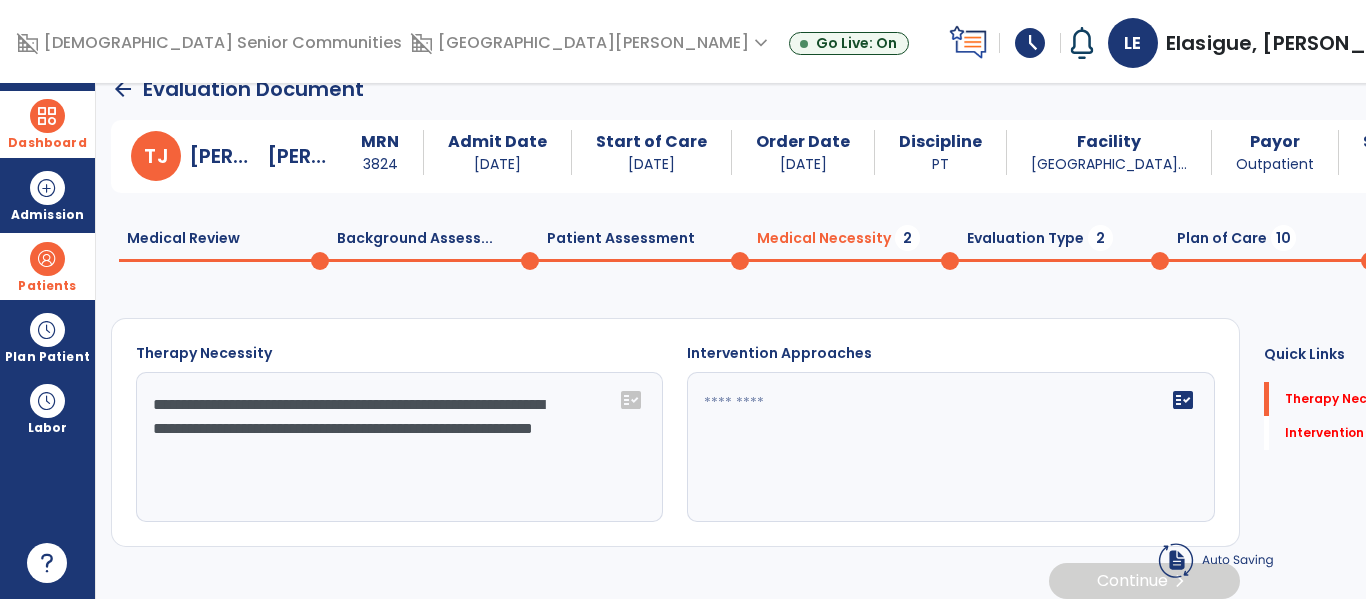 type on "**********" 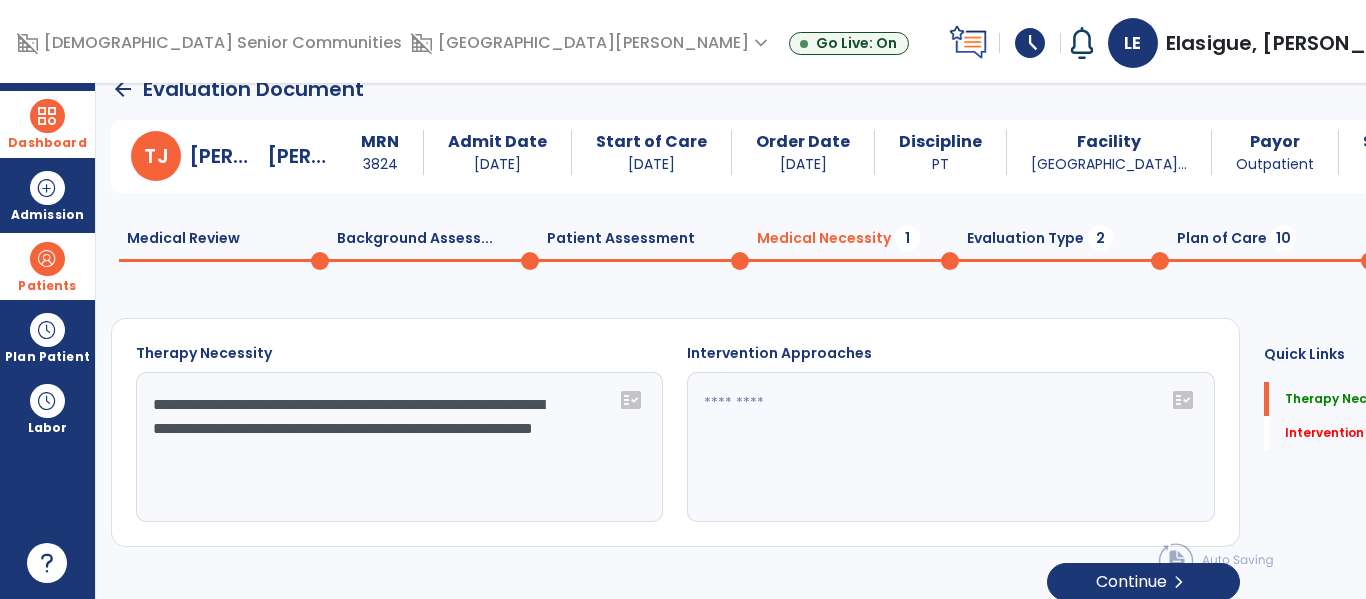click on "fact_check" 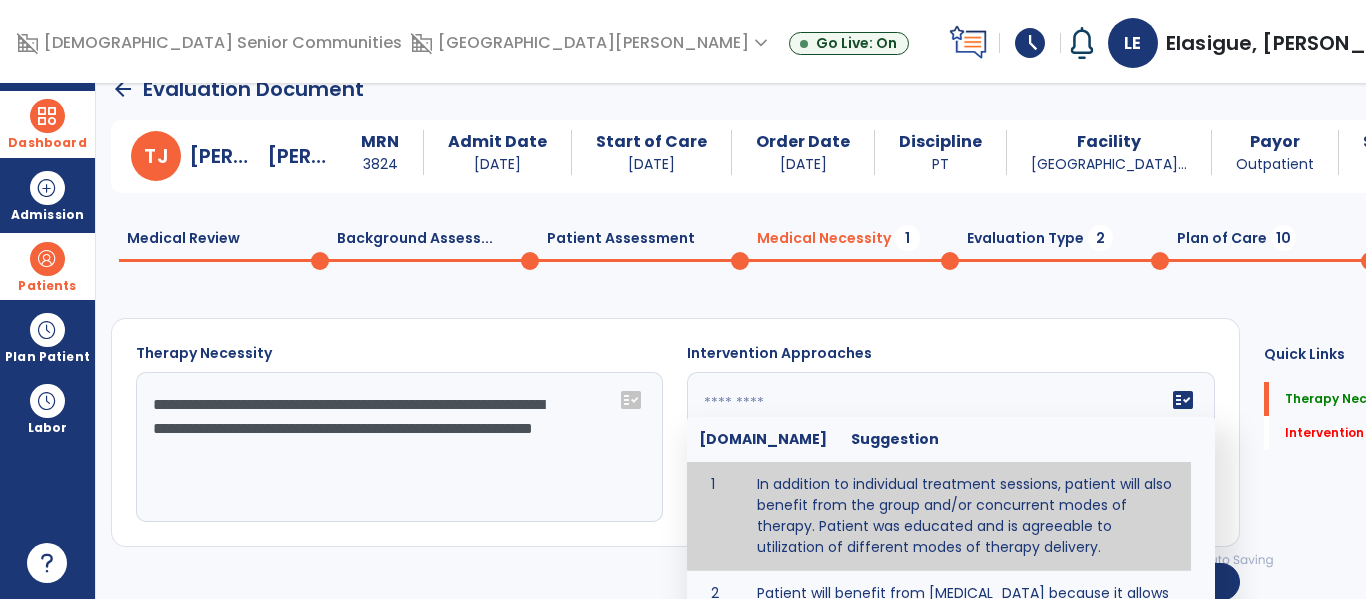 type on "**********" 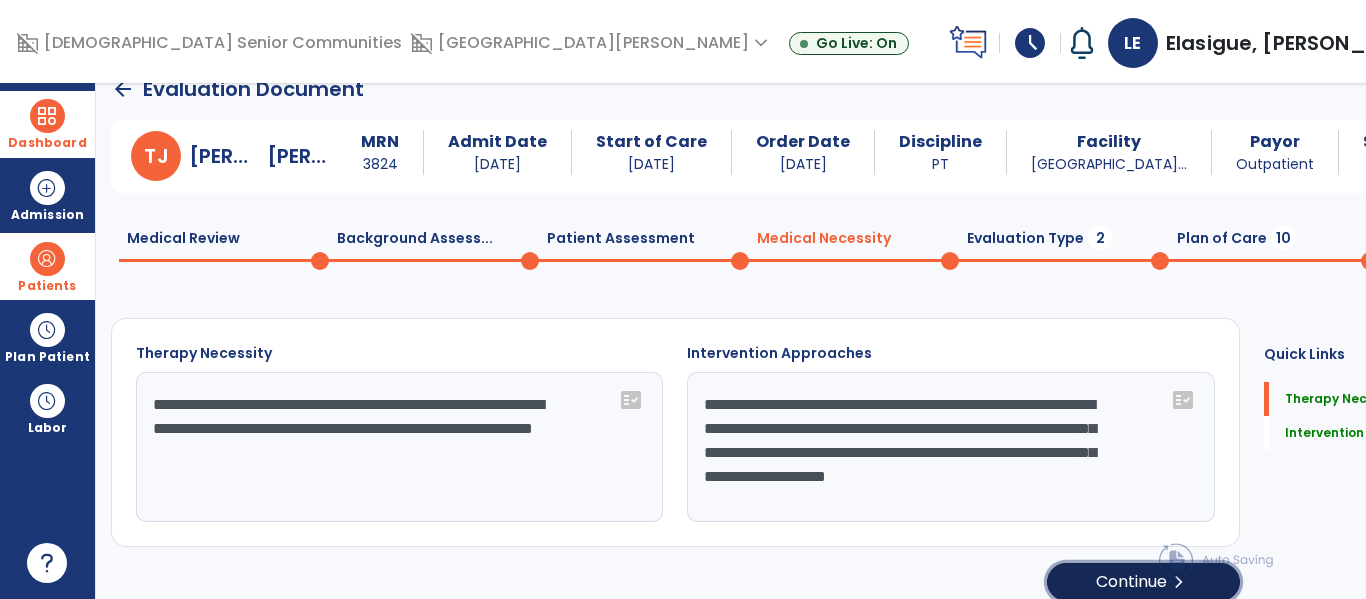 click on "Continue  chevron_right" 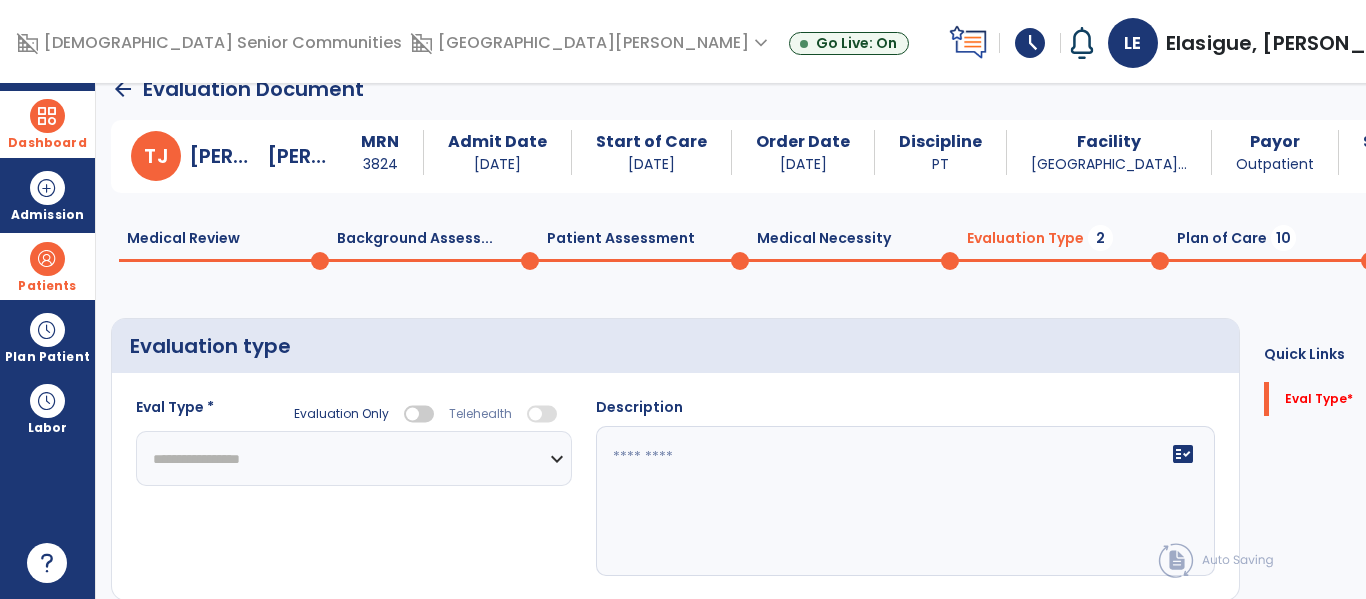 click on "**********" 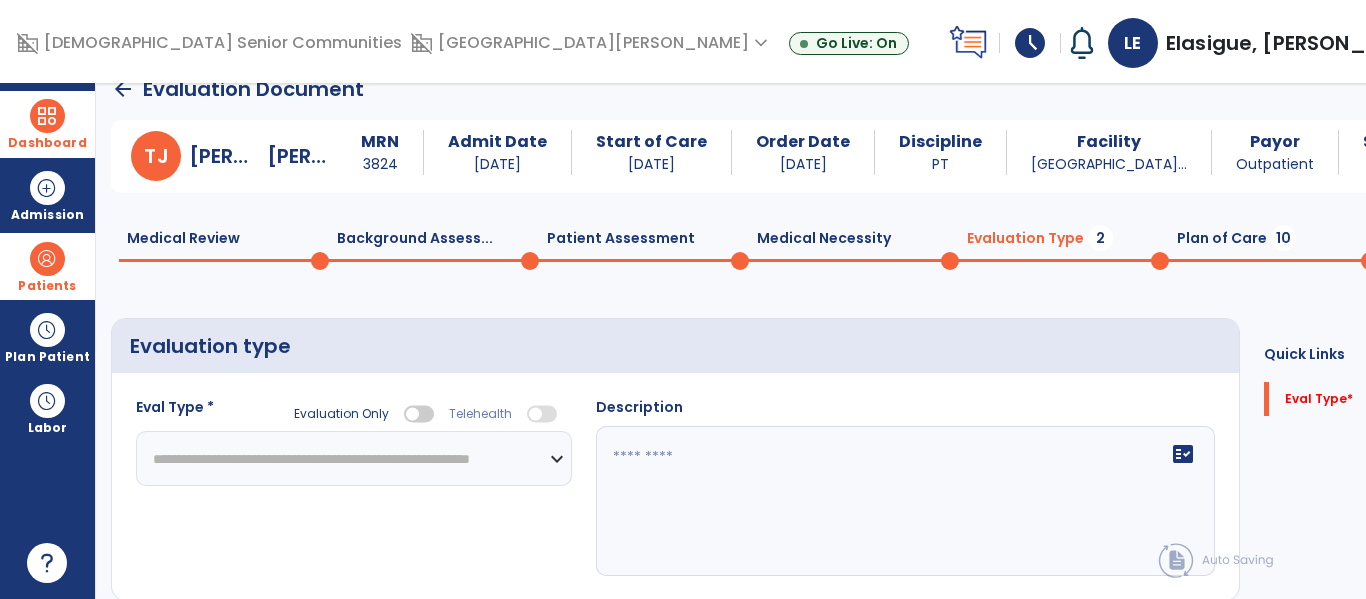 click on "**********" 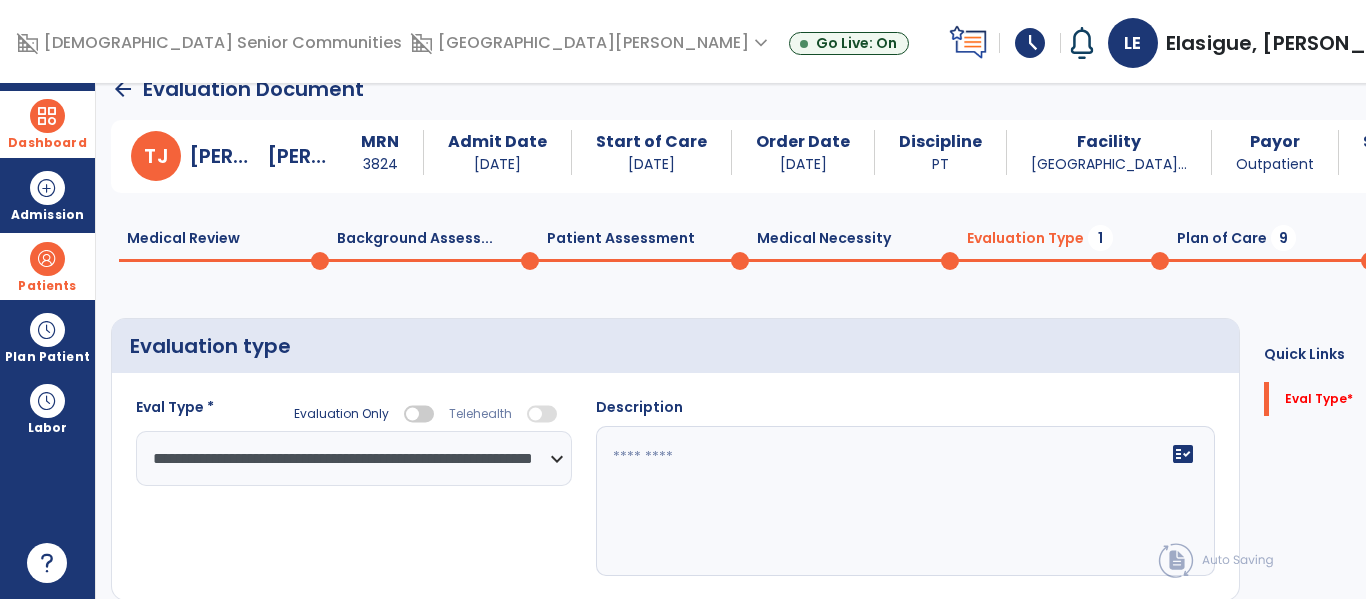 click on "fact_check" 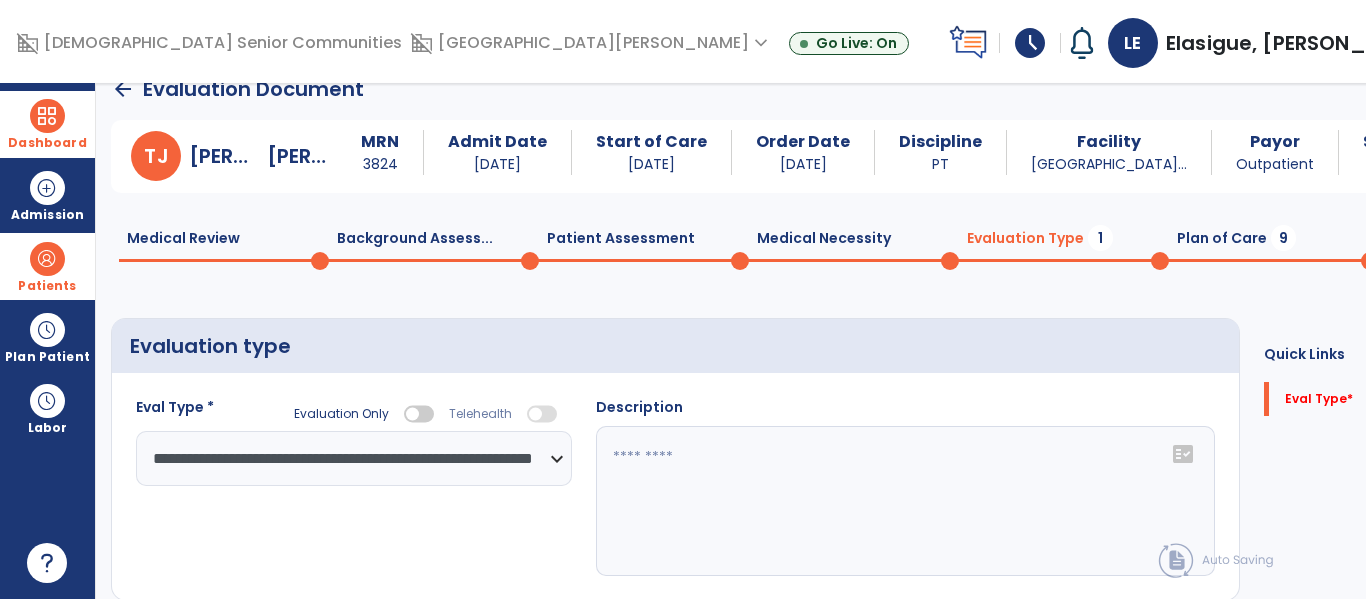 click on "fact_check" 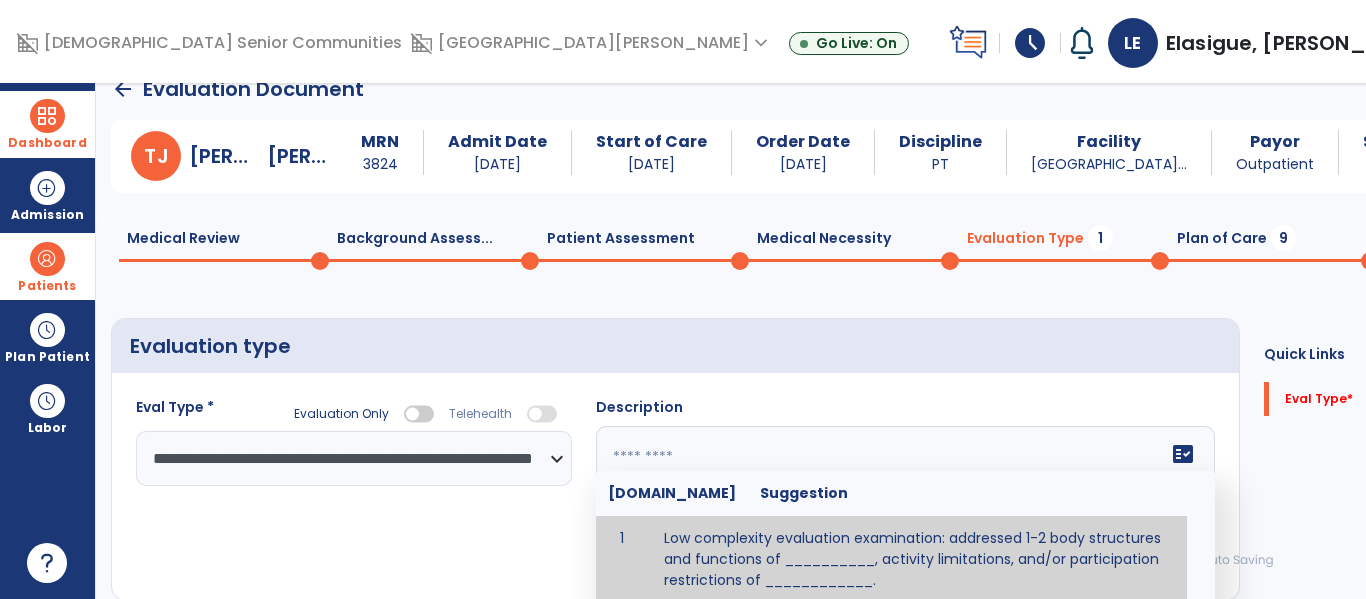 scroll, scrollTop: 14, scrollLeft: 0, axis: vertical 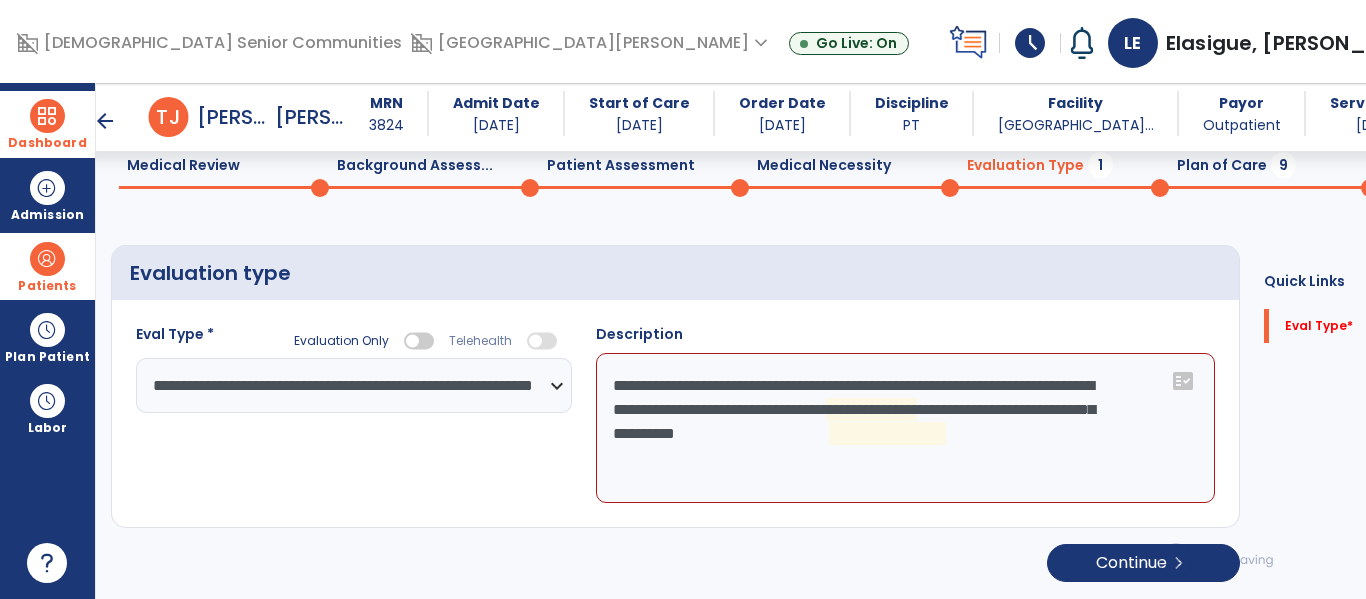click on "**********" 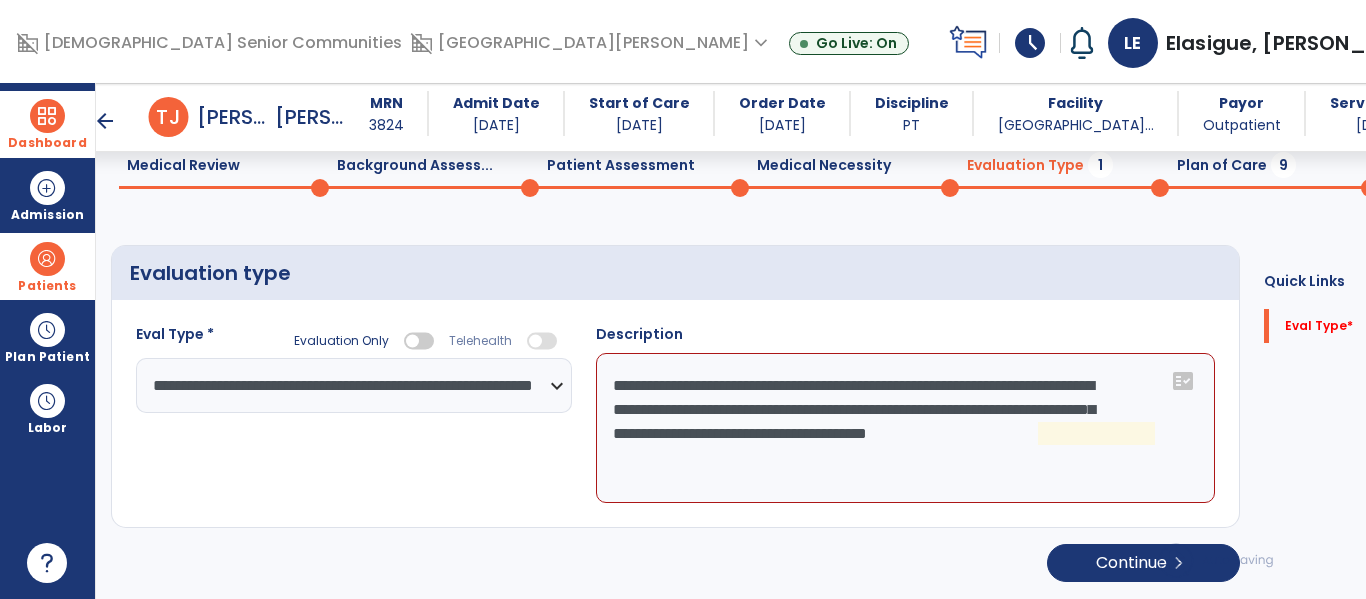 click on "**********" 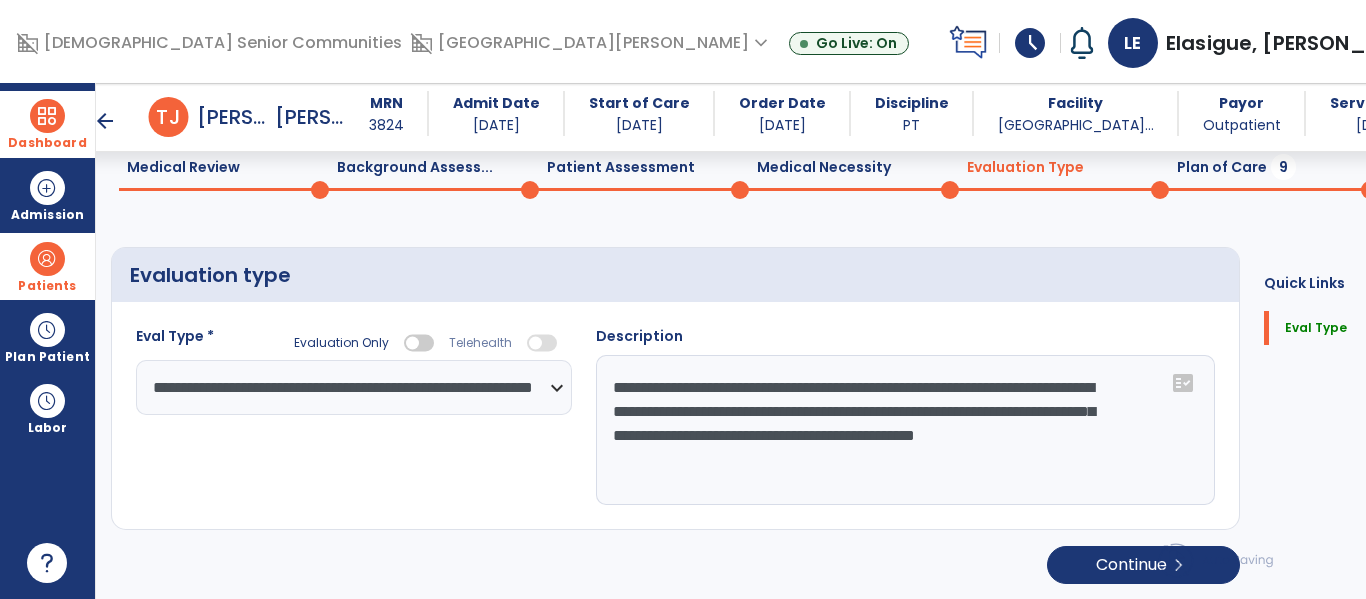 scroll, scrollTop: 83, scrollLeft: 0, axis: vertical 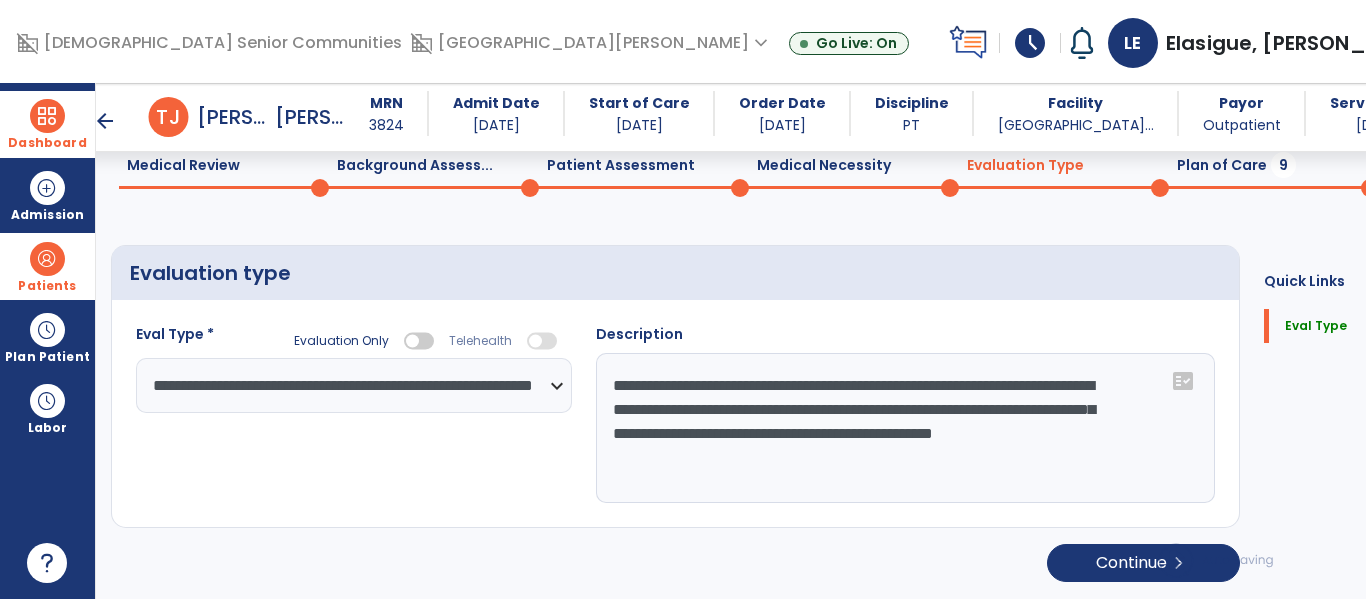 type on "**********" 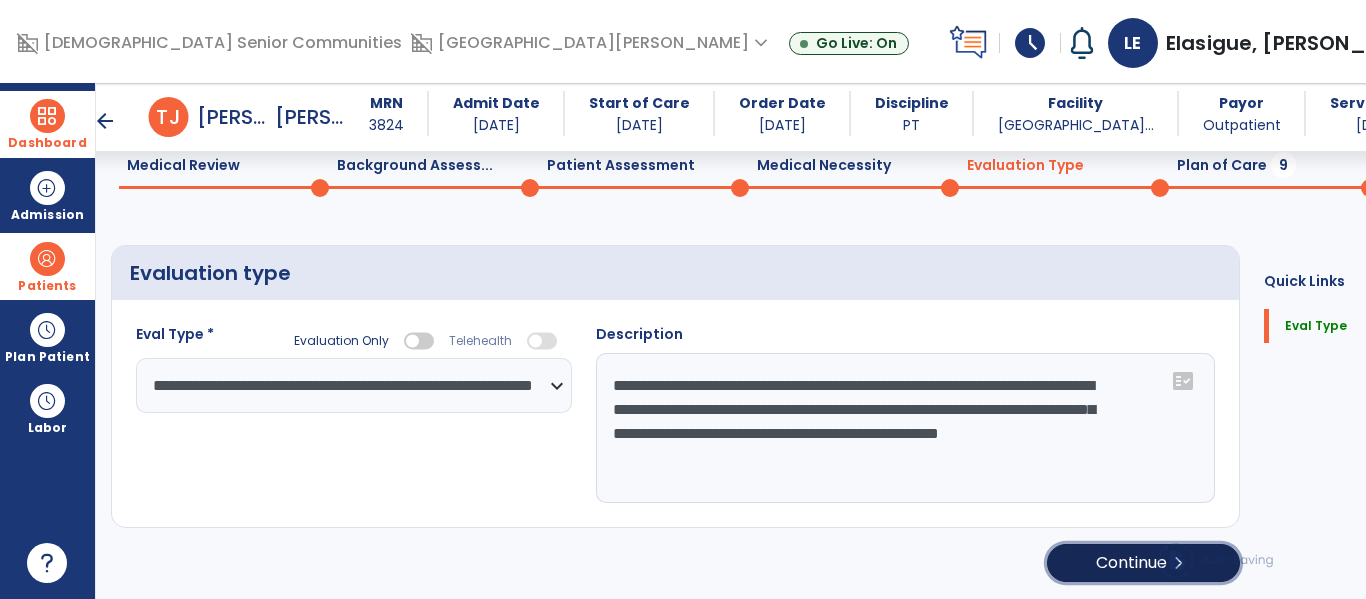 click on "Continue  chevron_right" 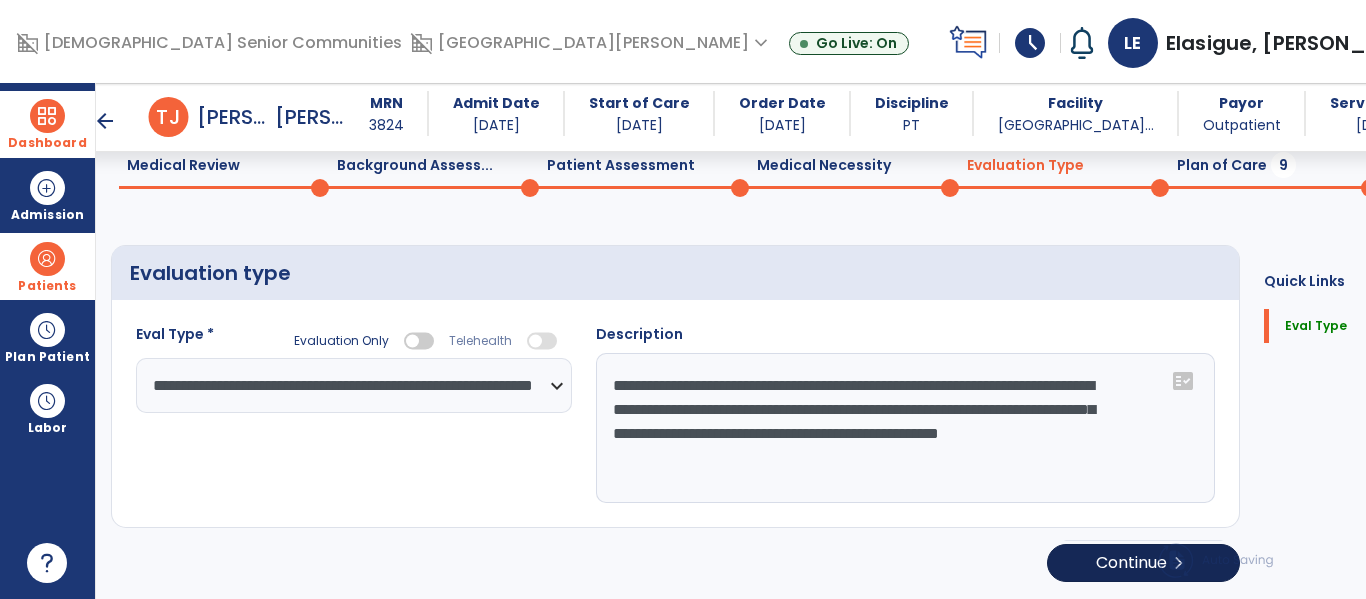 select on "*****" 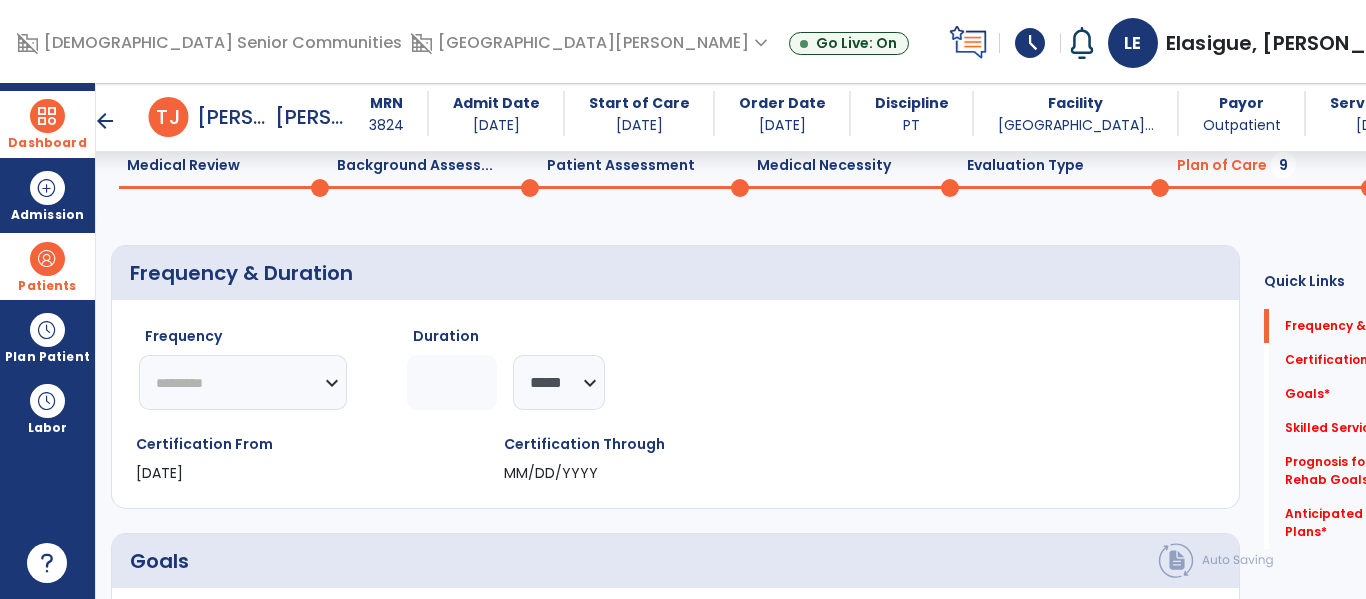 click on "********* ** ** ** ** ** ** **" 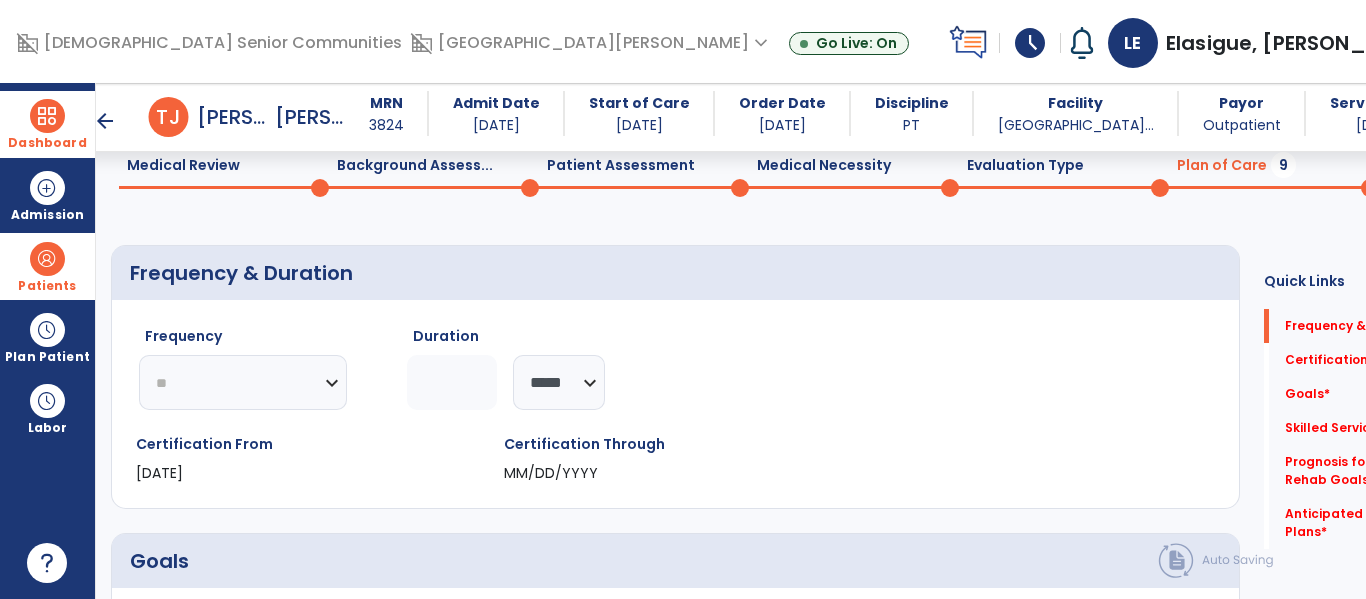 click on "********* ** ** ** ** ** ** **" 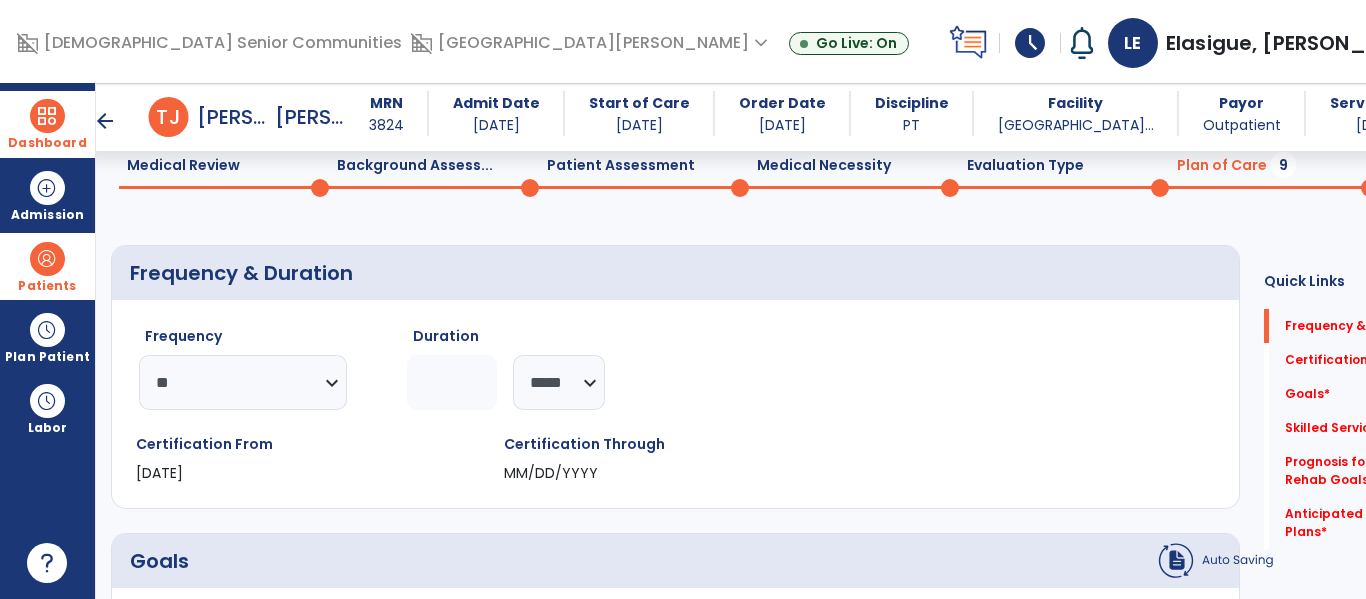 click 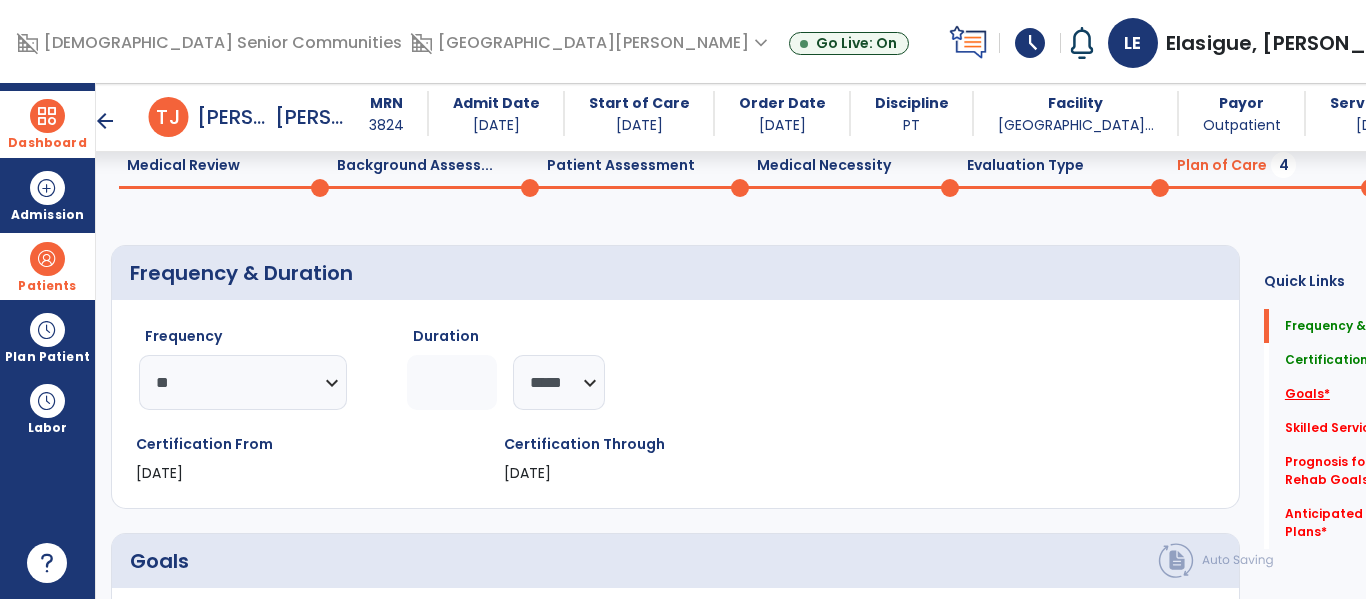 type on "*" 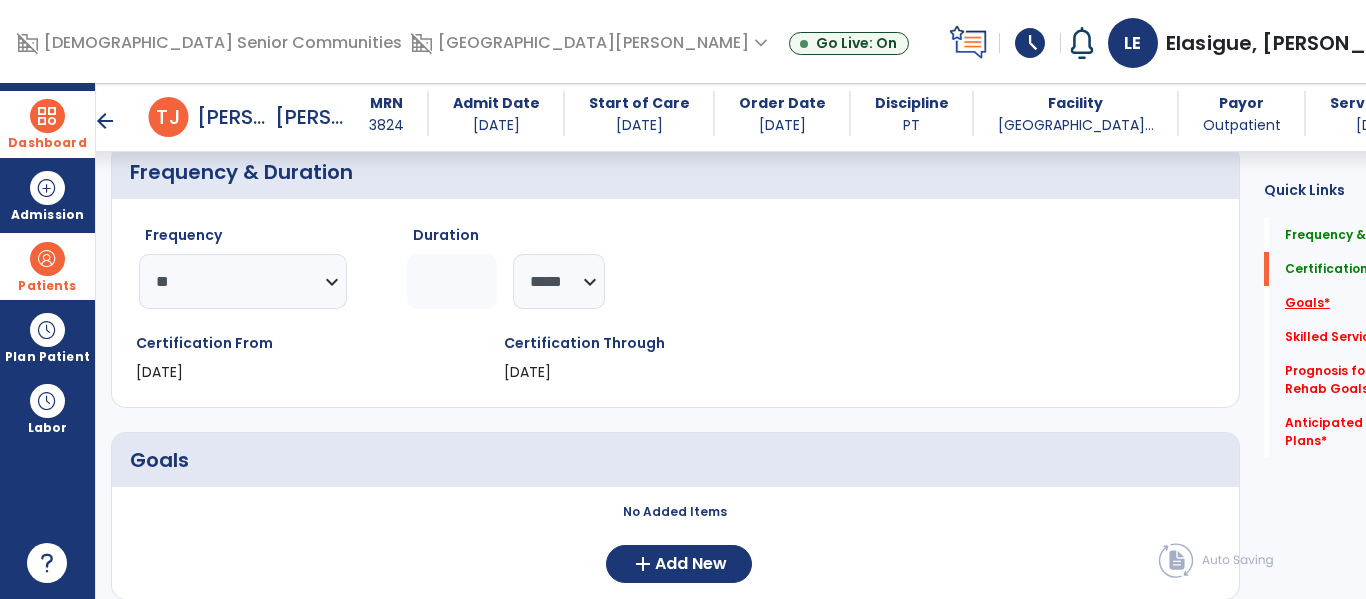 scroll, scrollTop: 360, scrollLeft: 0, axis: vertical 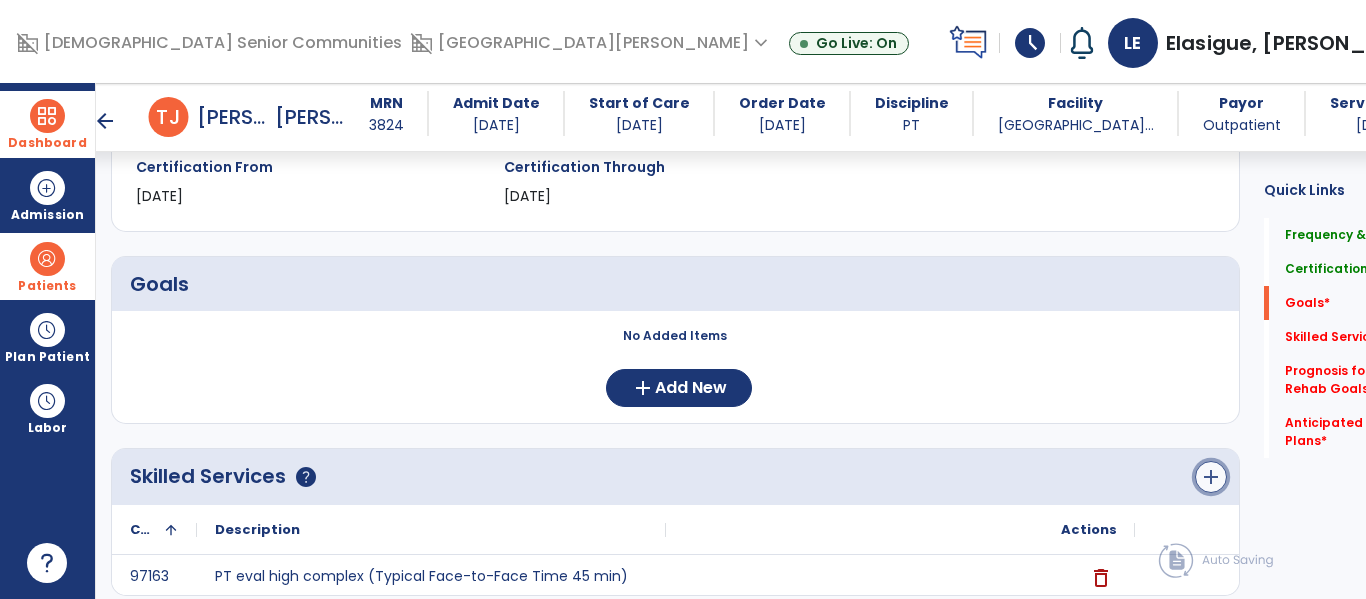 click on "add" 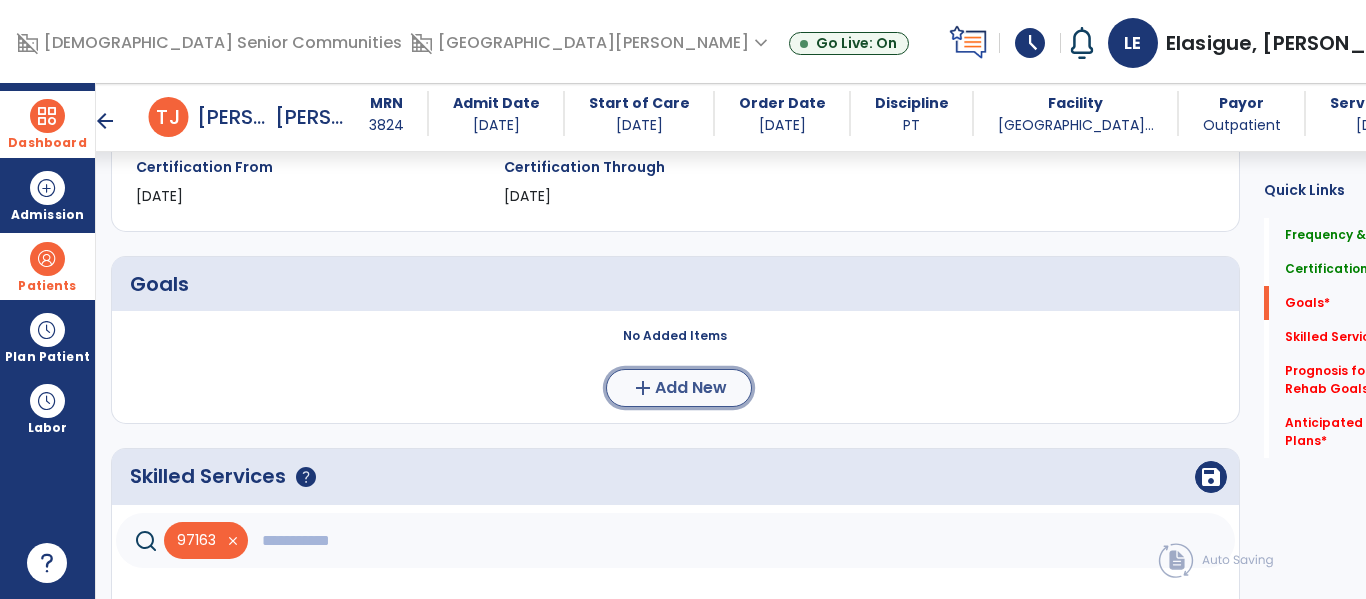 click on "Add New" at bounding box center (691, 388) 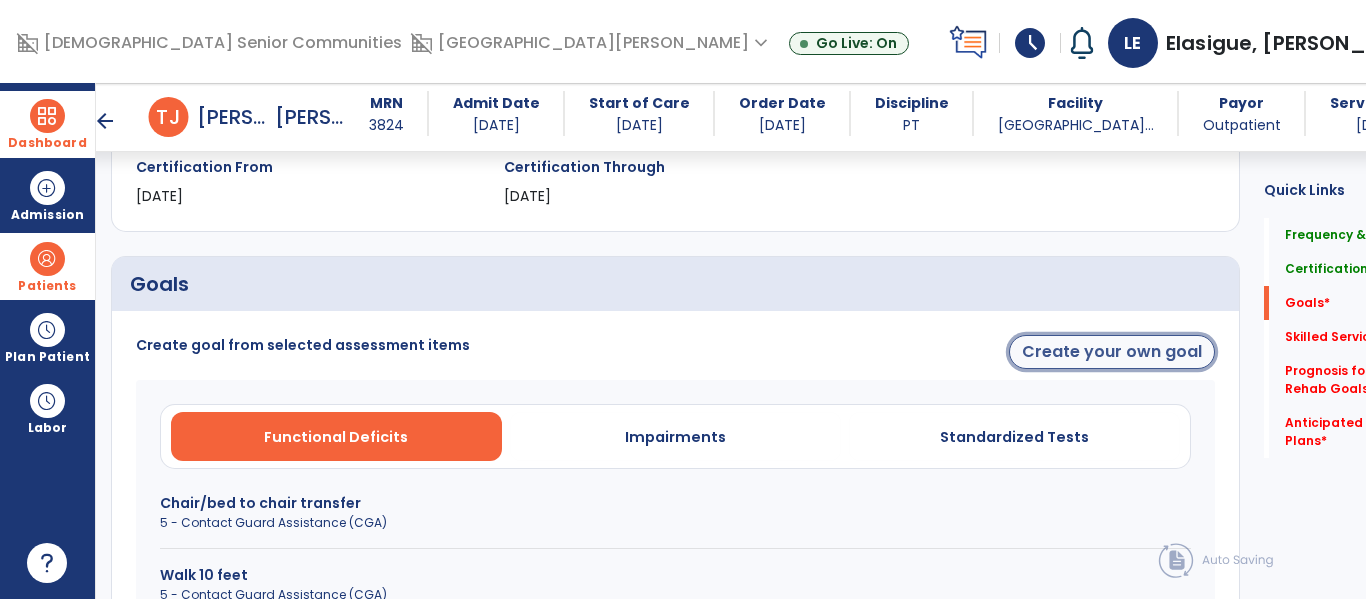 click on "Create your own goal" at bounding box center (1112, 352) 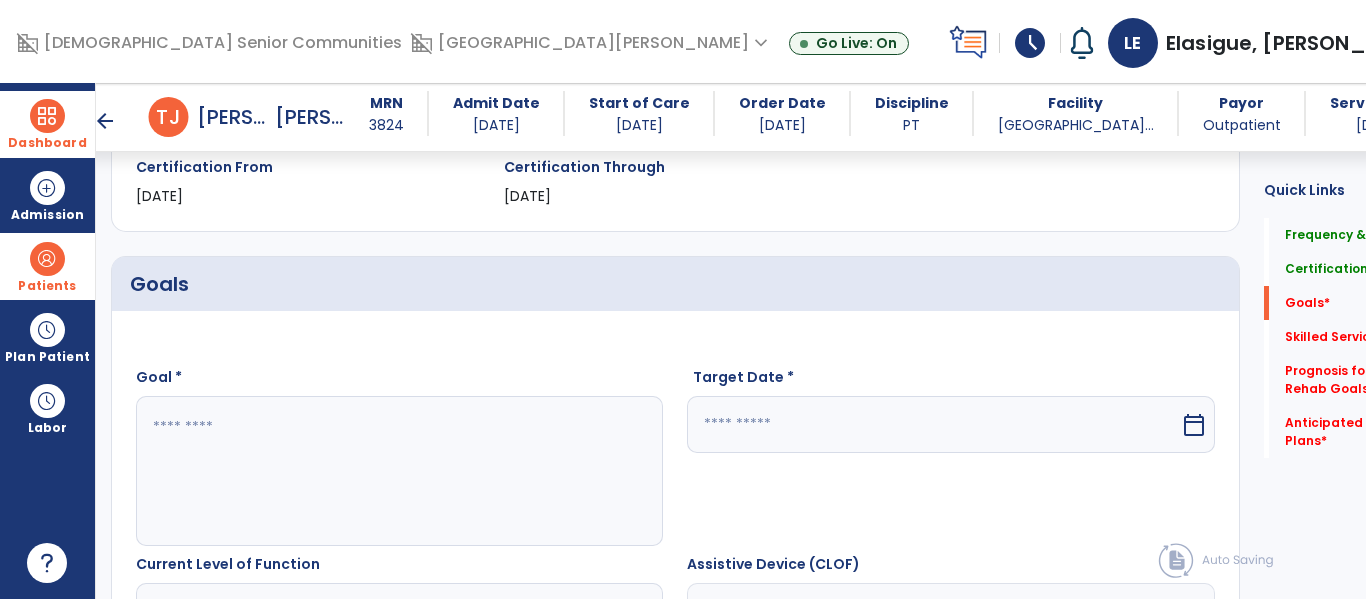 click at bounding box center [374, 471] 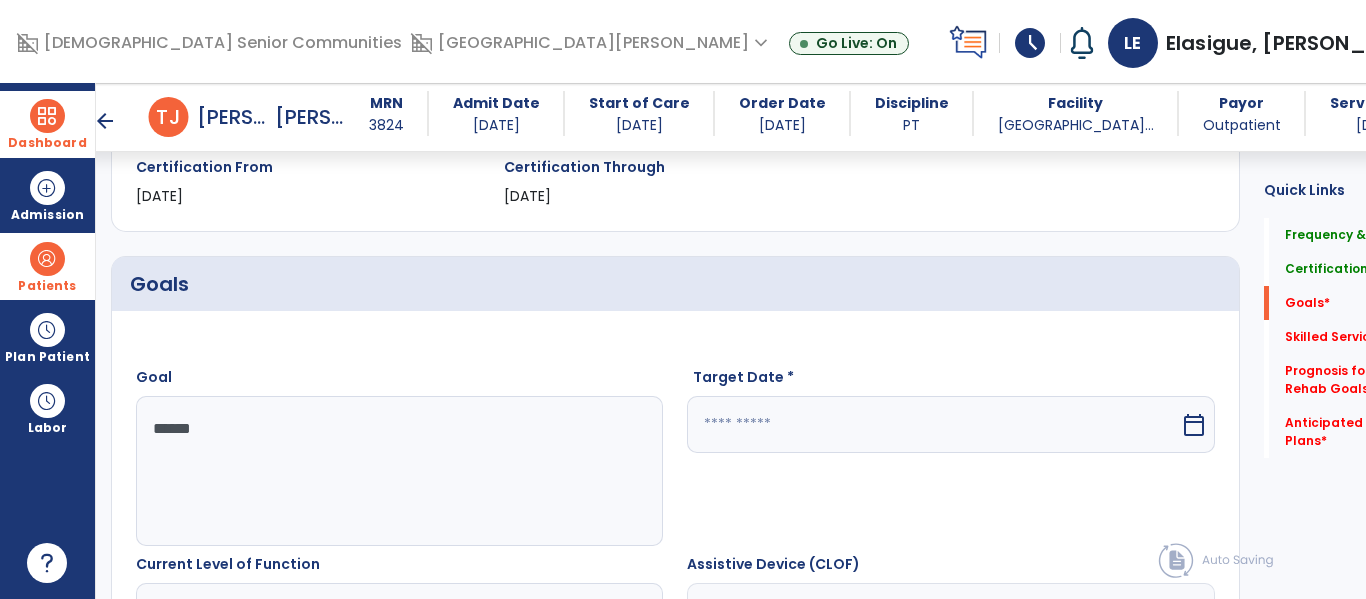 type on "*******" 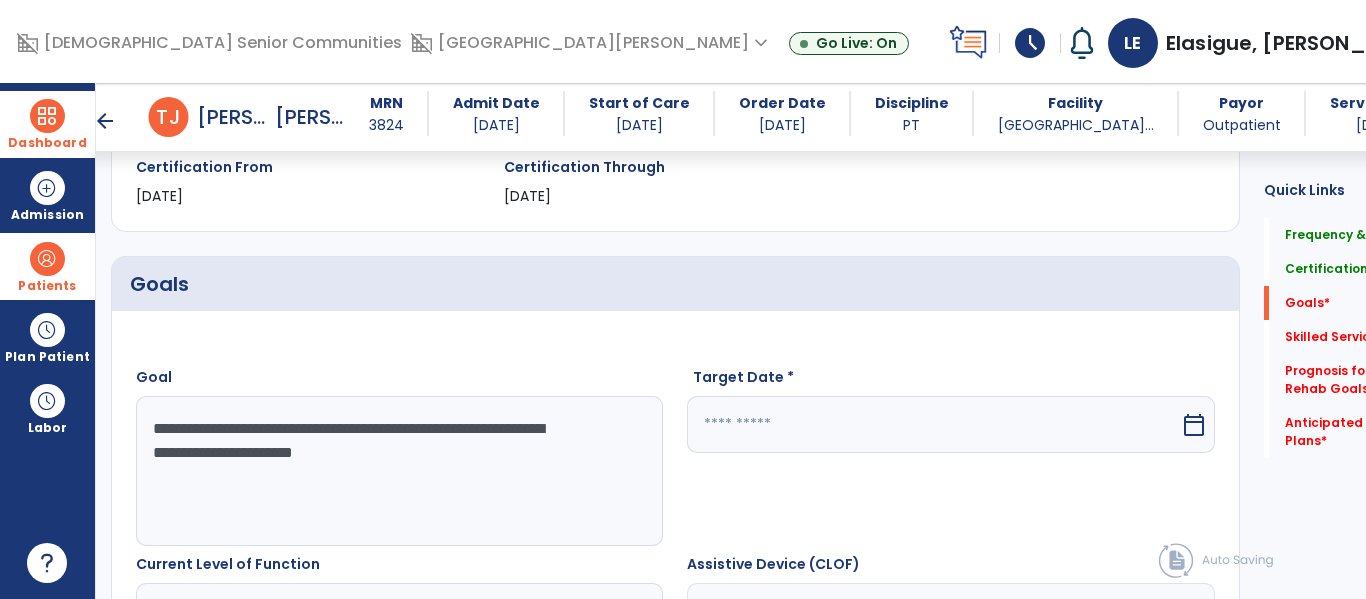 click on "**********" at bounding box center [374, 471] 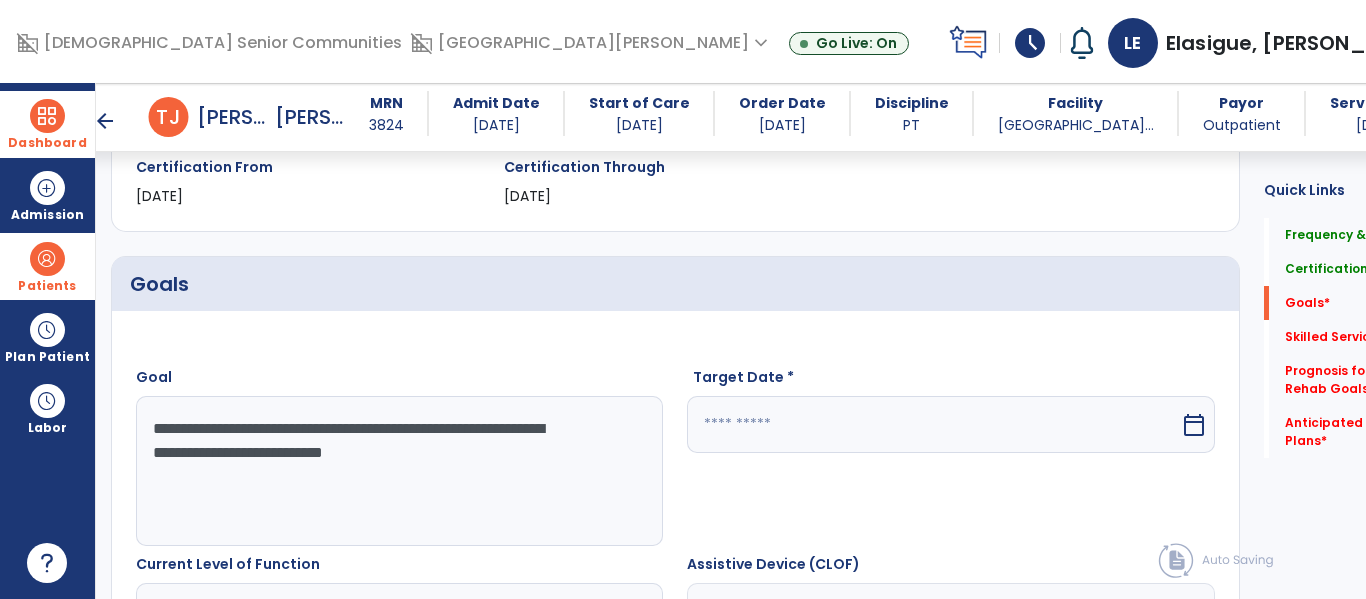 click on "**********" at bounding box center (374, 471) 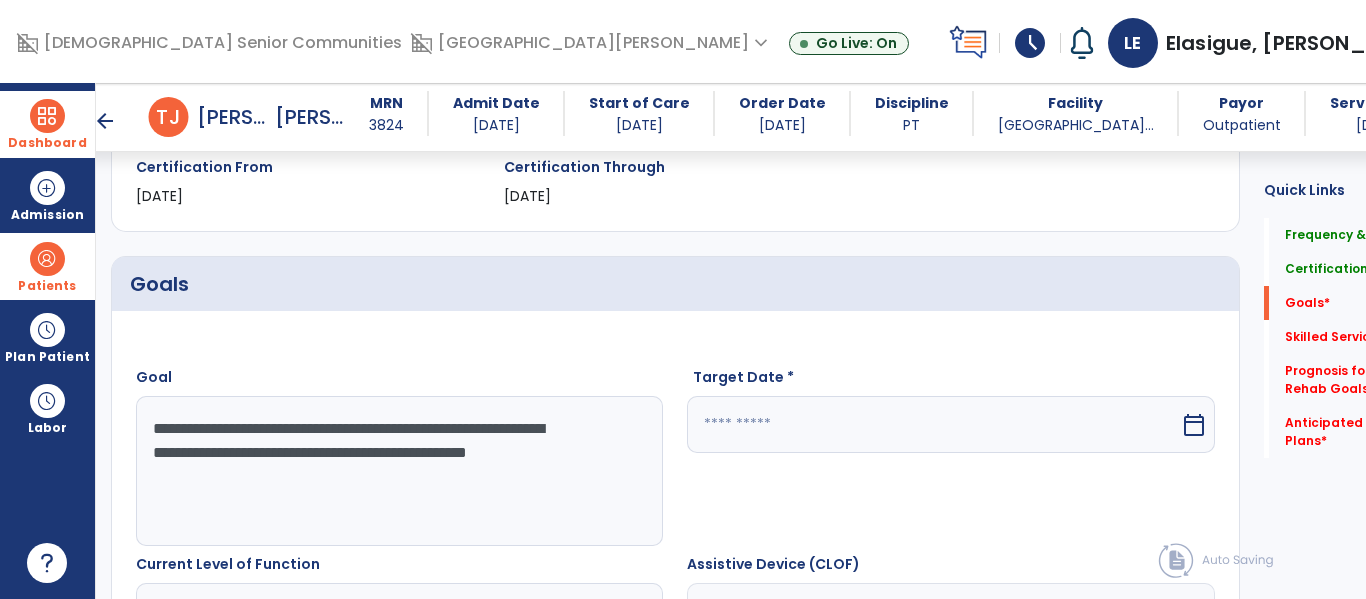 click on "**********" at bounding box center (374, 471) 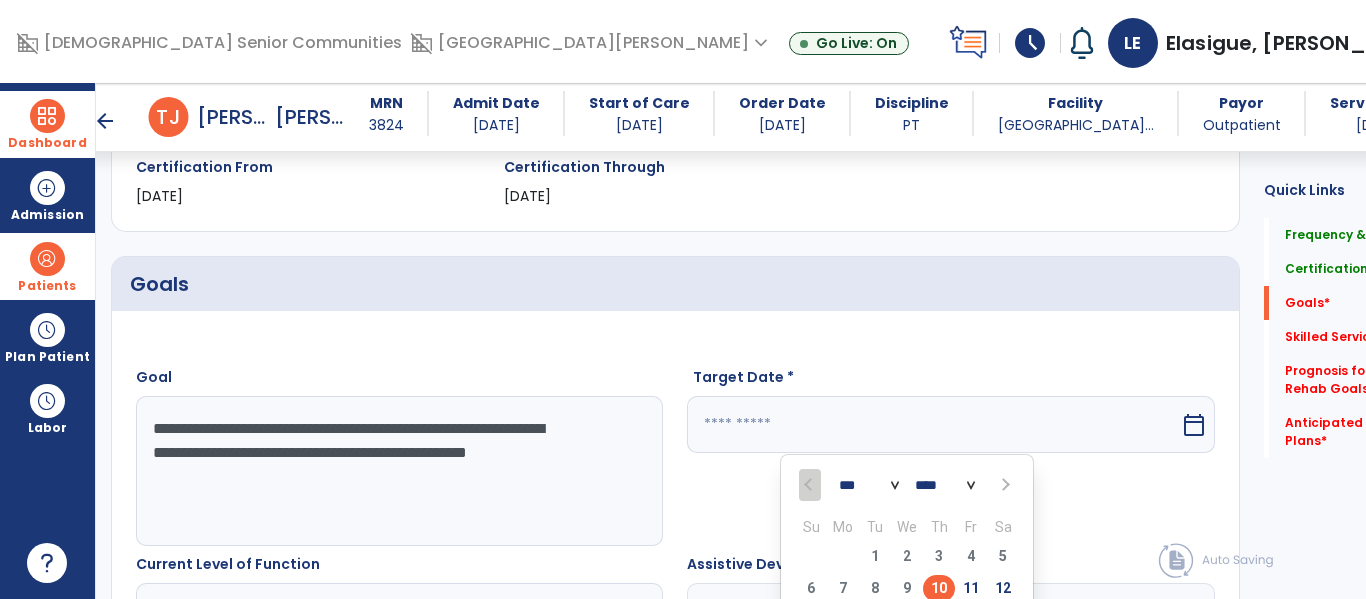 scroll, scrollTop: 368, scrollLeft: 0, axis: vertical 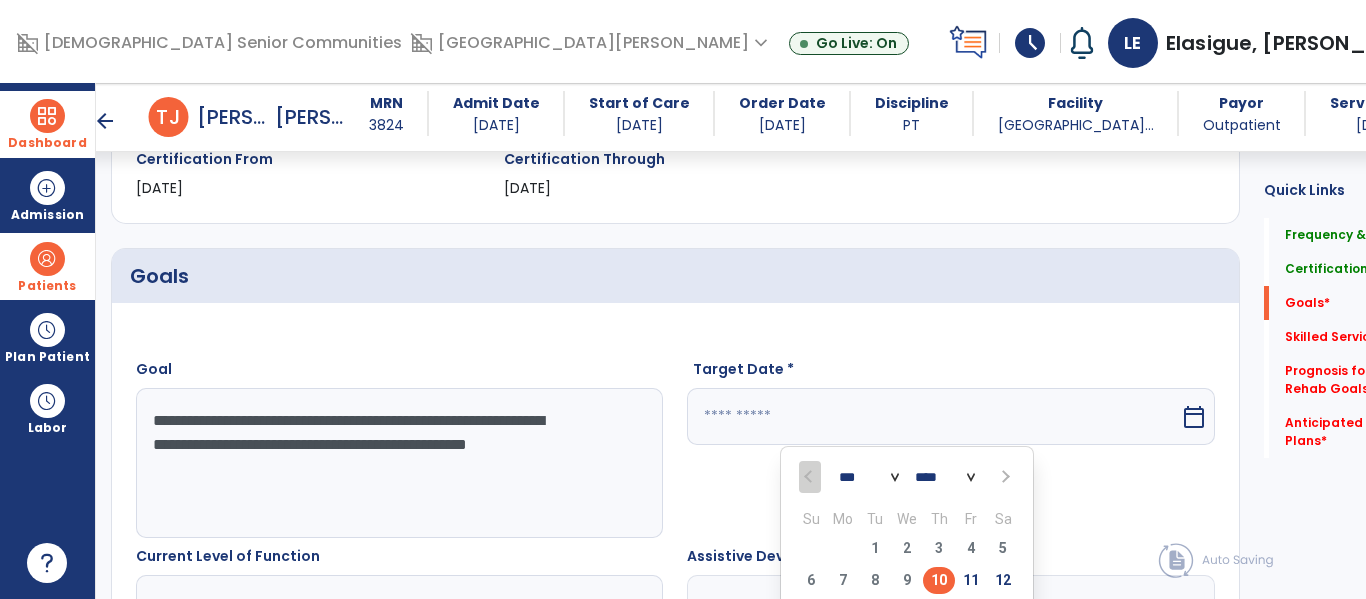 click at bounding box center [1004, 477] 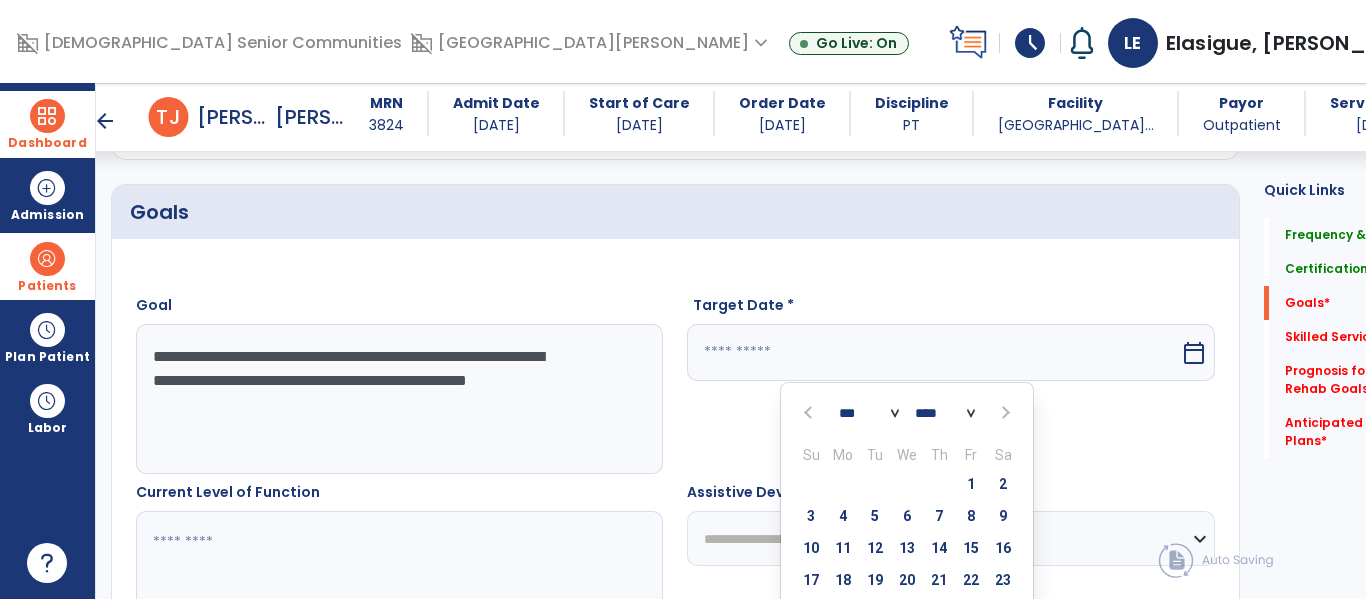 scroll, scrollTop: 501, scrollLeft: 0, axis: vertical 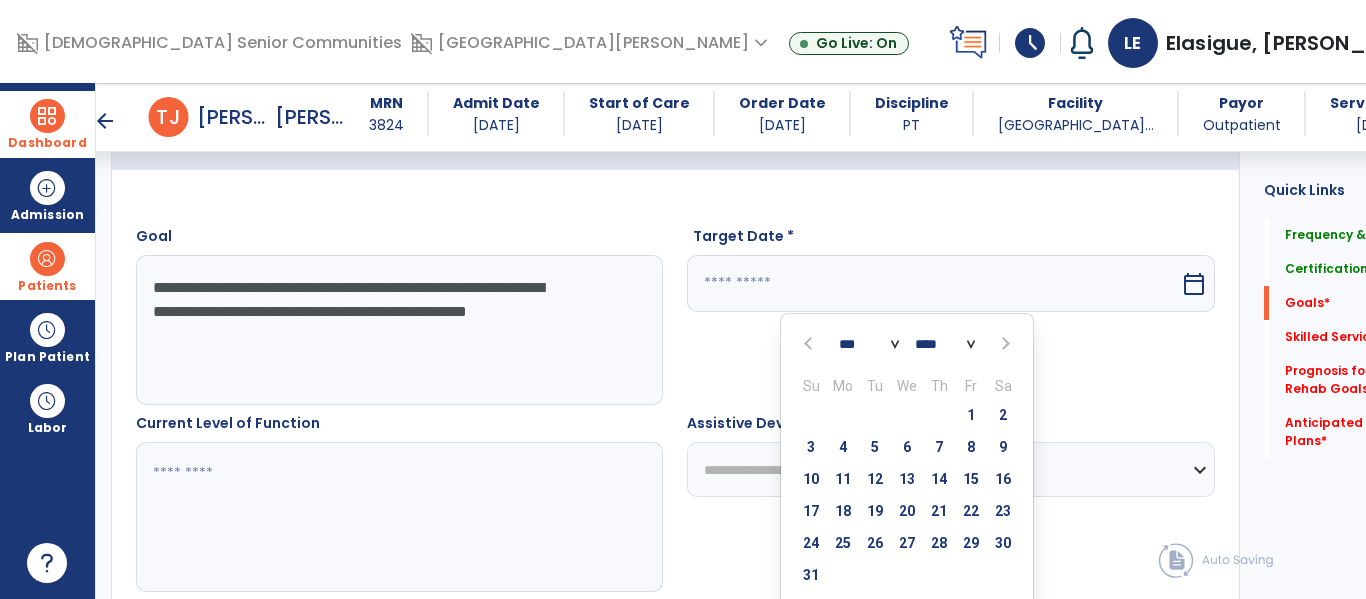 click at bounding box center (1004, 344) 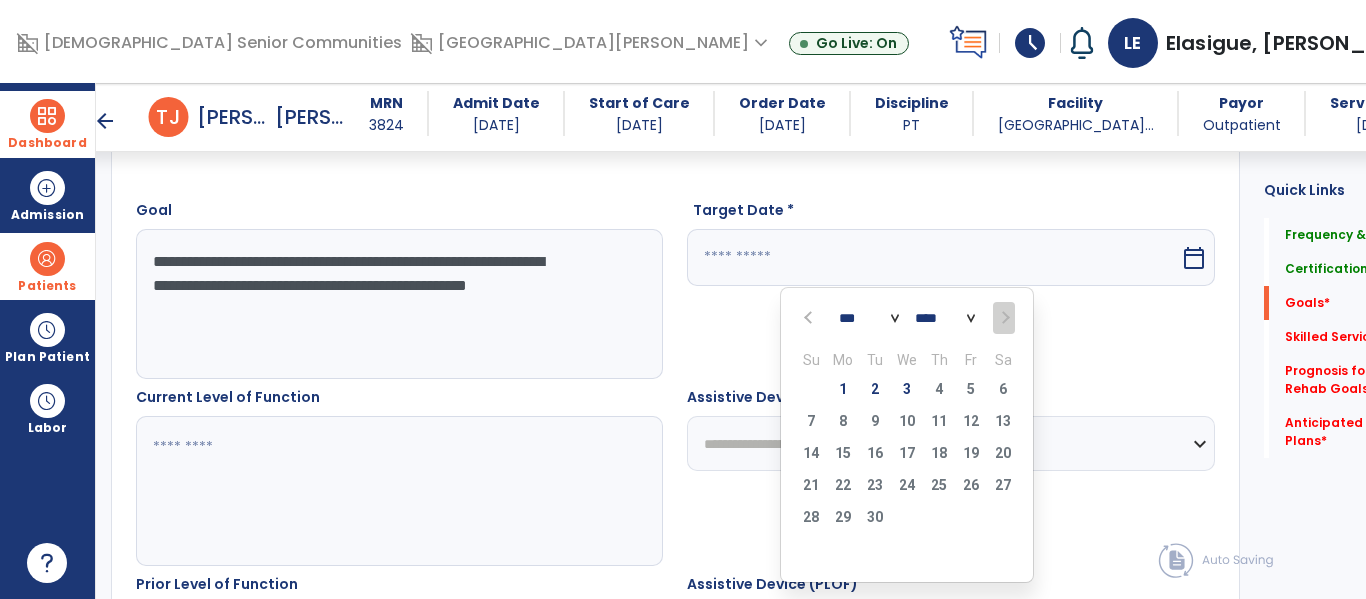 scroll, scrollTop: 538, scrollLeft: 0, axis: vertical 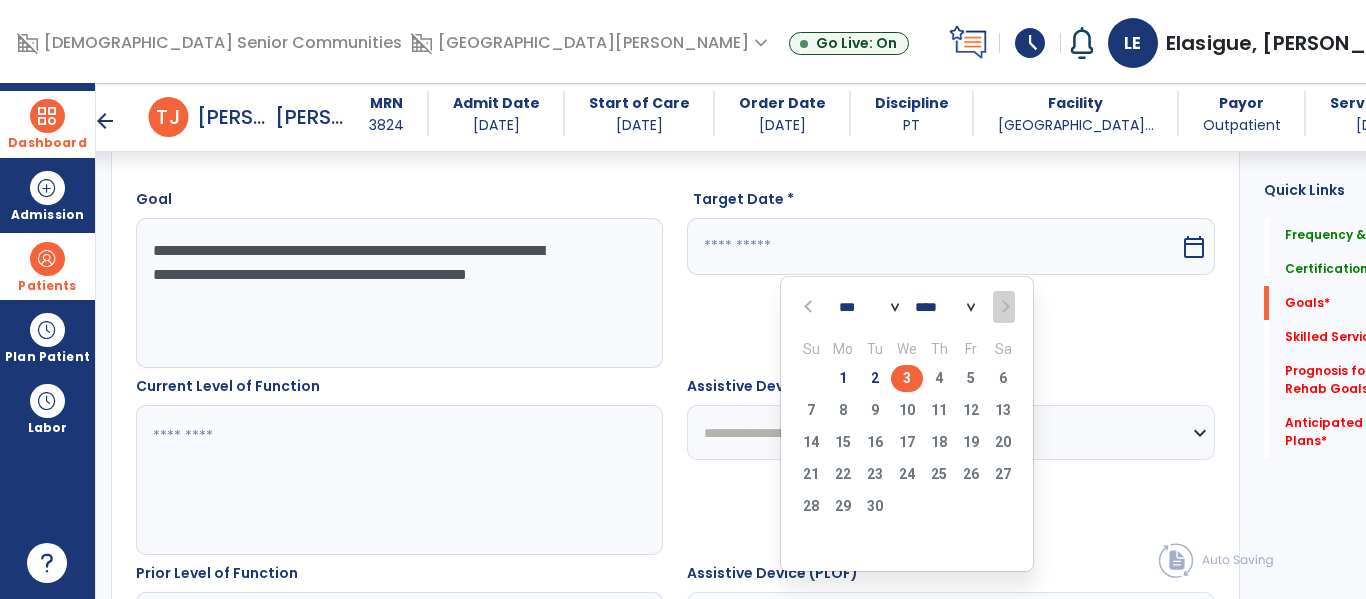 click on "3" at bounding box center [907, 378] 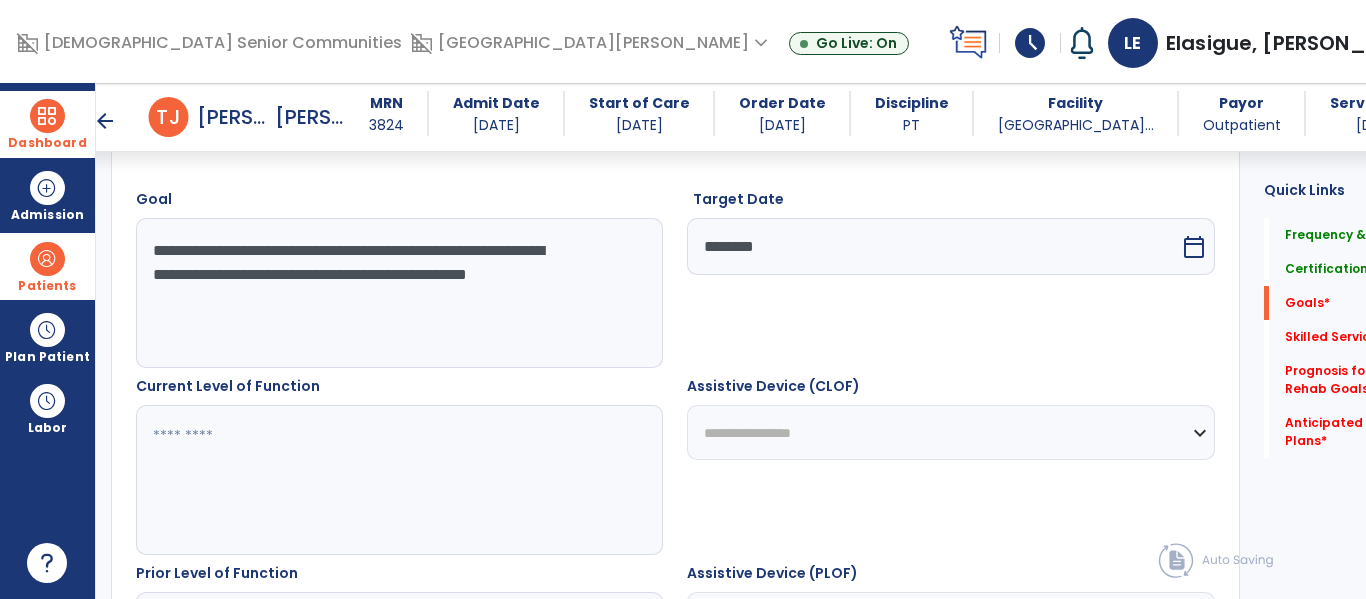 click at bounding box center [374, 480] 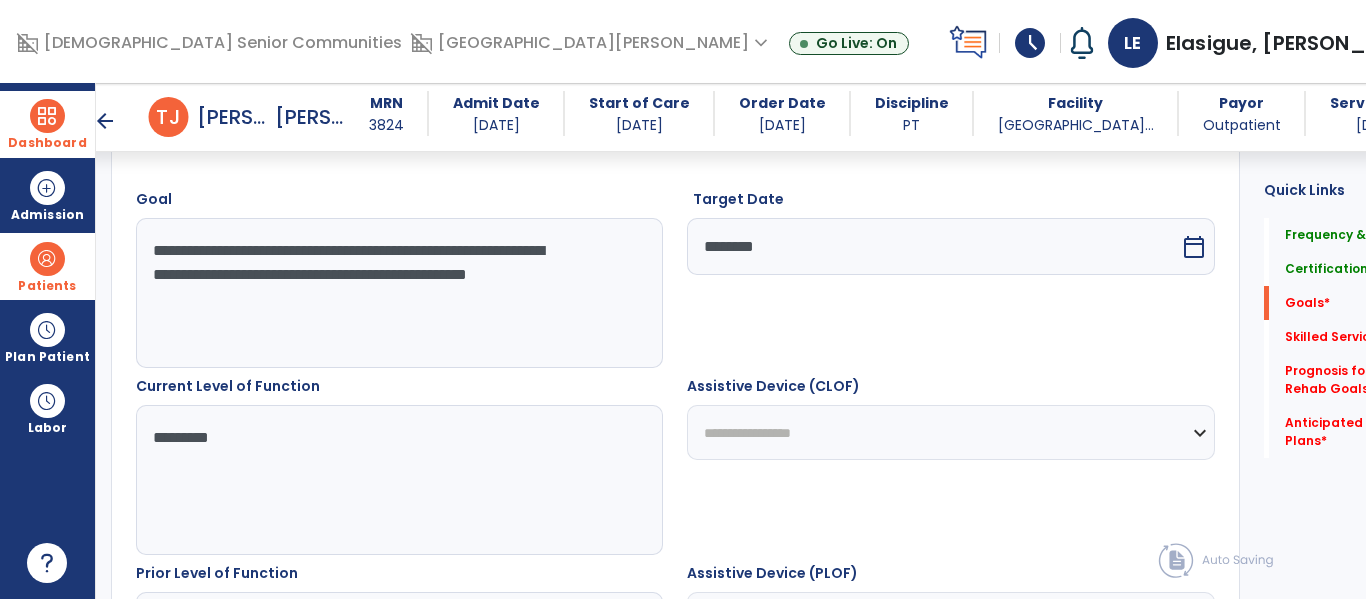 type on "********" 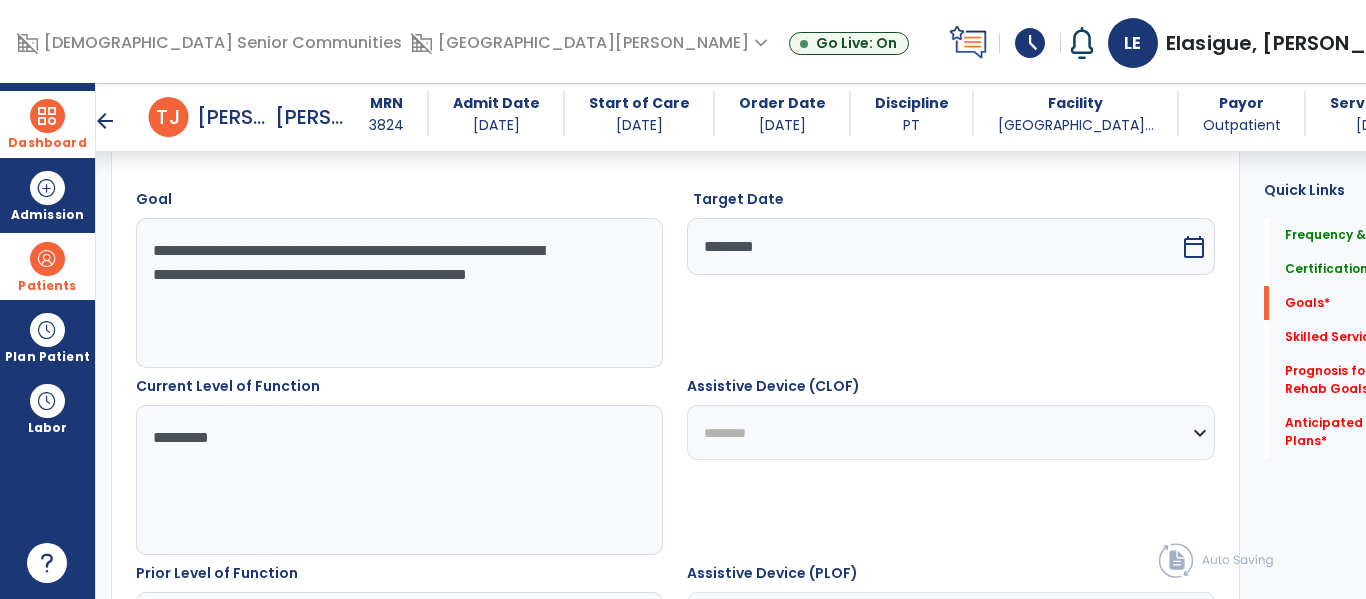 click on "**********" at bounding box center (950, 432) 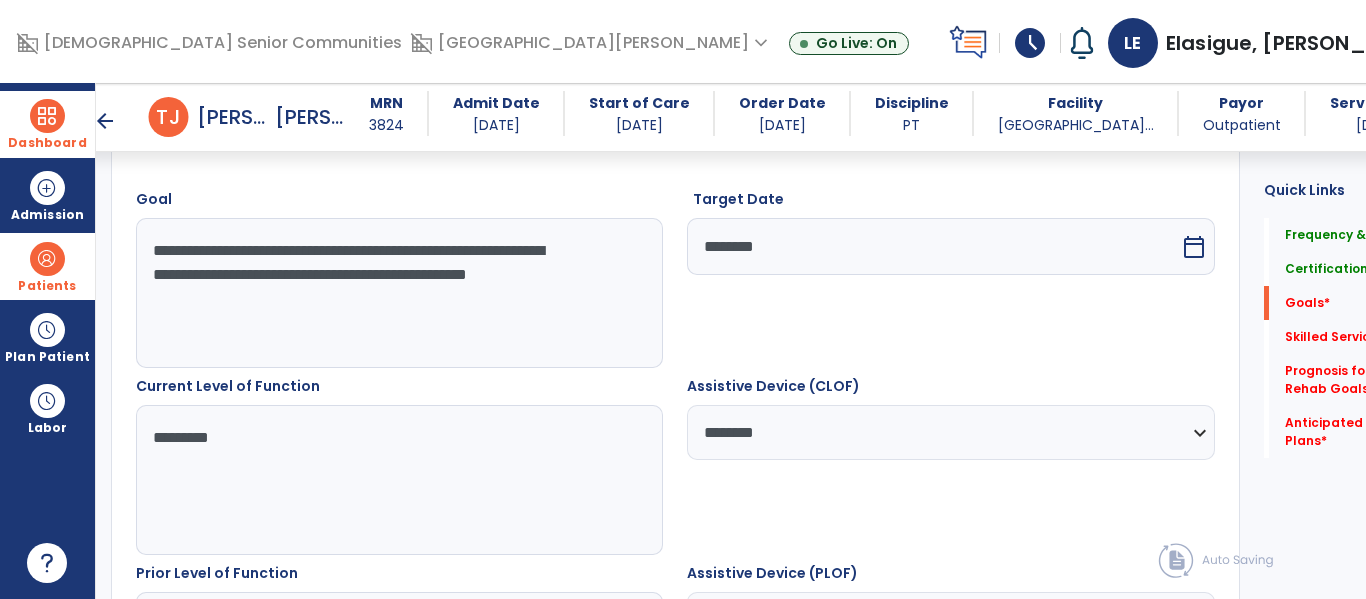 scroll, scrollTop: 809, scrollLeft: 0, axis: vertical 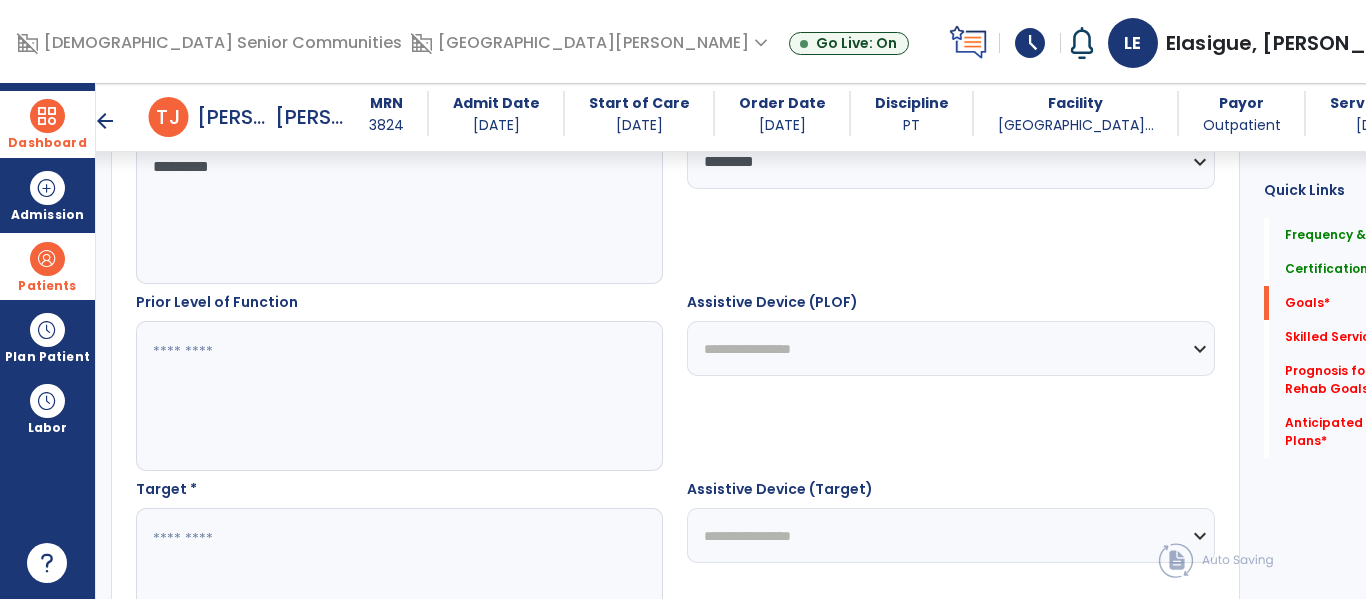 click at bounding box center [374, 396] 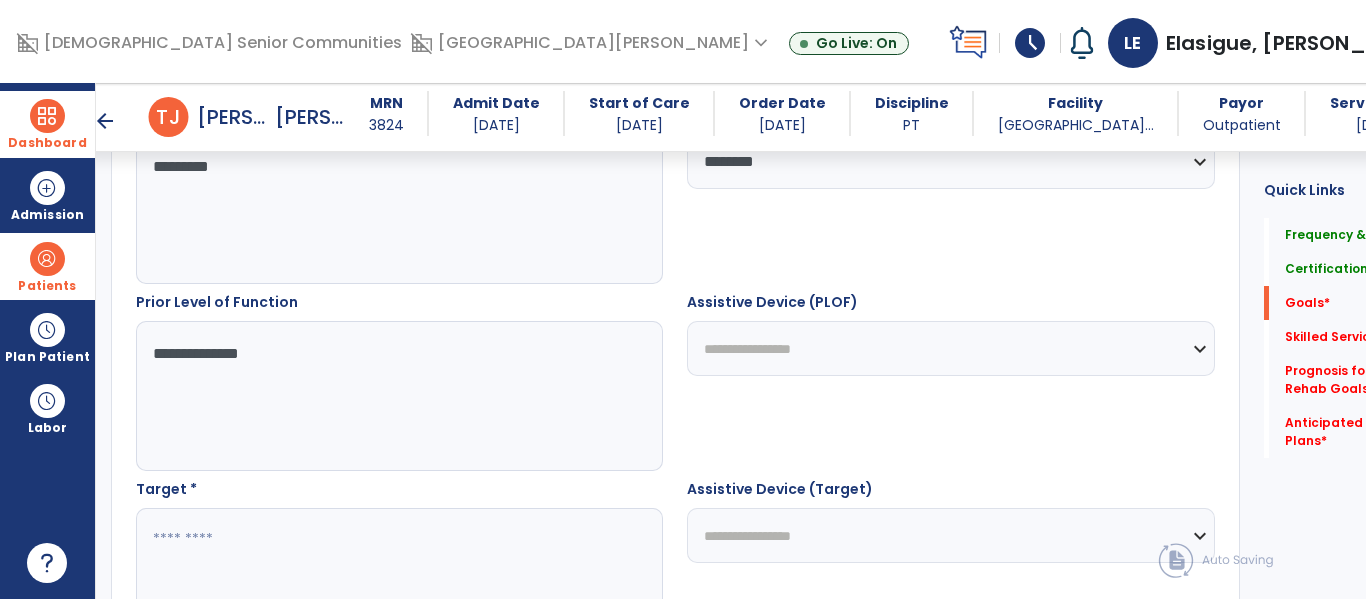 type on "**********" 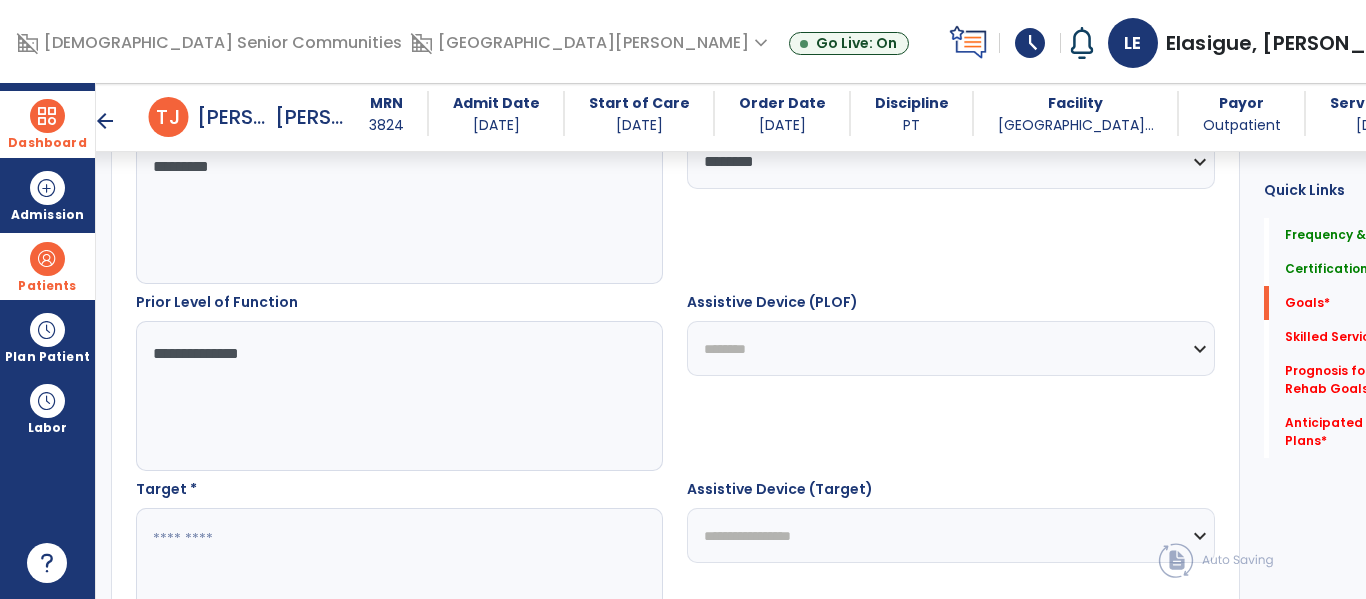 click on "**********" at bounding box center [950, 348] 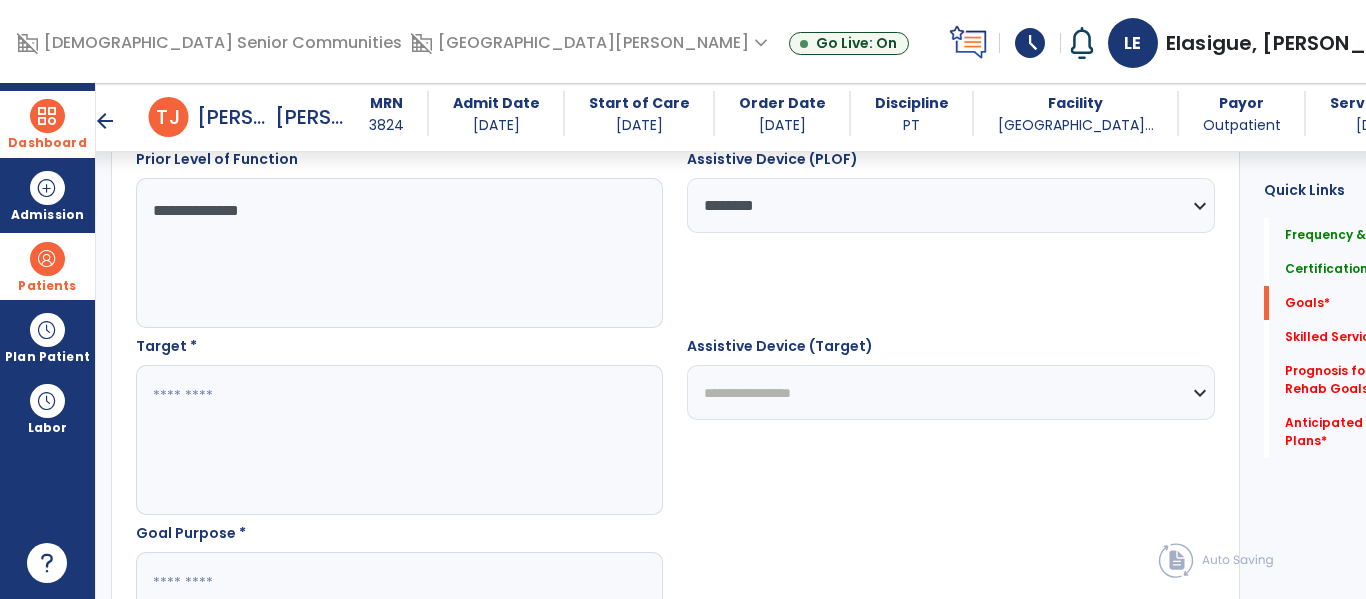 scroll, scrollTop: 999, scrollLeft: 0, axis: vertical 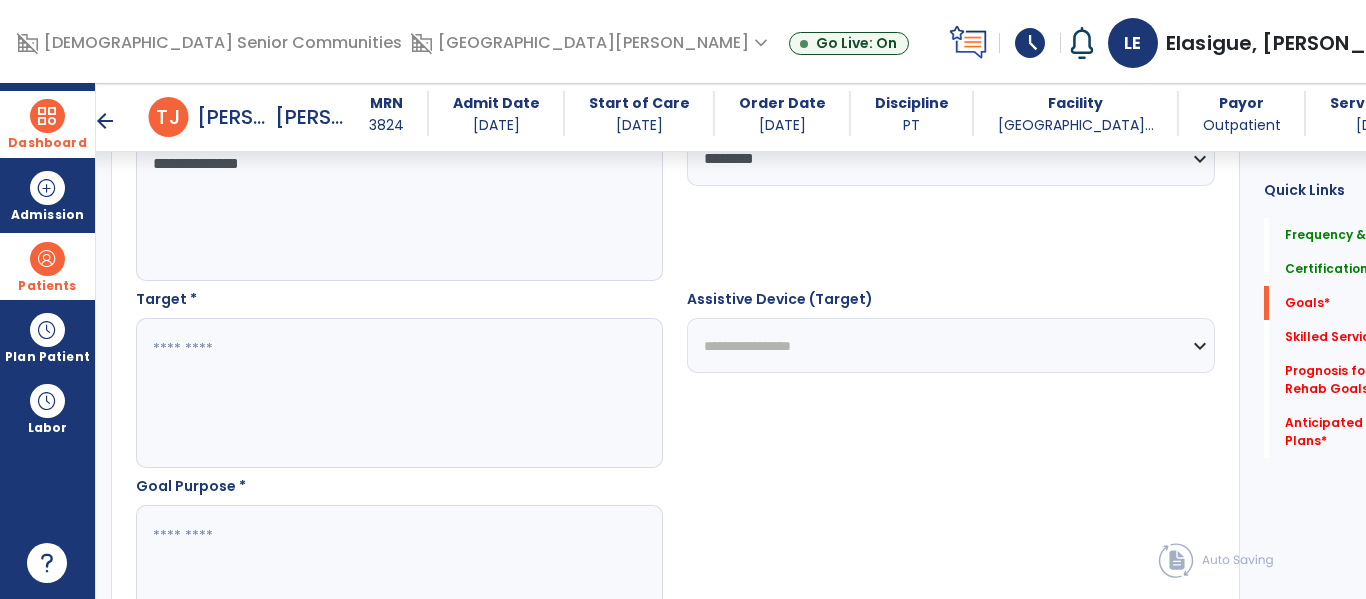 click at bounding box center (374, 393) 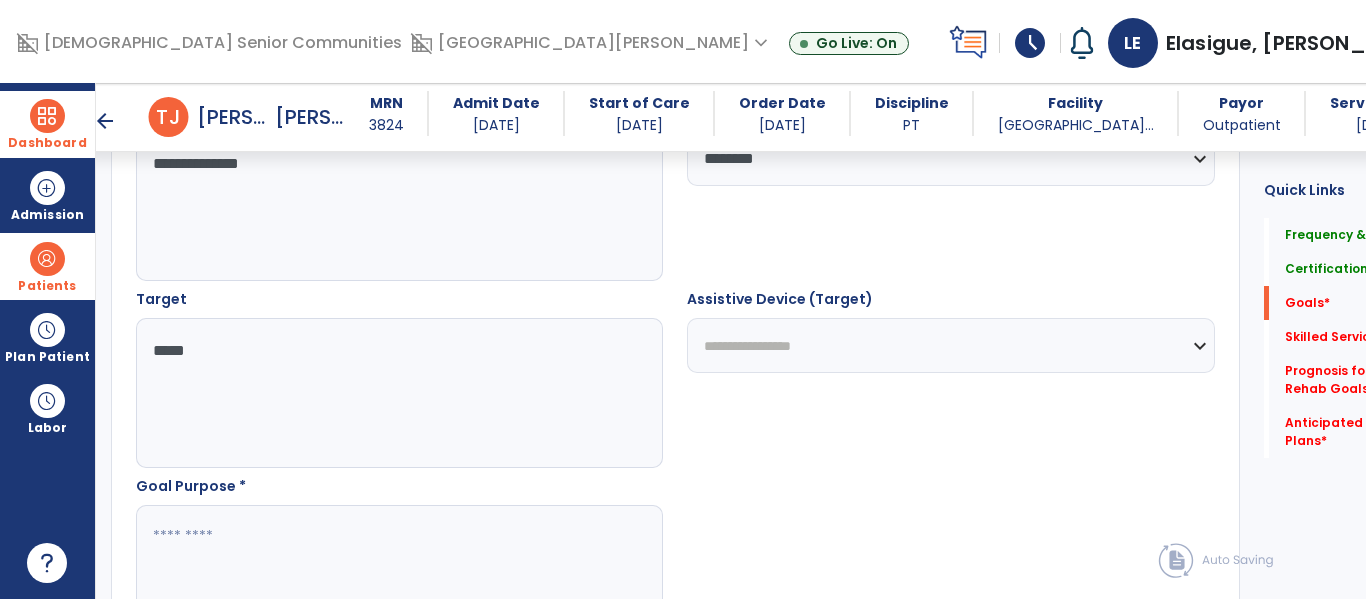 type on "****" 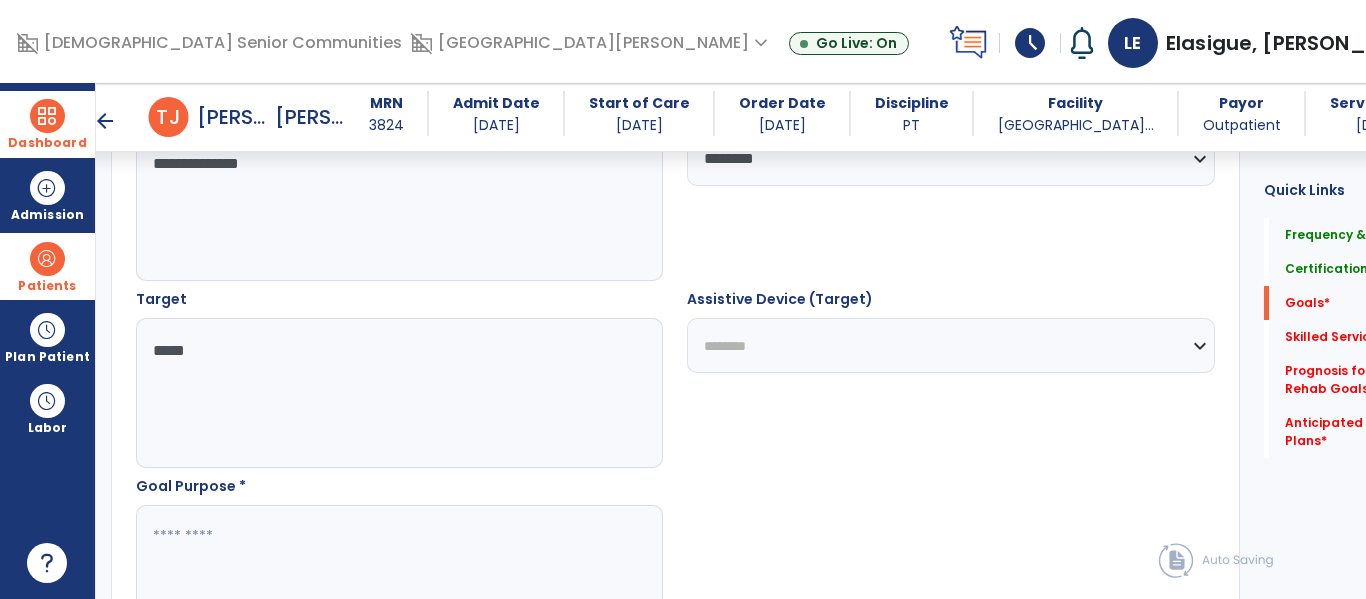 click on "**********" at bounding box center (950, 345) 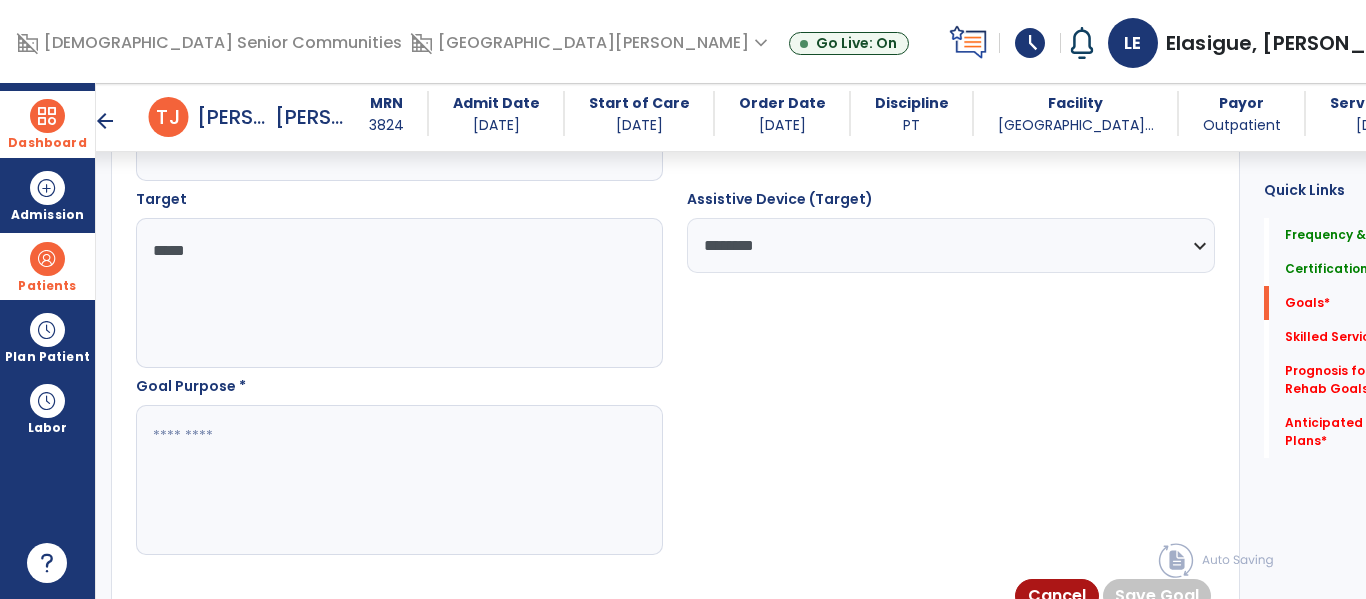 scroll, scrollTop: 1191, scrollLeft: 0, axis: vertical 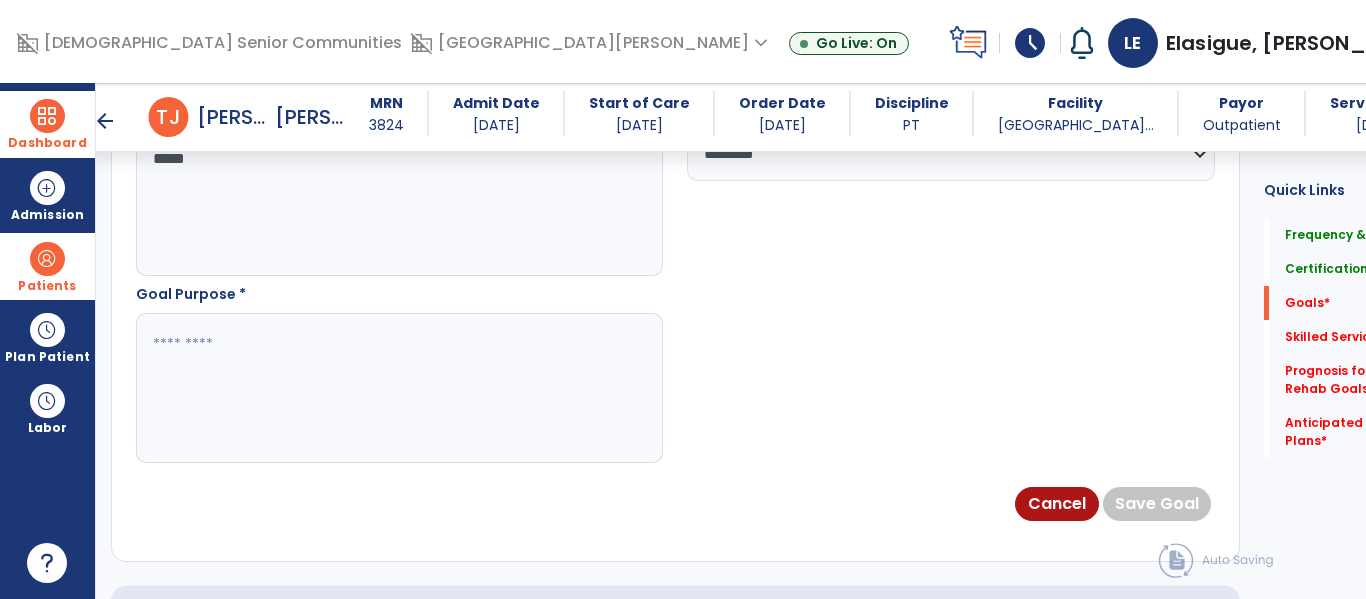 click at bounding box center [374, 388] 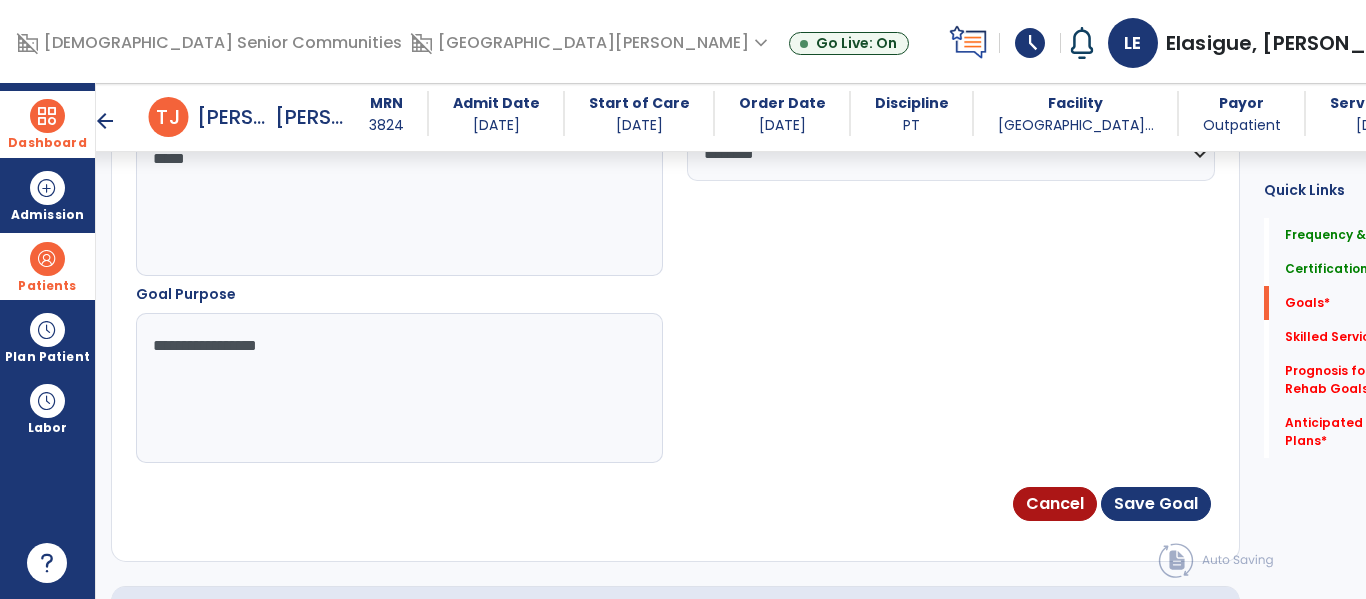 type on "**********" 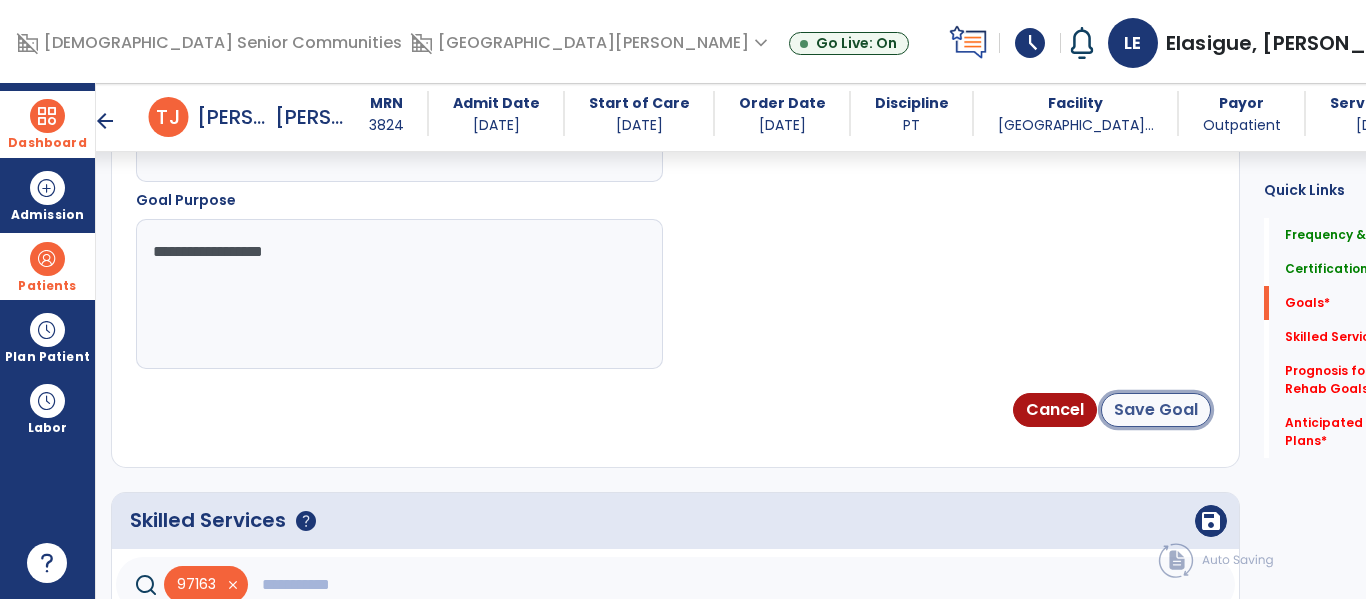 click on "Save Goal" at bounding box center (1156, 410) 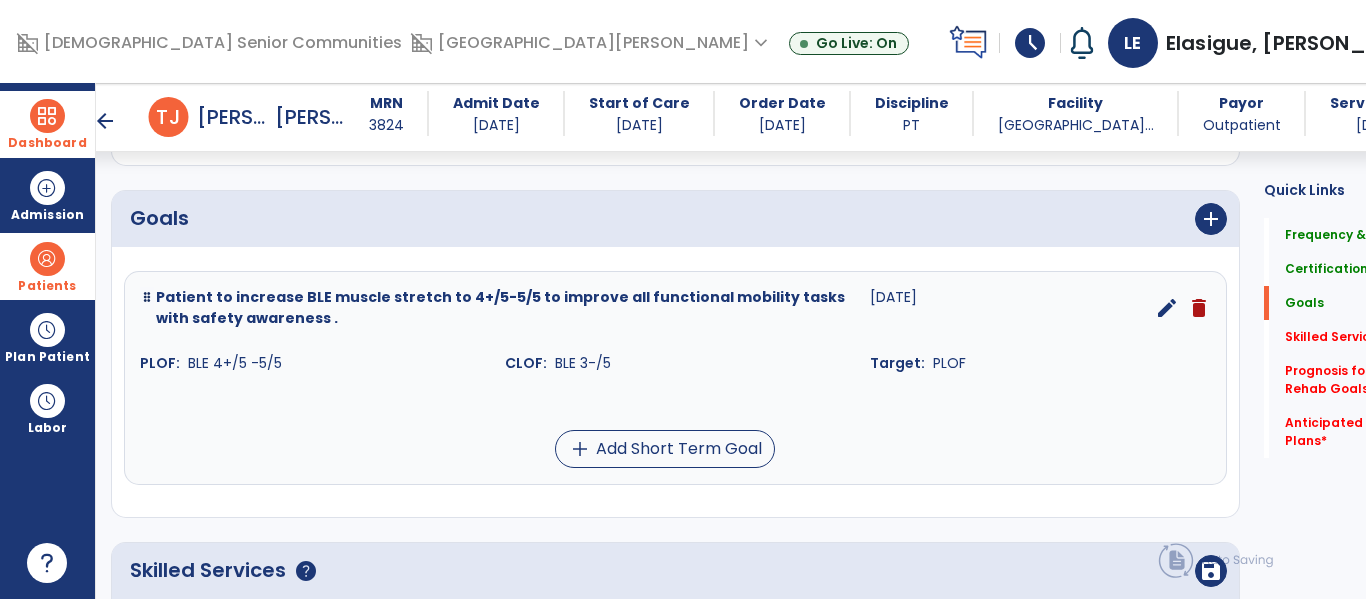 scroll, scrollTop: 451, scrollLeft: 0, axis: vertical 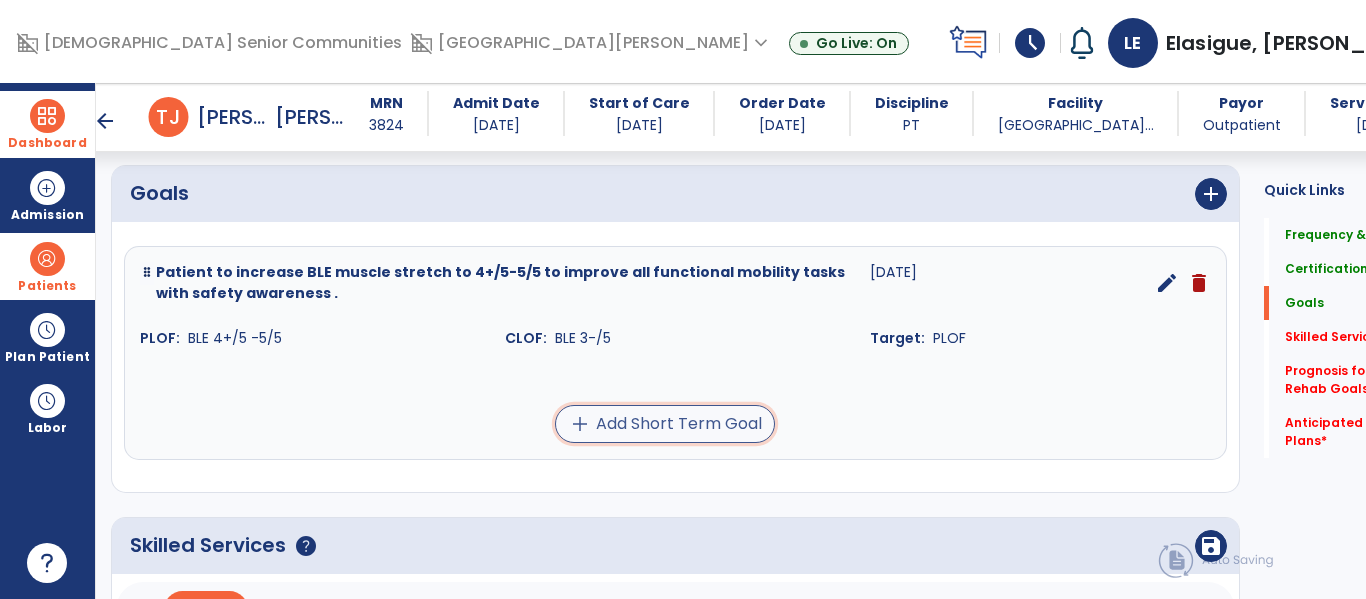 click on "add  Add Short Term Goal" at bounding box center [665, 424] 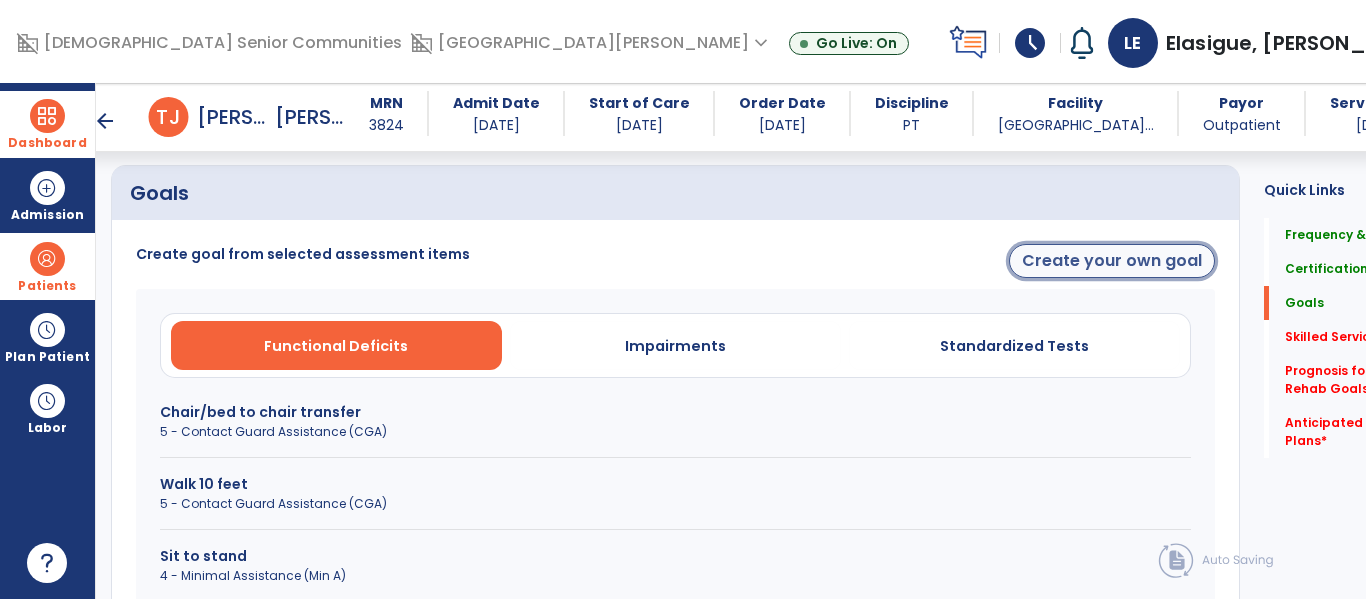 click on "Create your own goal" at bounding box center (1112, 261) 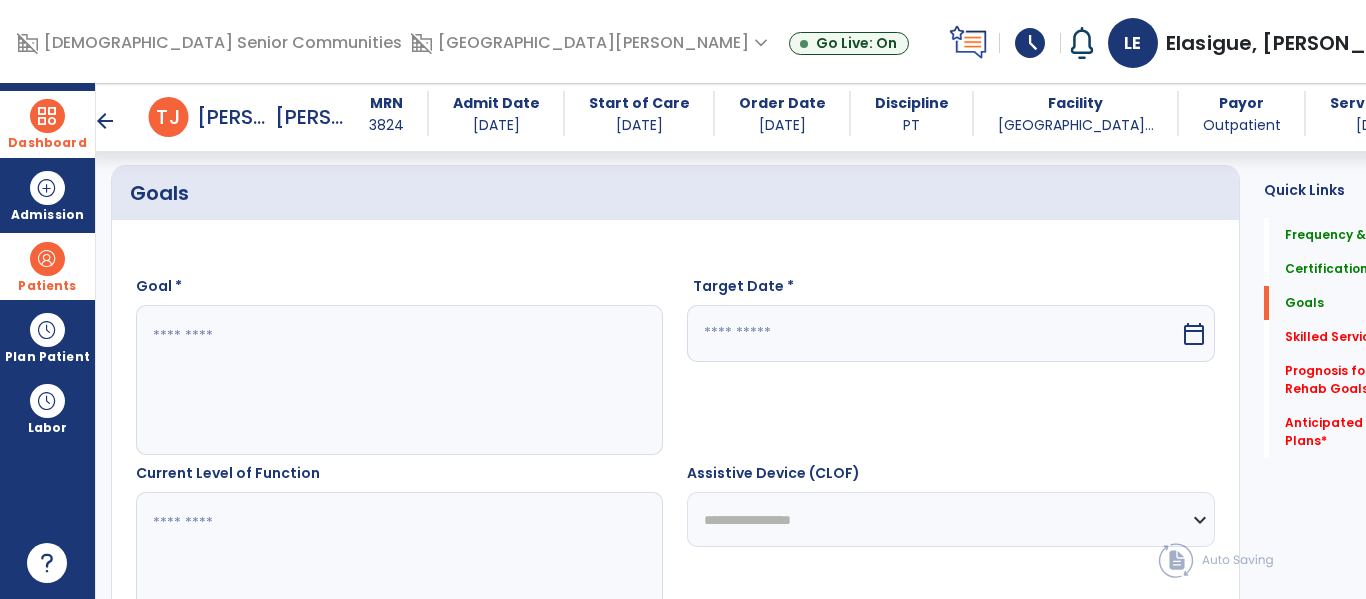 click at bounding box center [374, 380] 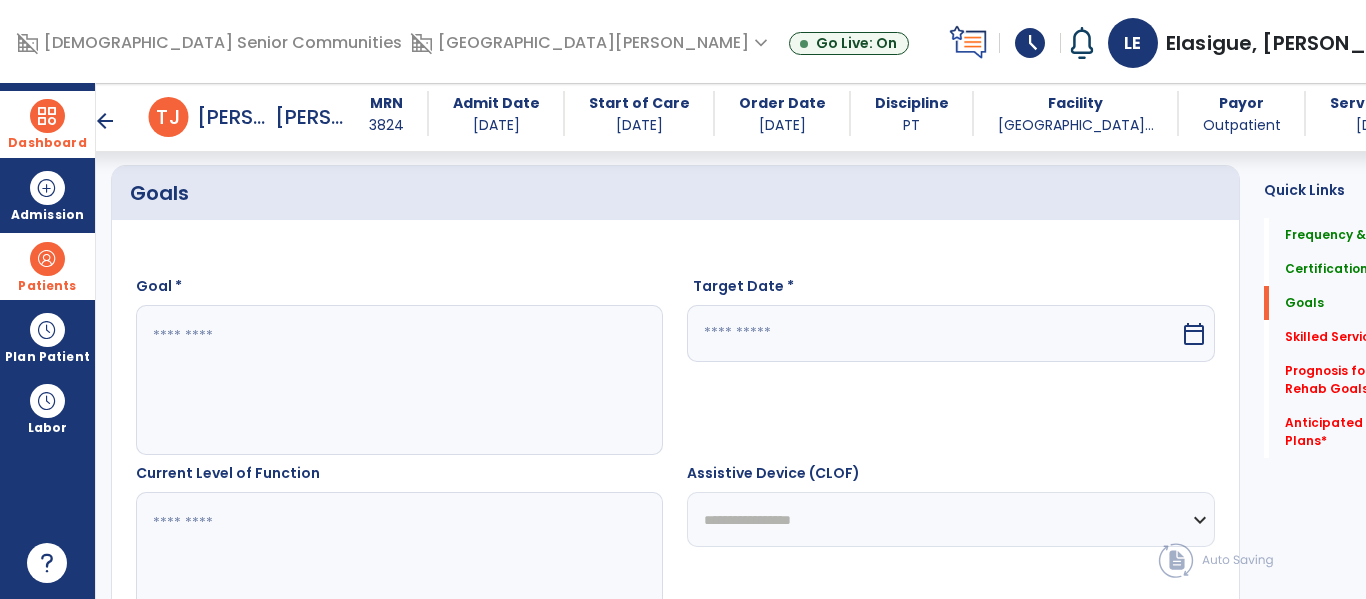 paste on "**********" 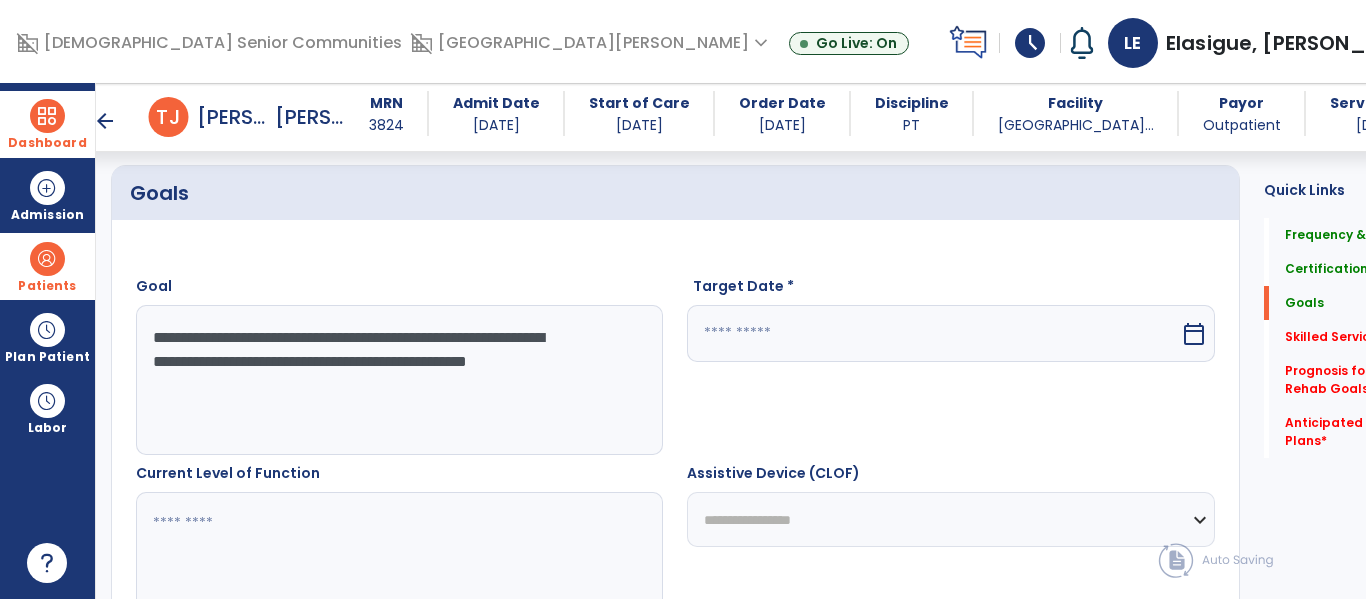 click on "**********" at bounding box center [374, 380] 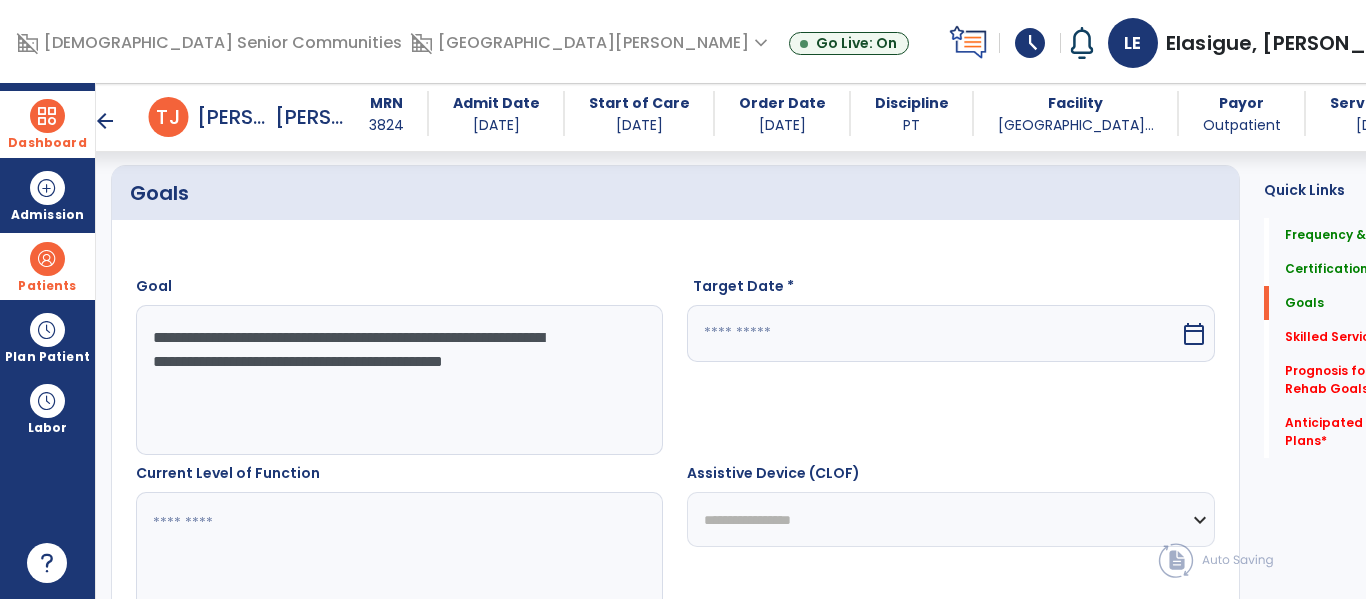 type on "**********" 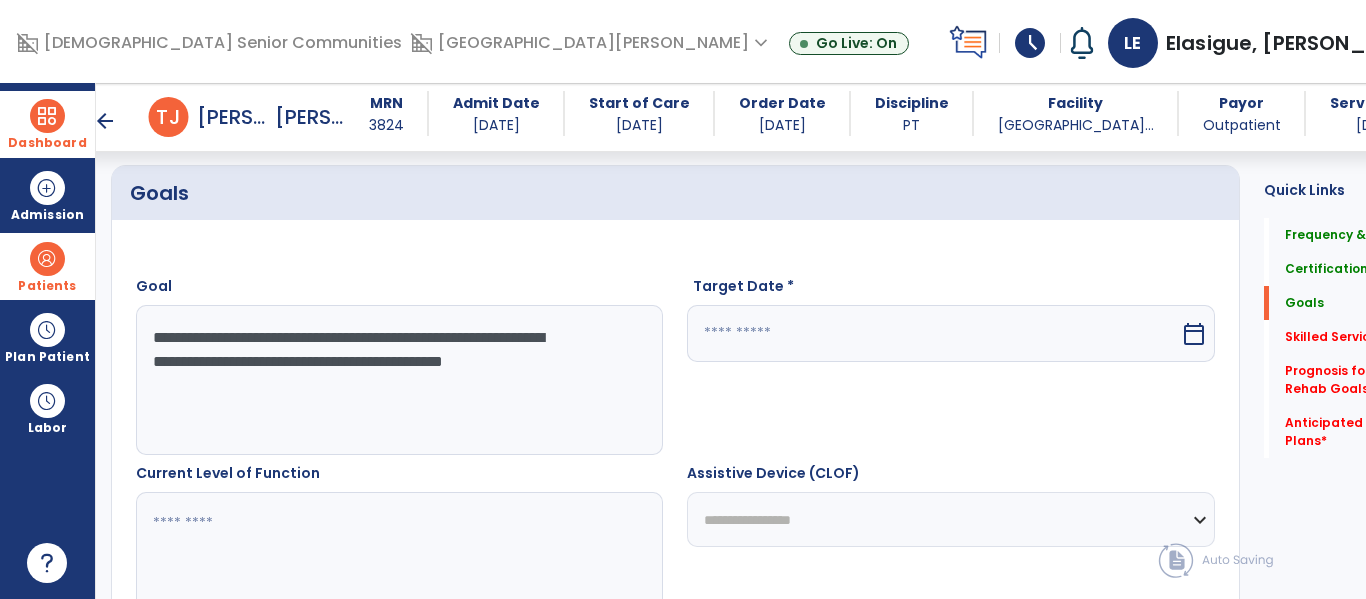 click on "calendar_today" at bounding box center (1196, 333) 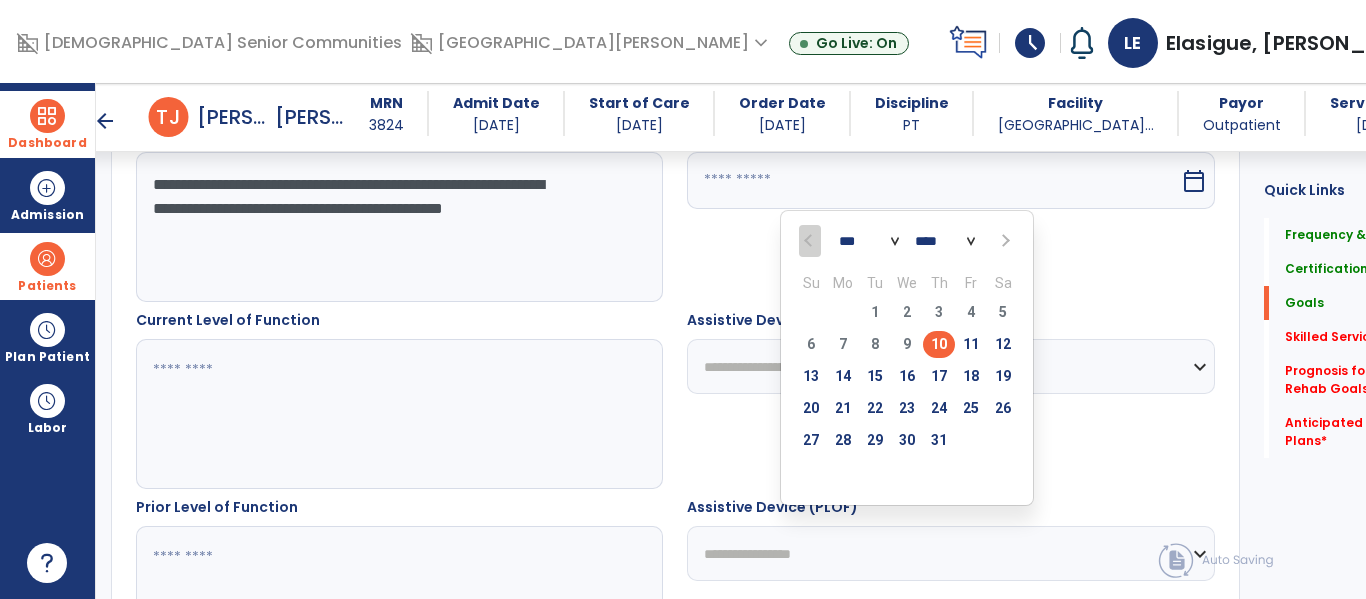 scroll, scrollTop: 609, scrollLeft: 0, axis: vertical 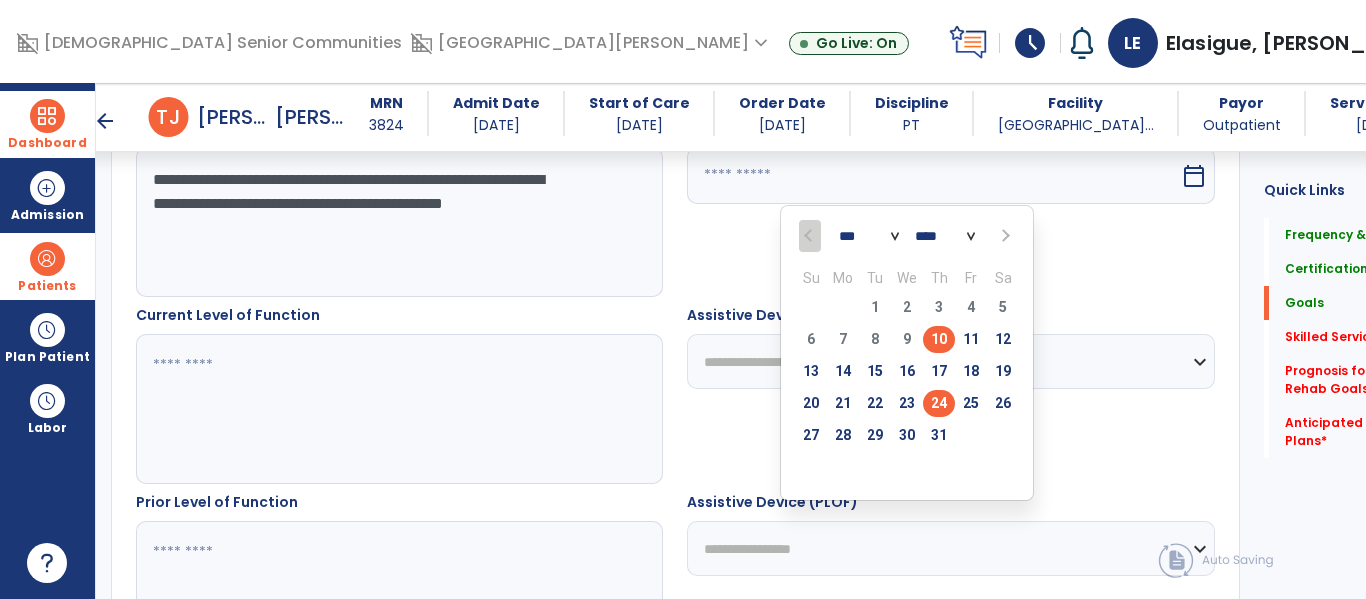 click on "24" at bounding box center [939, 403] 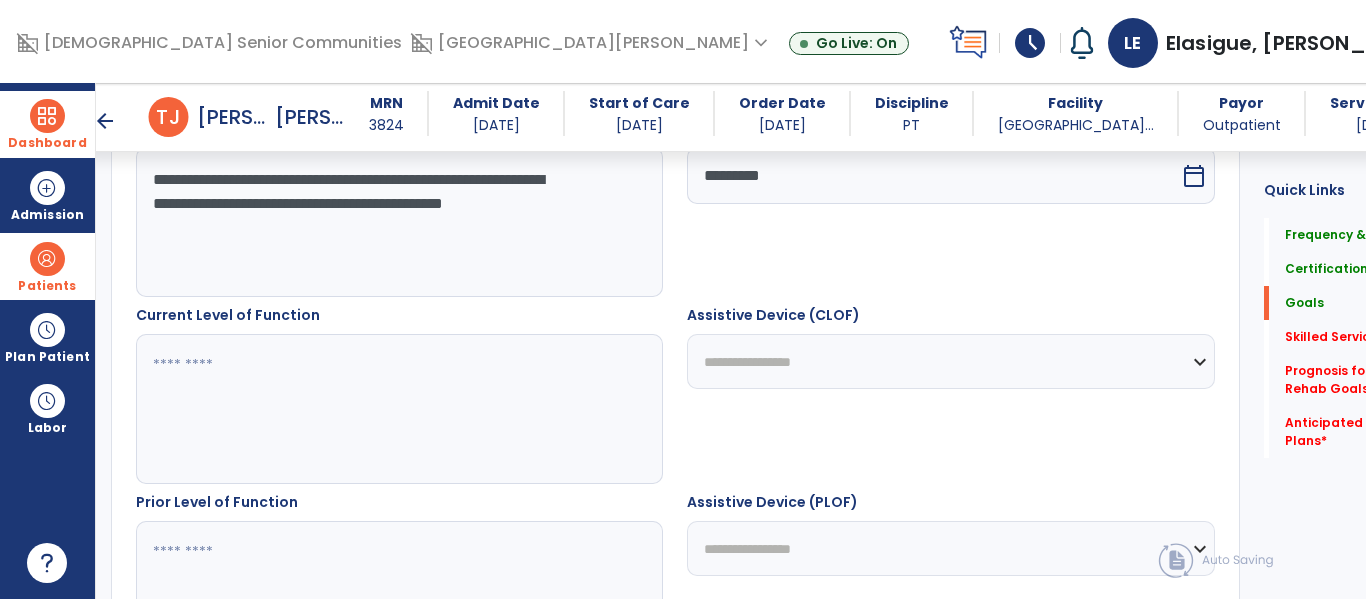click at bounding box center [374, 409] 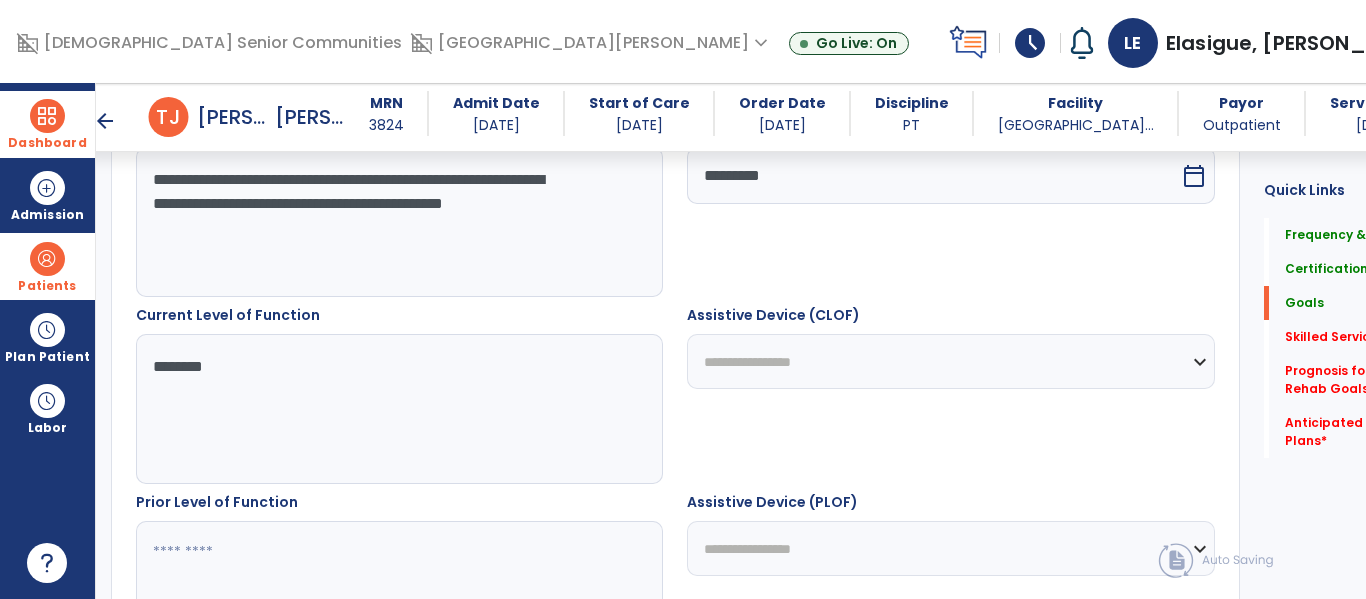 type on "********" 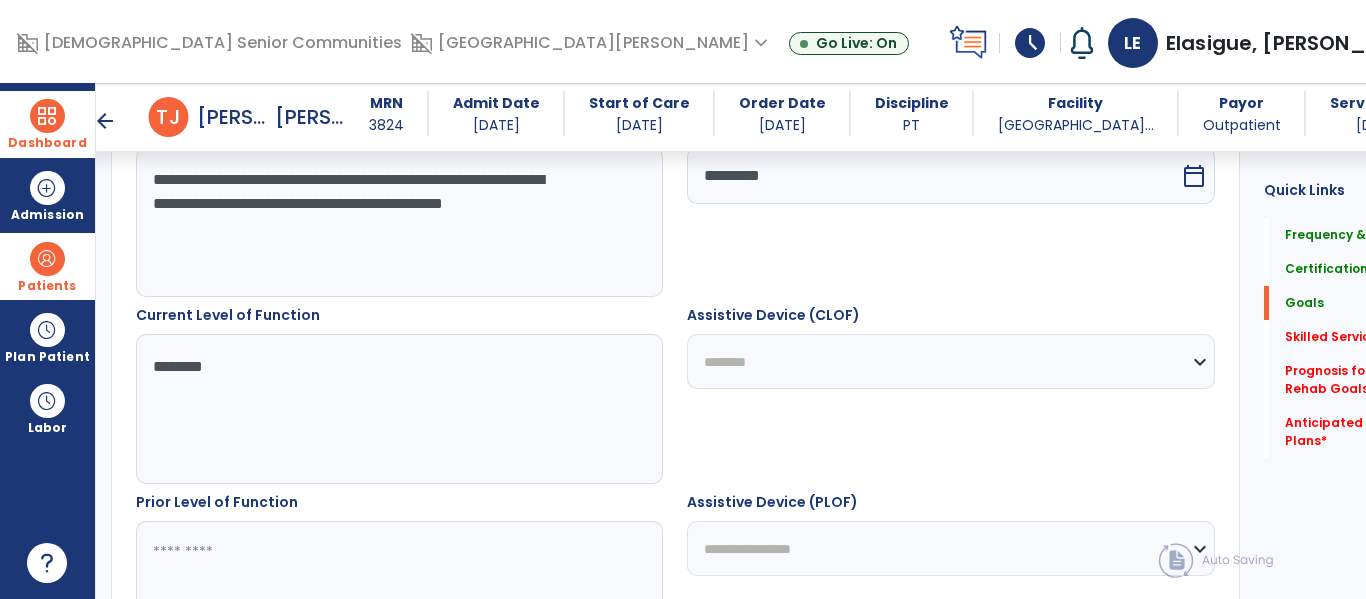 click on "**********" at bounding box center [950, 361] 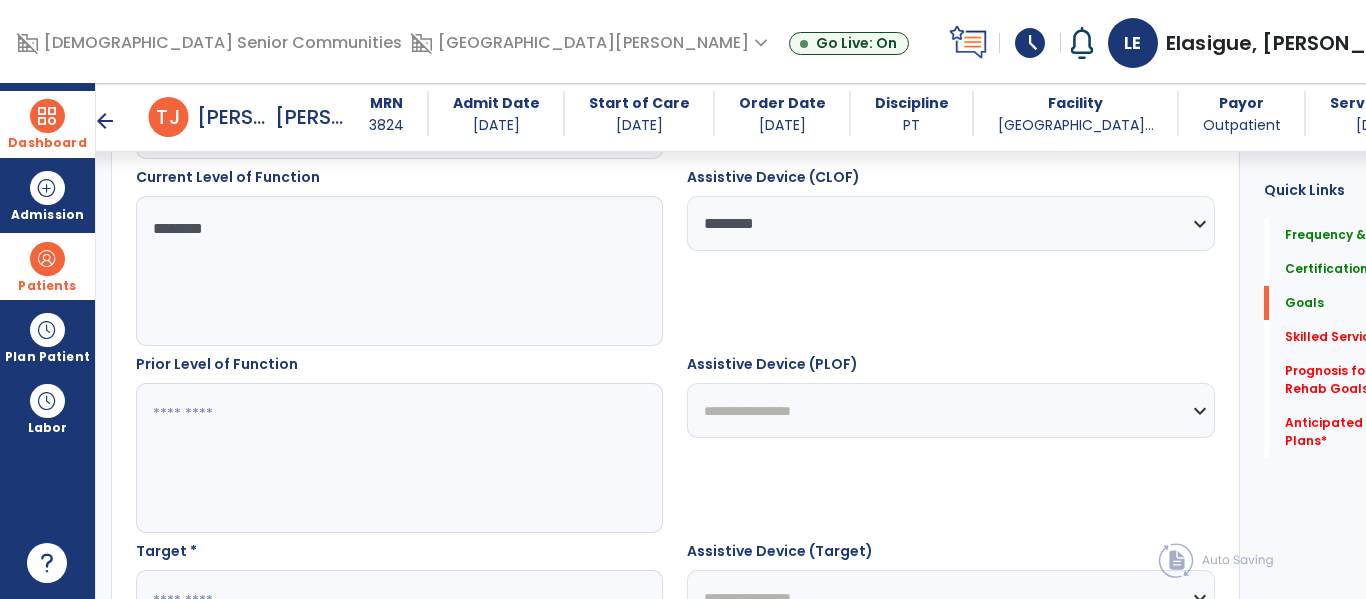 scroll, scrollTop: 764, scrollLeft: 0, axis: vertical 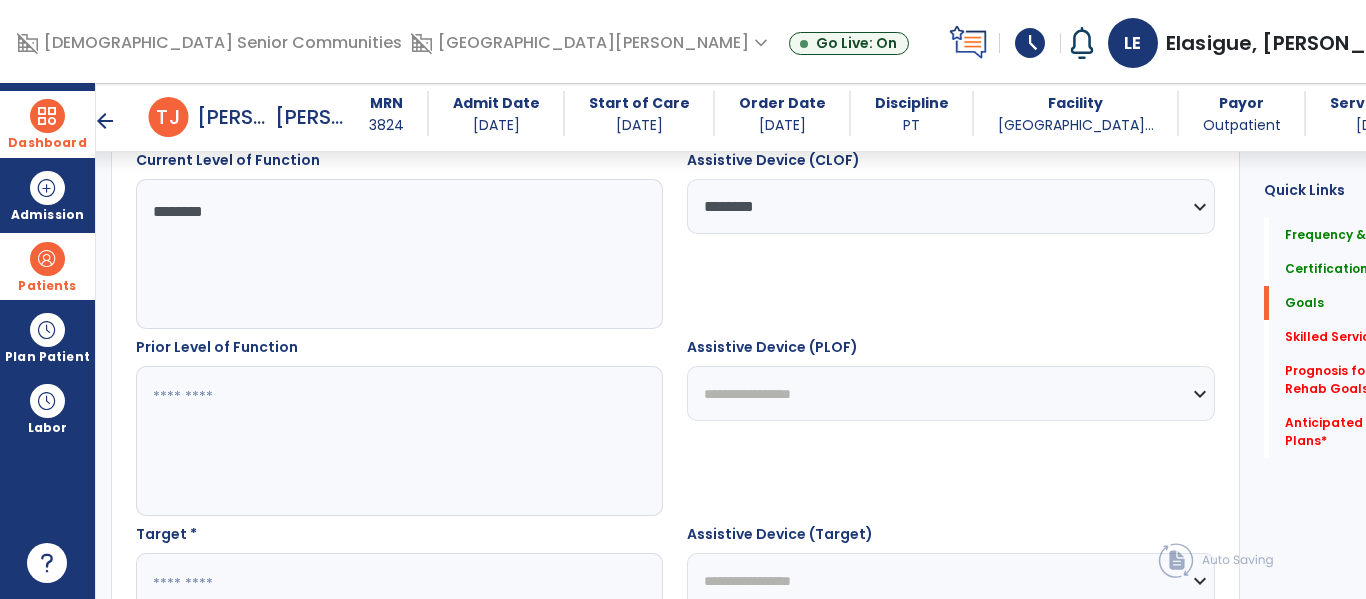 click at bounding box center (374, 441) 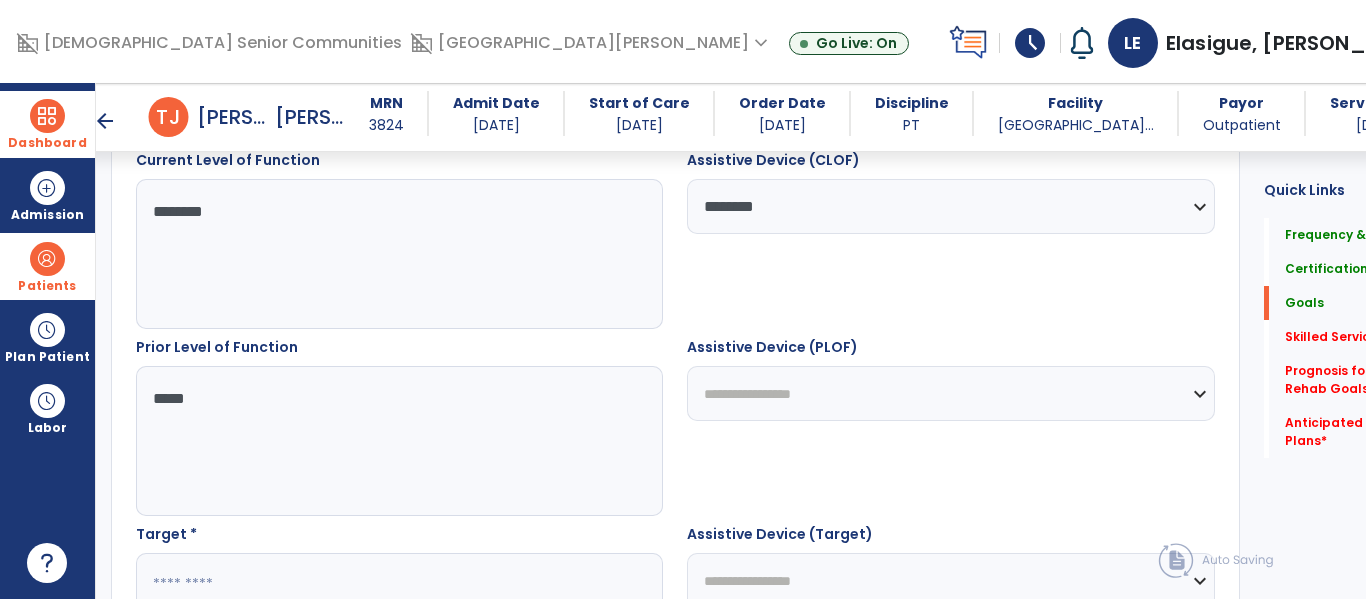 type on "****" 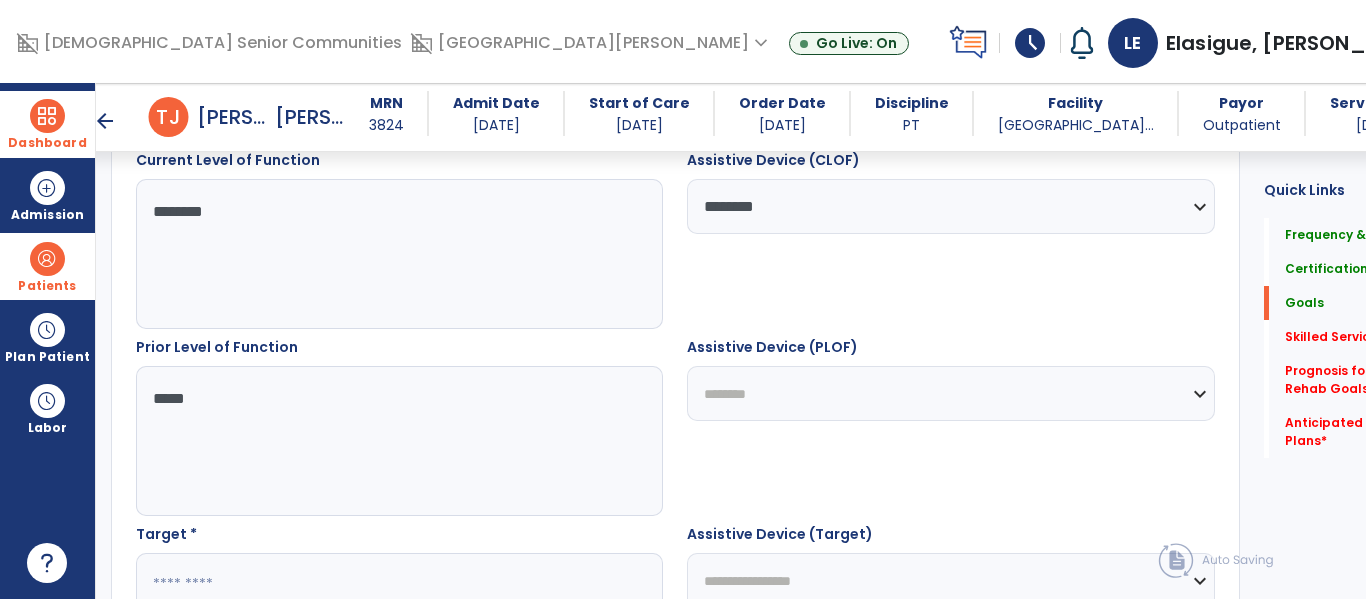 click on "**********" at bounding box center (950, 393) 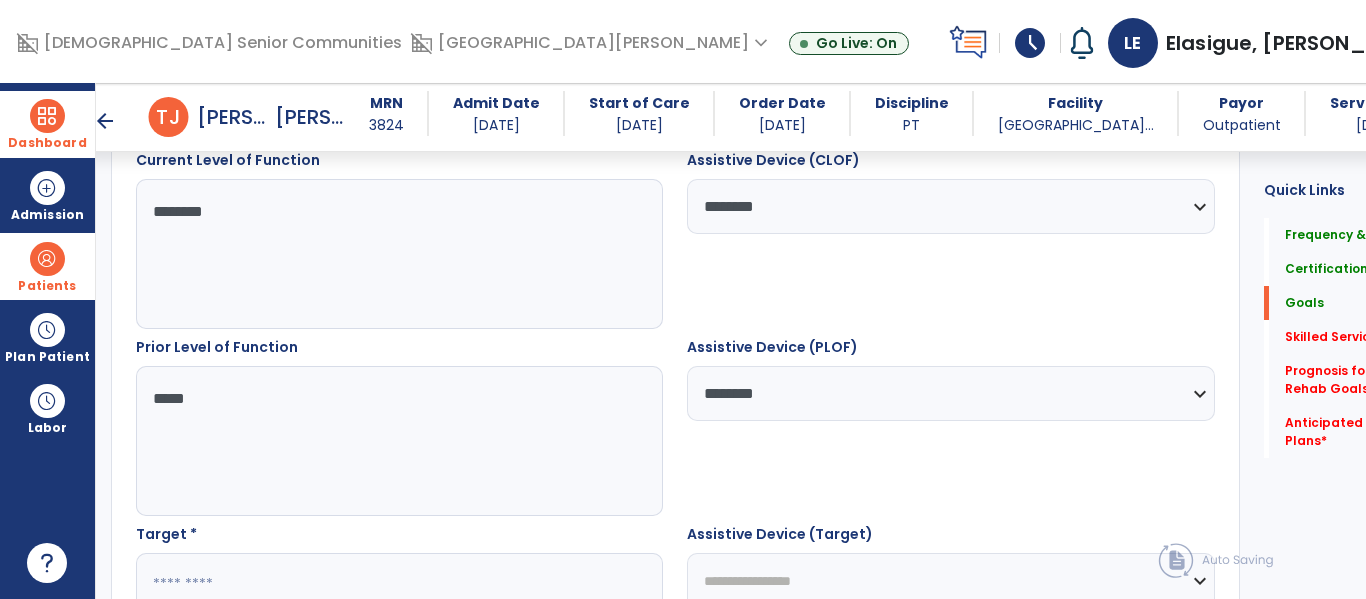 scroll, scrollTop: 974, scrollLeft: 0, axis: vertical 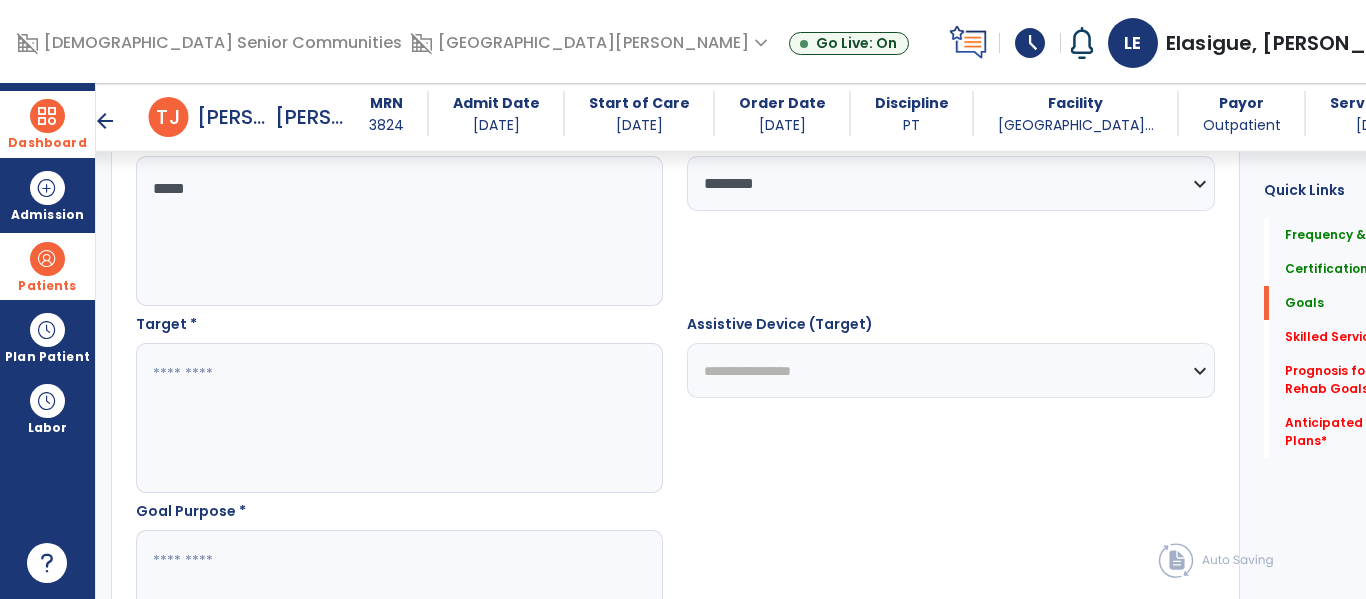click at bounding box center (374, 418) 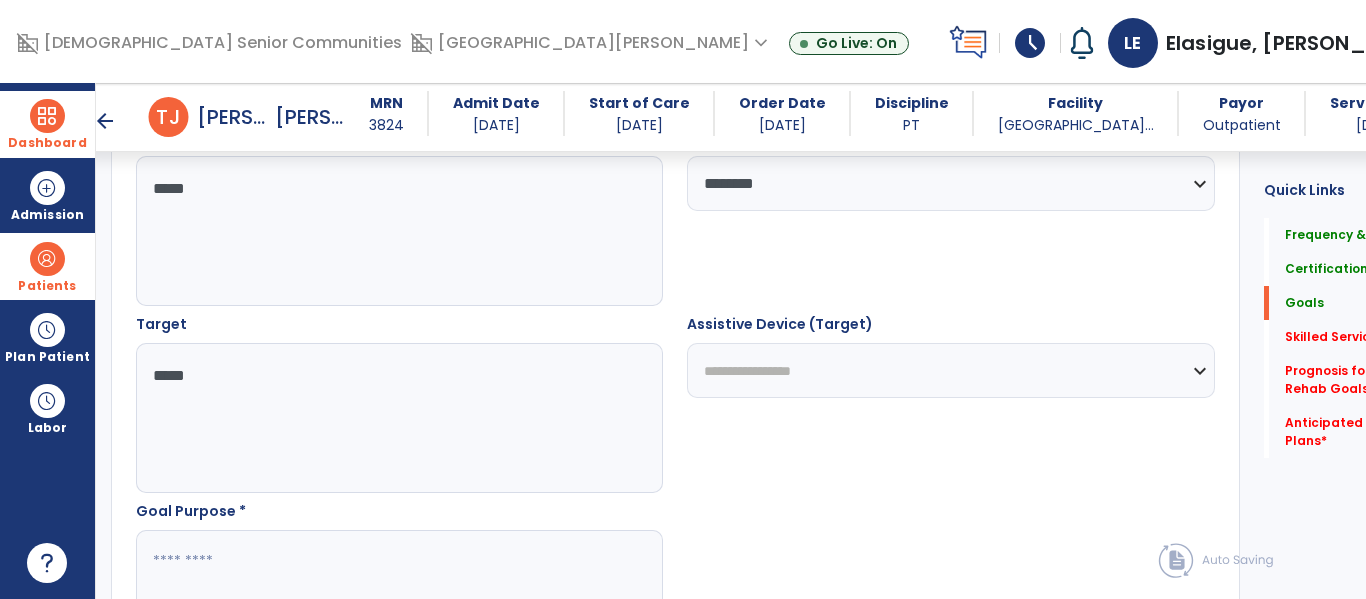 type on "****" 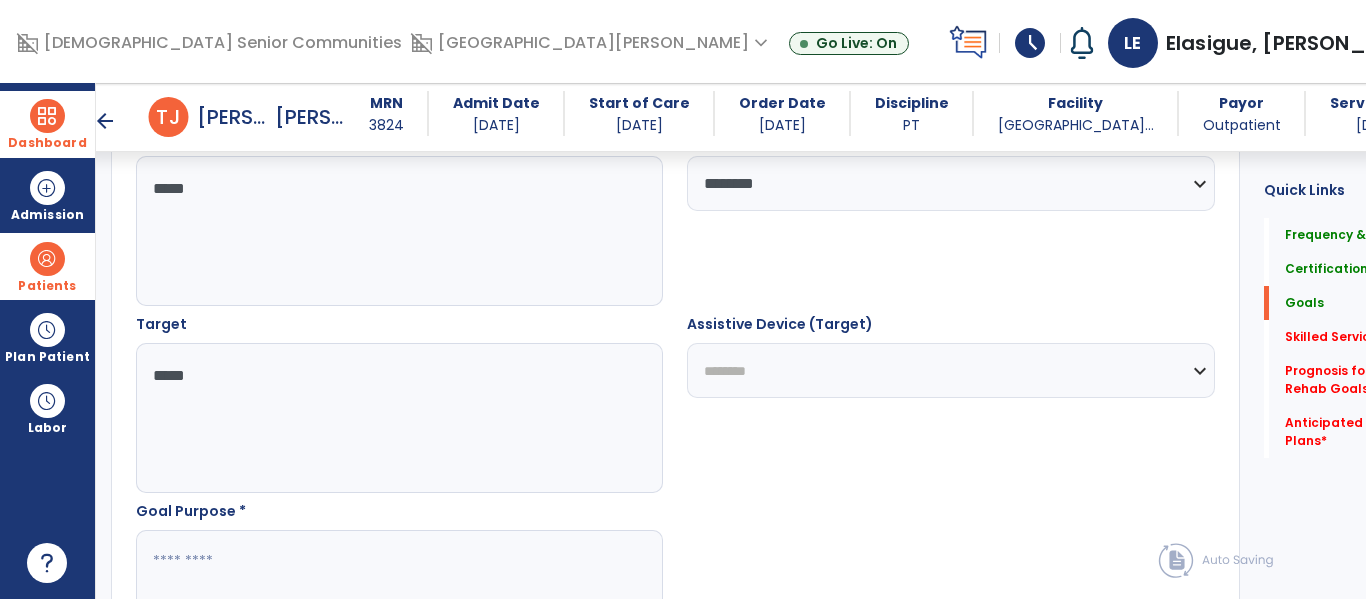 click on "**********" at bounding box center [950, 370] 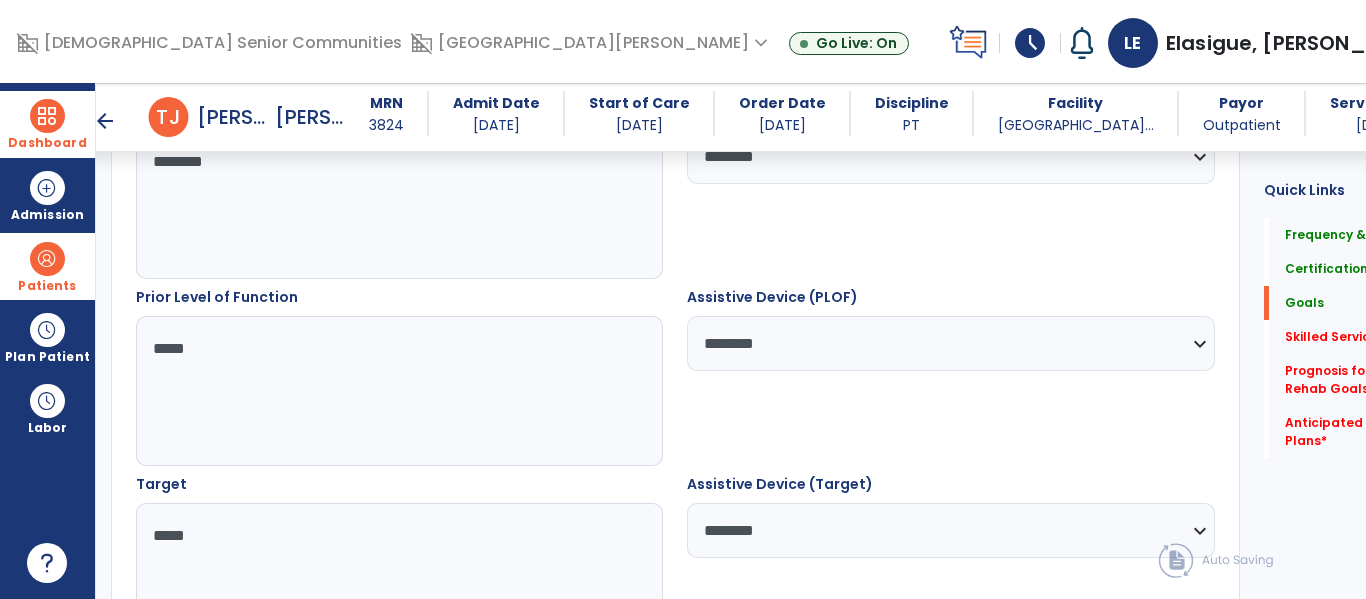 scroll, scrollTop: 812, scrollLeft: 0, axis: vertical 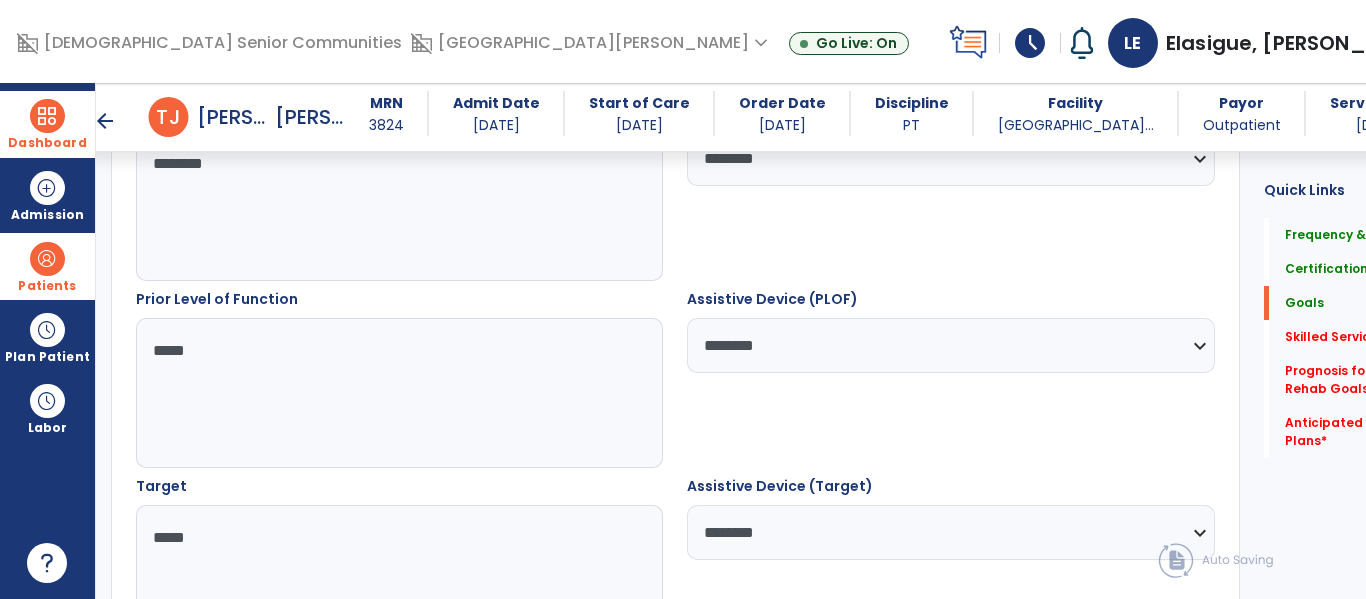 click on "****" at bounding box center [374, 393] 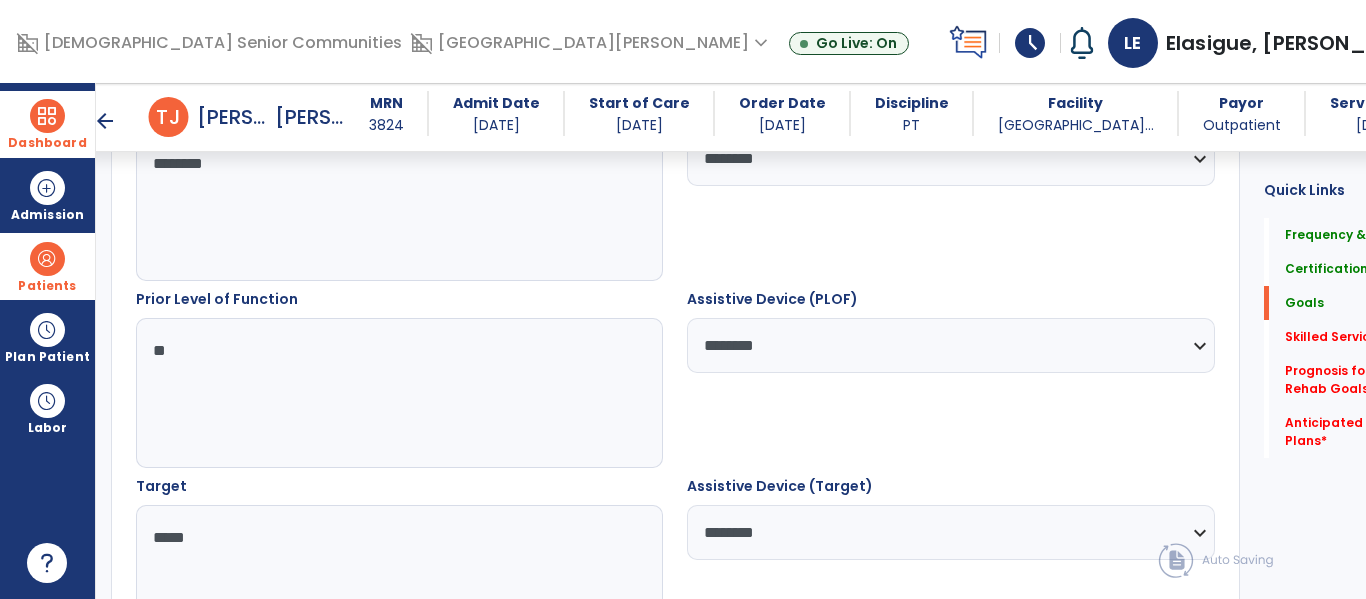 type on "*" 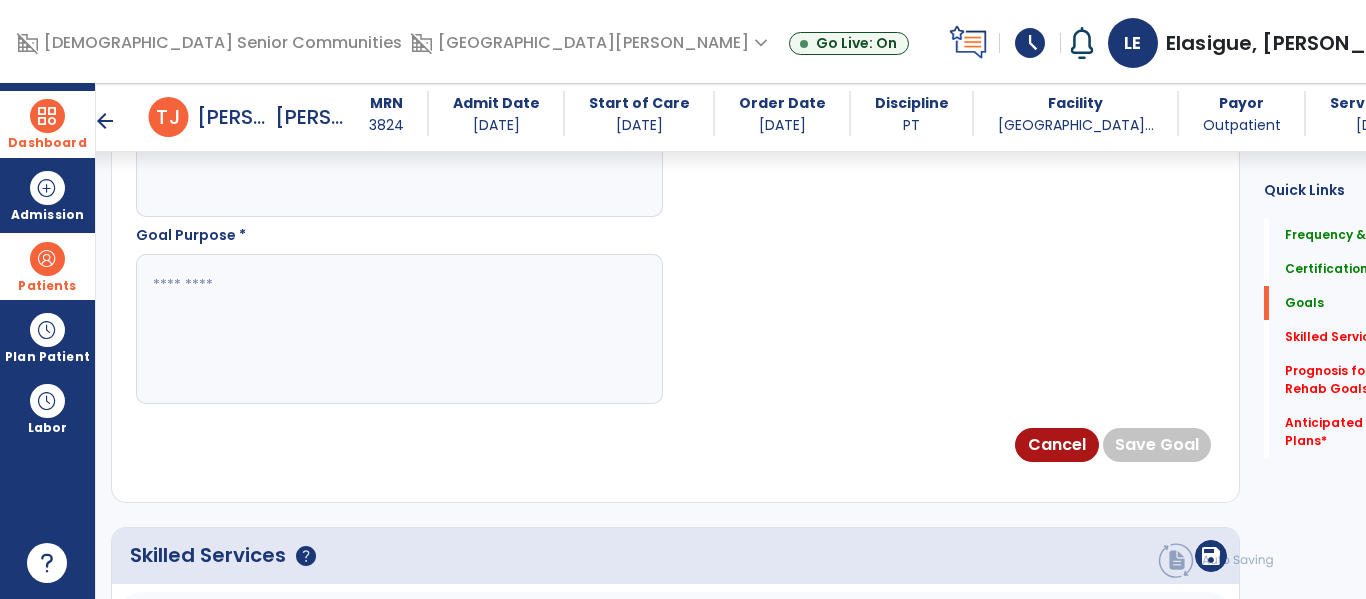 scroll, scrollTop: 1251, scrollLeft: 0, axis: vertical 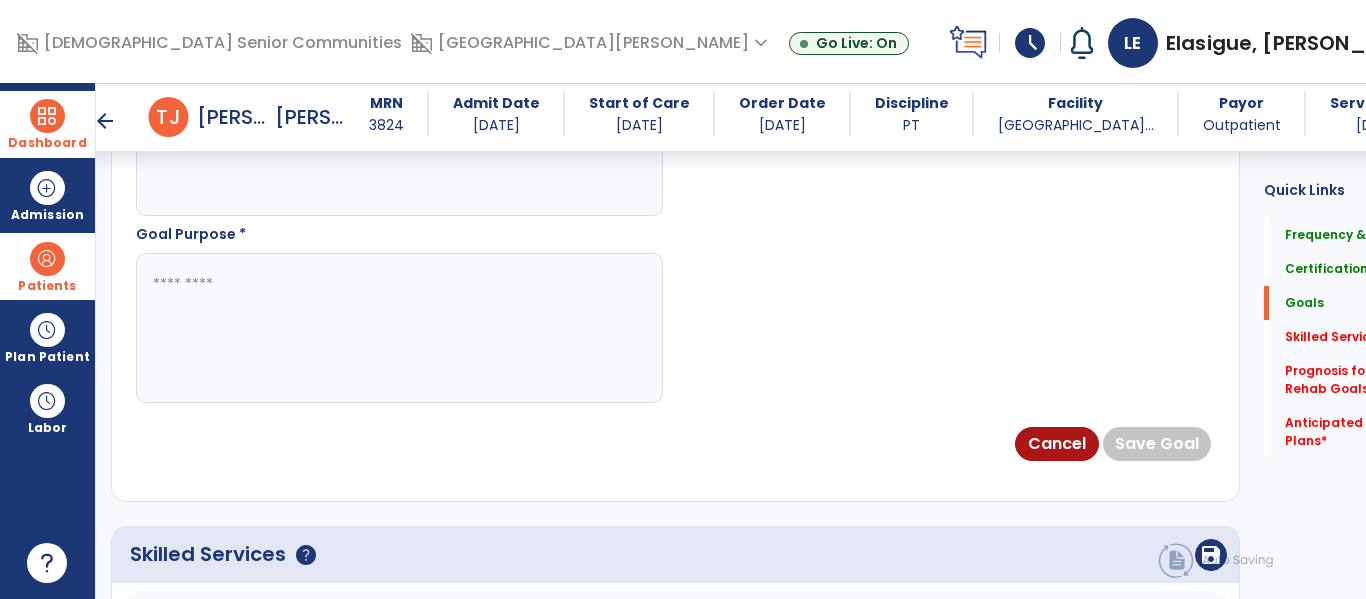 type on "*********" 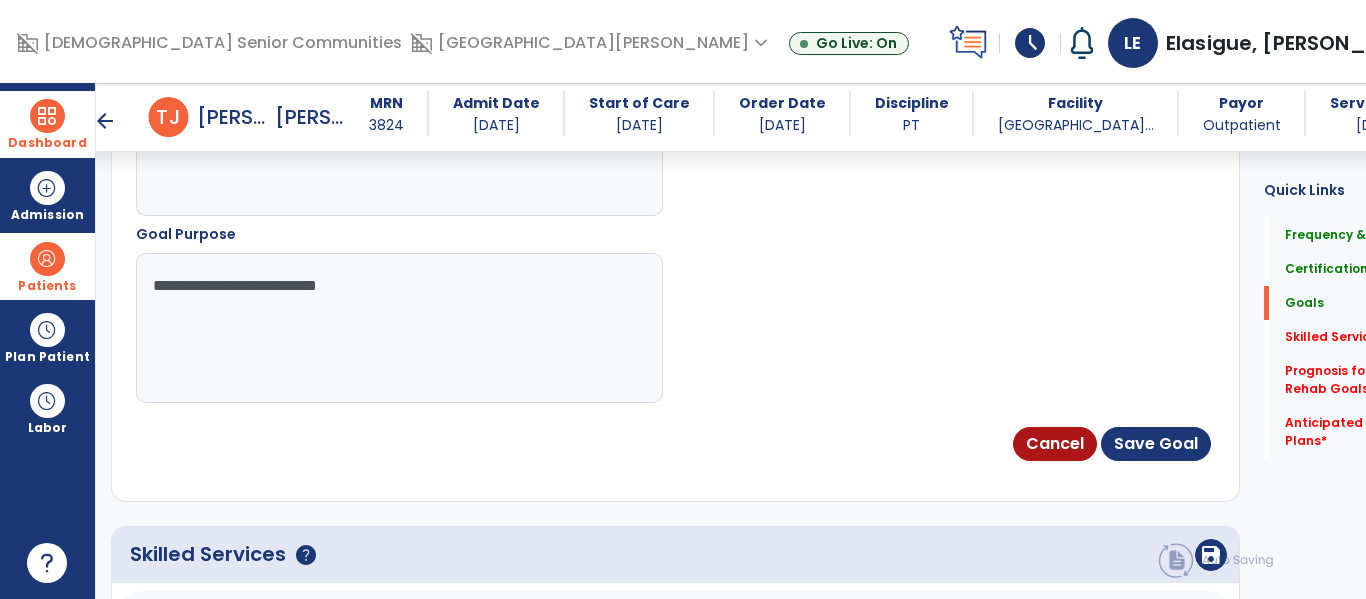 type on "**********" 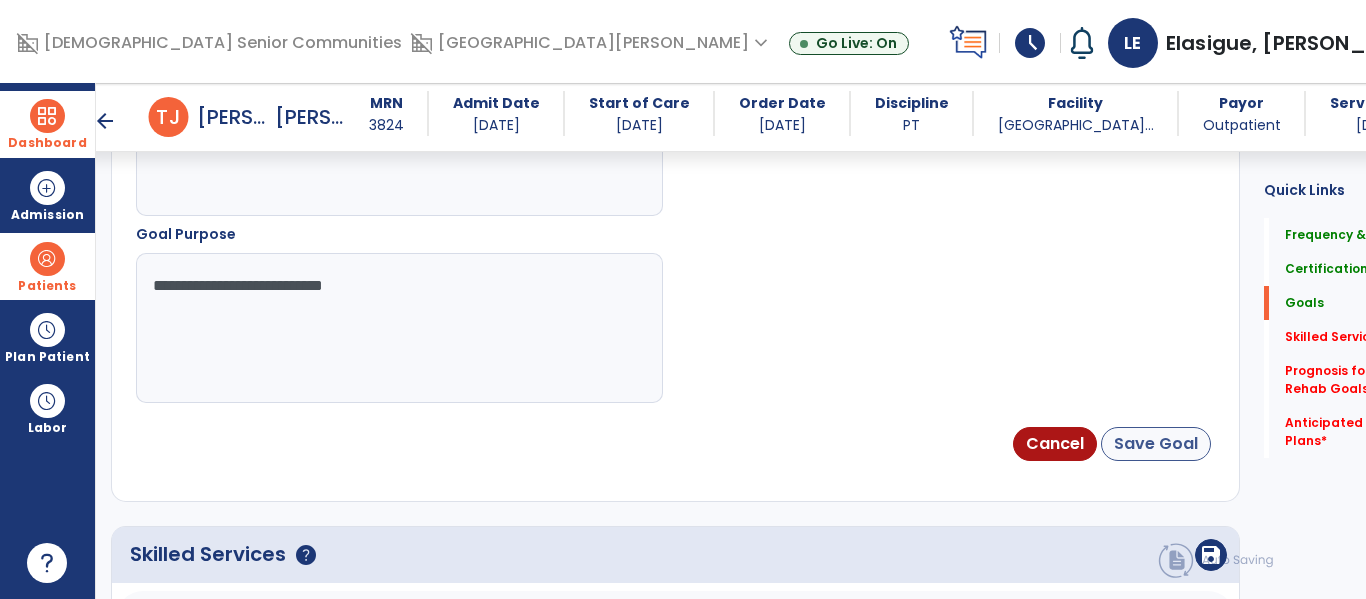 click on "Save Goal" at bounding box center (1156, 444) 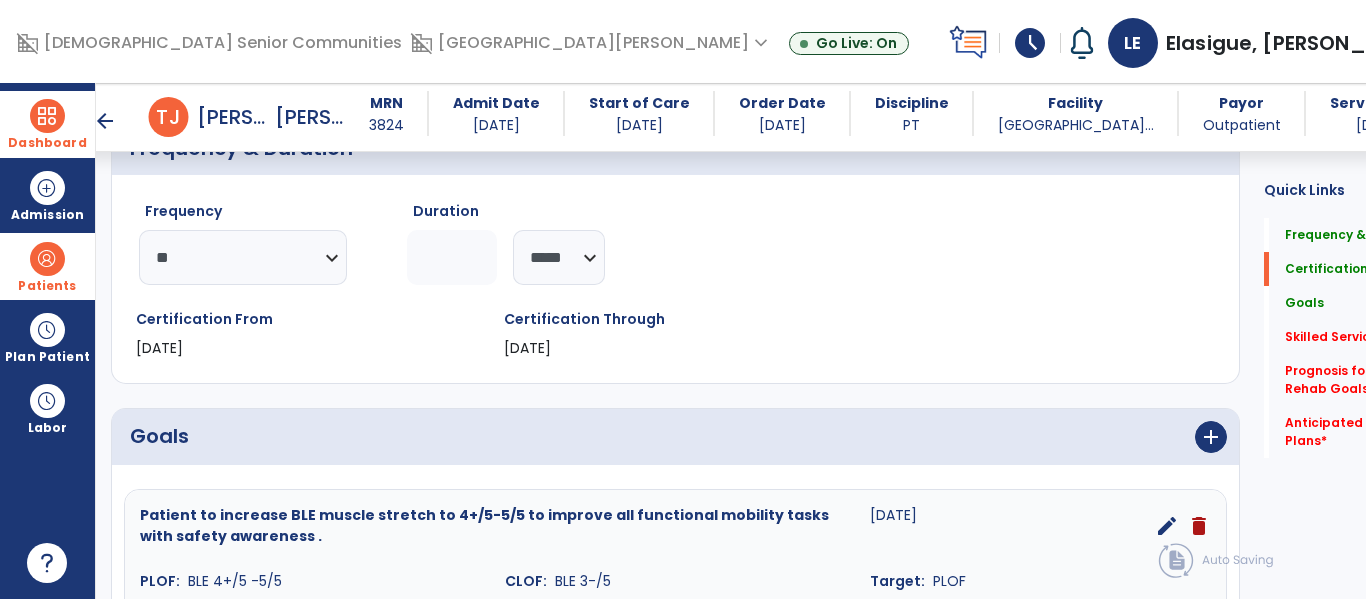 scroll, scrollTop: 214, scrollLeft: 0, axis: vertical 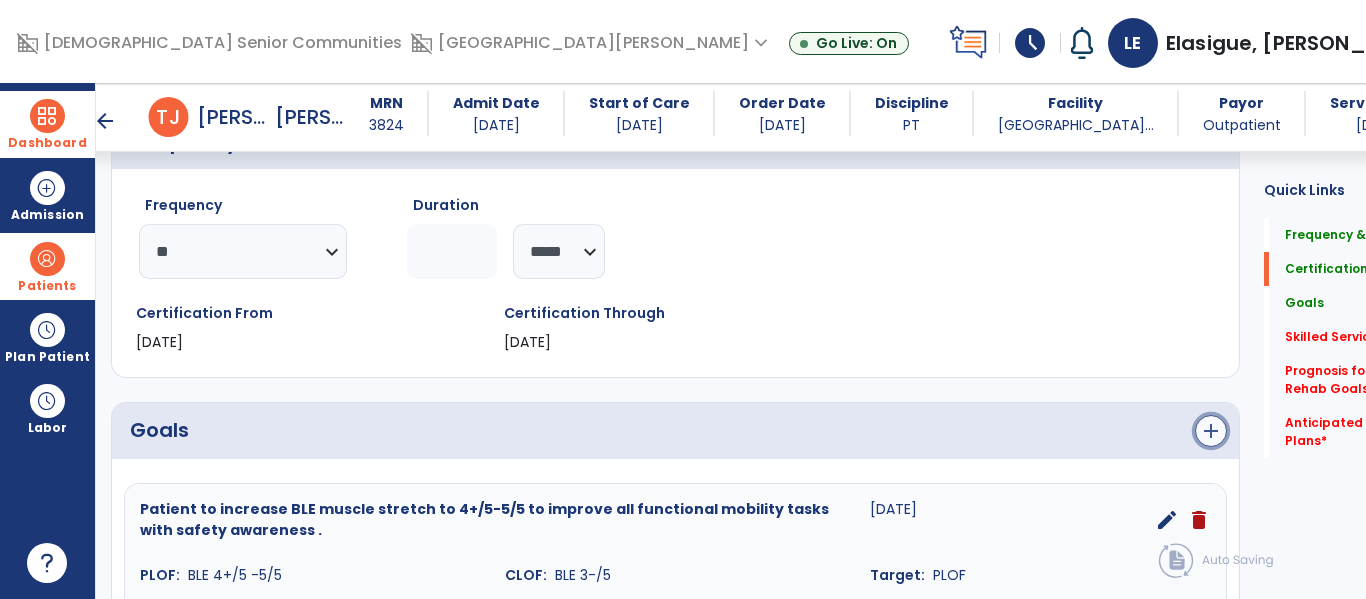 click on "add" at bounding box center (1211, 431) 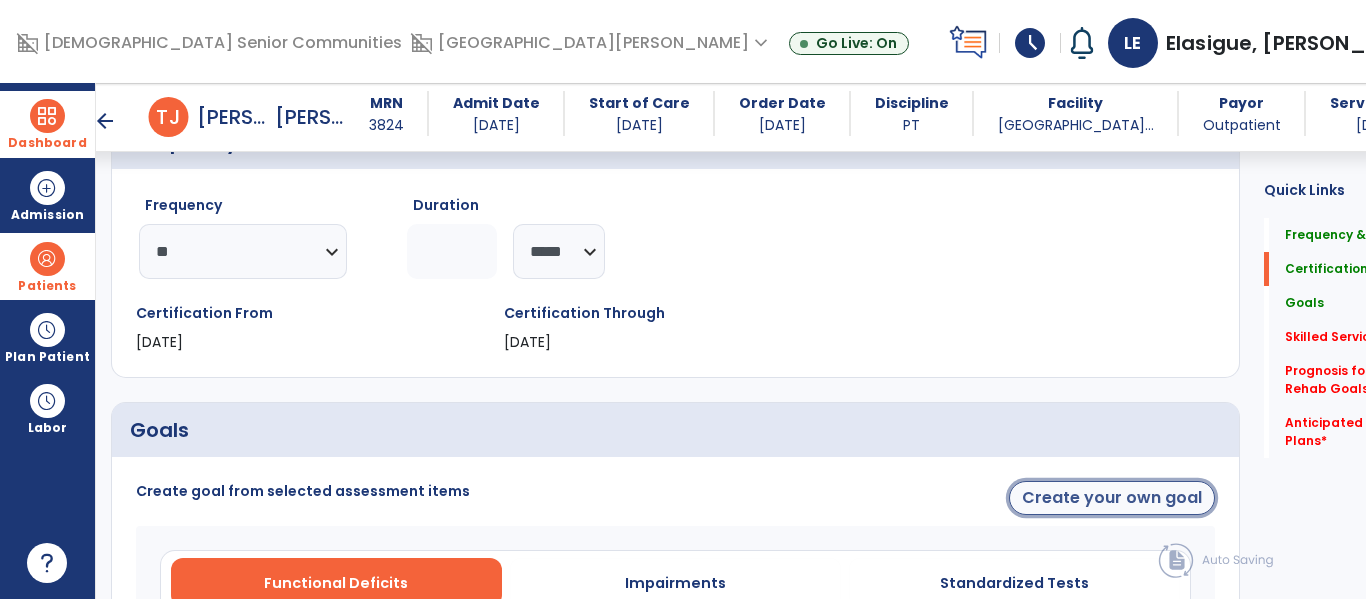 click on "Create your own goal" at bounding box center [1112, 498] 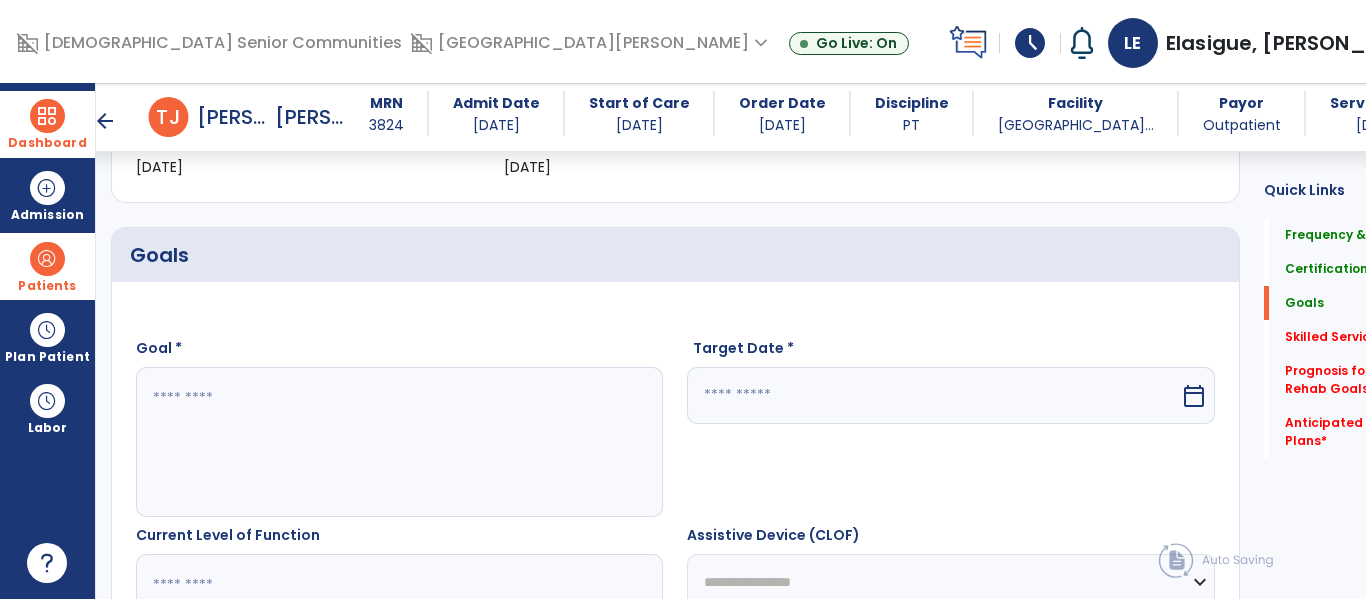 scroll, scrollTop: 391, scrollLeft: 0, axis: vertical 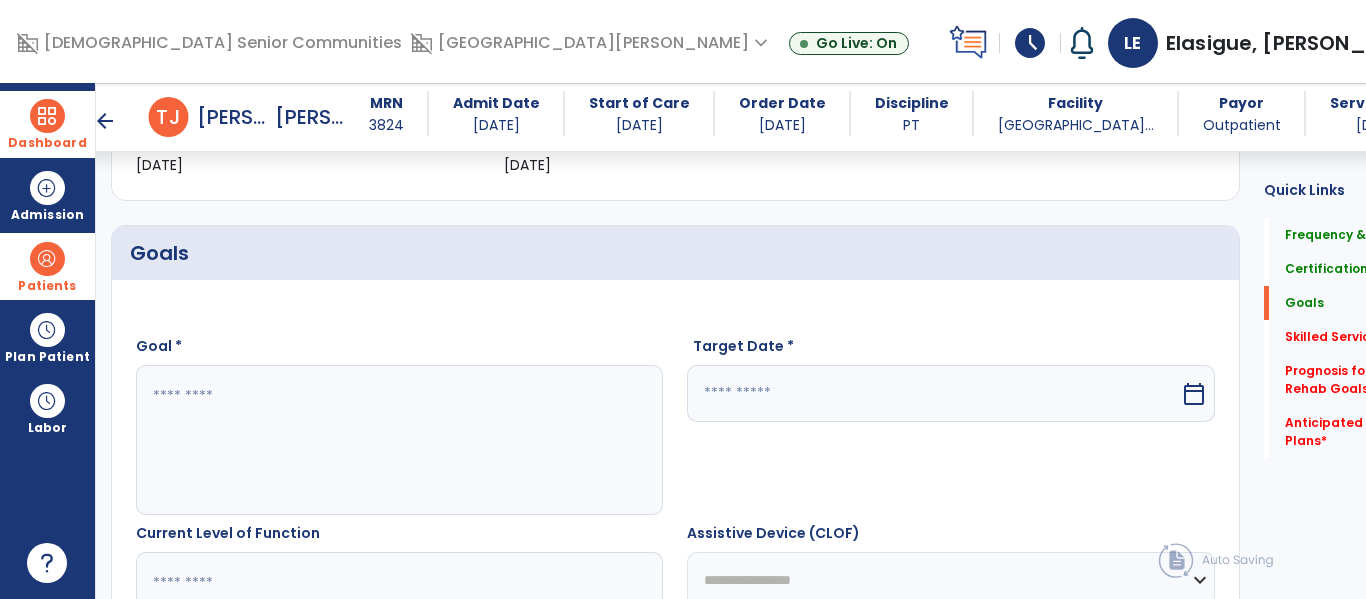 click at bounding box center [374, 440] 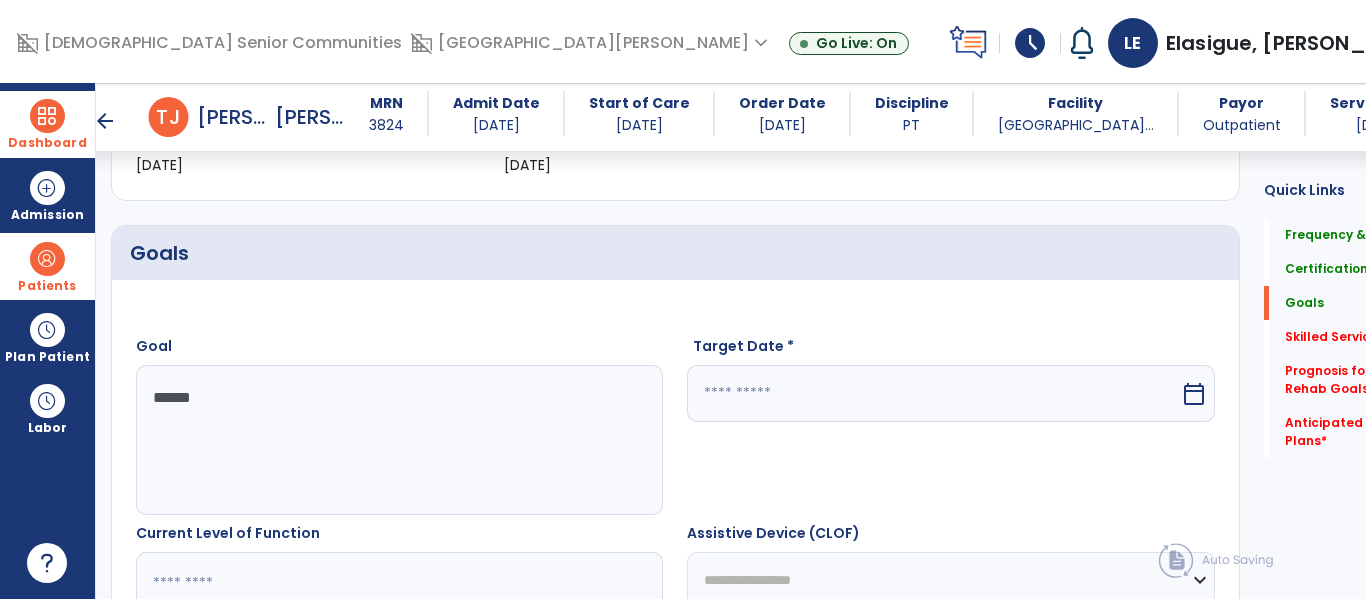 type on "*******" 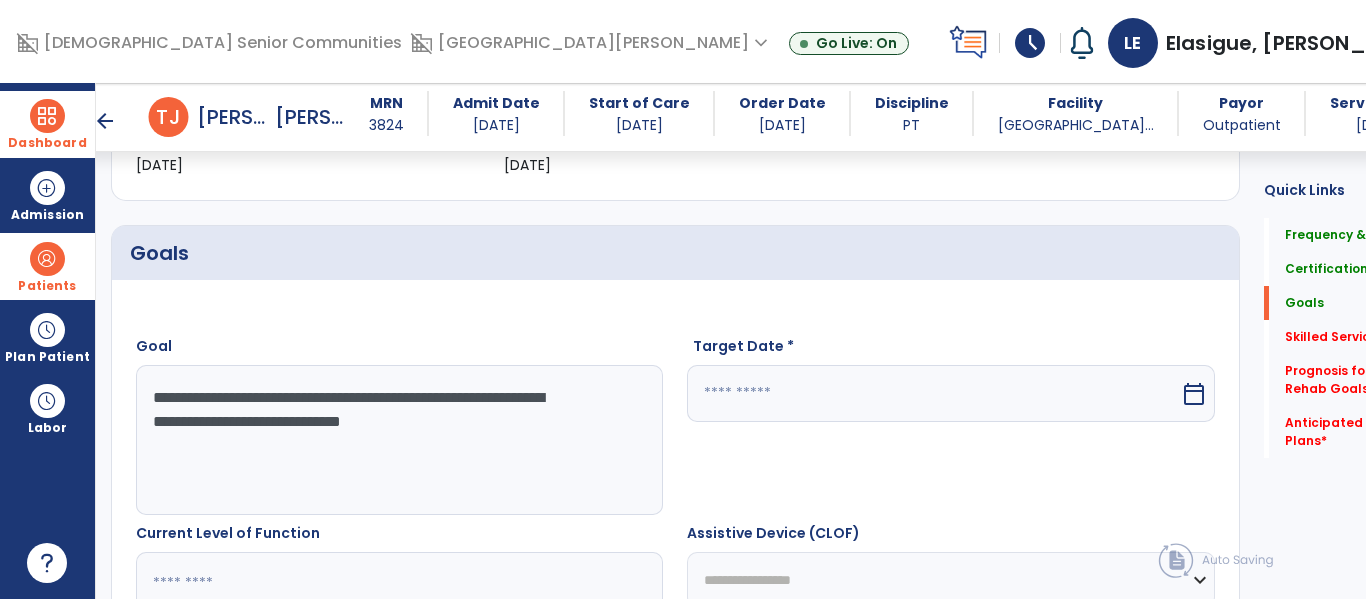 click on "**********" at bounding box center [374, 440] 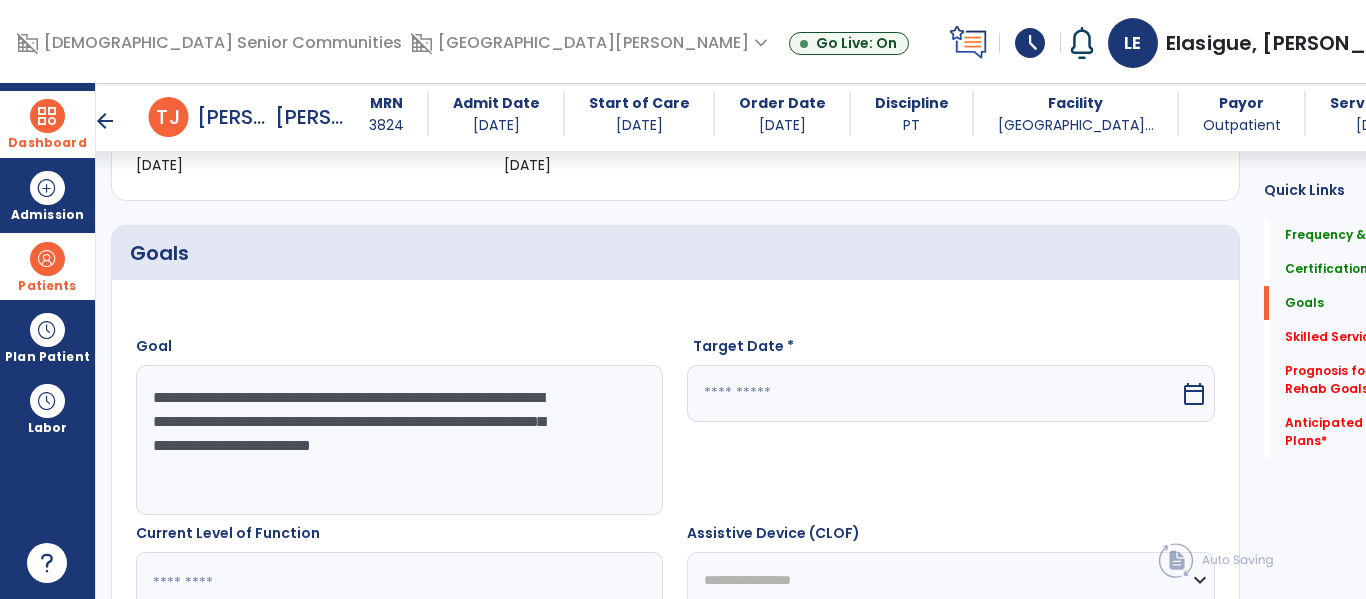 click on "**********" at bounding box center [374, 440] 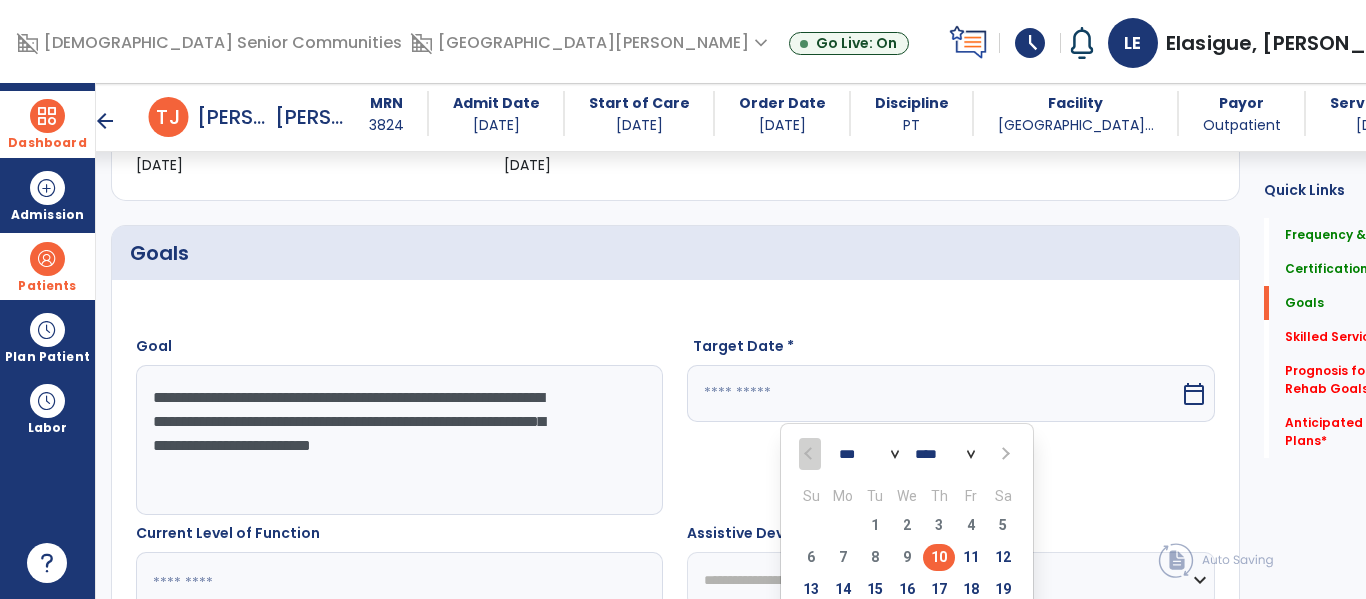 click at bounding box center (1004, 454) 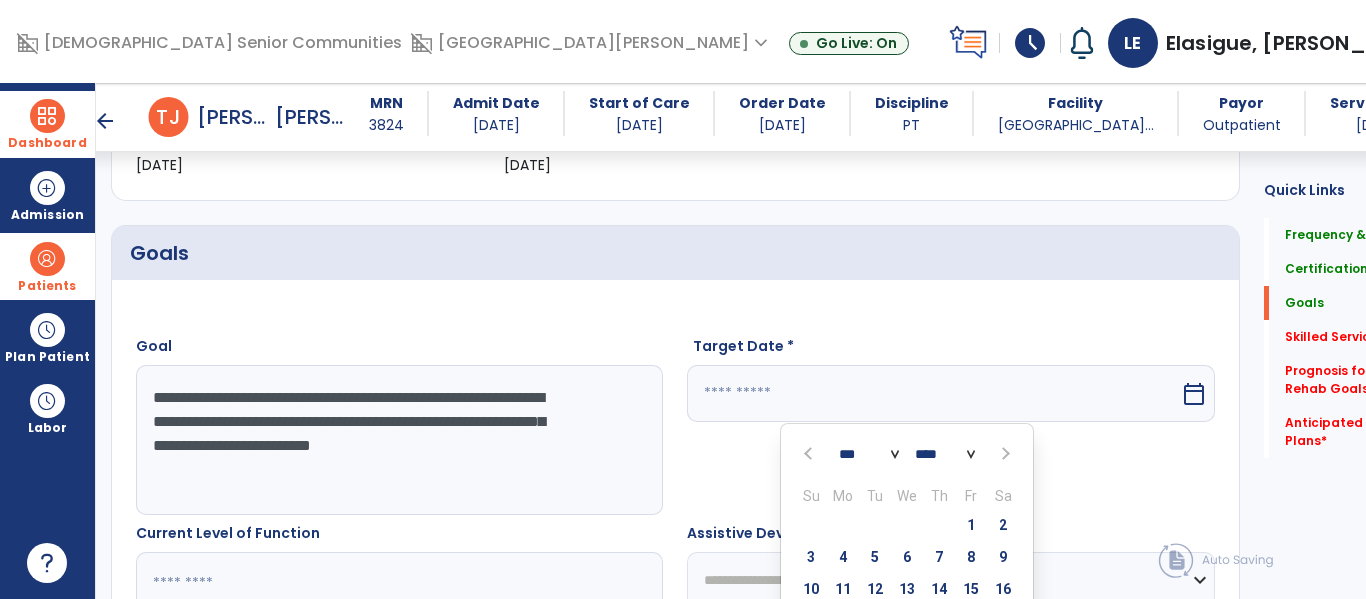 click at bounding box center [1004, 454] 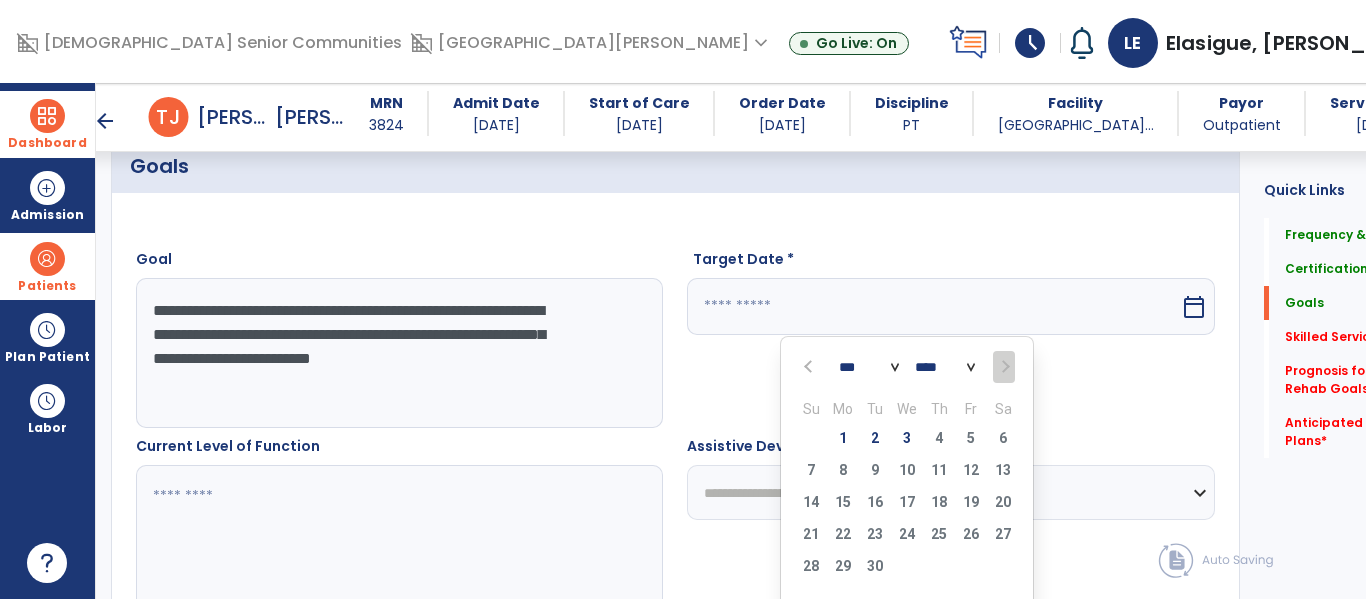 scroll, scrollTop: 484, scrollLeft: 0, axis: vertical 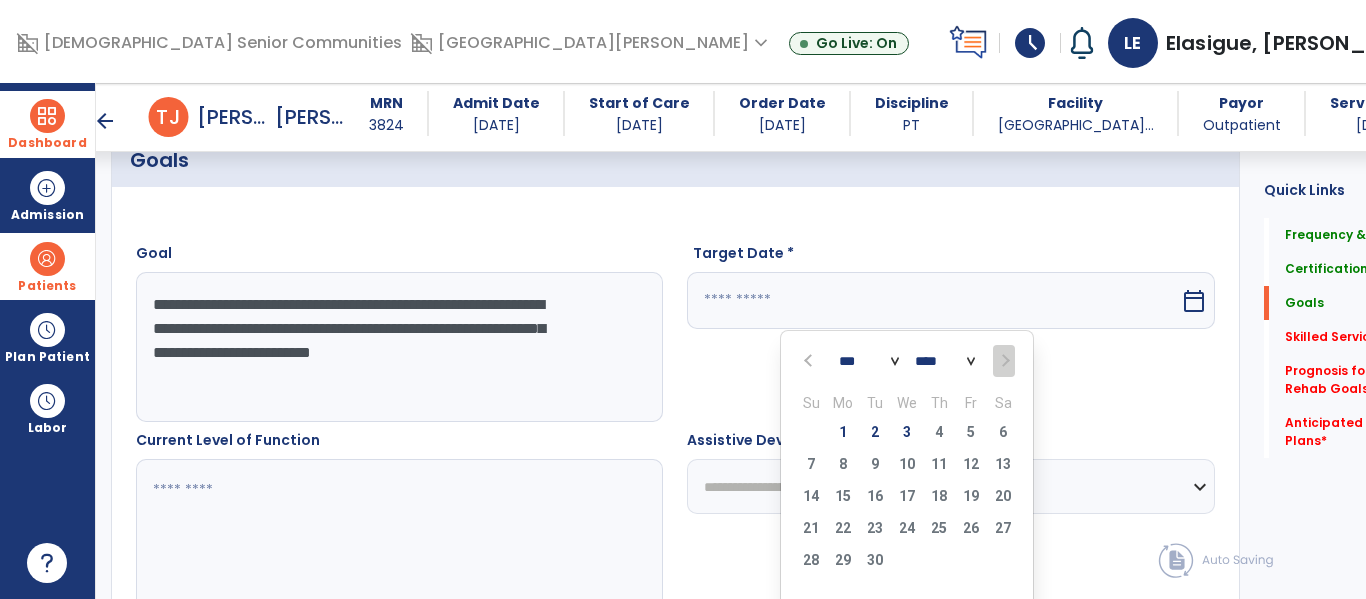 click on "31   1   2   3   4   5   6" at bounding box center [907, 435] 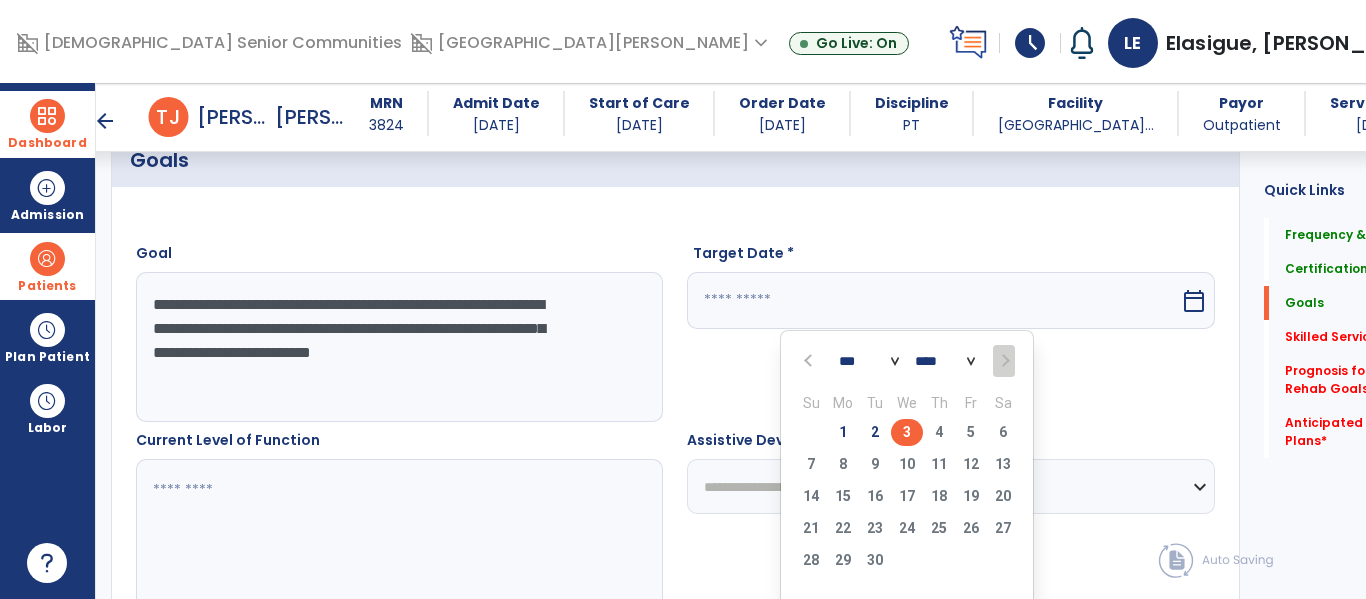 click on "3" at bounding box center (907, 432) 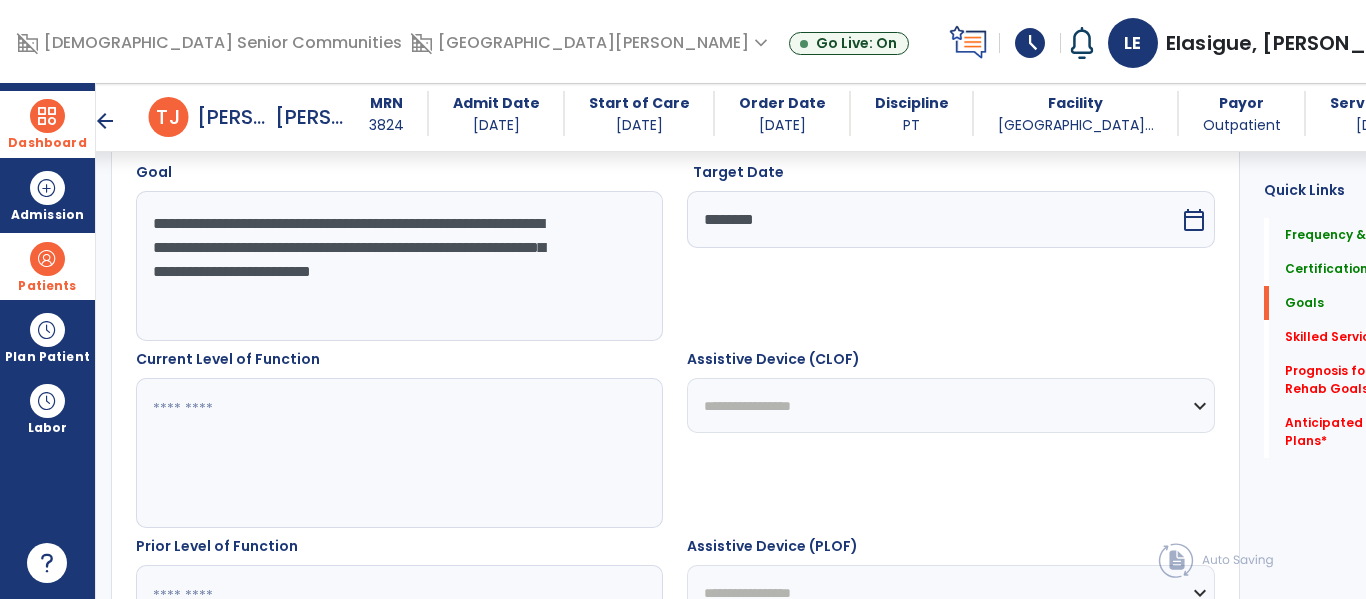 scroll, scrollTop: 632, scrollLeft: 0, axis: vertical 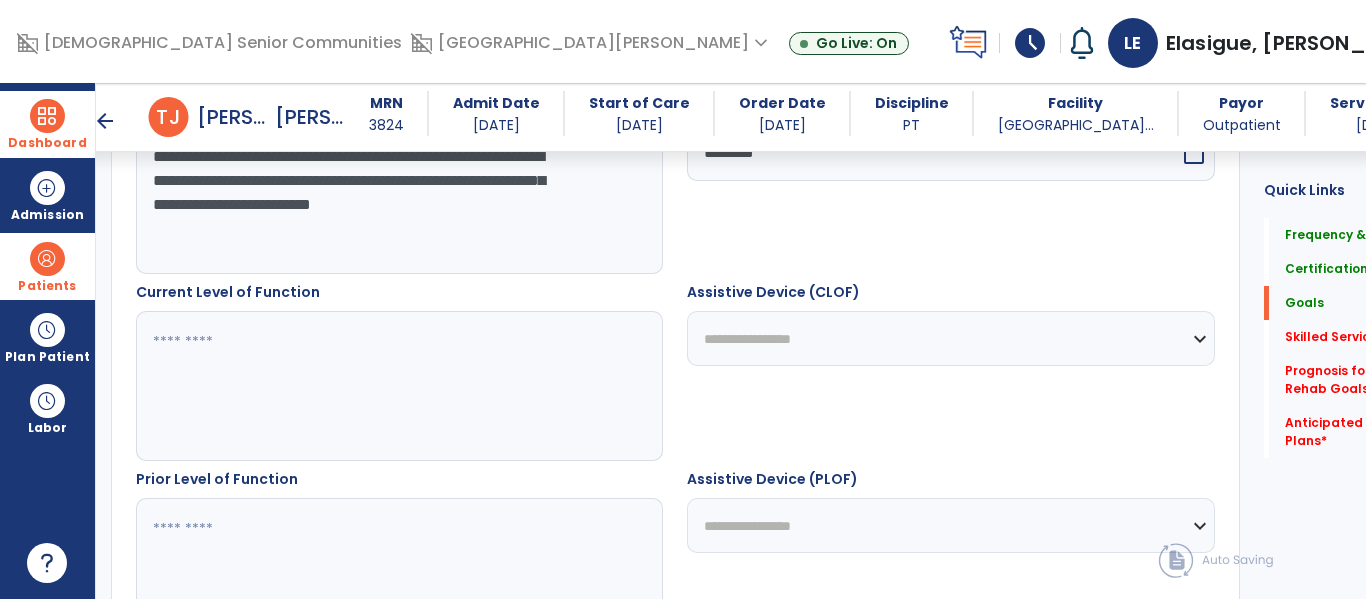 click at bounding box center [374, 386] 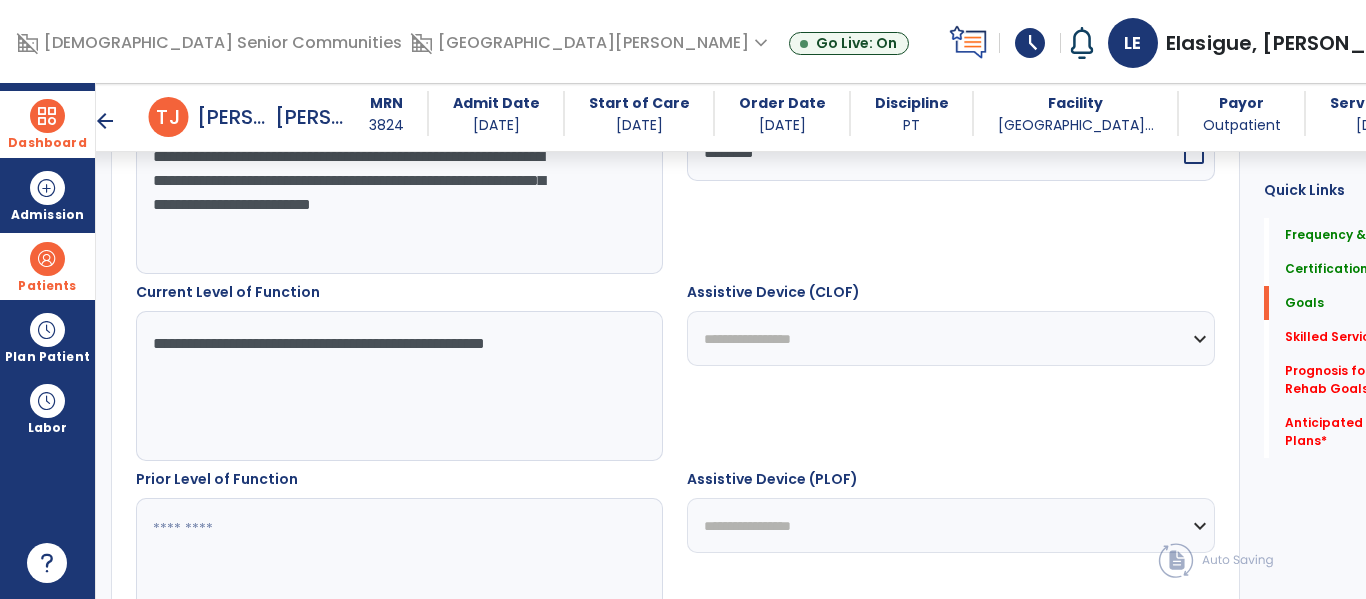 type on "**********" 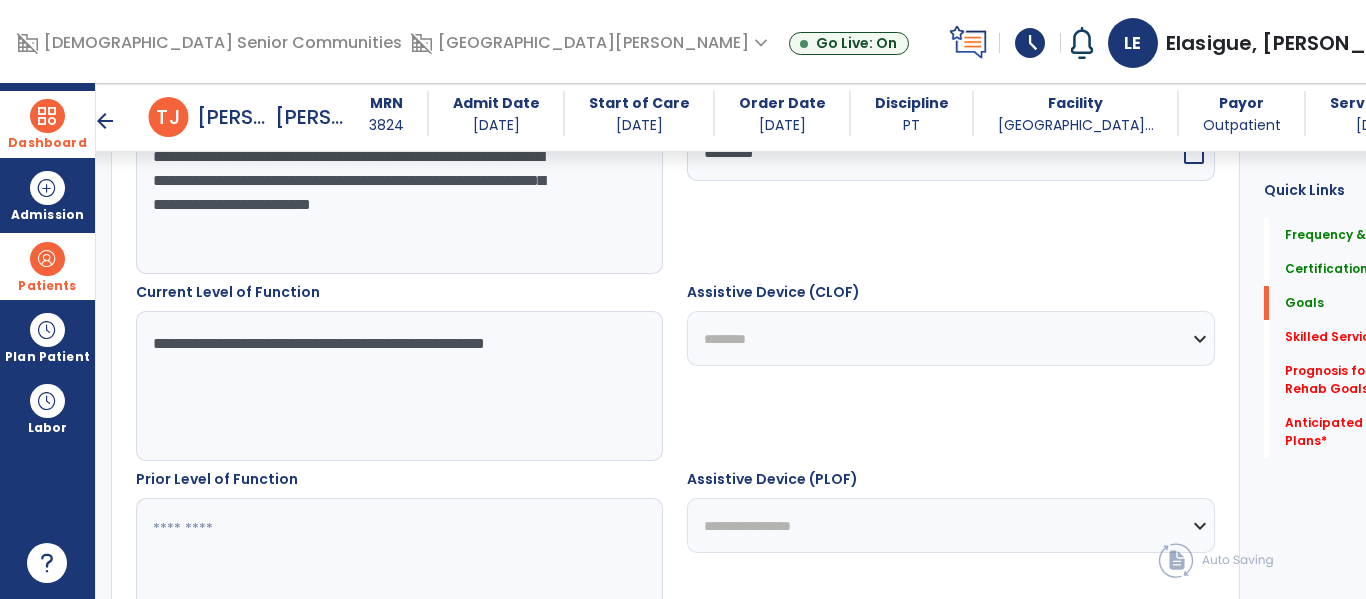 click on "**********" at bounding box center [950, 338] 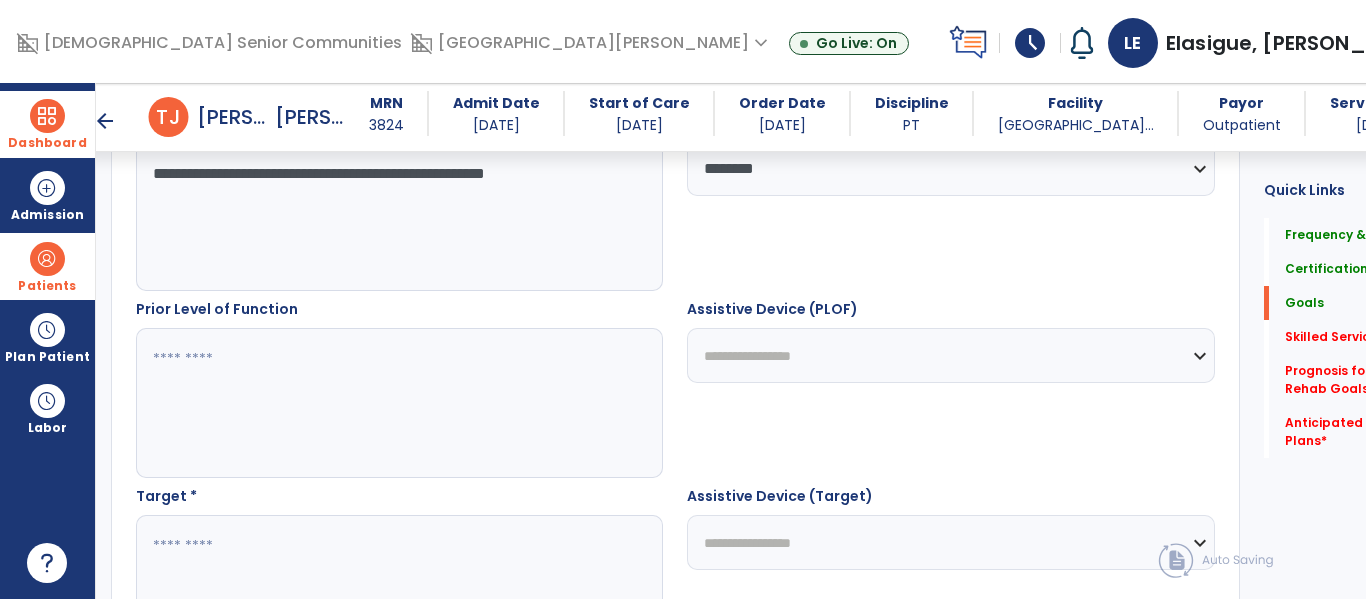 scroll, scrollTop: 837, scrollLeft: 0, axis: vertical 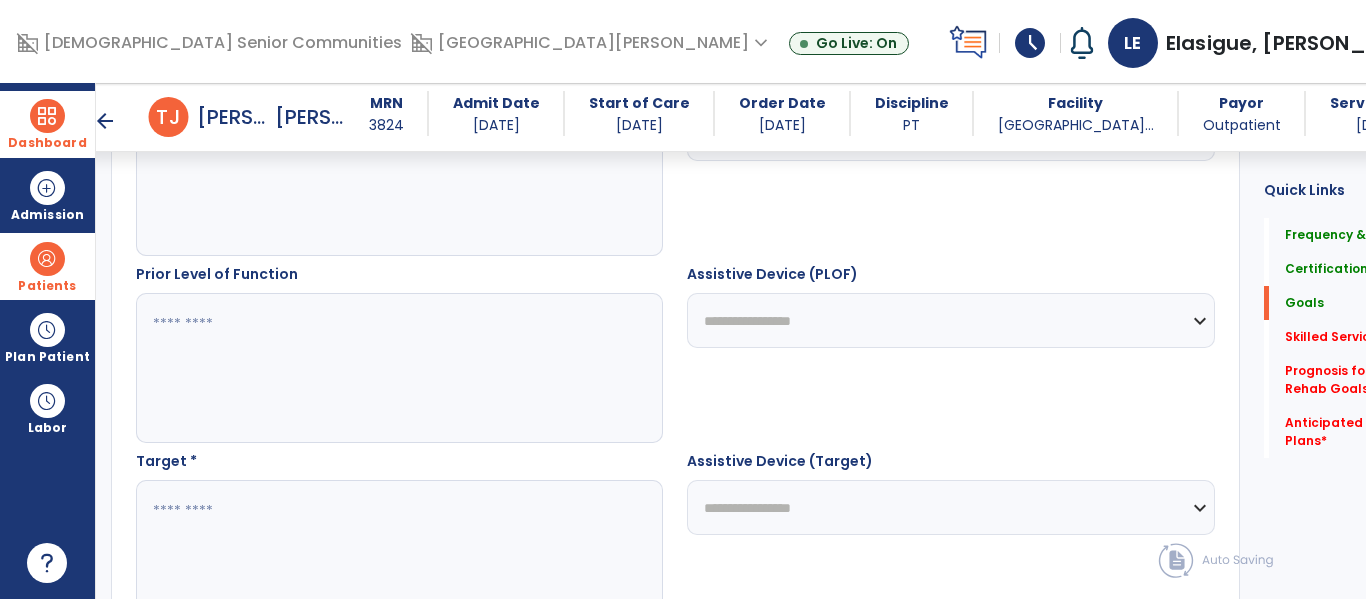 click at bounding box center [374, 368] 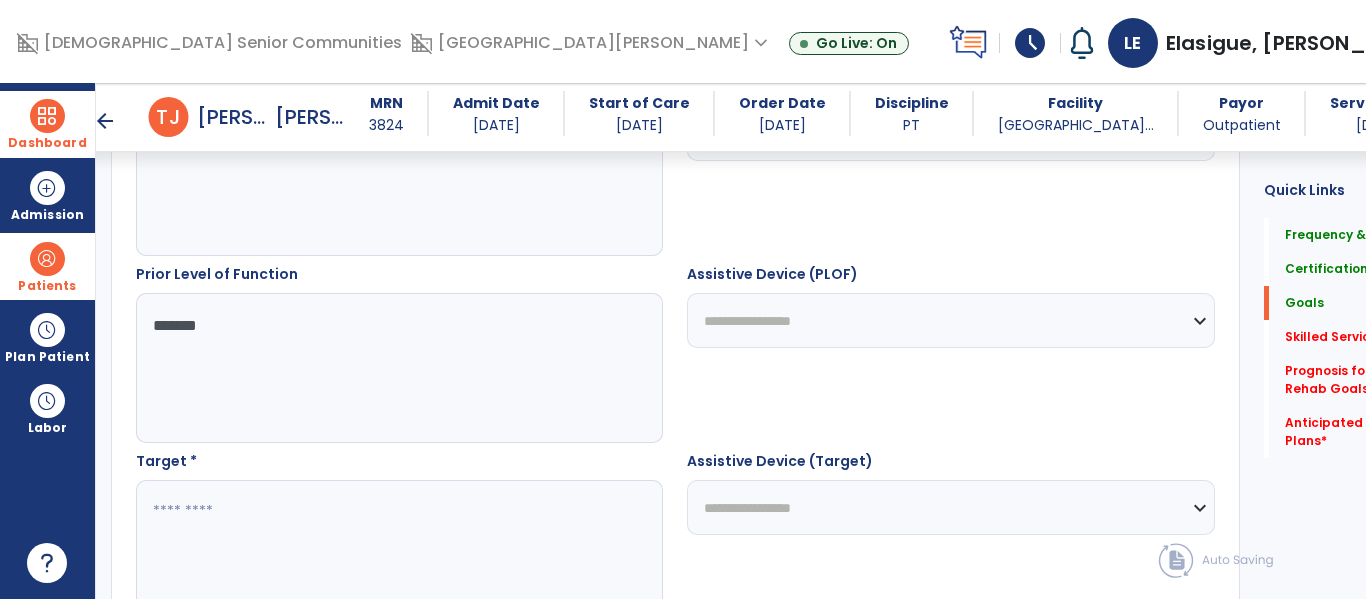 type on "******" 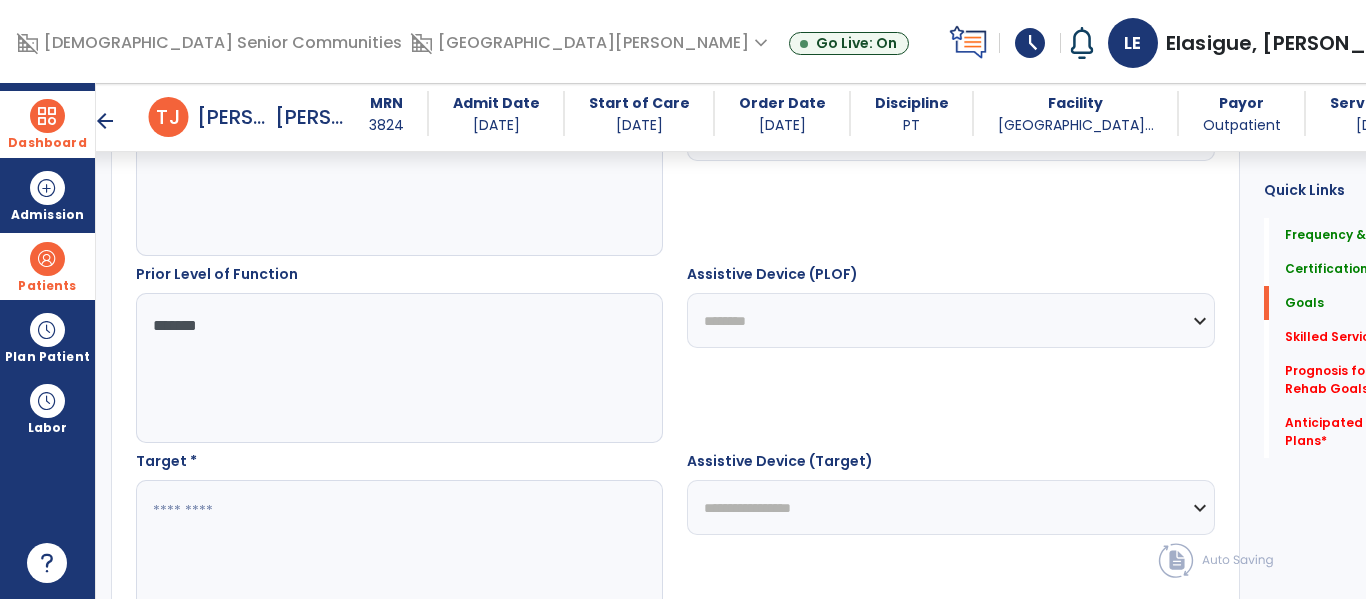 click on "**********" at bounding box center (950, 320) 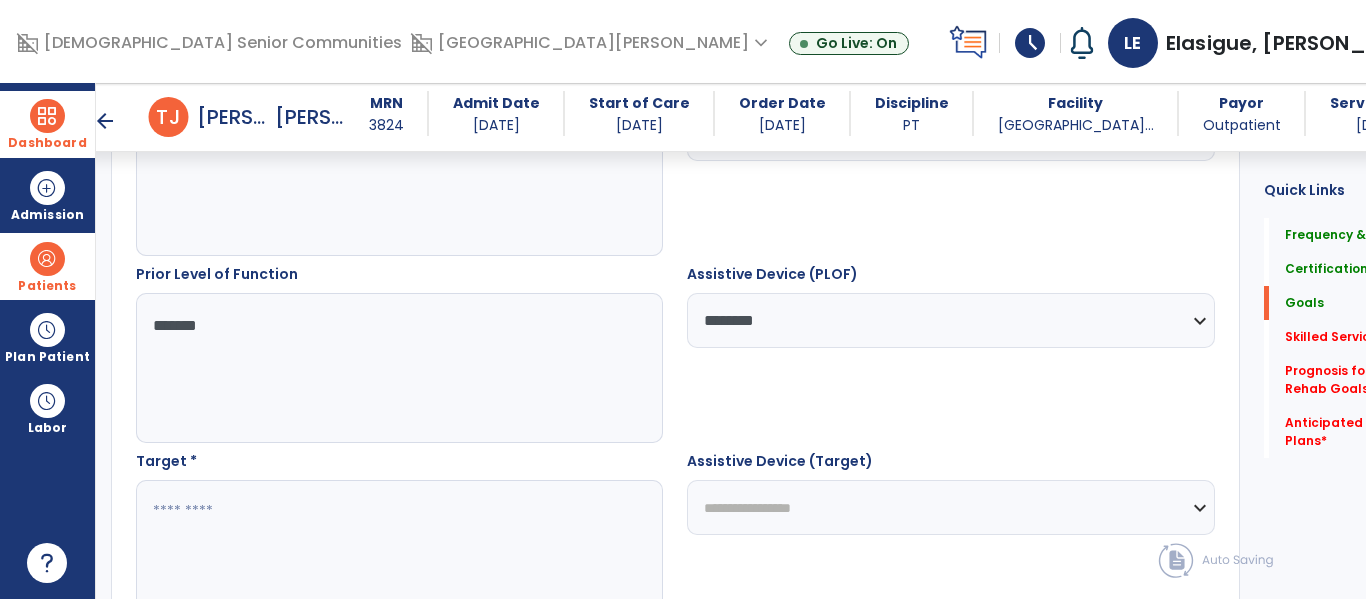 scroll, scrollTop: 1015, scrollLeft: 0, axis: vertical 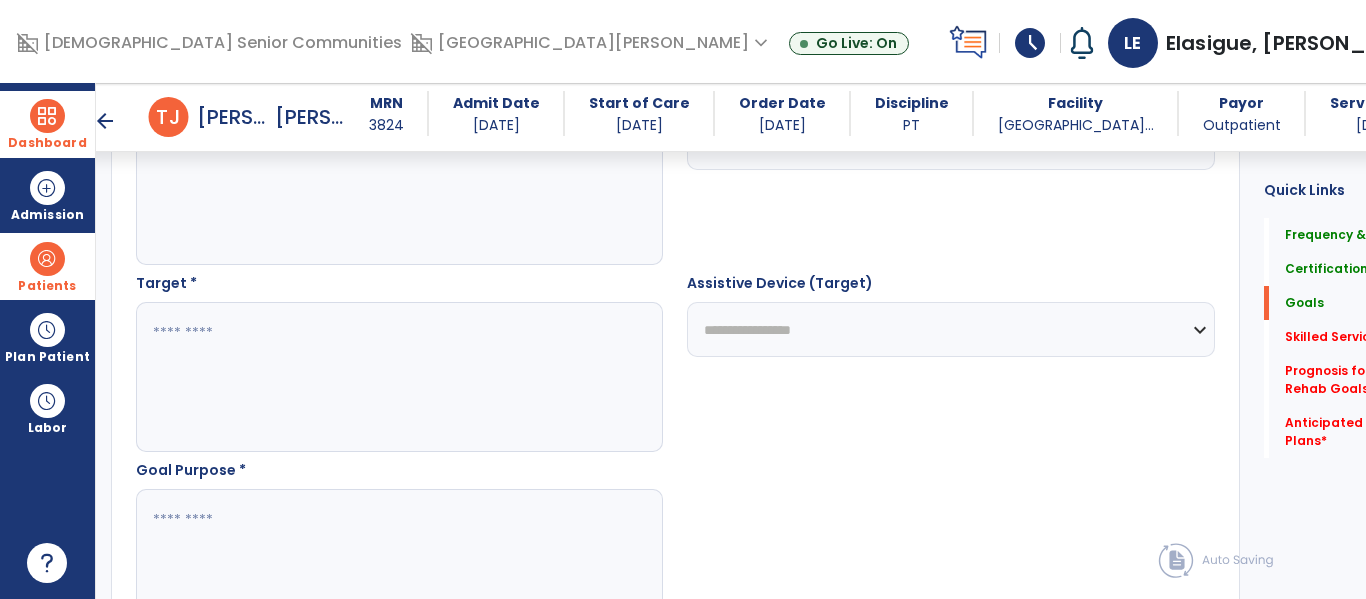 click at bounding box center (374, 377) 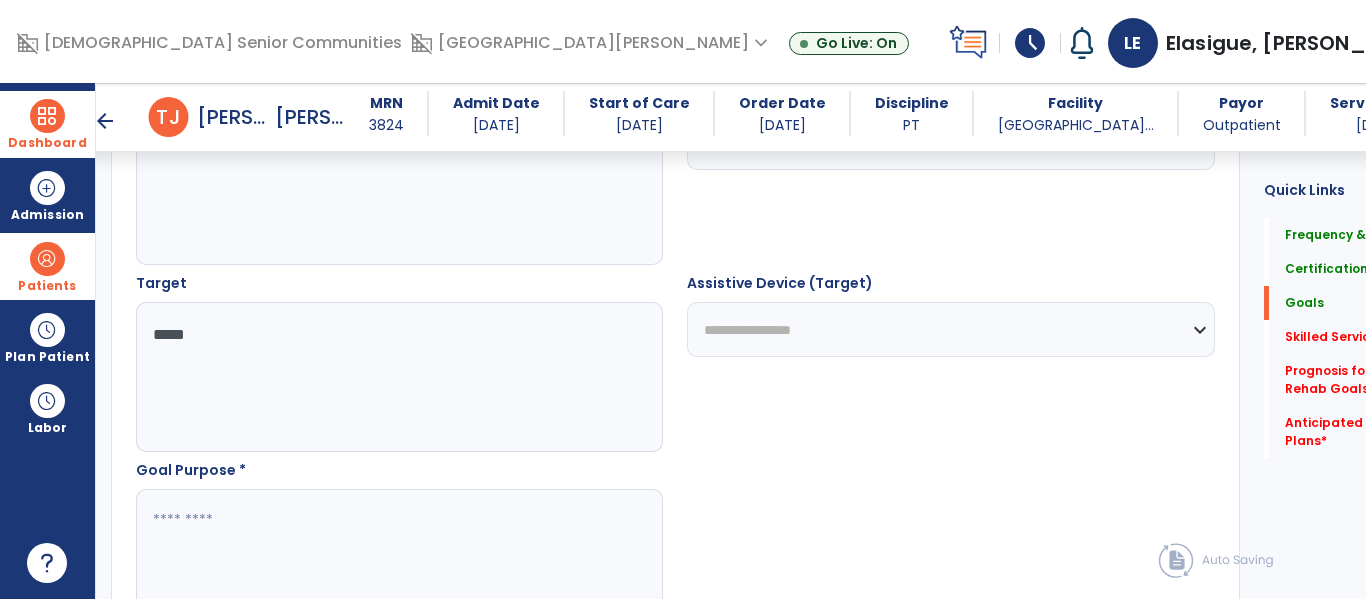 type on "****" 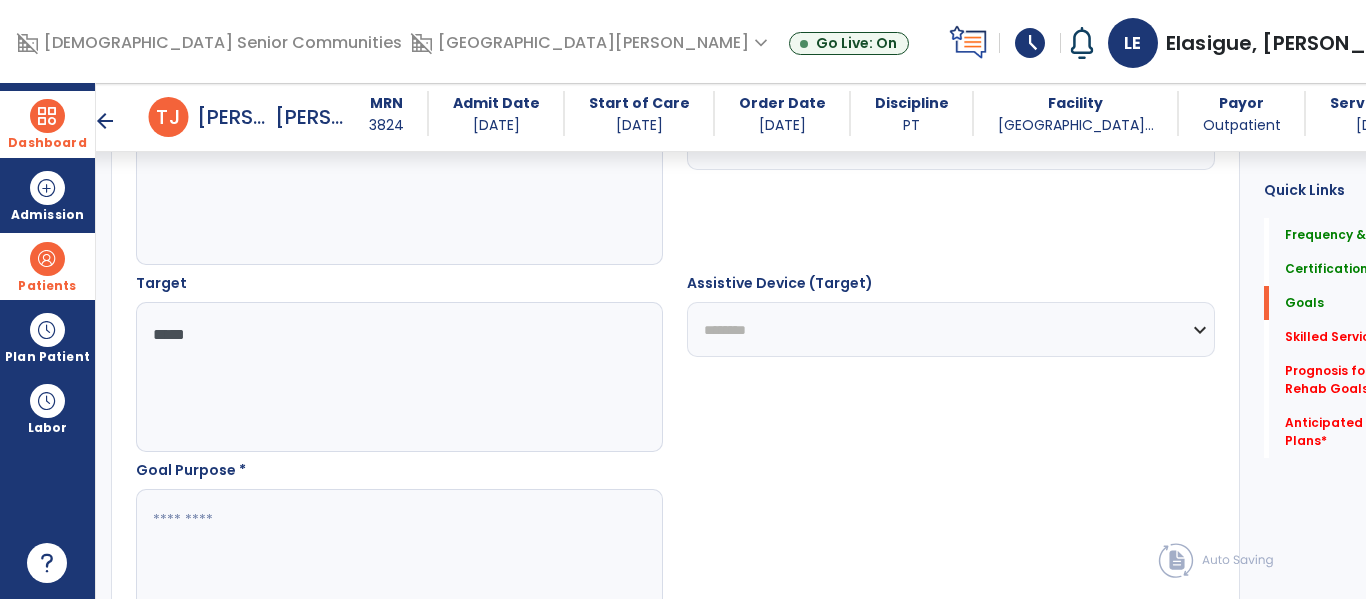 click on "**********" at bounding box center (950, 329) 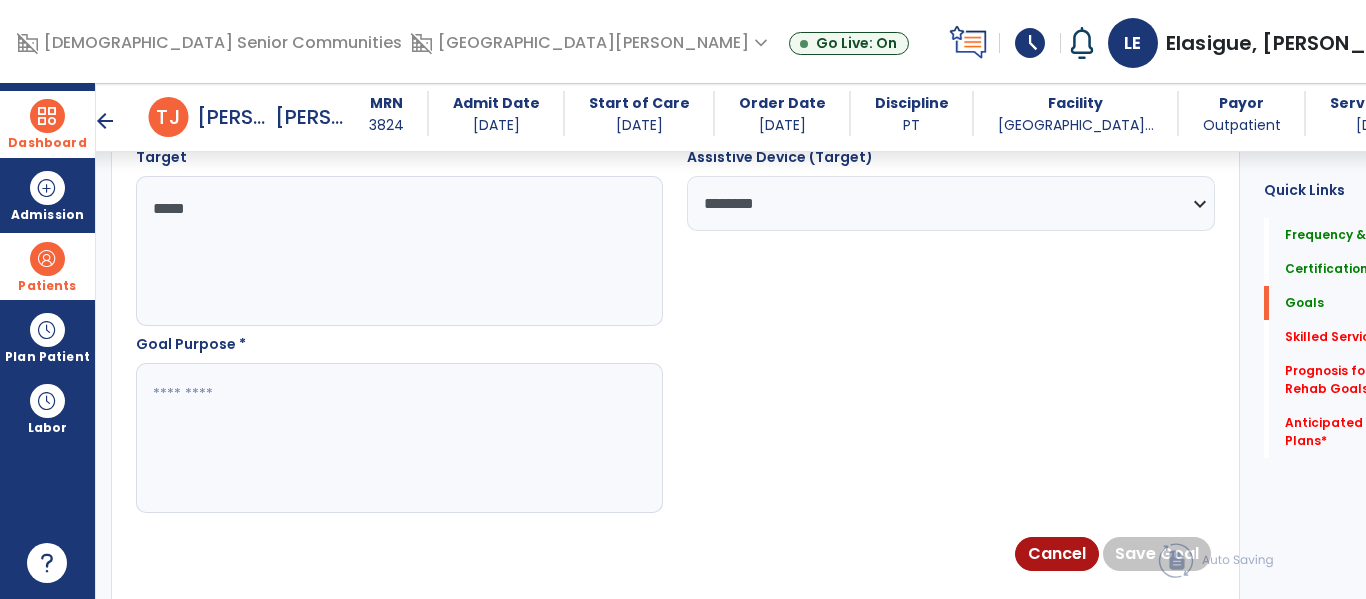 scroll, scrollTop: 1196, scrollLeft: 0, axis: vertical 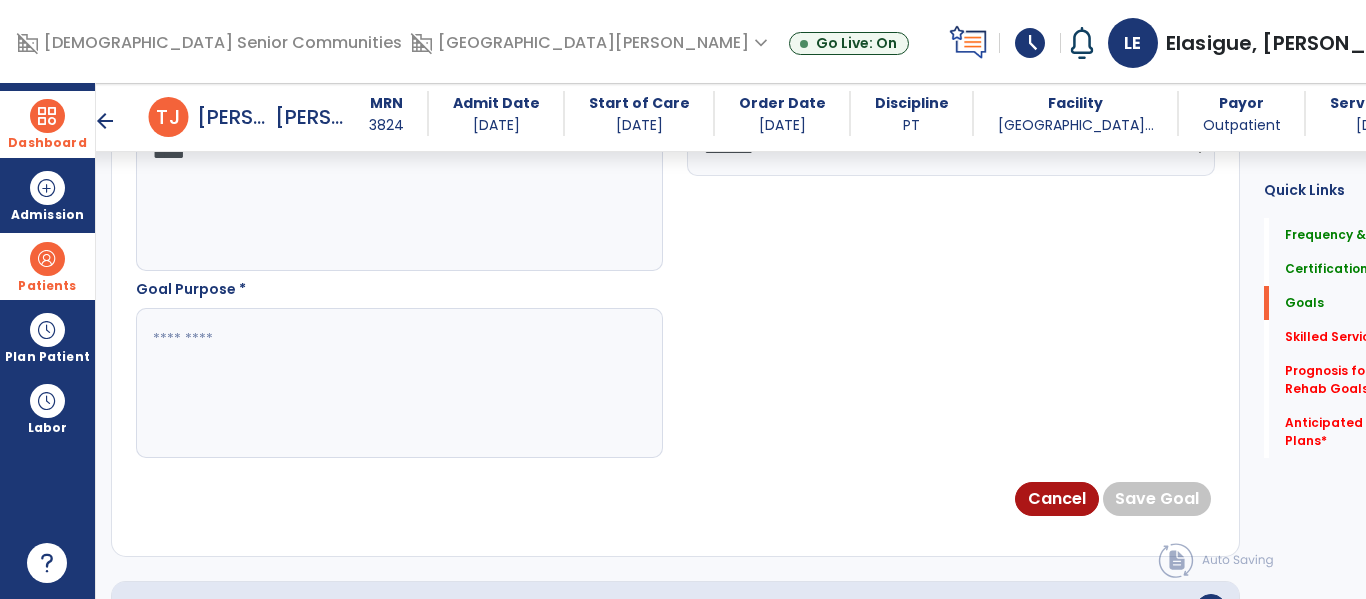 click at bounding box center (374, 383) 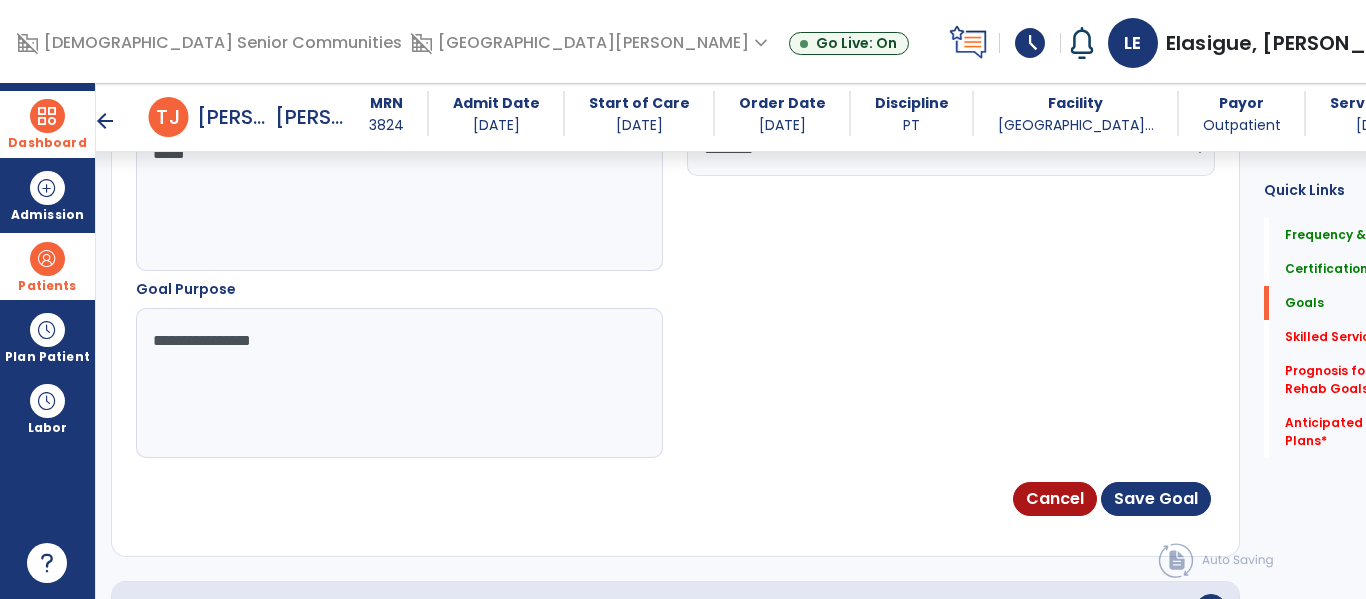 type on "**********" 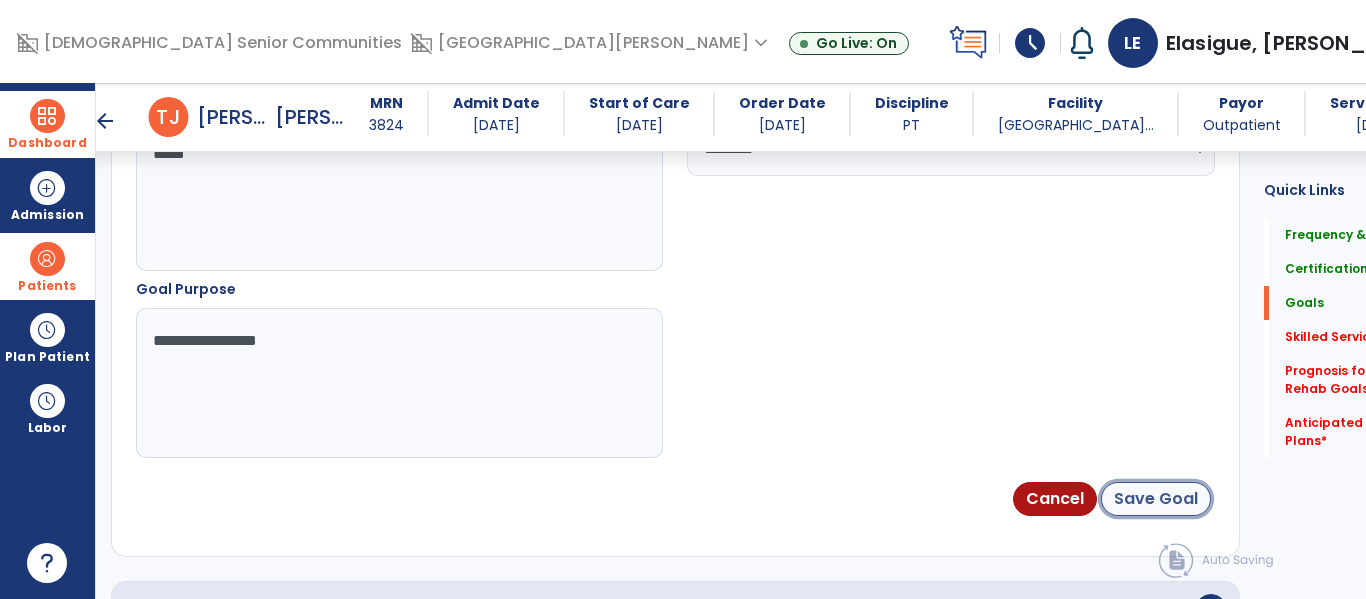 click on "Save Goal" at bounding box center [1156, 499] 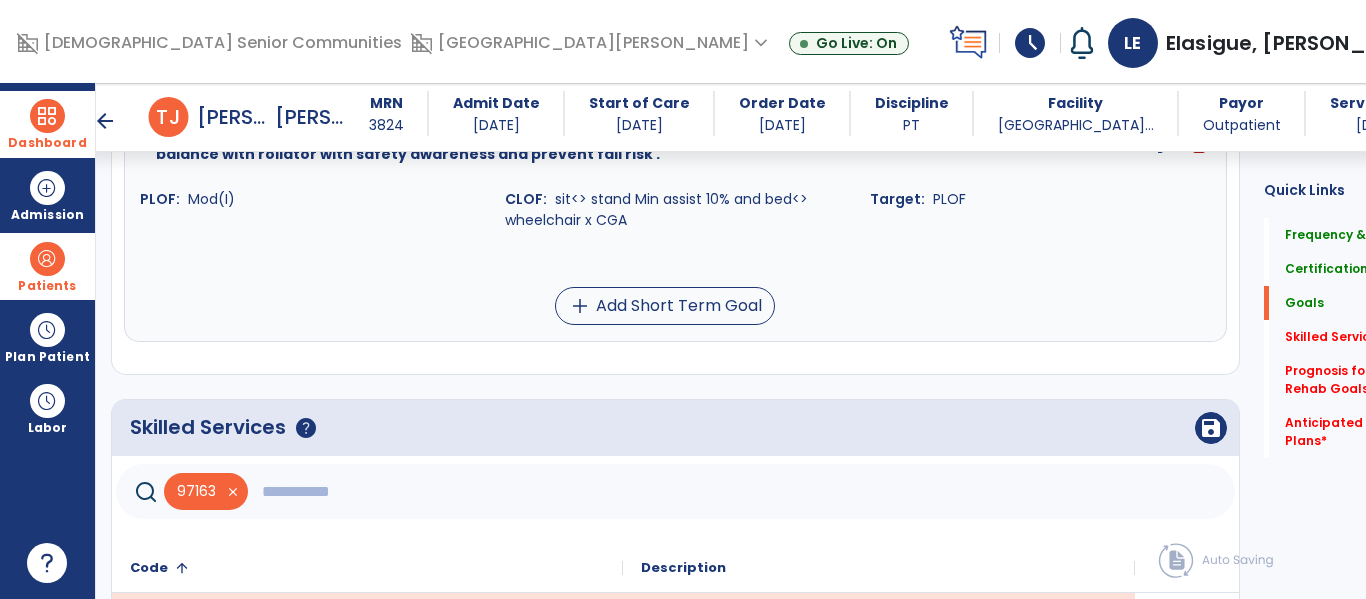 scroll, scrollTop: 898, scrollLeft: 0, axis: vertical 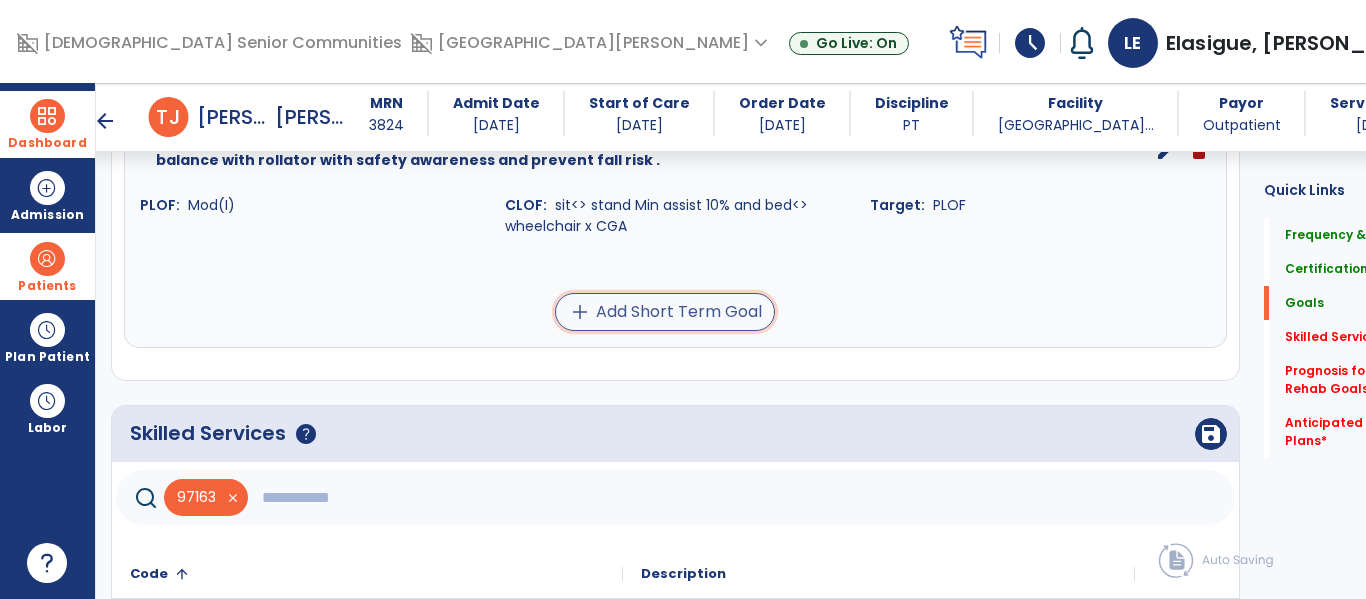 click on "add  Add Short Term Goal" at bounding box center (665, 312) 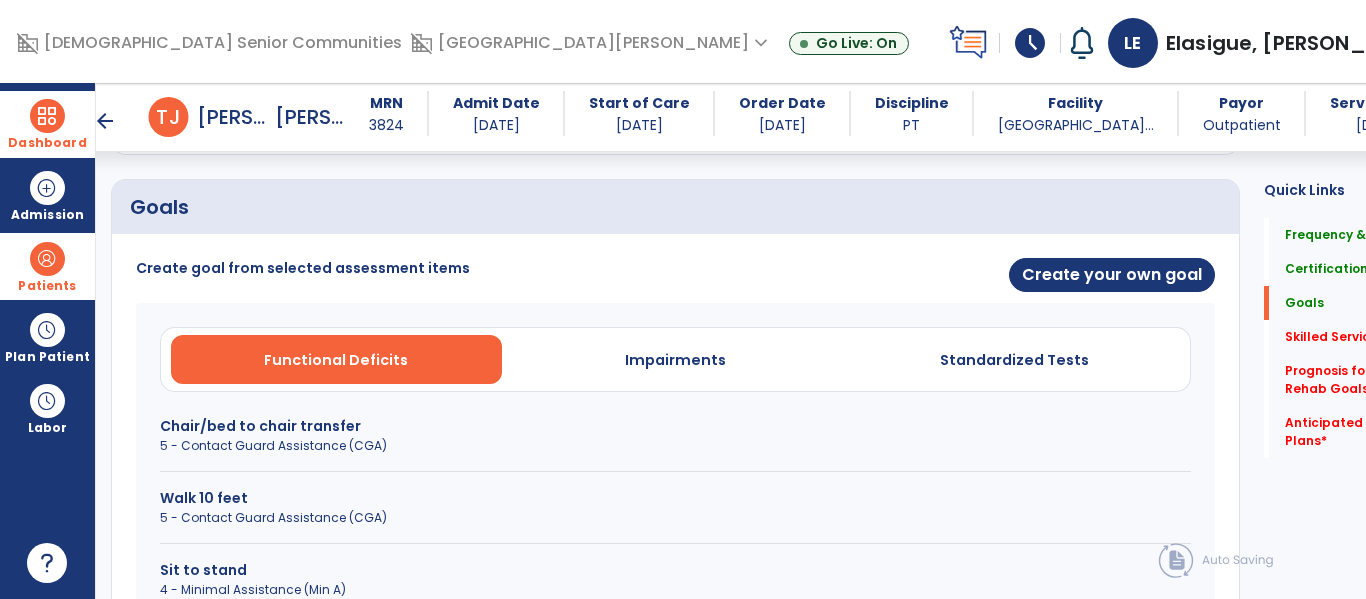 scroll, scrollTop: 436, scrollLeft: 0, axis: vertical 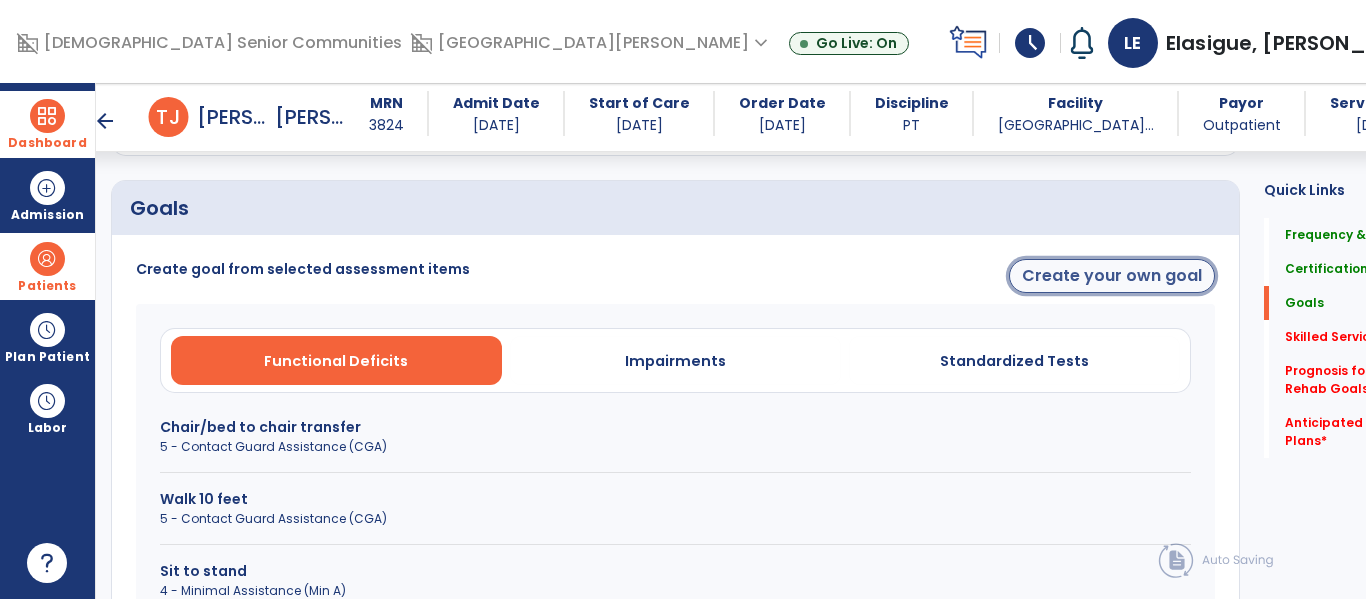 click on "Create your own goal" at bounding box center [1112, 276] 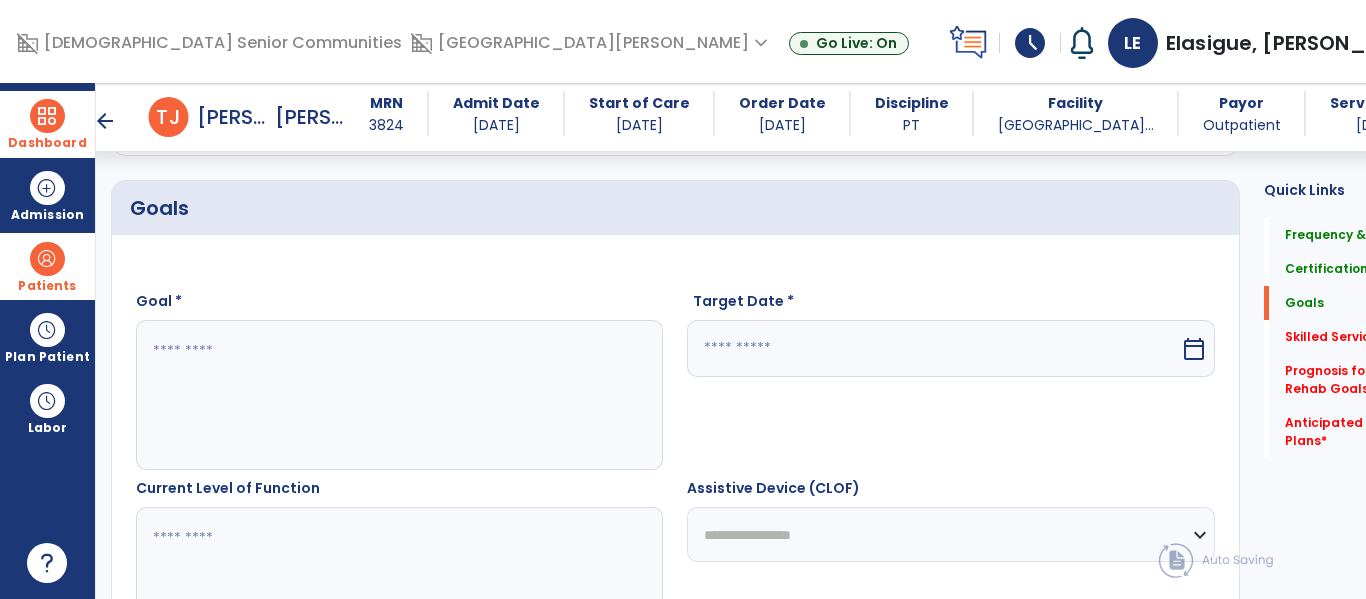 click at bounding box center (374, 395) 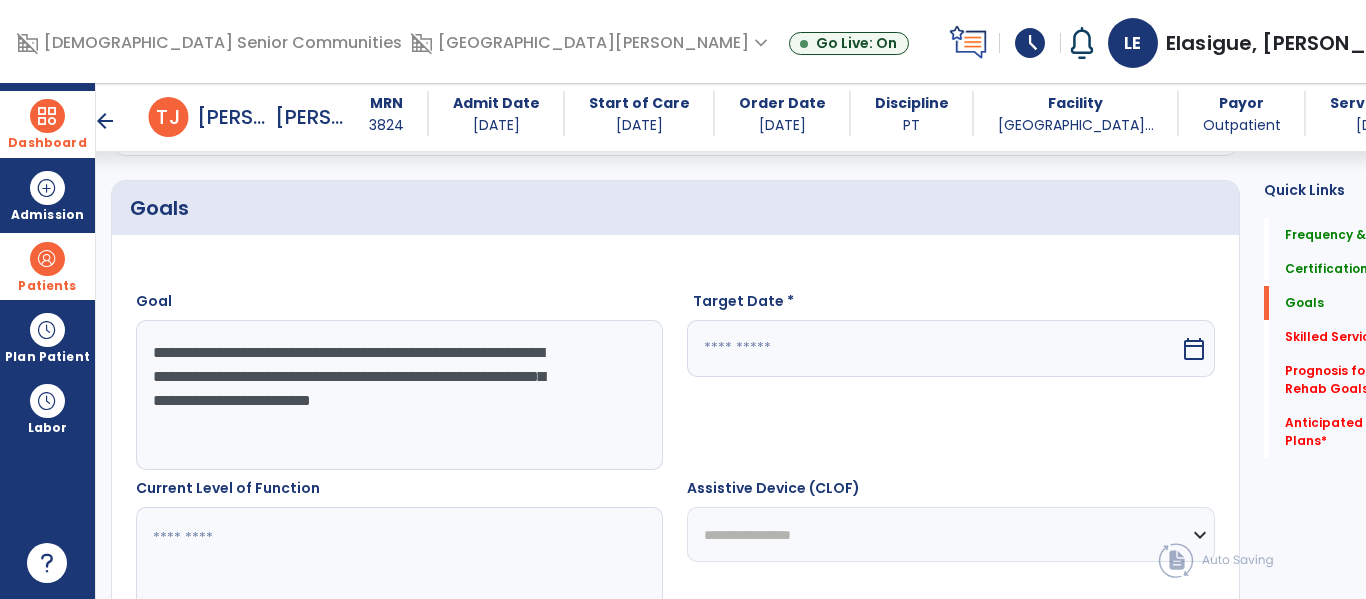 click on "**********" at bounding box center [374, 395] 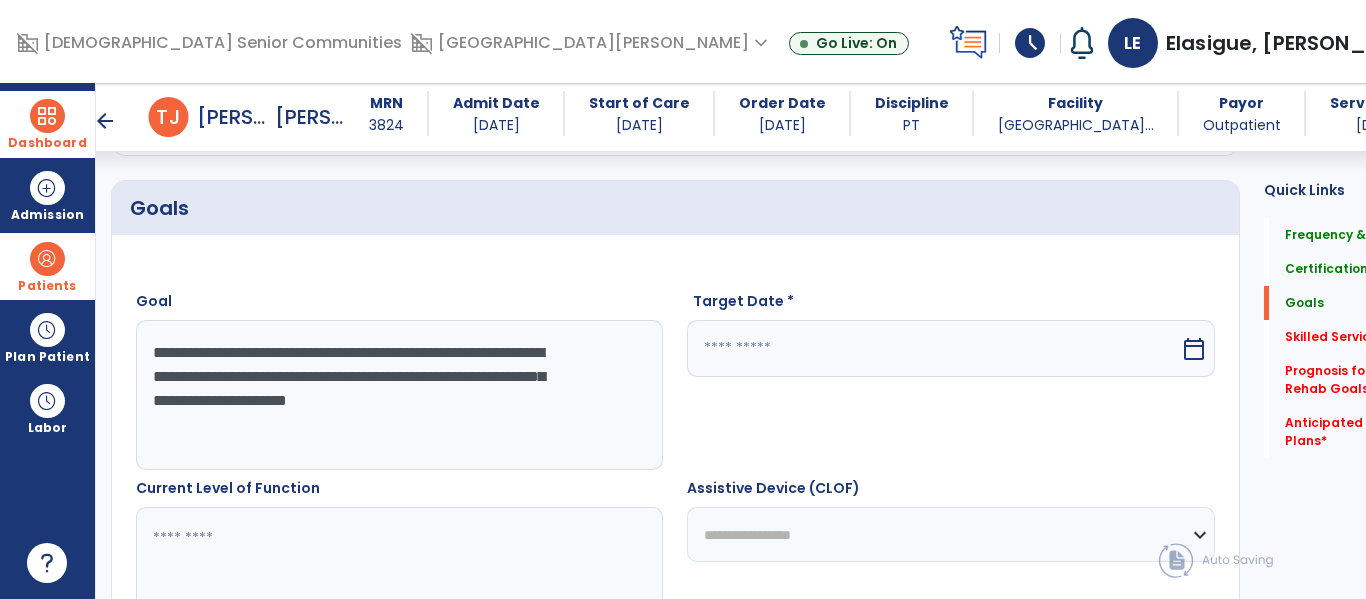 click on "**********" at bounding box center [374, 395] 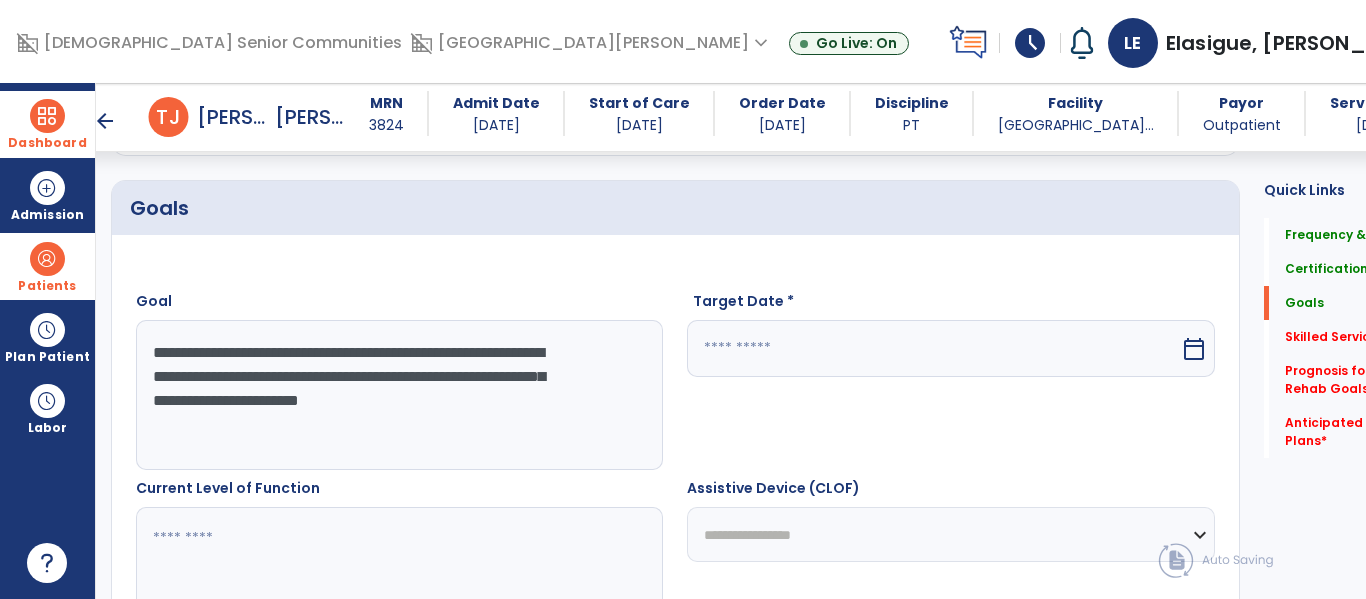 click on "calendar_today" at bounding box center (1196, 348) 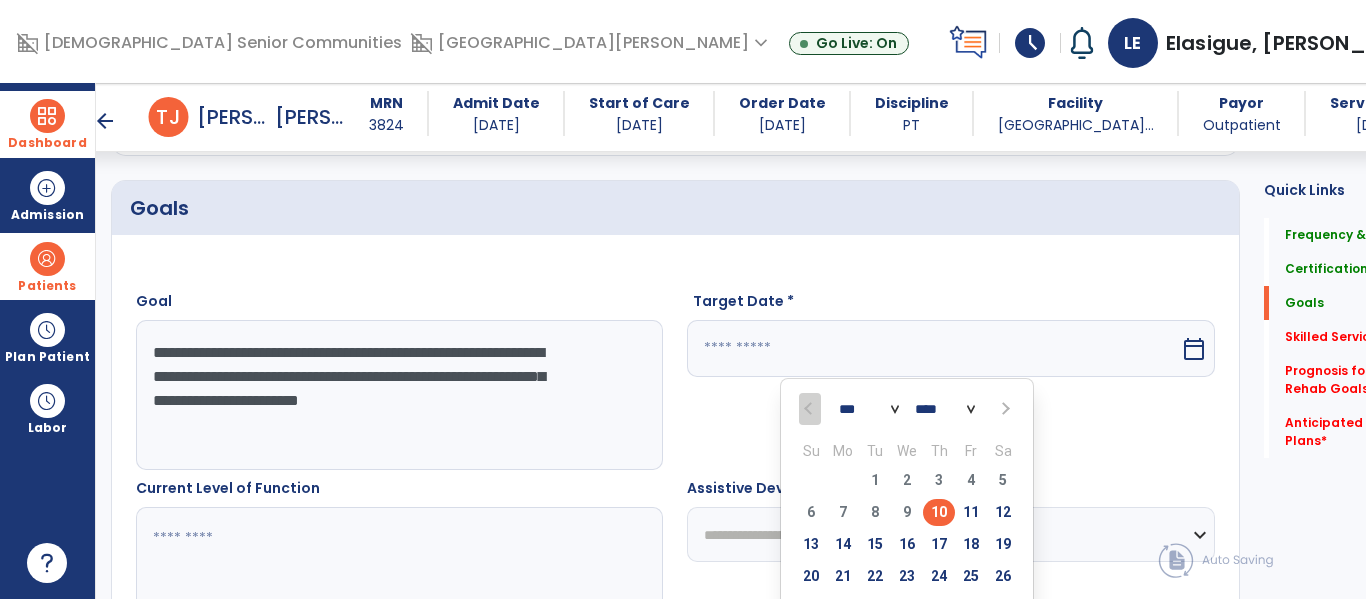 click on "**********" at bounding box center (374, 395) 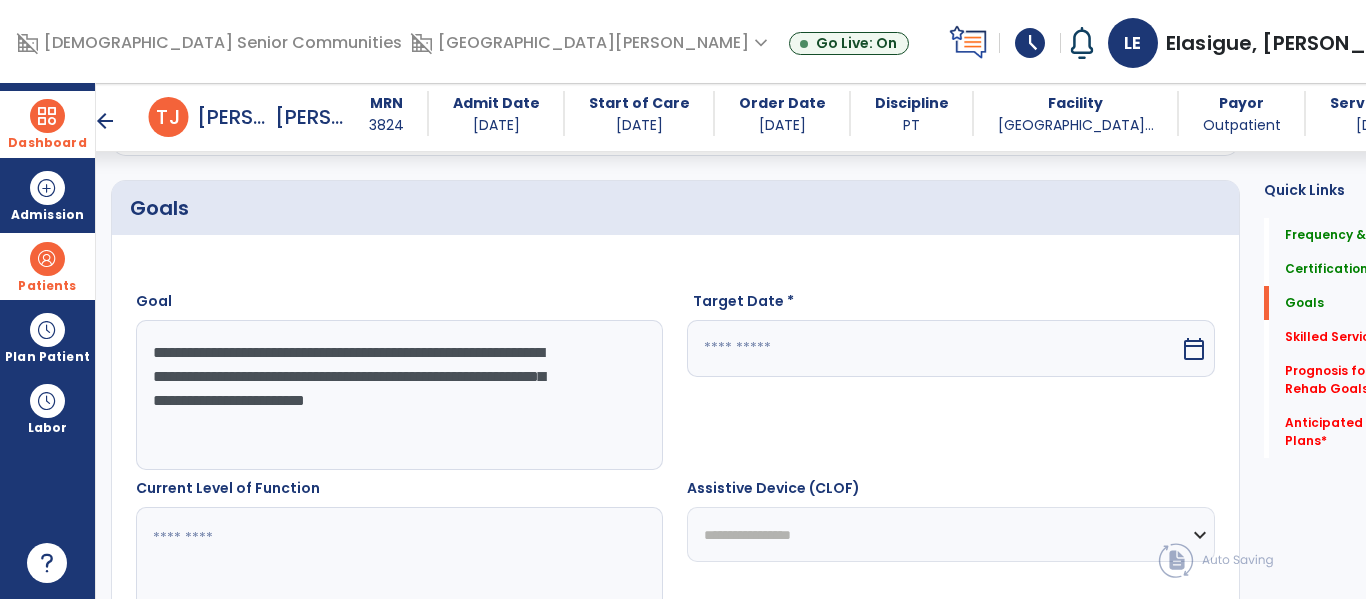 type on "**********" 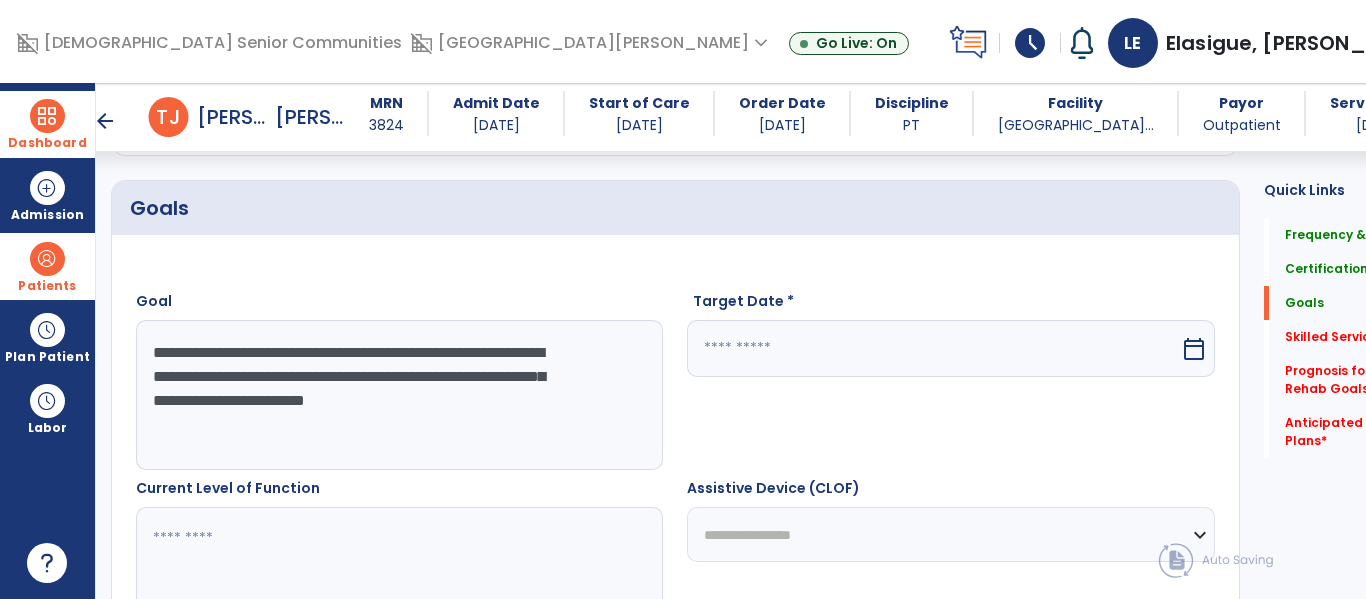 click on "calendar_today" at bounding box center [1196, 348] 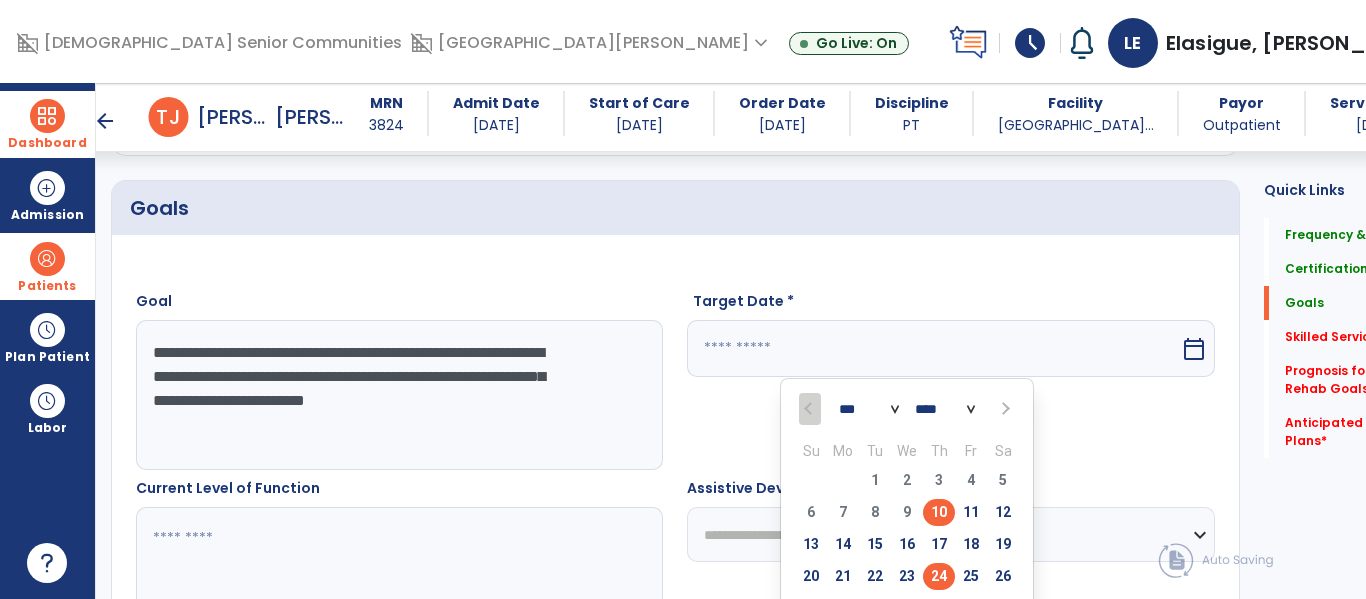 click on "24" at bounding box center (939, 576) 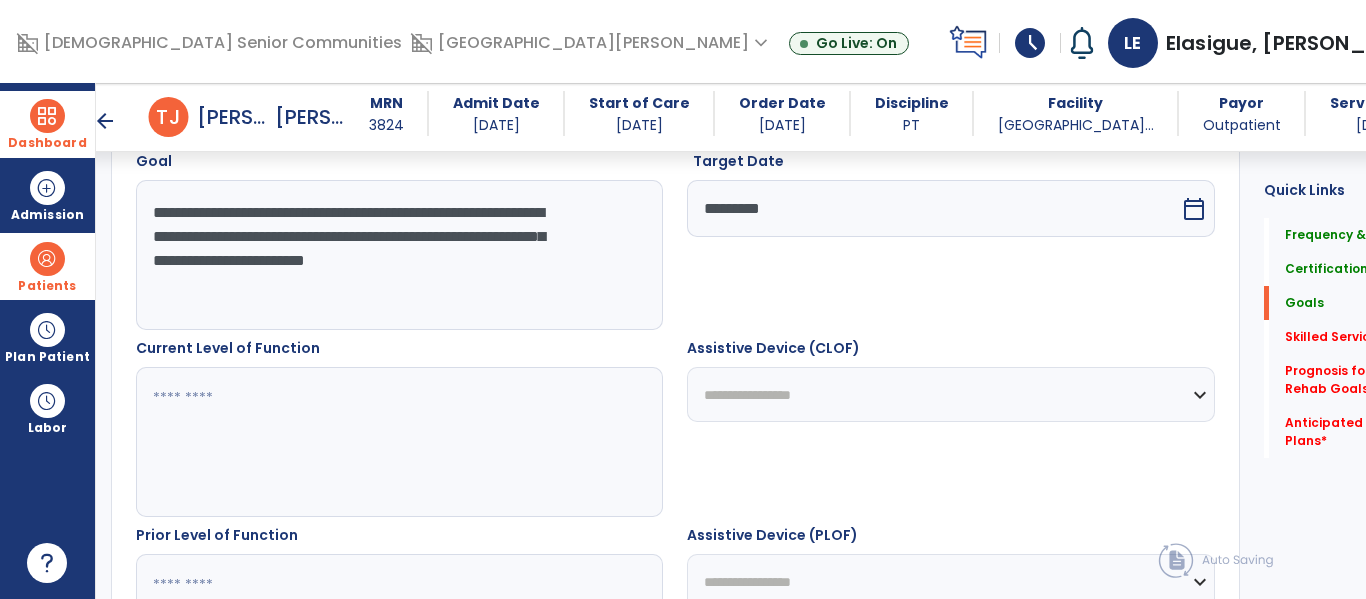 scroll, scrollTop: 582, scrollLeft: 0, axis: vertical 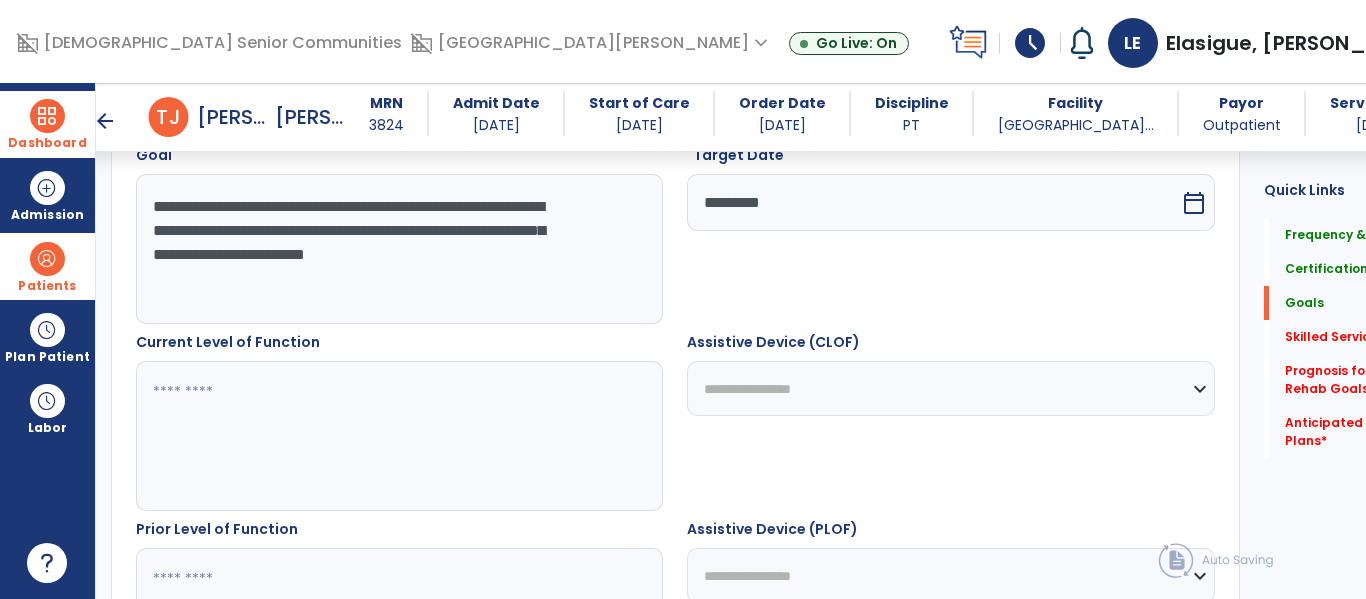 click at bounding box center (374, 436) 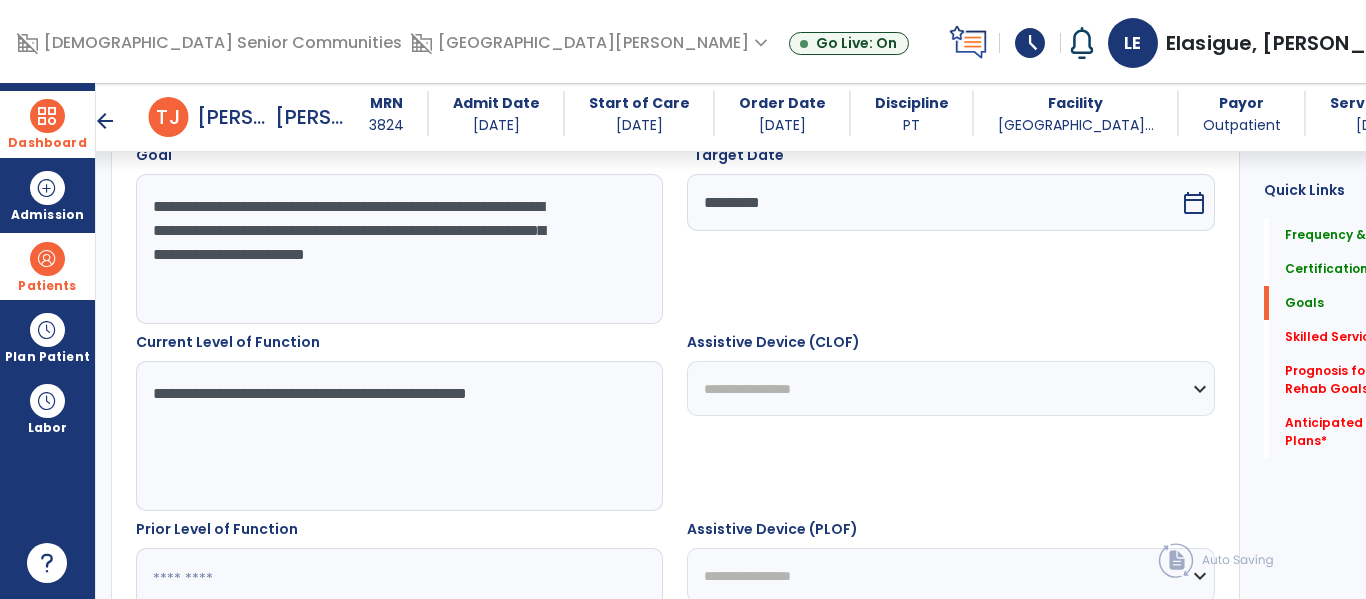 type on "**********" 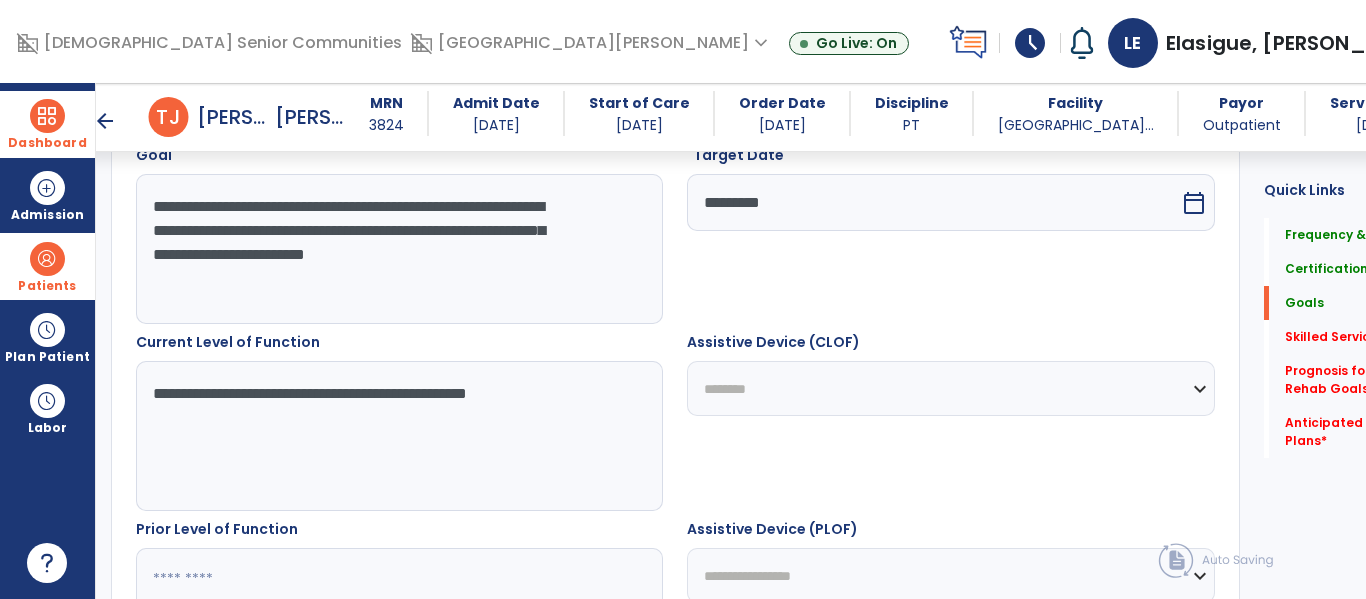 click on "**********" at bounding box center (950, 388) 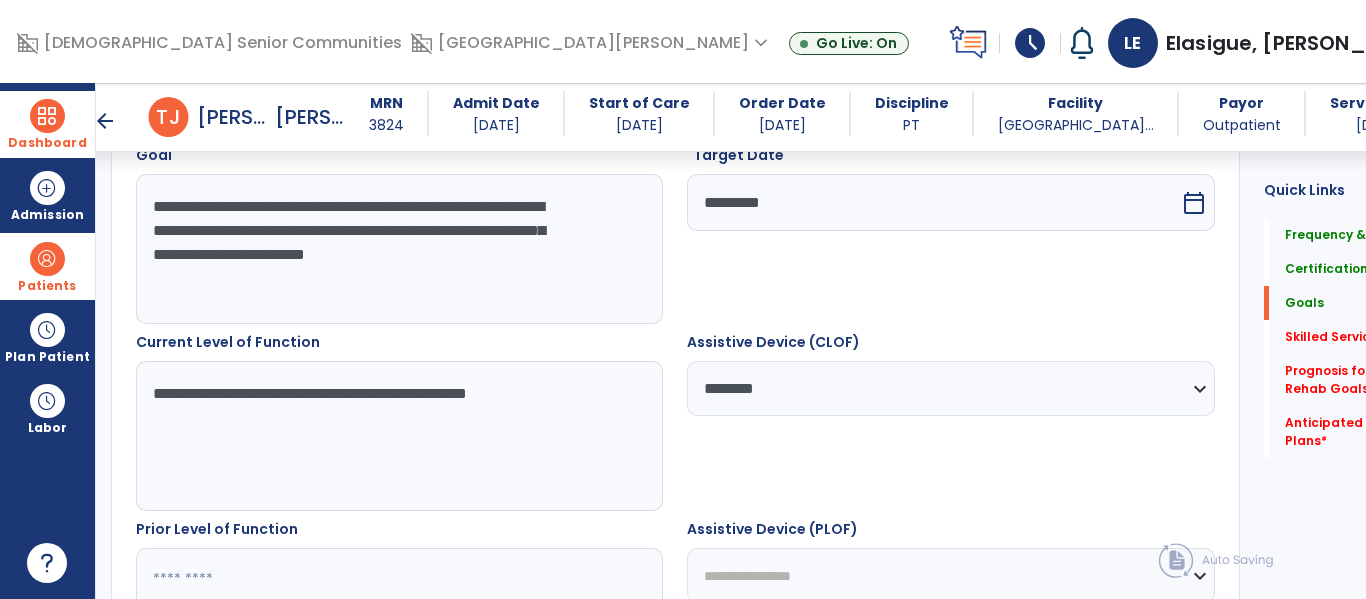 scroll, scrollTop: 801, scrollLeft: 0, axis: vertical 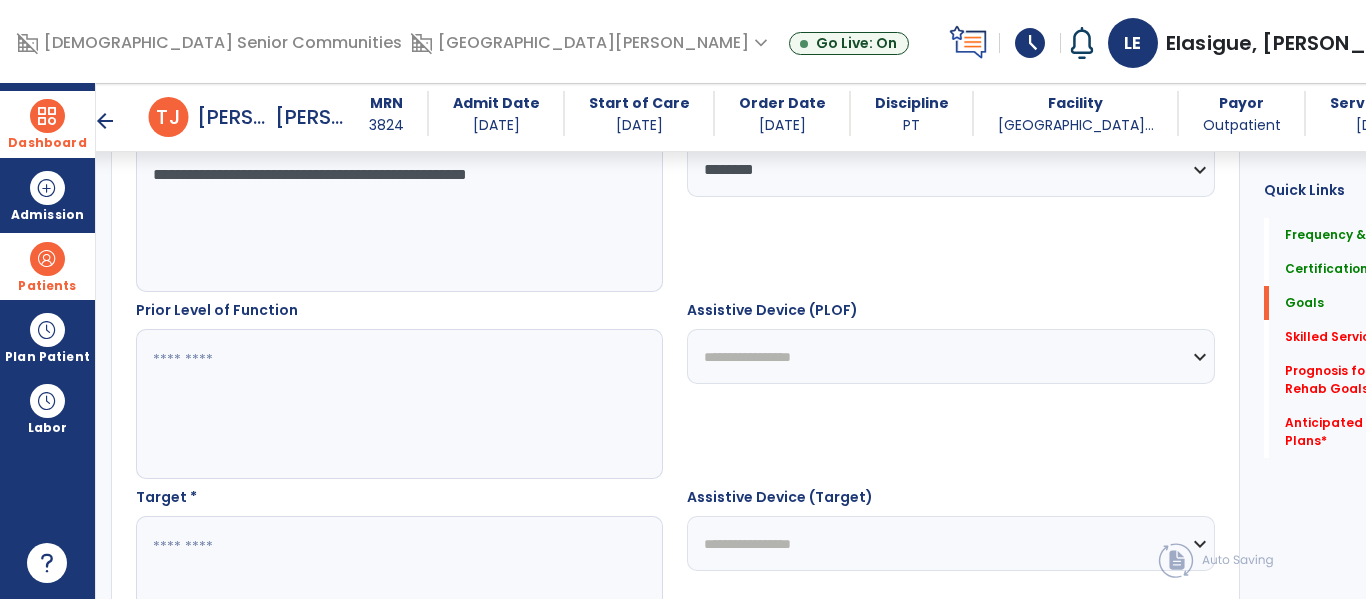 click at bounding box center [374, 404] 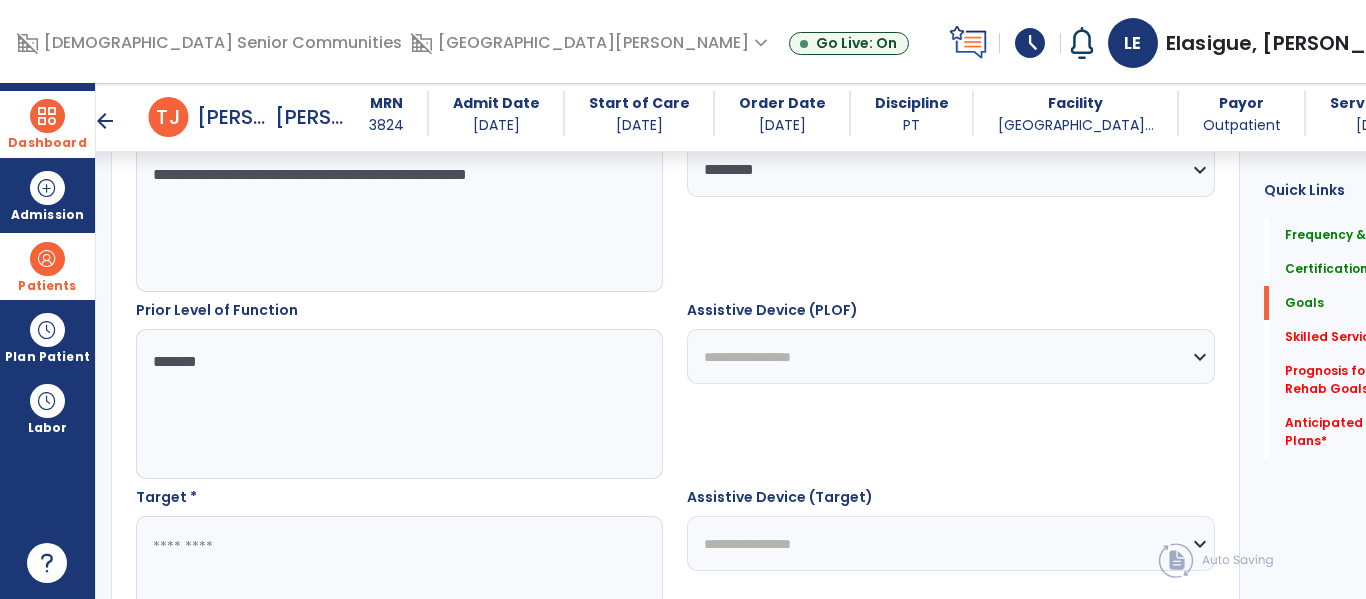 type on "******" 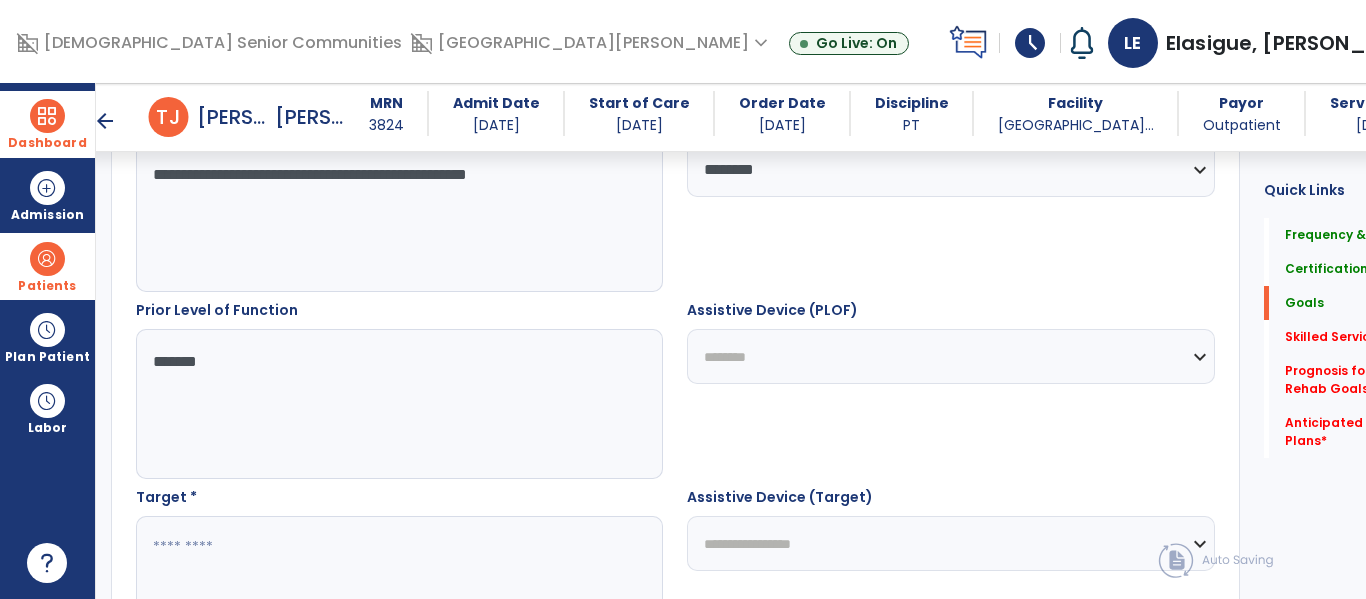 click on "**********" at bounding box center (950, 356) 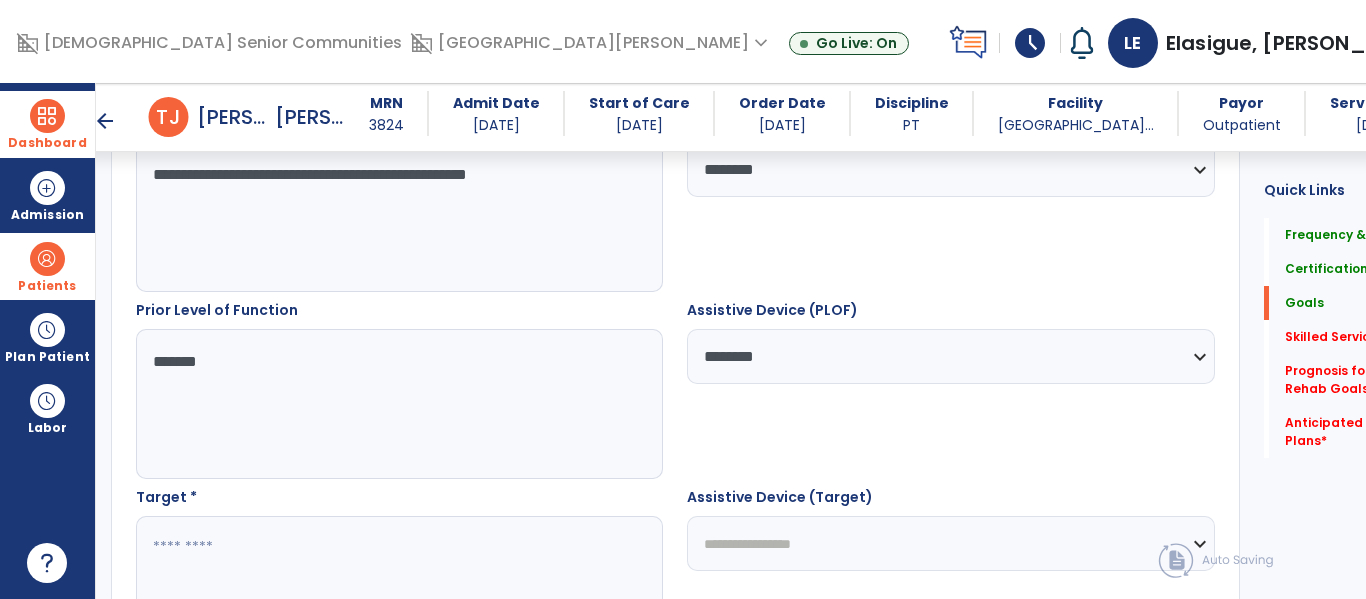 scroll, scrollTop: 1023, scrollLeft: 0, axis: vertical 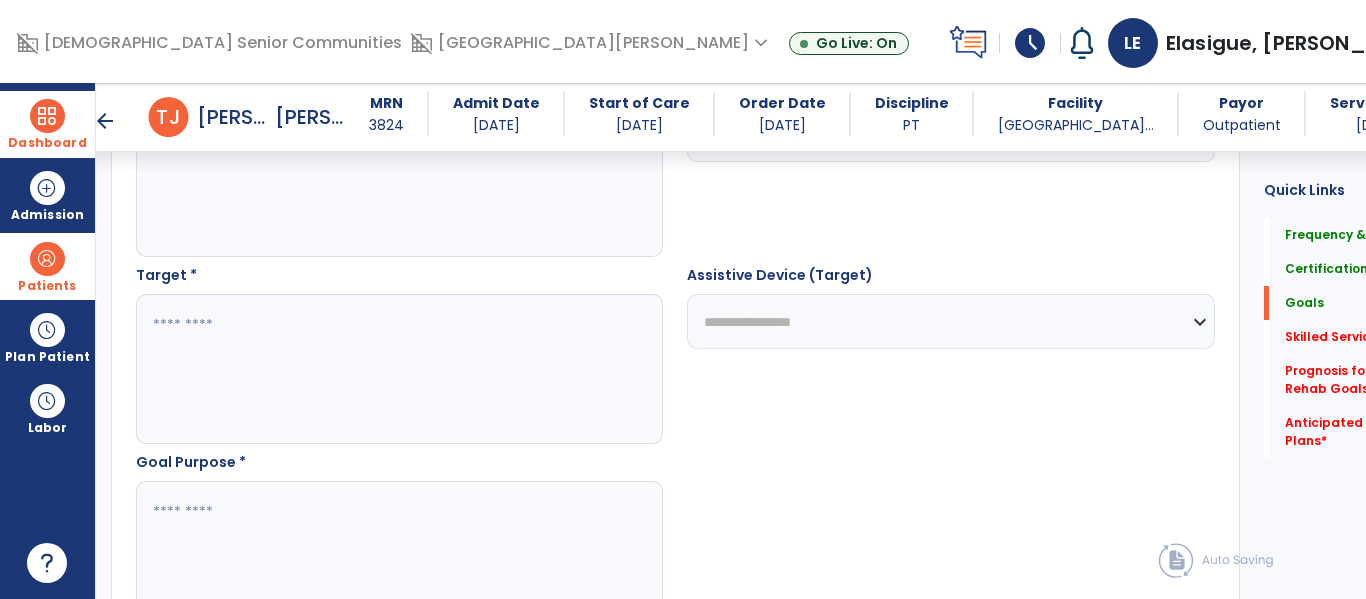 click at bounding box center [374, 369] 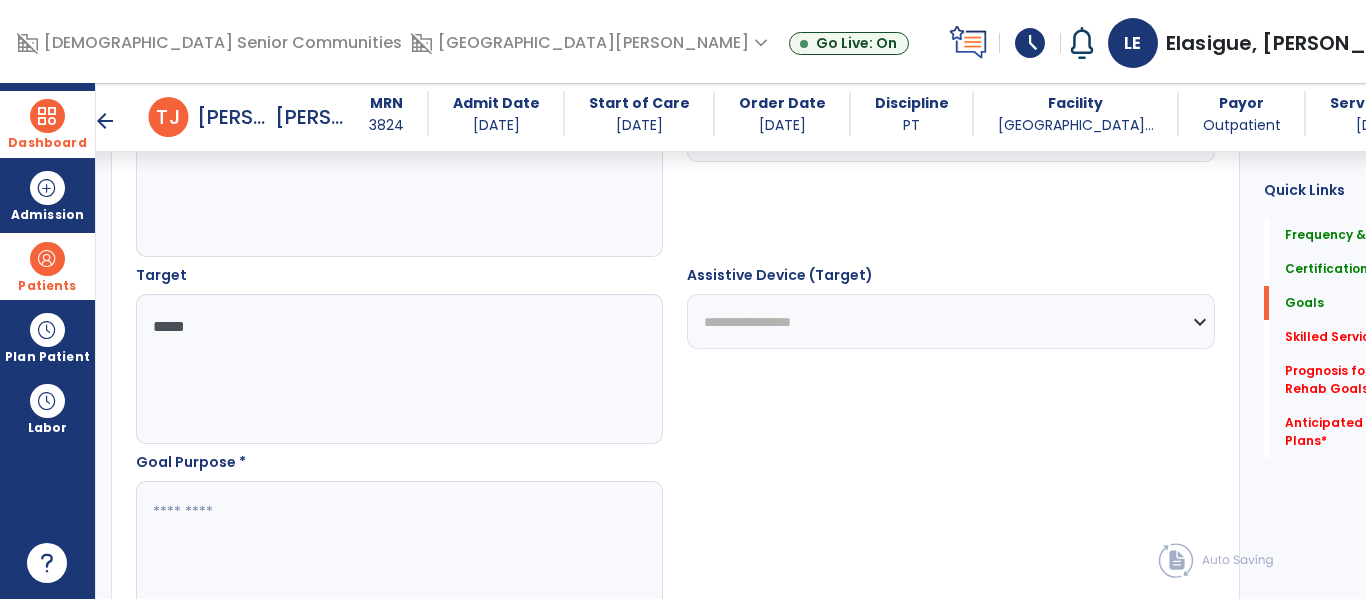 type on "****" 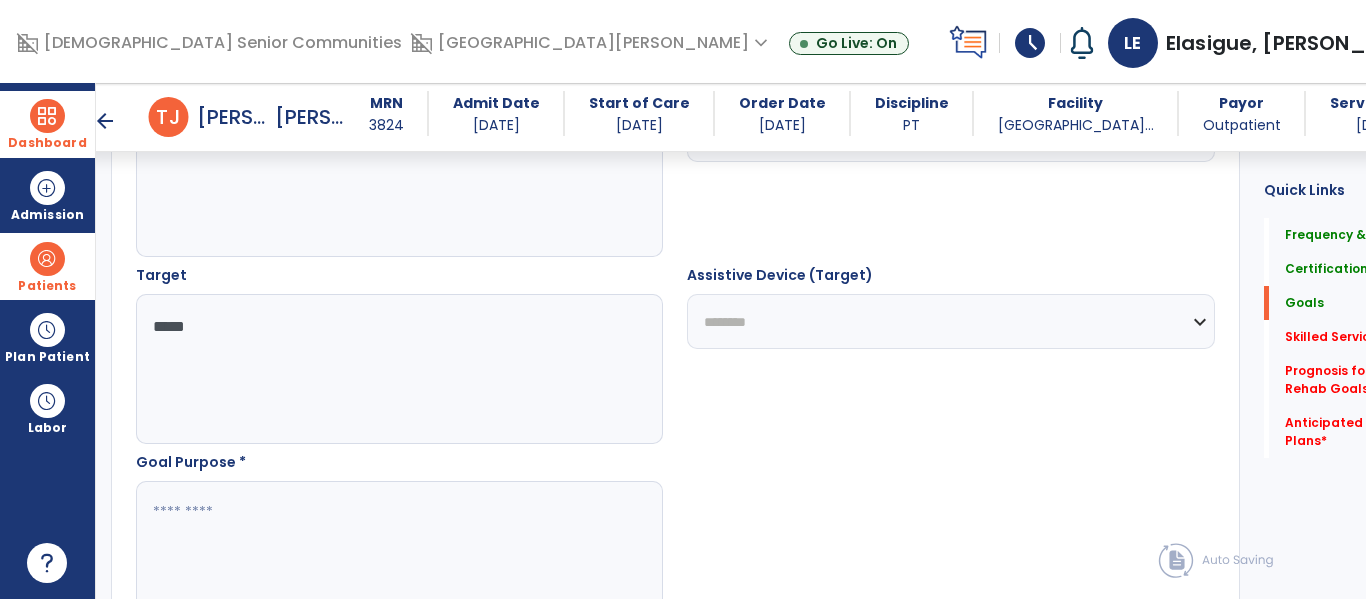 click on "**********" at bounding box center [950, 321] 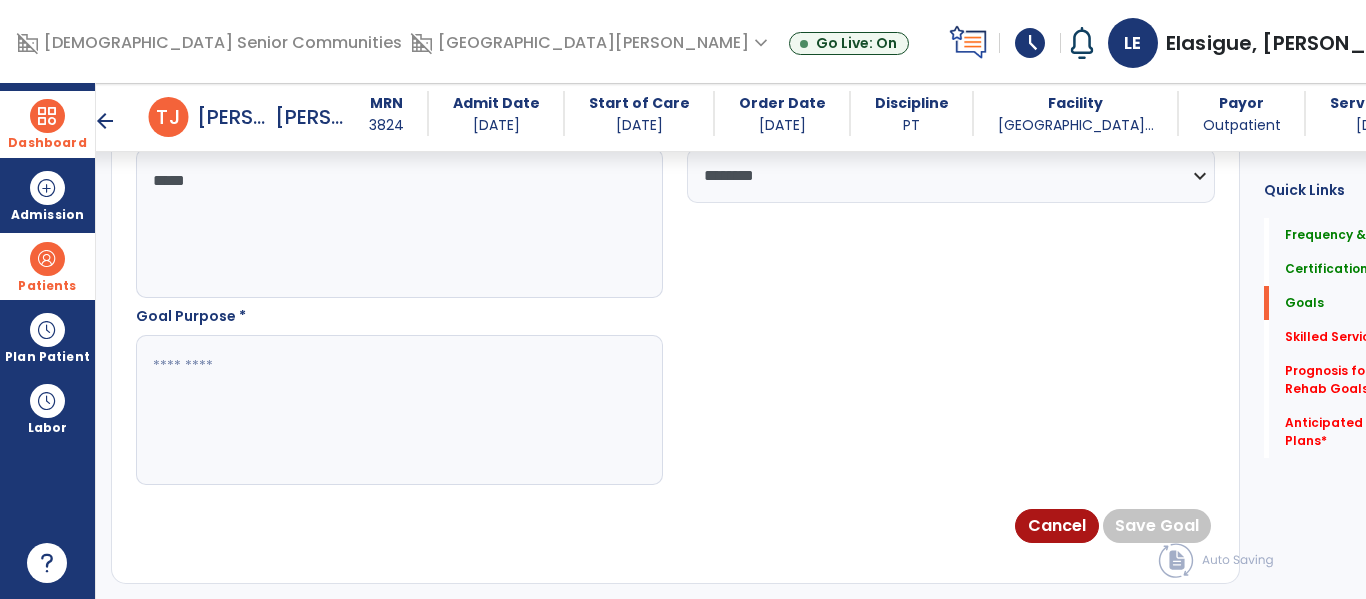 scroll, scrollTop: 1180, scrollLeft: 0, axis: vertical 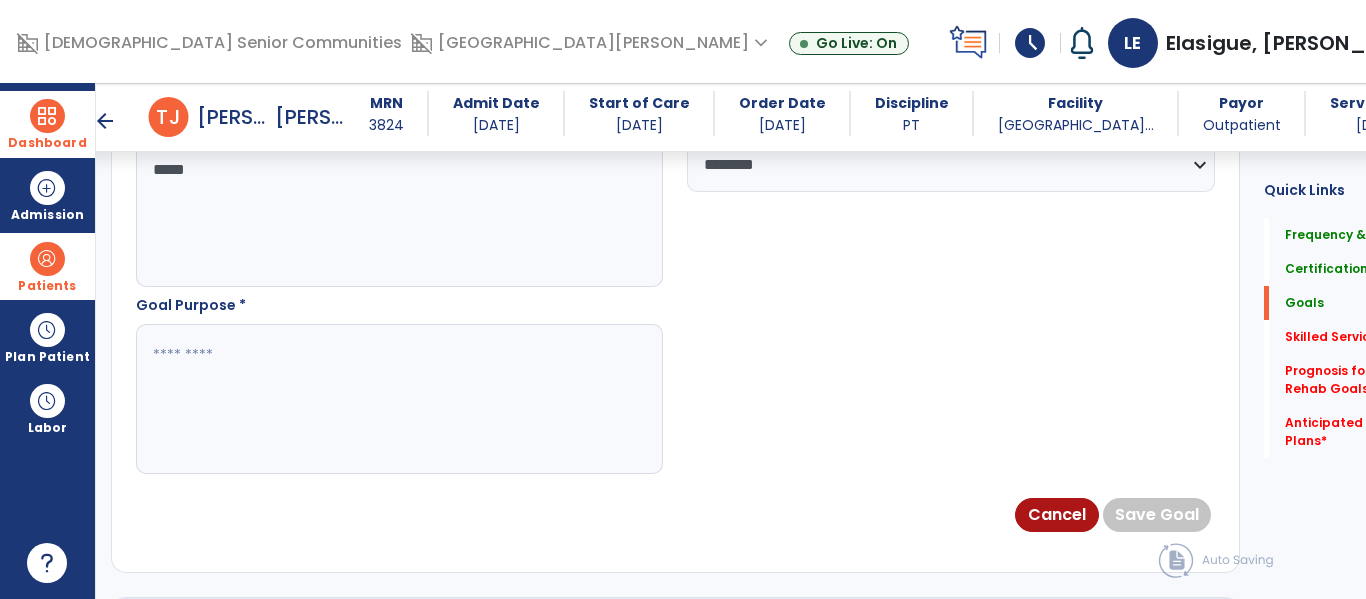 click at bounding box center [374, 399] 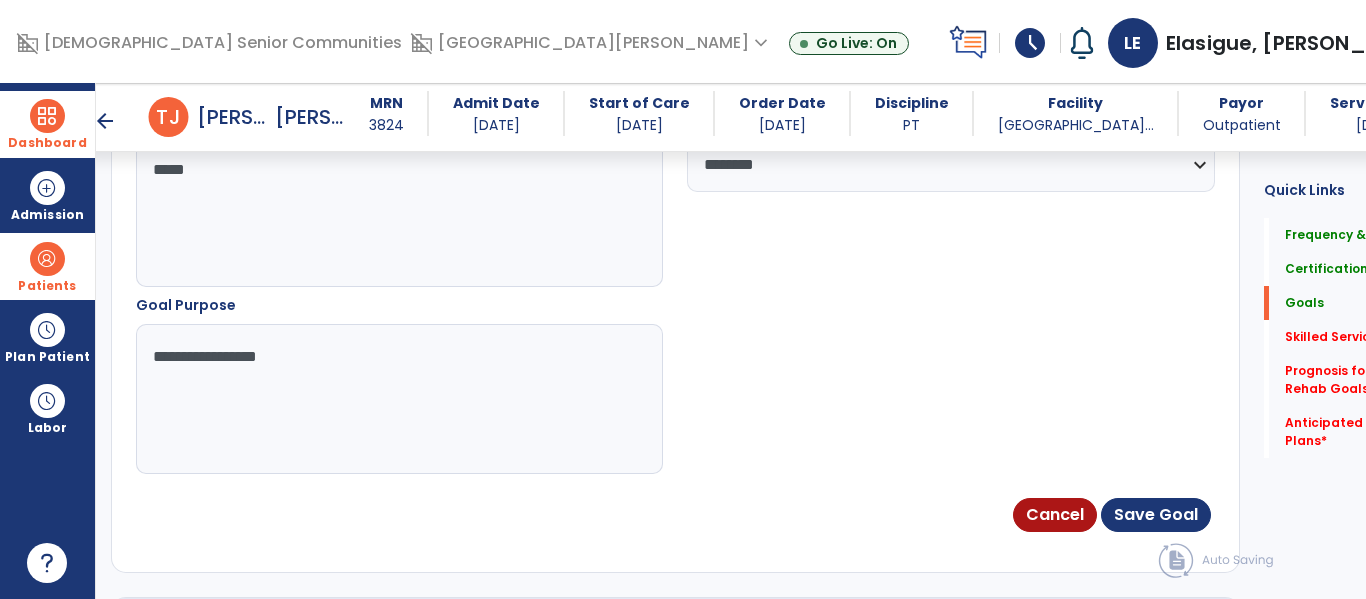click on "**********" at bounding box center (374, 399) 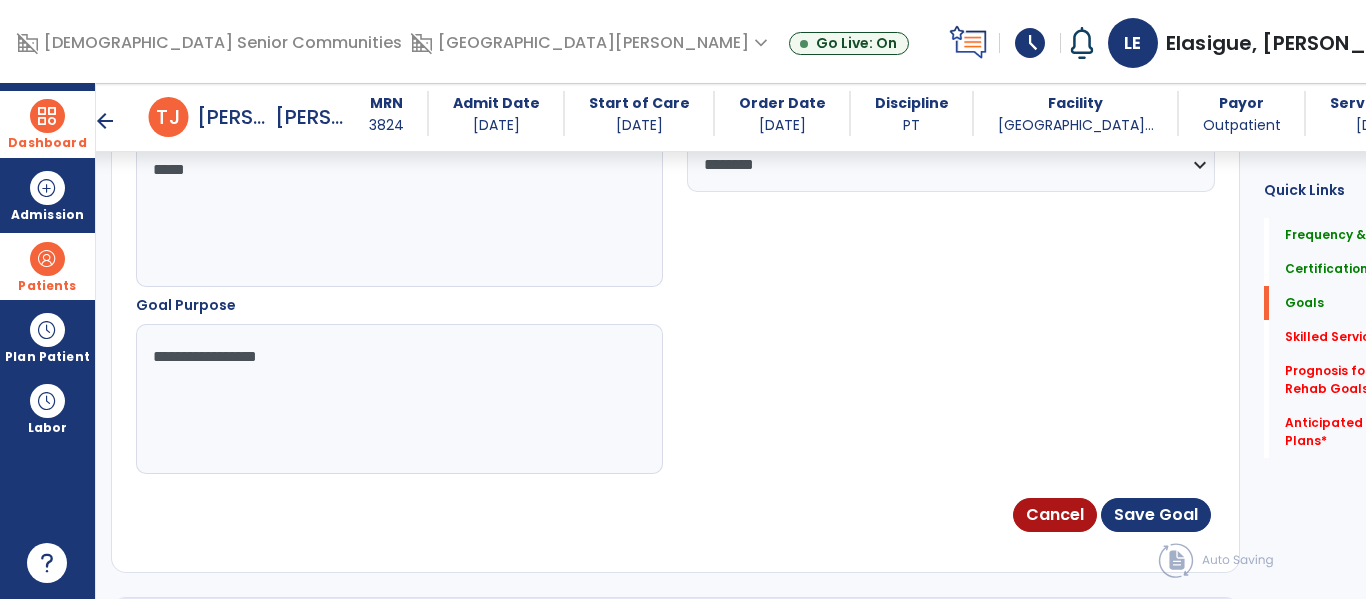 type on "**********" 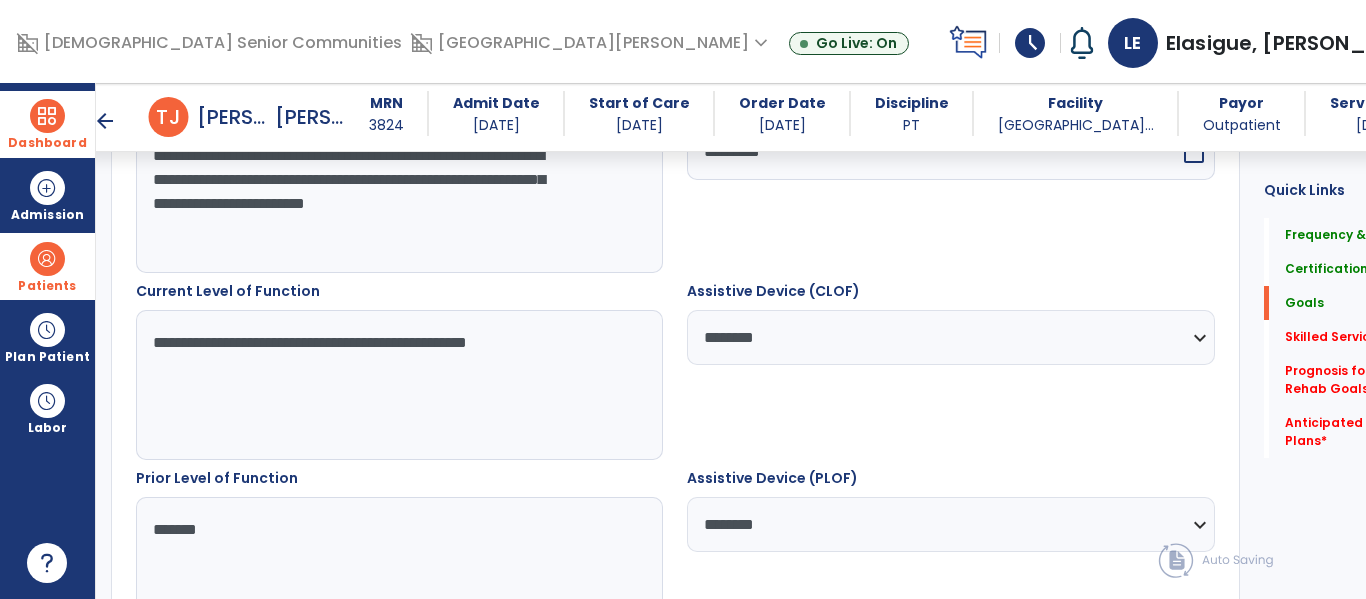 scroll, scrollTop: 0, scrollLeft: 0, axis: both 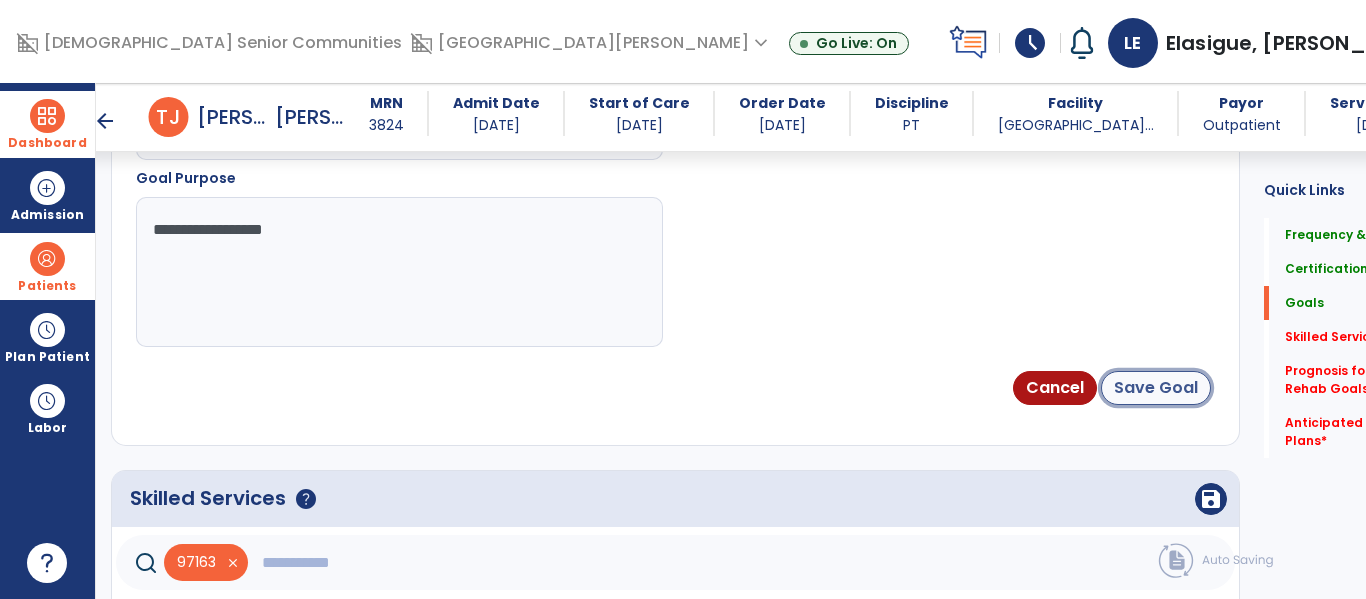 click on "Save Goal" at bounding box center (1156, 388) 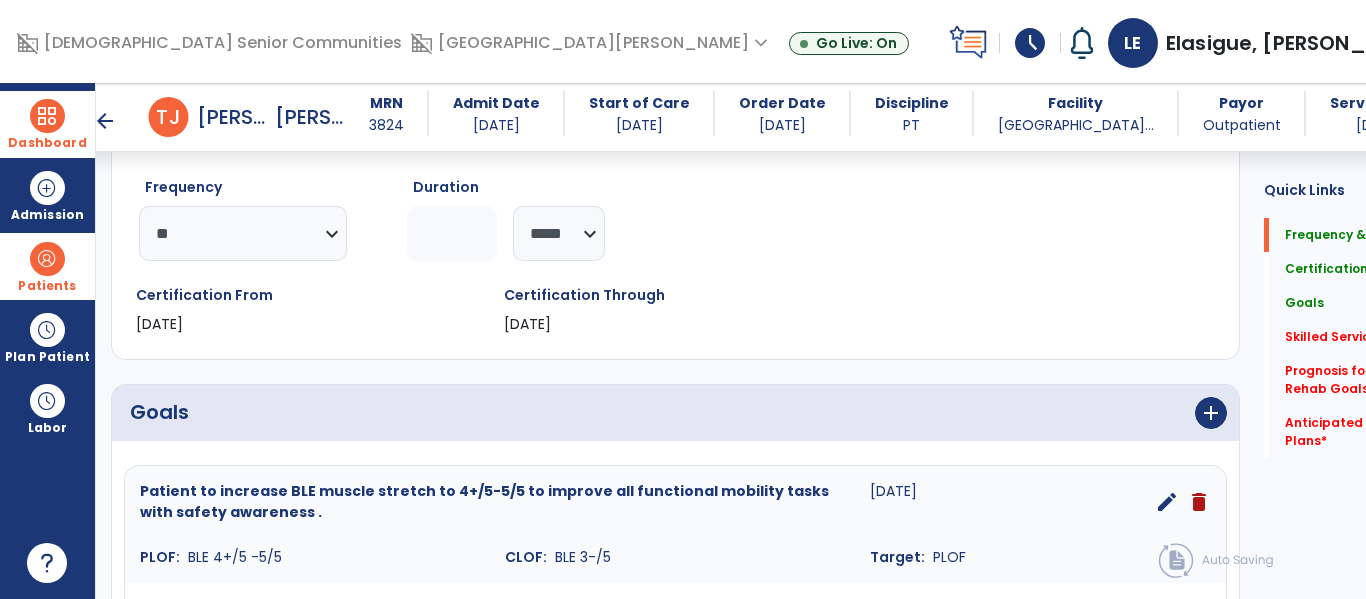scroll, scrollTop: 157, scrollLeft: 0, axis: vertical 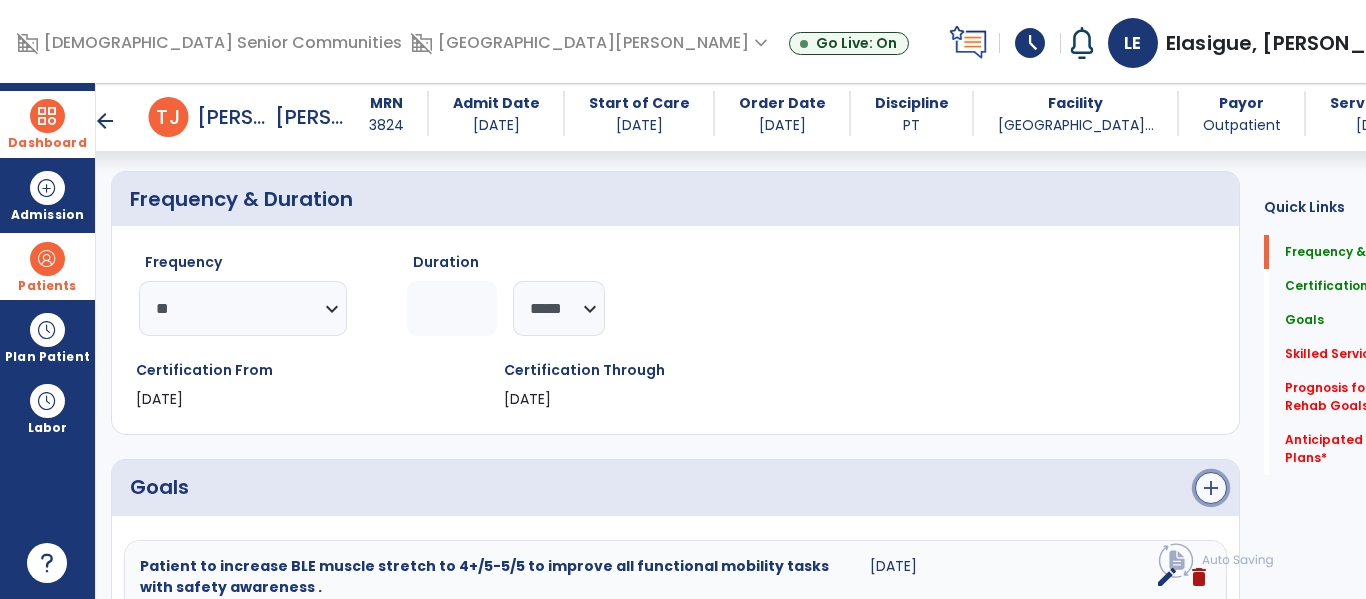 click on "add" at bounding box center [1211, 488] 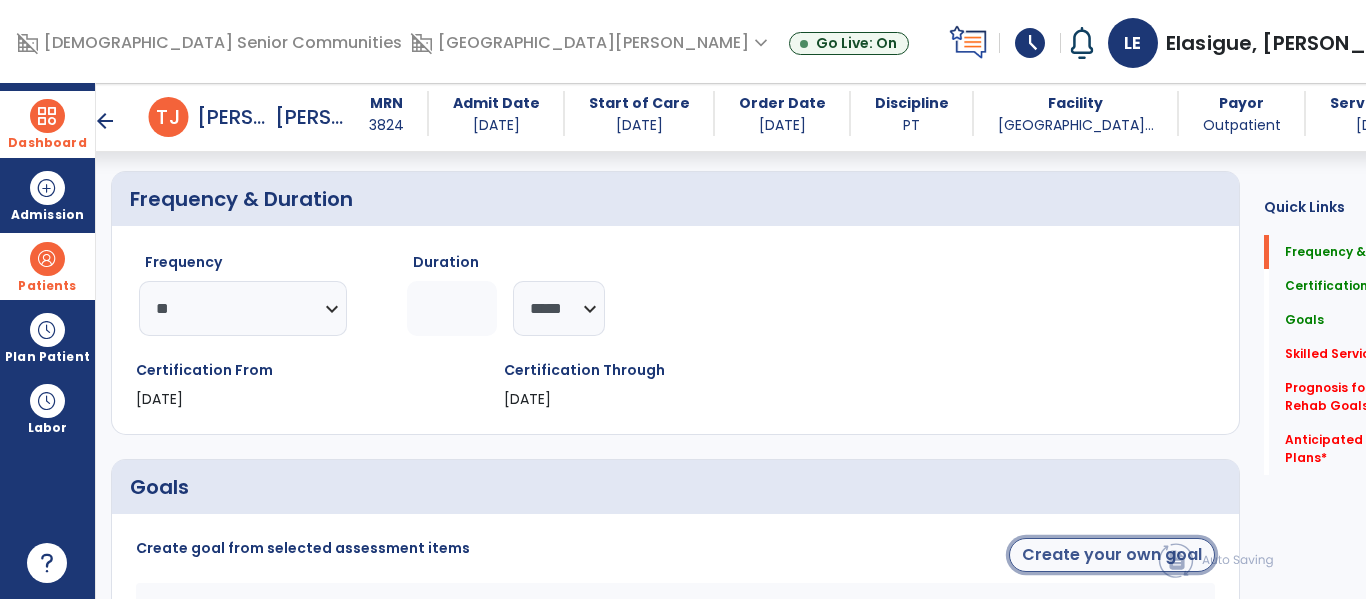 click on "Create your own goal" at bounding box center [1112, 555] 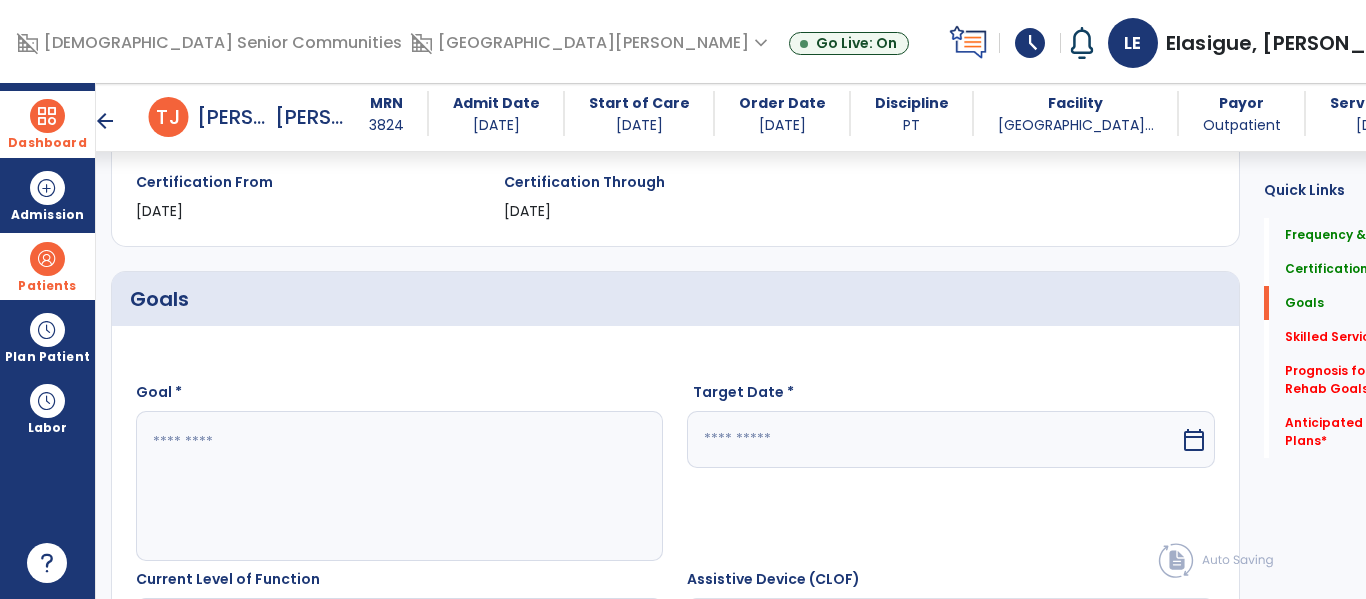 scroll, scrollTop: 348, scrollLeft: 0, axis: vertical 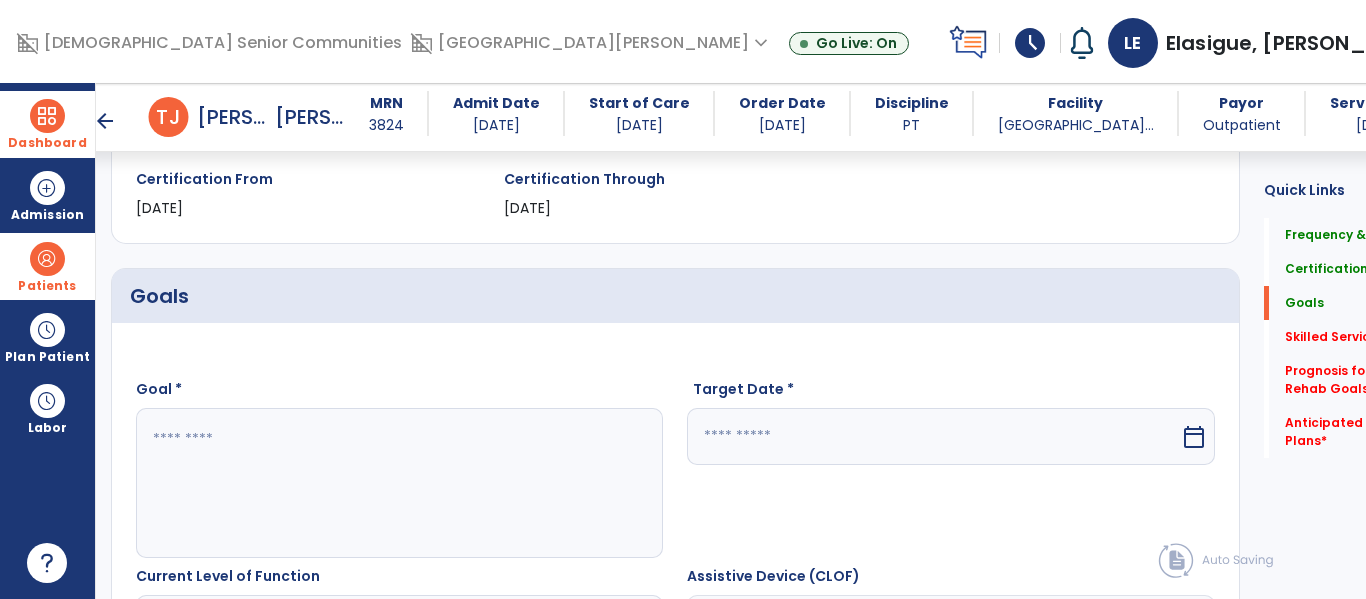 click at bounding box center [374, 483] 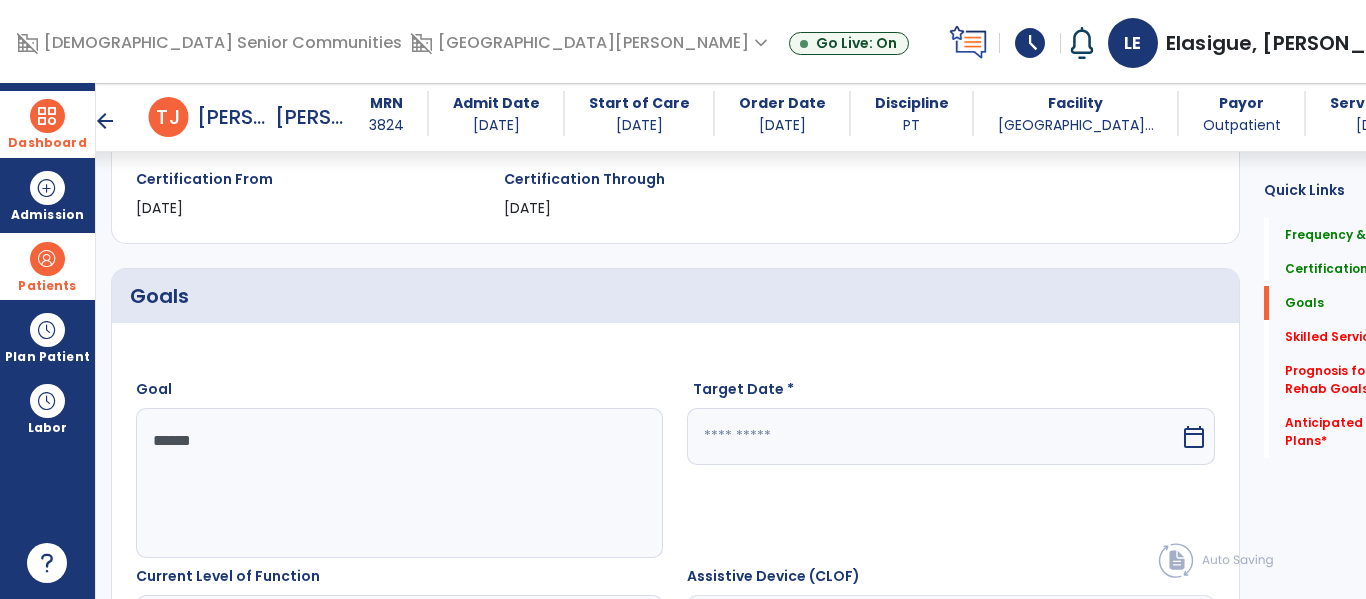 type on "*******" 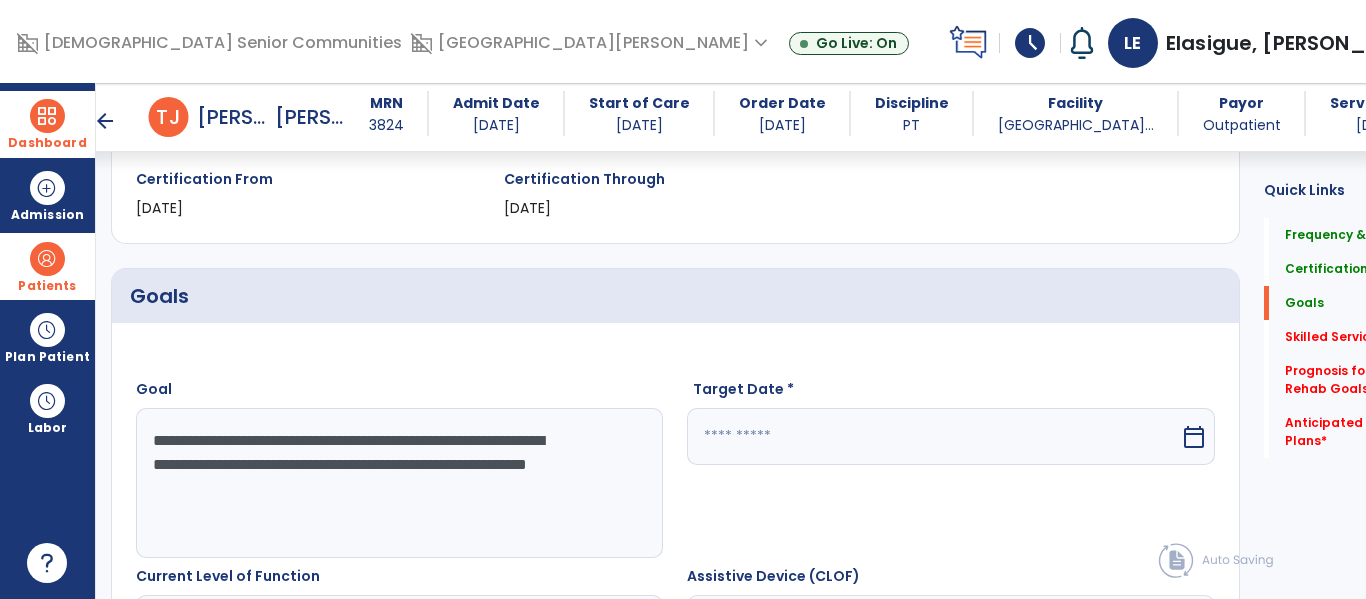 click on "**********" at bounding box center [374, 483] 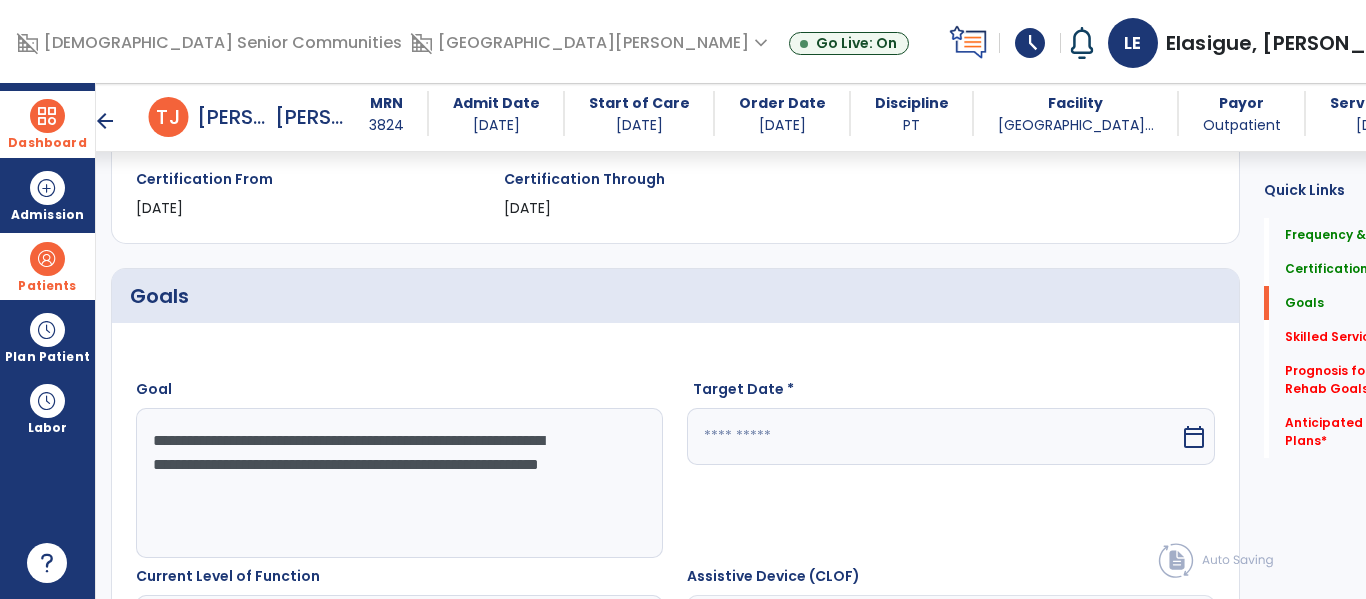 click on "**********" at bounding box center [374, 483] 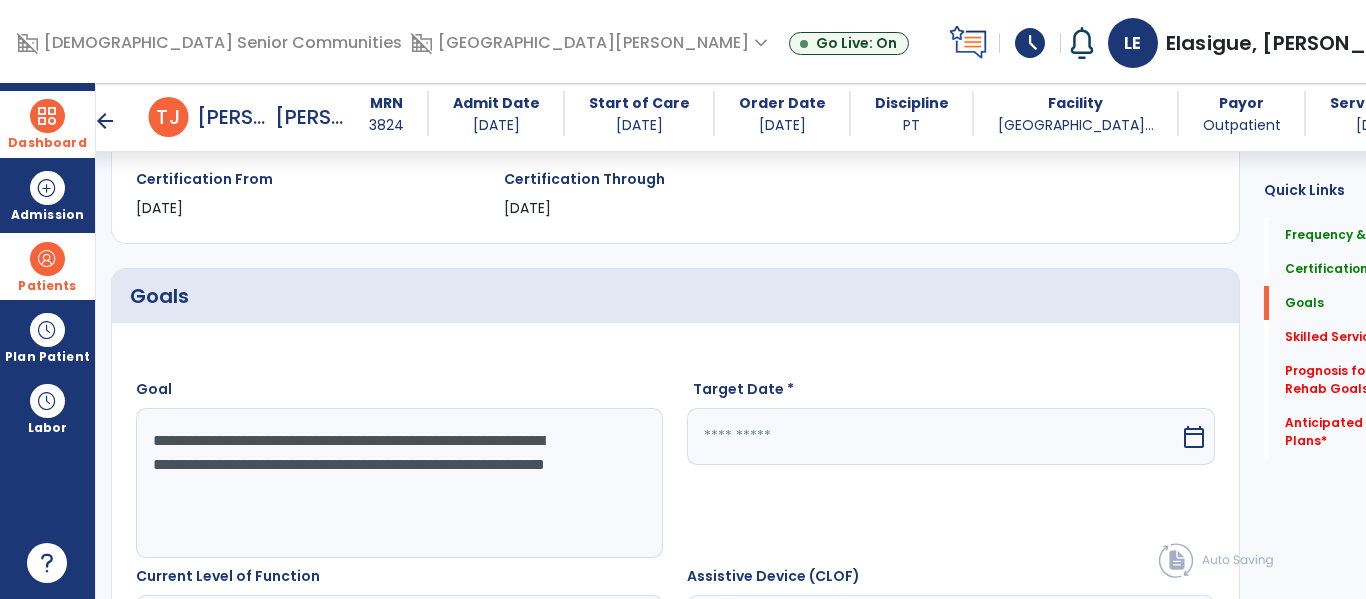 type on "**********" 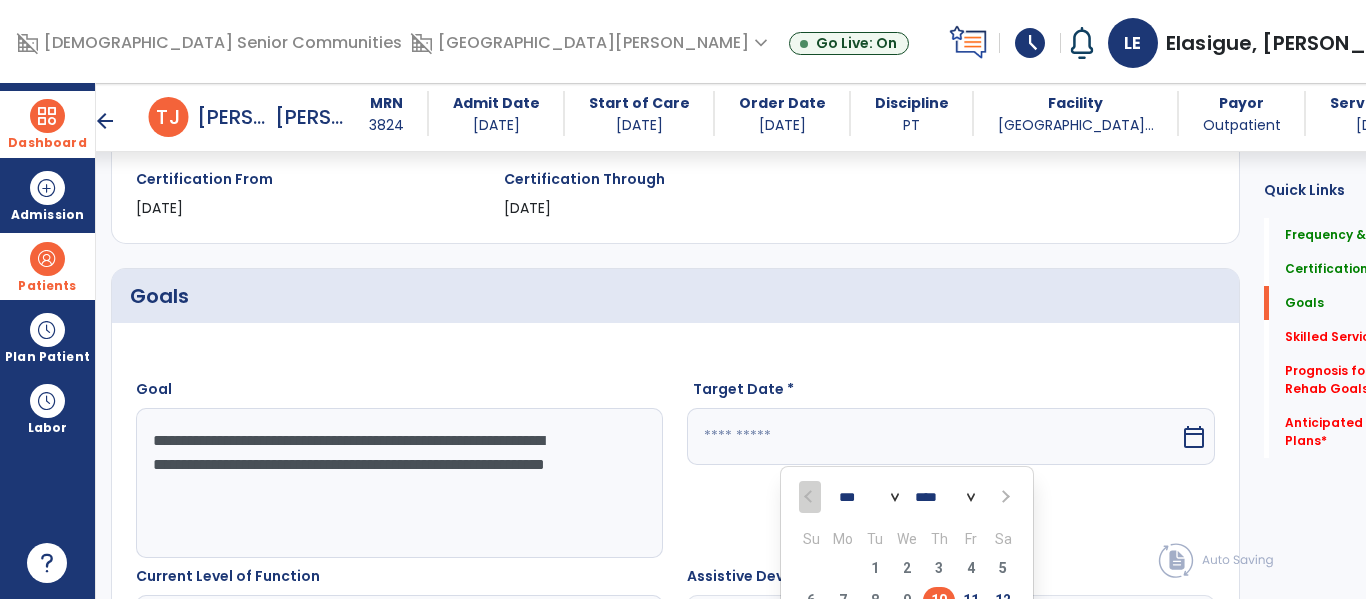 scroll, scrollTop: 368, scrollLeft: 0, axis: vertical 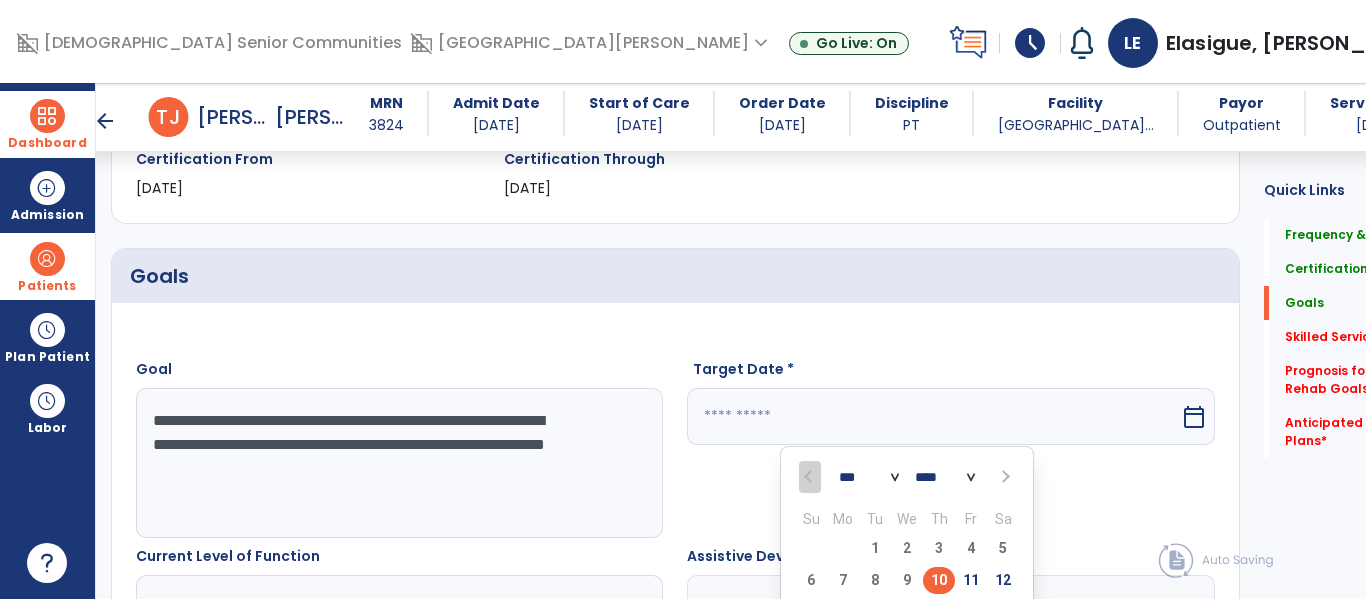 click at bounding box center (1004, 477) 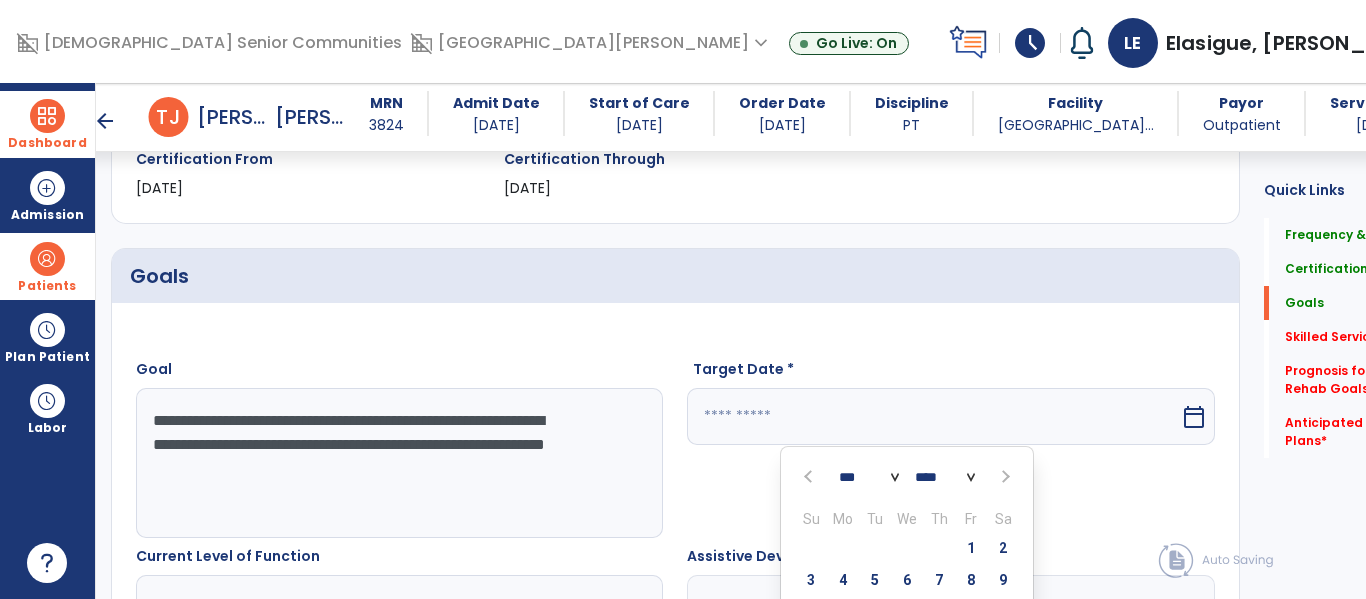 click at bounding box center (1004, 477) 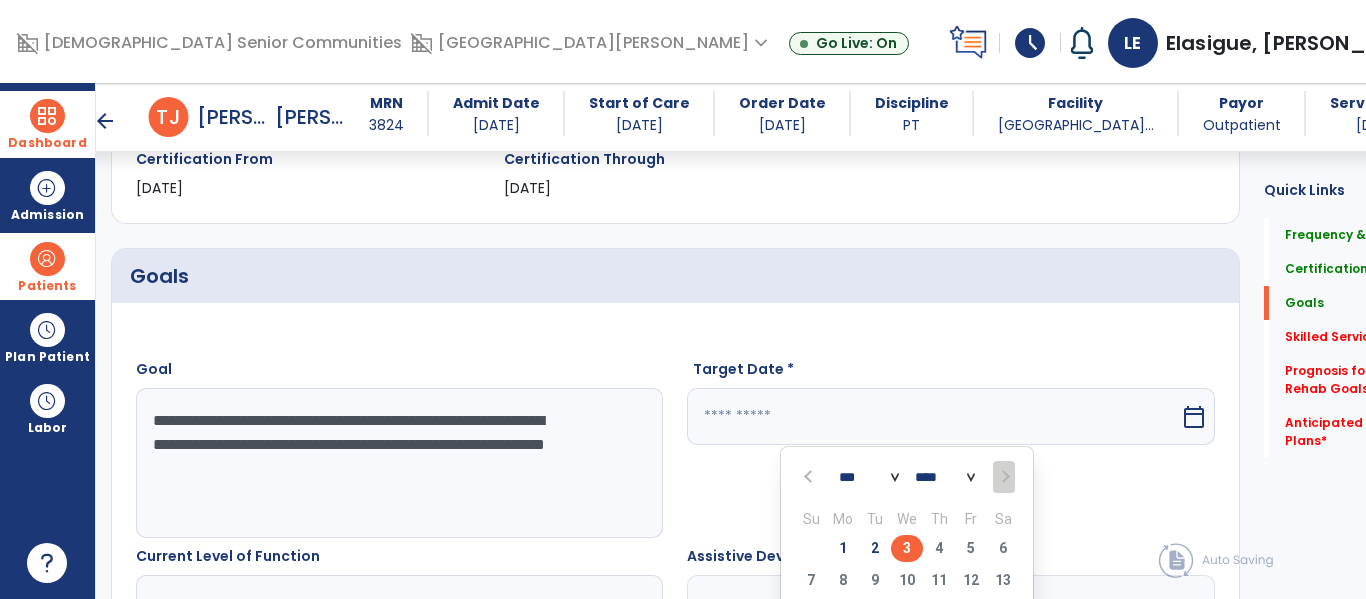 click on "3" at bounding box center (907, 548) 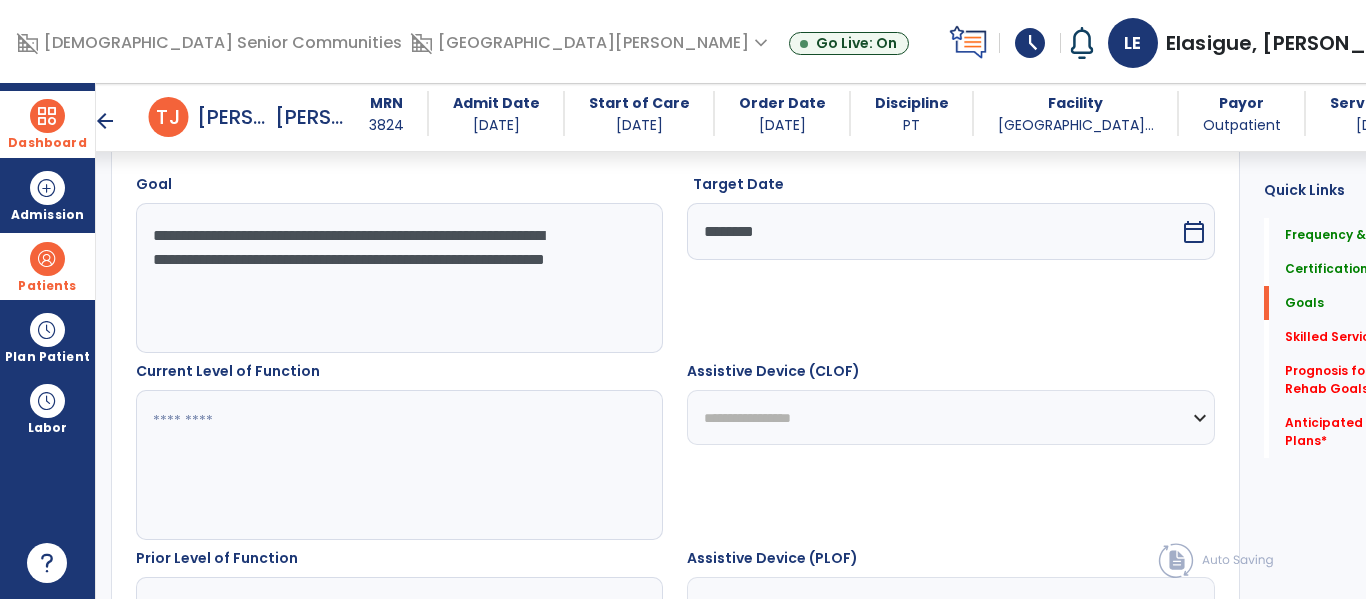 scroll, scrollTop: 578, scrollLeft: 0, axis: vertical 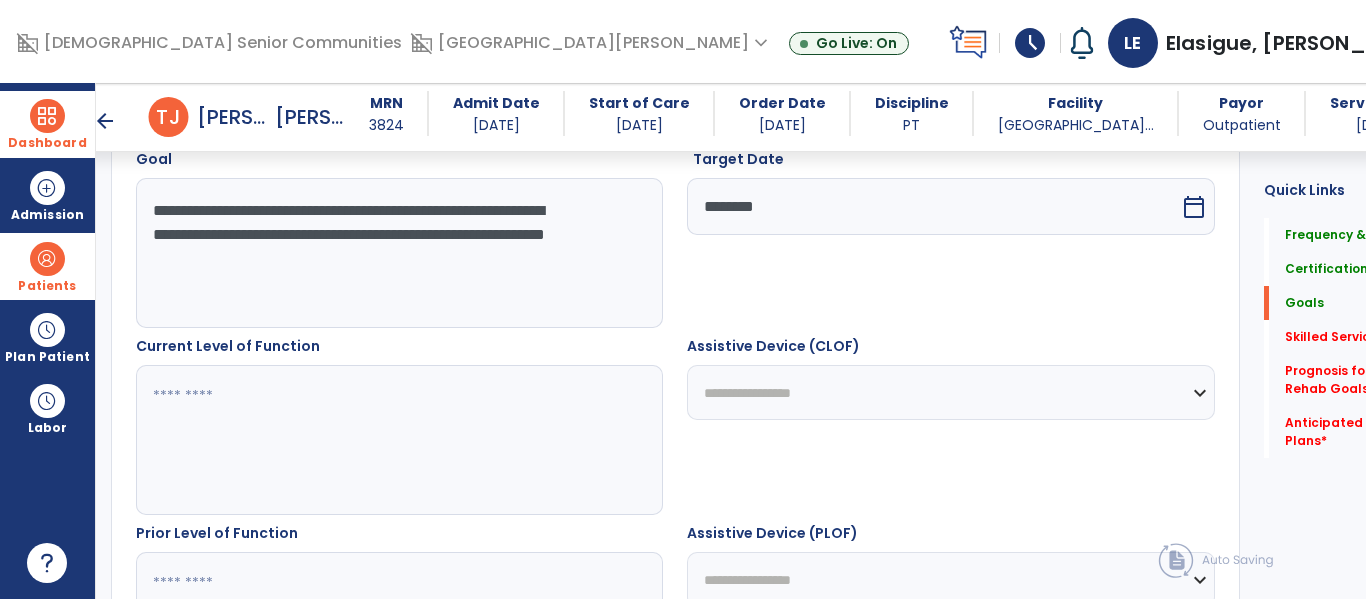 click at bounding box center (374, 440) 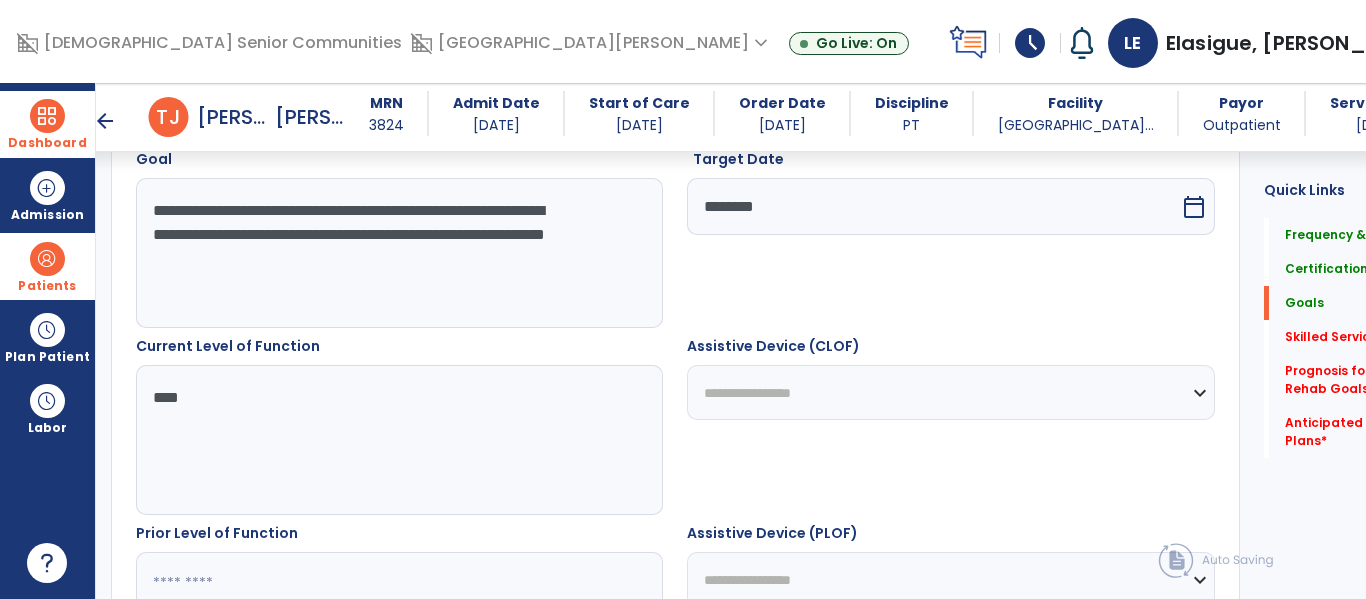 type on "***" 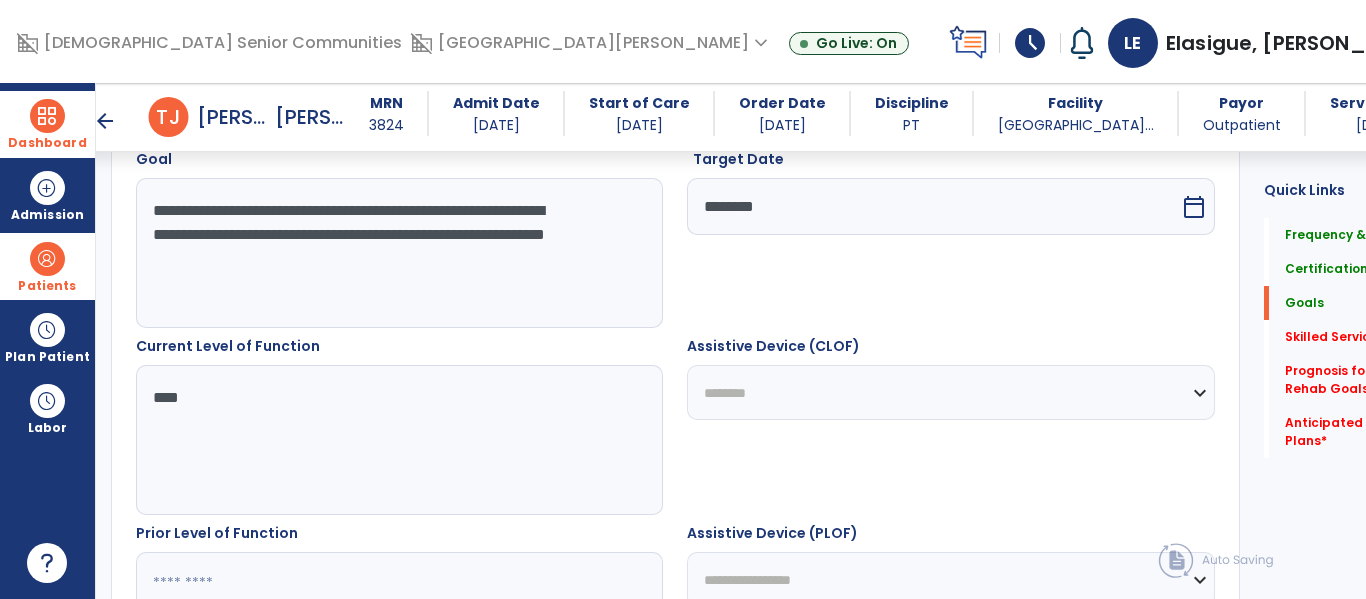 click on "**********" at bounding box center (950, 392) 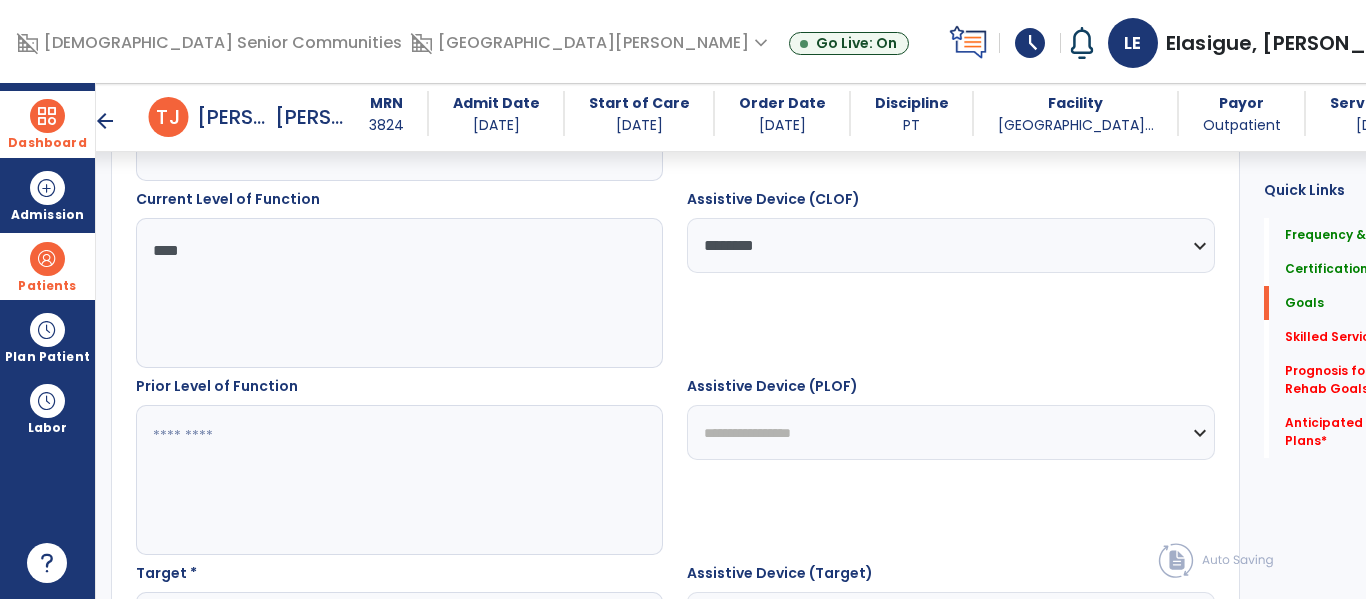 scroll, scrollTop: 757, scrollLeft: 0, axis: vertical 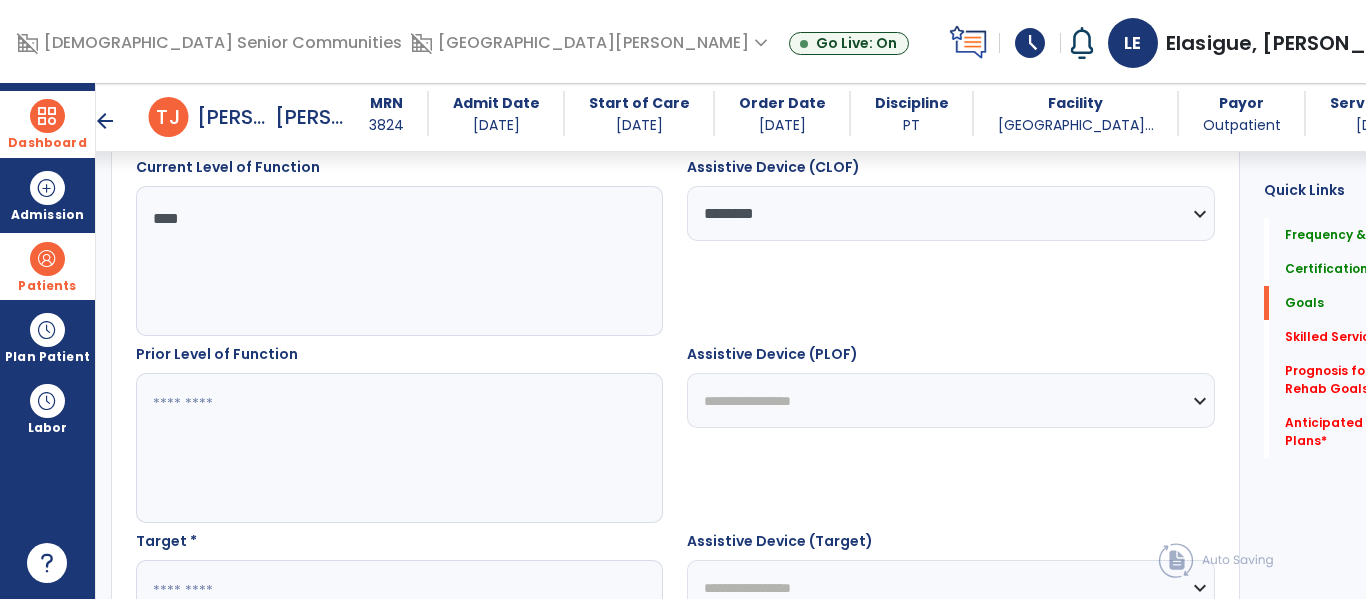 click at bounding box center [374, 448] 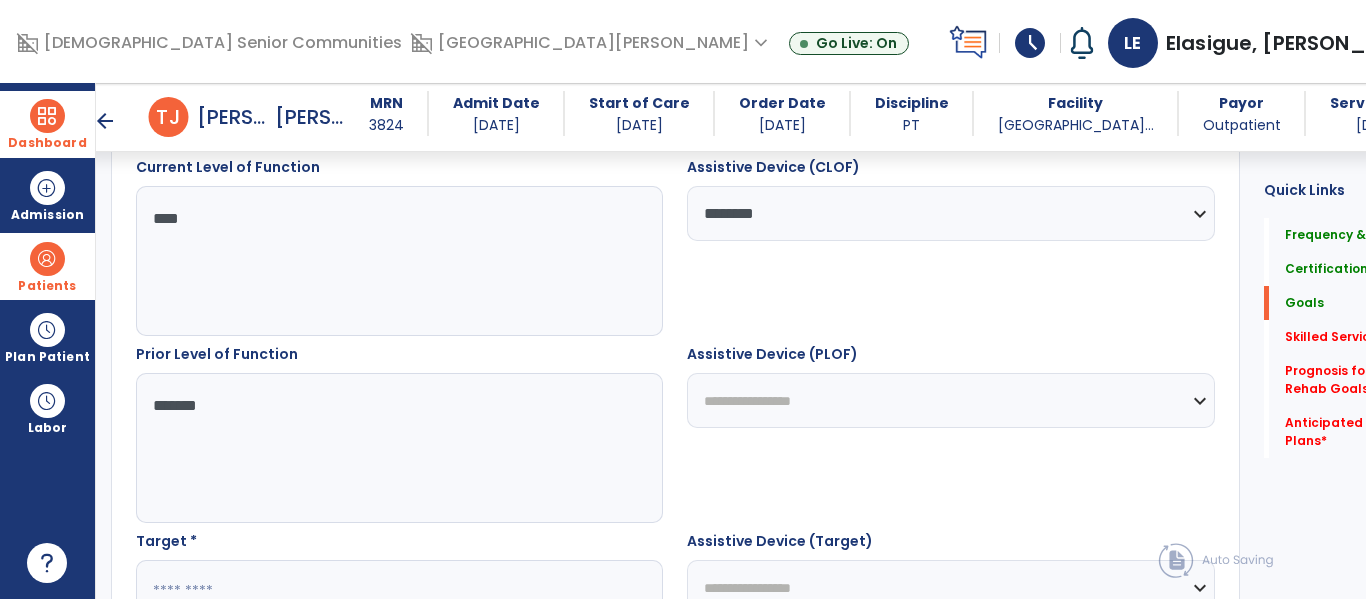 type on "******" 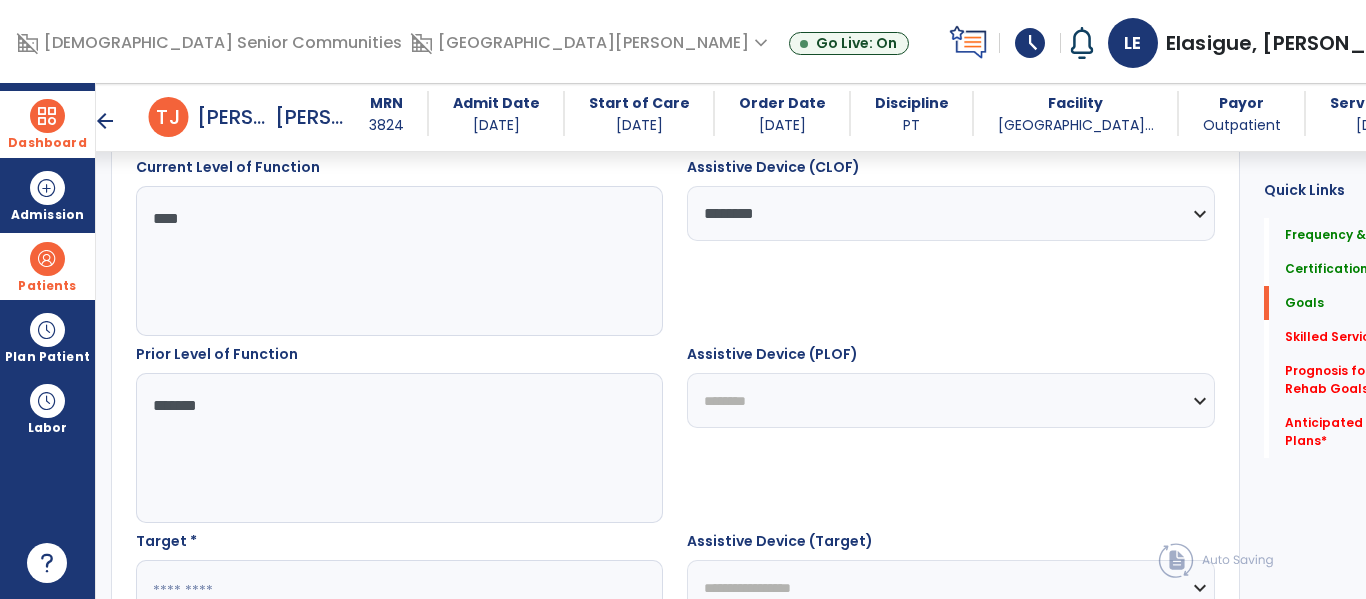 click on "**********" at bounding box center (950, 400) 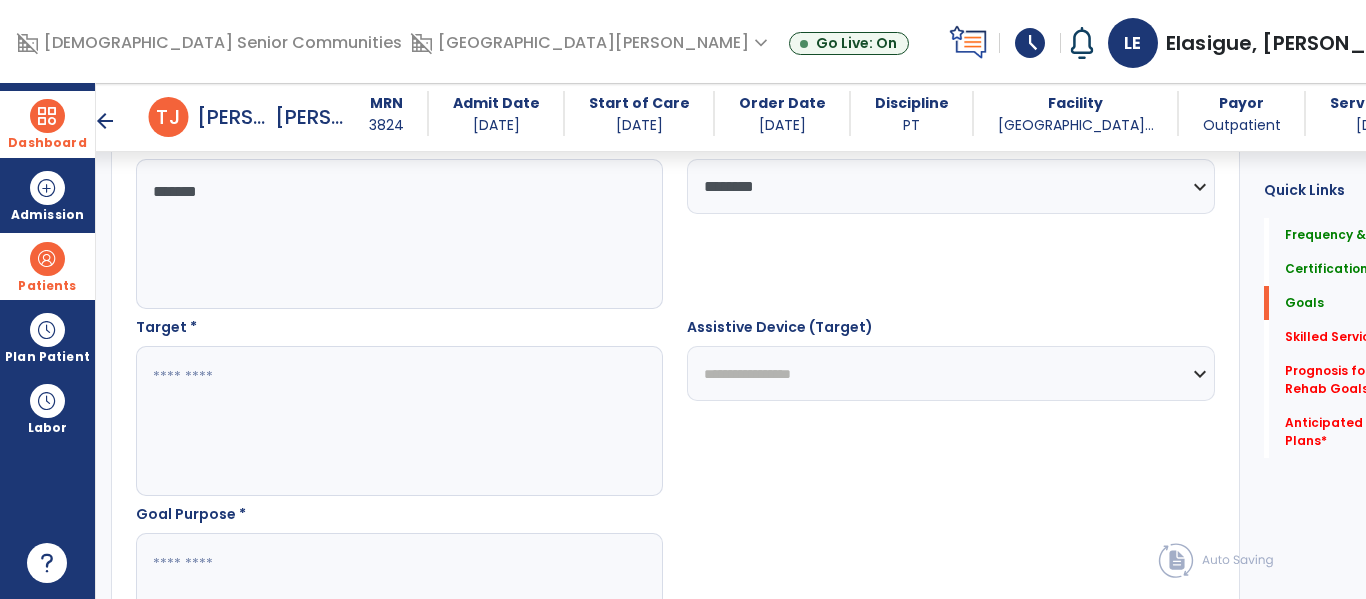 scroll, scrollTop: 983, scrollLeft: 0, axis: vertical 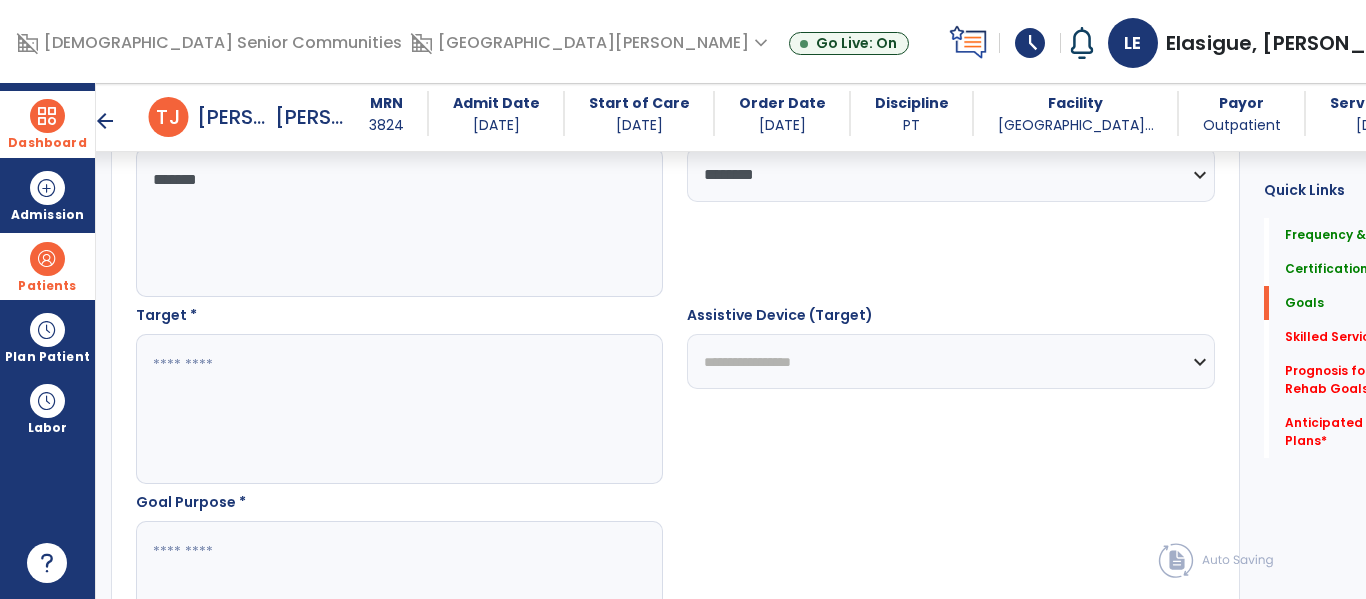 click at bounding box center (374, 409) 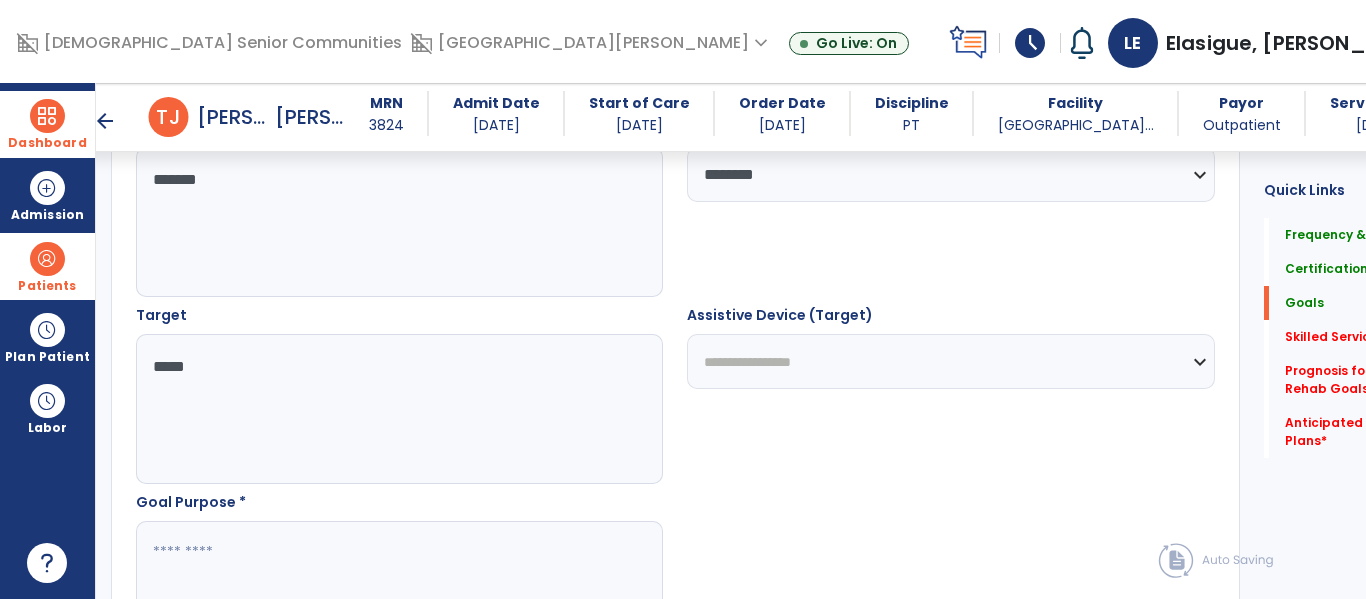type on "****" 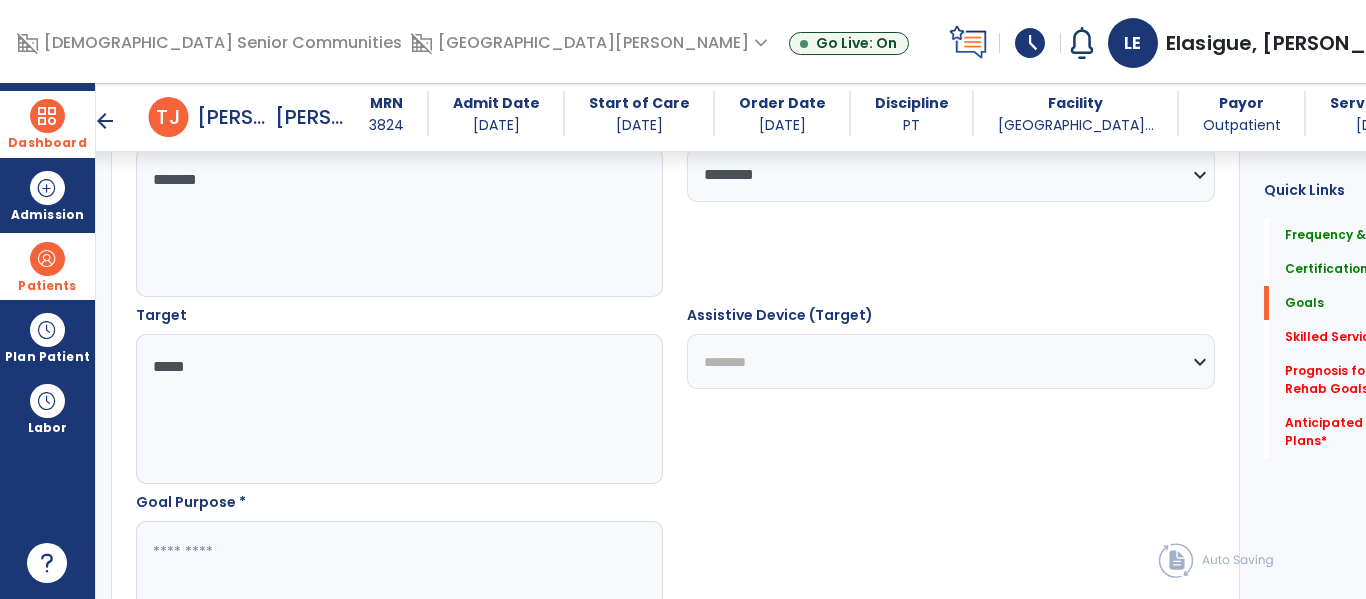 click on "**********" at bounding box center (950, 361) 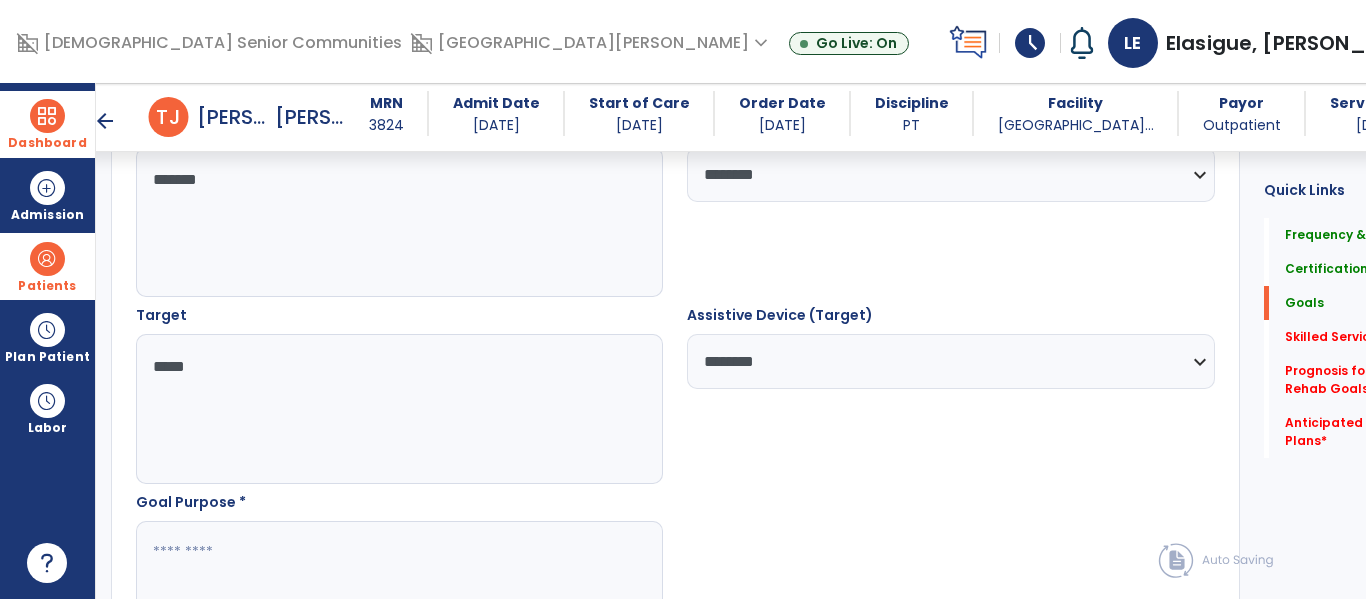 click at bounding box center [374, 596] 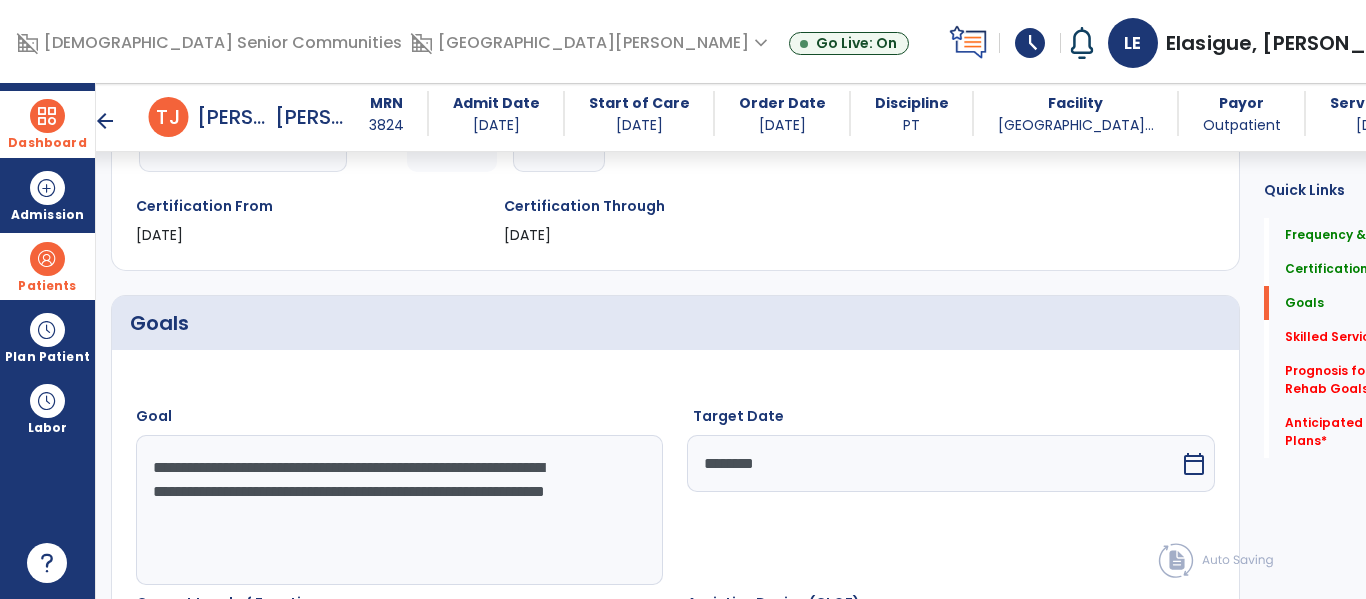 scroll, scrollTop: 331, scrollLeft: 0, axis: vertical 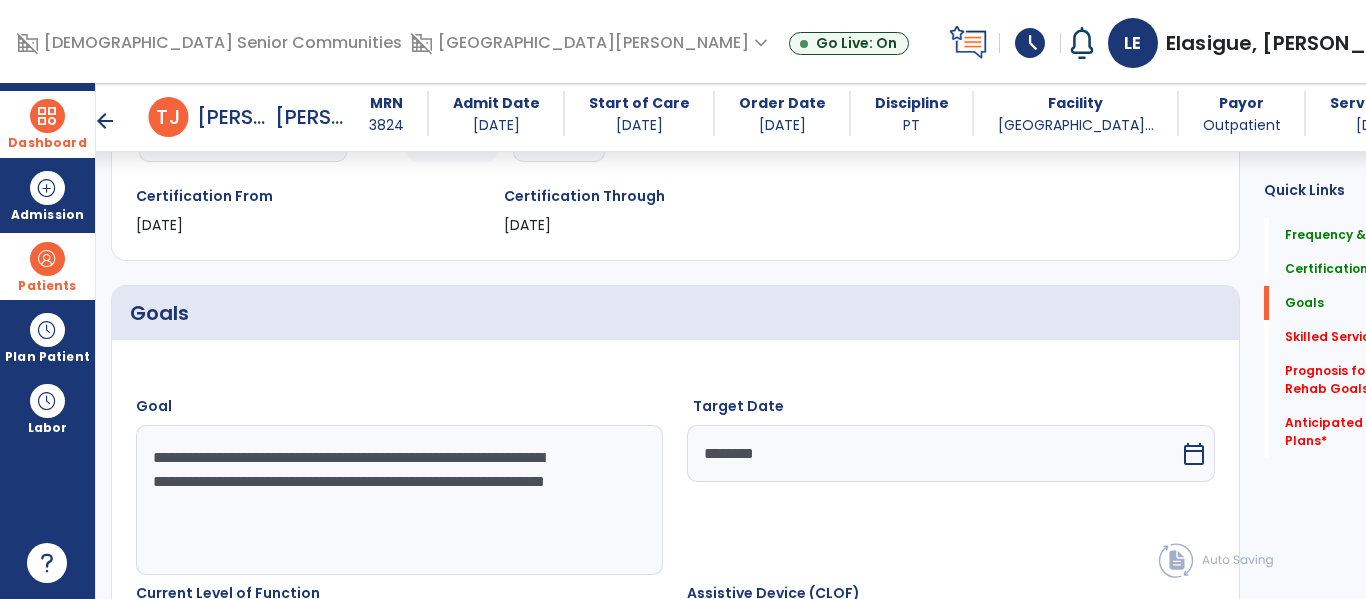 type on "**********" 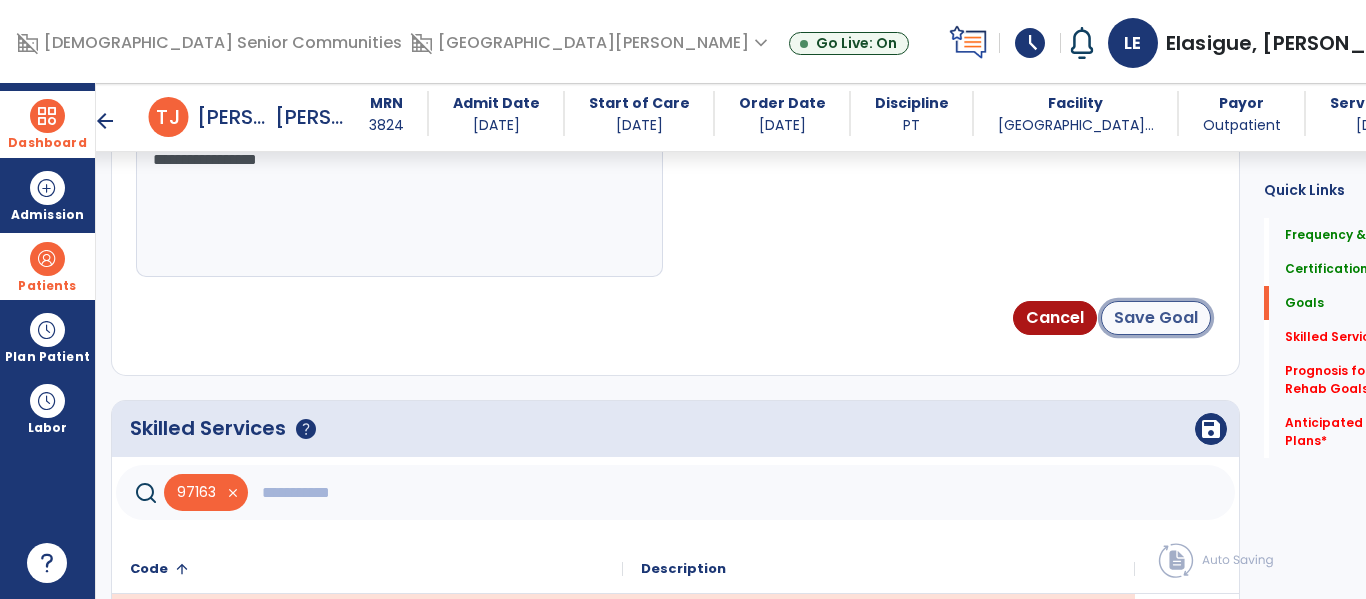 click on "Save Goal" at bounding box center (1156, 318) 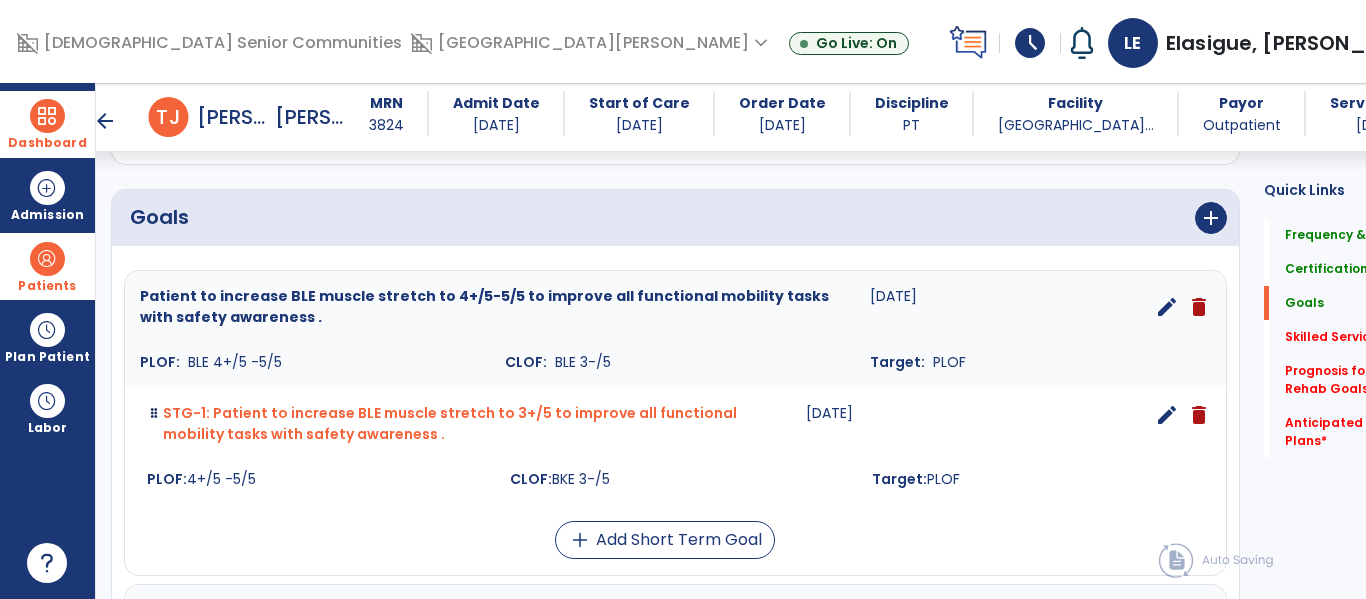 scroll, scrollTop: 451, scrollLeft: 0, axis: vertical 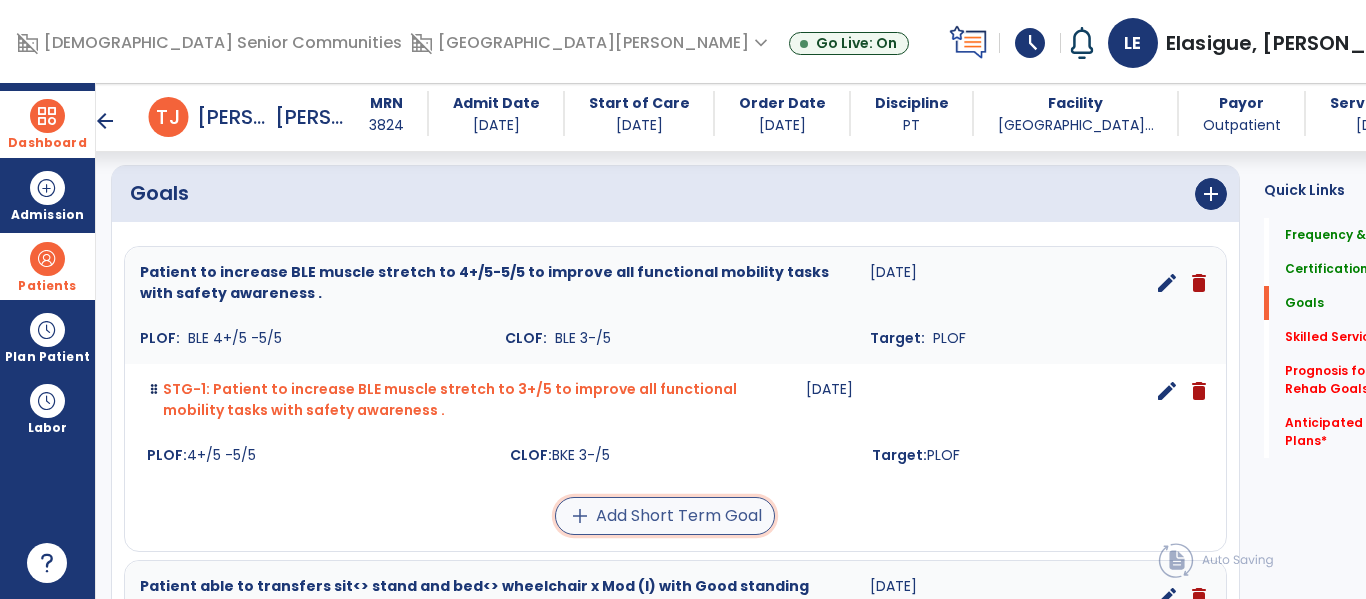 click on "add" at bounding box center [580, 516] 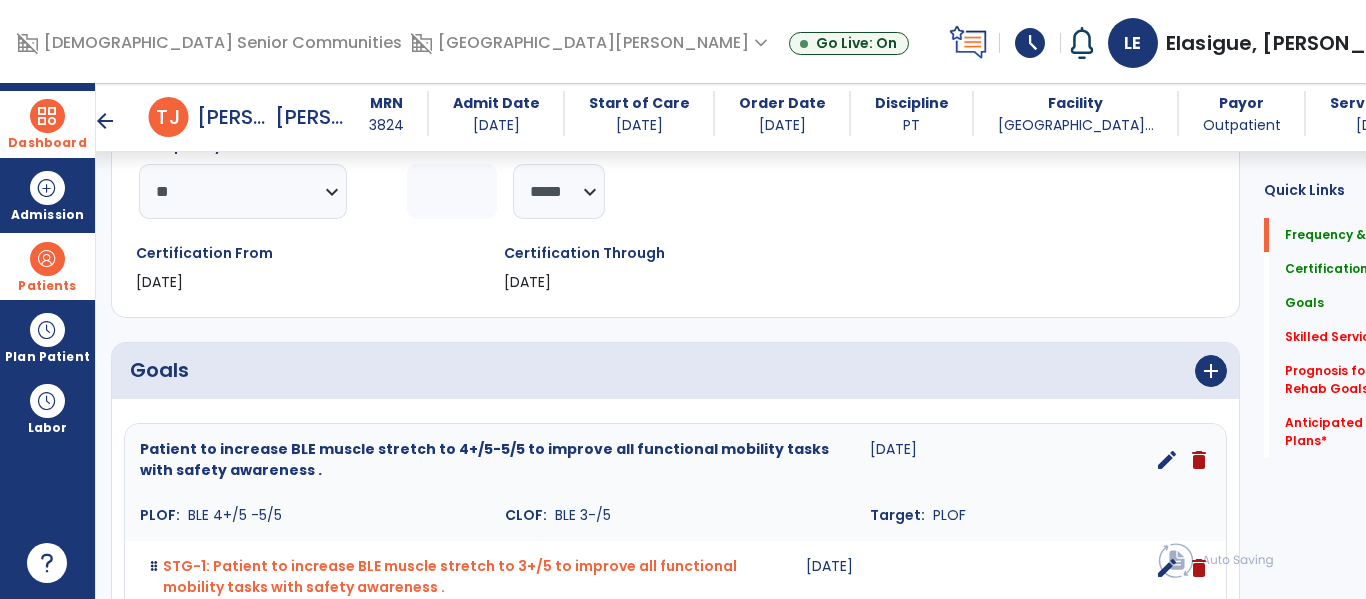 scroll, scrollTop: 268, scrollLeft: 0, axis: vertical 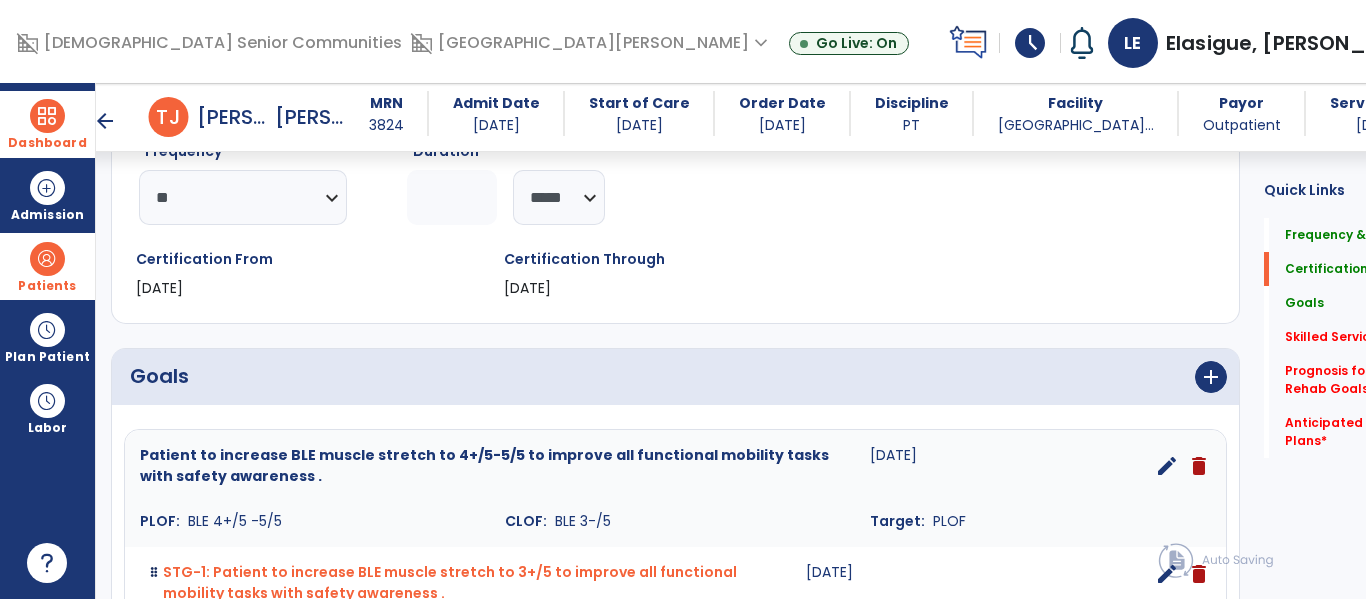 click on "Quick Links  Frequency & Duration   Frequency & Duration   Certification   Certification   Goals   Goals   Skilled Services   *  Skilled Services   *  Prognosis for Achieving Rehab Goals   *  Prognosis for Achieving Rehab Goals   *  Anticipated Discharge Plans   *  Anticipated Discharge Plans   *" 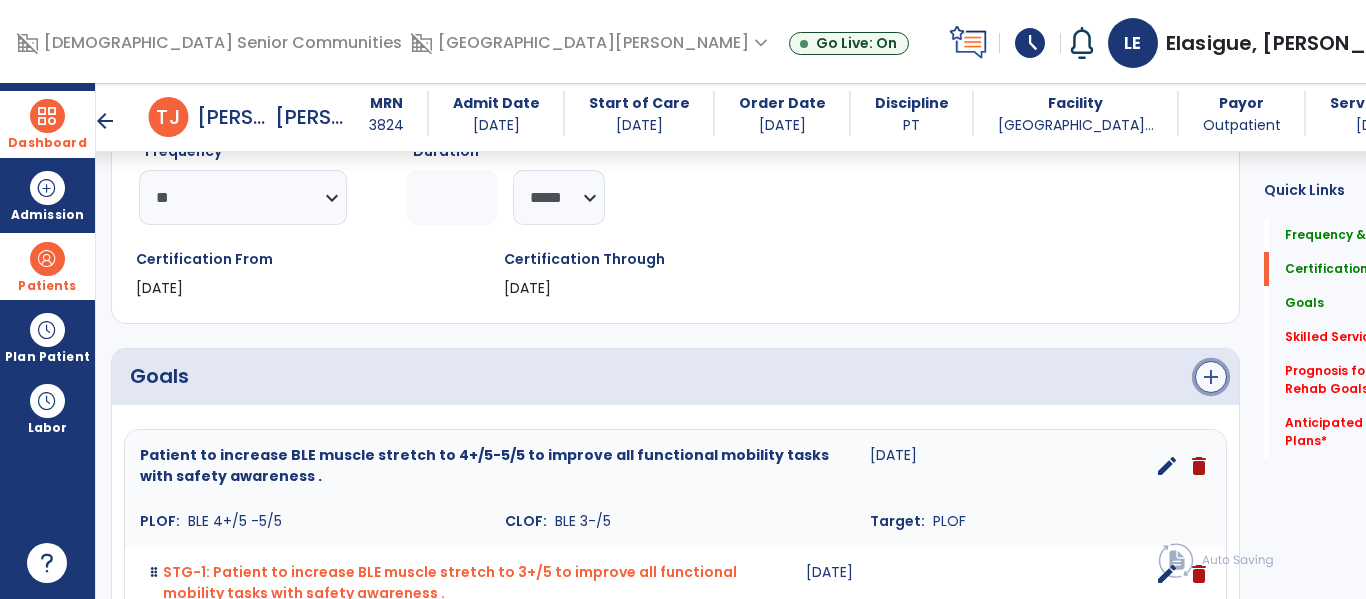 click on "add" at bounding box center [1211, 377] 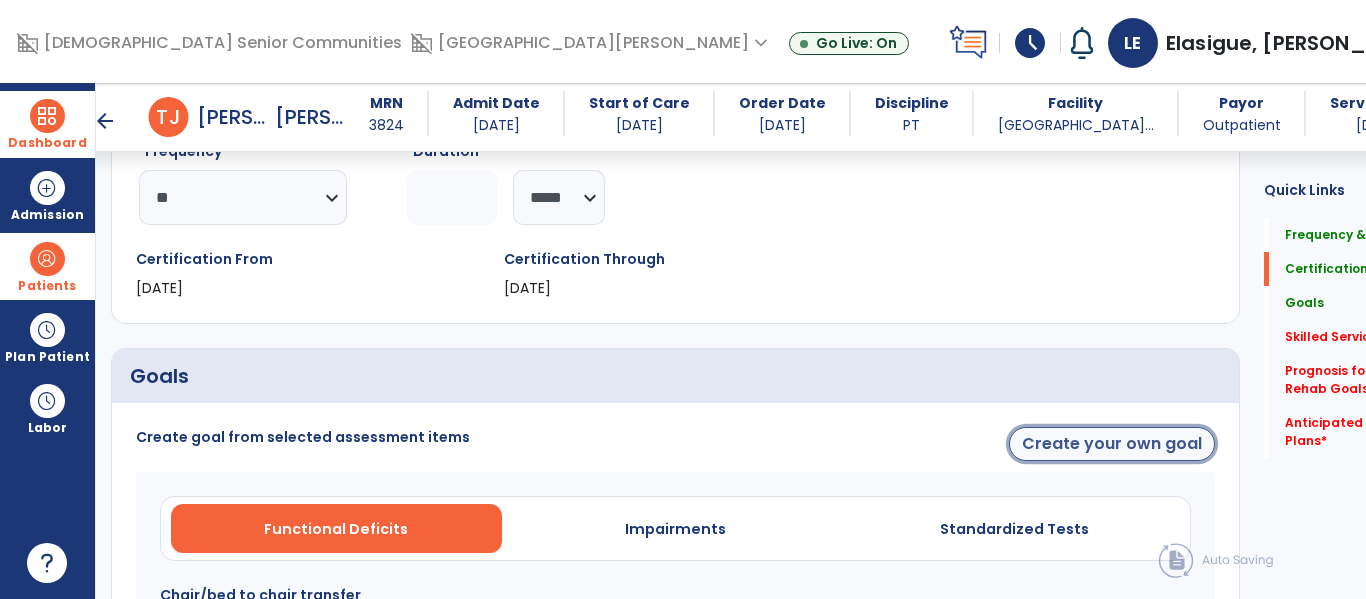 click on "Create your own goal" at bounding box center [1112, 444] 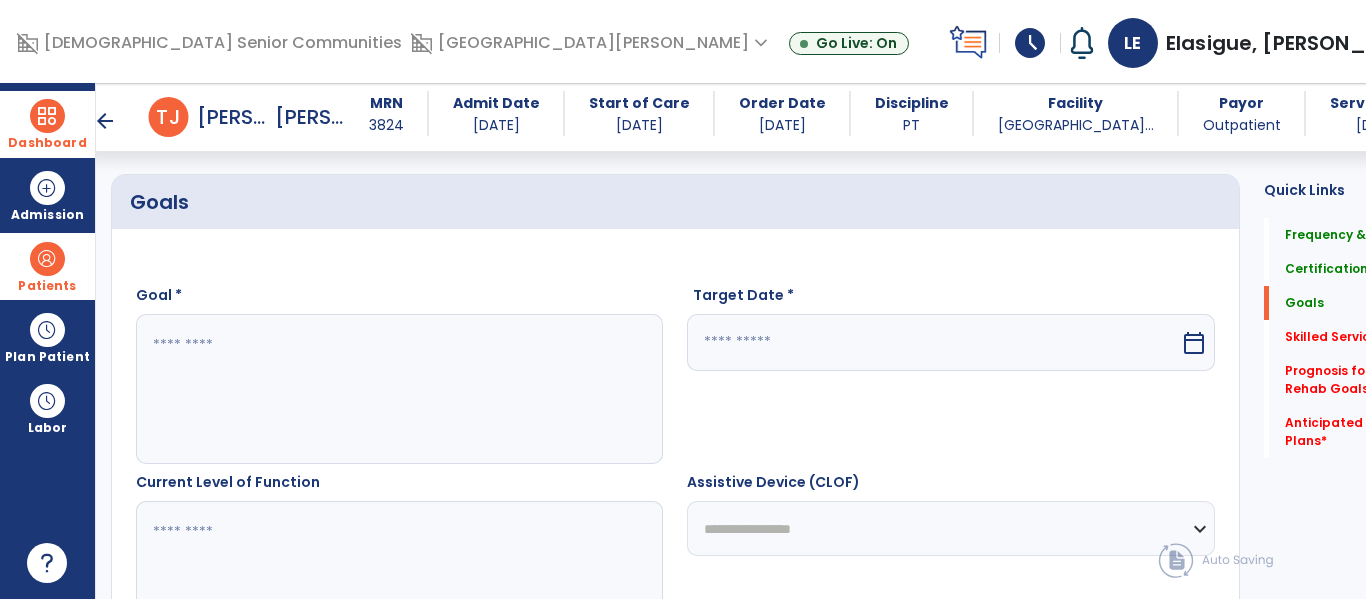 scroll, scrollTop: 445, scrollLeft: 0, axis: vertical 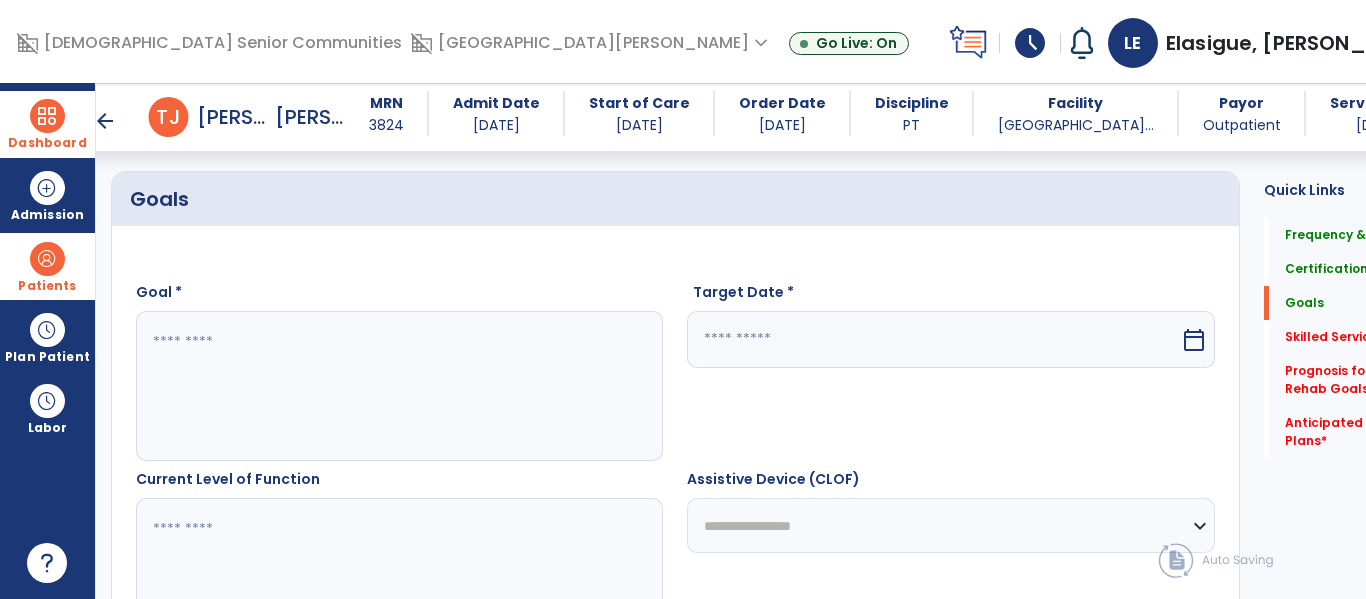 click at bounding box center [374, 386] 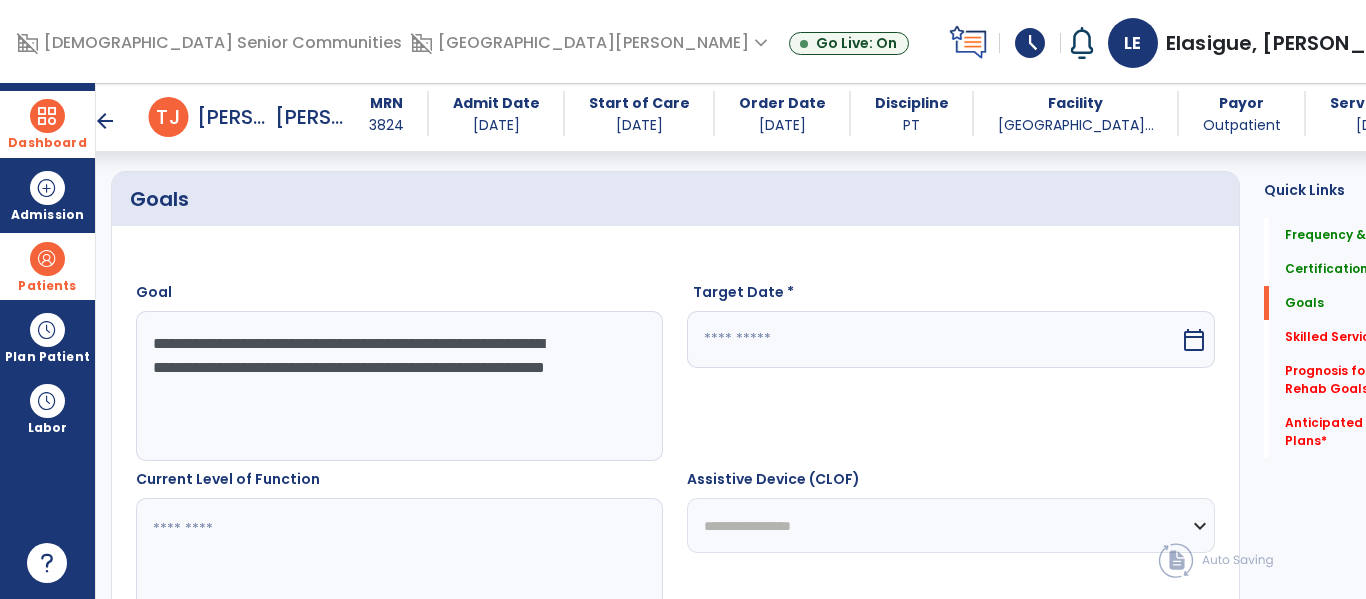 click on "**********" at bounding box center [374, 386] 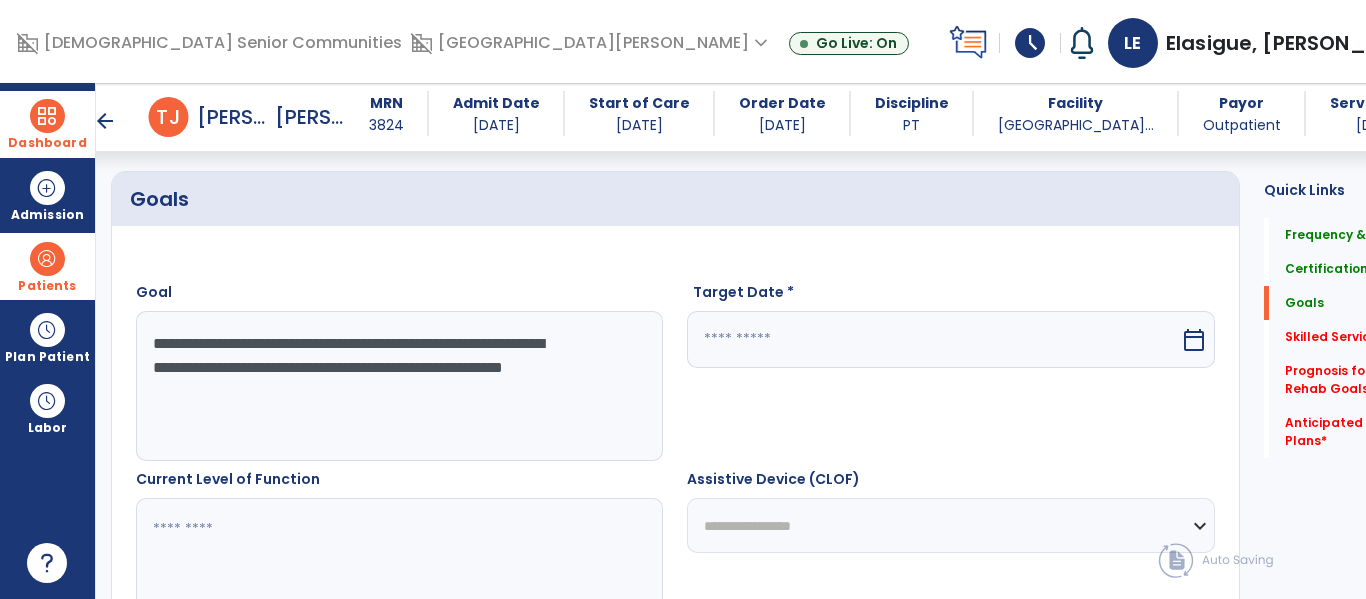 click on "**********" at bounding box center (374, 386) 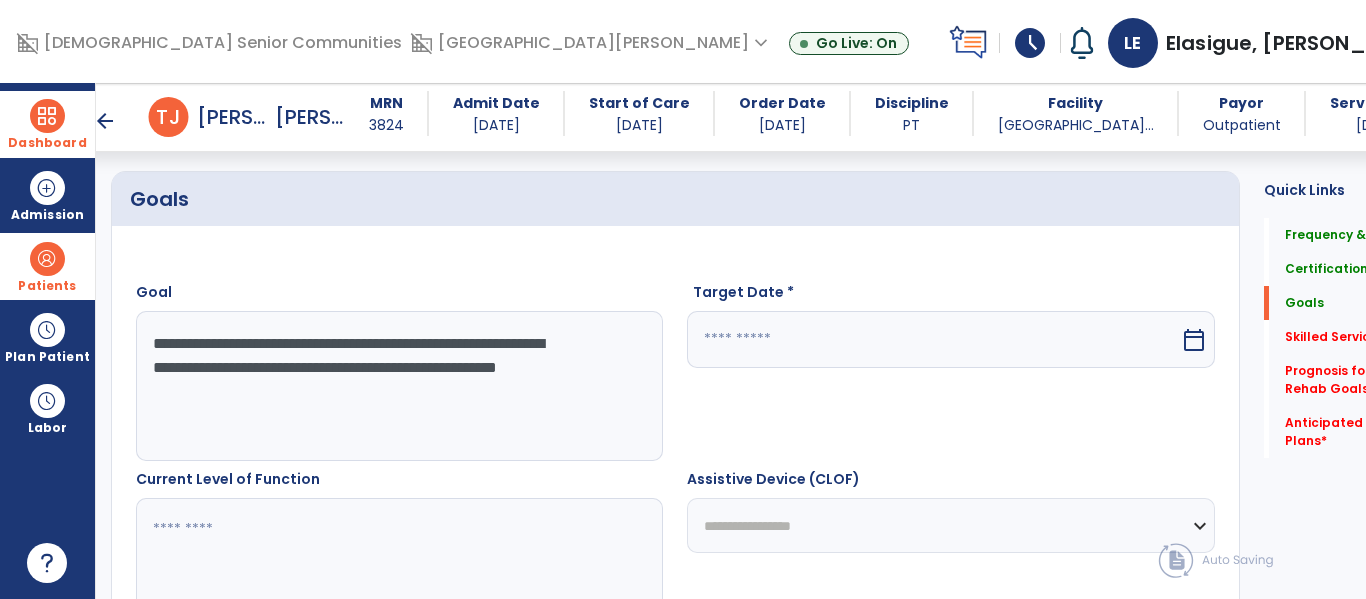 click on "**********" at bounding box center (374, 386) 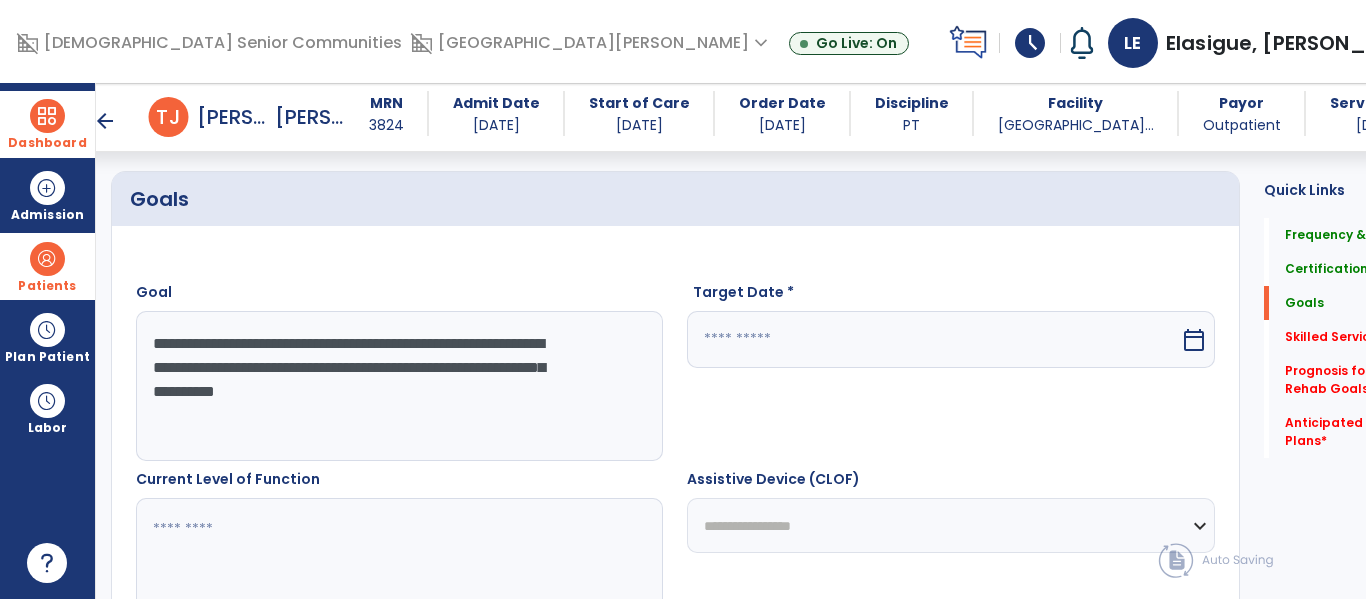 click on "**********" at bounding box center [374, 386] 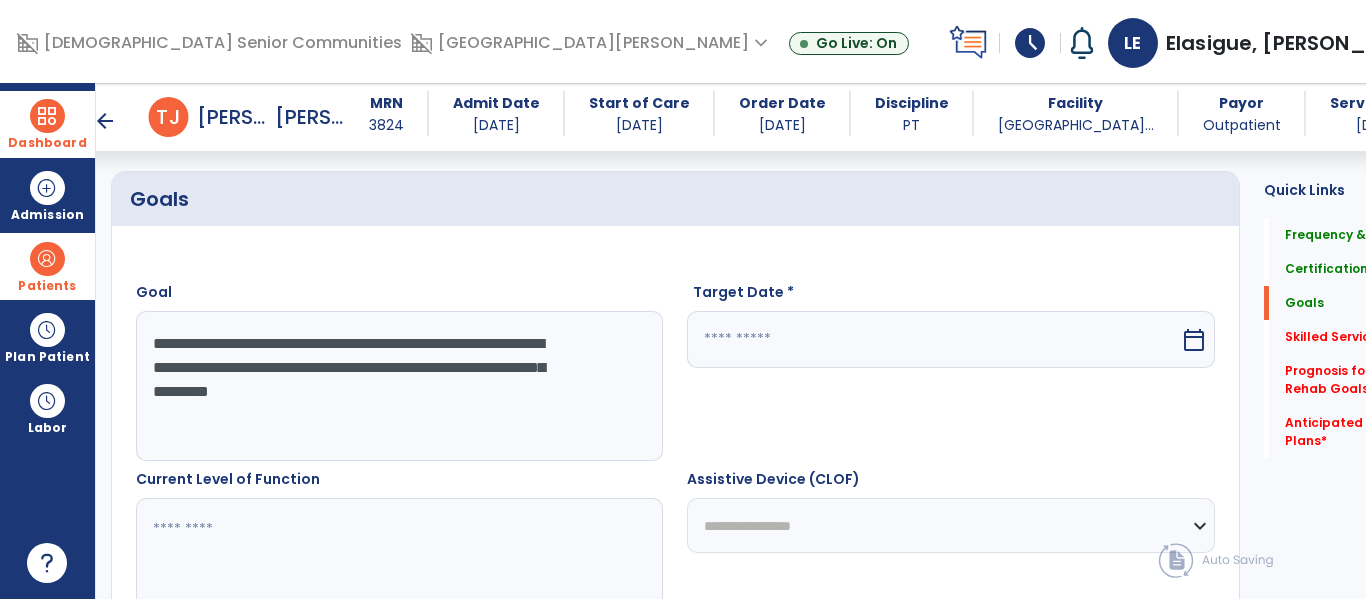 click on "**********" at bounding box center [374, 386] 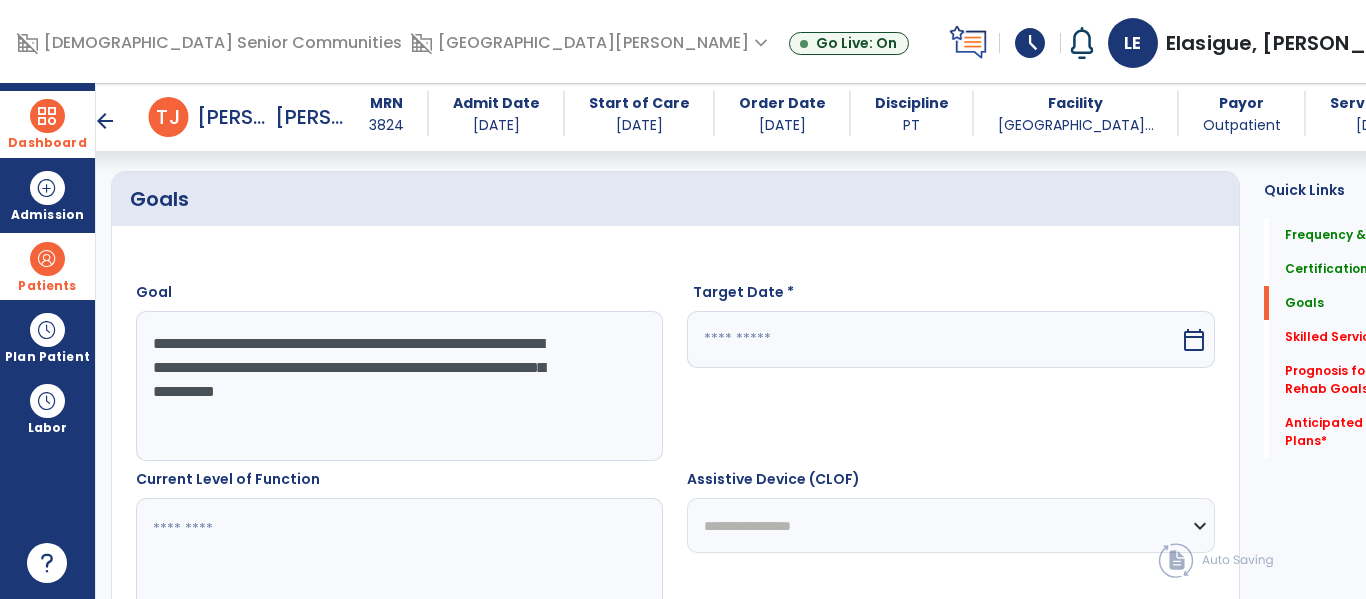 type on "**********" 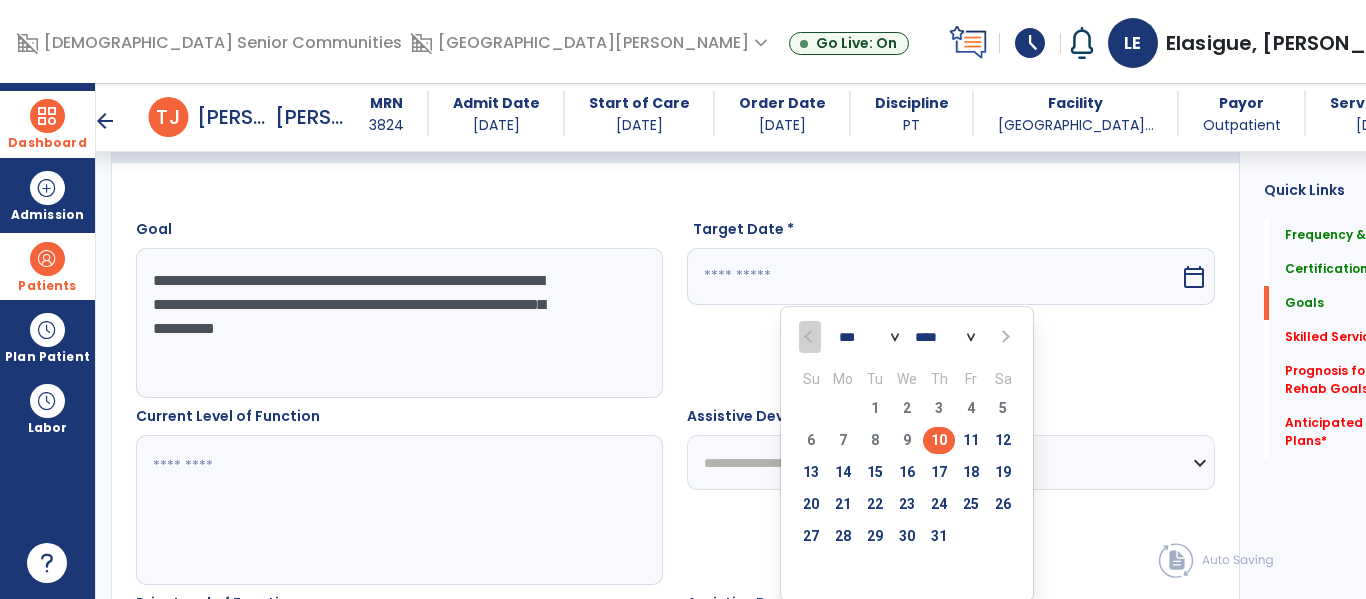 scroll, scrollTop: 513, scrollLeft: 0, axis: vertical 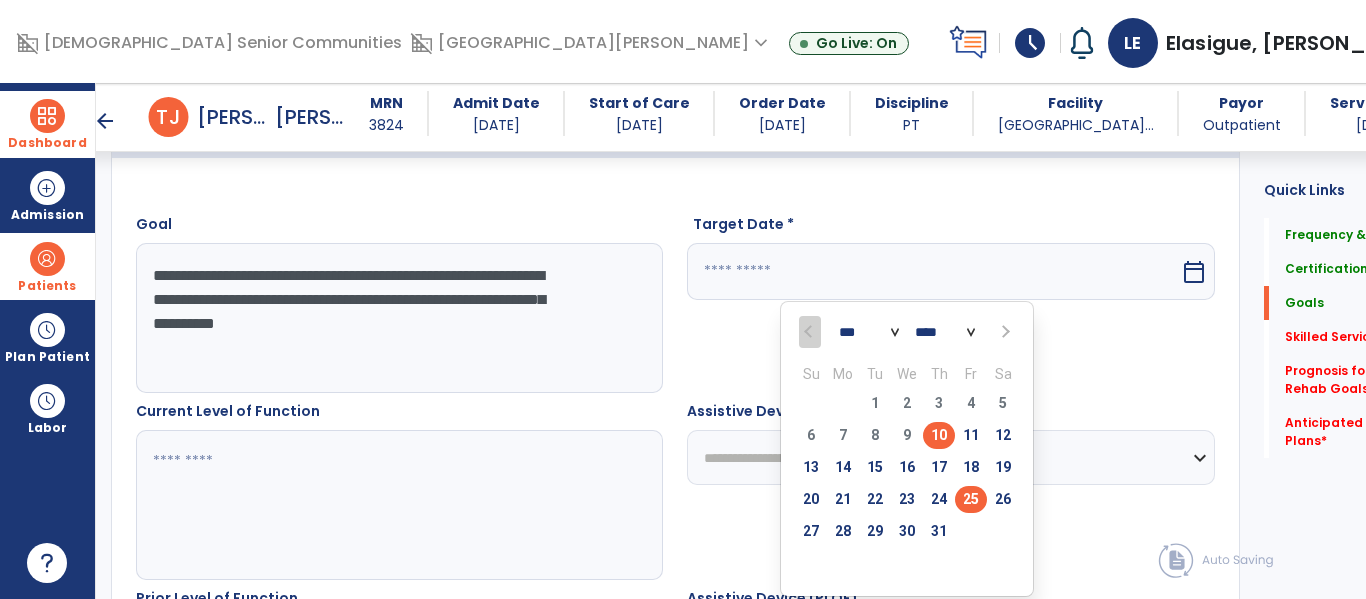click on "25" at bounding box center (971, 499) 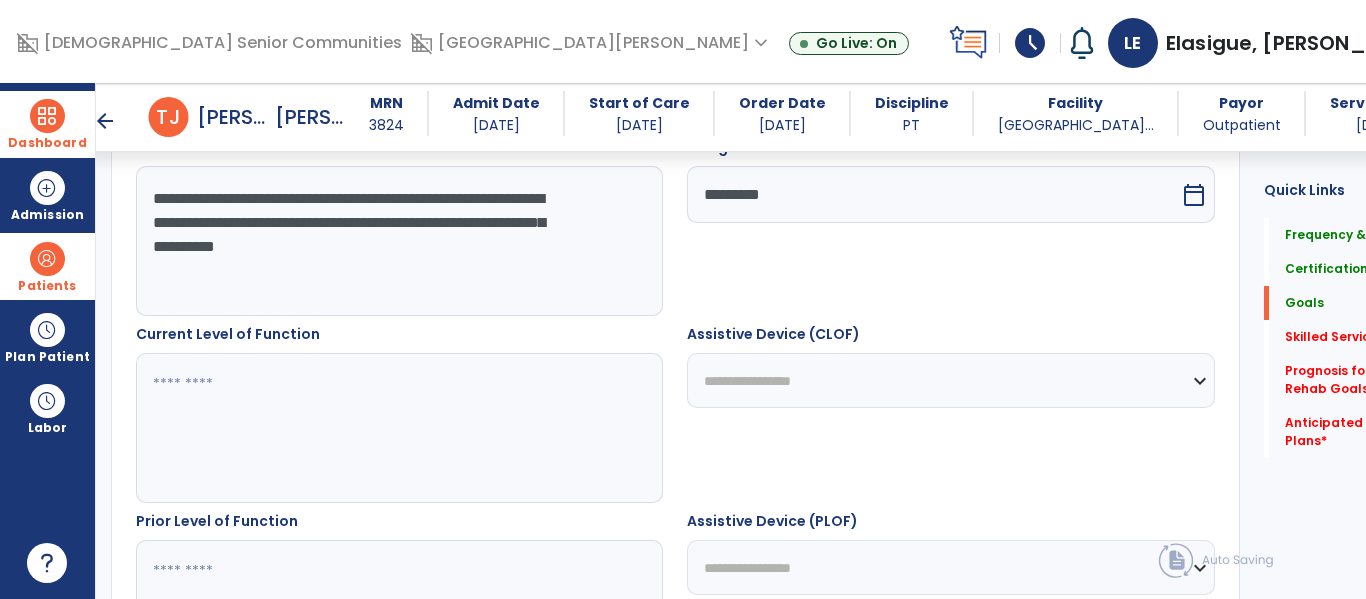 scroll, scrollTop: 591, scrollLeft: 0, axis: vertical 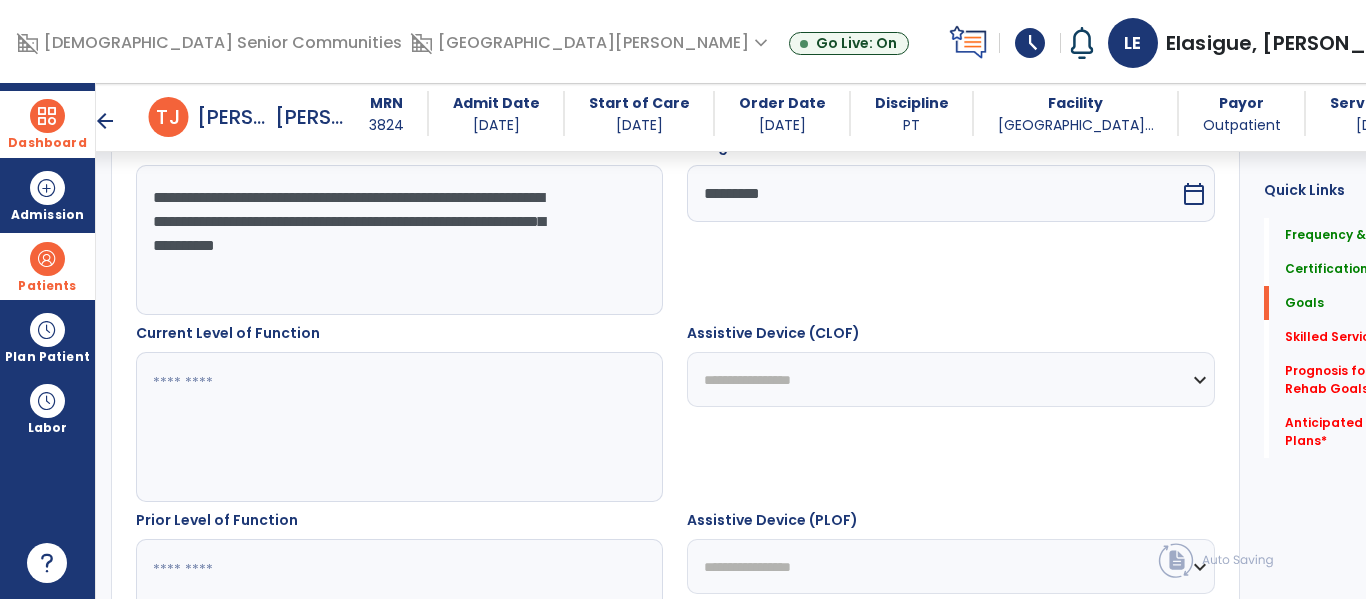 click at bounding box center (374, 427) 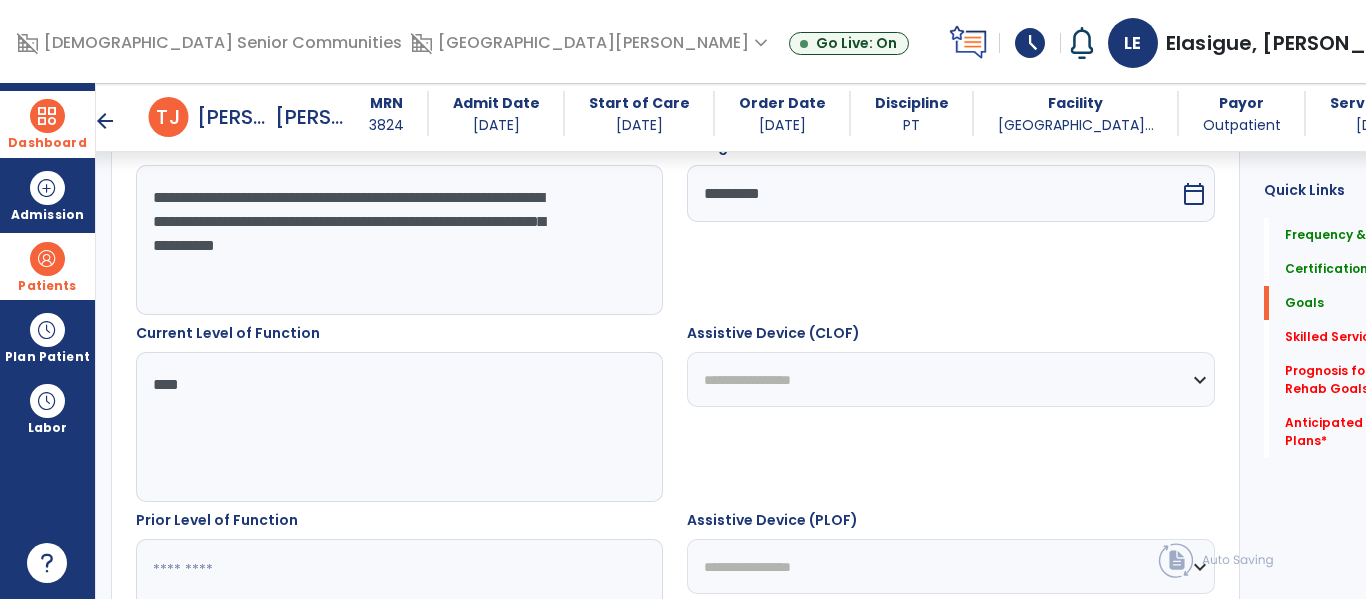 type on "***" 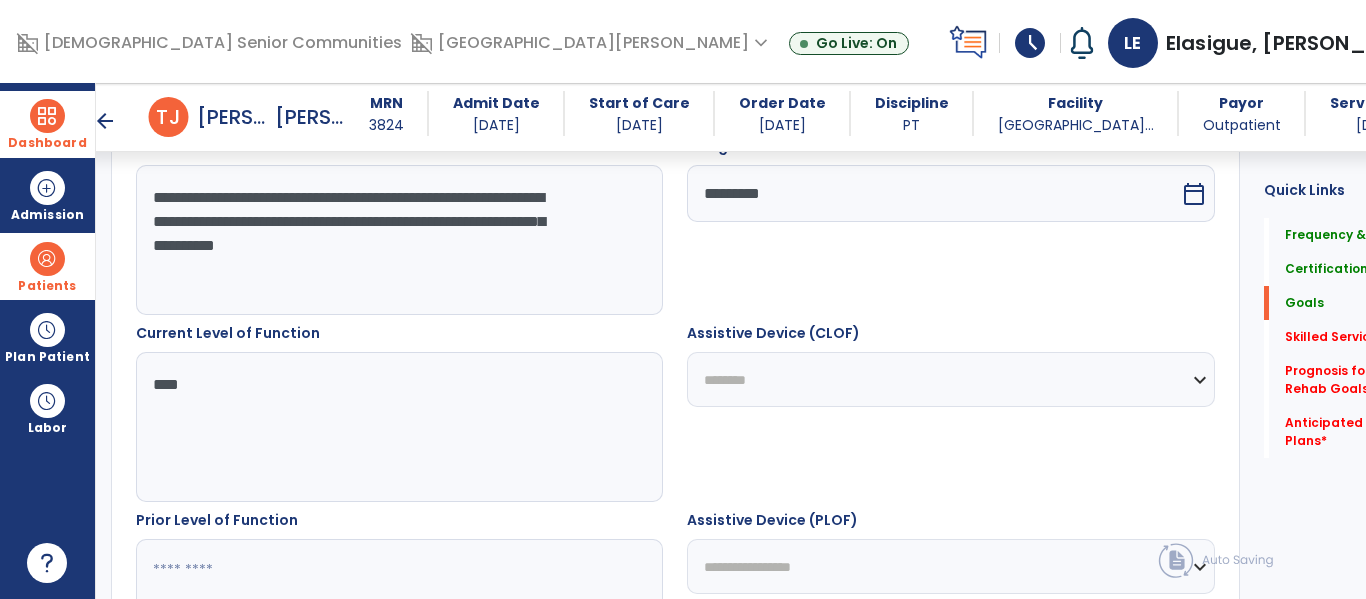 click on "**********" at bounding box center (950, 379) 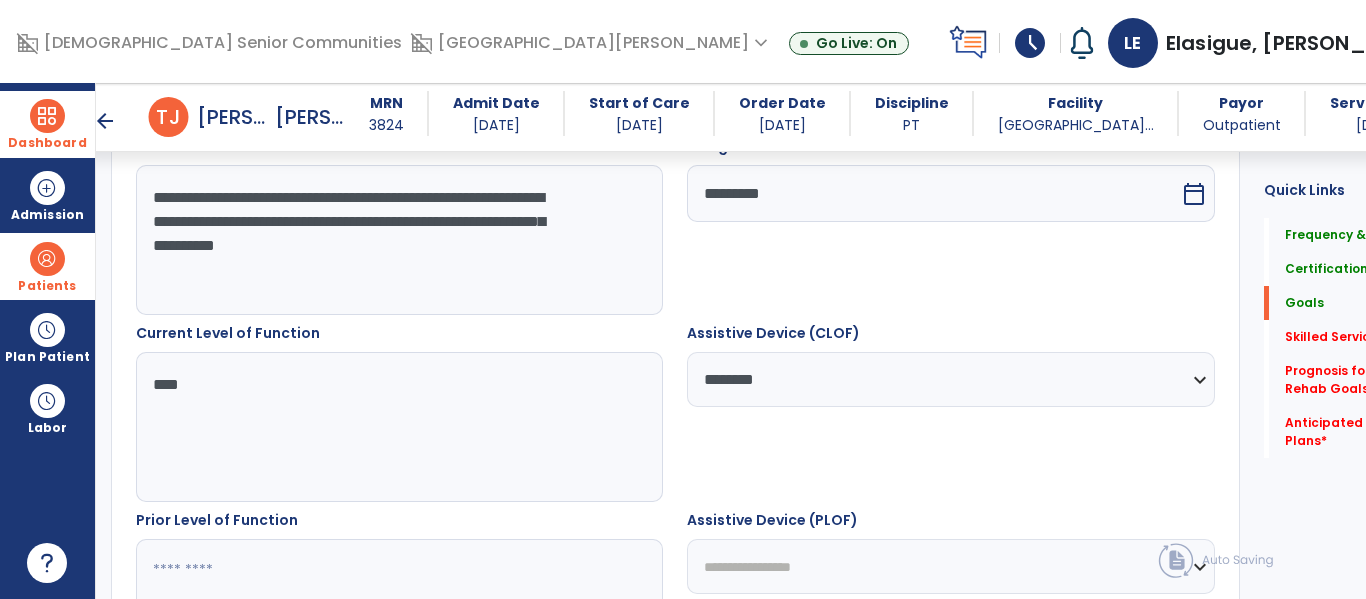scroll, scrollTop: 811, scrollLeft: 0, axis: vertical 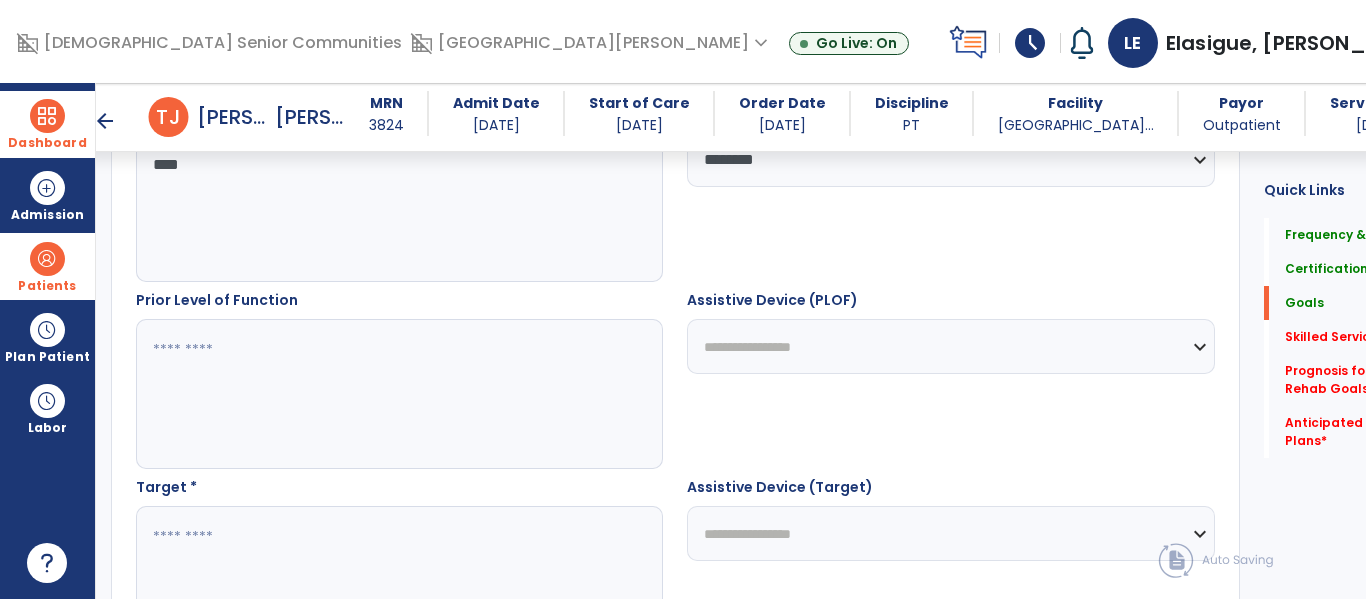 click at bounding box center (374, 394) 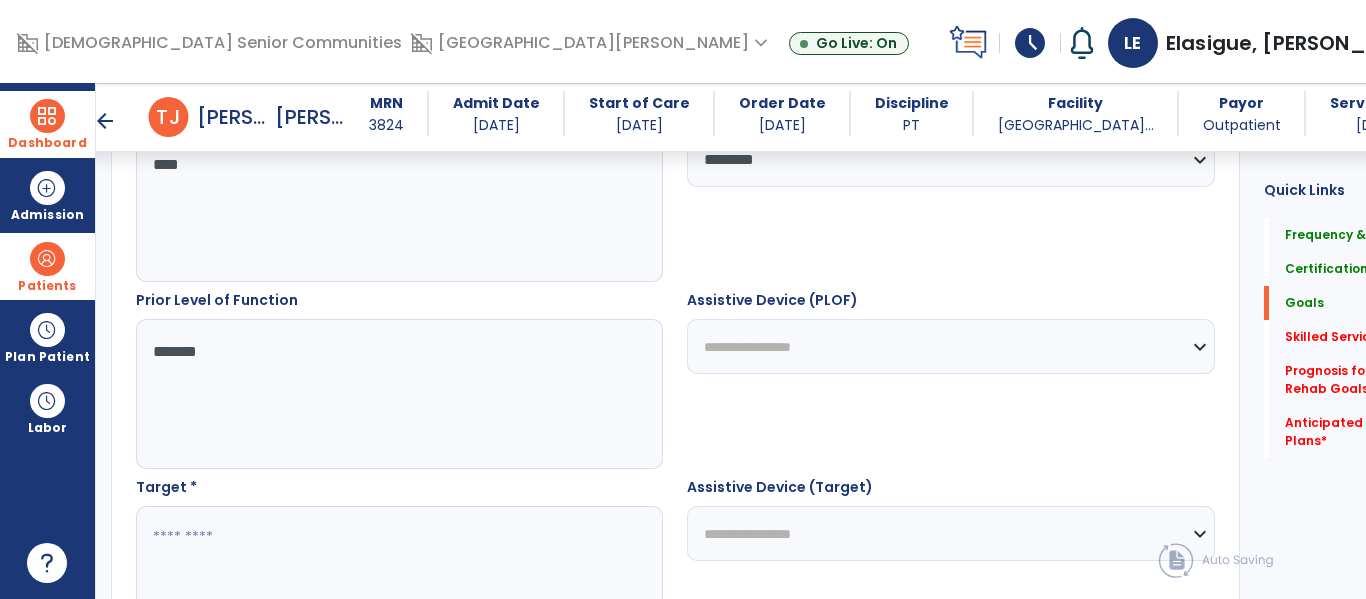 type on "******" 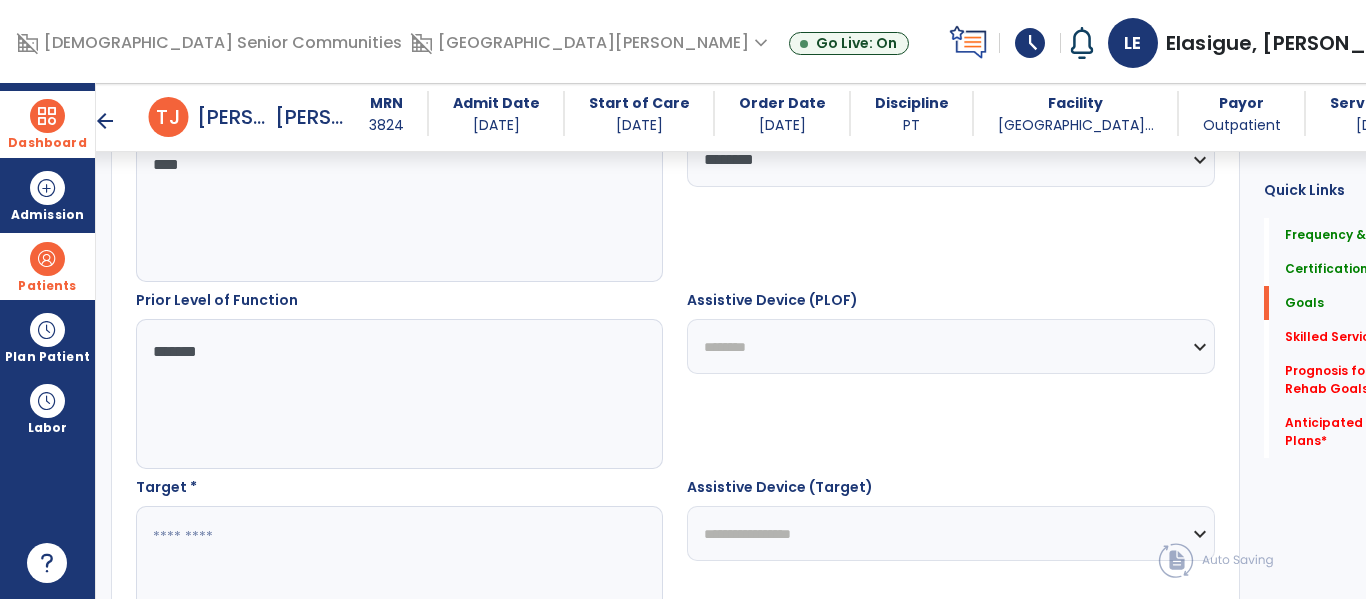 click on "**********" at bounding box center [950, 346] 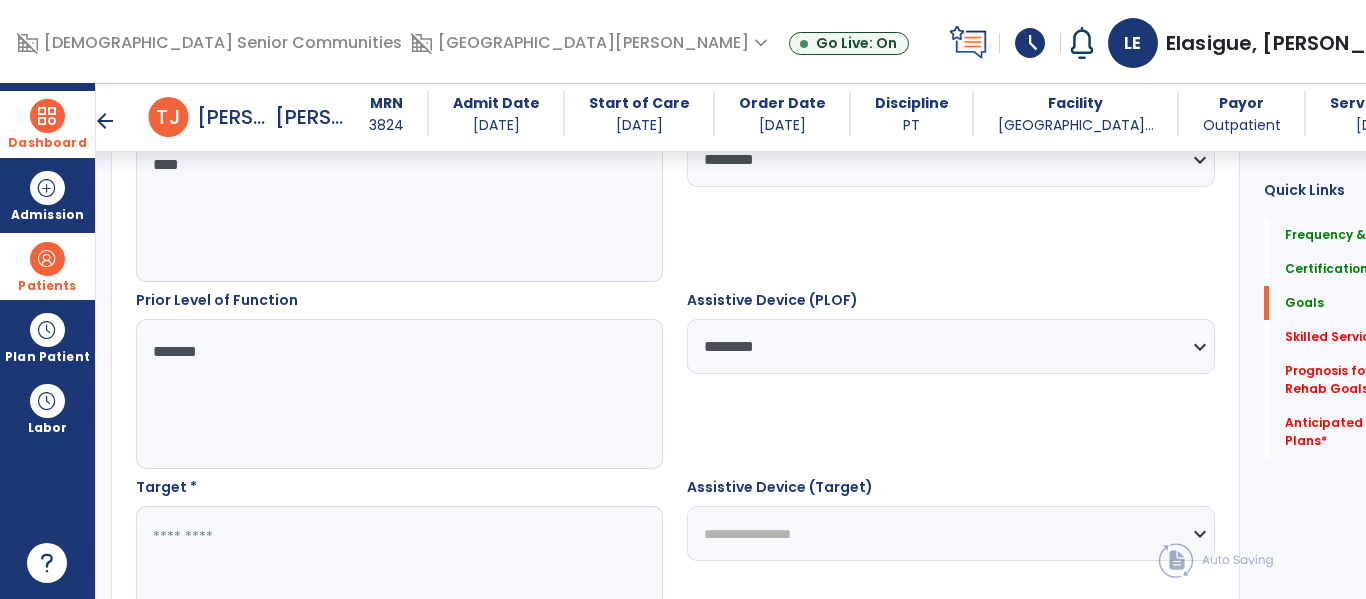 click at bounding box center [374, 581] 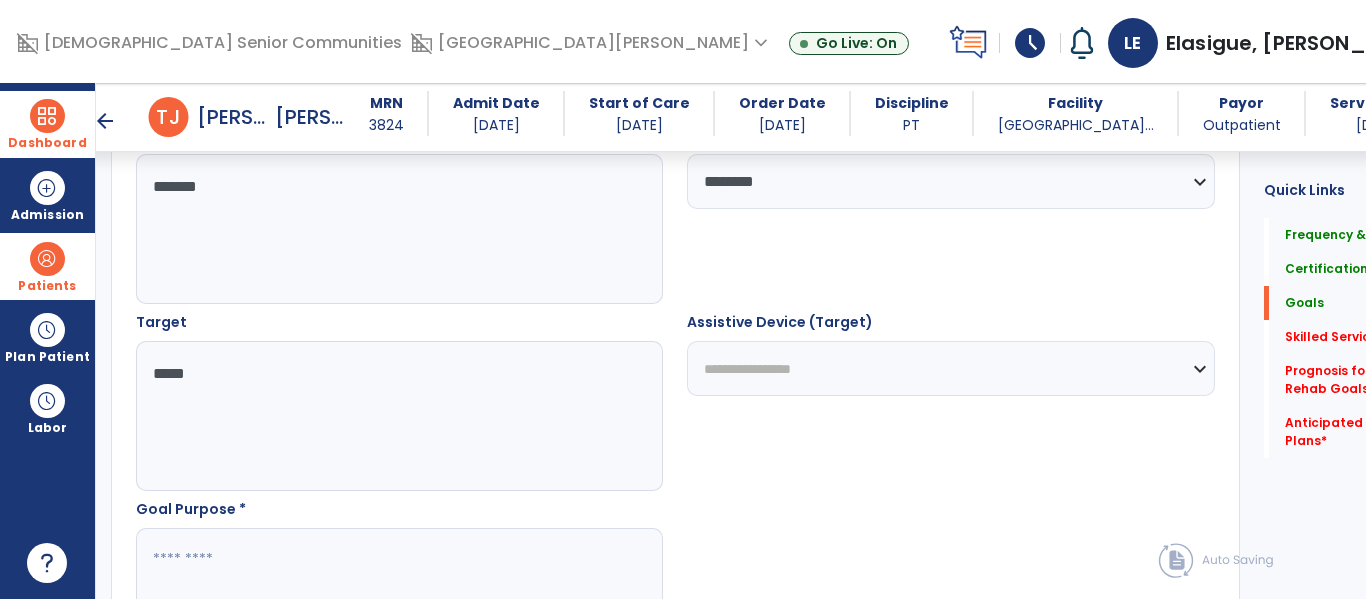 type on "****" 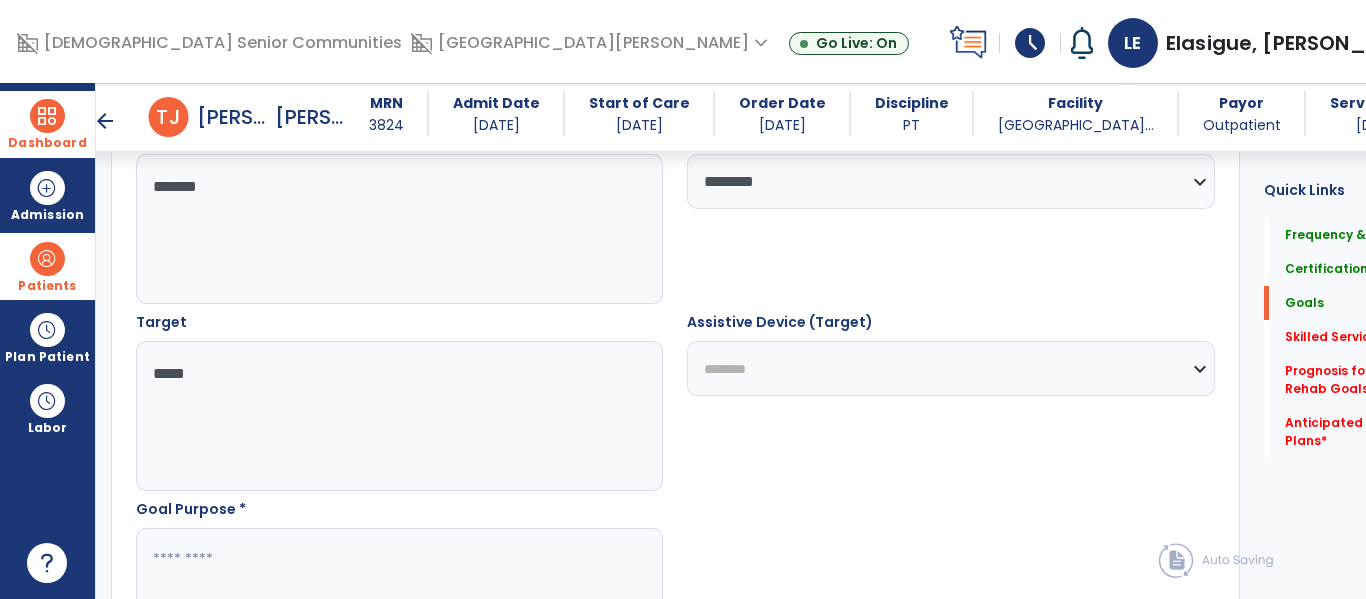 click on "**********" at bounding box center [950, 368] 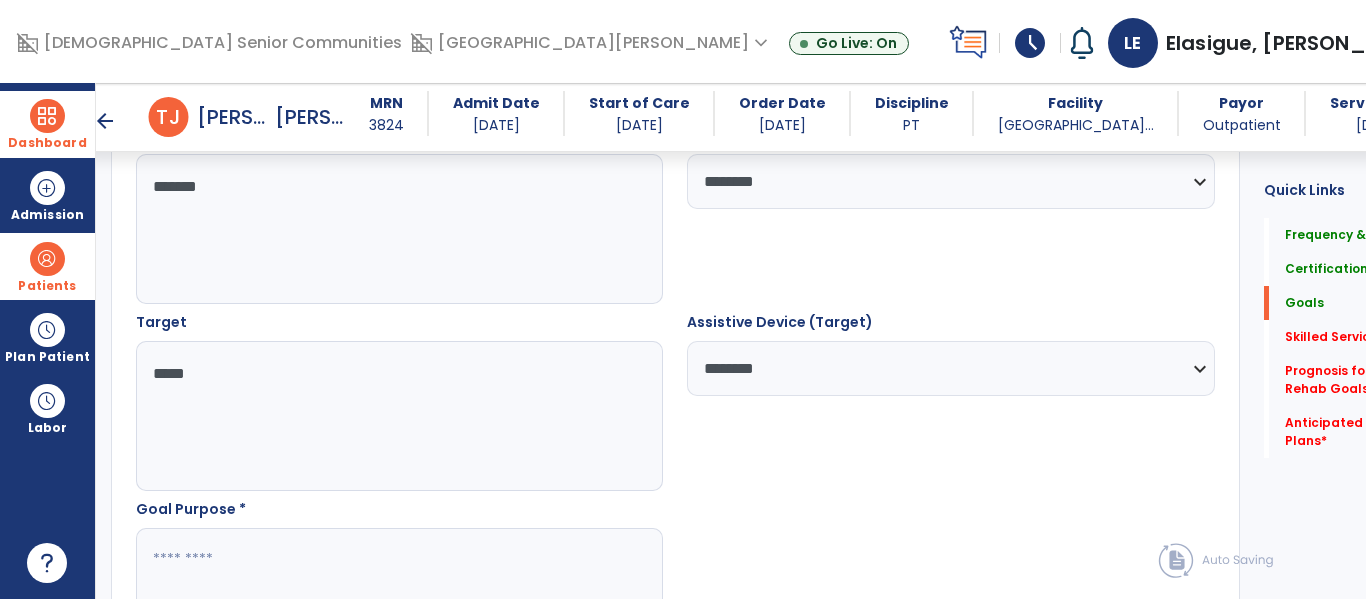 scroll, scrollTop: 1217, scrollLeft: 0, axis: vertical 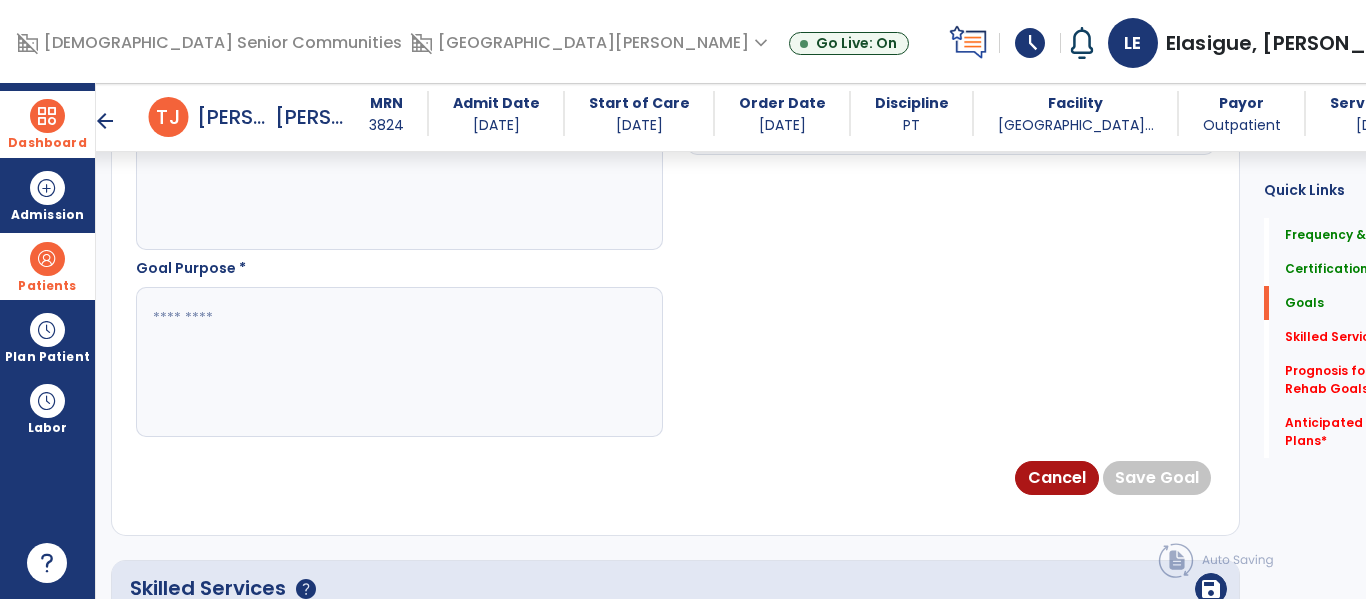 click at bounding box center [374, 362] 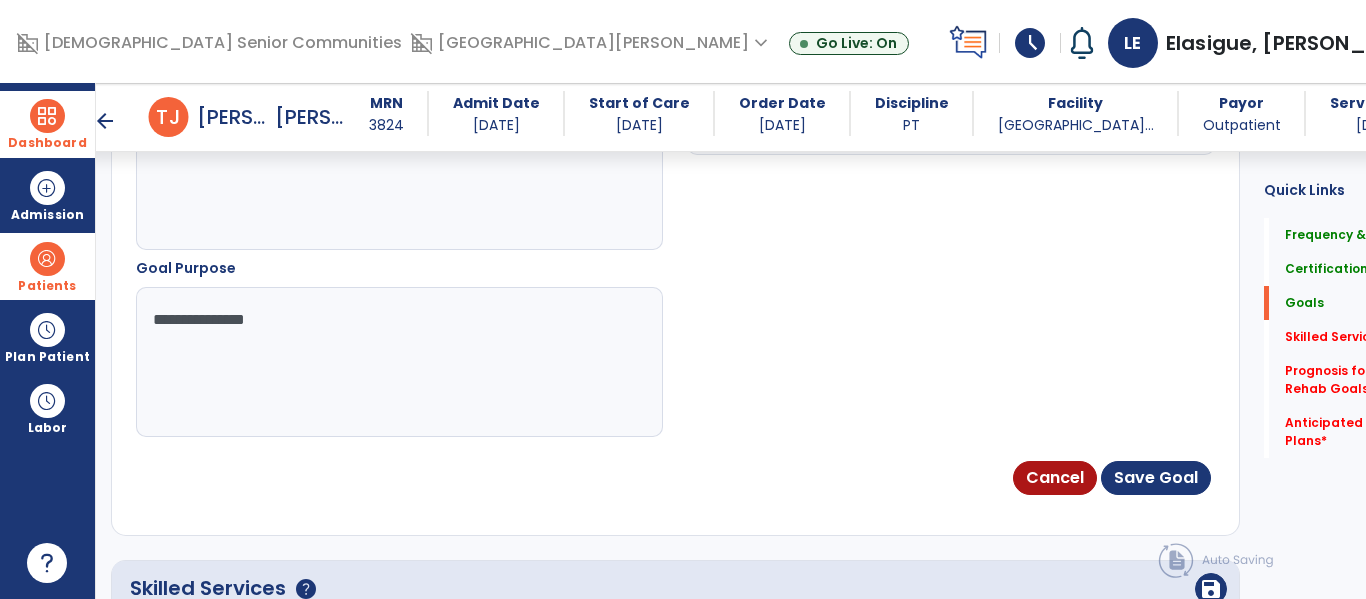 type on "**********" 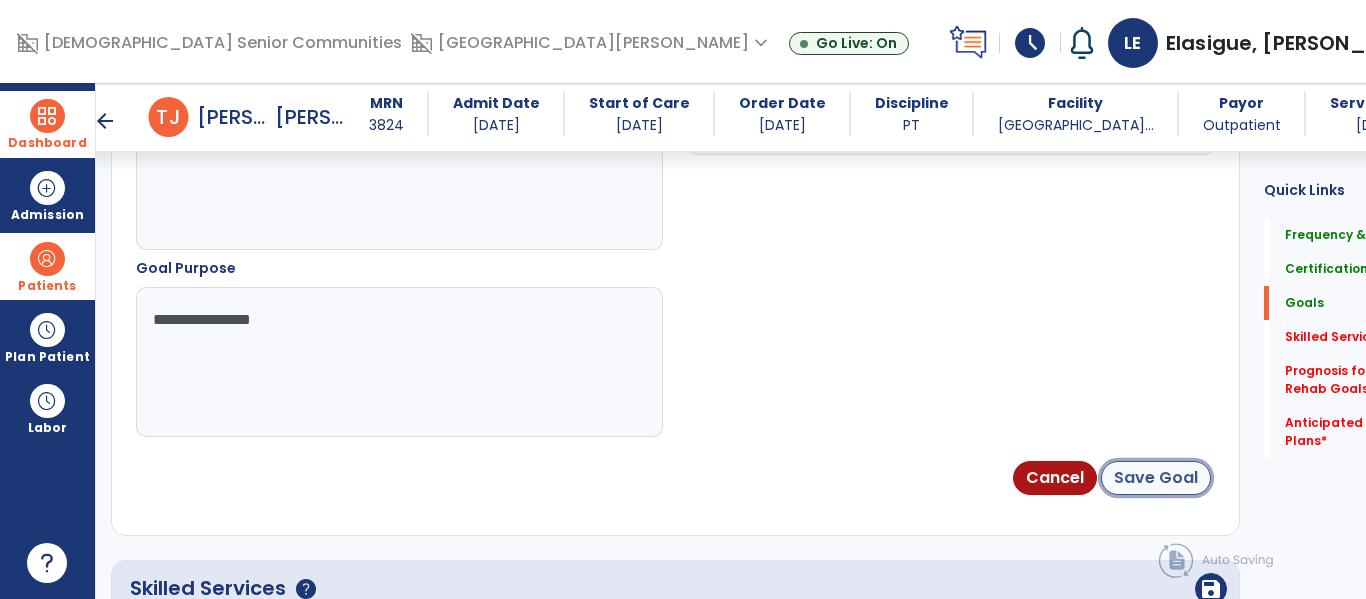click on "Save Goal" at bounding box center (1156, 478) 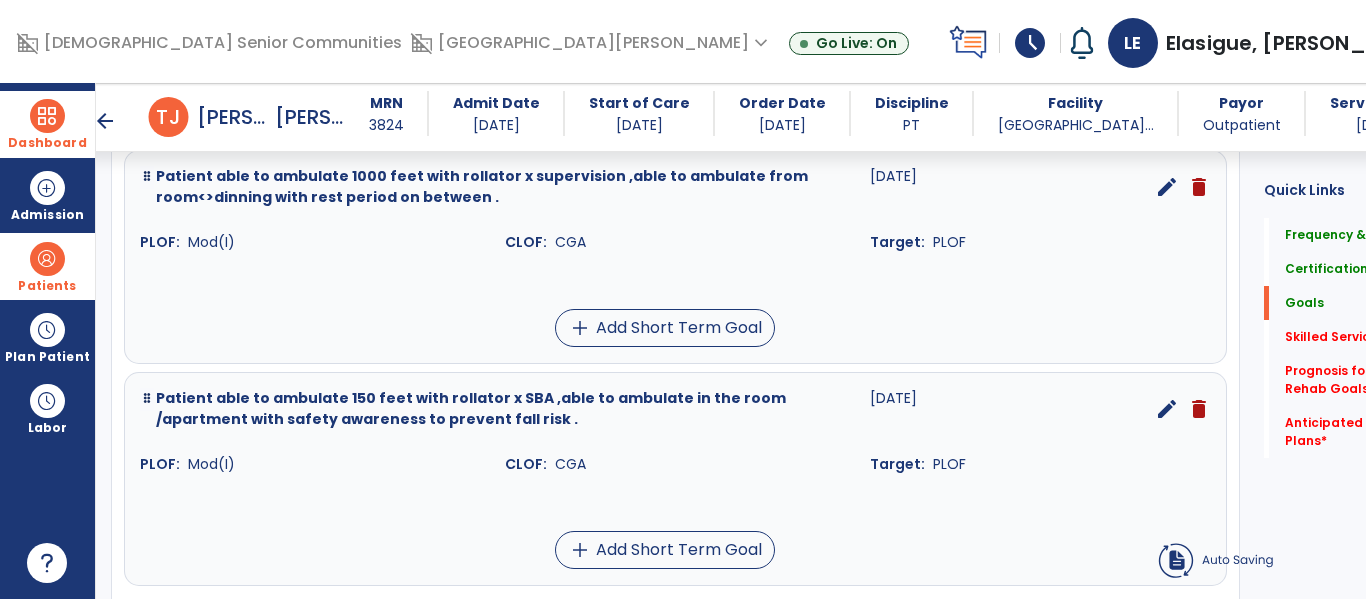 scroll, scrollTop: 138, scrollLeft: 0, axis: vertical 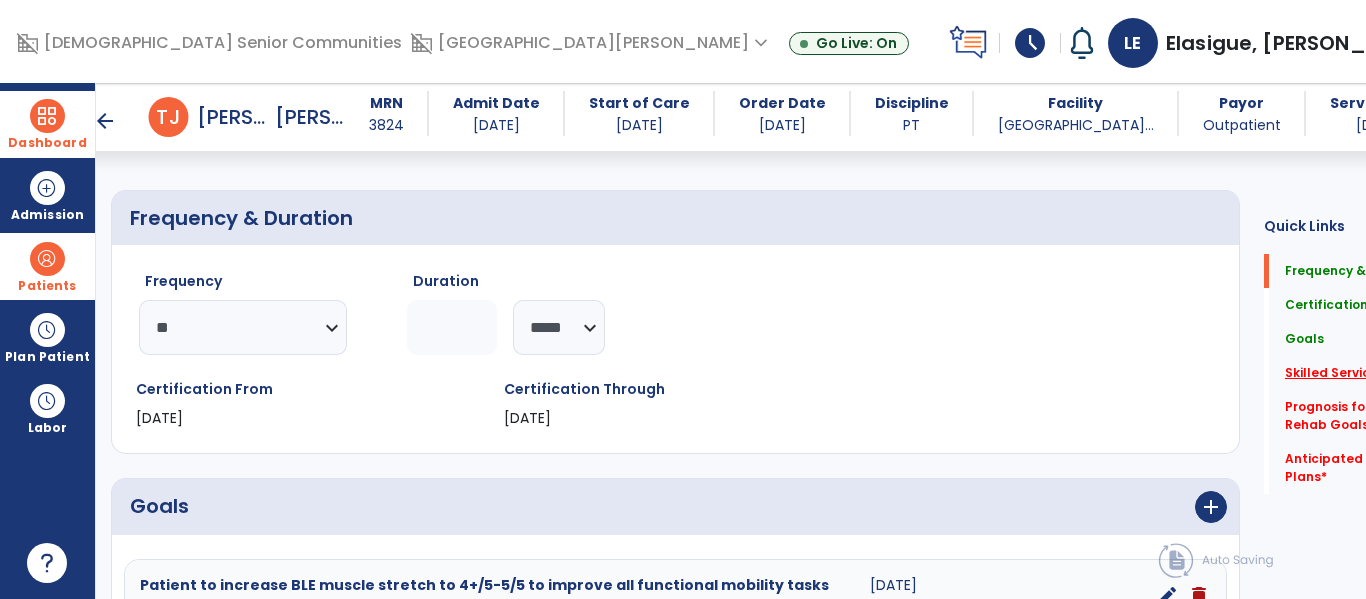 click on "Skilled Services   *" 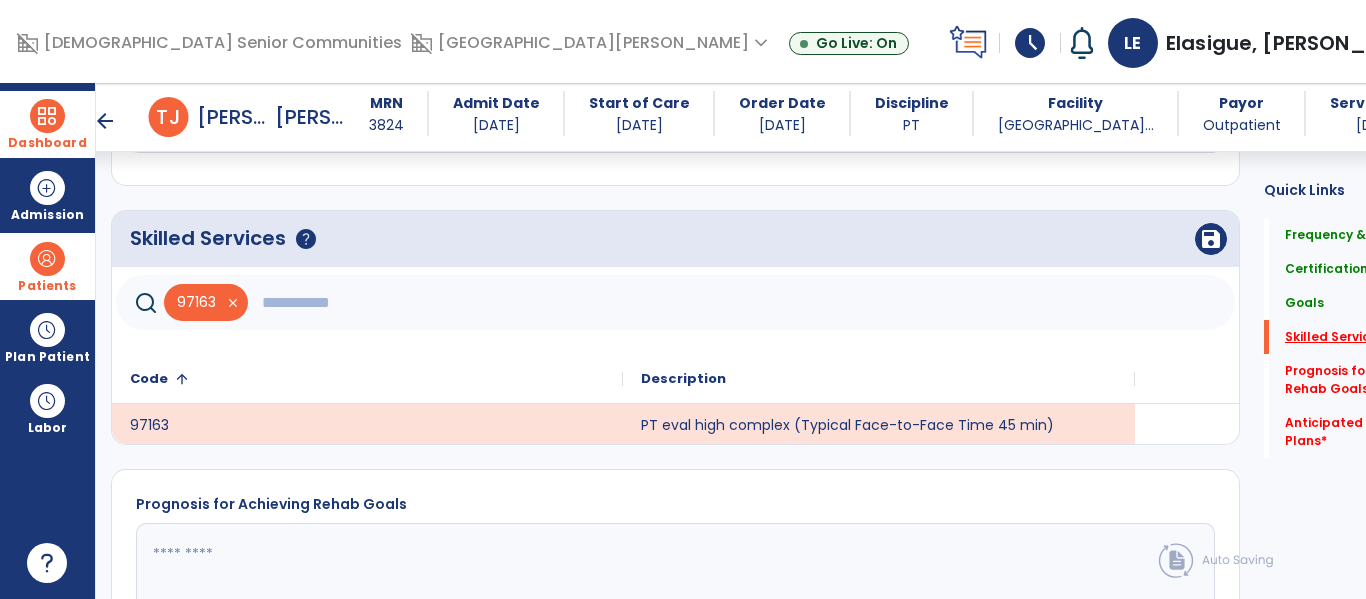 scroll, scrollTop: 1658, scrollLeft: 0, axis: vertical 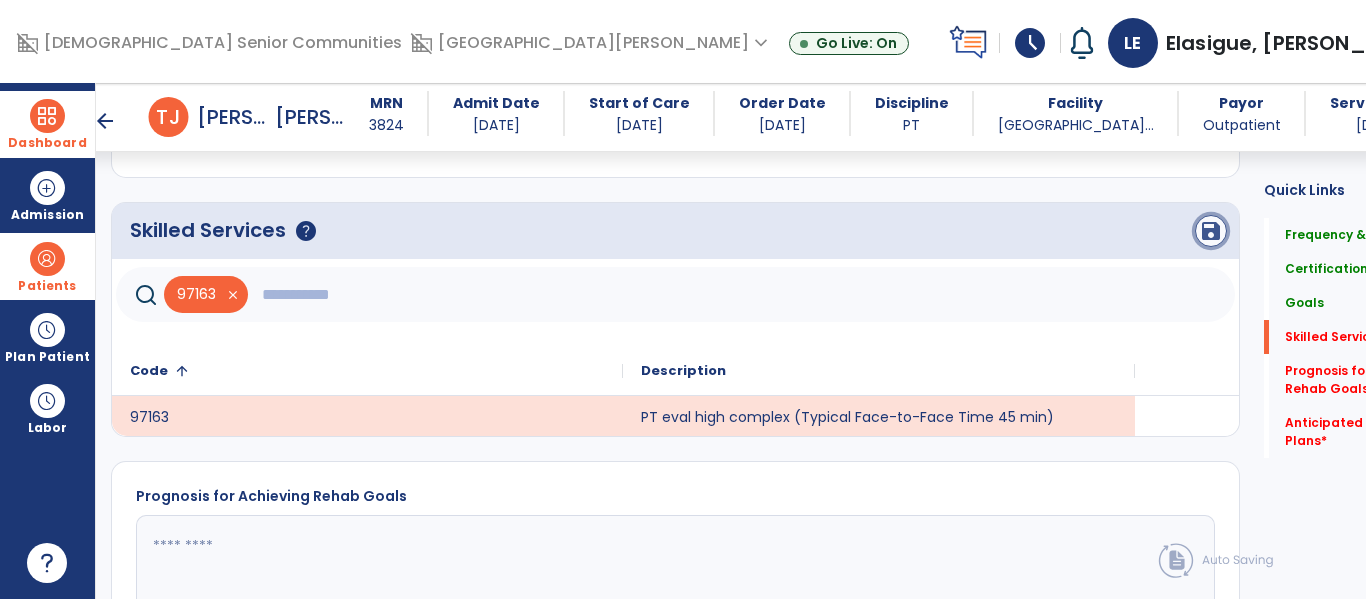 click on "save" 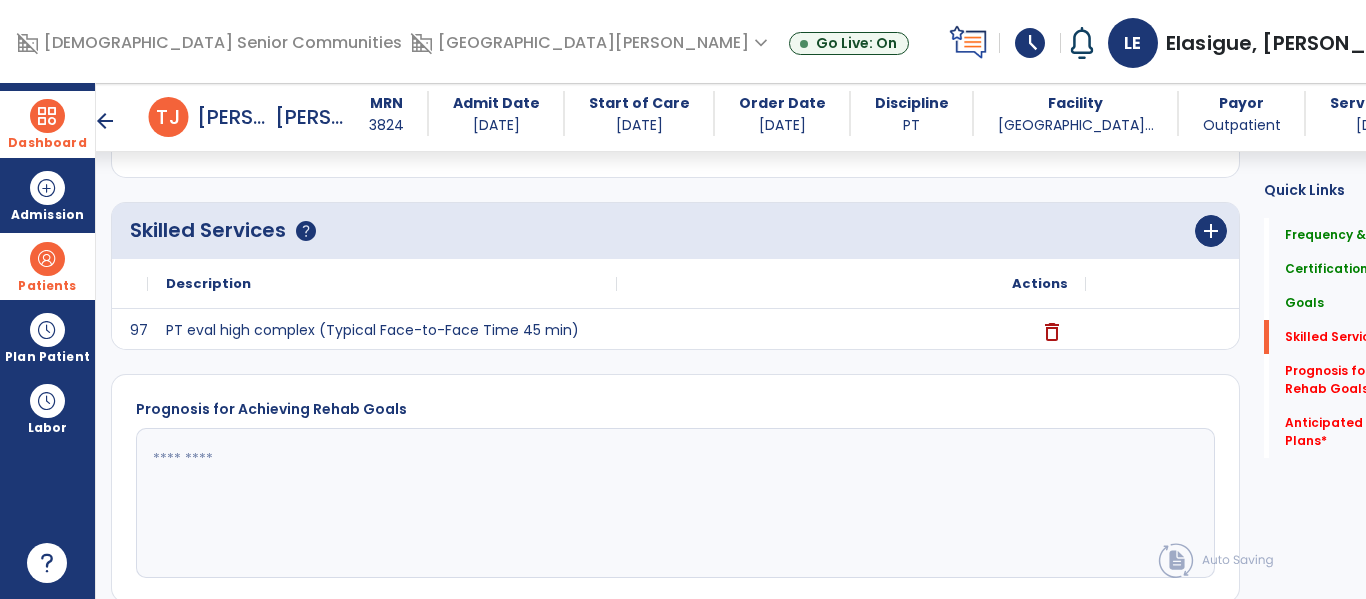 scroll, scrollTop: 523, scrollLeft: 0, axis: vertical 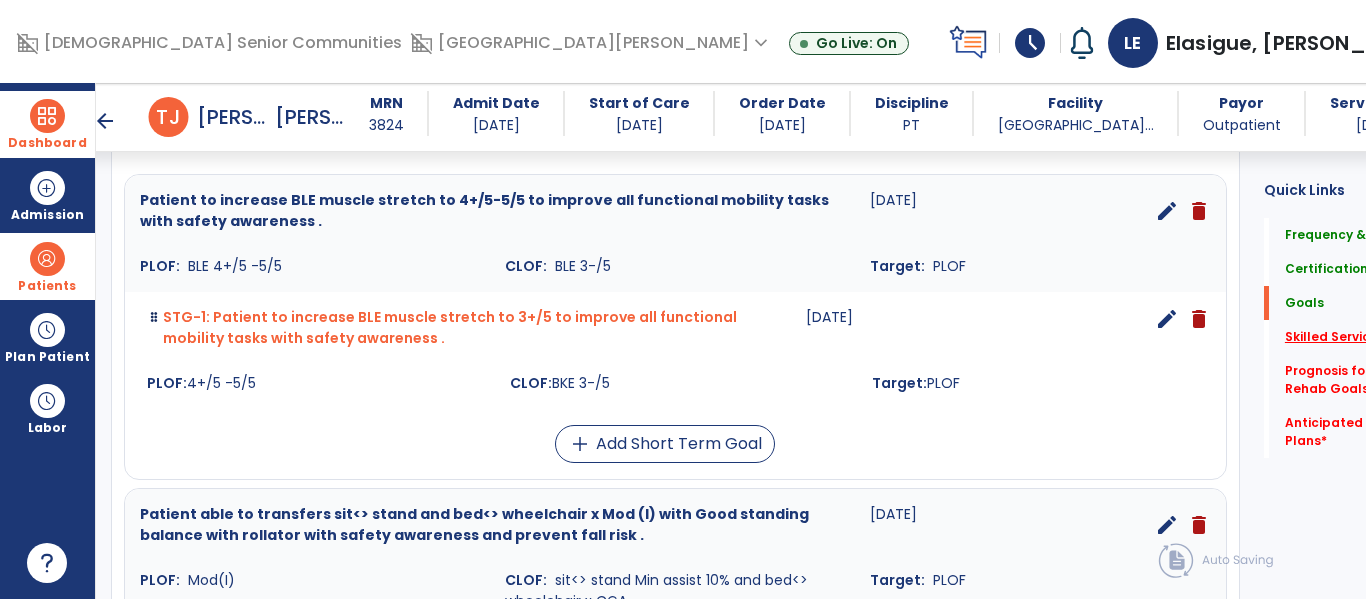 click on "Skilled Services   *" 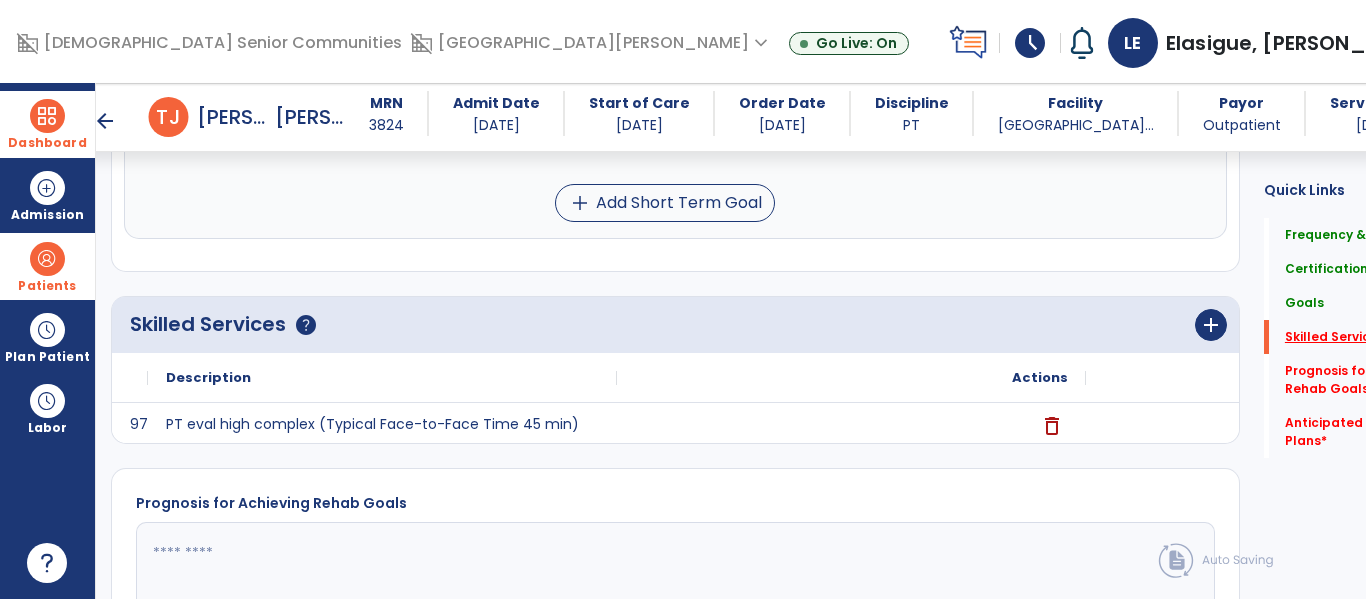 scroll, scrollTop: 1615, scrollLeft: 0, axis: vertical 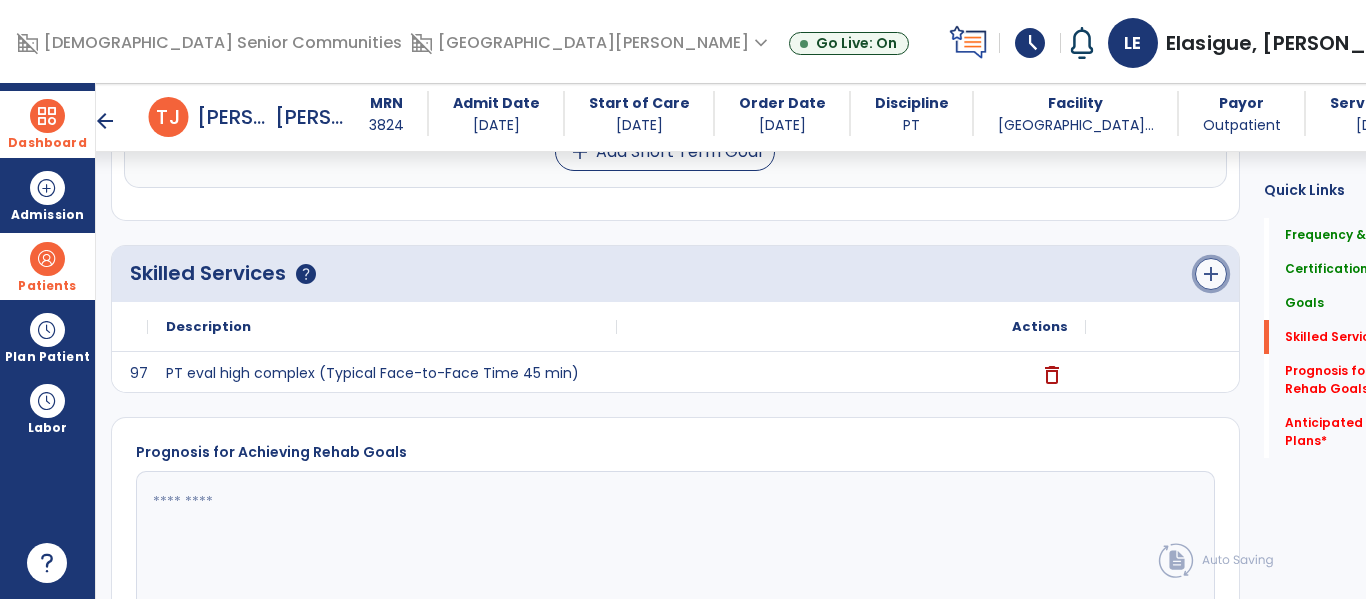 click on "add" 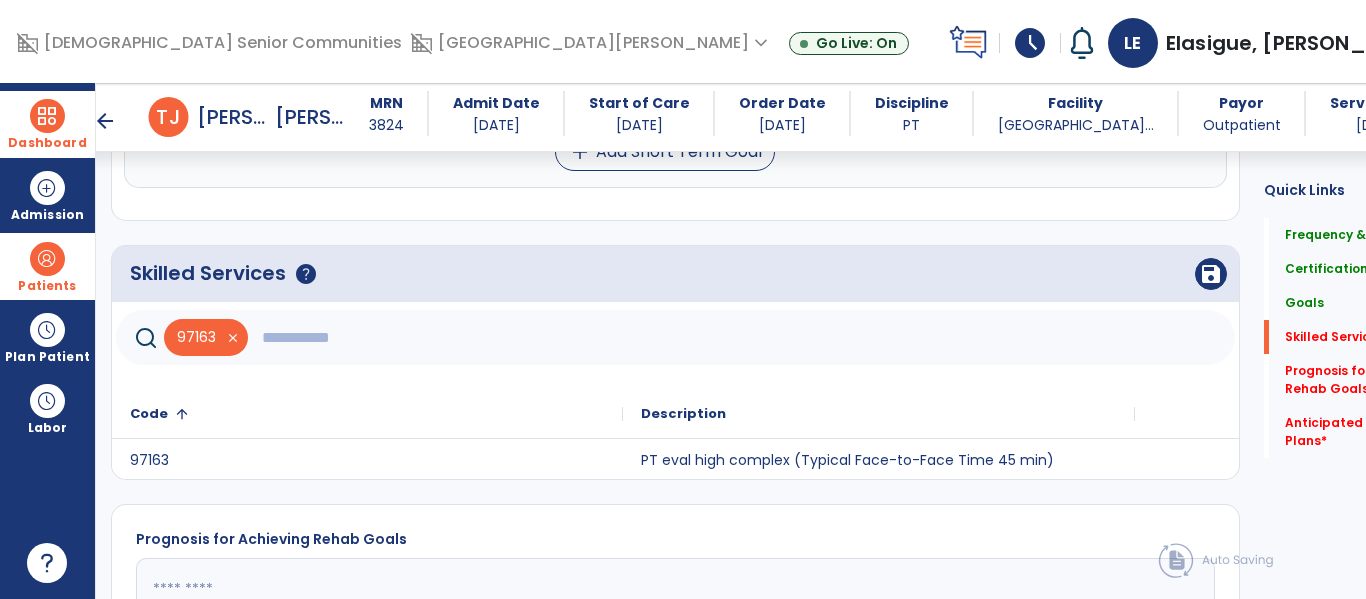 click 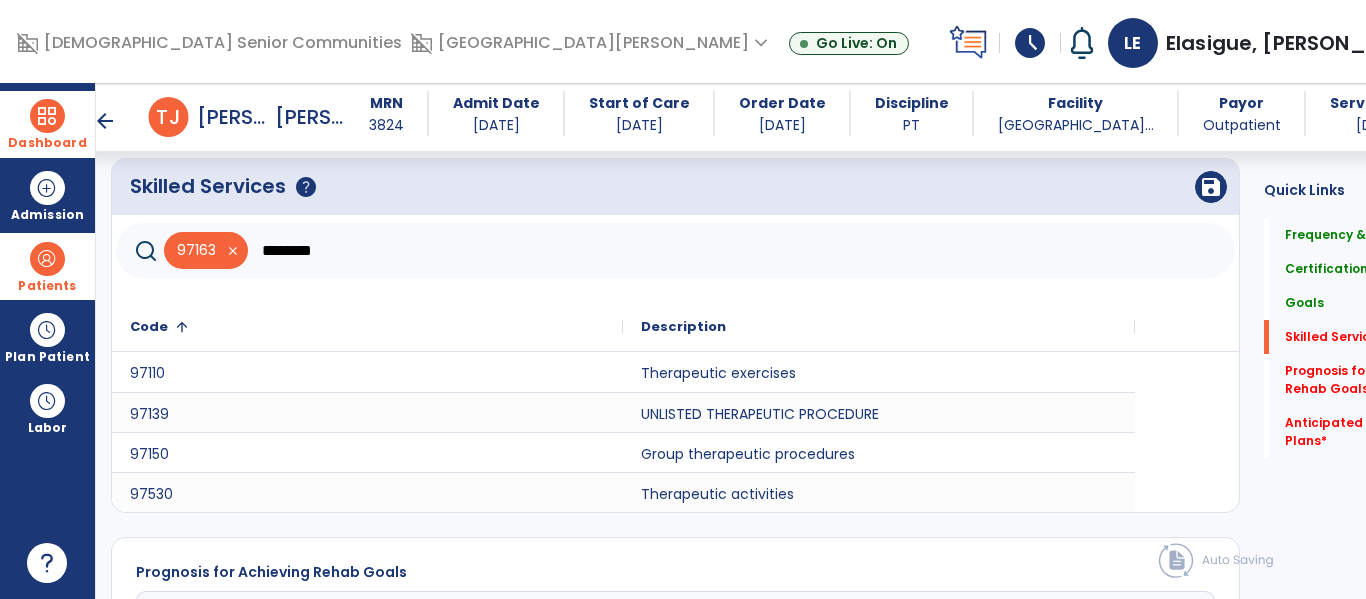 scroll, scrollTop: 1768, scrollLeft: 0, axis: vertical 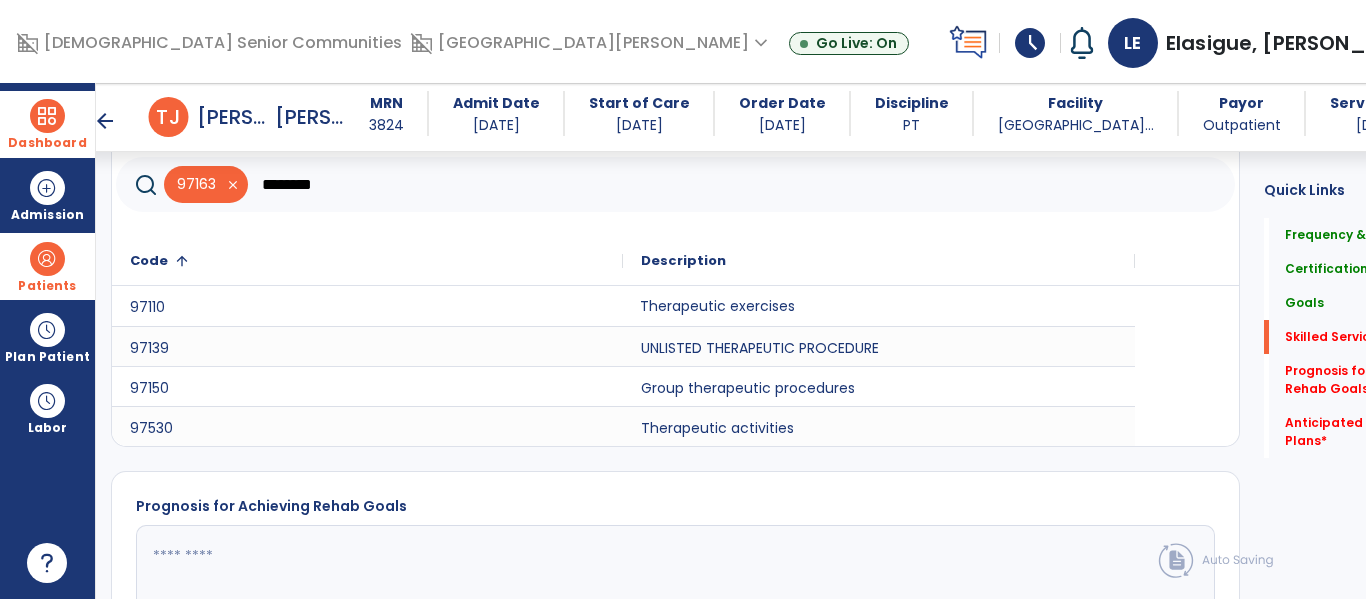 click on "Therapeutic exercises" 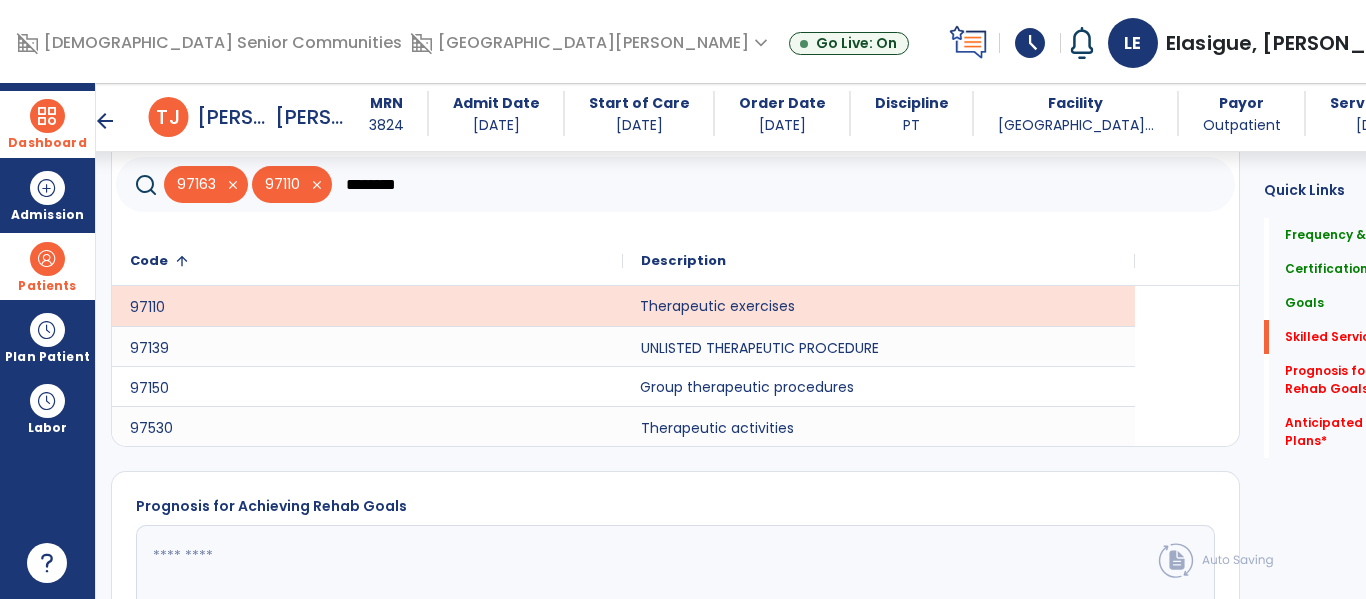 click on "Group therapeutic procedures" 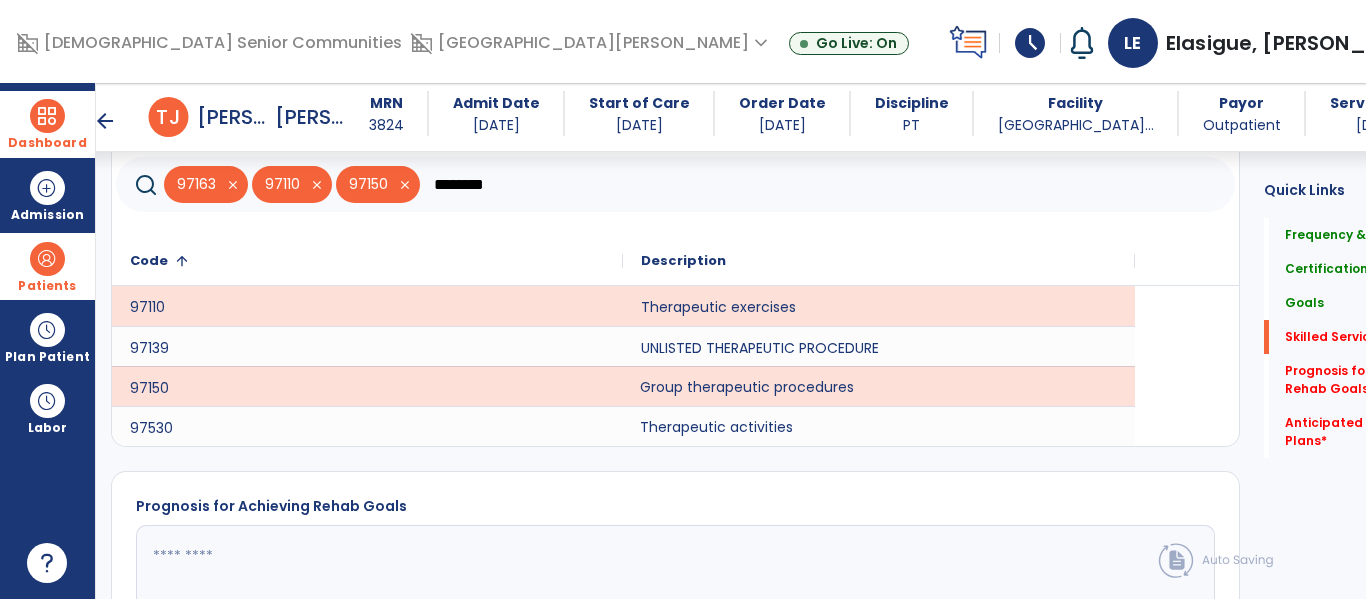 click on "Therapeutic activities" 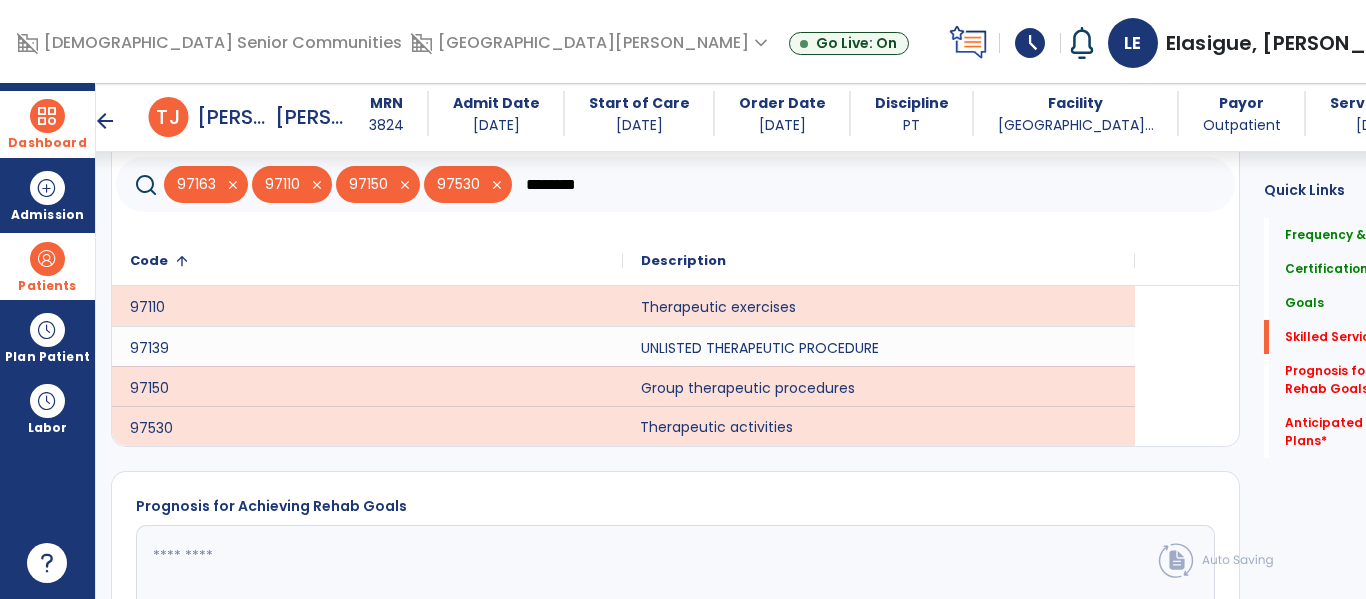 click on "********" 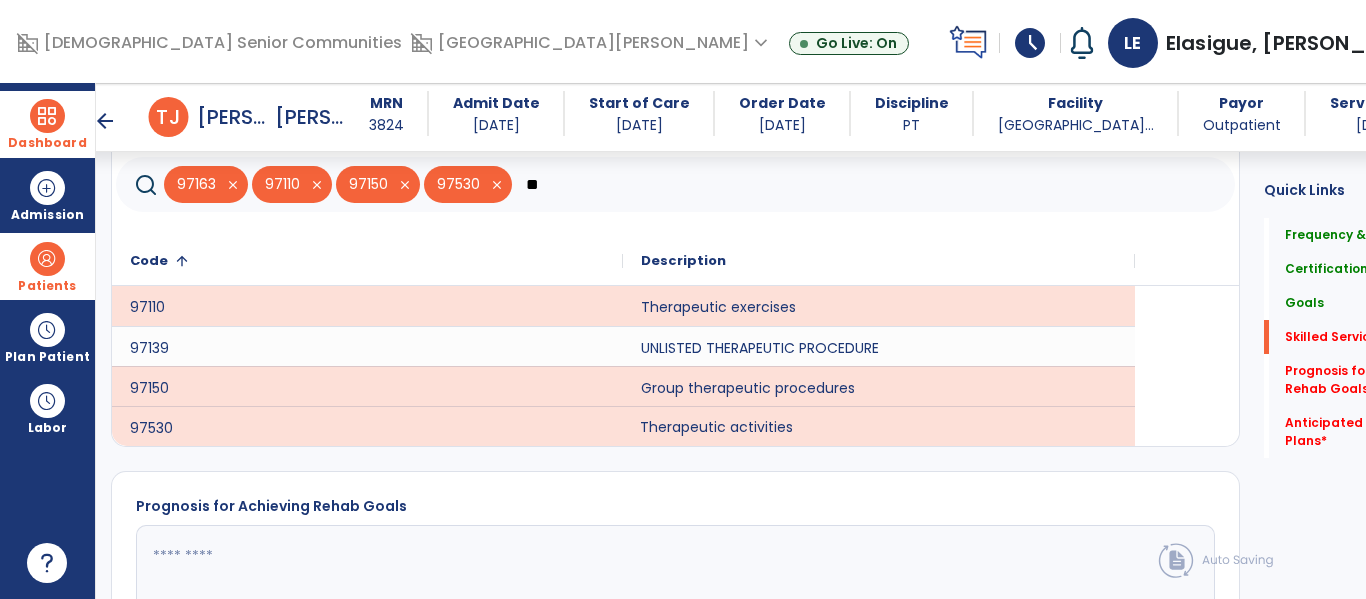 type on "*" 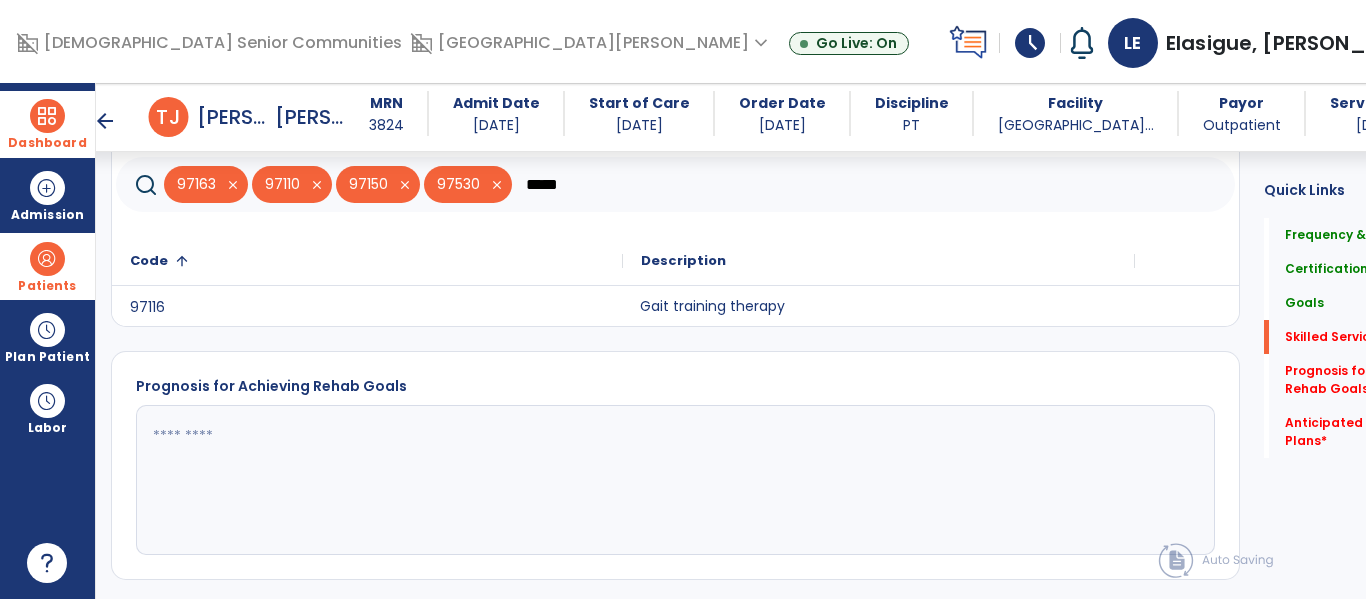 click on "Gait training therapy" 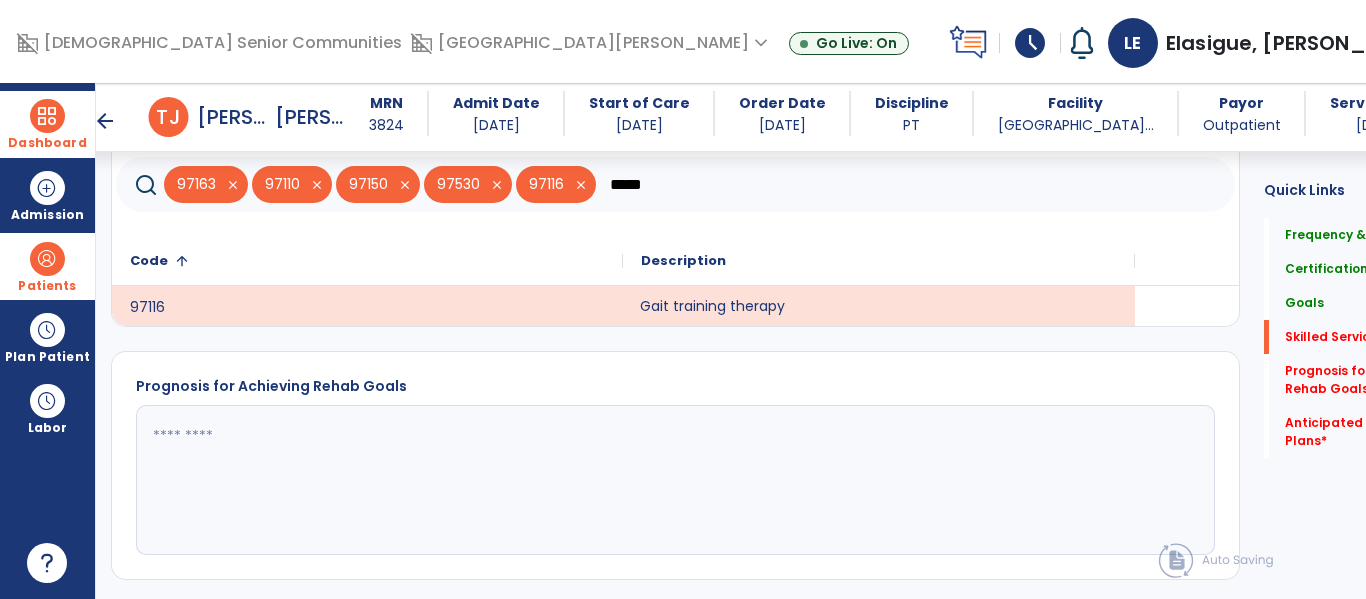 click on "*****" 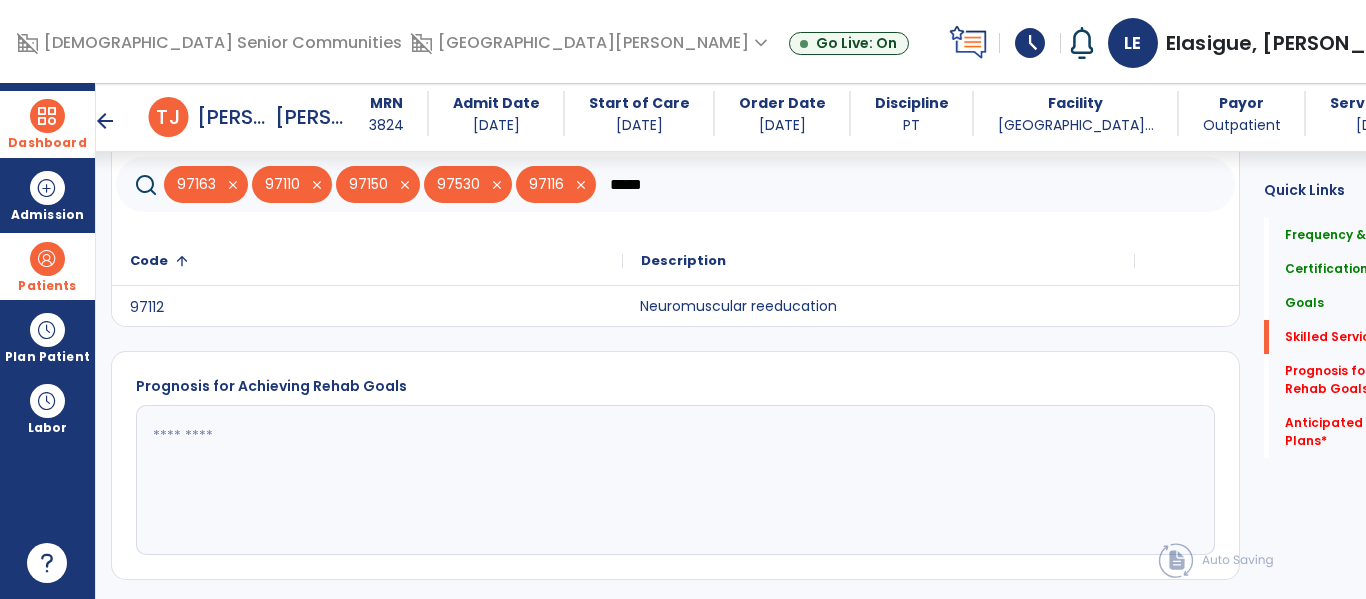 type on "*****" 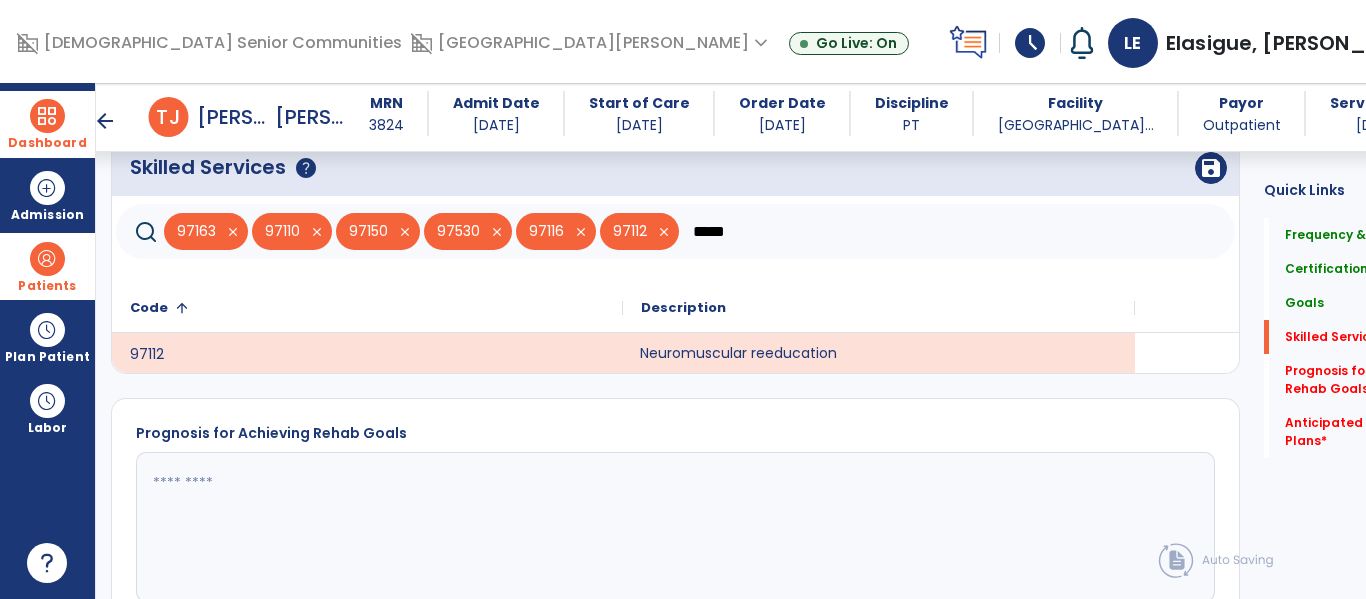 scroll, scrollTop: 1682, scrollLeft: 0, axis: vertical 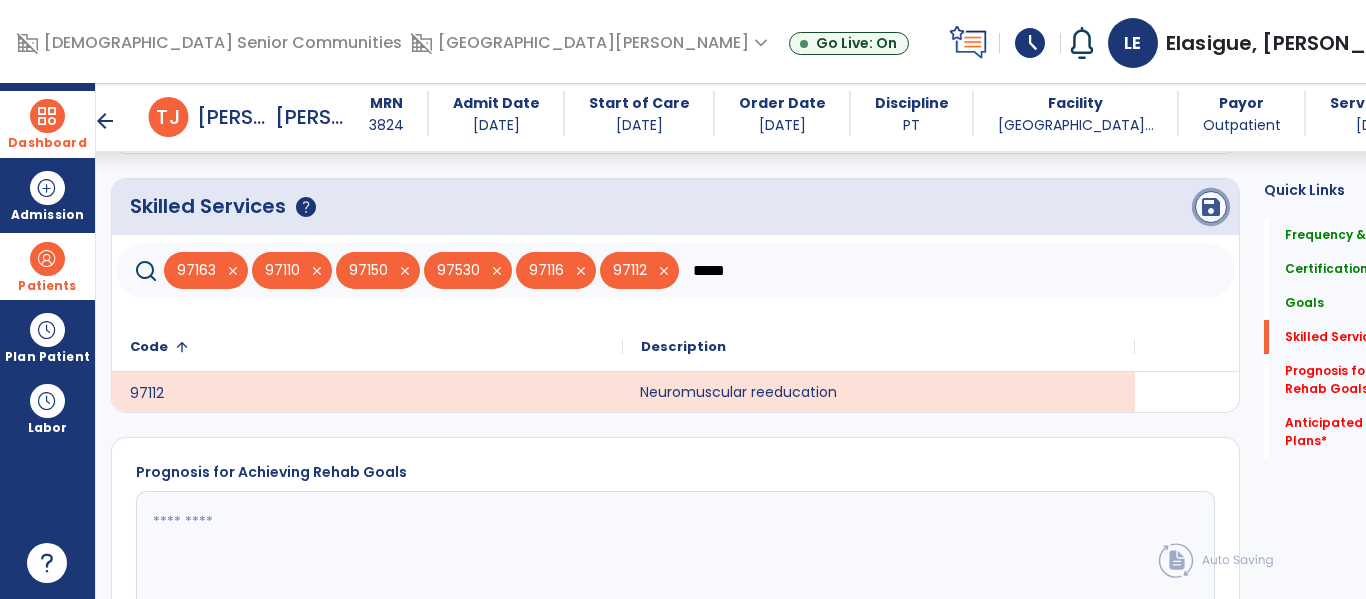 click on "save" 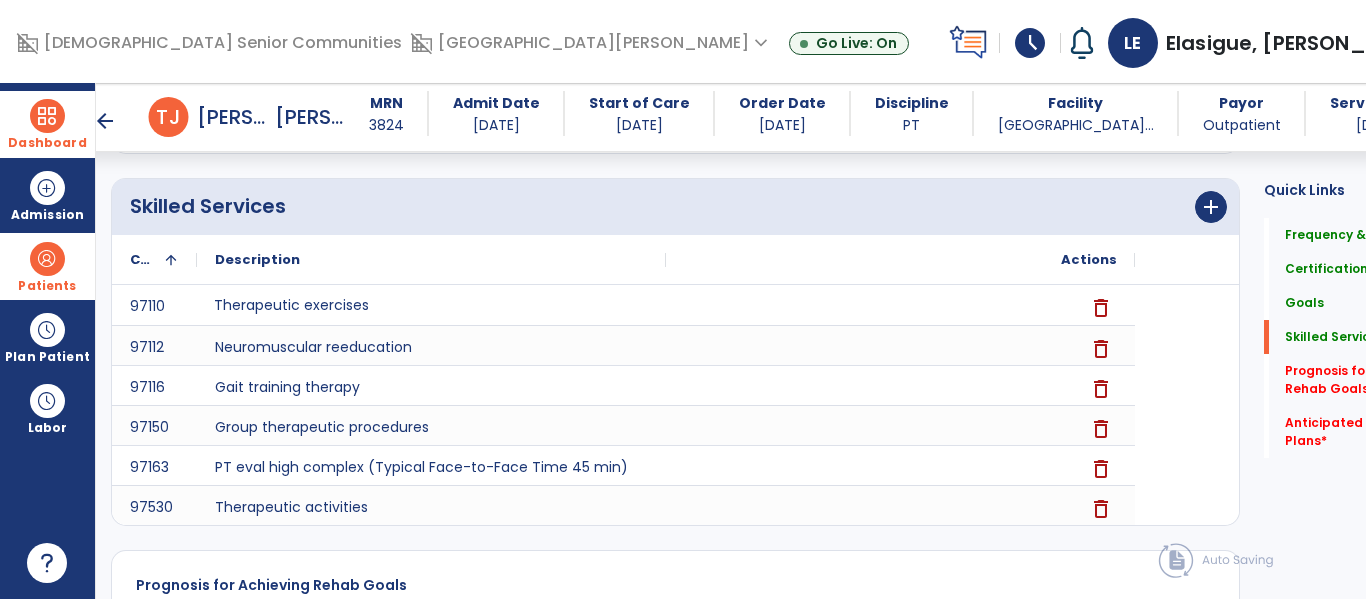 scroll, scrollTop: 547, scrollLeft: 0, axis: vertical 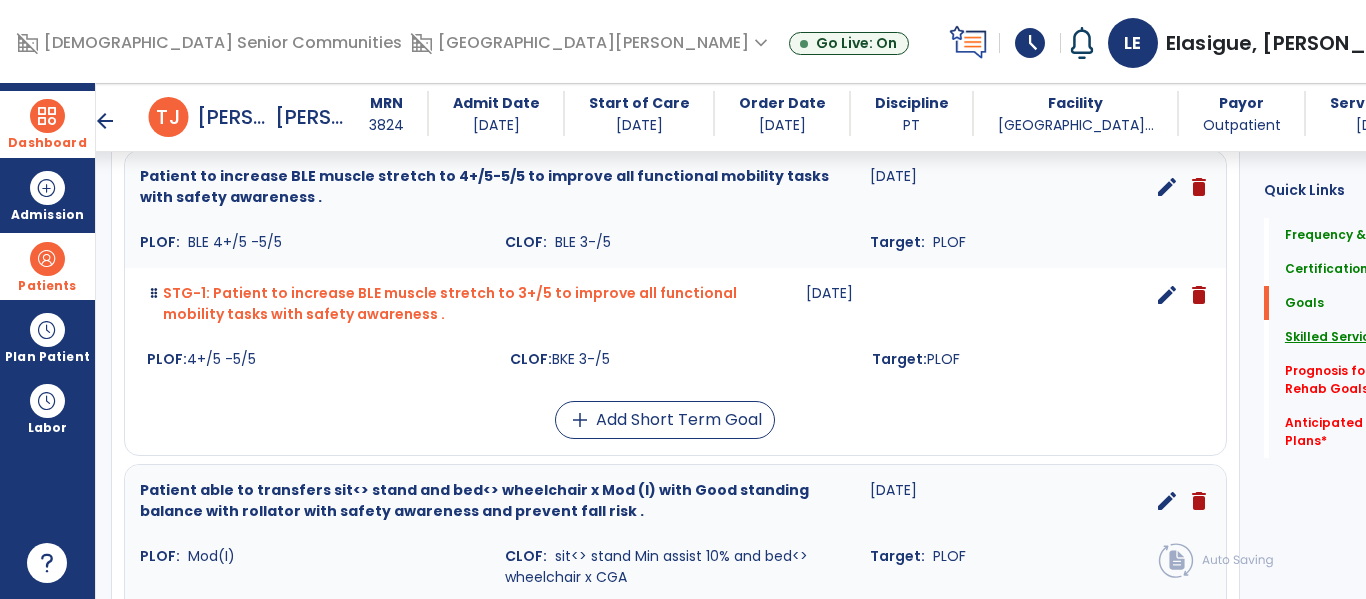 click on "Skilled Services" 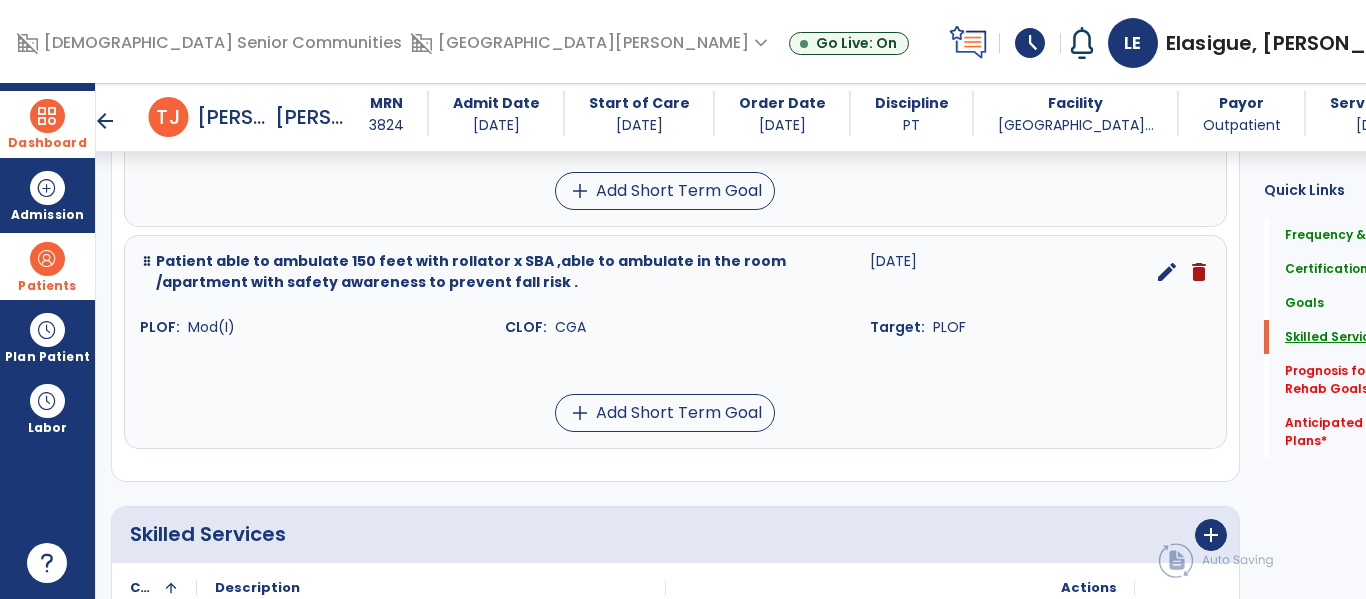 scroll, scrollTop: 1715, scrollLeft: 0, axis: vertical 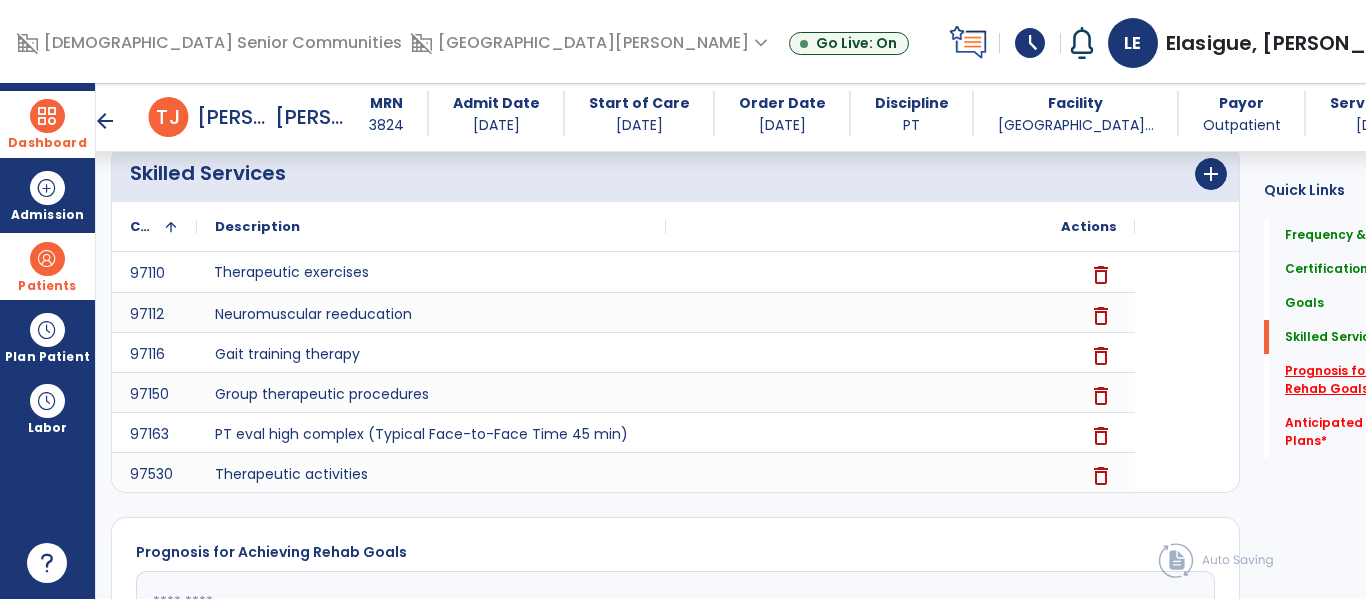 click on "Prognosis for Achieving Rehab Goals   *" 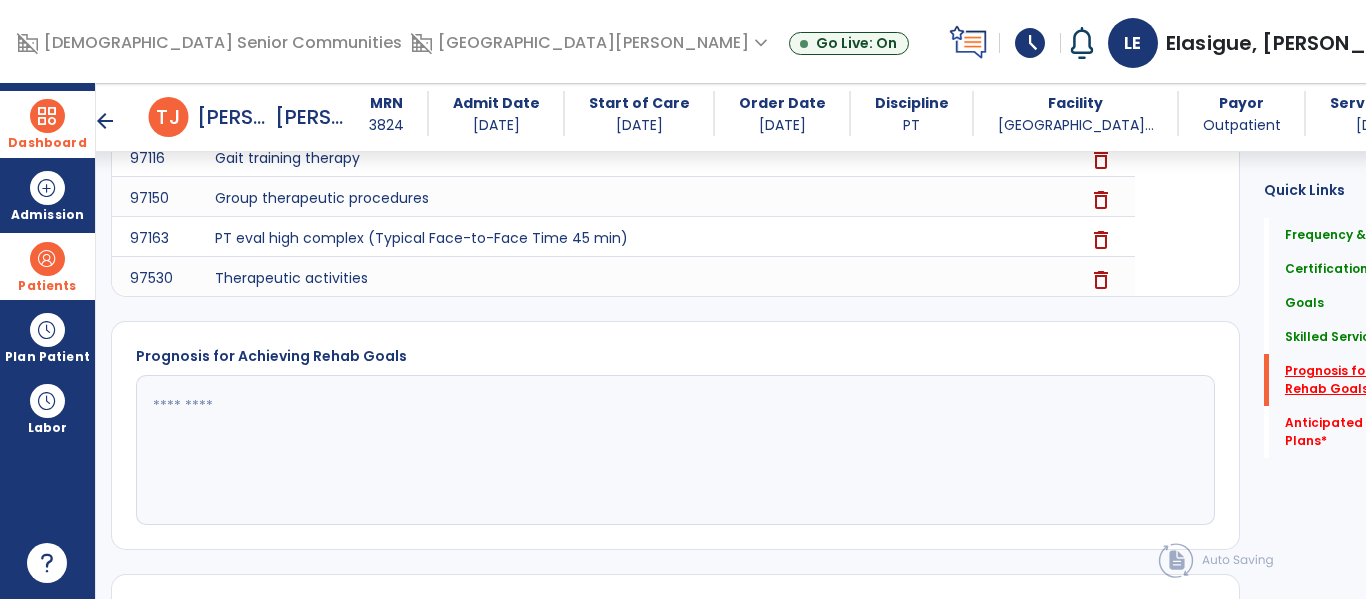scroll, scrollTop: 1913, scrollLeft: 0, axis: vertical 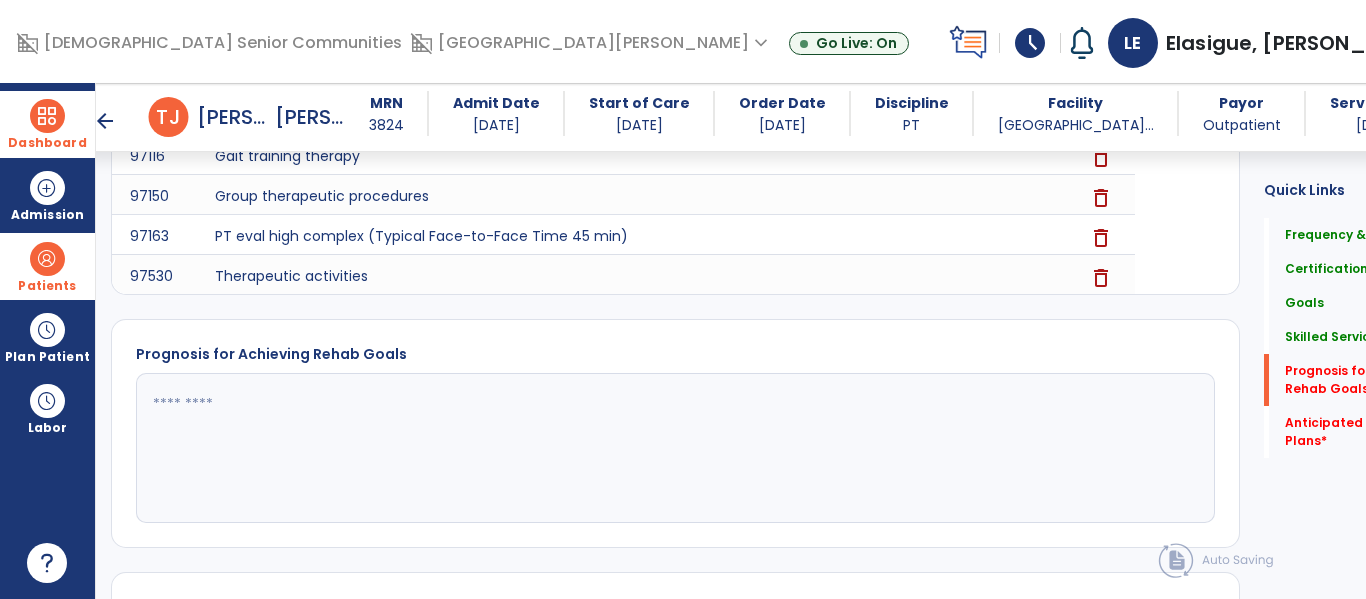 click 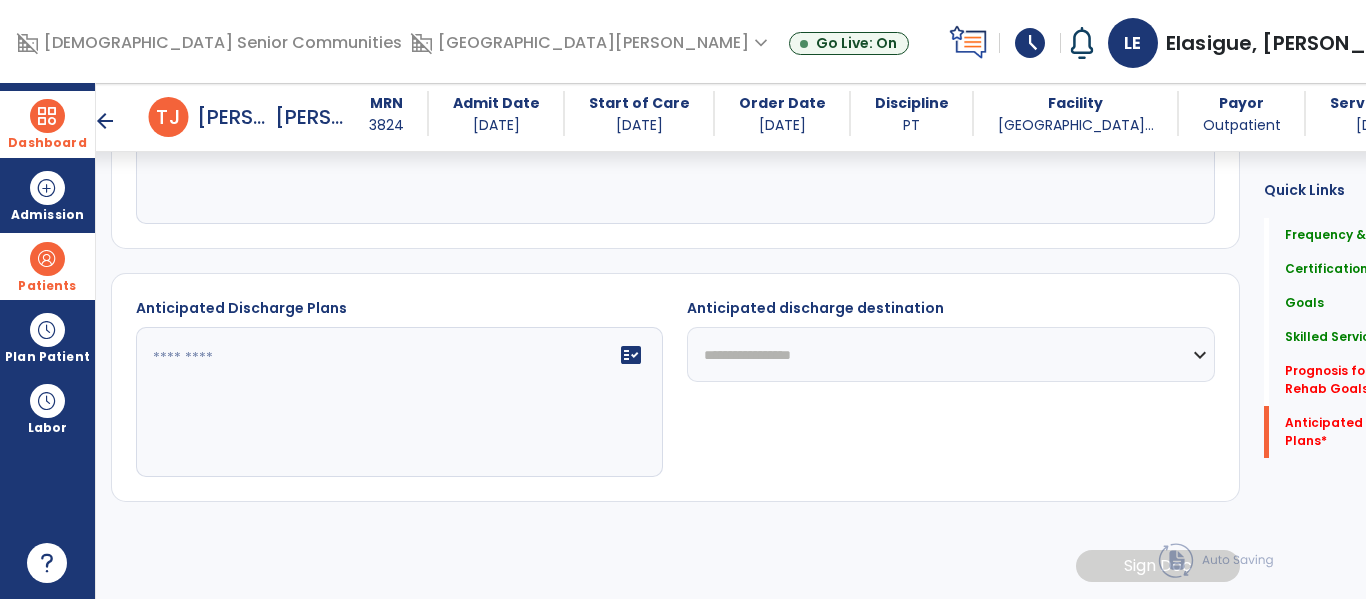 scroll, scrollTop: 2222, scrollLeft: 0, axis: vertical 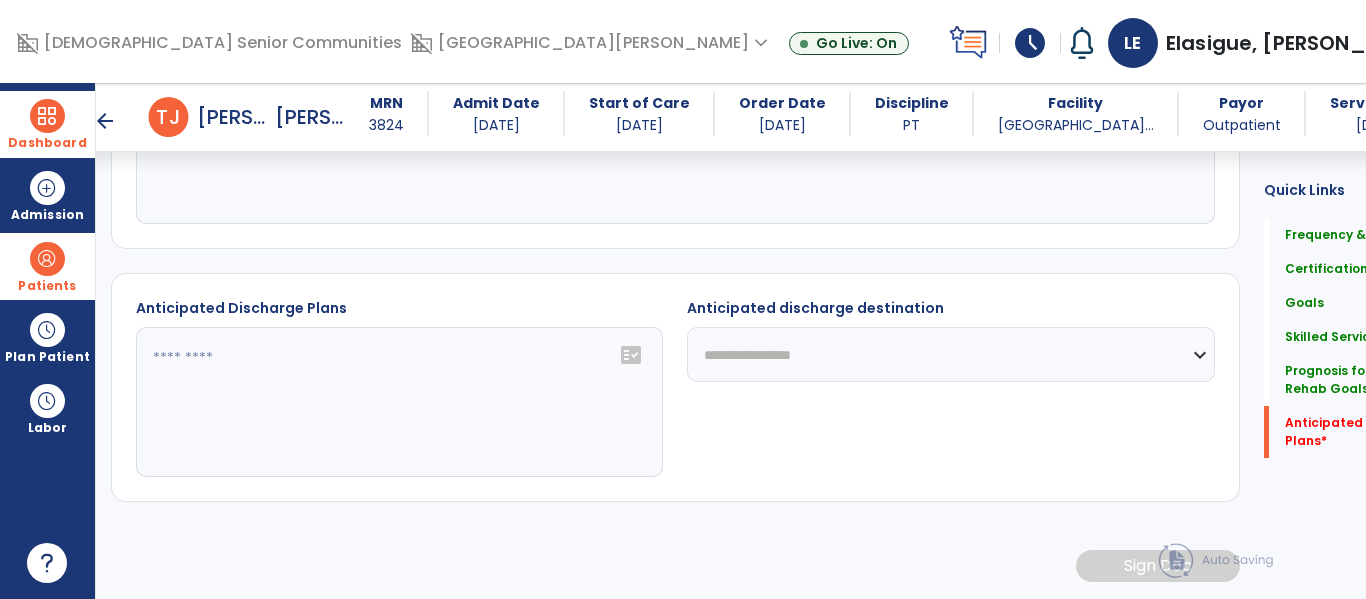 click on "fact_check" 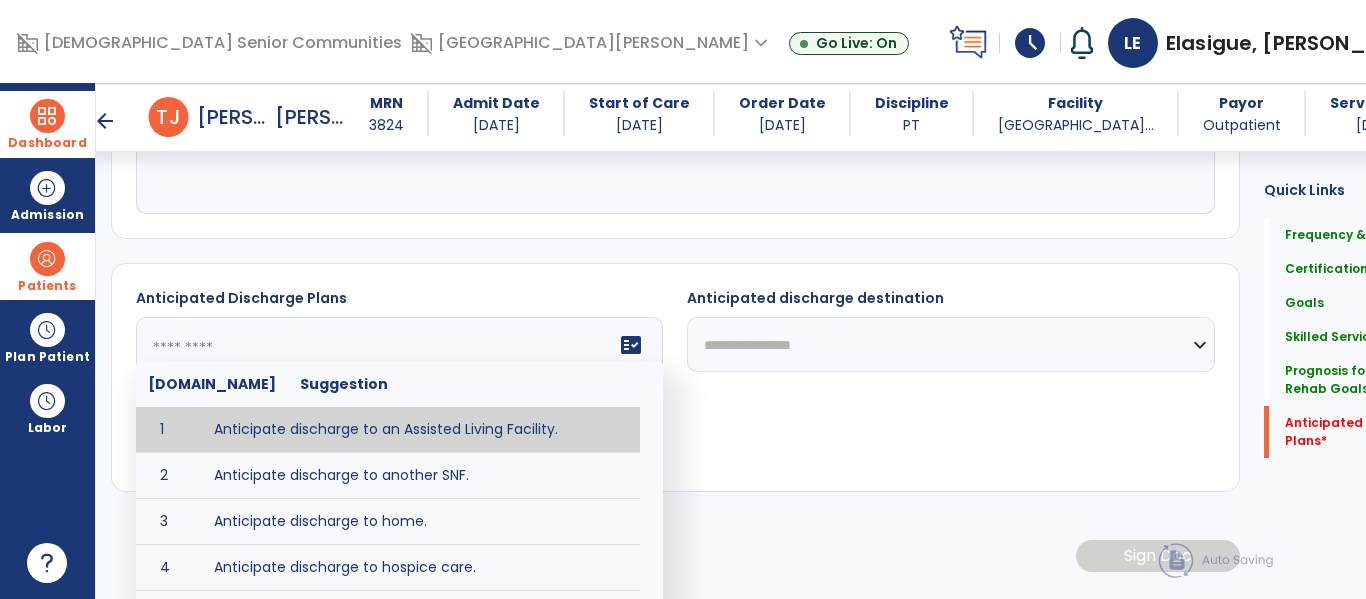 type on "**********" 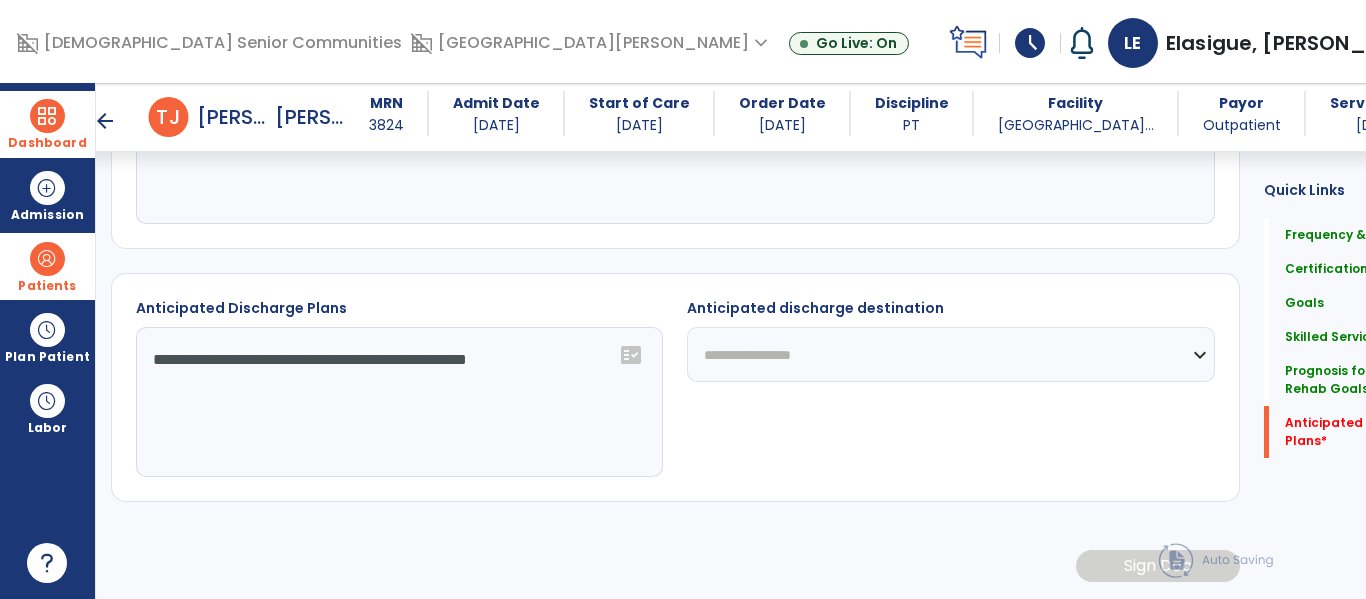 click on "**********" 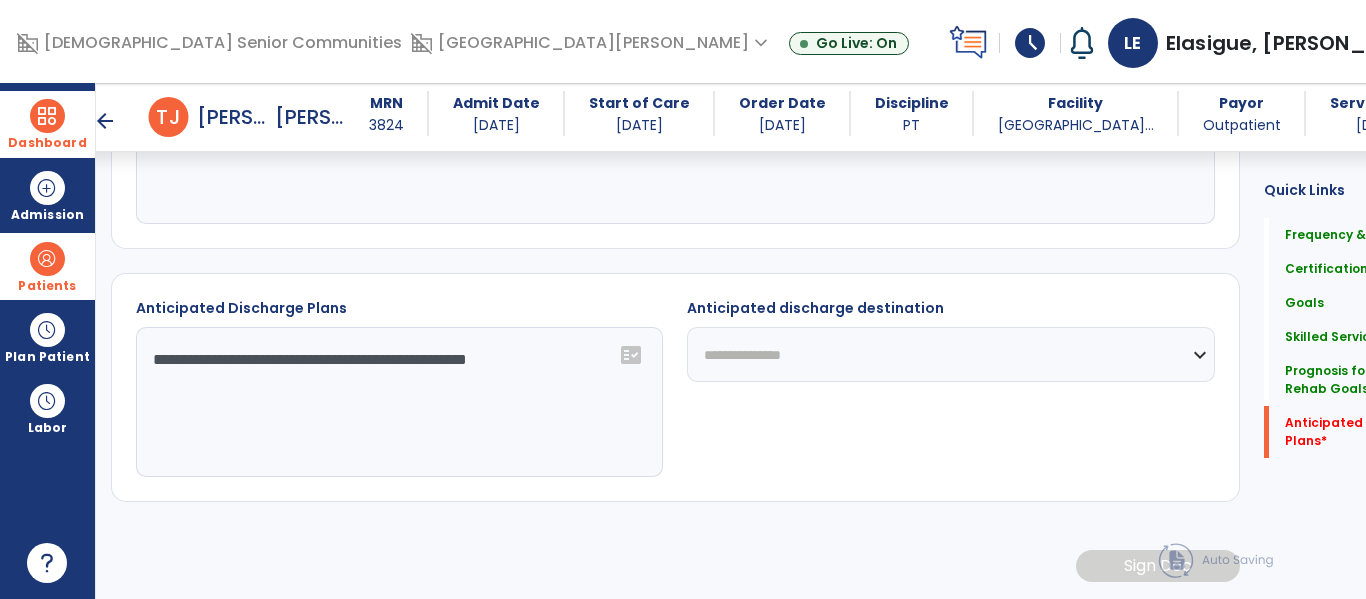 click on "**********" 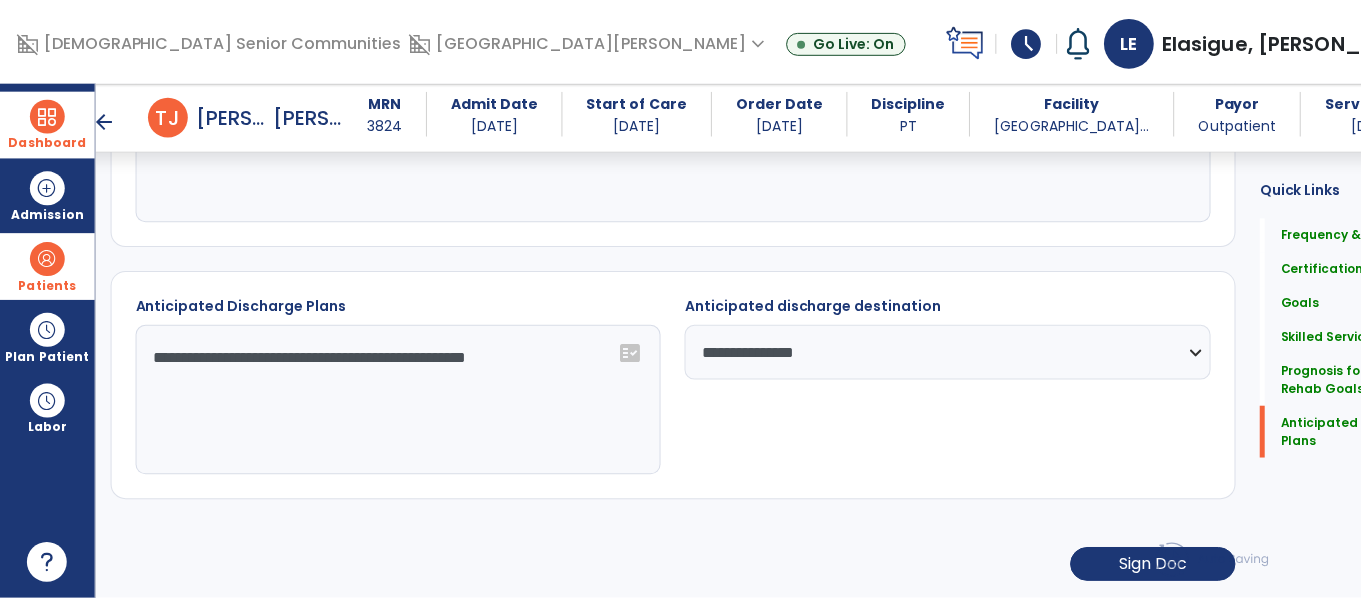 scroll, scrollTop: 2234, scrollLeft: 0, axis: vertical 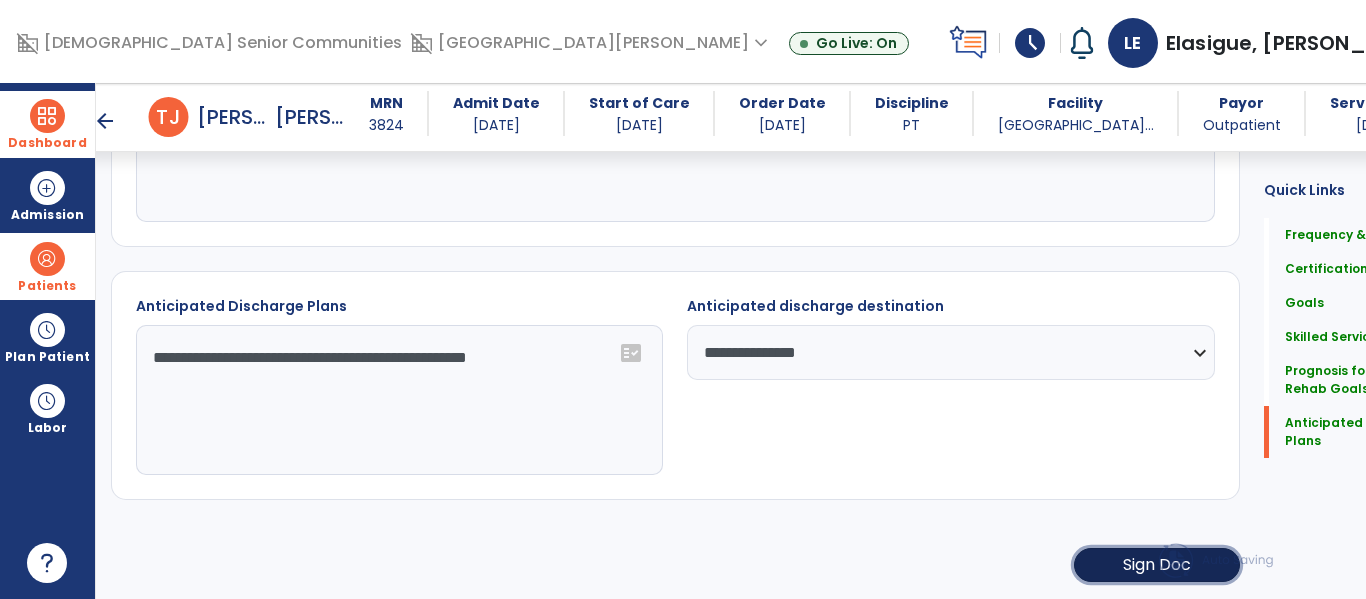 click on "Sign Doc" 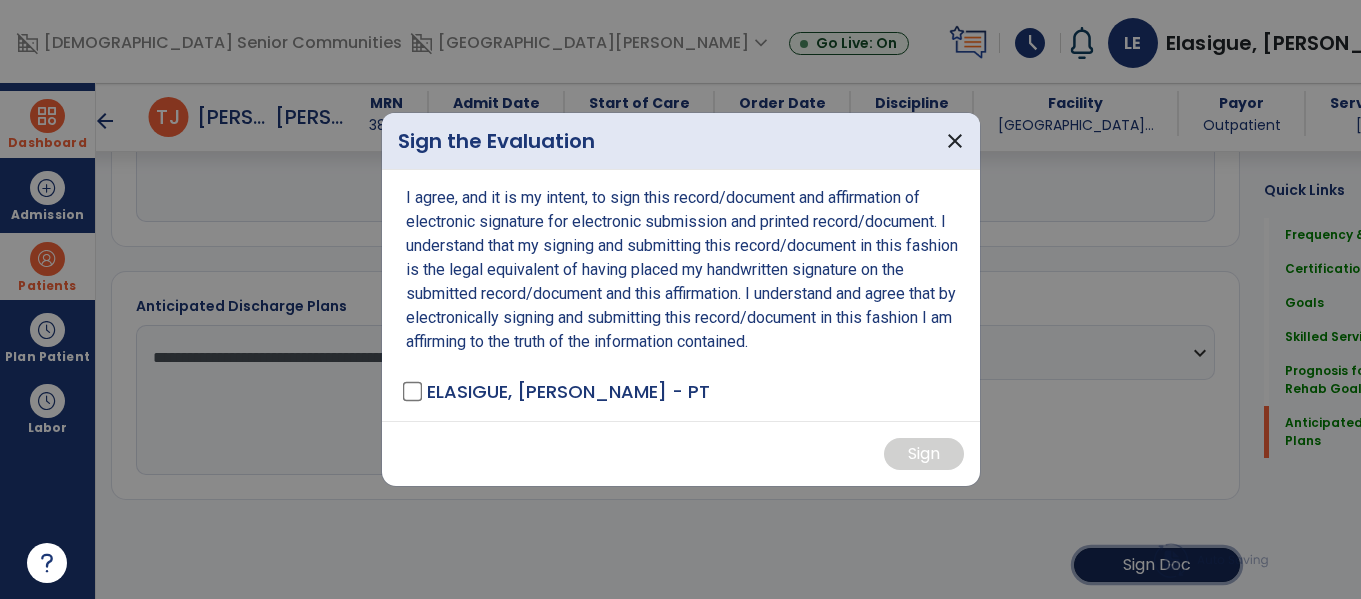scroll, scrollTop: 2234, scrollLeft: 0, axis: vertical 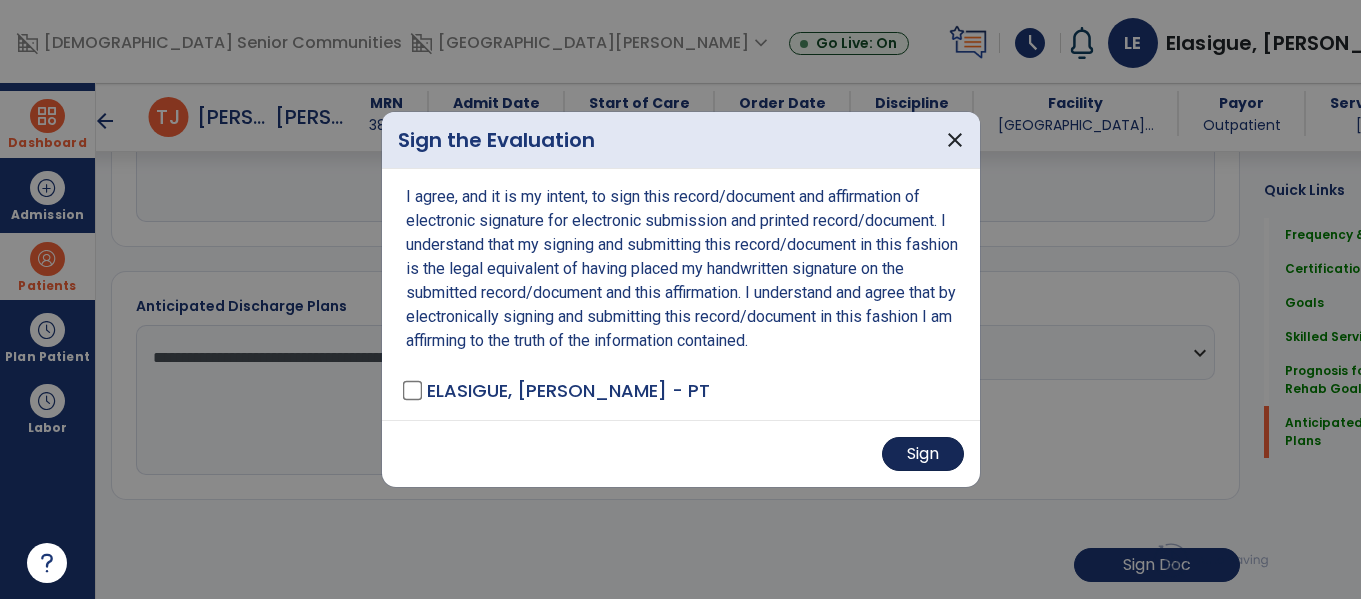 click on "Sign" at bounding box center [923, 454] 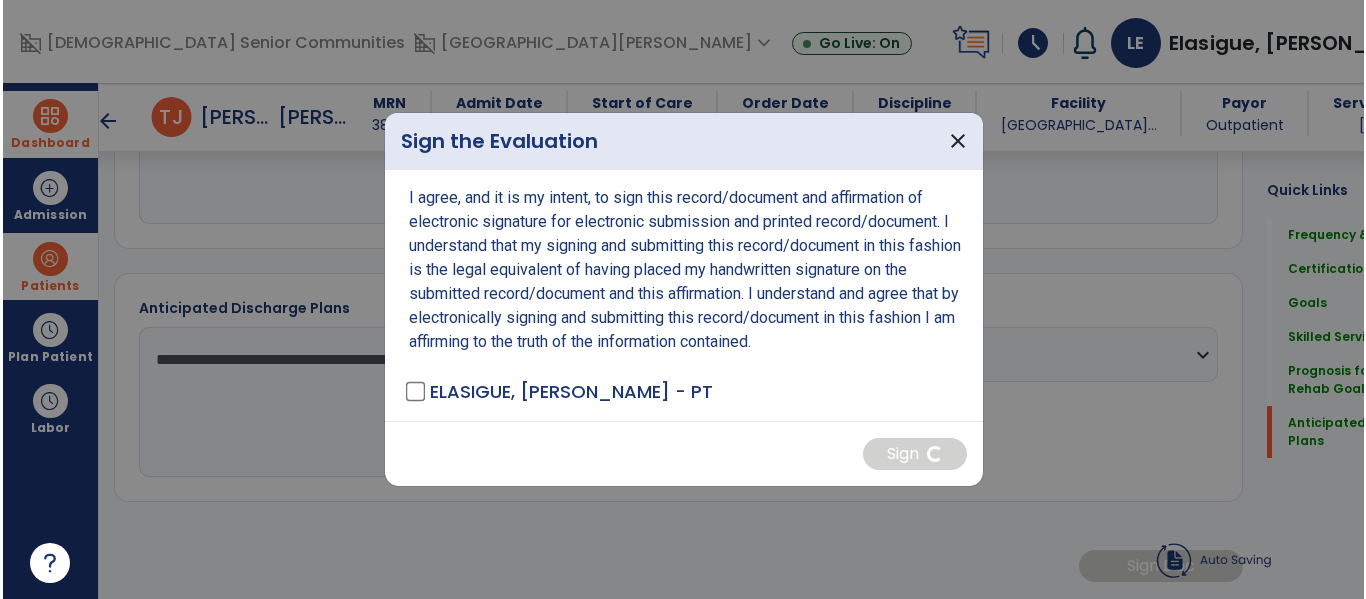 scroll, scrollTop: 2233, scrollLeft: 0, axis: vertical 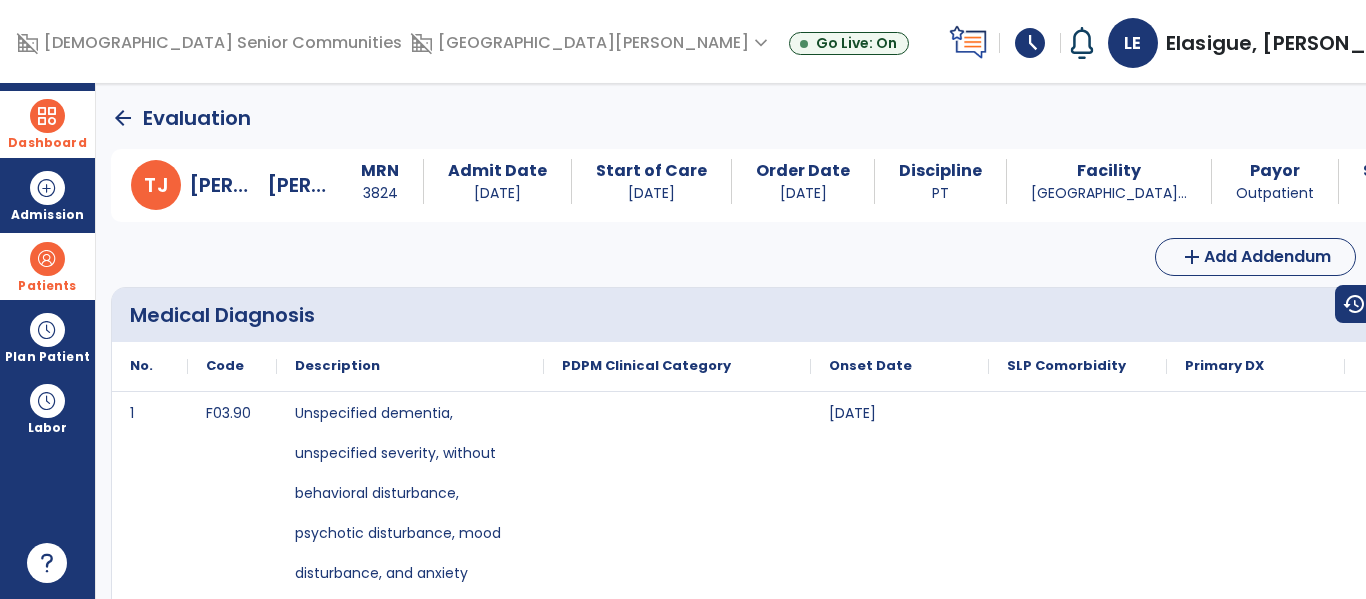 click on "arrow_back" 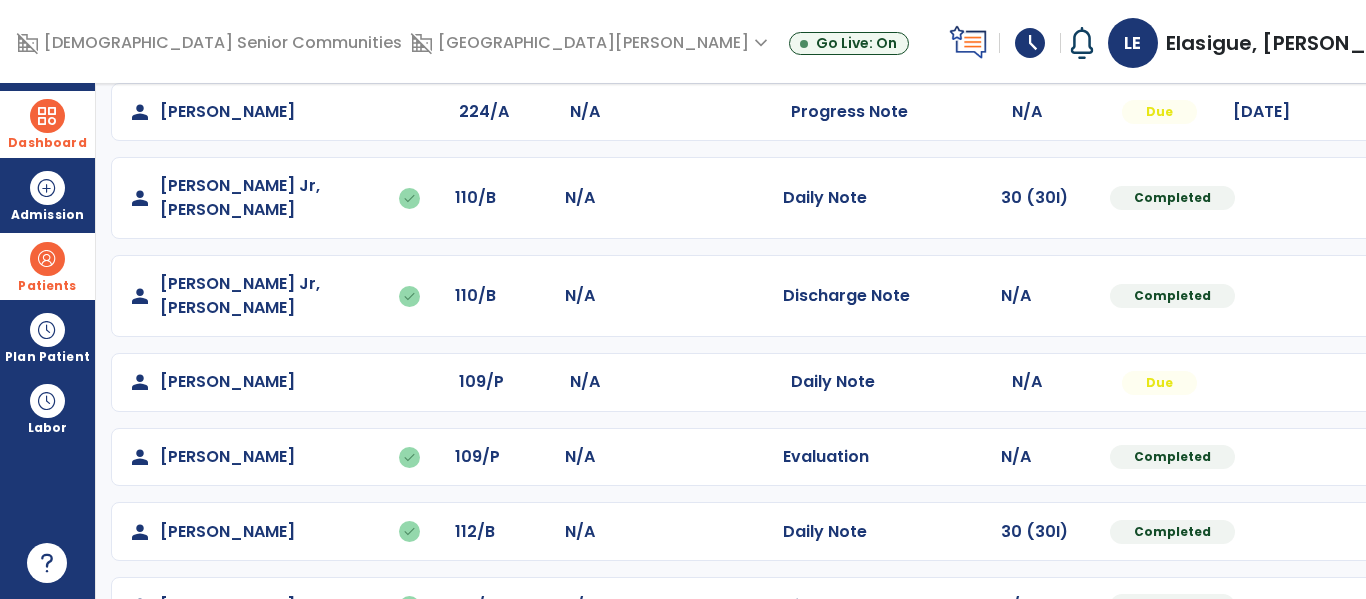 scroll, scrollTop: 711, scrollLeft: 0, axis: vertical 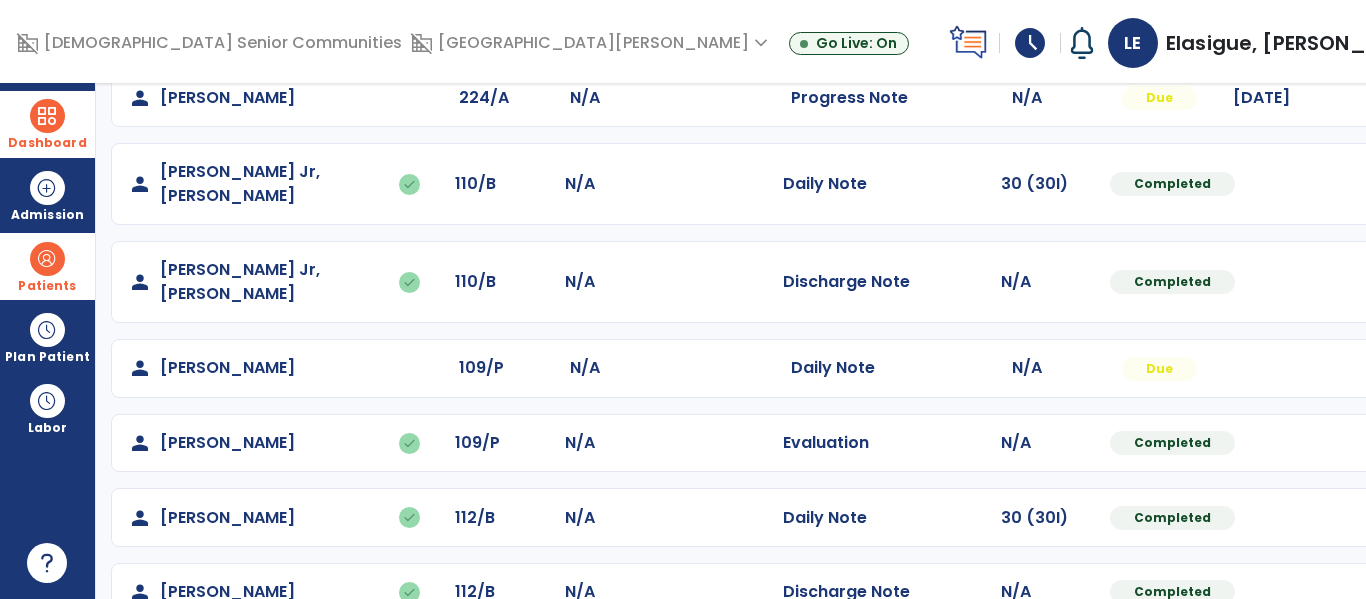 click at bounding box center [1406, -423] 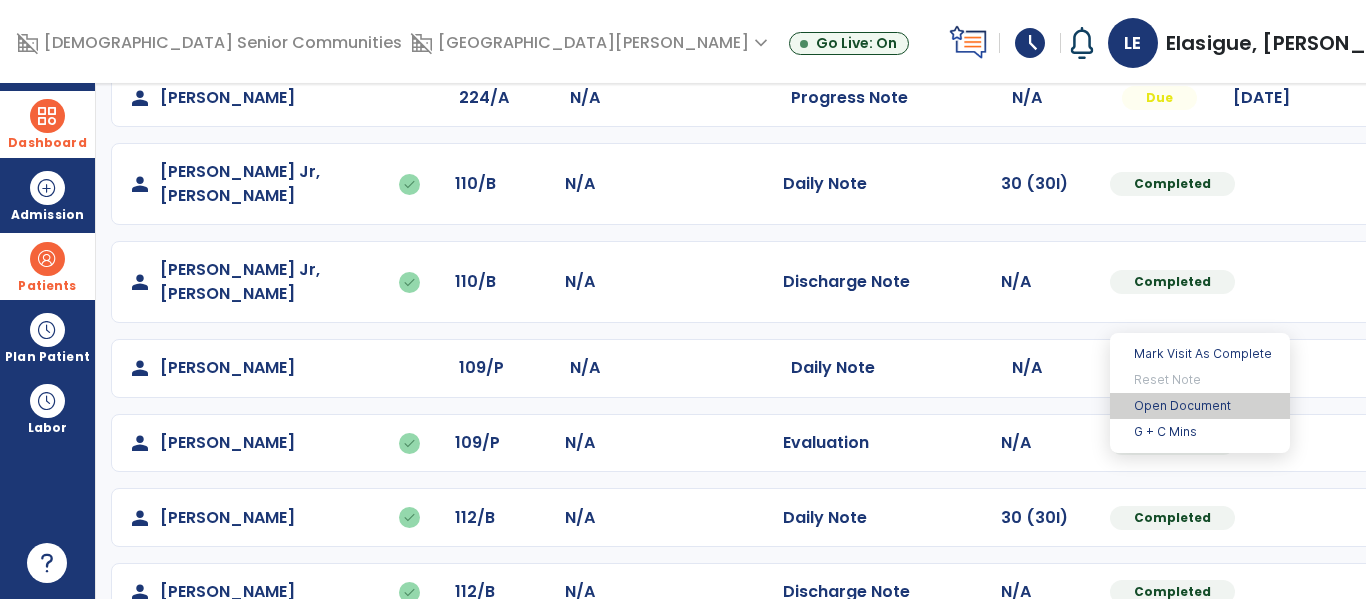 click on "Open Document" at bounding box center [1200, 406] 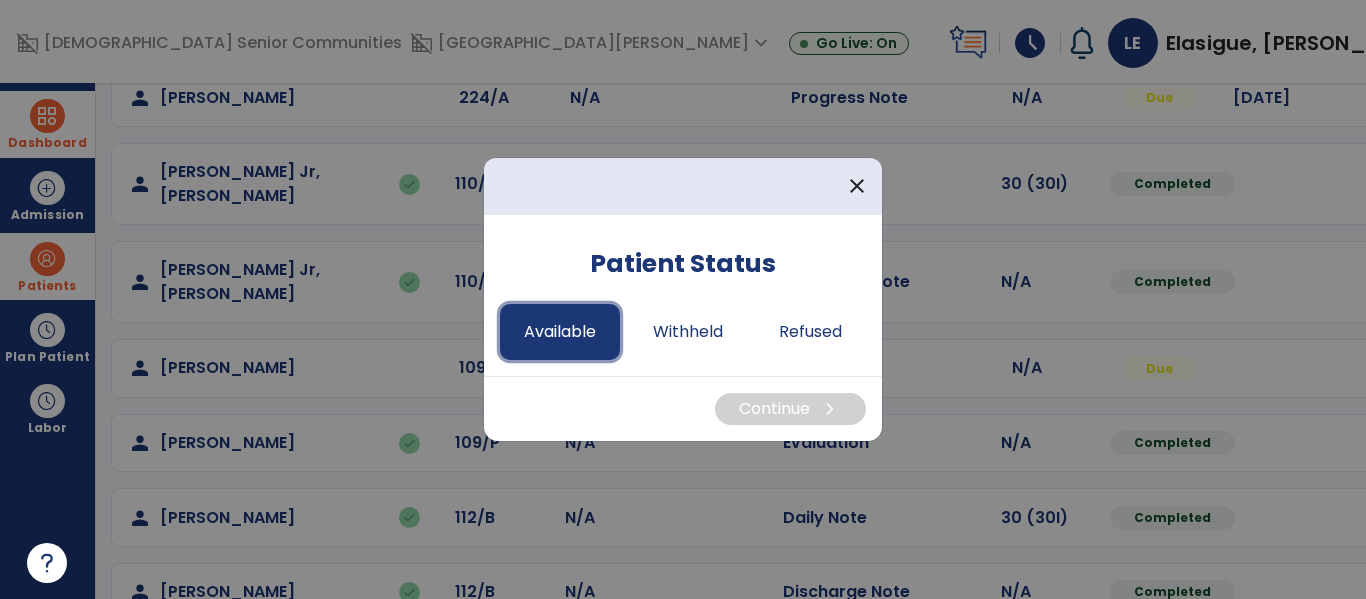 click on "Available" at bounding box center (560, 332) 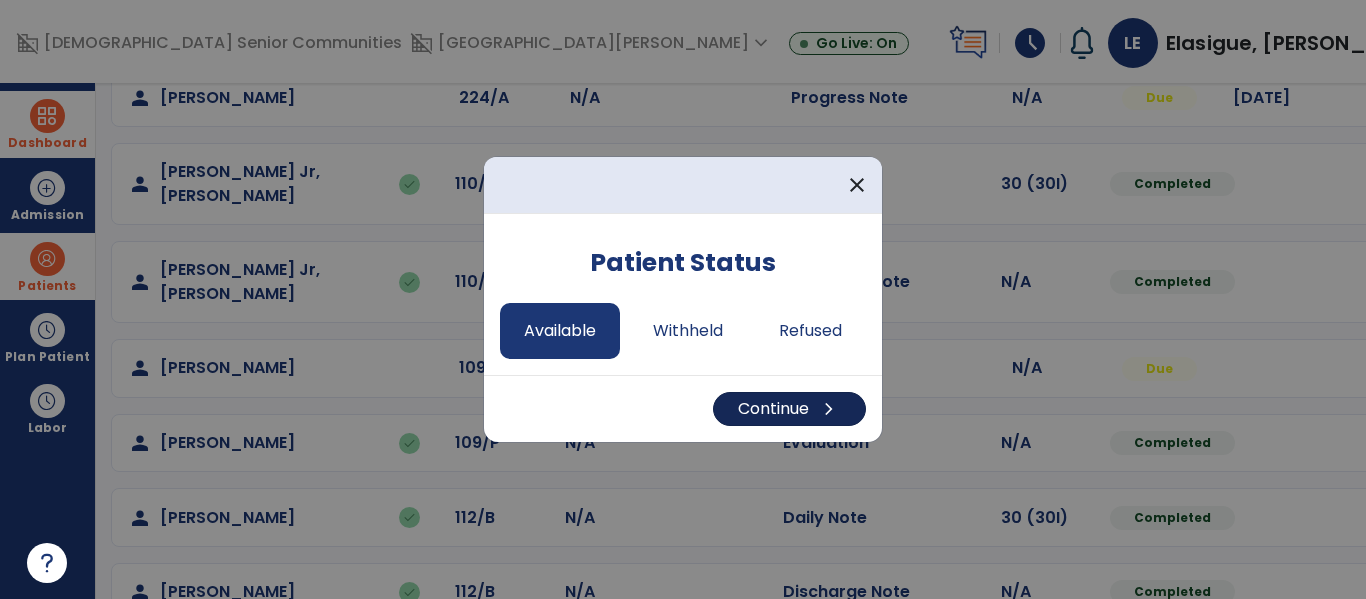 click on "Continue   chevron_right" at bounding box center (789, 409) 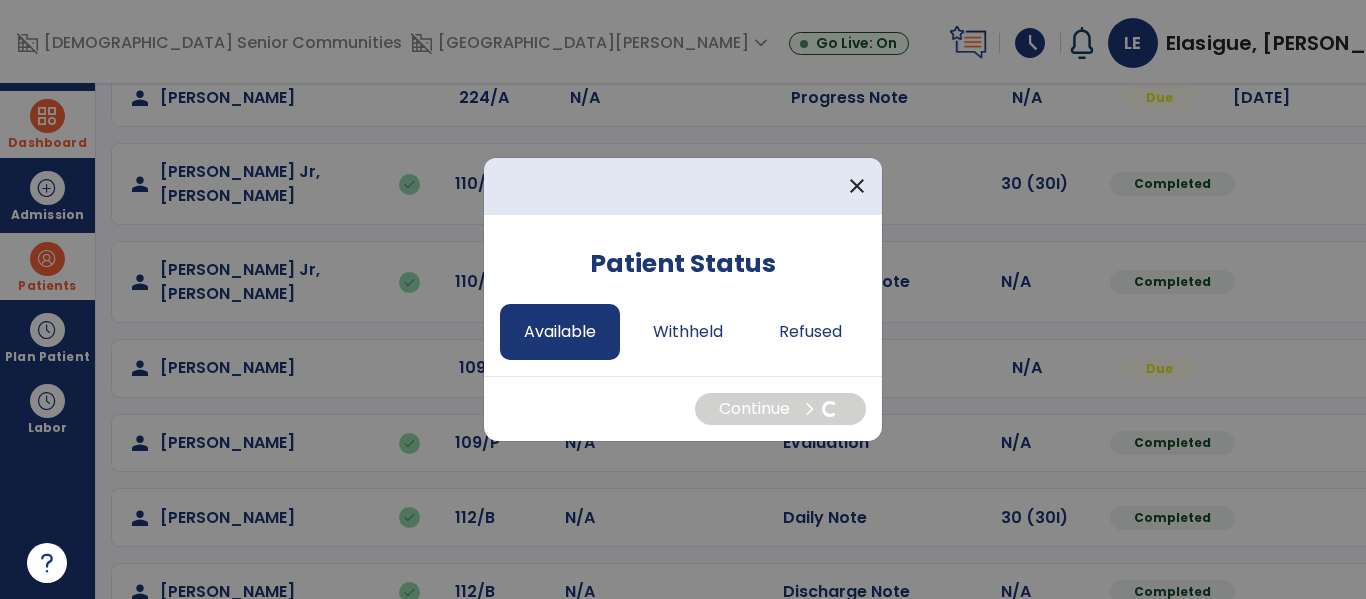 select on "*" 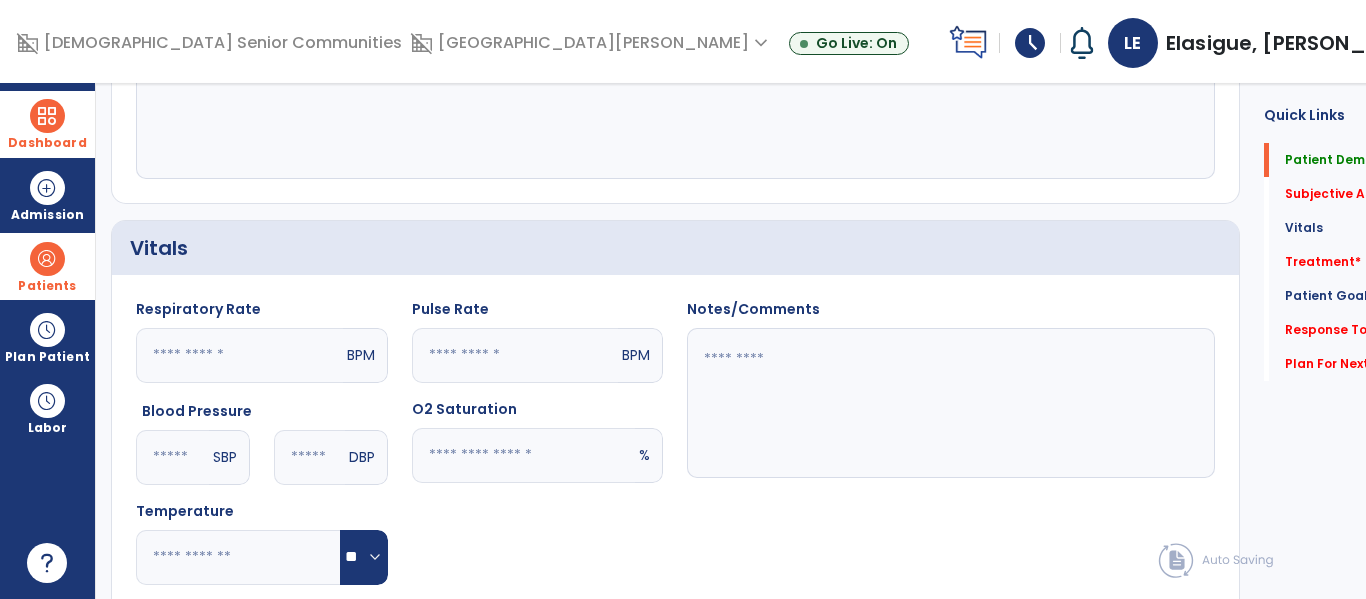 scroll, scrollTop: 0, scrollLeft: 0, axis: both 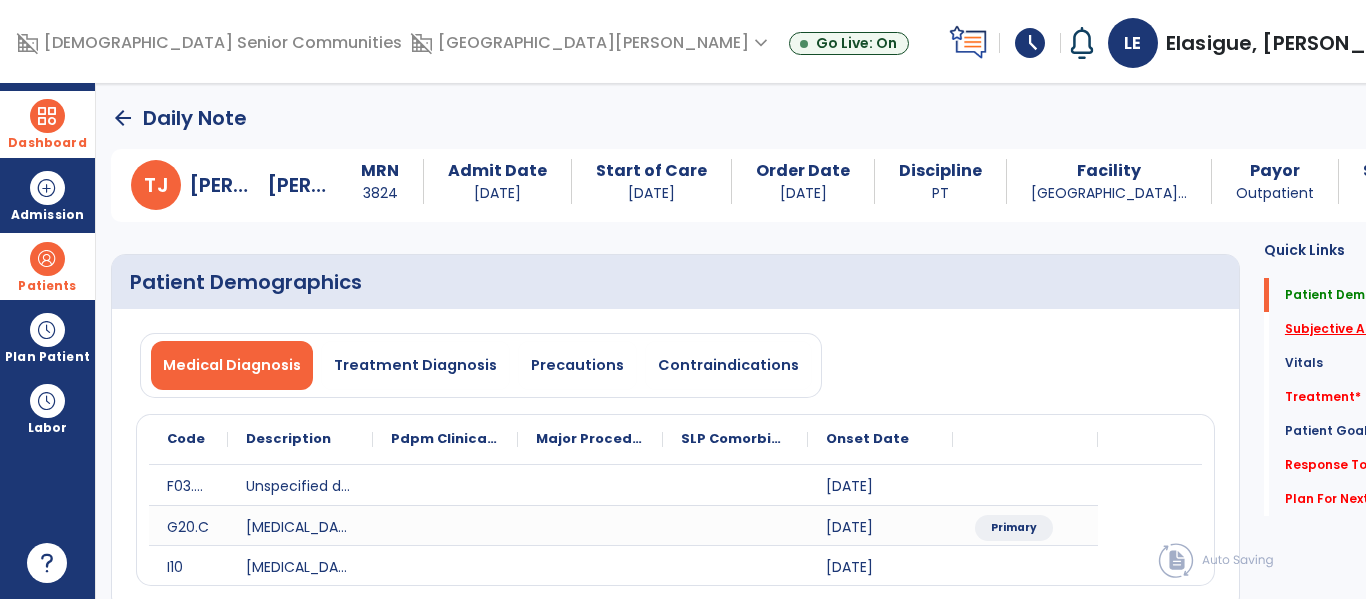 click on "Subjective Assessment   *" 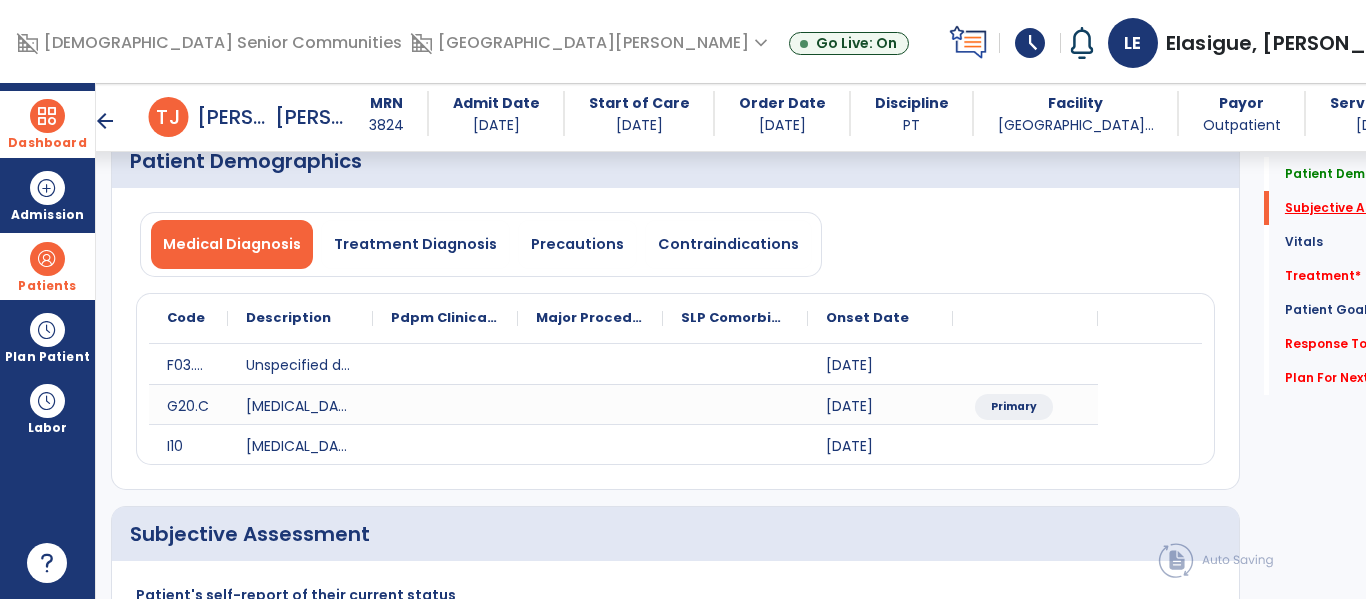 scroll, scrollTop: 427, scrollLeft: 0, axis: vertical 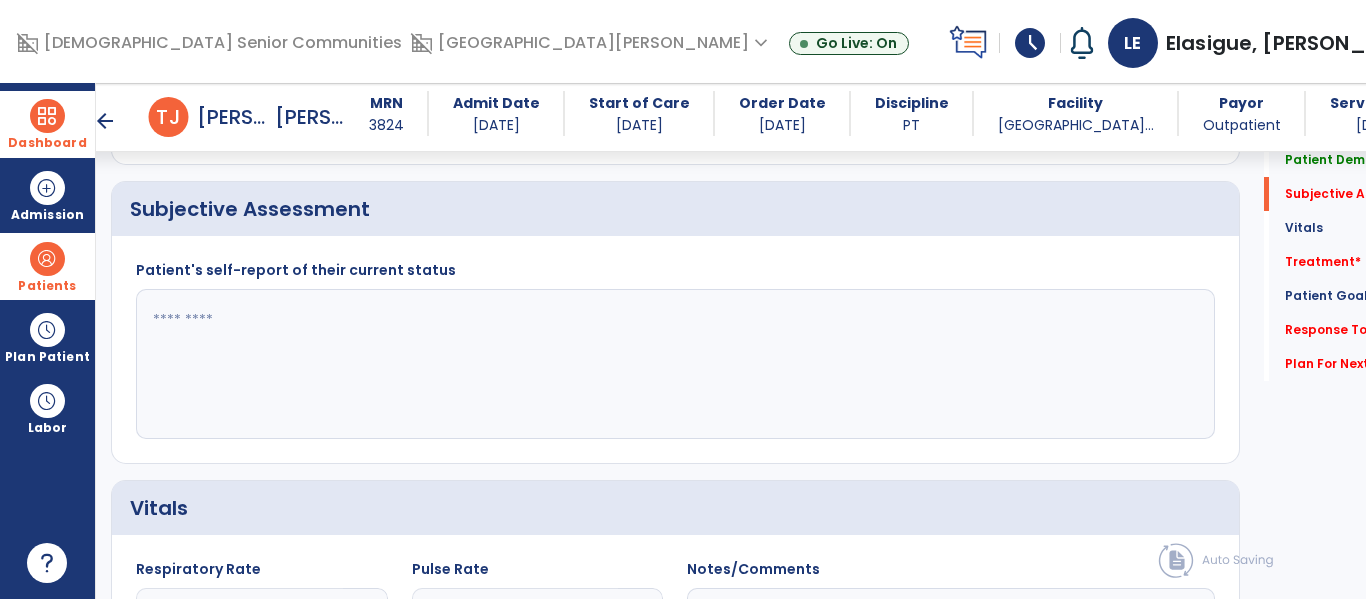 click 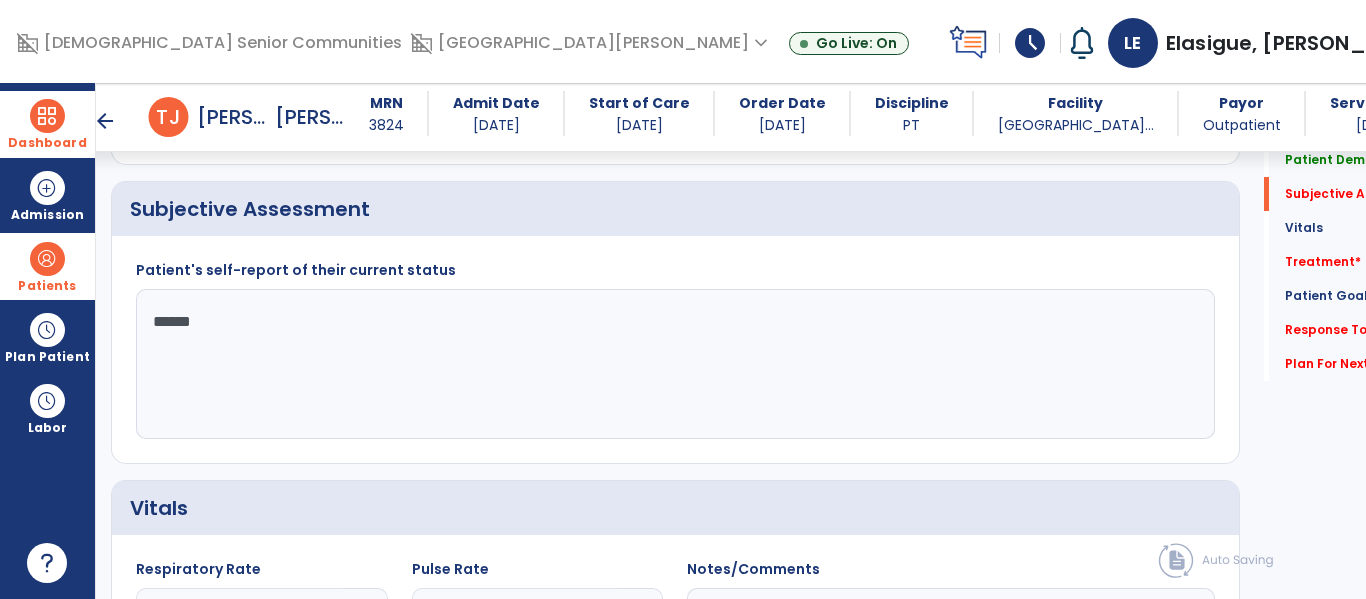 type on "*******" 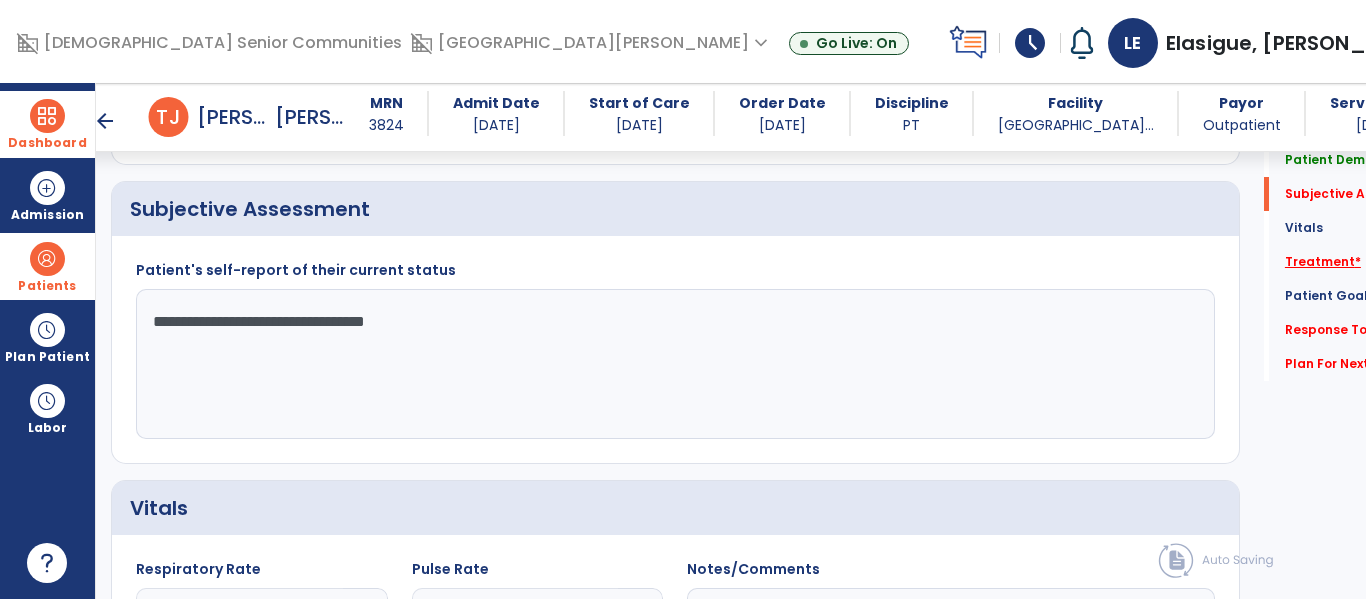 type on "**********" 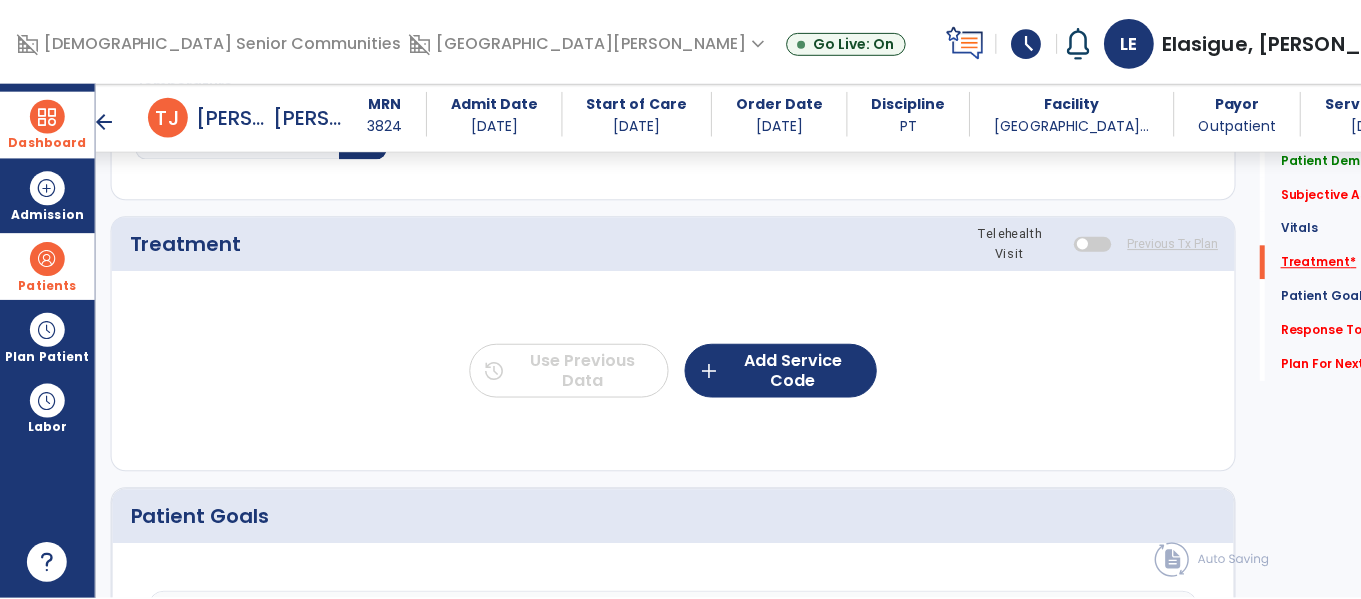 scroll, scrollTop: 1116, scrollLeft: 0, axis: vertical 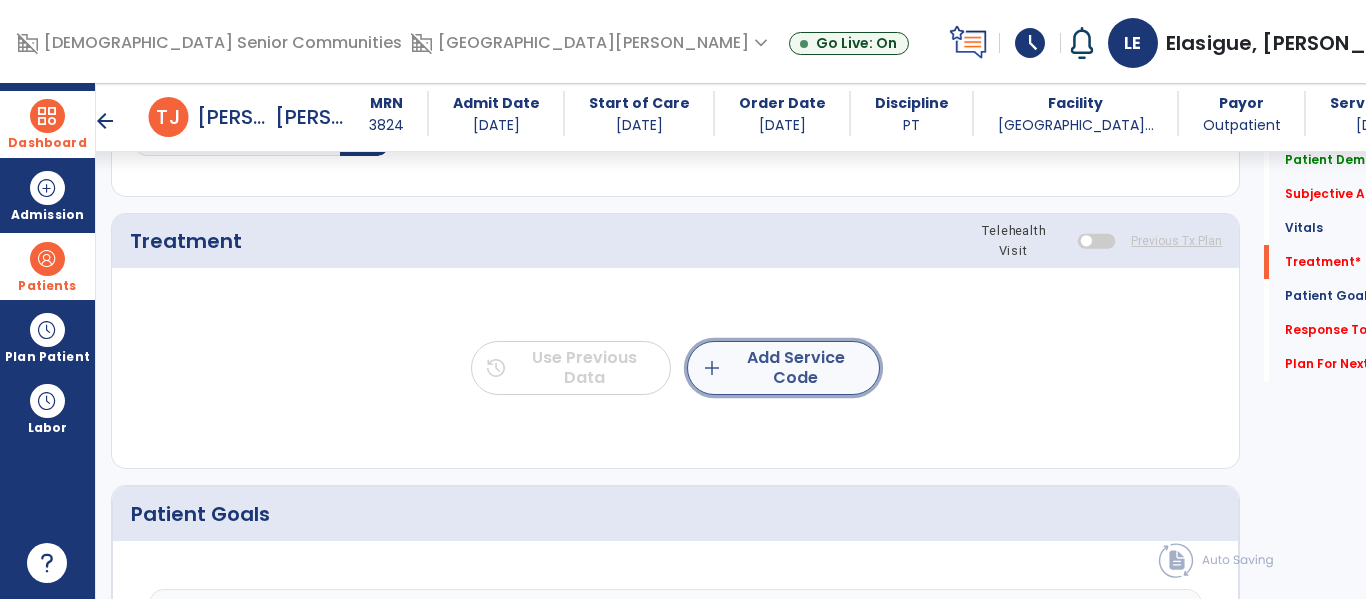 click on "add  Add Service Code" 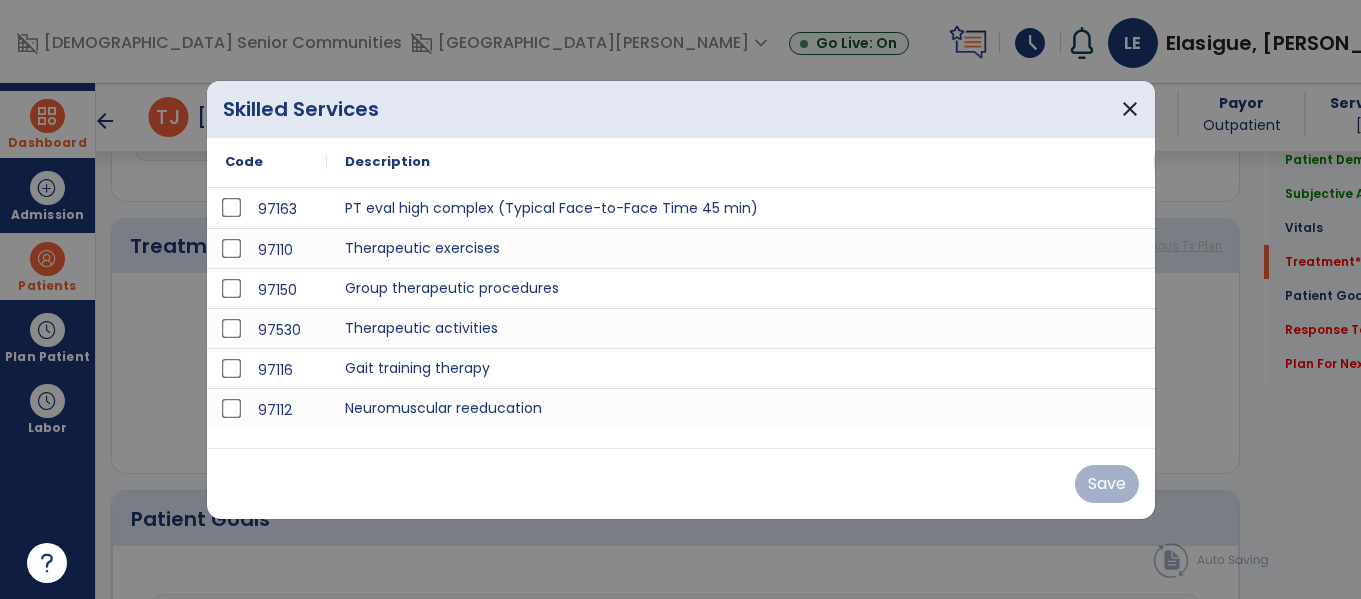 scroll, scrollTop: 1116, scrollLeft: 0, axis: vertical 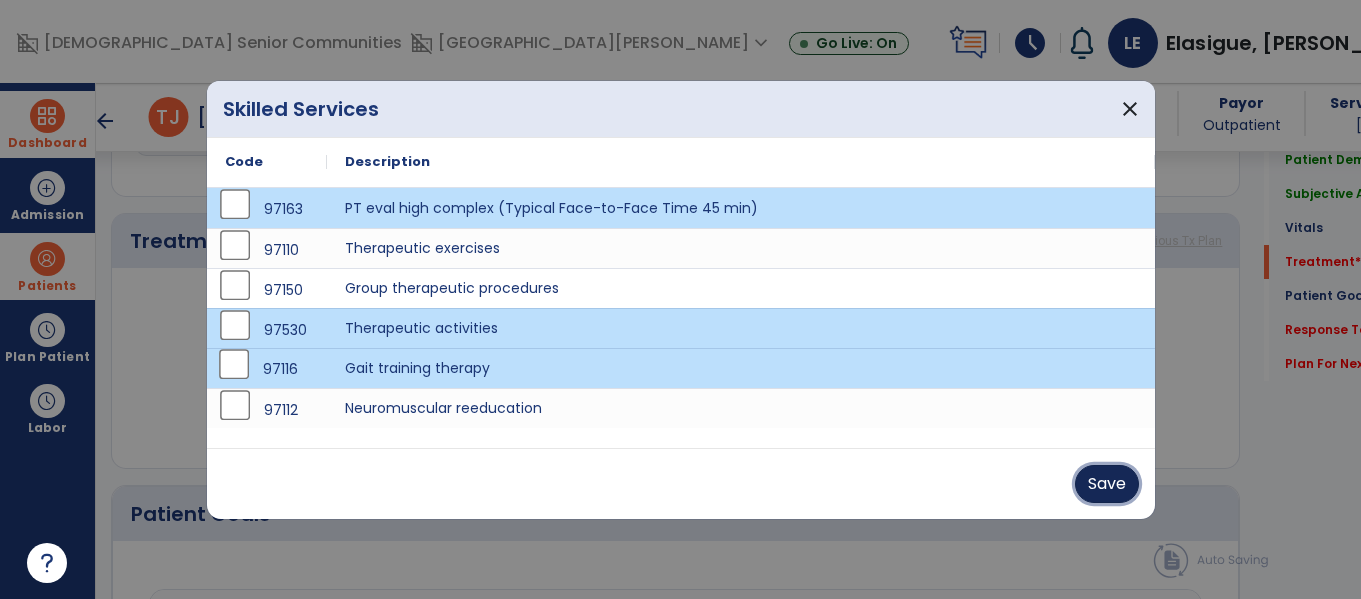 click on "Save" at bounding box center (1107, 484) 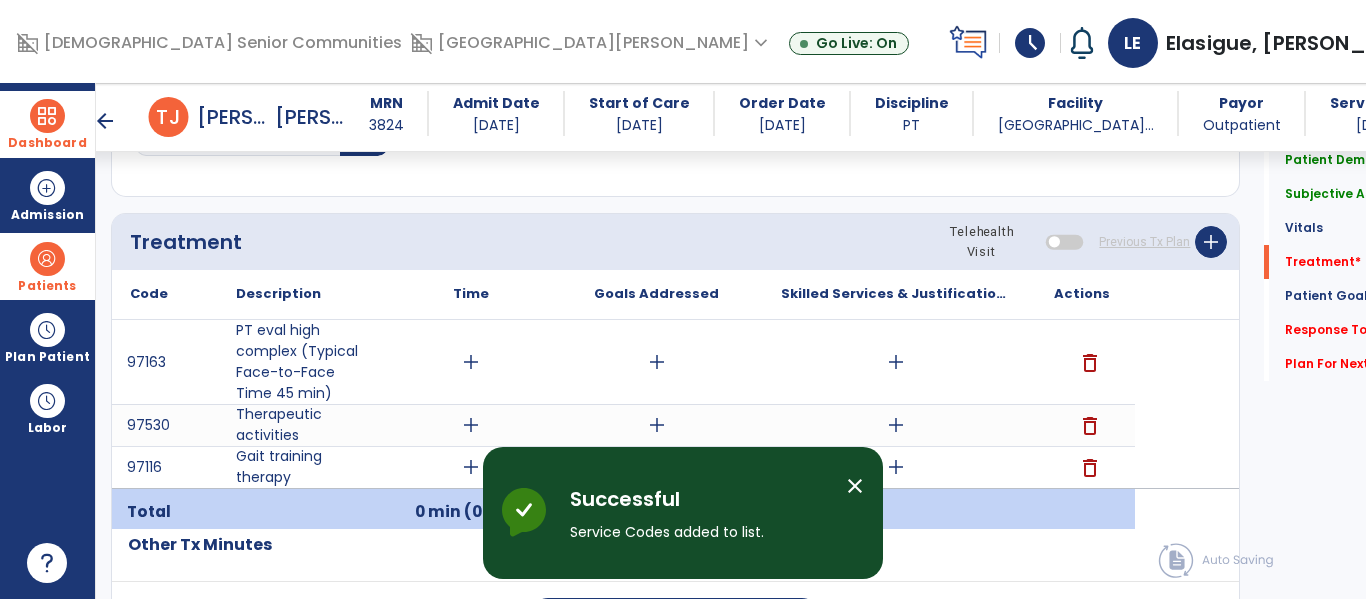 click on "add" at bounding box center (470, 362) 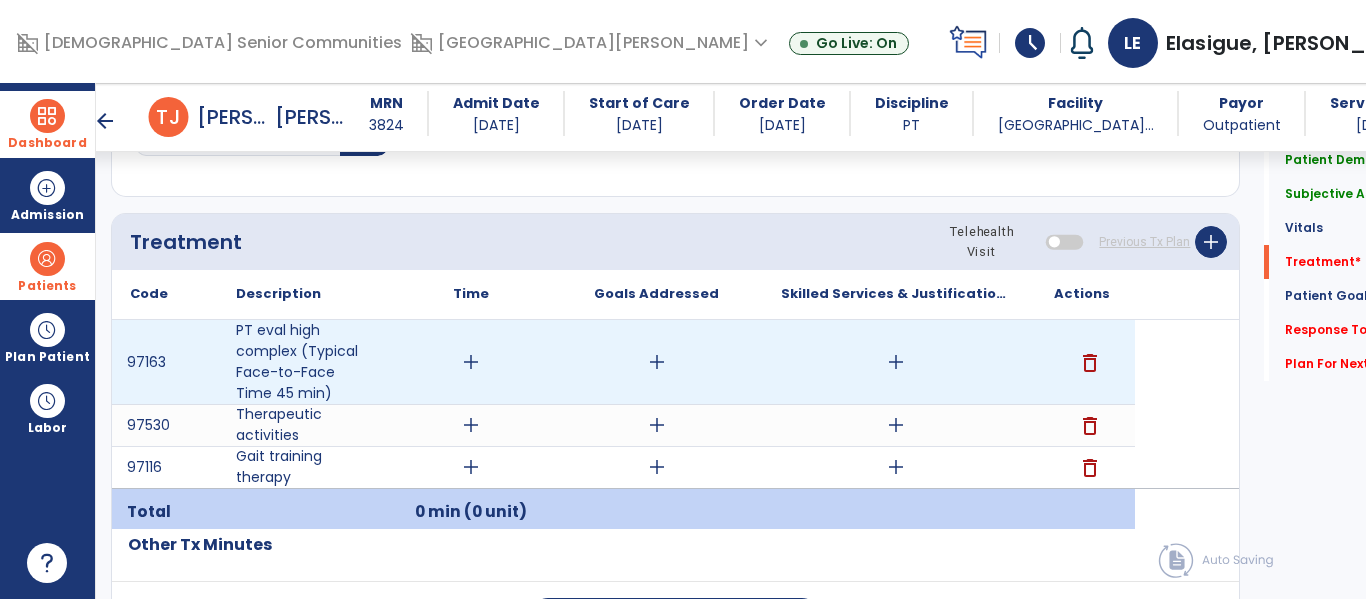 click on "add" at bounding box center [471, 362] 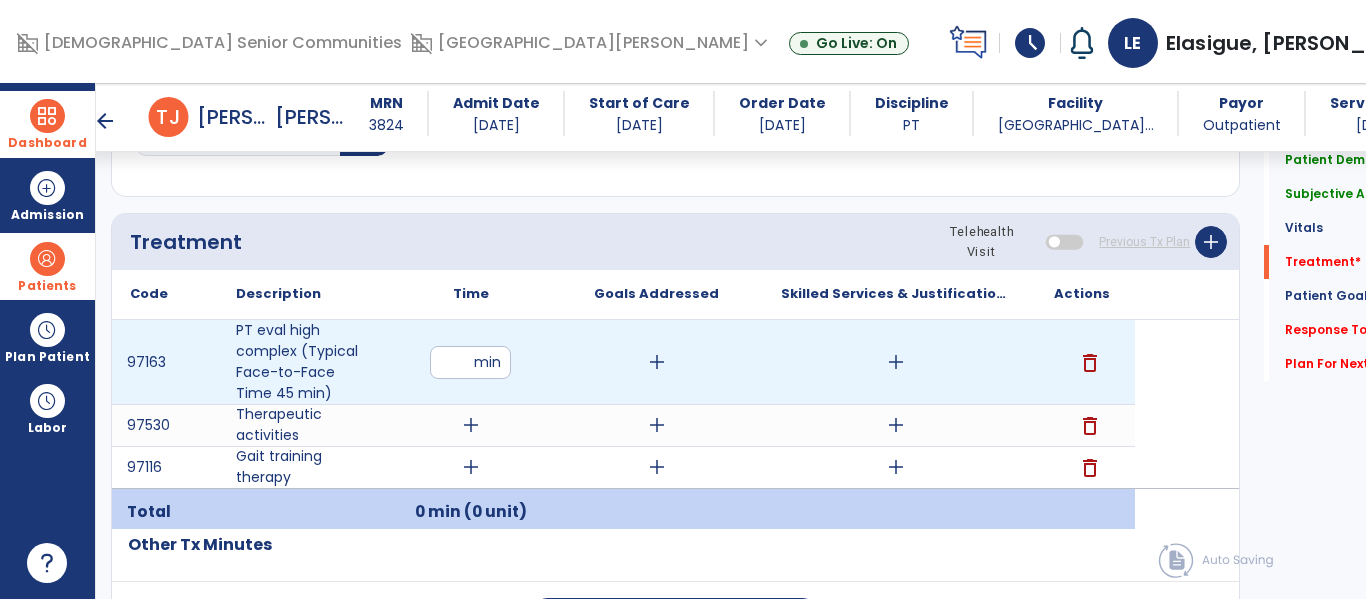 type on "**" 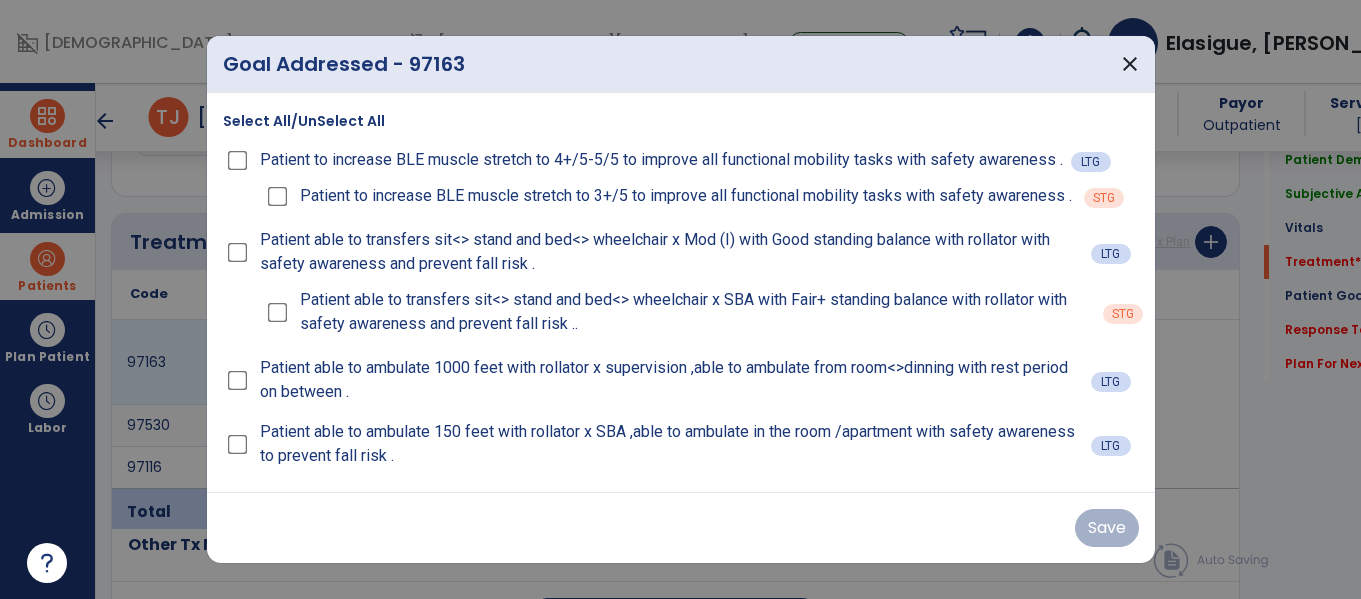 scroll, scrollTop: 1116, scrollLeft: 0, axis: vertical 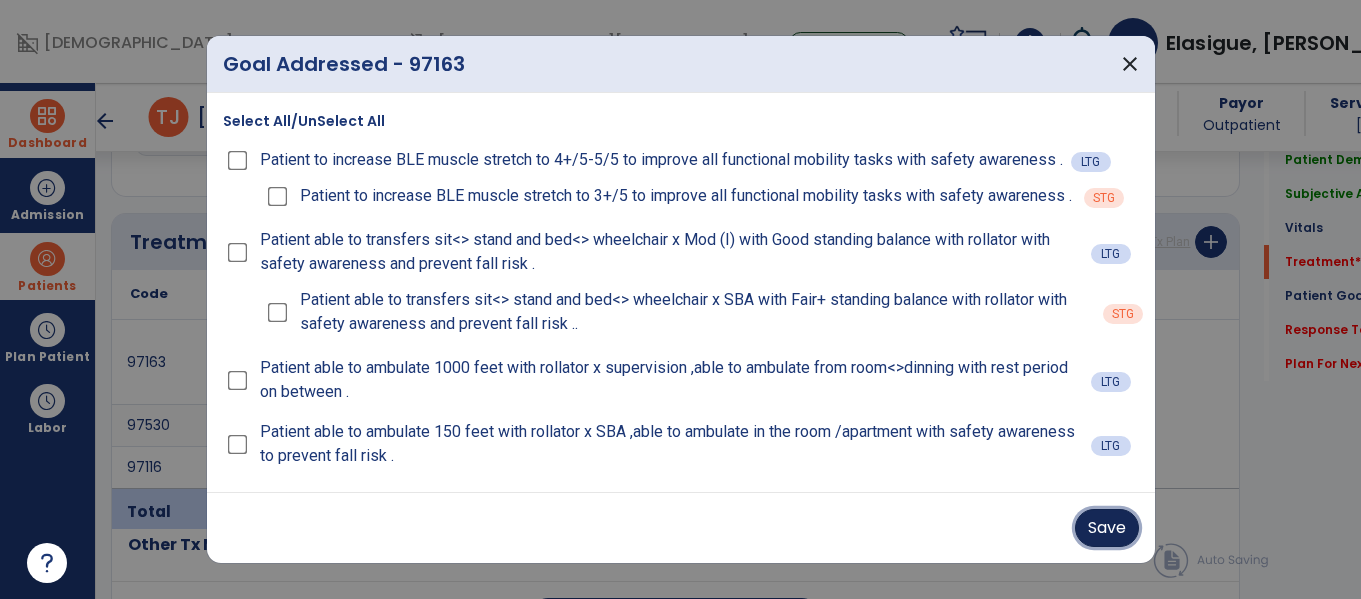 click on "Save" at bounding box center (1107, 528) 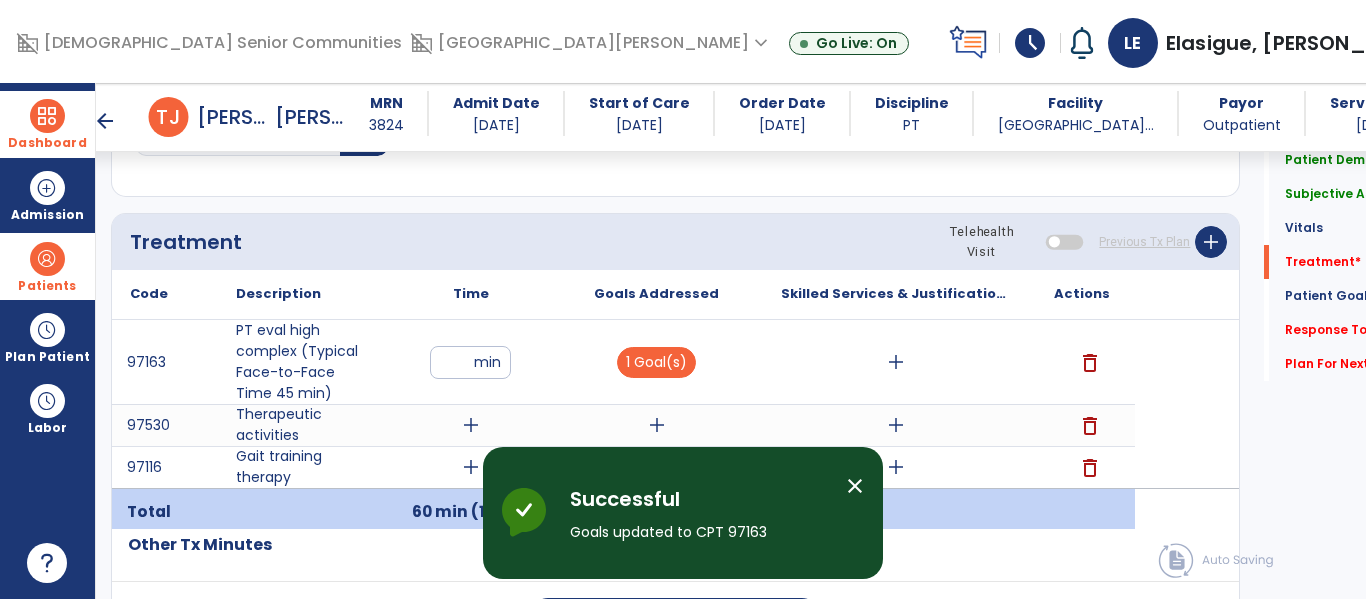 click on "add" at bounding box center (896, 362) 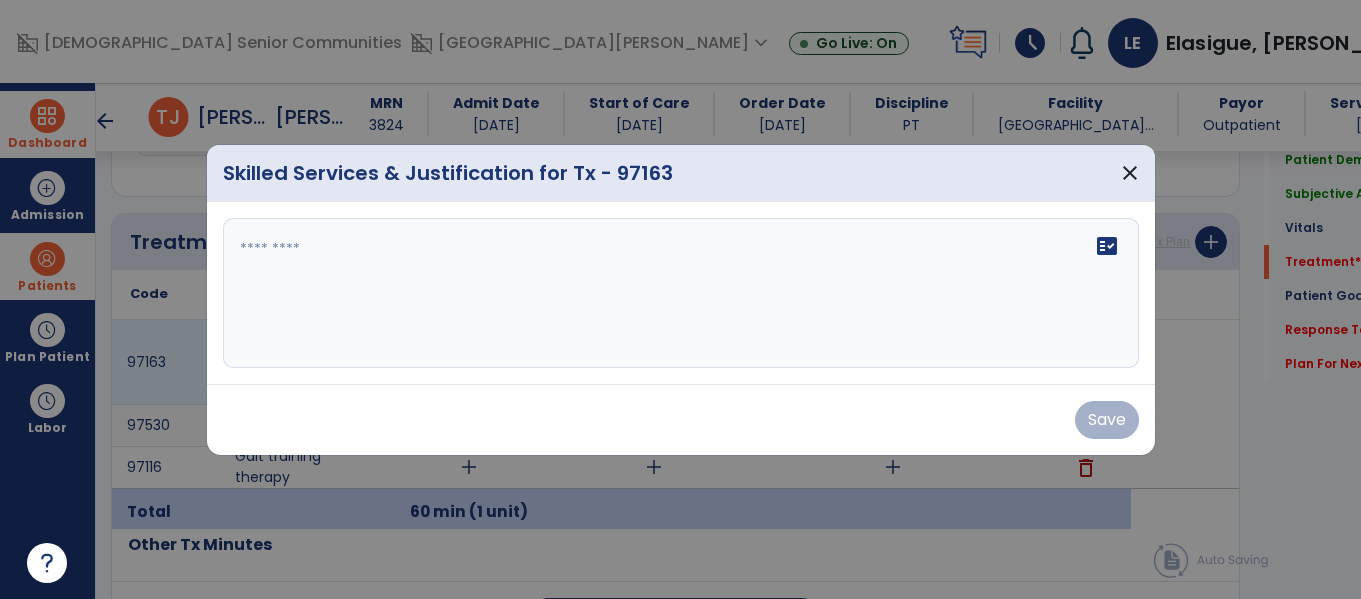 scroll, scrollTop: 1116, scrollLeft: 0, axis: vertical 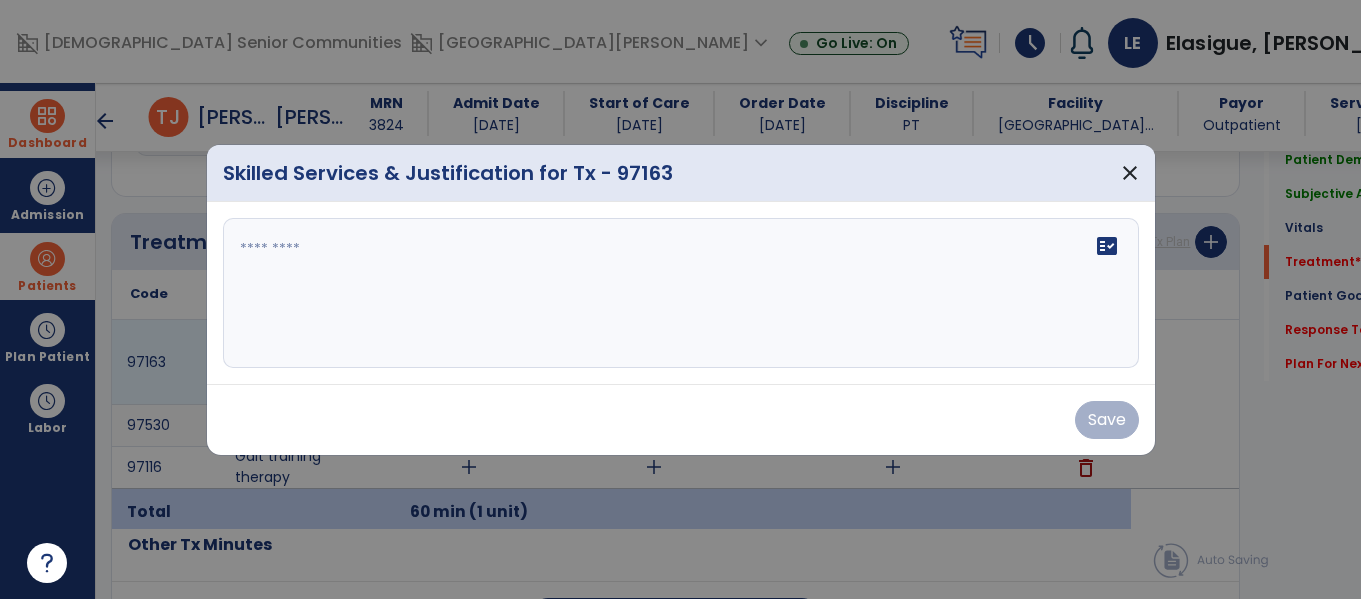 click at bounding box center (681, 293) 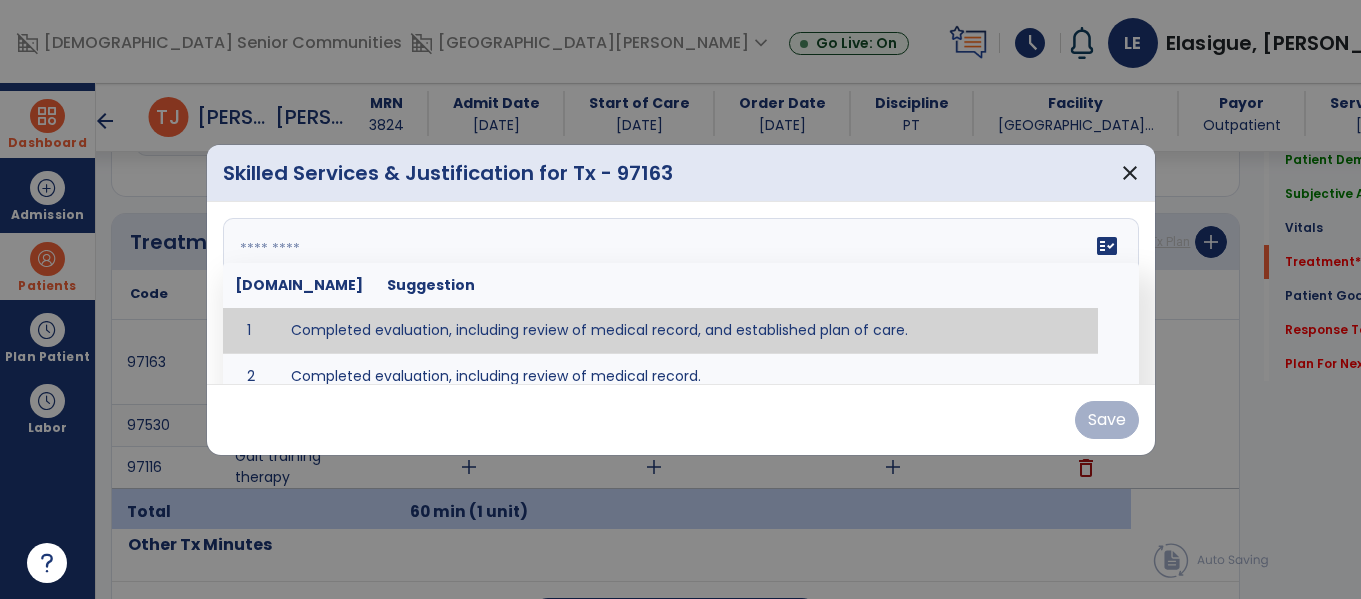 type on "**********" 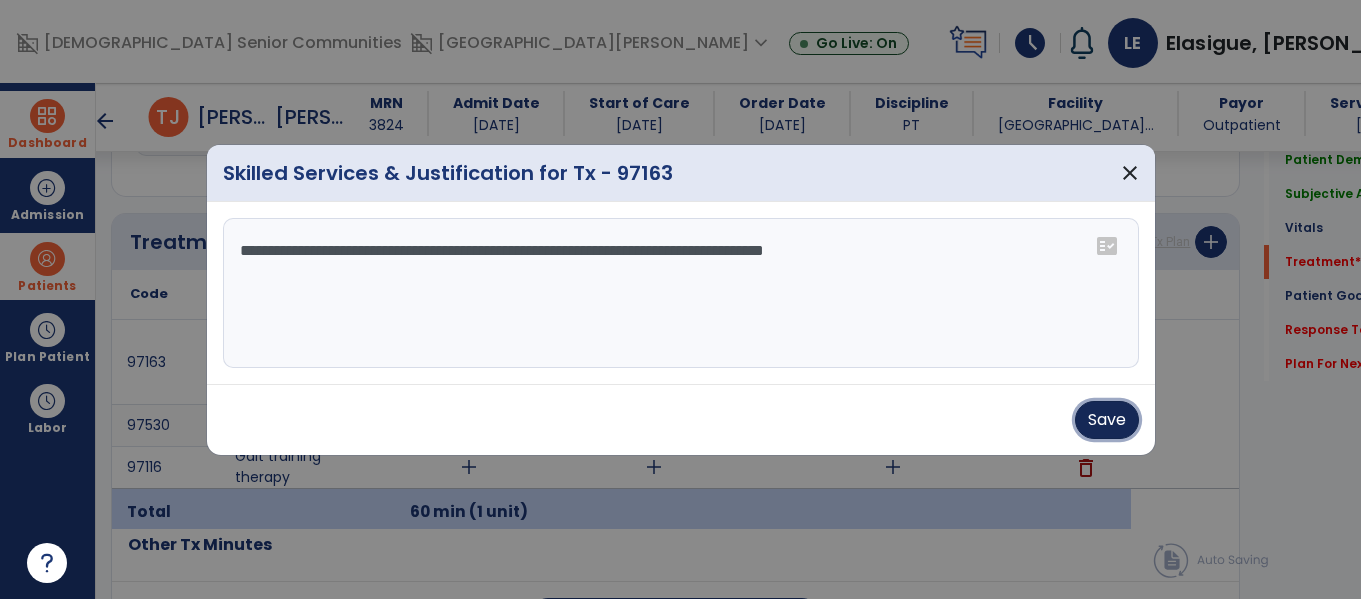 click on "Save" at bounding box center [1107, 420] 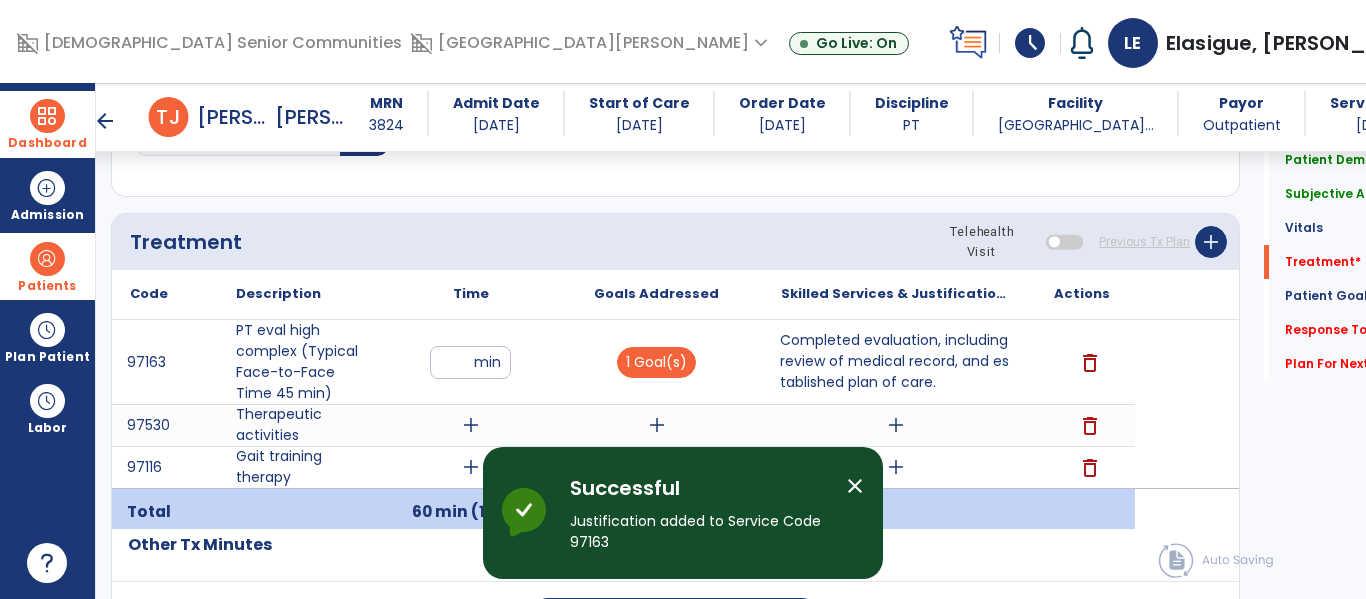 click on "add" at bounding box center (471, 425) 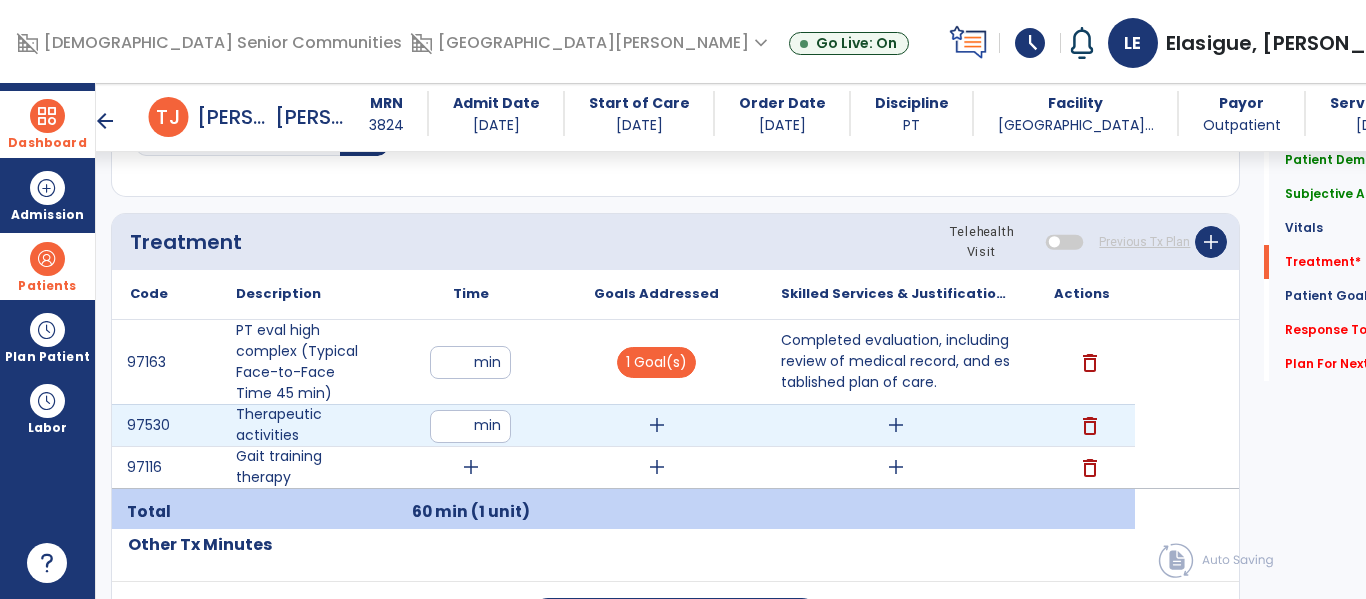 type on "**" 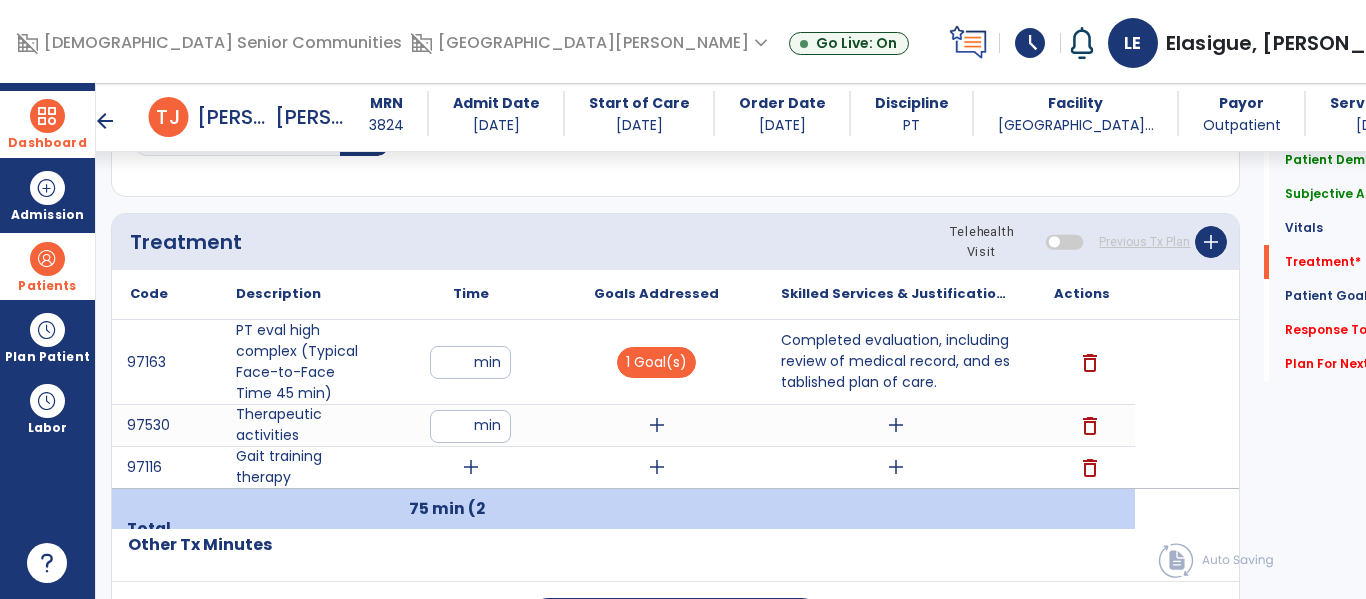 click on "add" at bounding box center (657, 425) 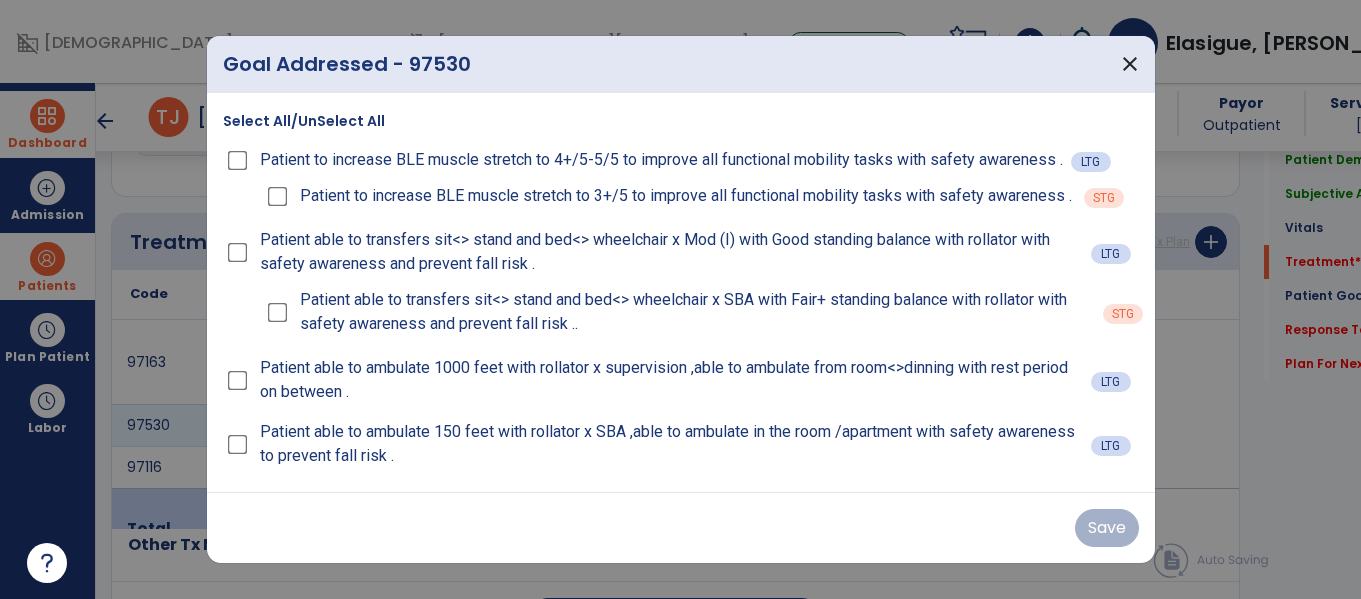 scroll, scrollTop: 1116, scrollLeft: 0, axis: vertical 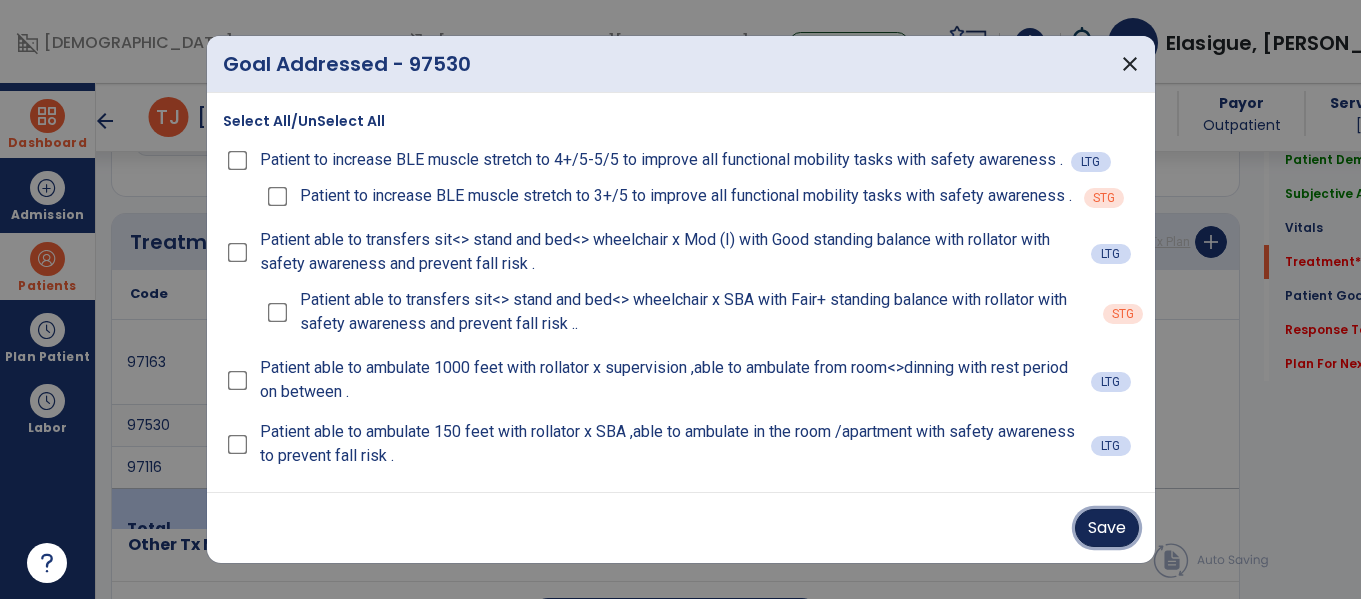 click on "Save" at bounding box center (1107, 528) 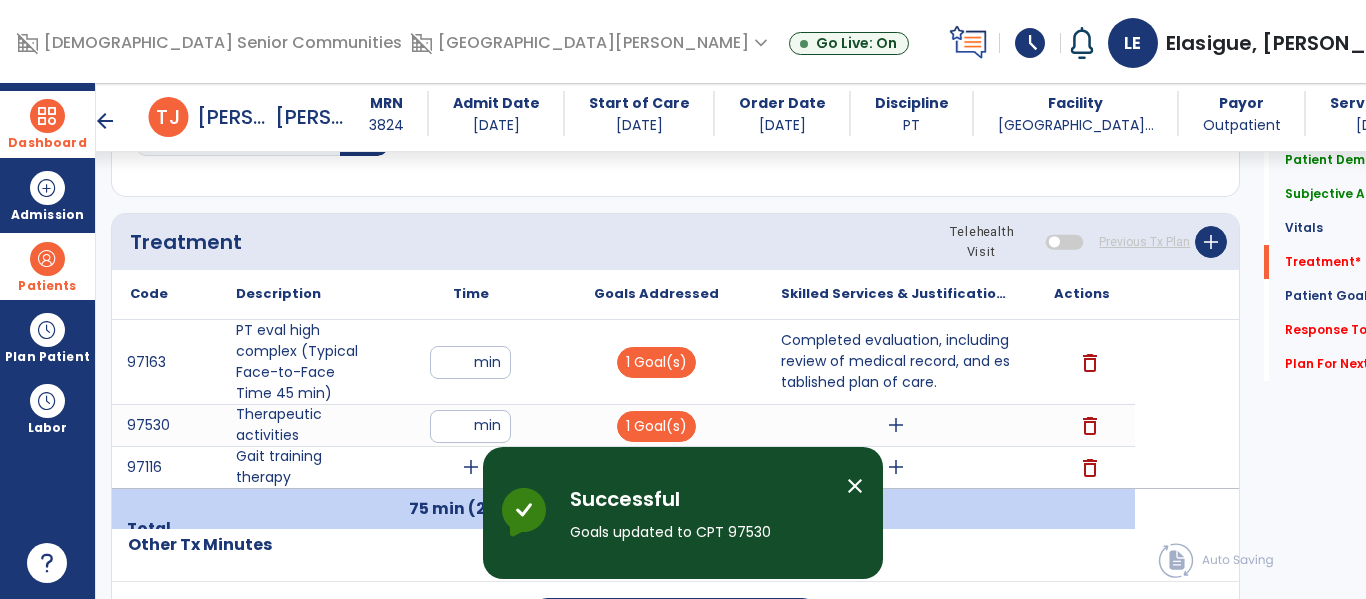 click on "add" at bounding box center (896, 425) 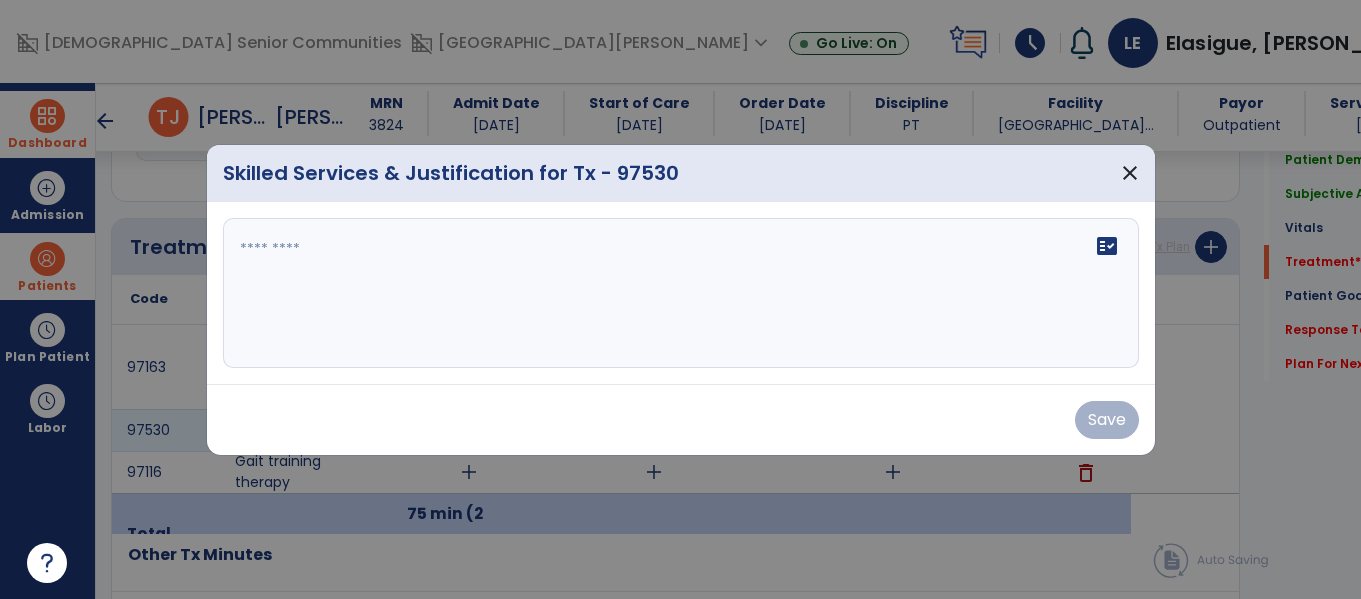 scroll, scrollTop: 1116, scrollLeft: 0, axis: vertical 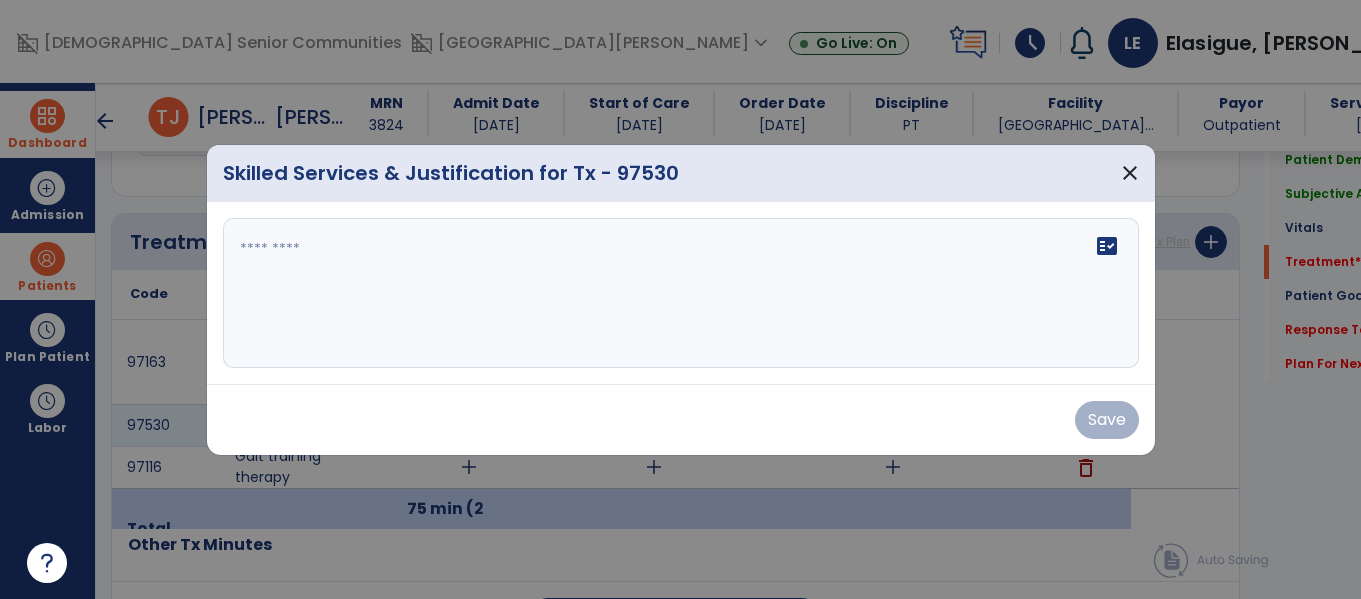 click on "fact_check" at bounding box center (681, 293) 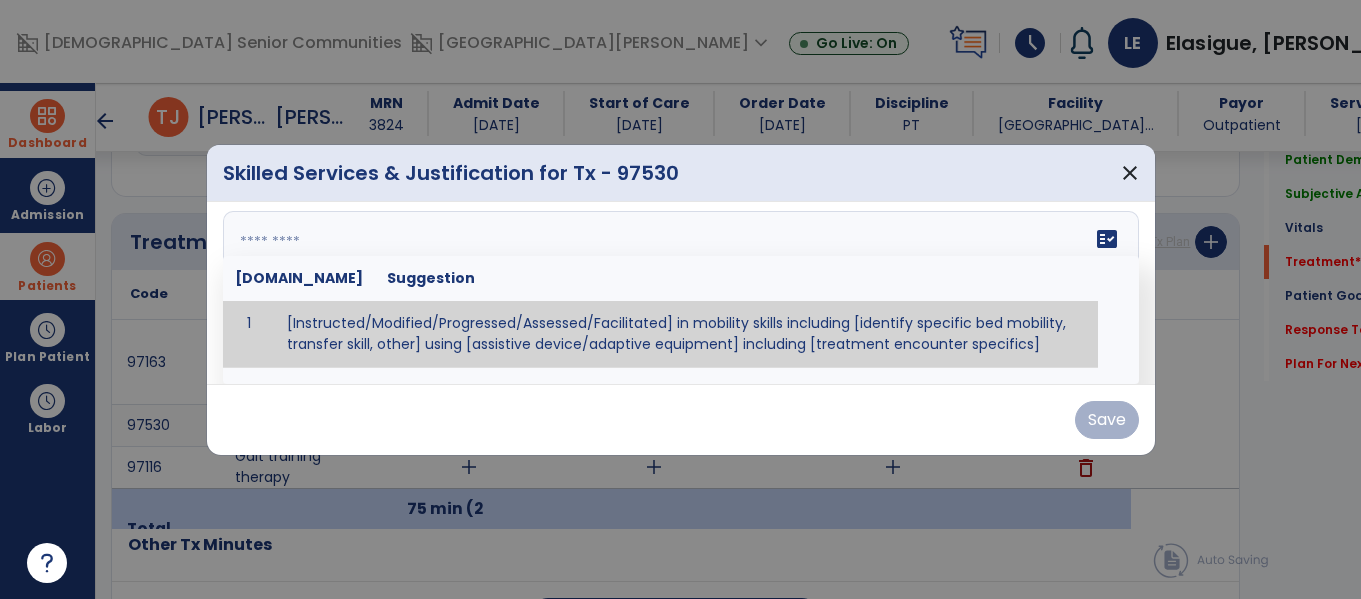 scroll, scrollTop: 0, scrollLeft: 0, axis: both 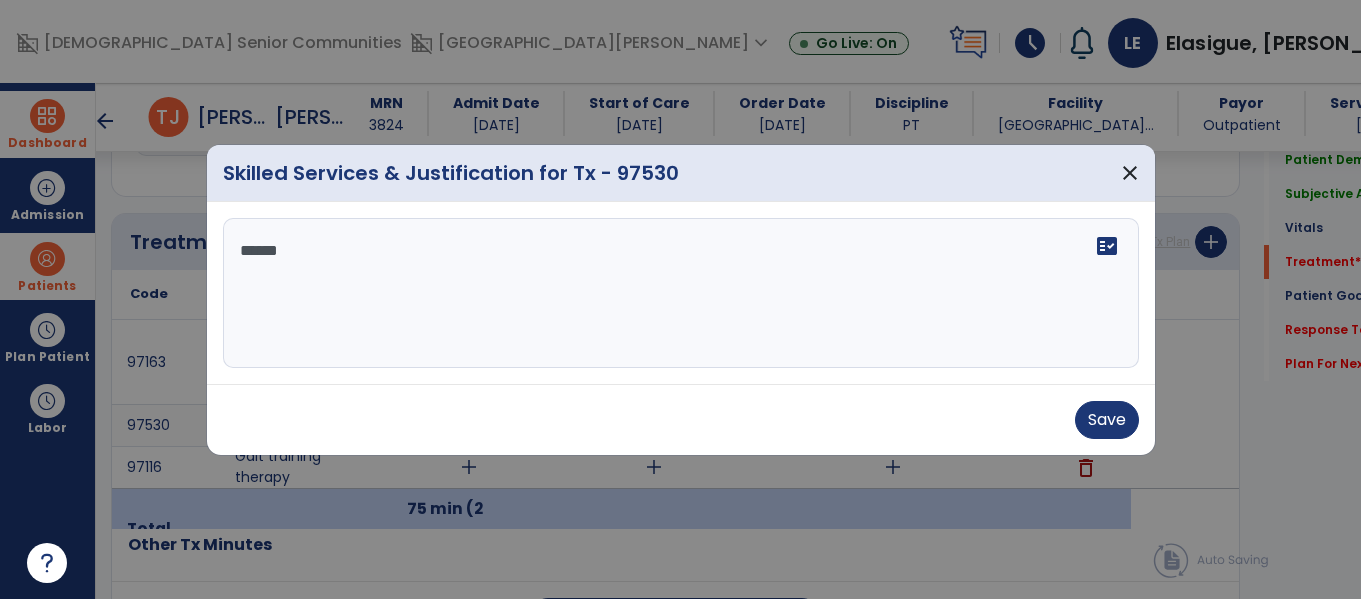 type on "*******" 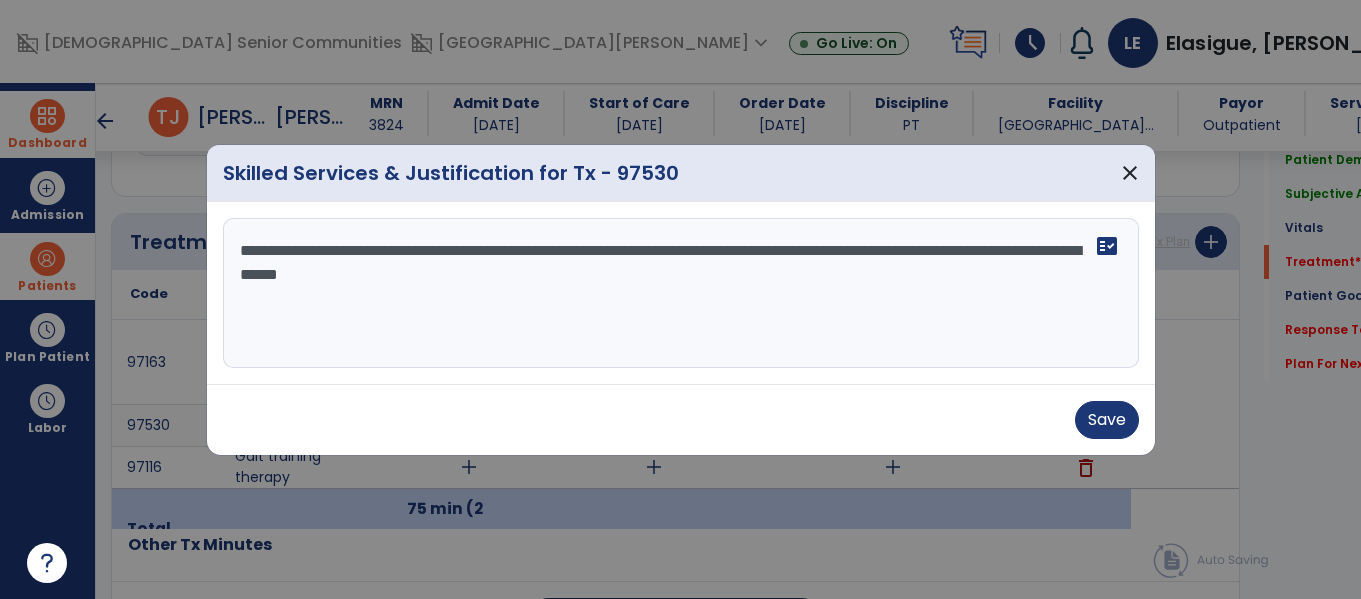 click on "**********" at bounding box center [681, 293] 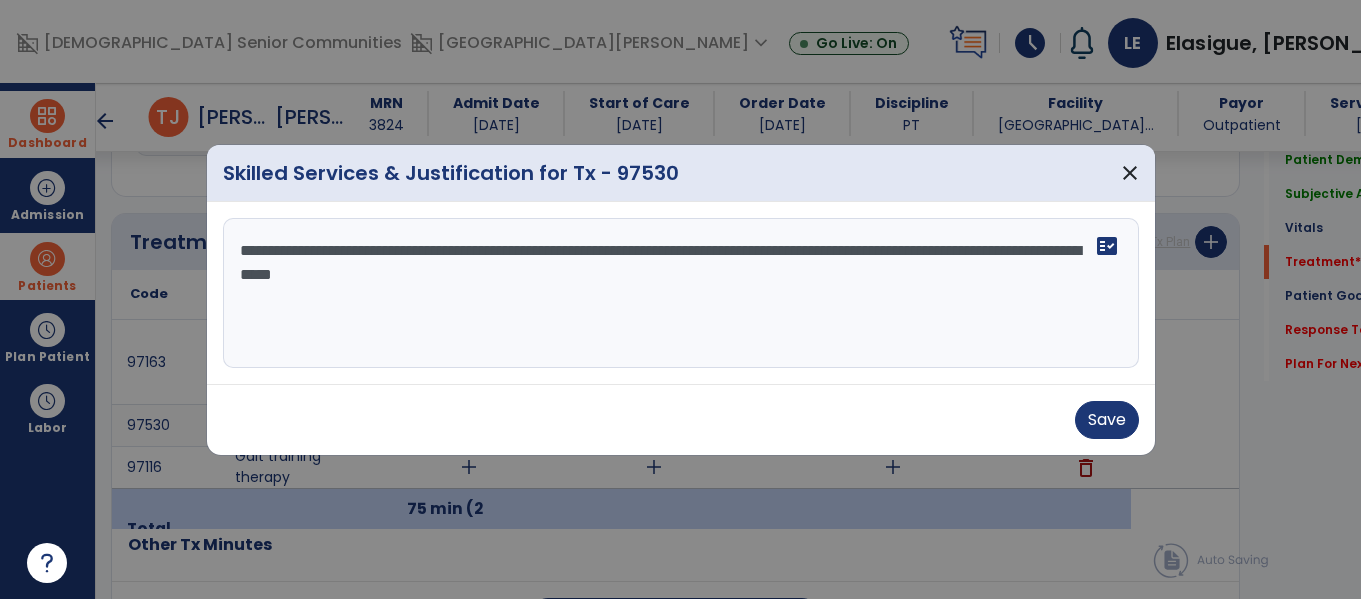 click on "**********" at bounding box center [681, 293] 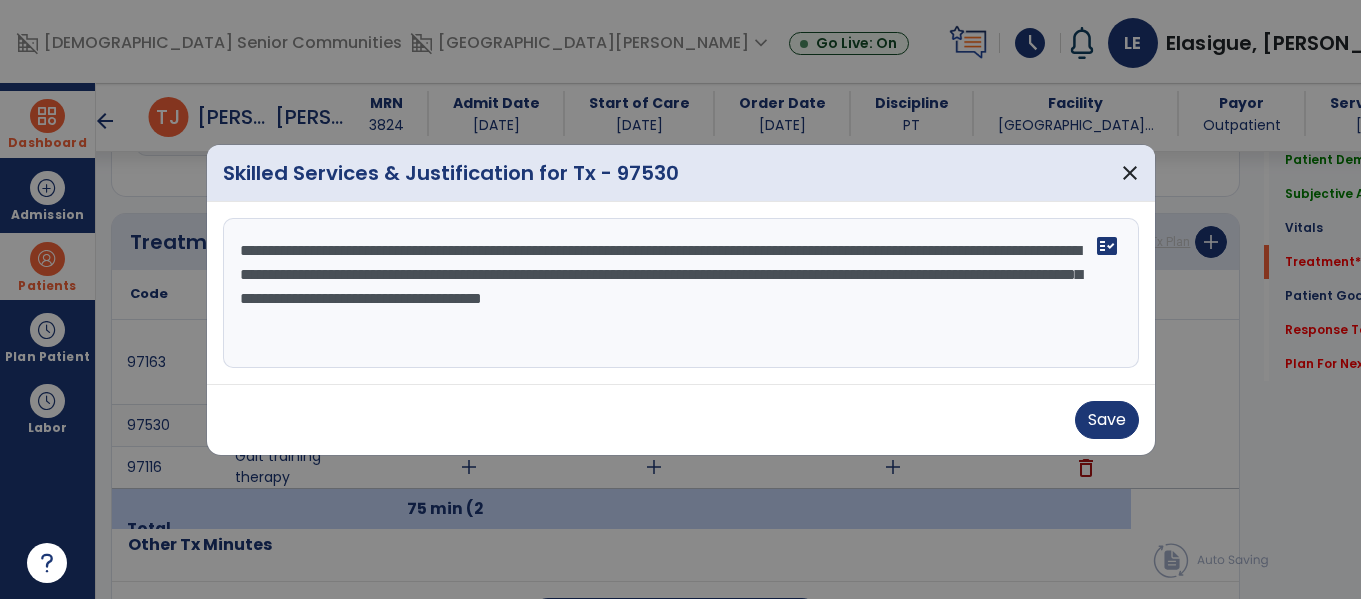 click at bounding box center (680, 299) 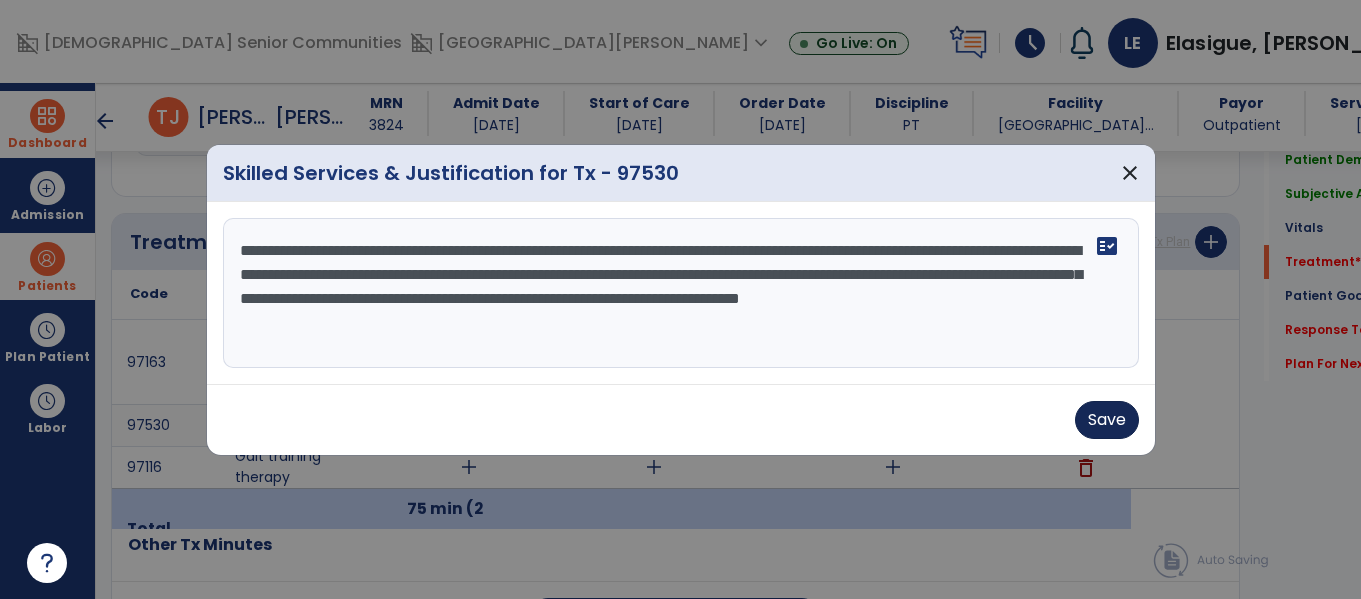 type on "**********" 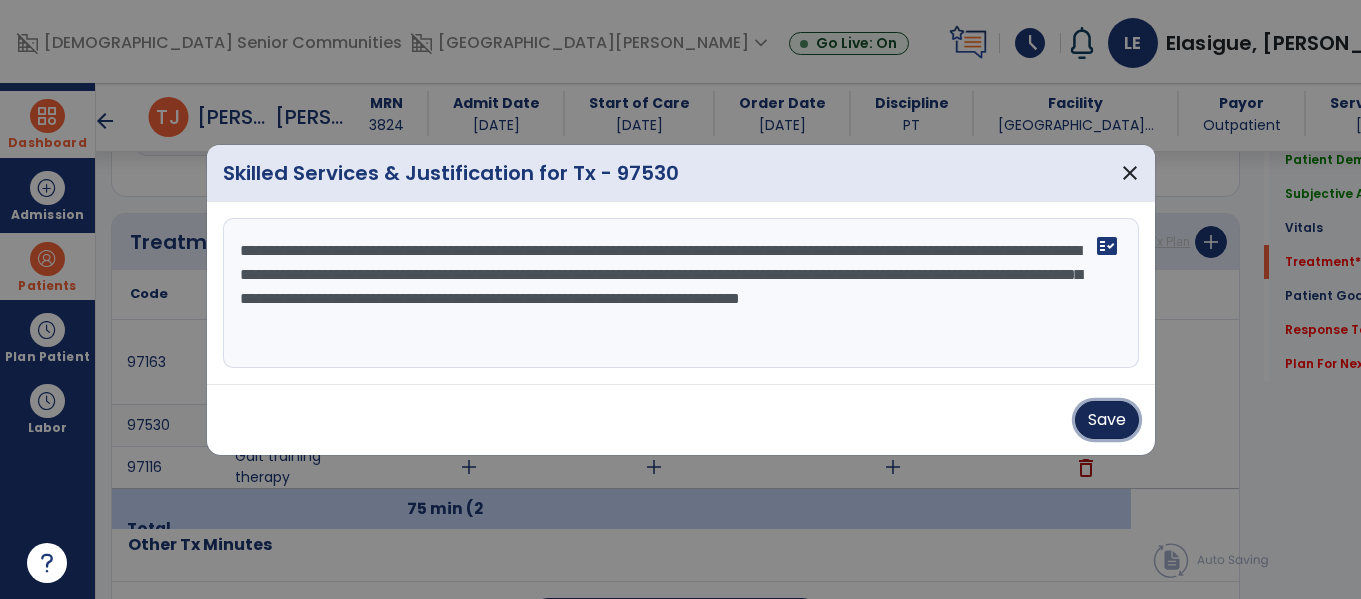 click on "Save" at bounding box center (1107, 420) 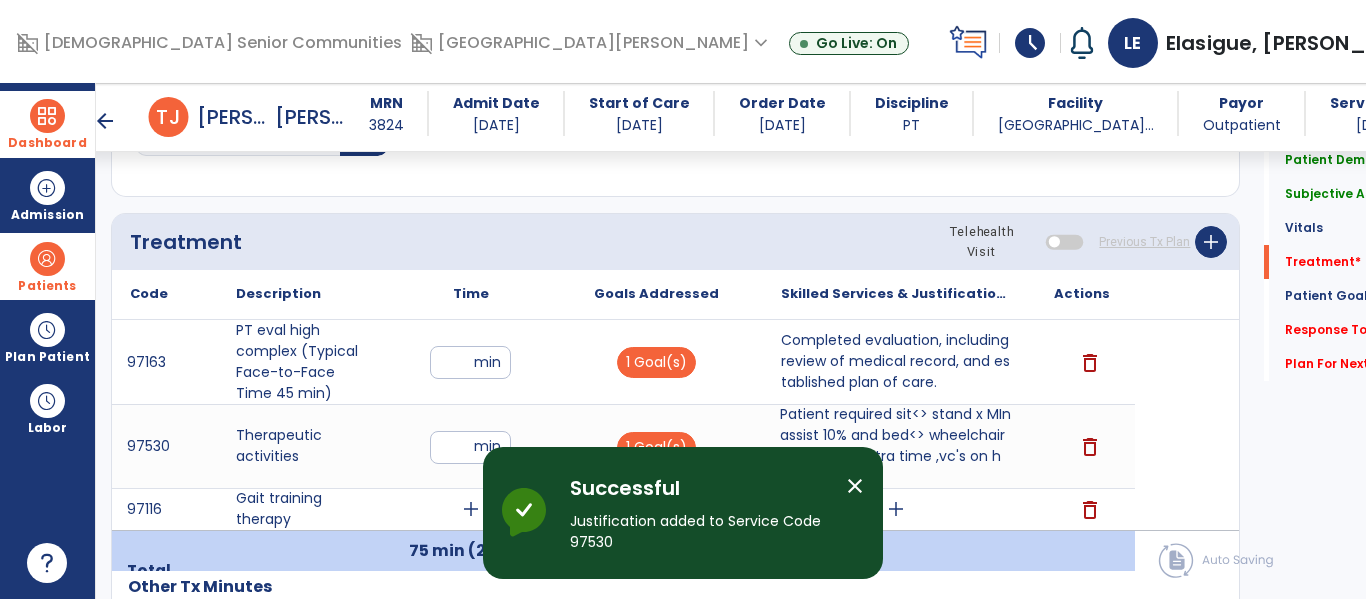 click on "add" at bounding box center (471, 509) 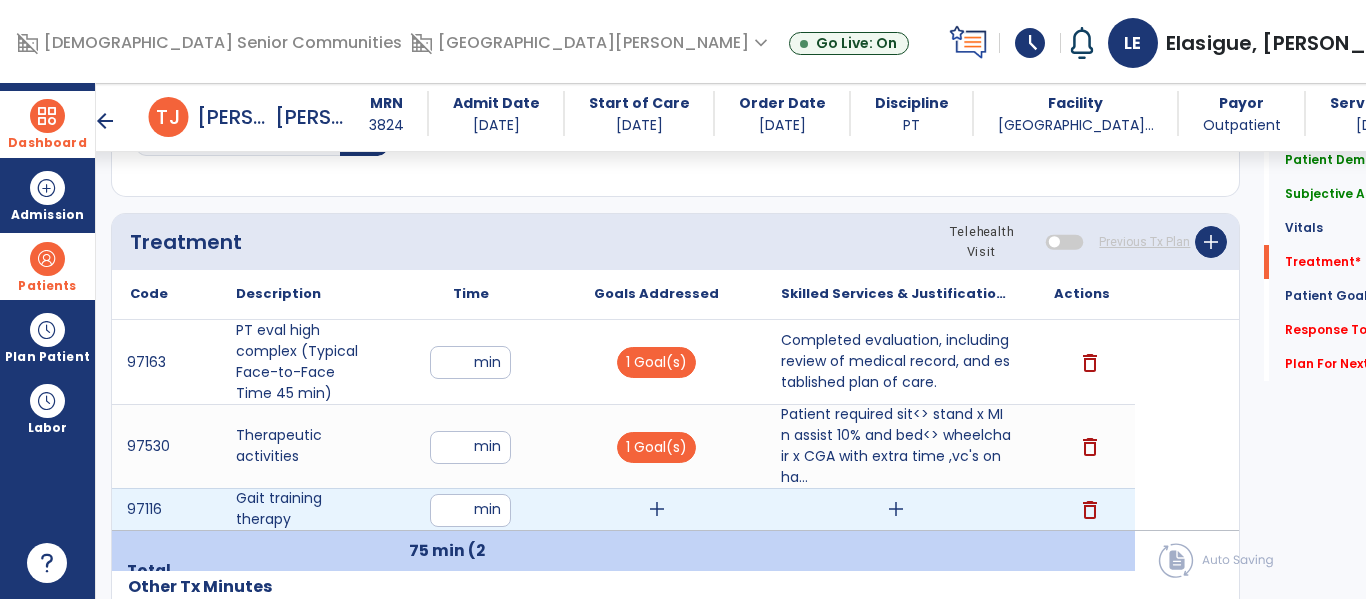 type on "**" 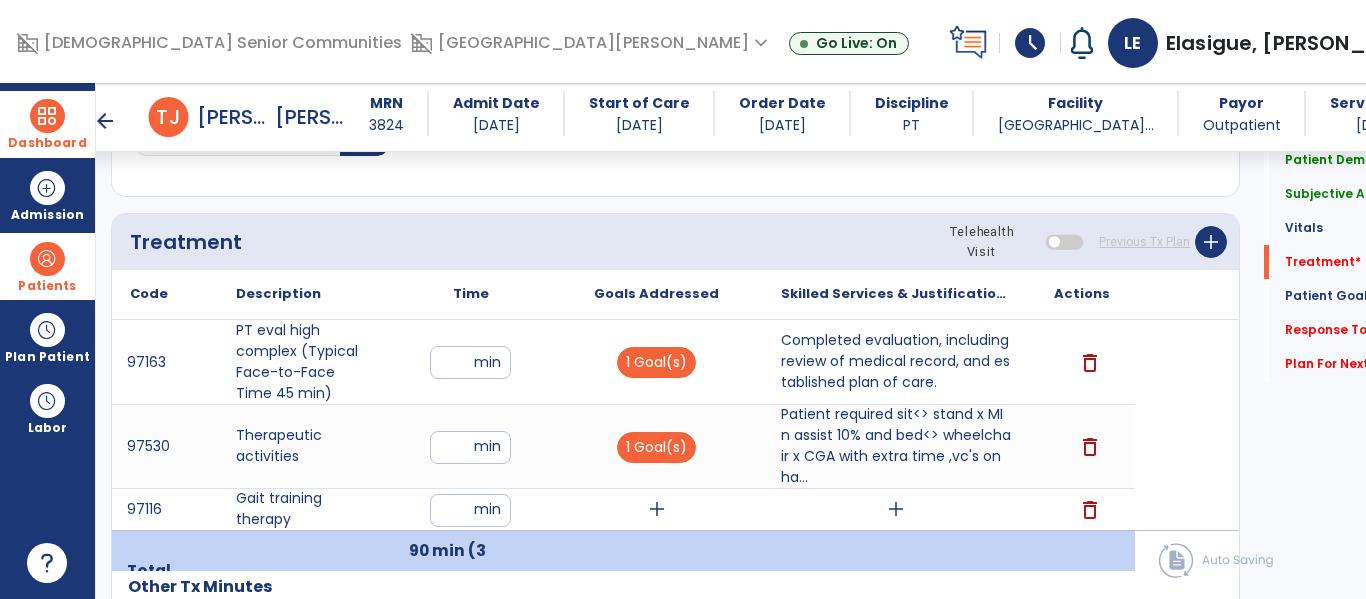 click on "add" at bounding box center (657, 509) 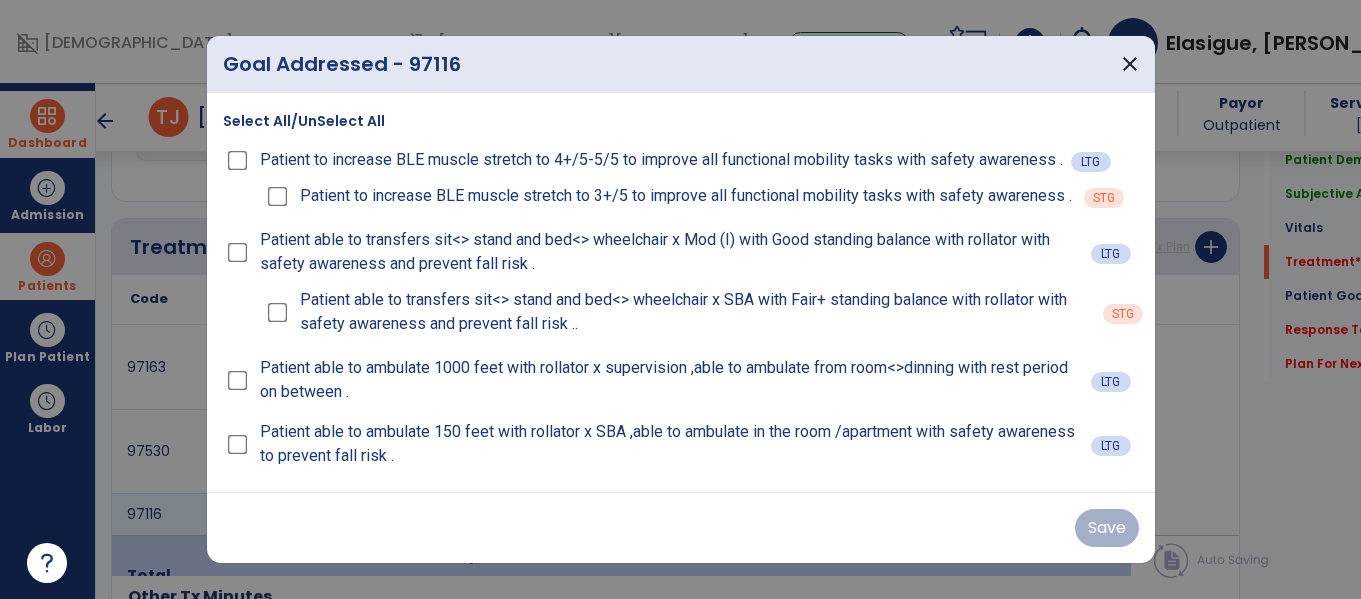 scroll, scrollTop: 1116, scrollLeft: 0, axis: vertical 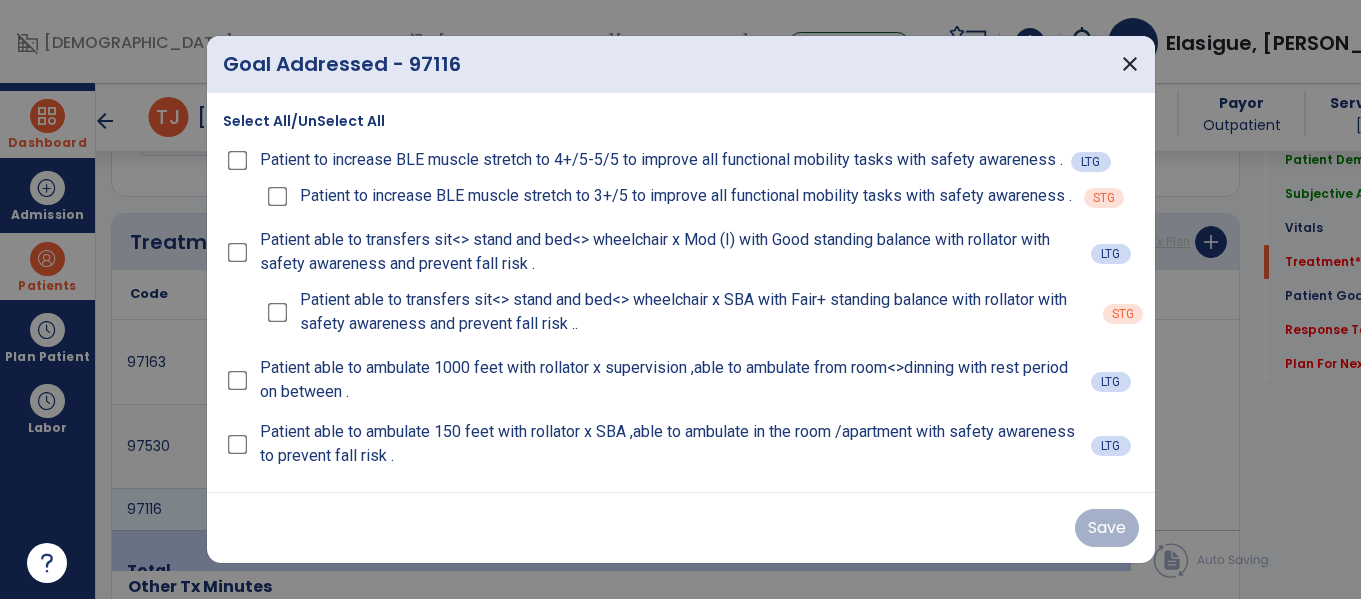 click on "Save" at bounding box center [681, 528] 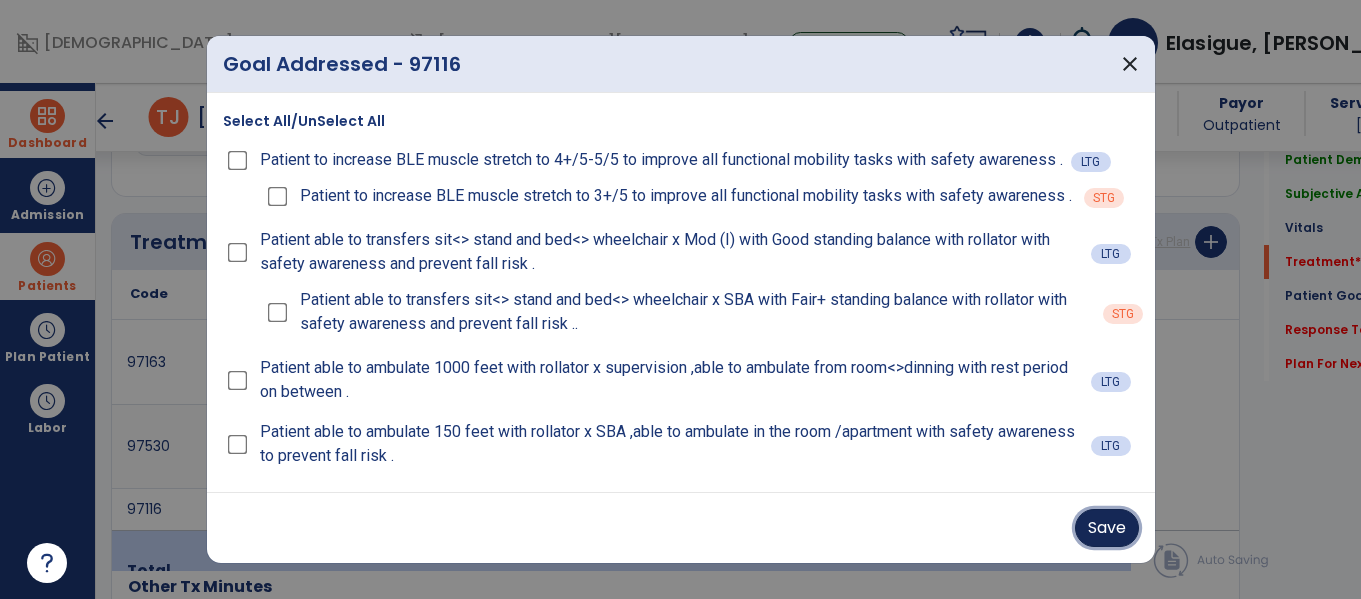 click on "Save" at bounding box center (1107, 528) 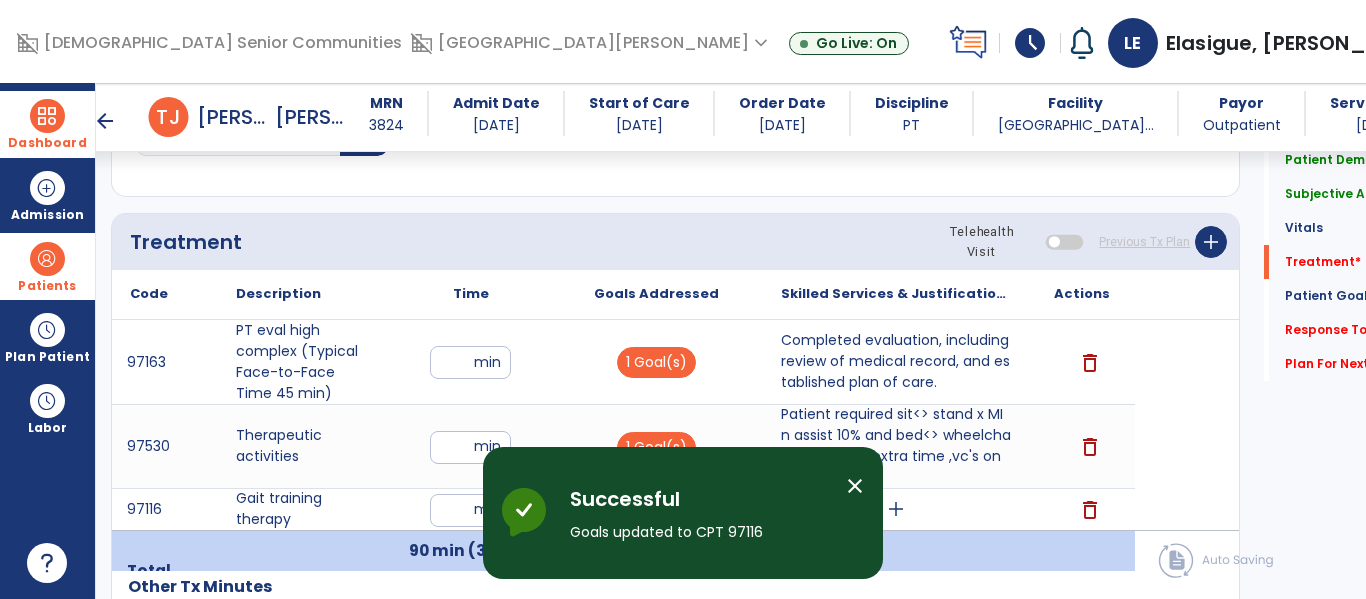 click on "add" at bounding box center (896, 509) 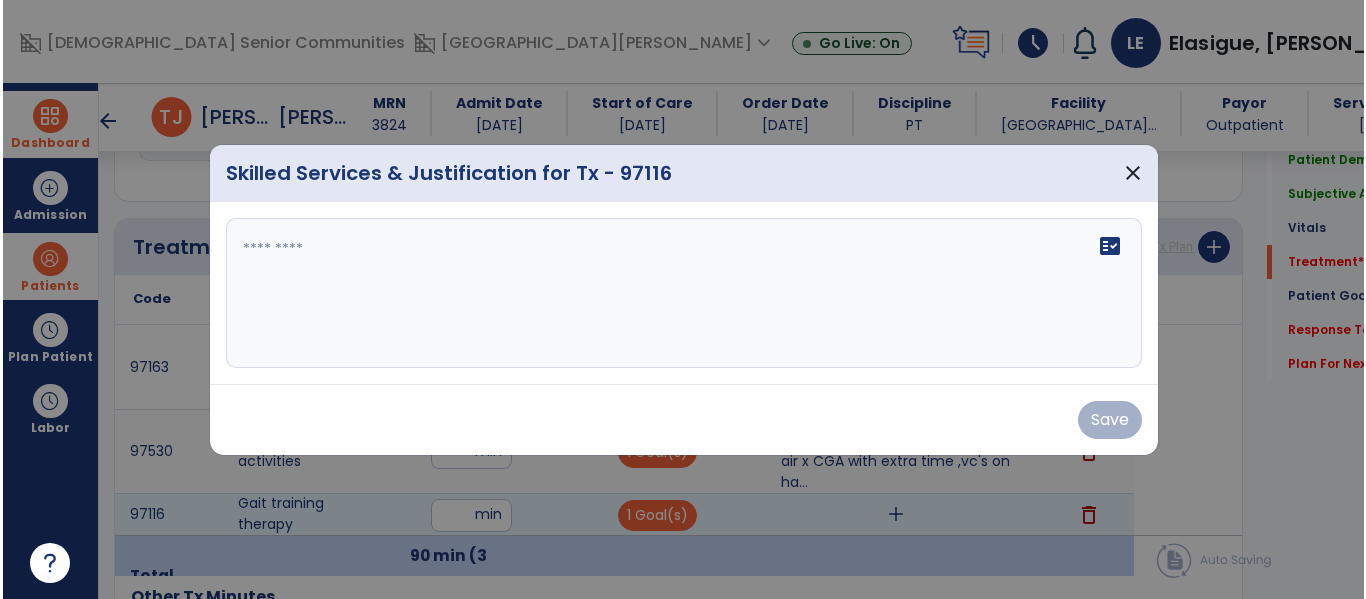 scroll, scrollTop: 1116, scrollLeft: 0, axis: vertical 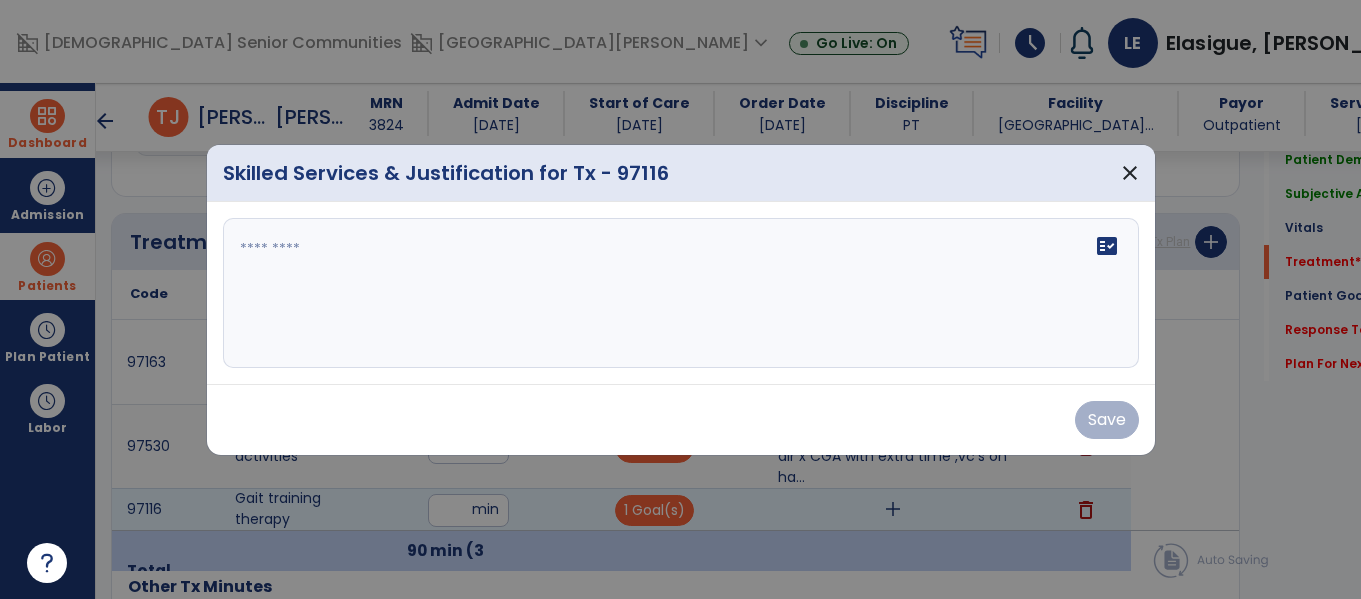 click at bounding box center (681, 293) 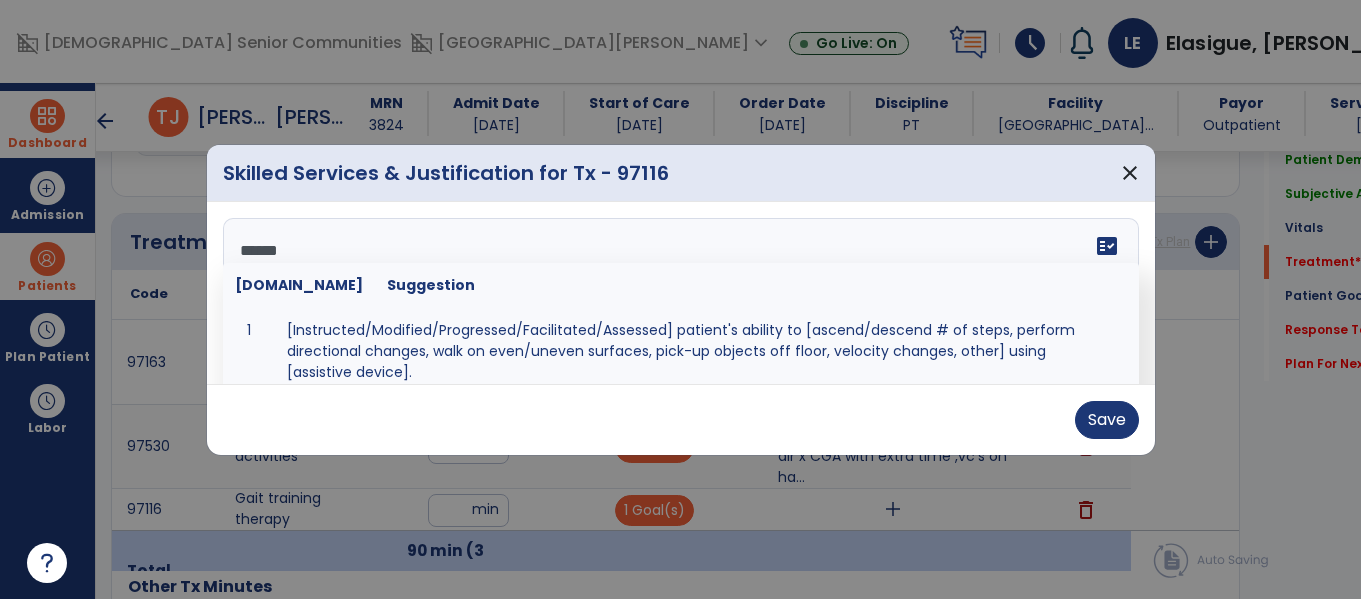 type on "*******" 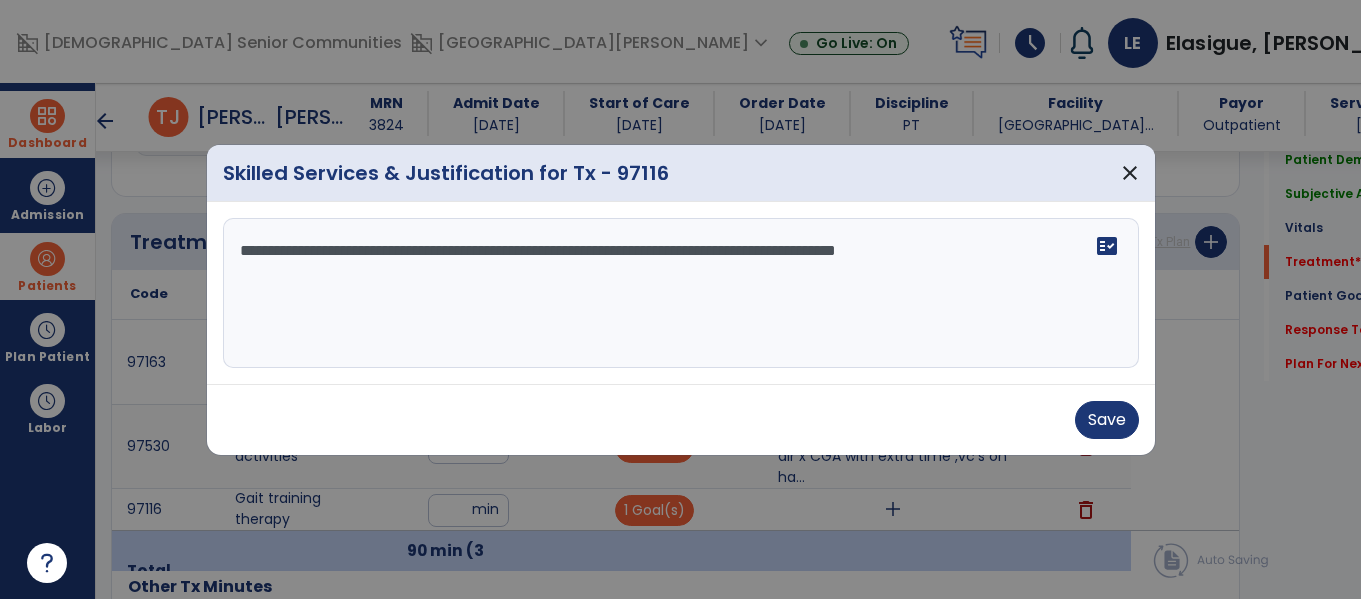 click on "**********" at bounding box center (681, 293) 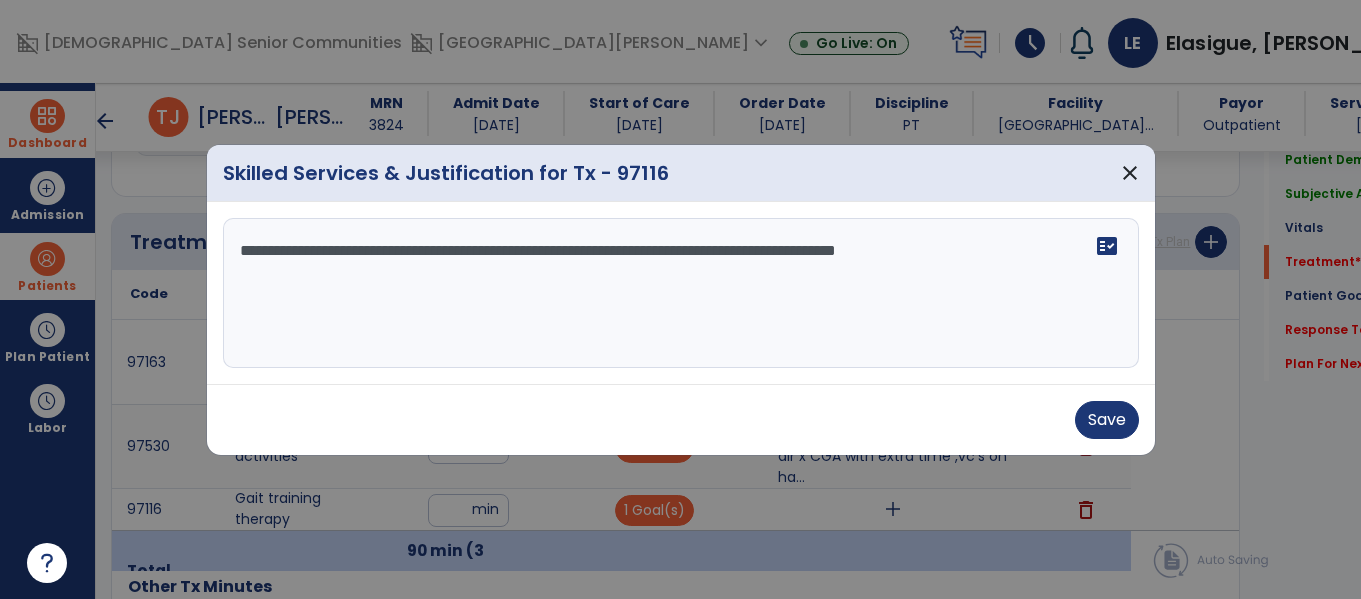 click on "**********" at bounding box center (681, 293) 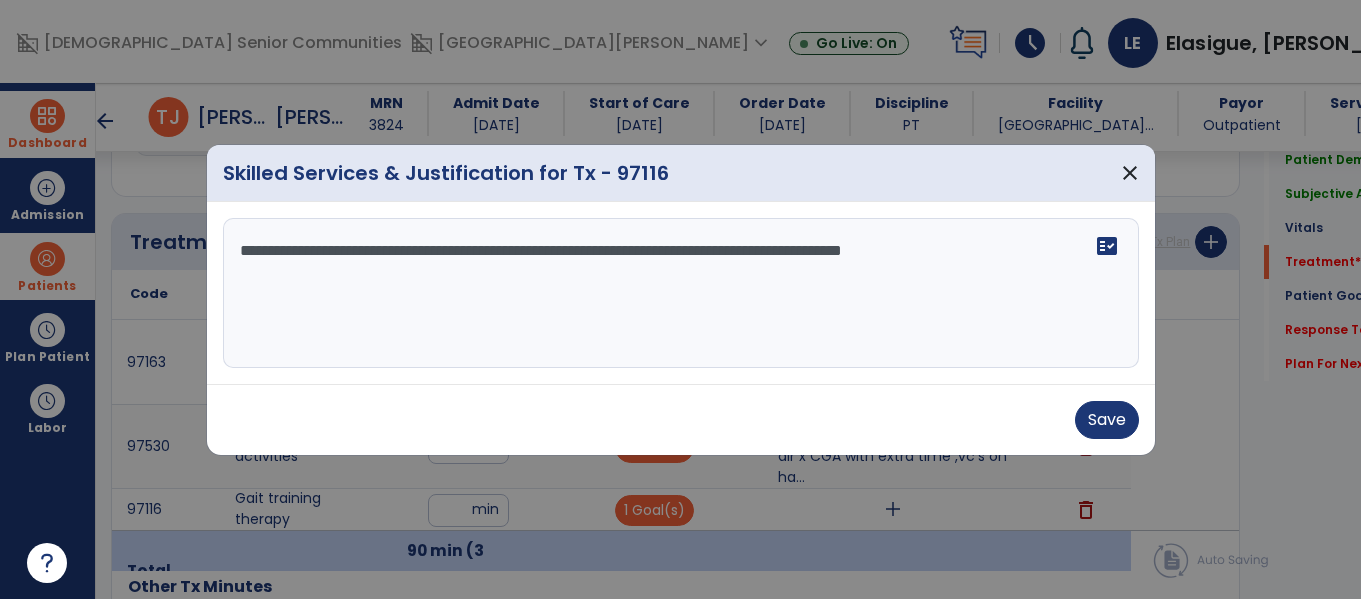 click on "**********" at bounding box center (681, 293) 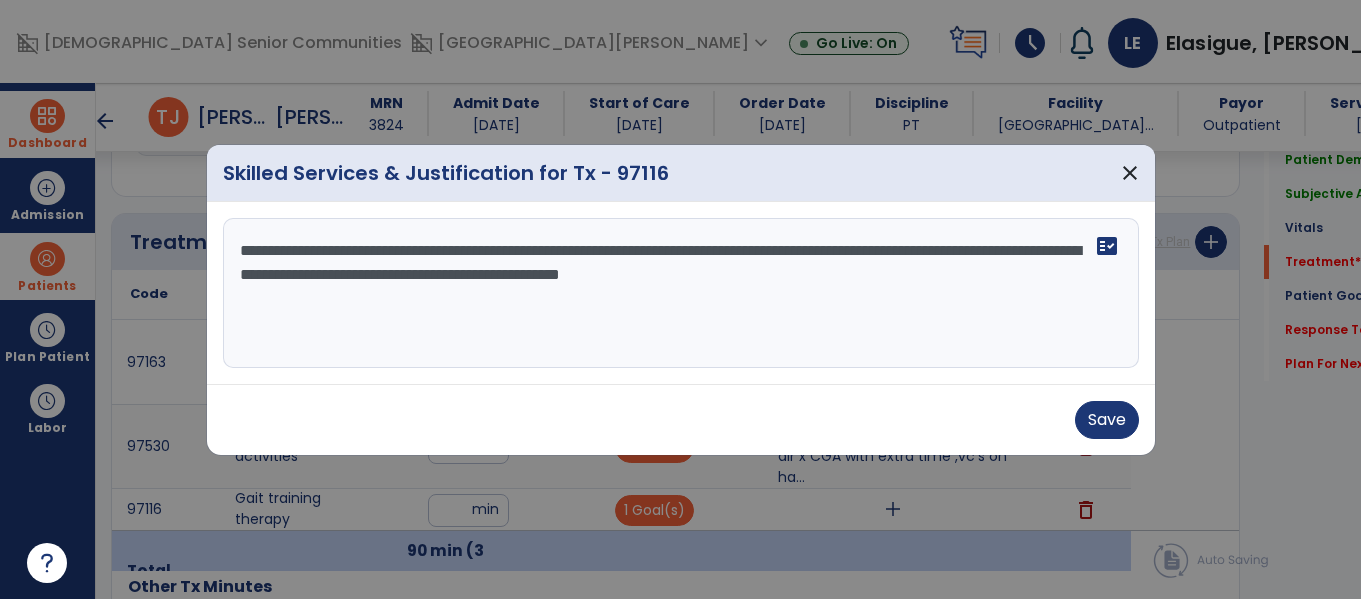 click on "**********" at bounding box center [681, 293] 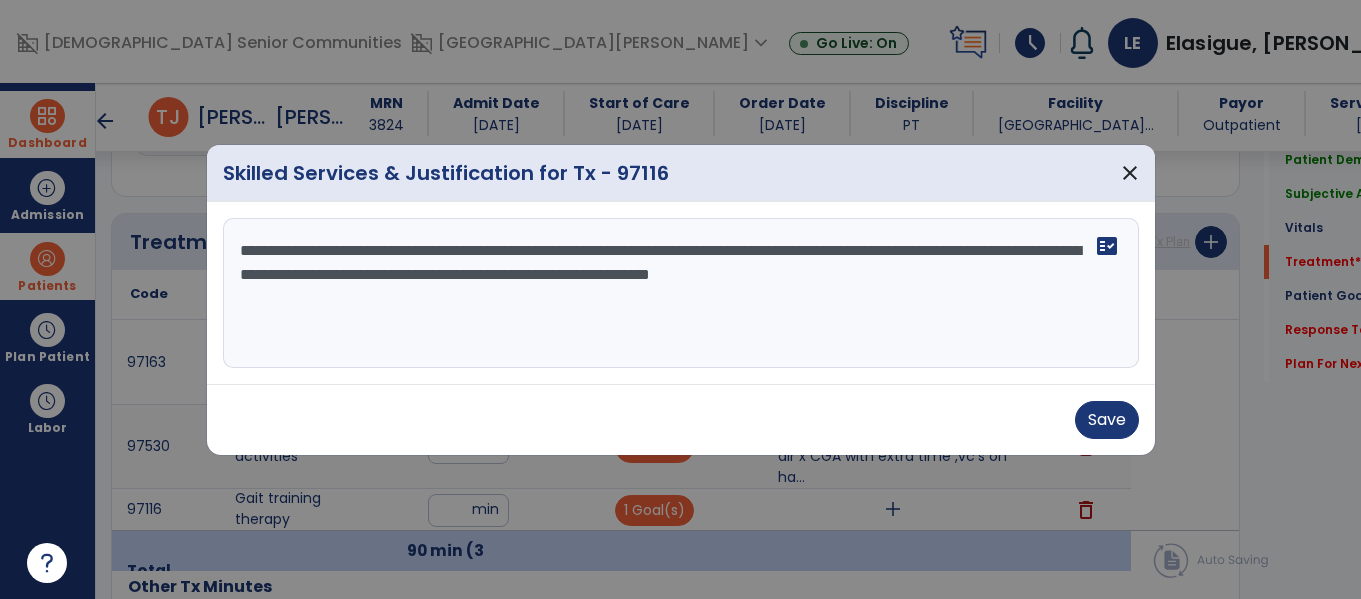 click on "**********" at bounding box center (681, 293) 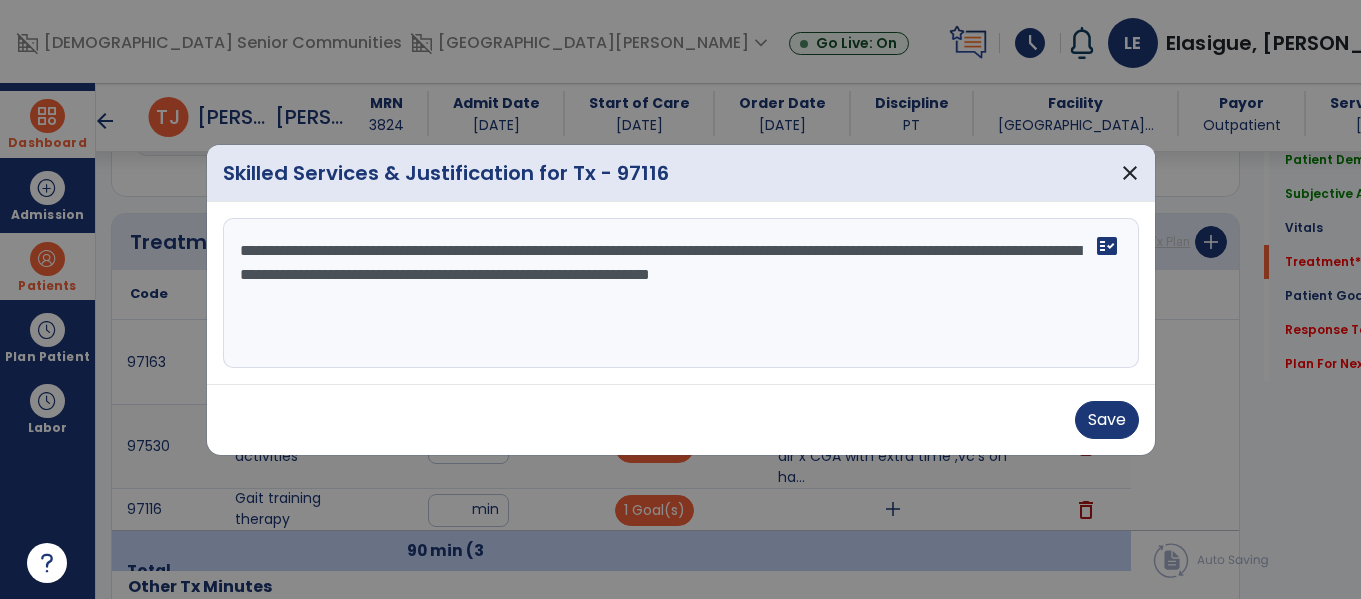 click on "**********" at bounding box center [681, 293] 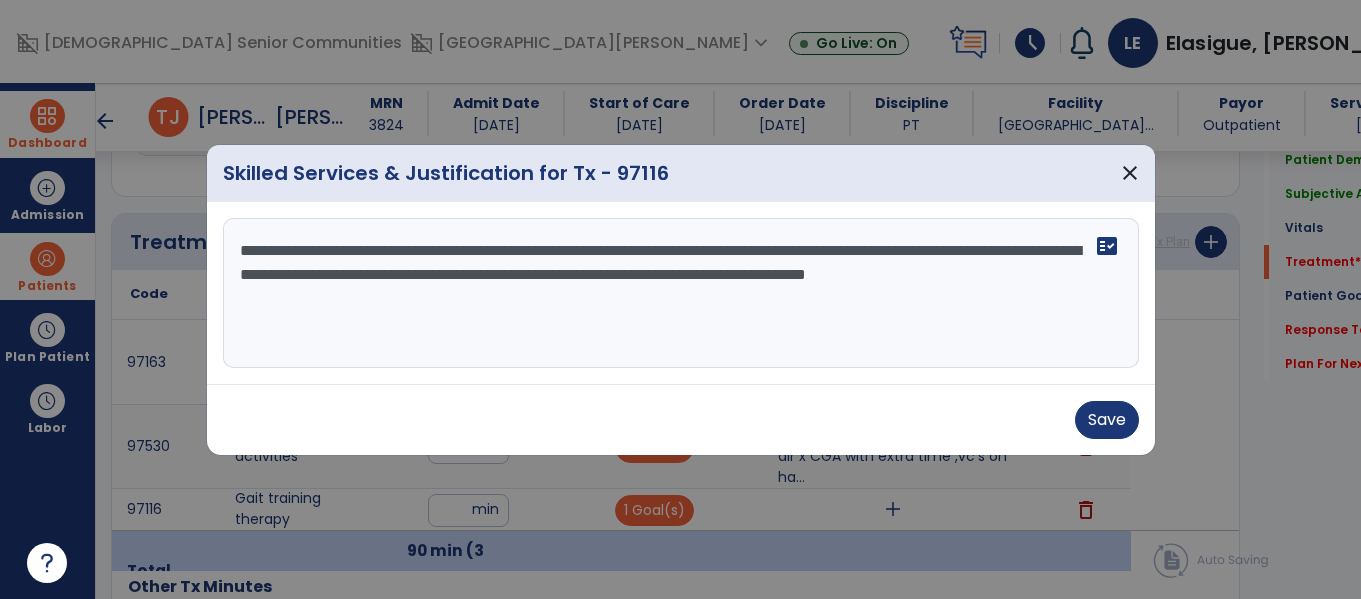 click on "**********" at bounding box center (681, 293) 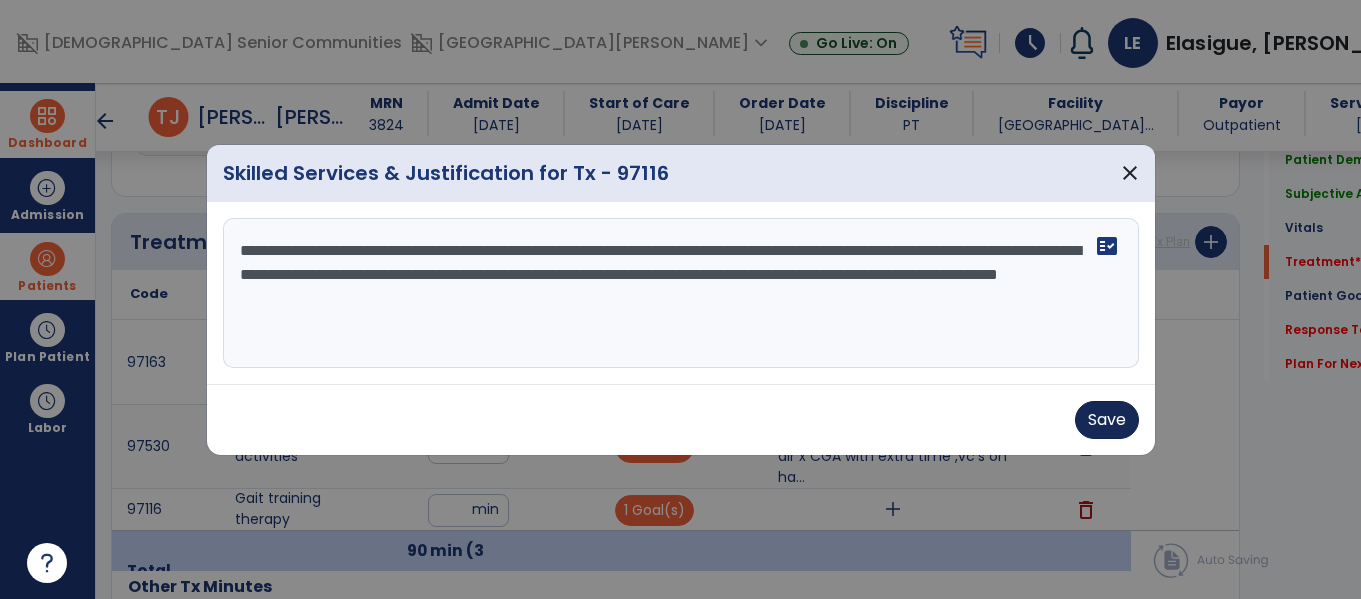 type on "**********" 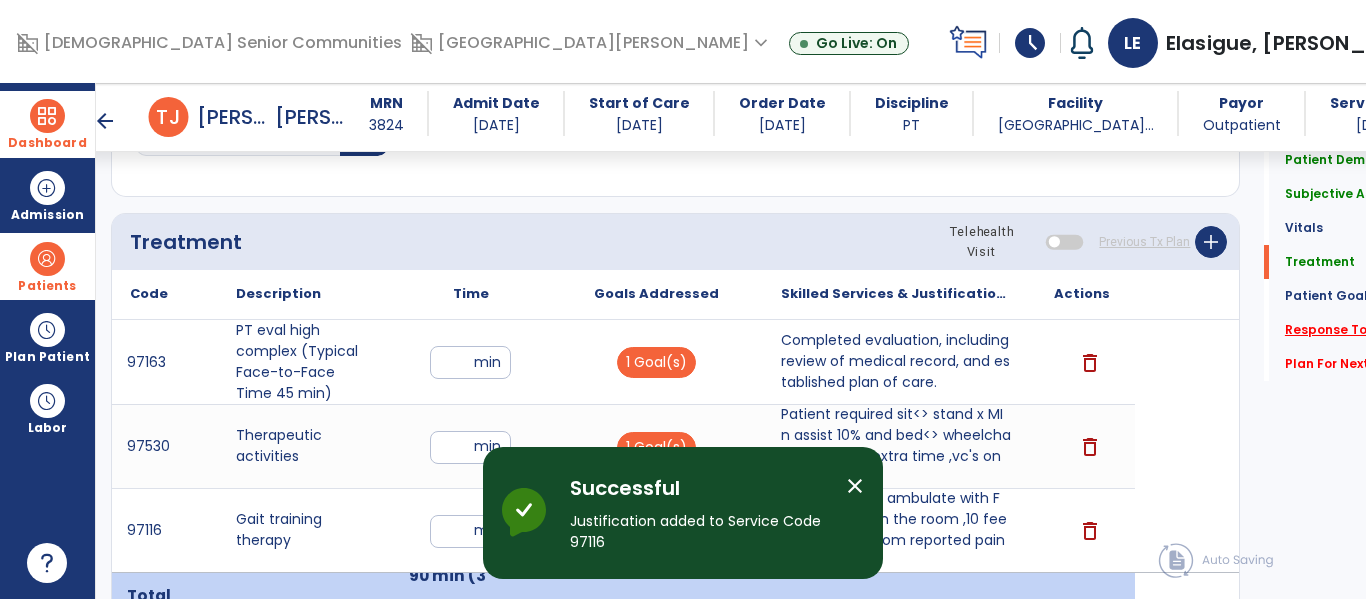 click on "Response To Treatment   *" 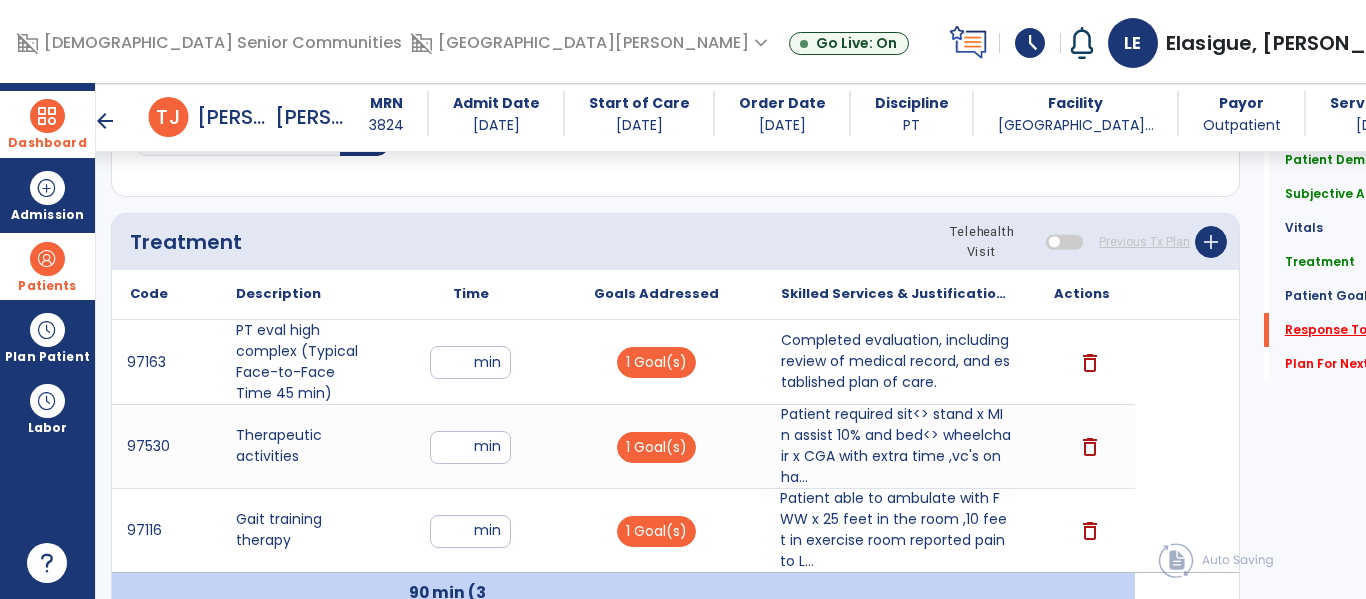 scroll, scrollTop: 2808, scrollLeft: 0, axis: vertical 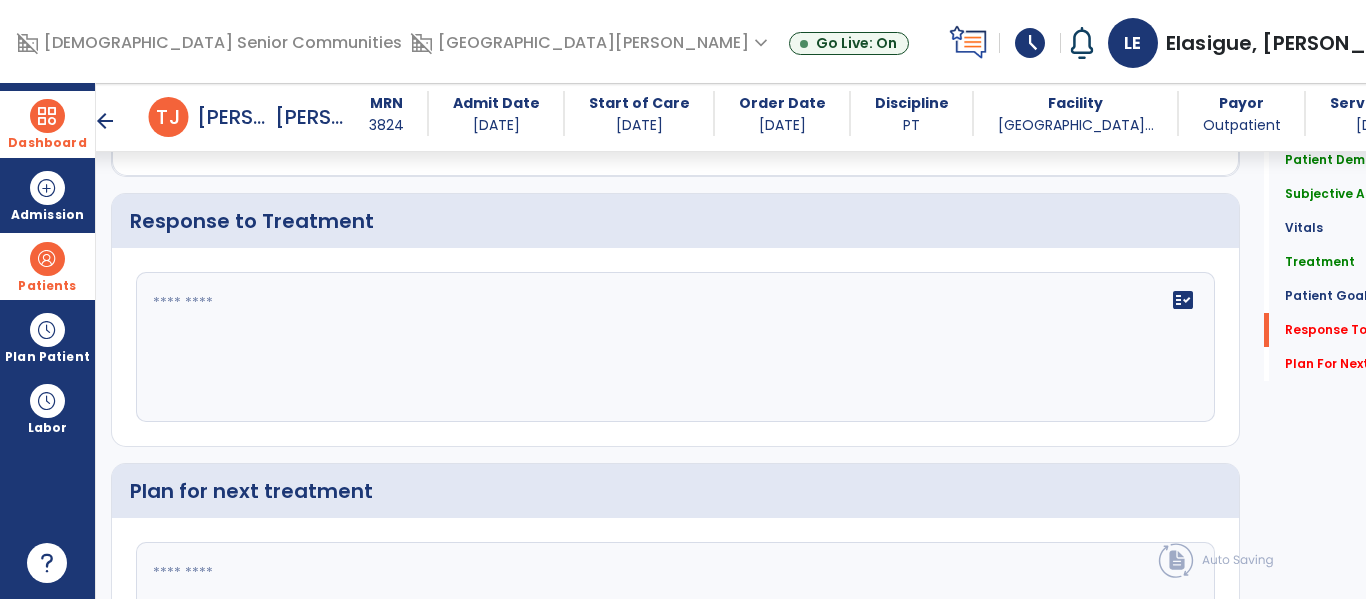 click on "fact_check" 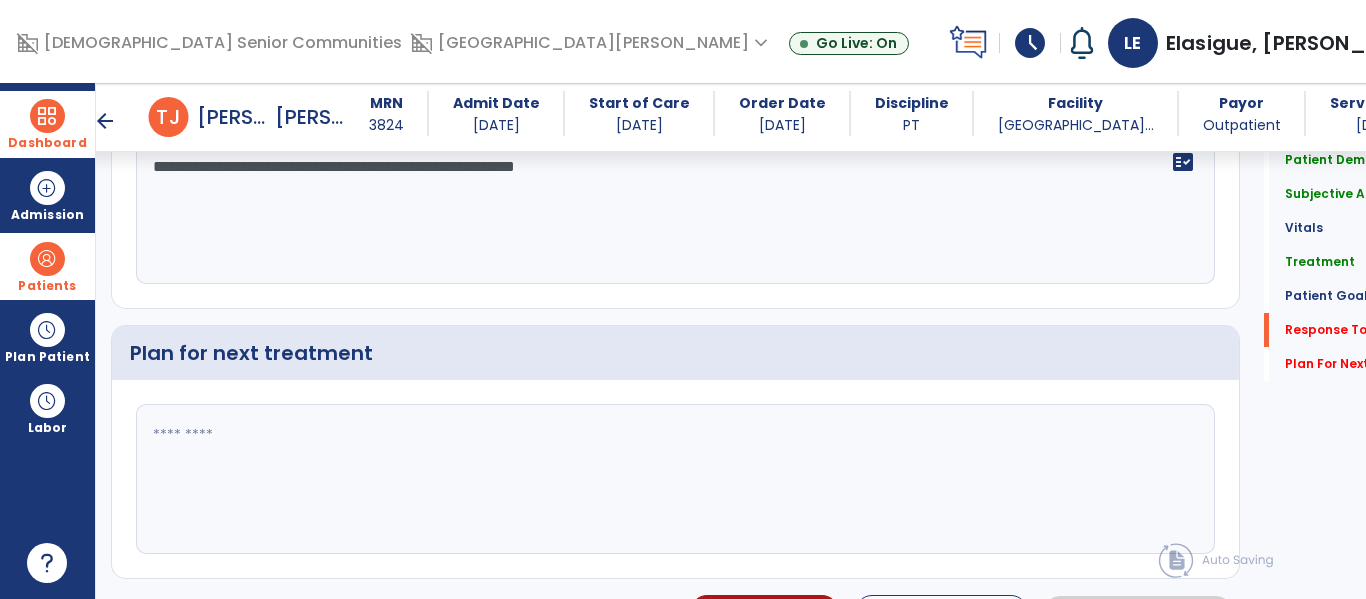scroll, scrollTop: 3006, scrollLeft: 0, axis: vertical 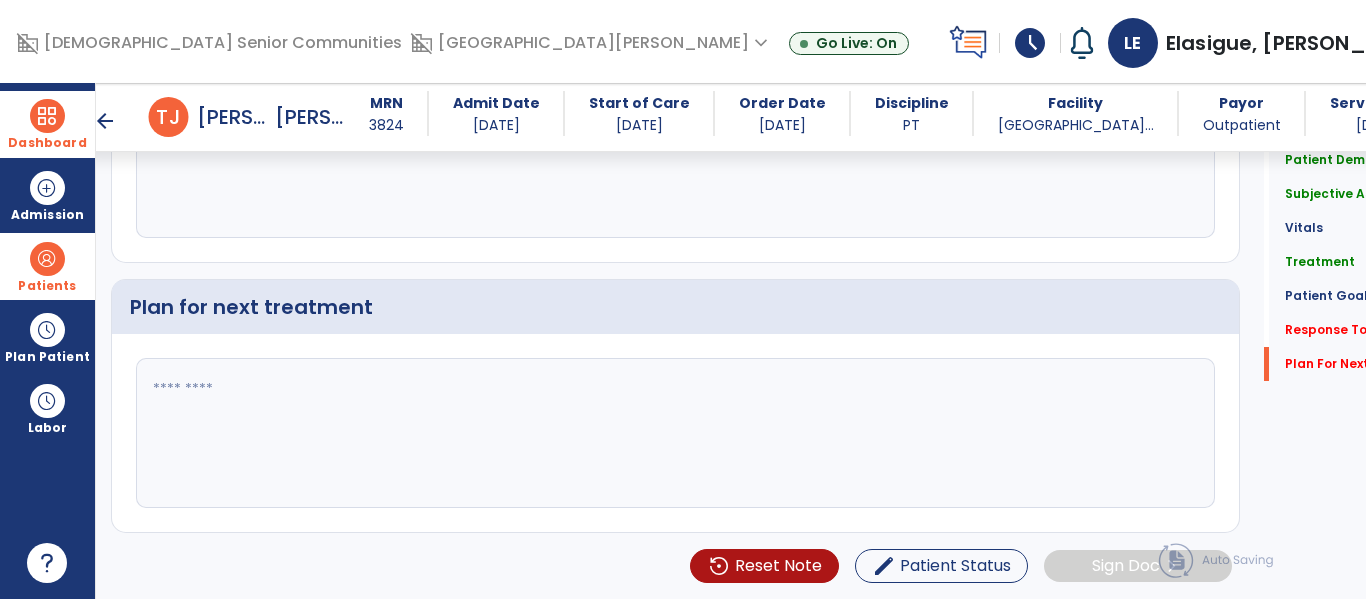 type on "**********" 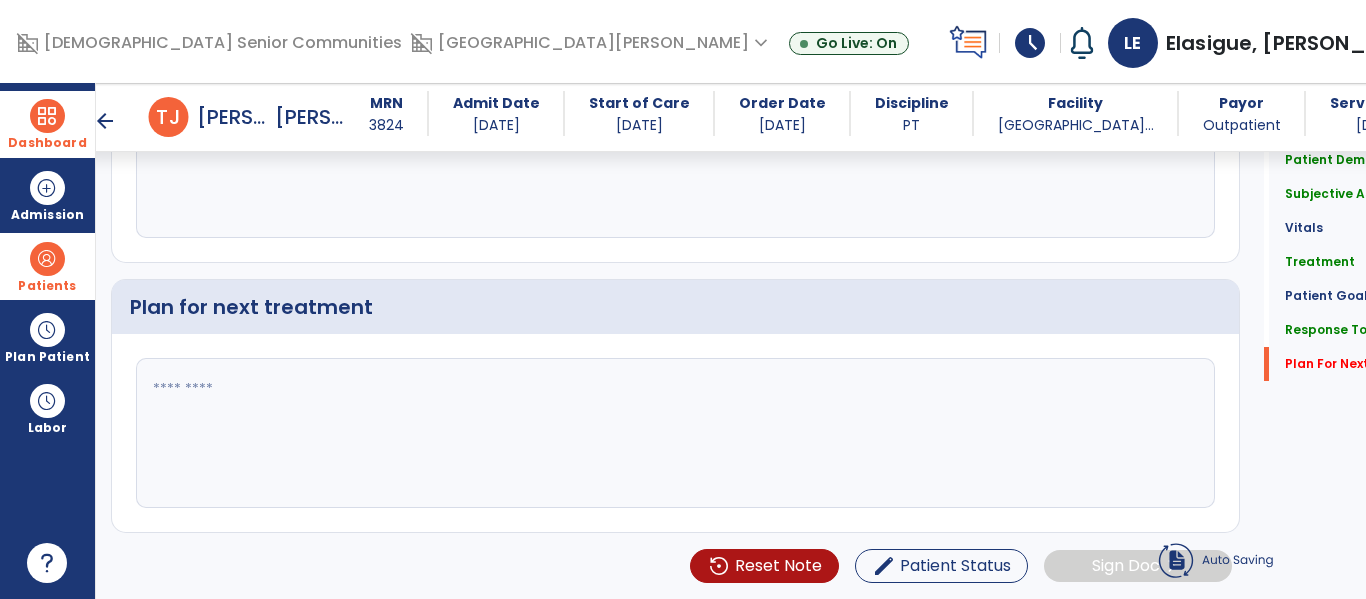 click 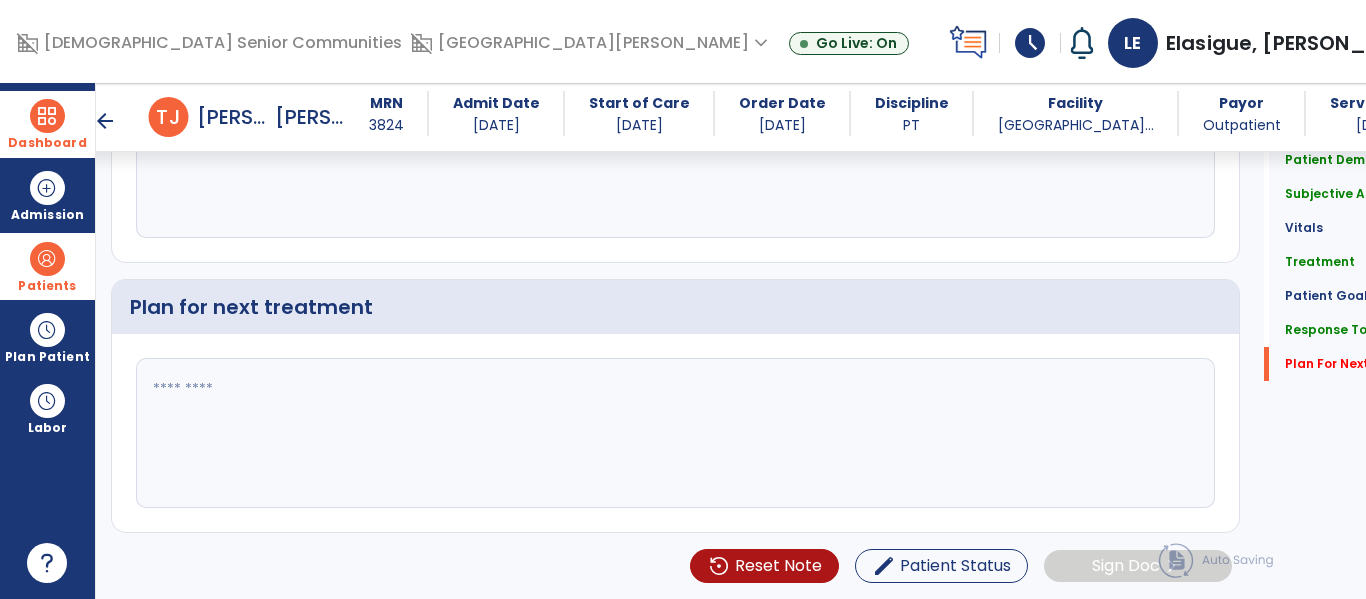scroll, scrollTop: 2874, scrollLeft: 0, axis: vertical 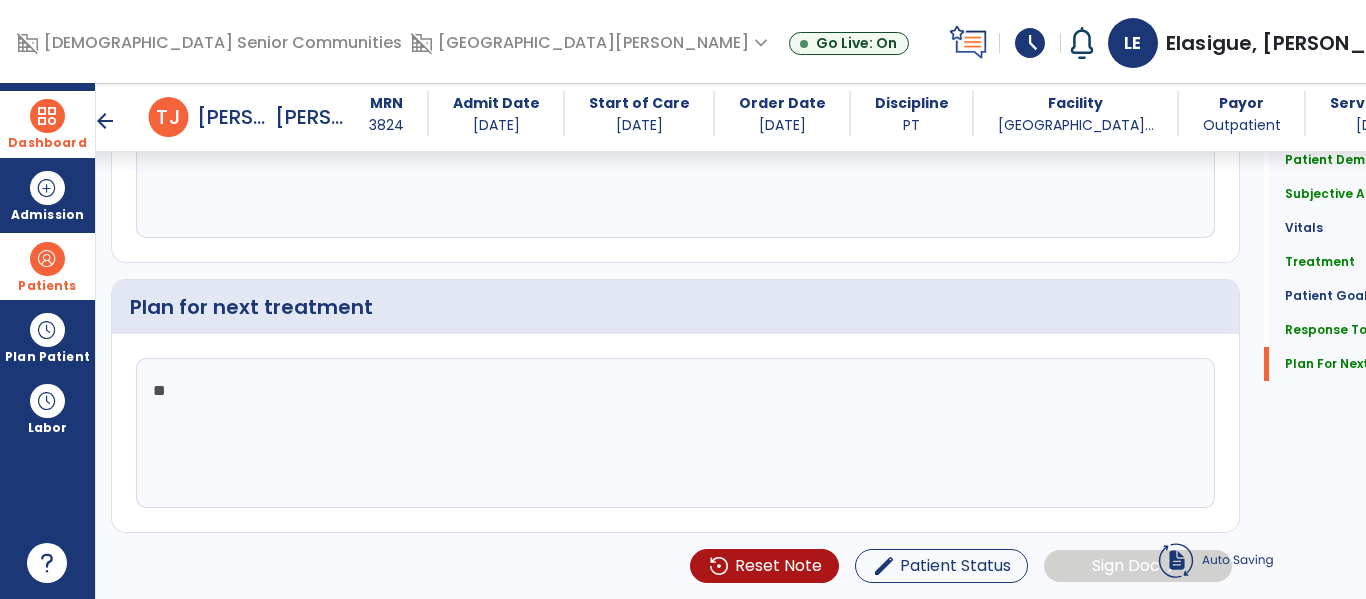 type on "*" 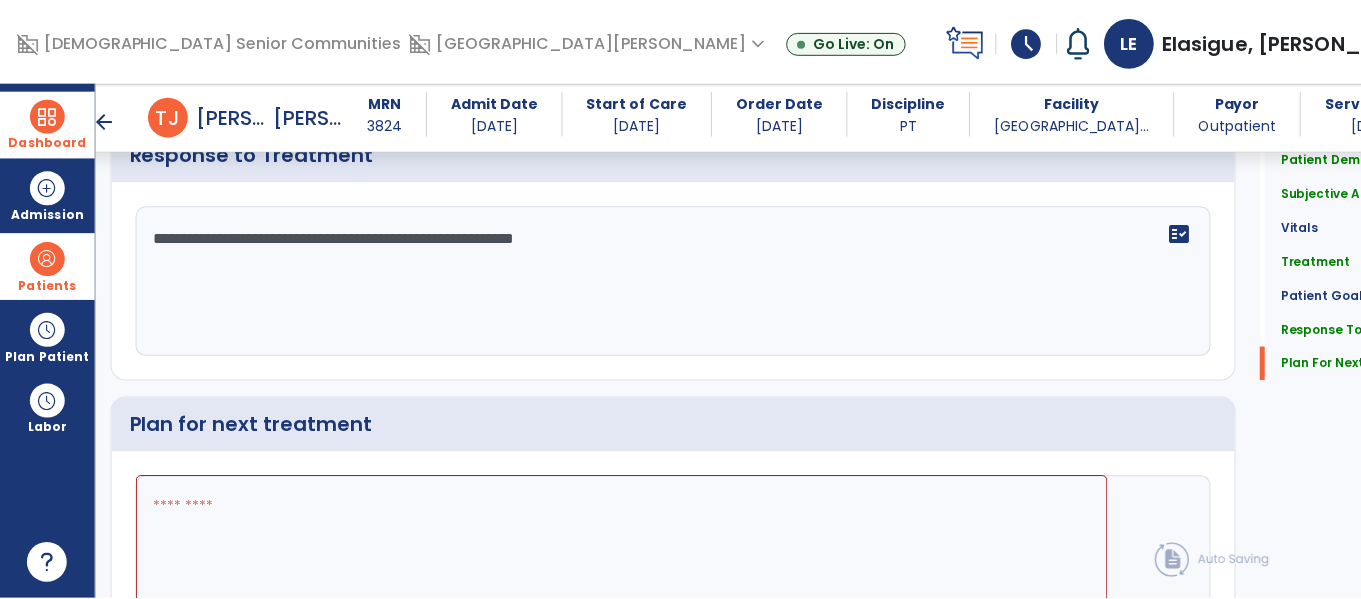 scroll, scrollTop: 3006, scrollLeft: 0, axis: vertical 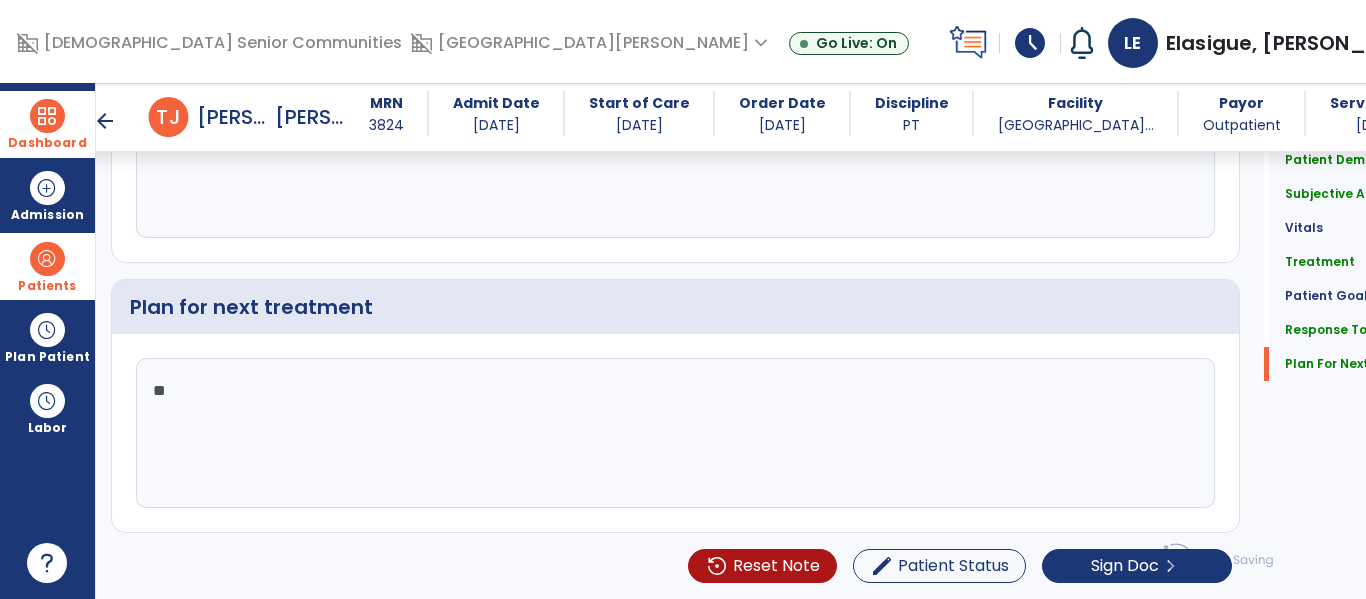 type on "*" 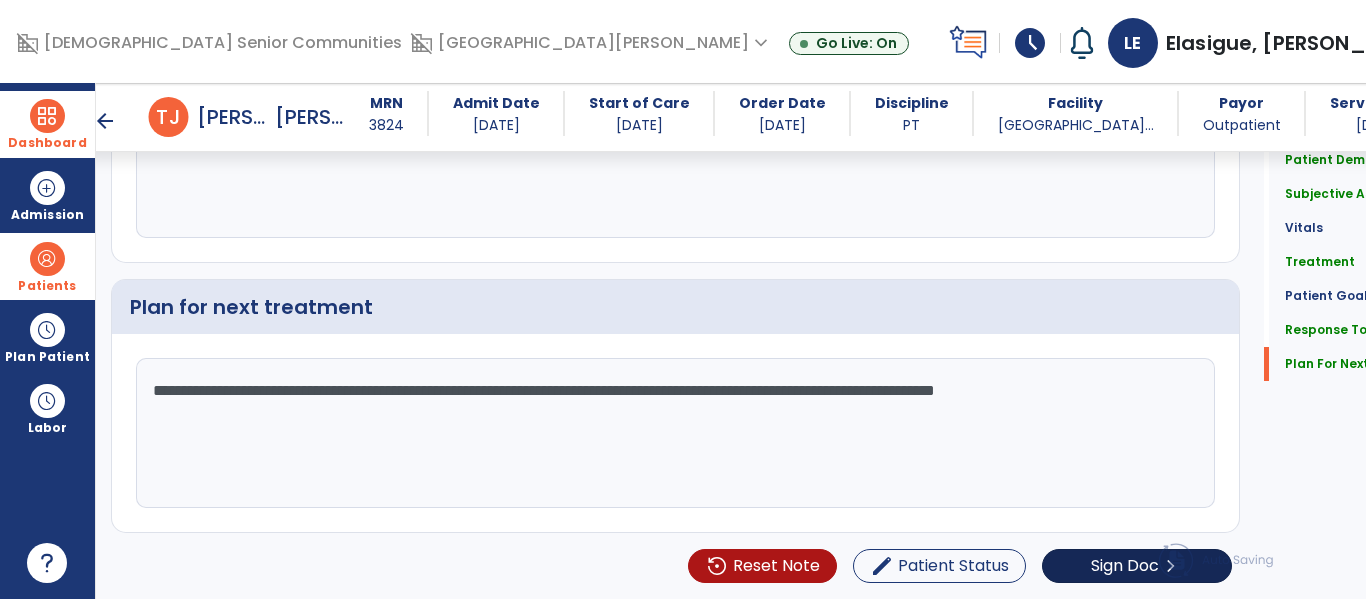 type on "**********" 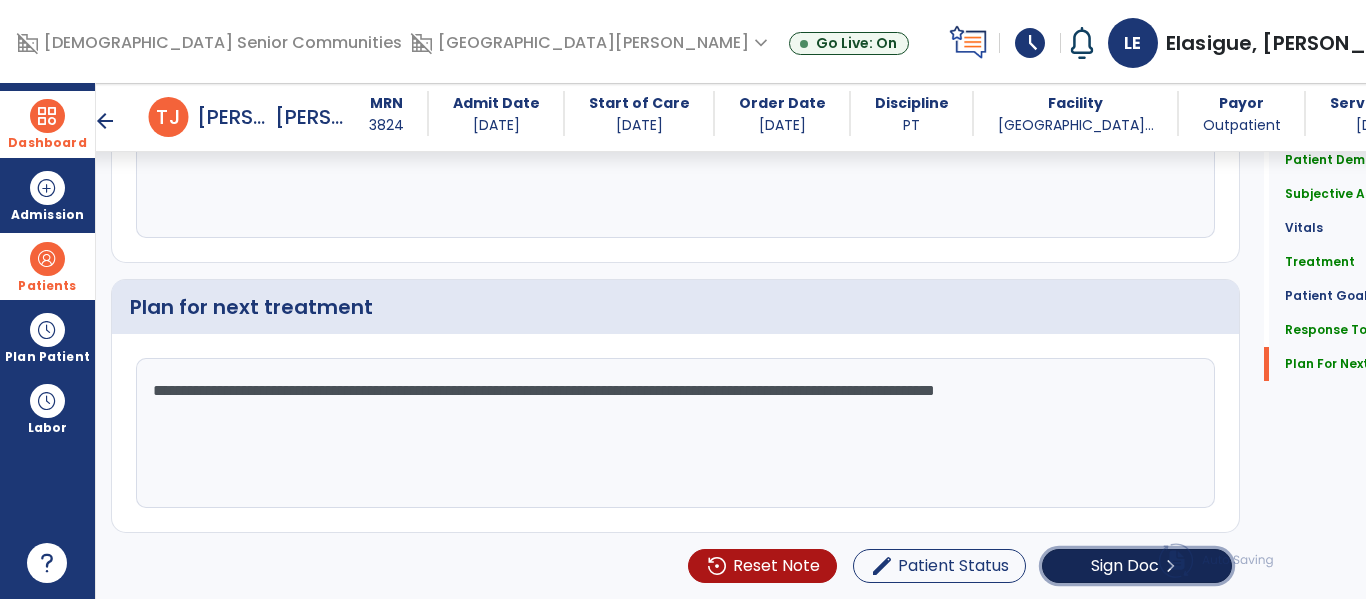 click on "Sign Doc  chevron_right" 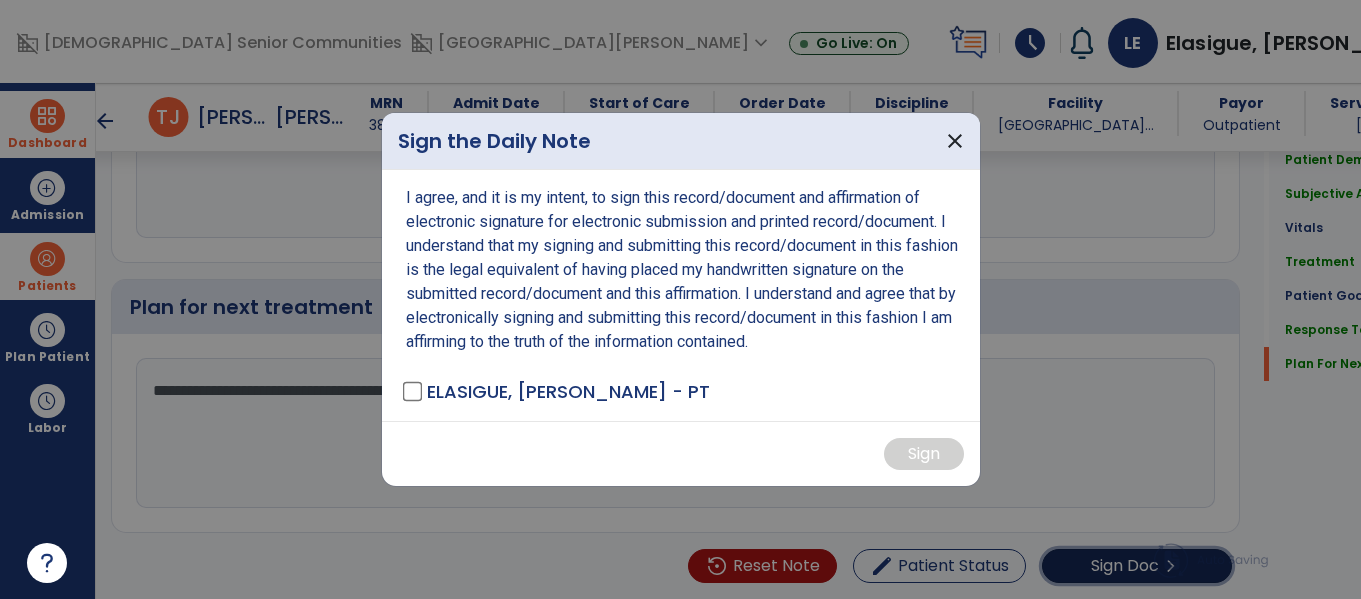 scroll, scrollTop: 3006, scrollLeft: 0, axis: vertical 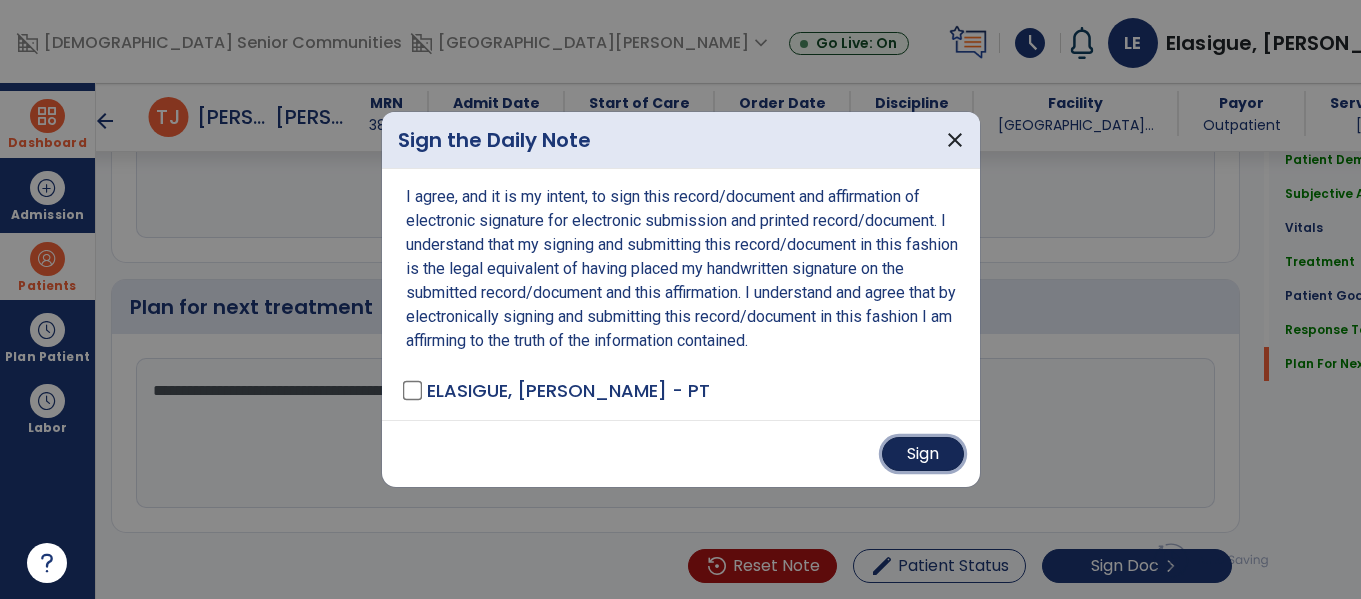click on "Sign" at bounding box center [923, 454] 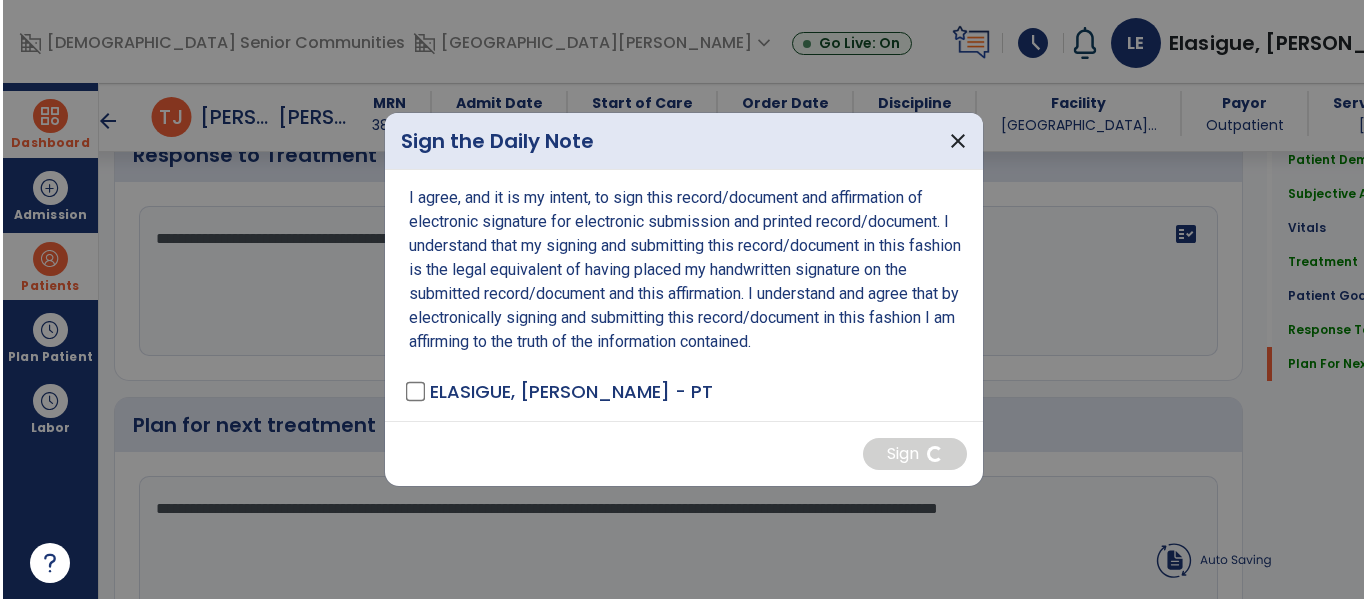 scroll, scrollTop: 3006, scrollLeft: 0, axis: vertical 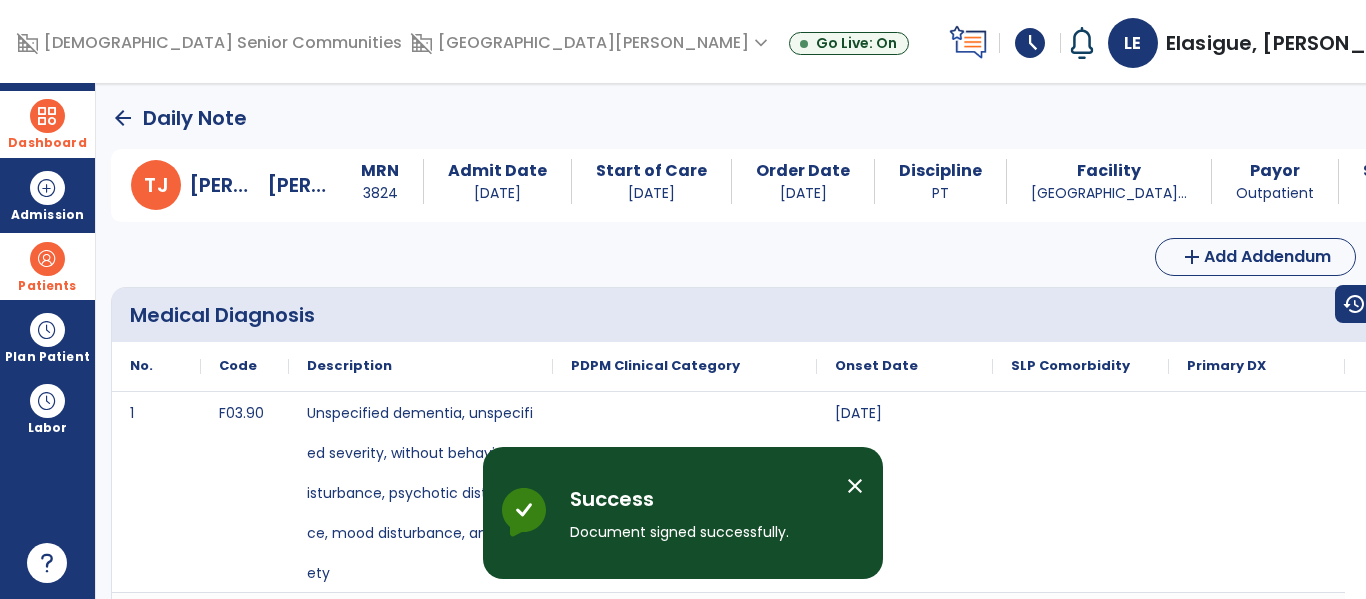 click on "arrow_back" 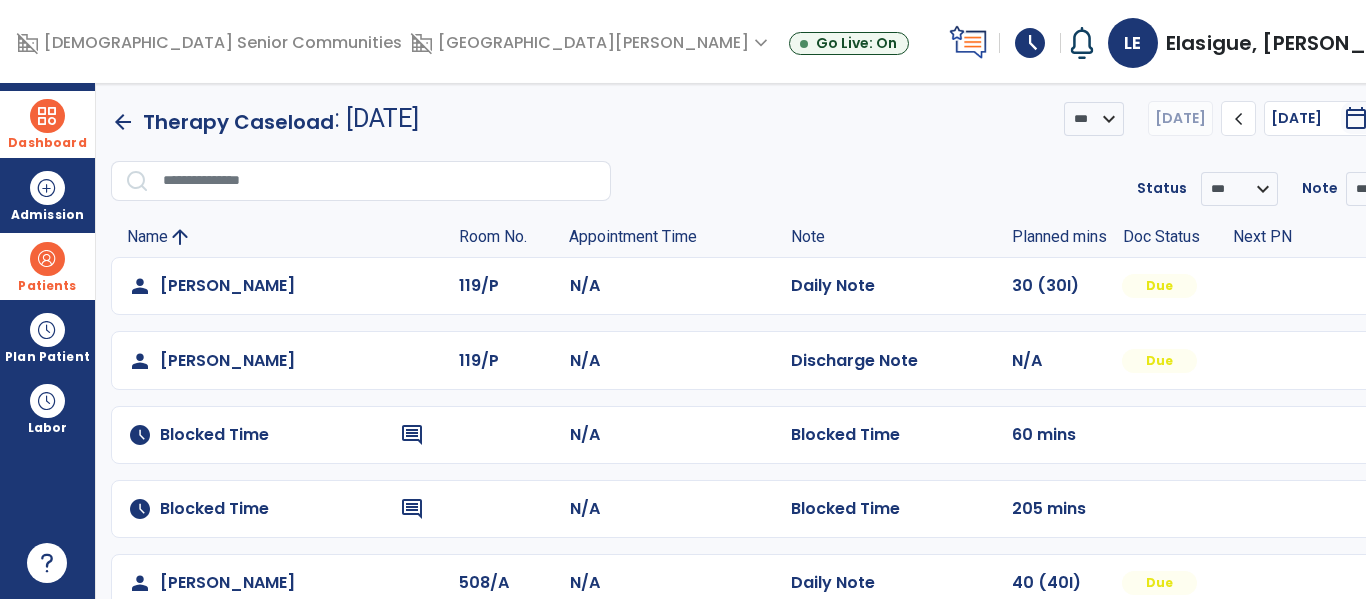 scroll, scrollTop: 0, scrollLeft: 0, axis: both 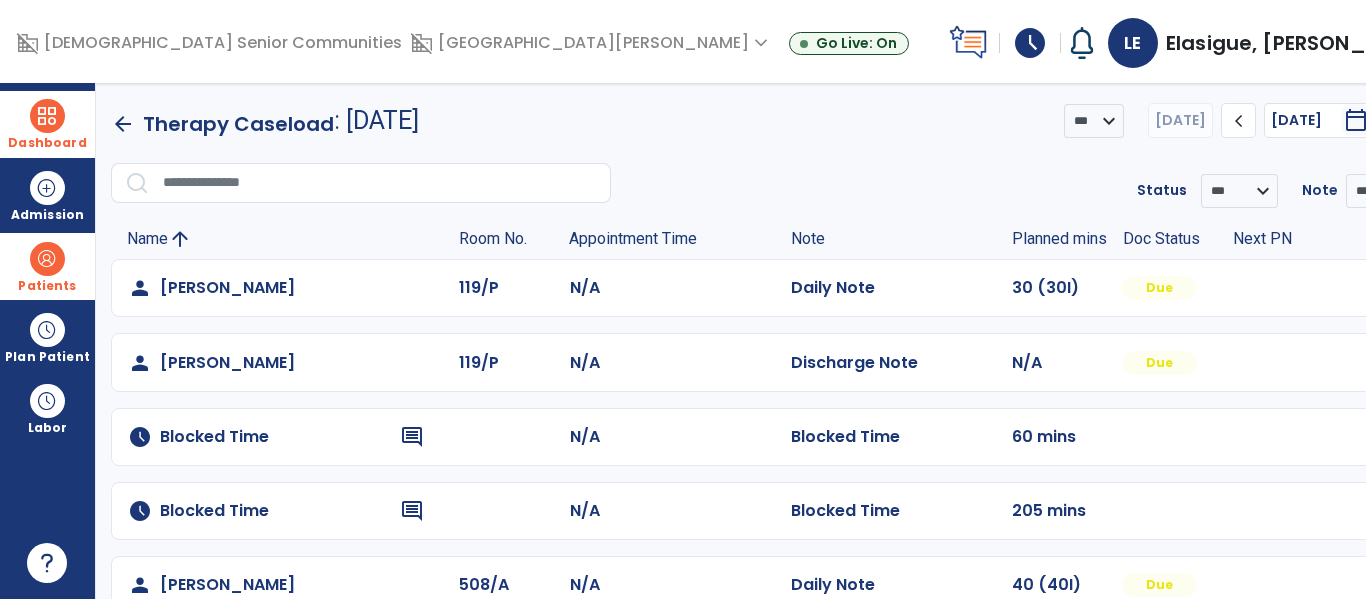 click on "domain_disabled   Allisonville Meadows   expand_more   Allisonville Meadows   American Village   Bethany Village   Community Nursing and Rehab  Show All Go Live: On" at bounding box center [675, 43] 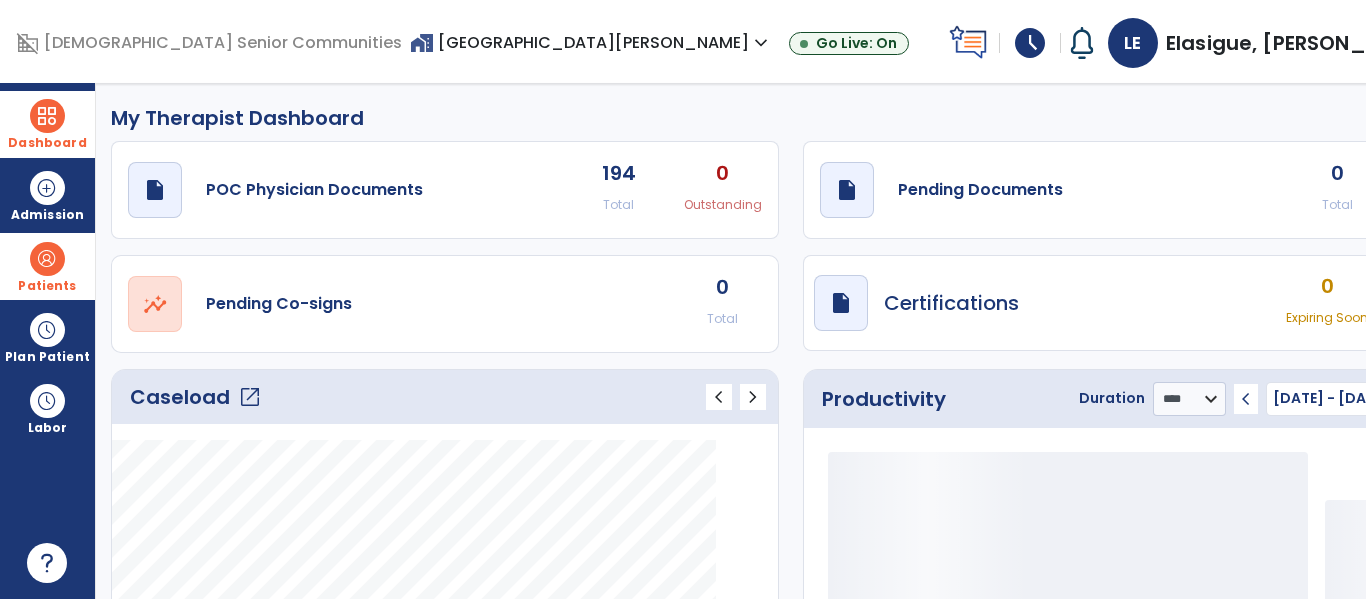 click on "home_work   Allisonville Meadows   expand_more" at bounding box center [591, 42] 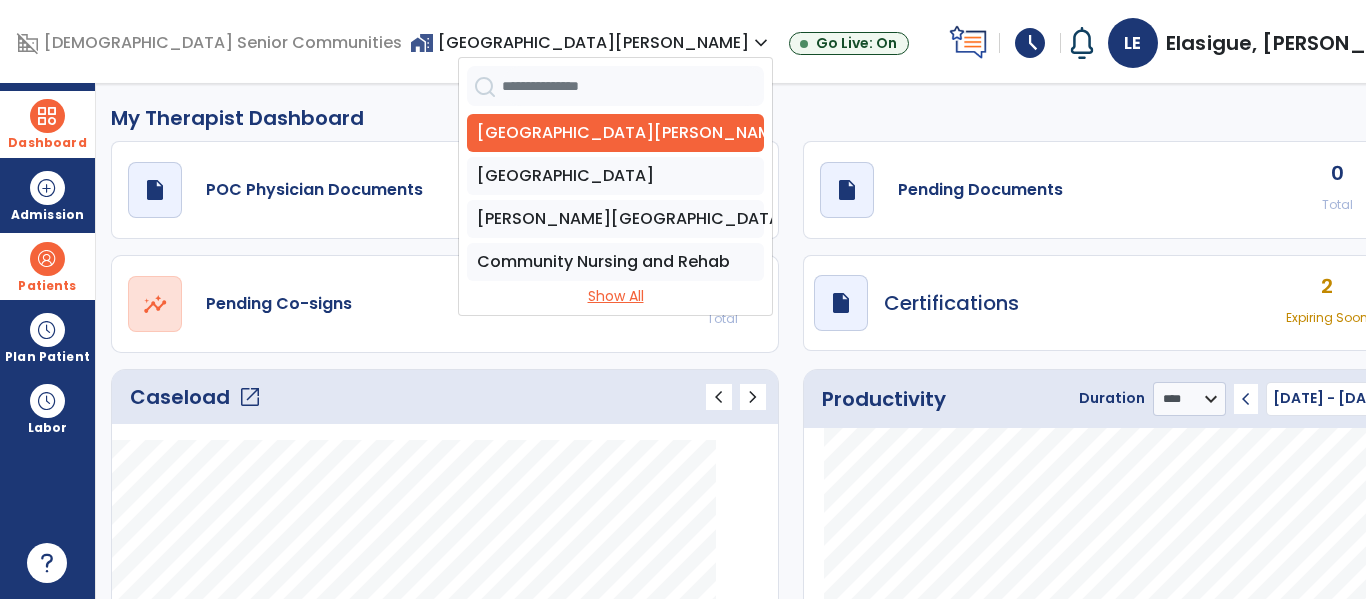 click on "Show All" at bounding box center (615, 296) 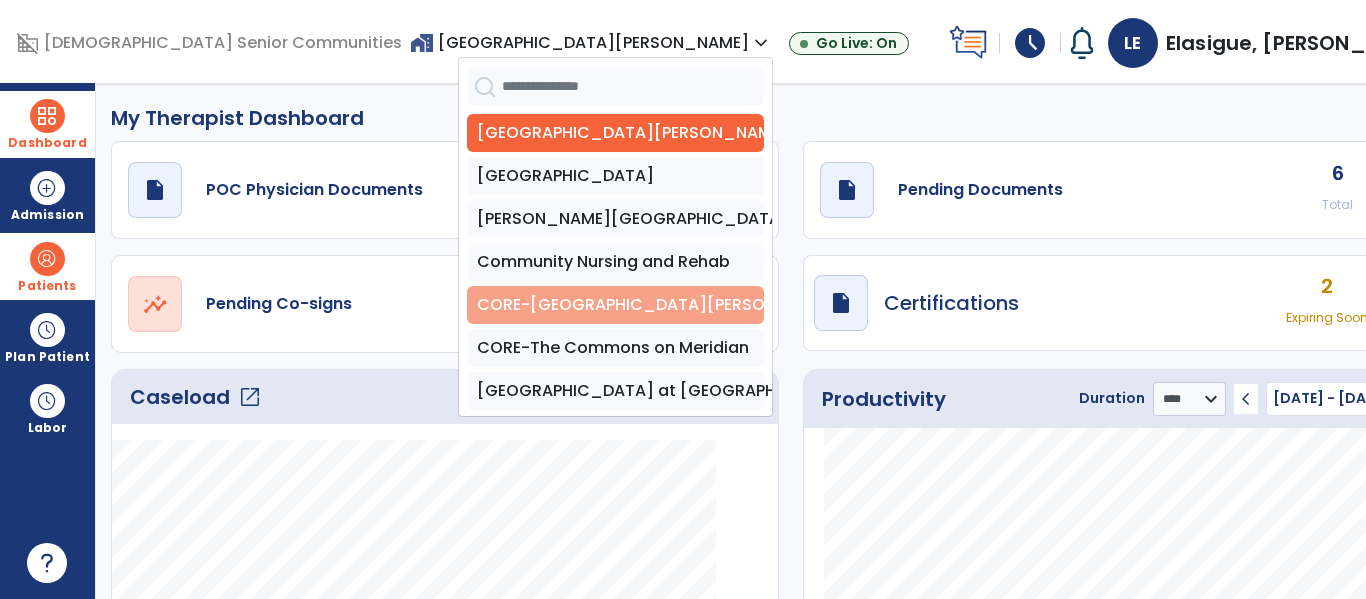 click on "CORE-Allisonville Meadows" at bounding box center (615, 305) 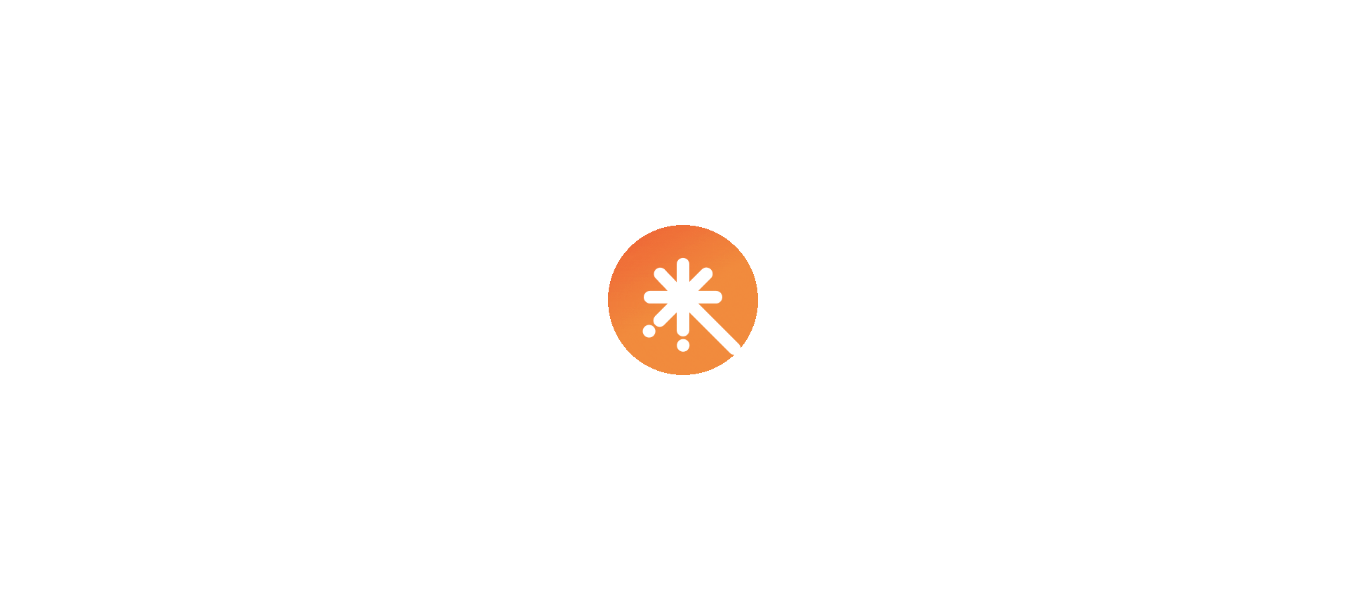 scroll, scrollTop: 0, scrollLeft: 0, axis: both 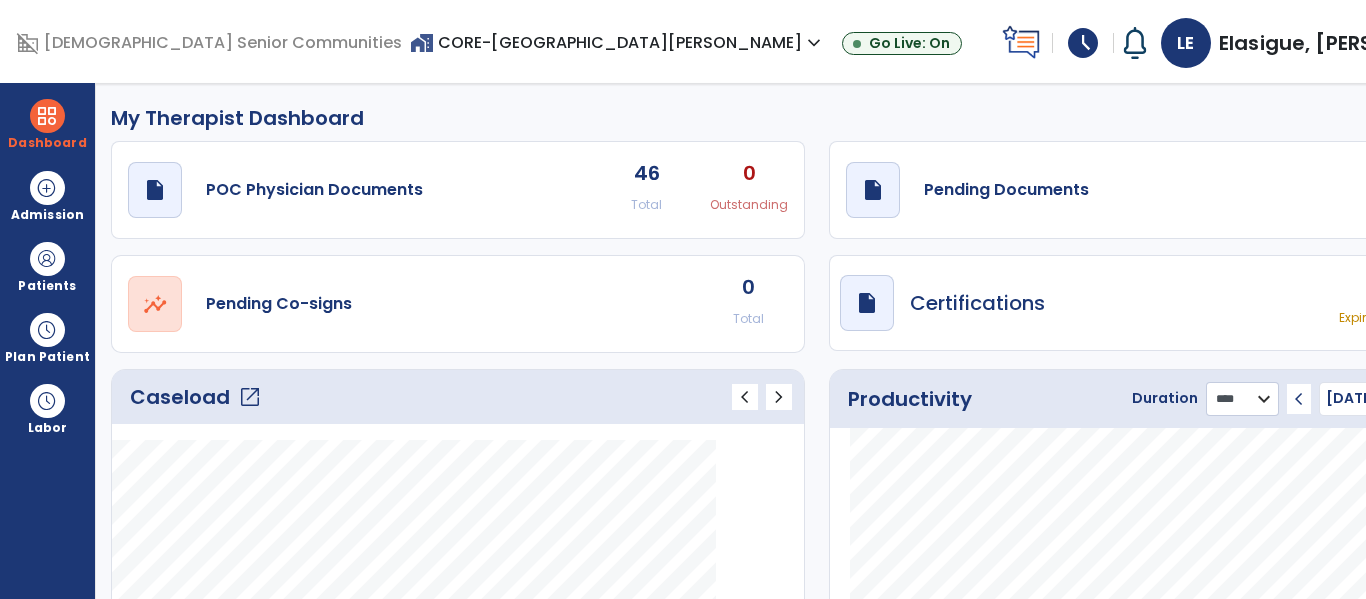 click on "******** **** ***" 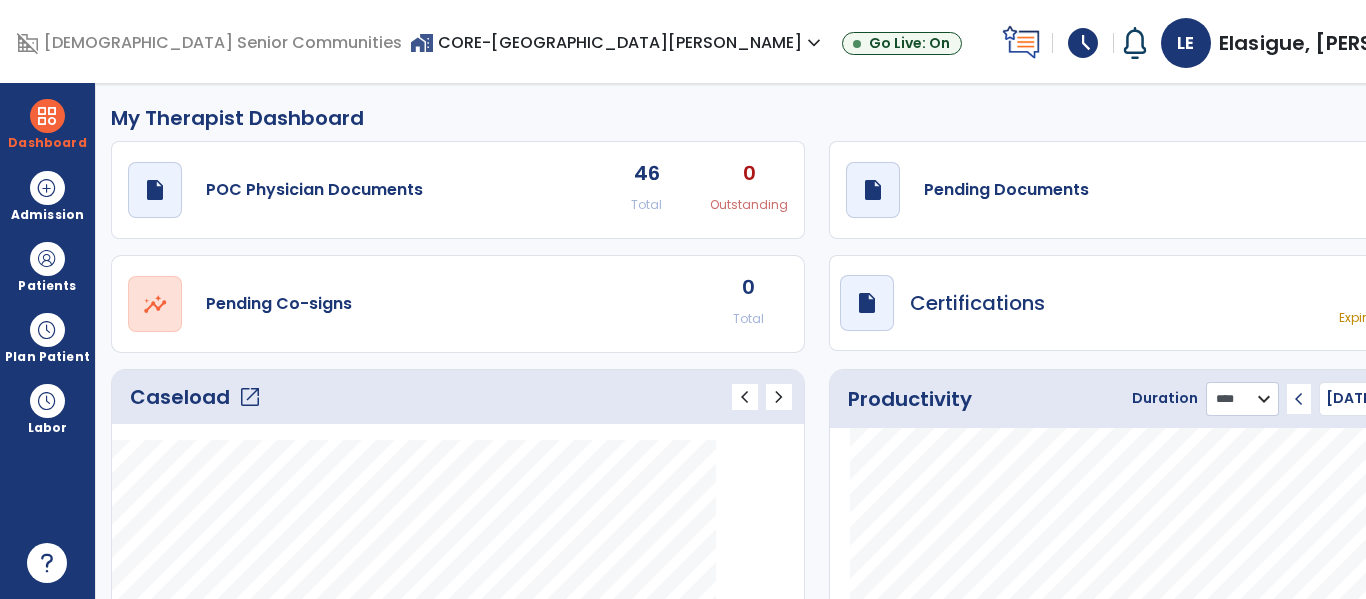 select on "***" 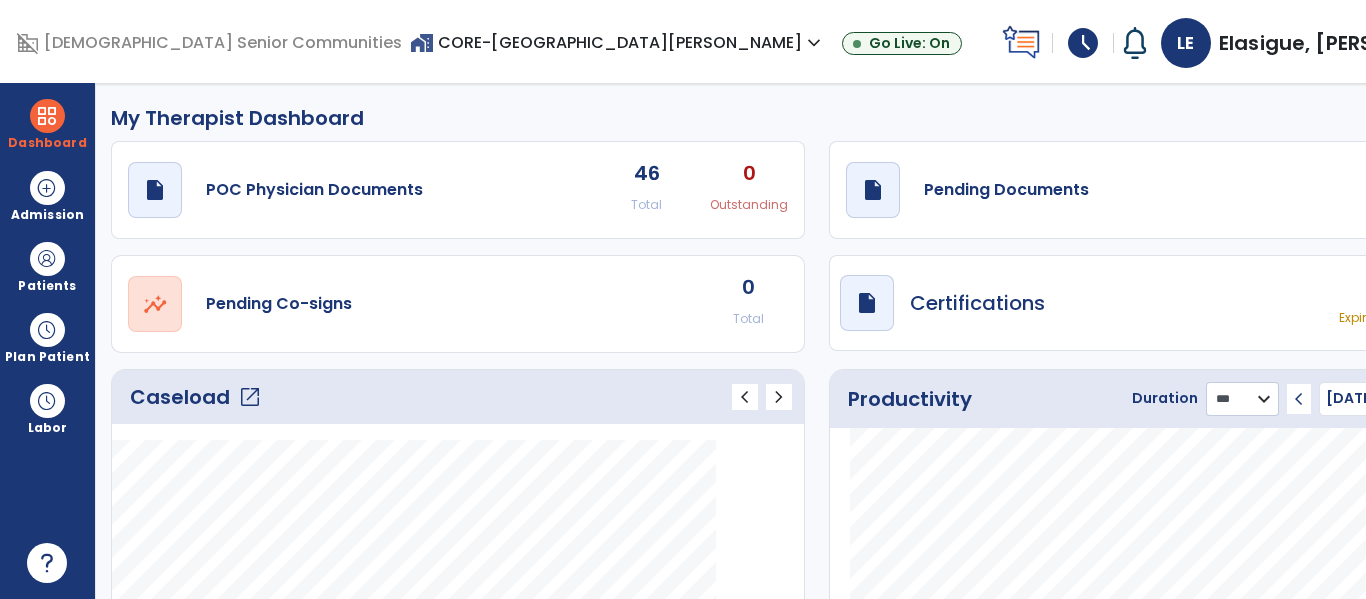 click on "******** **** ***" 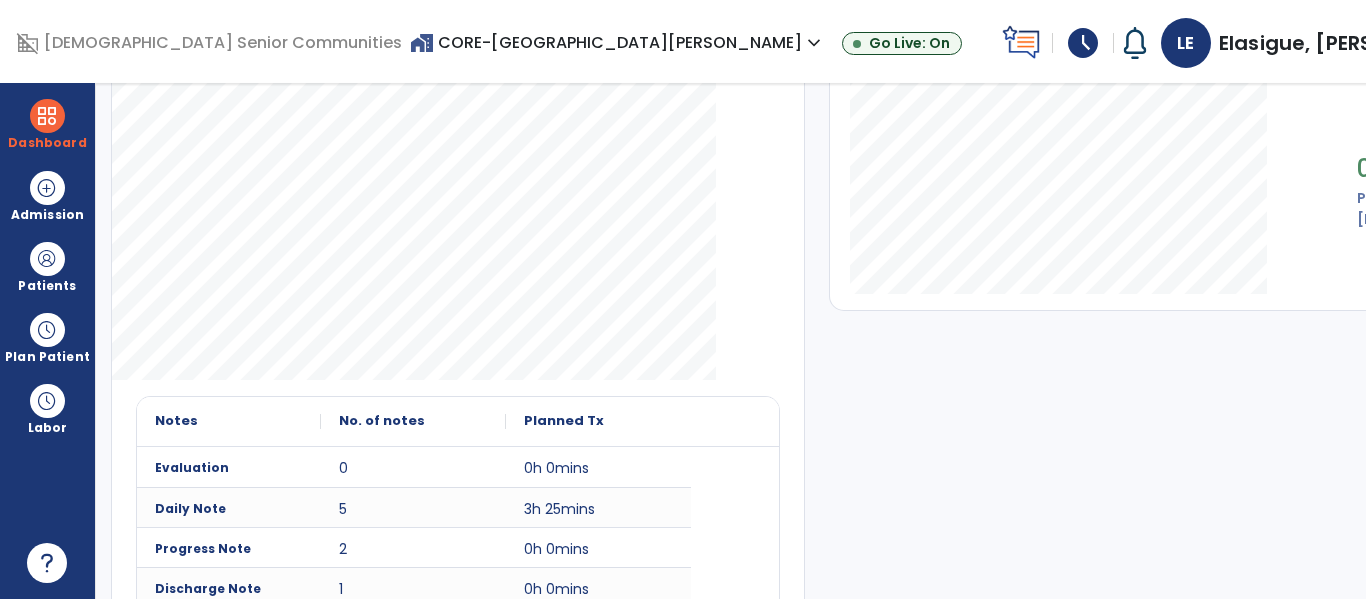 scroll, scrollTop: 0, scrollLeft: 0, axis: both 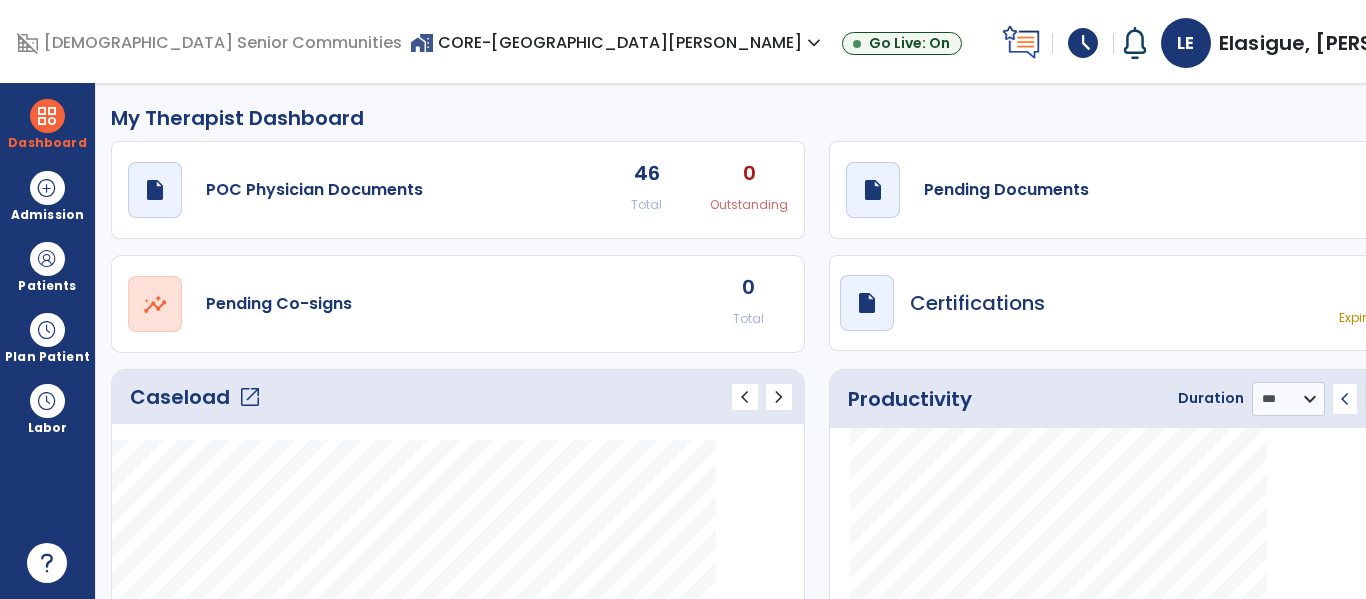 click on "home_work   CORE-Allisonville Meadows   expand_more" at bounding box center (618, 42) 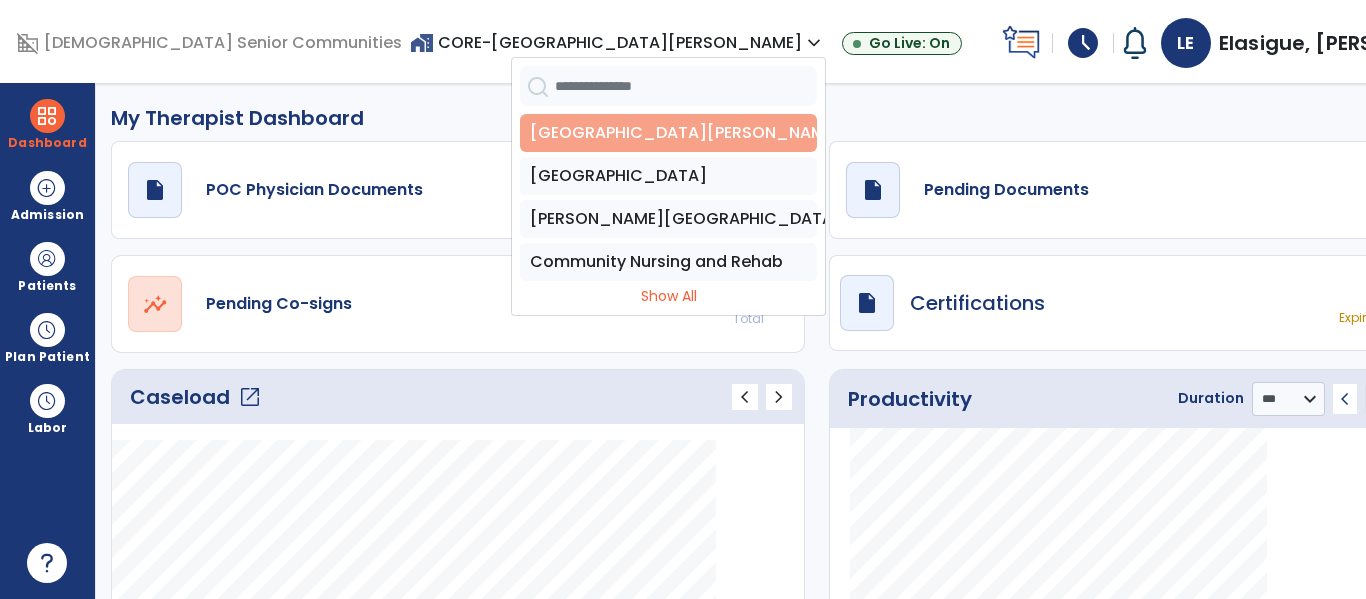 click on "[GEOGRAPHIC_DATA][PERSON_NAME]" at bounding box center (668, 133) 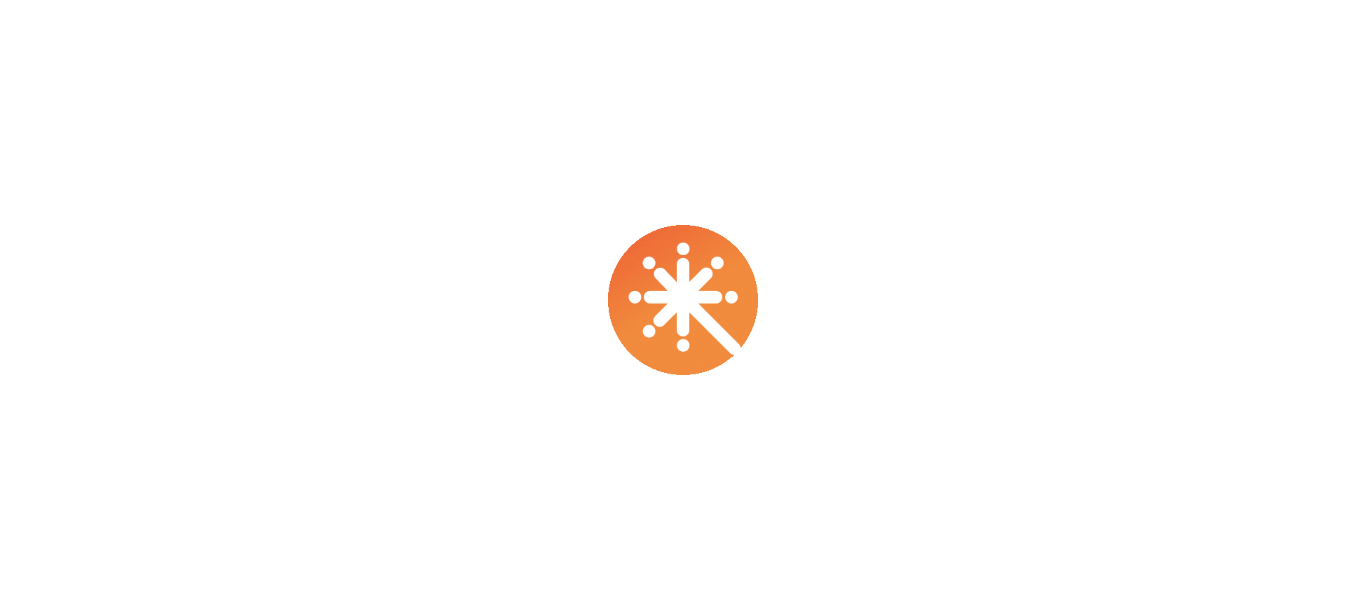 scroll, scrollTop: 0, scrollLeft: 0, axis: both 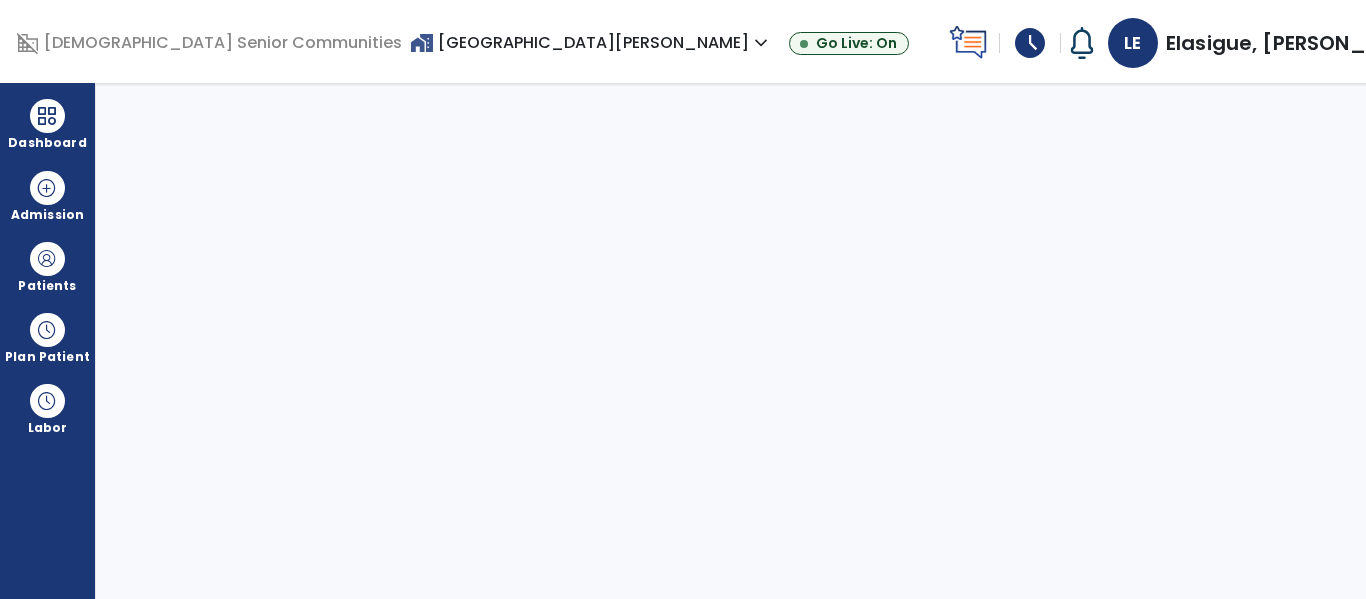select on "****" 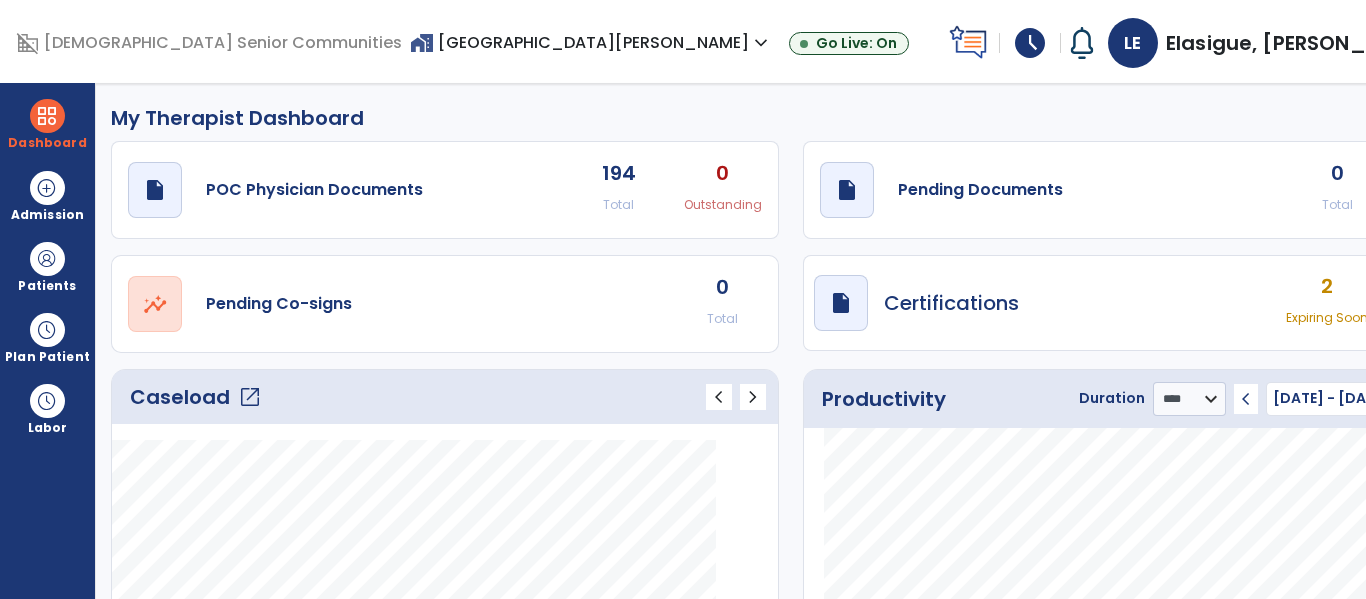 click on "open_in_new" 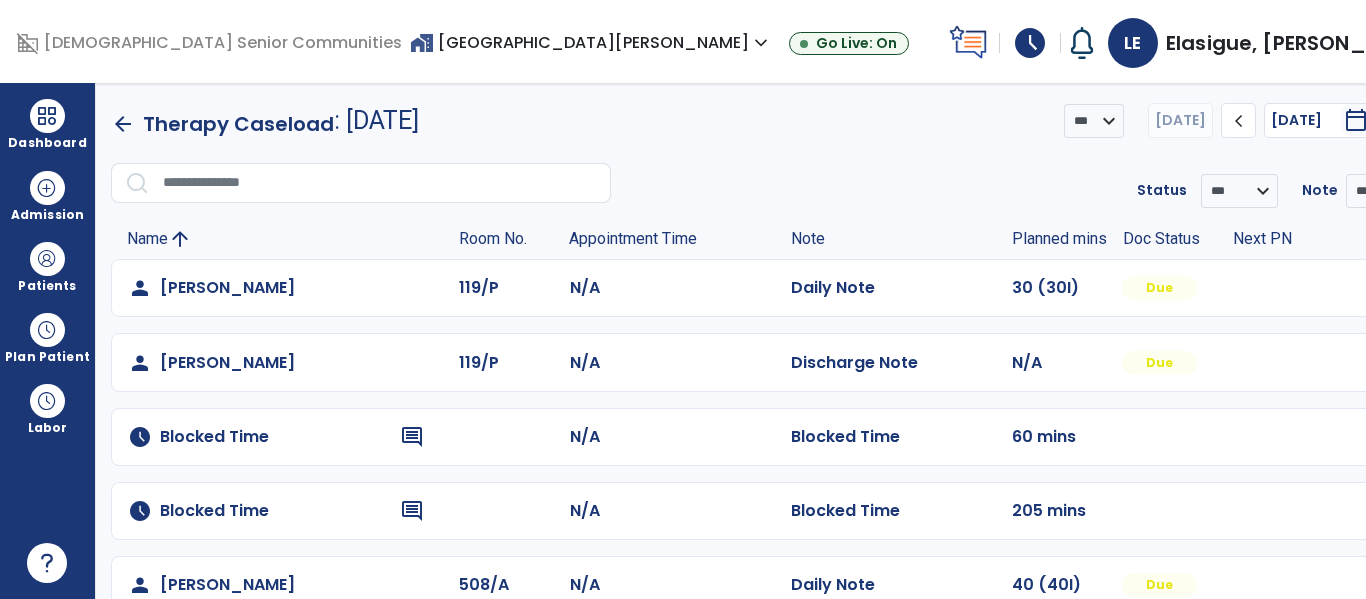 click at bounding box center [1406, 288] 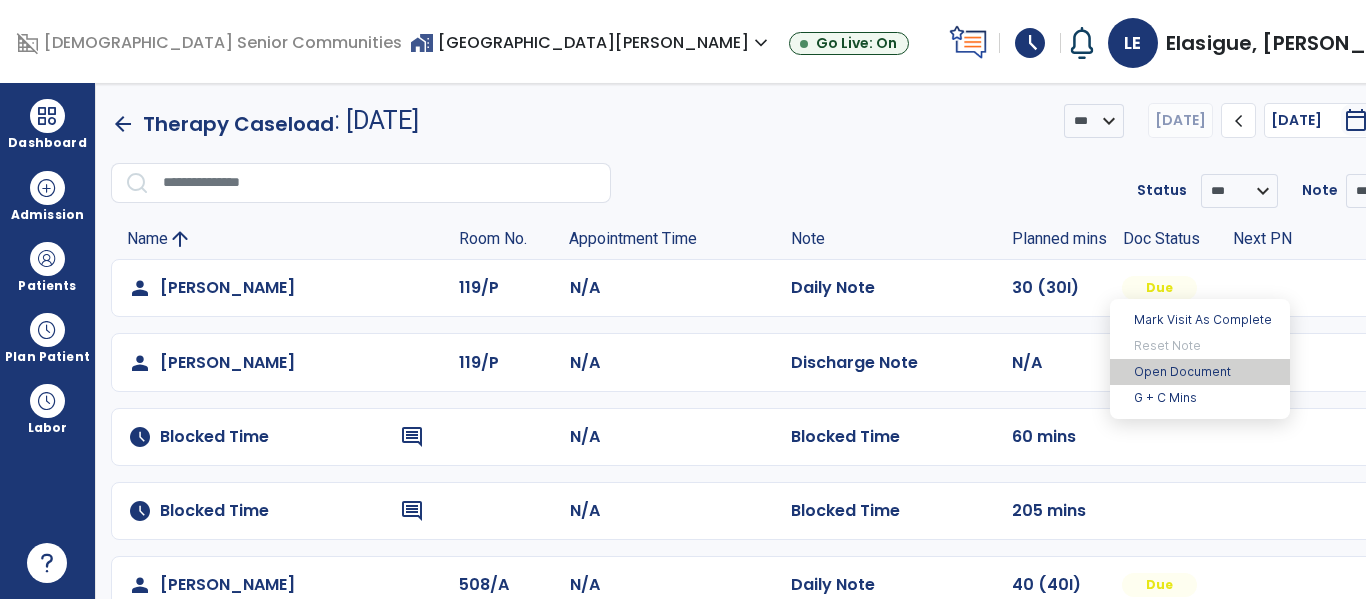 click on "Open Document" at bounding box center [1200, 372] 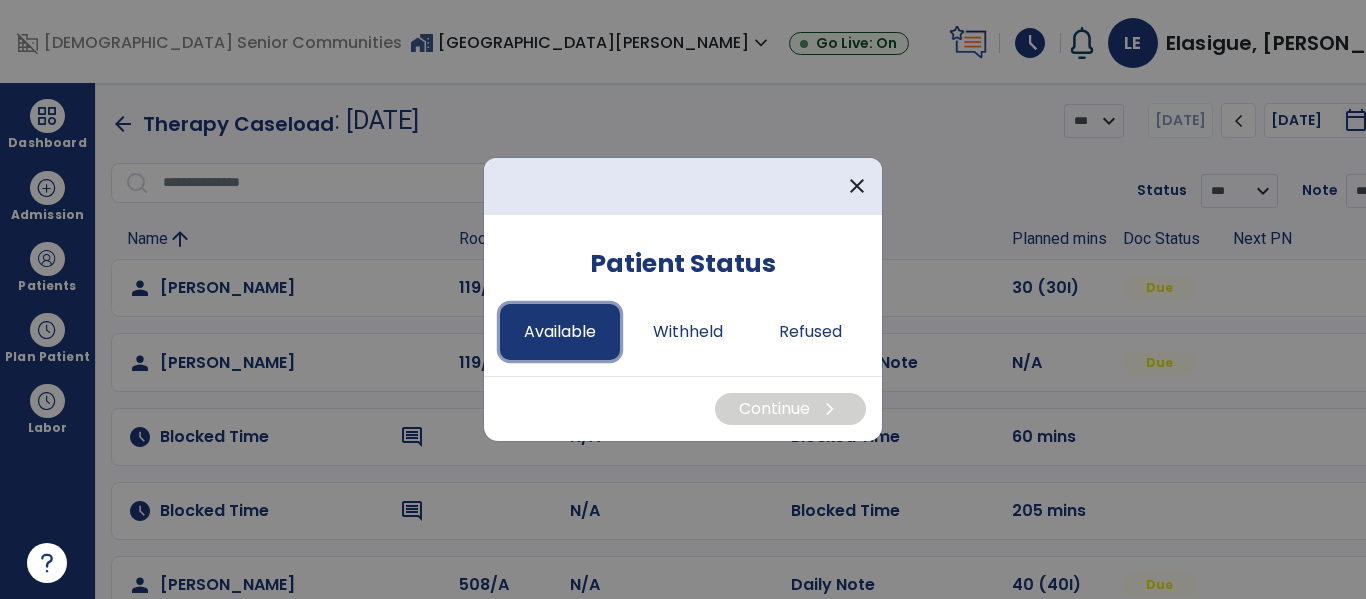 click on "Available" at bounding box center [560, 332] 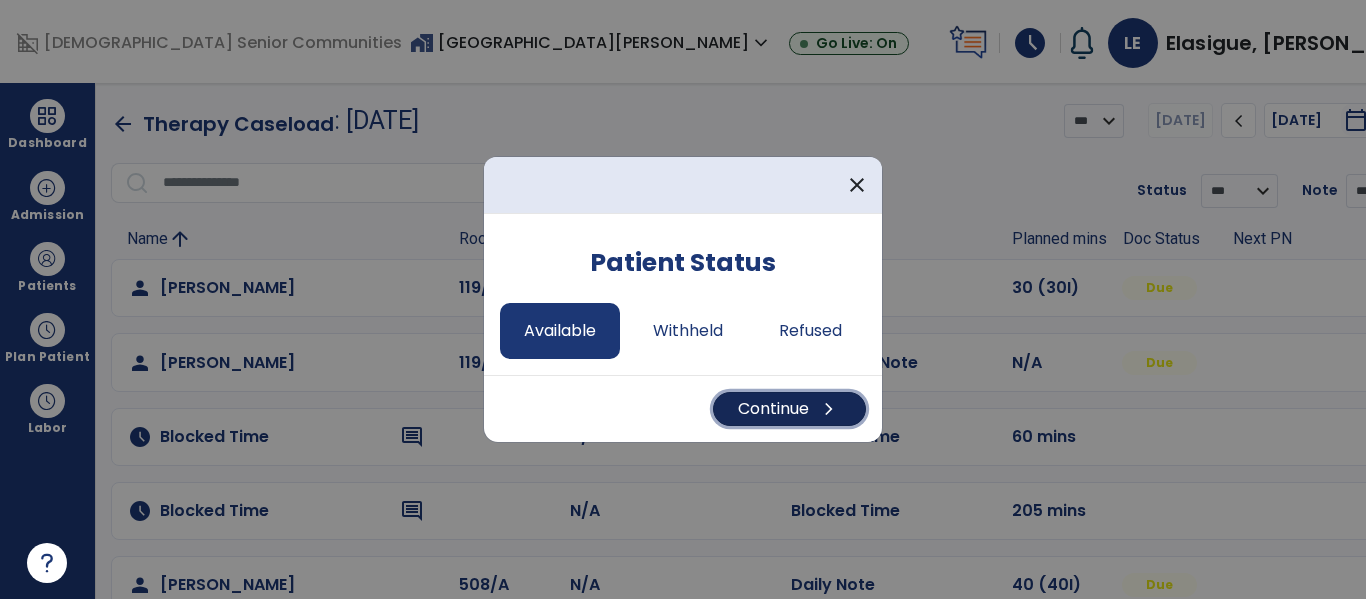 click on "Continue   chevron_right" at bounding box center (789, 409) 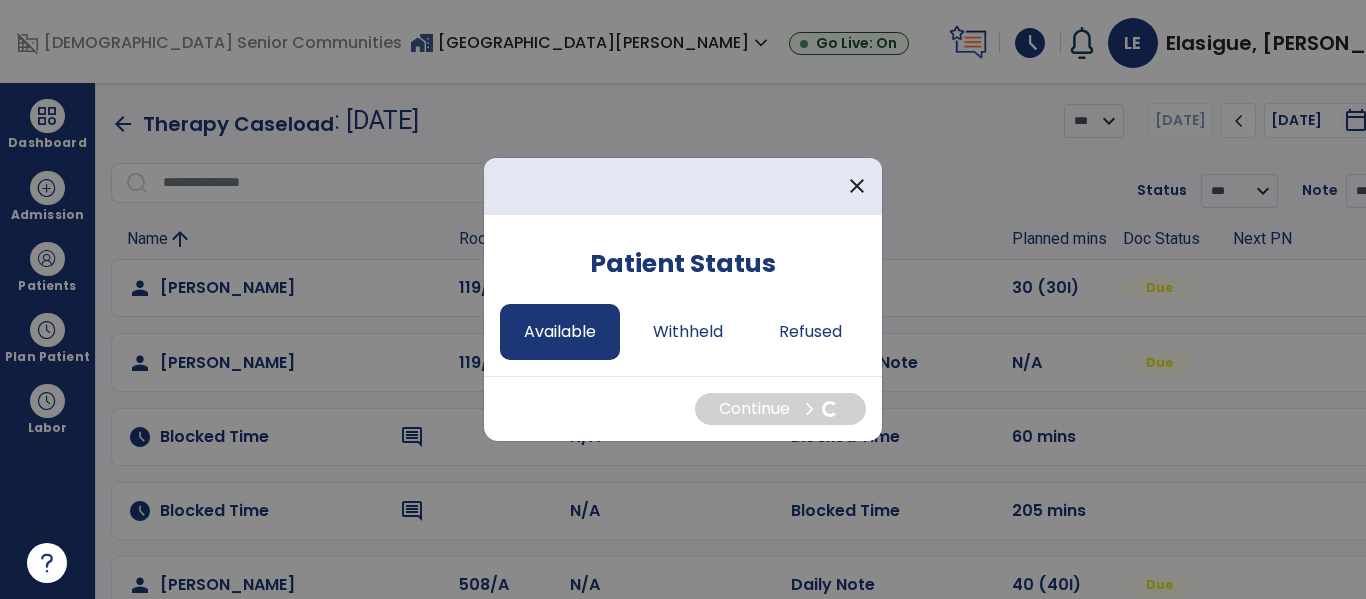 select on "*" 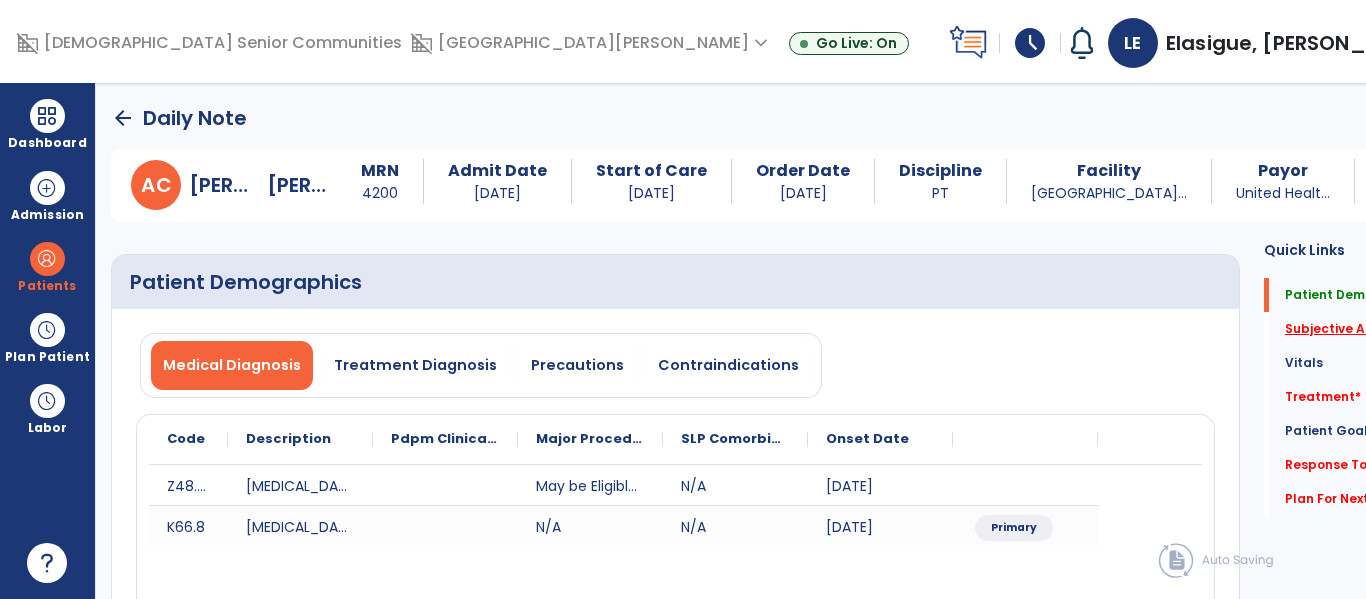 click on "Subjective Assessment   *" 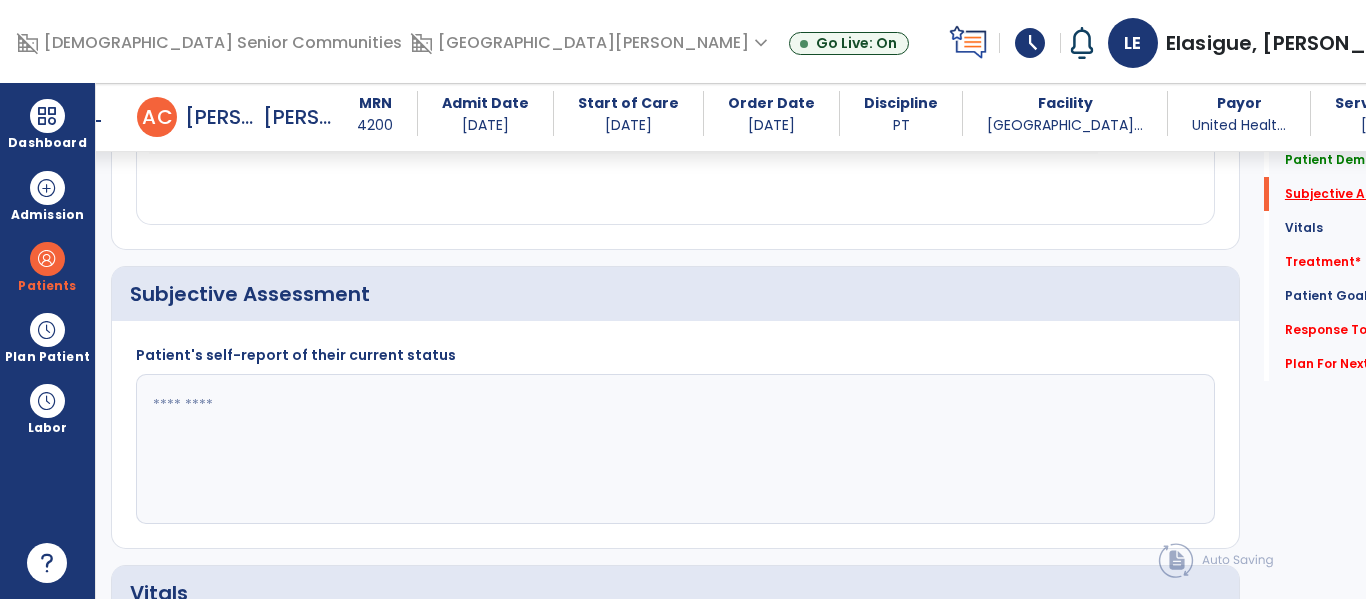 scroll, scrollTop: 457, scrollLeft: 0, axis: vertical 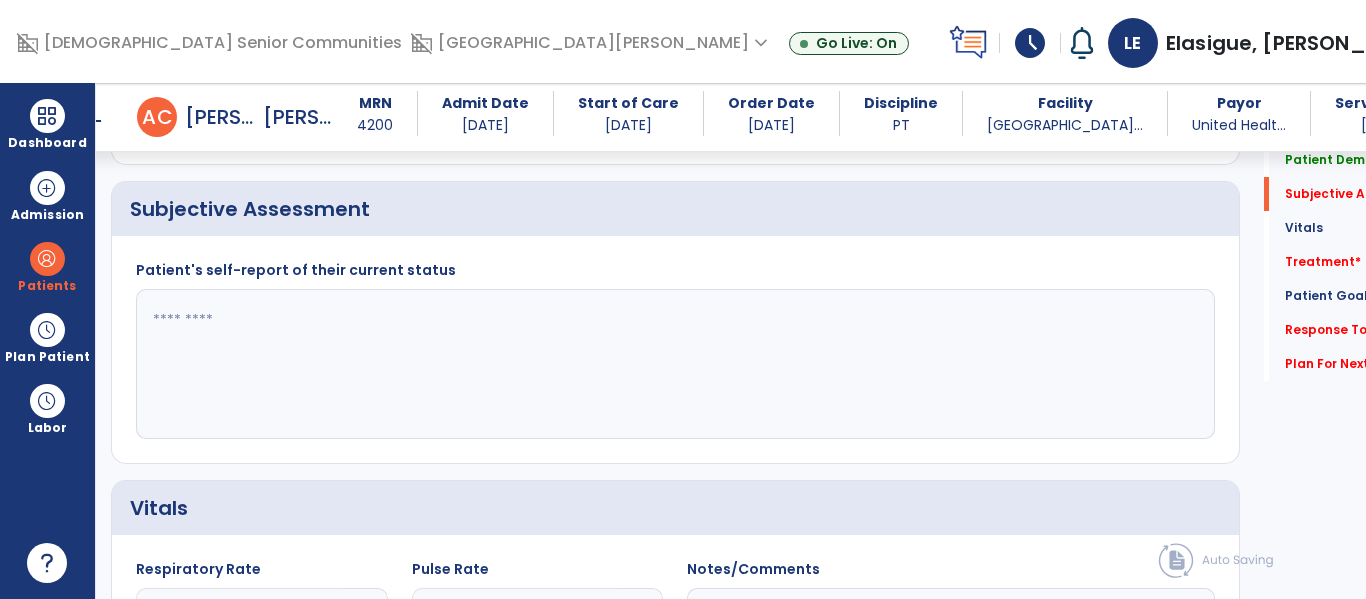 click 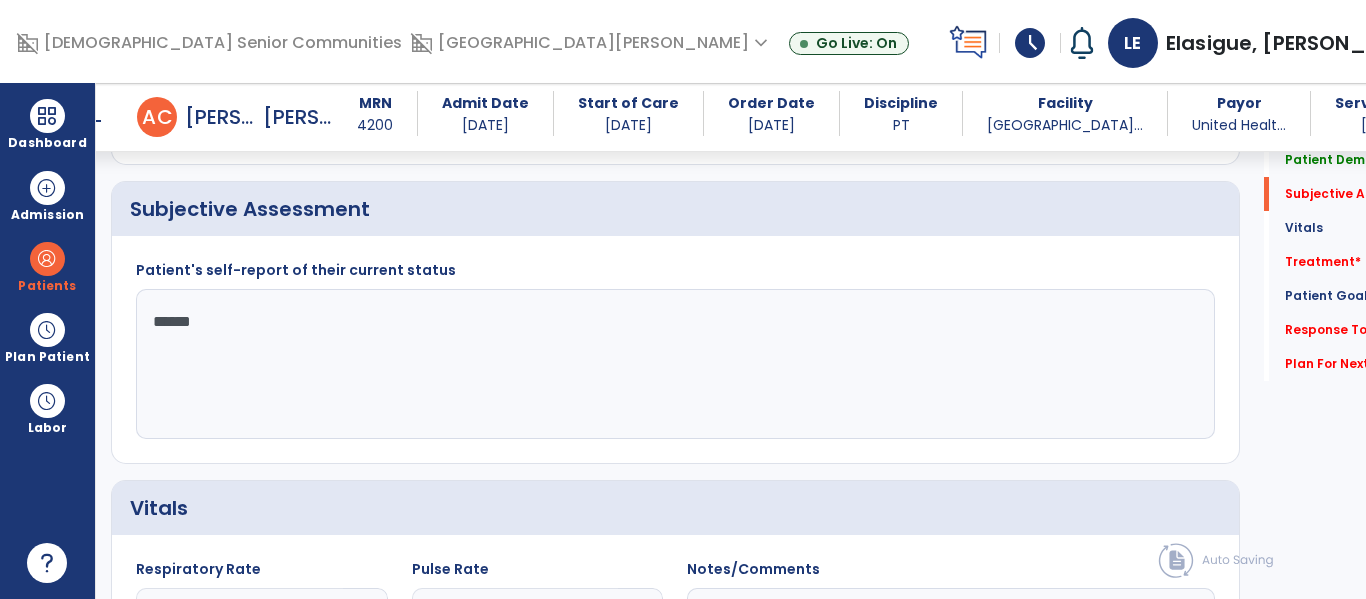 type on "*******" 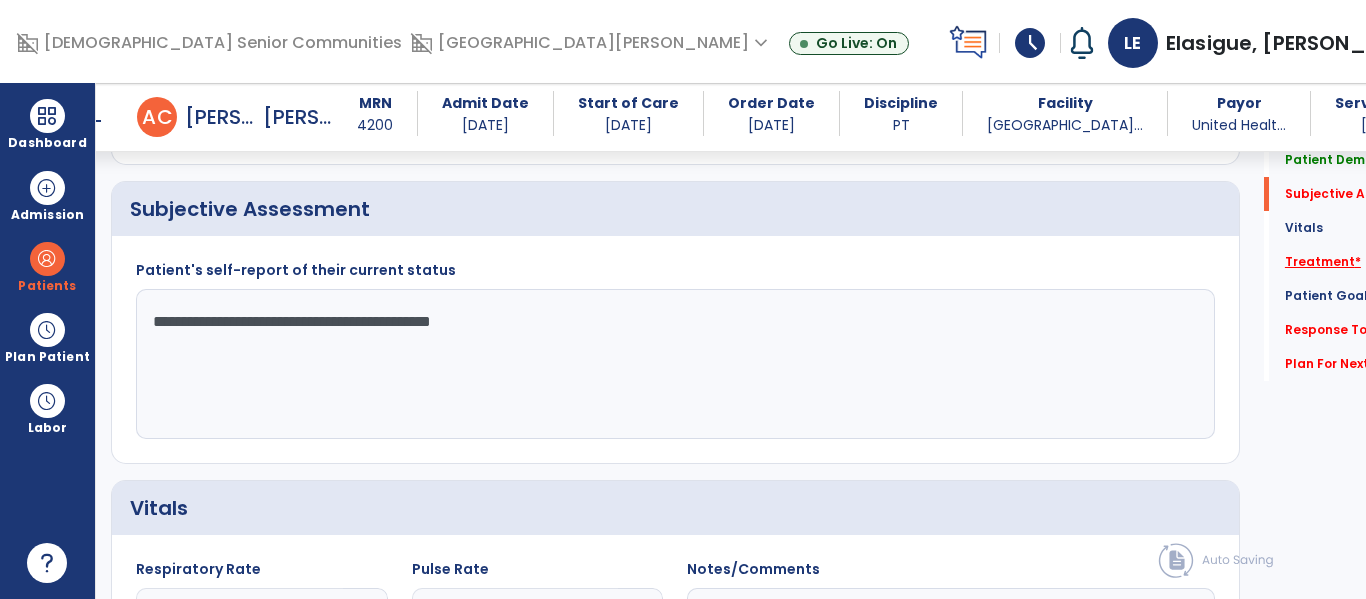 type on "**********" 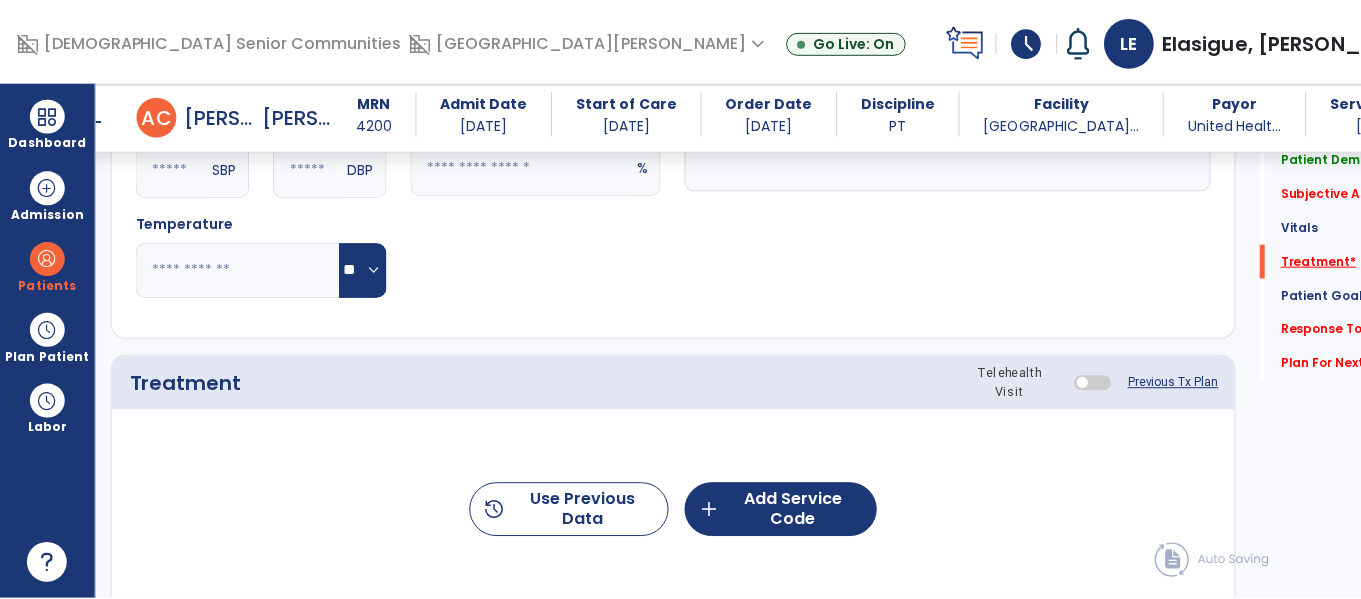 scroll, scrollTop: 1146, scrollLeft: 0, axis: vertical 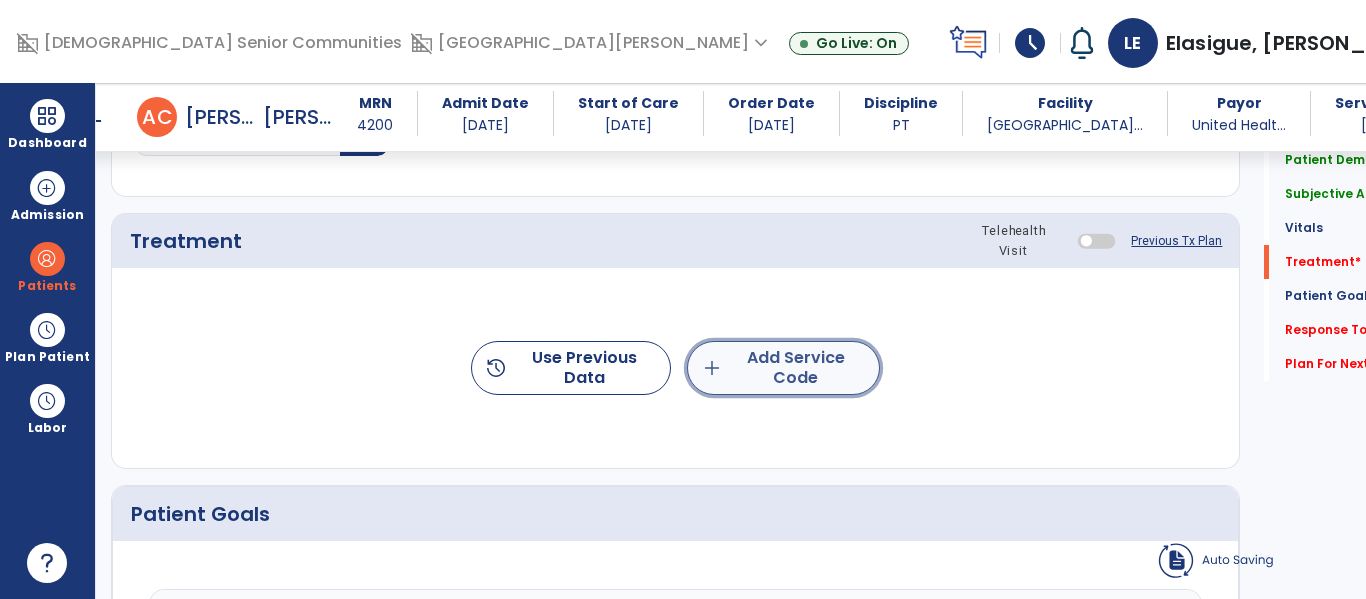 click on "add  Add Service Code" 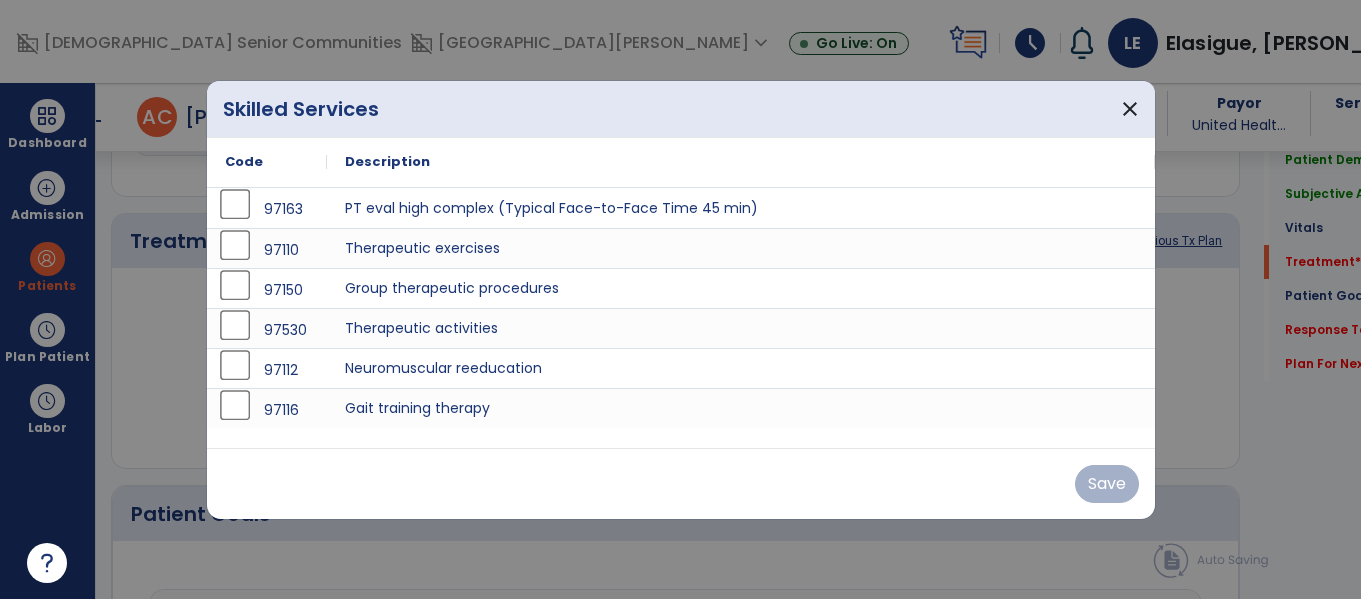 scroll, scrollTop: 1146, scrollLeft: 0, axis: vertical 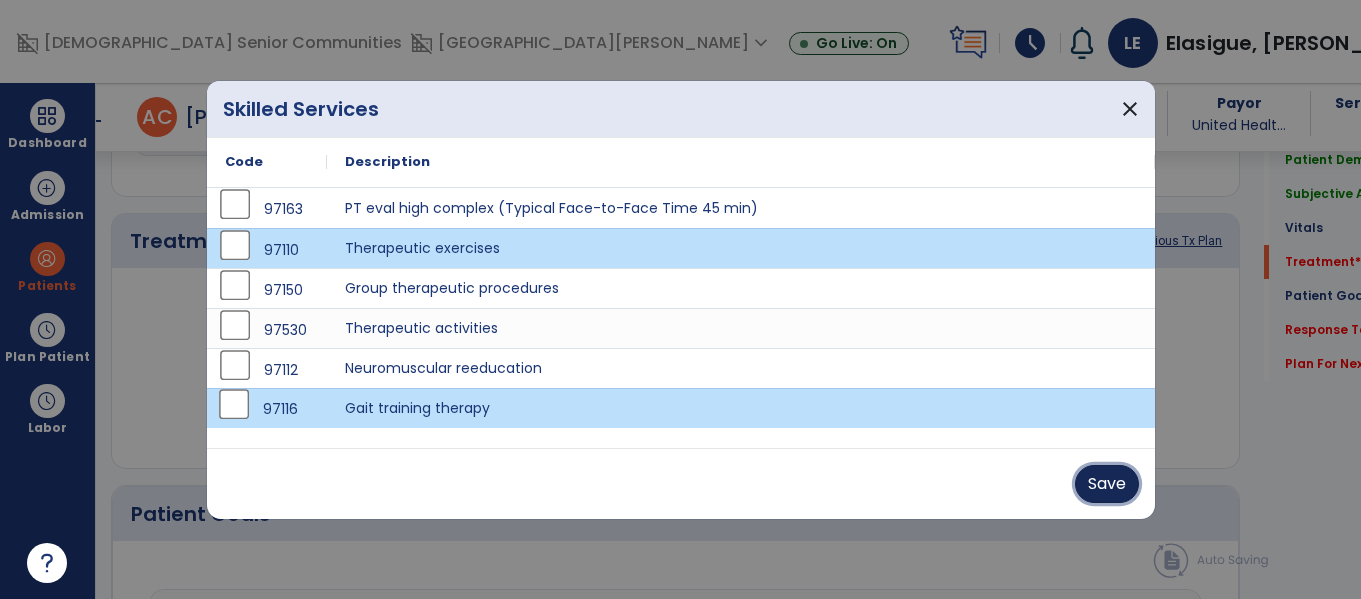 click on "Save" at bounding box center [1107, 484] 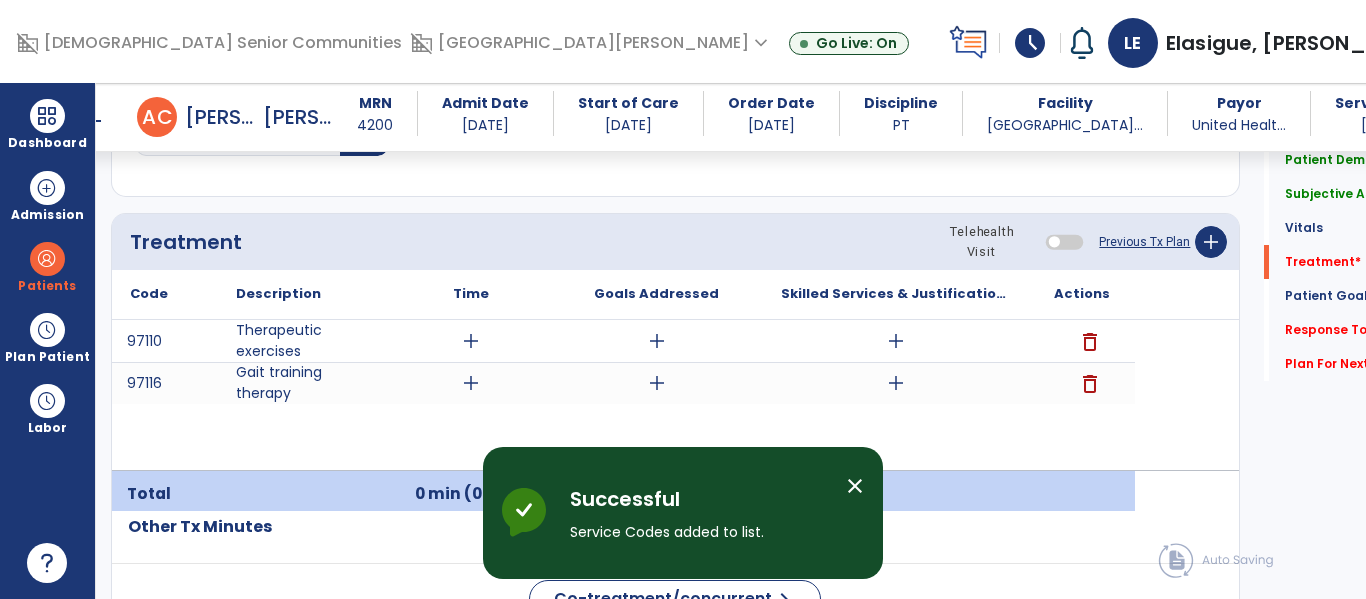 click on "add" at bounding box center [471, 341] 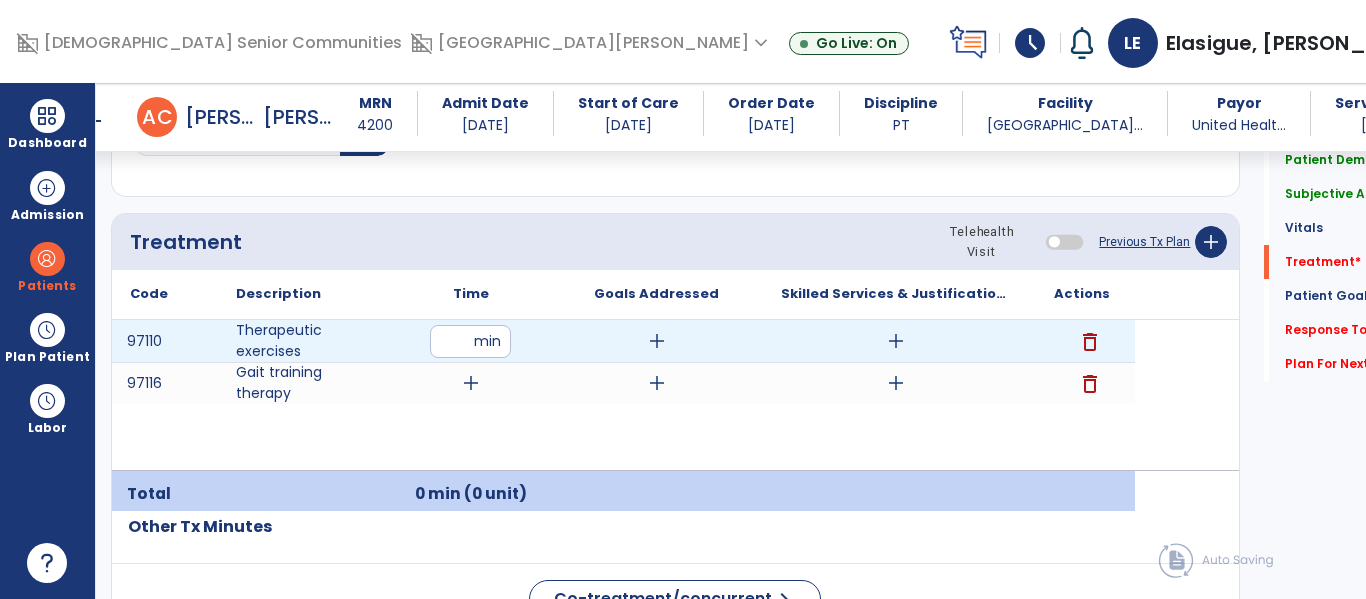 type on "**" 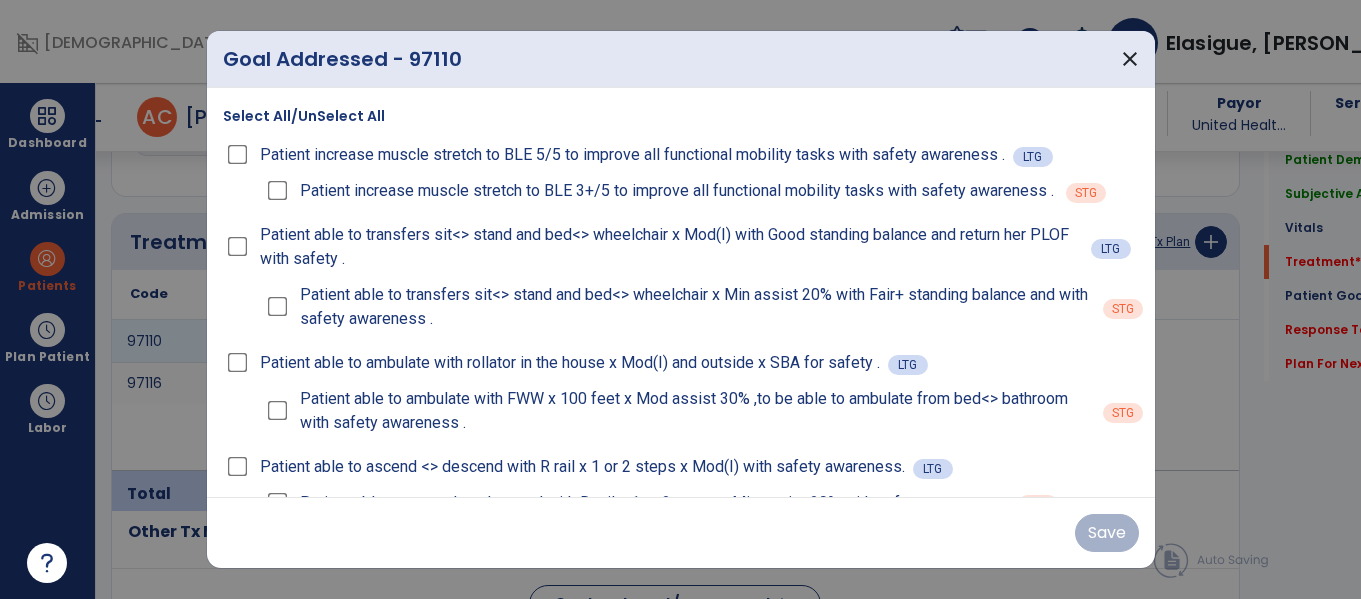 scroll, scrollTop: 1146, scrollLeft: 0, axis: vertical 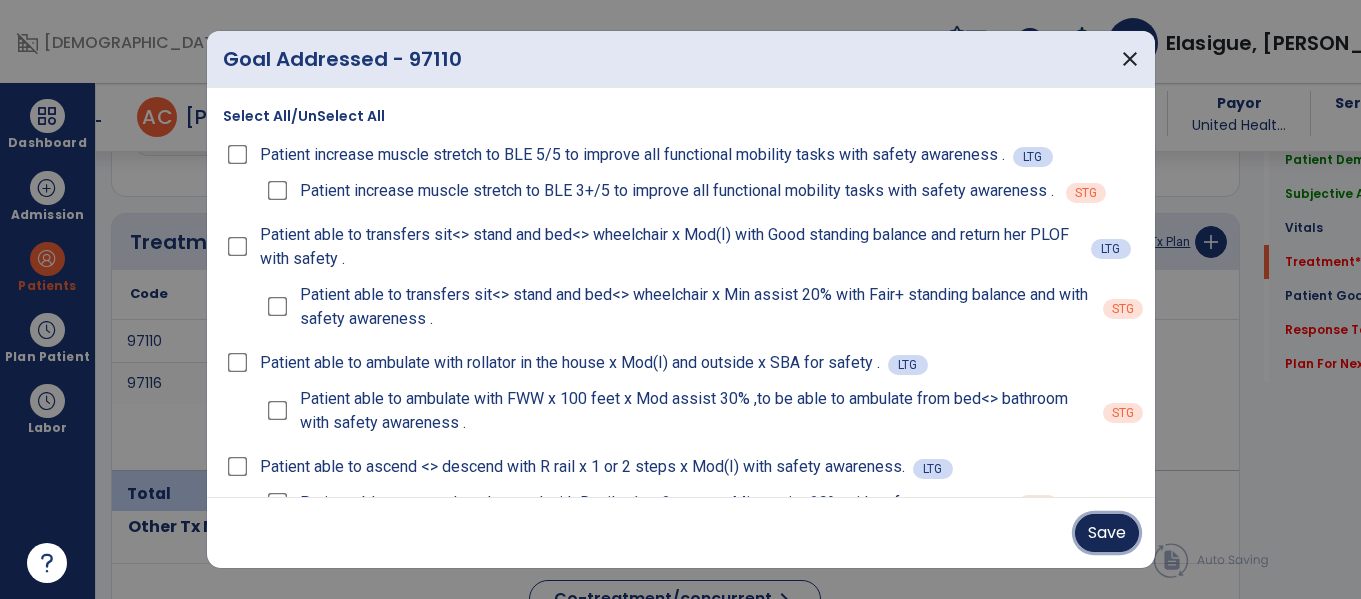 click on "Save" at bounding box center [1107, 533] 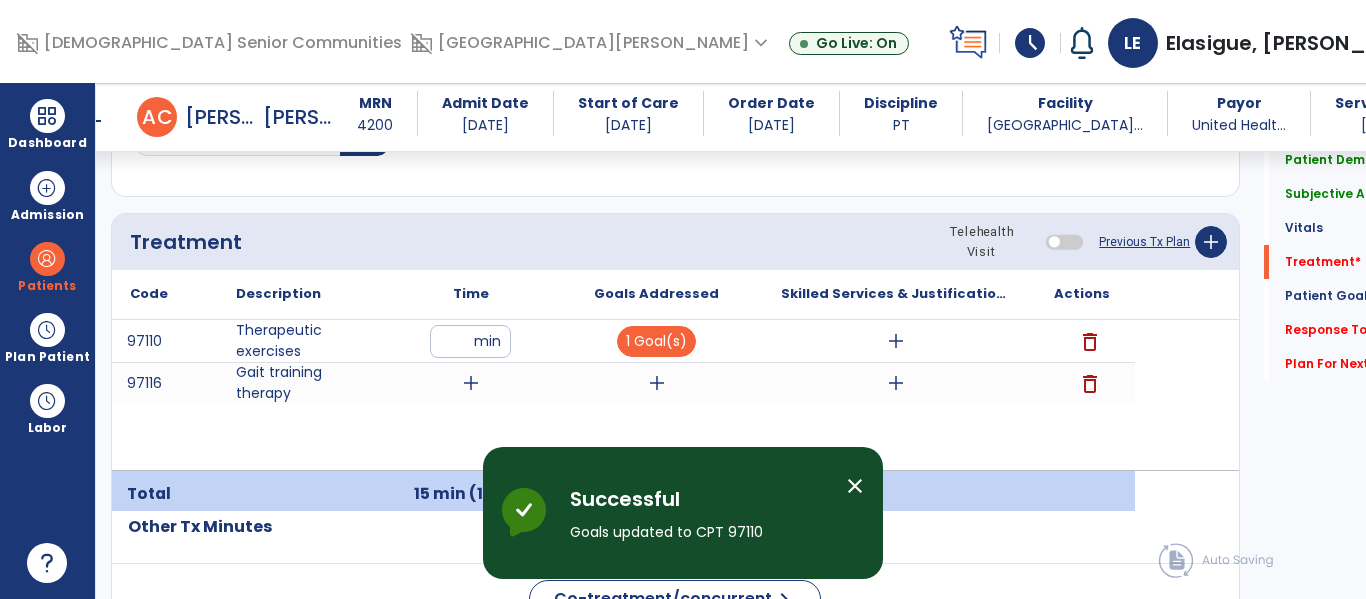 click on "add" at bounding box center [896, 341] 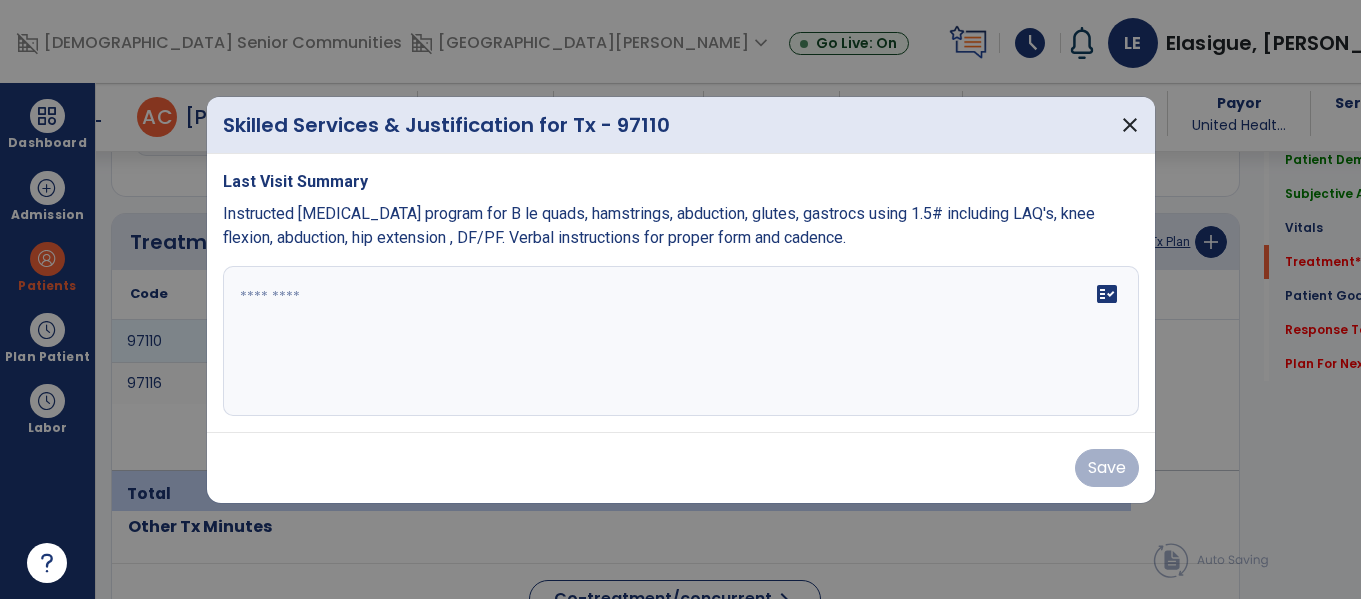 scroll, scrollTop: 1146, scrollLeft: 0, axis: vertical 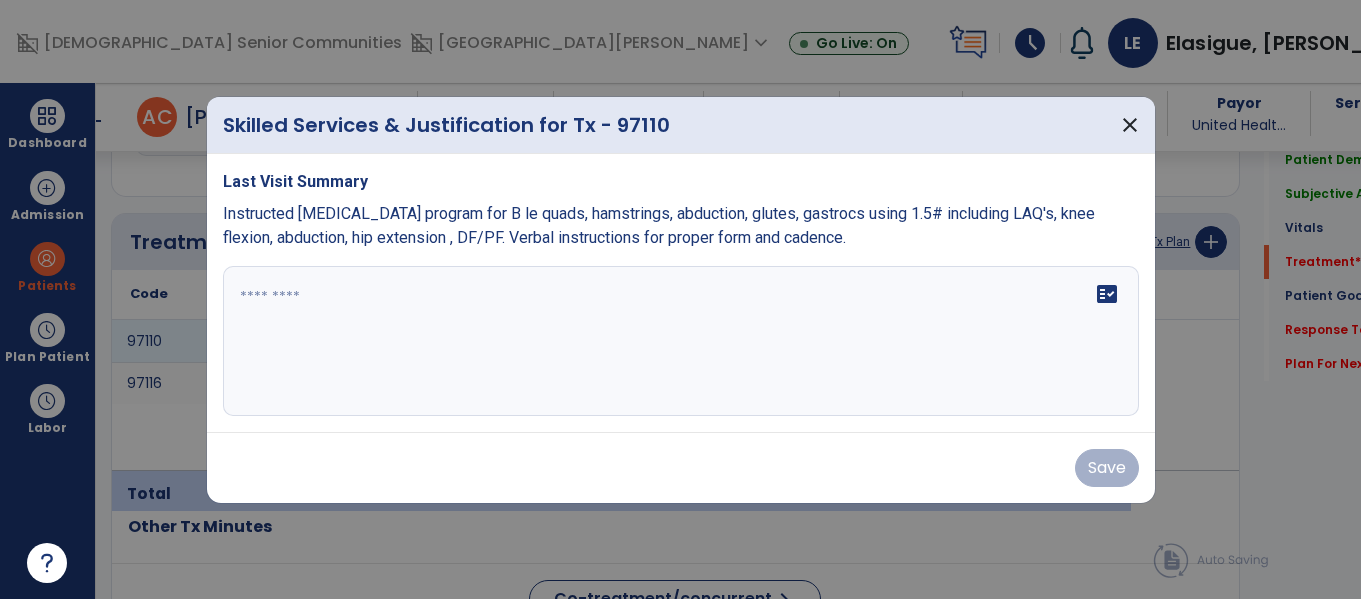 click on "fact_check" at bounding box center [681, 341] 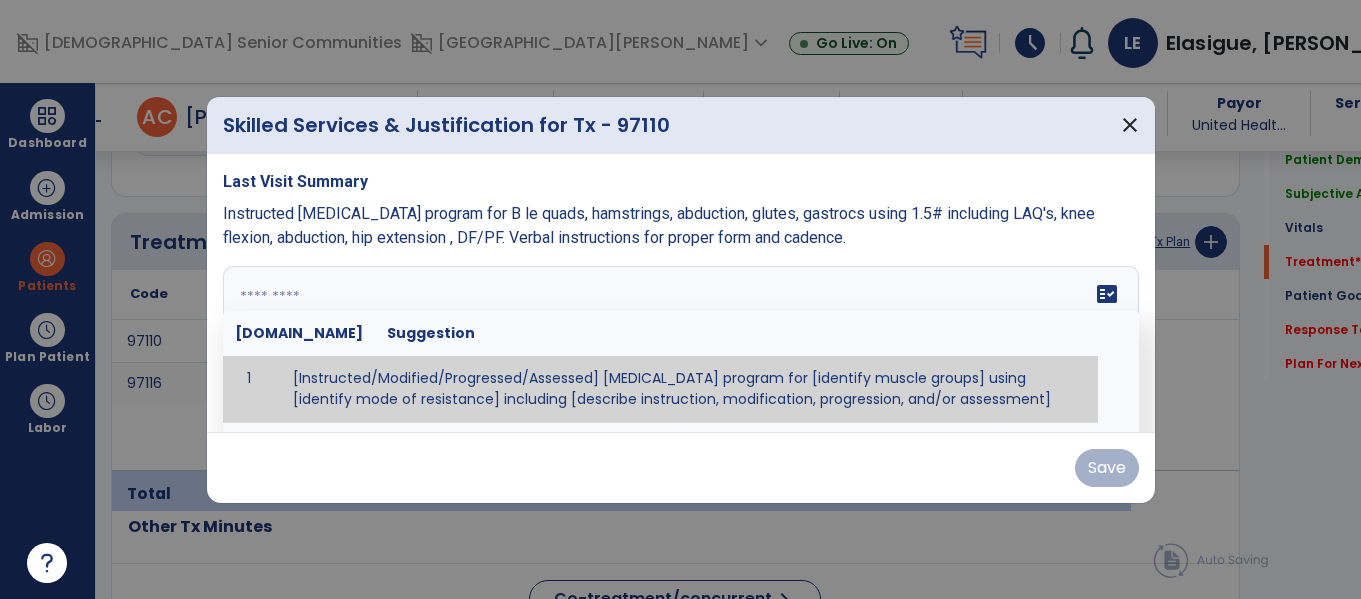 click on "Instructed resistive exercise program for B le quads, hamstrings, abduction, glutes, gastrocs using 1.5# including LAQ's, knee flexion, abduction, hip extension , DF/PF. Verbal instructions for proper form and cadence." at bounding box center [681, 226] 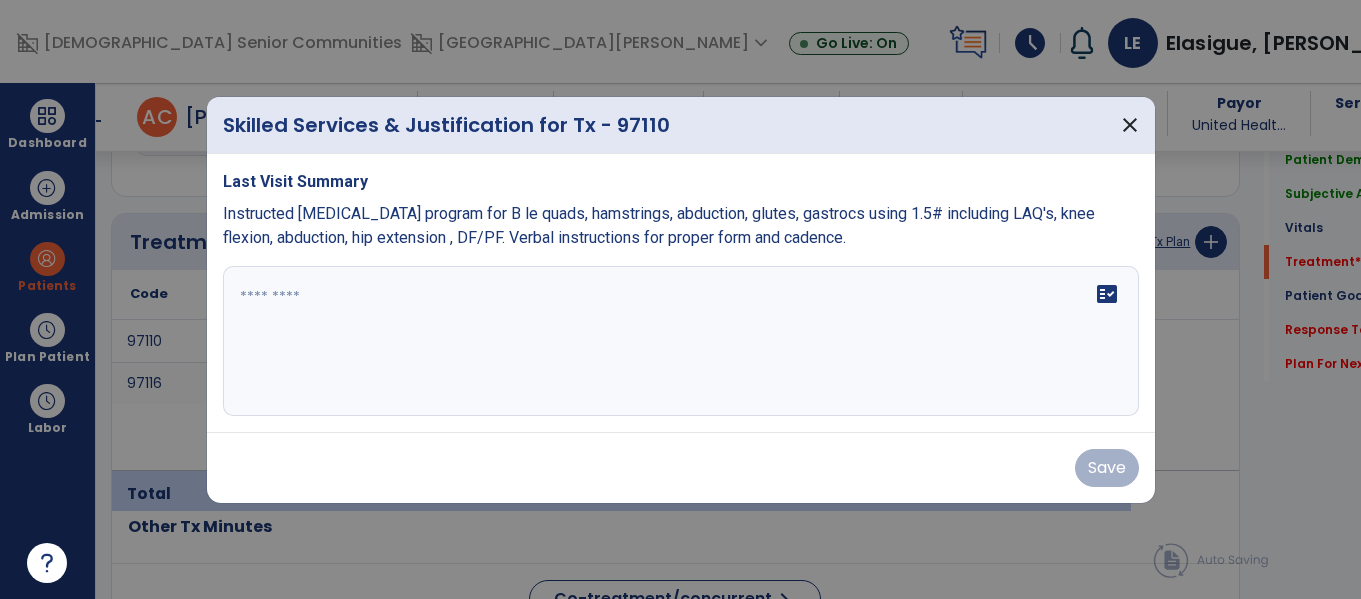 click on "Instructed resistive exercise program for B le quads, hamstrings, abduction, glutes, gastrocs using 1.5# including LAQ's, knee flexion, abduction, hip extension , DF/PF. Verbal instructions for proper form and cadence." at bounding box center [659, 225] 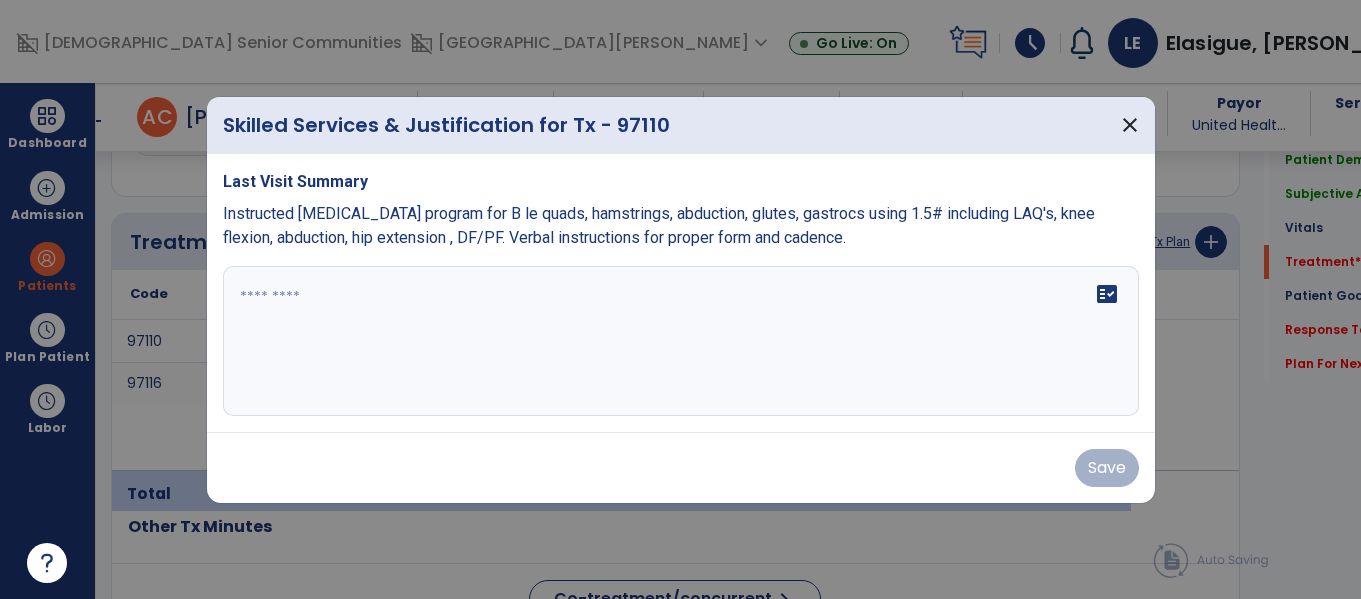 click at bounding box center (681, 341) 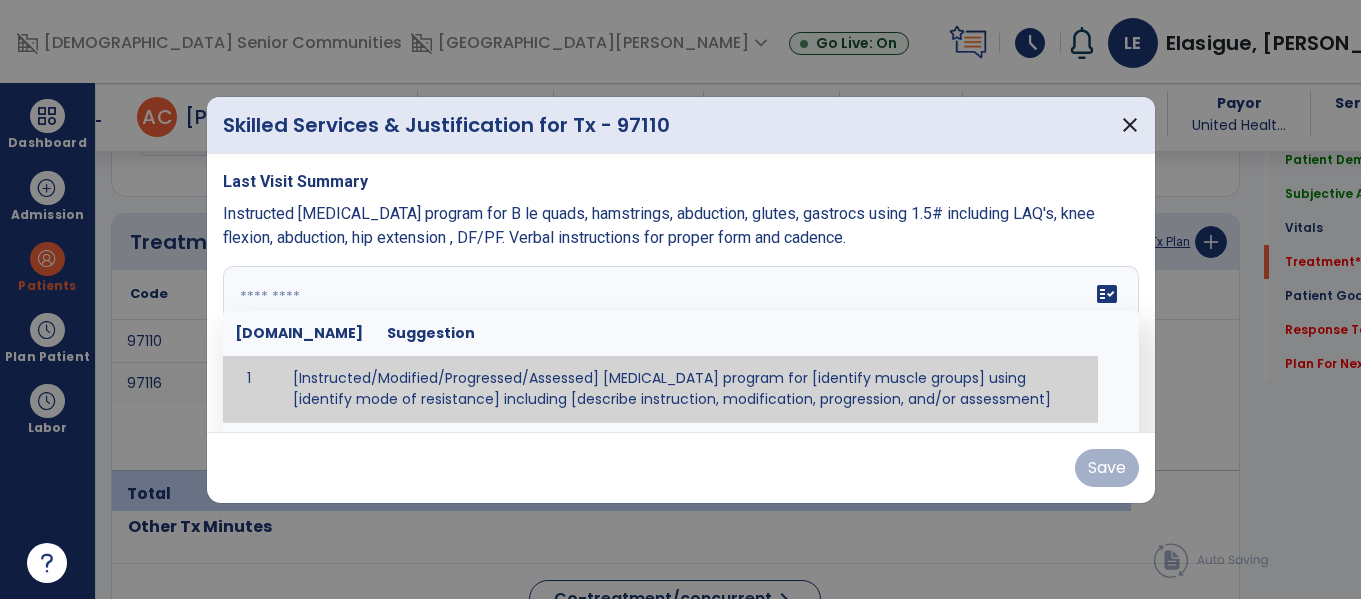click at bounding box center [678, 341] 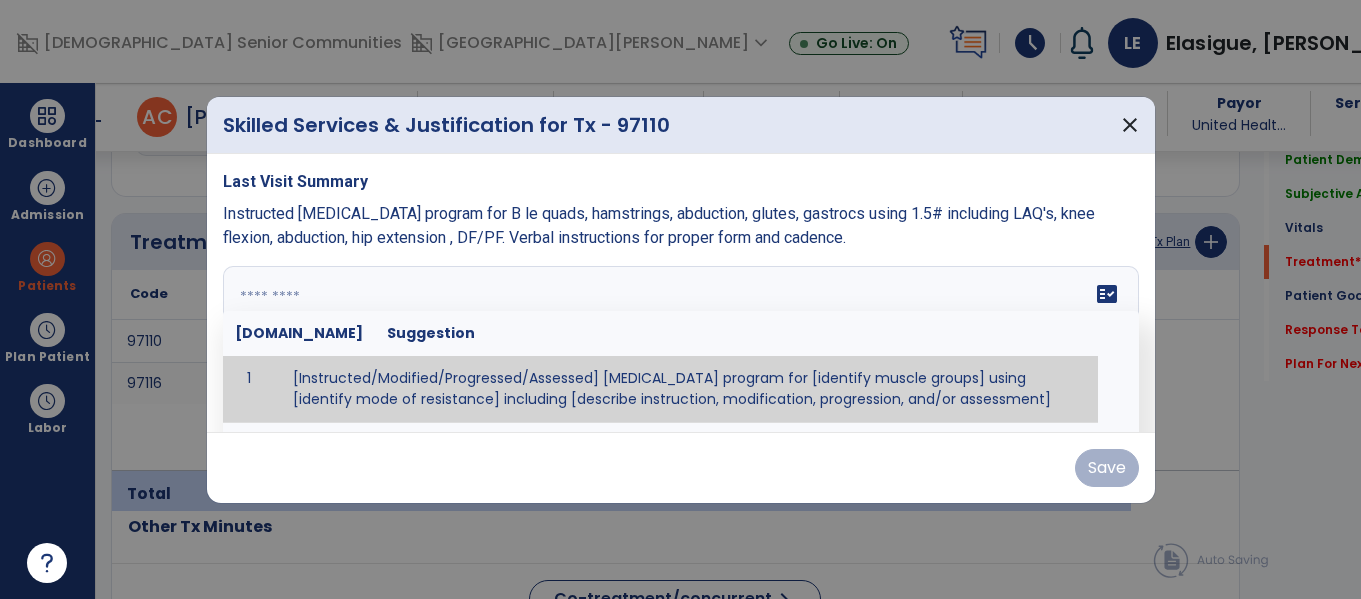 paste on "**********" 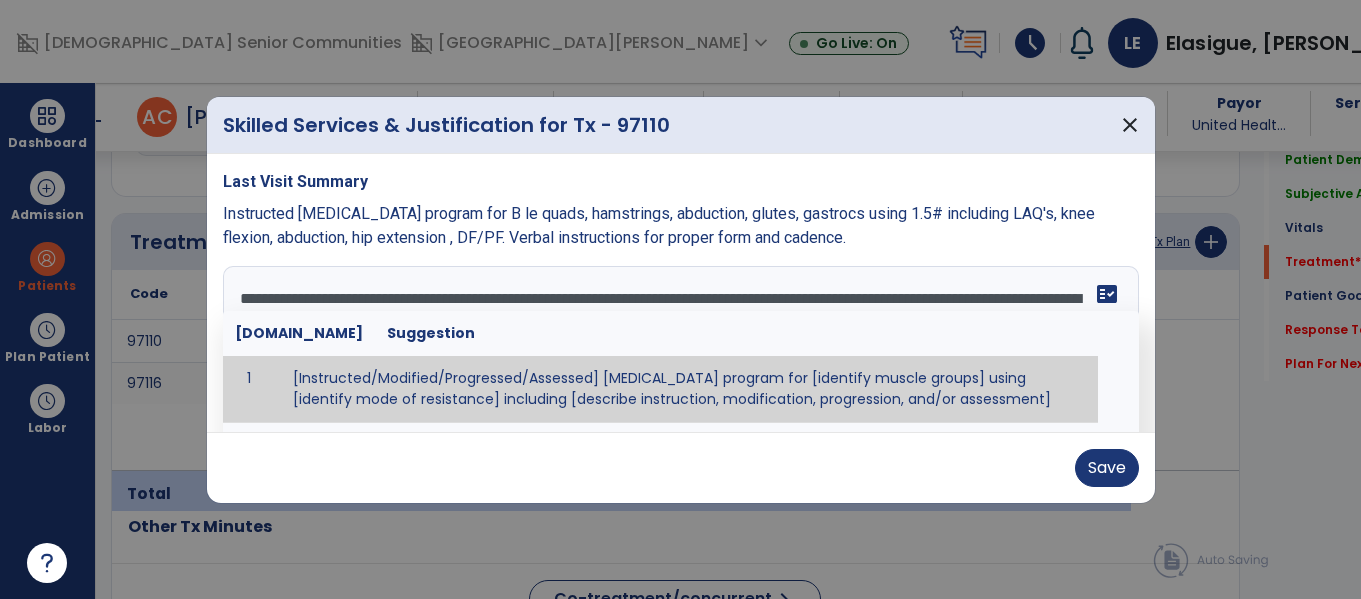 click at bounding box center [680, 299] 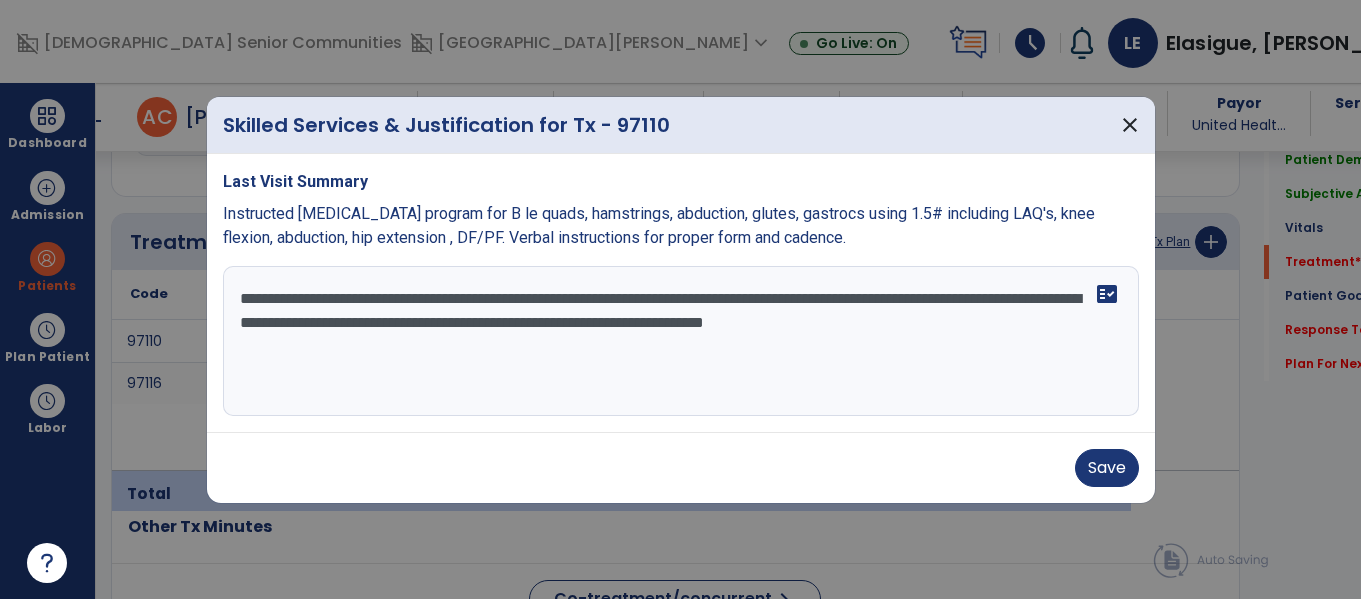 click on "**********" at bounding box center [681, 341] 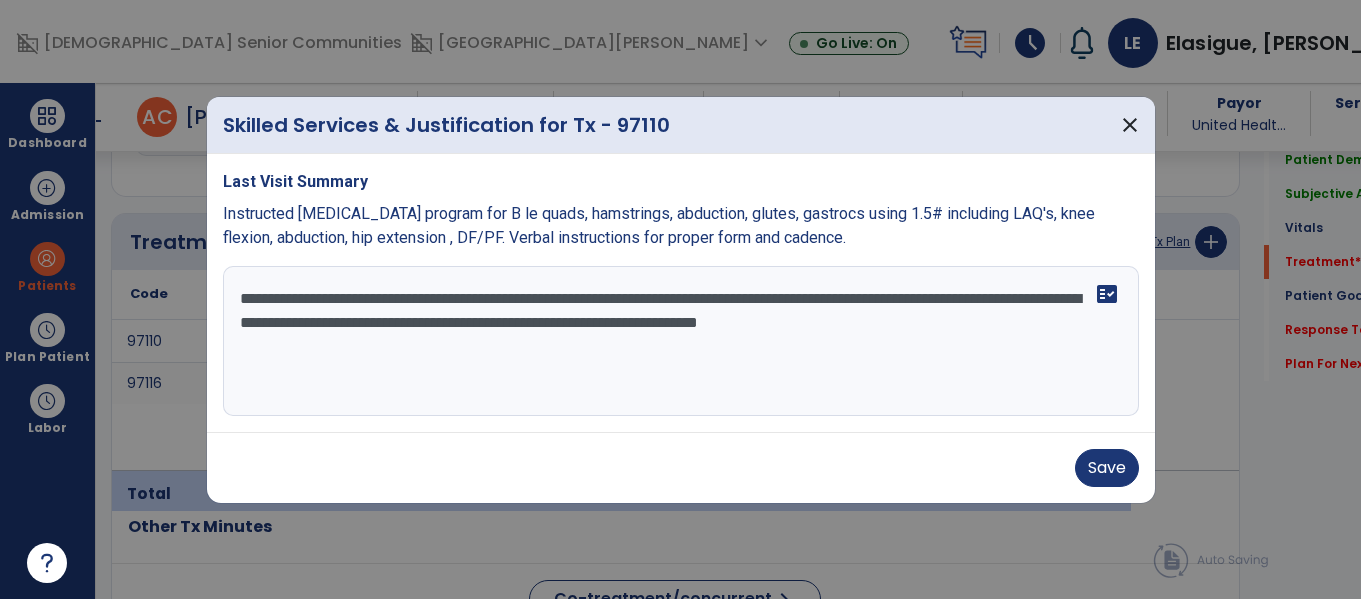 click on "**********" at bounding box center [681, 341] 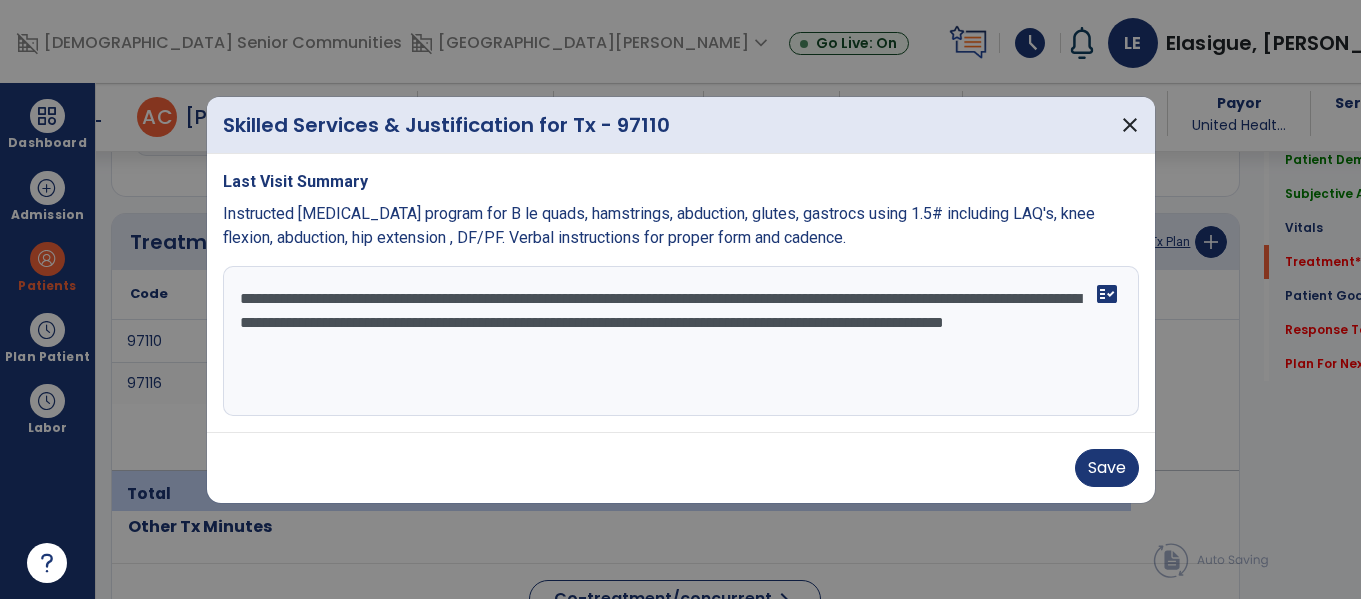 type on "**********" 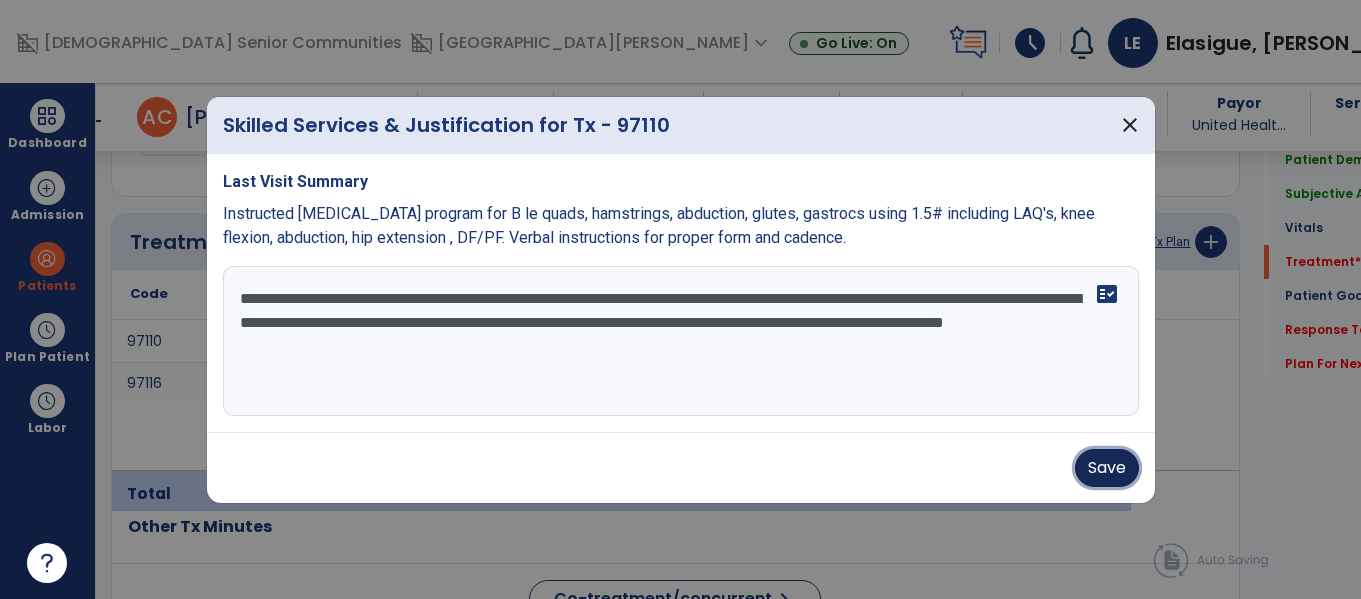 click on "Save" at bounding box center (1107, 468) 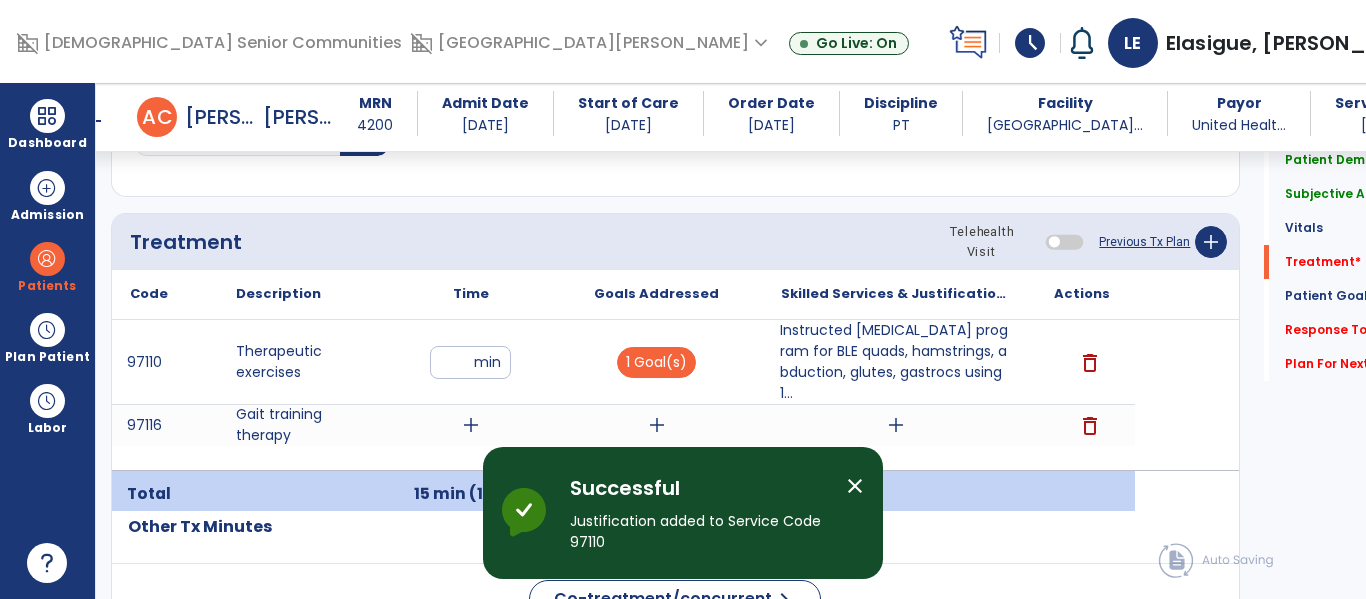 click on "add" at bounding box center (471, 425) 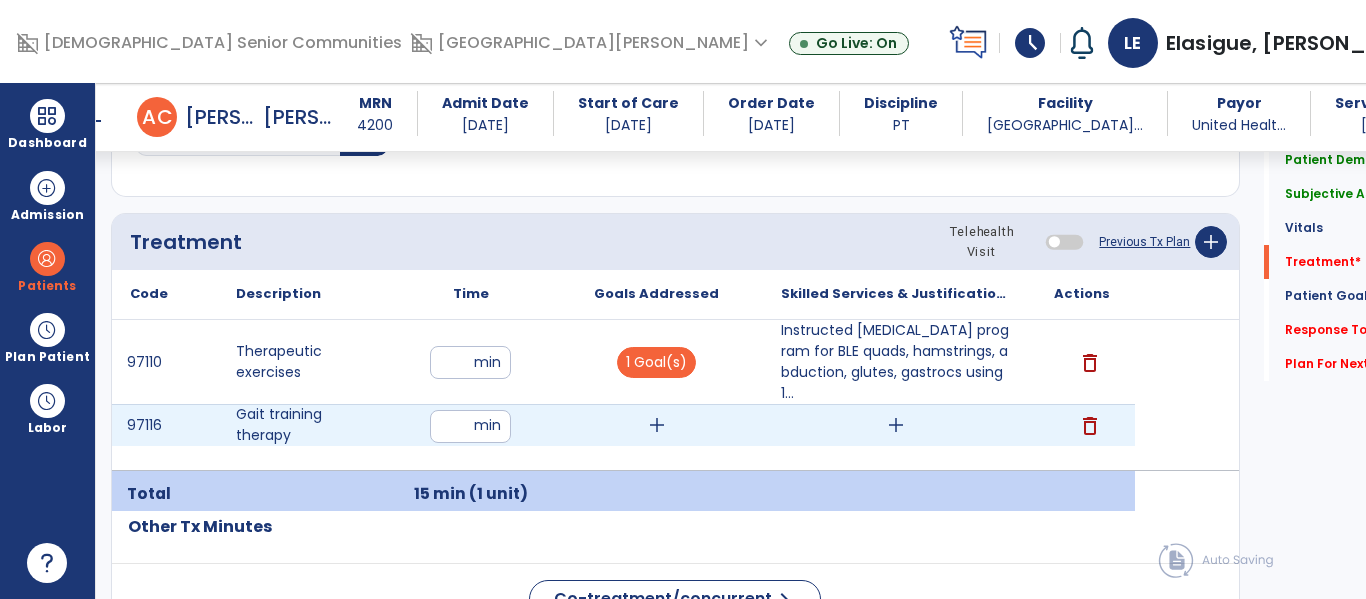 type on "**" 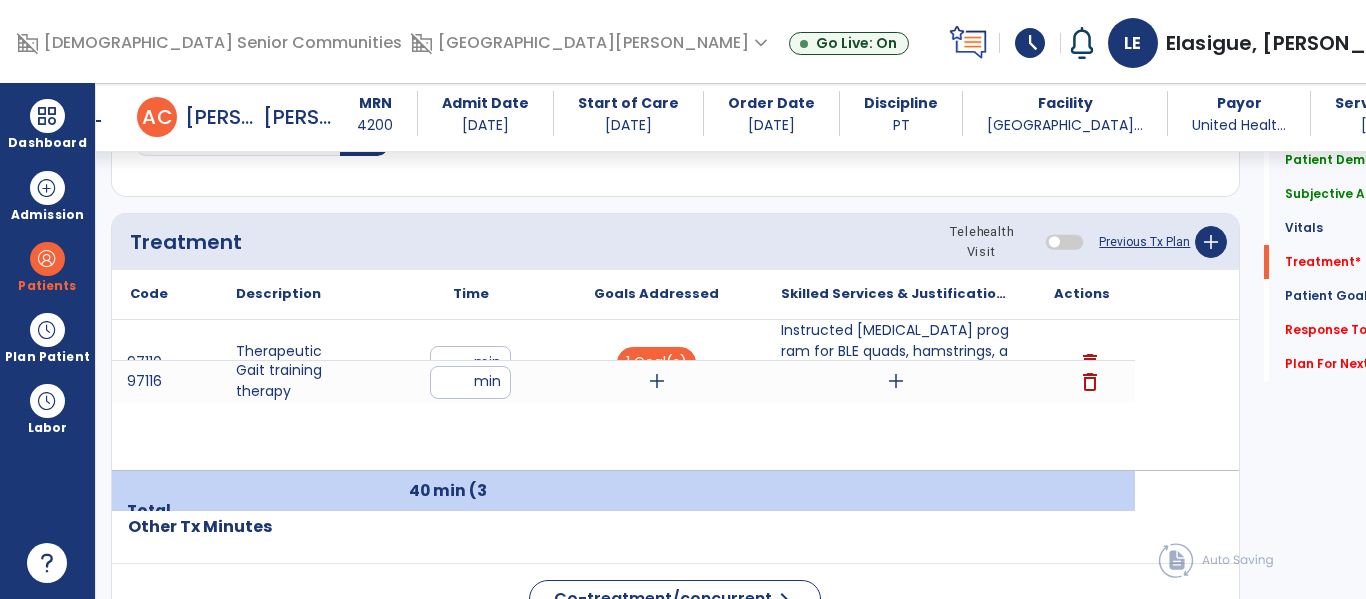 click on "add" at bounding box center (657, 381) 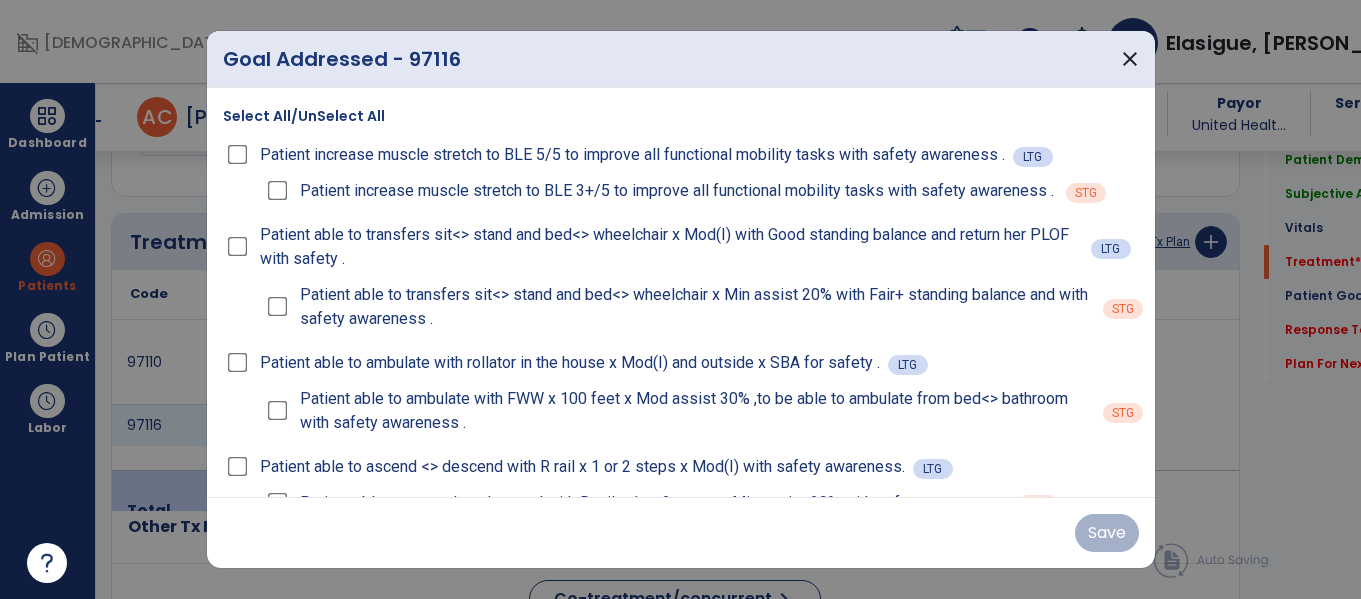 scroll, scrollTop: 1146, scrollLeft: 0, axis: vertical 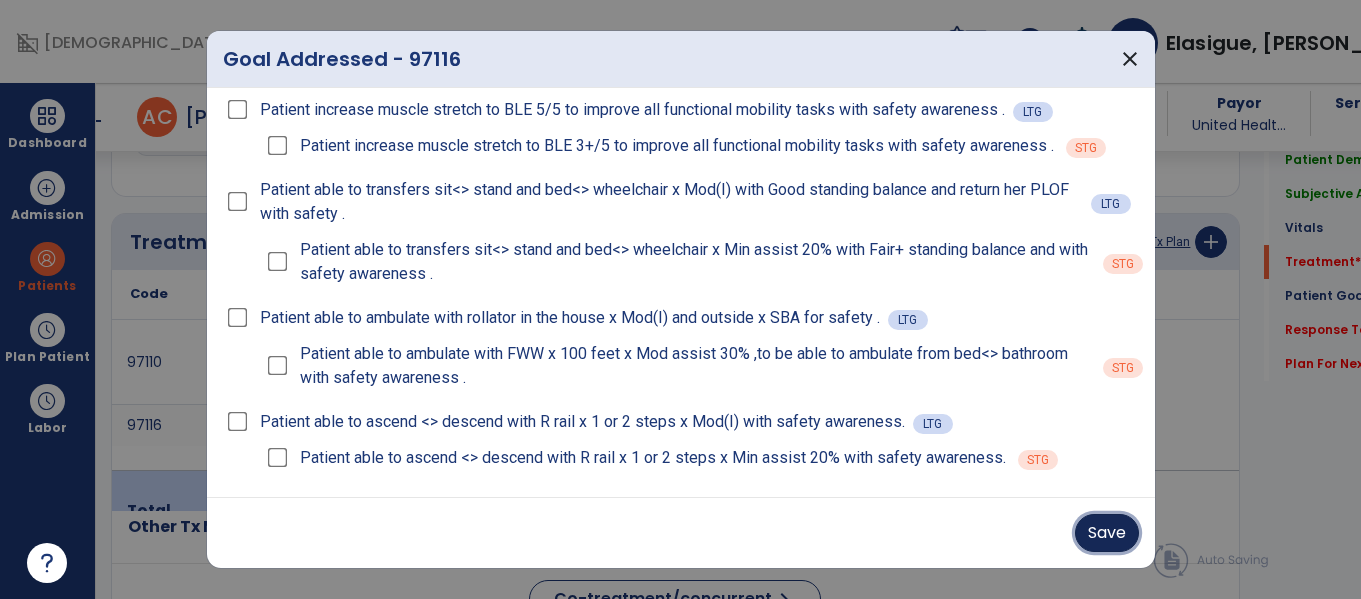 click on "Save" at bounding box center (1107, 533) 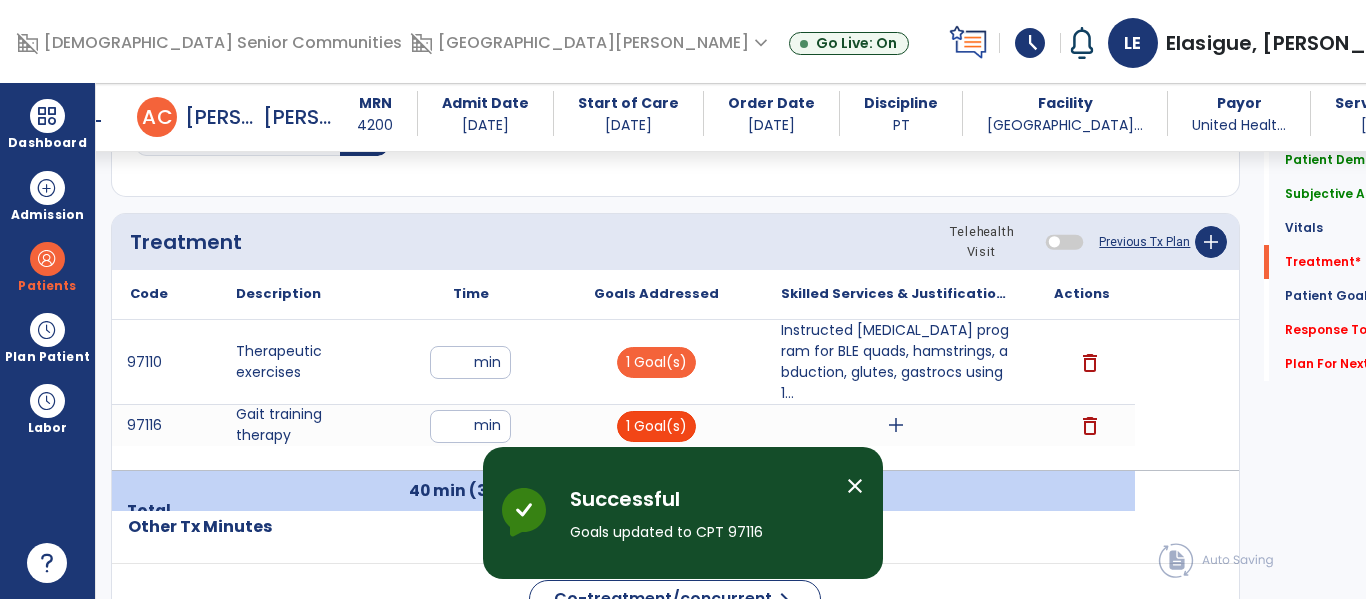 click on "1 Goal(s)" at bounding box center [656, 426] 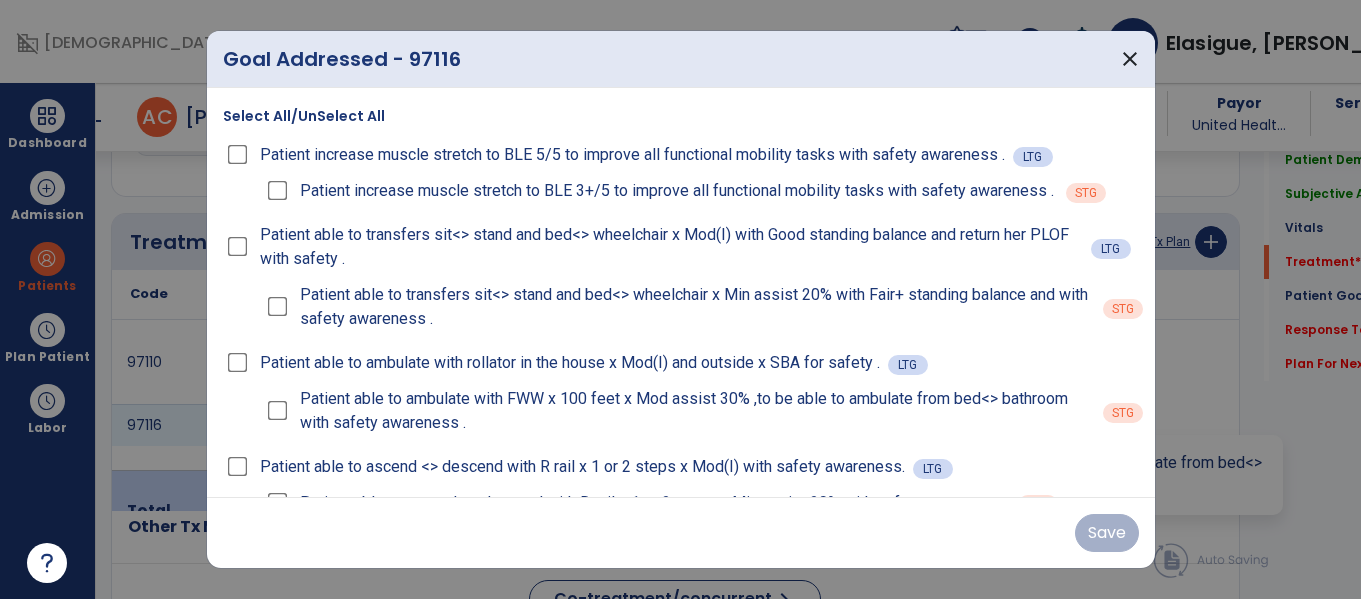 scroll, scrollTop: 1146, scrollLeft: 0, axis: vertical 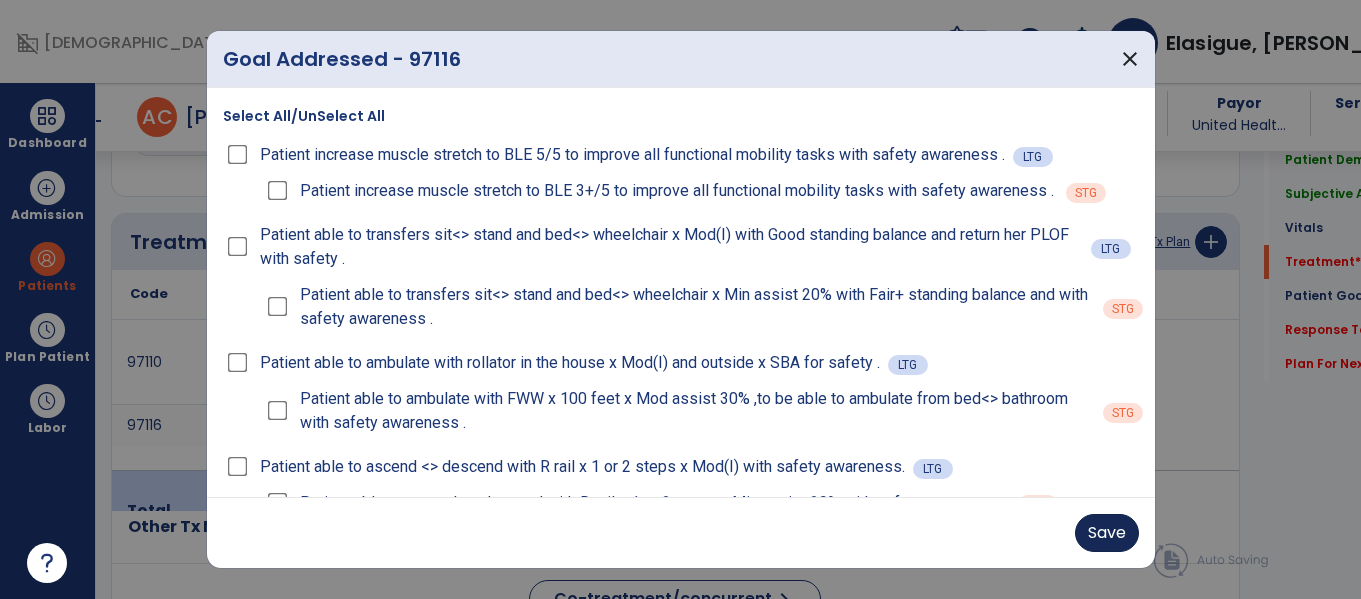 click on "Save" at bounding box center (1107, 533) 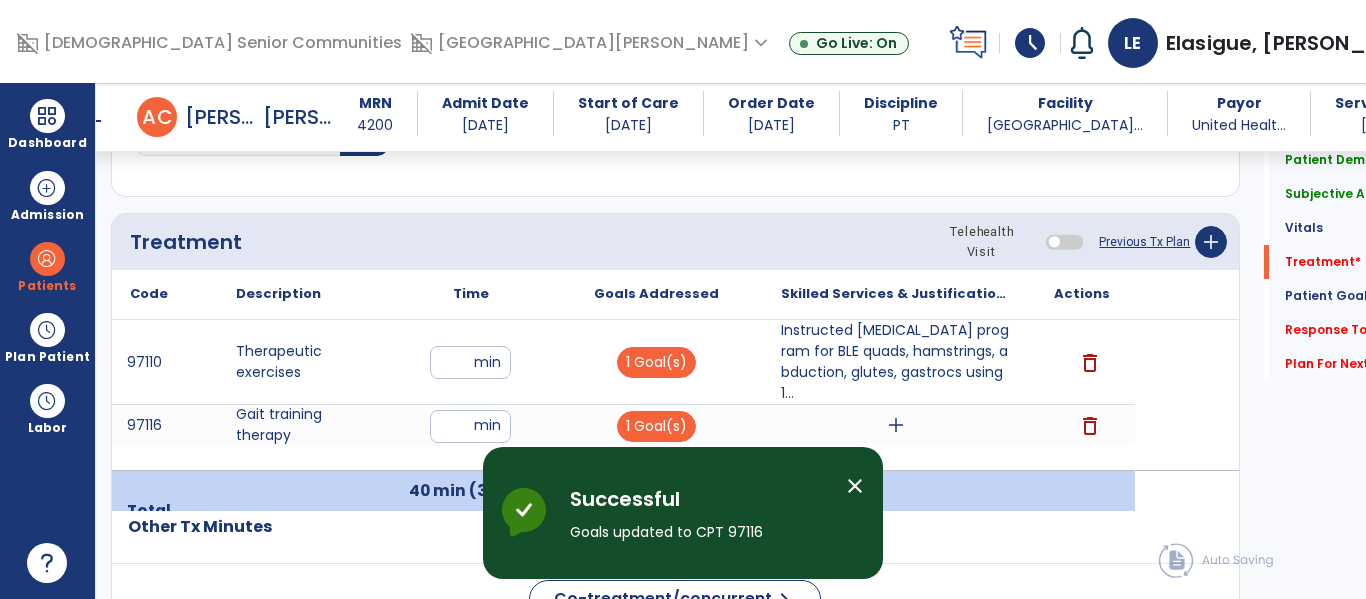 click on "add" at bounding box center [896, 425] 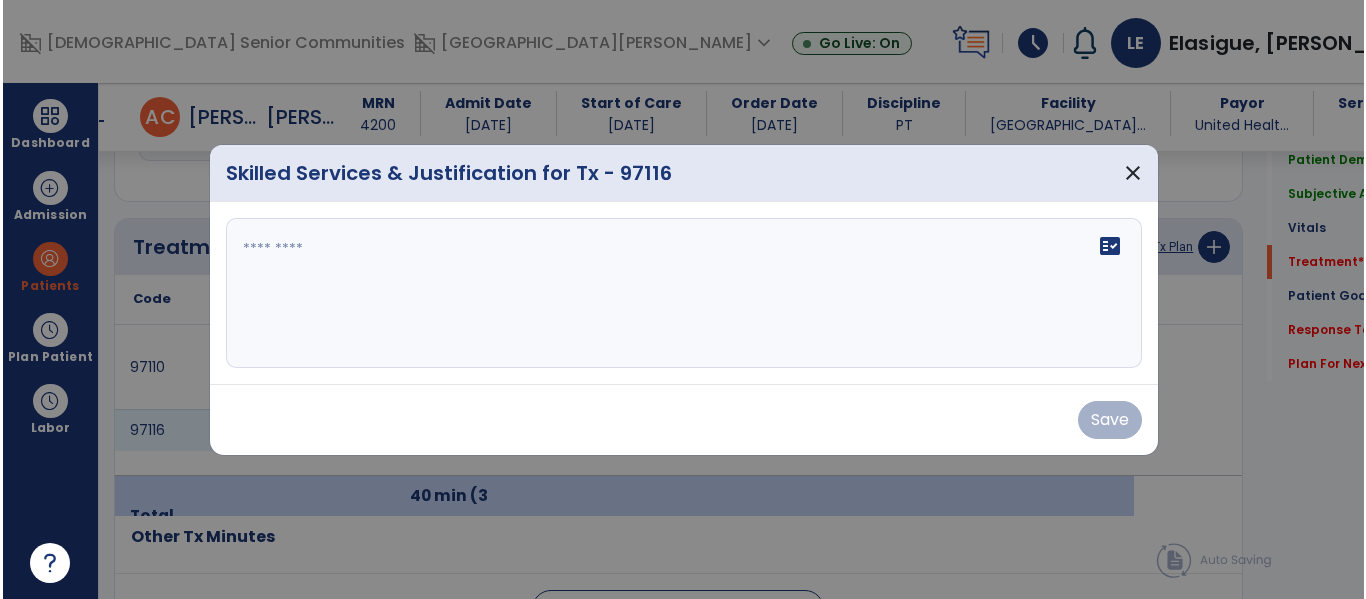 scroll, scrollTop: 1146, scrollLeft: 0, axis: vertical 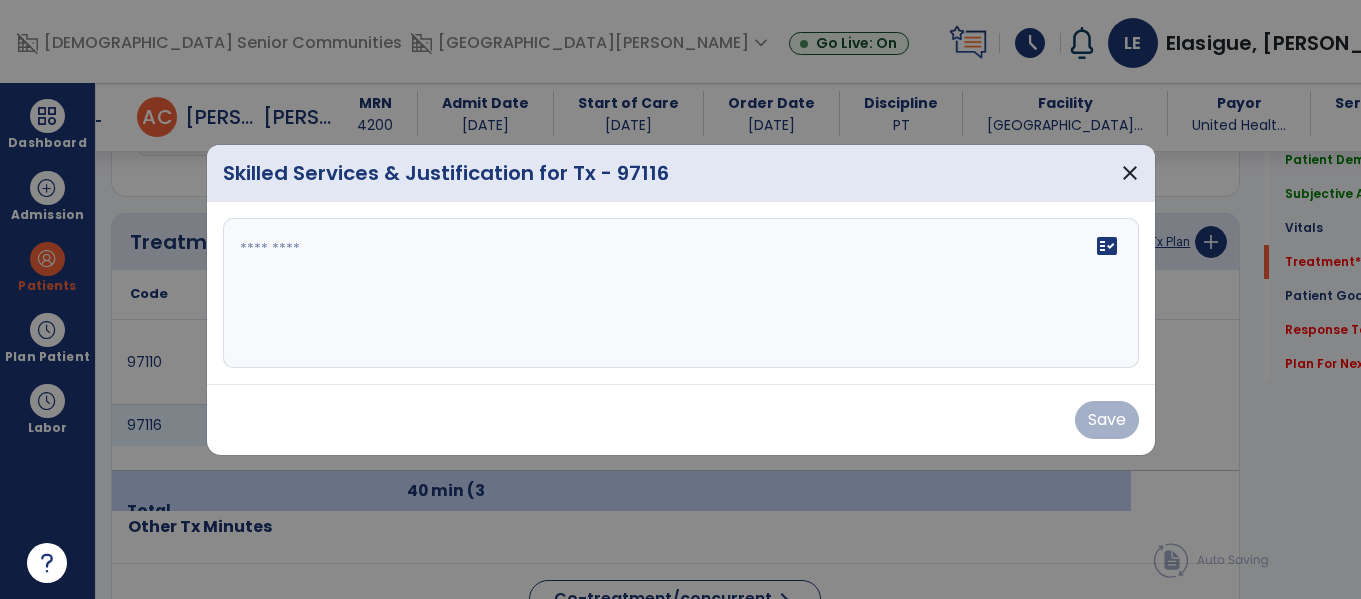 click on "fact_check" at bounding box center (681, 293) 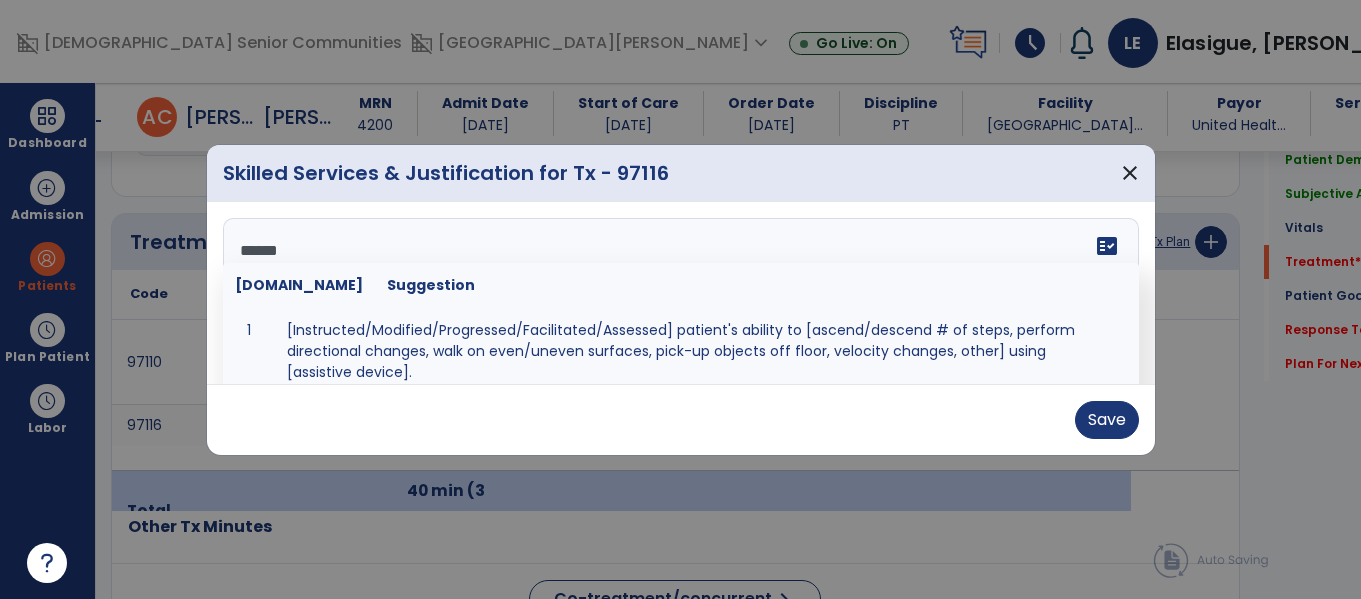 type on "*******" 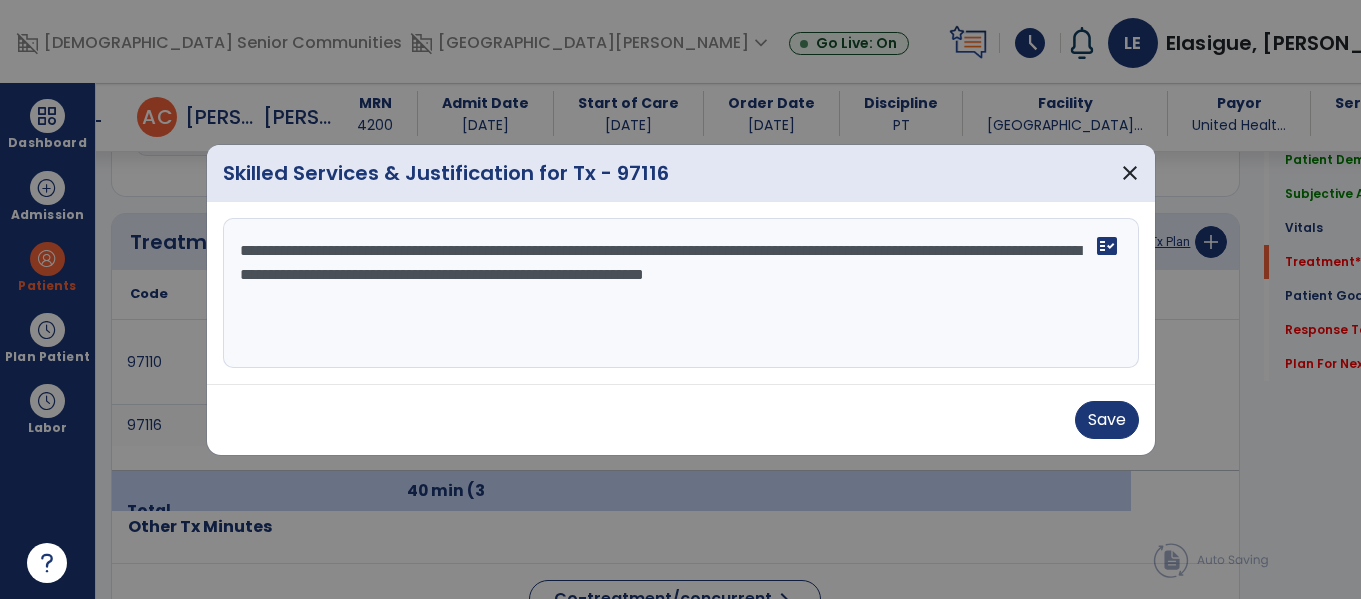 click on "**********" at bounding box center [681, 293] 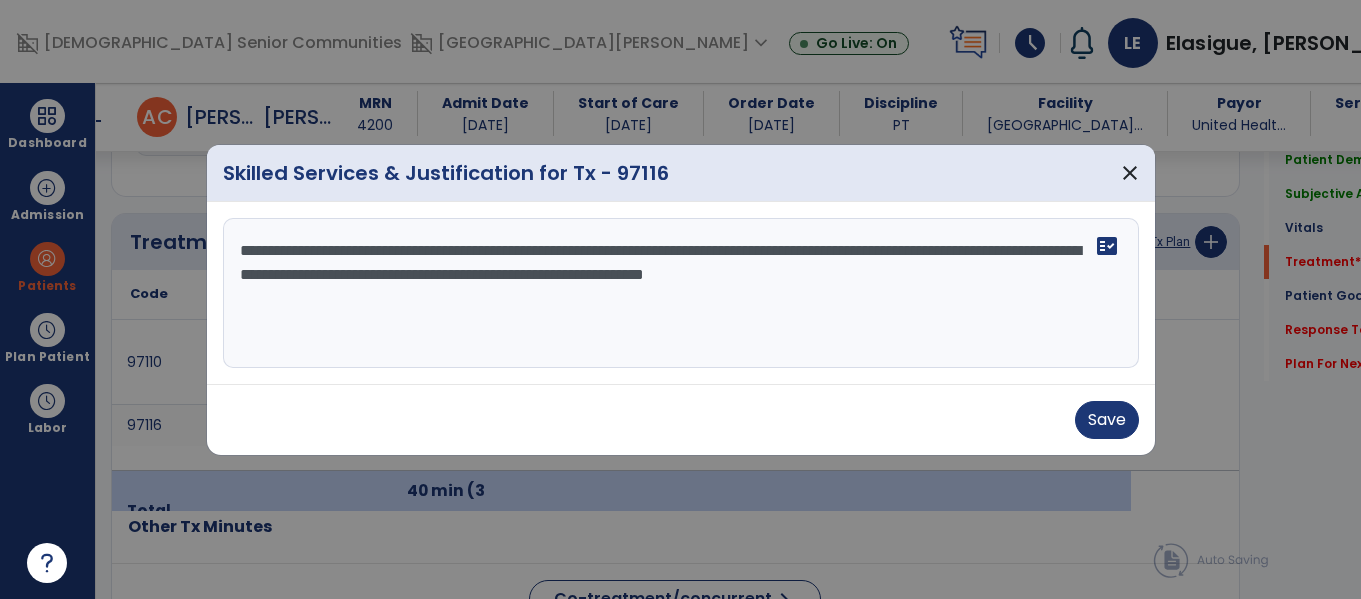 click on "**********" at bounding box center (681, 293) 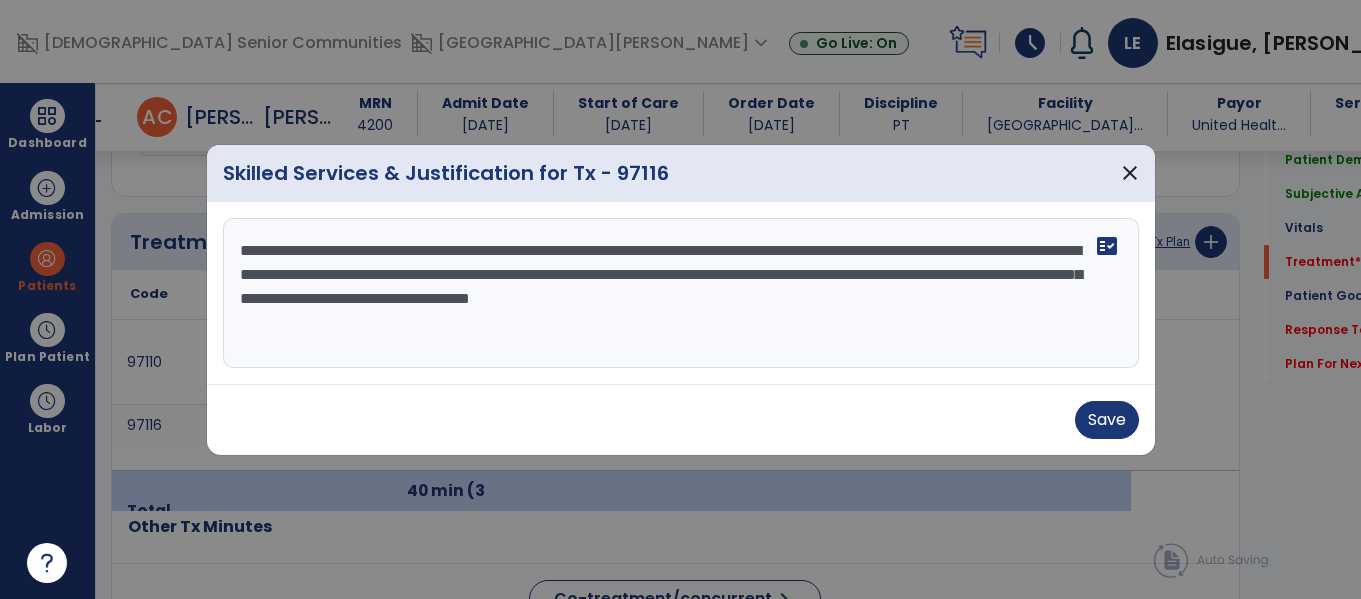 click on "**********" at bounding box center [681, 293] 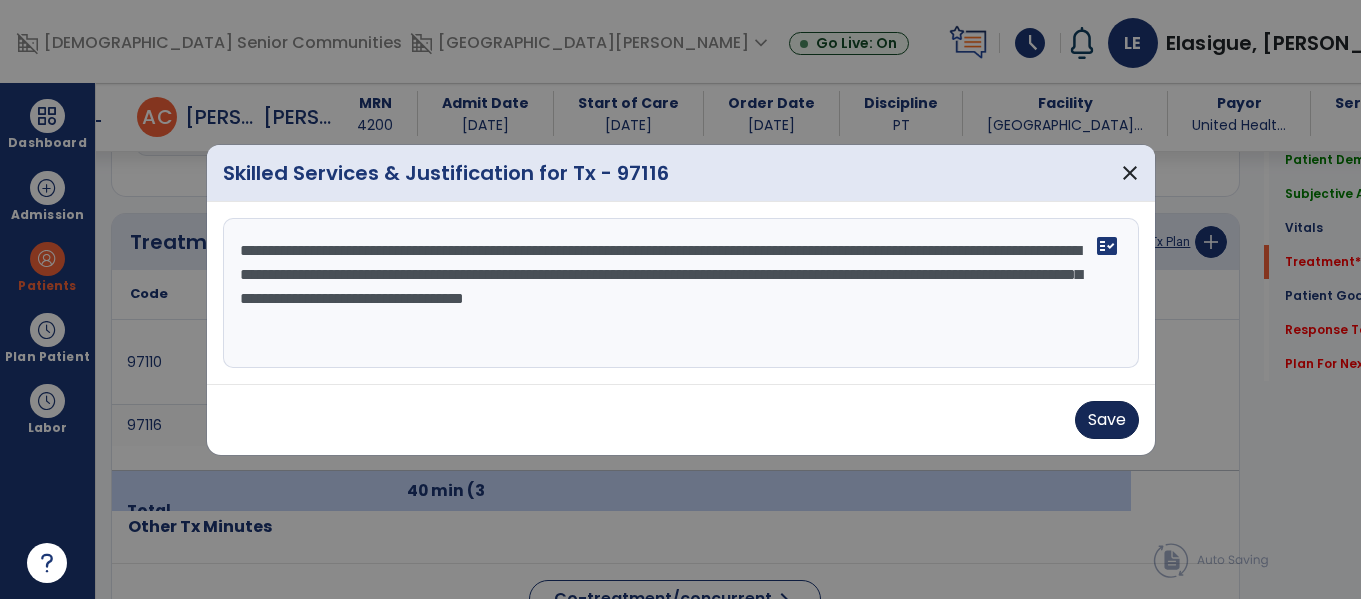 type on "**********" 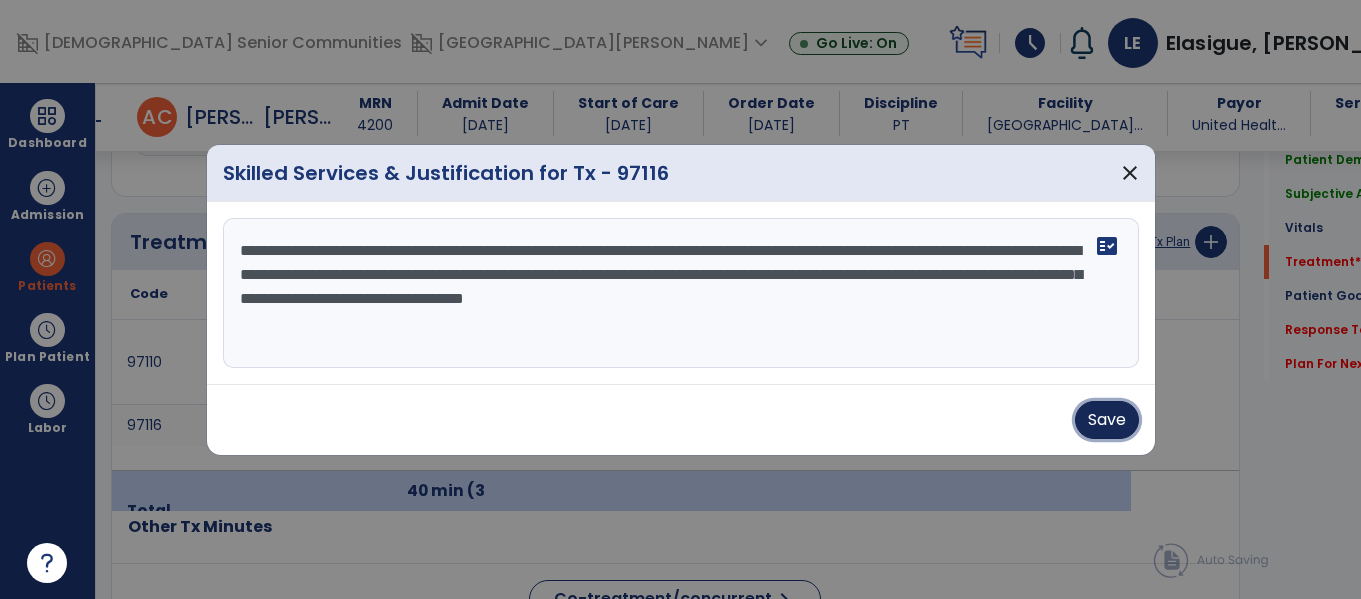 click on "Save" at bounding box center (1107, 420) 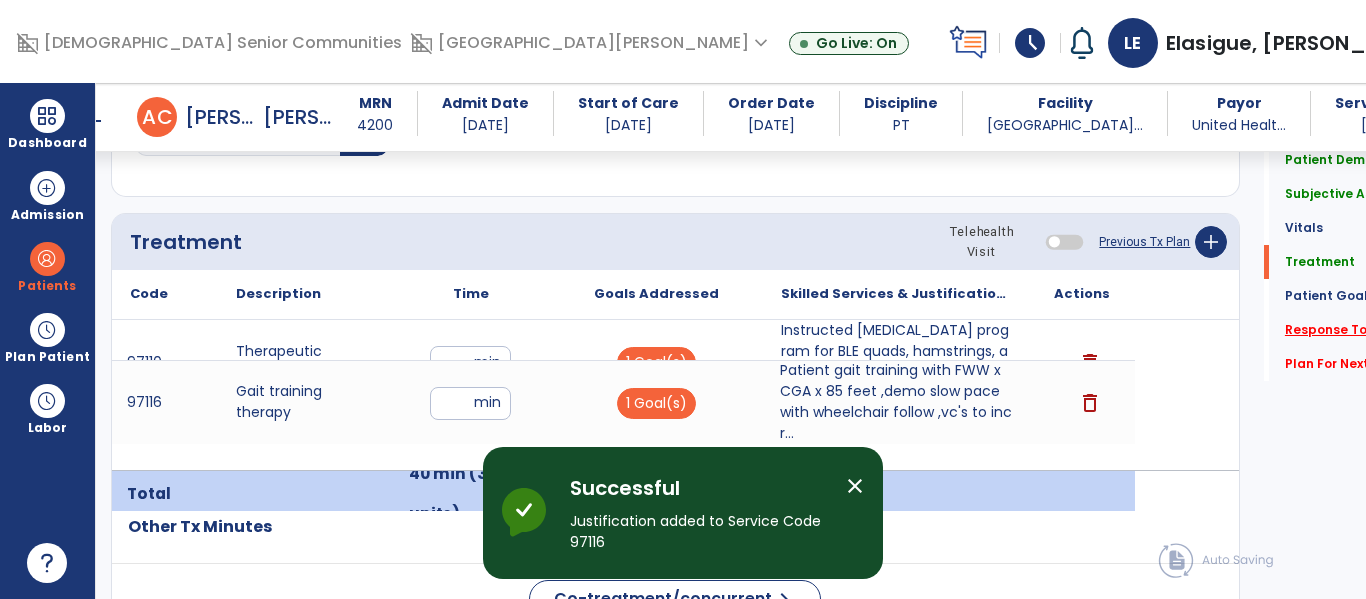 click on "Response To Treatment   *" 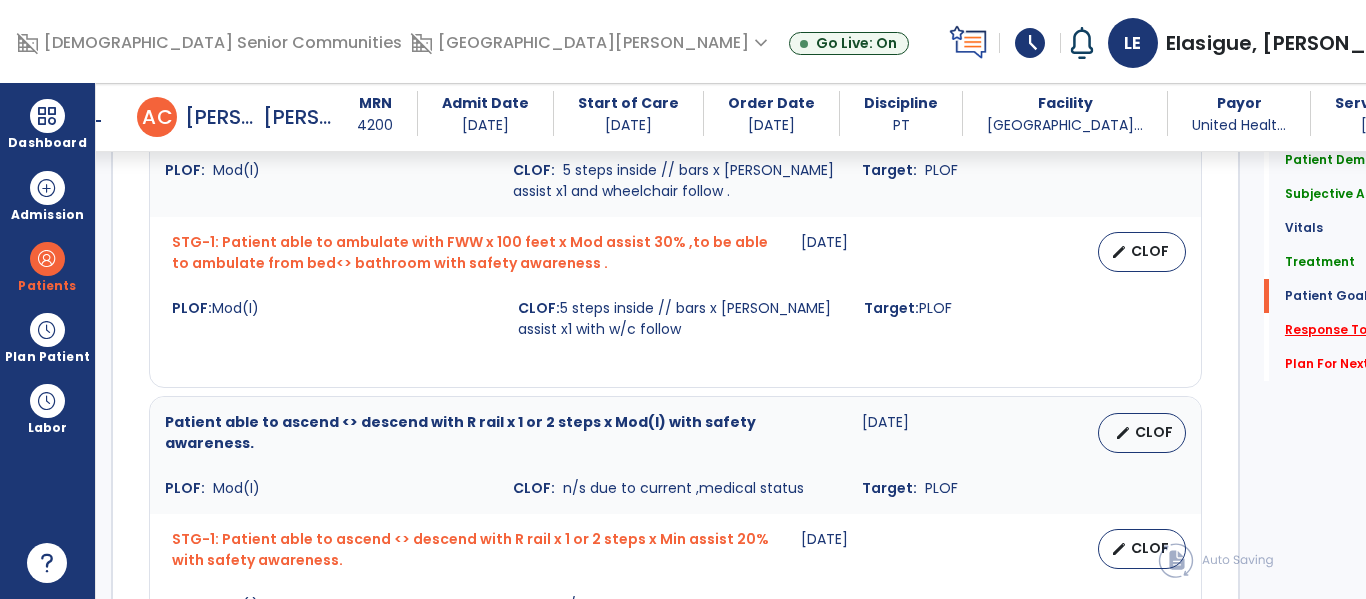scroll, scrollTop: 2899, scrollLeft: 0, axis: vertical 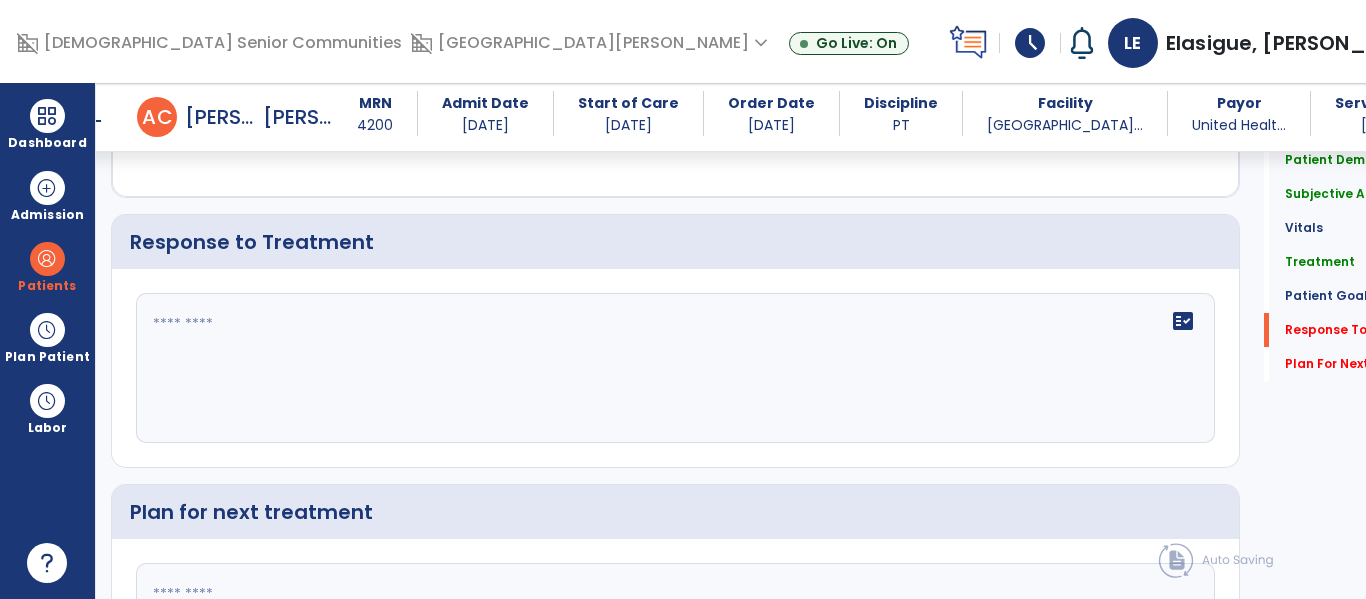 click 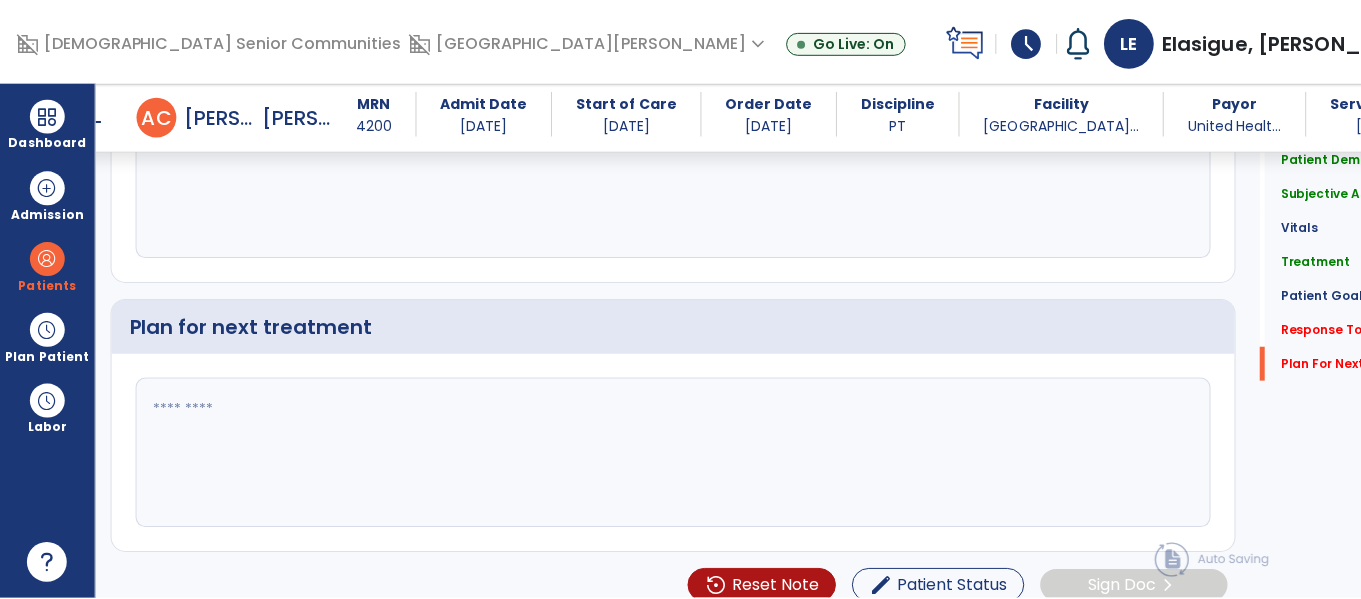 scroll, scrollTop: 3104, scrollLeft: 0, axis: vertical 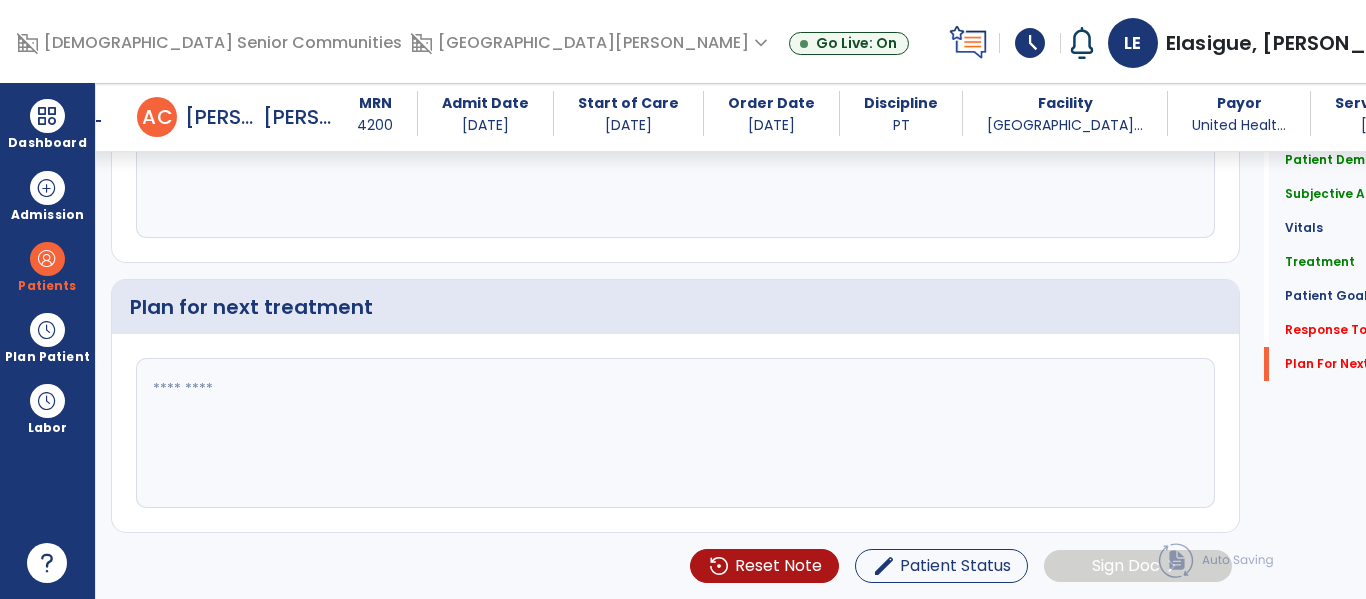 type on "**********" 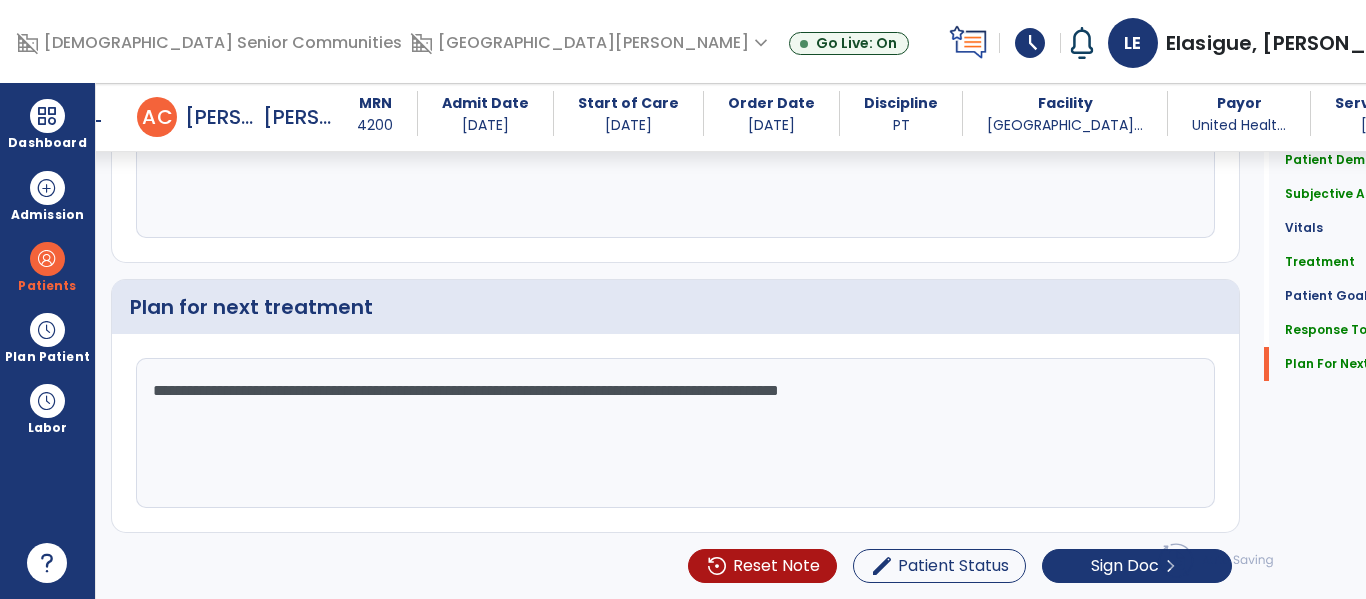 click on "**********" 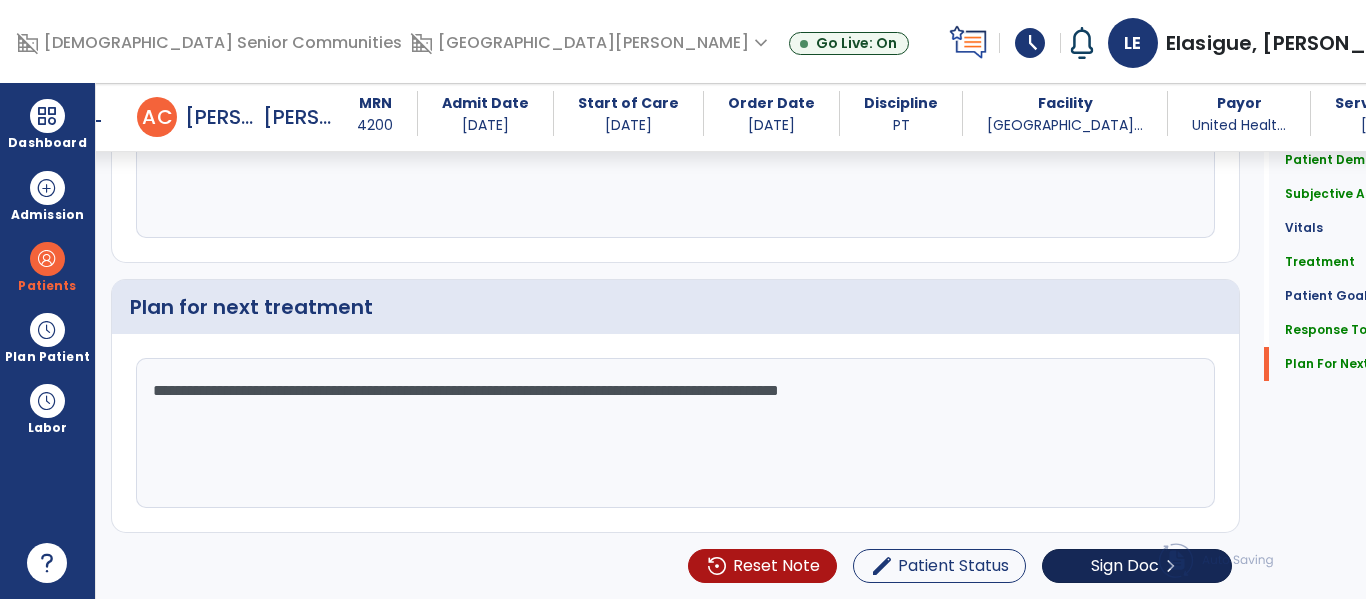 type on "**********" 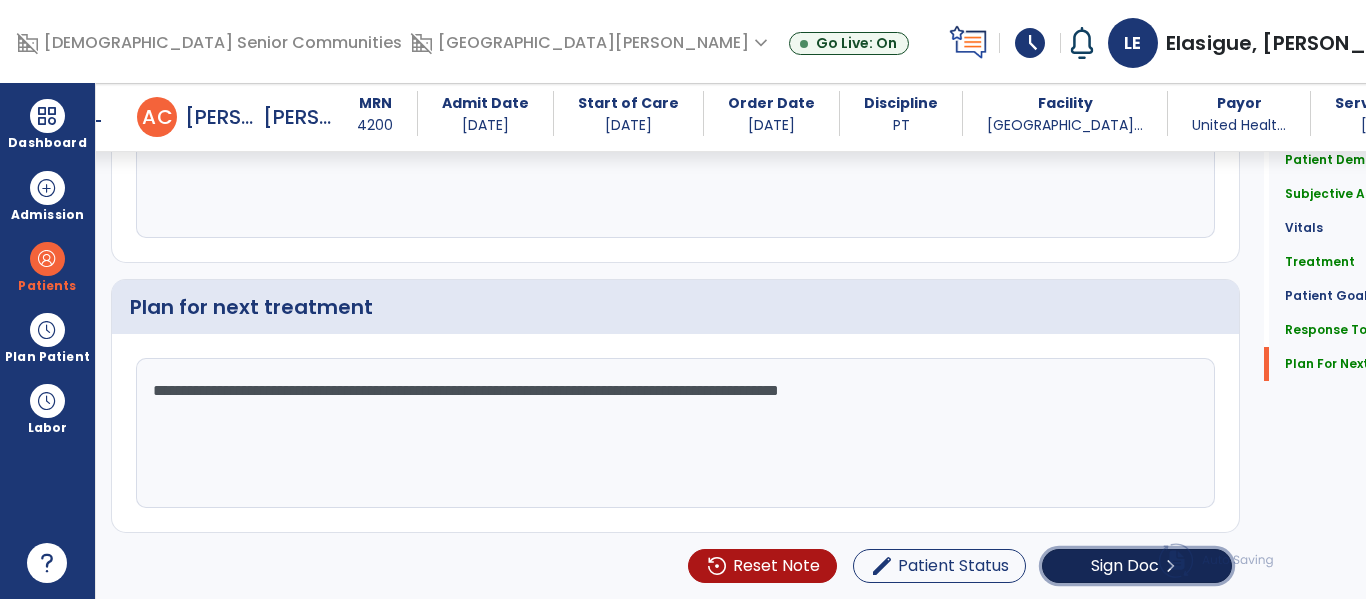 click on "Sign Doc" 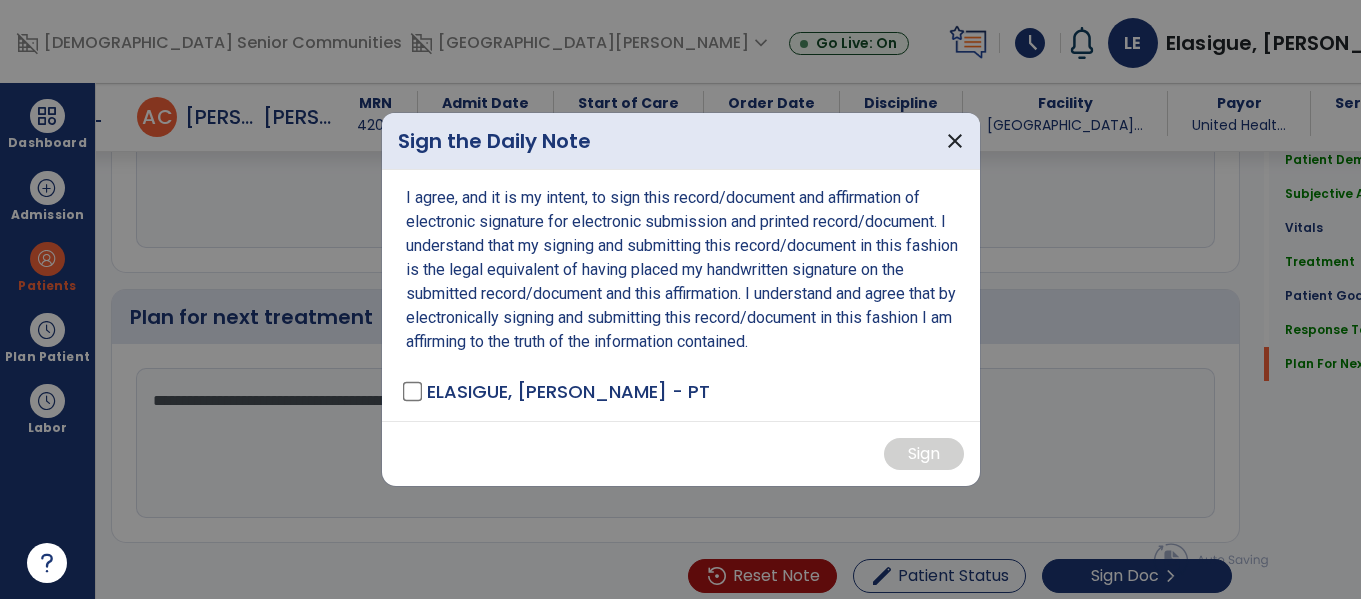 click on "I agree, and it is my intent, to sign this record/document and affirmation of electronic signature for electronic submission and printed record/document. I understand that my signing and submitting this record/document in this fashion is the legal equivalent of having placed my handwritten signature on the submitted record/document and this affirmation. I understand and agree that by electronically signing and submitting this record/document in this fashion I am affirming to the truth of the information contained.  ELASIGUE, LORNA  - PT" at bounding box center [681, 295] 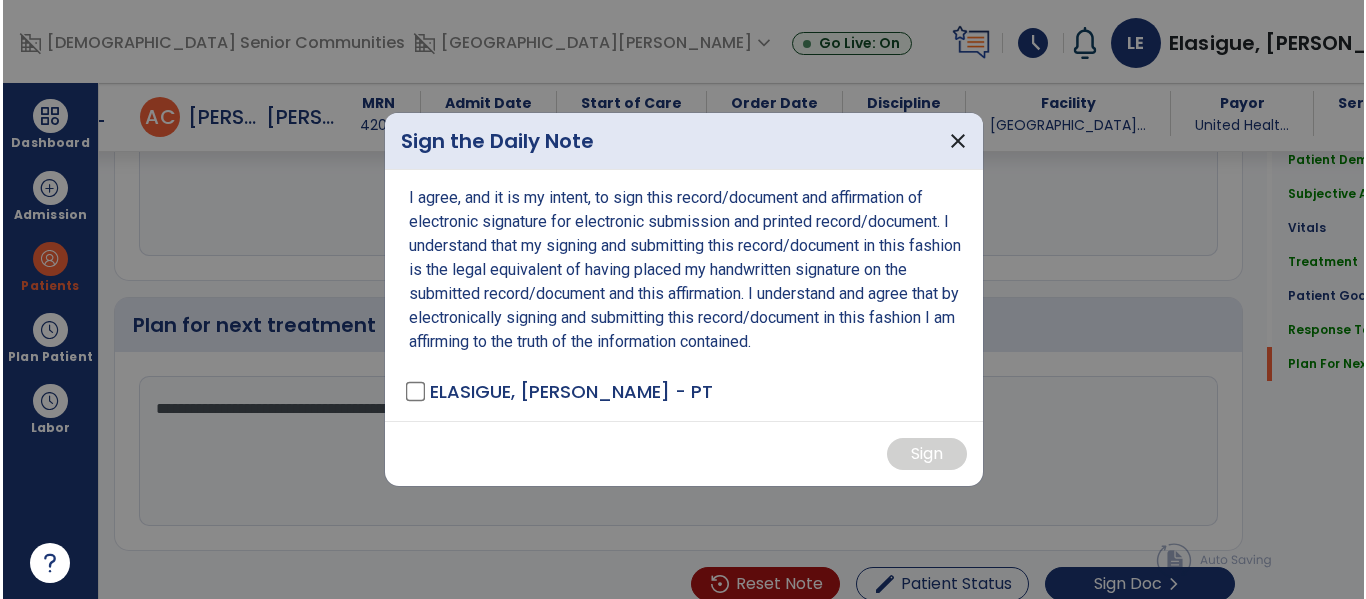 scroll, scrollTop: 3122, scrollLeft: 0, axis: vertical 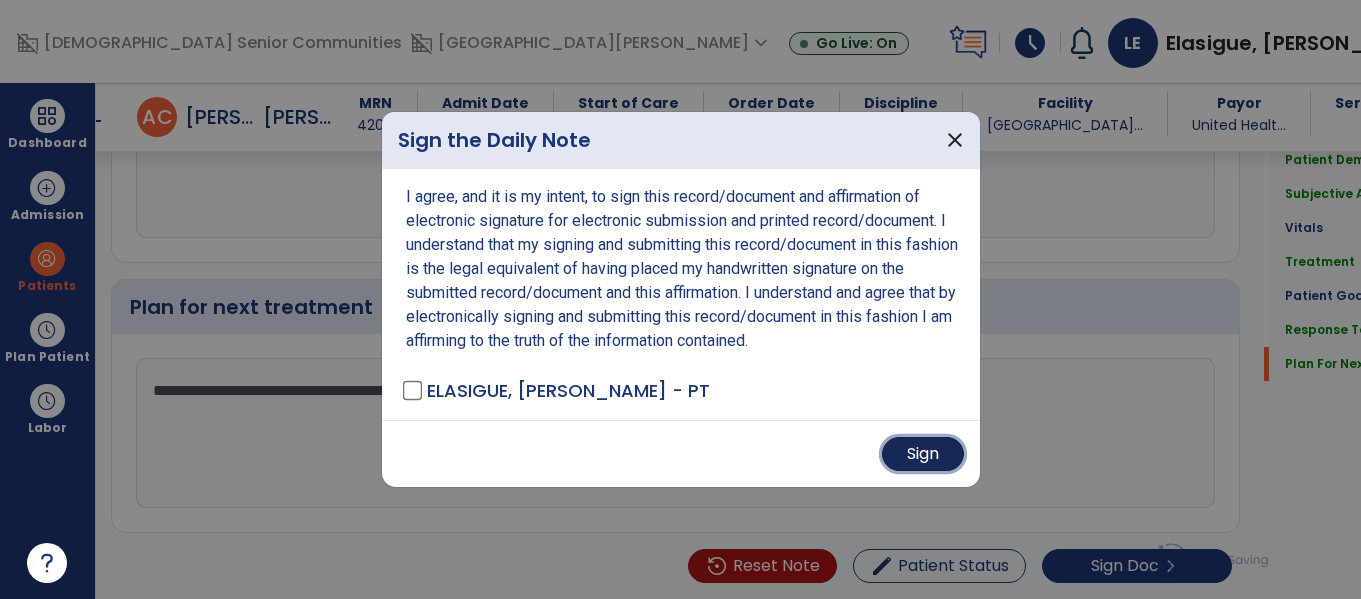 click on "Sign" at bounding box center (923, 454) 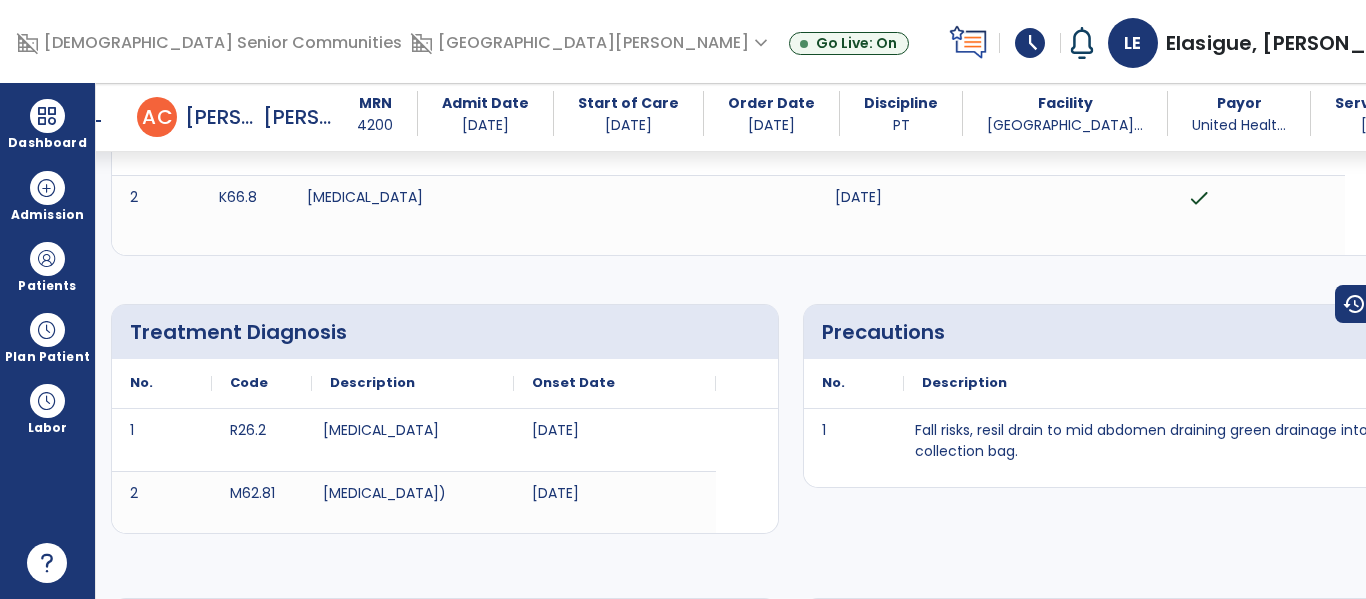 scroll, scrollTop: 0, scrollLeft: 0, axis: both 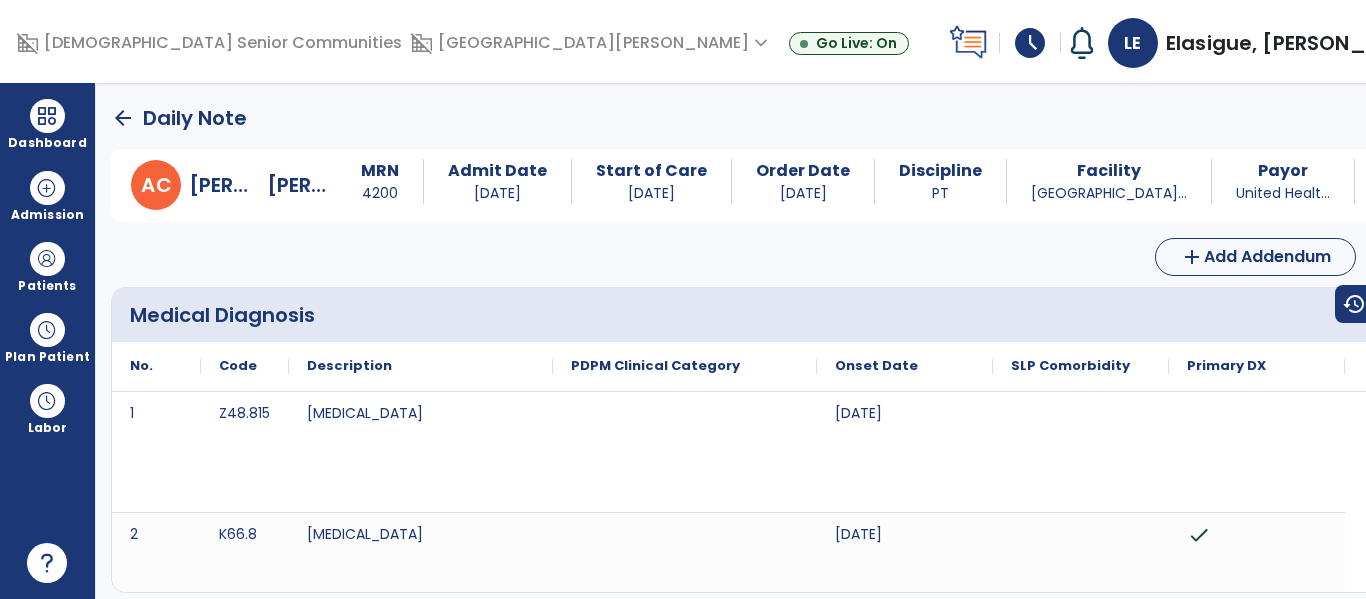 click on "arrow_back" 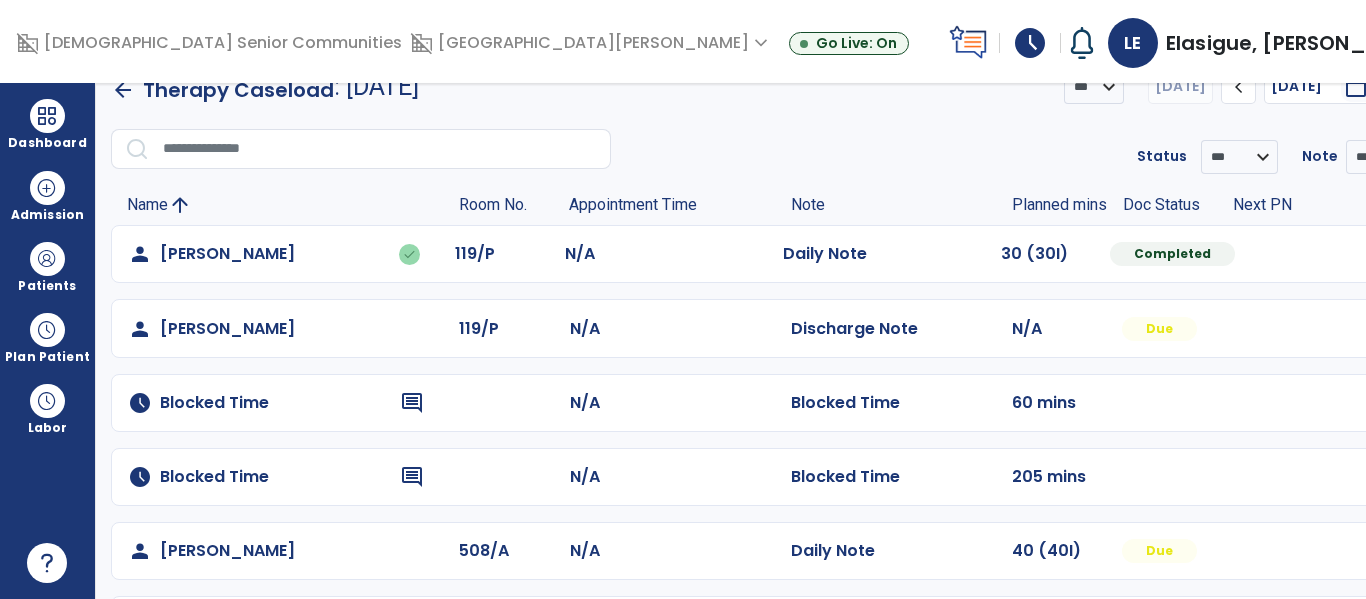 scroll, scrollTop: 31, scrollLeft: 0, axis: vertical 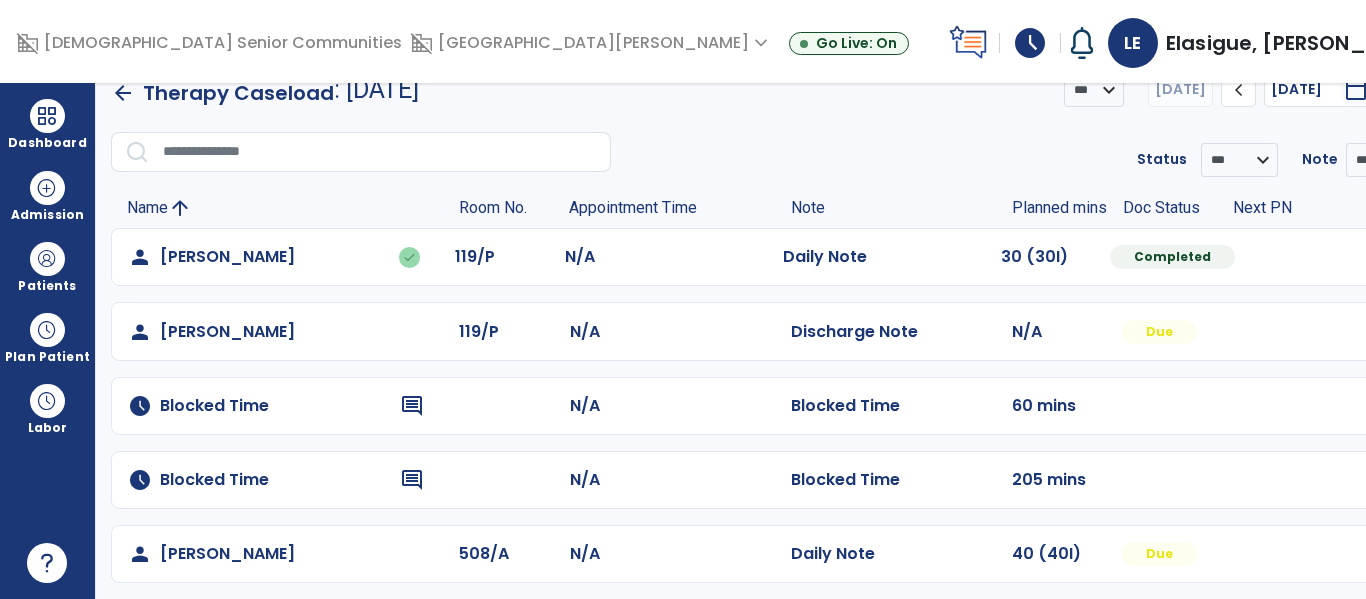 click at bounding box center (1407, 257) 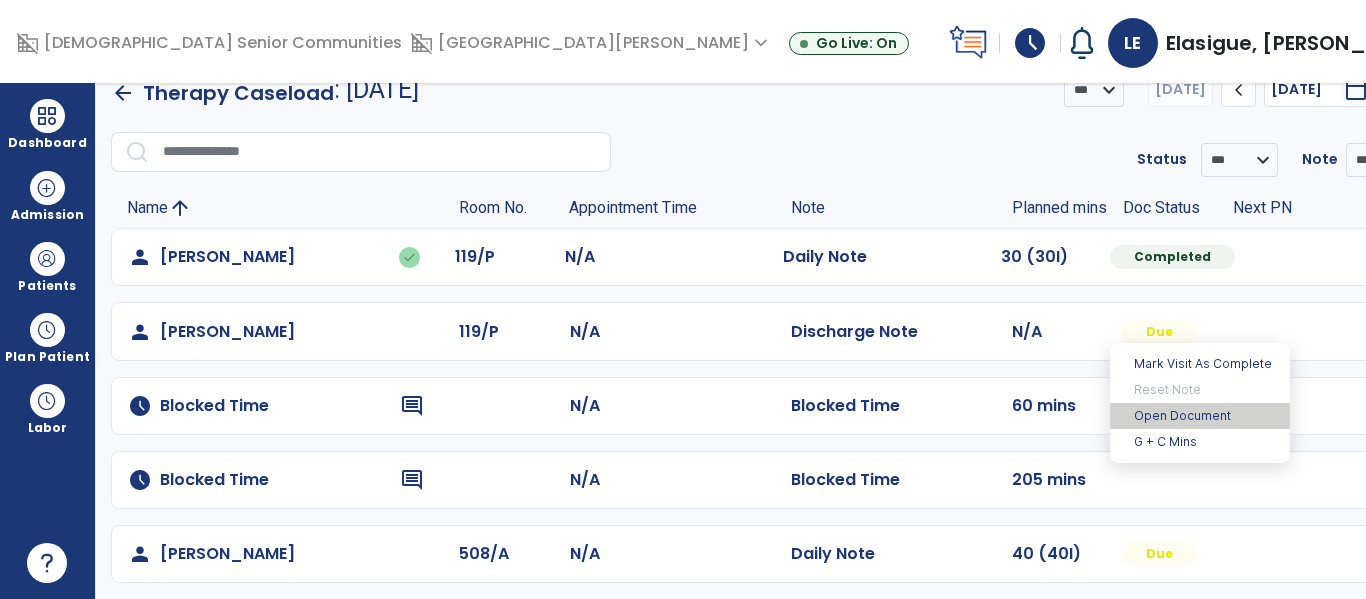 click on "Open Document" at bounding box center [1200, 416] 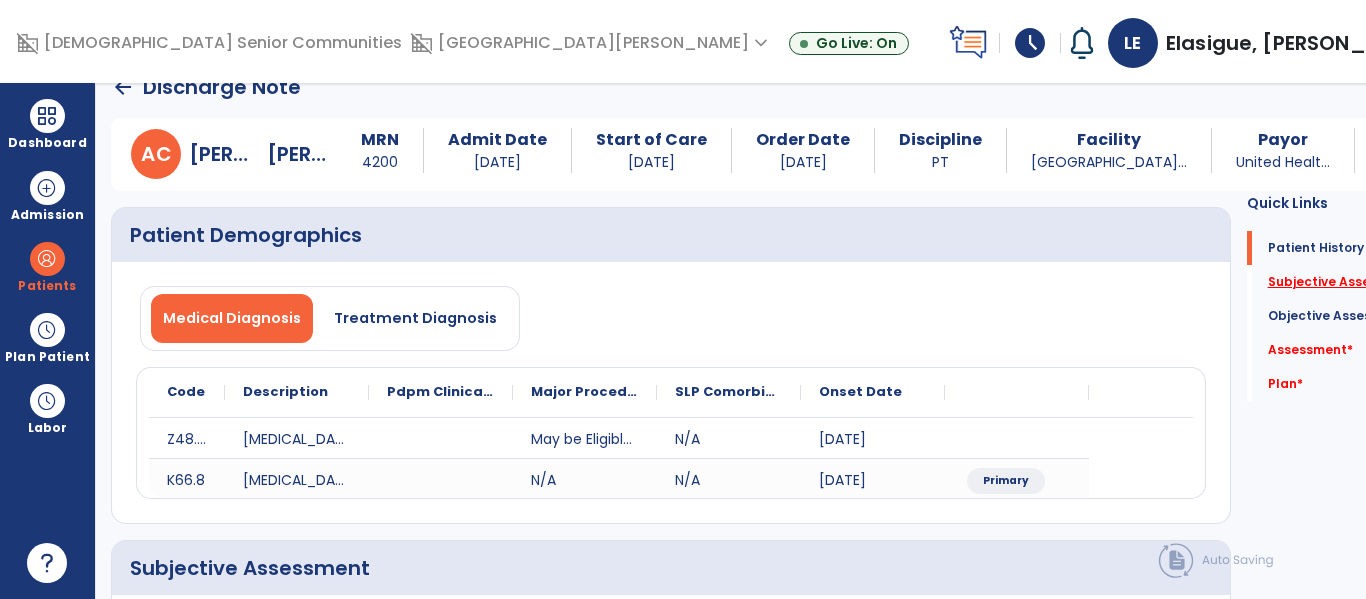 click on "Subjective Assessment   *" 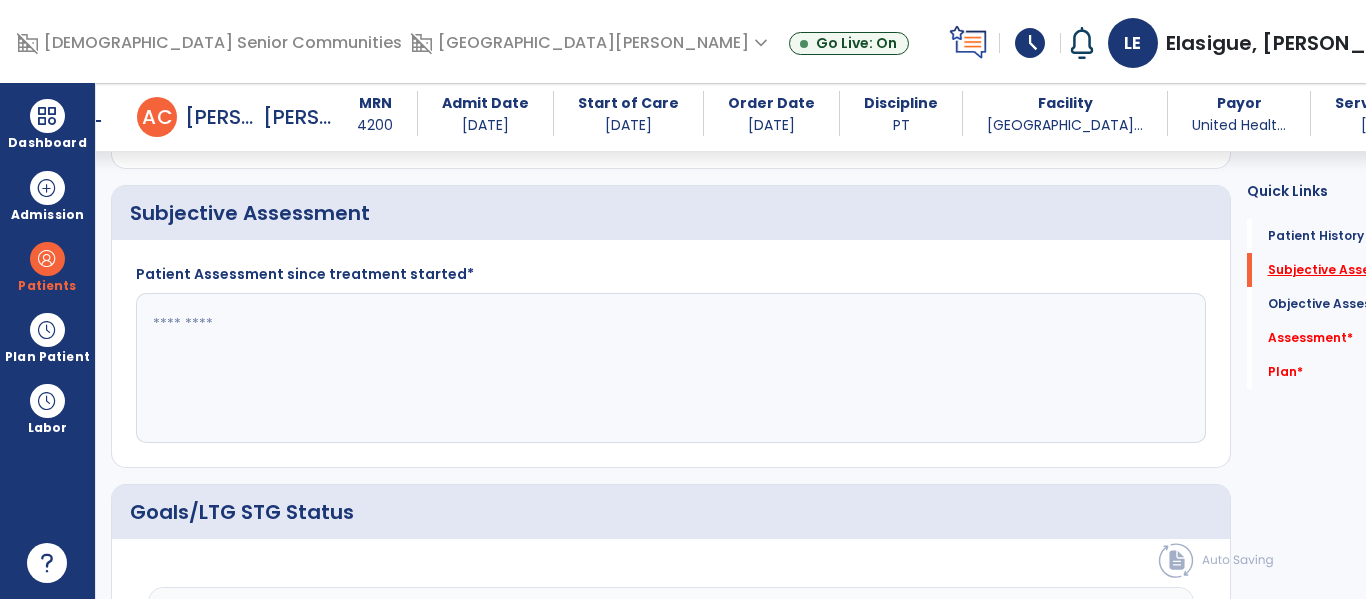 scroll, scrollTop: 371, scrollLeft: 0, axis: vertical 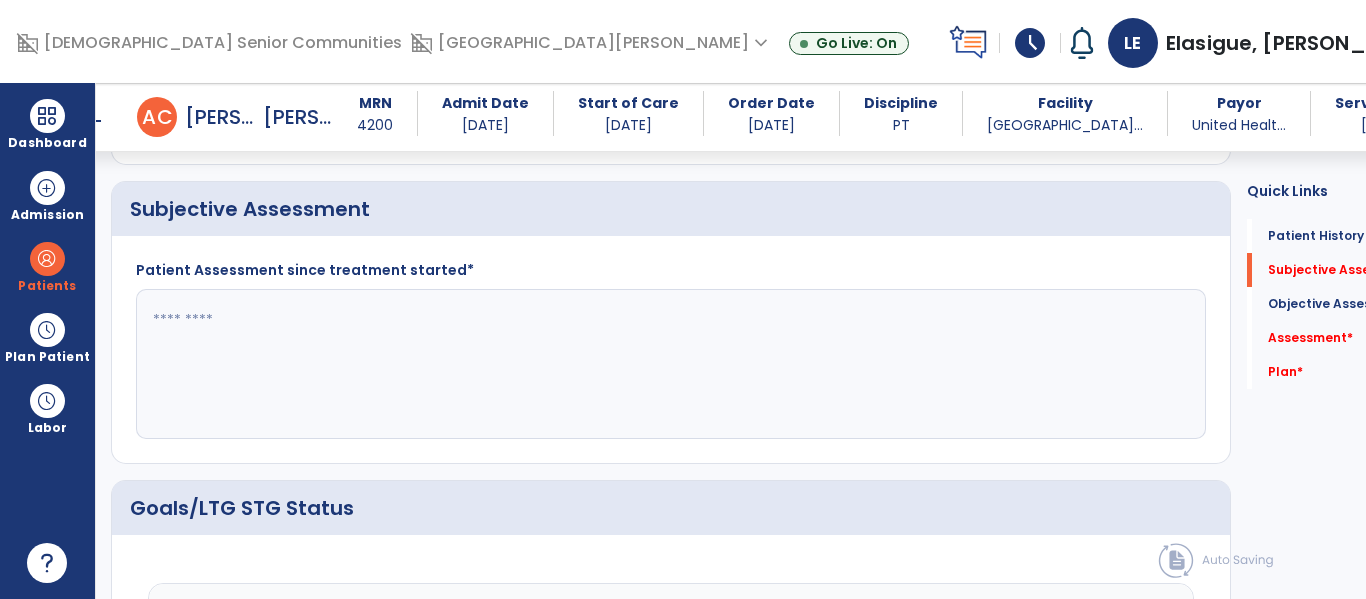 click 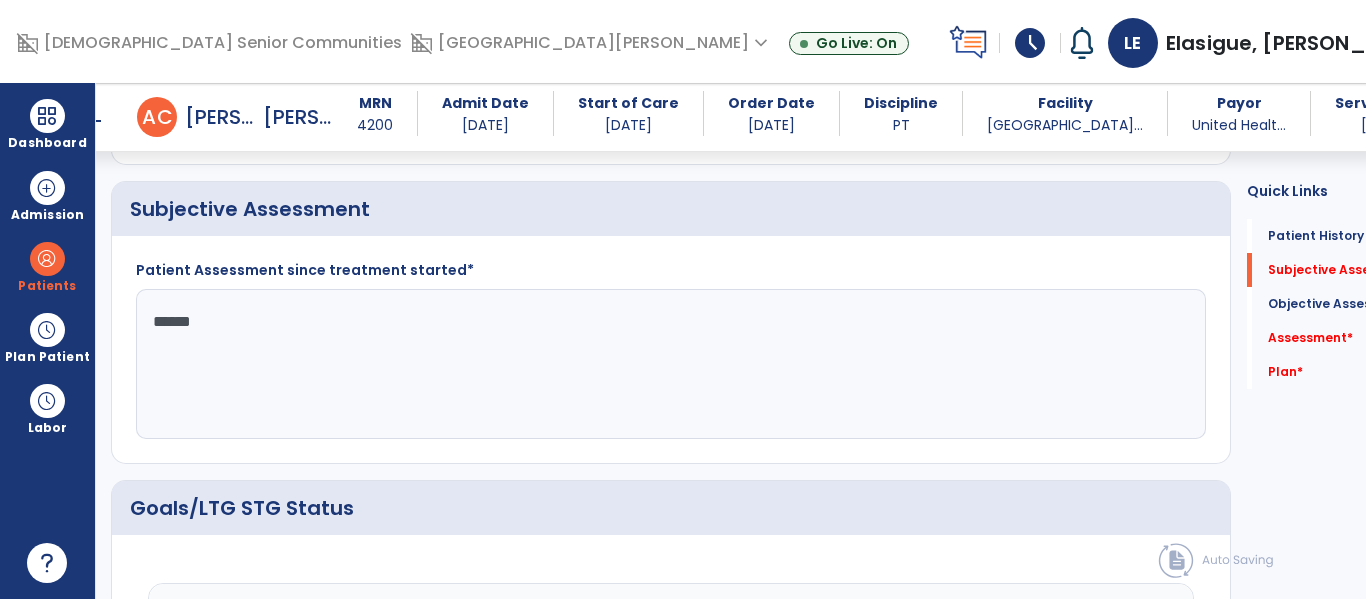 type on "*******" 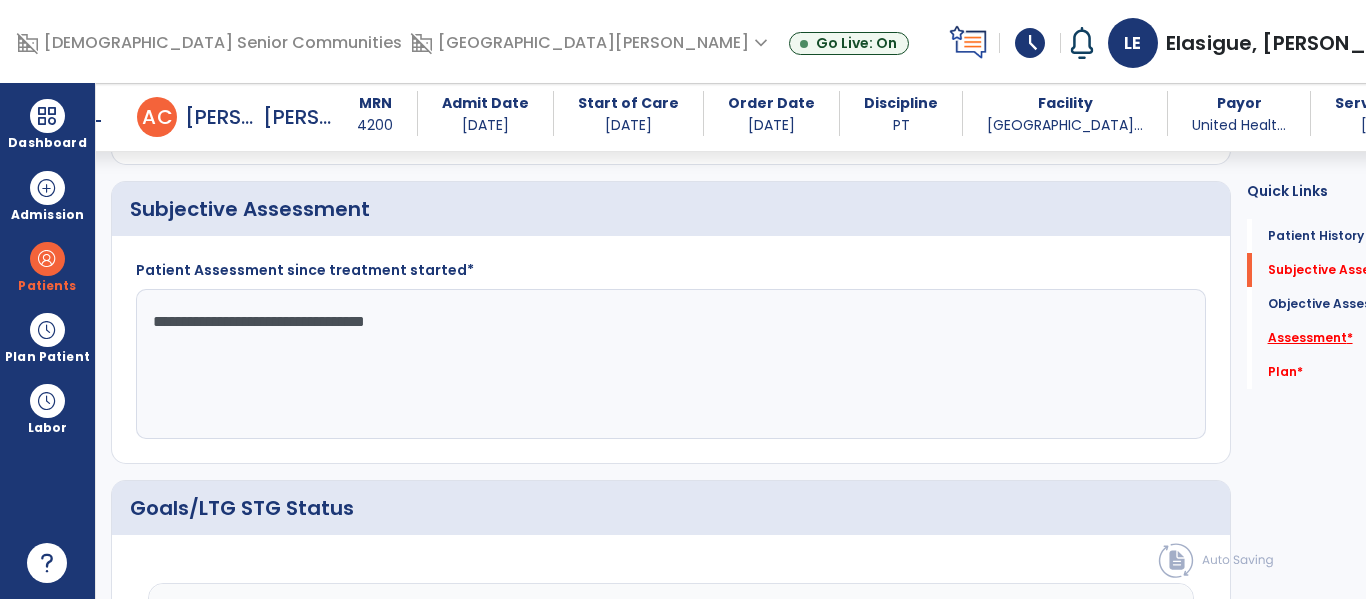 type on "**********" 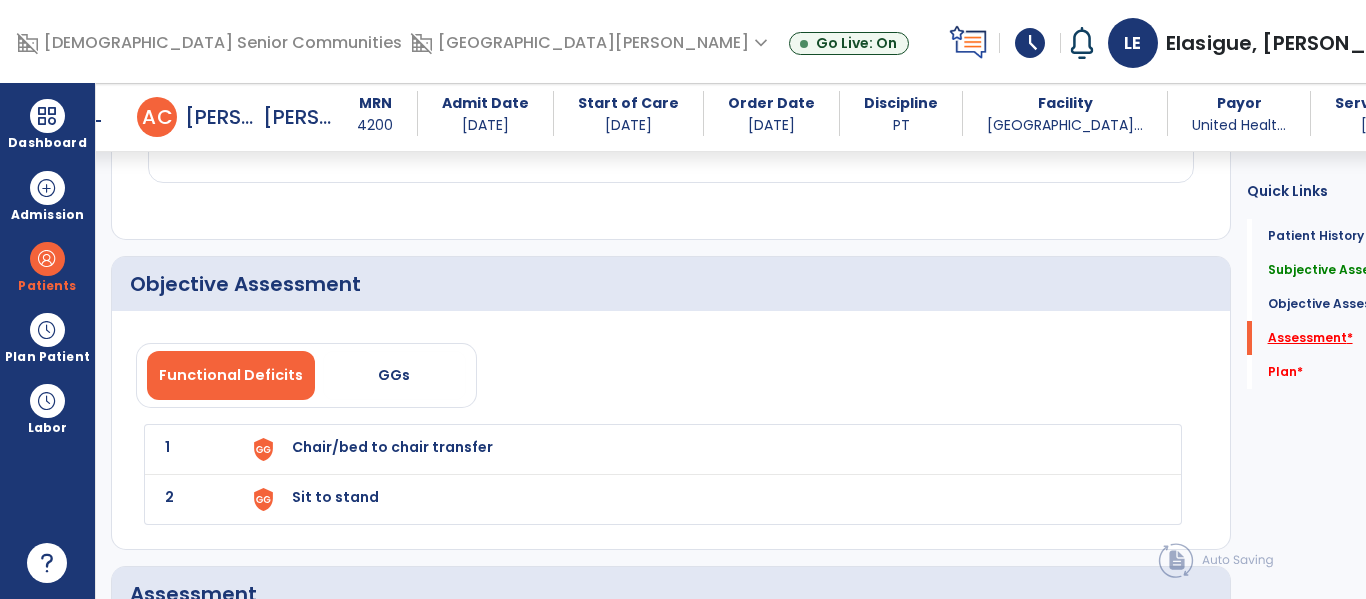 scroll, scrollTop: 2373, scrollLeft: 0, axis: vertical 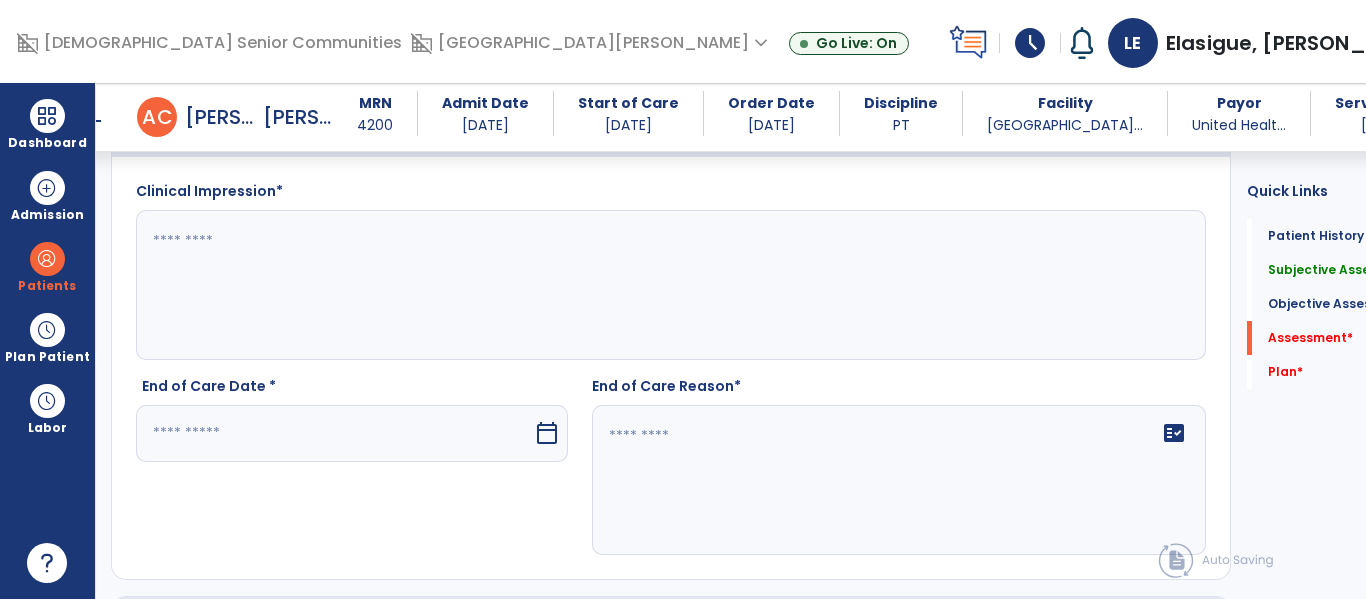 click 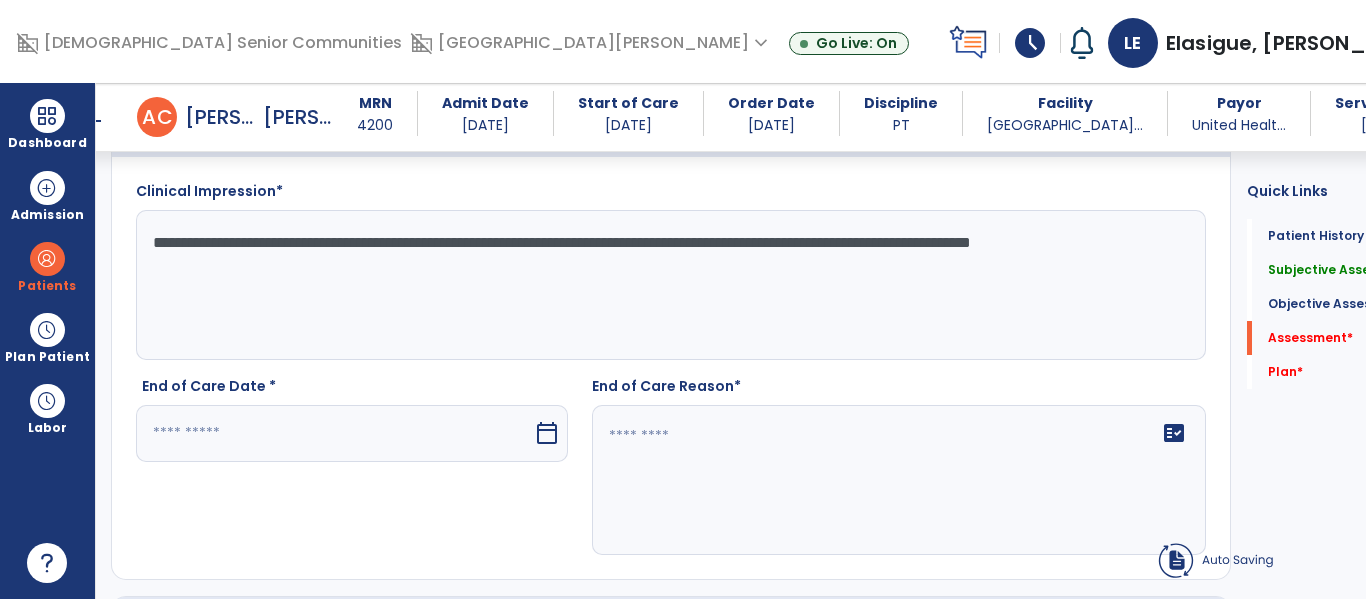 click on "**********" 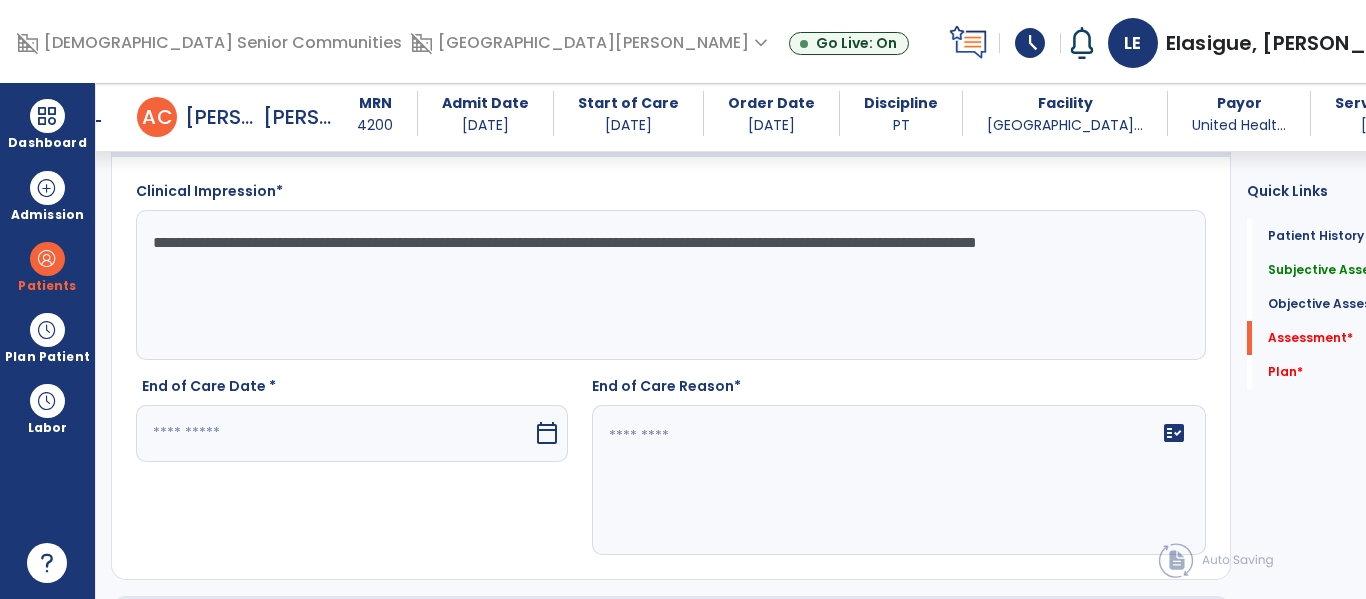 click on "**********" 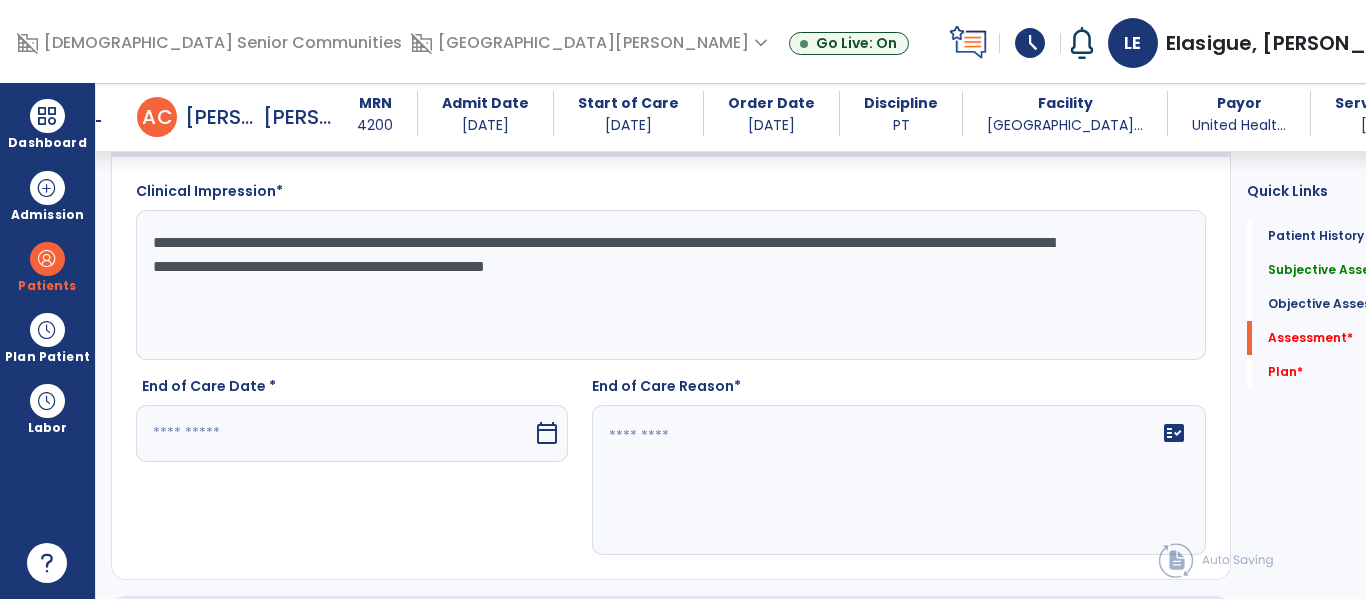 click on "**********" 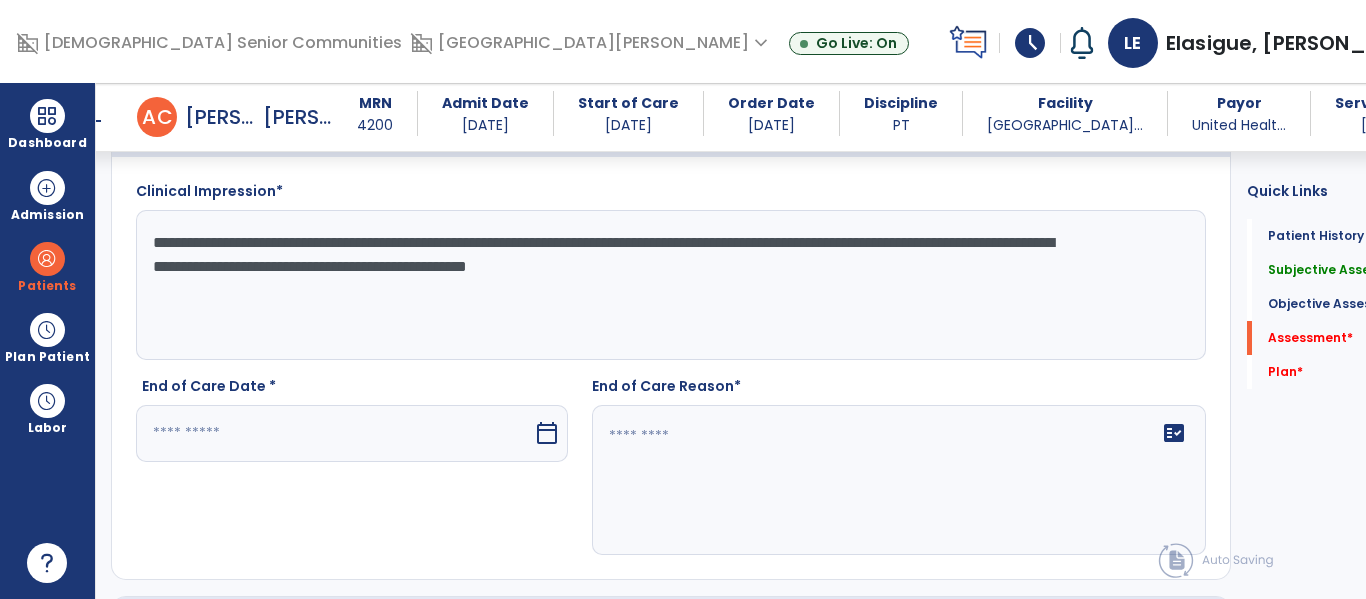 type on "**********" 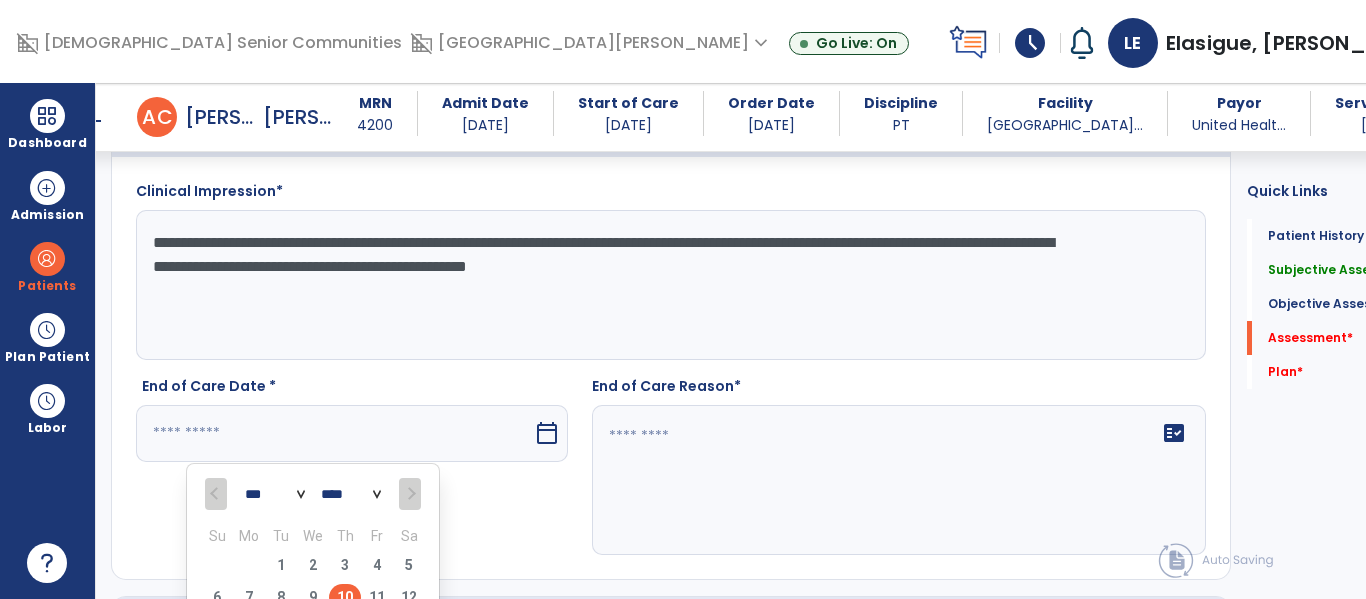 scroll, scrollTop: 2390, scrollLeft: 0, axis: vertical 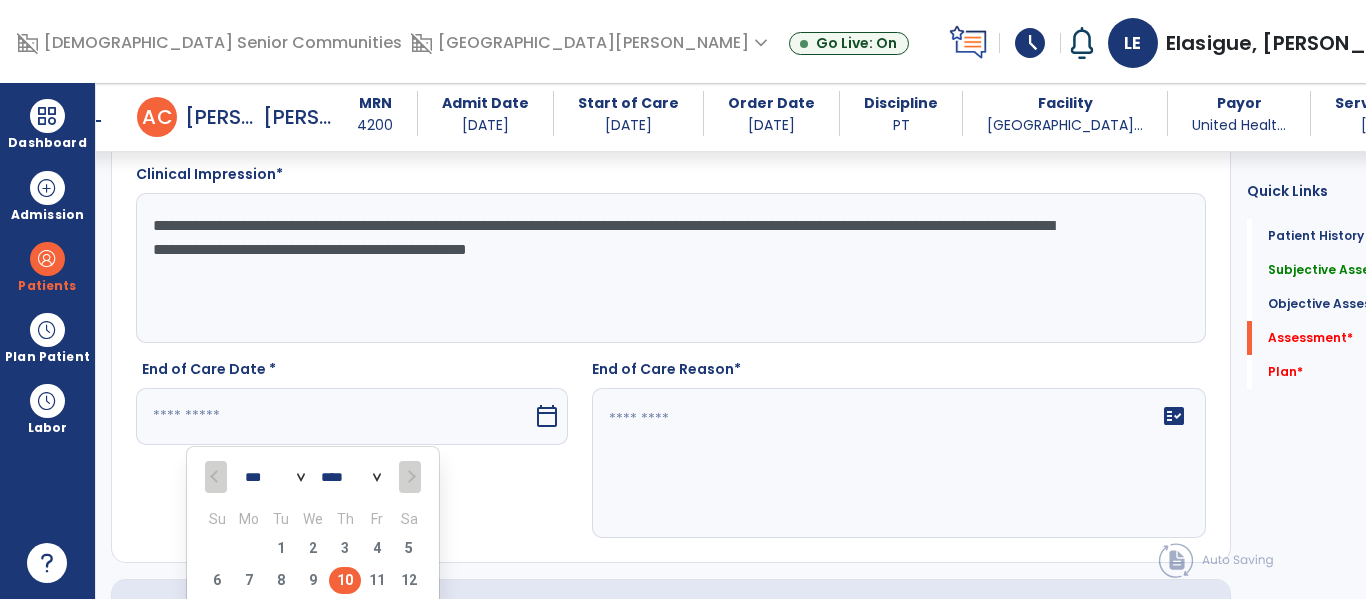 click on "10" at bounding box center [345, 580] 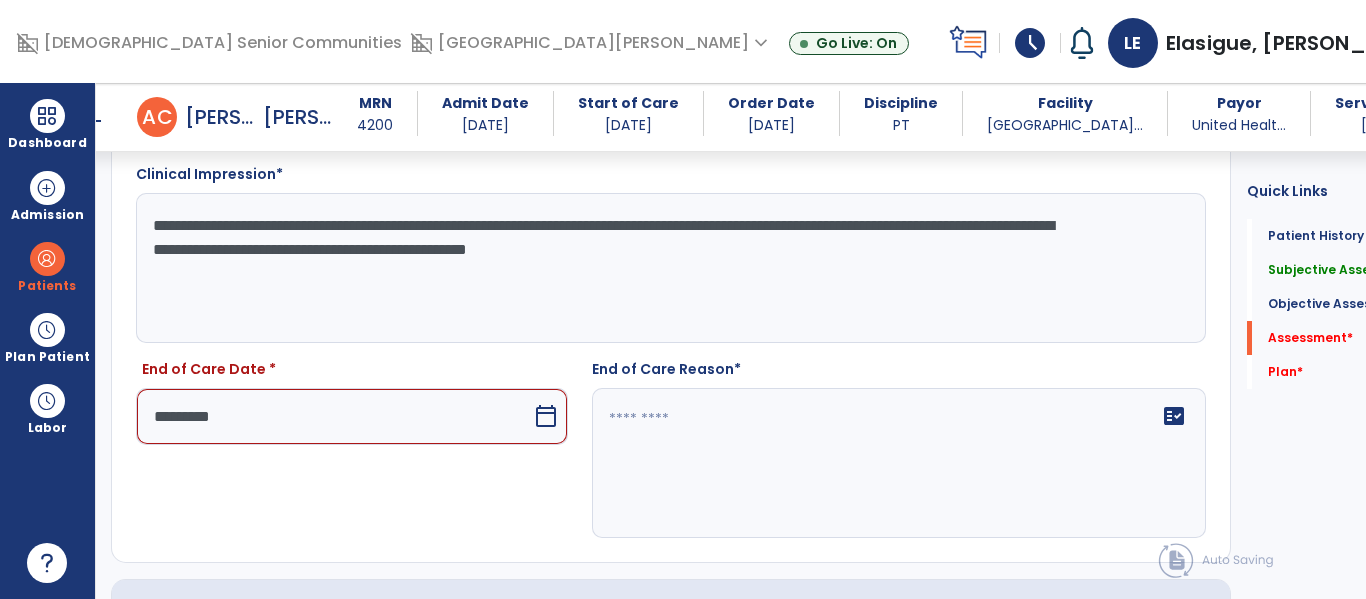 click on "fact_check" 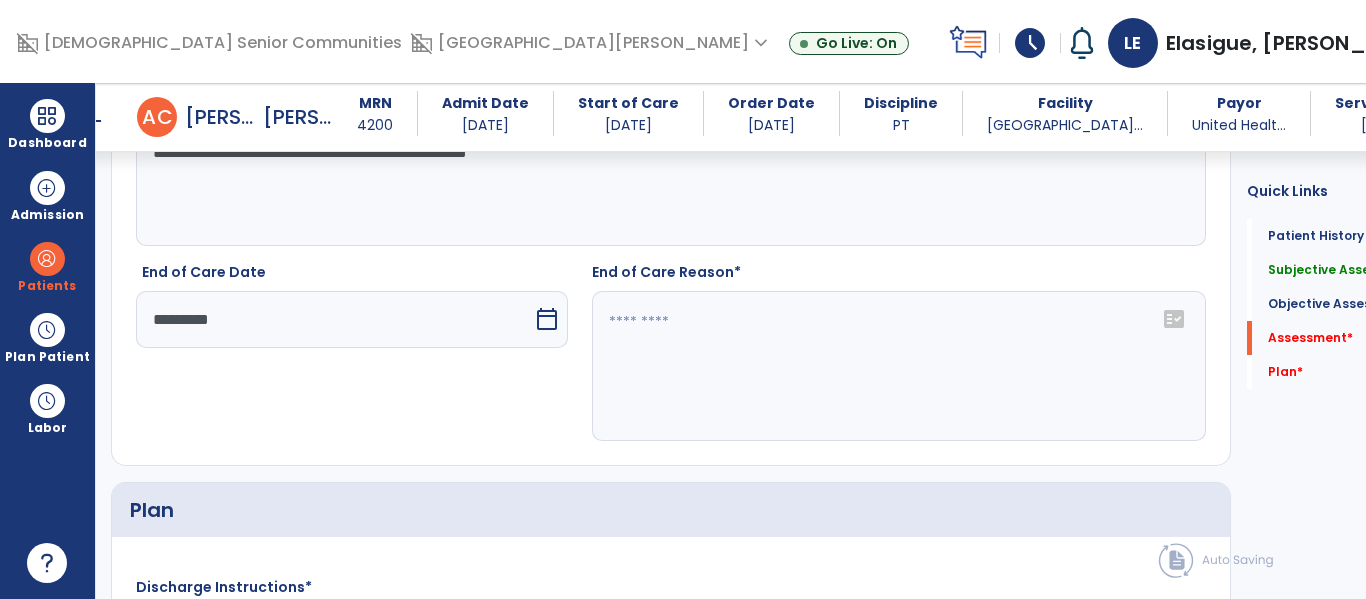 scroll, scrollTop: 2496, scrollLeft: 0, axis: vertical 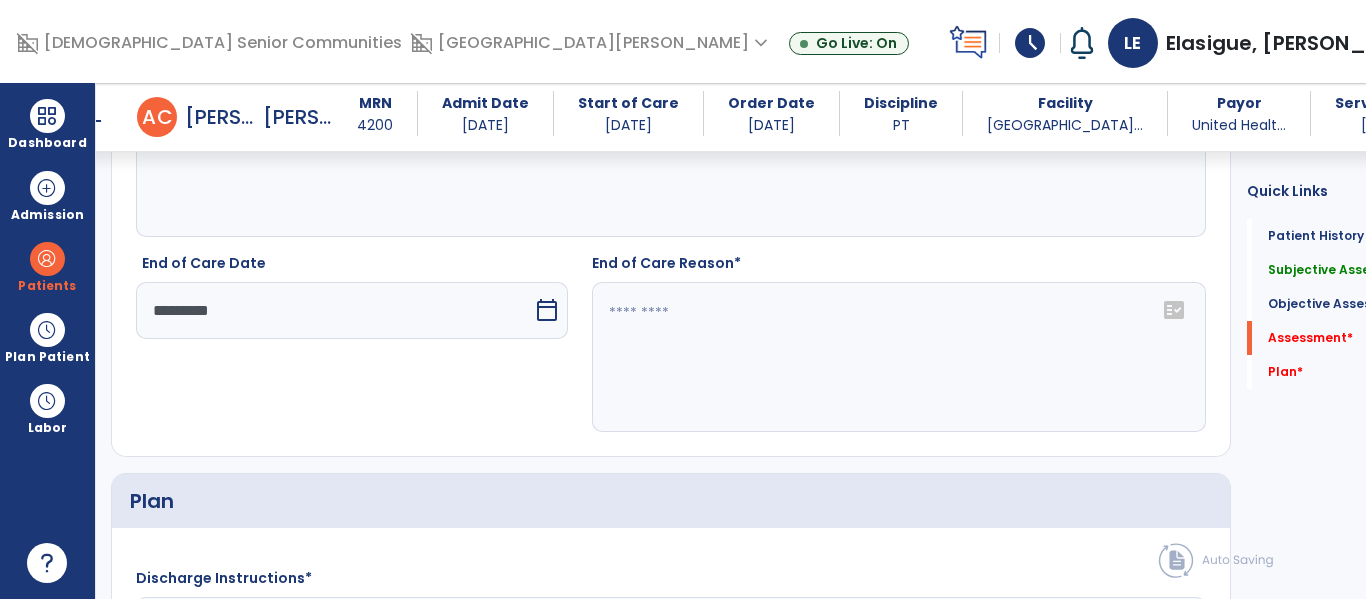 click 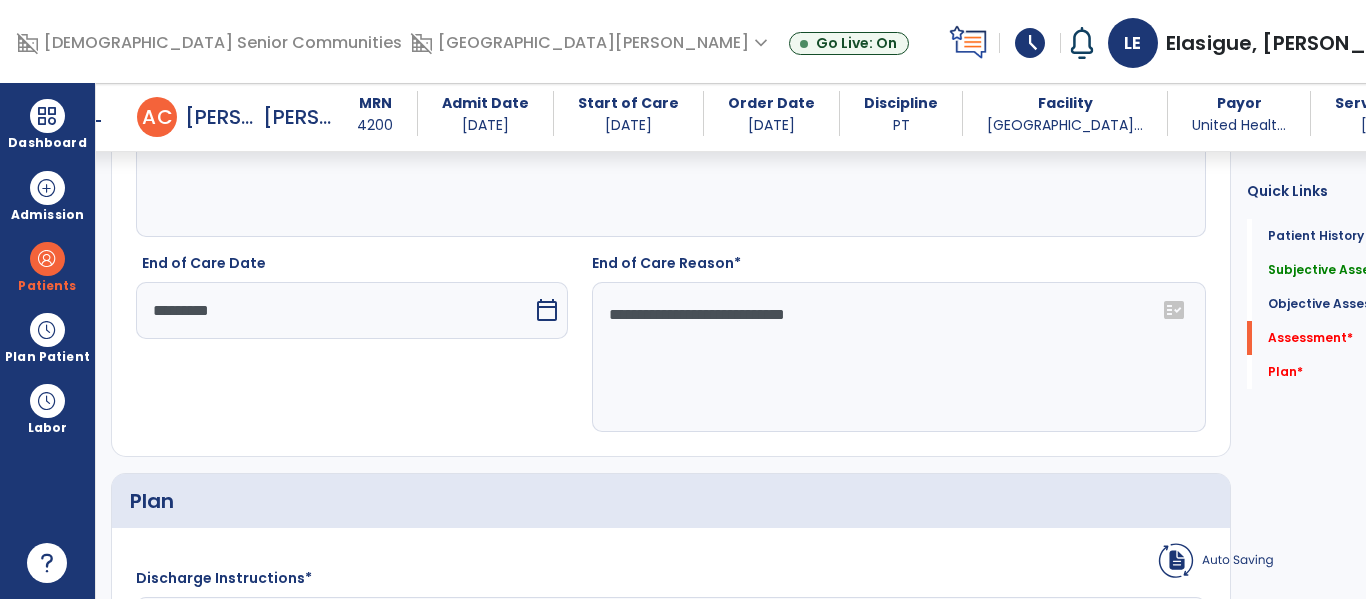 click on "**********" 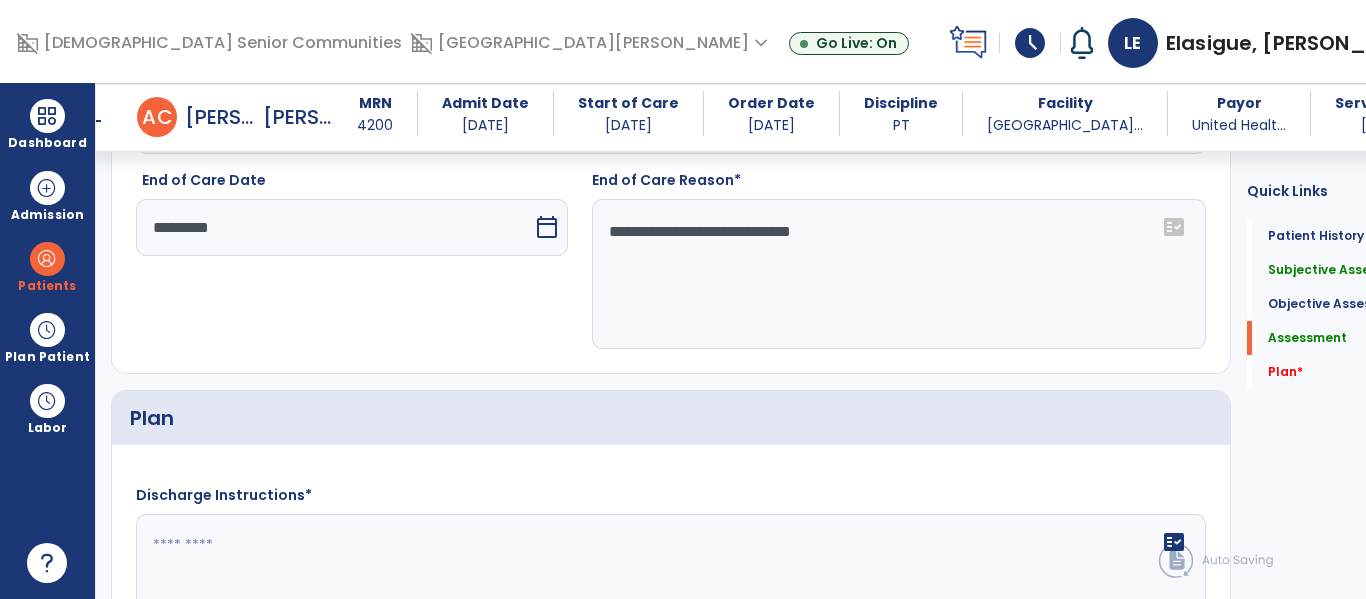 scroll, scrollTop: 2690, scrollLeft: 0, axis: vertical 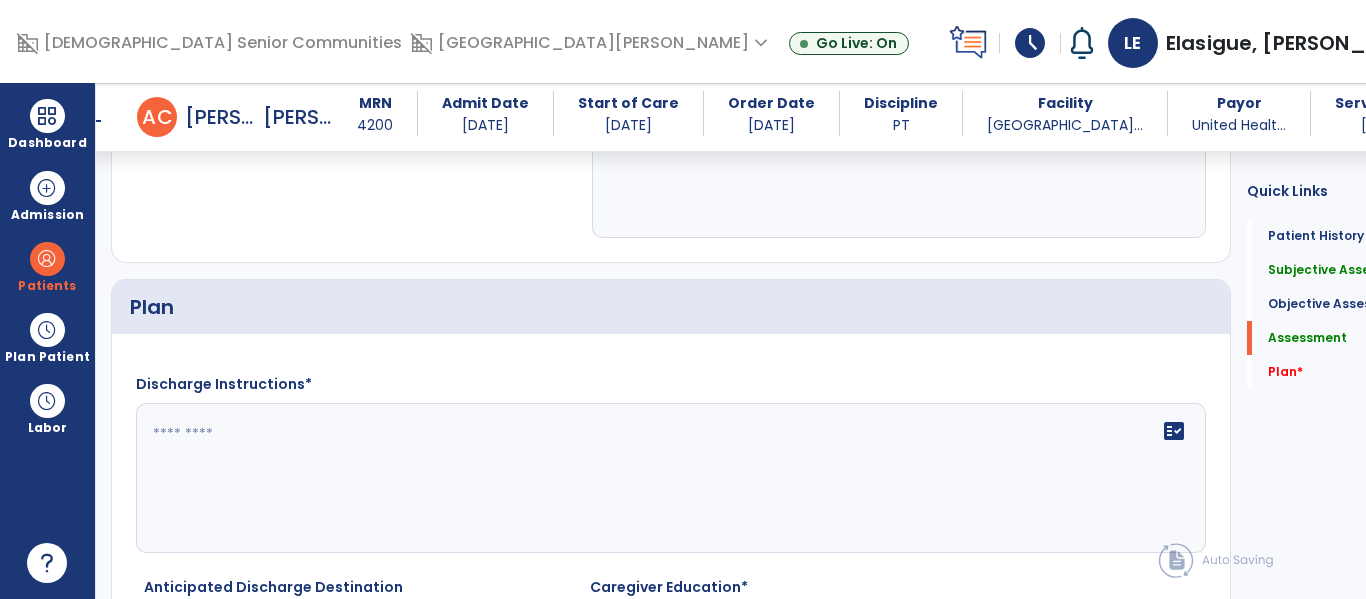 type on "**********" 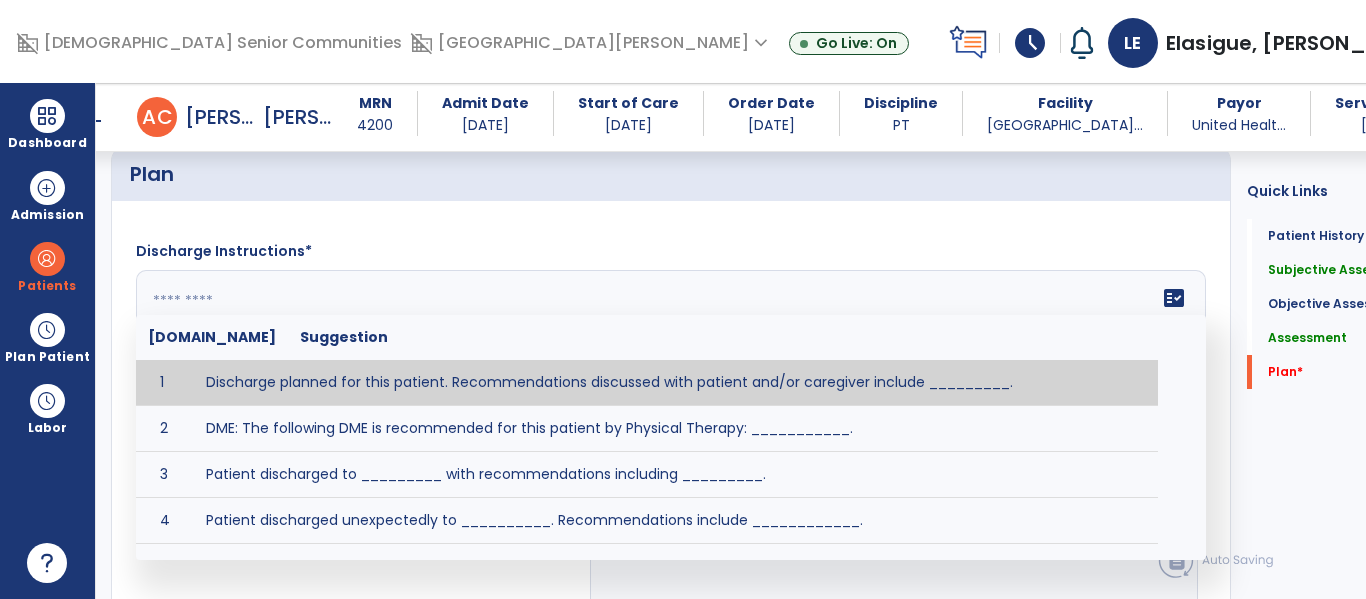 scroll, scrollTop: 2824, scrollLeft: 0, axis: vertical 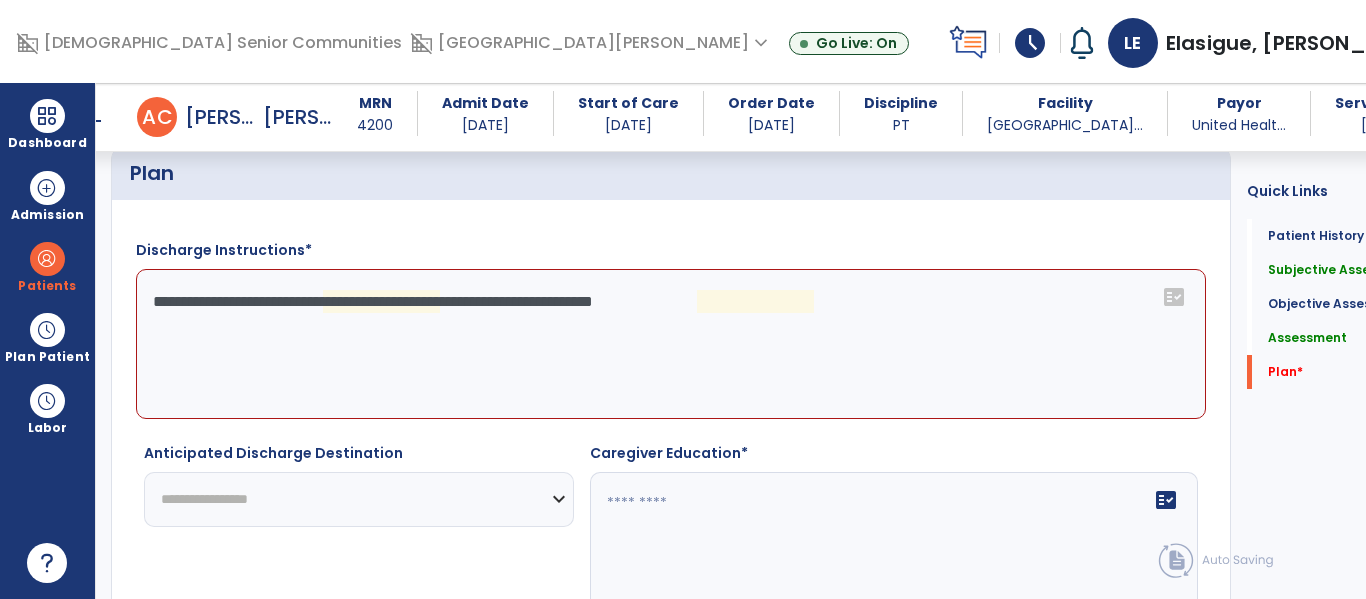 click on "**********" 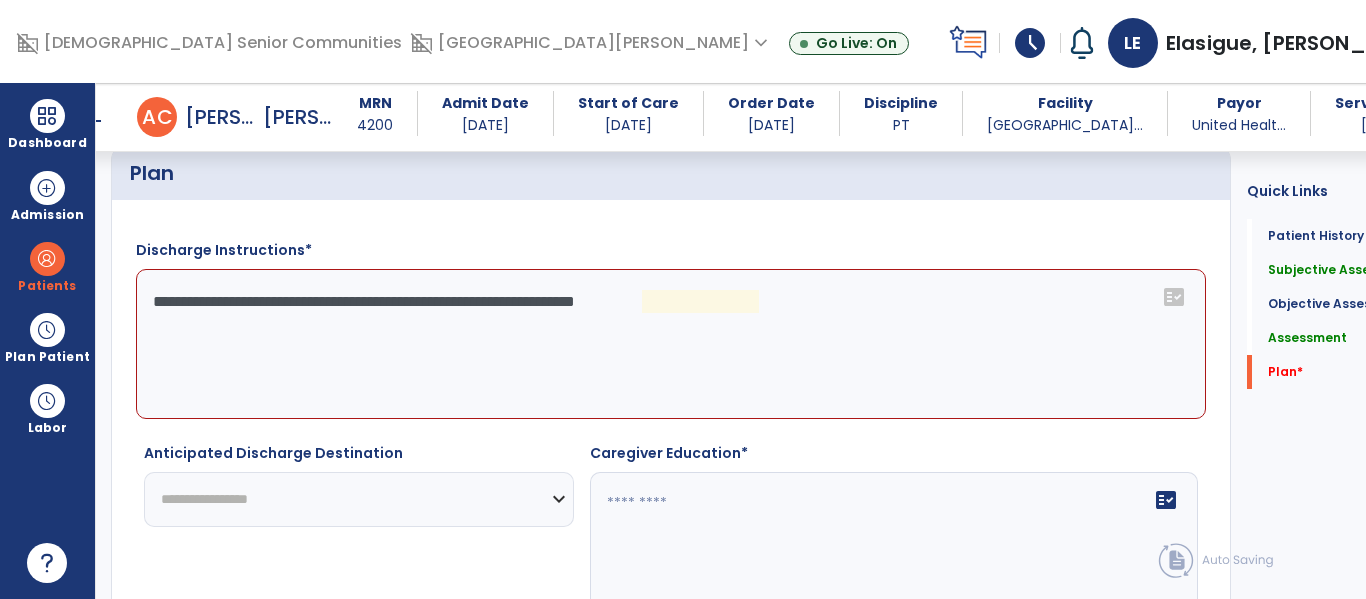 click on "**********" 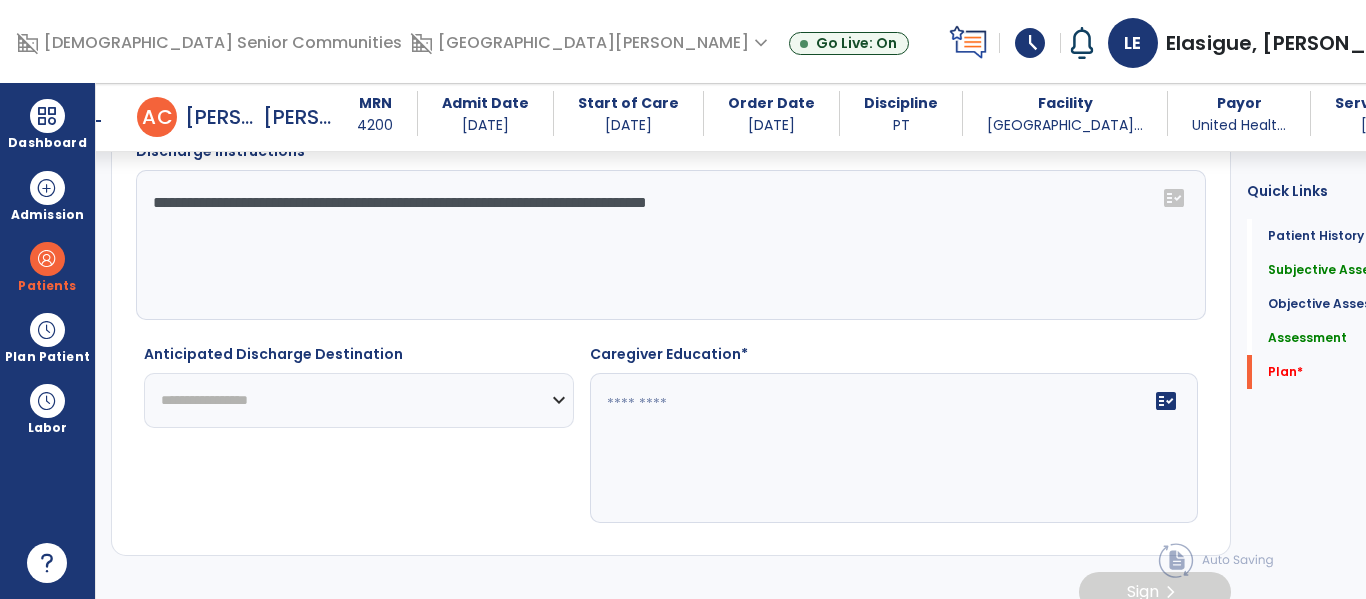 scroll, scrollTop: 2952, scrollLeft: 0, axis: vertical 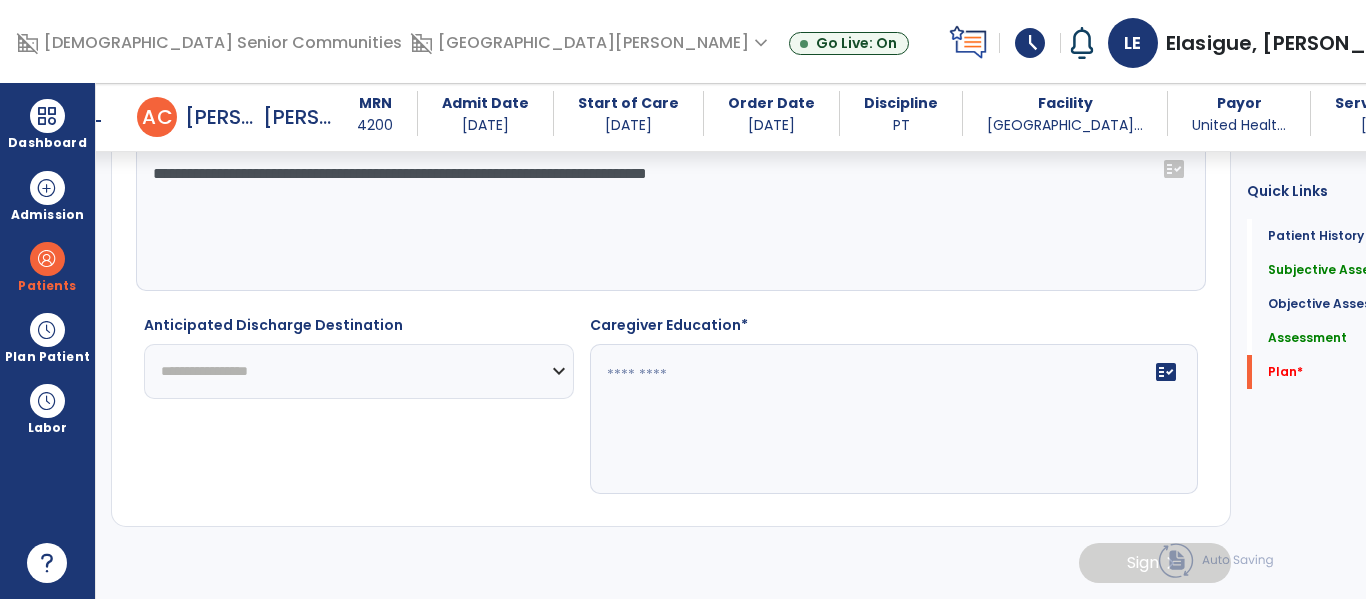 type on "**********" 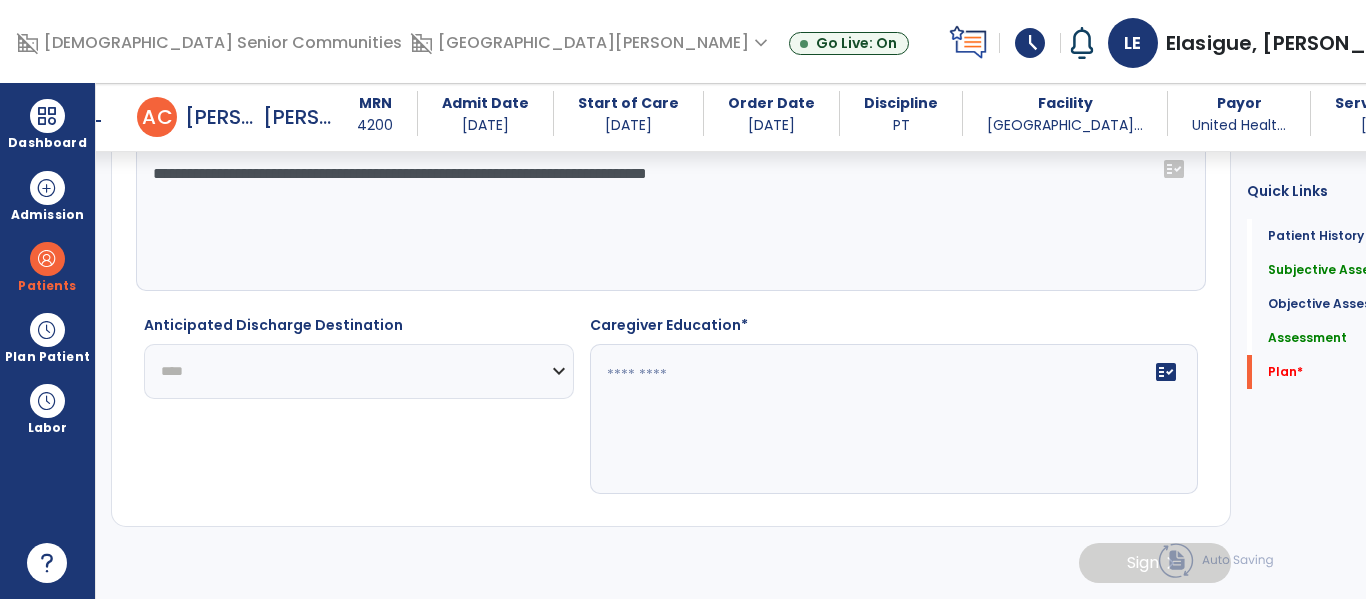 click on "**********" 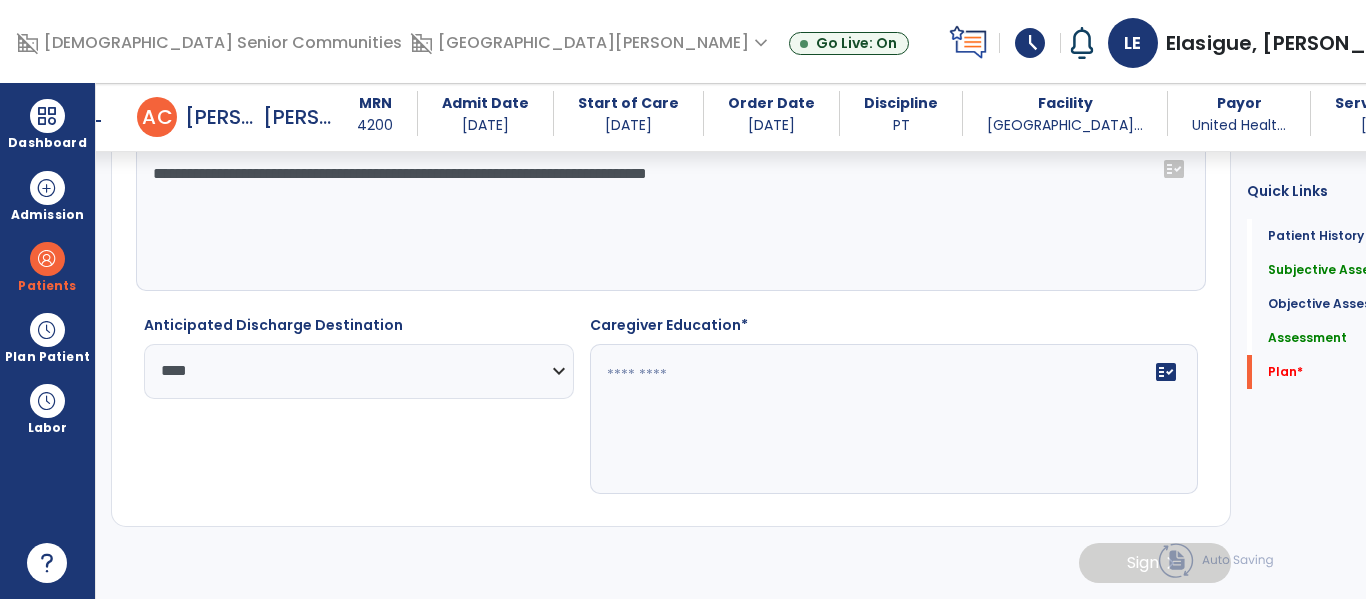 click on "fact_check" 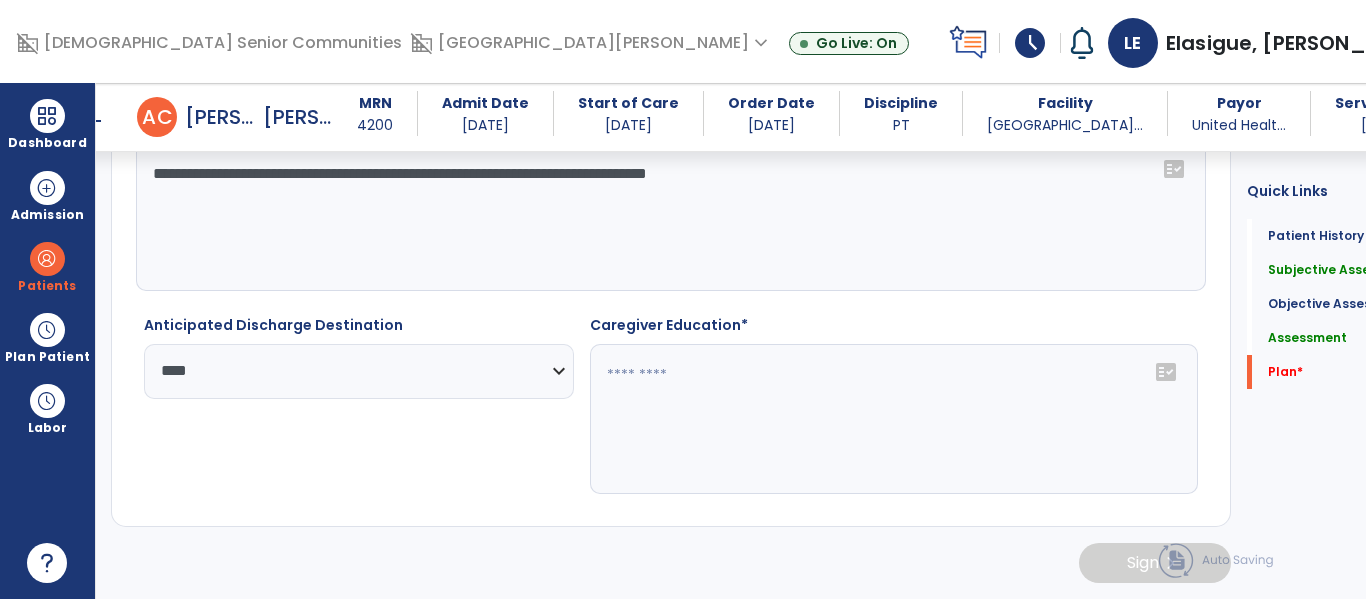 click 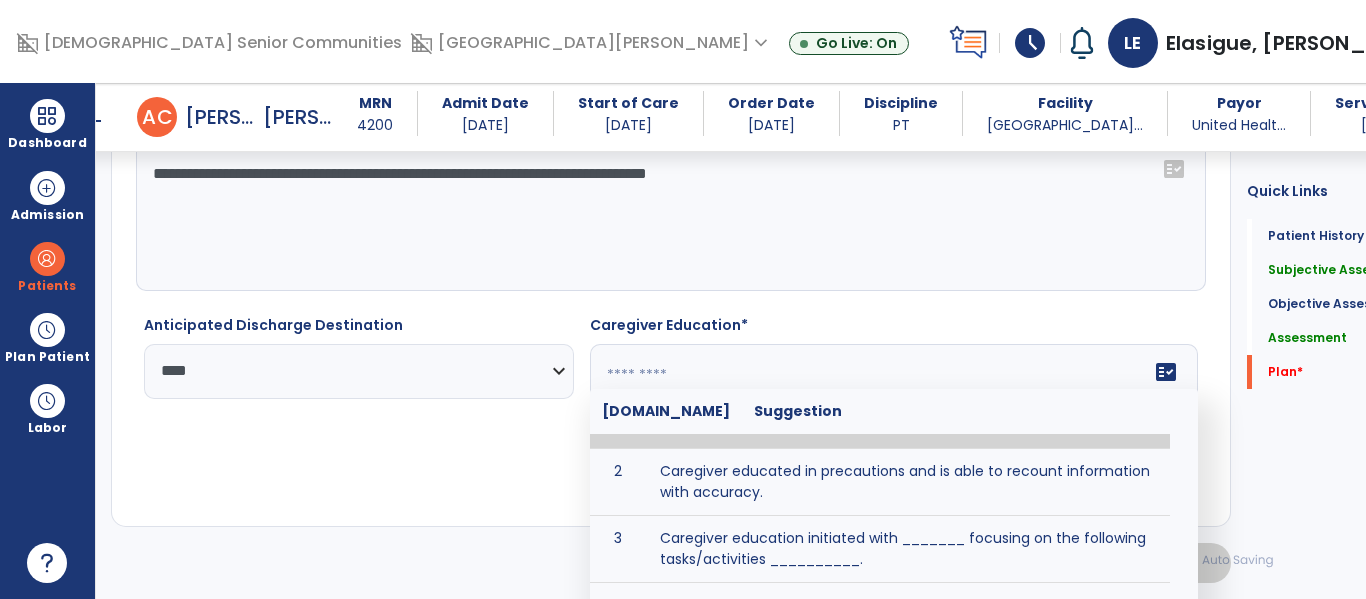 scroll, scrollTop: 64, scrollLeft: 0, axis: vertical 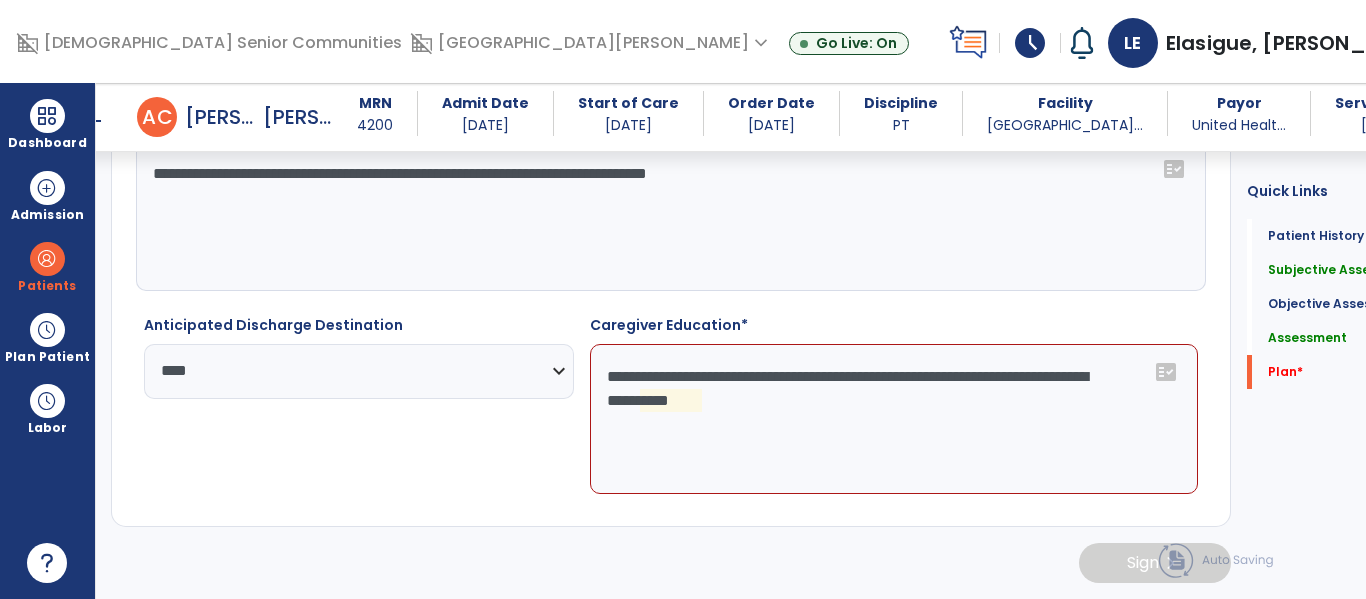 click on "**********" 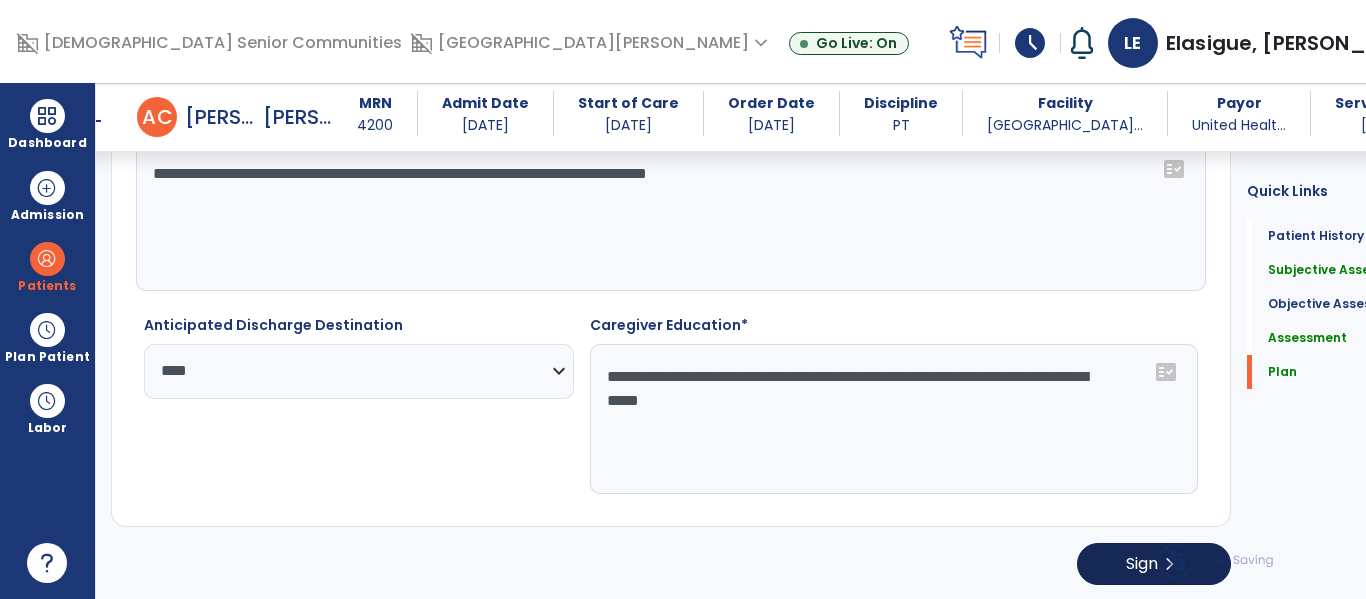 type on "**********" 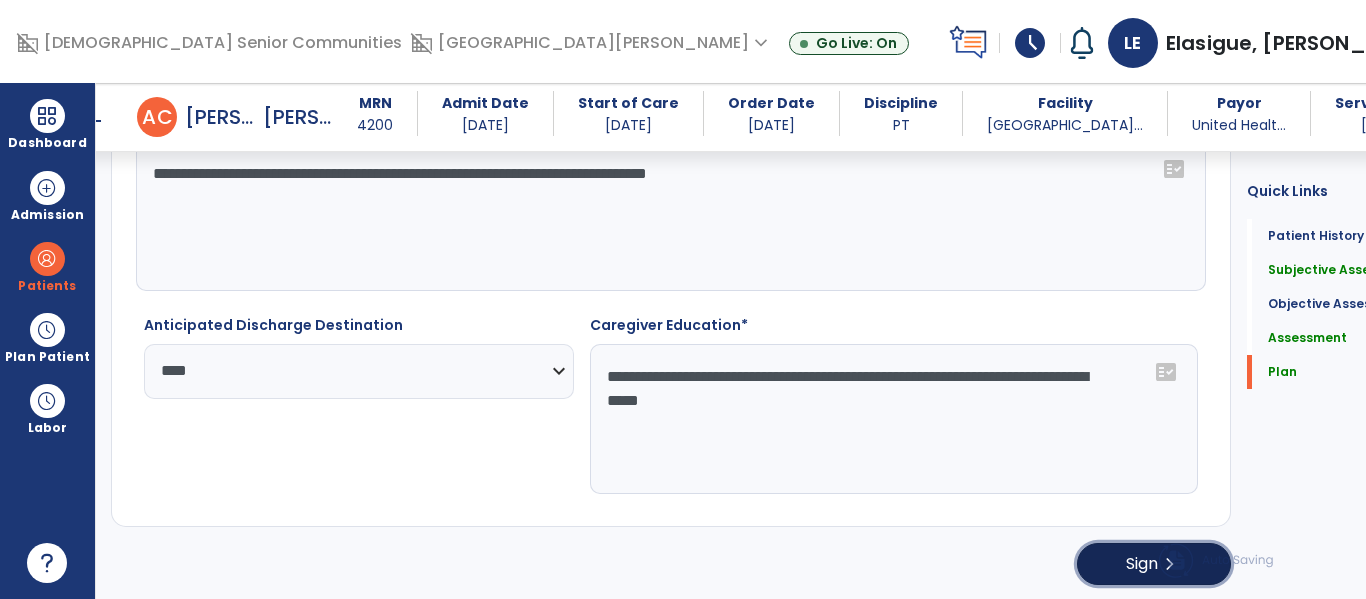 click on "chevron_right" 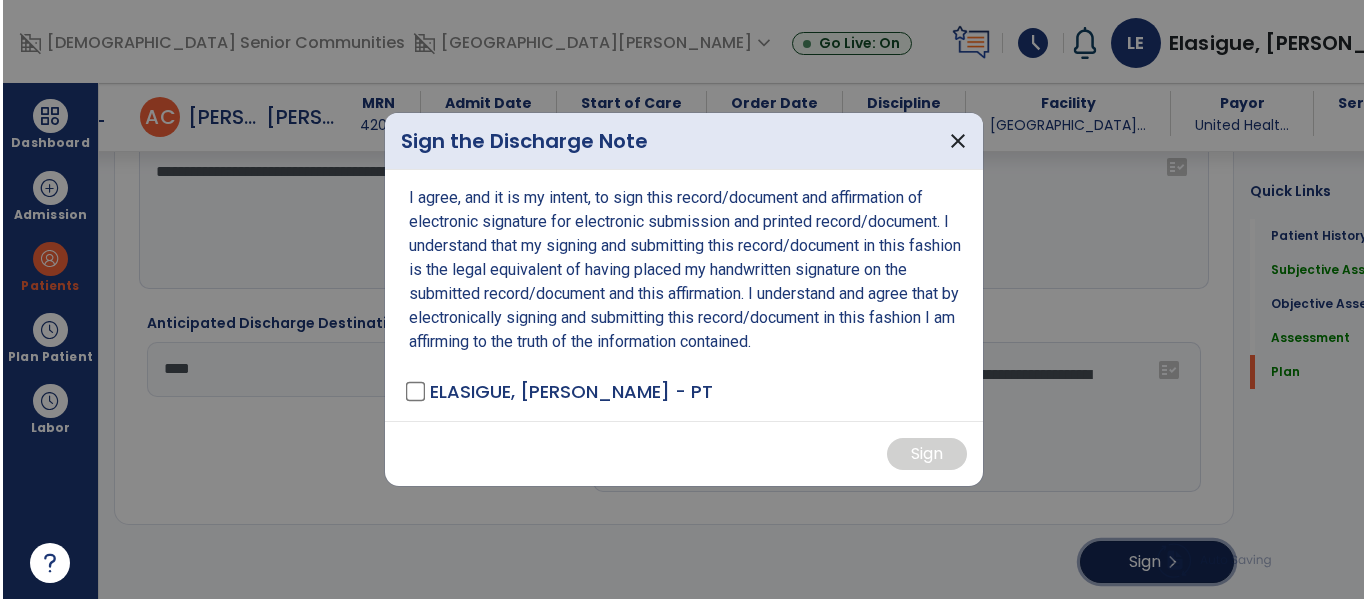 scroll, scrollTop: 2973, scrollLeft: 0, axis: vertical 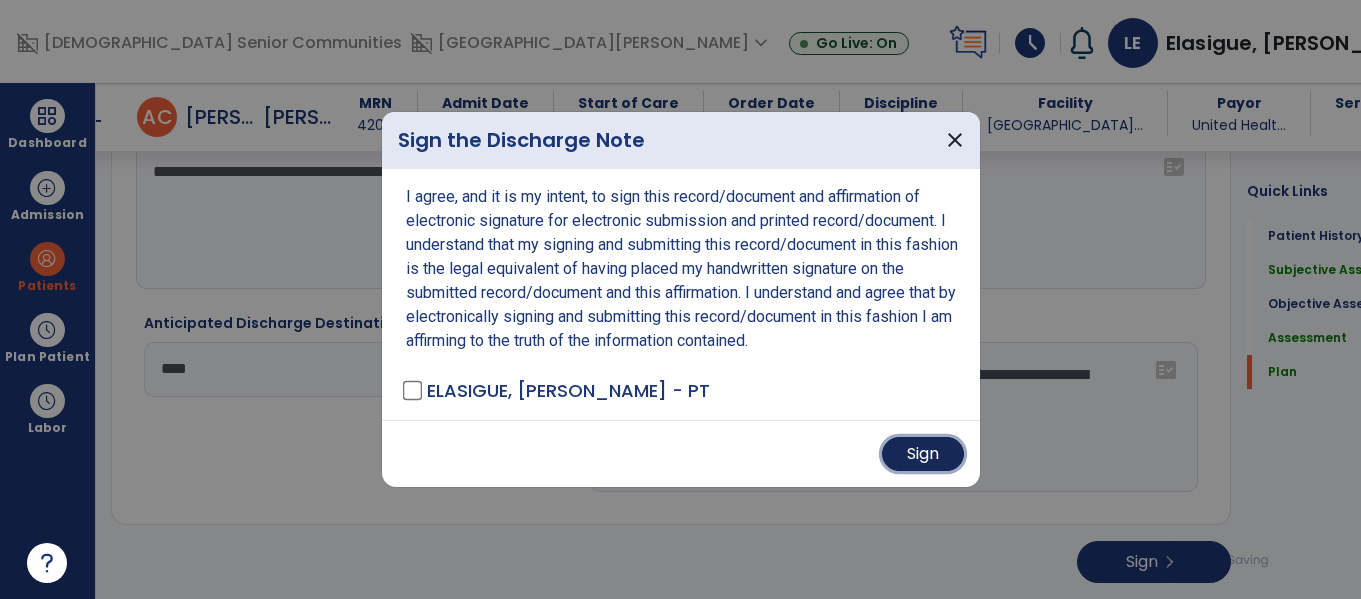 click on "Sign" at bounding box center [923, 454] 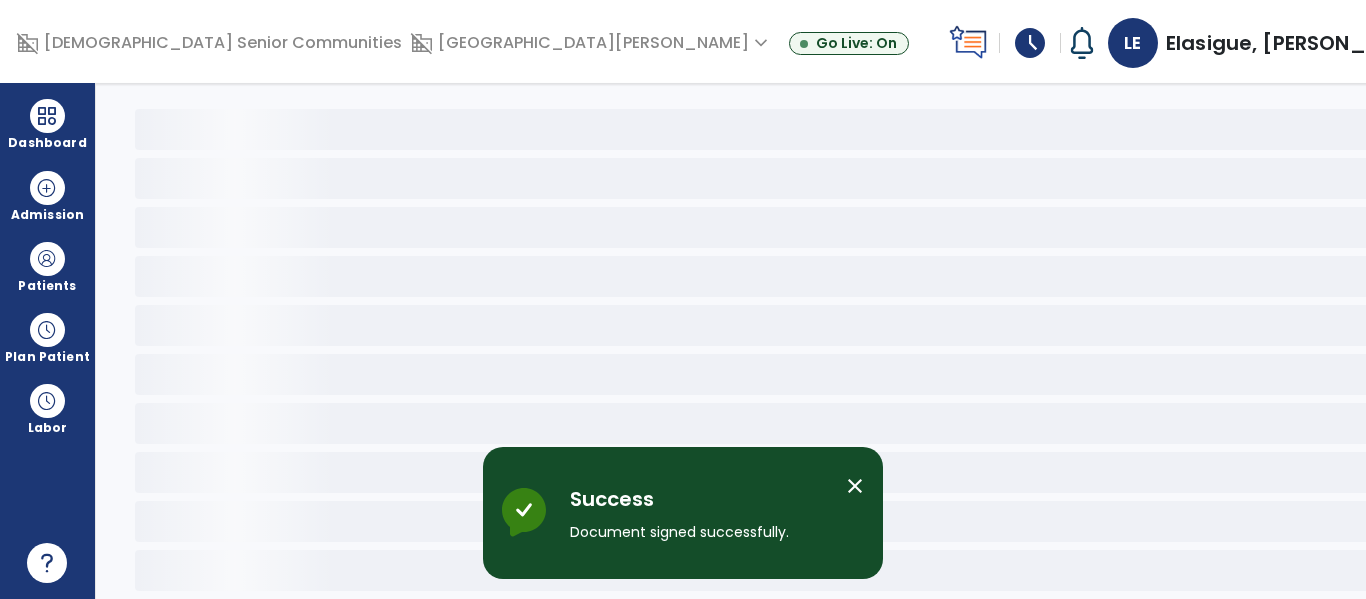 scroll, scrollTop: 78, scrollLeft: 0, axis: vertical 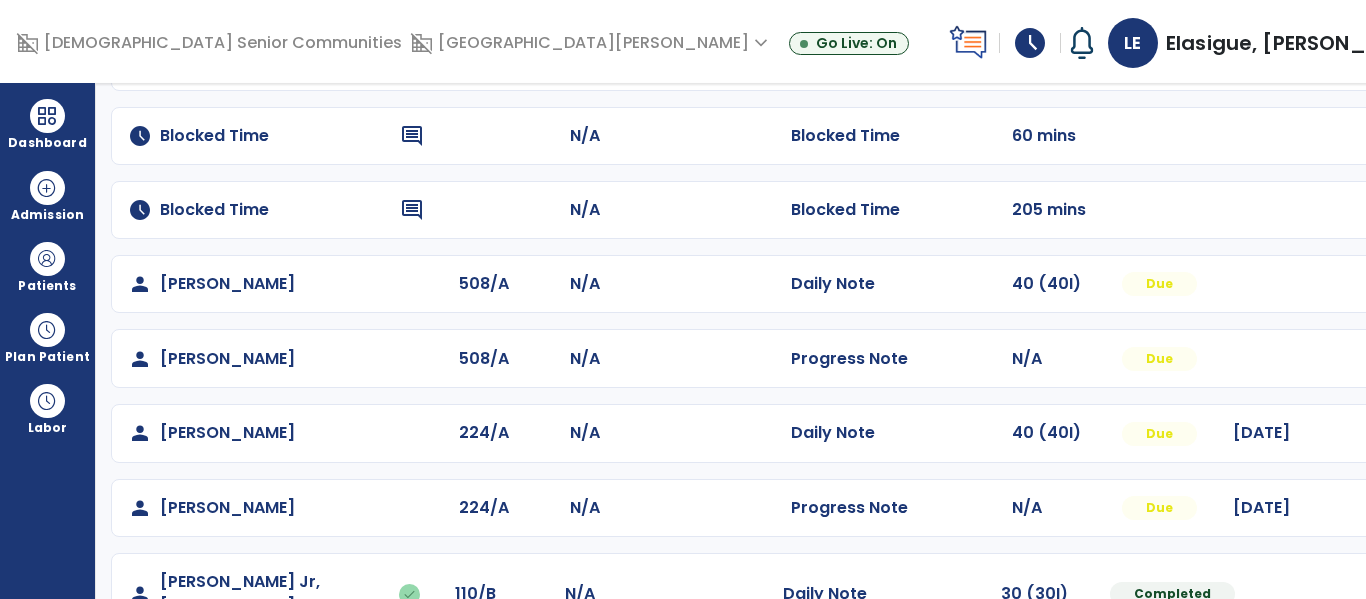 click at bounding box center (1407, -13) 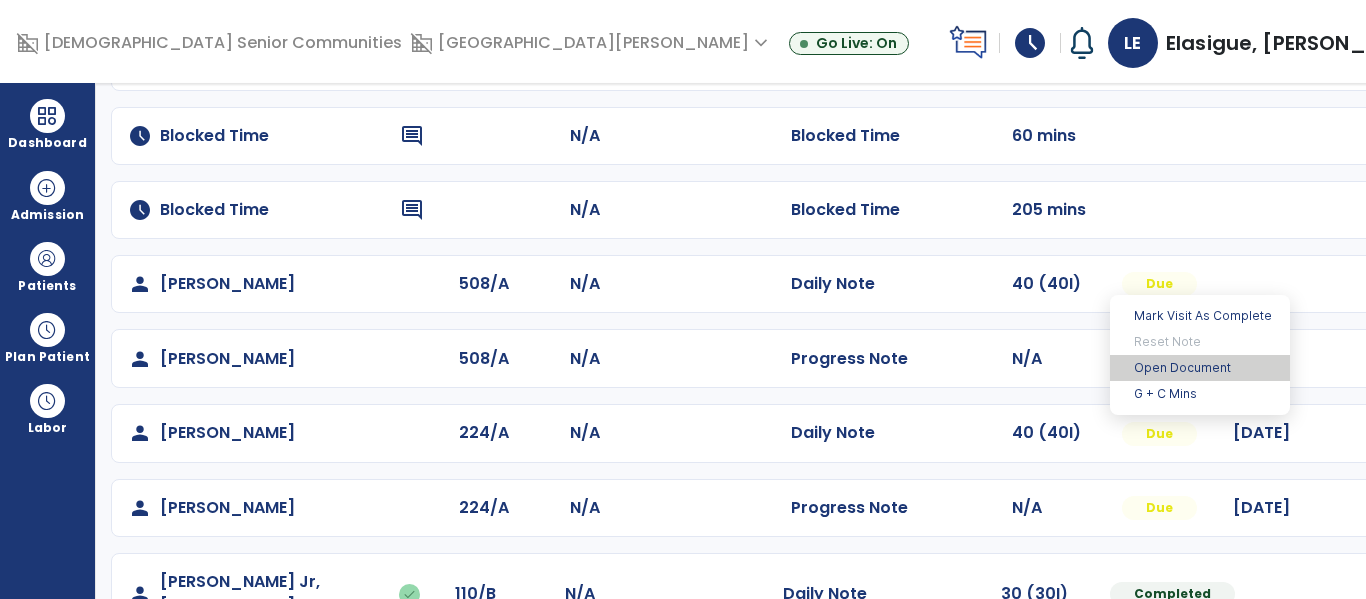 click on "Open Document" at bounding box center [1200, 368] 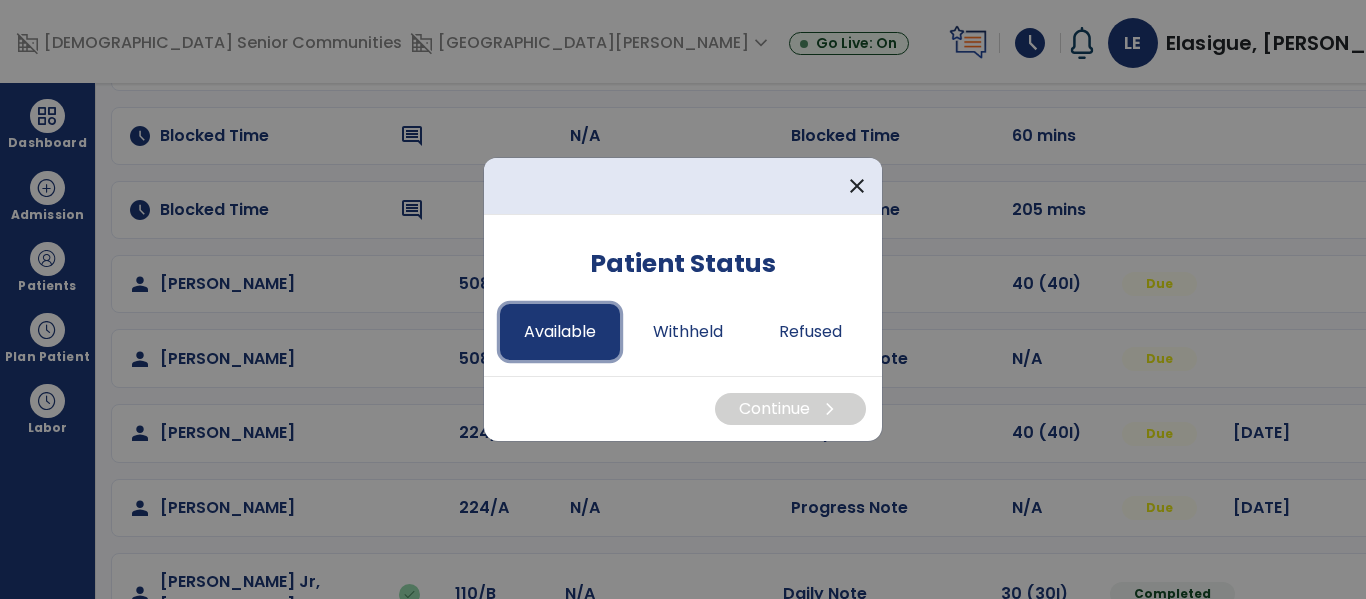 click on "Available" at bounding box center (560, 332) 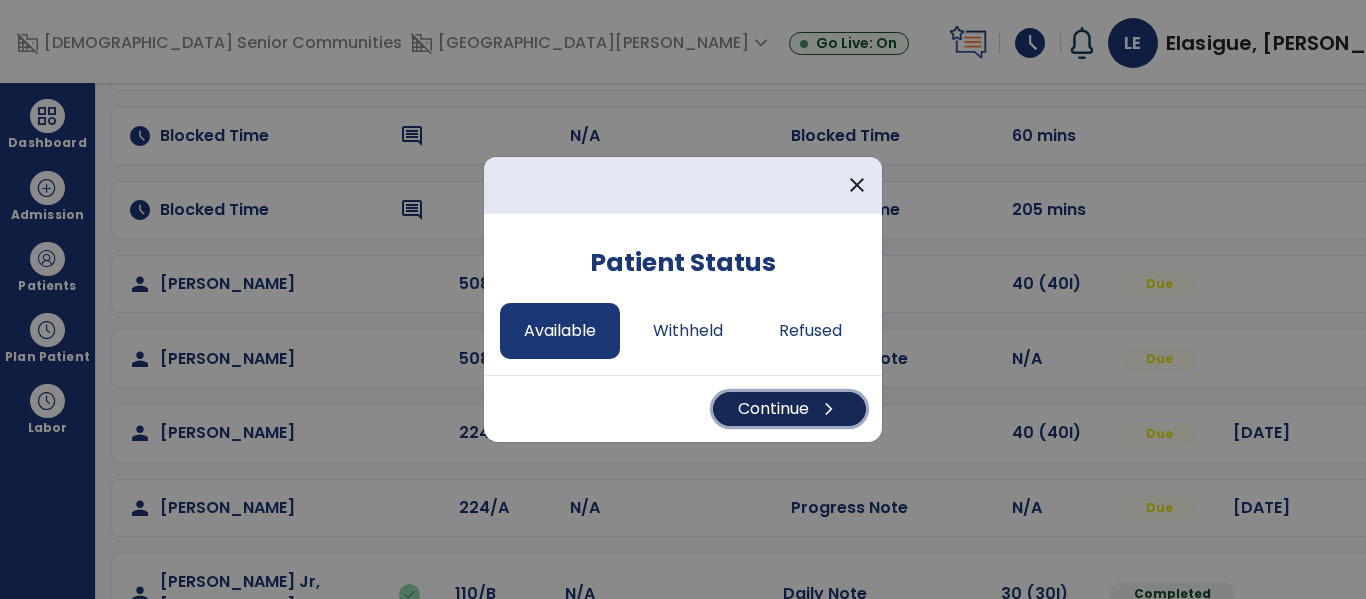 click on "Continue   chevron_right" at bounding box center [789, 409] 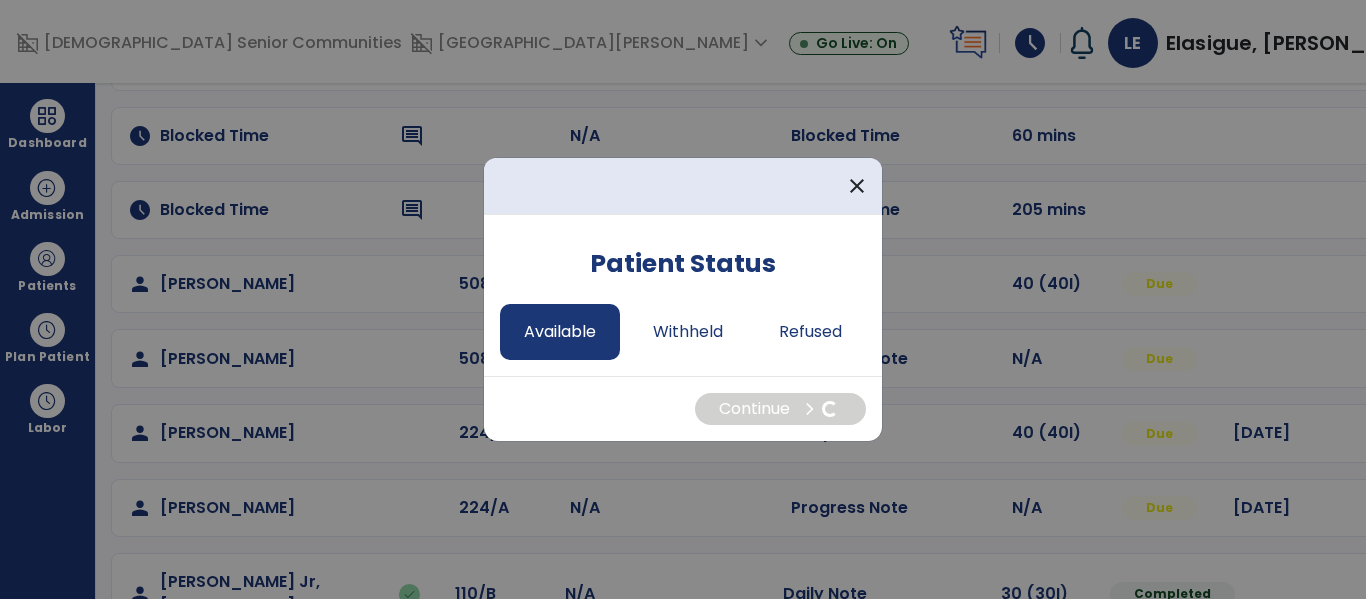 select on "*" 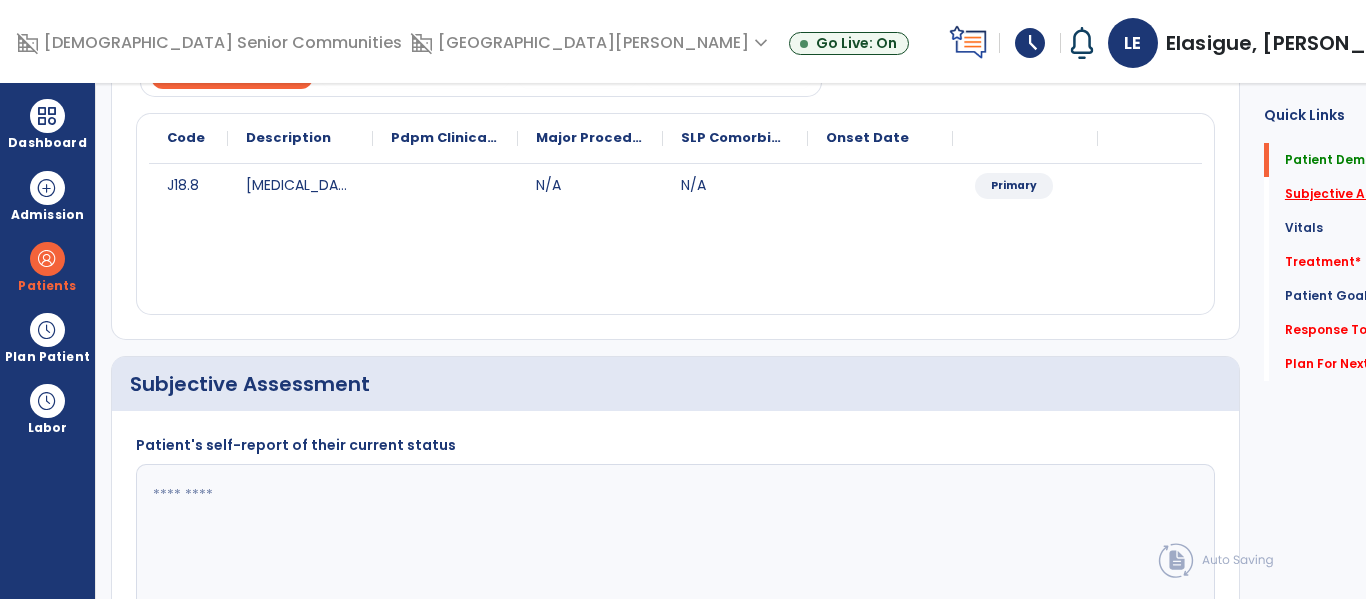 click on "Subjective Assessment   *" 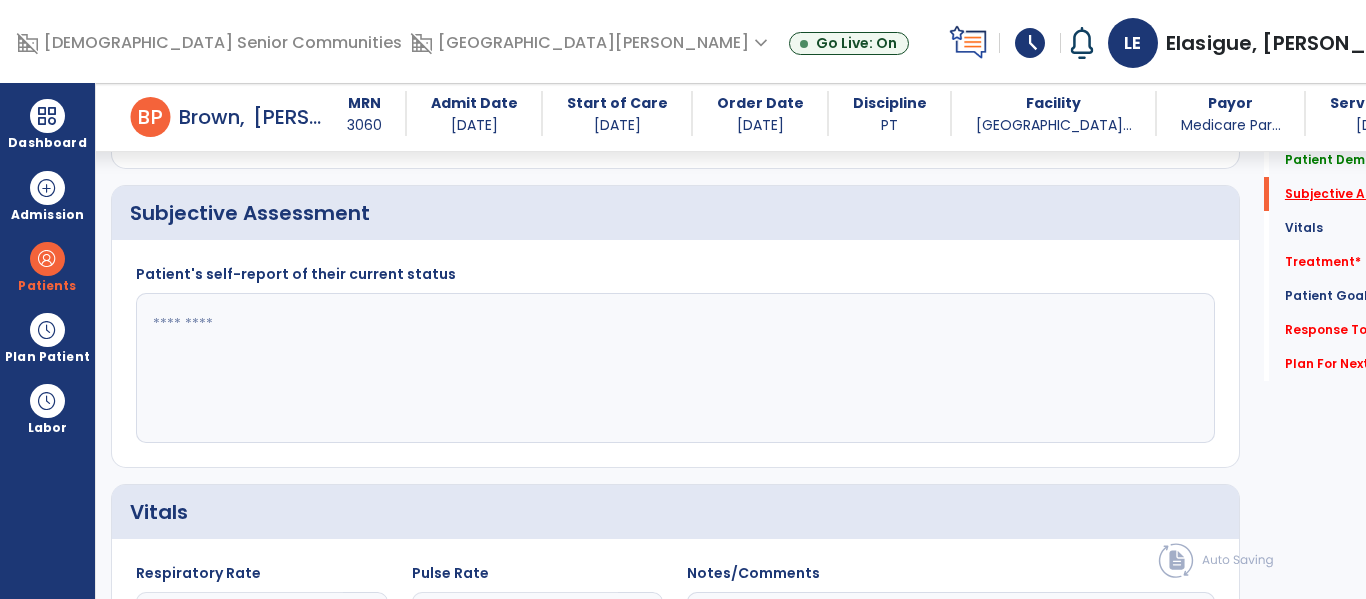 scroll, scrollTop: 457, scrollLeft: 0, axis: vertical 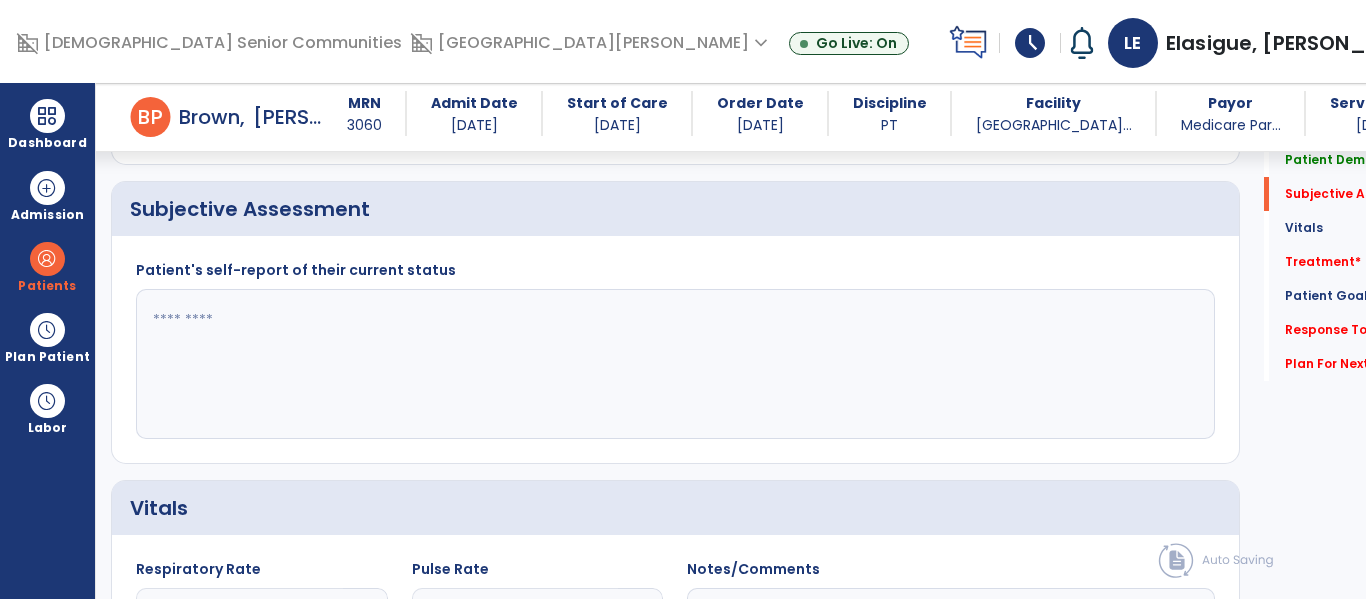 click 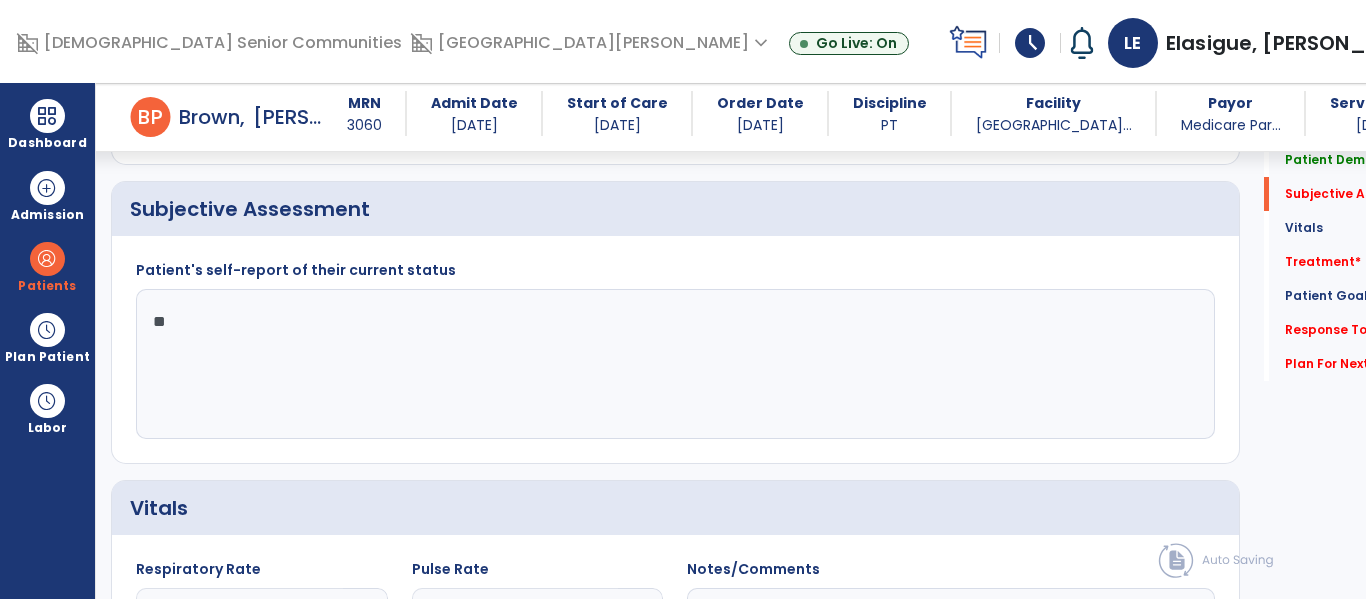 type on "*" 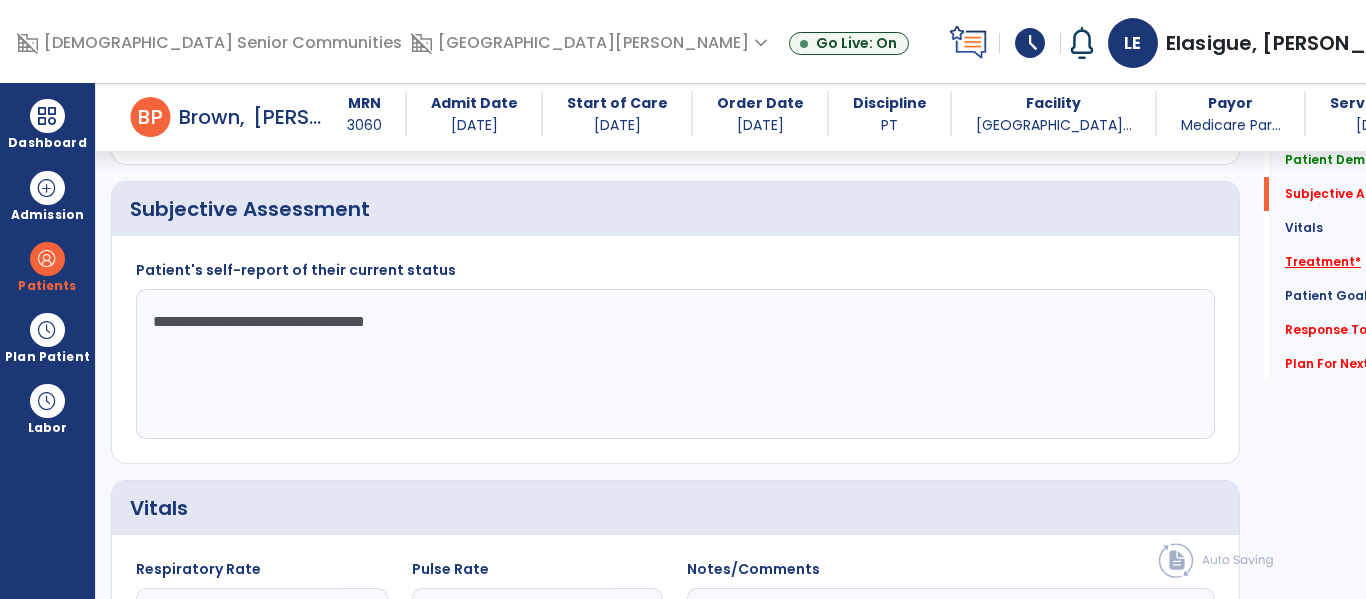 type on "**********" 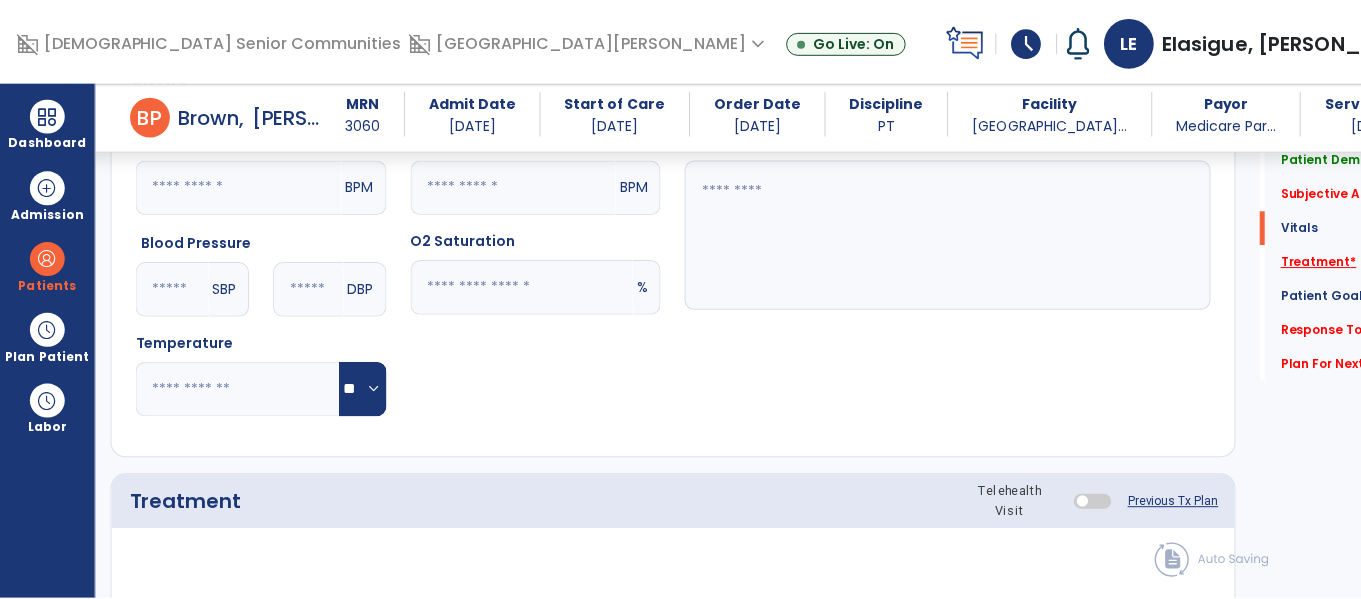 scroll, scrollTop: 1146, scrollLeft: 0, axis: vertical 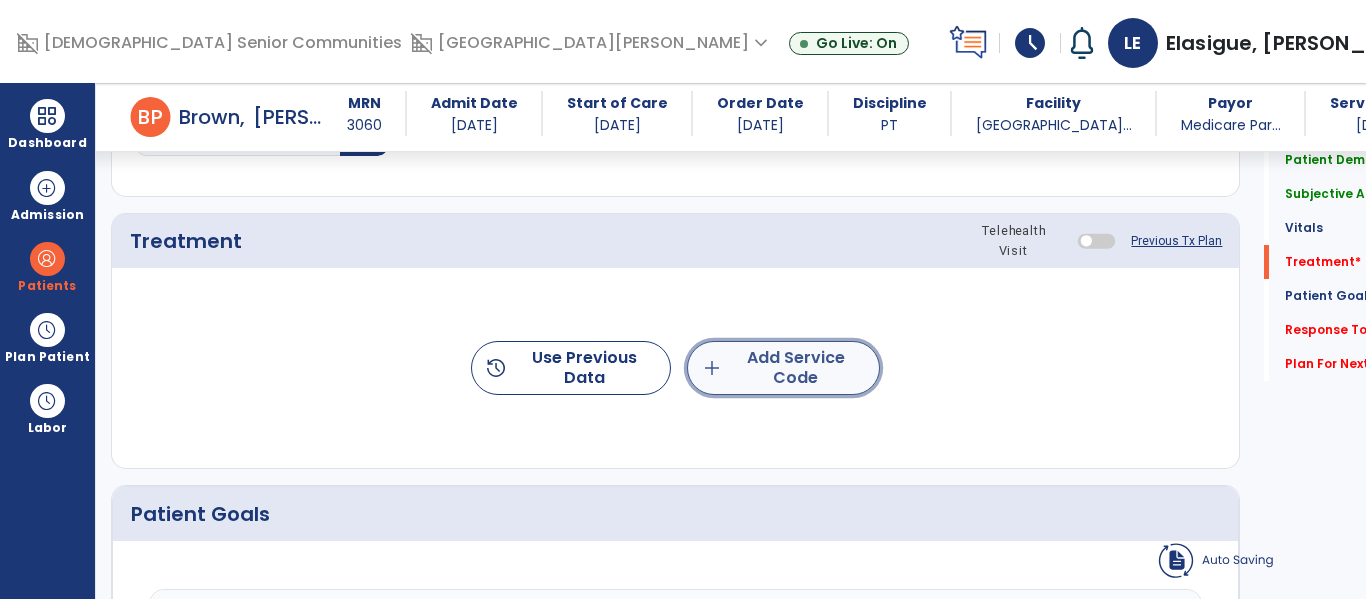 click on "add  Add Service Code" 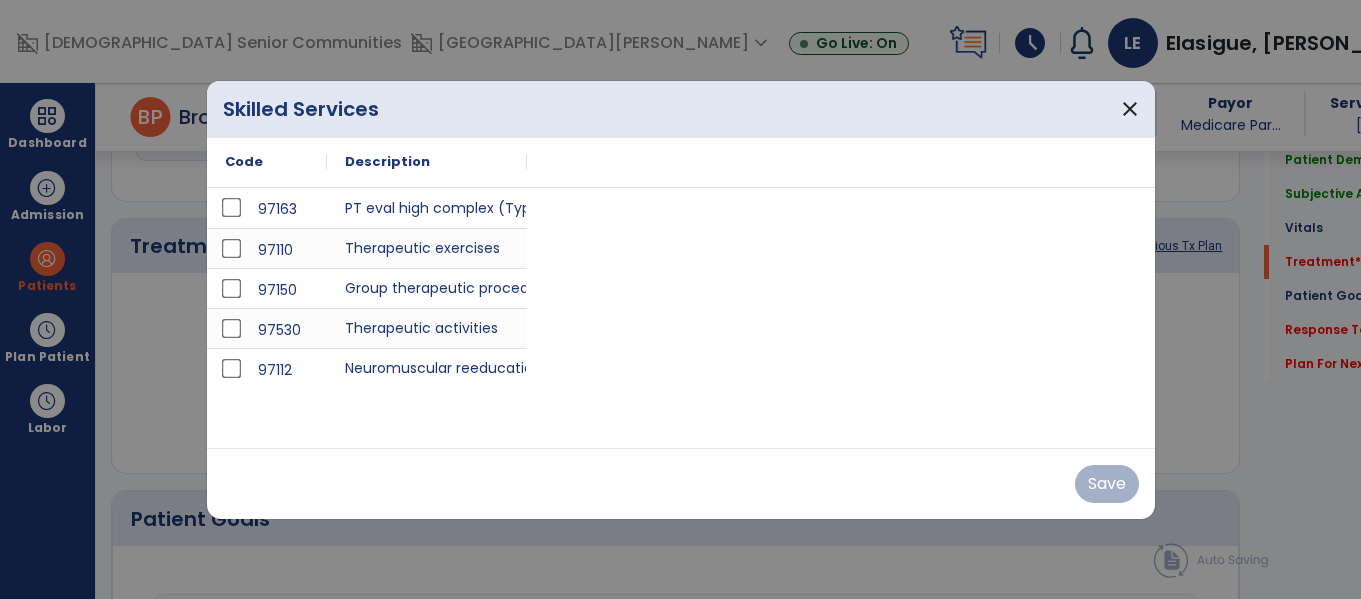 scroll, scrollTop: 1146, scrollLeft: 0, axis: vertical 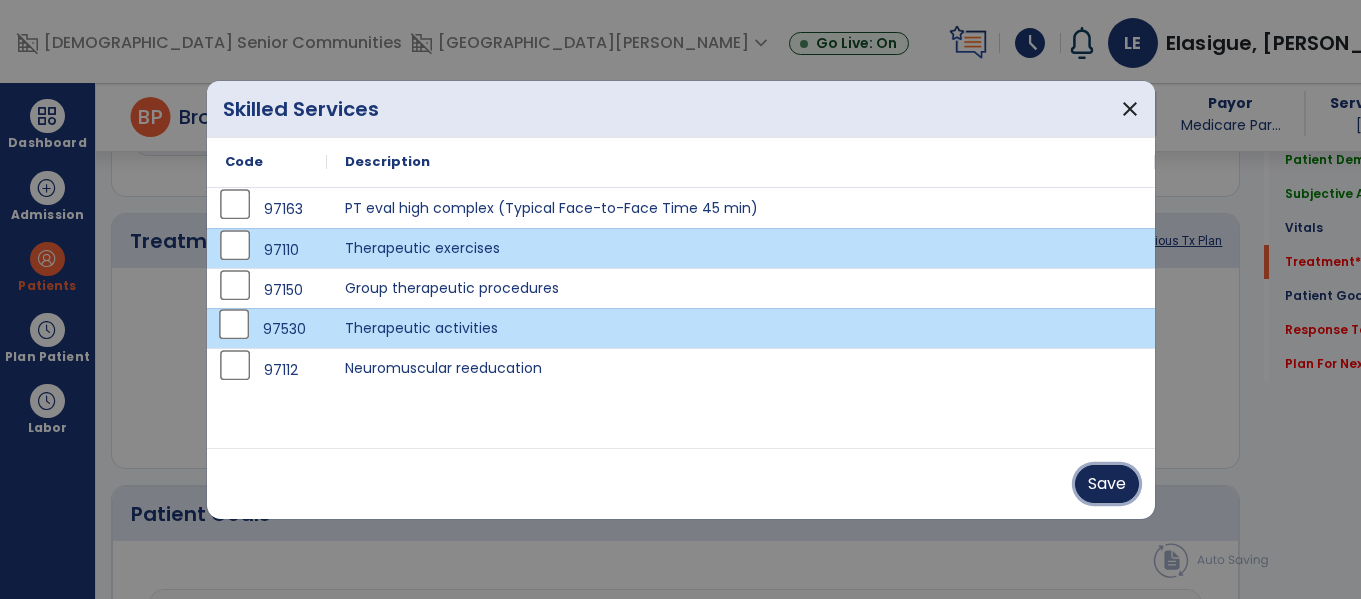 click on "Save" at bounding box center (1107, 484) 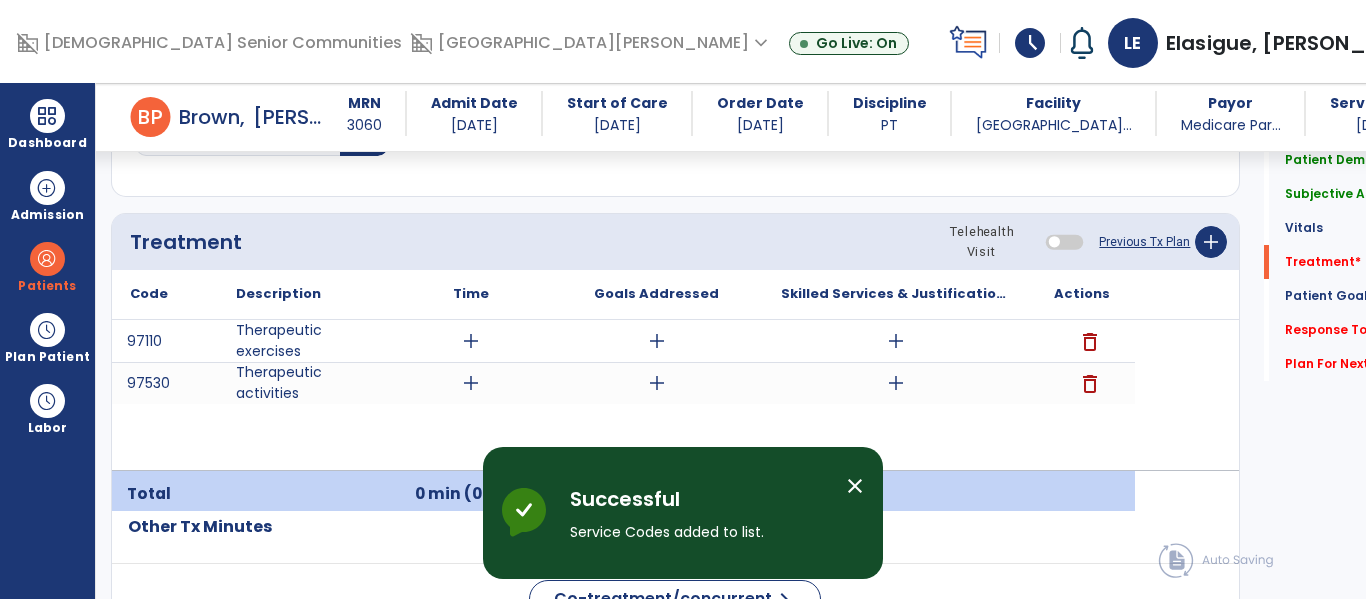 click on "add" at bounding box center [471, 341] 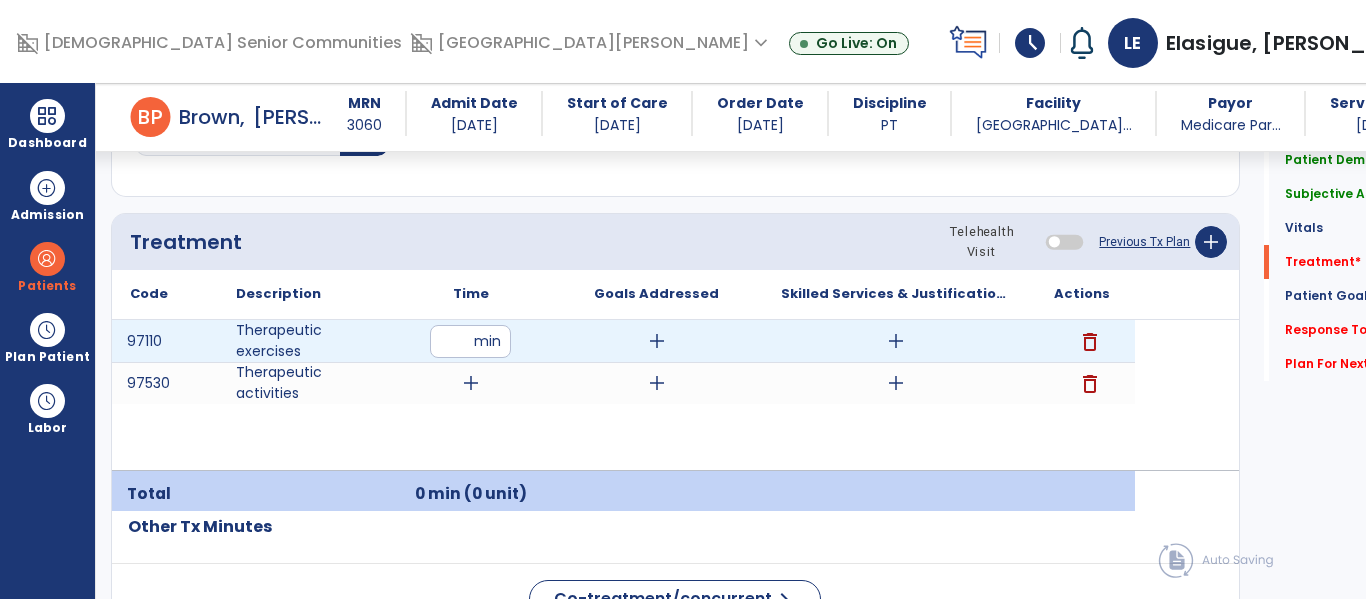 type on "**" 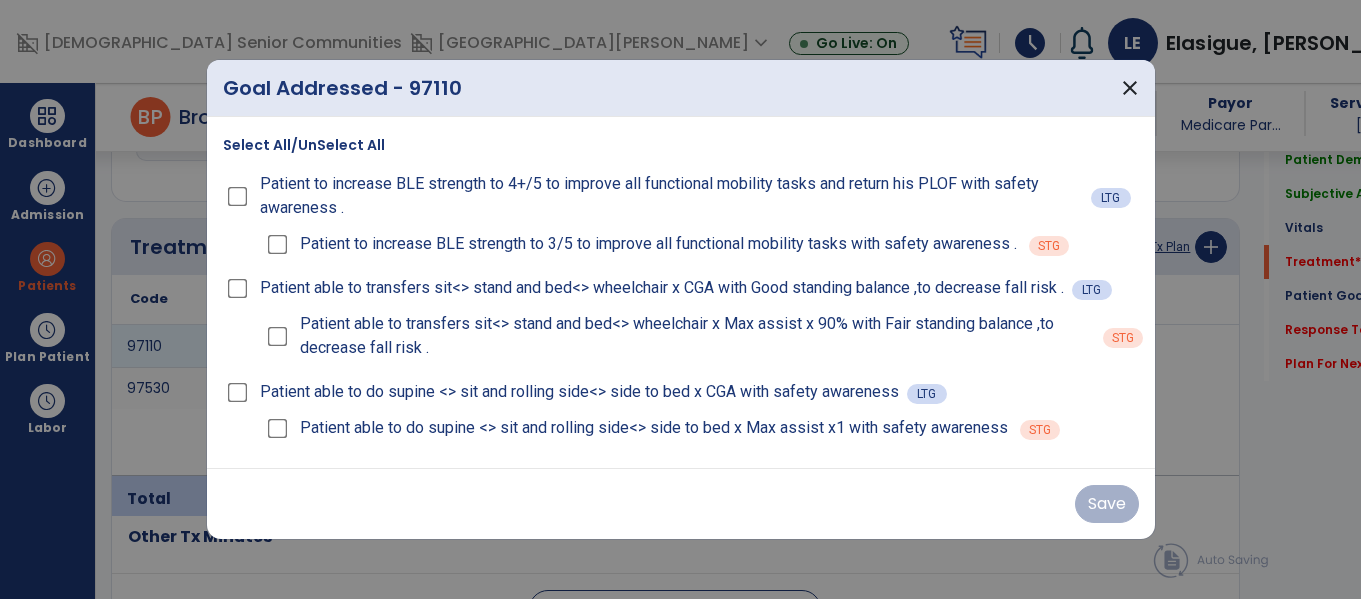 scroll, scrollTop: 1146, scrollLeft: 0, axis: vertical 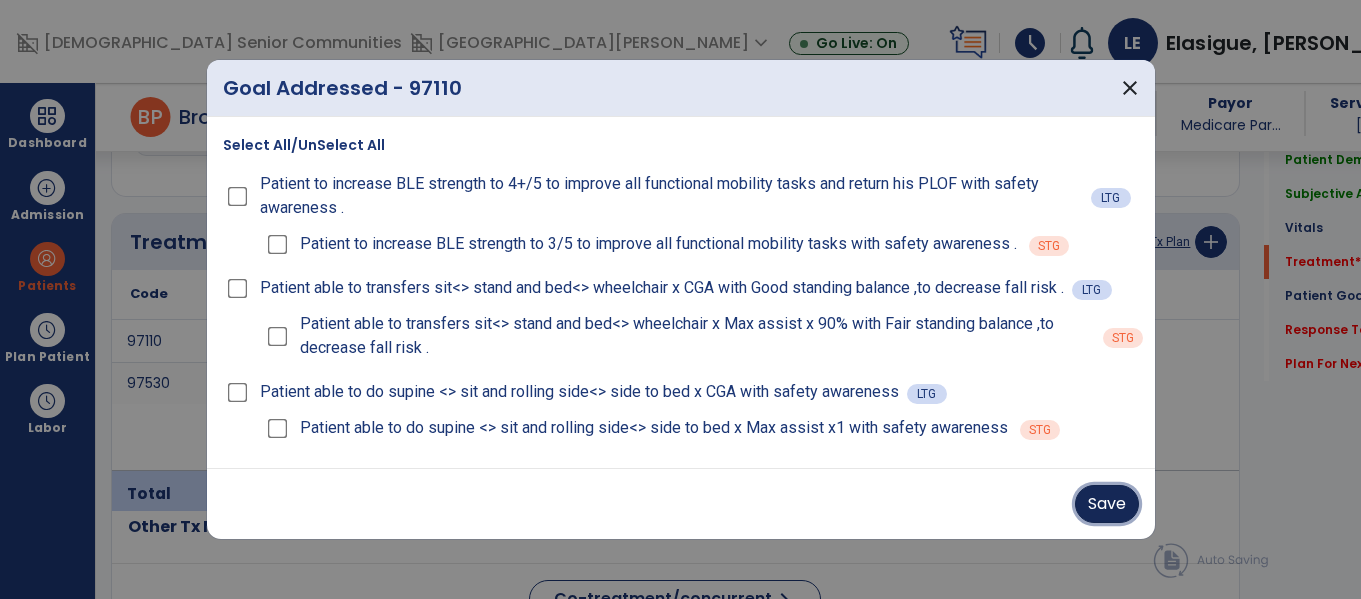 click on "Save" at bounding box center (1107, 504) 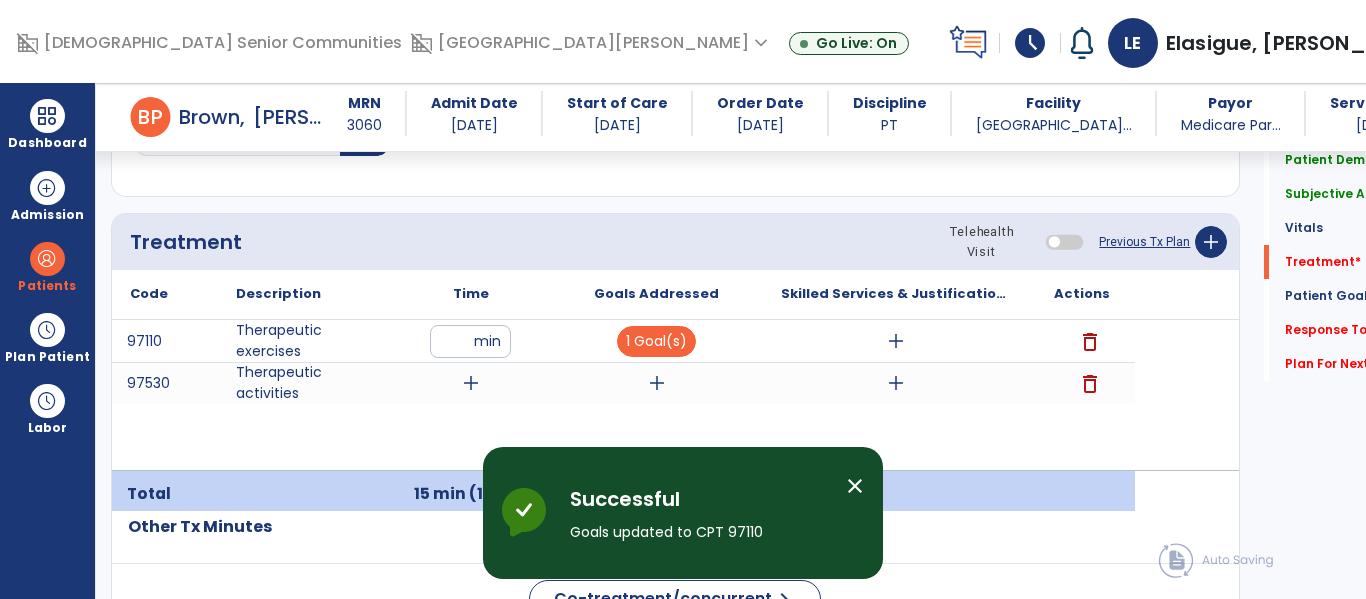 click on "add" at bounding box center [896, 341] 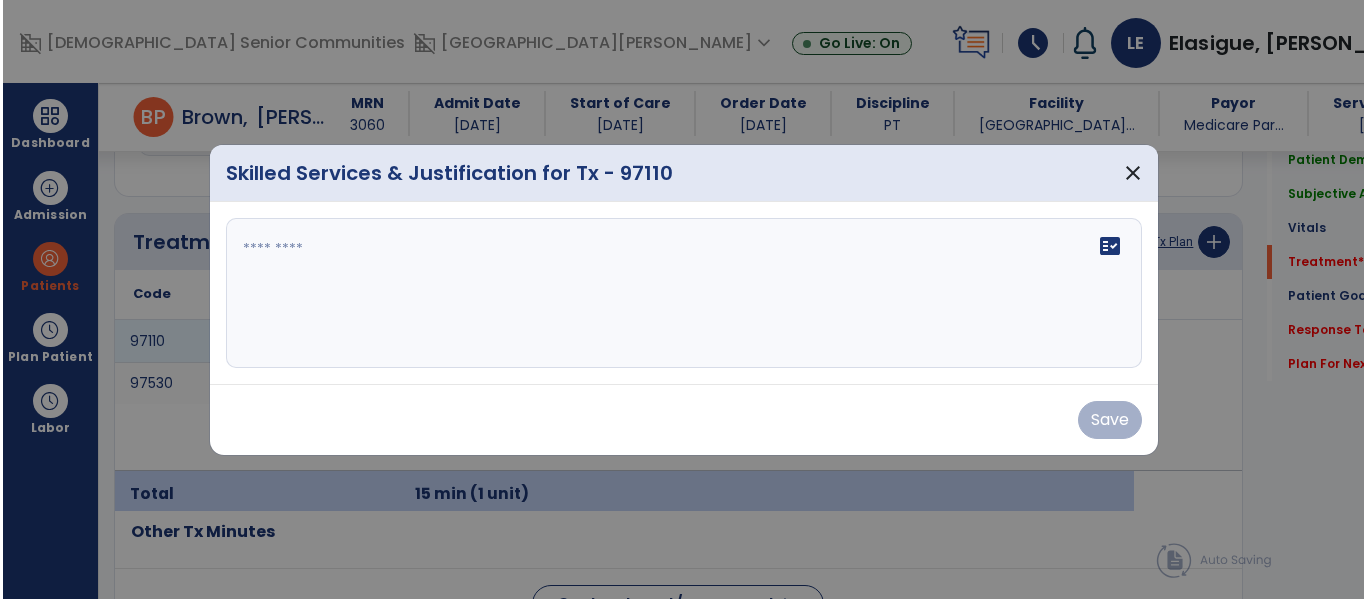scroll, scrollTop: 1146, scrollLeft: 0, axis: vertical 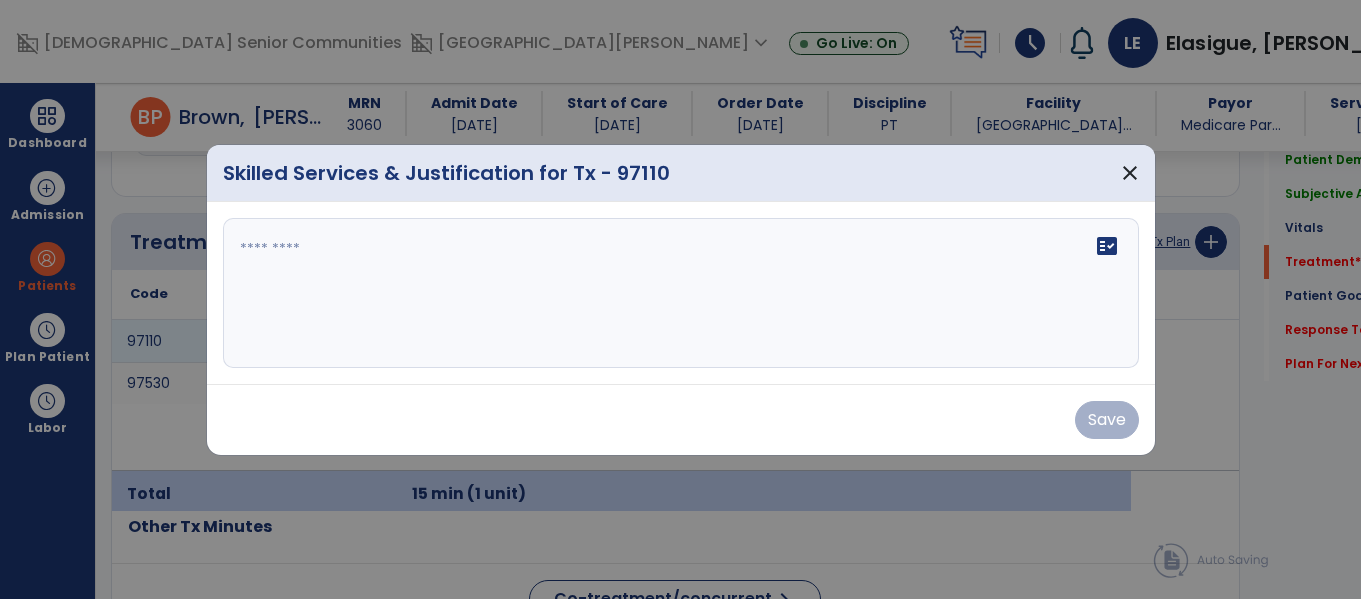 click on "fact_check" at bounding box center [681, 293] 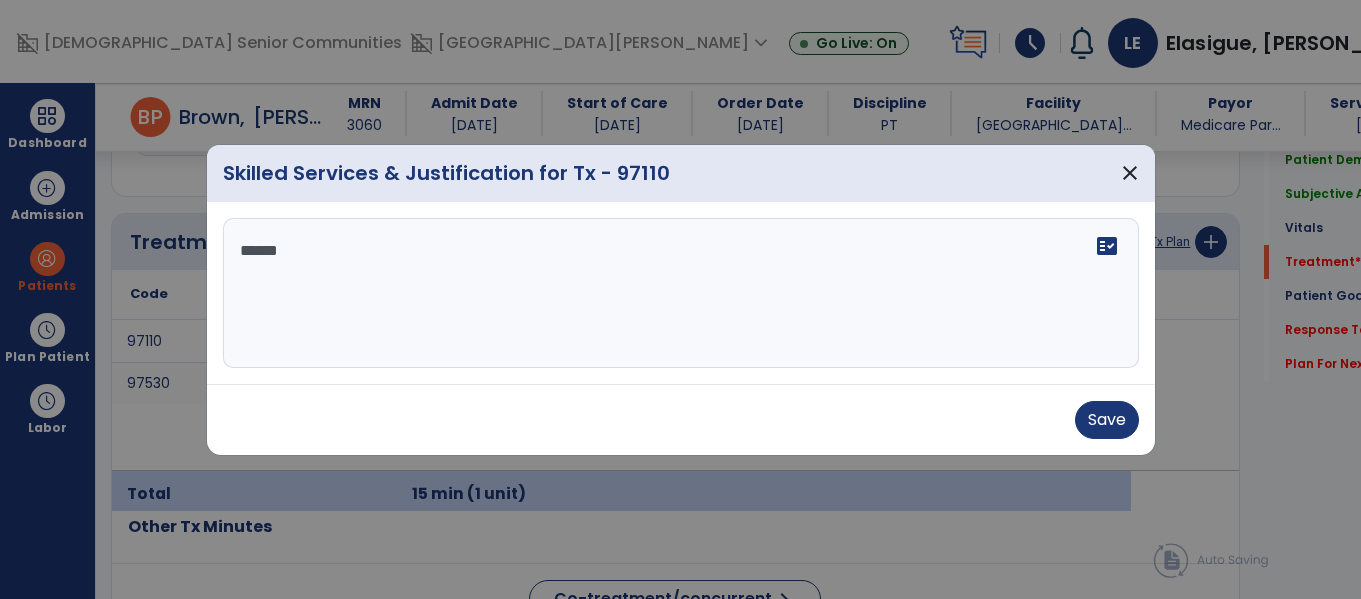 type on "*******" 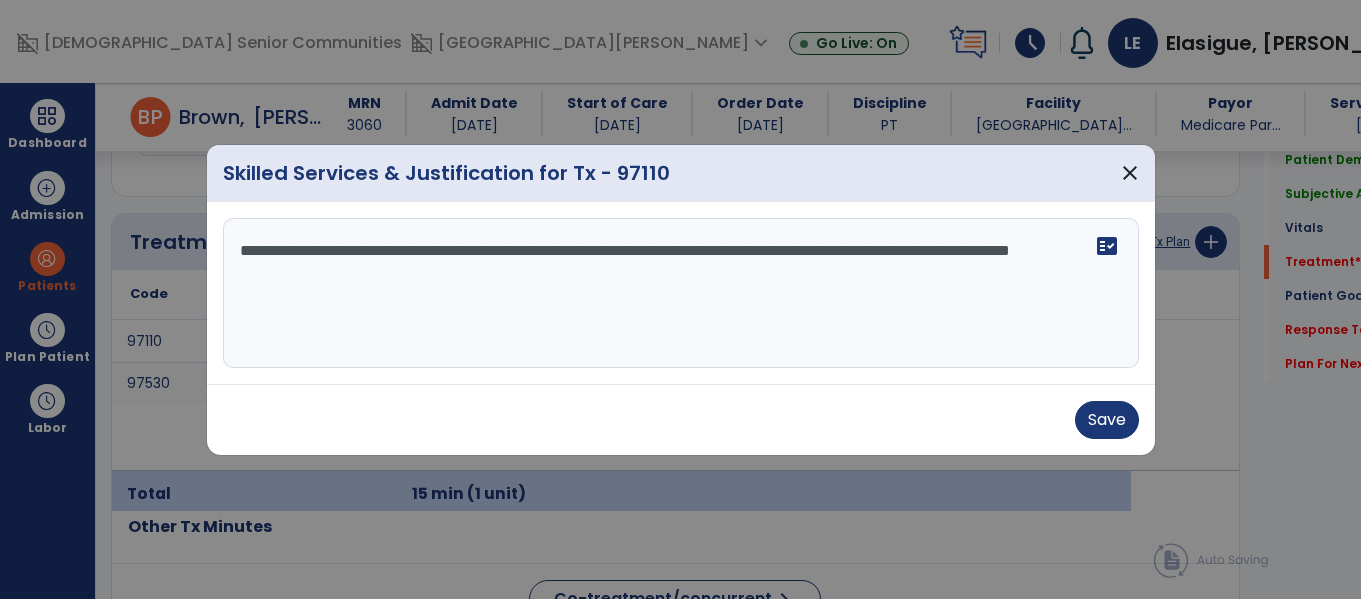 click at bounding box center (680, 299) 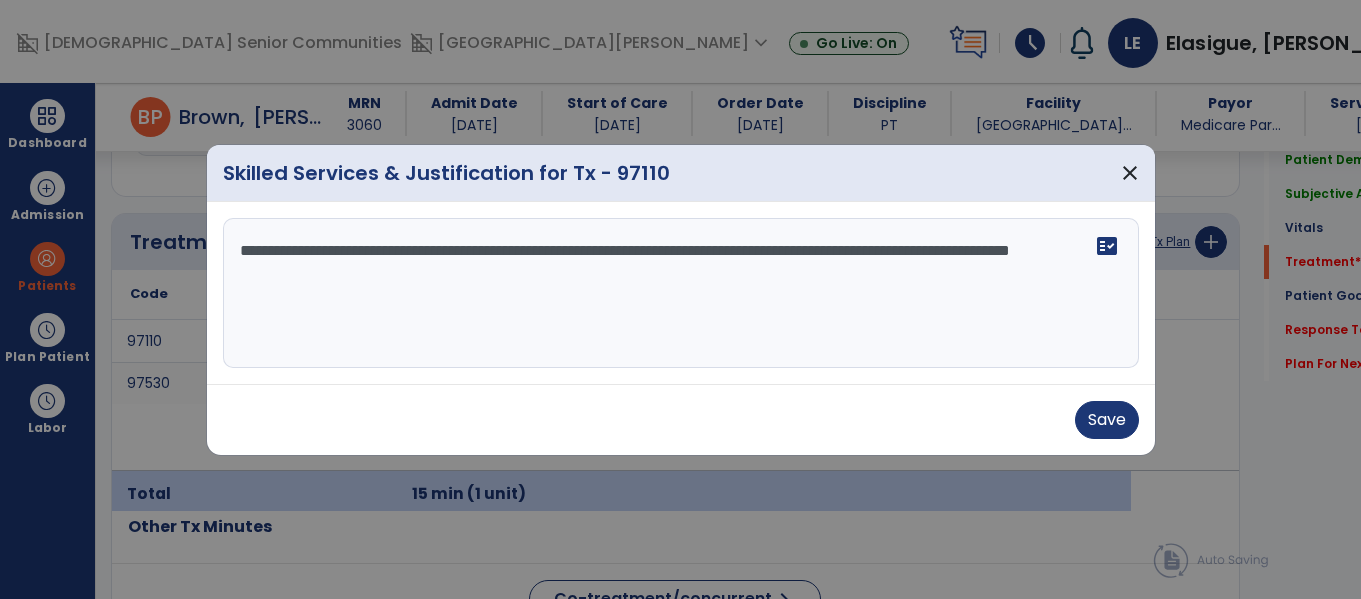 click on "**********" at bounding box center [681, 293] 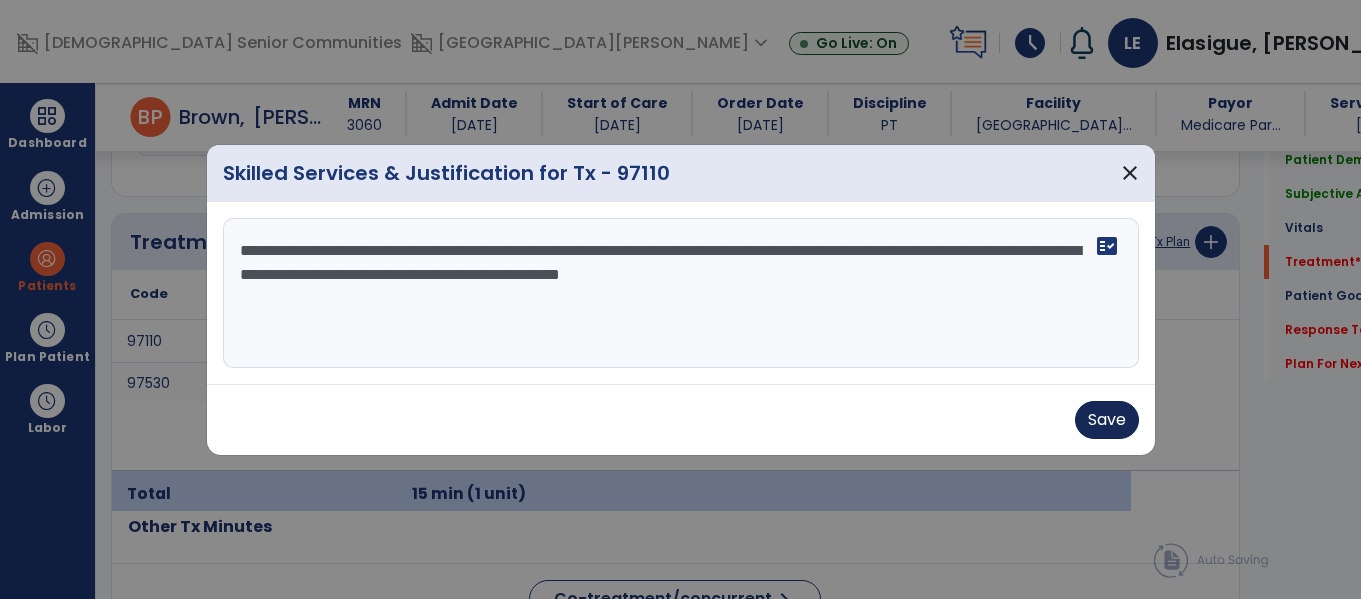 type on "**********" 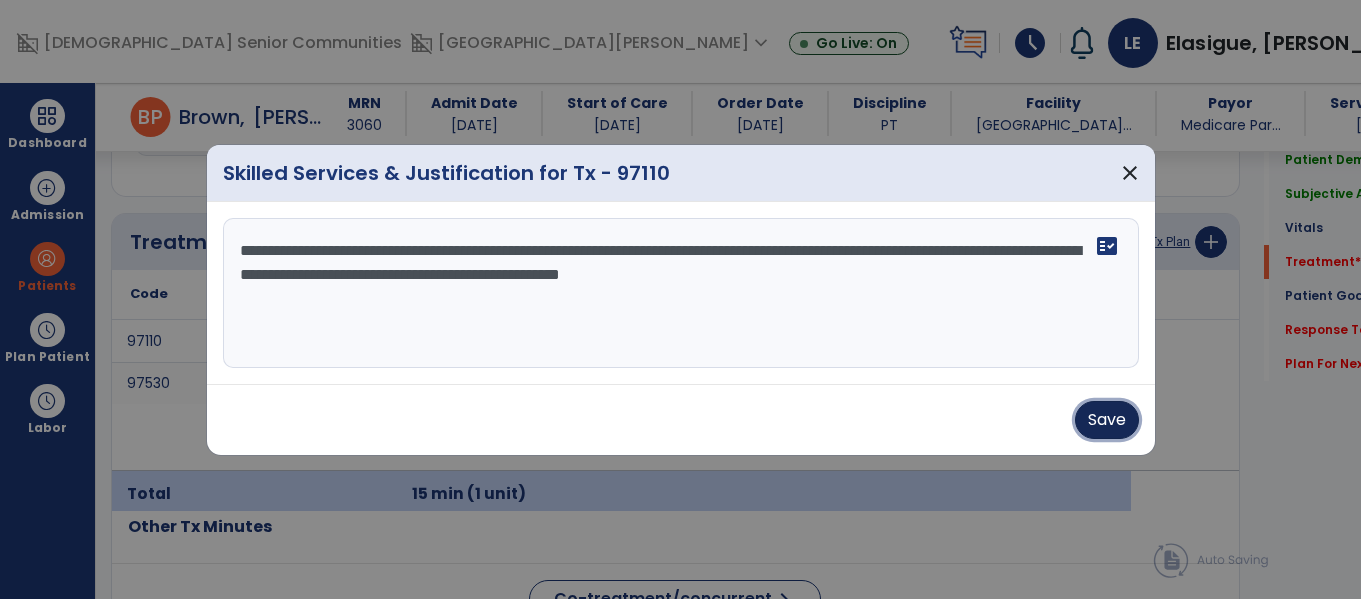 click on "Save" at bounding box center [1107, 420] 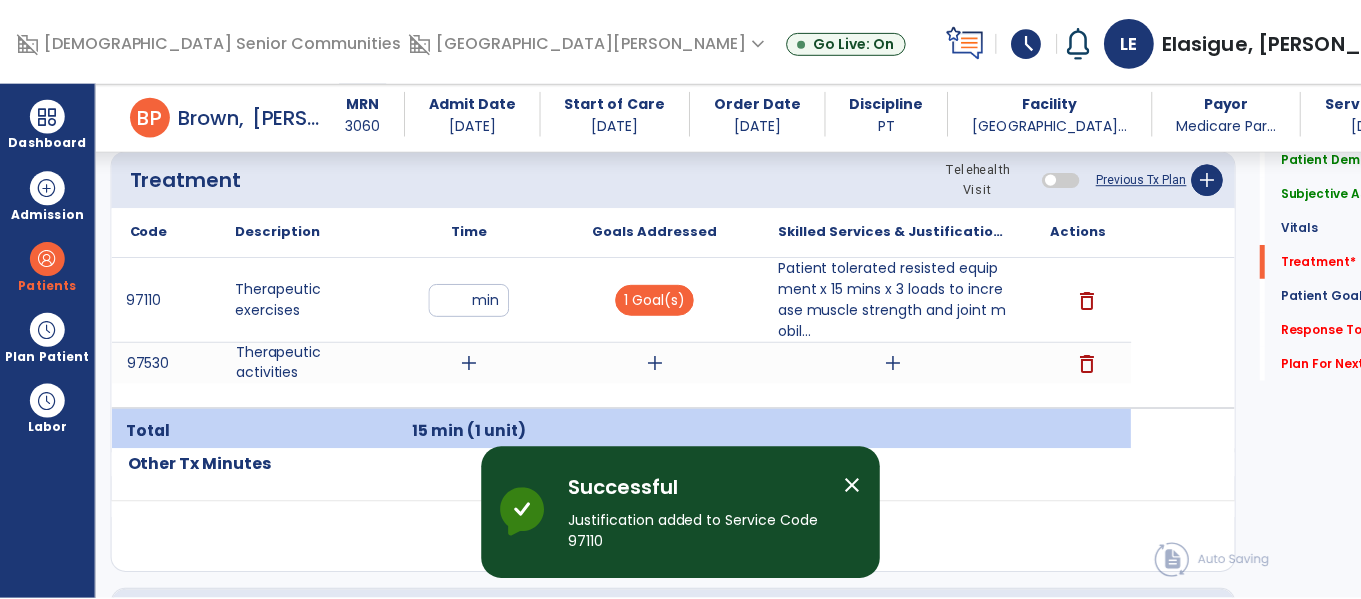 scroll, scrollTop: 1227, scrollLeft: 0, axis: vertical 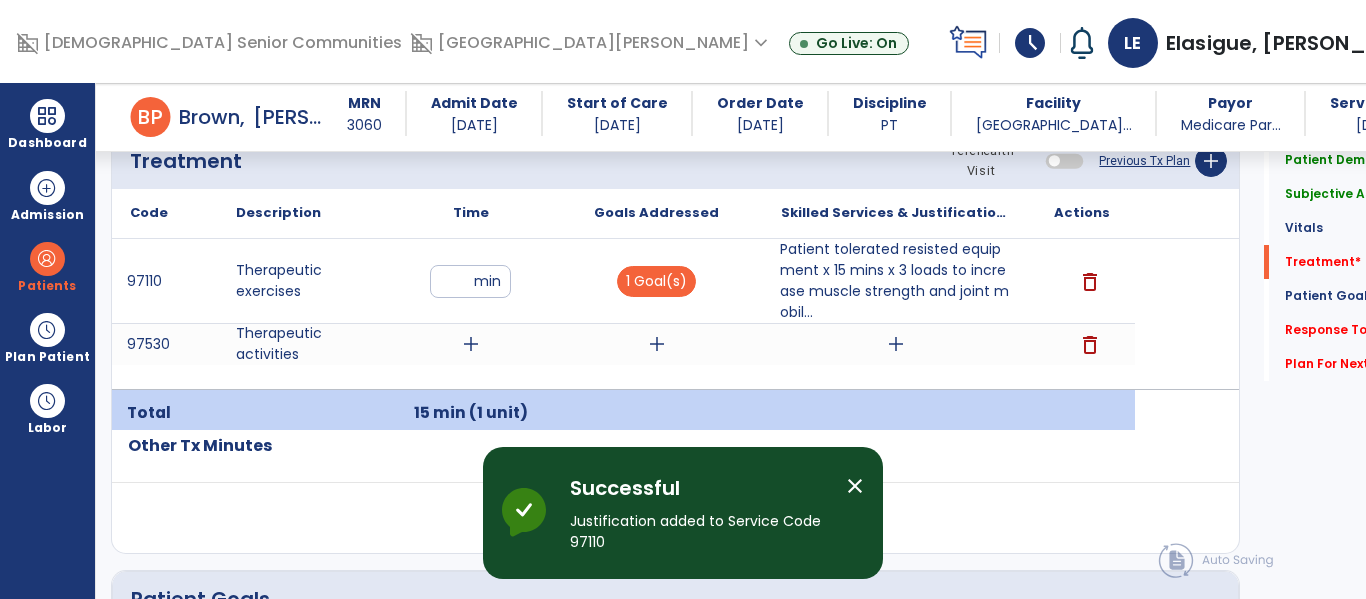 click on "add" at bounding box center (471, 344) 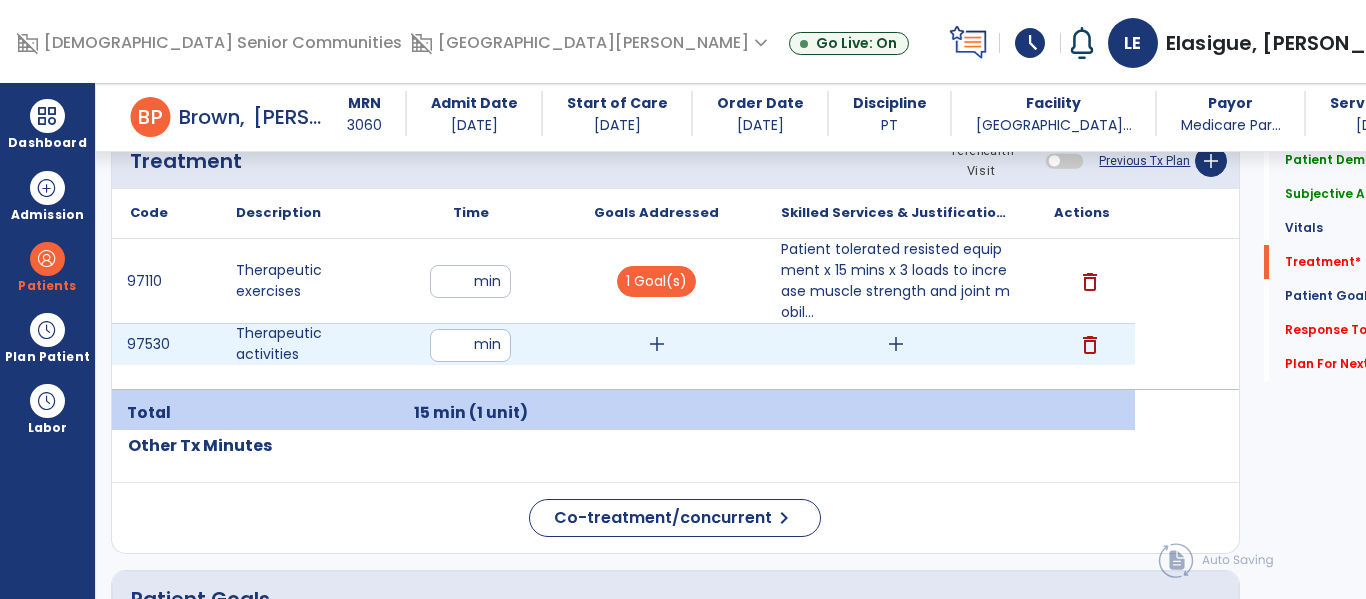type on "**" 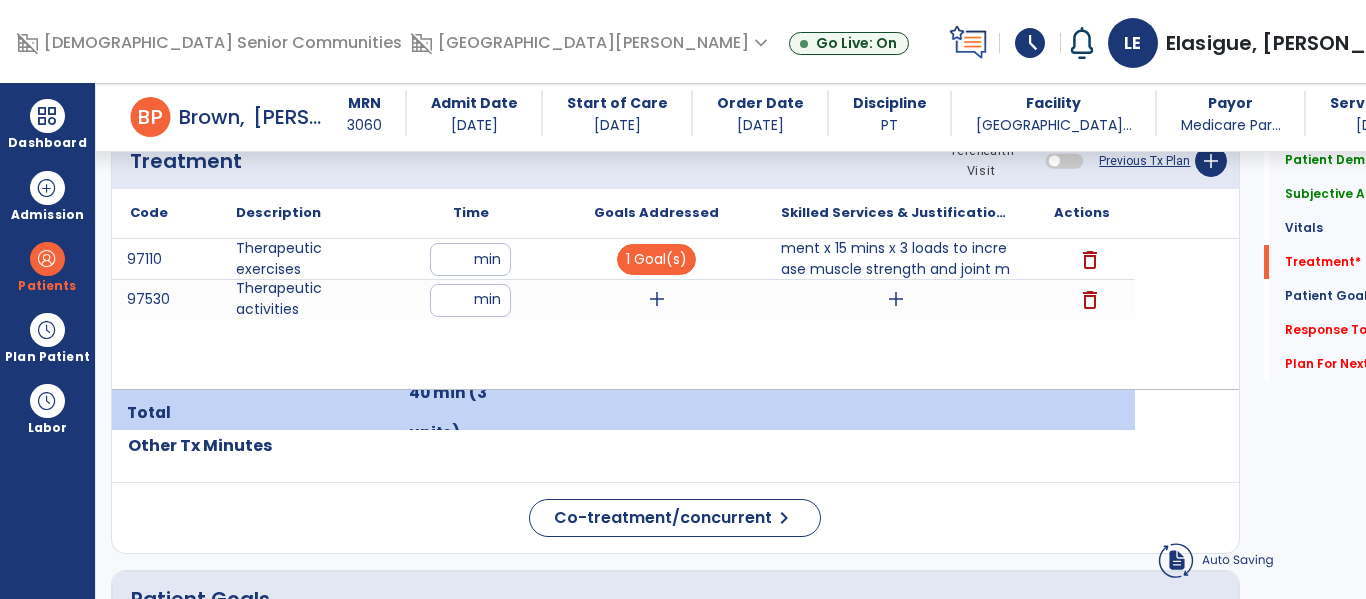 click on "97110  Therapeutic exercises  ** min  1 Goal(s)  Patient tolerated resisted equipment x 15 mins x 3 loads to increase muscle strength and joint mobil...  delete 97530  Therapeutic activities  ** min add add delete" at bounding box center [623, 314] 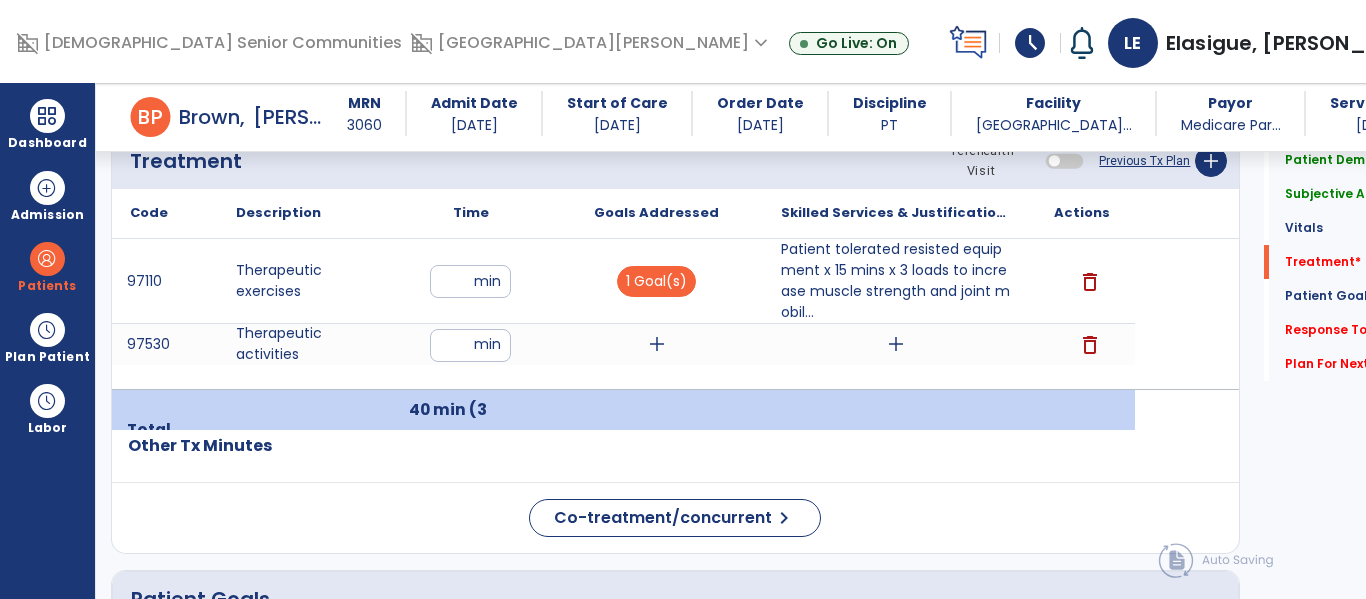 click on "add" at bounding box center [657, 344] 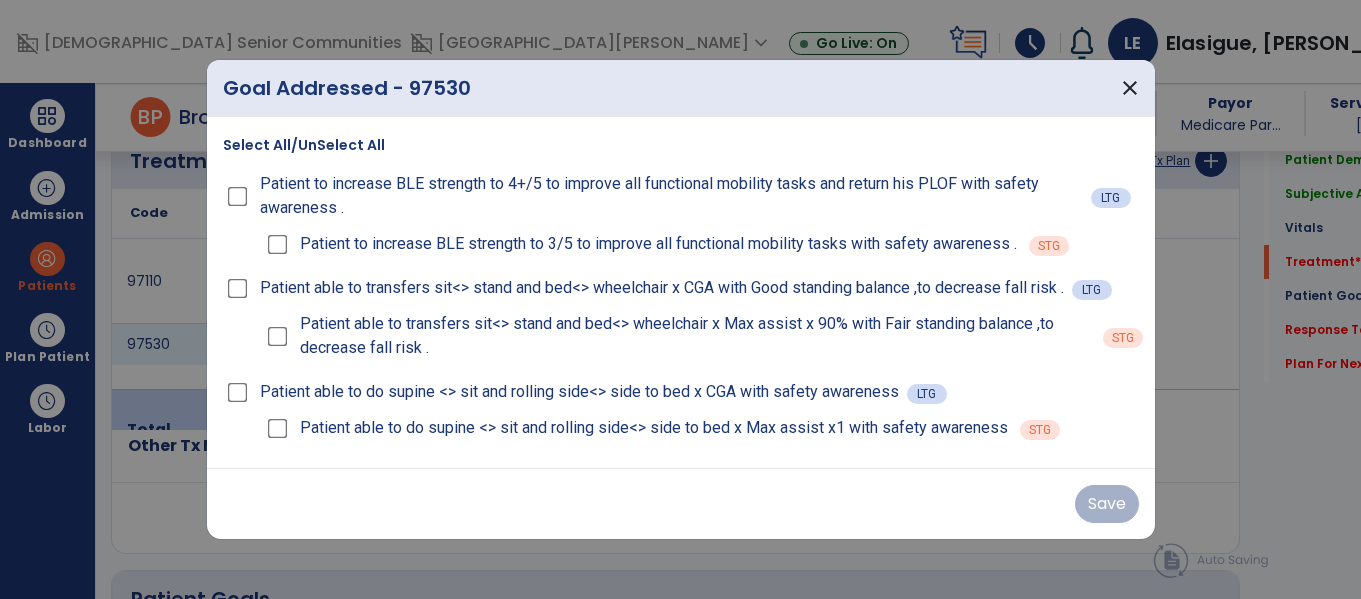 scroll, scrollTop: 1227, scrollLeft: 0, axis: vertical 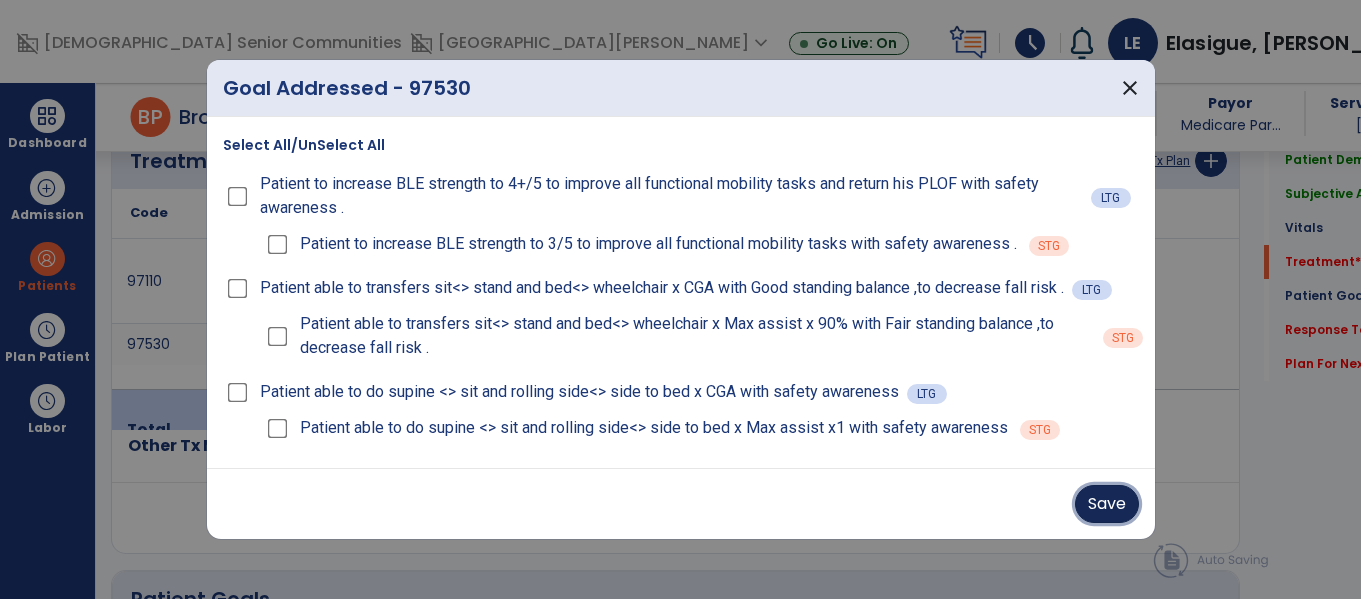 click on "Save" at bounding box center [1107, 504] 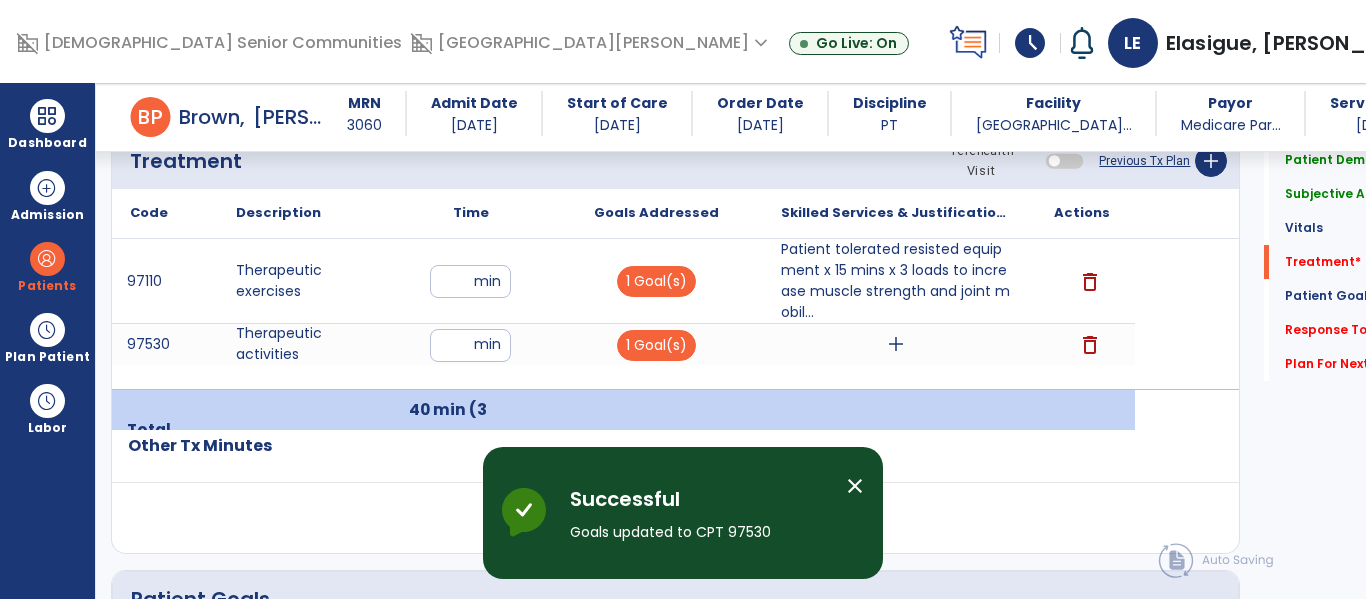 click on "add" at bounding box center [896, 344] 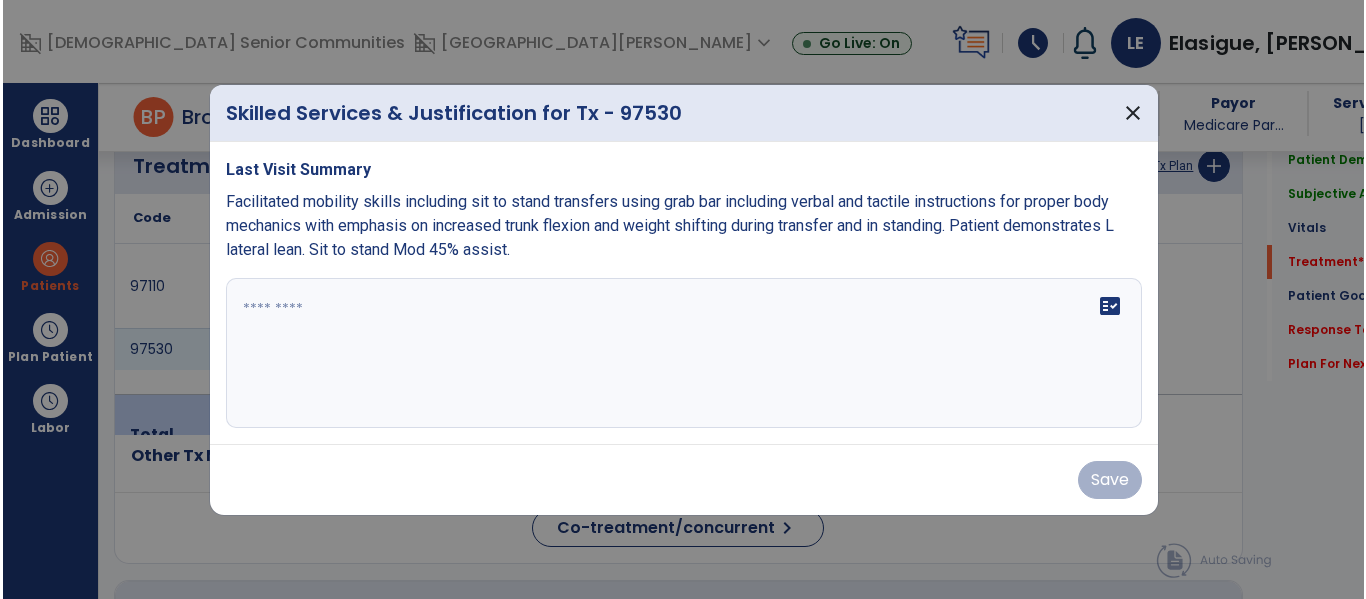 scroll, scrollTop: 1227, scrollLeft: 0, axis: vertical 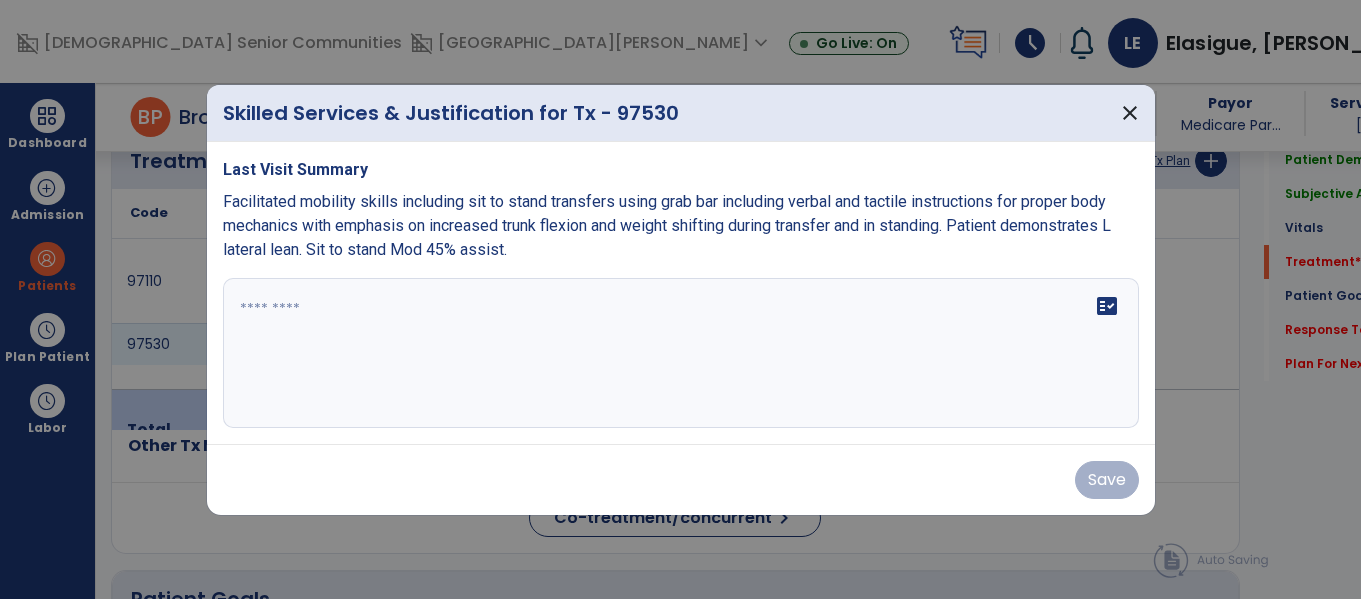 click at bounding box center (681, 353) 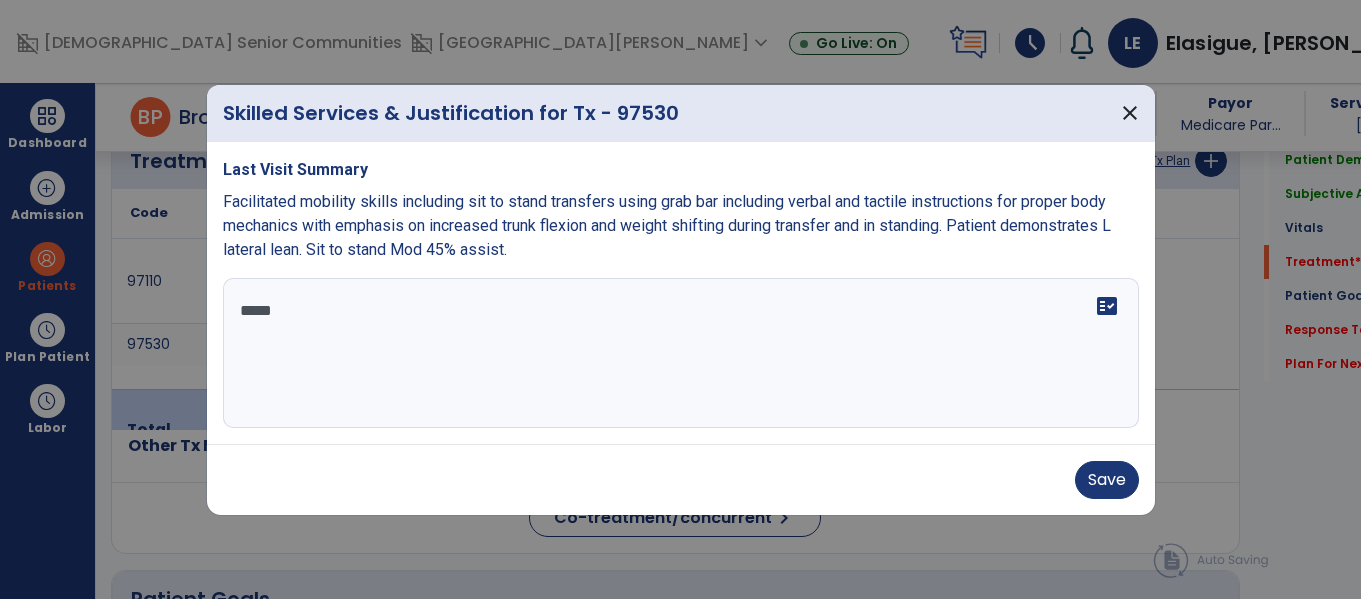 type on "******" 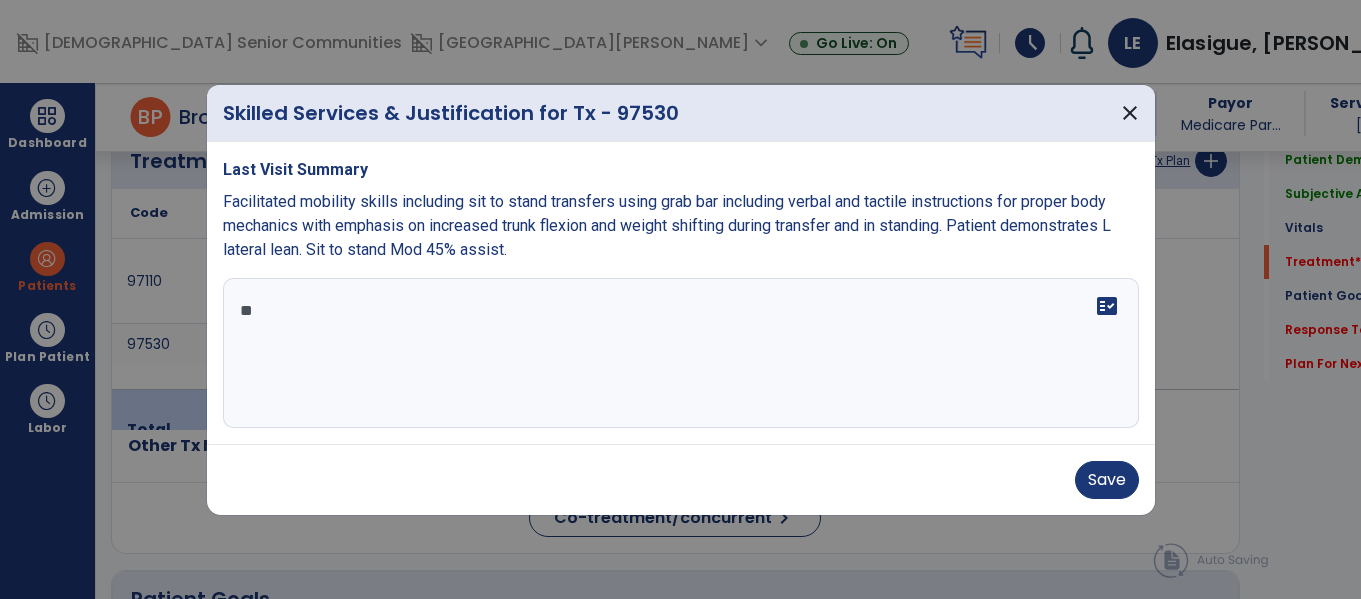 type on "*" 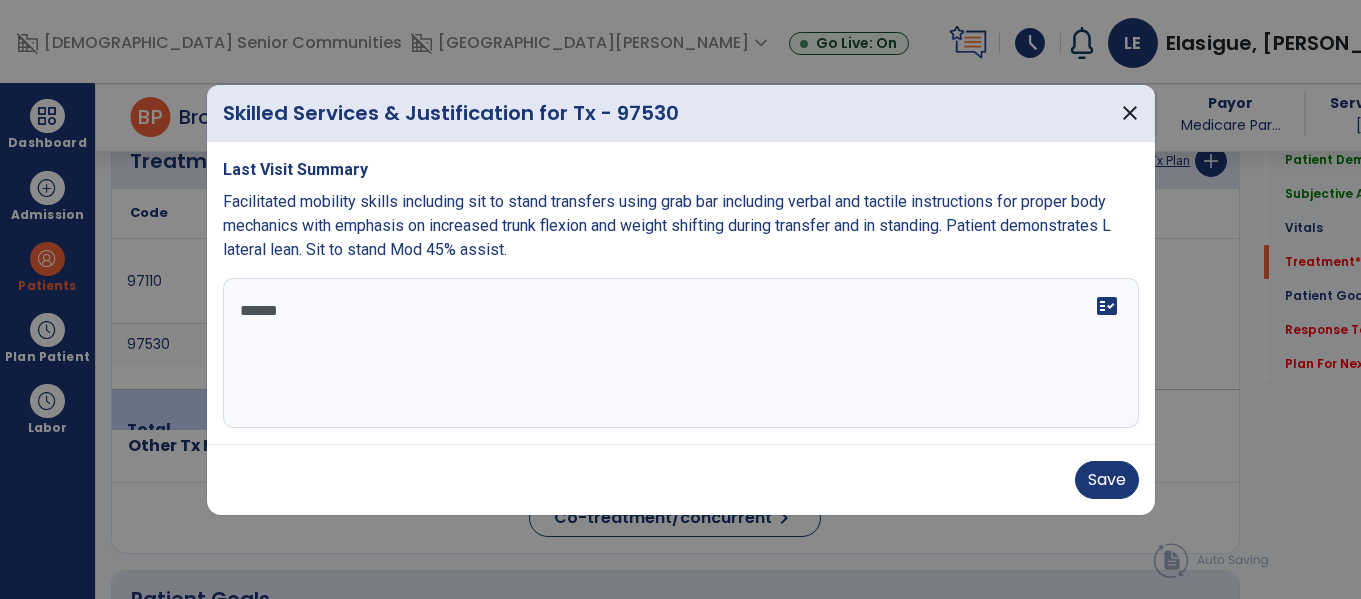 type on "*******" 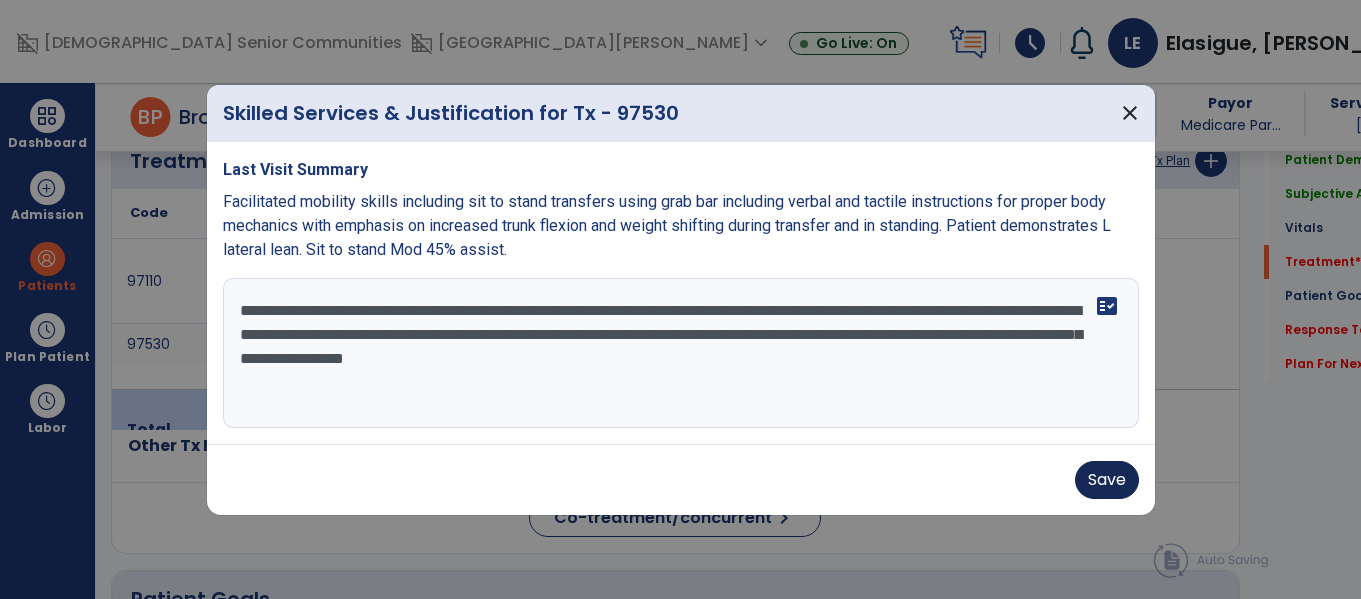 type on "**********" 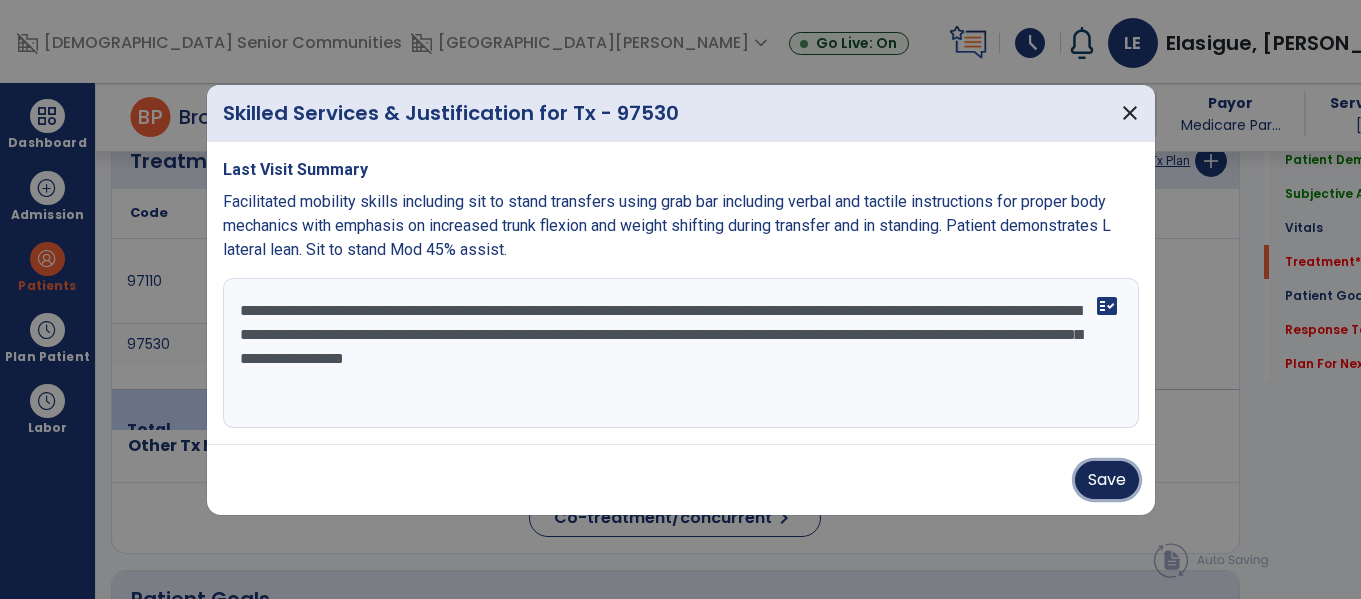 click on "Save" at bounding box center (1107, 480) 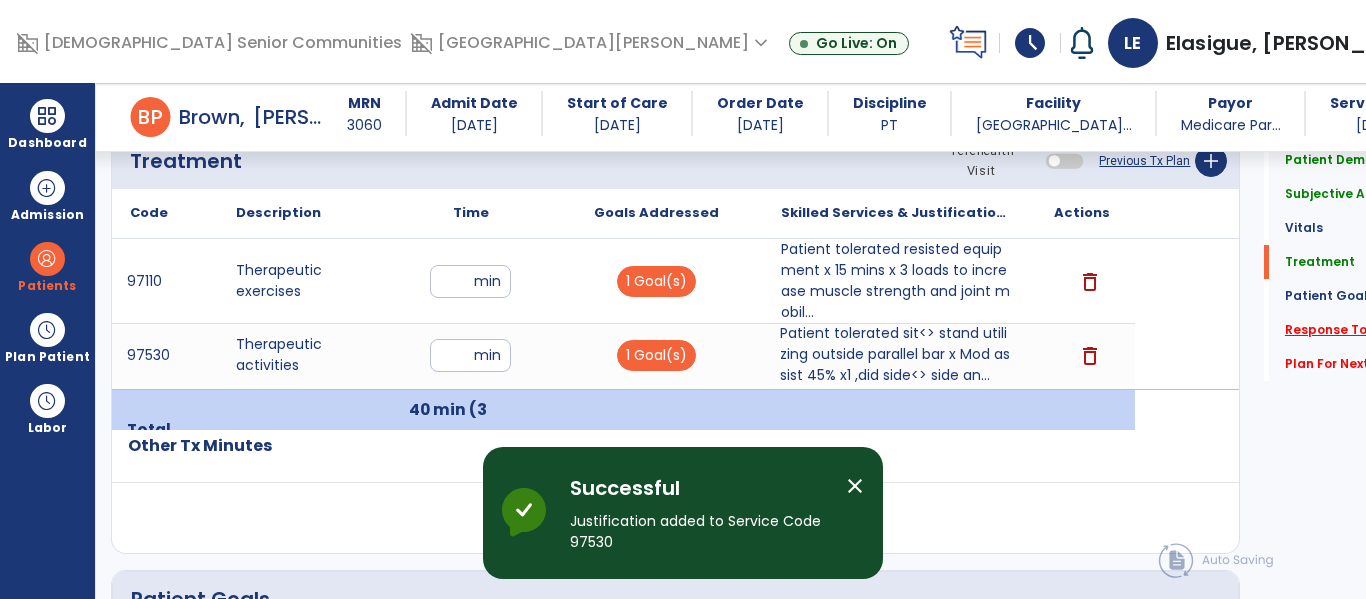 click on "Response To Treatment   *" 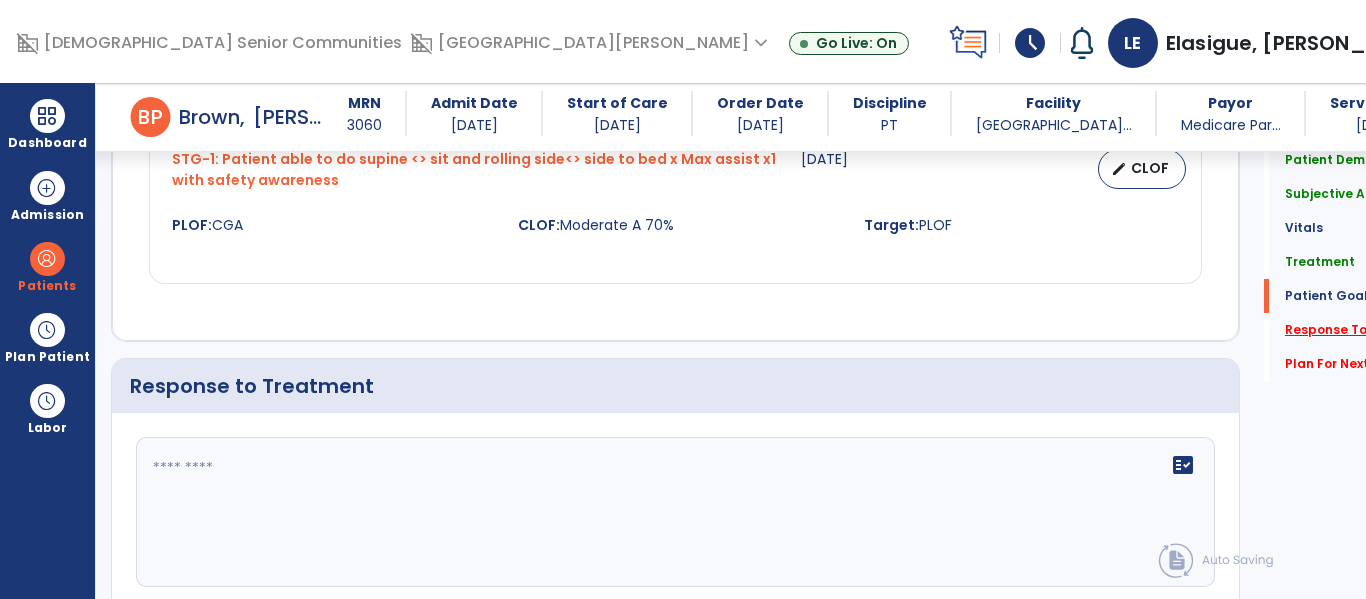 scroll, scrollTop: 2623, scrollLeft: 0, axis: vertical 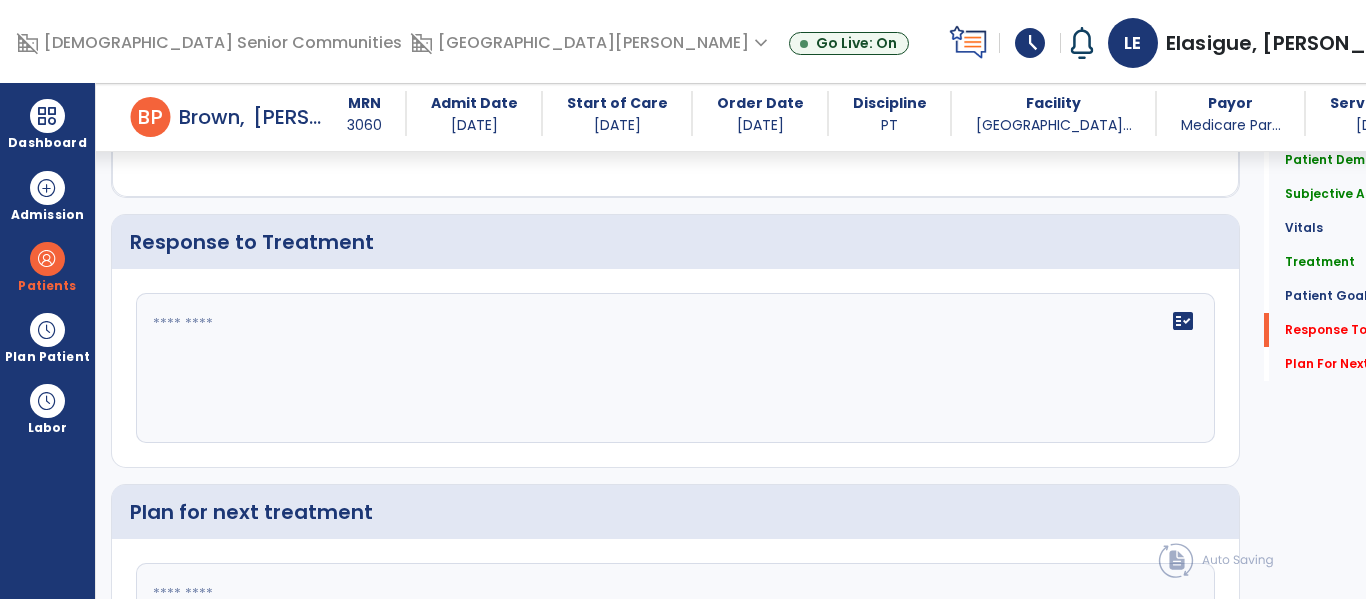 click on "fact_check" 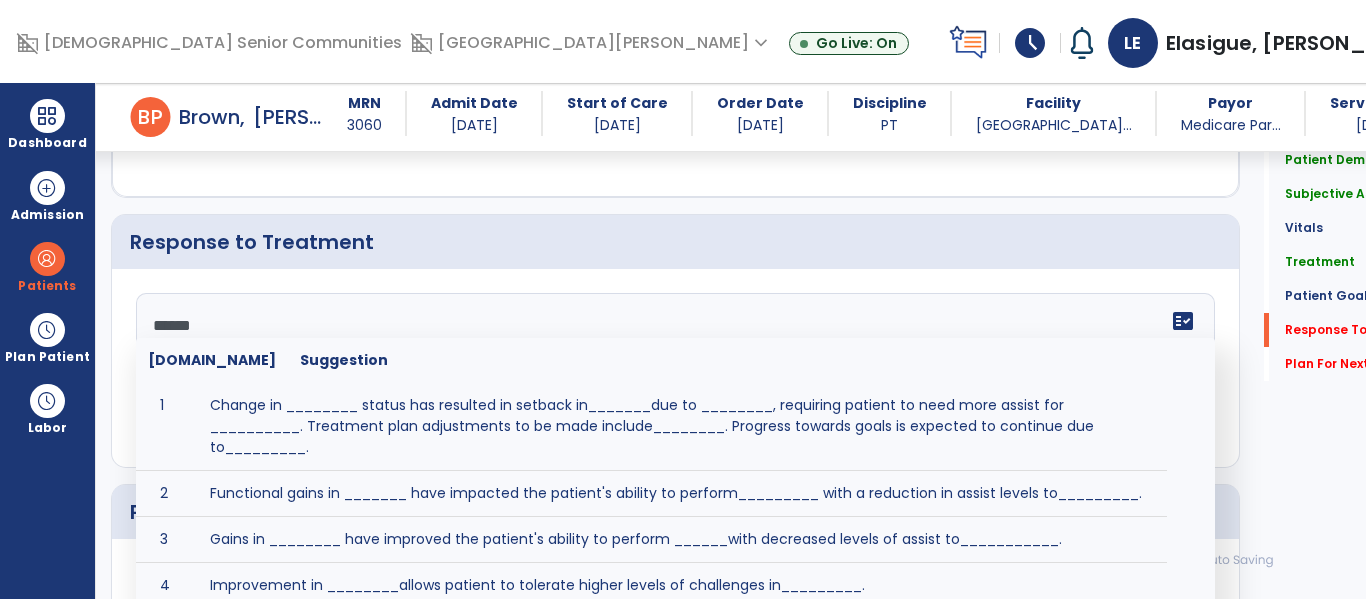 type on "*******" 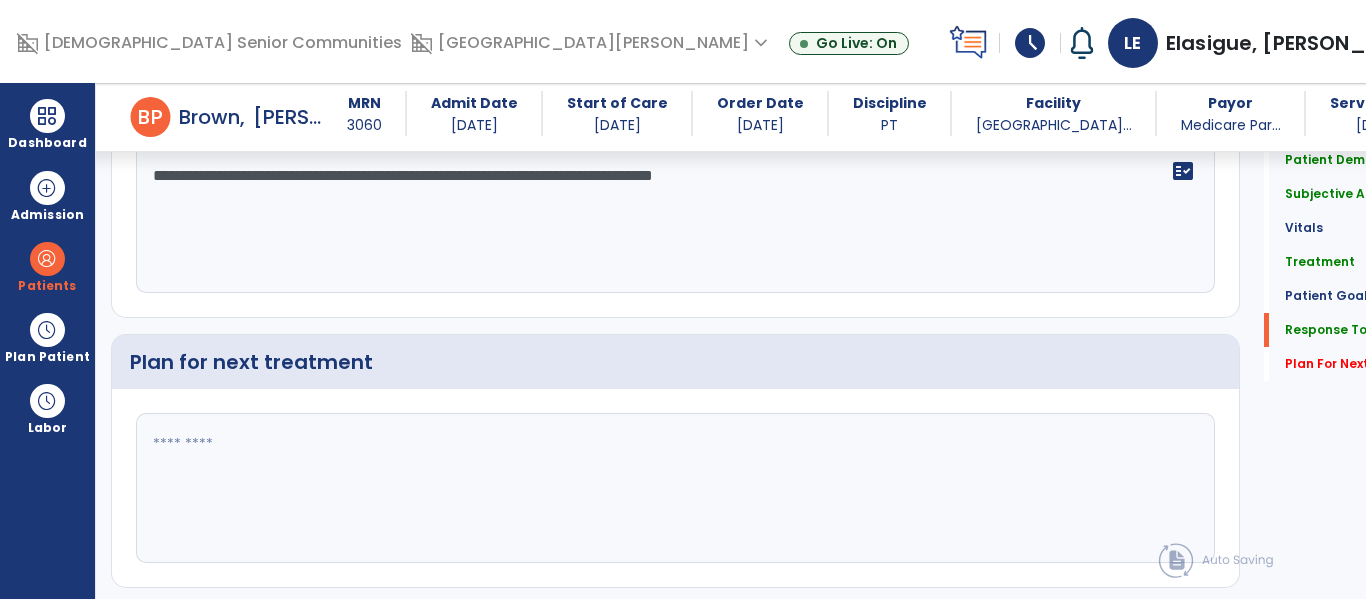 scroll, scrollTop: 2774, scrollLeft: 0, axis: vertical 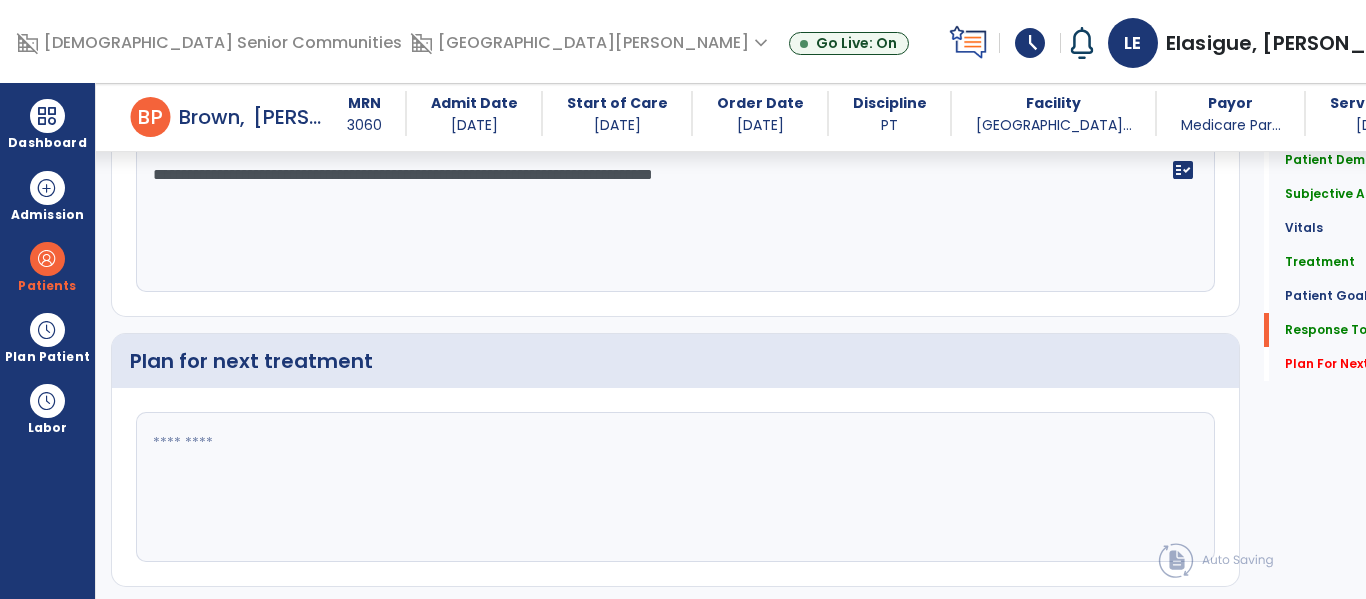 type on "**********" 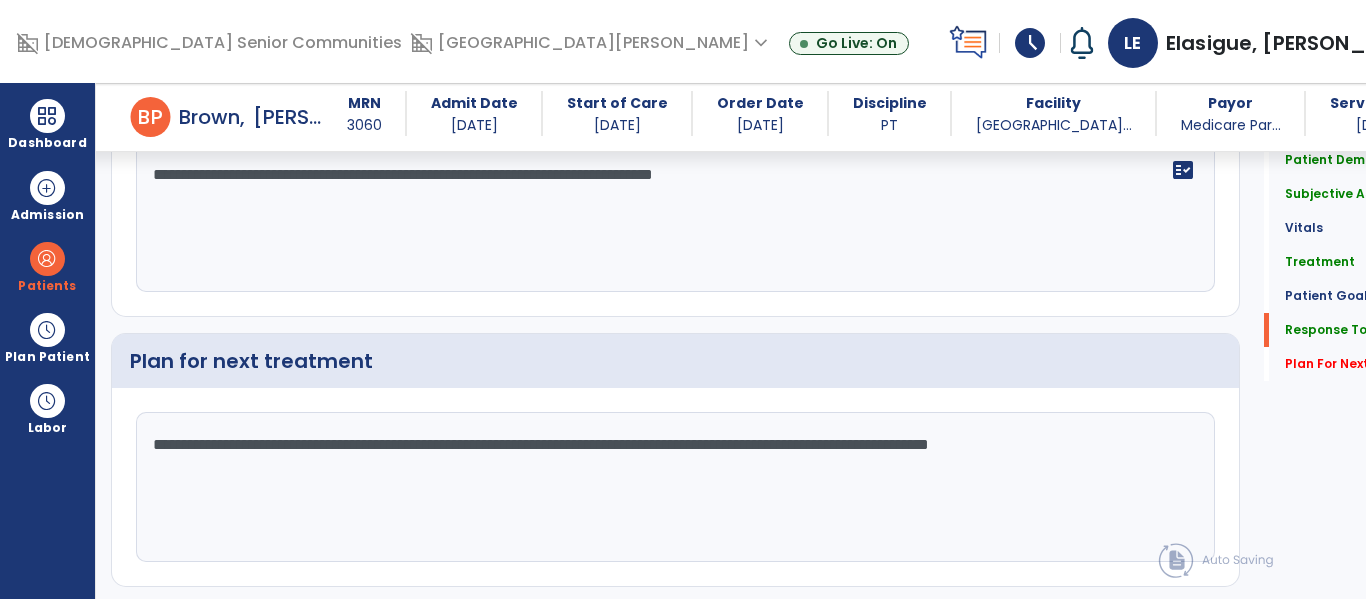 click on "**********" 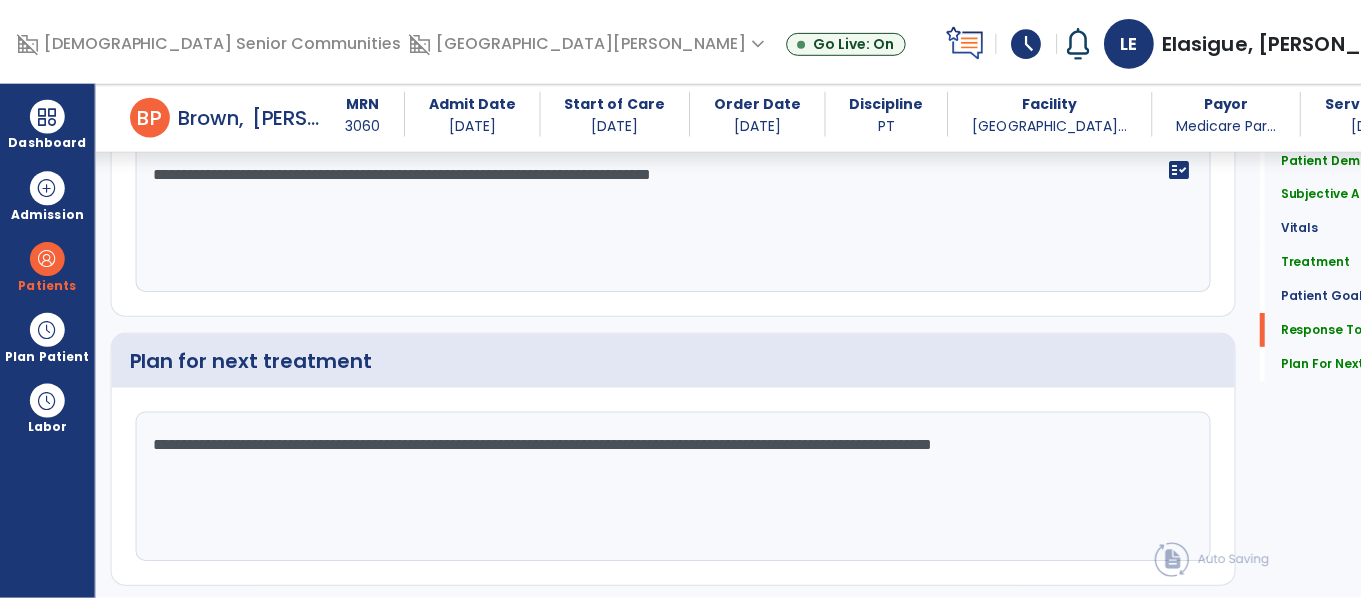 scroll, scrollTop: 2828, scrollLeft: 0, axis: vertical 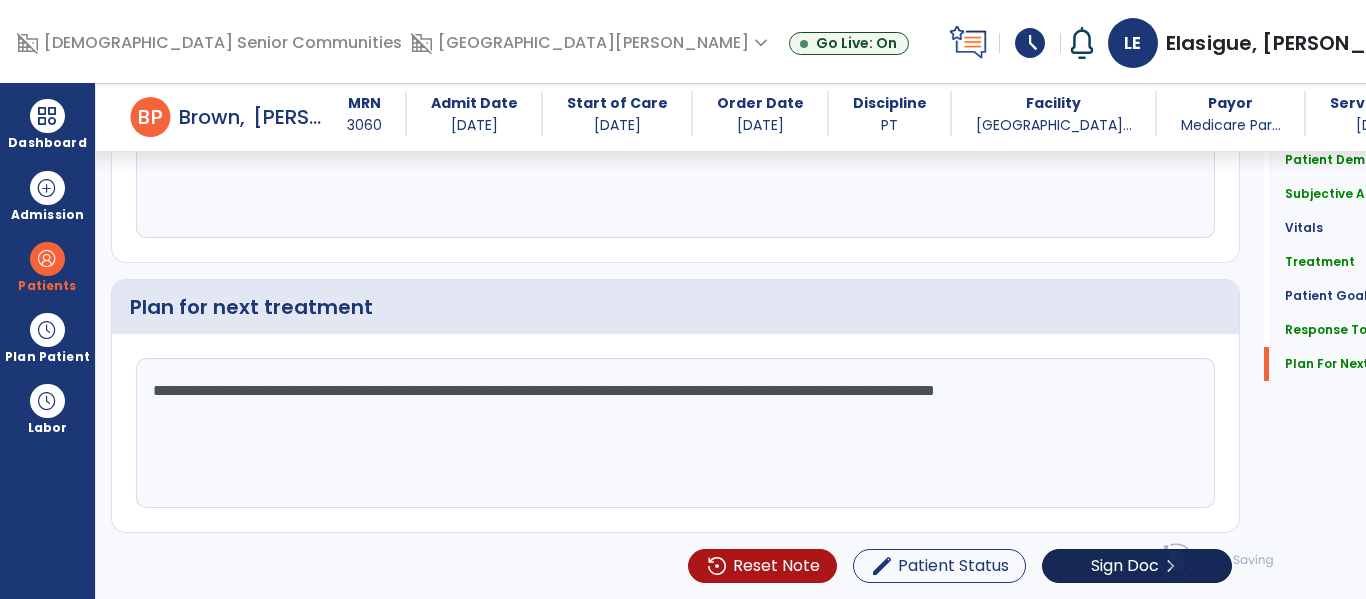 type on "**********" 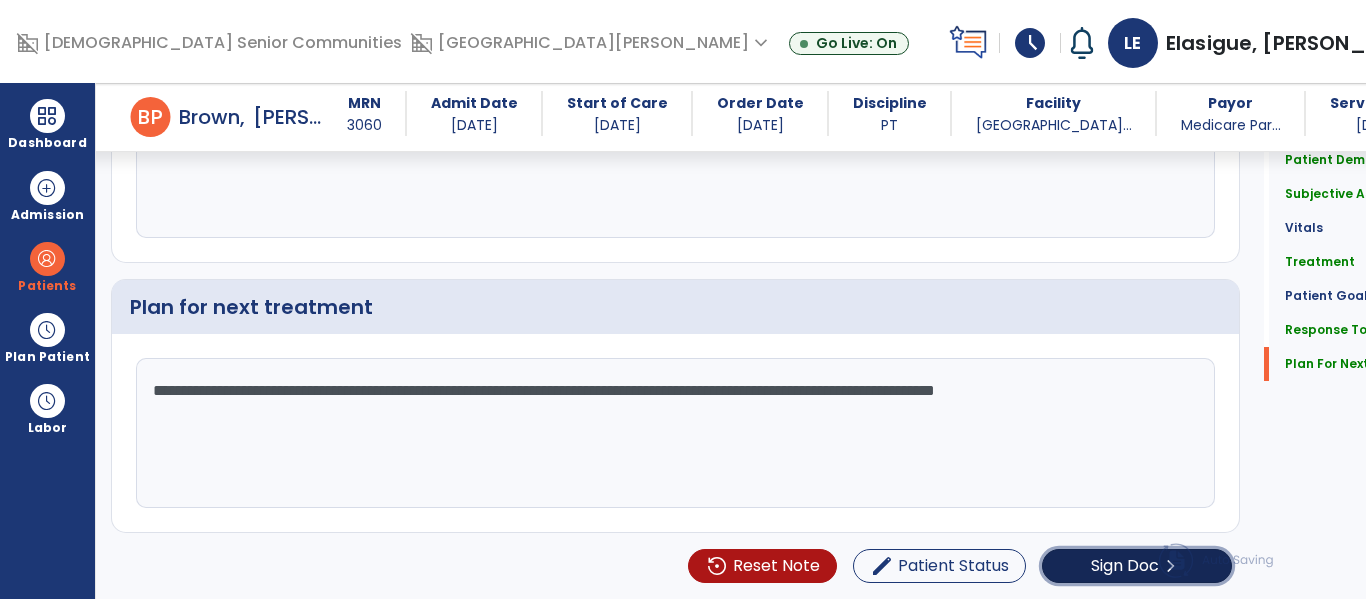 click on "Sign Doc" 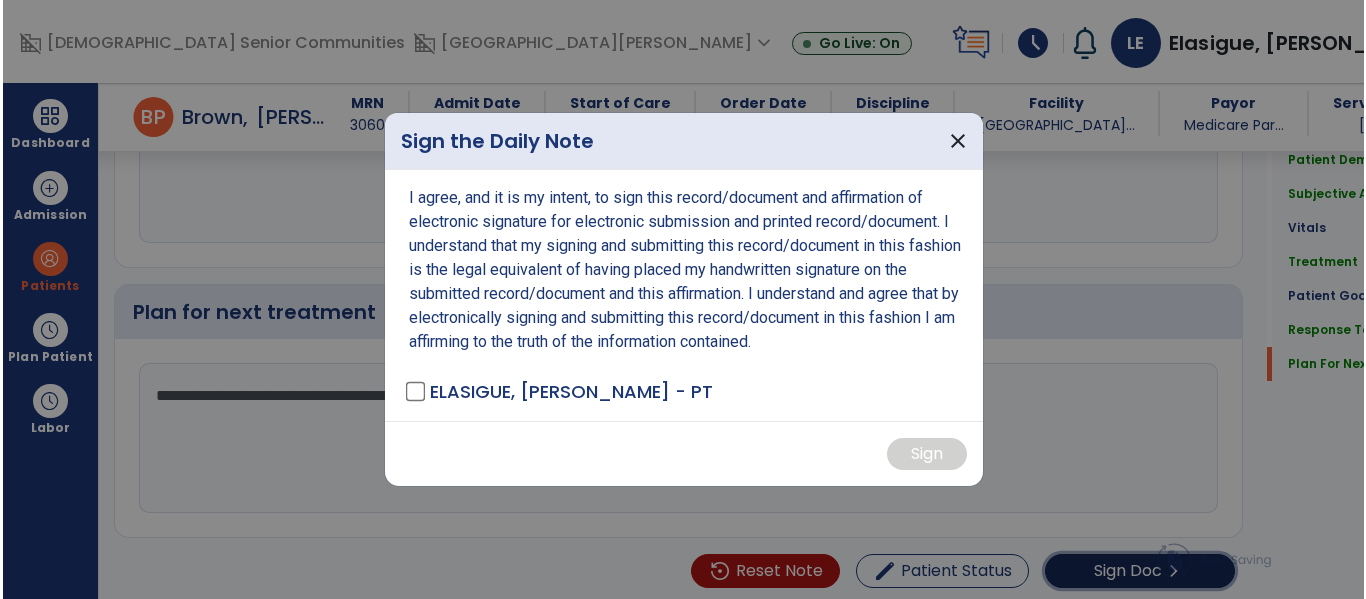 scroll, scrollTop: 2828, scrollLeft: 0, axis: vertical 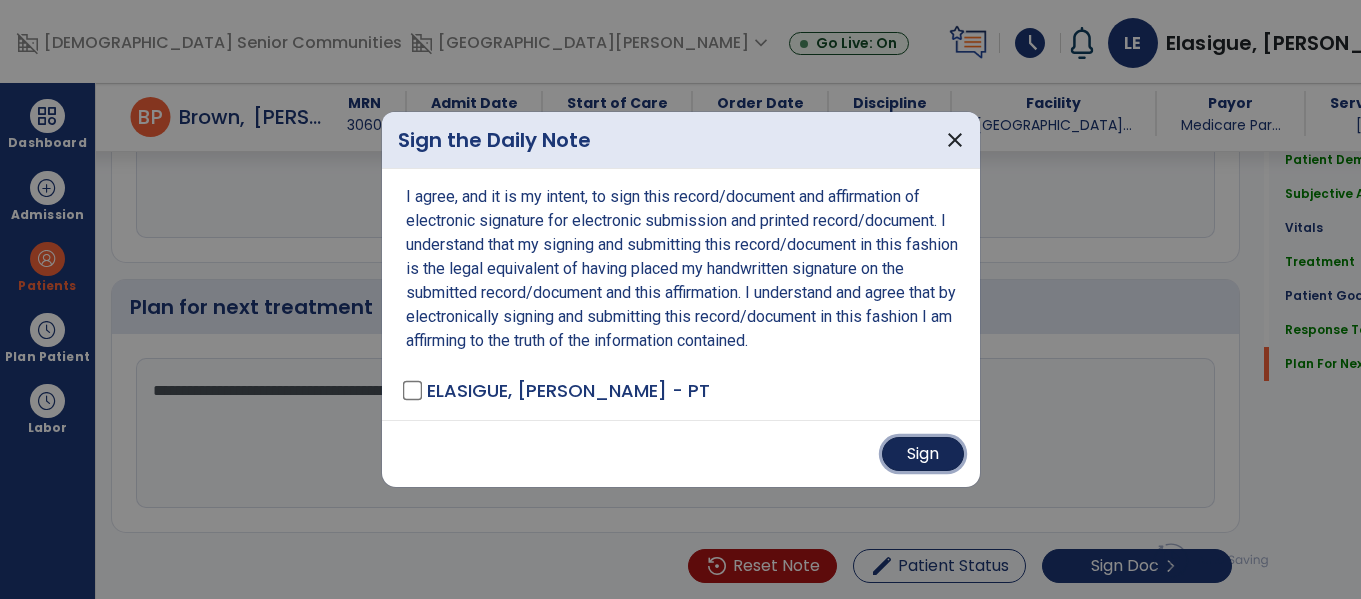 click on "Sign" at bounding box center (923, 454) 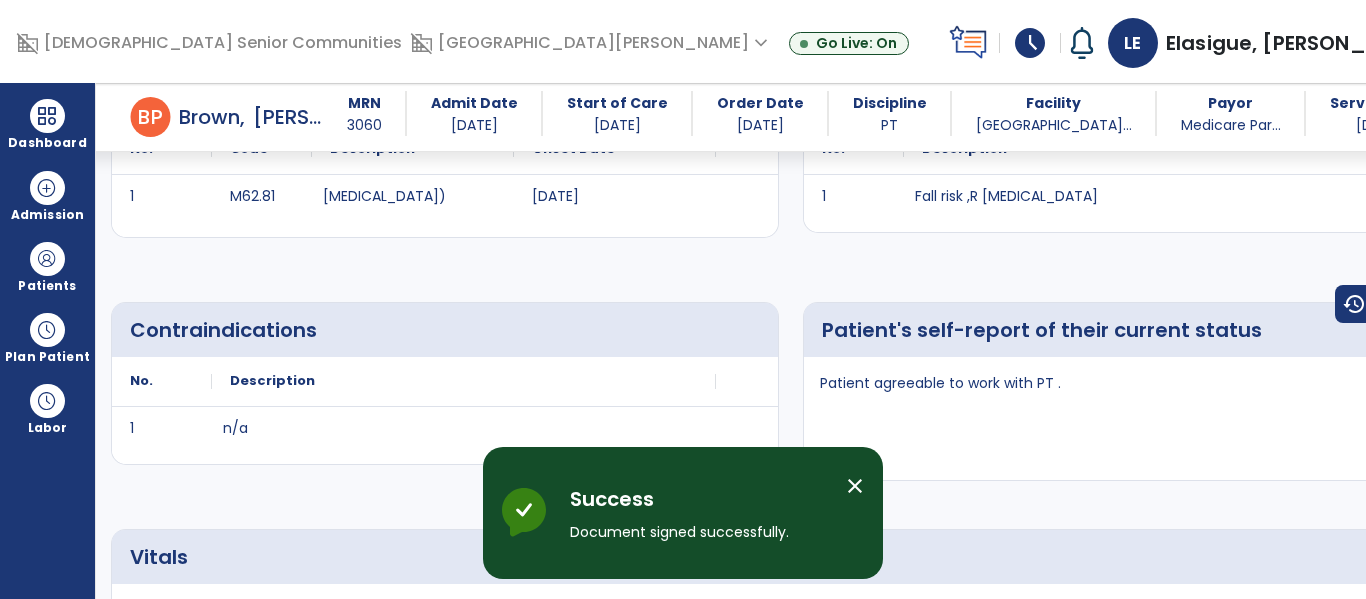 scroll, scrollTop: 0, scrollLeft: 0, axis: both 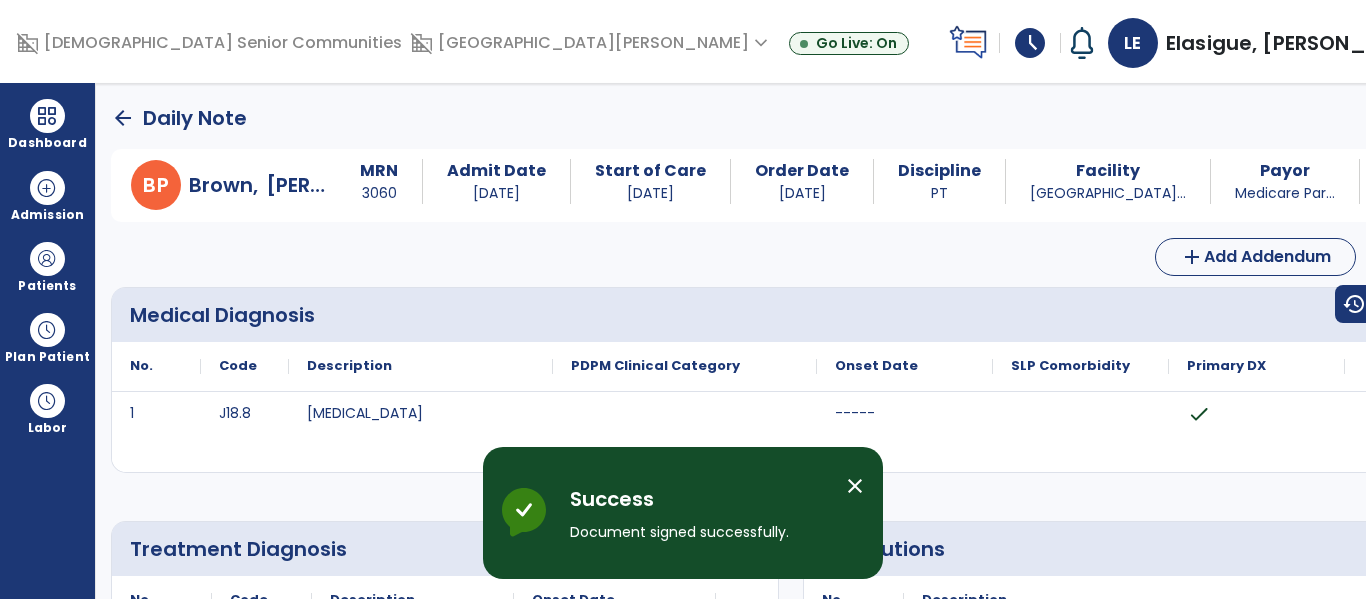 click on "arrow_back" 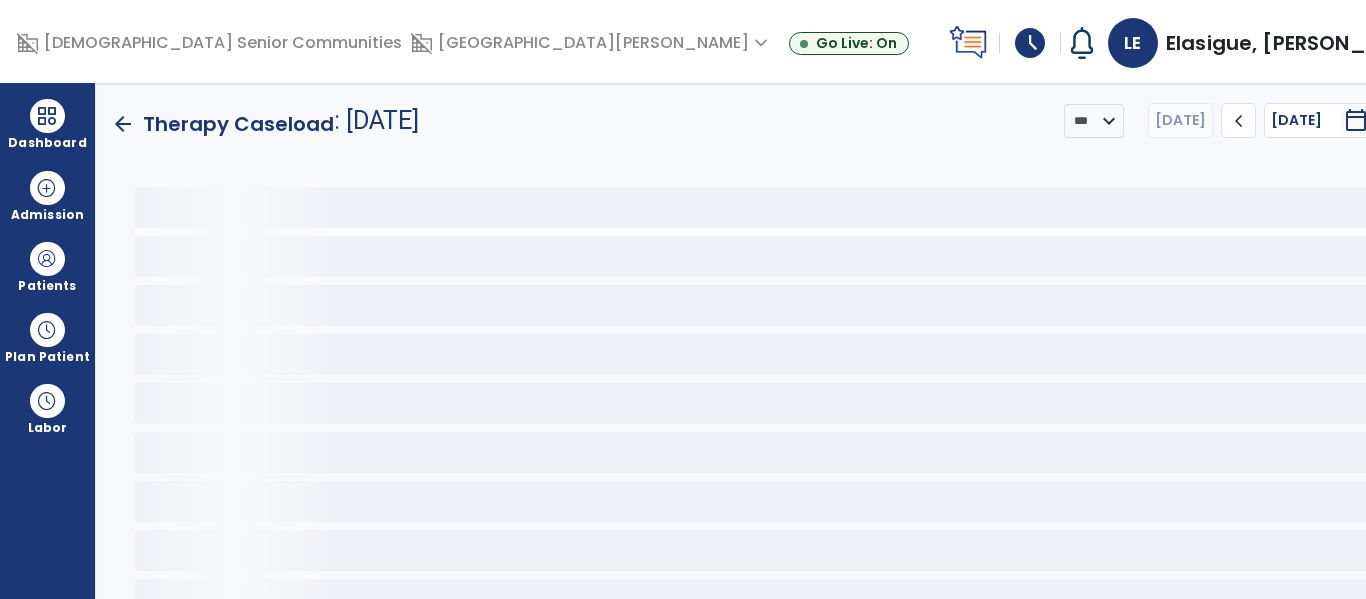 click on "arrow_back" 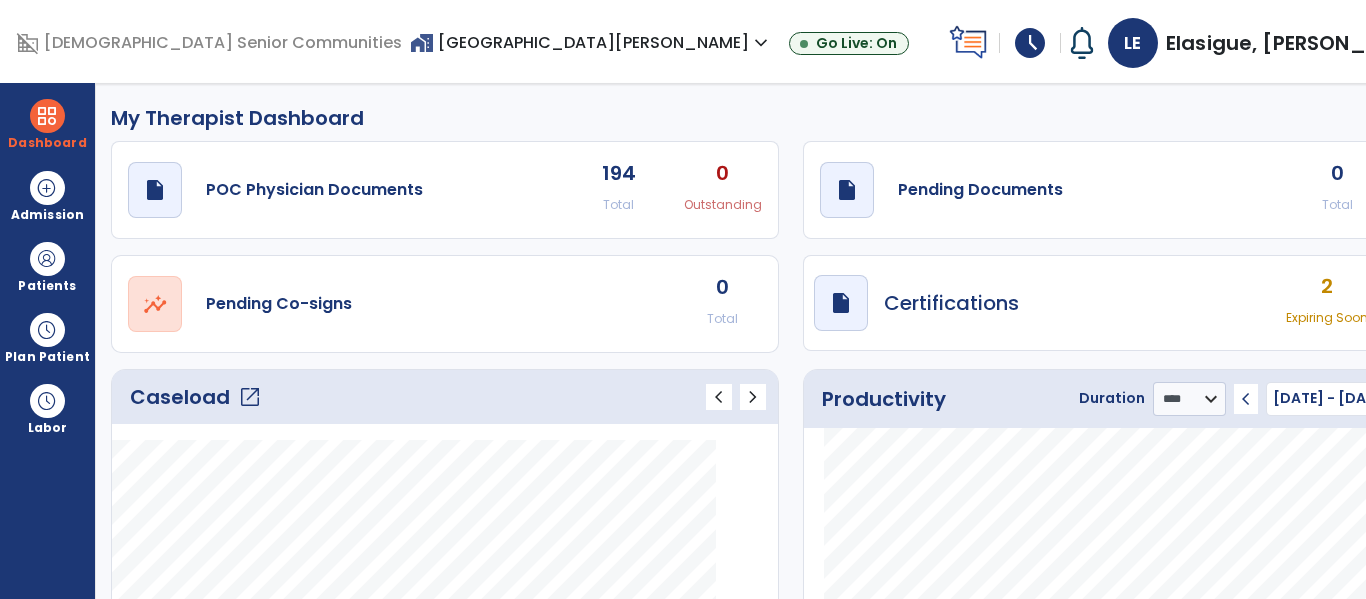 click on "open_in_new" 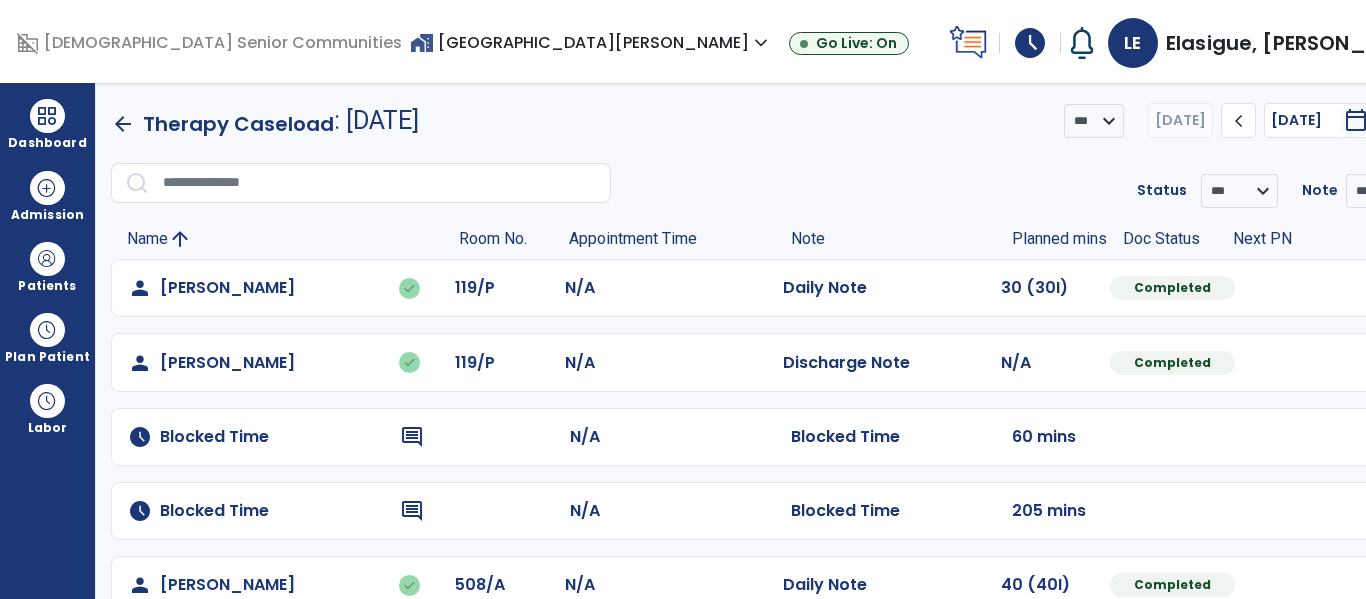 click on "schedule   Blocked Time  comment N/A  Blocked Time   60 mins" 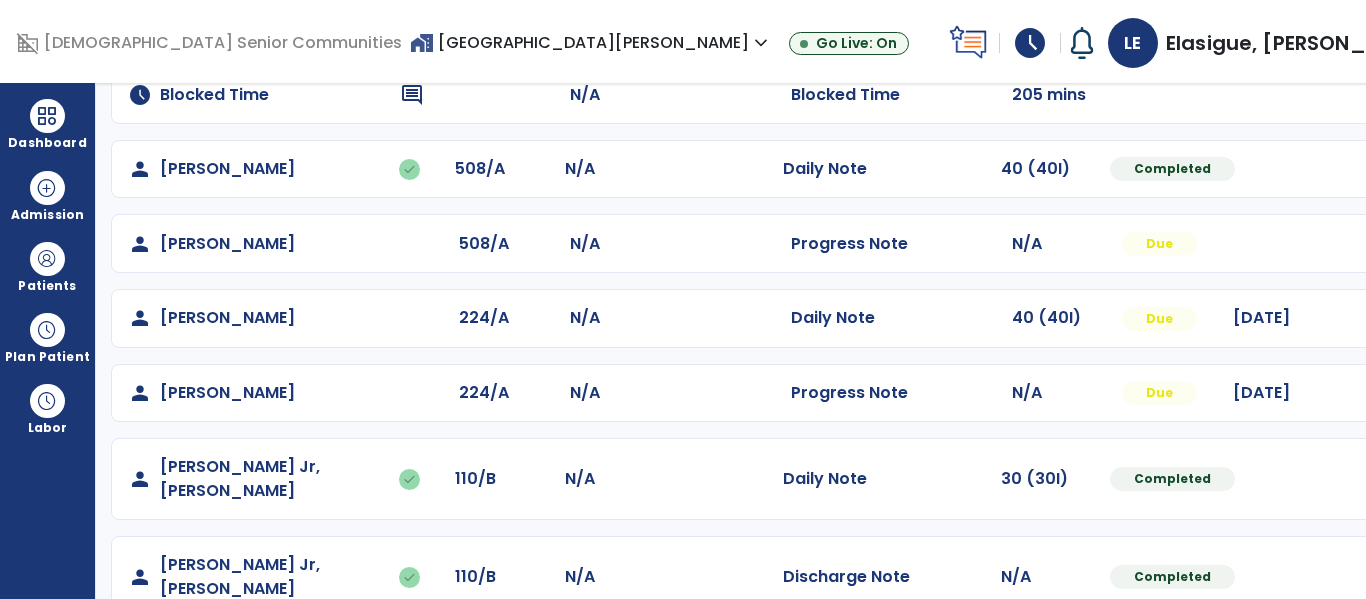 scroll, scrollTop: 416, scrollLeft: 0, axis: vertical 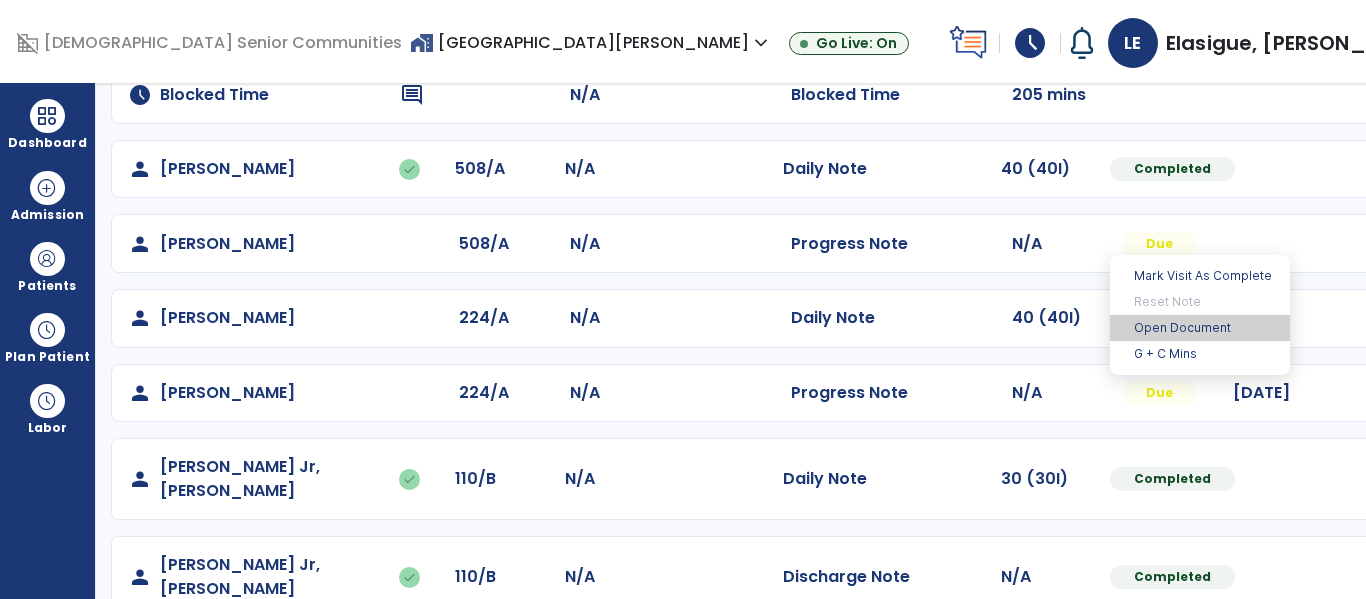 click on "Open Document" at bounding box center (1200, 328) 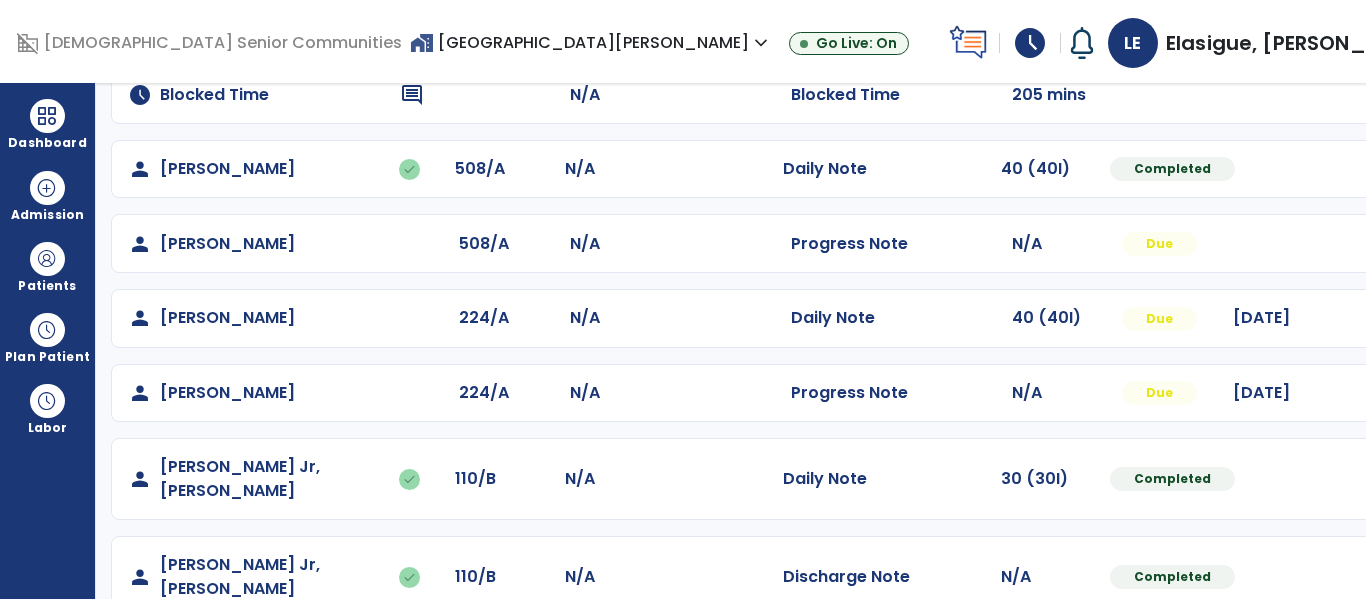 click at bounding box center (1407, -128) 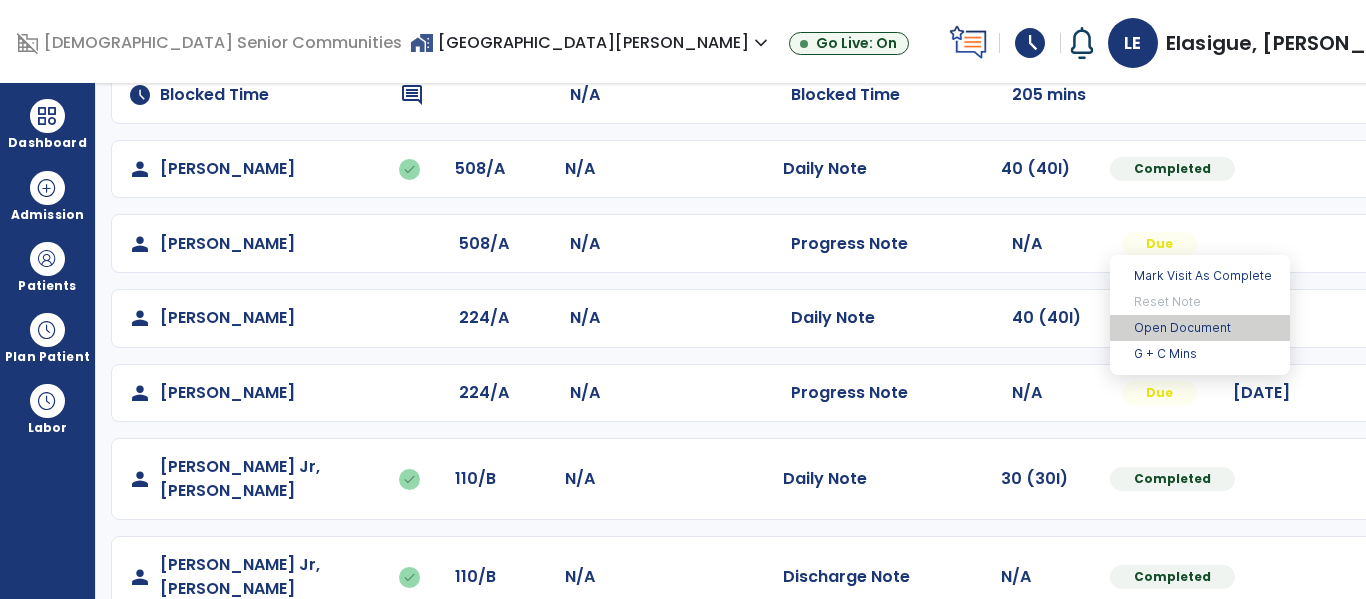 click on "Open Document" at bounding box center [1200, 328] 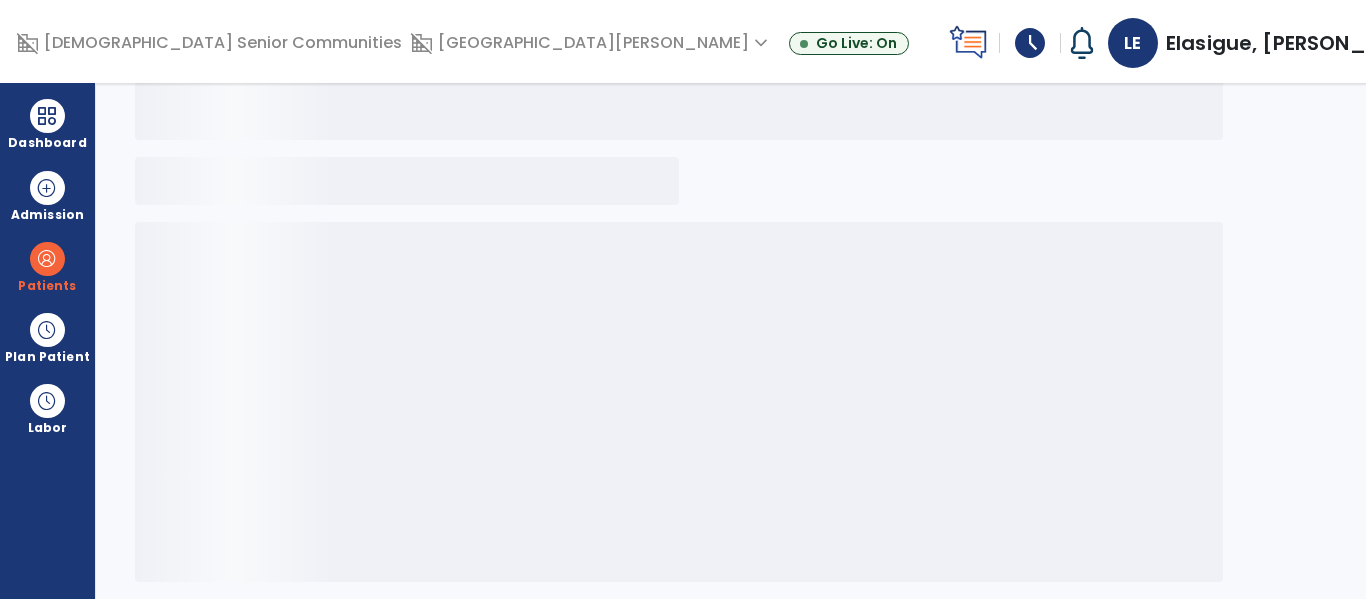 scroll, scrollTop: 225, scrollLeft: 0, axis: vertical 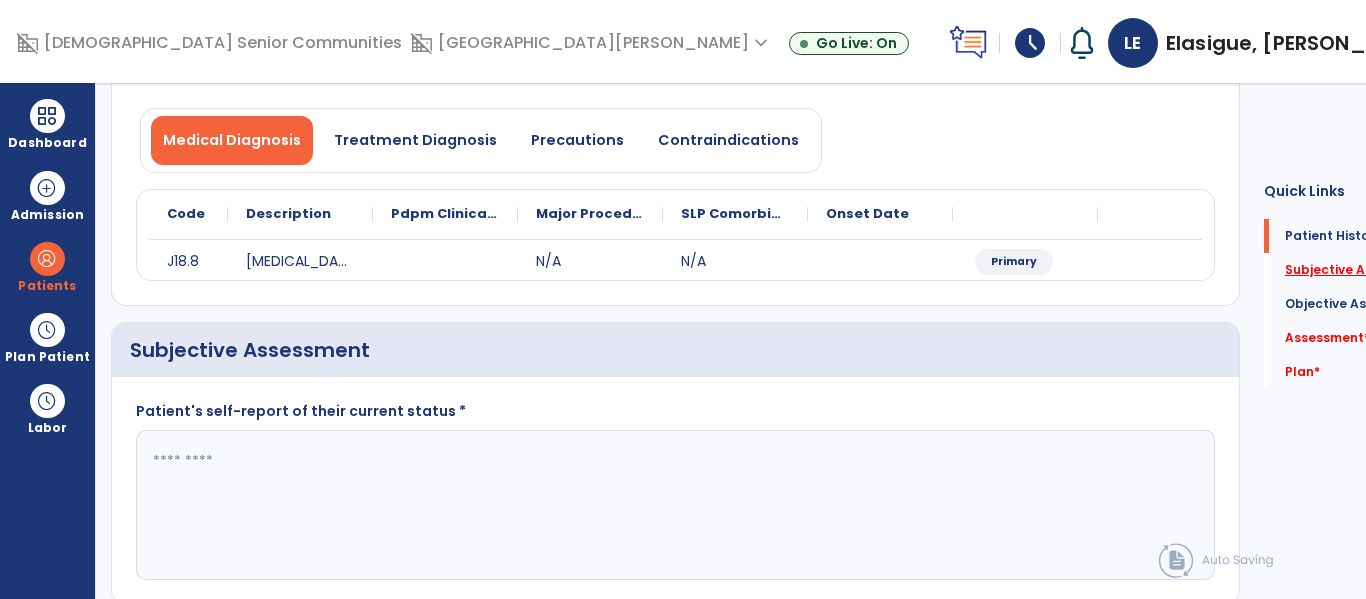 click on "Subjective Assessment   *" 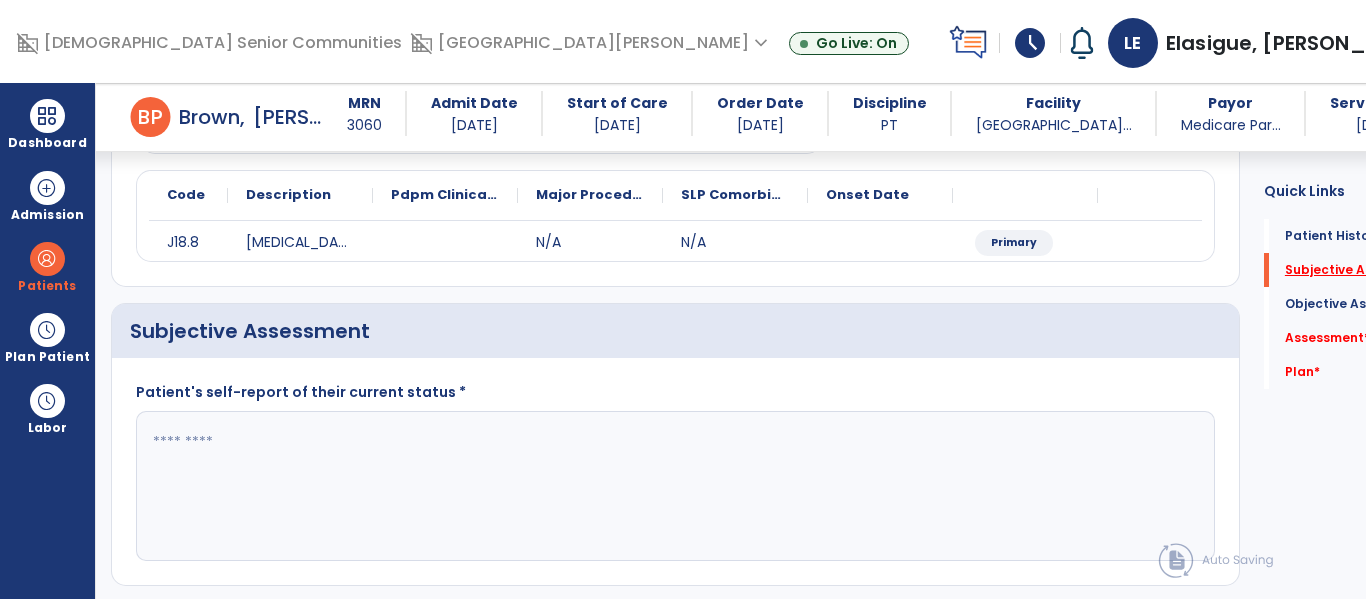 scroll, scrollTop: 347, scrollLeft: 0, axis: vertical 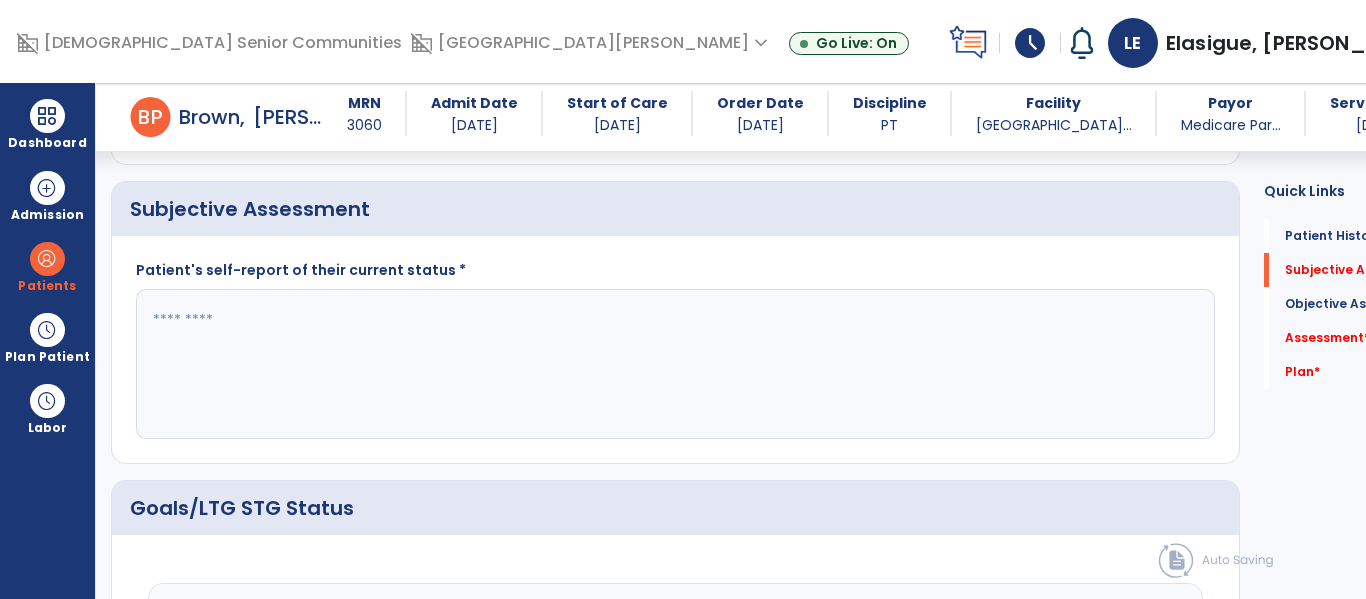 click 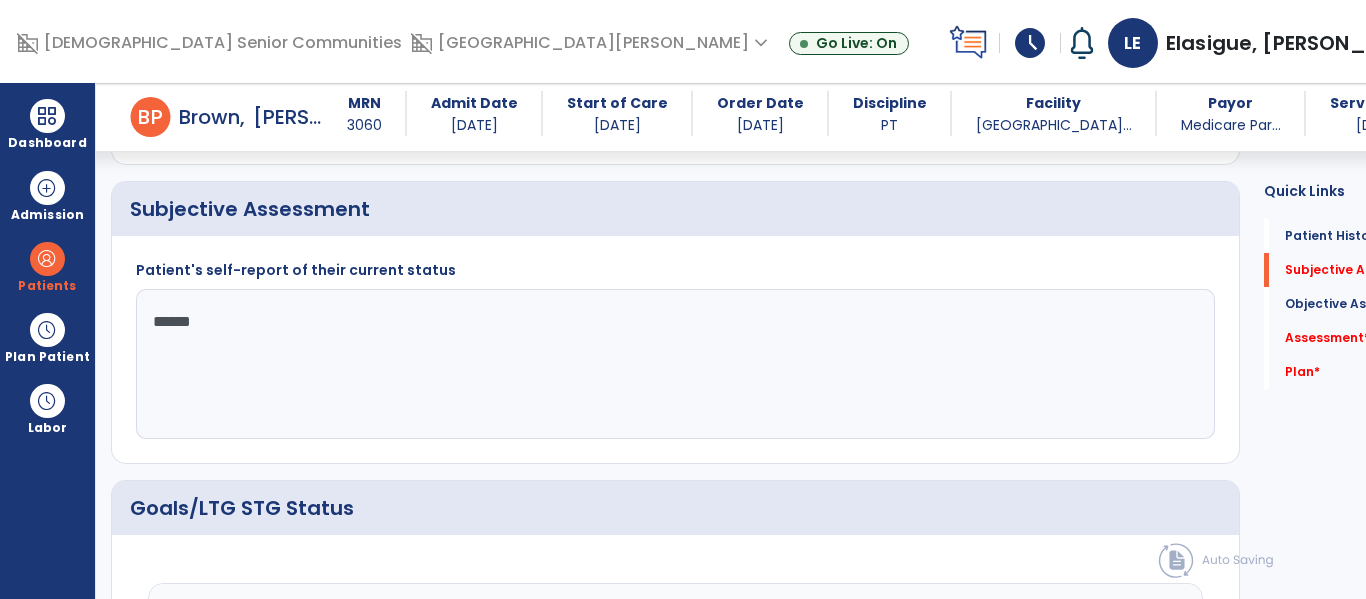 type on "*******" 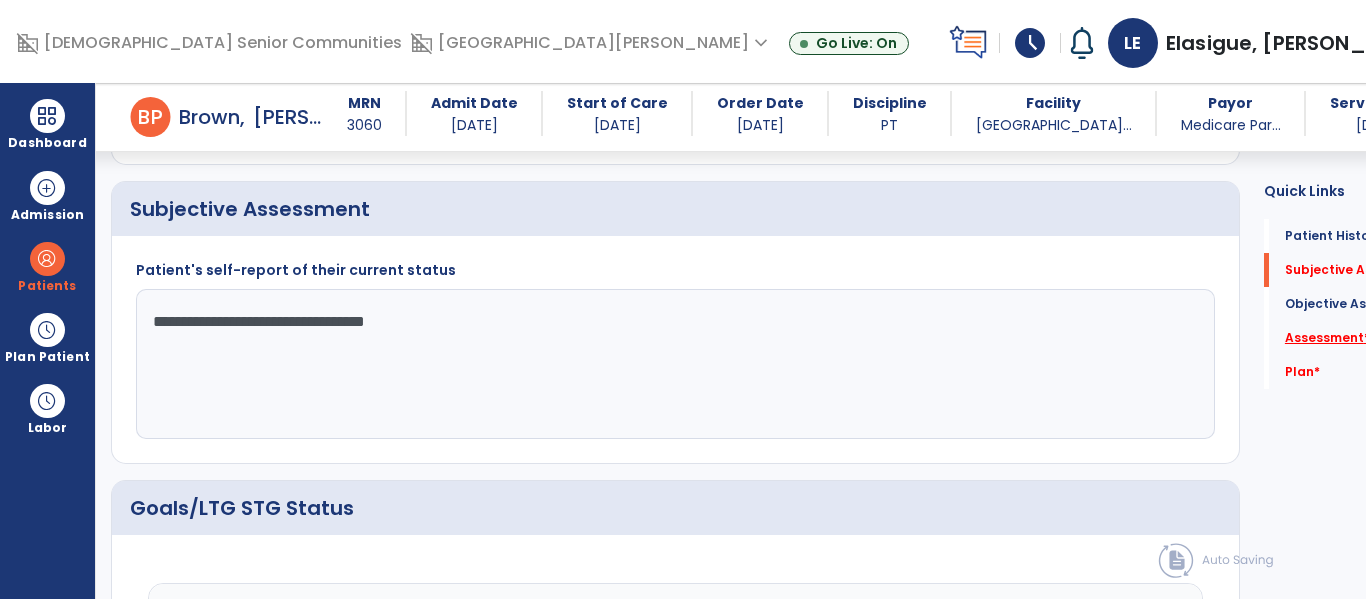 type on "**********" 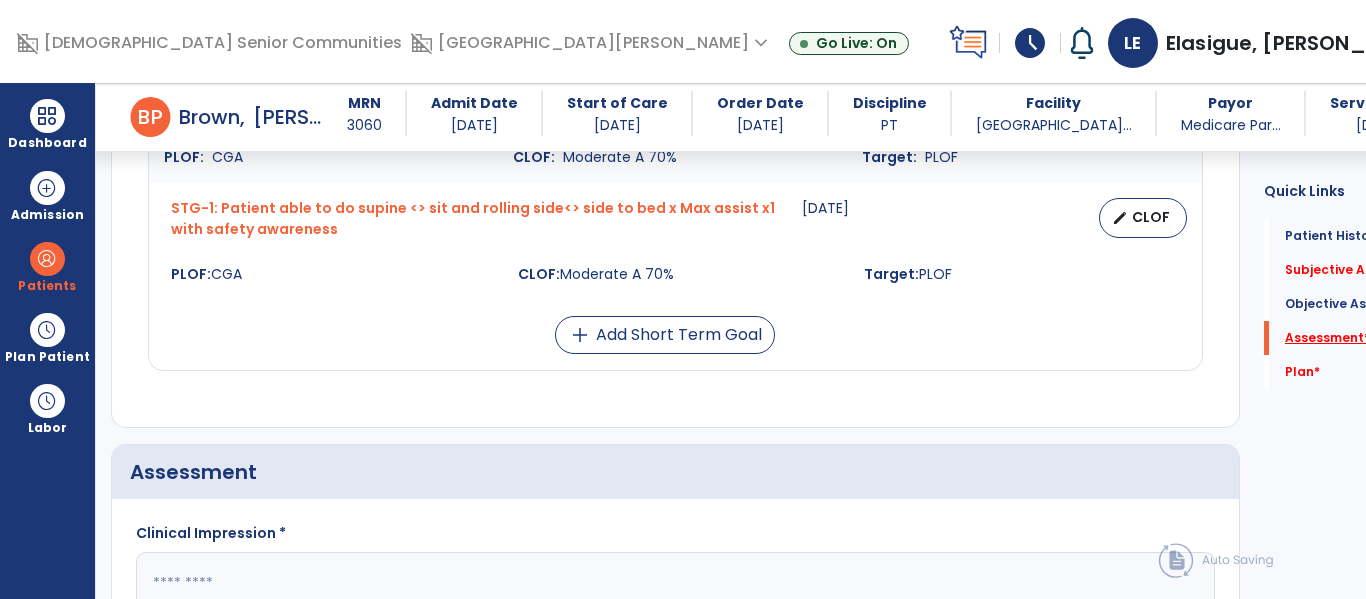 scroll, scrollTop: 1779, scrollLeft: 0, axis: vertical 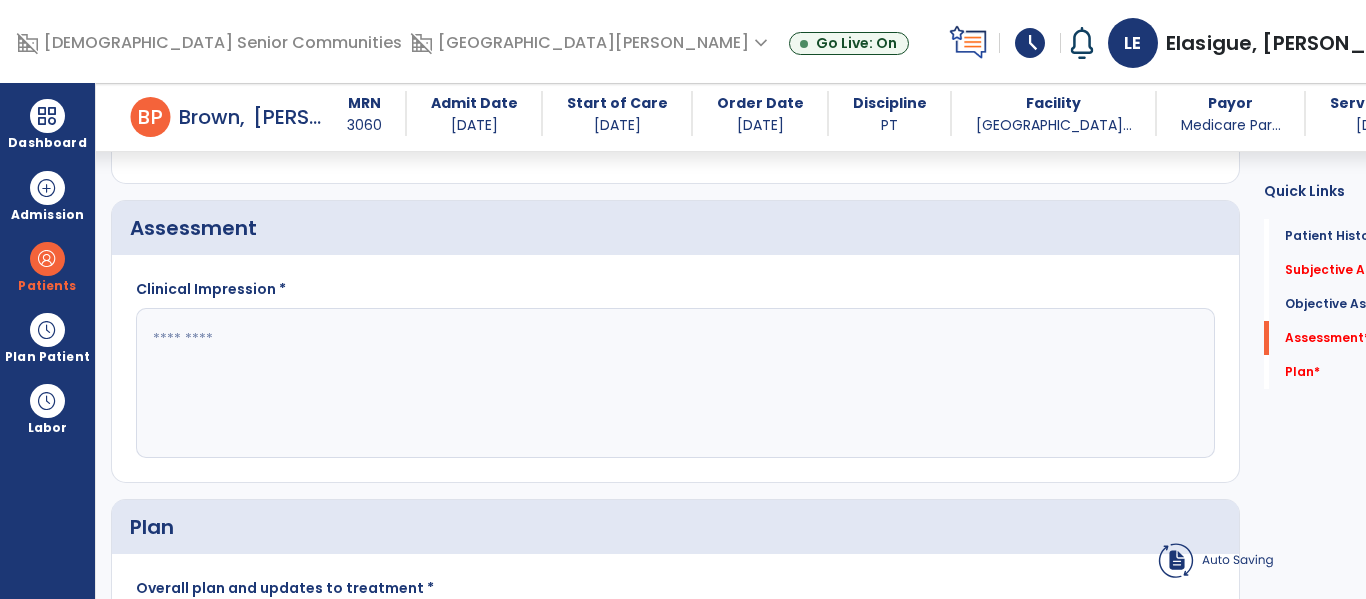 click 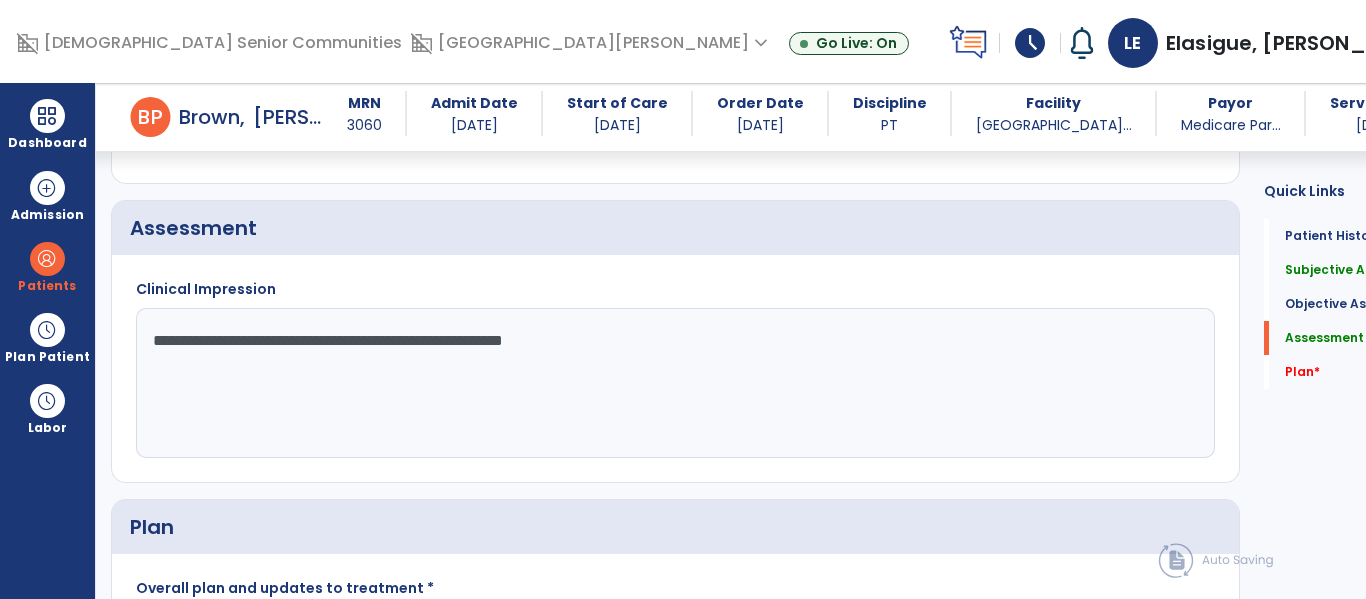 click on "**********" 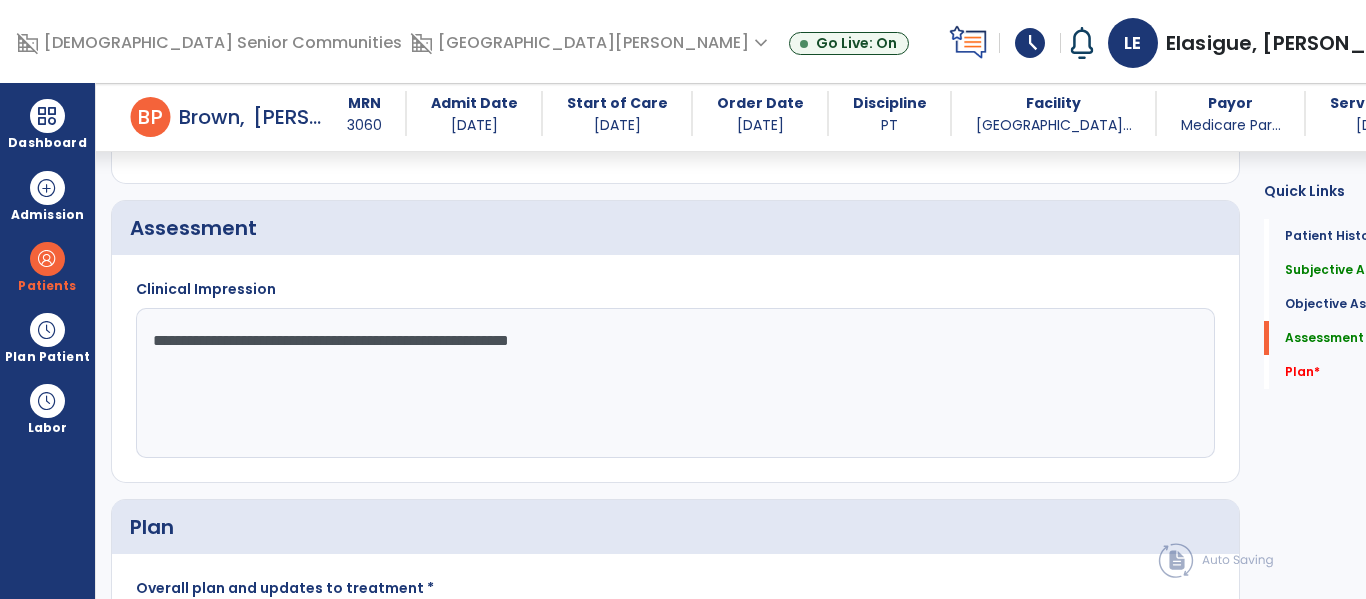 click on "**********" 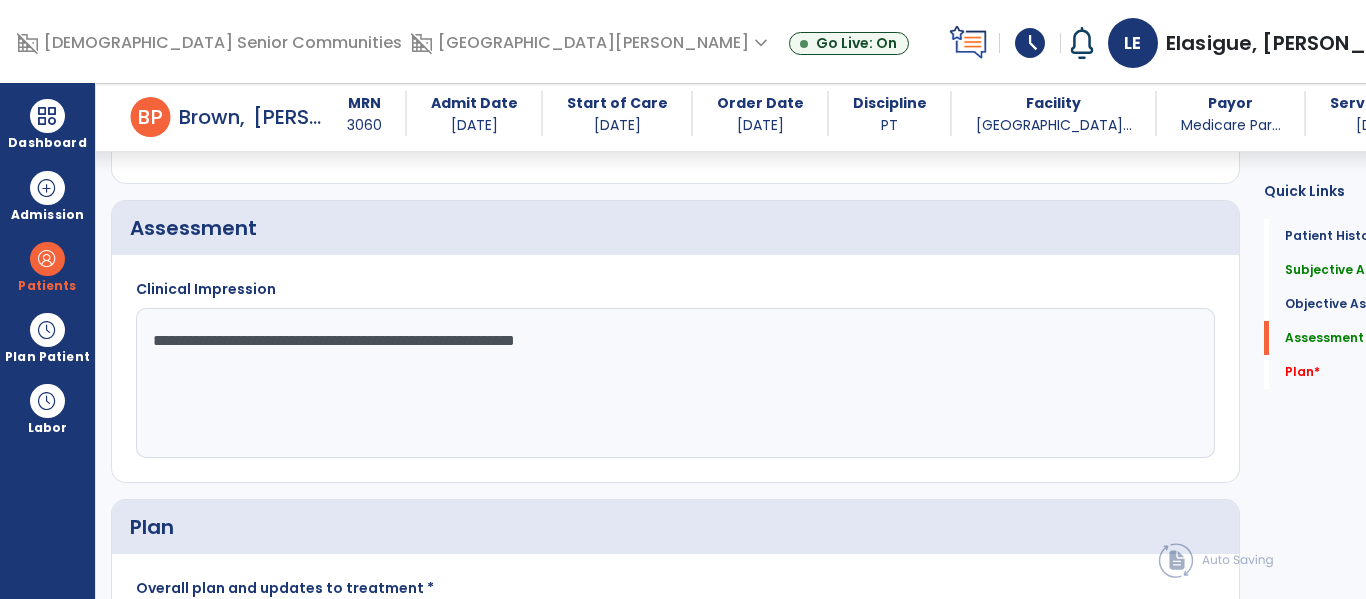 click on "**********" 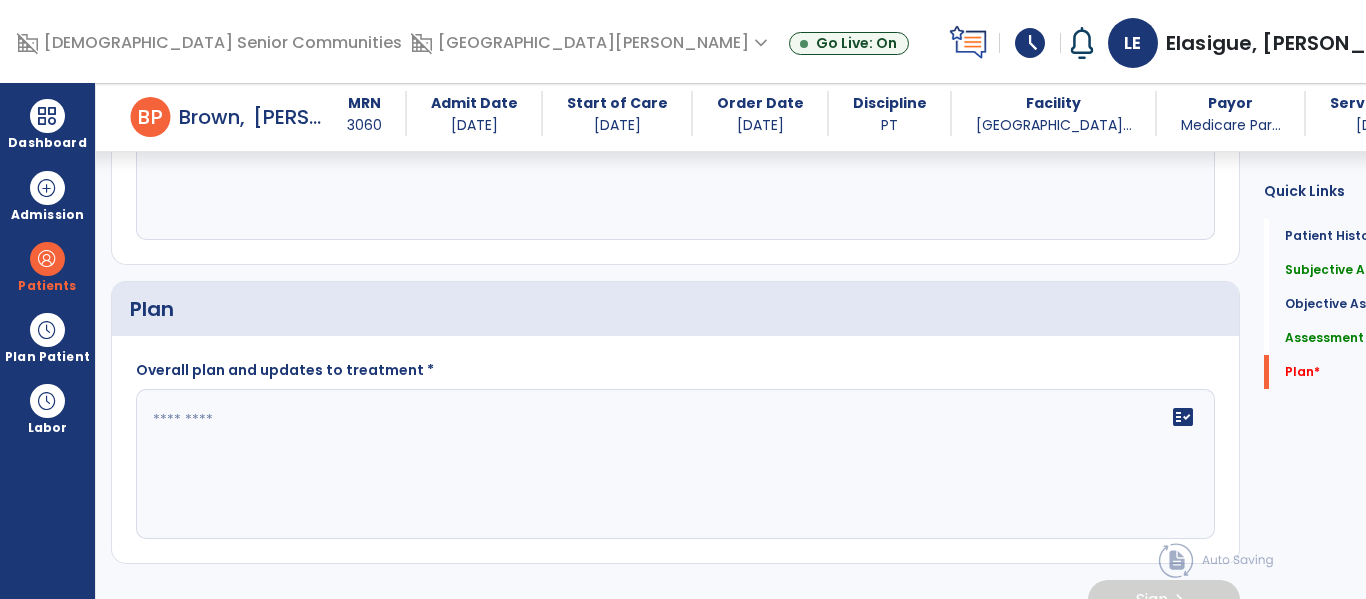 scroll, scrollTop: 2007, scrollLeft: 0, axis: vertical 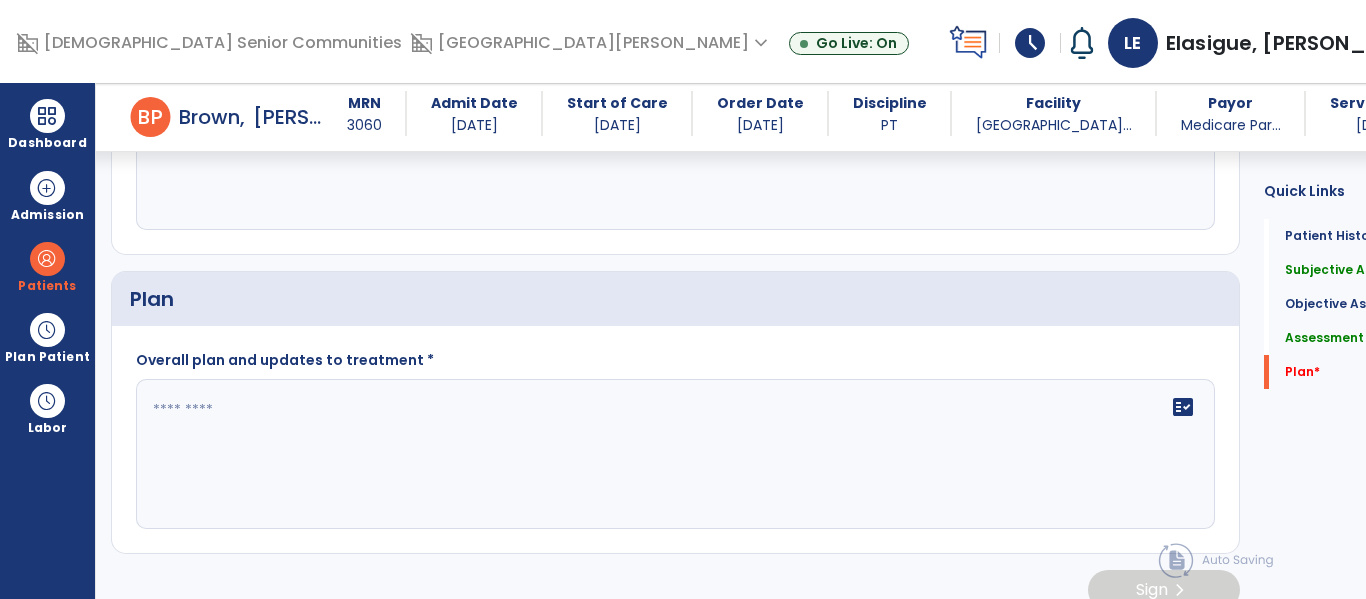 type on "**********" 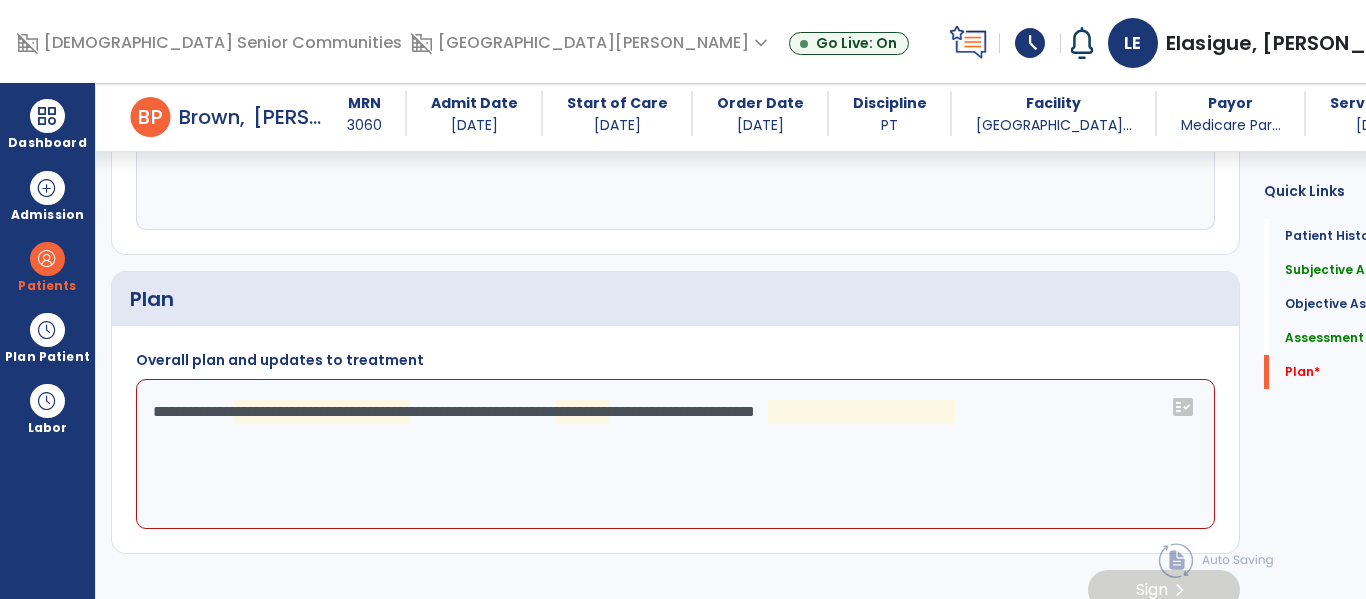 click on "**********" 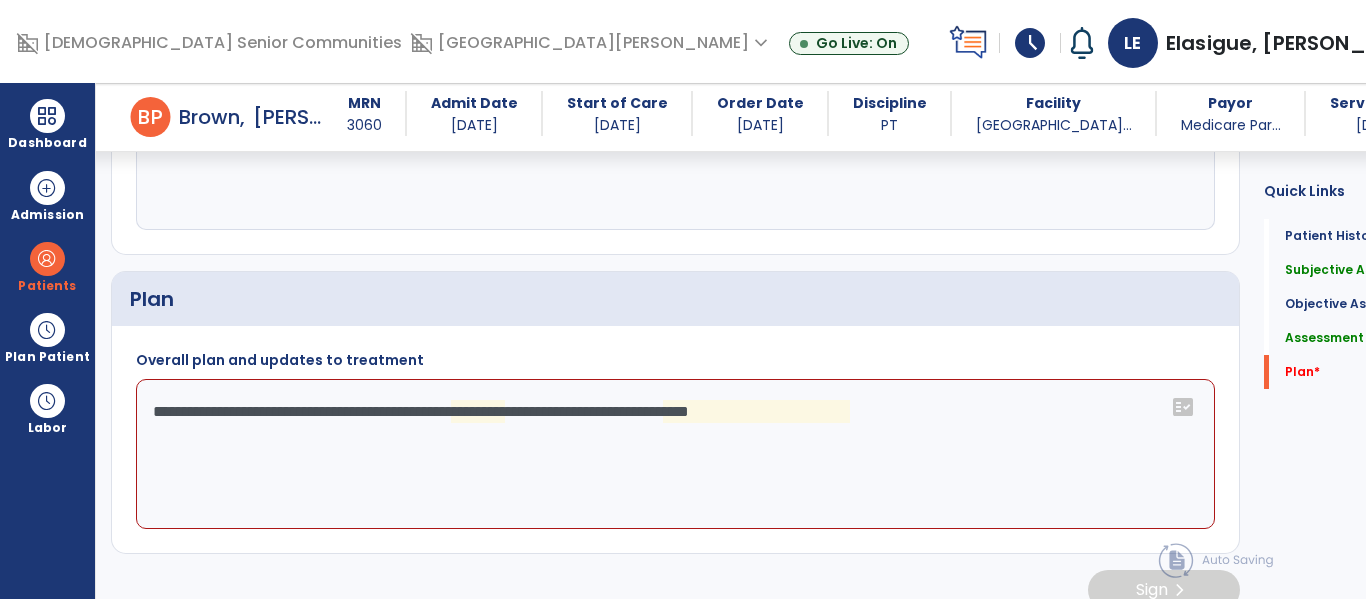 click on "**********" 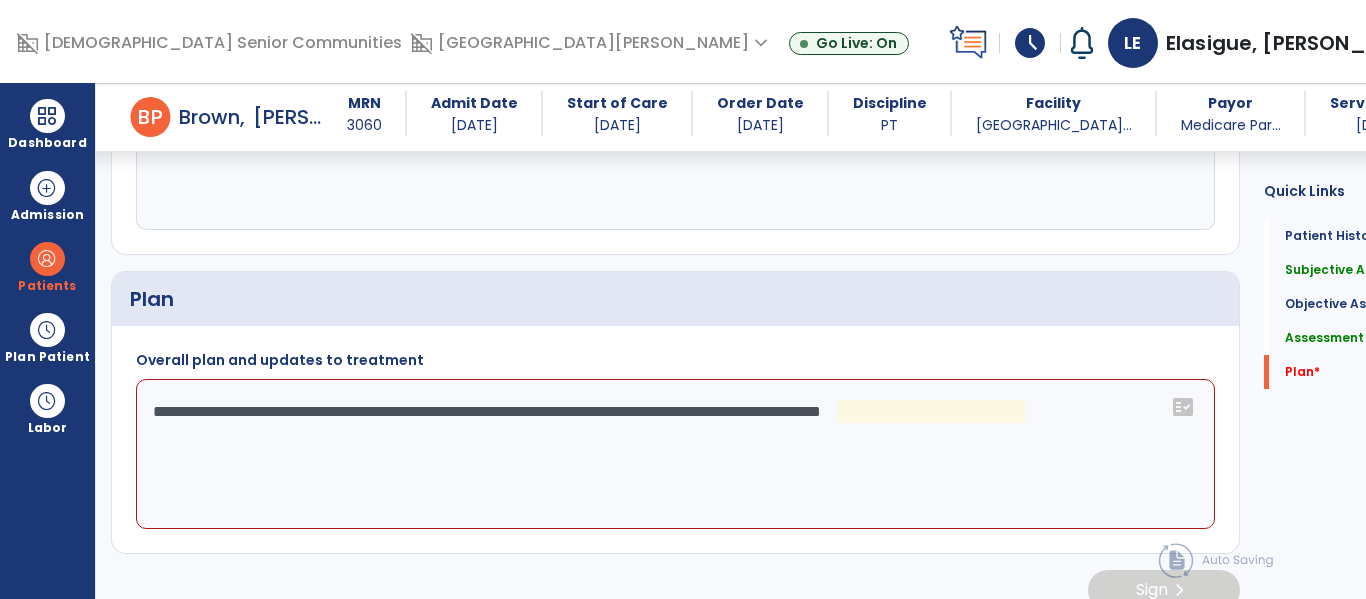 click on "**********" 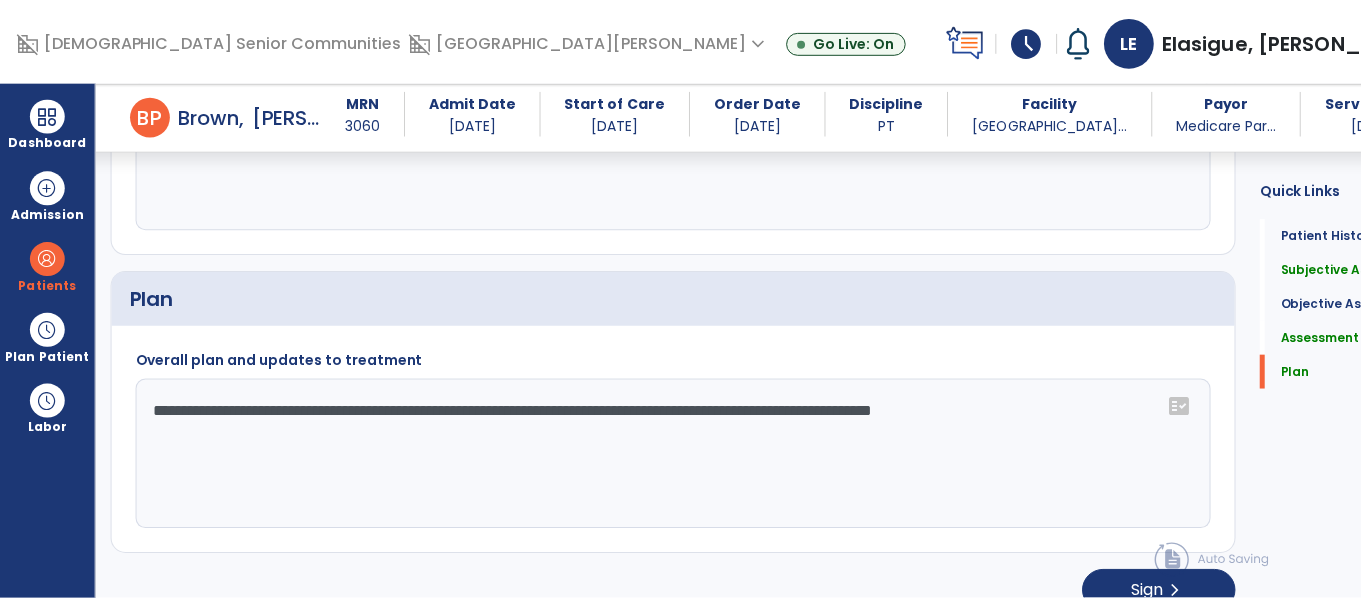 scroll, scrollTop: 2036, scrollLeft: 0, axis: vertical 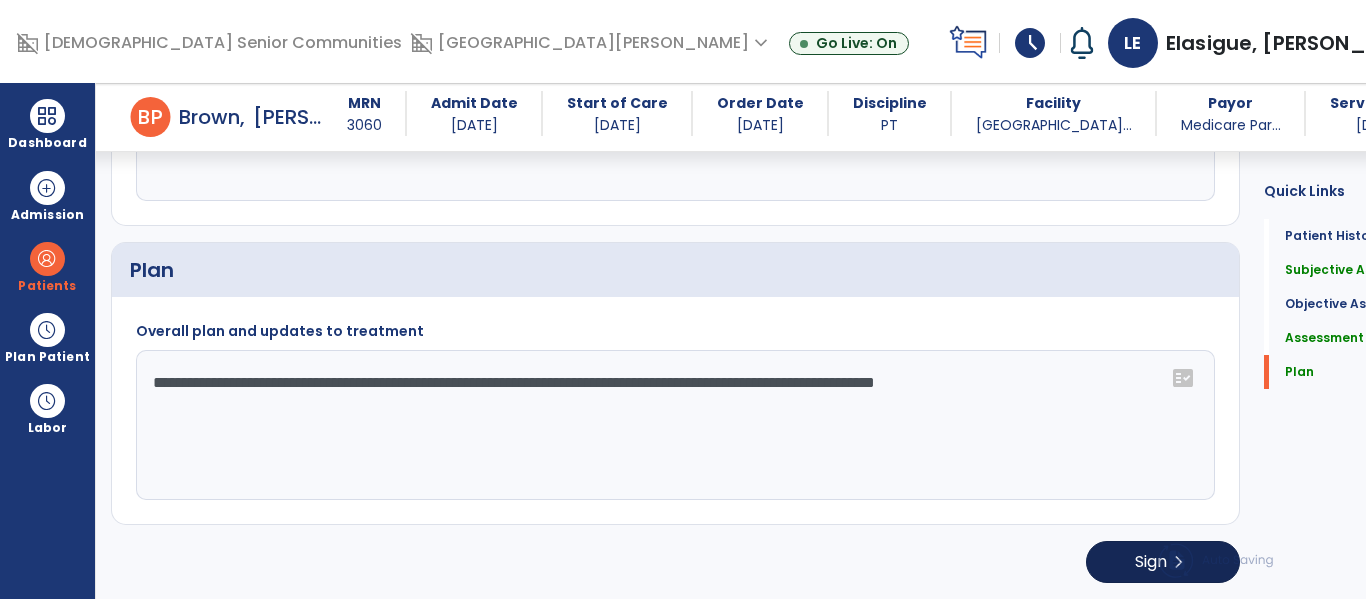 type on "**********" 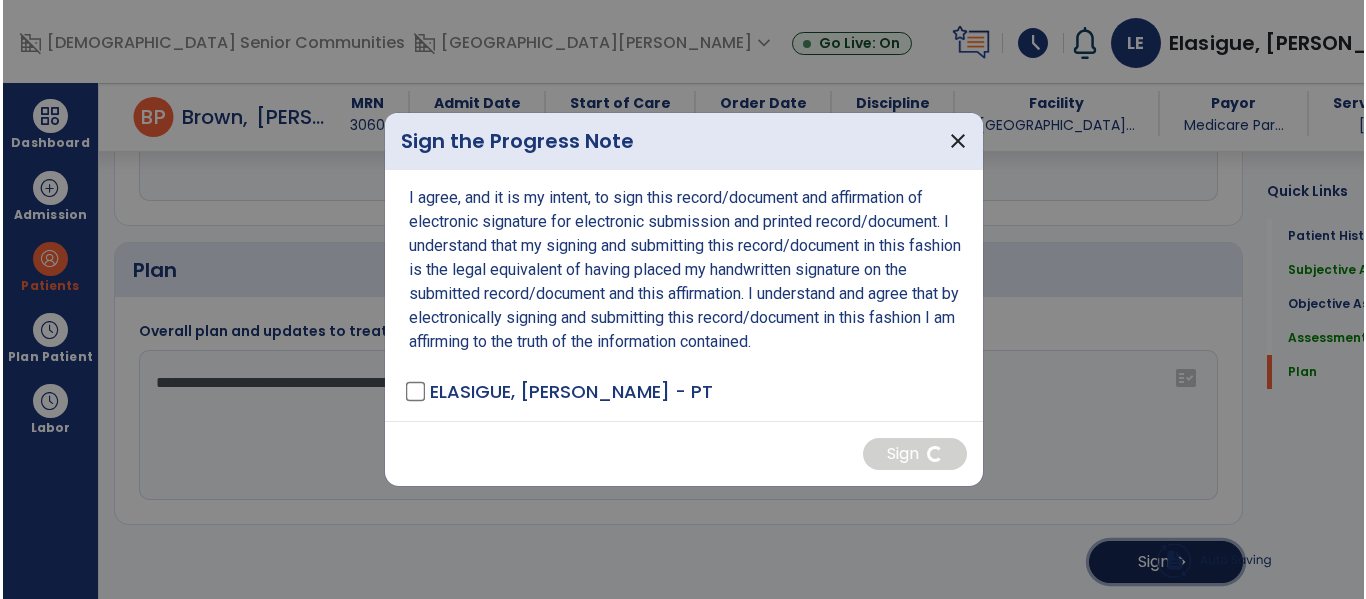 scroll, scrollTop: 2036, scrollLeft: 0, axis: vertical 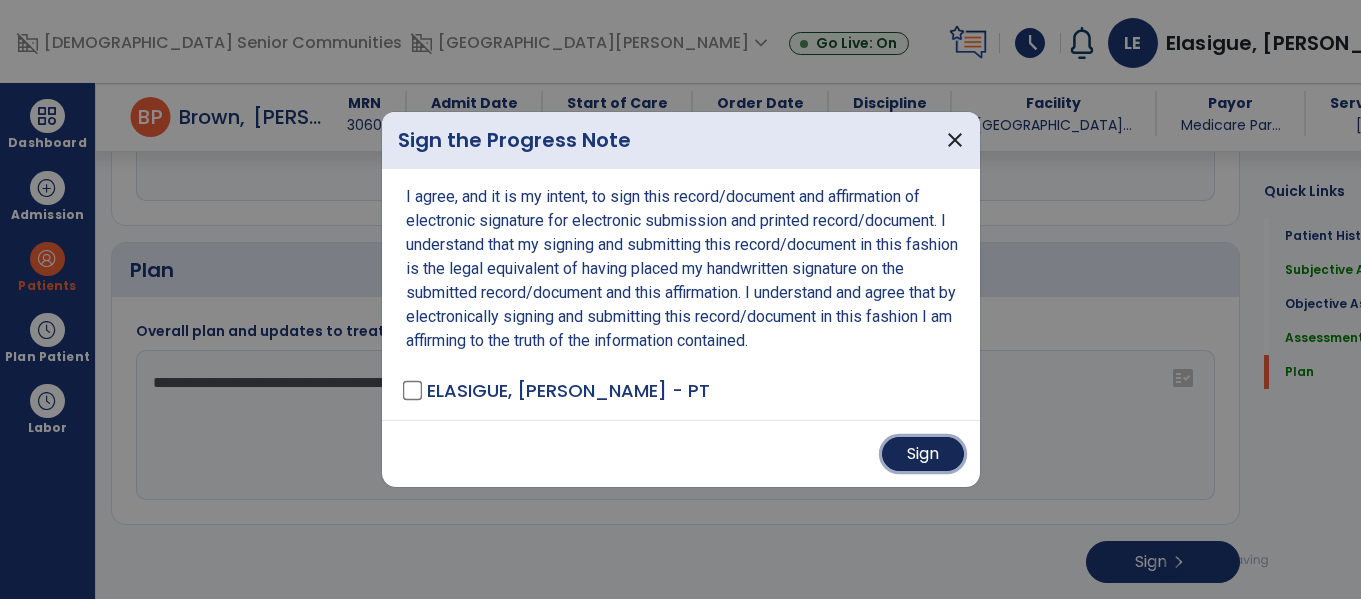 click on "Sign" at bounding box center [923, 454] 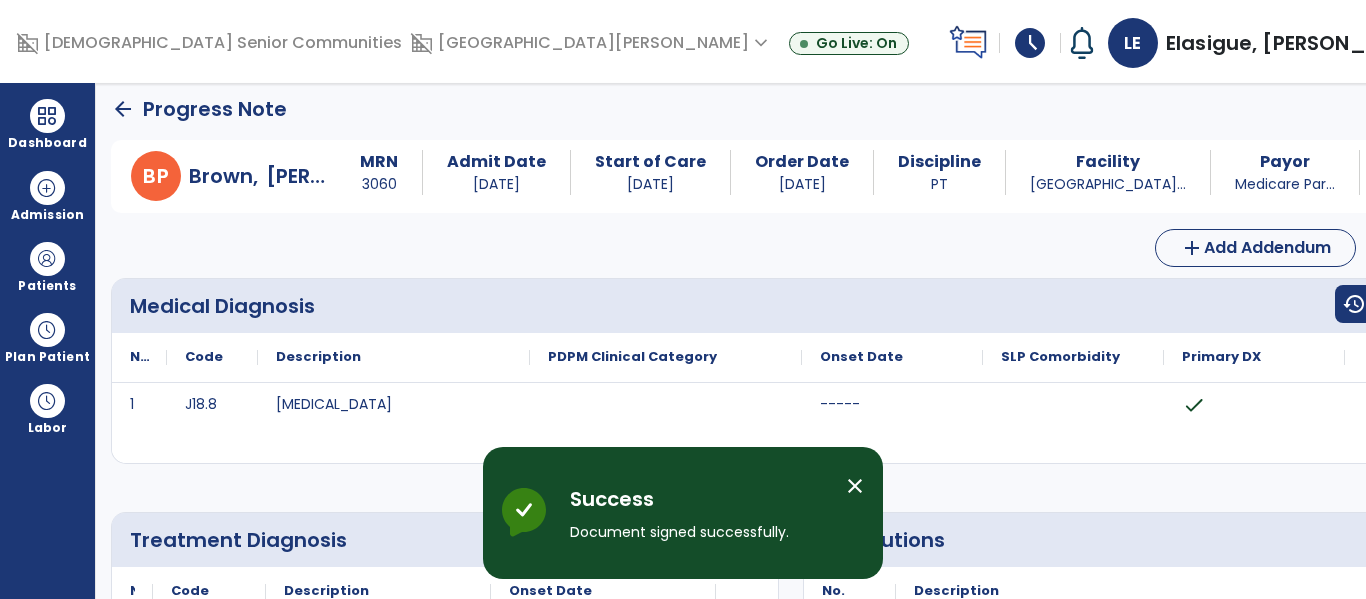 scroll, scrollTop: 0, scrollLeft: 0, axis: both 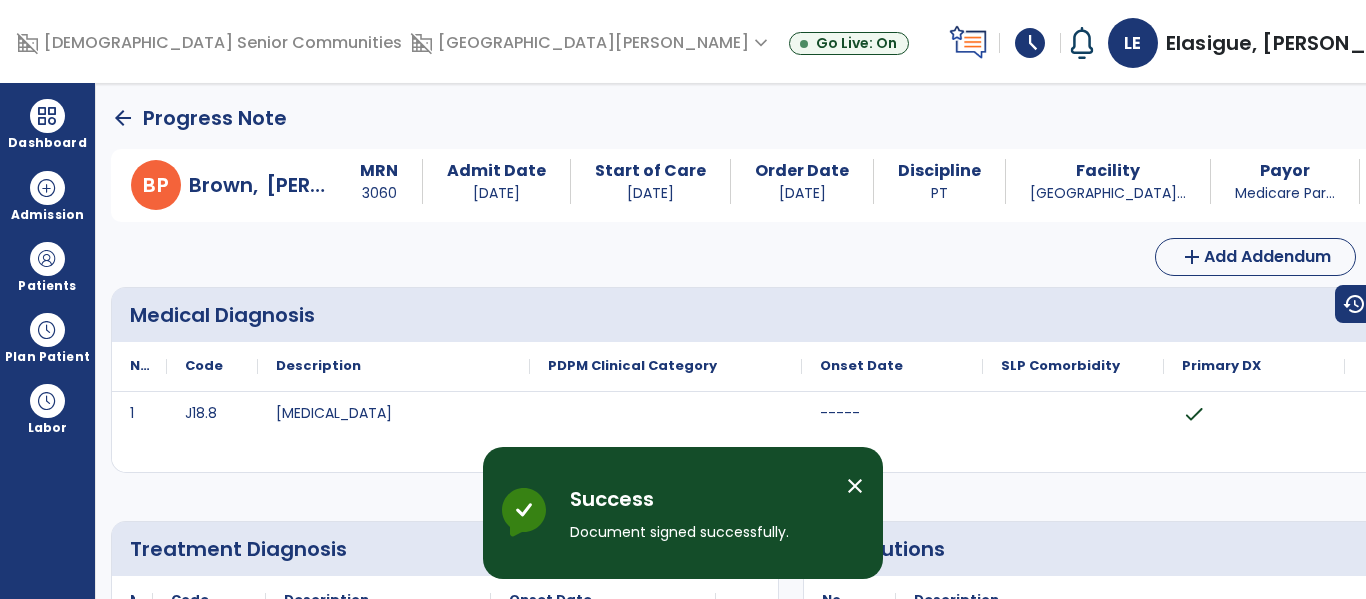 click on "arrow_back" 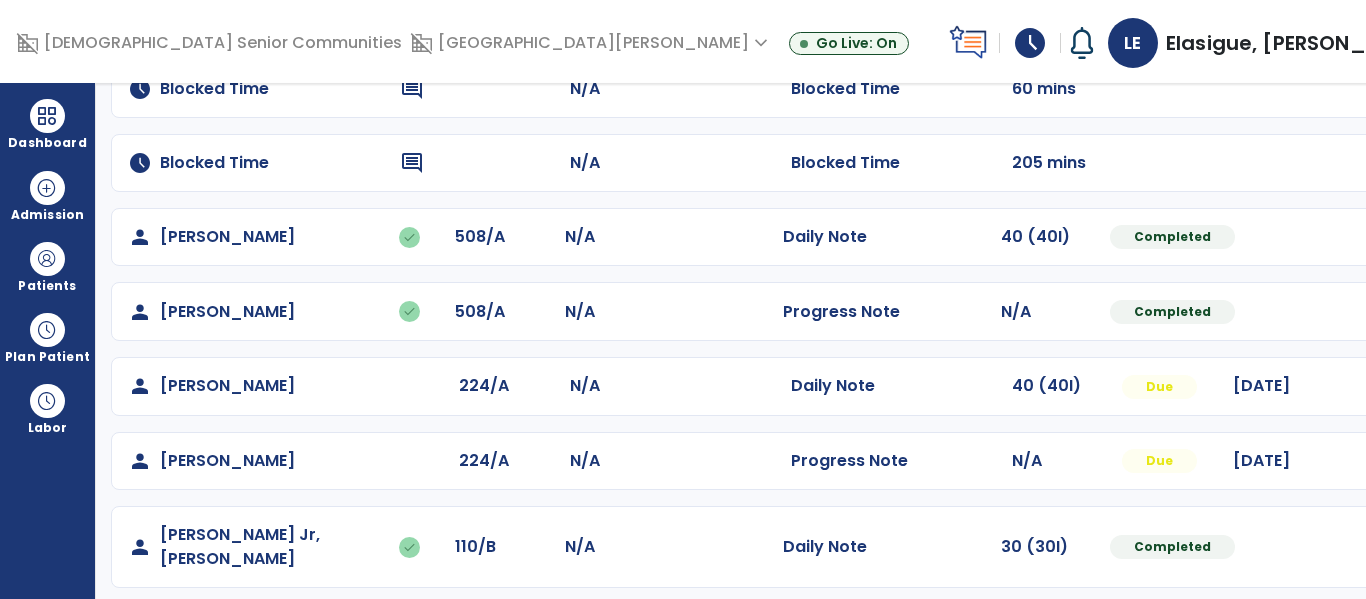 scroll, scrollTop: 350, scrollLeft: 0, axis: vertical 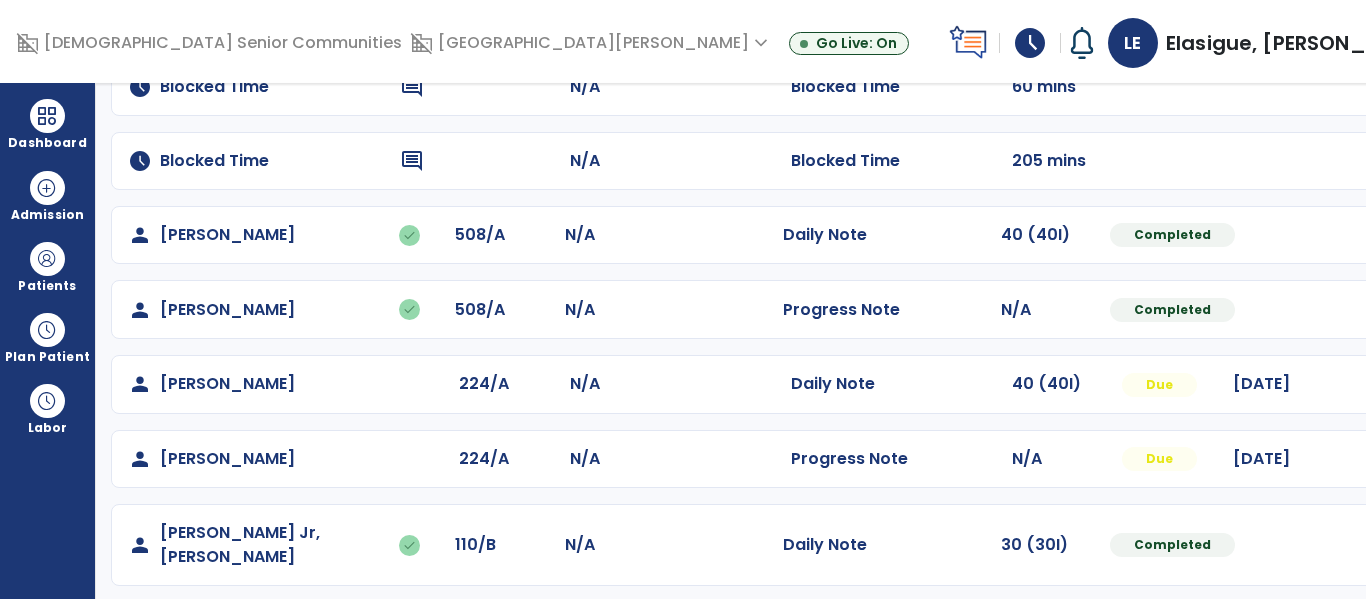click on "Mark Visit As Complete   Reset Note   Open Document   G + C Mins" 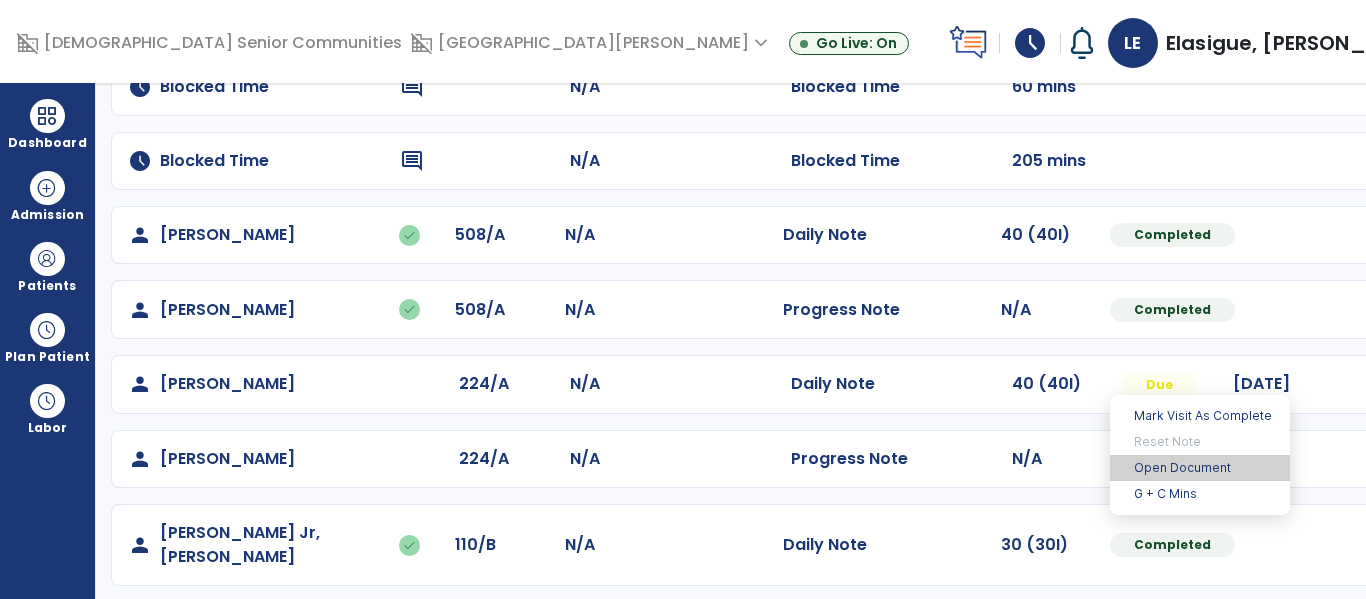 click on "Open Document" at bounding box center [1200, 468] 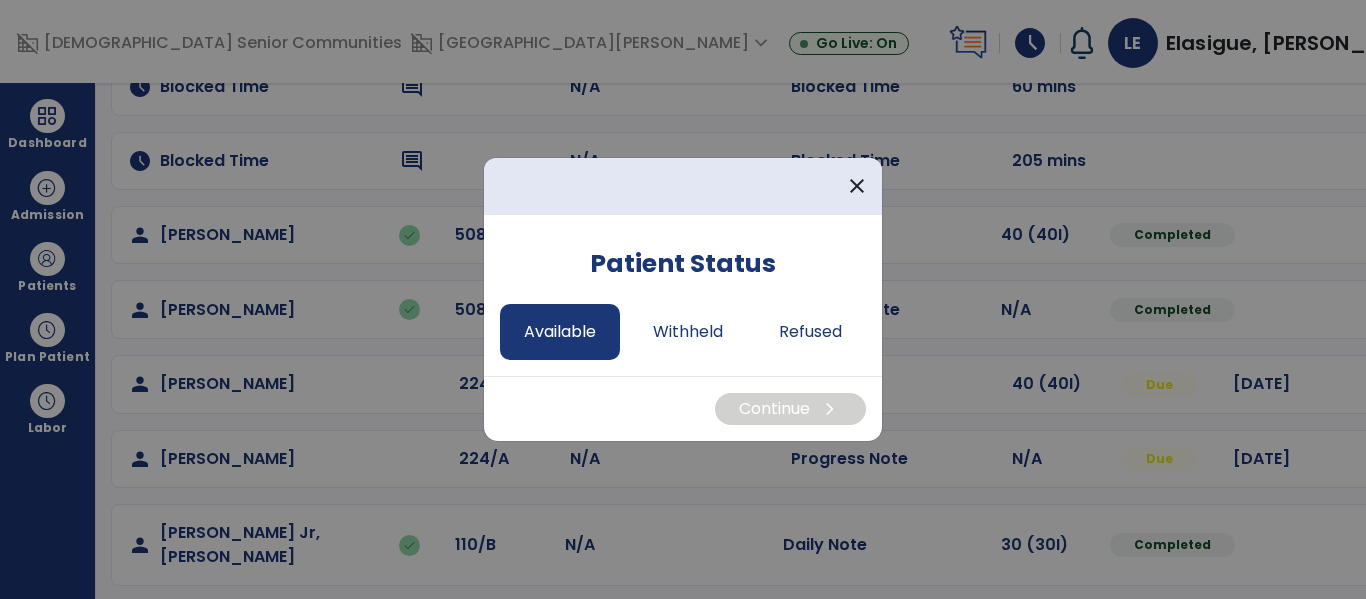 click on "Available" at bounding box center [560, 332] 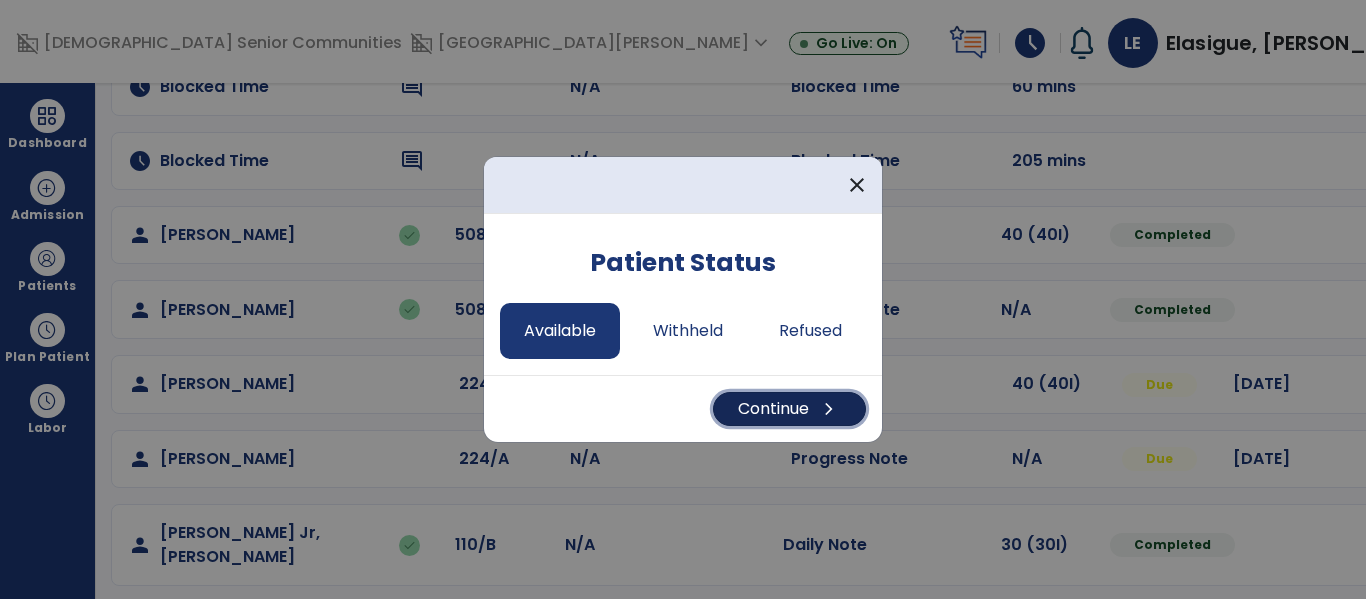 click on "Continue   chevron_right" at bounding box center (789, 409) 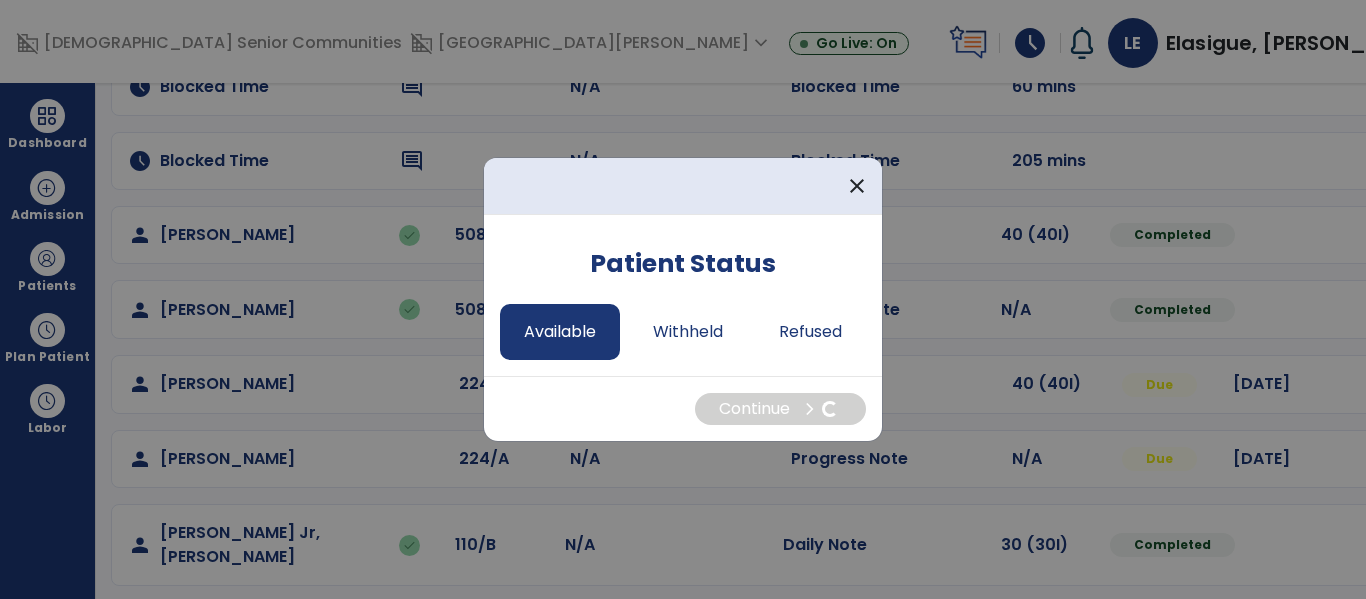 select on "*" 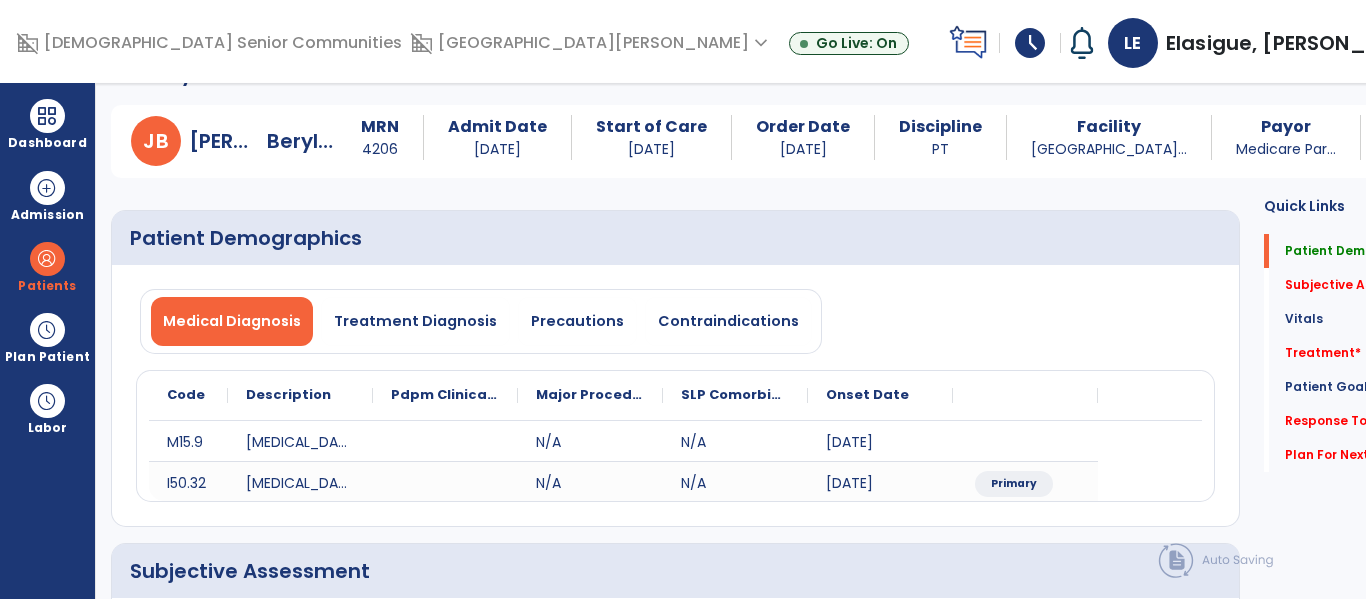 scroll, scrollTop: 0, scrollLeft: 0, axis: both 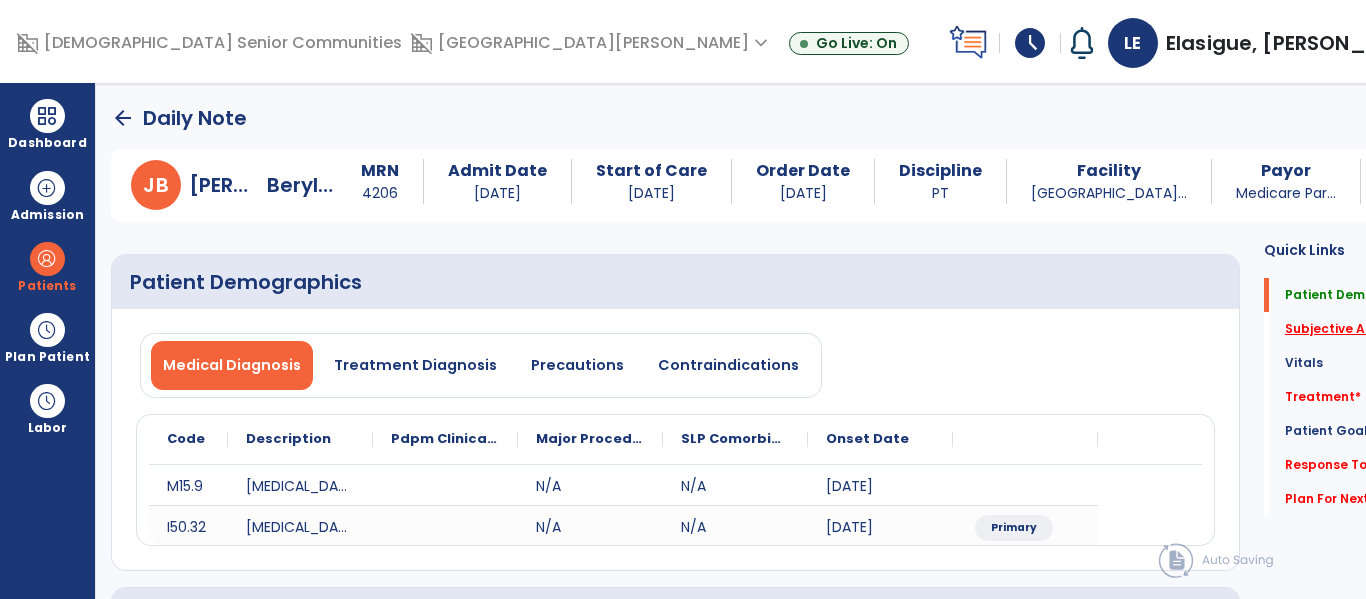 click on "Subjective Assessment   *" 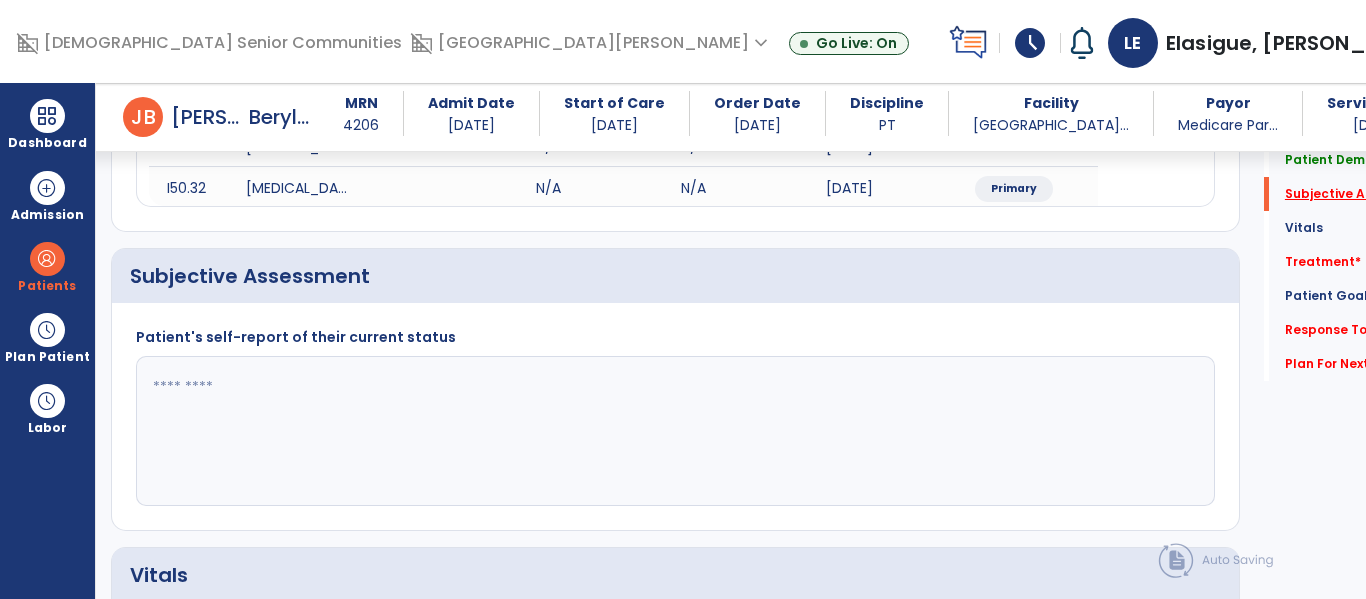 scroll, scrollTop: 387, scrollLeft: 0, axis: vertical 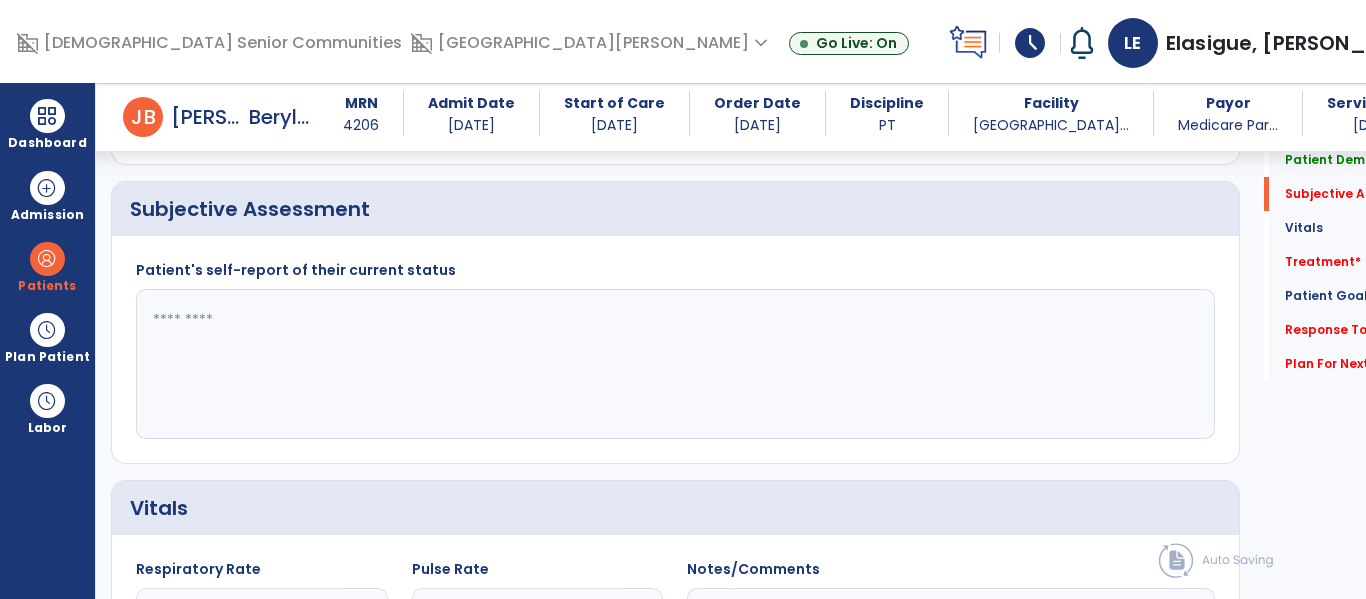 click 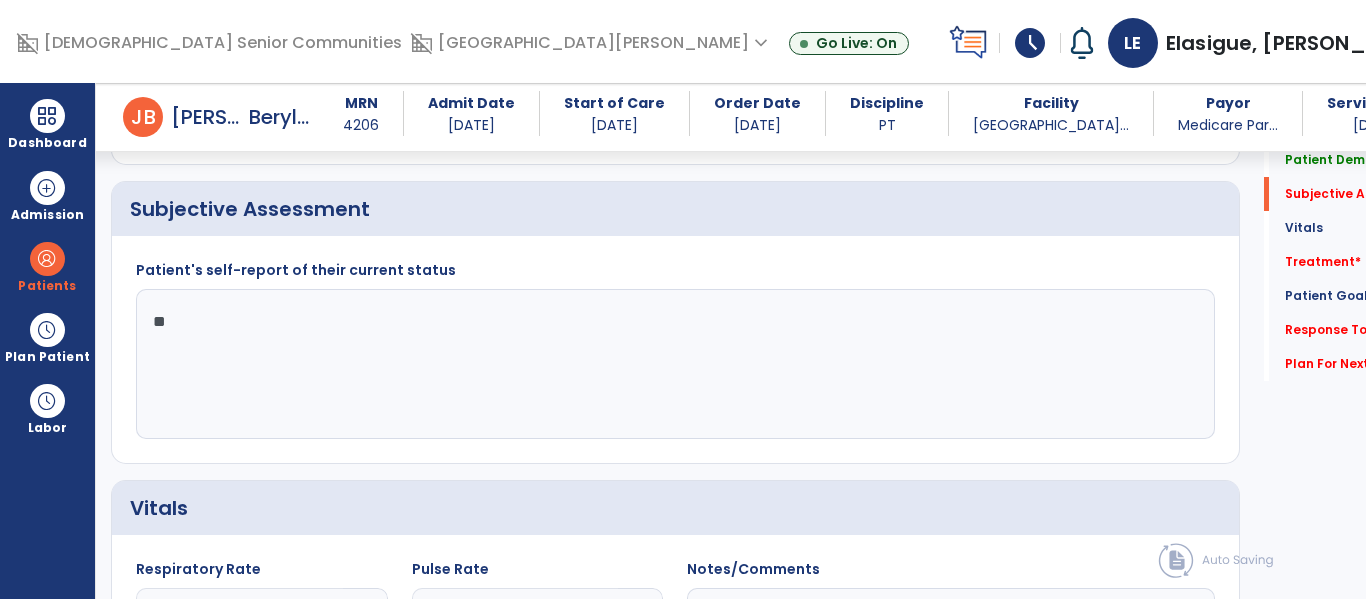 type on "*" 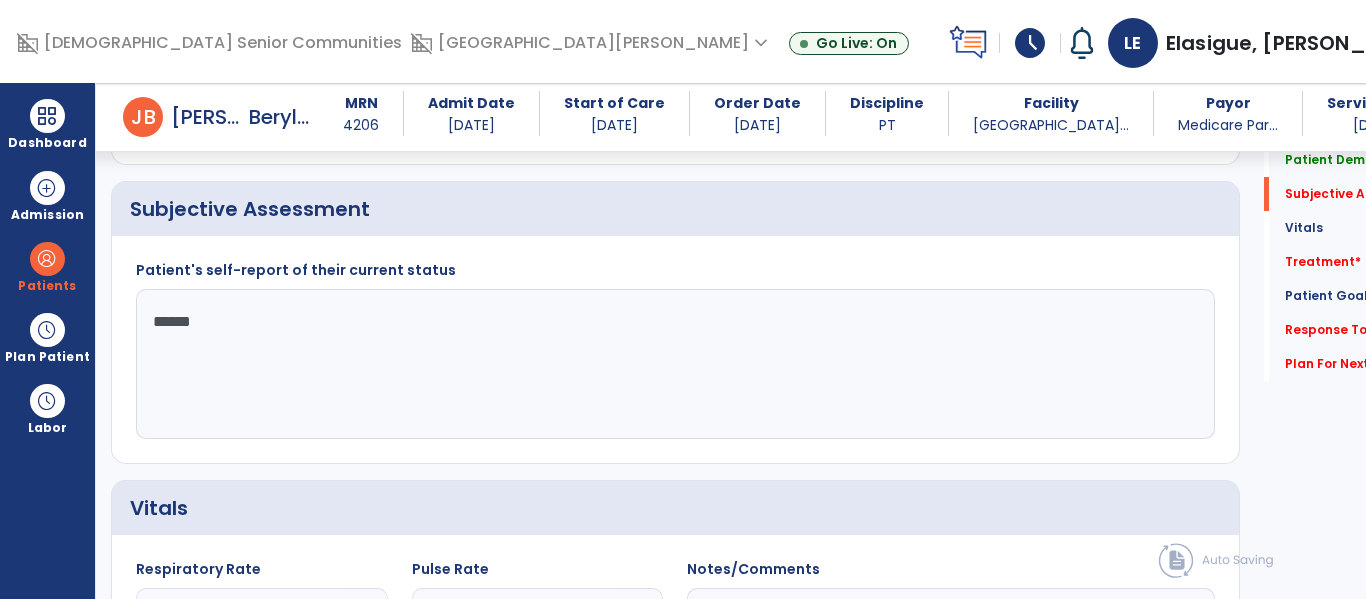 type on "*******" 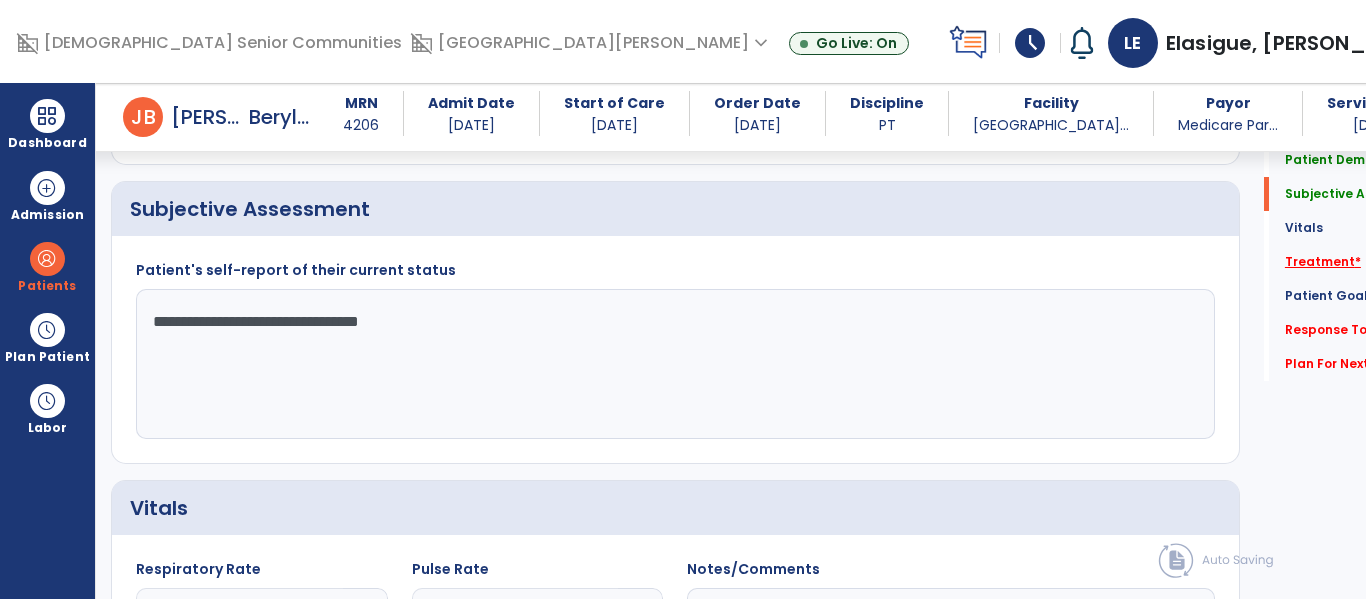 type on "**********" 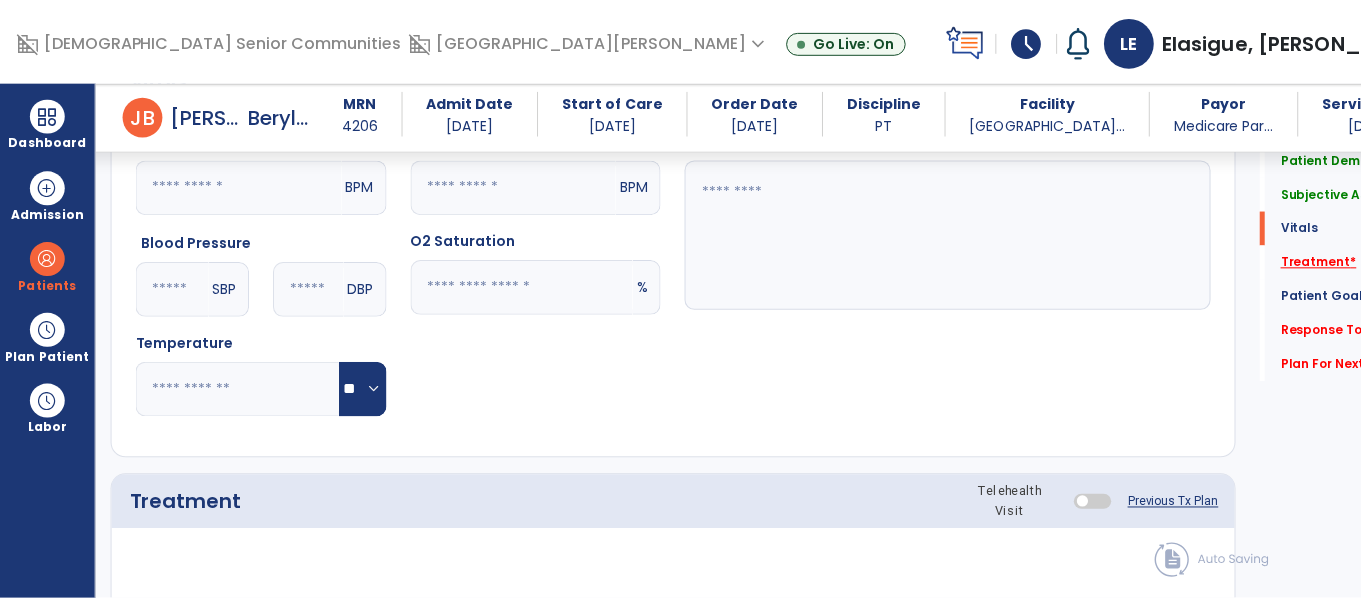 scroll, scrollTop: 1076, scrollLeft: 0, axis: vertical 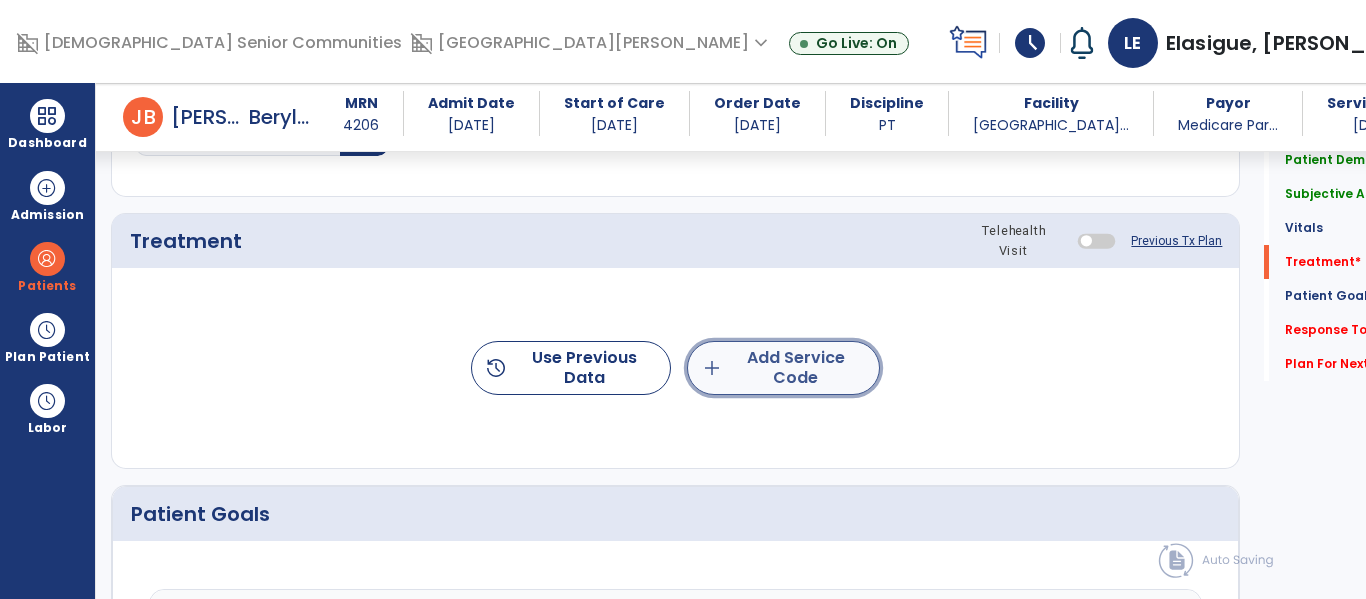 click on "add  Add Service Code" 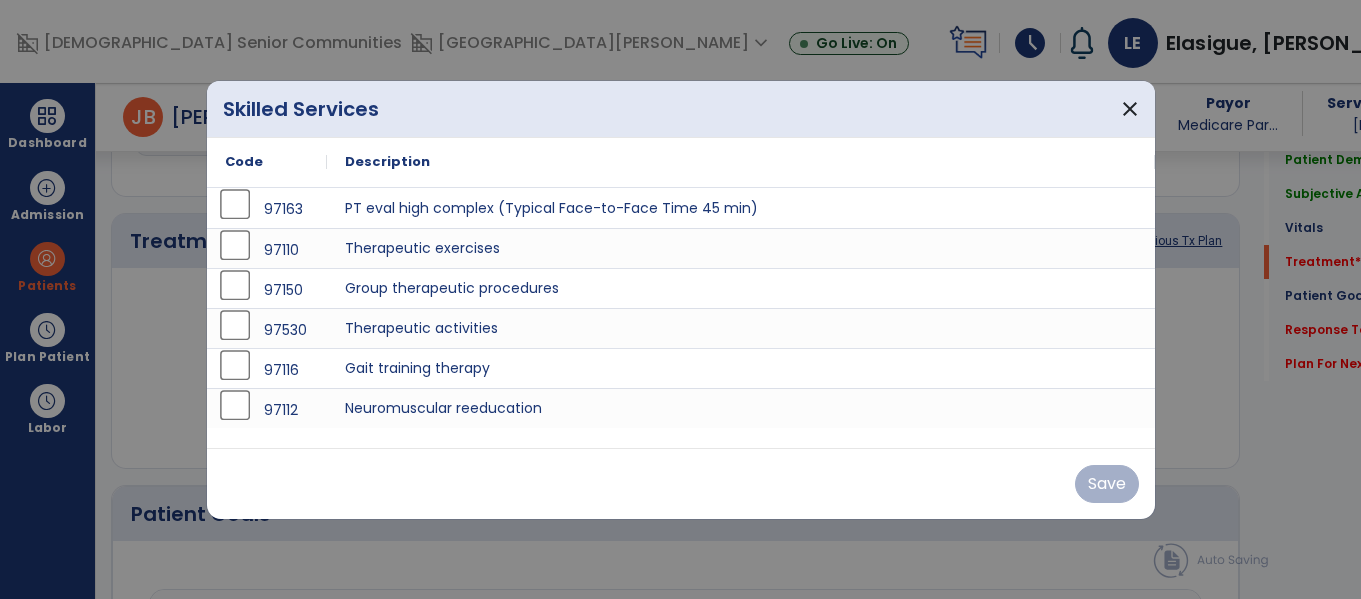 scroll, scrollTop: 1076, scrollLeft: 0, axis: vertical 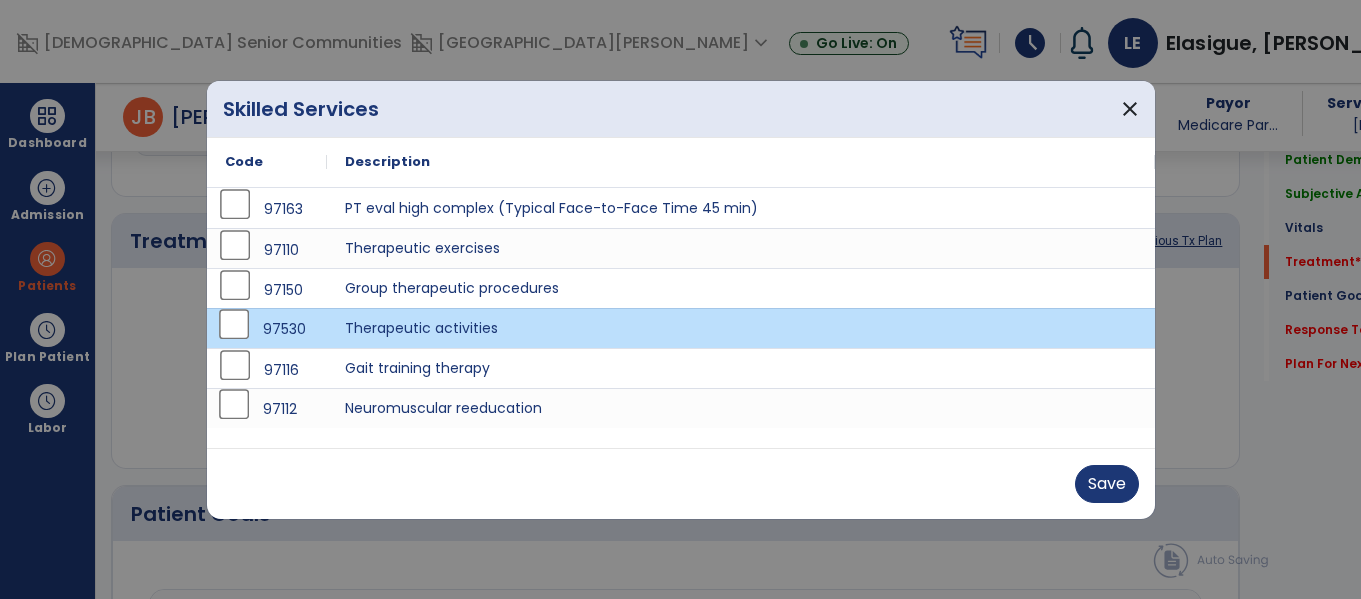 click on "97112" at bounding box center (267, 408) 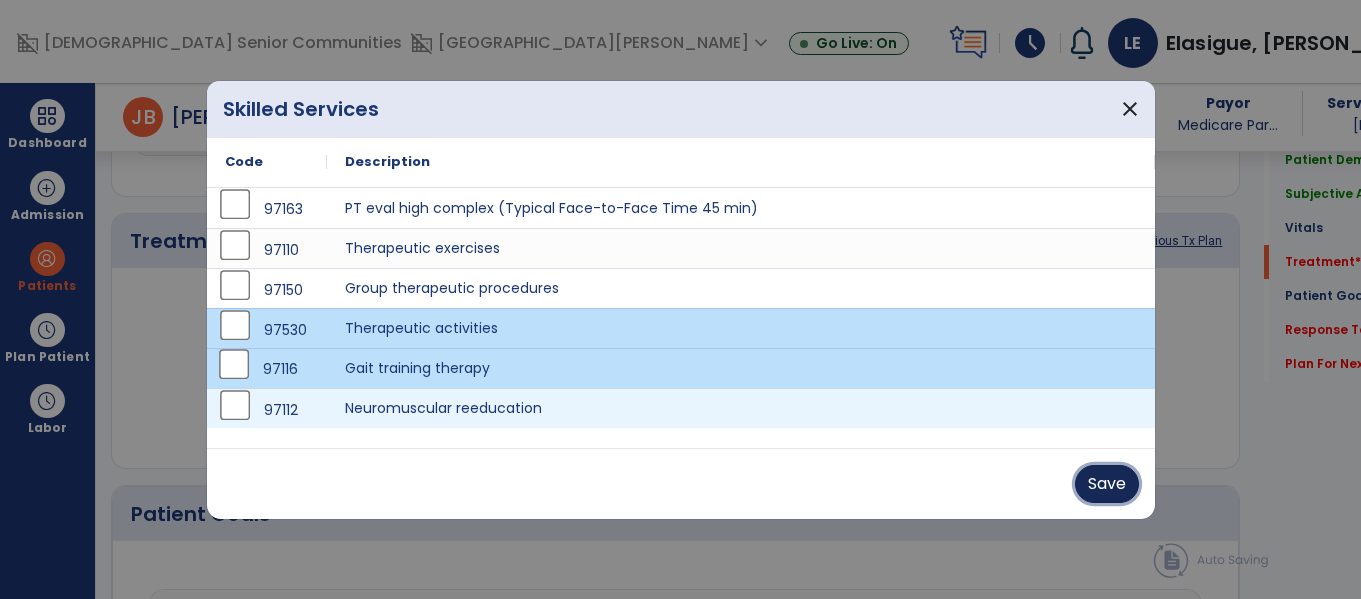 click on "Save" at bounding box center (1107, 484) 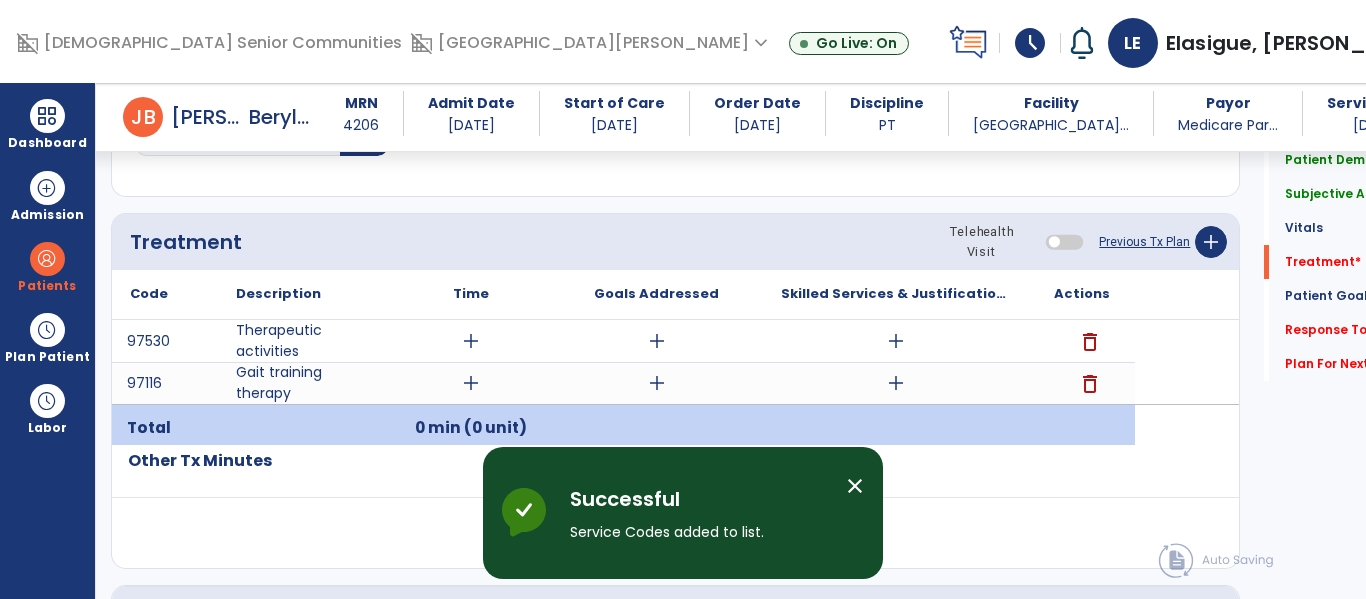 click on "add" at bounding box center (471, 341) 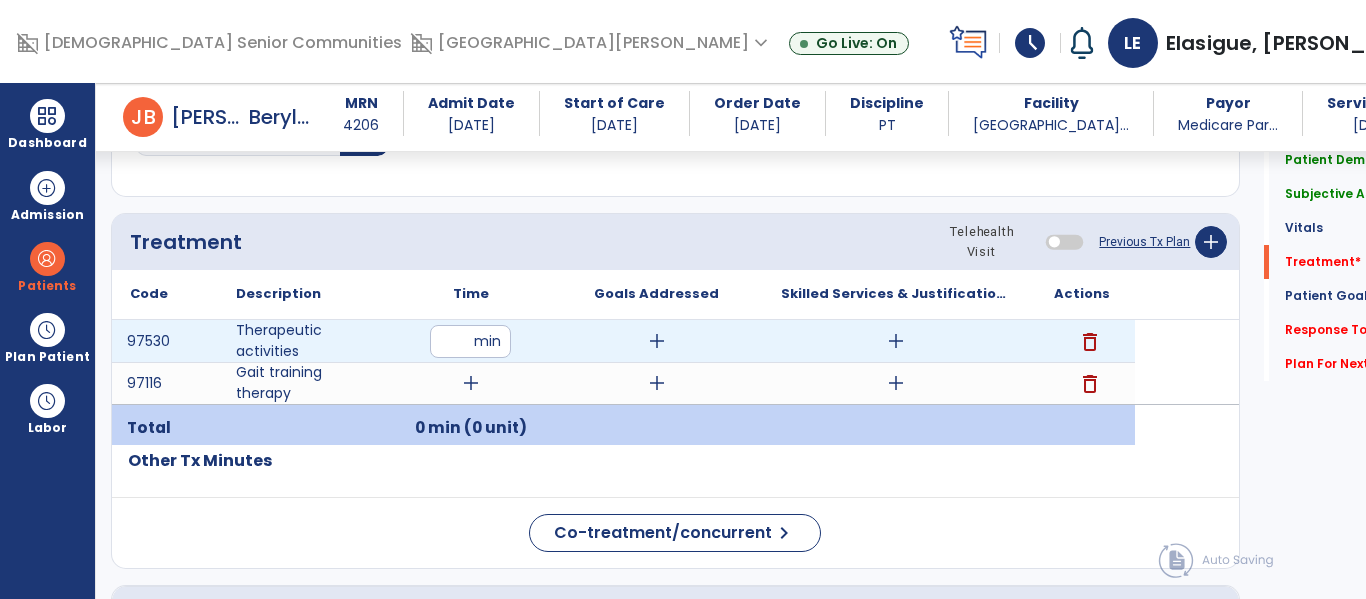 type on "*" 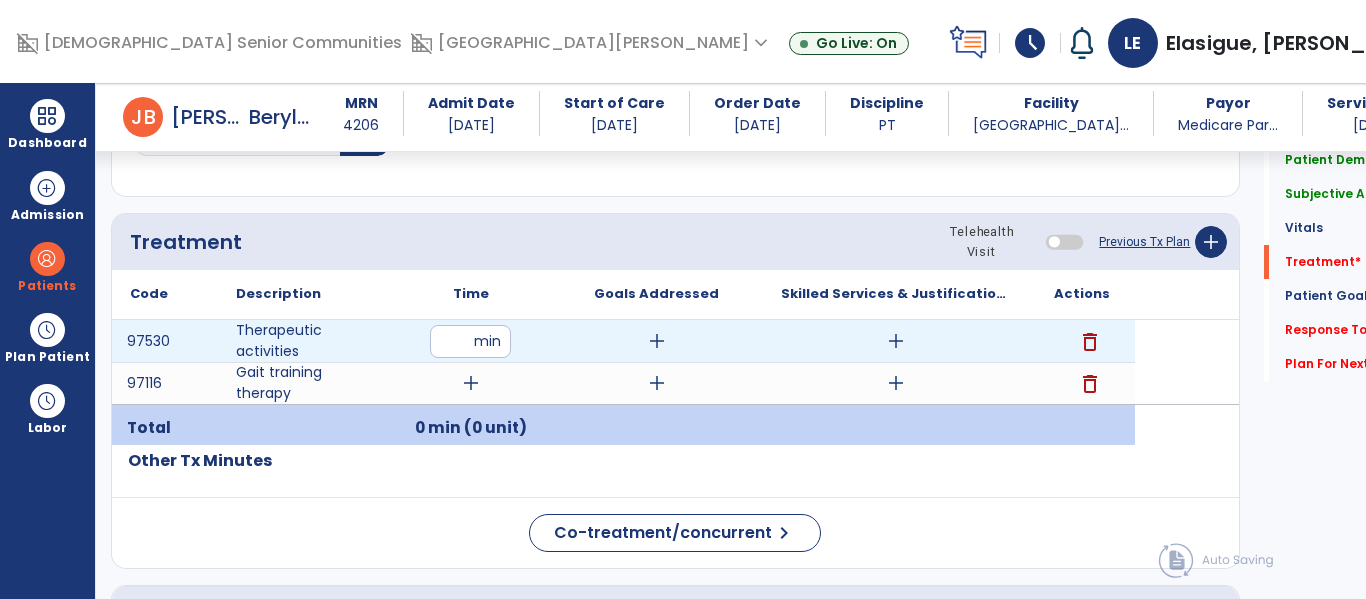 type on "**" 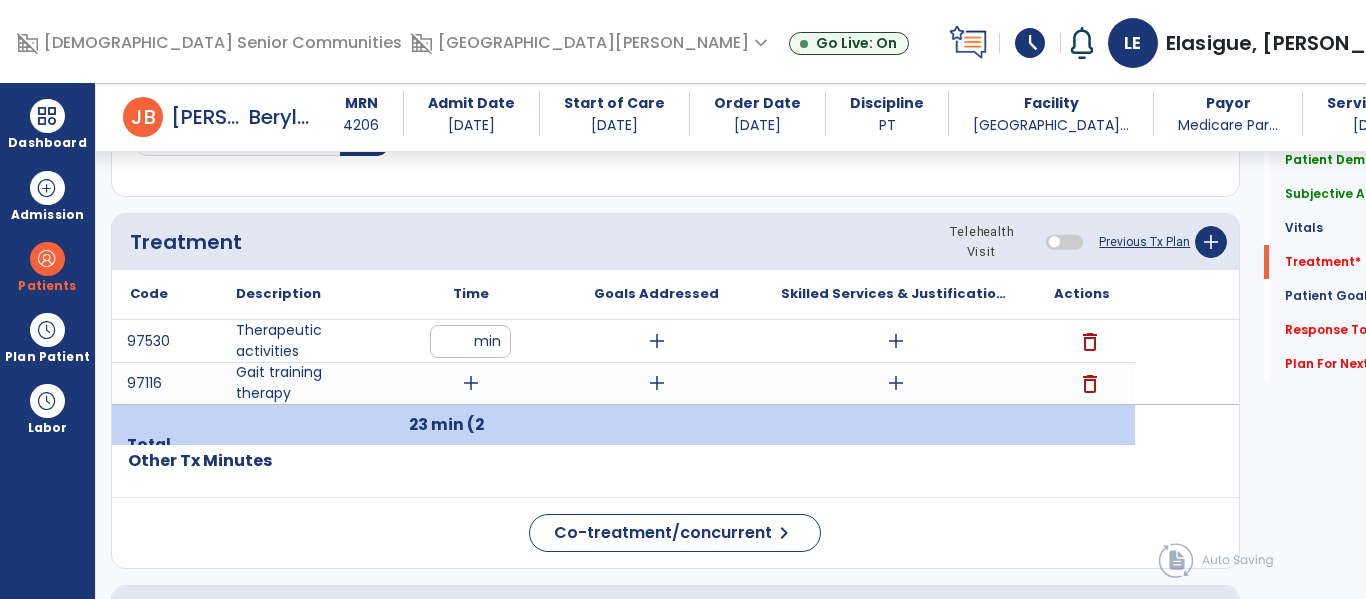 click on "add" at bounding box center [471, 383] 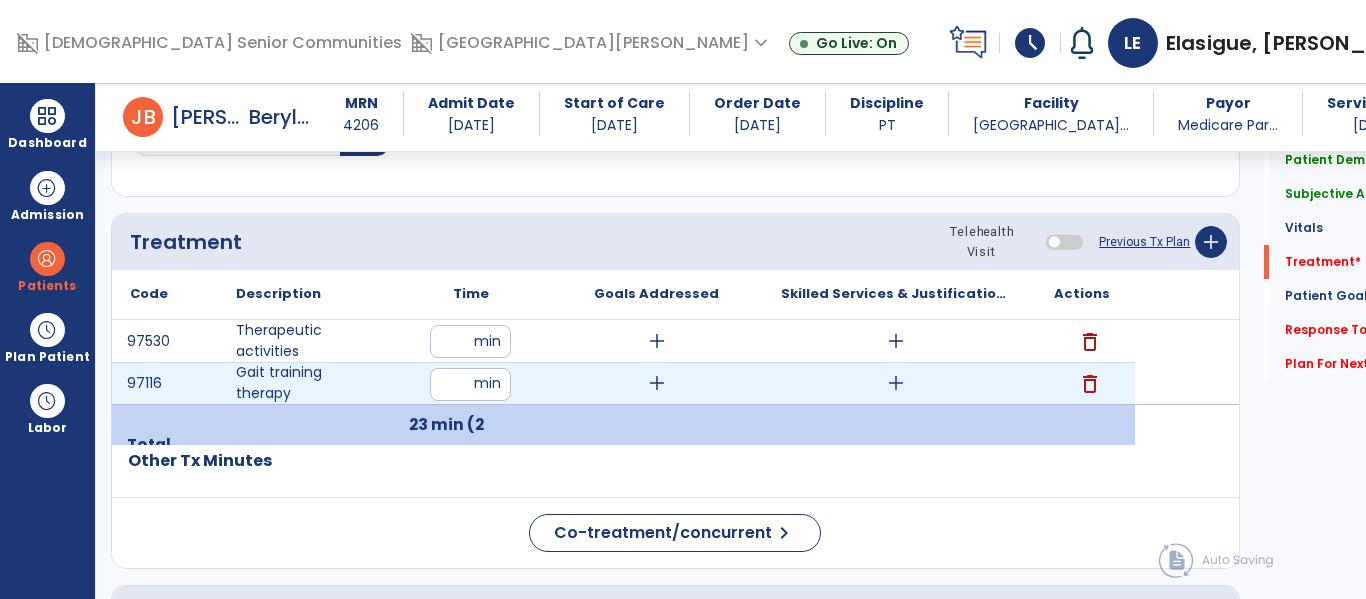 type on "**" 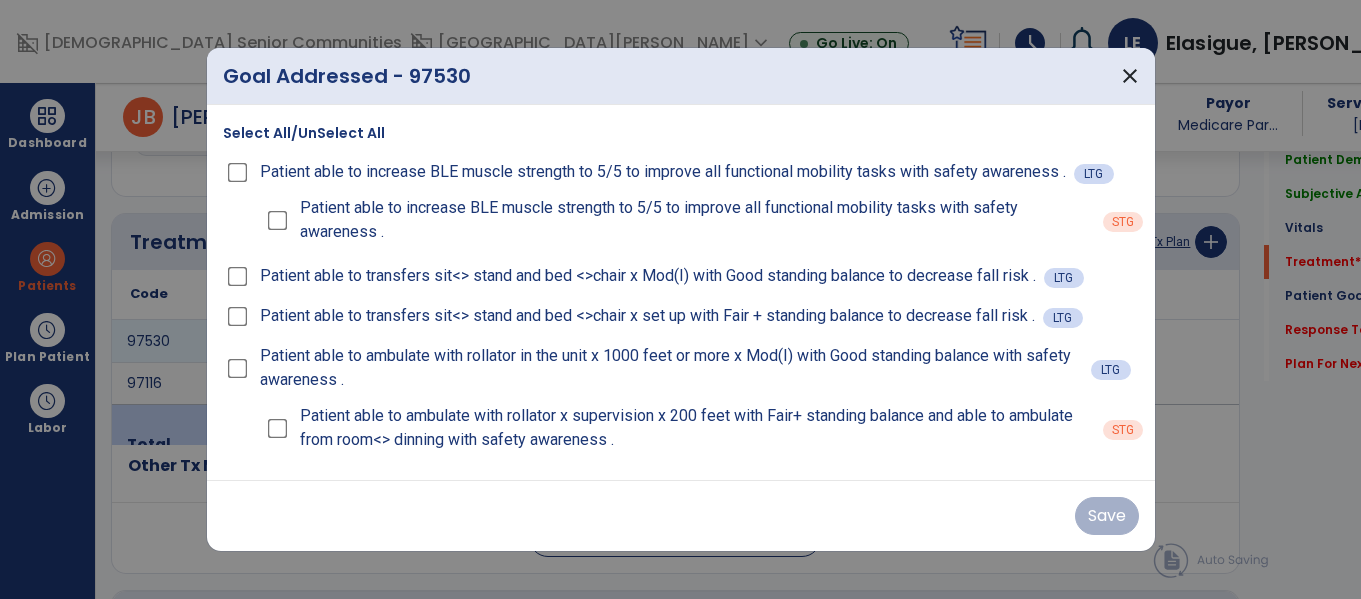 scroll, scrollTop: 1076, scrollLeft: 0, axis: vertical 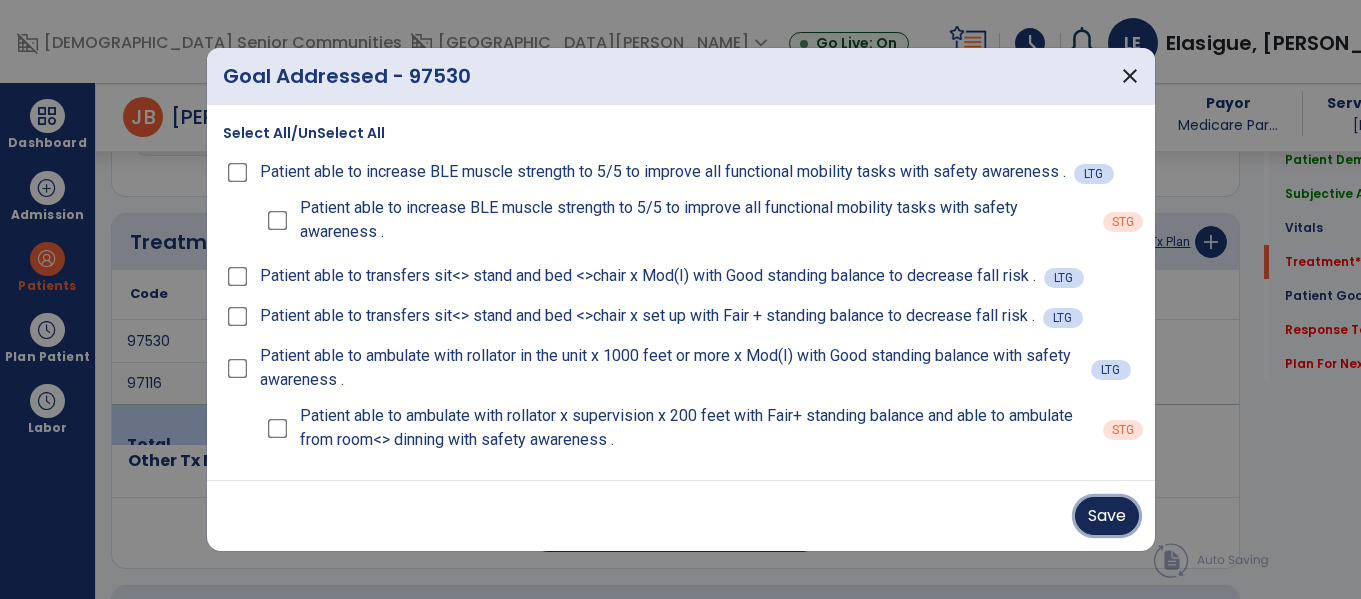 click on "Save" at bounding box center (1107, 516) 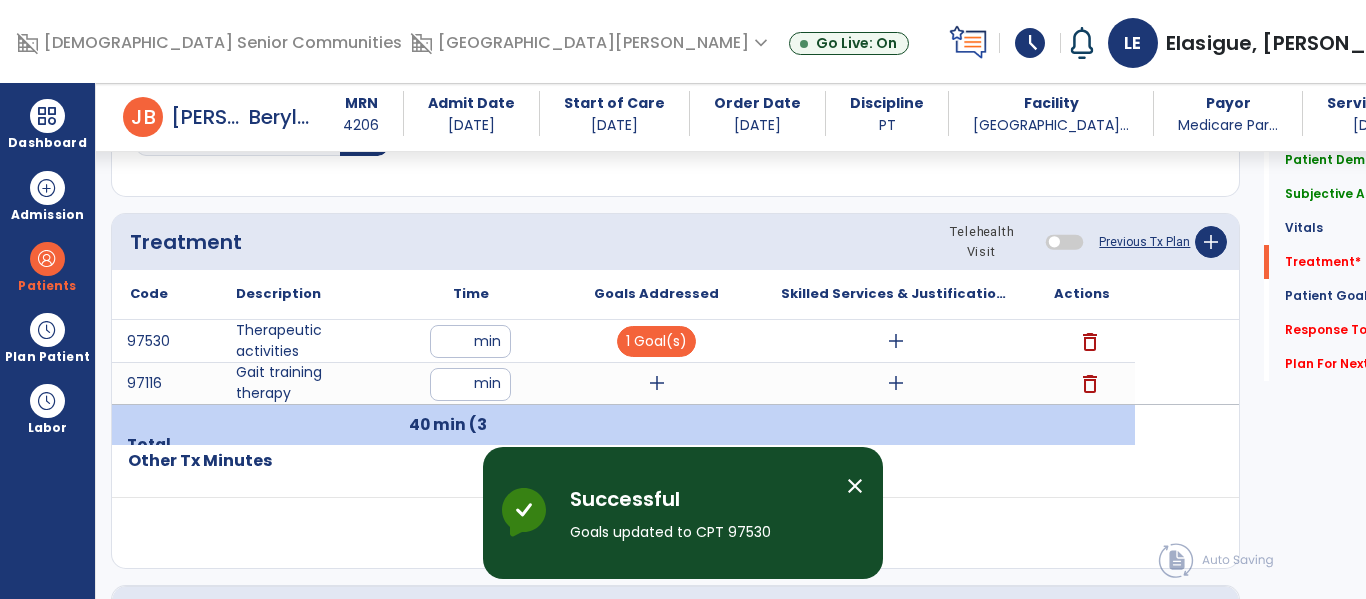 click on "add" at bounding box center [896, 341] 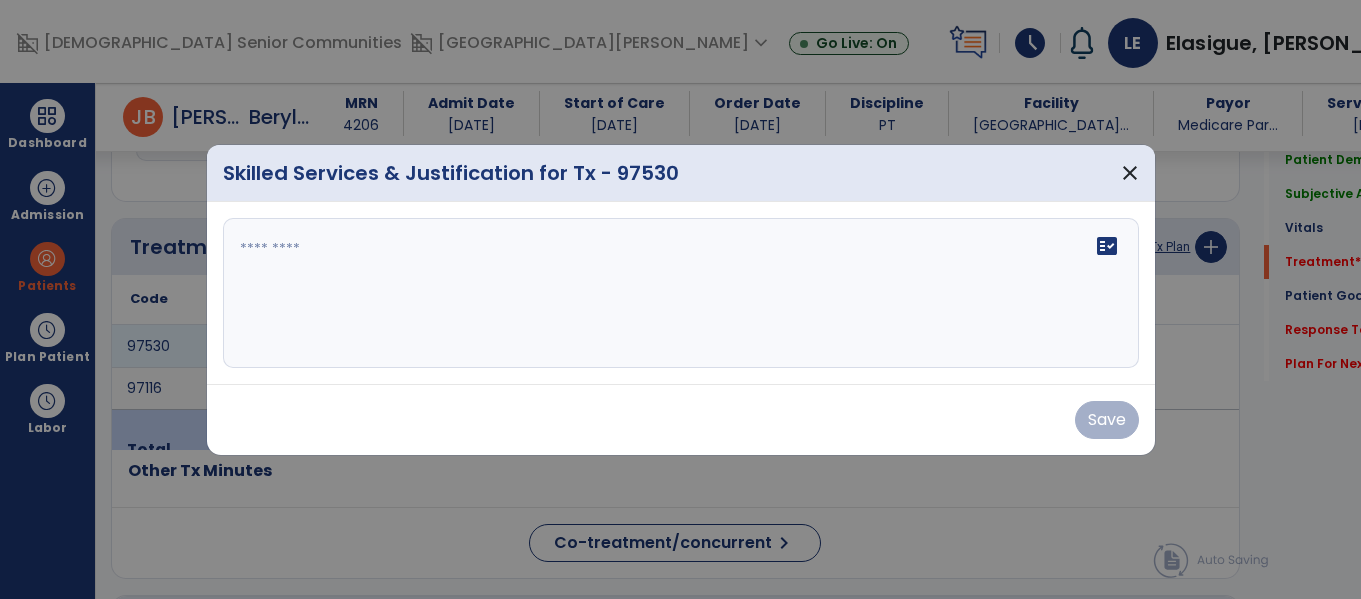 scroll, scrollTop: 1076, scrollLeft: 0, axis: vertical 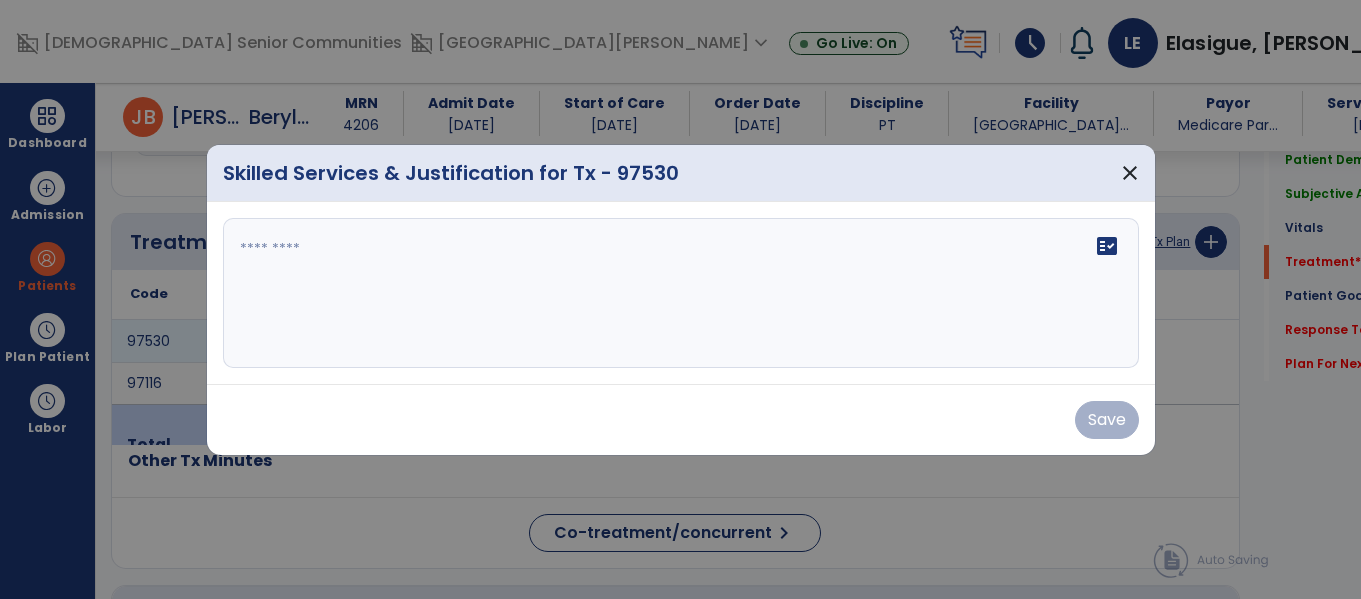 click on "fact_check" at bounding box center (681, 293) 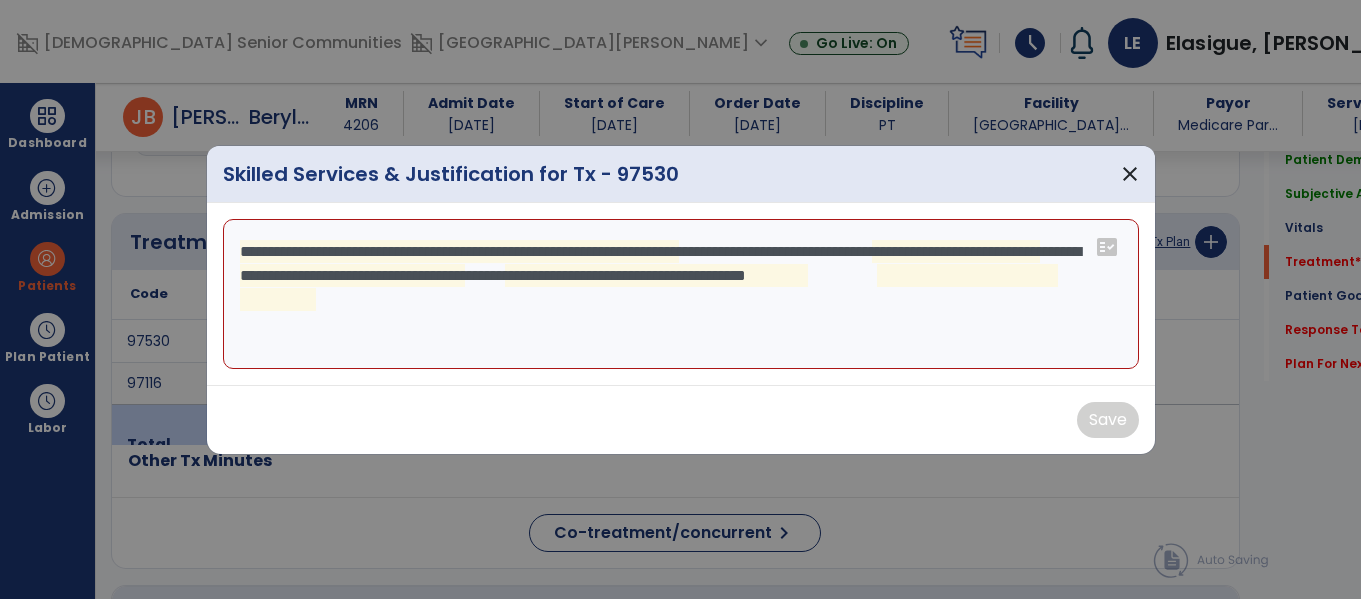 click on "**********" at bounding box center [681, 294] 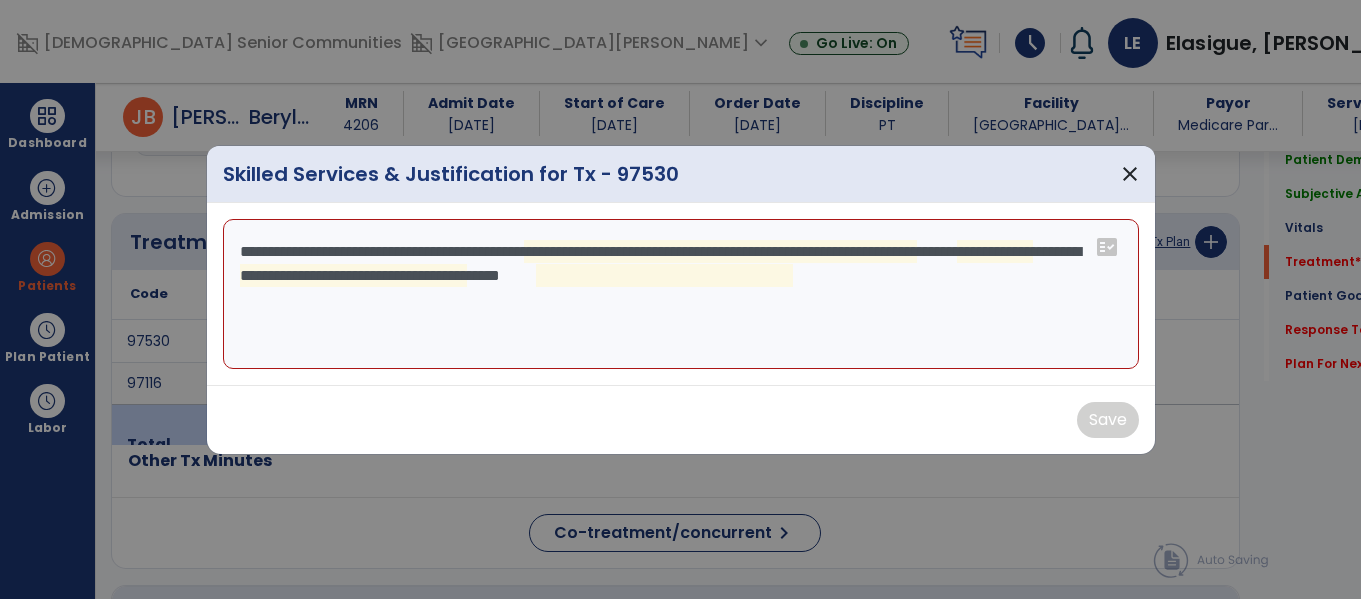 click on "**********" at bounding box center [681, 294] 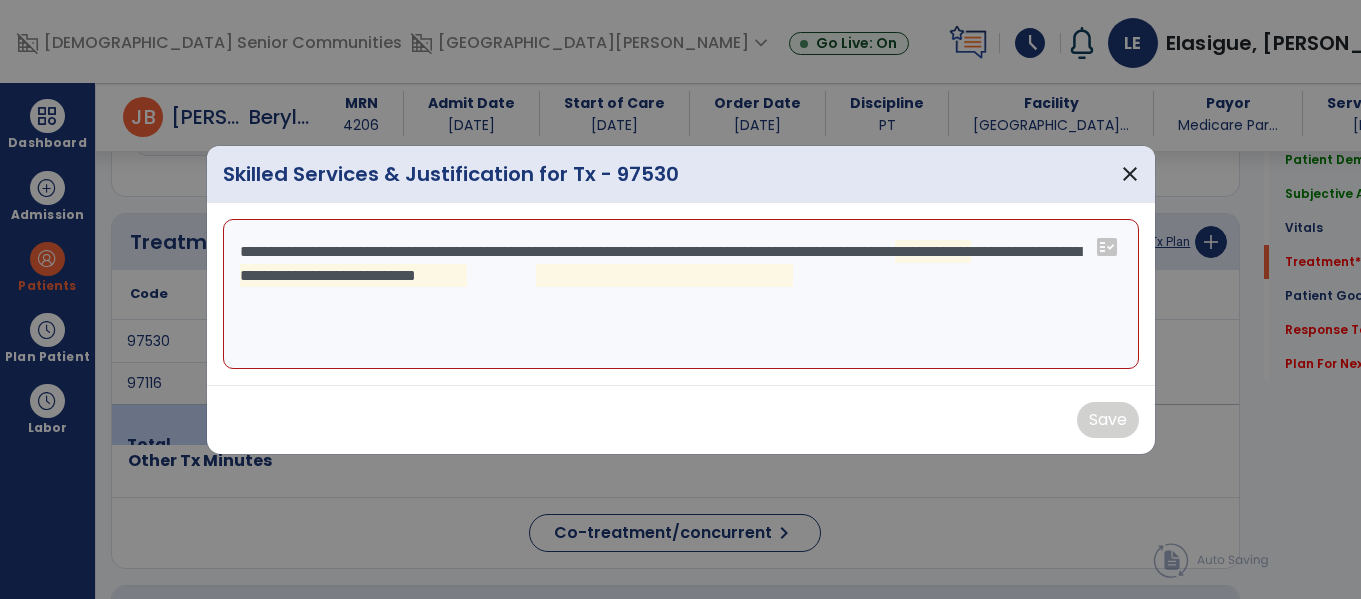 click on "**********" at bounding box center (681, 294) 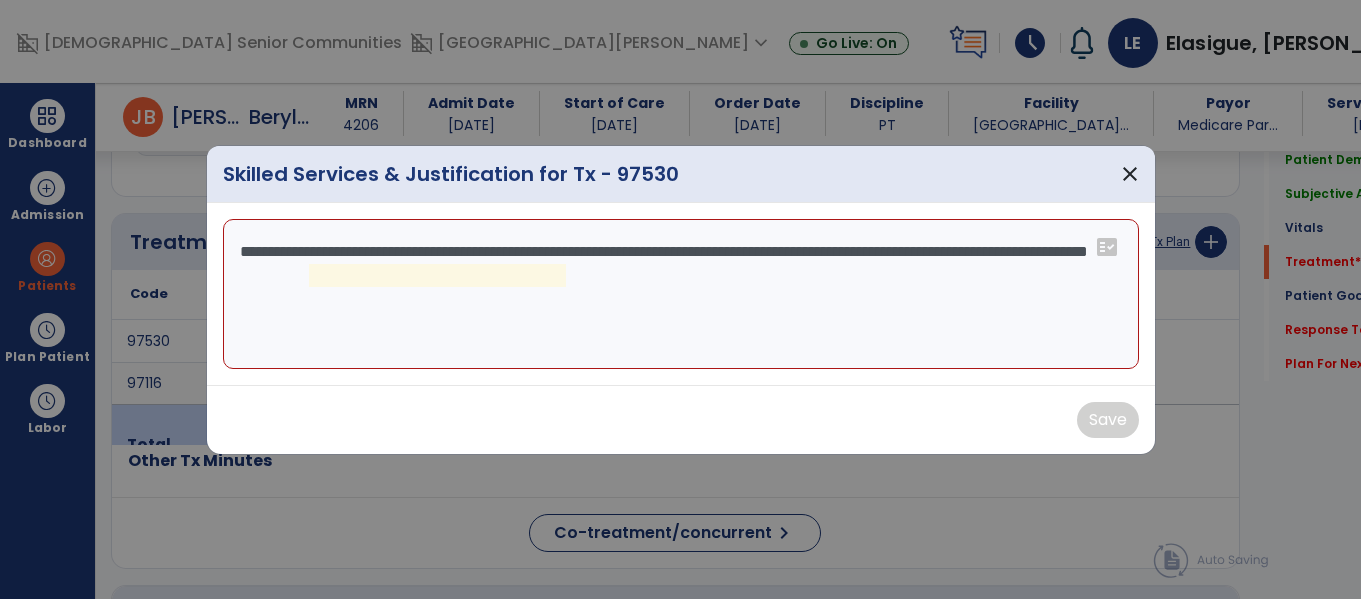 click on "**********" at bounding box center [681, 294] 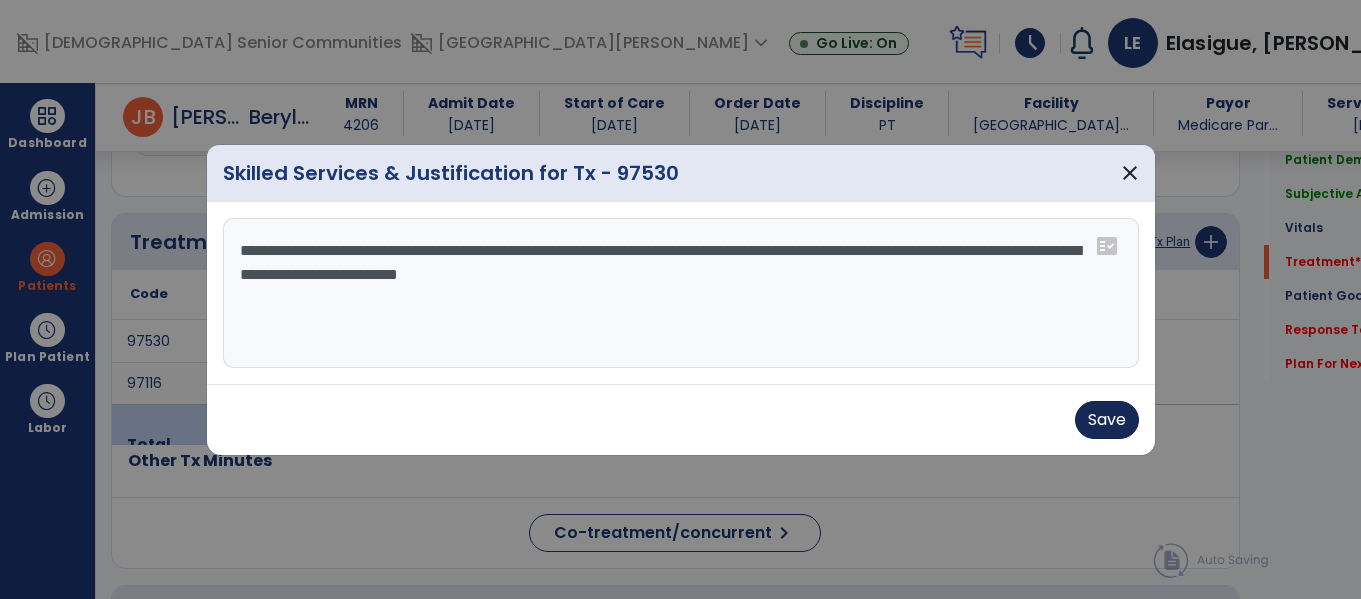 type on "**********" 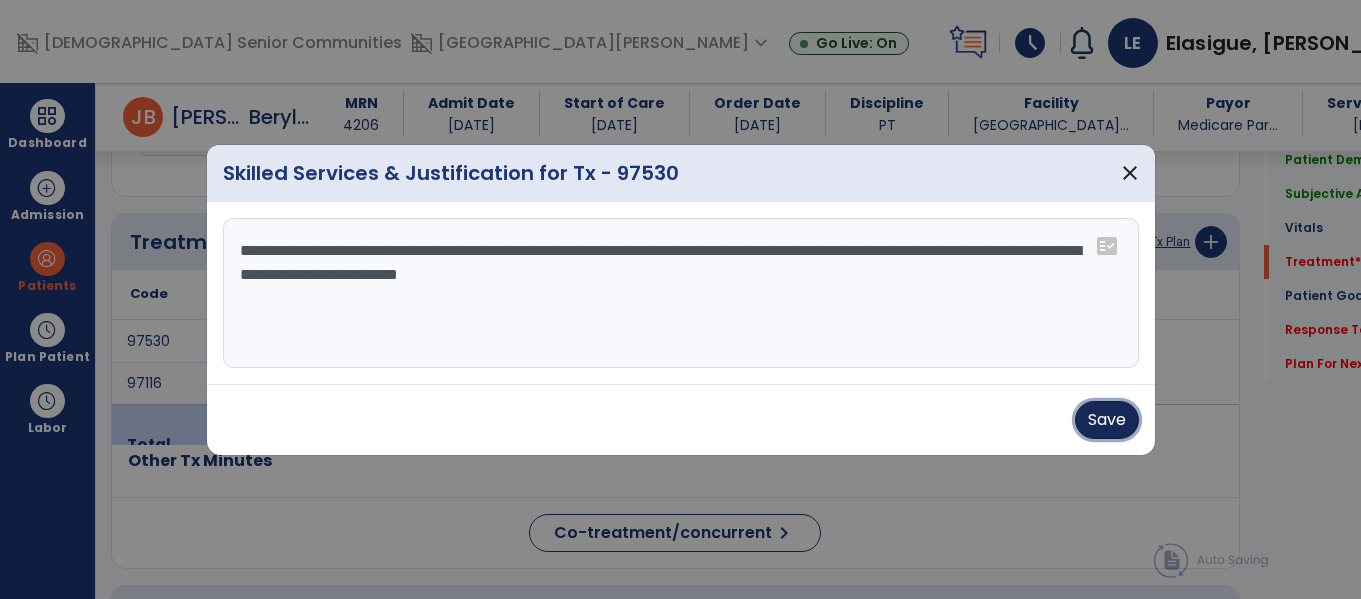 click on "Save" at bounding box center (1107, 420) 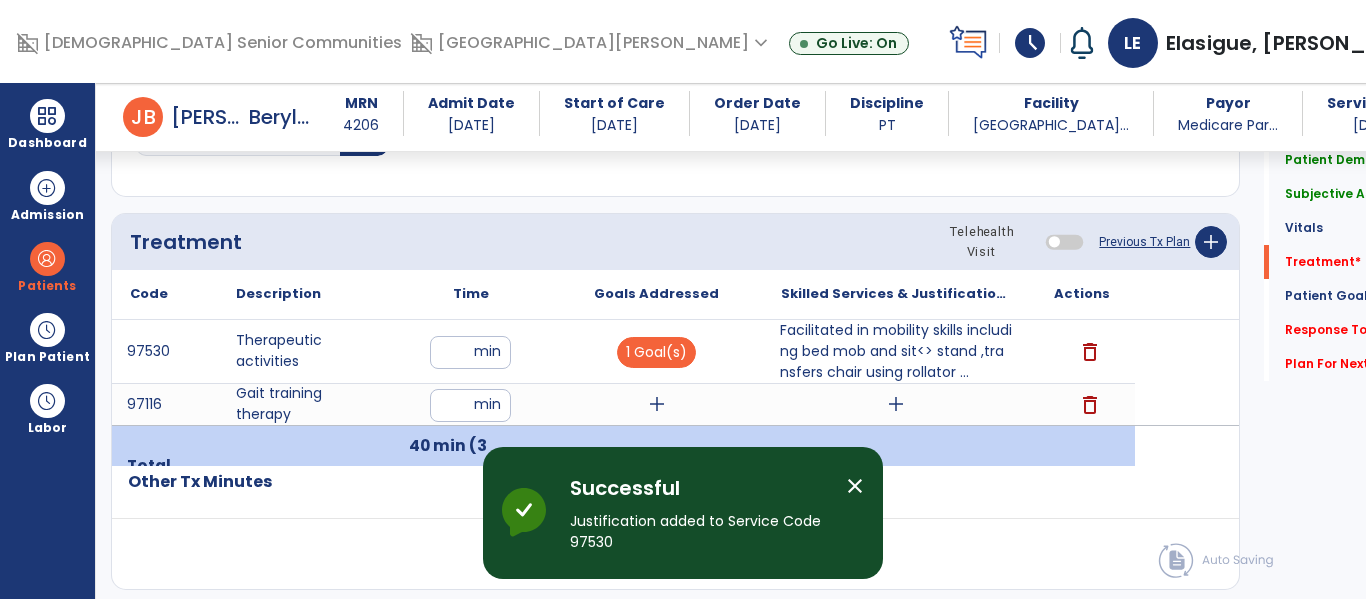 click on "add" at bounding box center [657, 404] 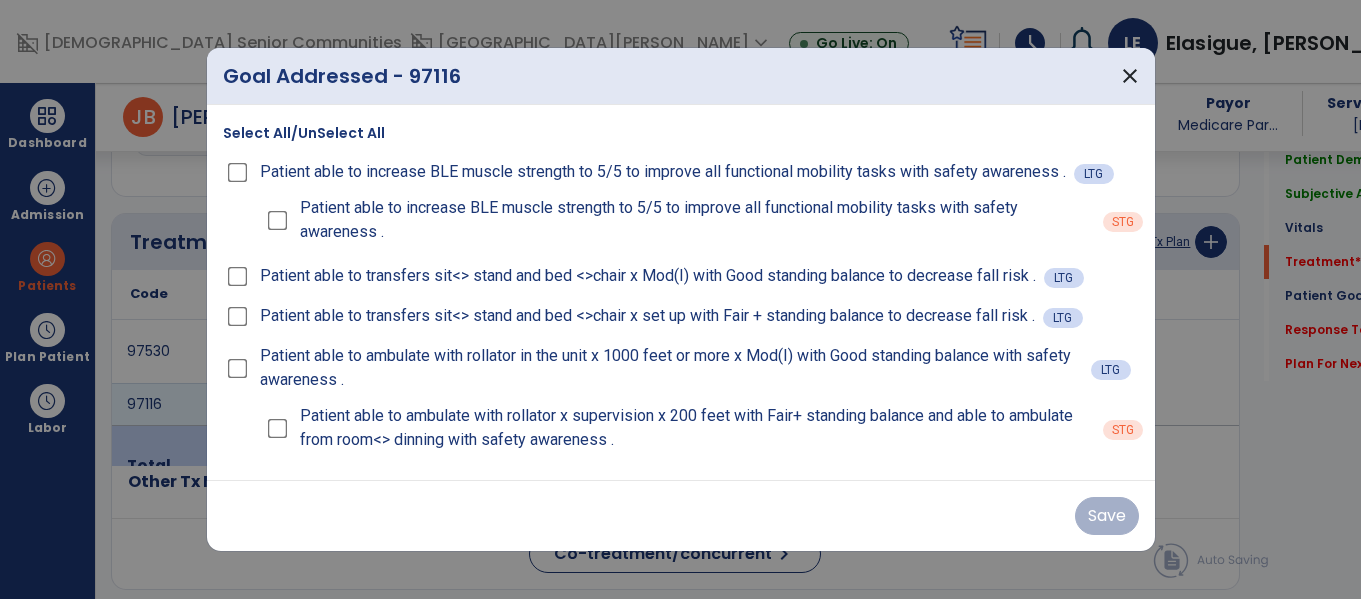 scroll, scrollTop: 1076, scrollLeft: 0, axis: vertical 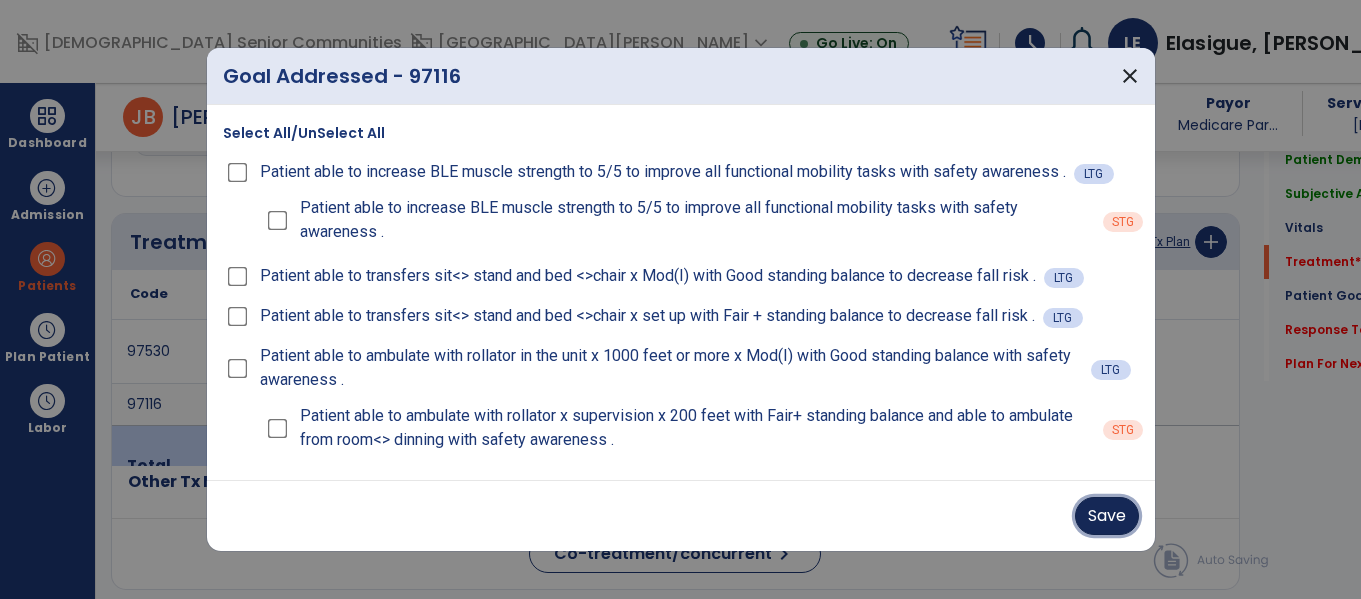 click on "Save" at bounding box center [1107, 516] 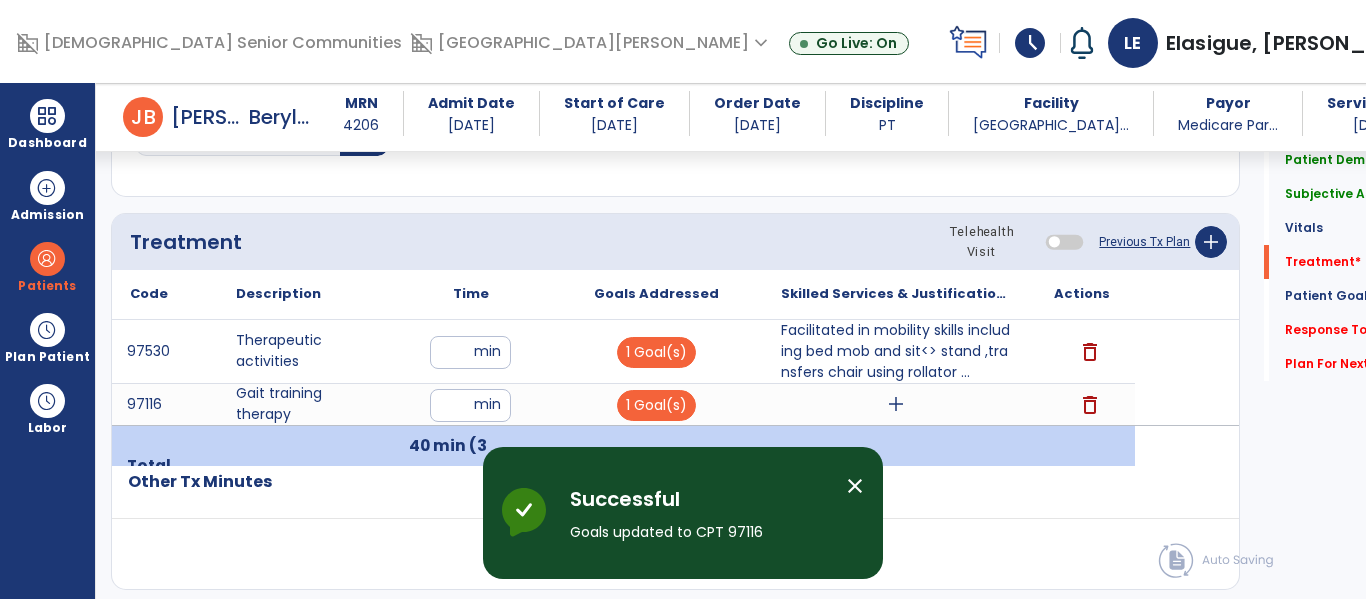 click on "add" at bounding box center [896, 404] 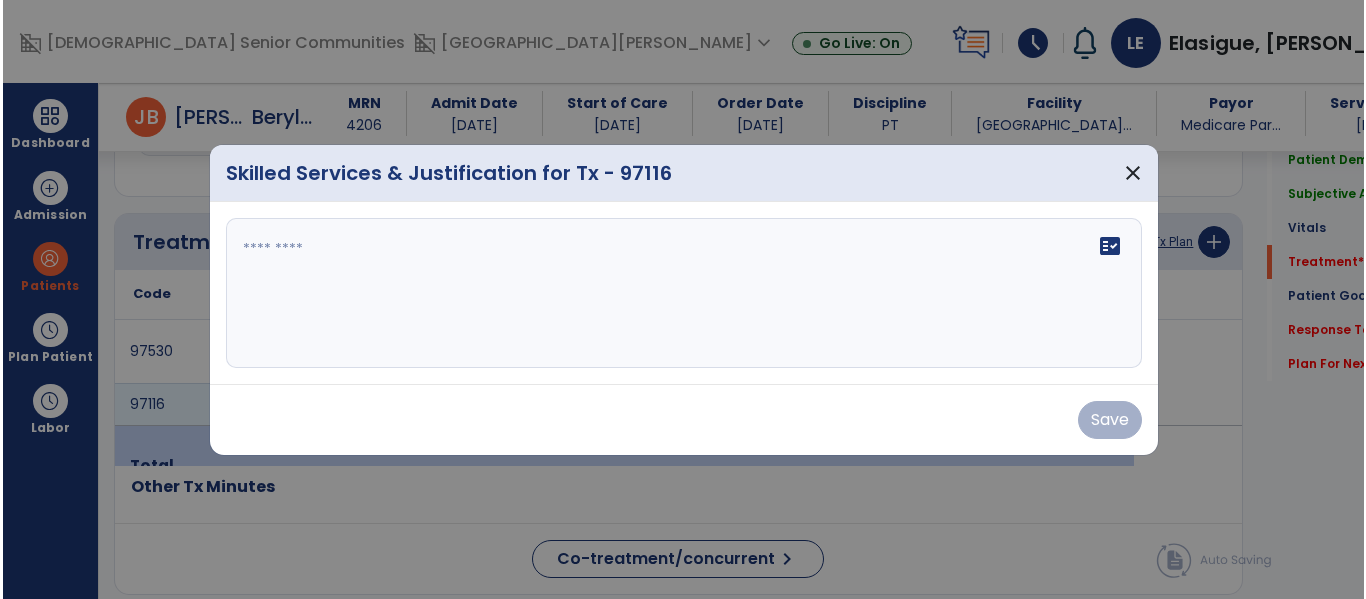 scroll, scrollTop: 1076, scrollLeft: 0, axis: vertical 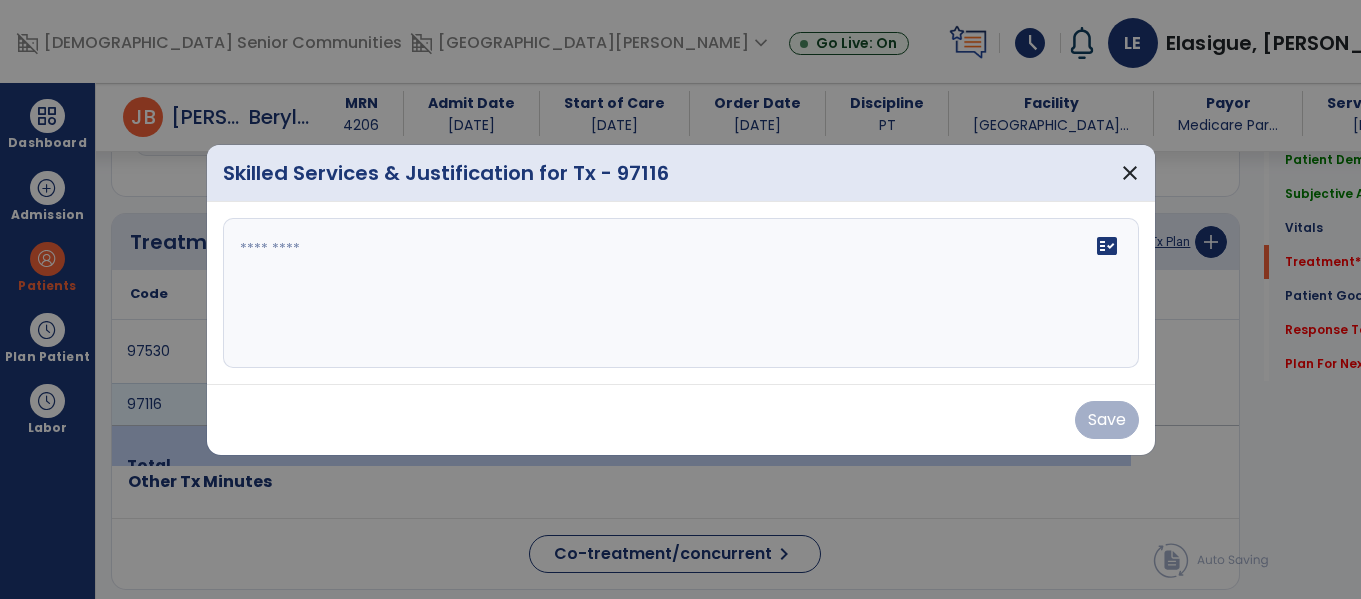 click at bounding box center [681, 293] 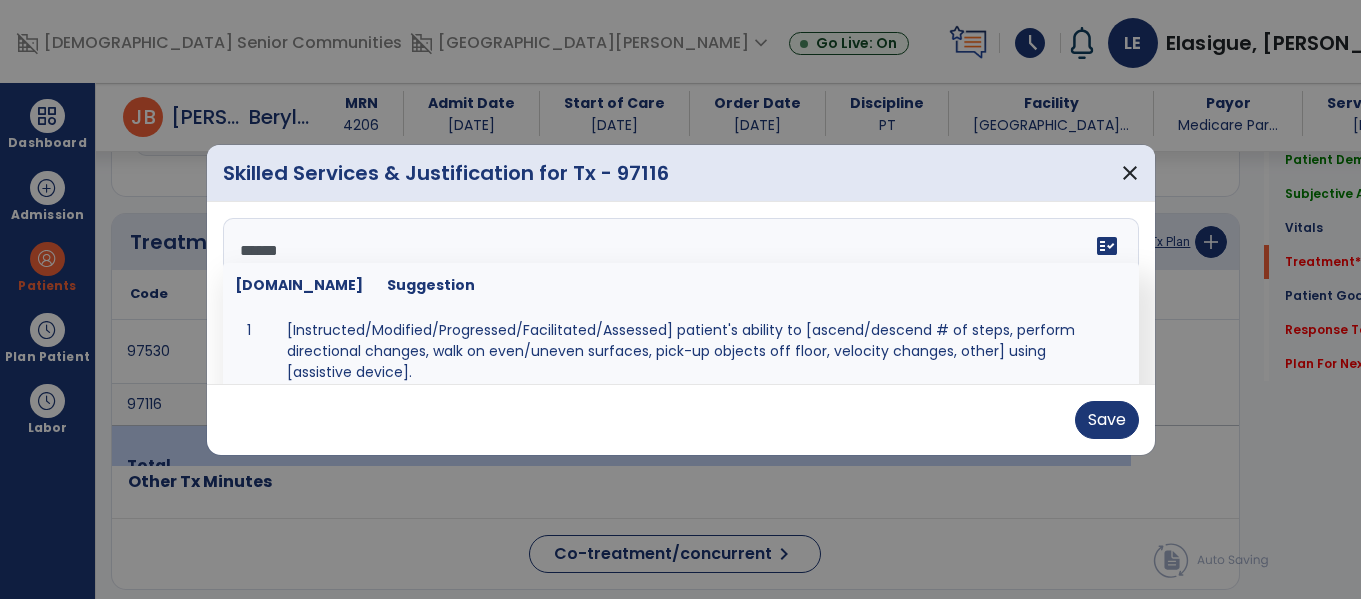 type on "*******" 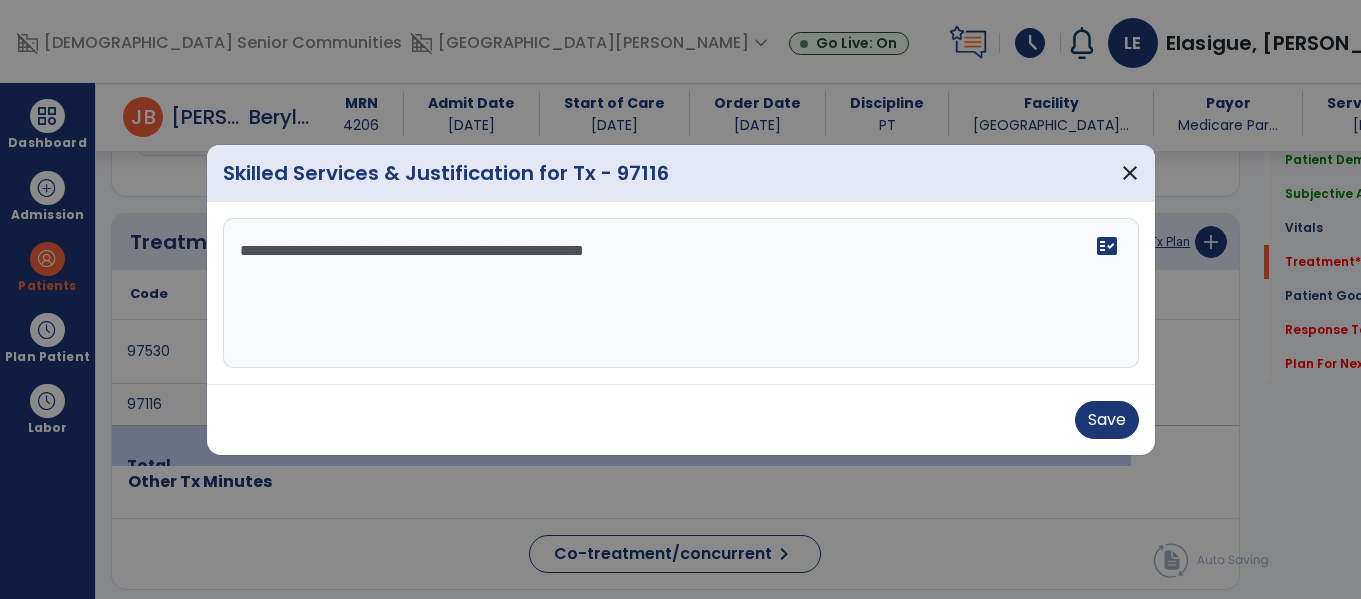 click on "**********" at bounding box center (681, 293) 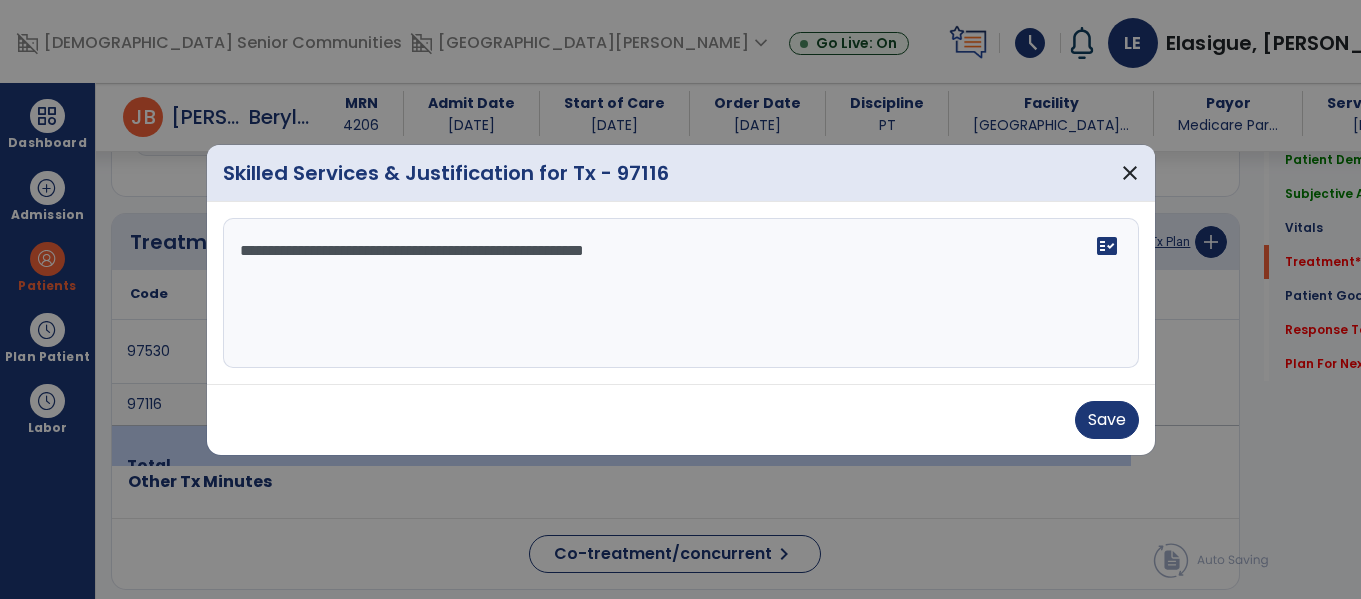 click on "**********" at bounding box center (681, 293) 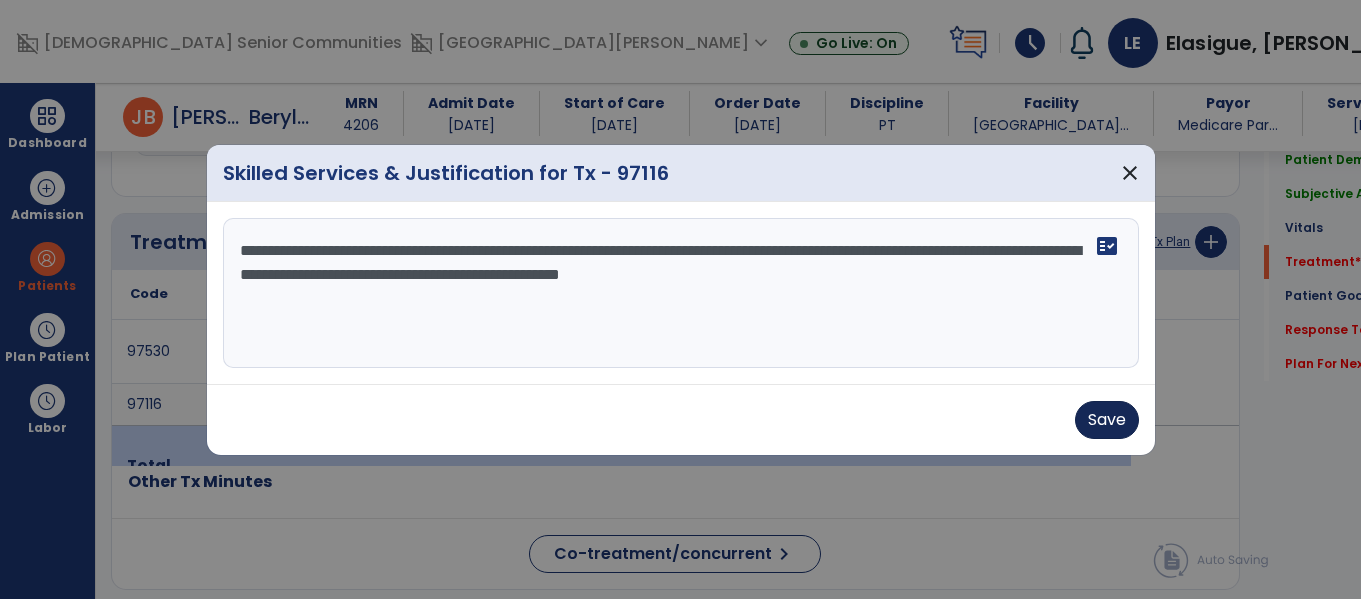 type on "**********" 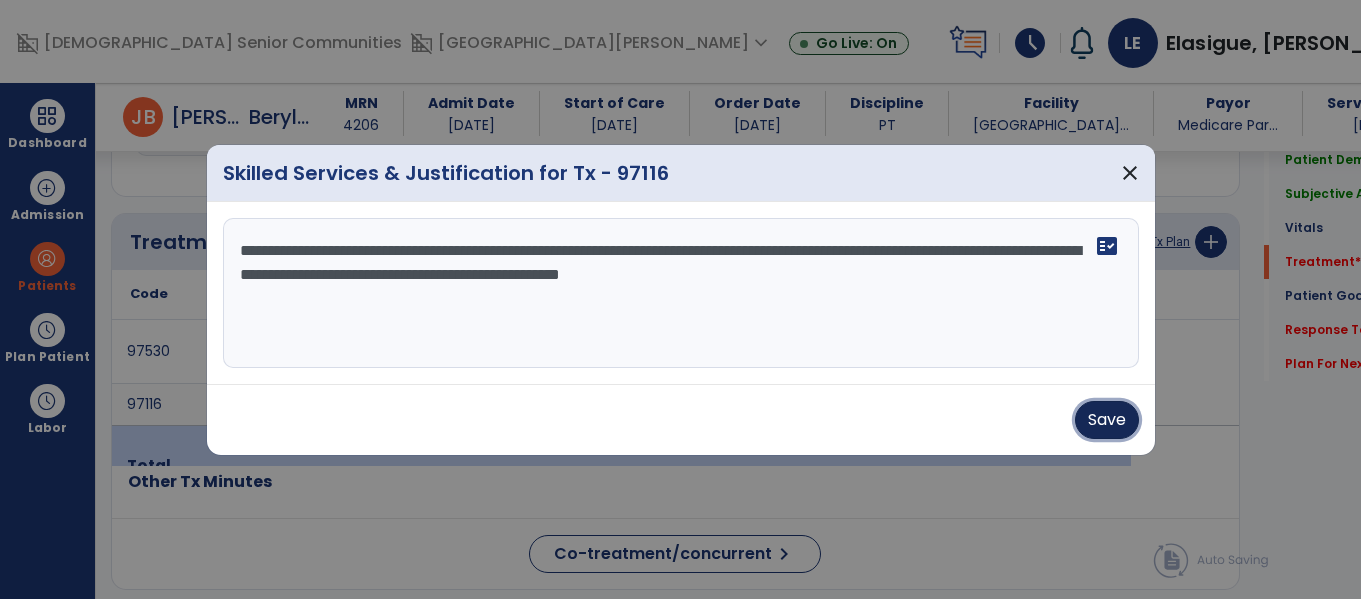 click on "Save" at bounding box center [1107, 420] 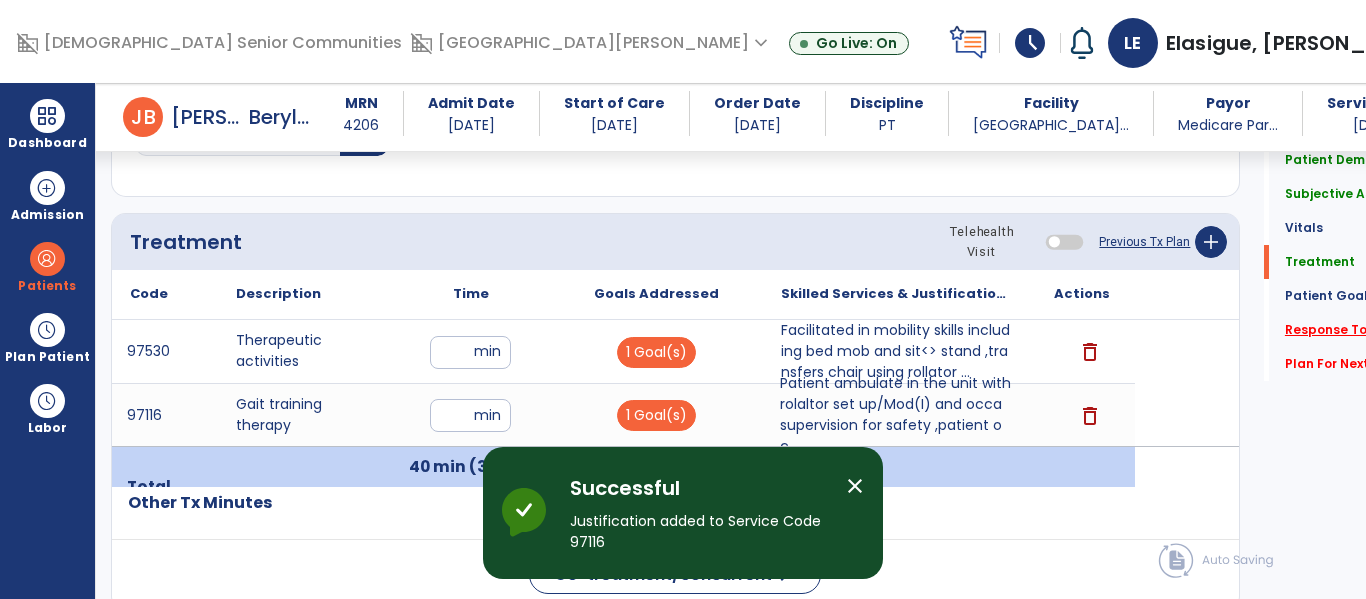 click on "Response To Treatment   *" 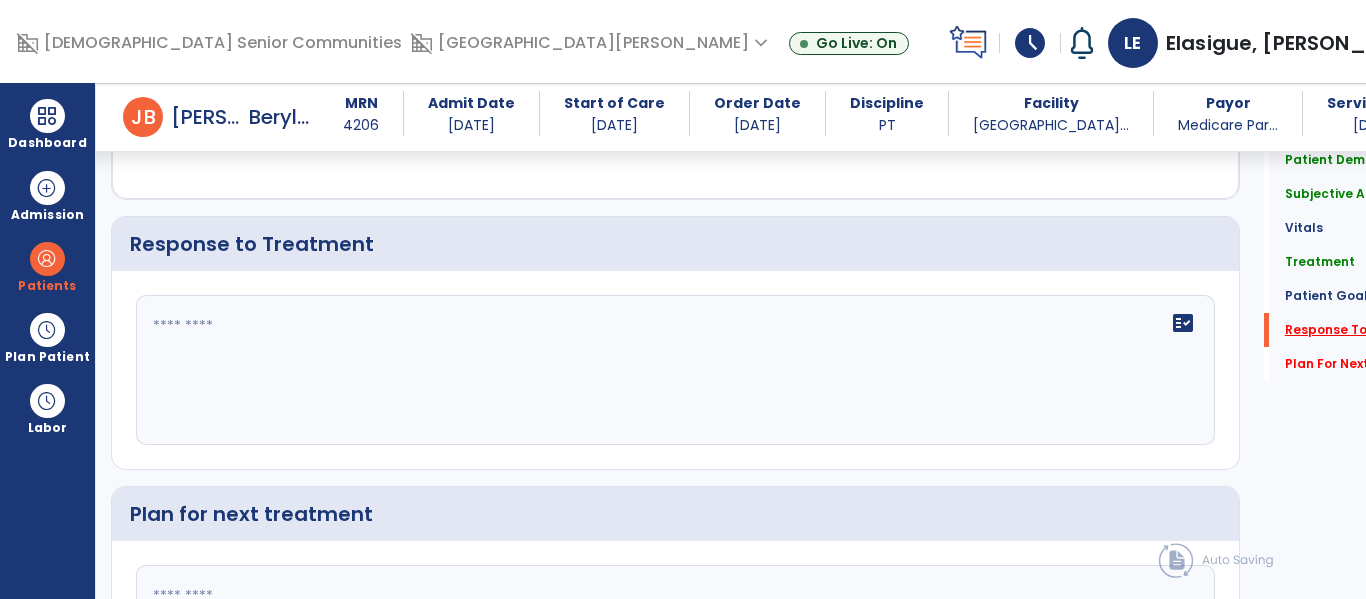 scroll, scrollTop: 2600, scrollLeft: 0, axis: vertical 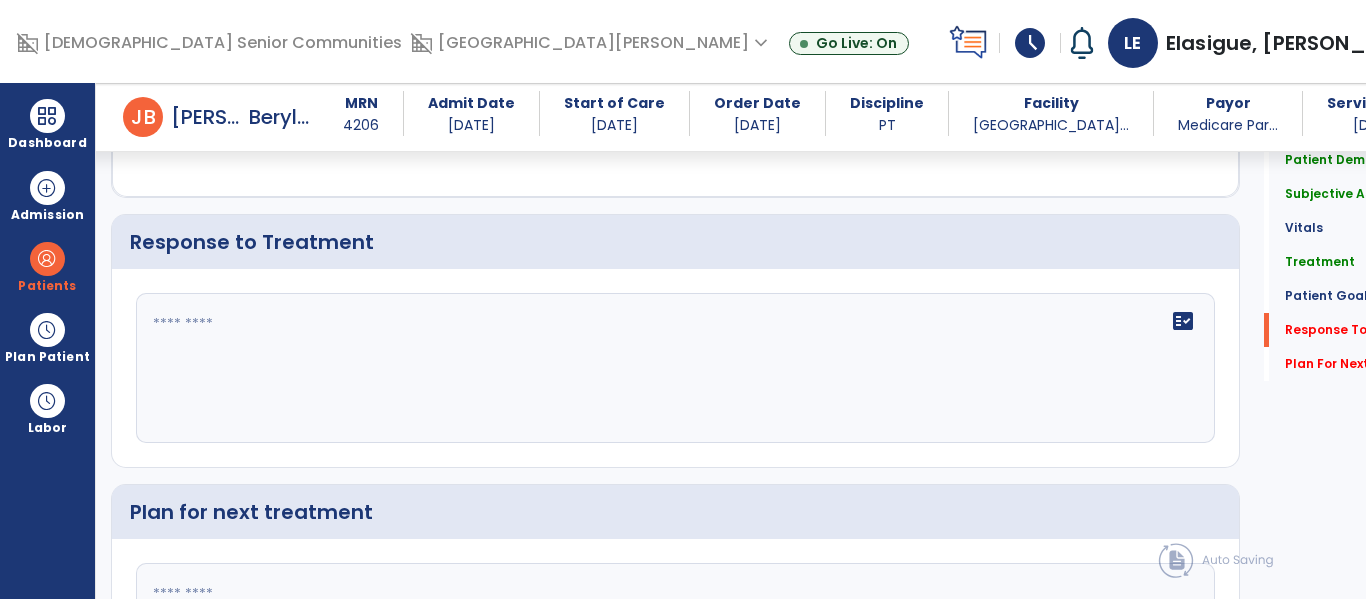 click 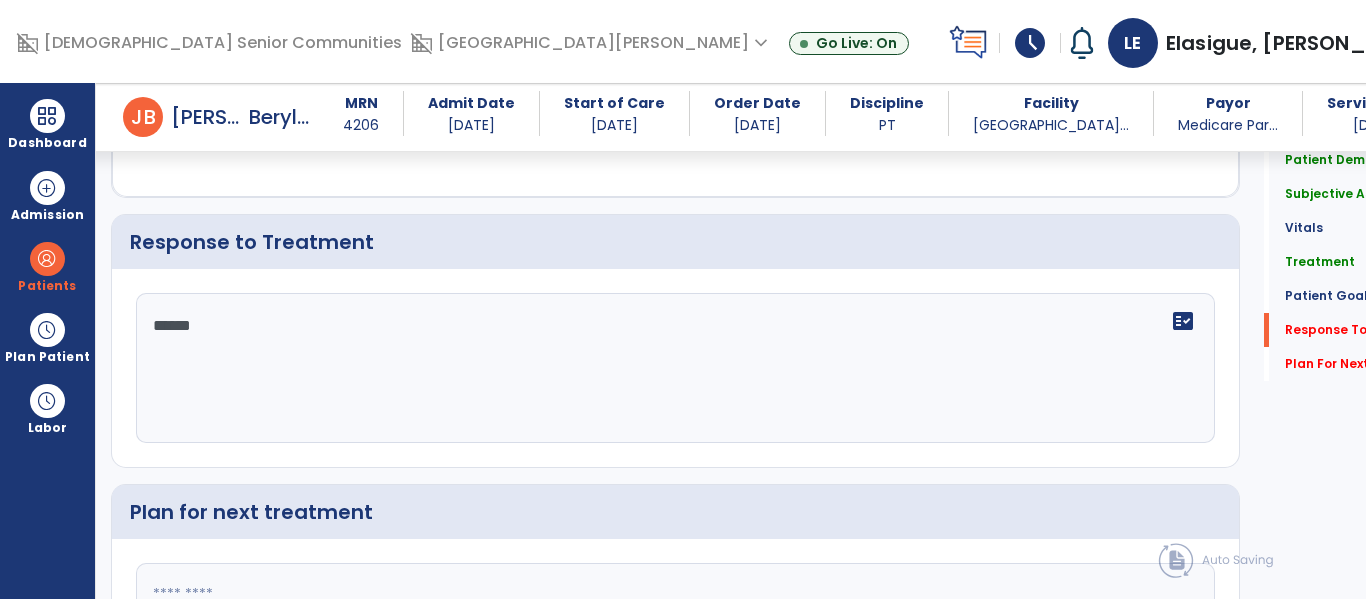 type on "*******" 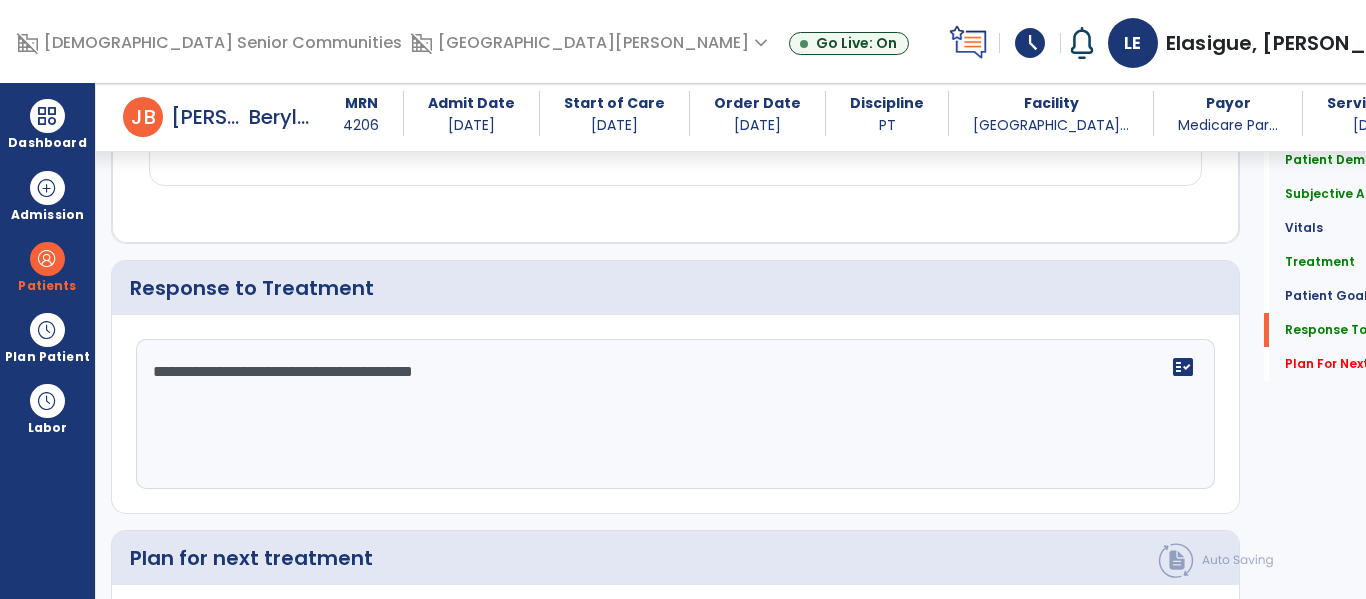 scroll, scrollTop: 2600, scrollLeft: 0, axis: vertical 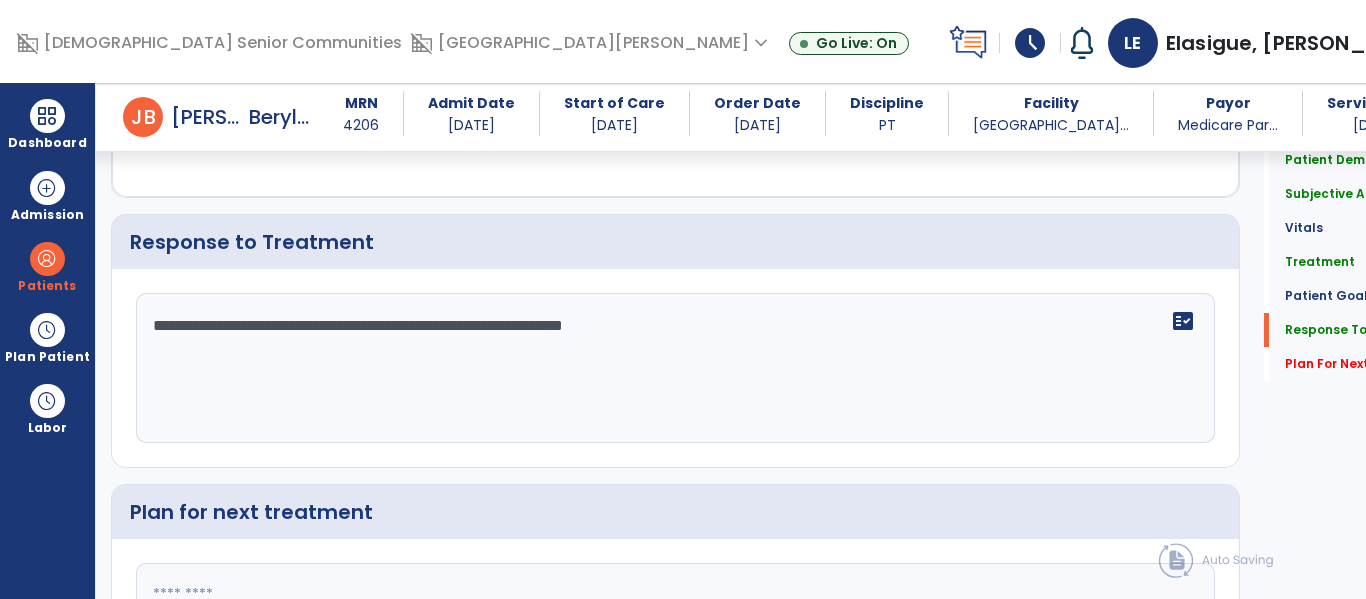 click on "**********" 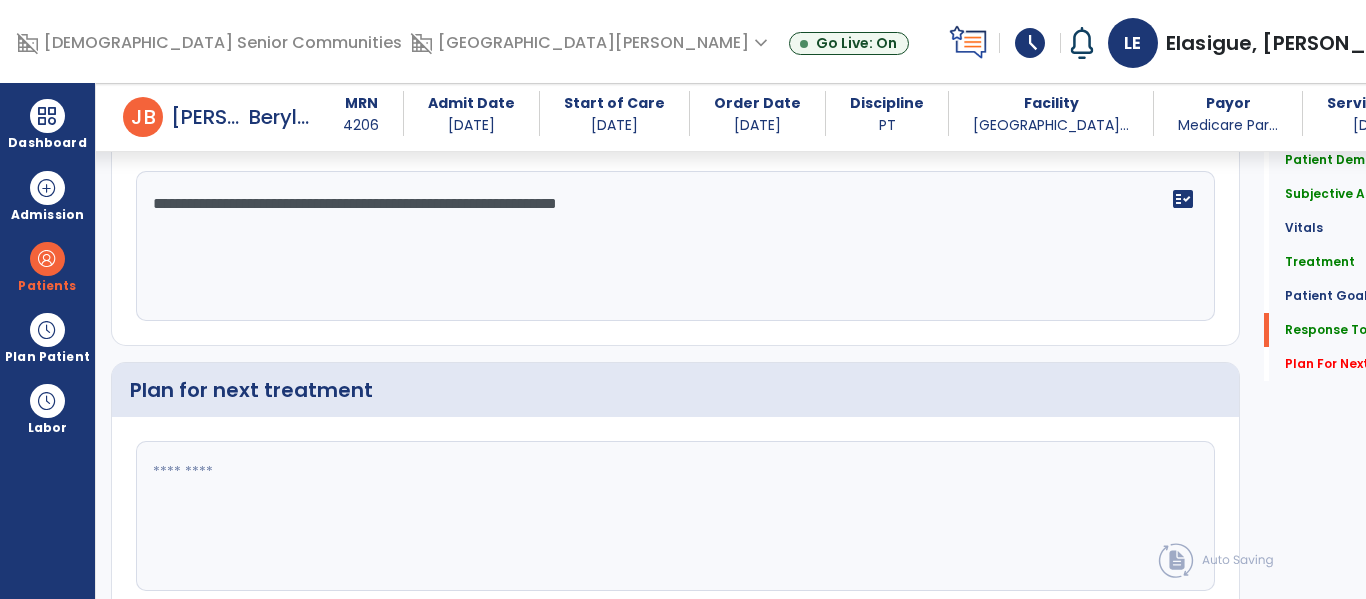 scroll, scrollTop: 2725, scrollLeft: 0, axis: vertical 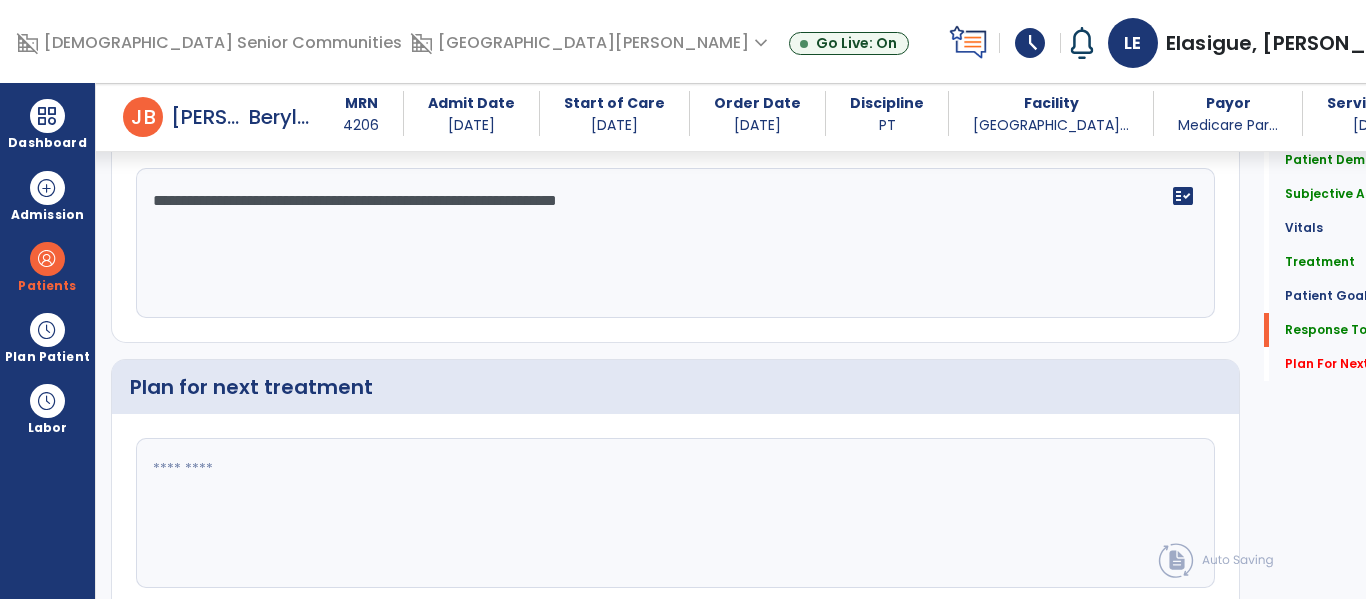 type on "**********" 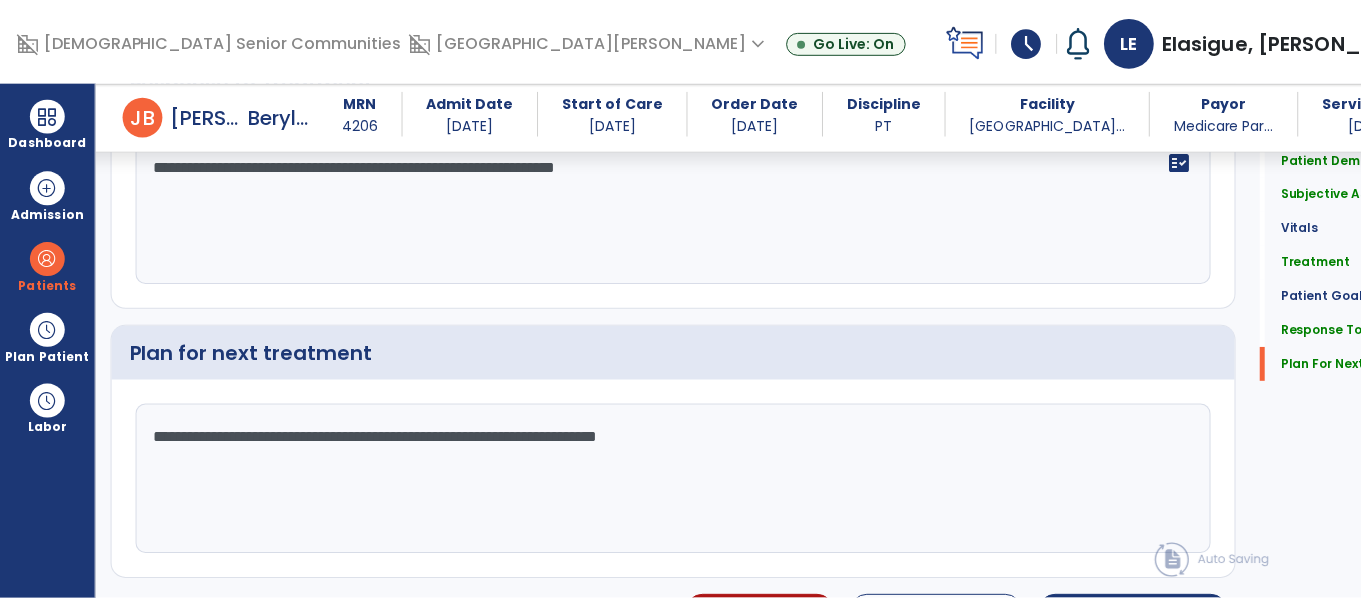 scroll, scrollTop: 2805, scrollLeft: 0, axis: vertical 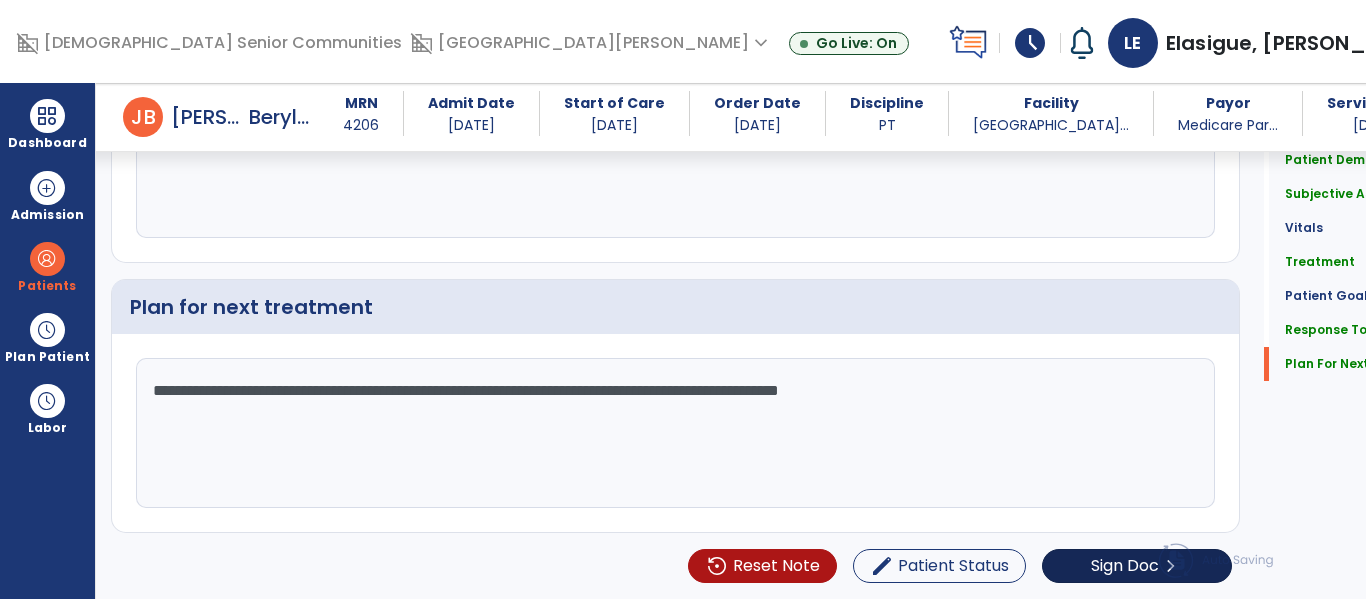 type on "**********" 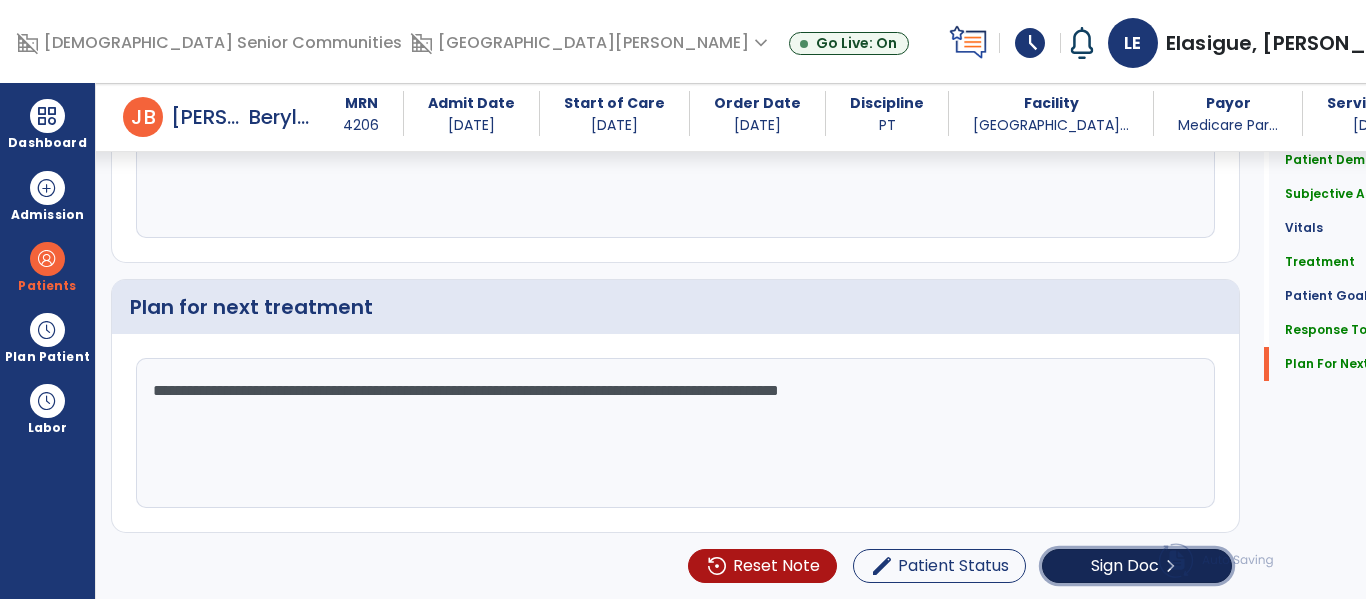 click on "Sign Doc" 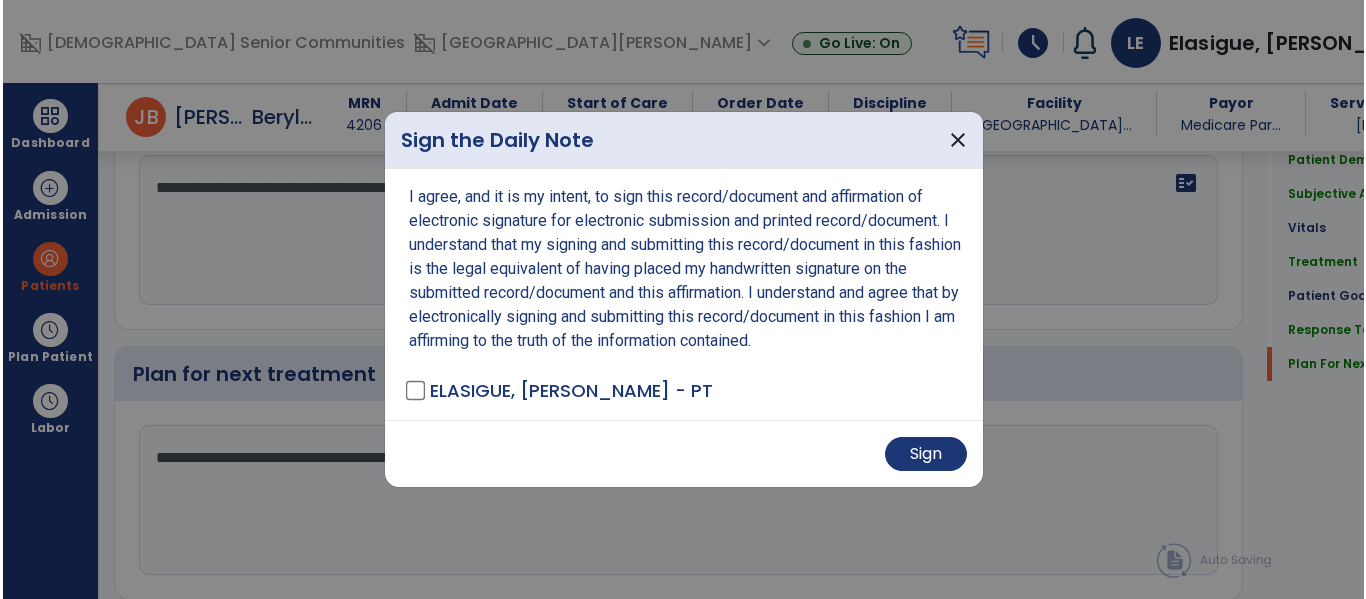 scroll, scrollTop: 2826, scrollLeft: 0, axis: vertical 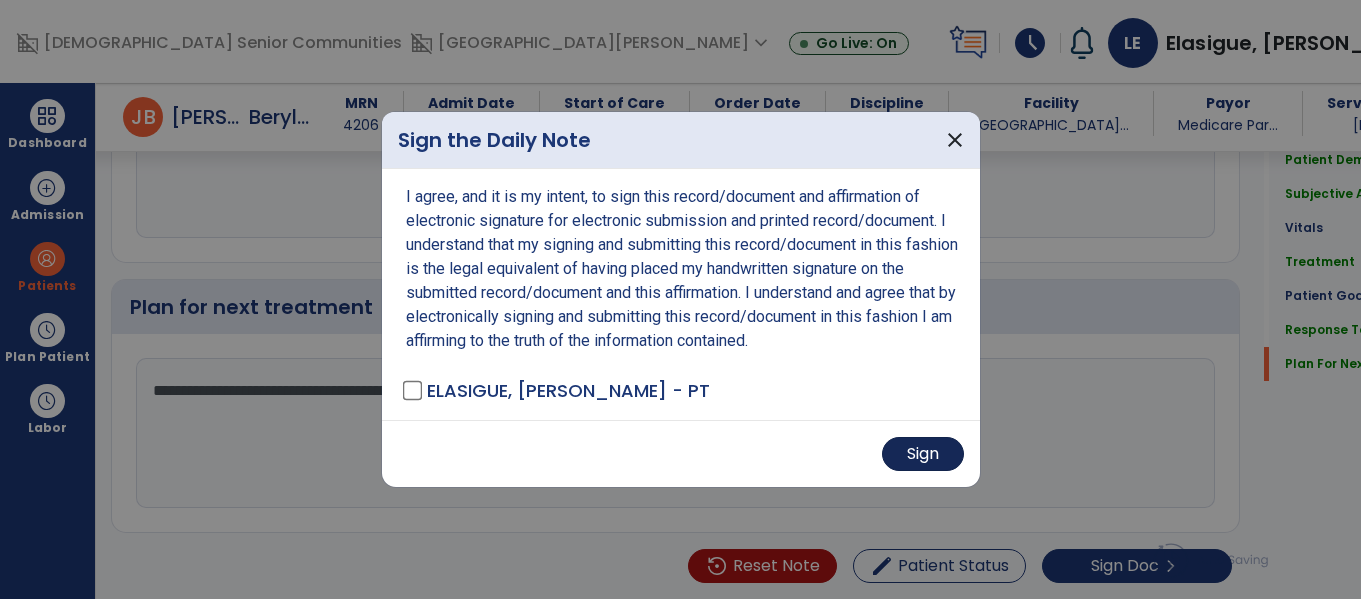 click on "Sign" at bounding box center (923, 454) 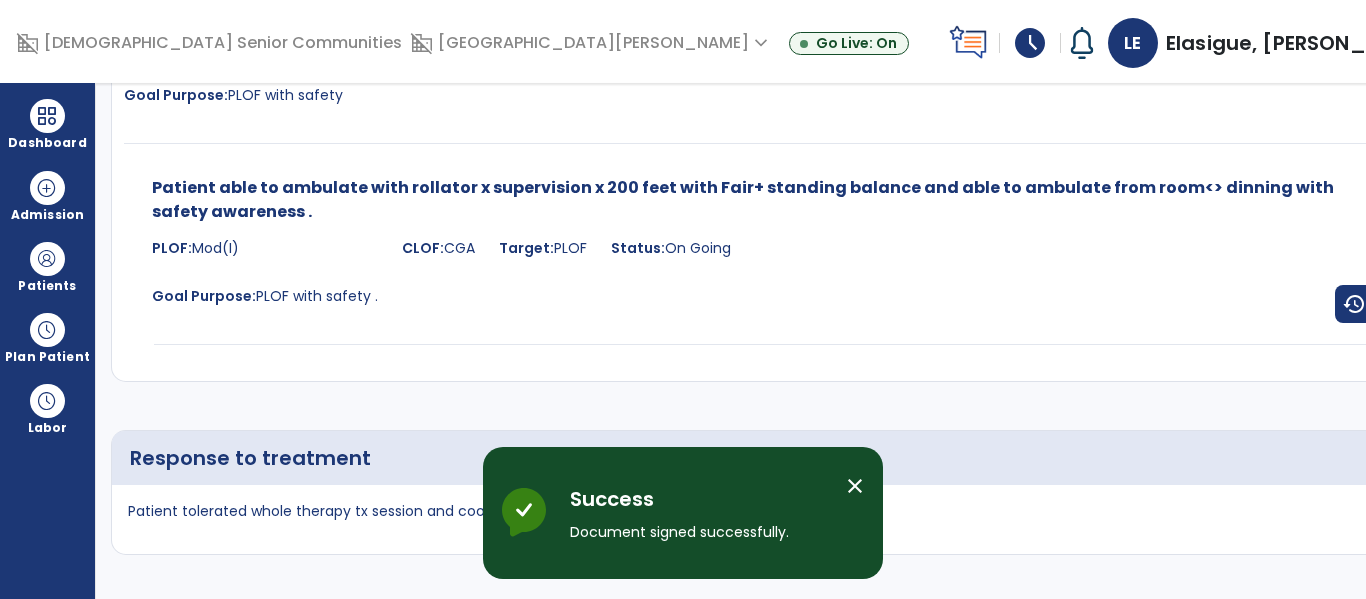 scroll, scrollTop: 0, scrollLeft: 0, axis: both 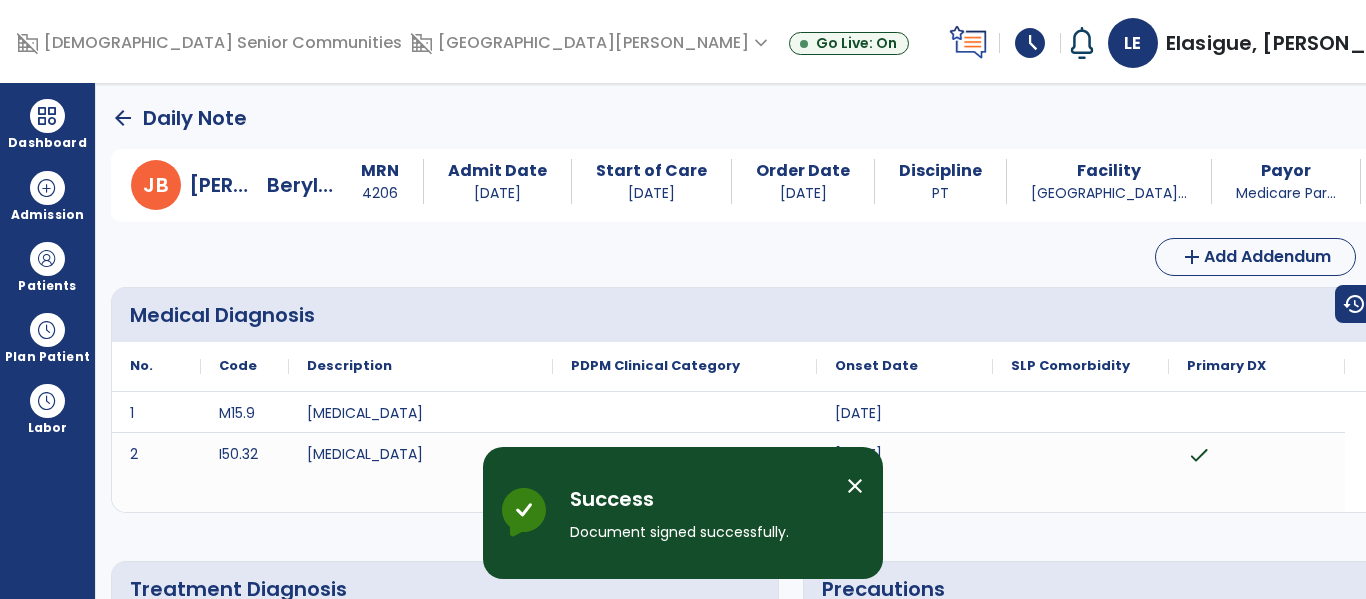 click on "arrow_back" 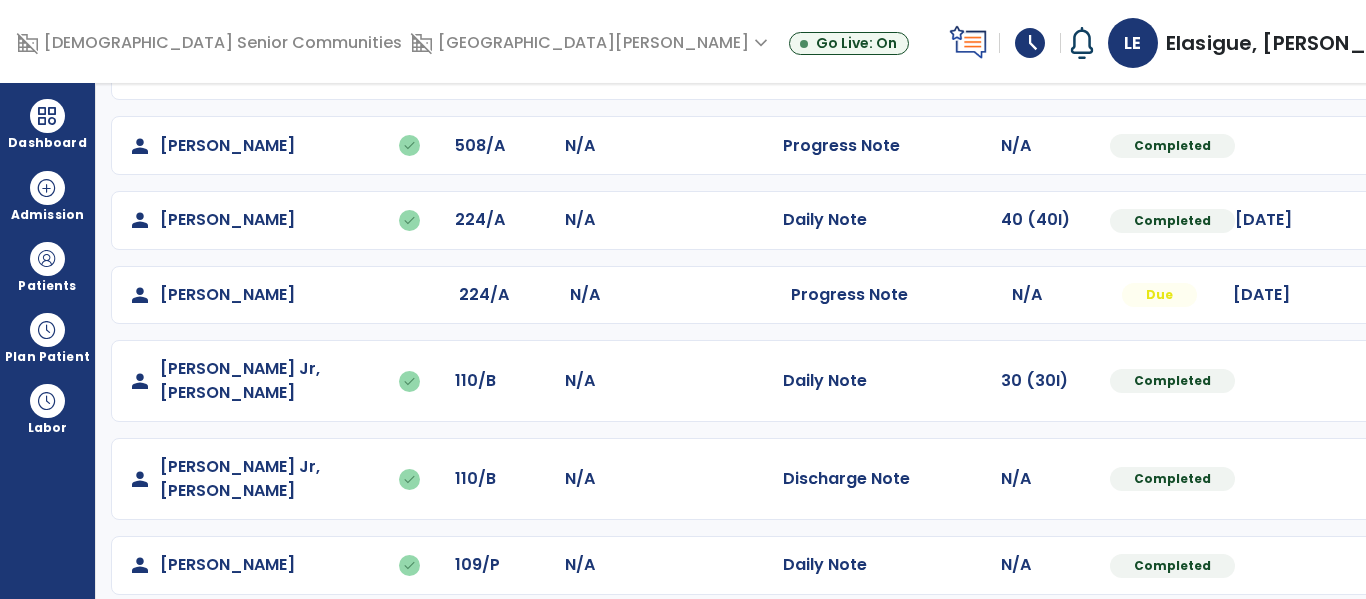 scroll, scrollTop: 531, scrollLeft: 0, axis: vertical 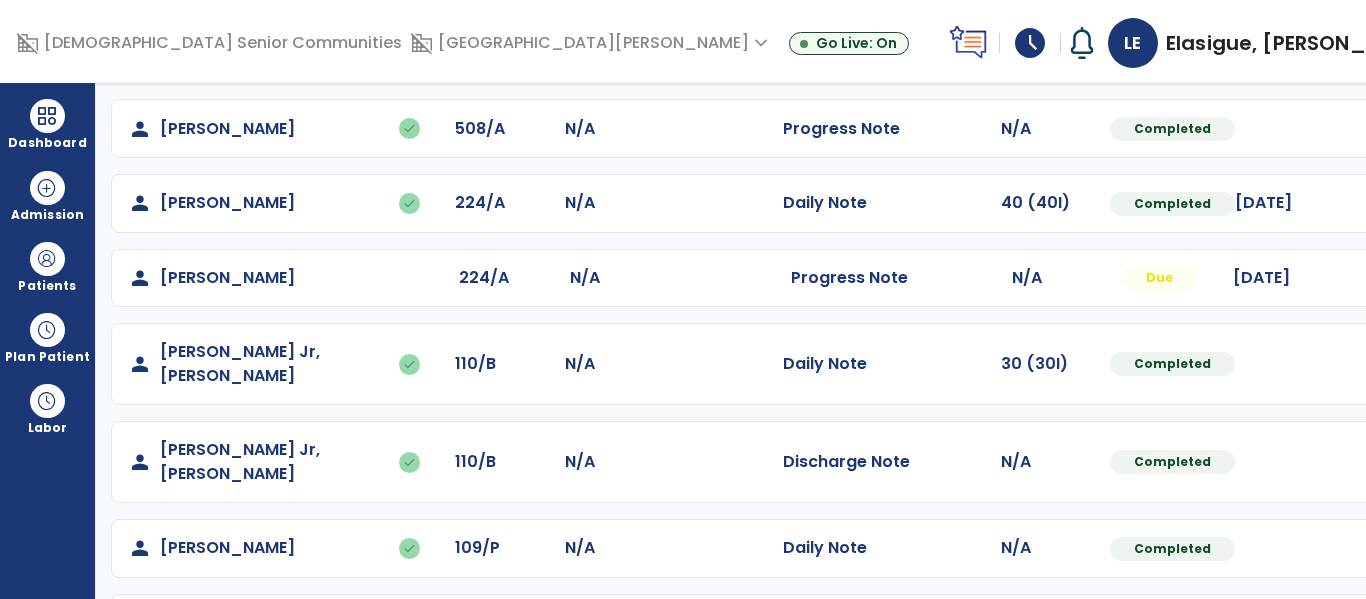 click at bounding box center [1407, -243] 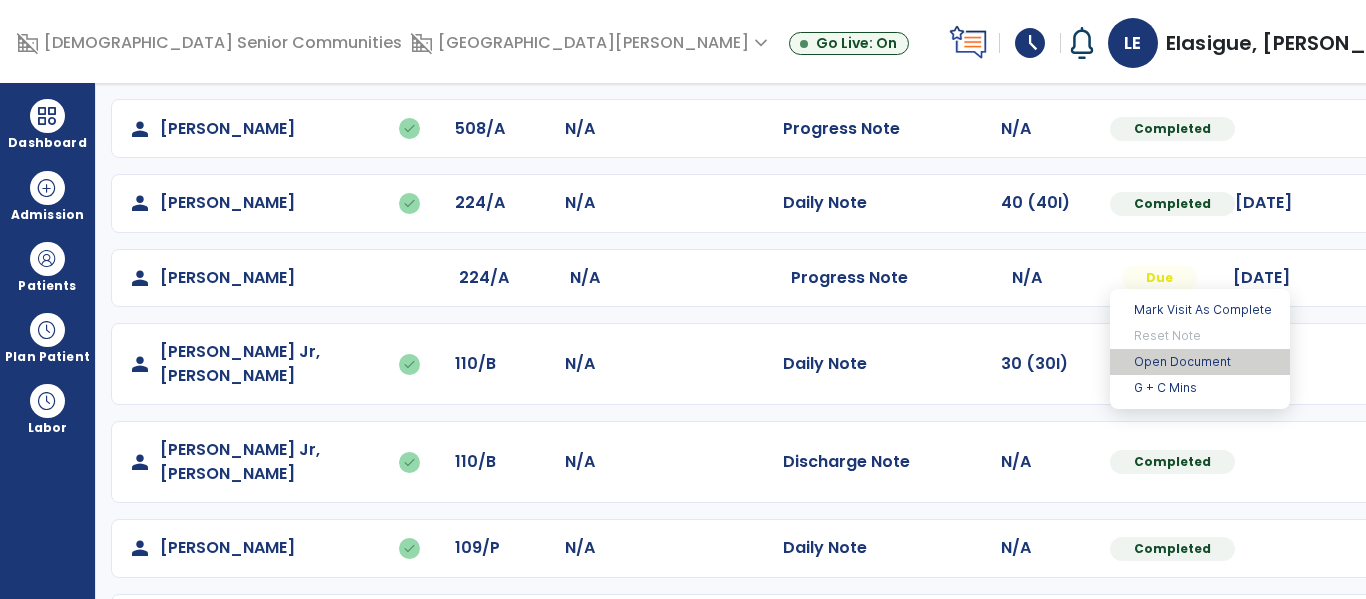 click on "Open Document" at bounding box center (1200, 362) 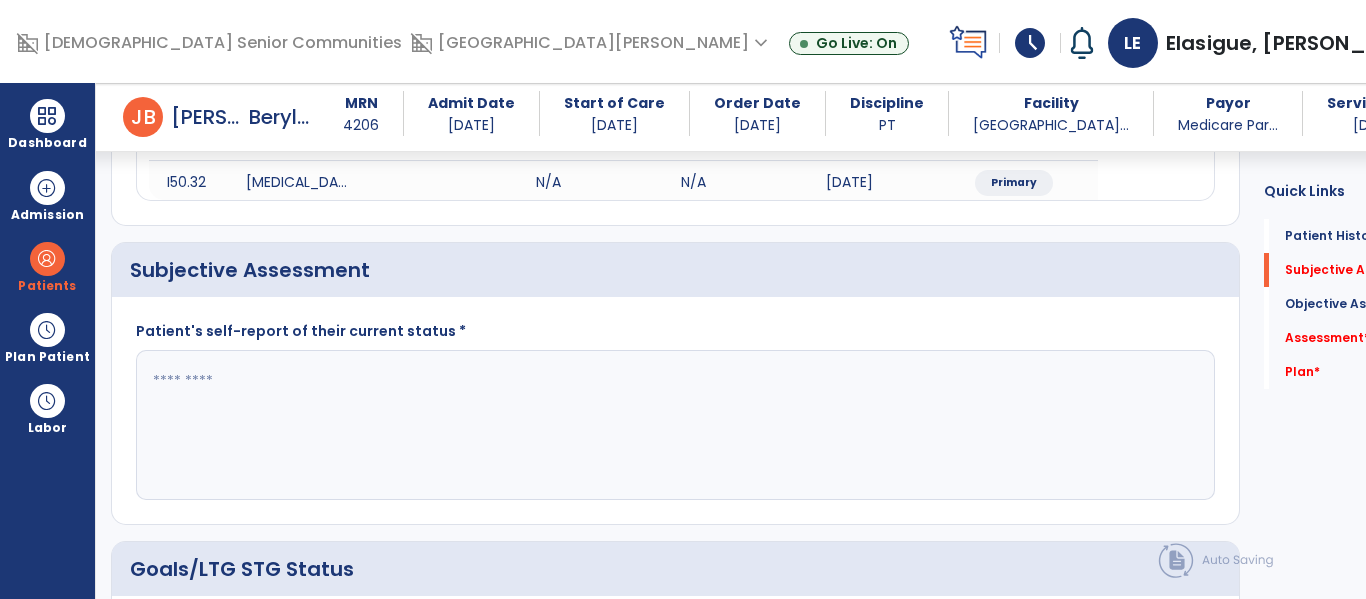 scroll, scrollTop: 345, scrollLeft: 0, axis: vertical 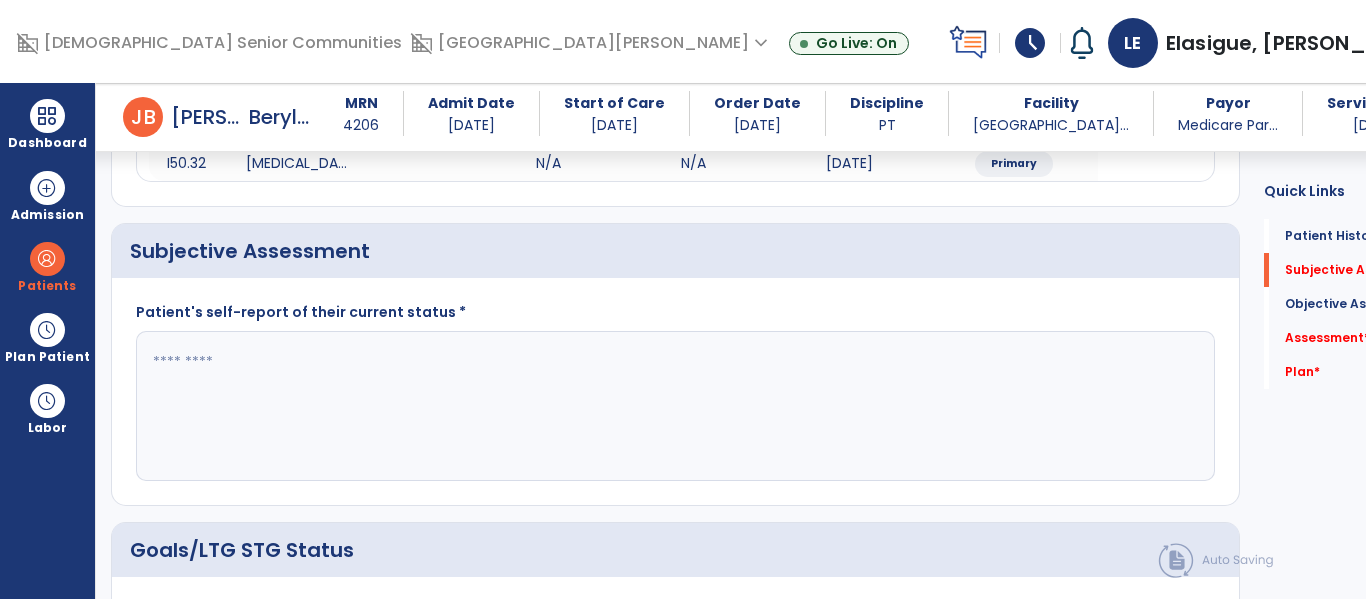 click 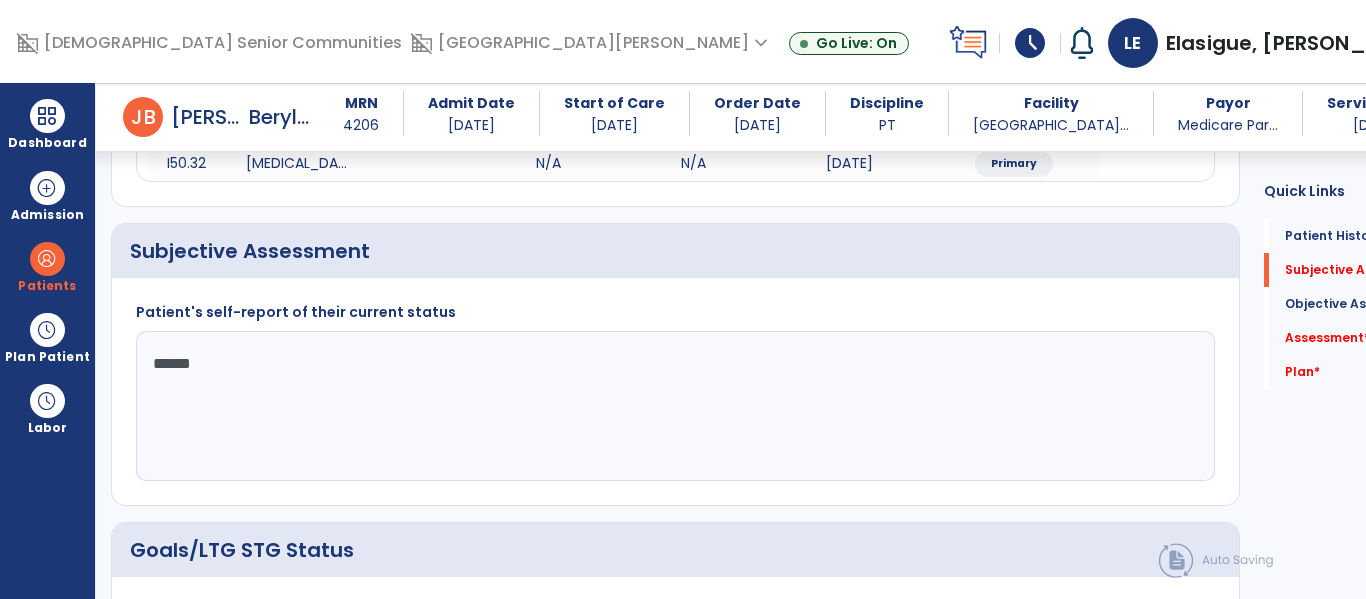 type on "*******" 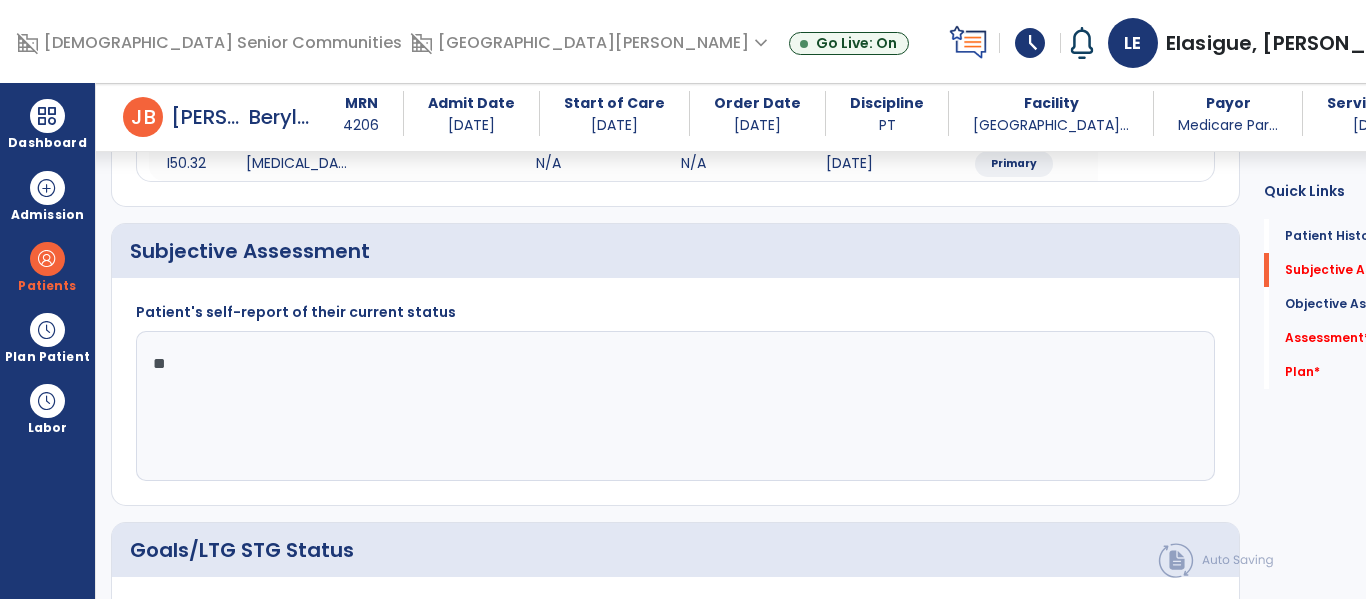 type on "*" 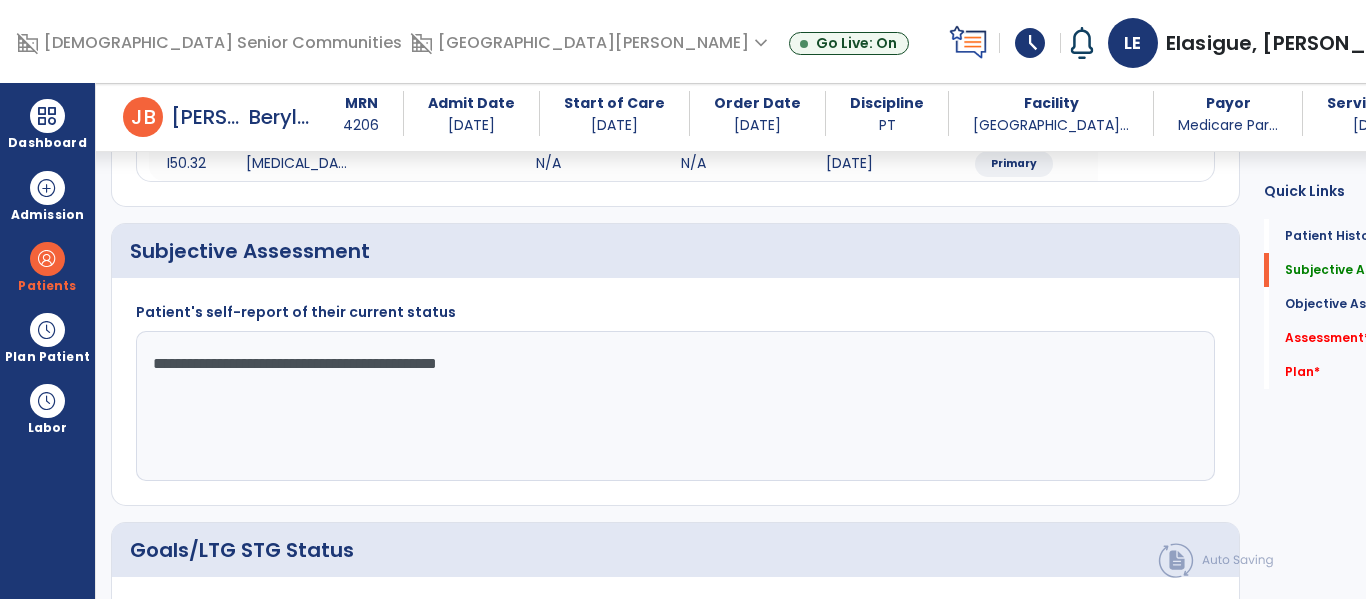 click on "**********" 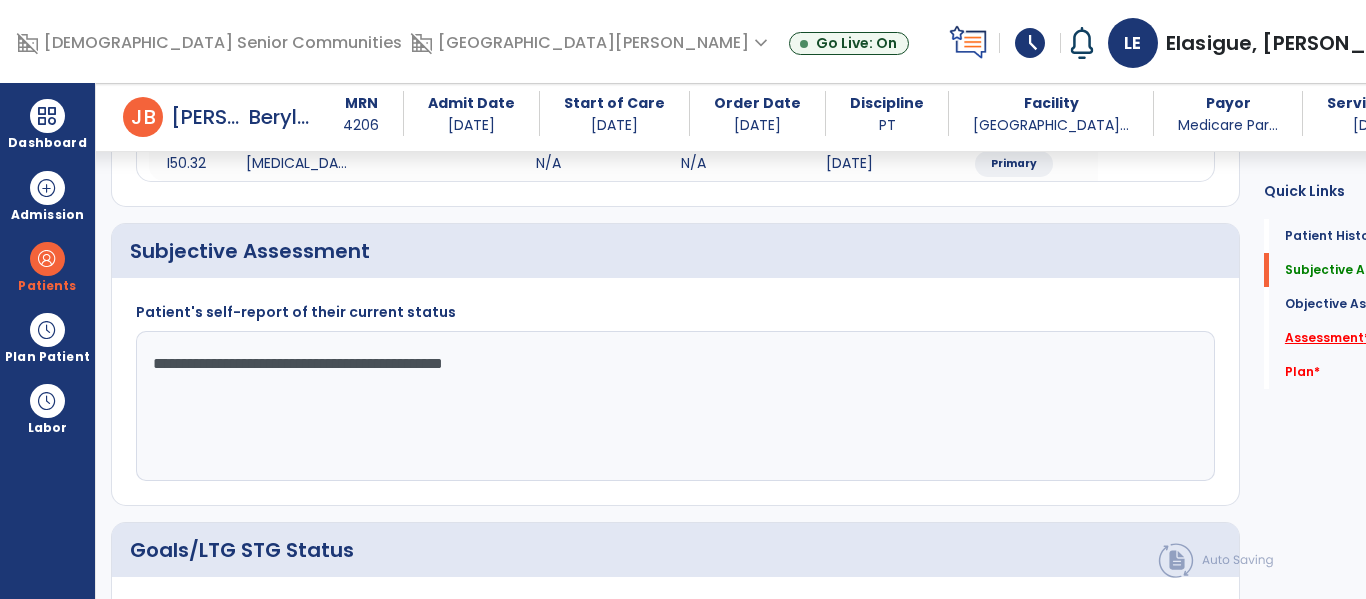 type on "**********" 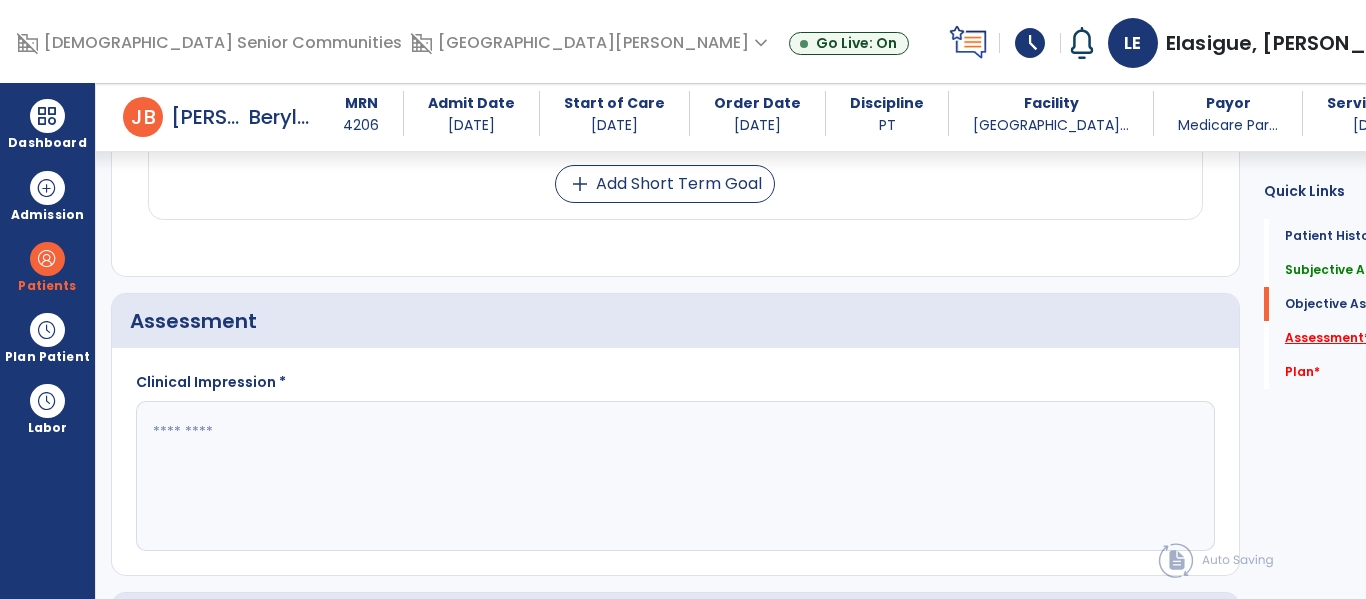 scroll, scrollTop: 1928, scrollLeft: 0, axis: vertical 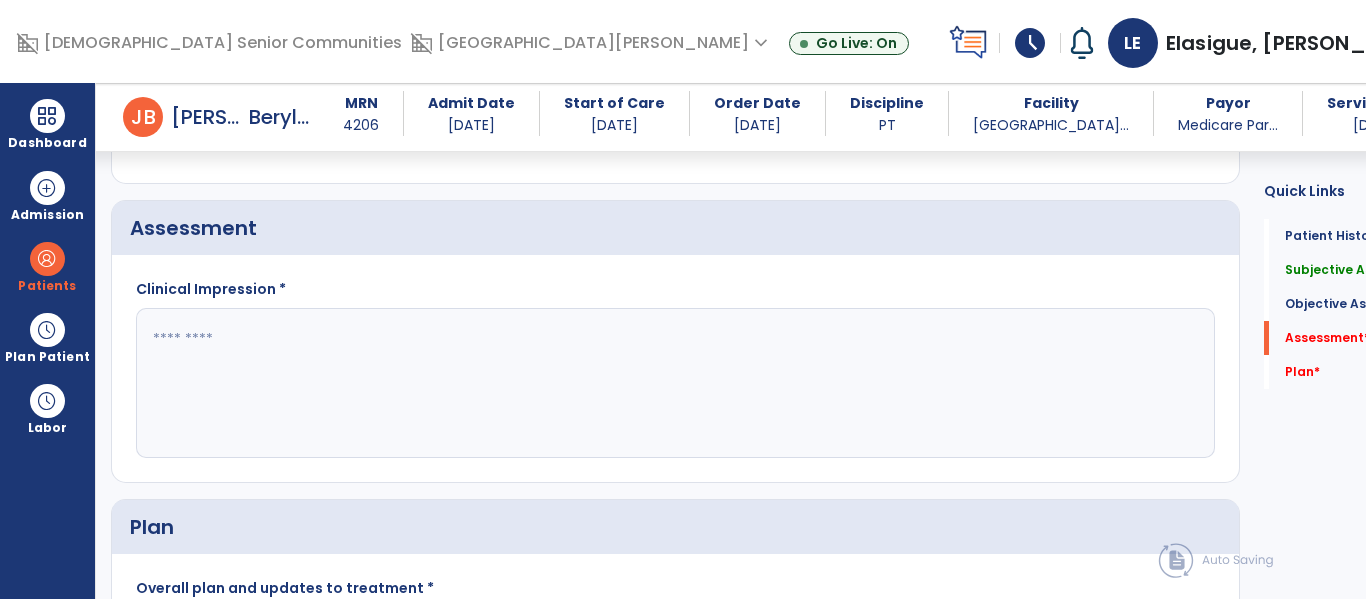 click 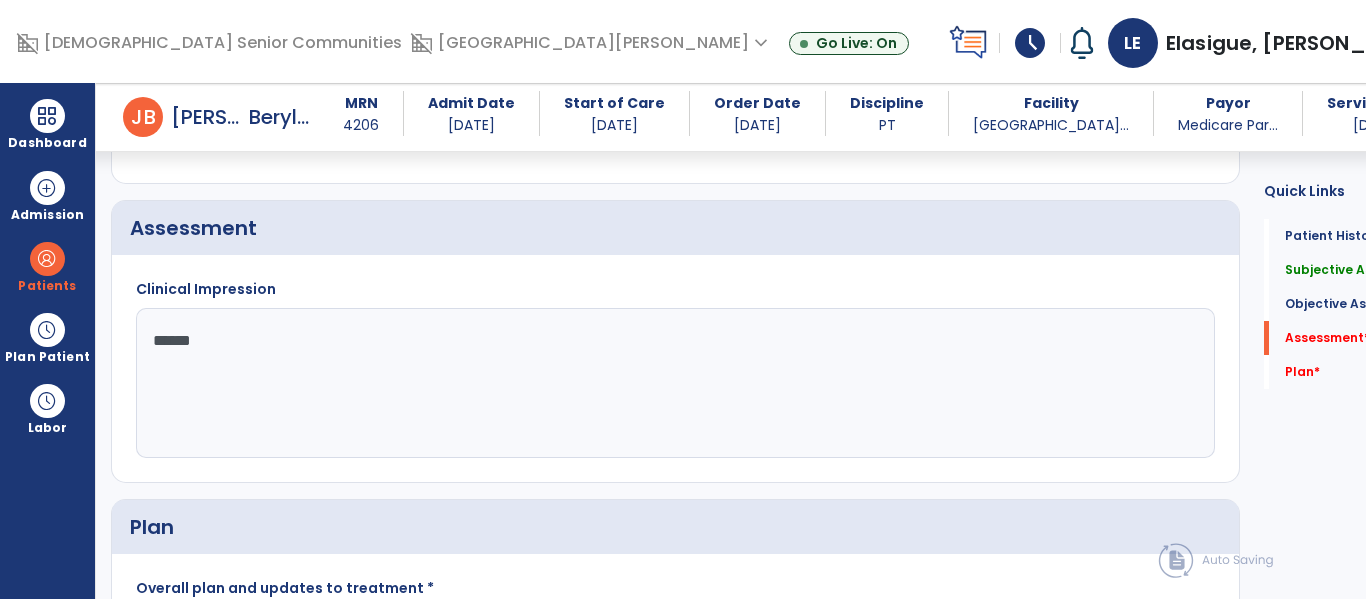 type on "*******" 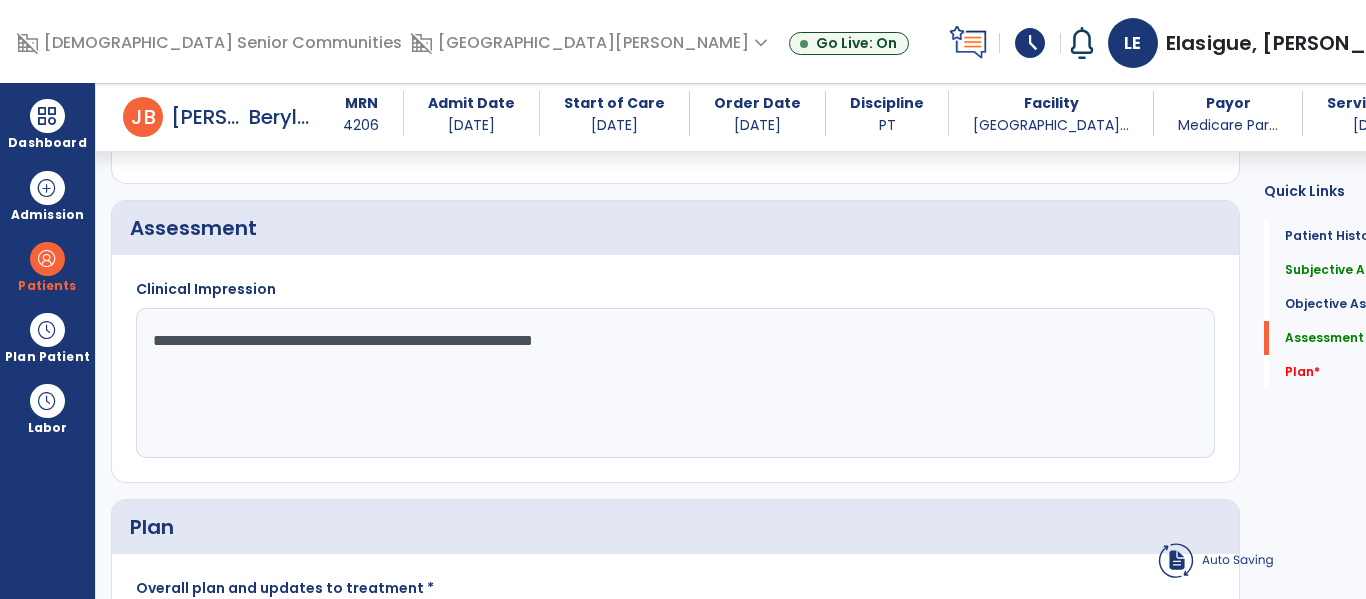 click on "**********" 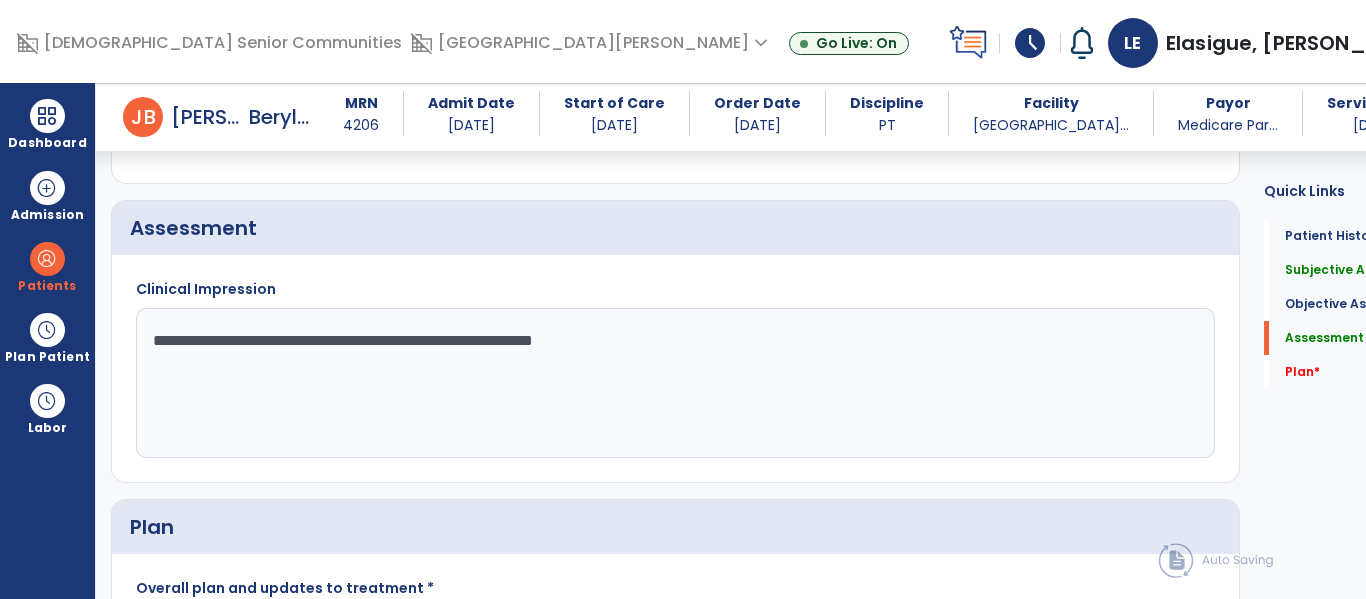 click on "**********" 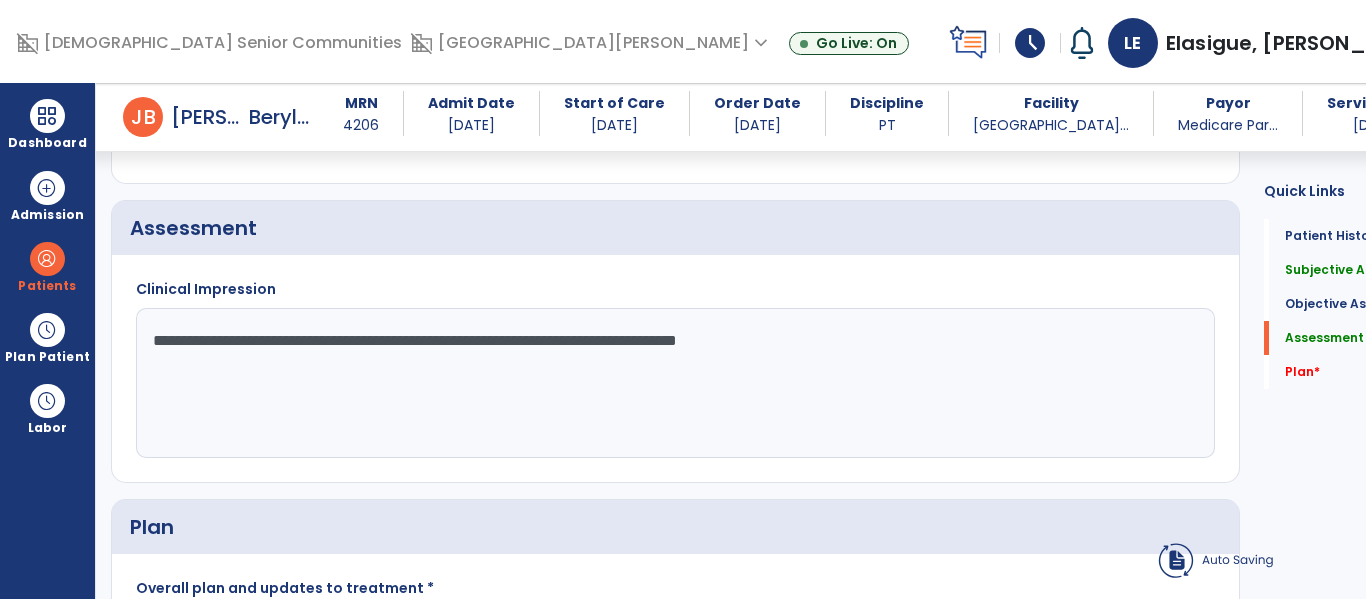 click on "**********" 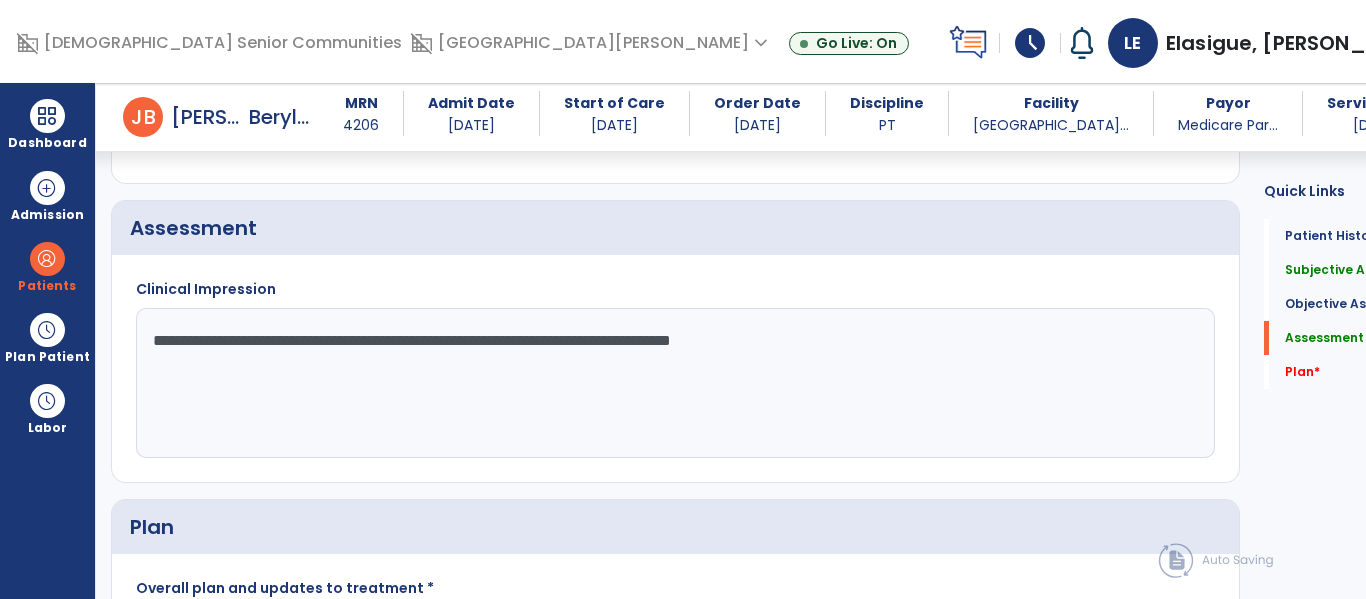 click on "**********" 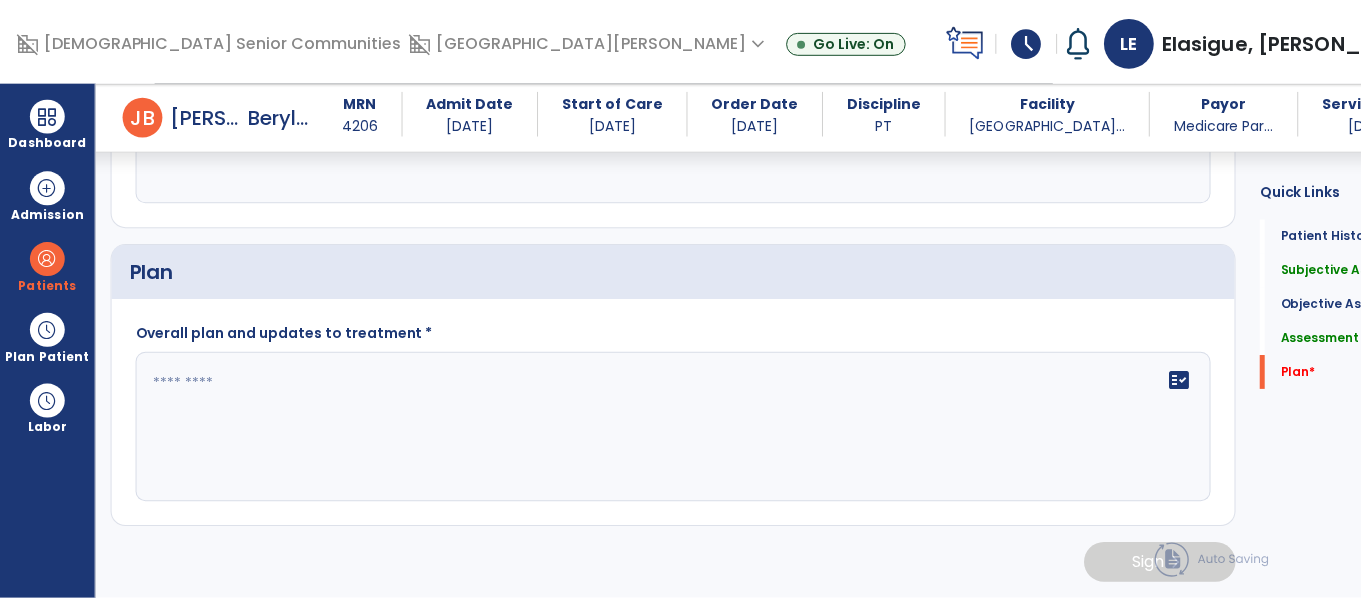 scroll, scrollTop: 2181, scrollLeft: 0, axis: vertical 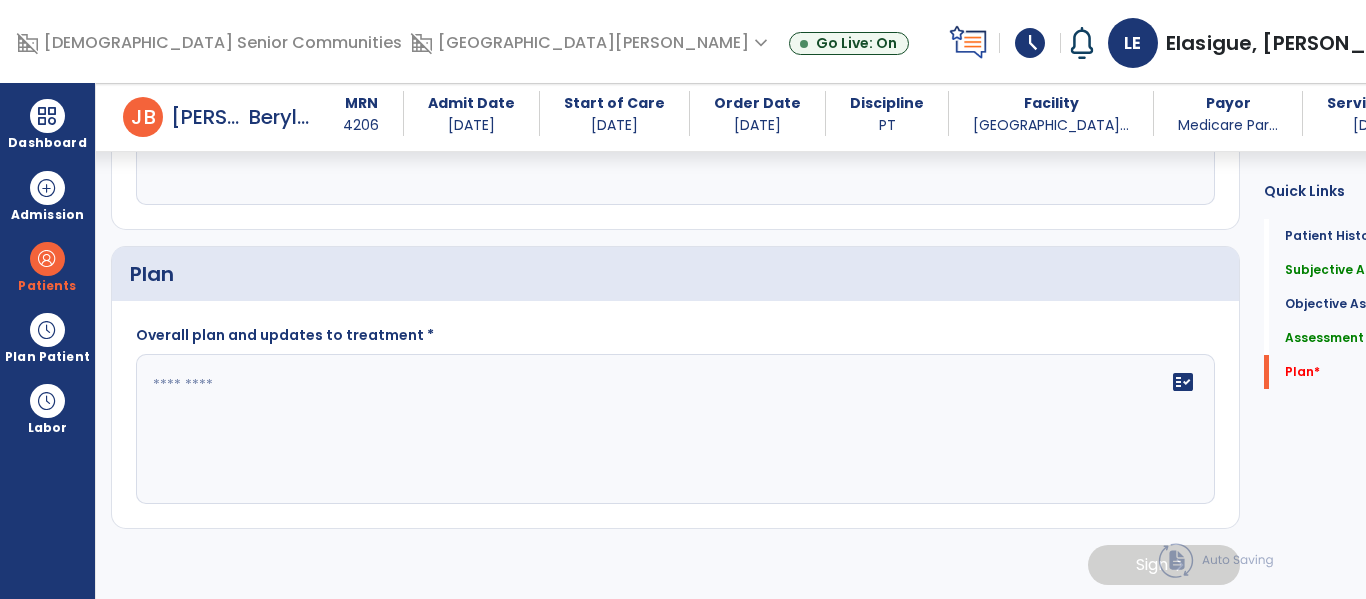 type on "**********" 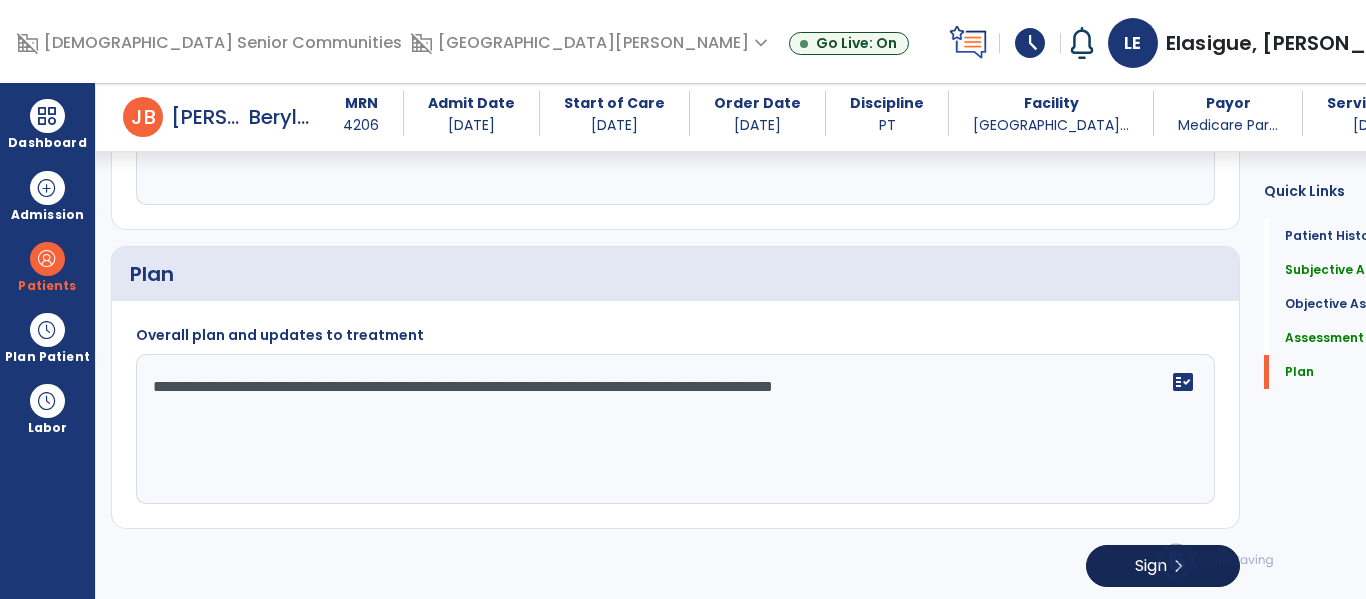 type on "**********" 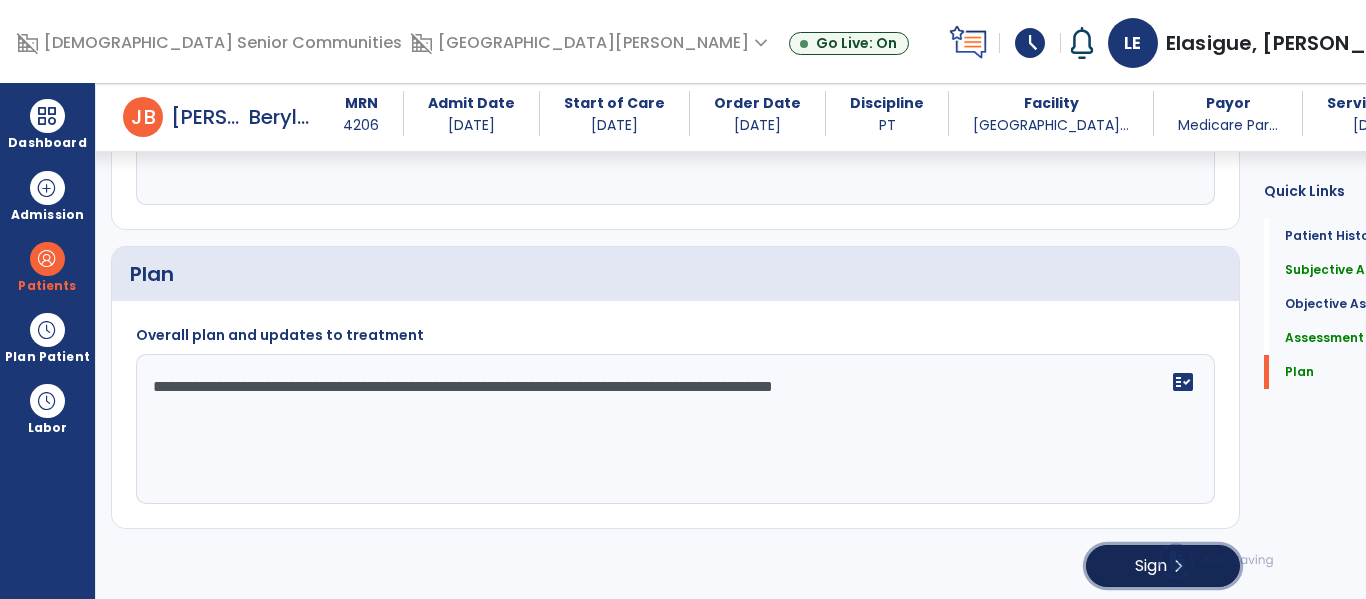 click on "chevron_right" 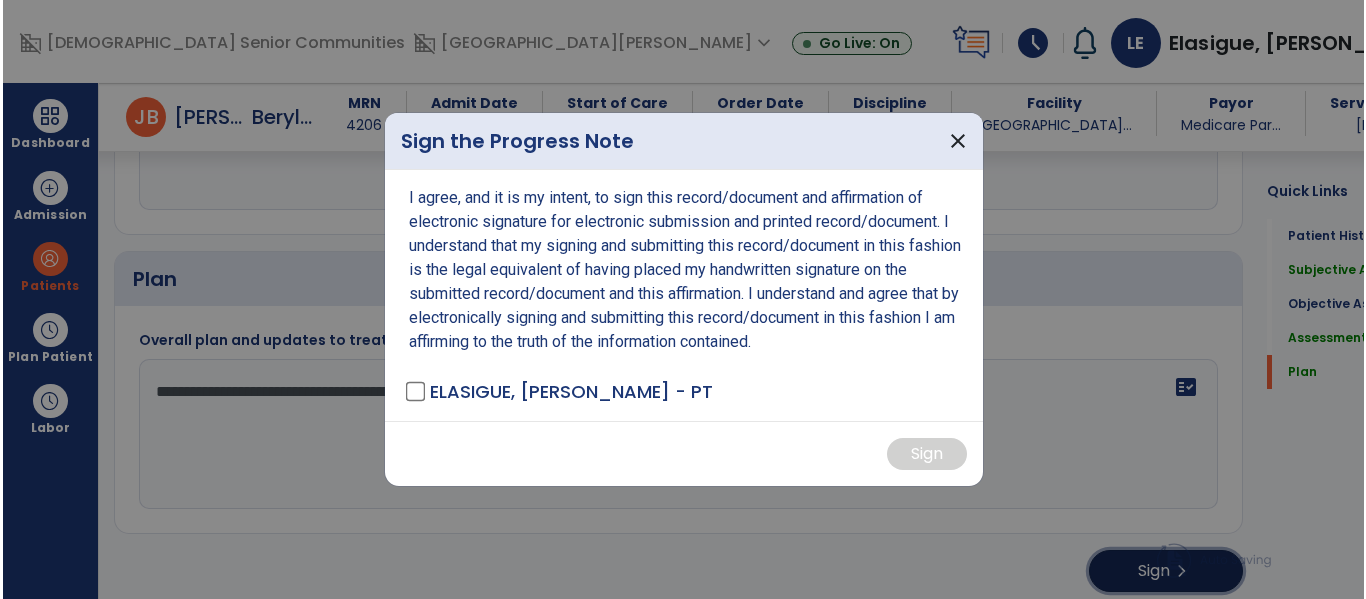 scroll, scrollTop: 2181, scrollLeft: 0, axis: vertical 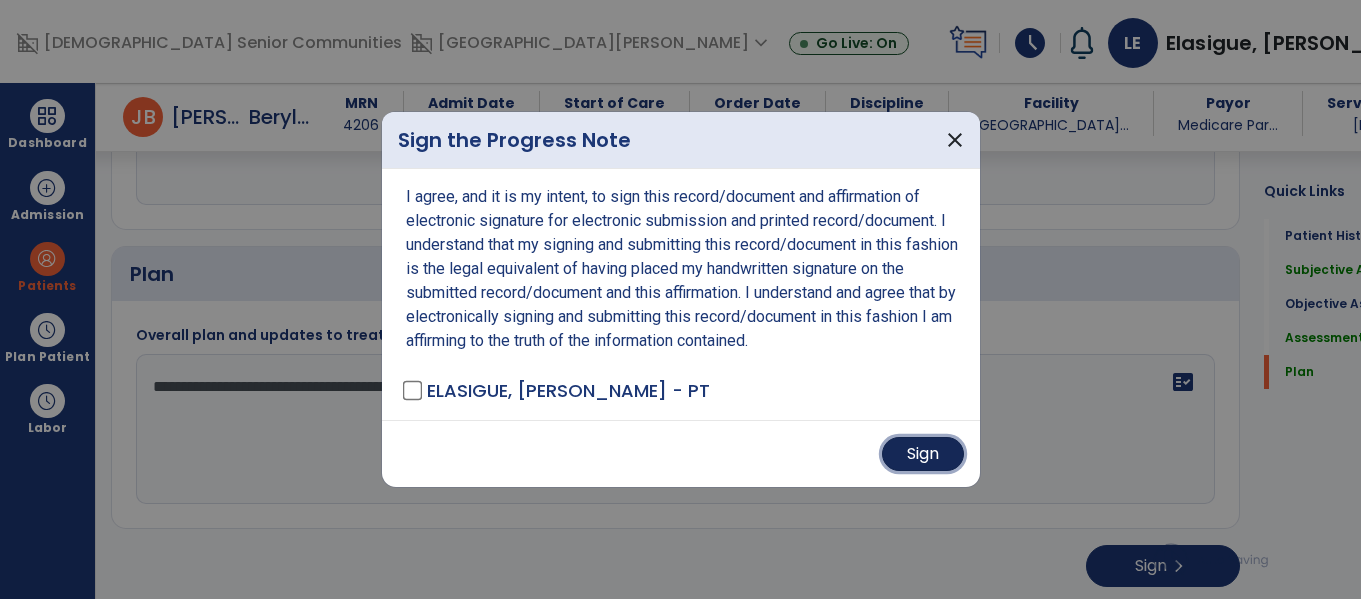 click on "Sign" at bounding box center (923, 454) 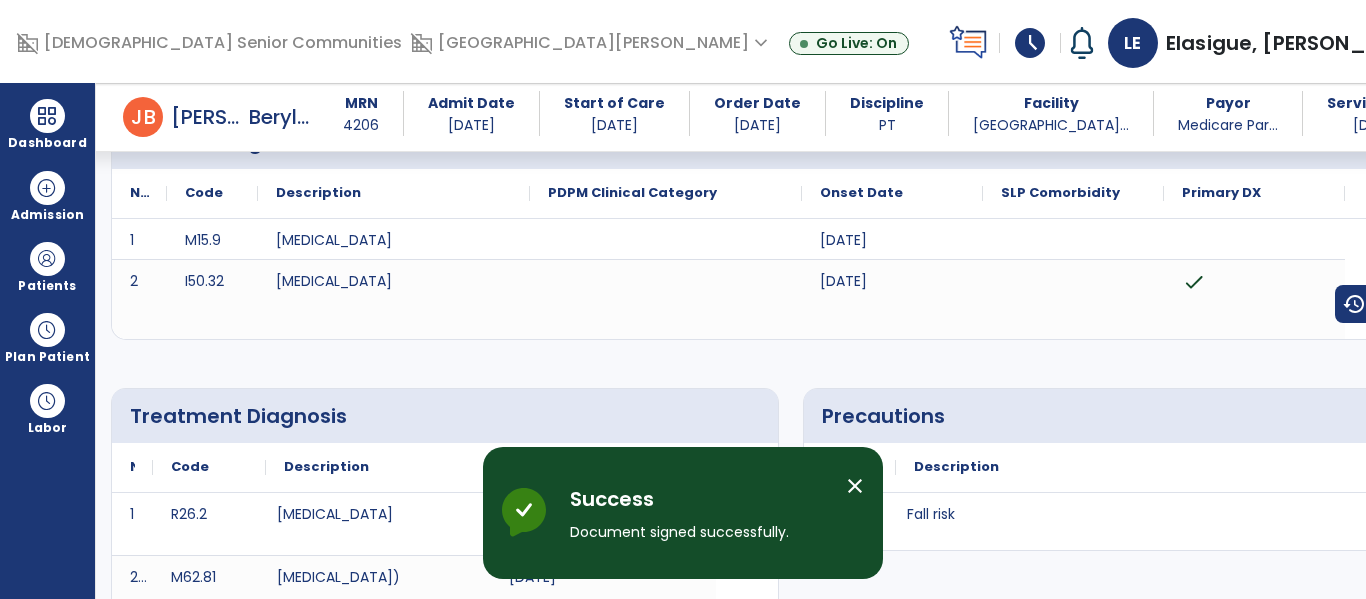scroll, scrollTop: 0, scrollLeft: 0, axis: both 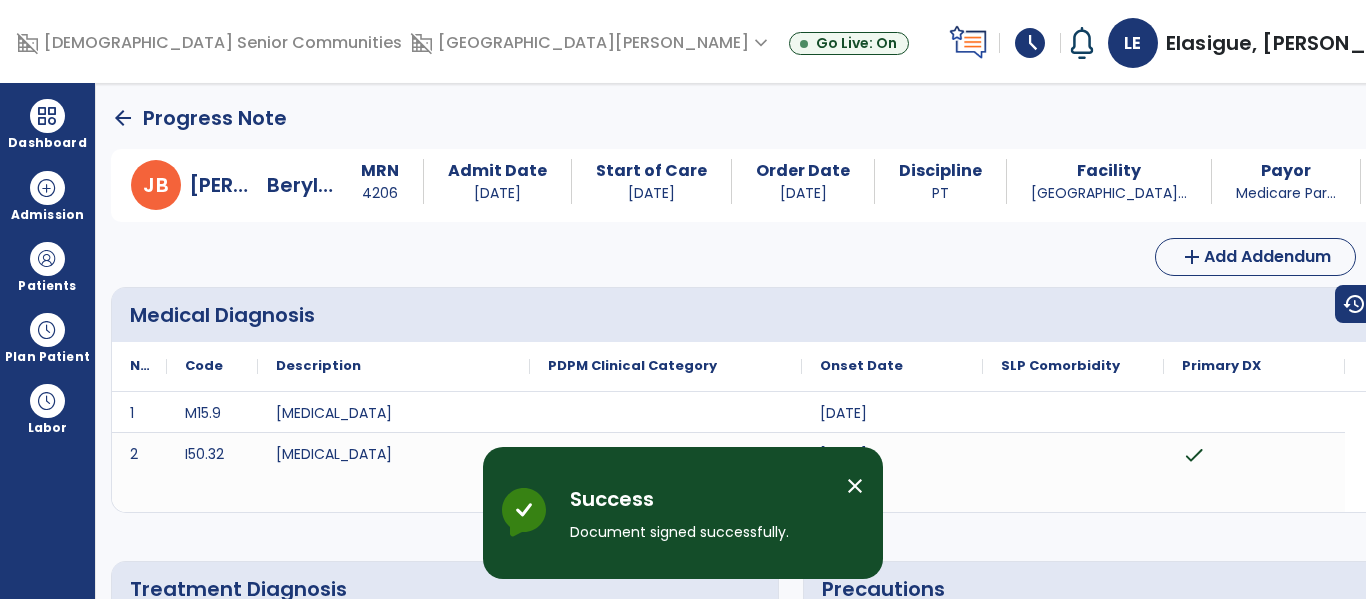 click on "arrow_back" 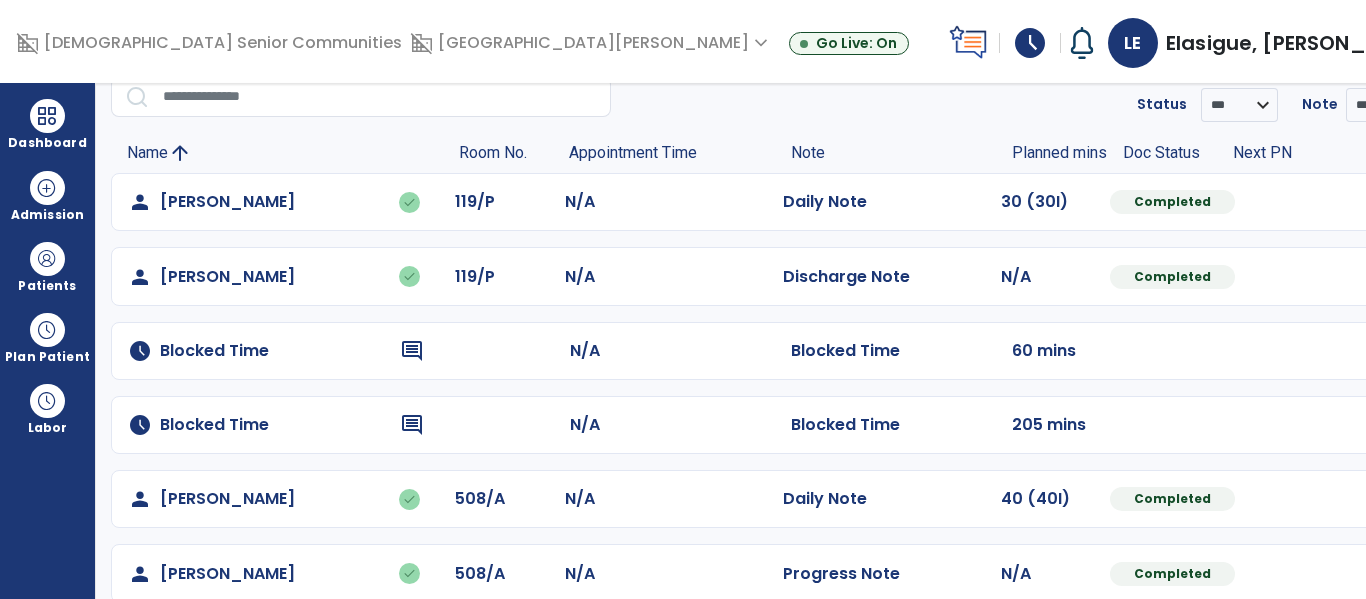 scroll, scrollTop: 0, scrollLeft: 0, axis: both 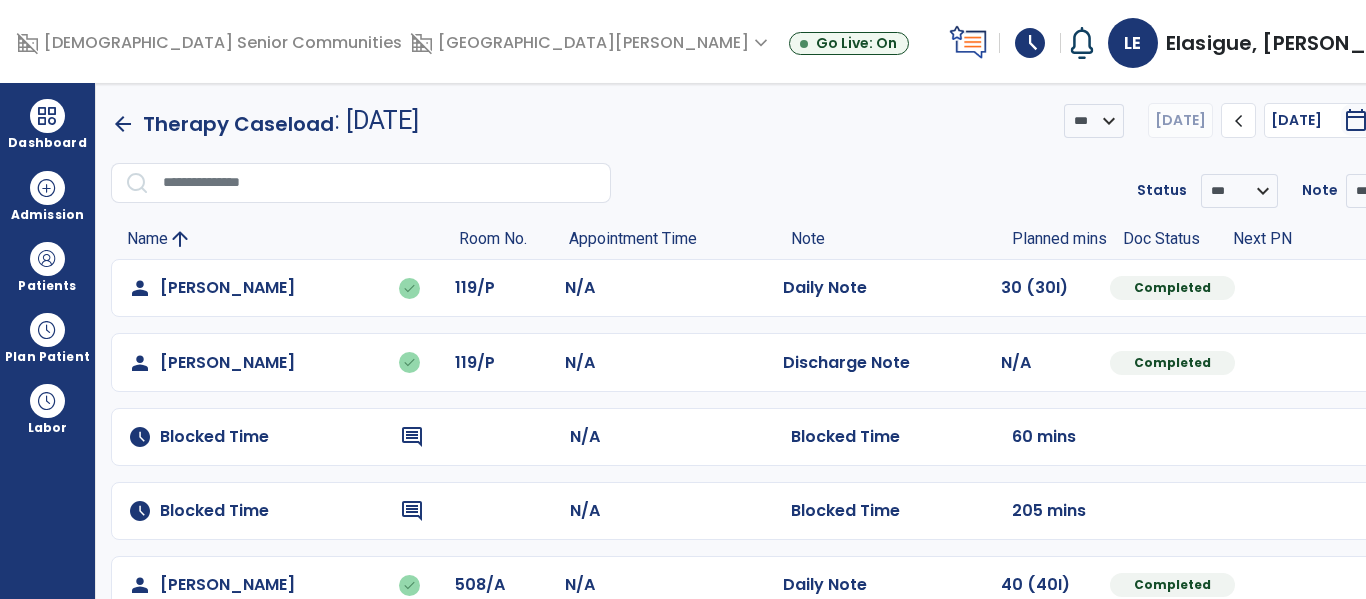 click on "arrow_back" 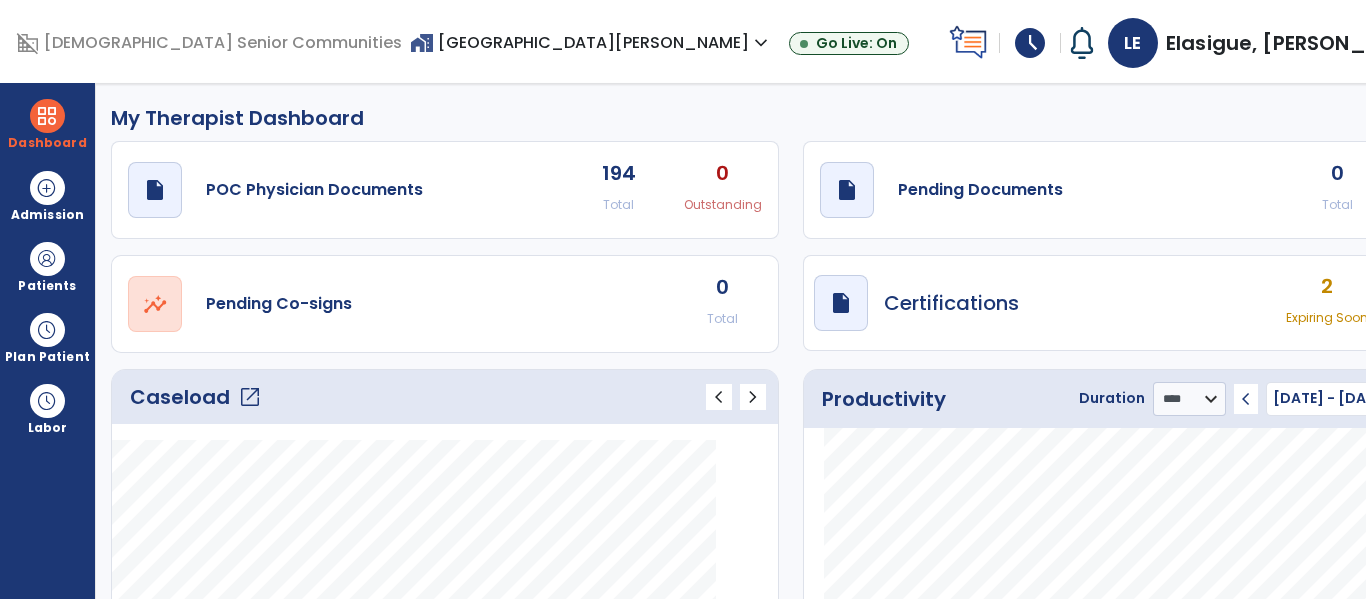 click on "Past Due" 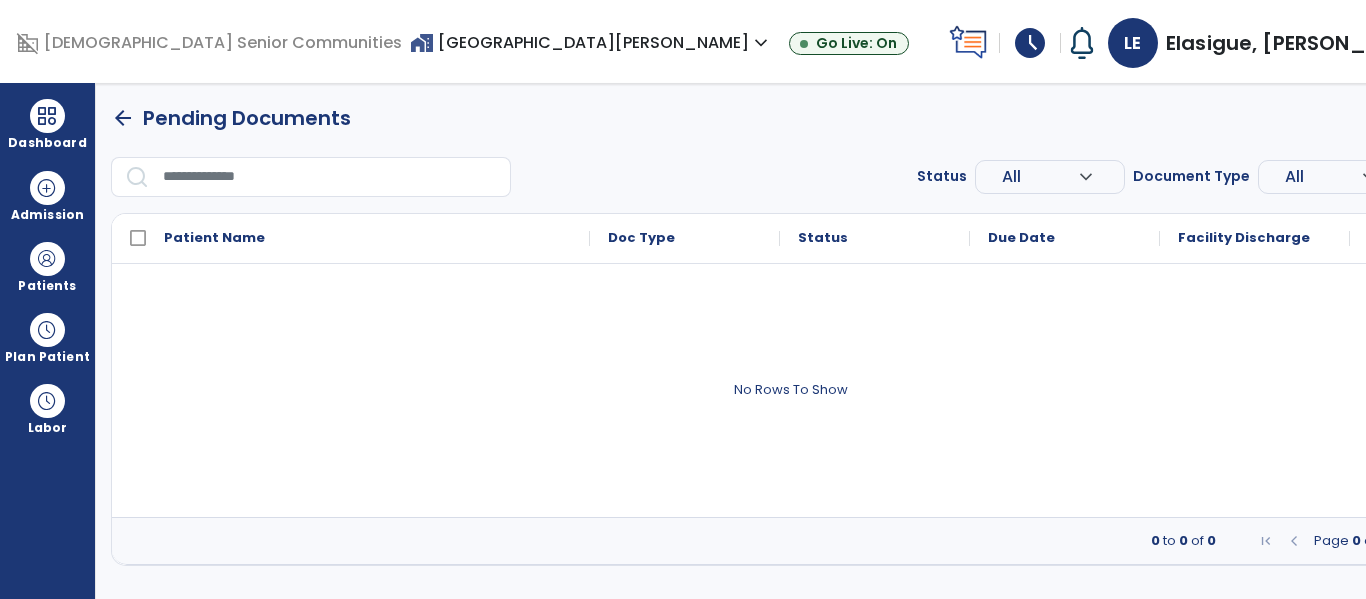 click on "expand_more" at bounding box center [761, 43] 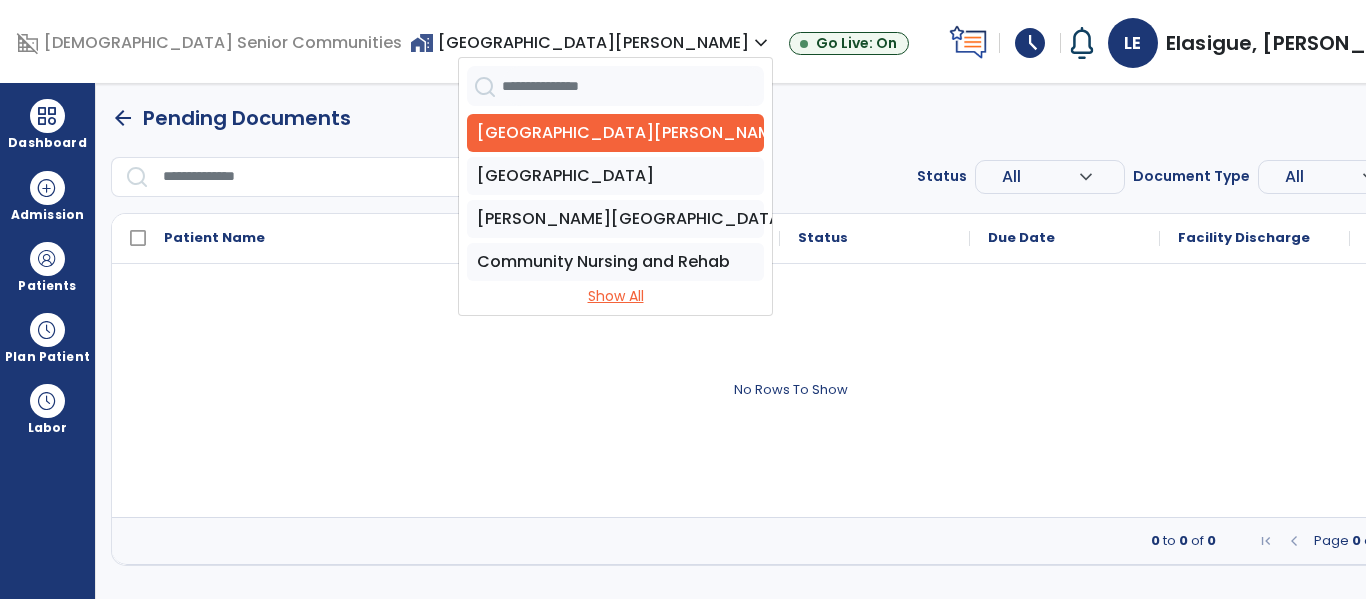click on "Show All" at bounding box center (615, 296) 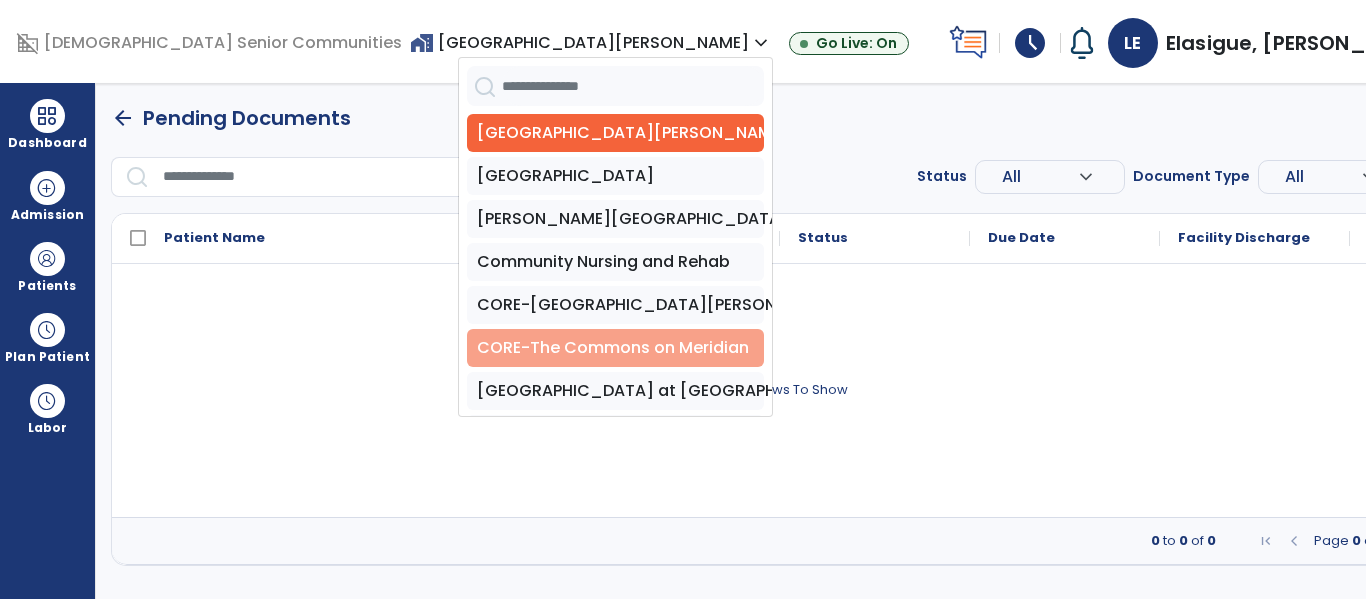 click on "CORE-The Commons on Meridian" at bounding box center (615, 348) 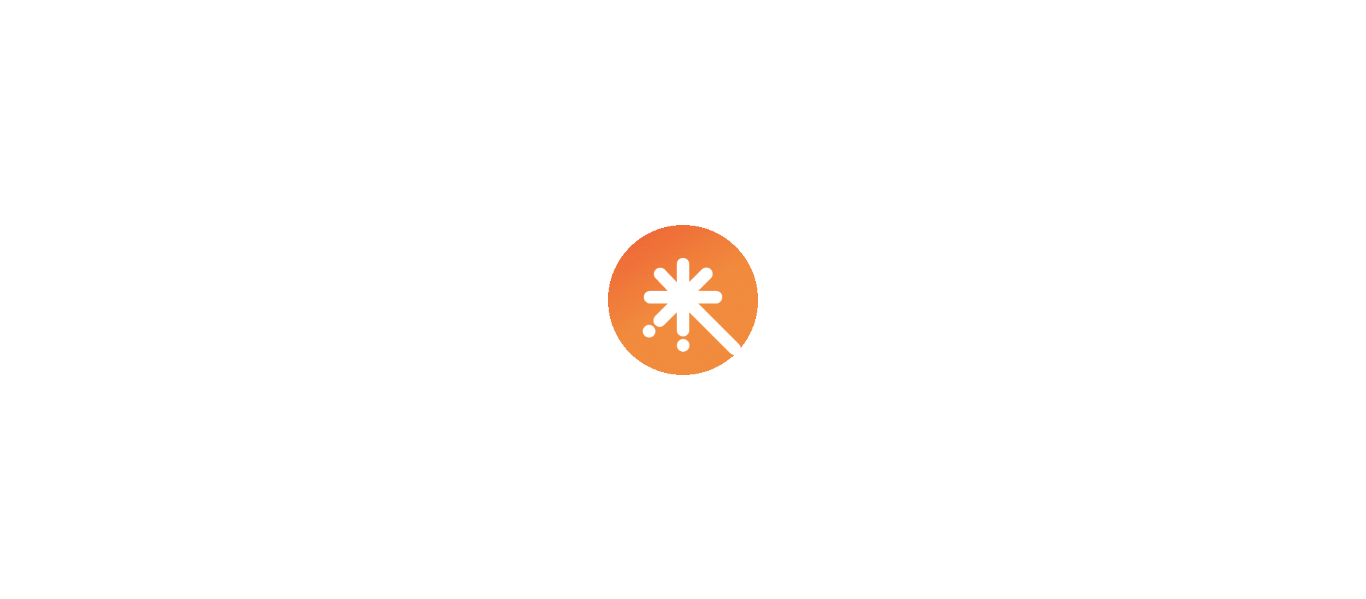 scroll, scrollTop: 0, scrollLeft: 0, axis: both 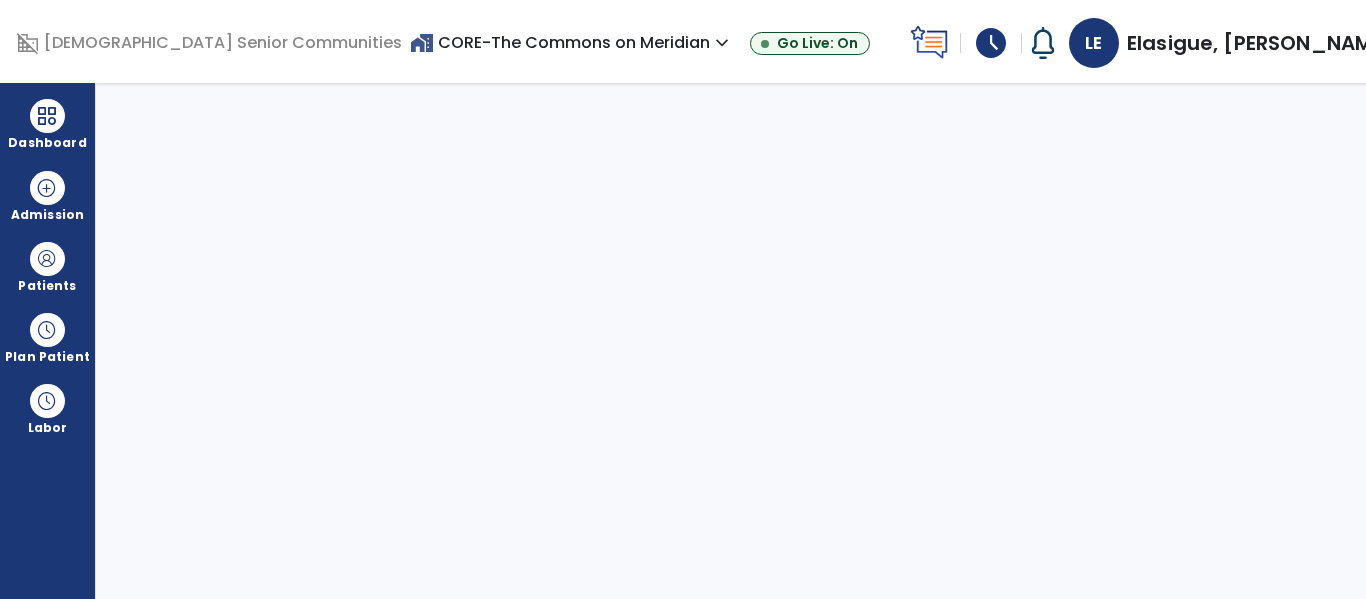 select on "****" 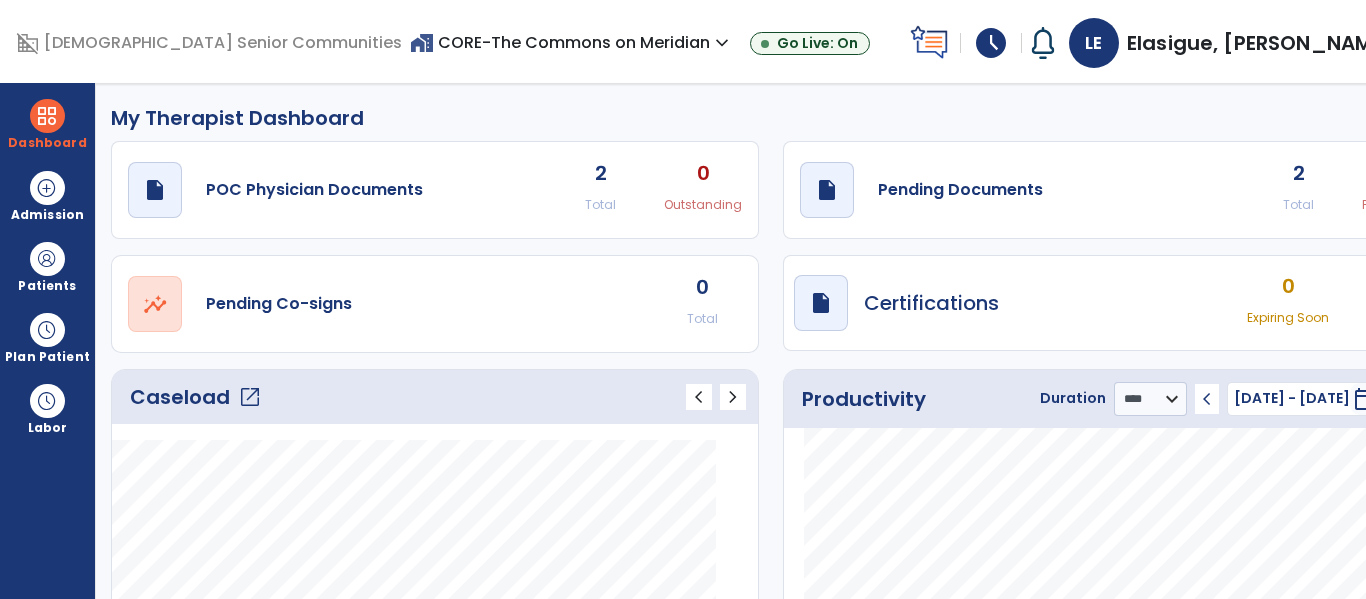 click on "open_in_new" 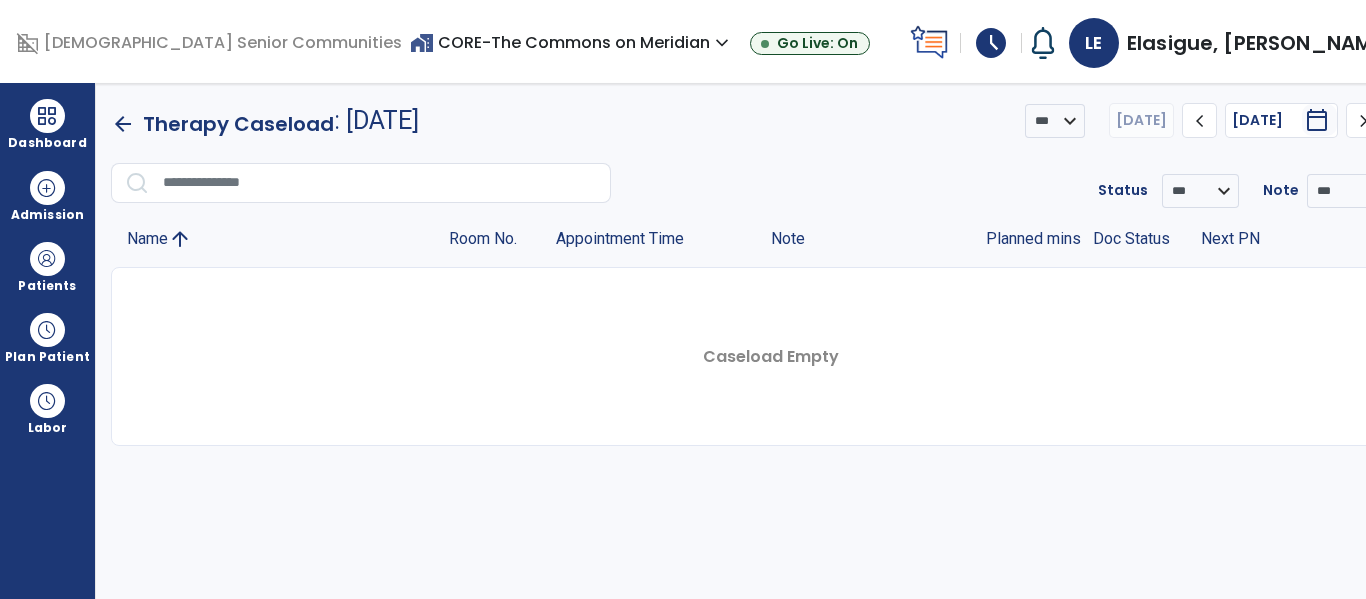 click on "chevron_right" 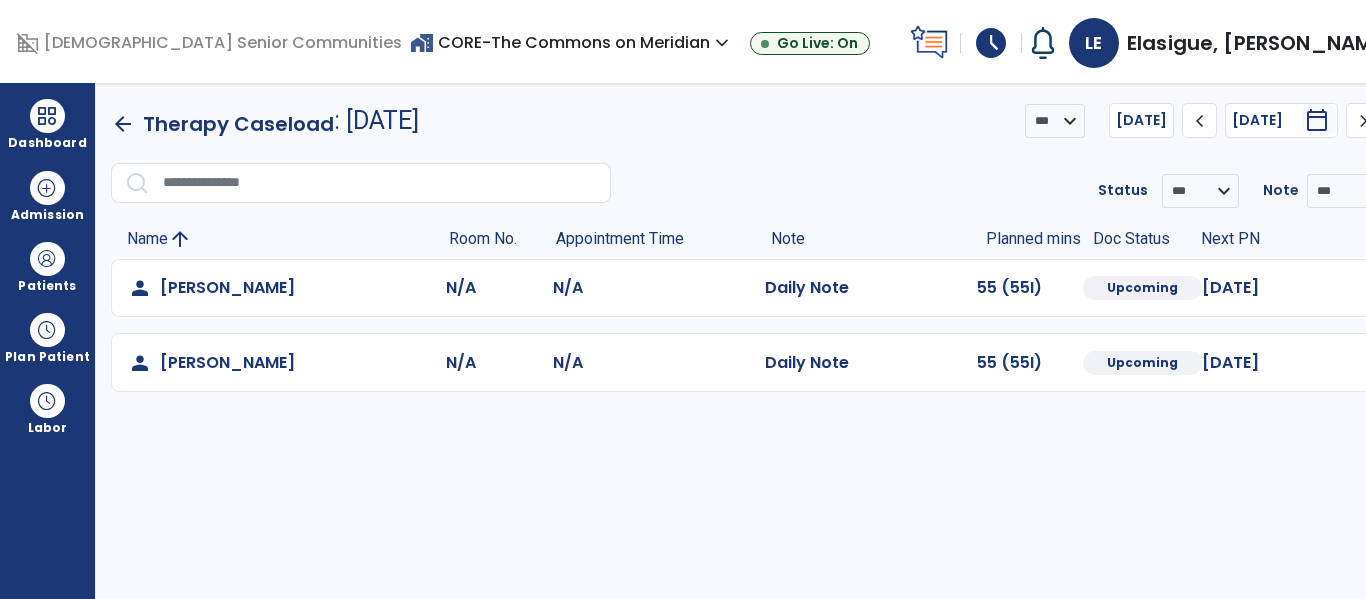 click on "home_work   CORE-The Commons on Meridian   expand_more" at bounding box center (572, 42) 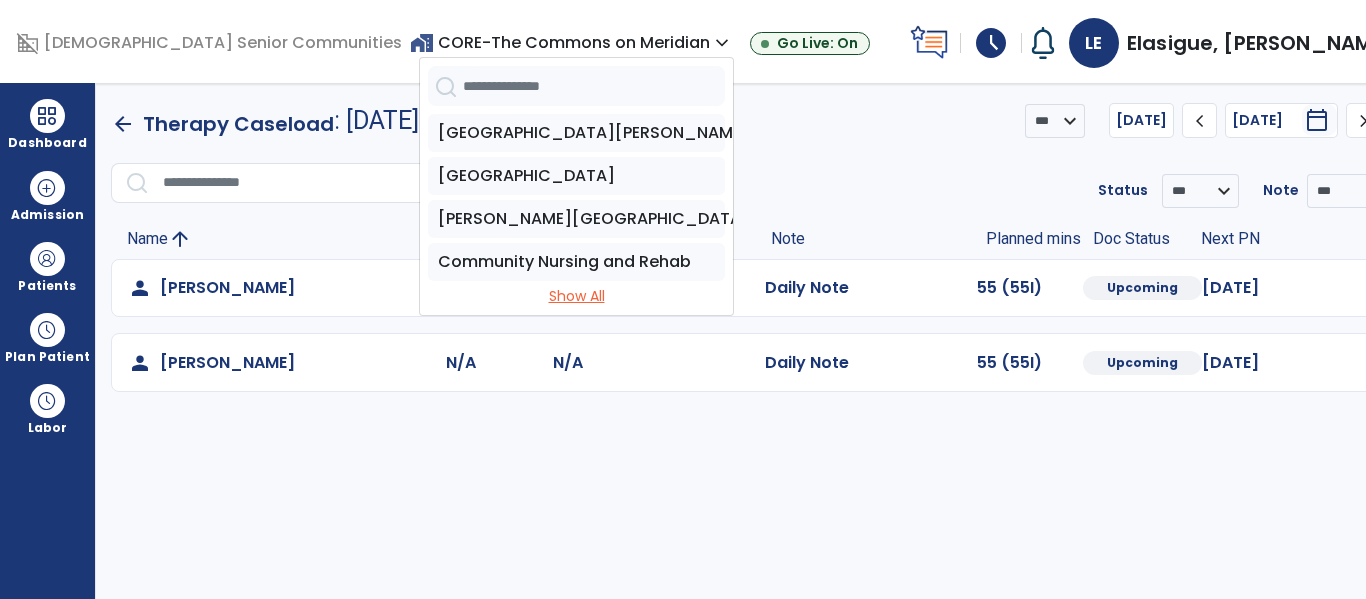 click on "Show All" at bounding box center [576, 296] 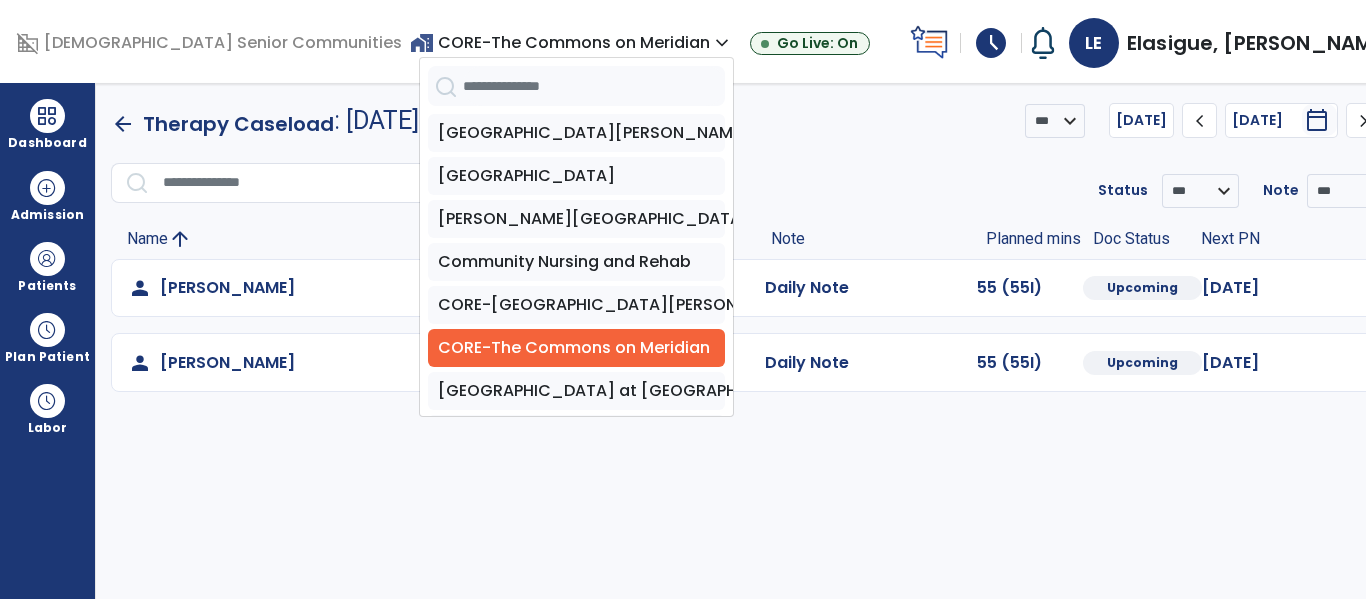 click on "**********" at bounding box center [771, 341] 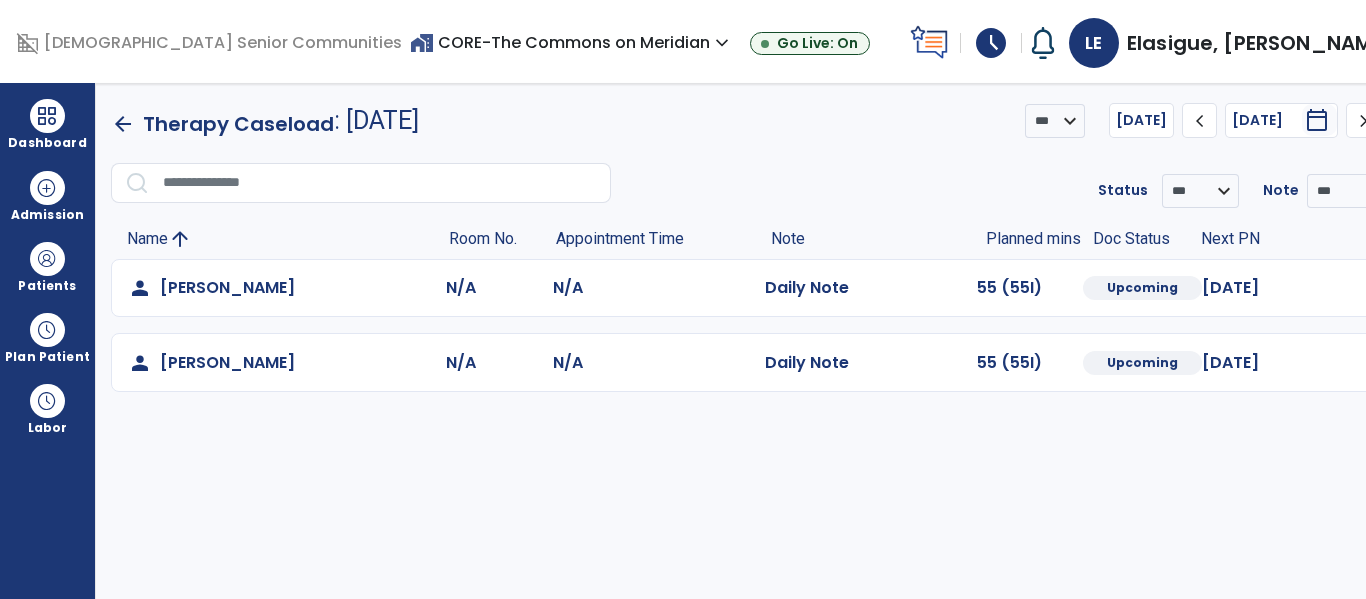 click on "calendar_today" at bounding box center [1319, 120] 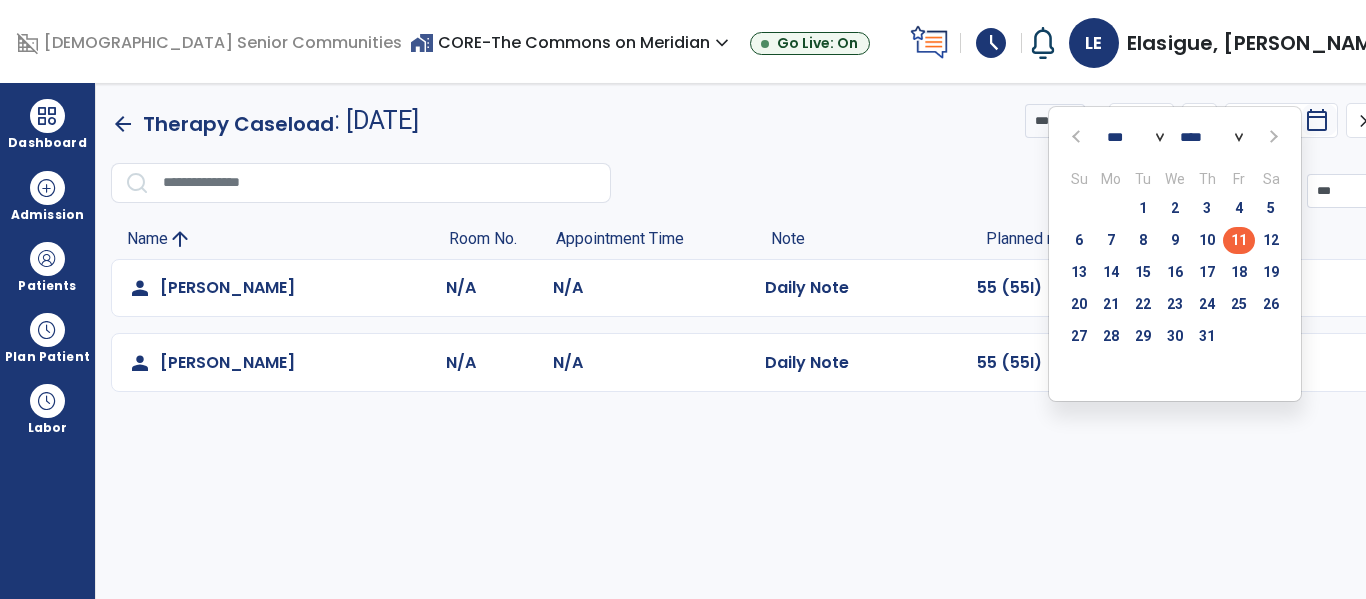 click on "**********" at bounding box center [1200, 191] 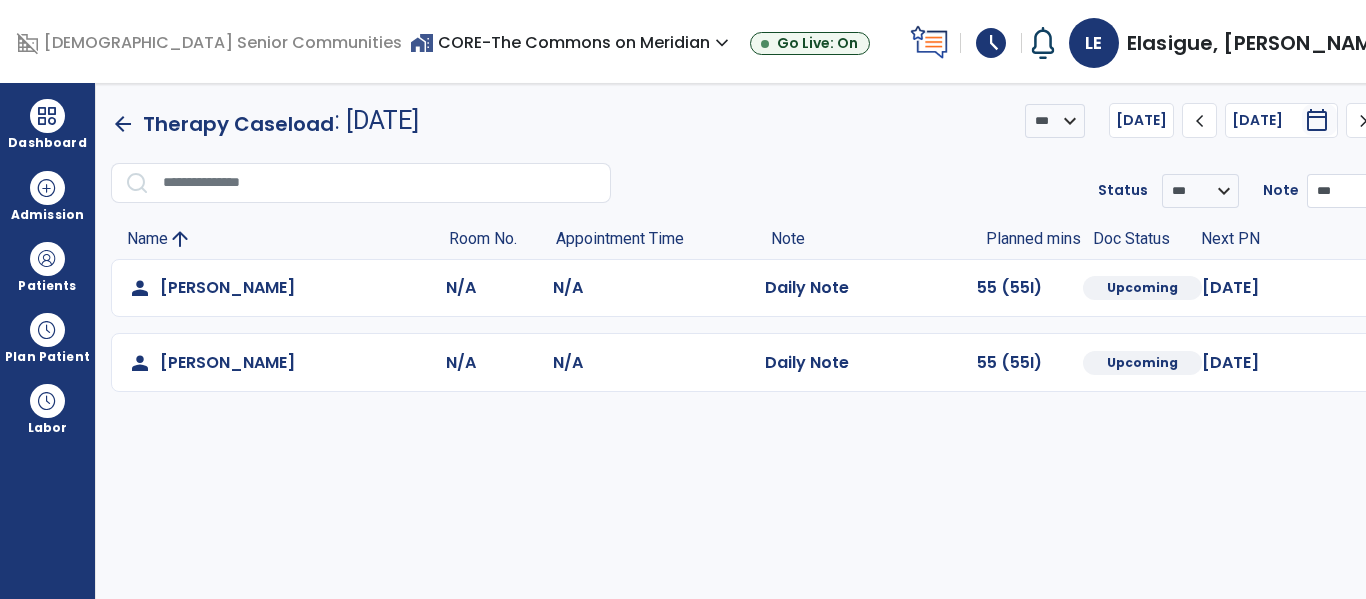 click on "**********" at bounding box center [1200, 191] 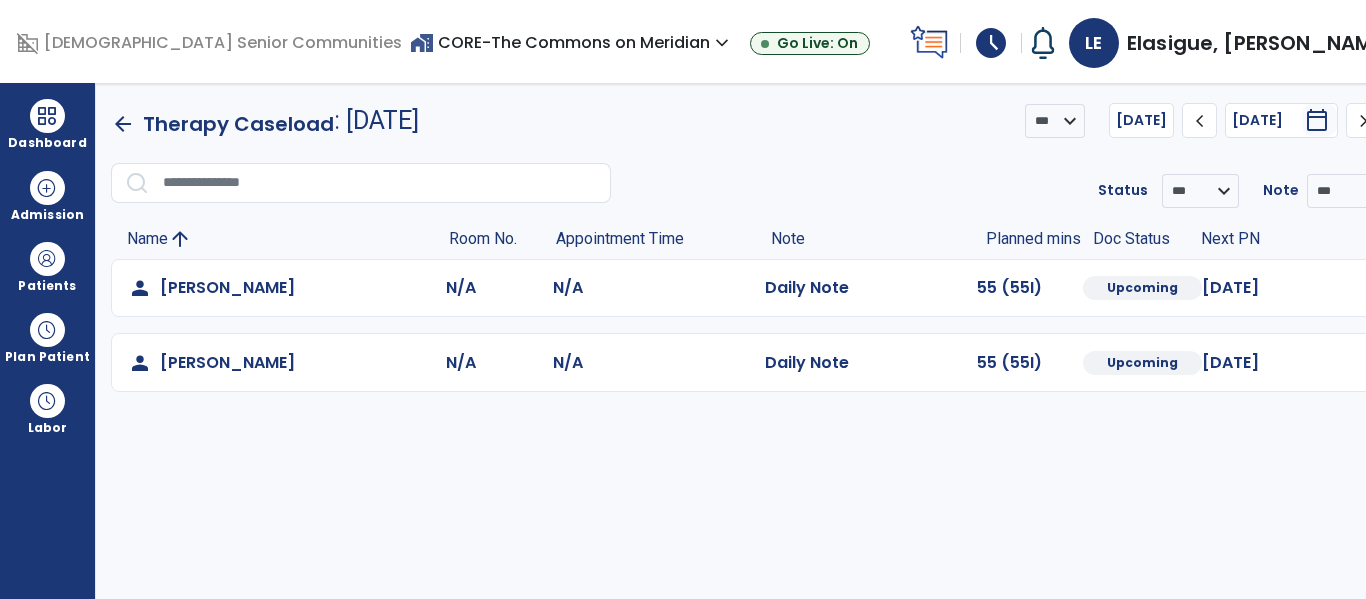 click on "chevron_right" 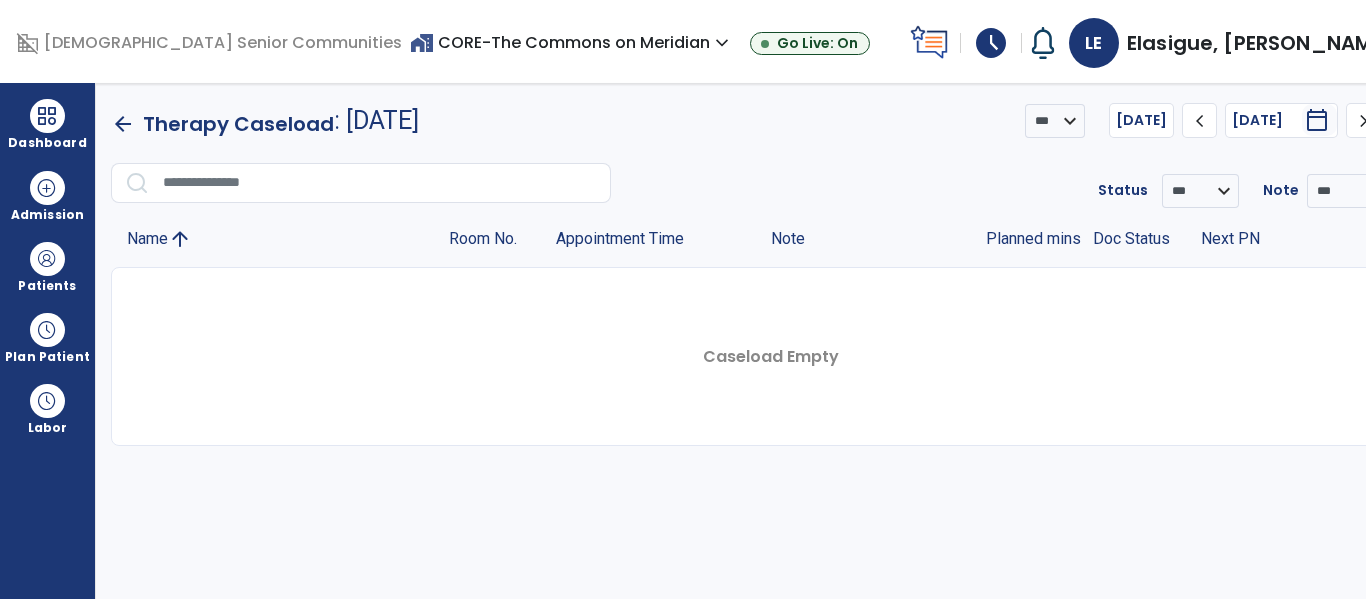click on "chevron_left" 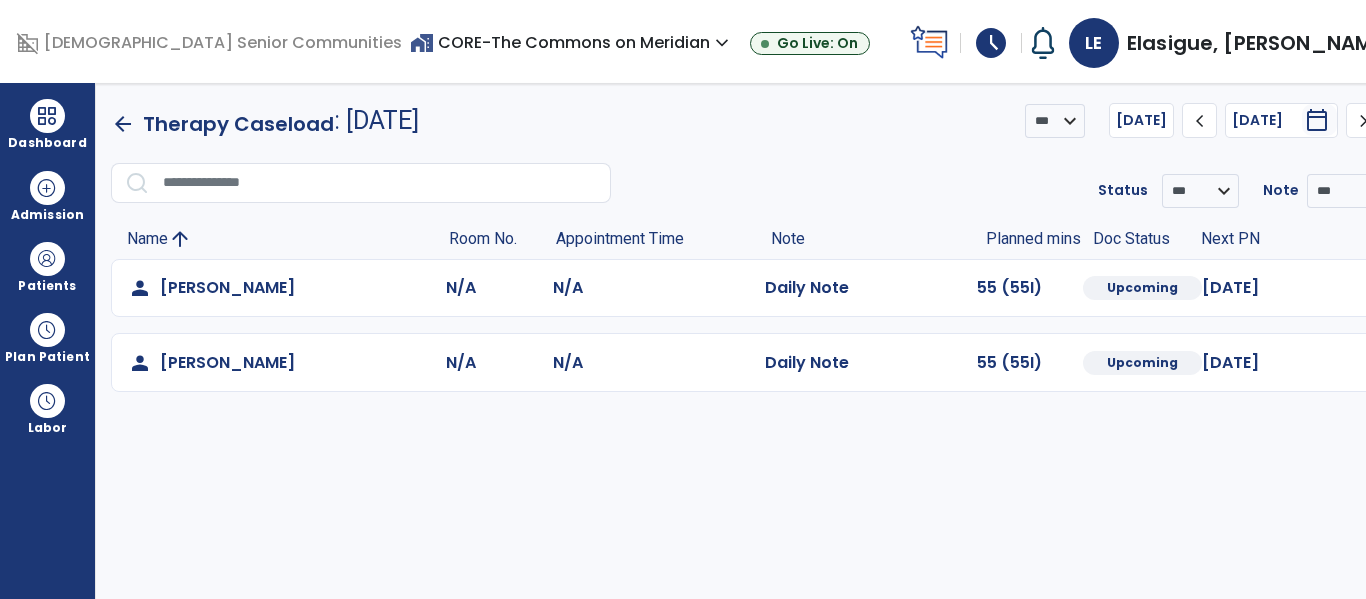 click on "chevron_left" 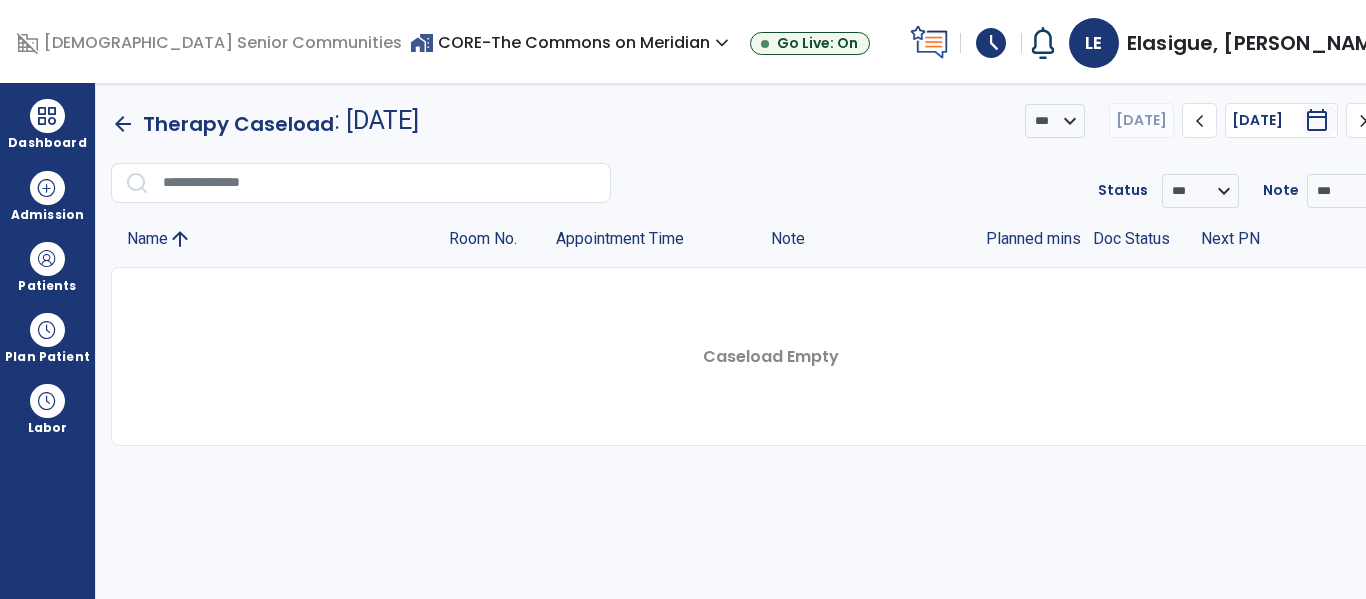 click on "chevron_right" 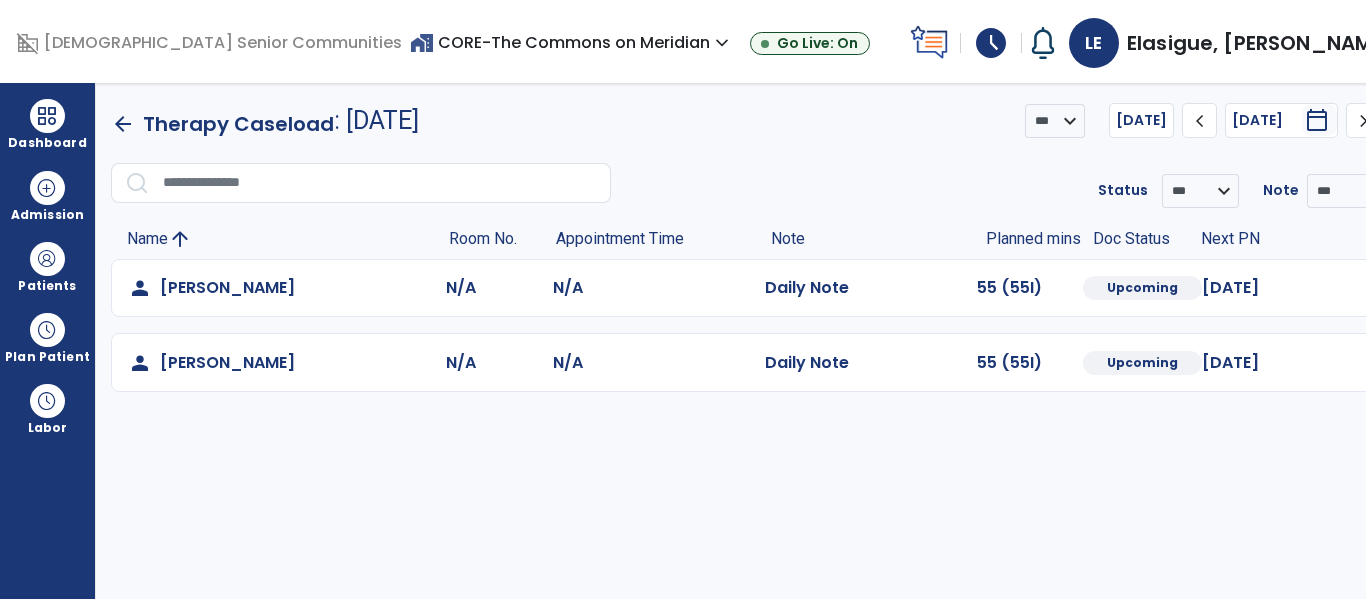 click on "chevron_left" 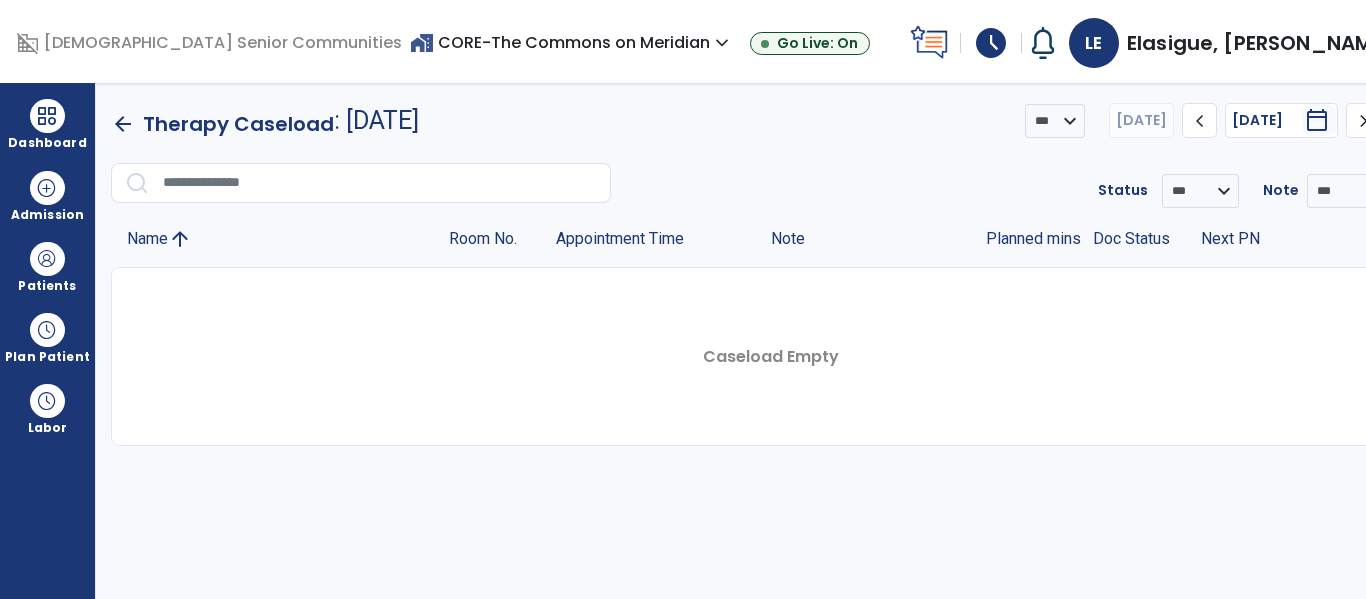 click on "chevron_right" 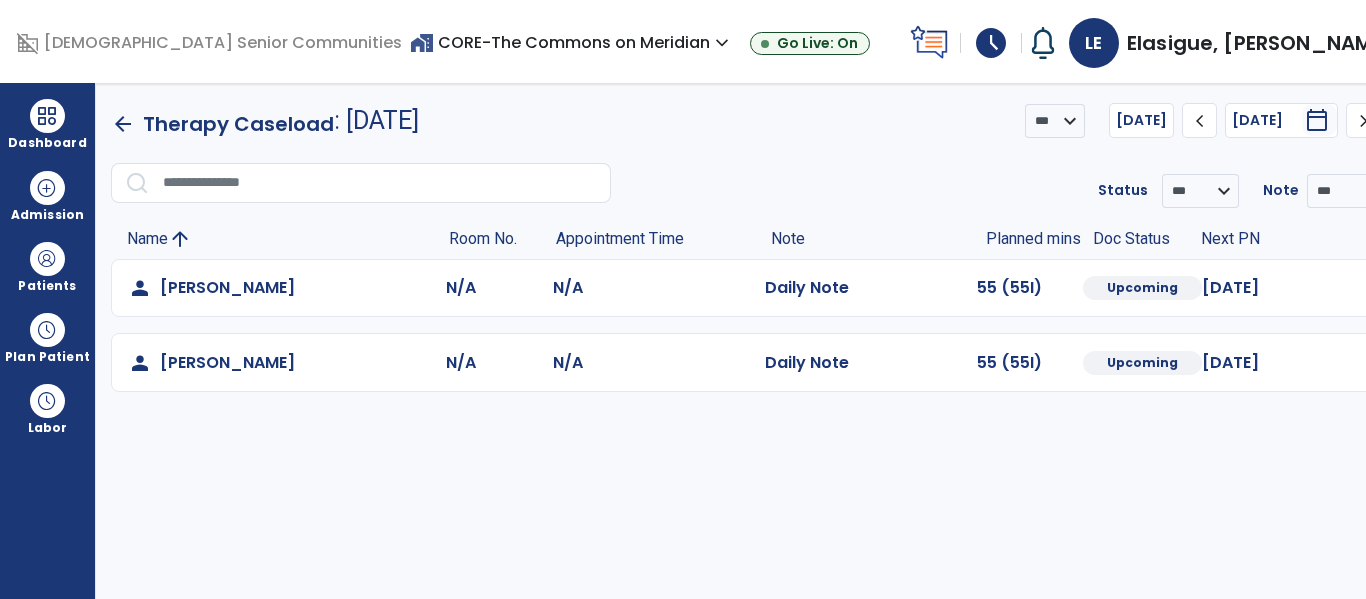 click on "chevron_right" 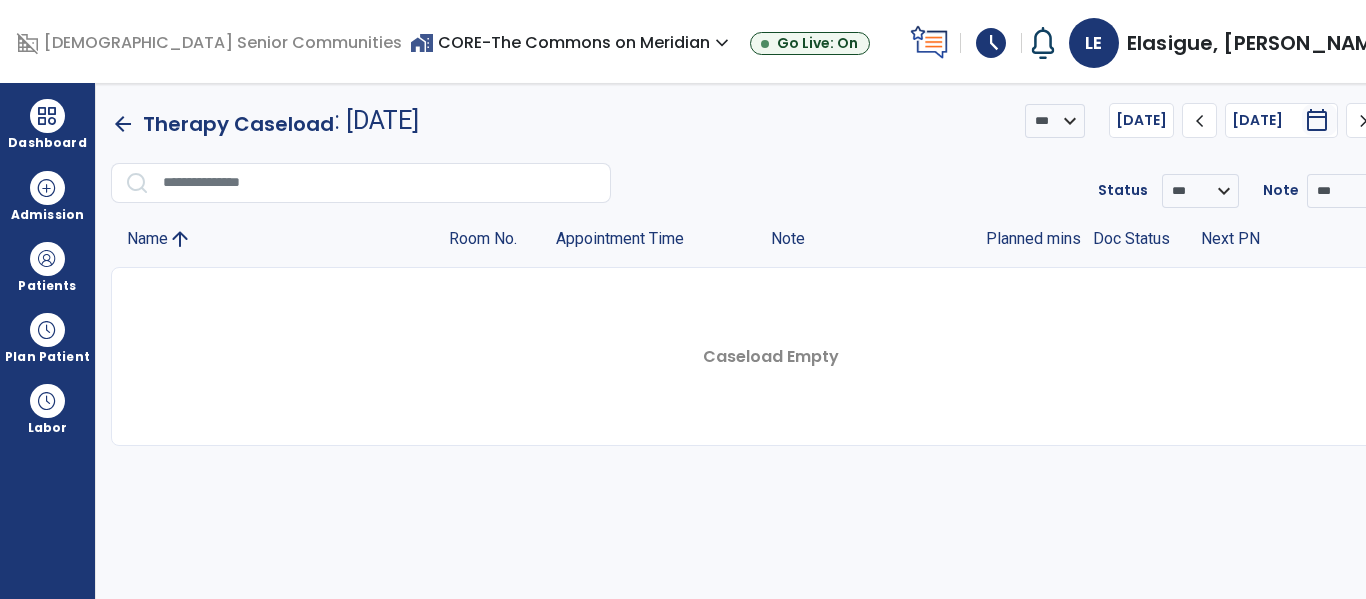 click on "chevron_left" 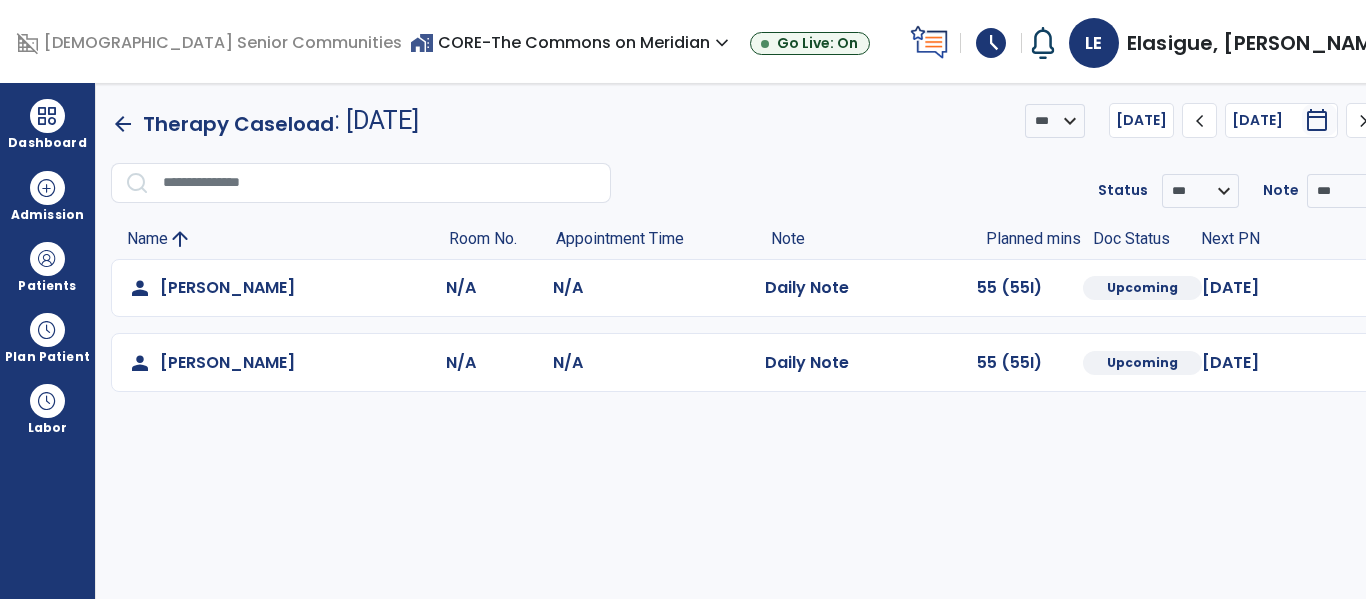 click on "expand_more" at bounding box center [722, 43] 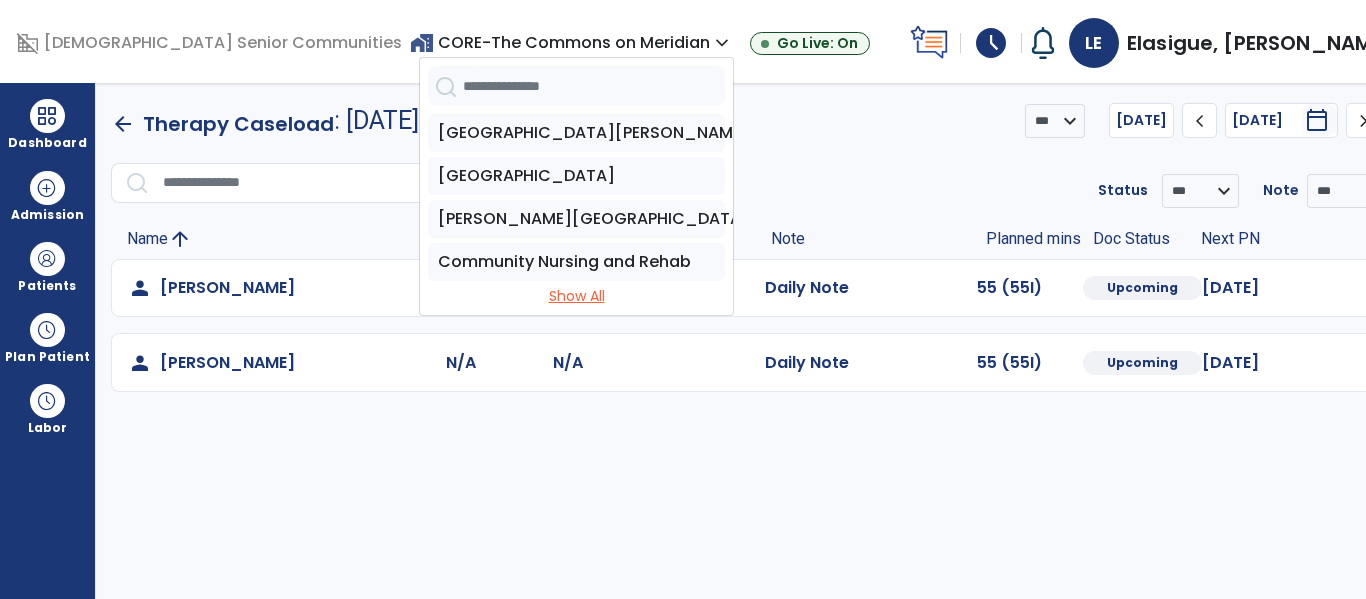 click on "Show All" at bounding box center (576, 296) 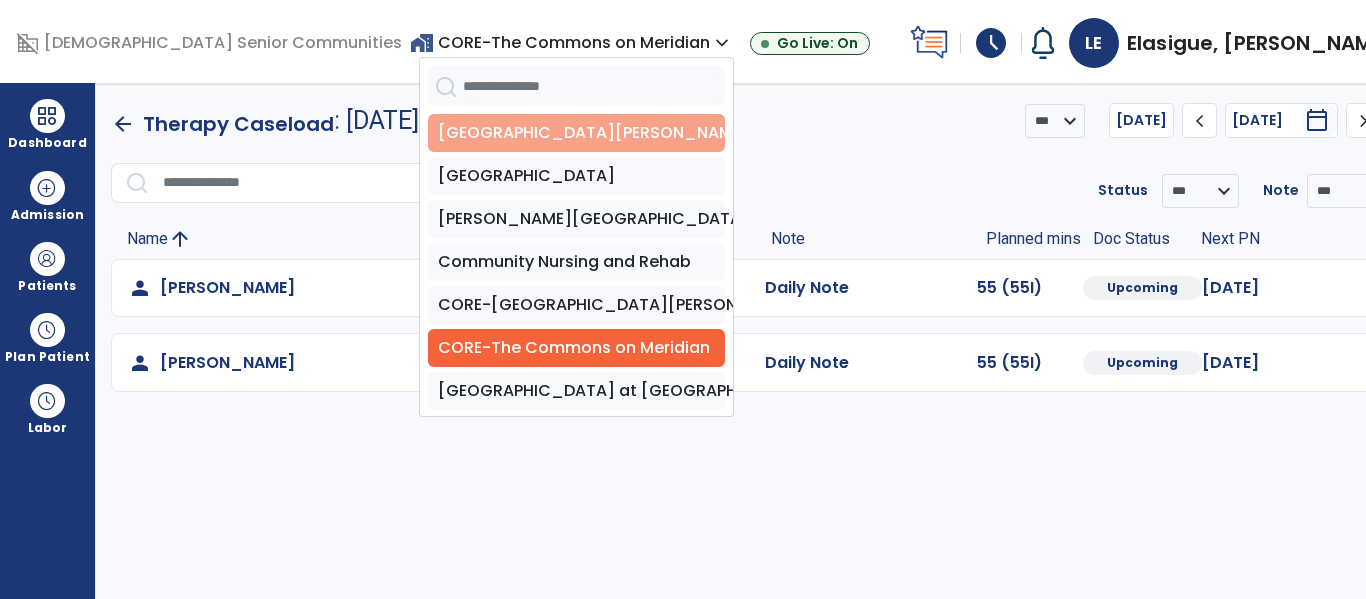 click on "[GEOGRAPHIC_DATA][PERSON_NAME]" at bounding box center (576, 133) 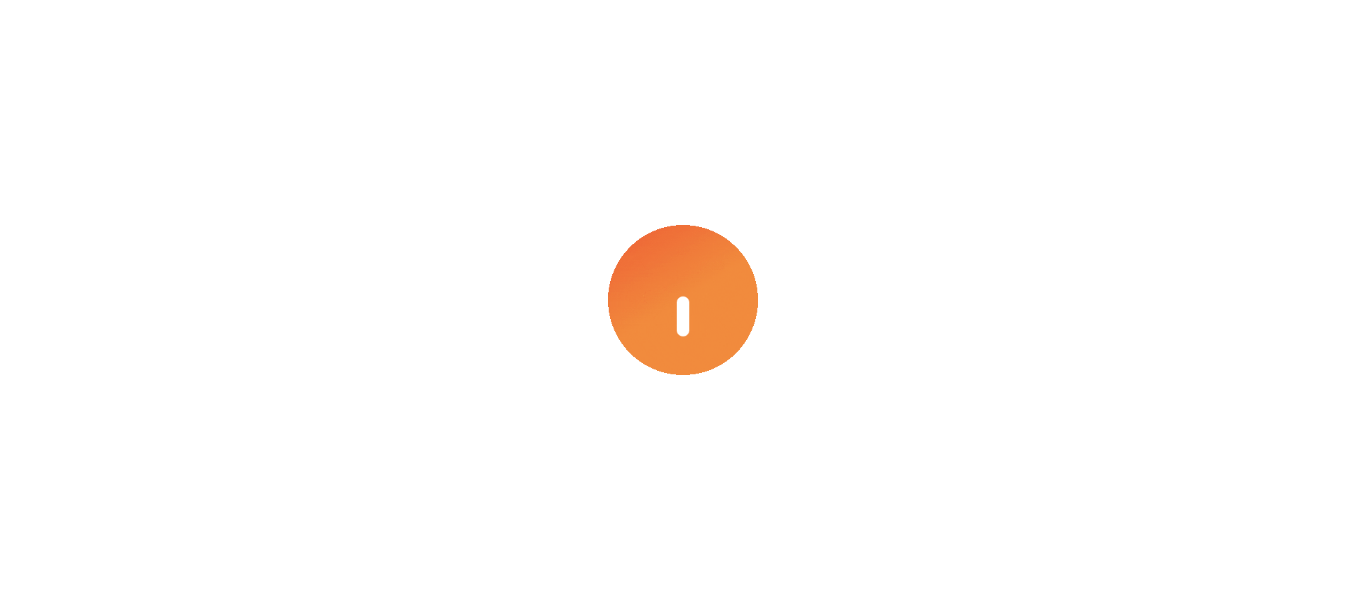 scroll, scrollTop: 0, scrollLeft: 0, axis: both 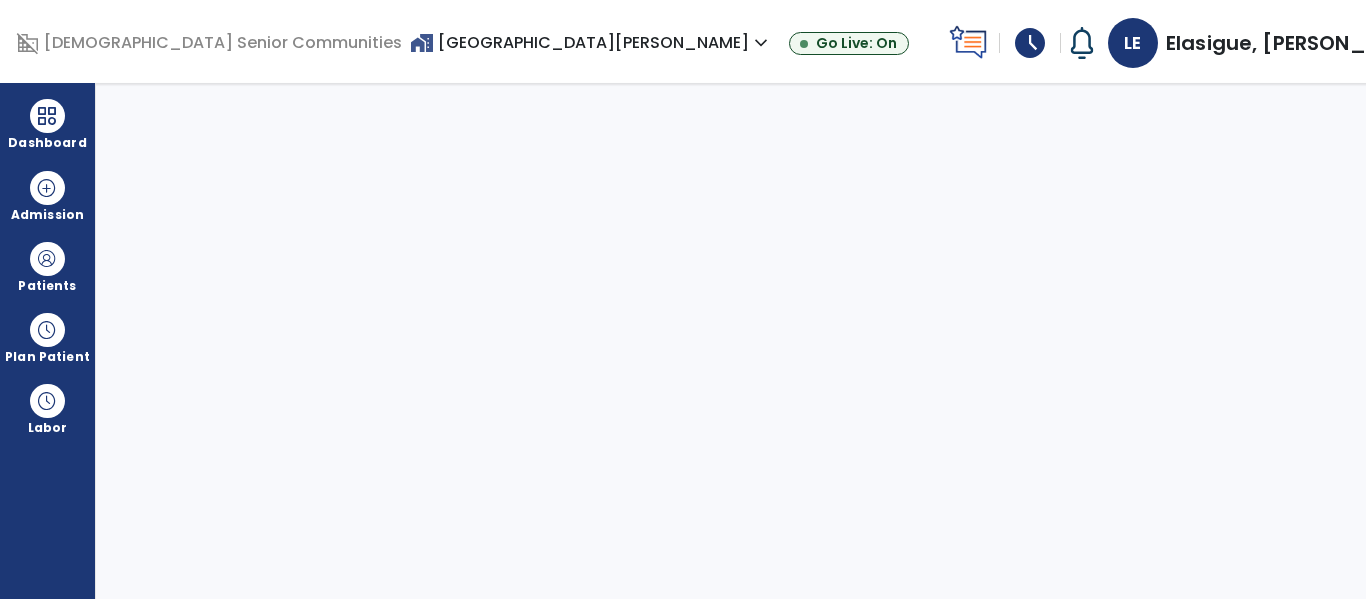 select on "****" 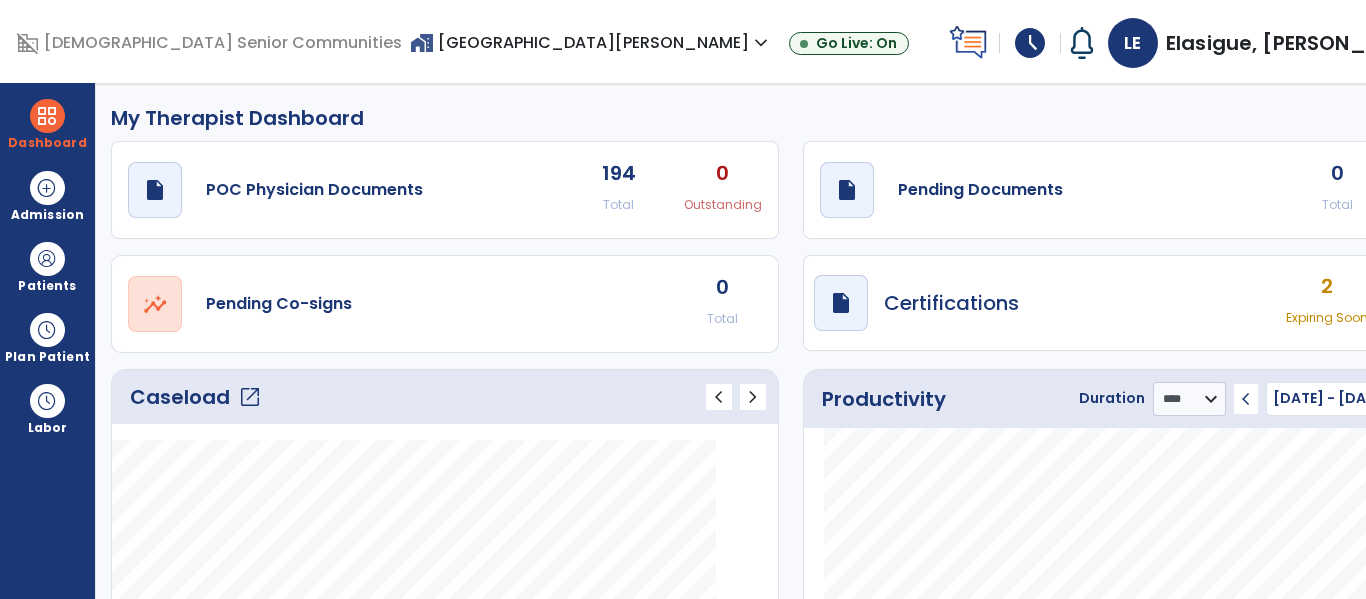 click on "open_in_new" 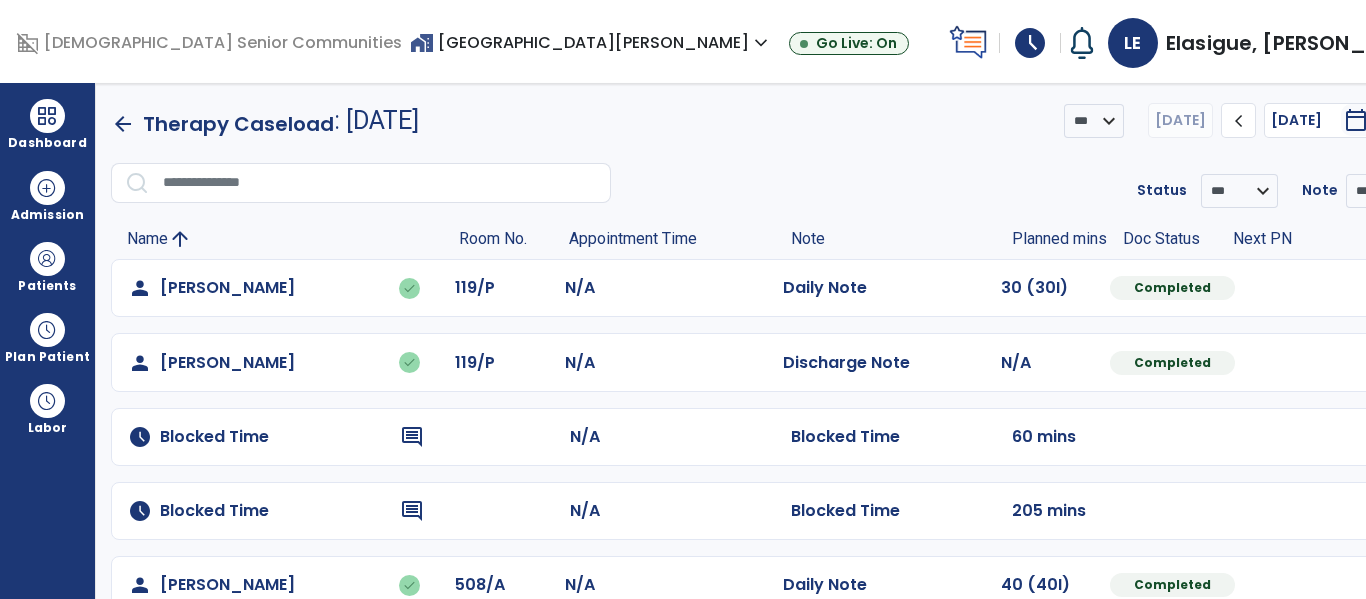 click on "chevron_right" 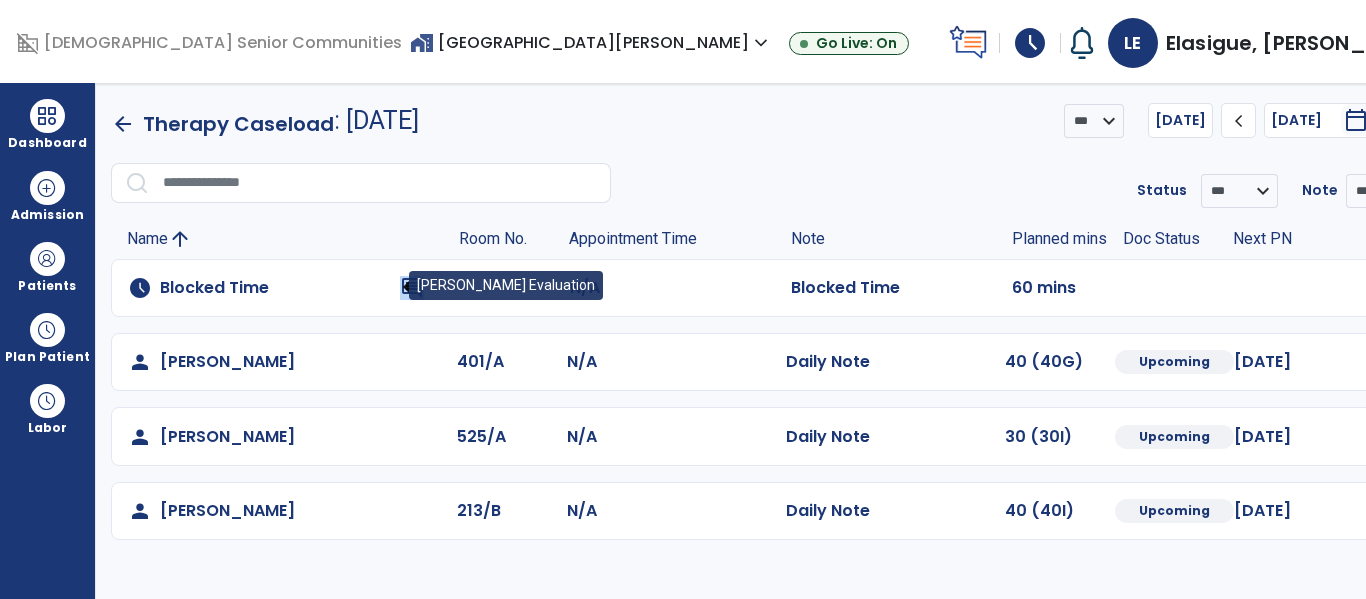 click on "schedule   Blocked Time  comment N/A  Blocked Time   60 mins" 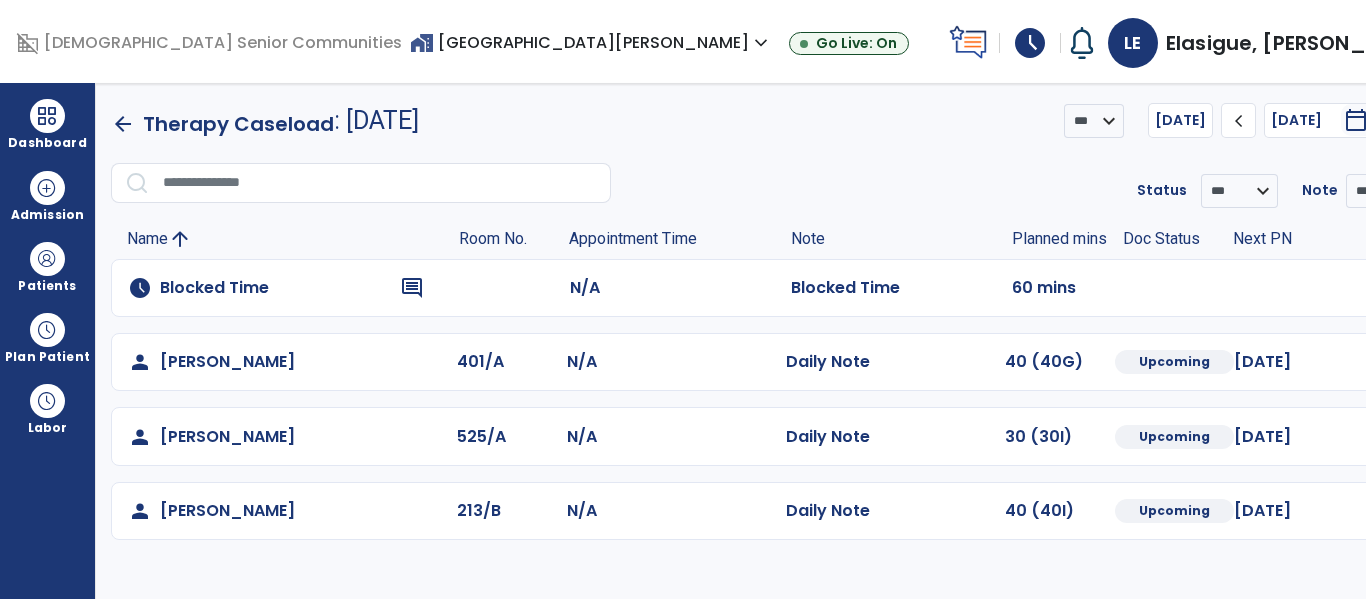 click on "chevron_right" 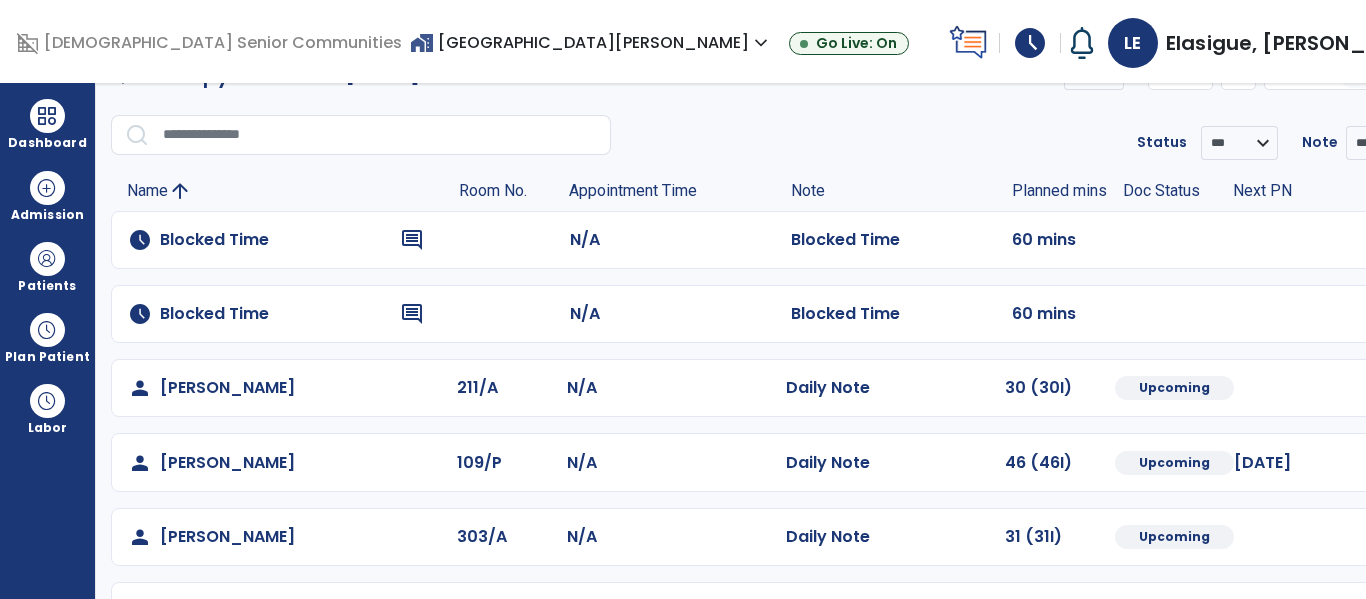 scroll, scrollTop: 44, scrollLeft: 0, axis: vertical 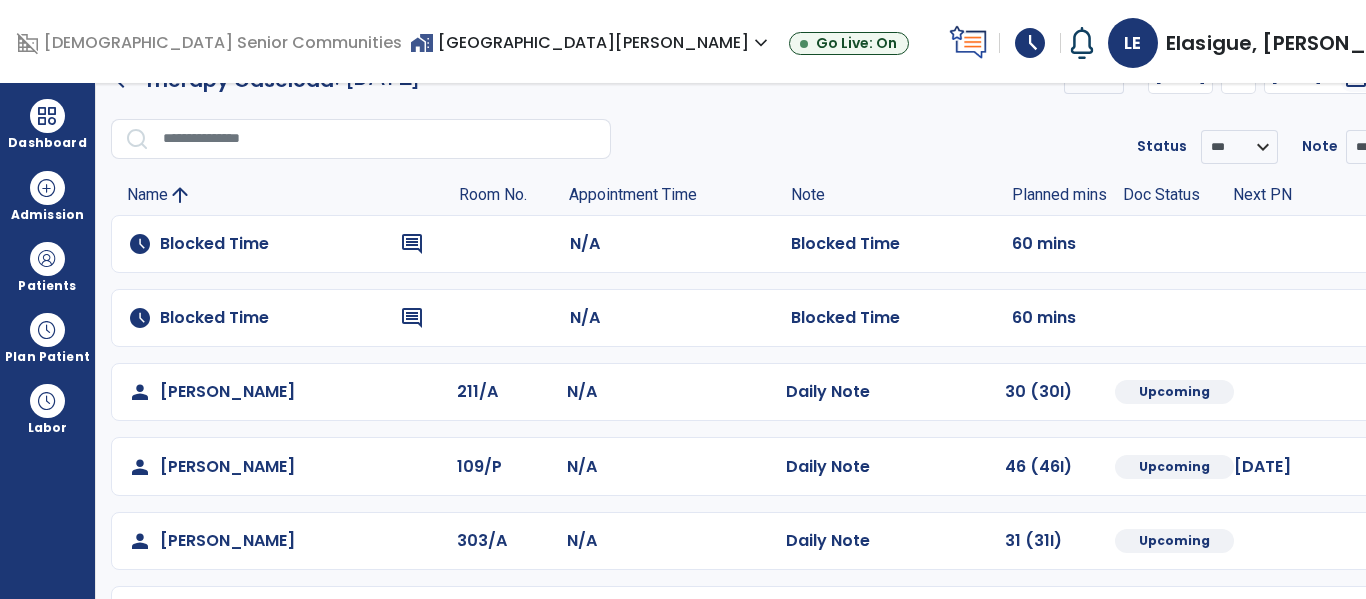 click on "comment" 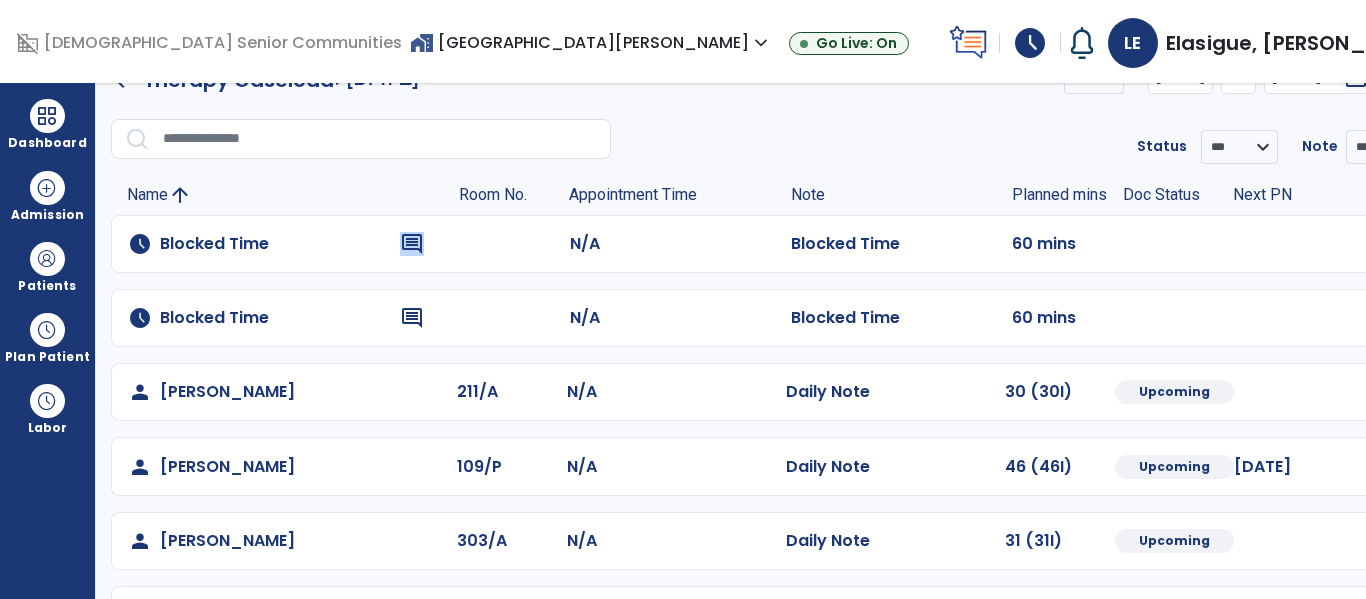 click on "comment" 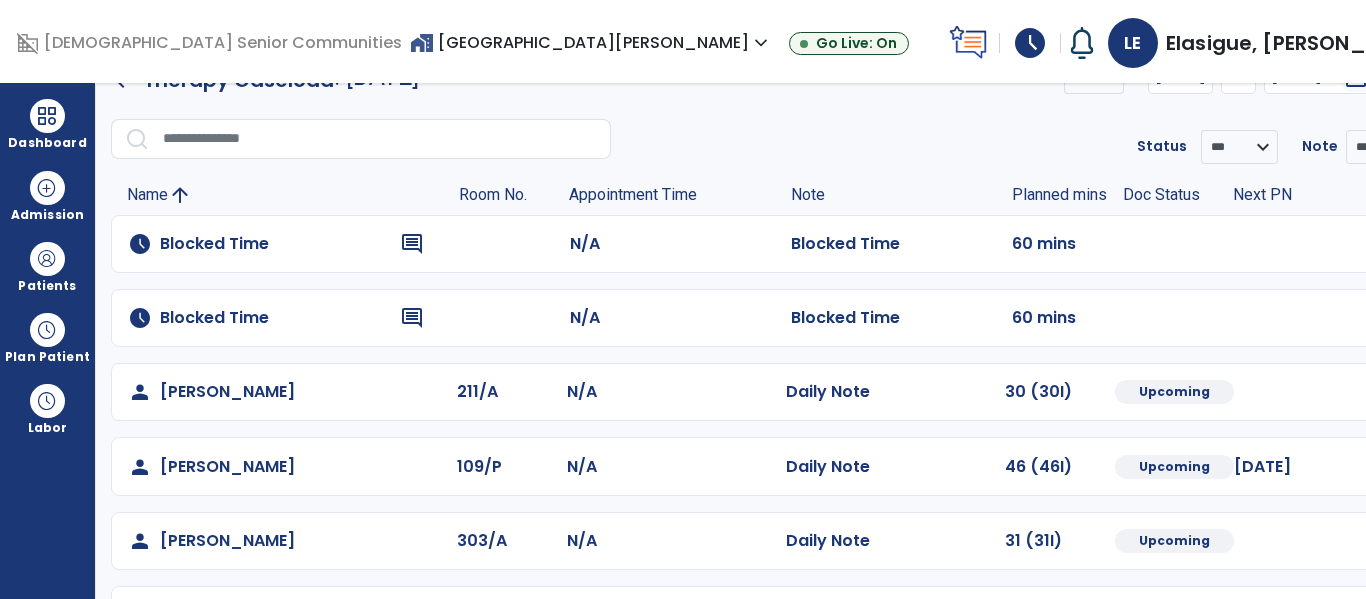 click on "comment" 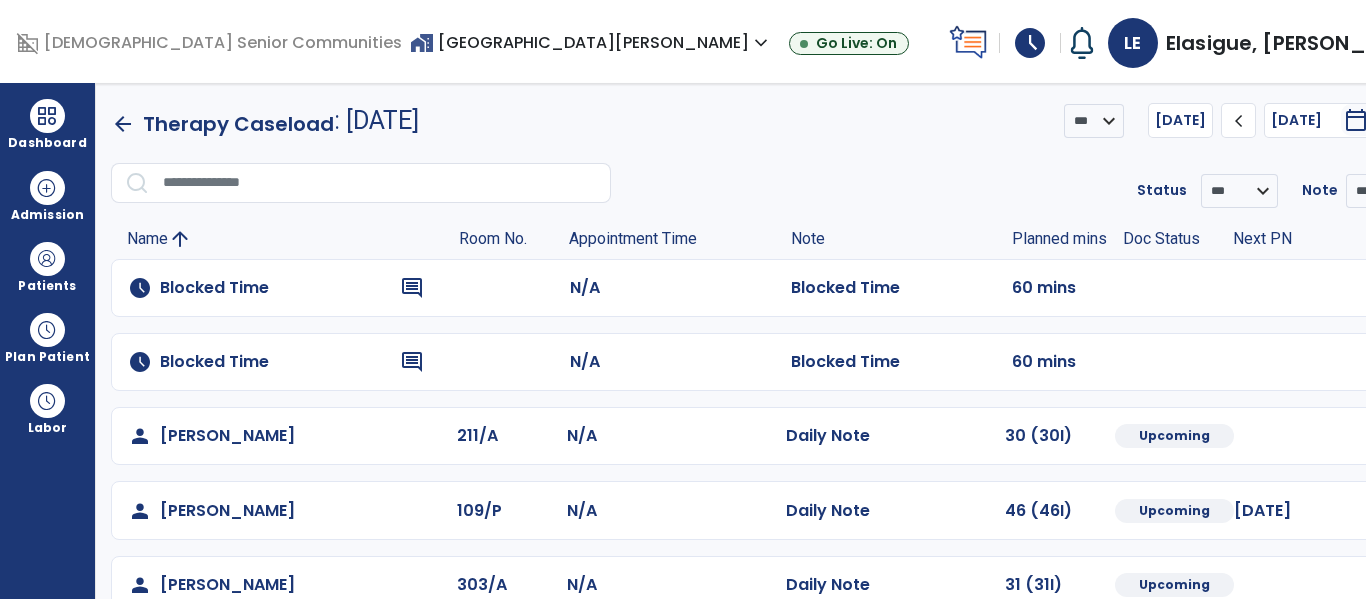 click on "chevron_right" 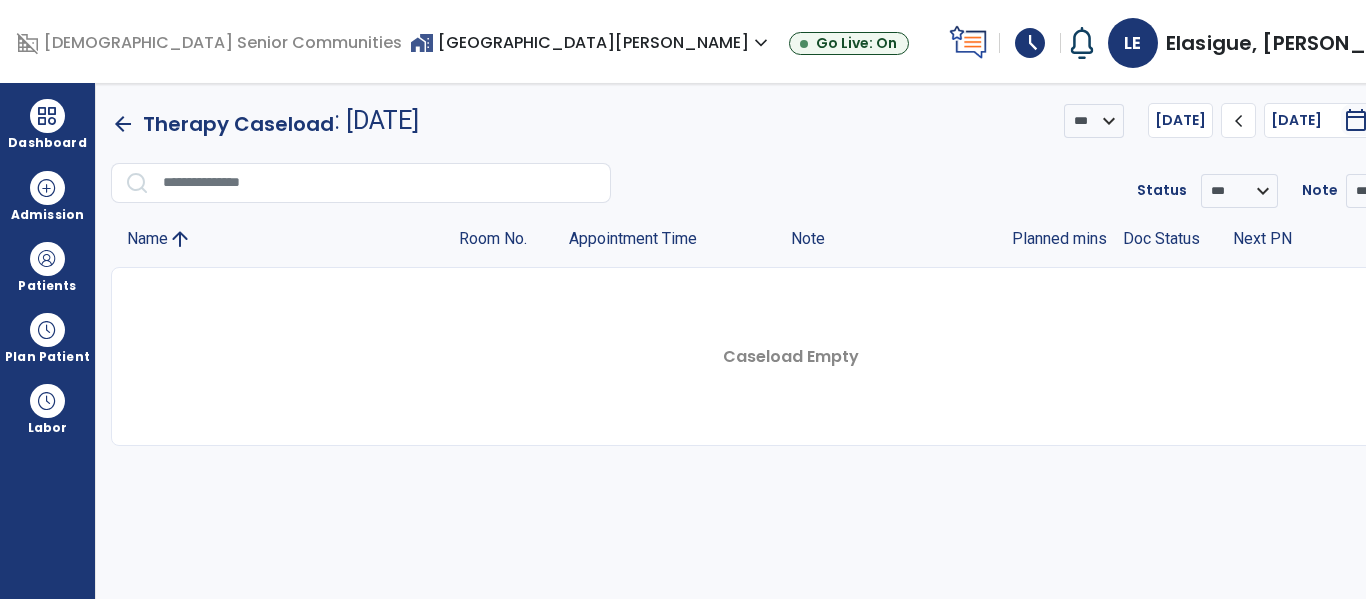 click on "chevron_left" 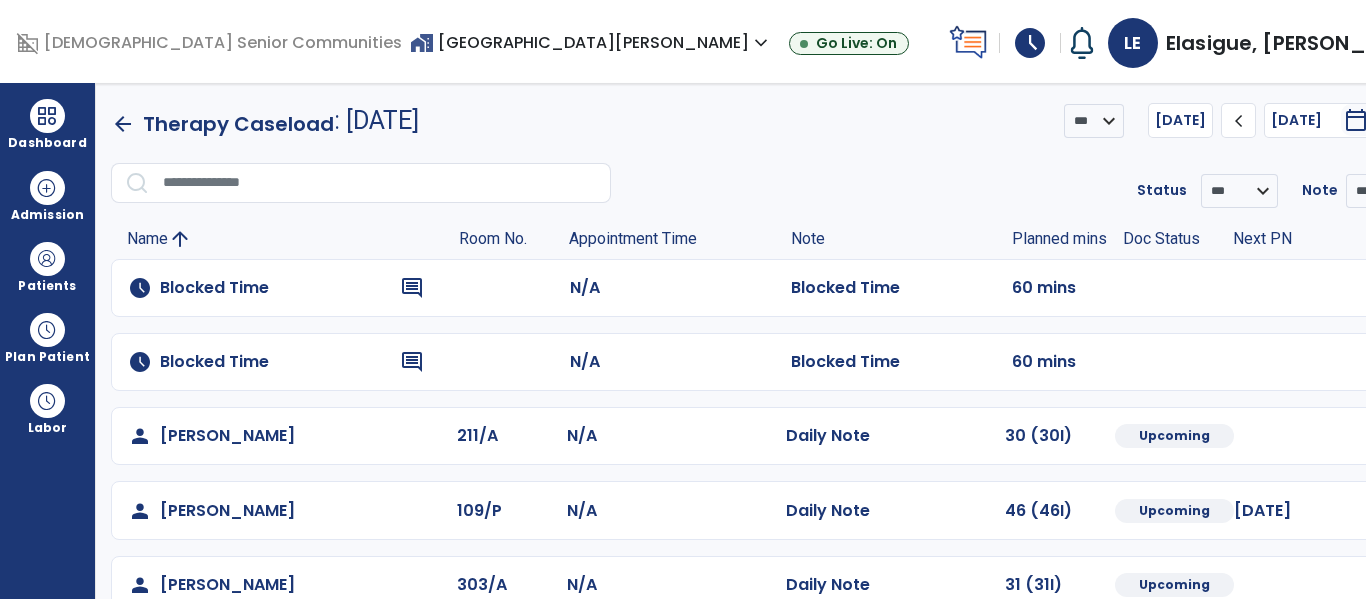 click on "chevron_left" 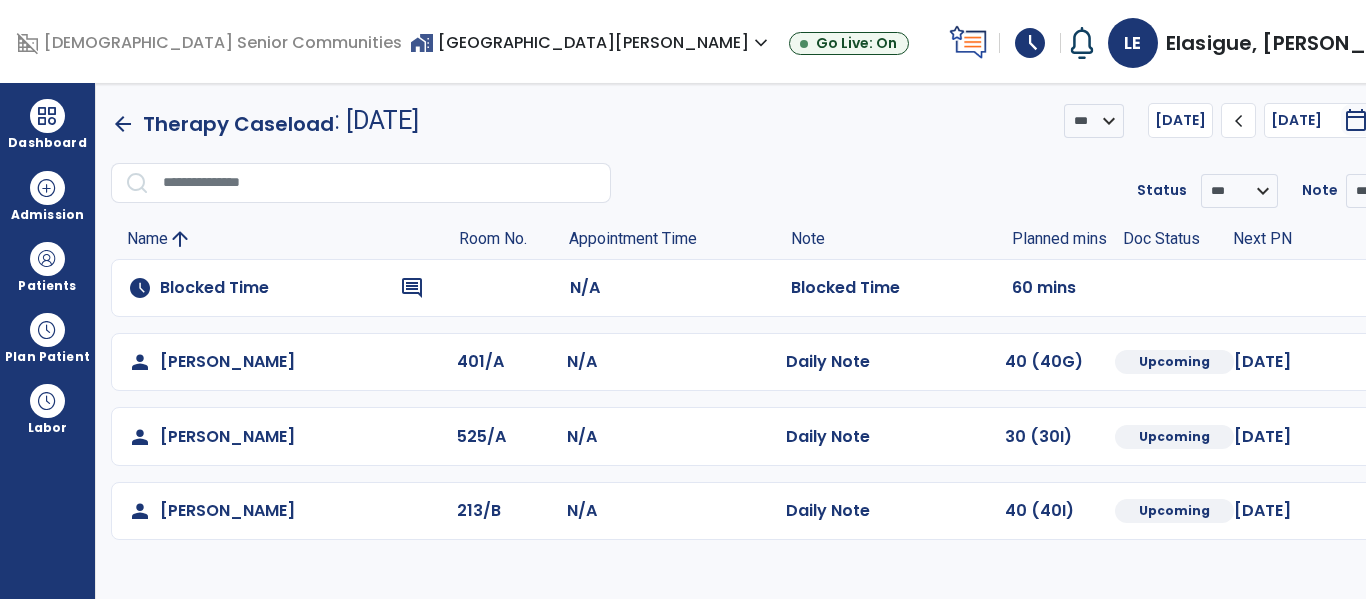 click on "[DATE]" 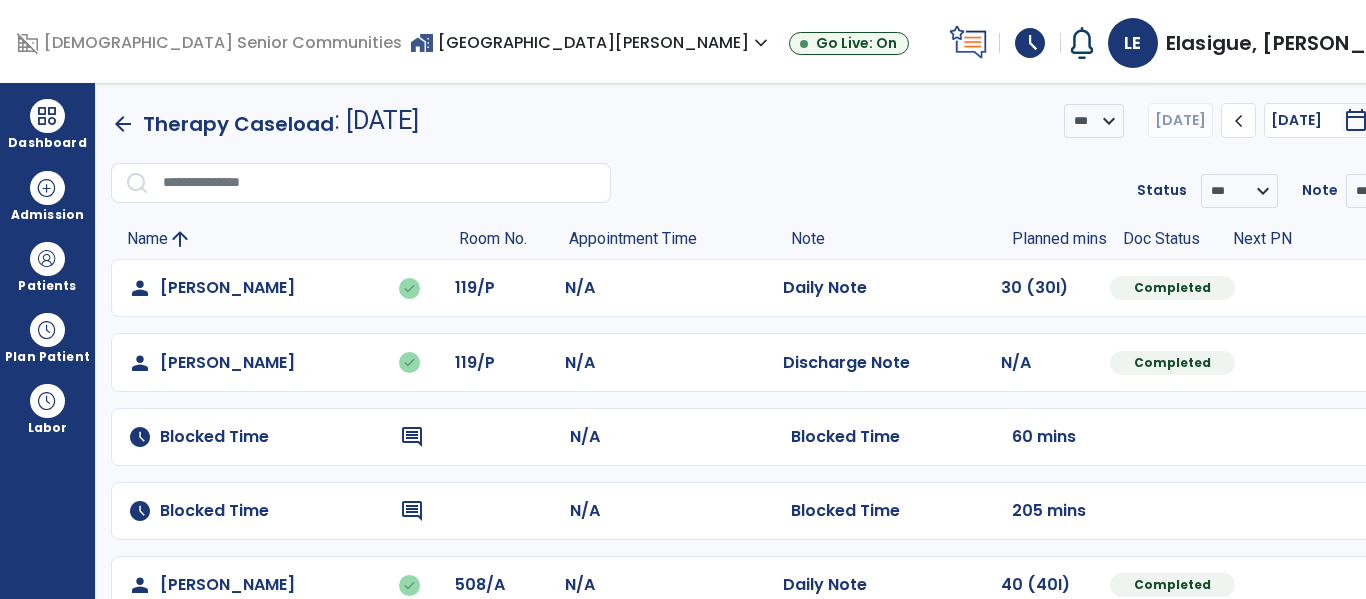 click on "chevron_right" 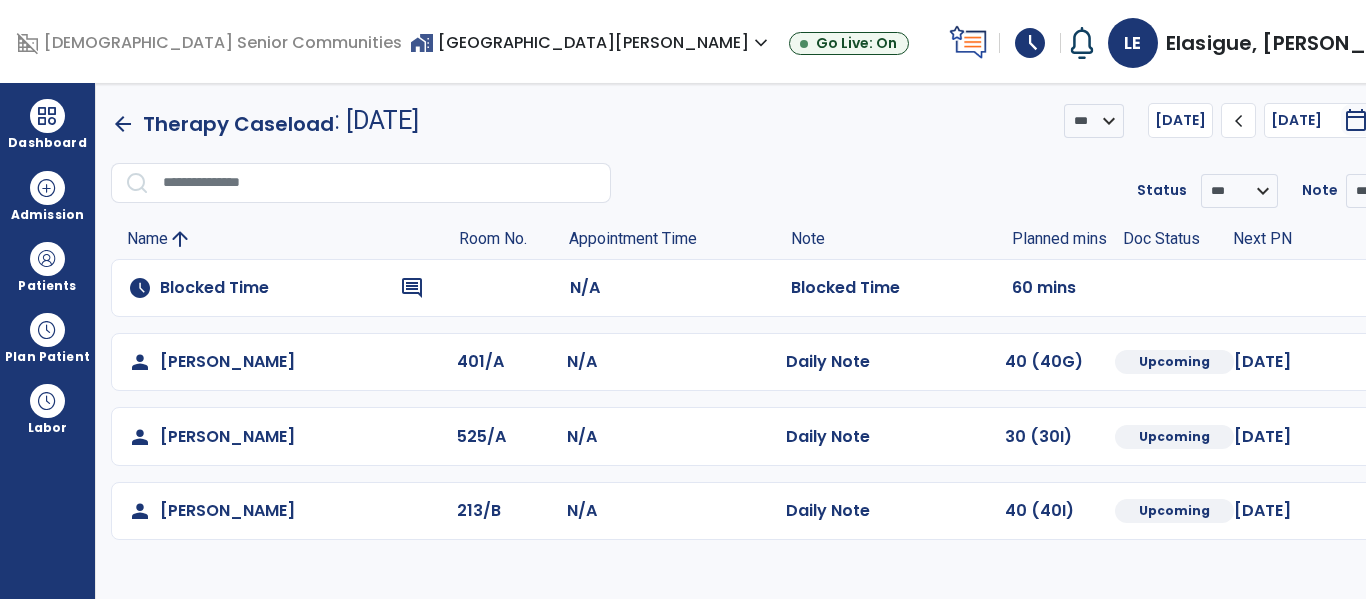 click on "expand_more" at bounding box center (761, 43) 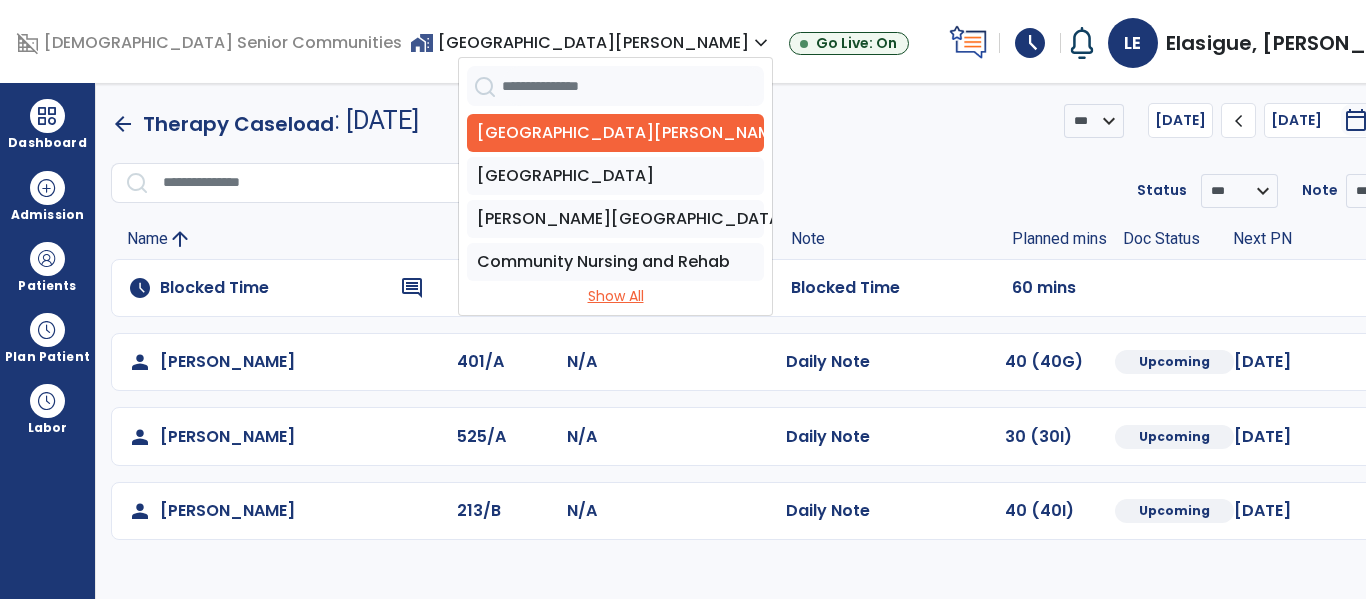click on "Show All" at bounding box center [615, 296] 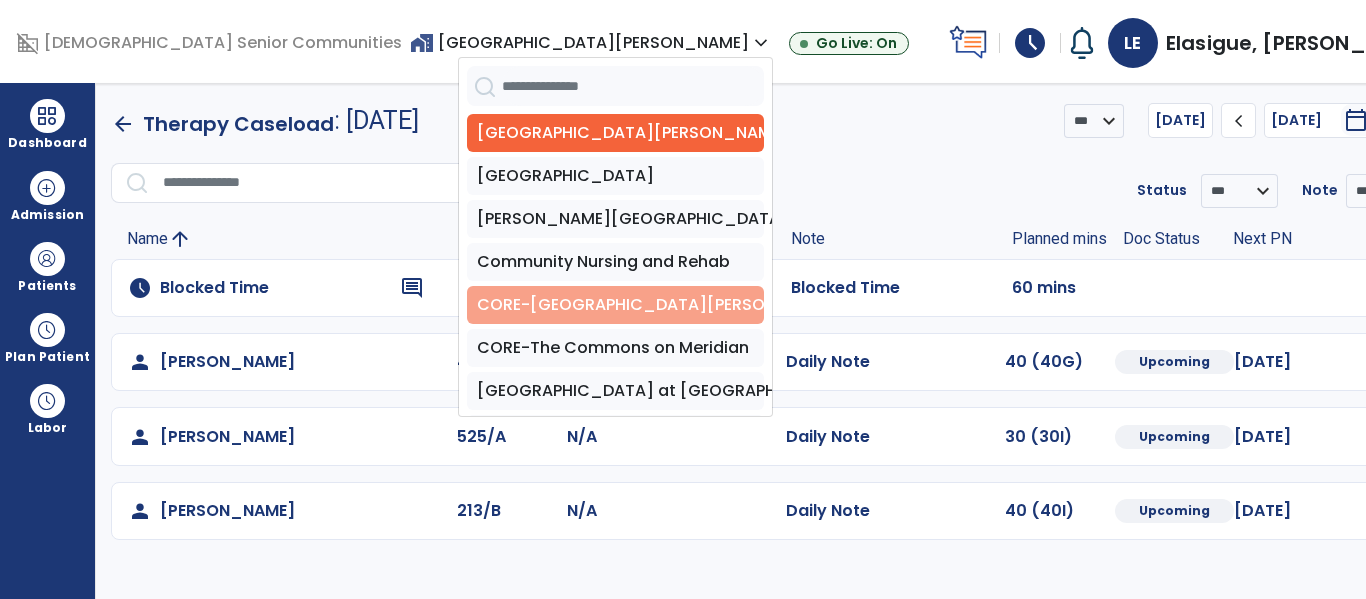click on "CORE-[GEOGRAPHIC_DATA][PERSON_NAME]" at bounding box center [615, 305] 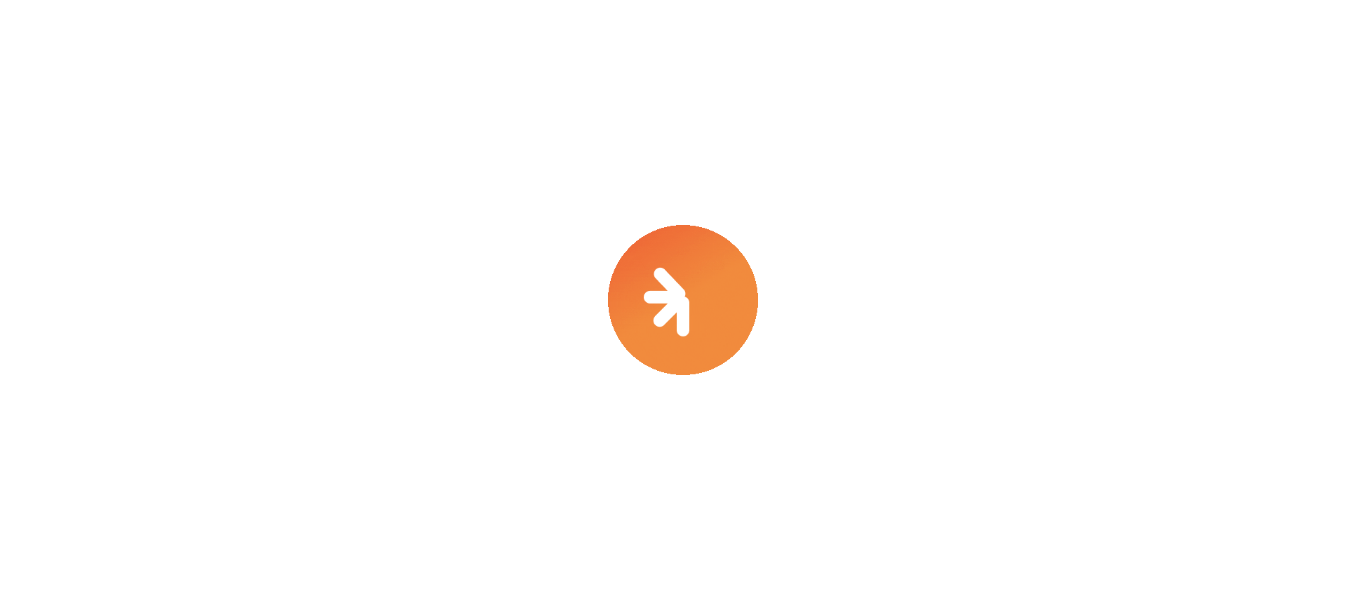 scroll, scrollTop: 0, scrollLeft: 0, axis: both 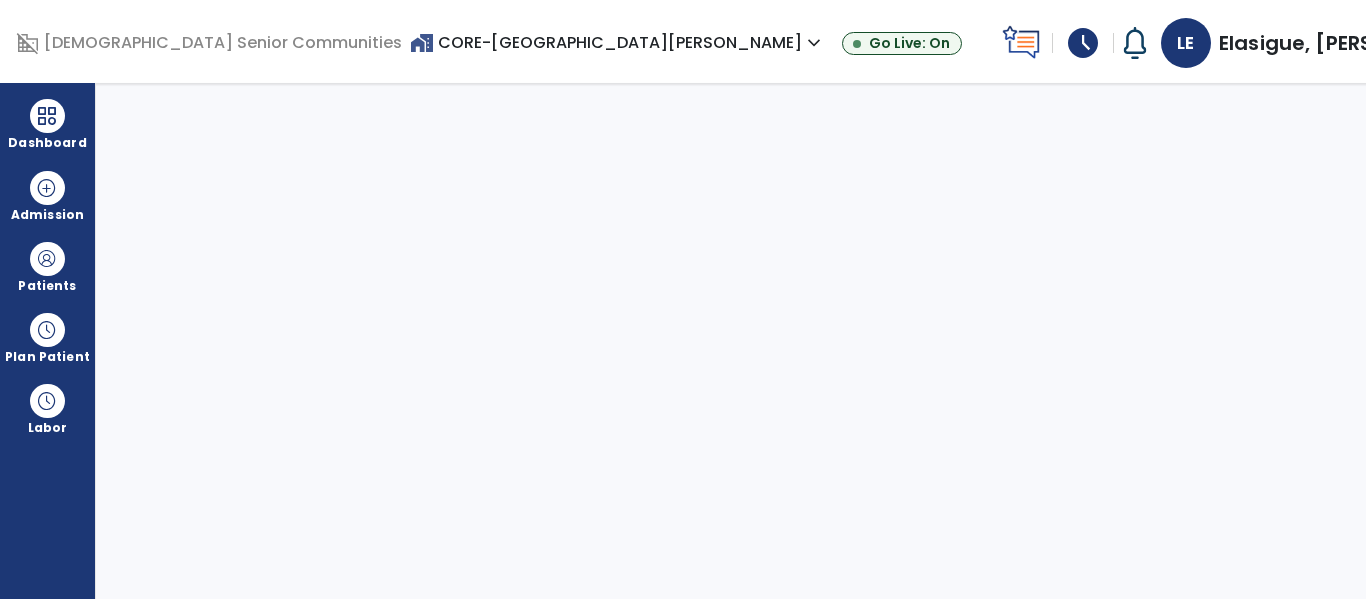 select on "****" 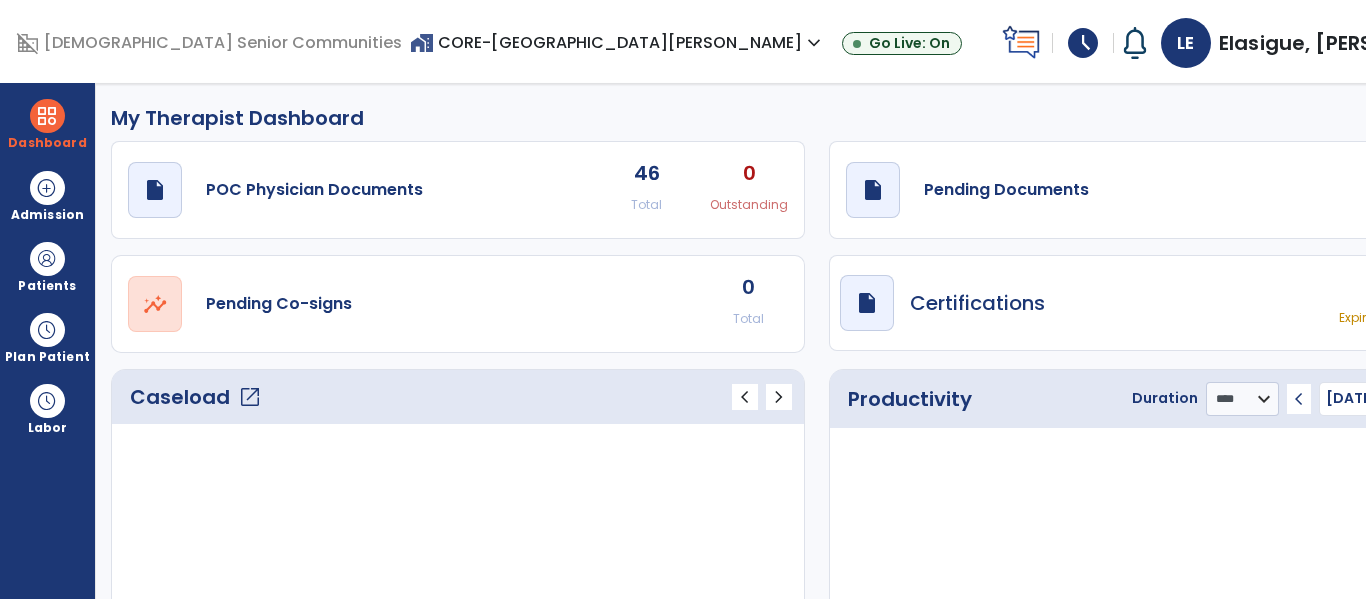 click on "open_in_new" 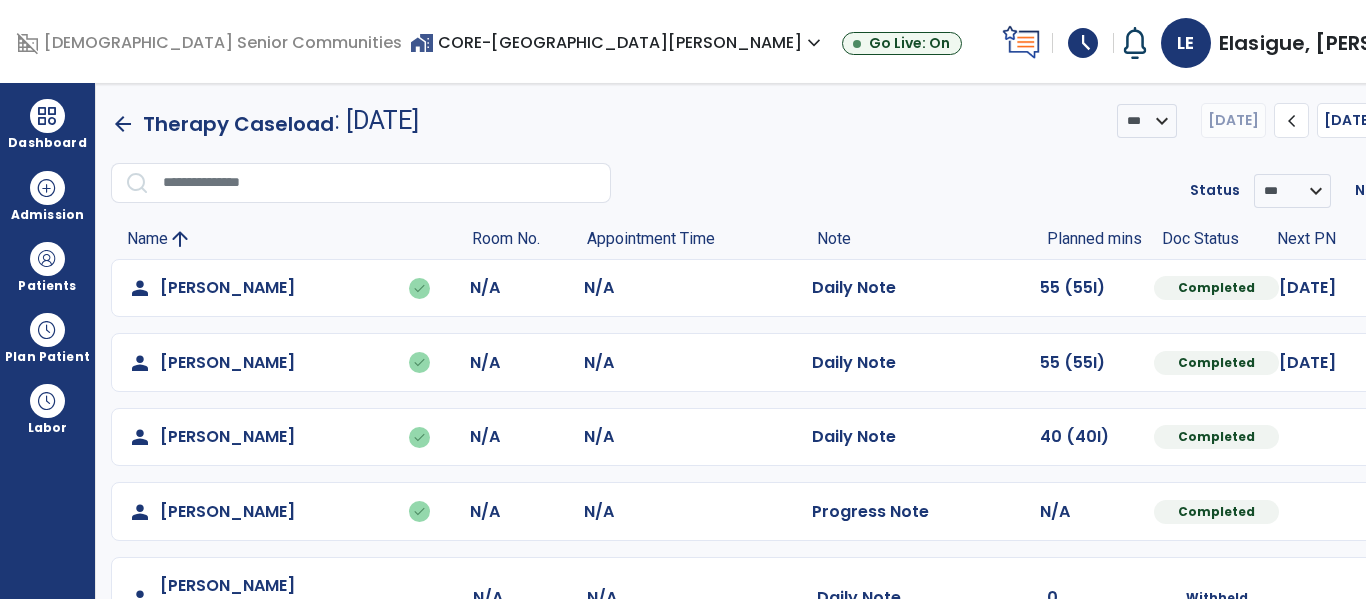 click on "chevron_right" 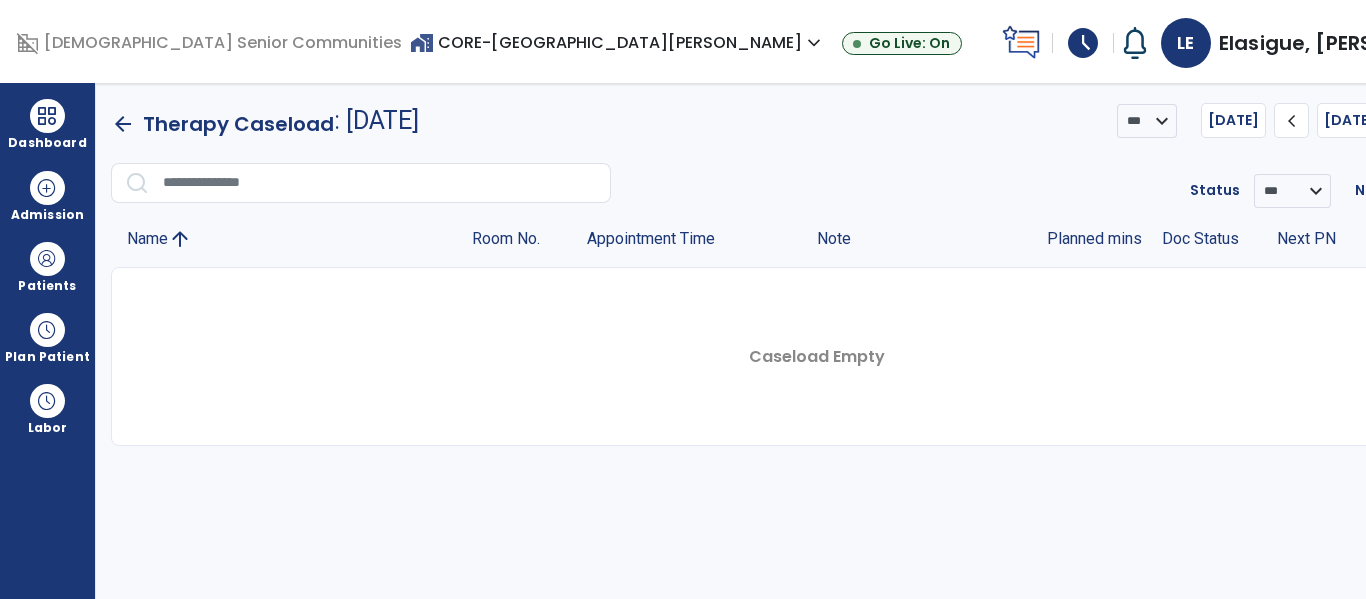 click on "expand_more" at bounding box center [814, 43] 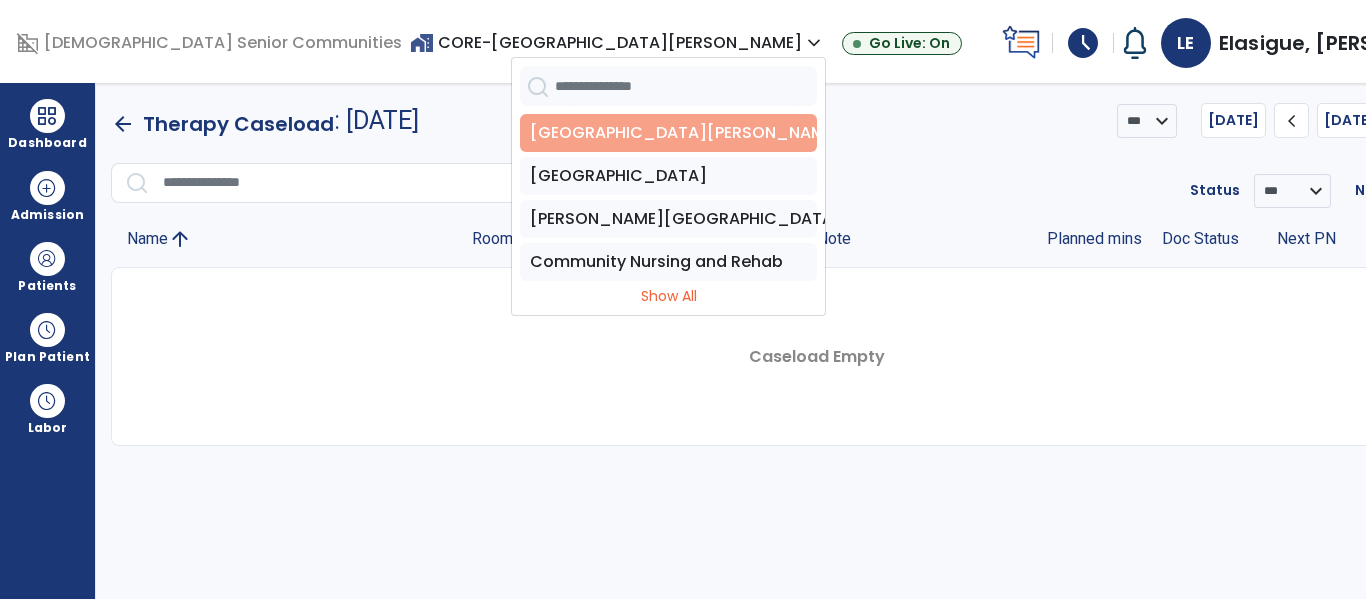 click on "[GEOGRAPHIC_DATA][PERSON_NAME]" at bounding box center [668, 133] 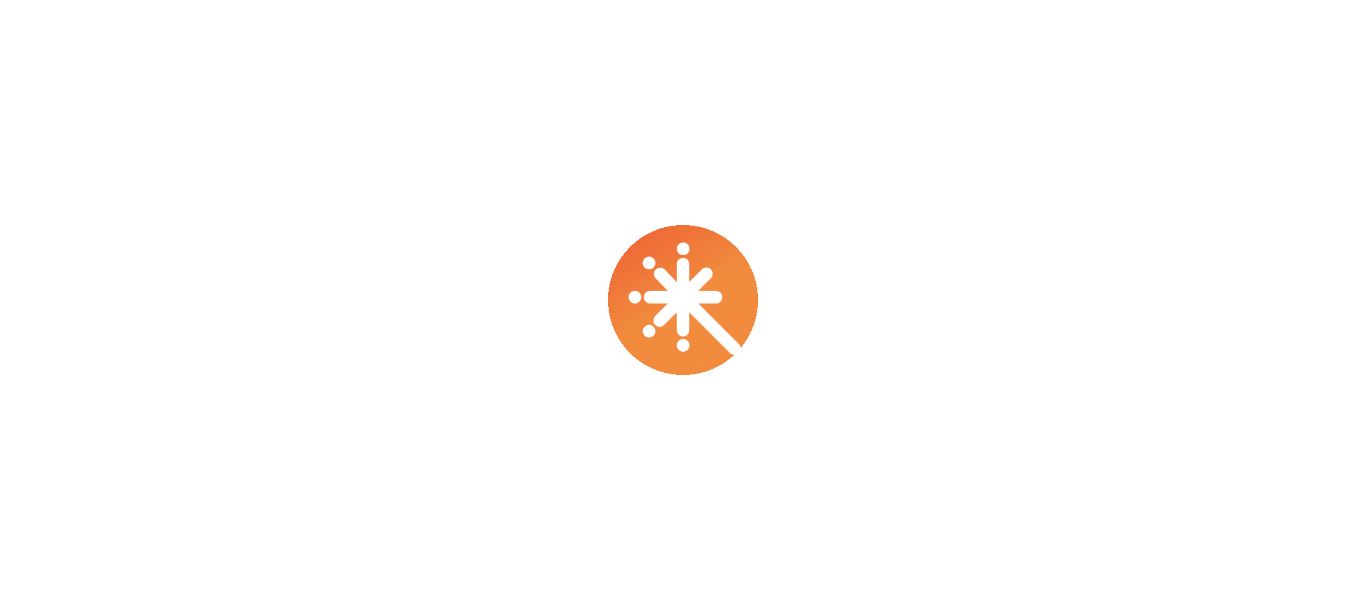 scroll, scrollTop: 0, scrollLeft: 0, axis: both 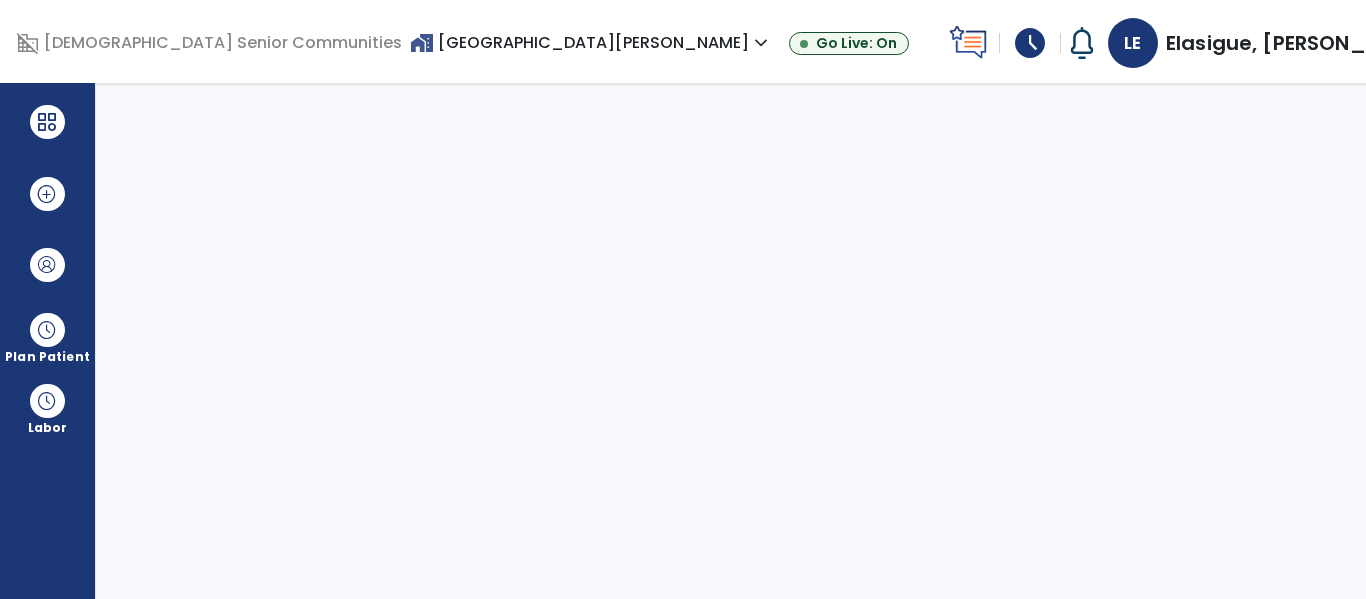 select on "****" 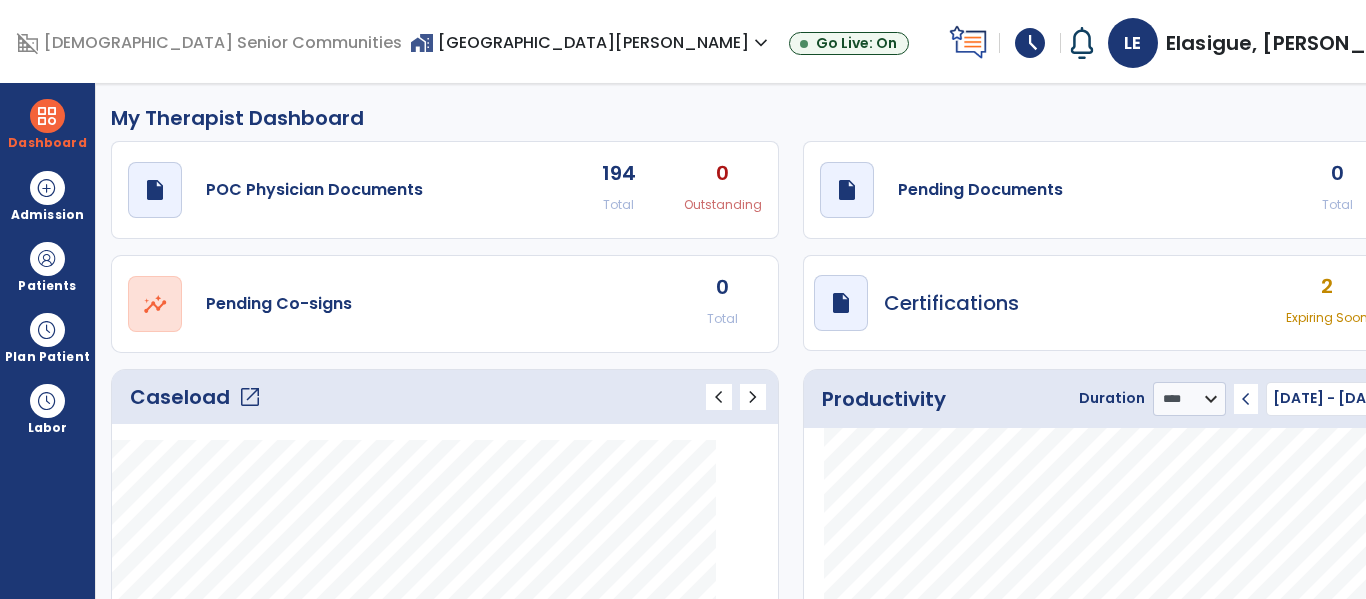 click on "open_in_new" 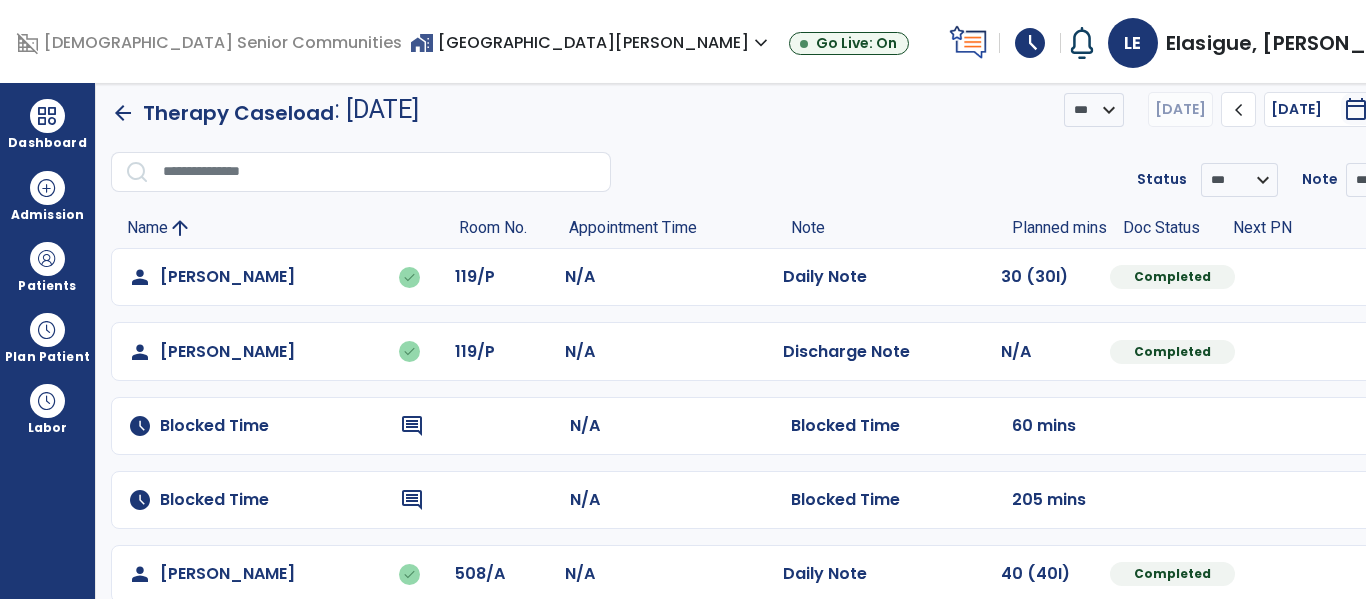 scroll, scrollTop: 0, scrollLeft: 0, axis: both 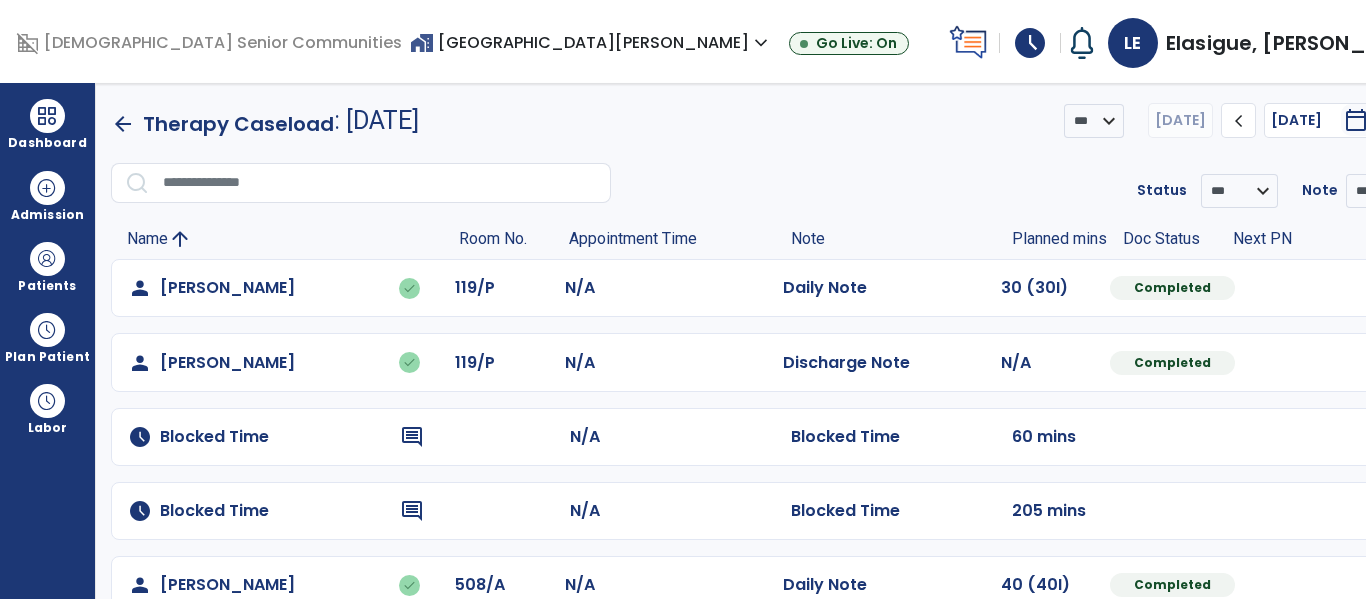 click on "home_work   [GEOGRAPHIC_DATA][PERSON_NAME]   expand_more" at bounding box center [591, 42] 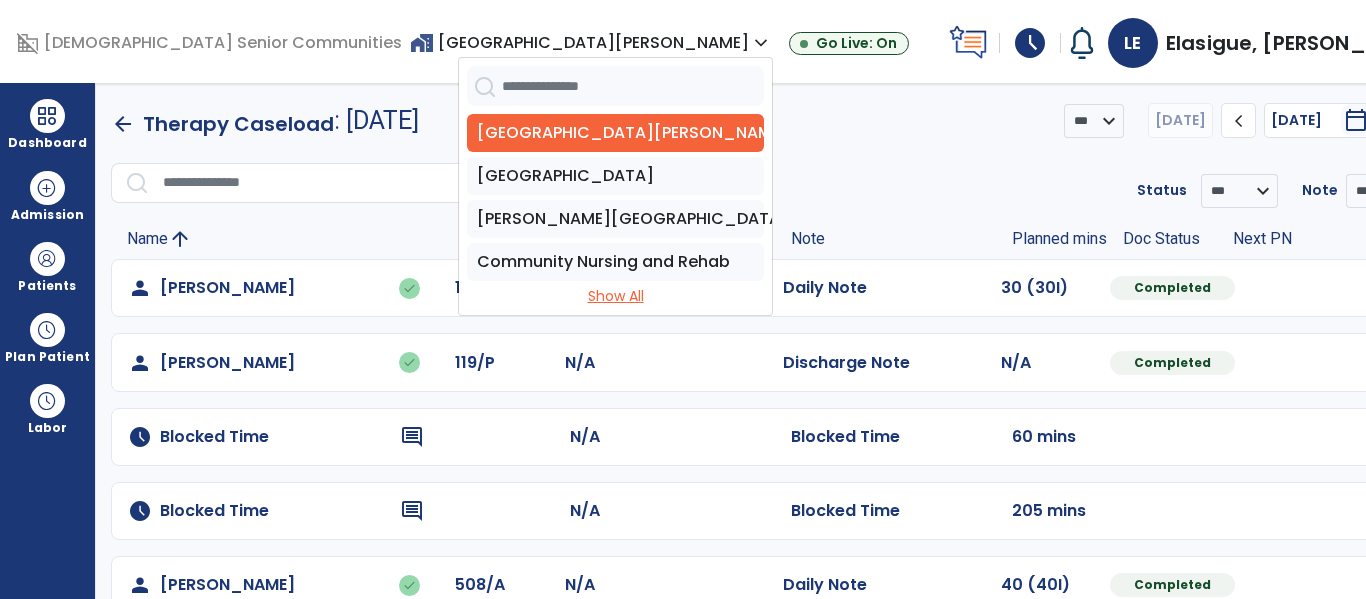 click on "Show All" at bounding box center (615, 296) 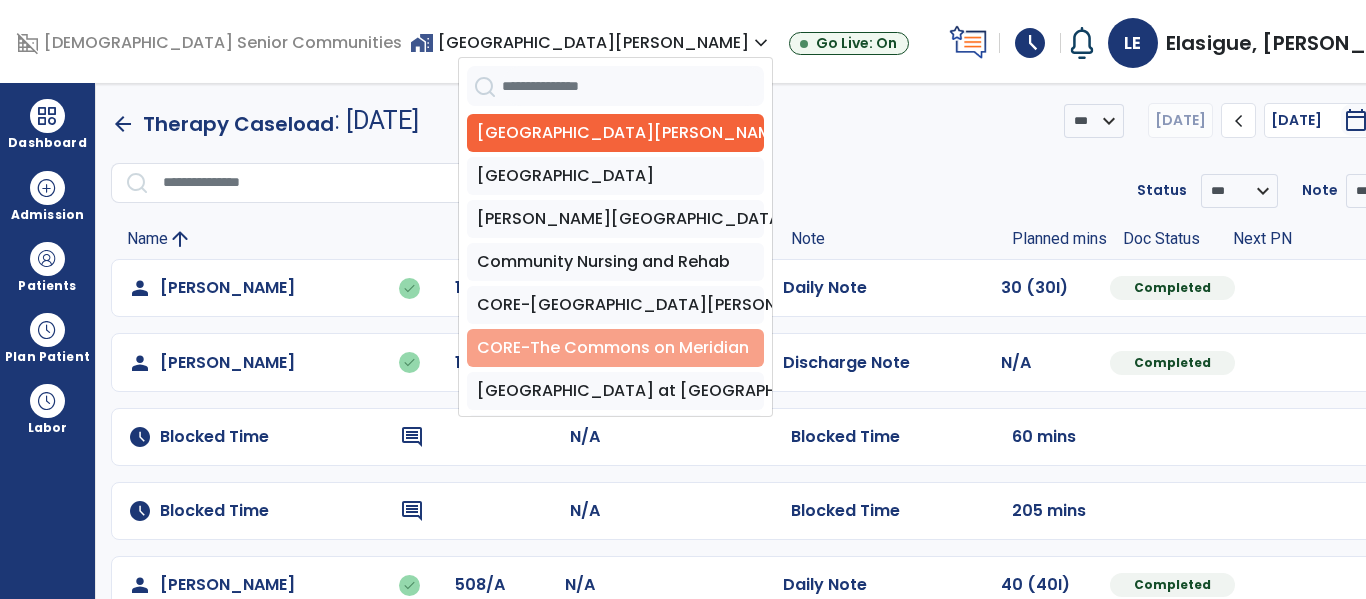 click on "CORE-The Commons on Meridian" at bounding box center [615, 348] 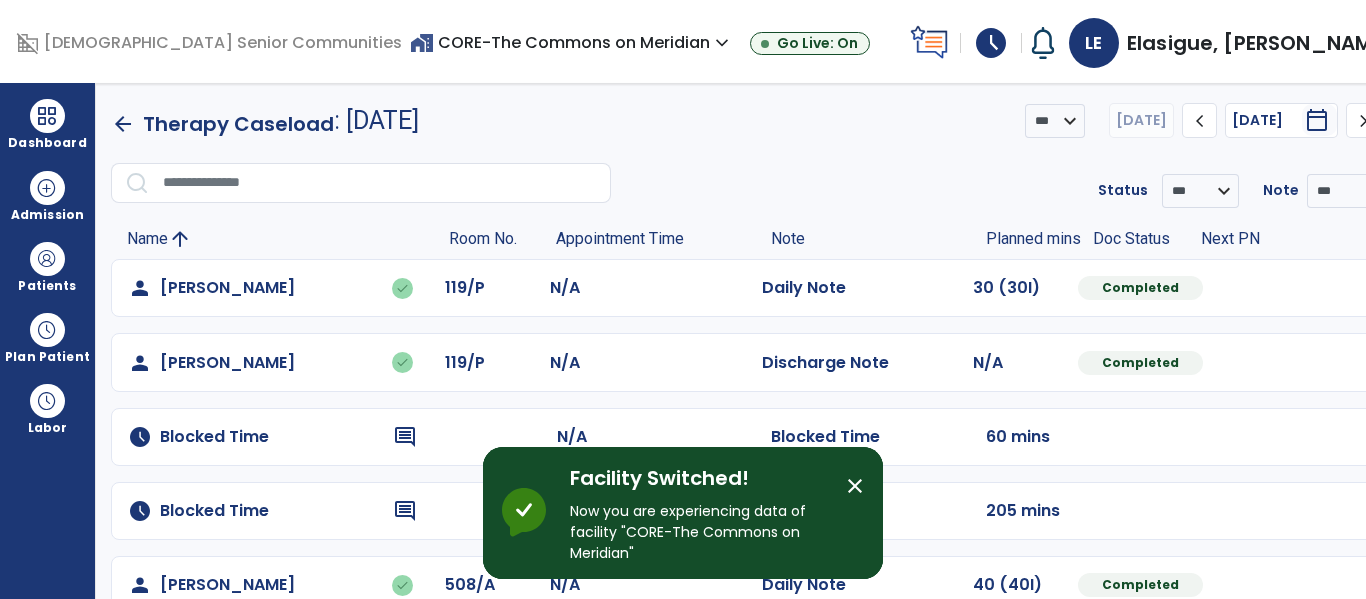 click on "chevron_right" 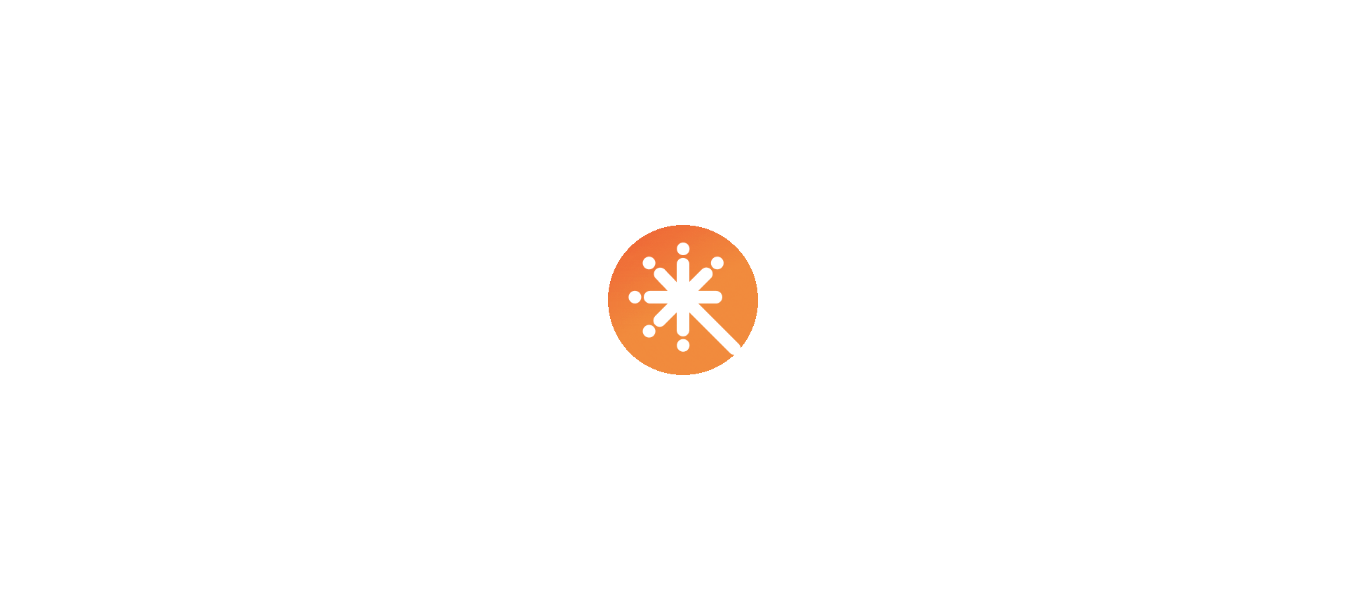 scroll, scrollTop: 0, scrollLeft: 0, axis: both 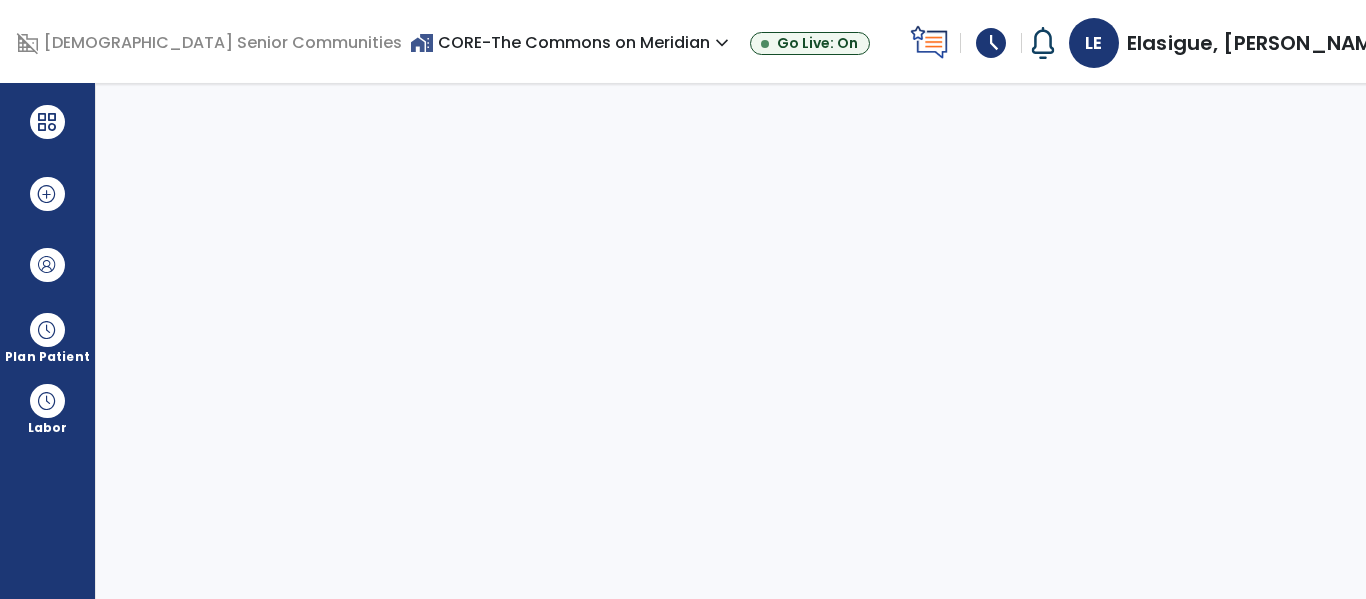 select on "****" 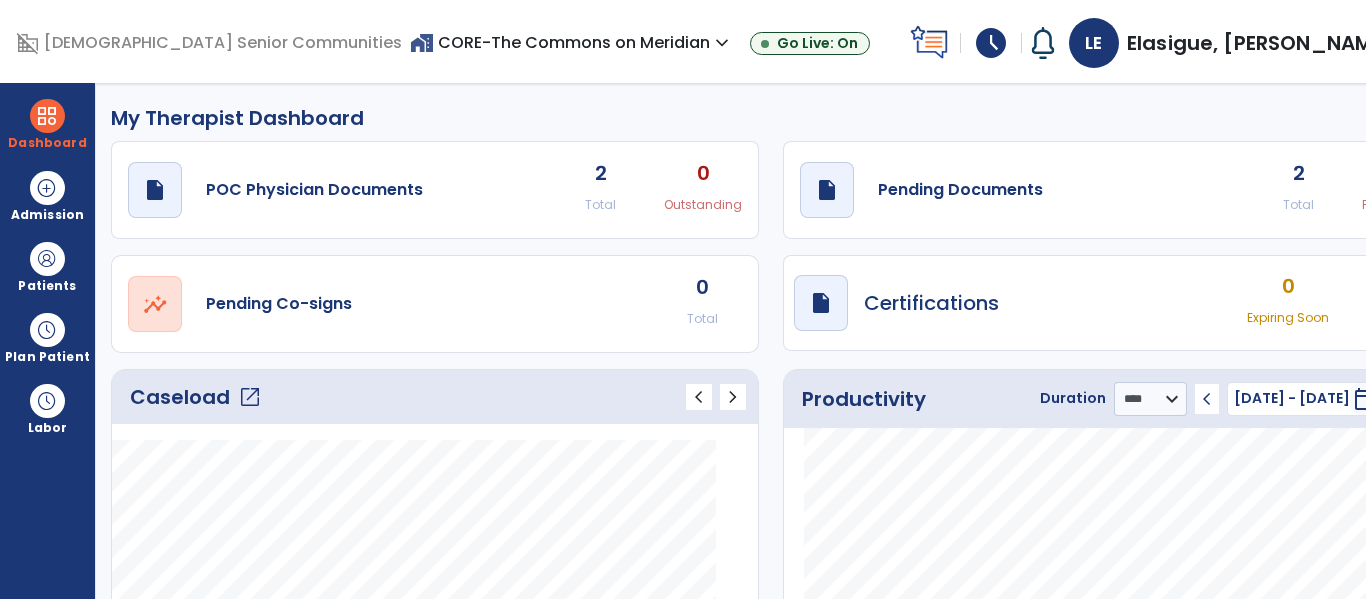 click on "open_in_new" 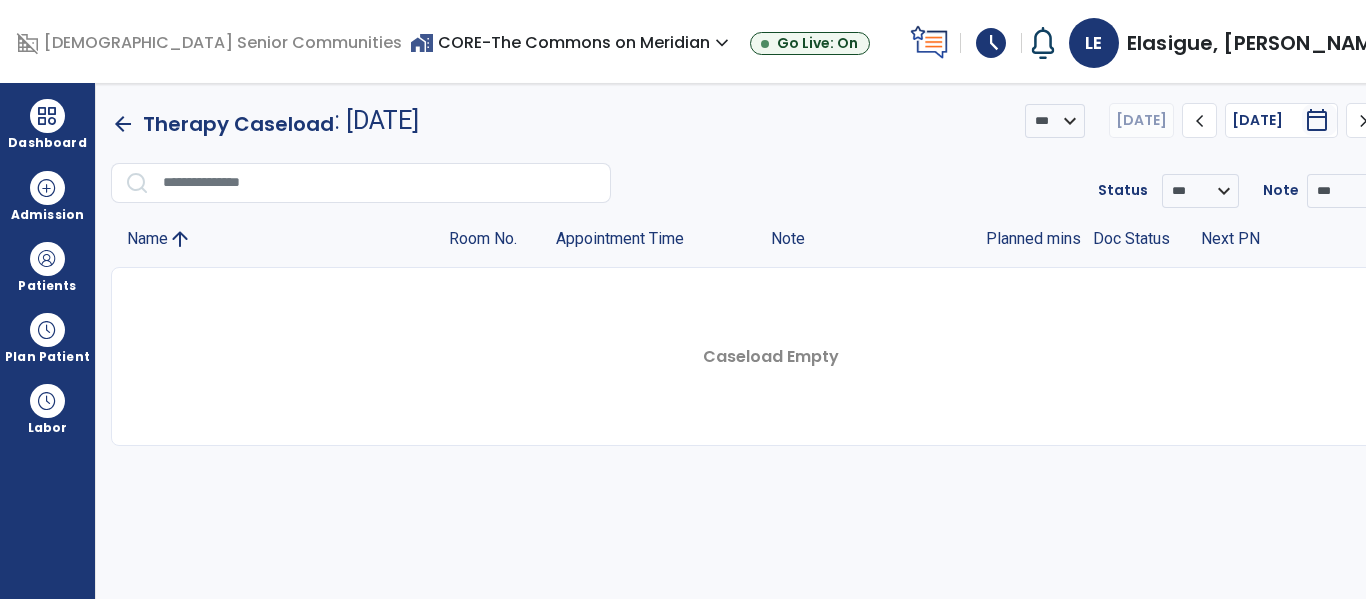 click on "calendar_today" at bounding box center [1319, 120] 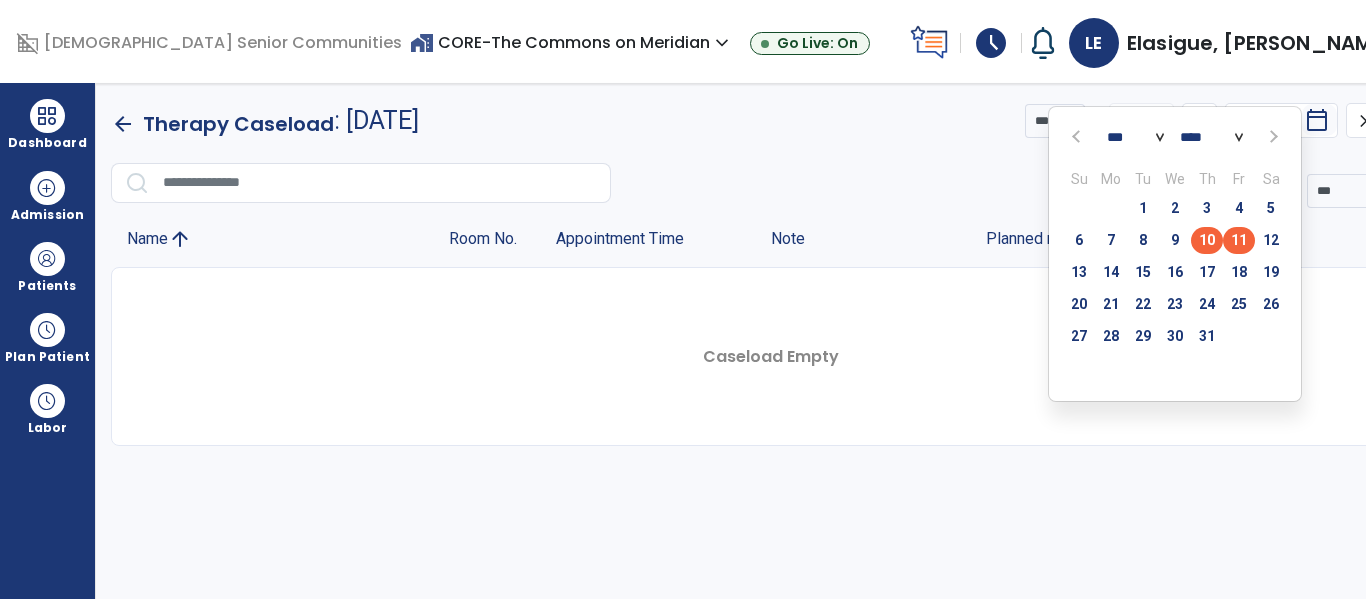 click on "11" at bounding box center (1239, 240) 